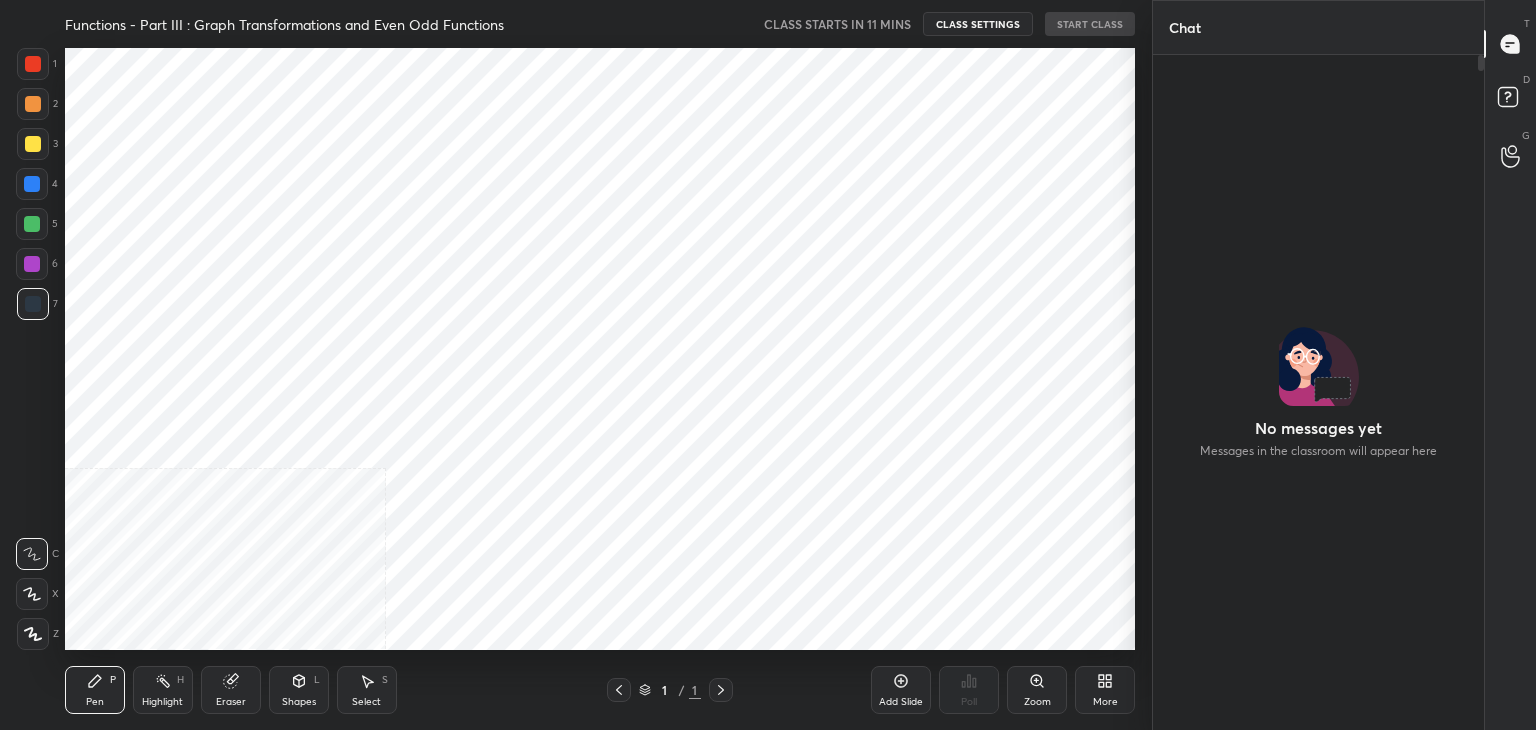 scroll, scrollTop: 0, scrollLeft: 0, axis: both 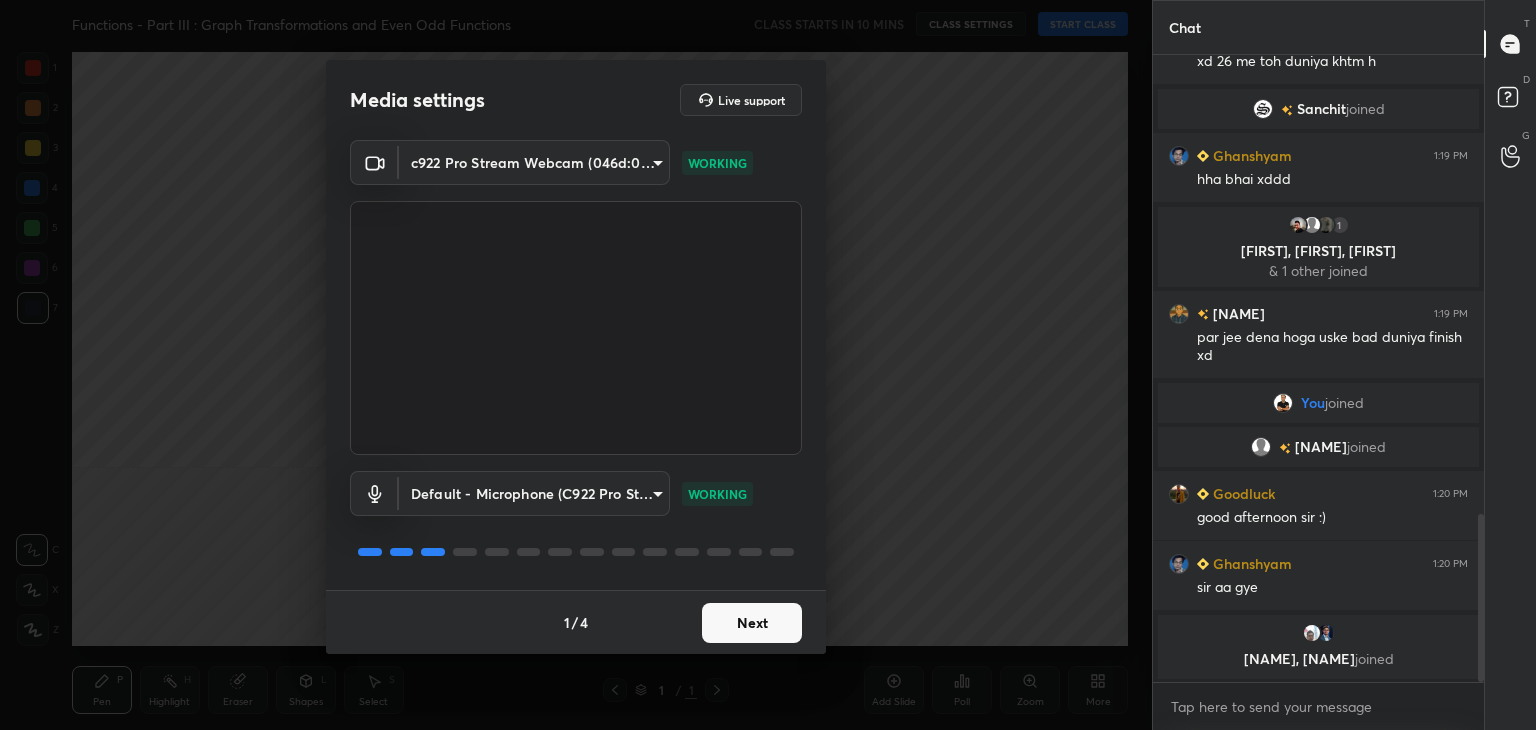 click on "Next" at bounding box center [752, 623] 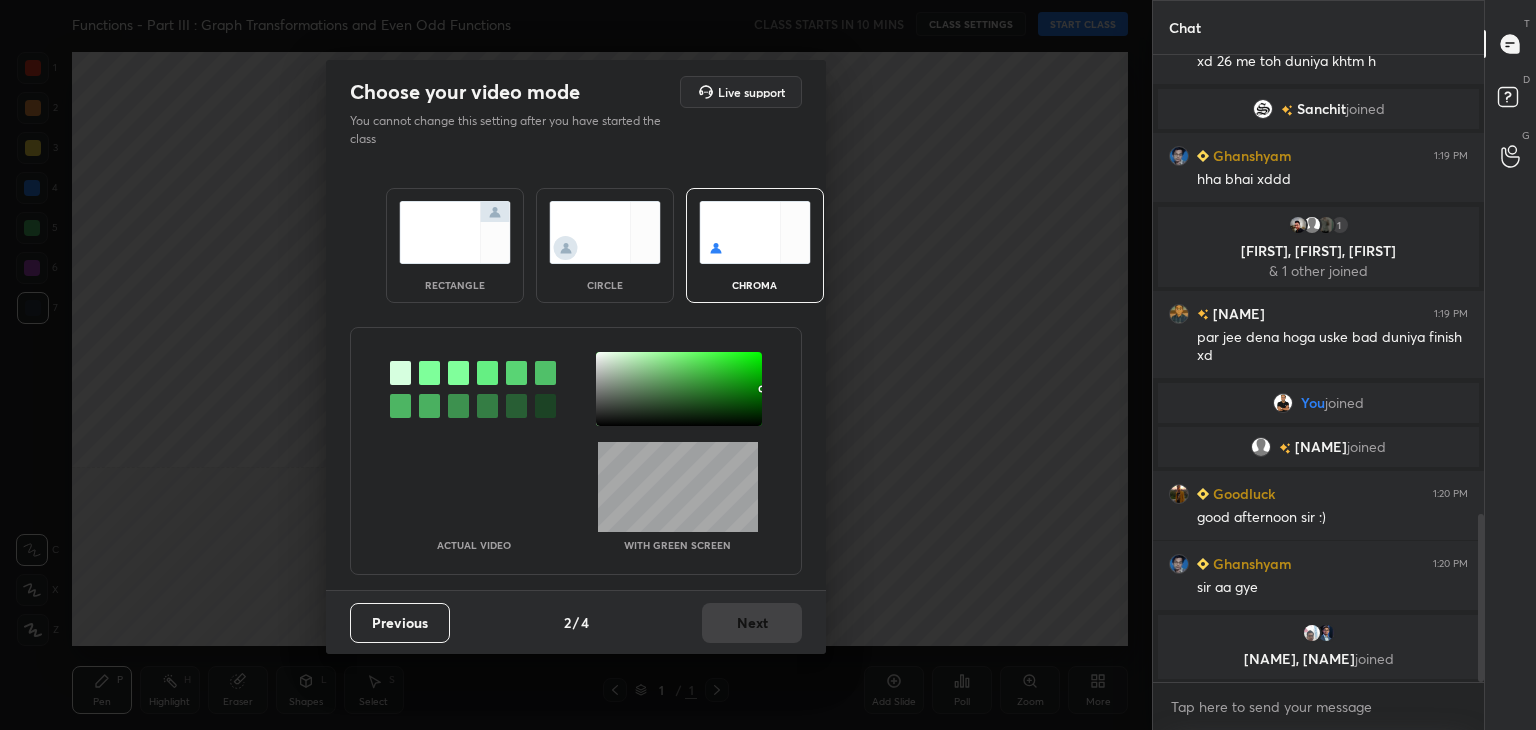 scroll, scrollTop: 1730, scrollLeft: 0, axis: vertical 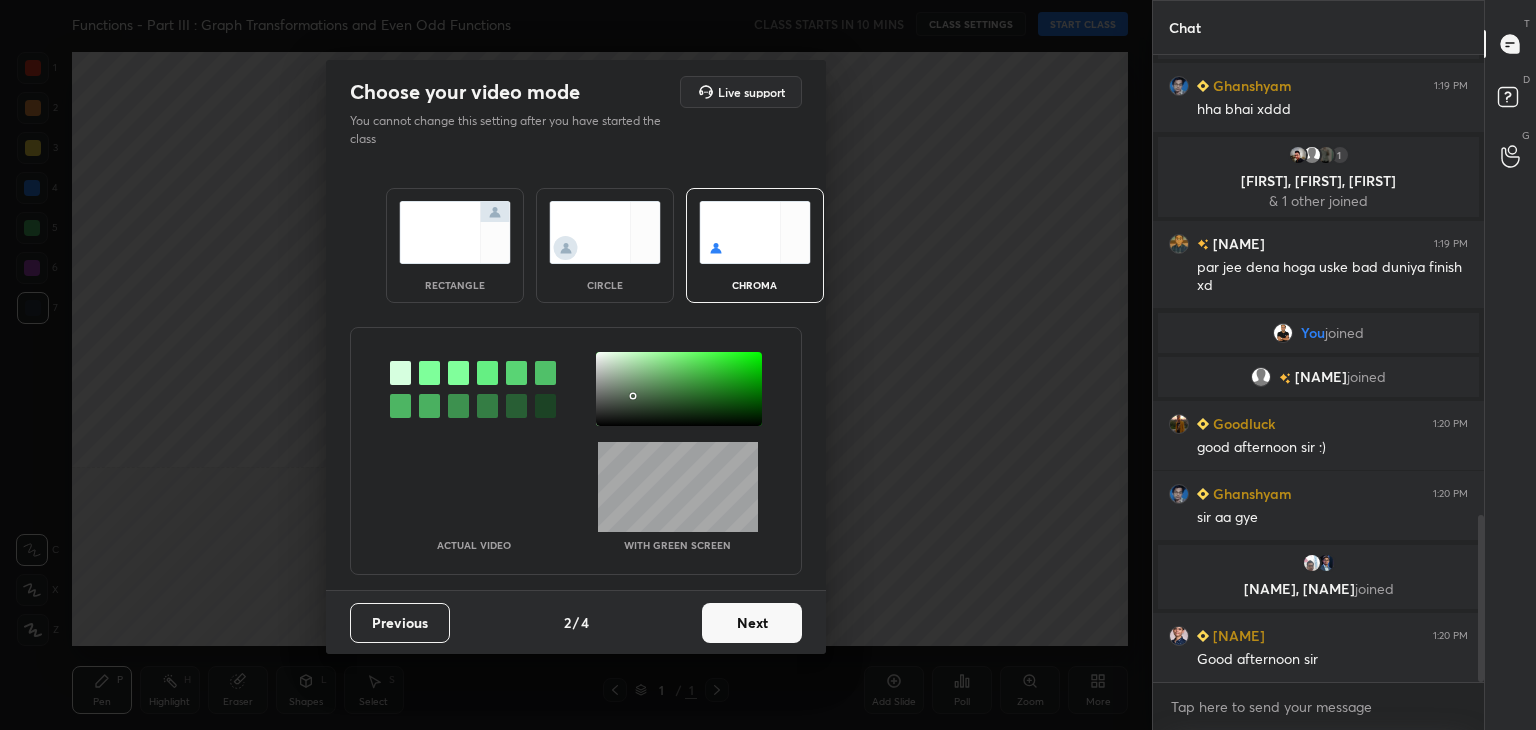 click on "Next" at bounding box center [752, 623] 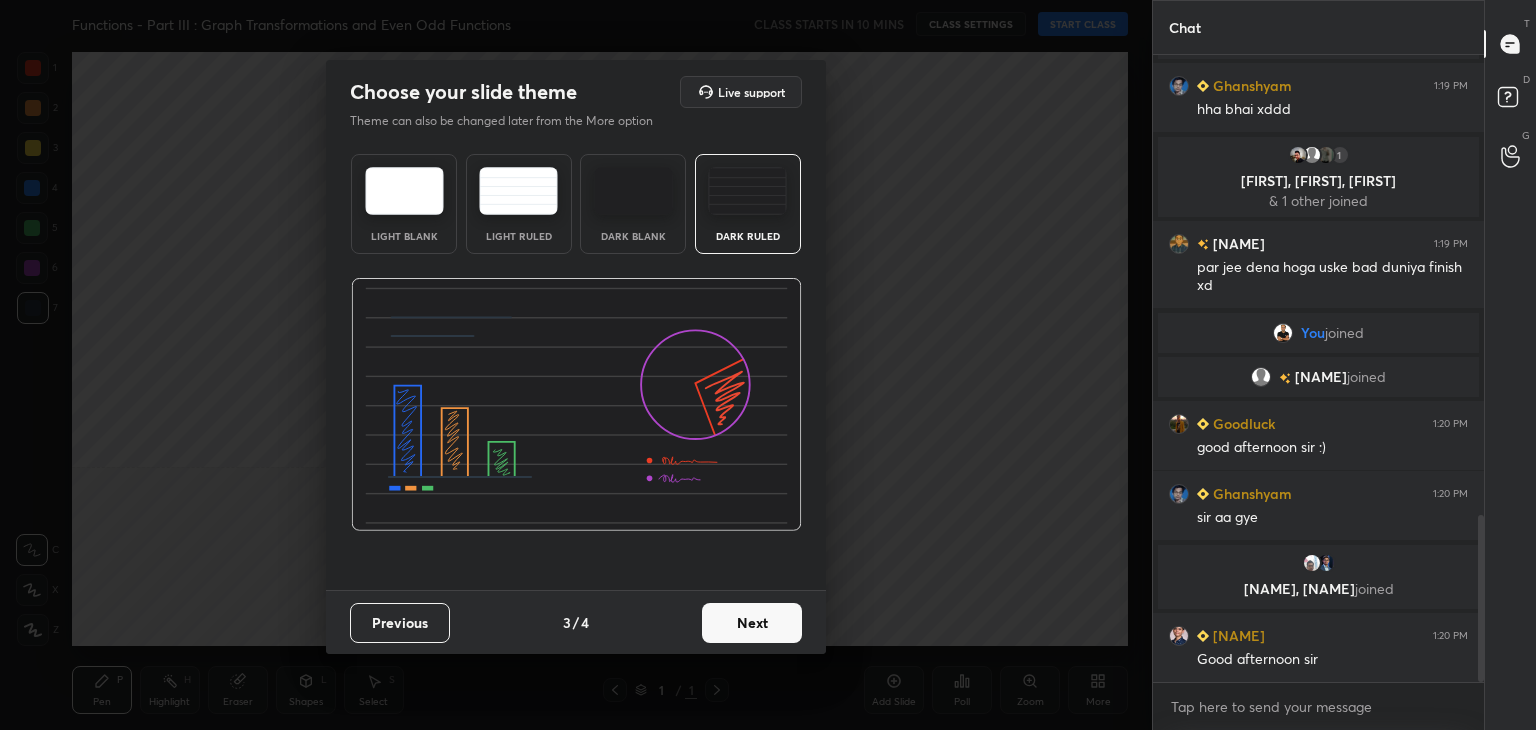 scroll, scrollTop: 1800, scrollLeft: 0, axis: vertical 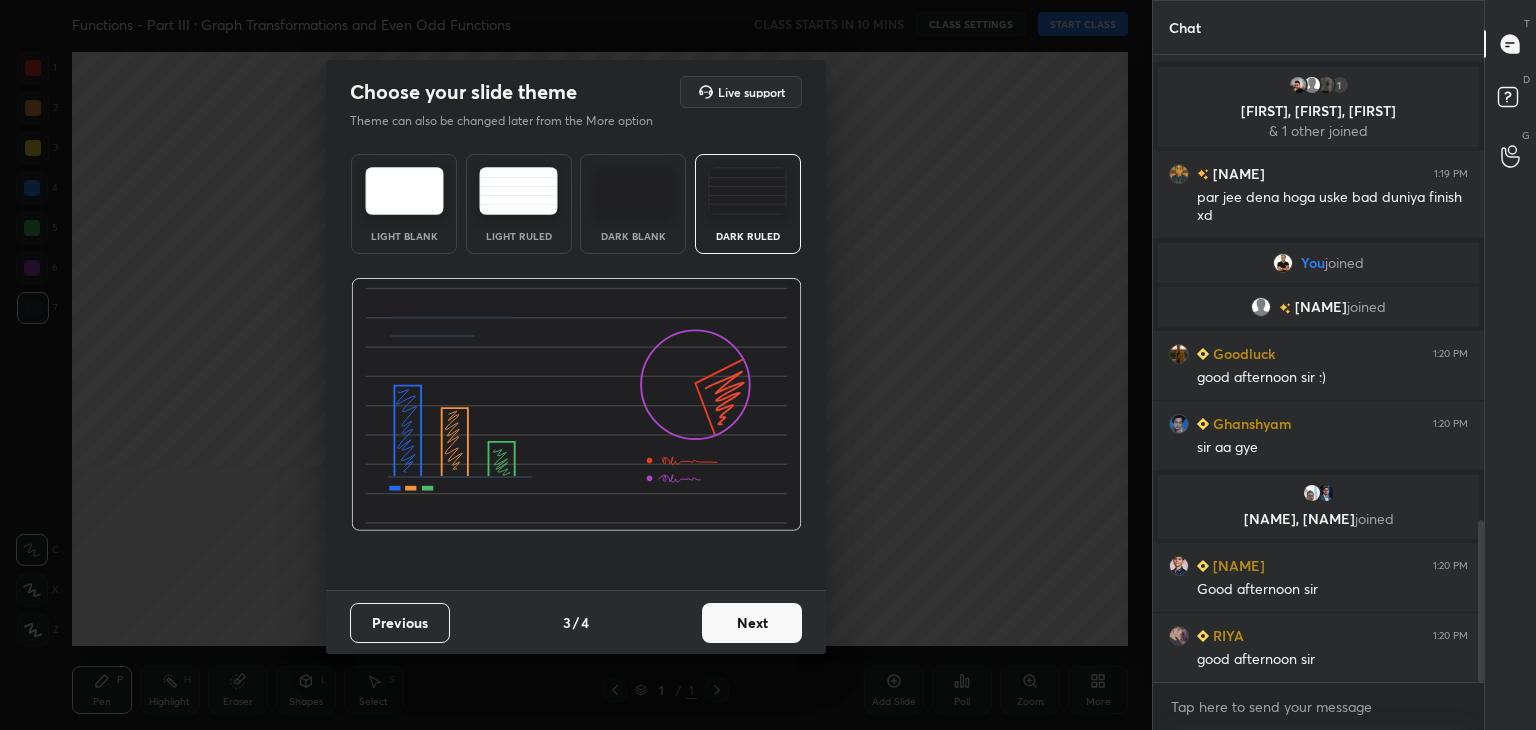 click on "Next" at bounding box center [752, 623] 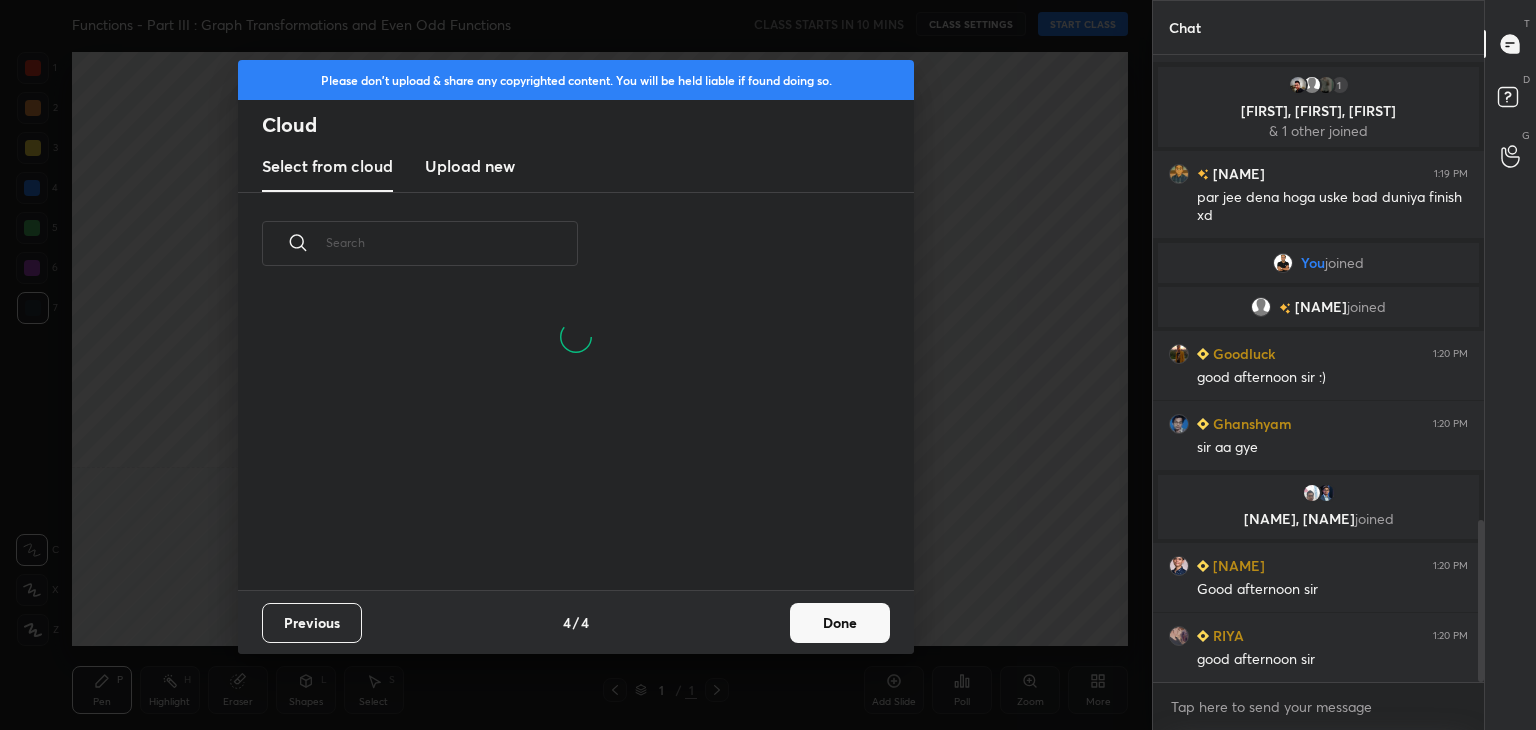 drag, startPoint x: 844, startPoint y: 632, endPoint x: 835, endPoint y: 637, distance: 10.29563 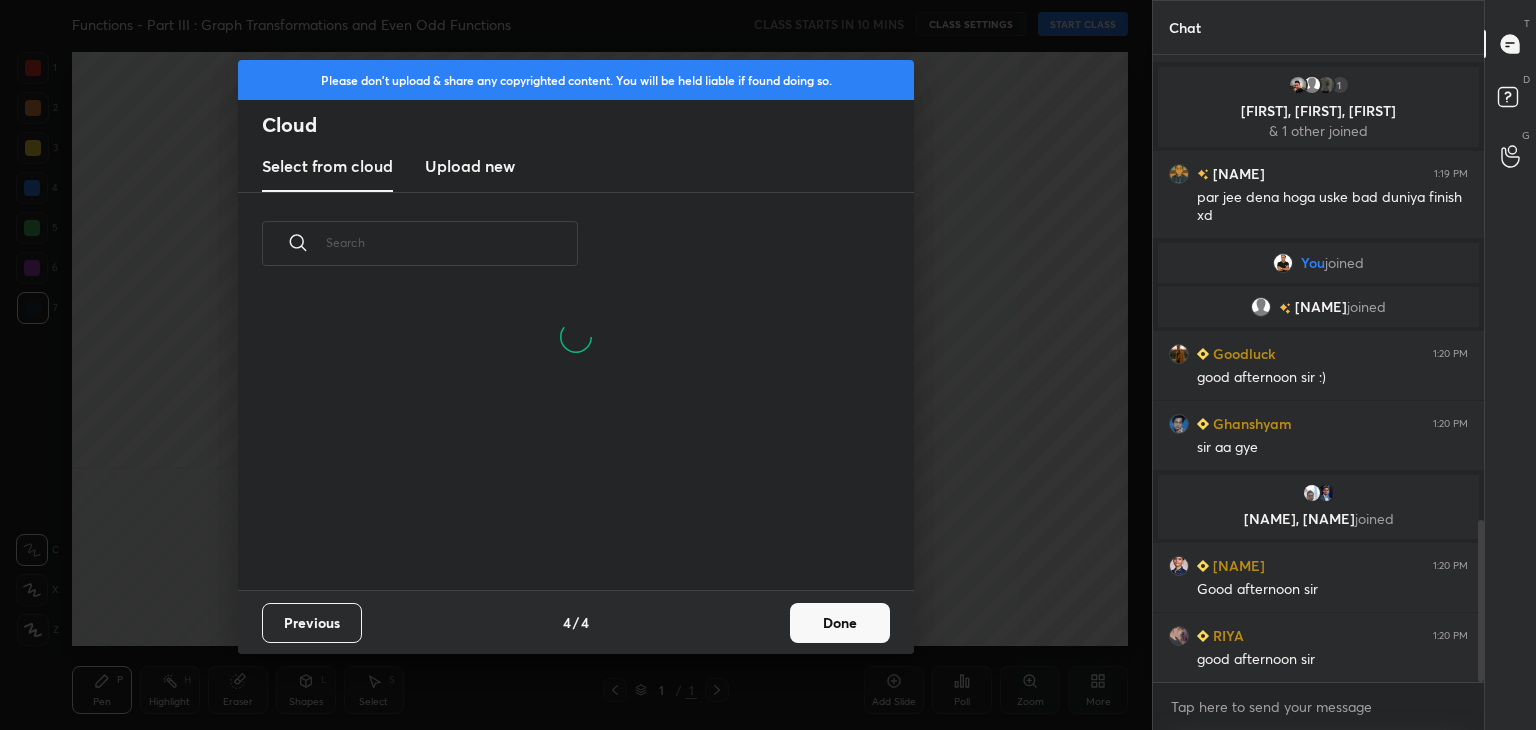 click on "Done" at bounding box center [840, 623] 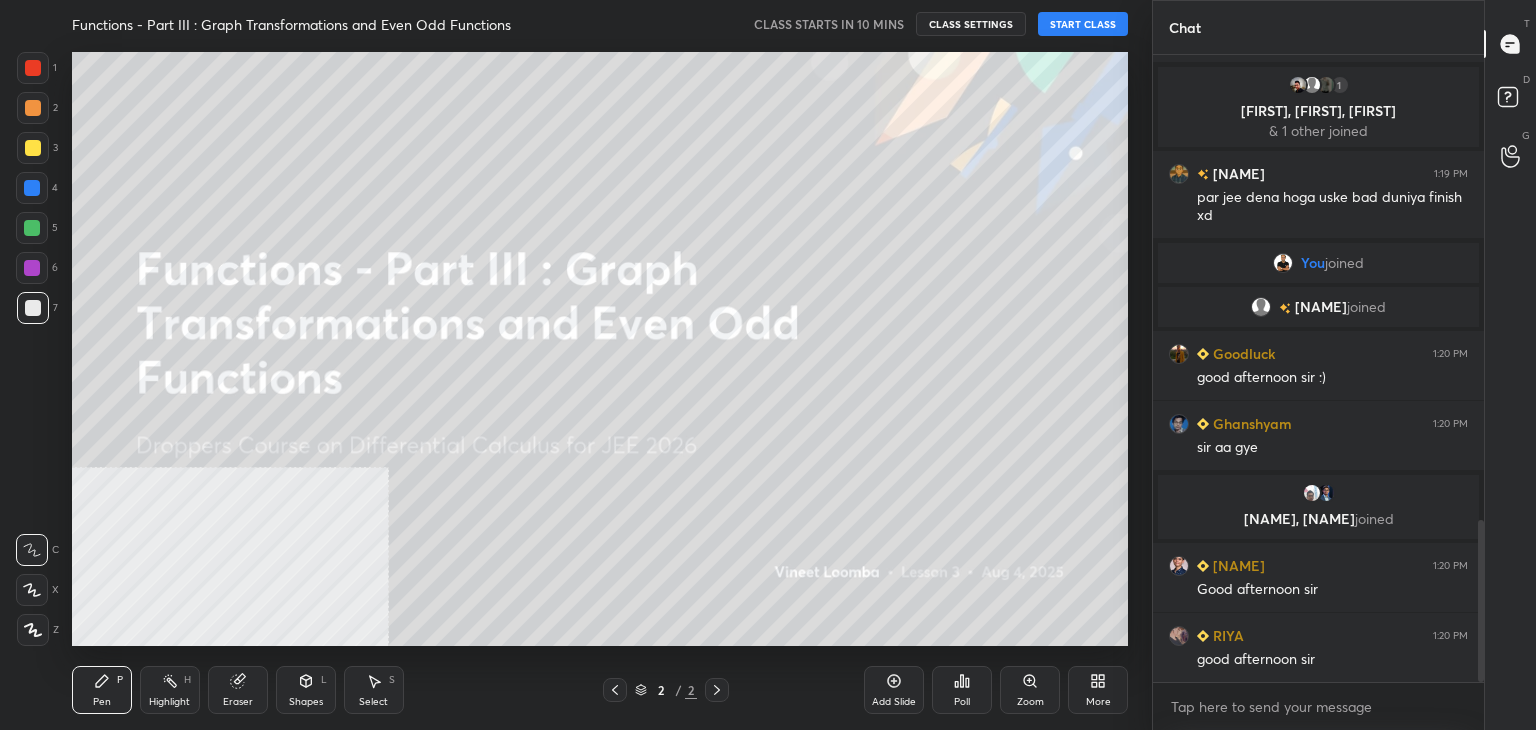 click on "START CLASS" at bounding box center (1083, 24) 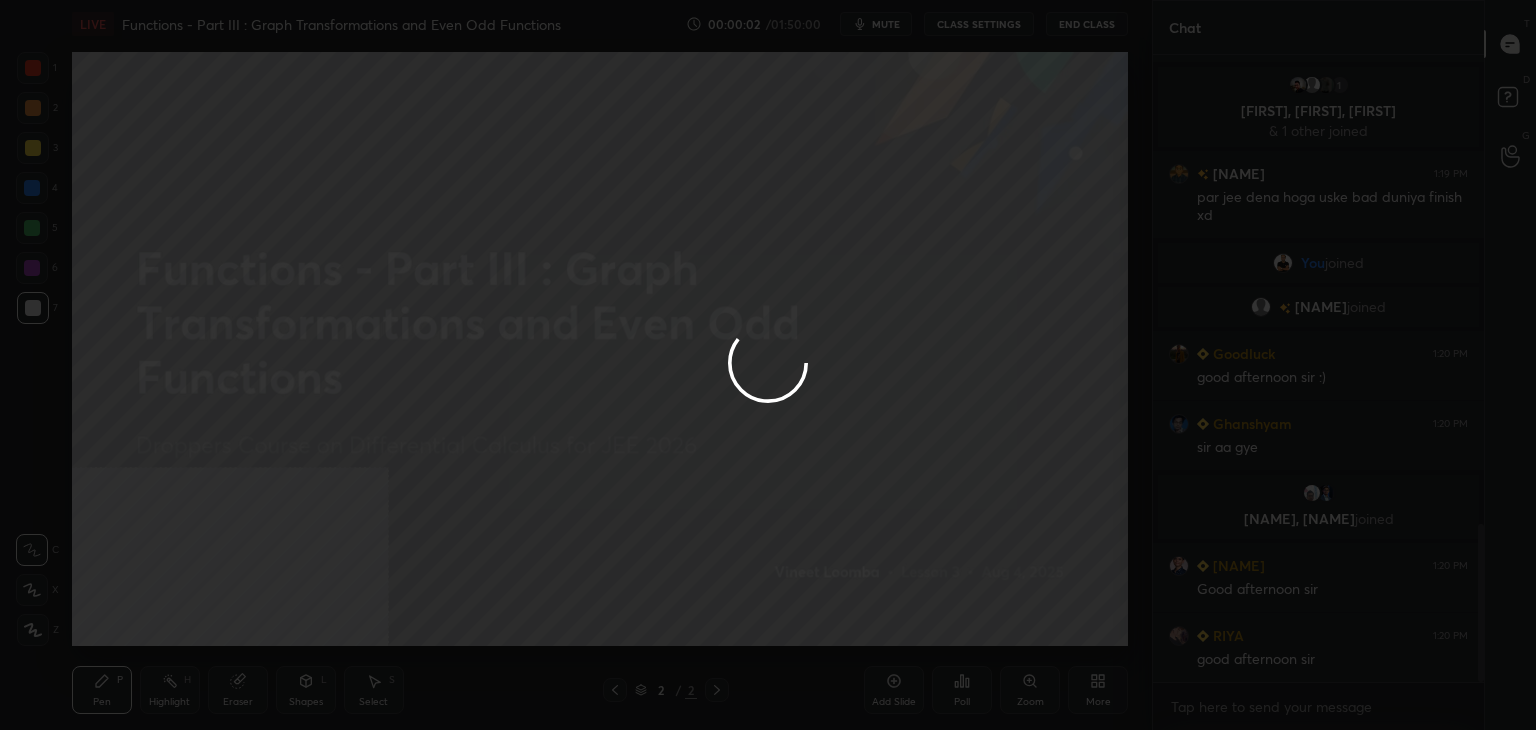 scroll, scrollTop: 1870, scrollLeft: 0, axis: vertical 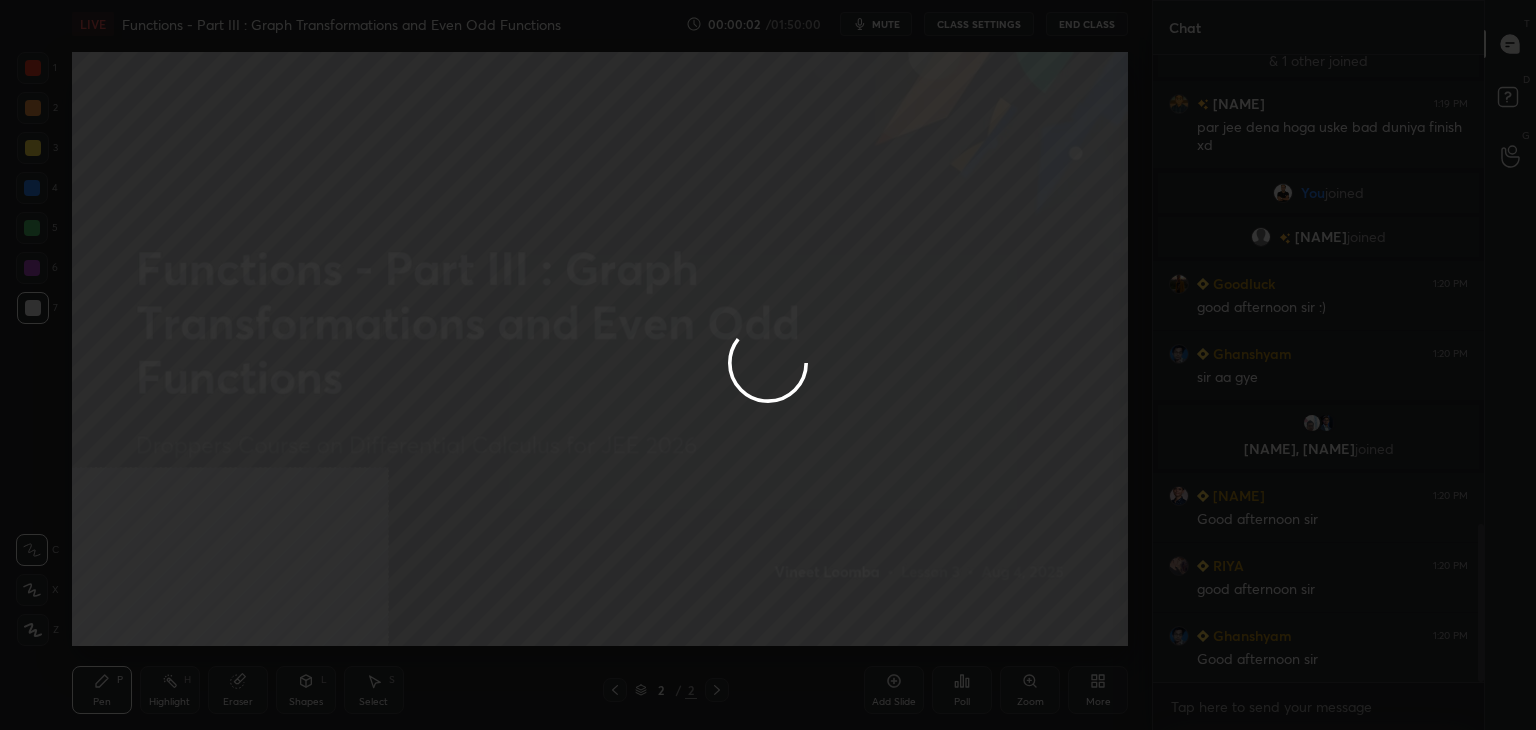 click at bounding box center (768, 365) 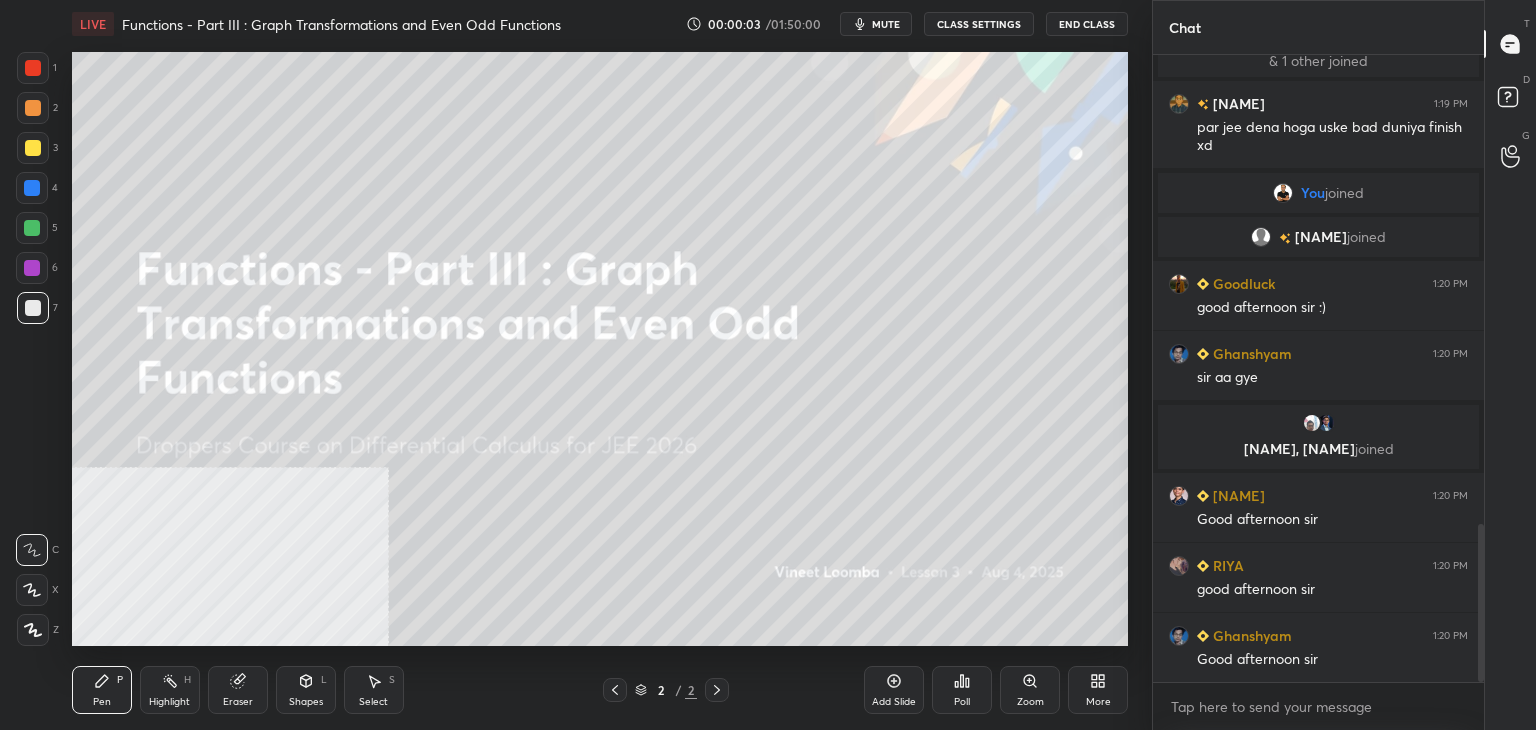 click on "More" at bounding box center [1098, 690] 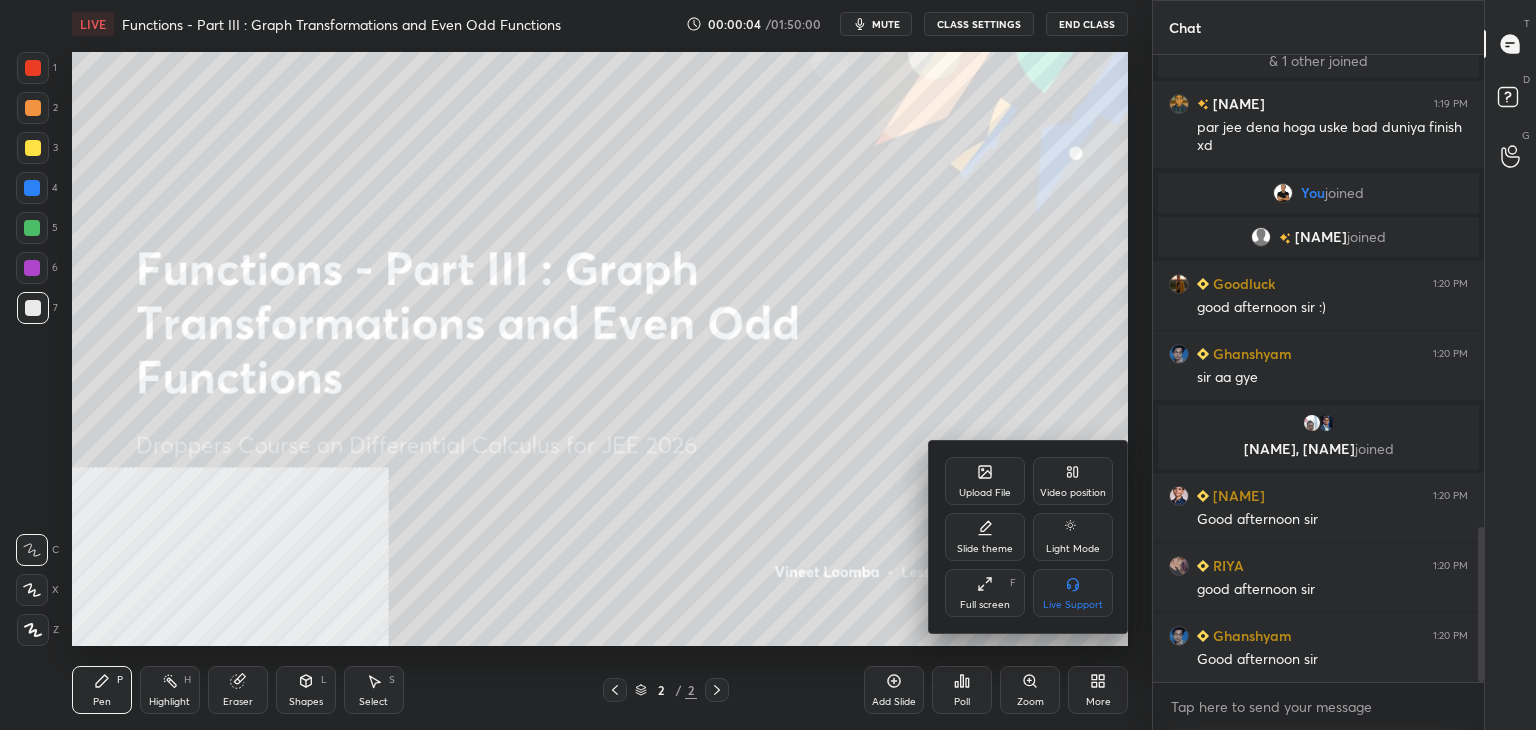 scroll, scrollTop: 1918, scrollLeft: 0, axis: vertical 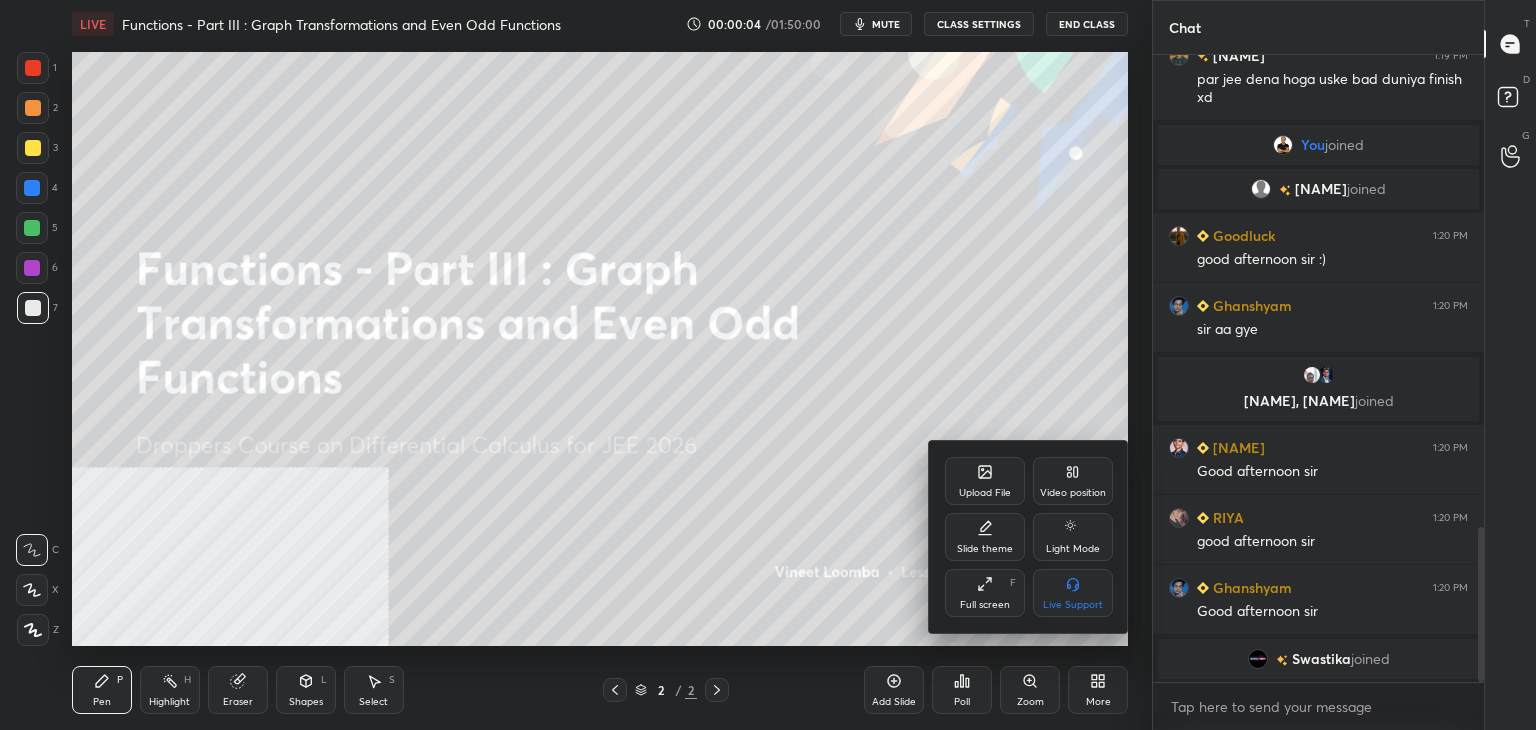 click on "Upload File" at bounding box center [985, 481] 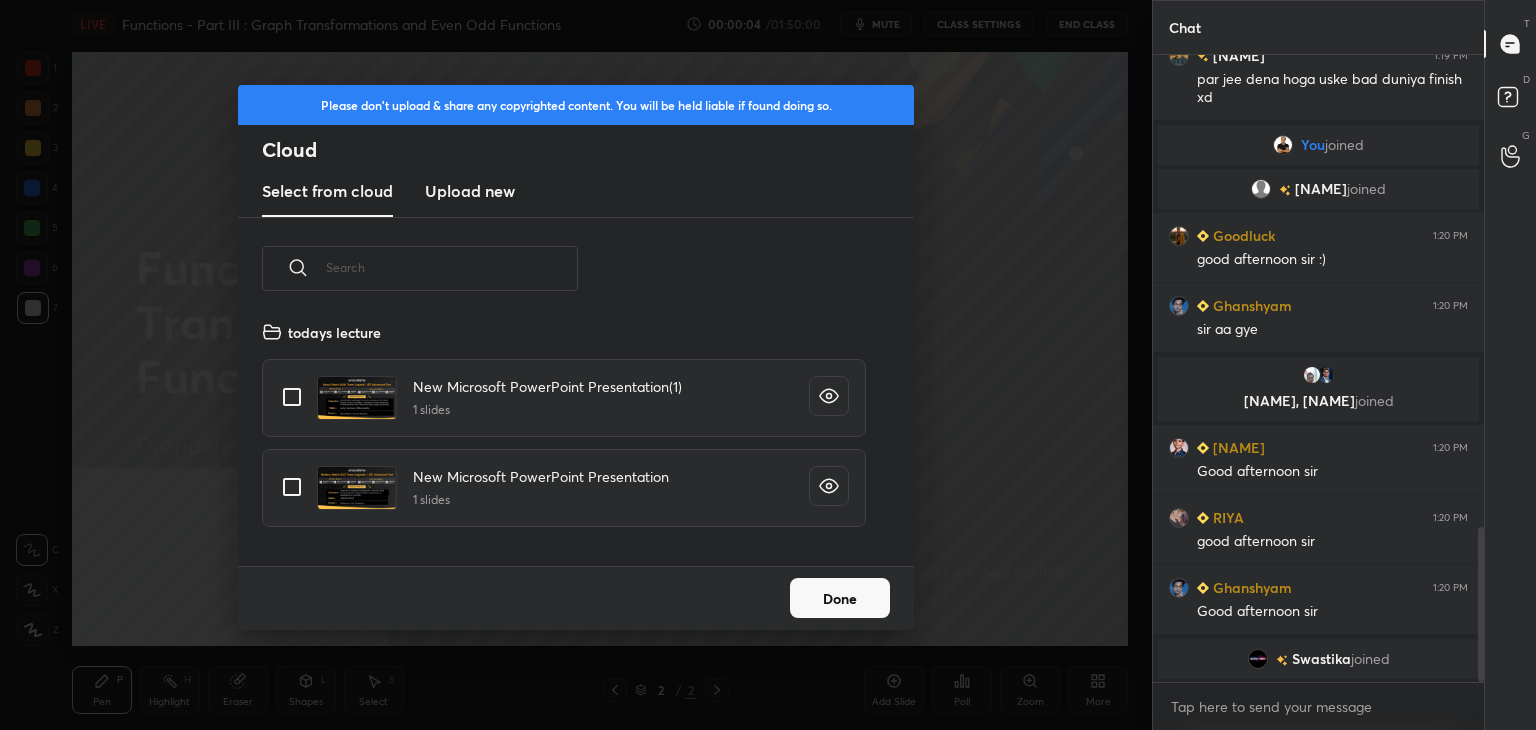 scroll, scrollTop: 5, scrollLeft: 10, axis: both 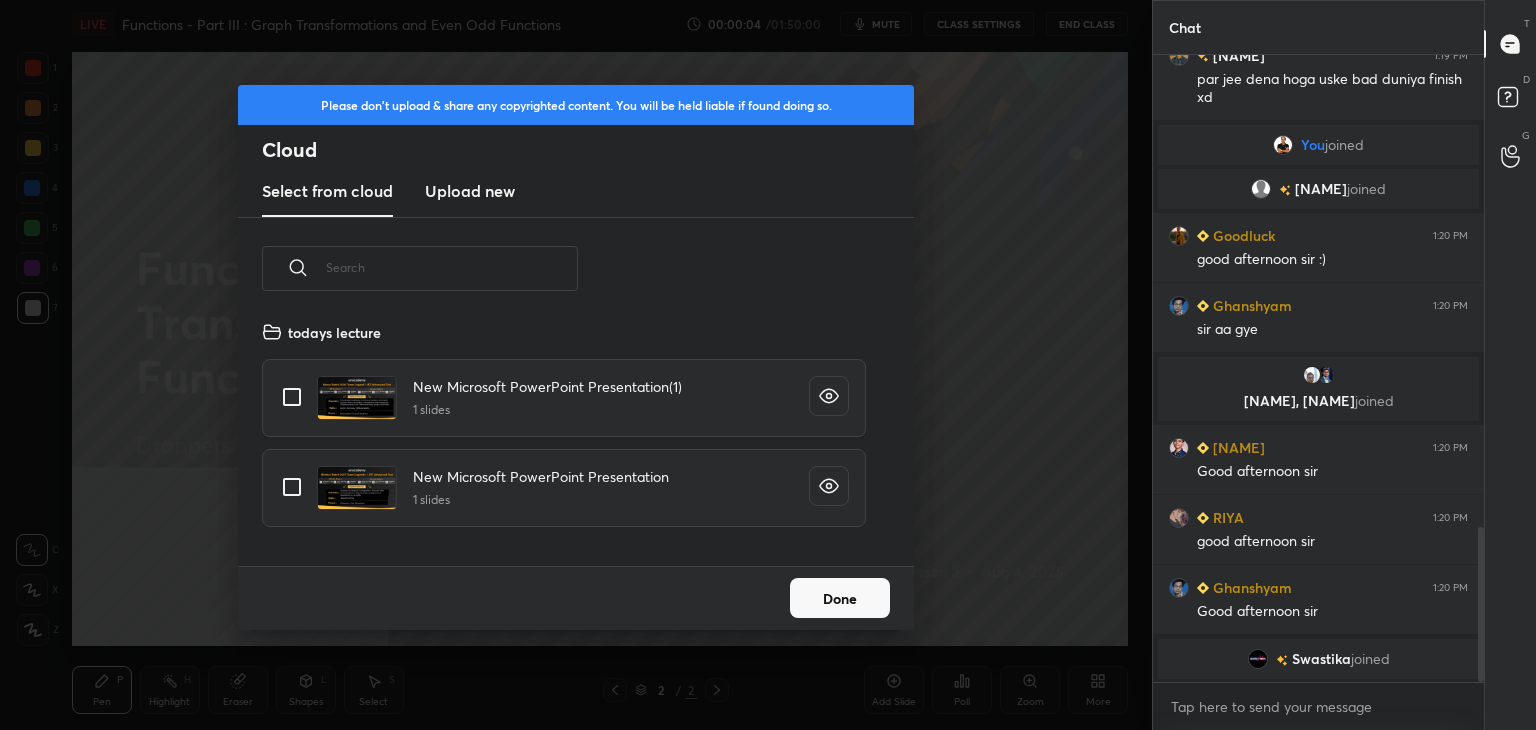 click on "Upload new" at bounding box center (470, 191) 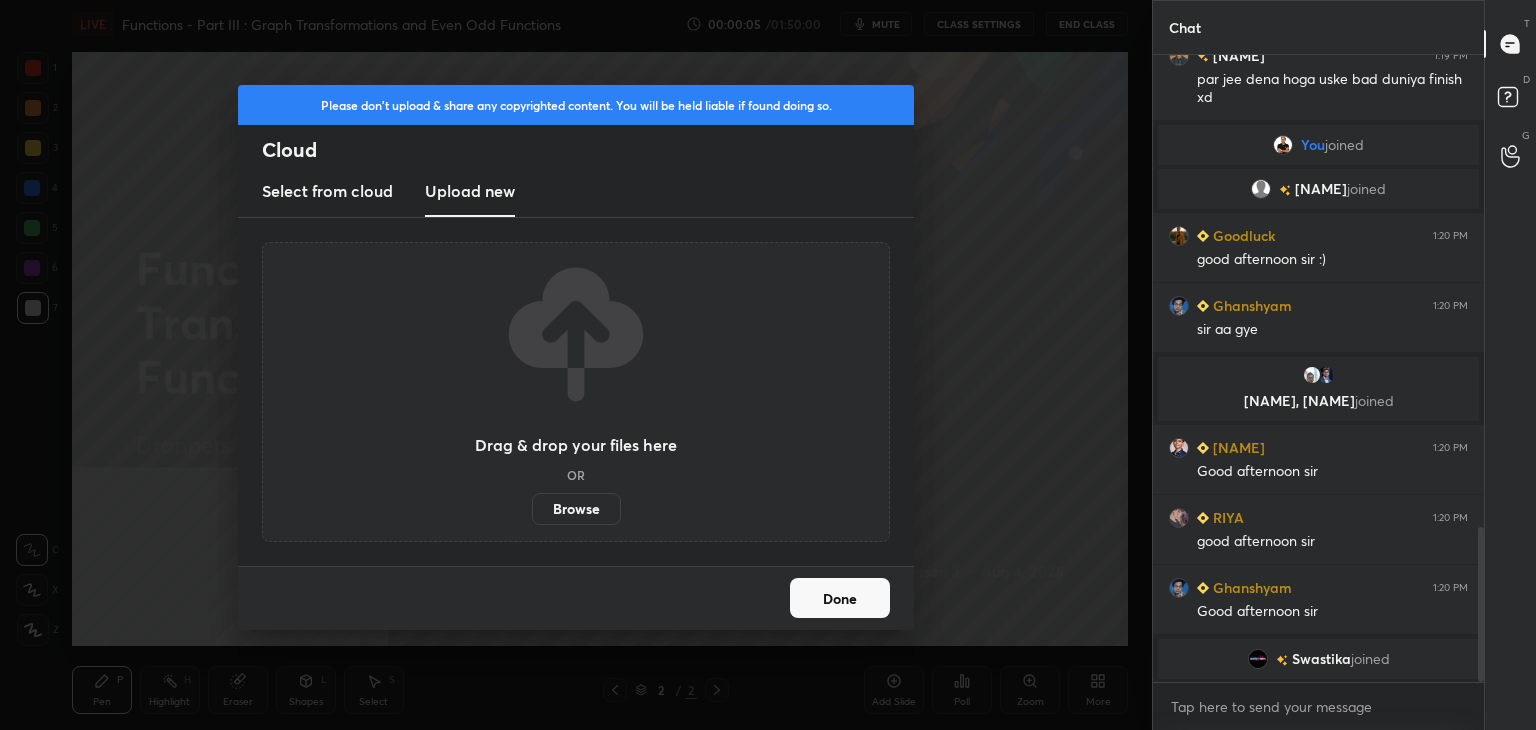 click on "Browse" at bounding box center (576, 509) 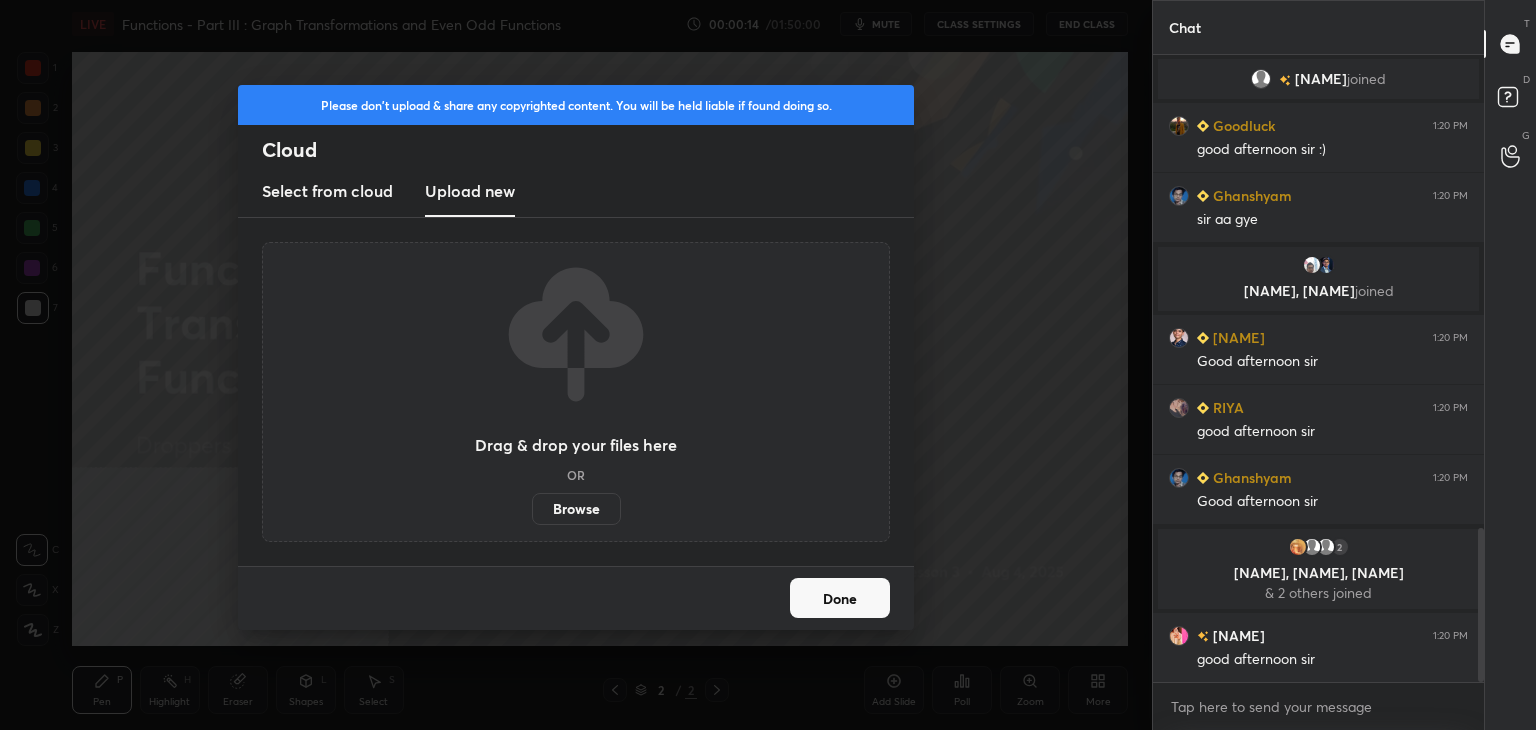 scroll, scrollTop: 2000, scrollLeft: 0, axis: vertical 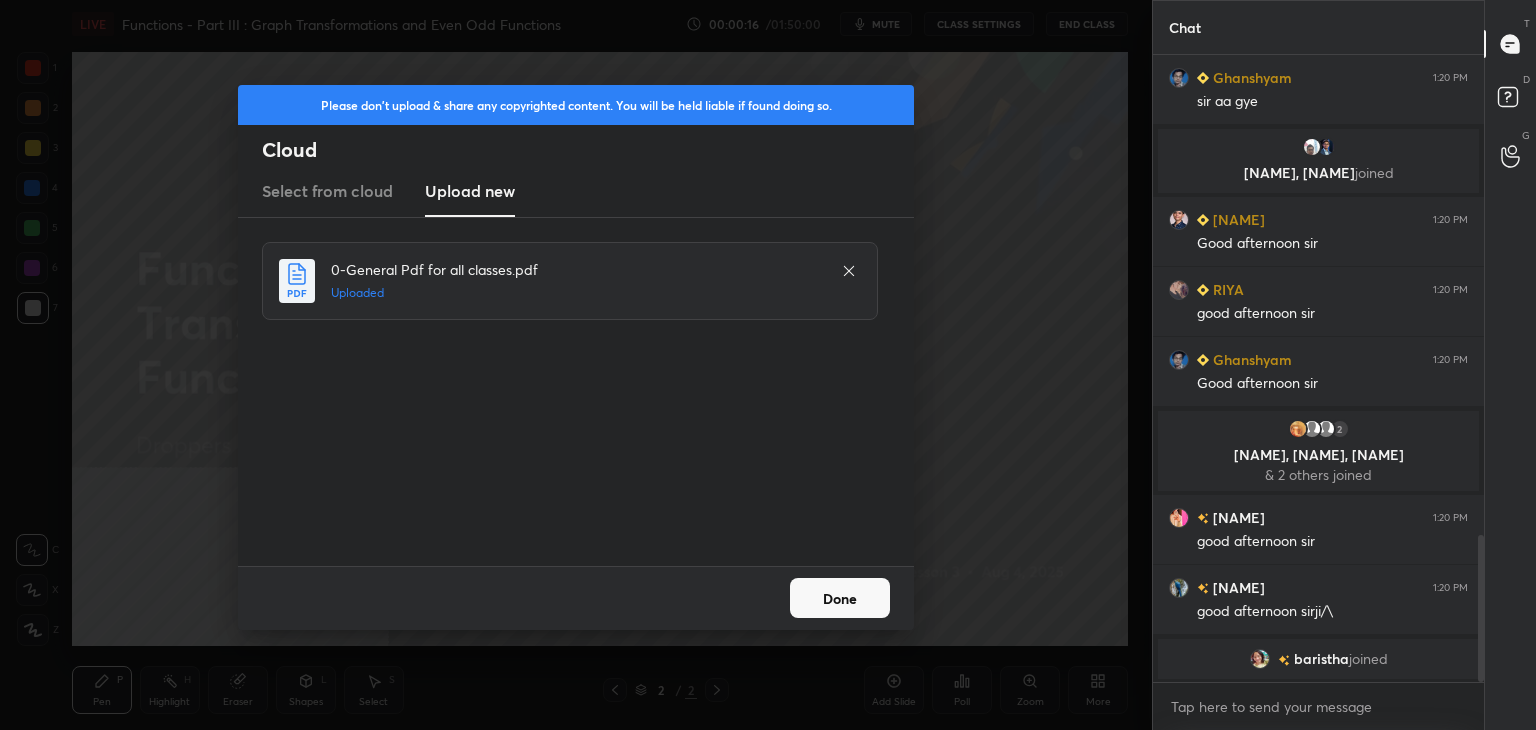 click on "Done" at bounding box center (840, 598) 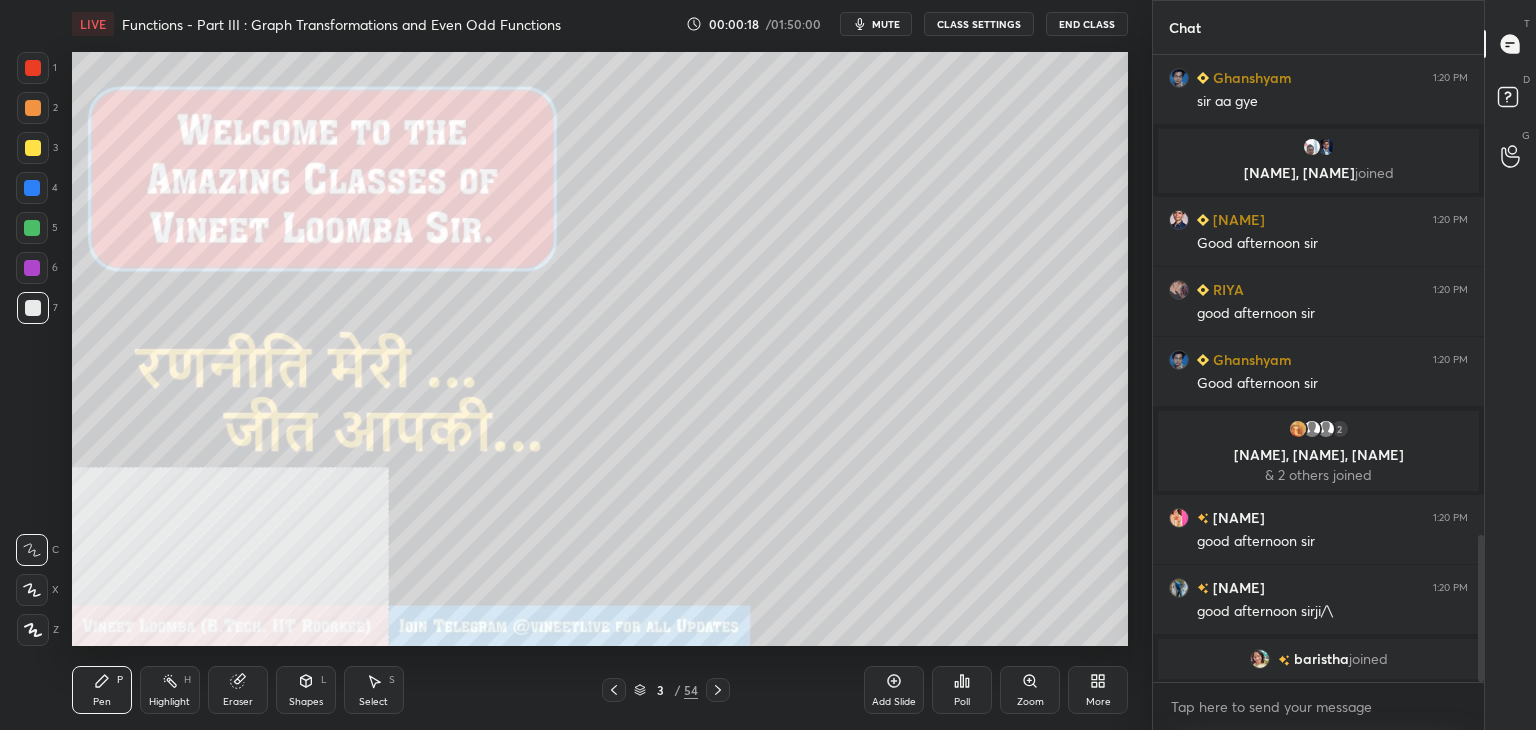 click on "More" at bounding box center [1098, 690] 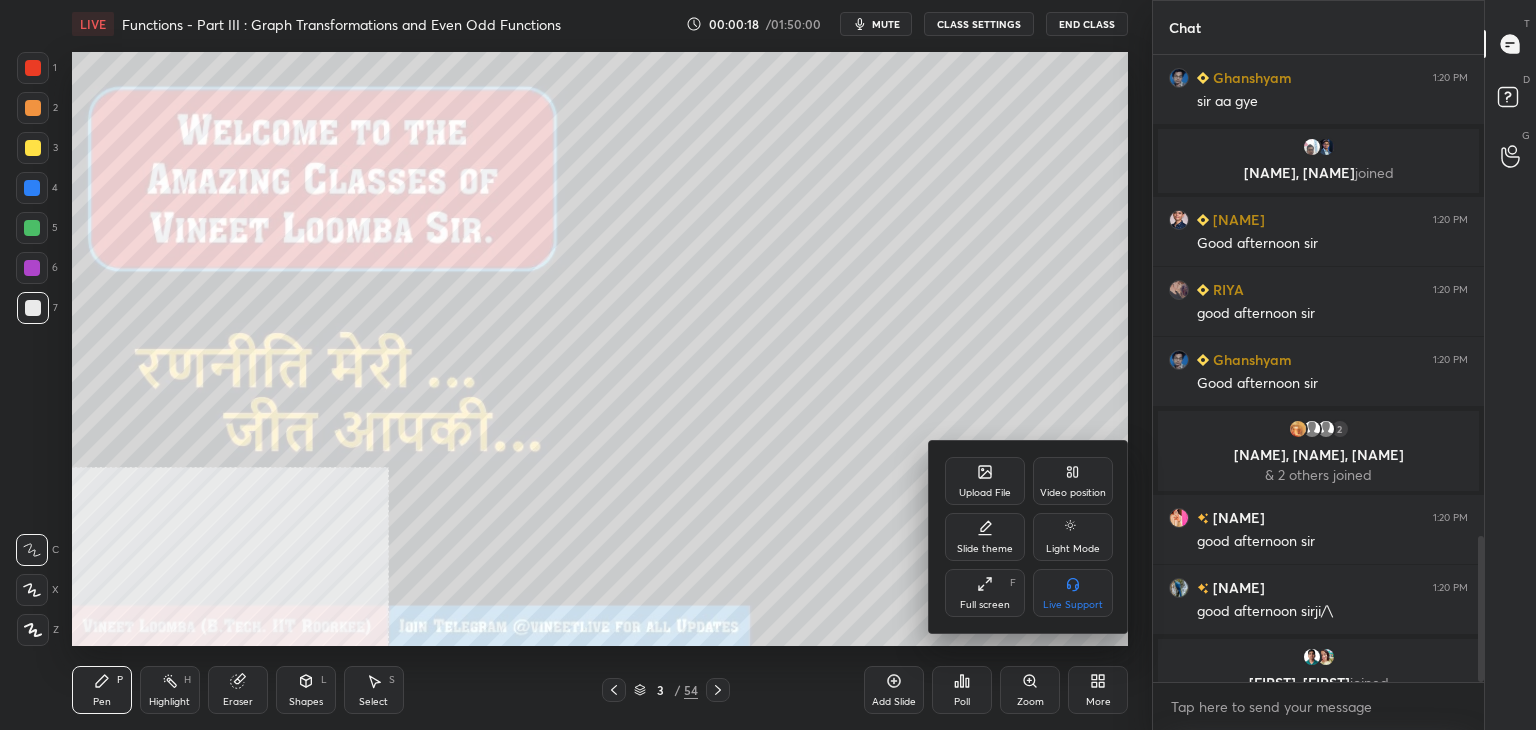 scroll, scrollTop: 2072, scrollLeft: 0, axis: vertical 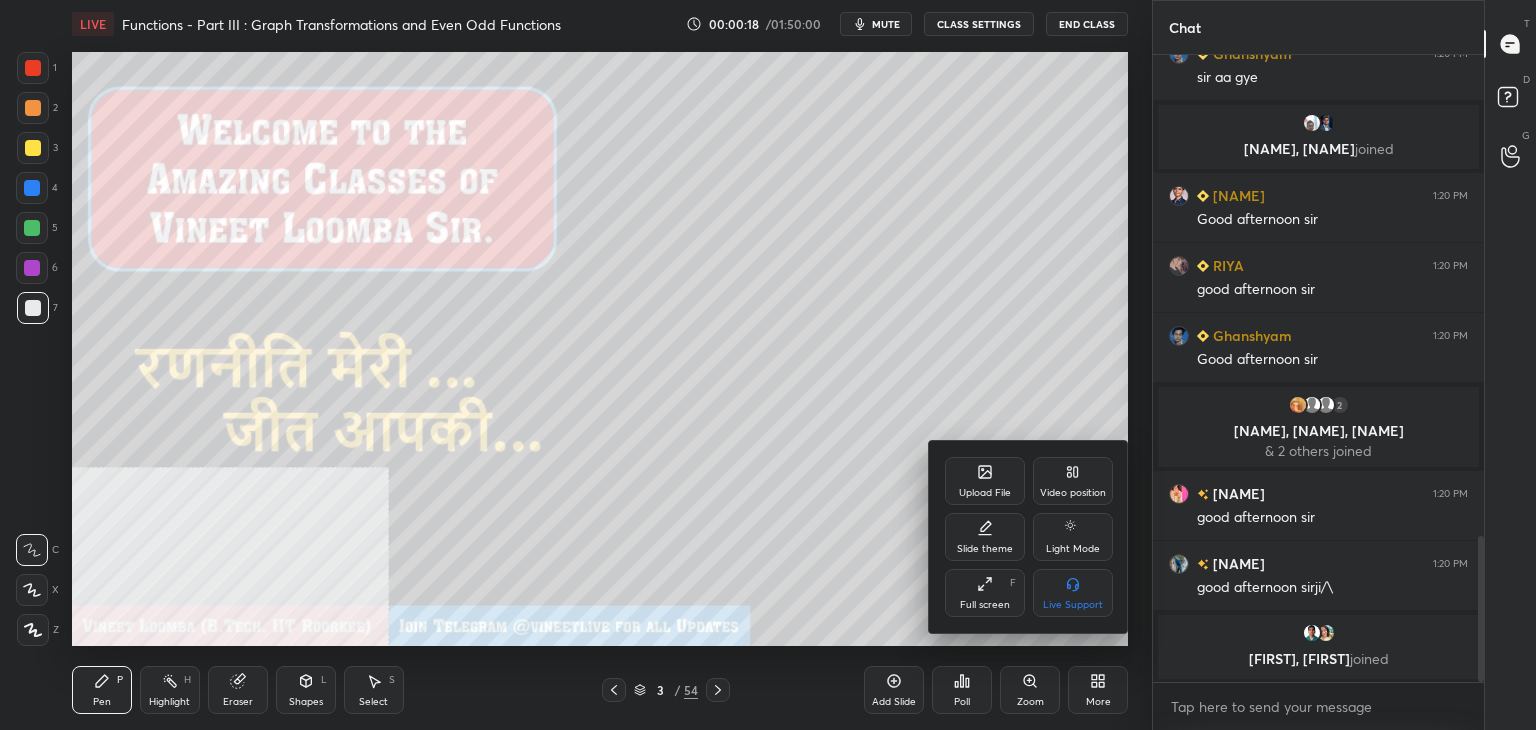 drag, startPoint x: 1079, startPoint y: 479, endPoint x: 1079, endPoint y: 518, distance: 39 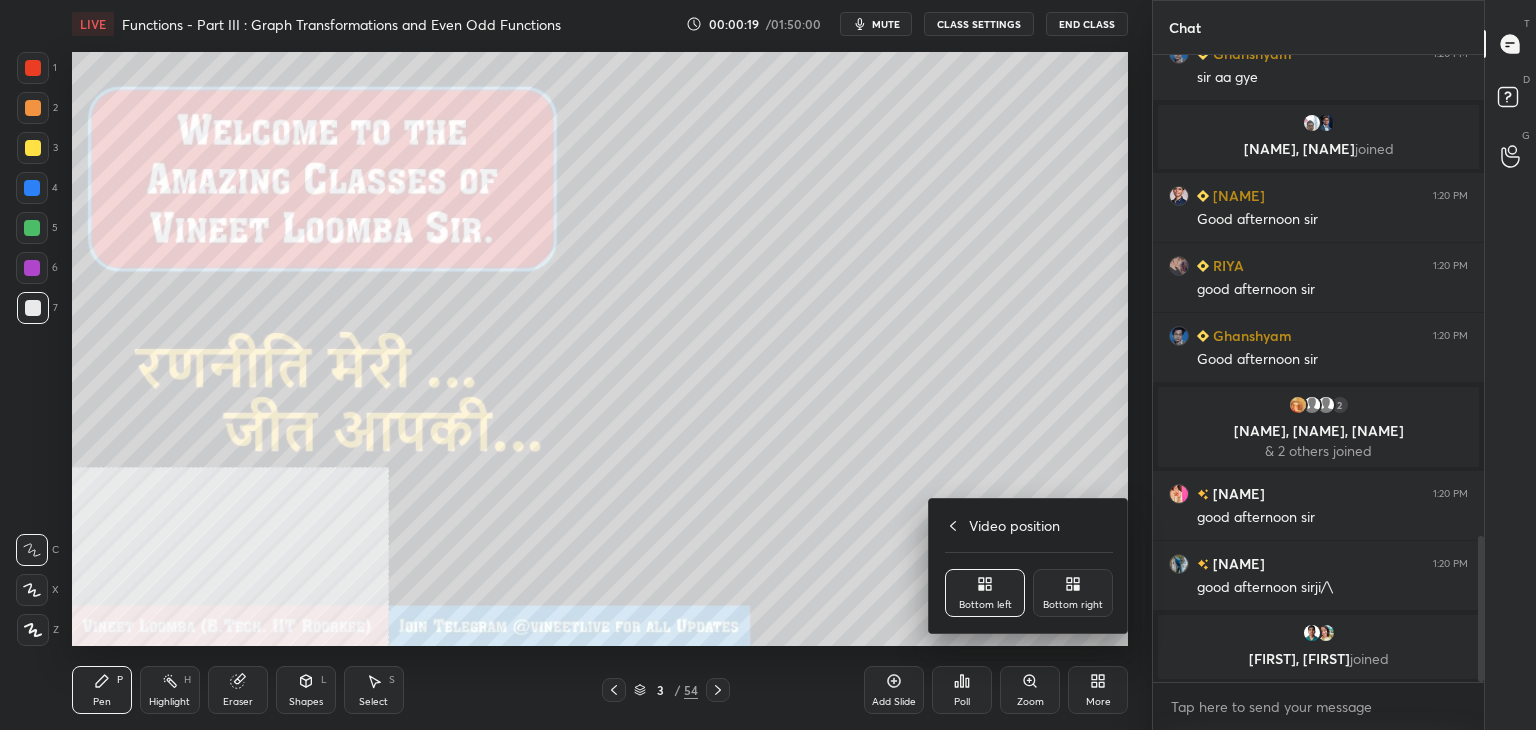 drag, startPoint x: 1080, startPoint y: 600, endPoint x: 1067, endPoint y: 601, distance: 13.038404 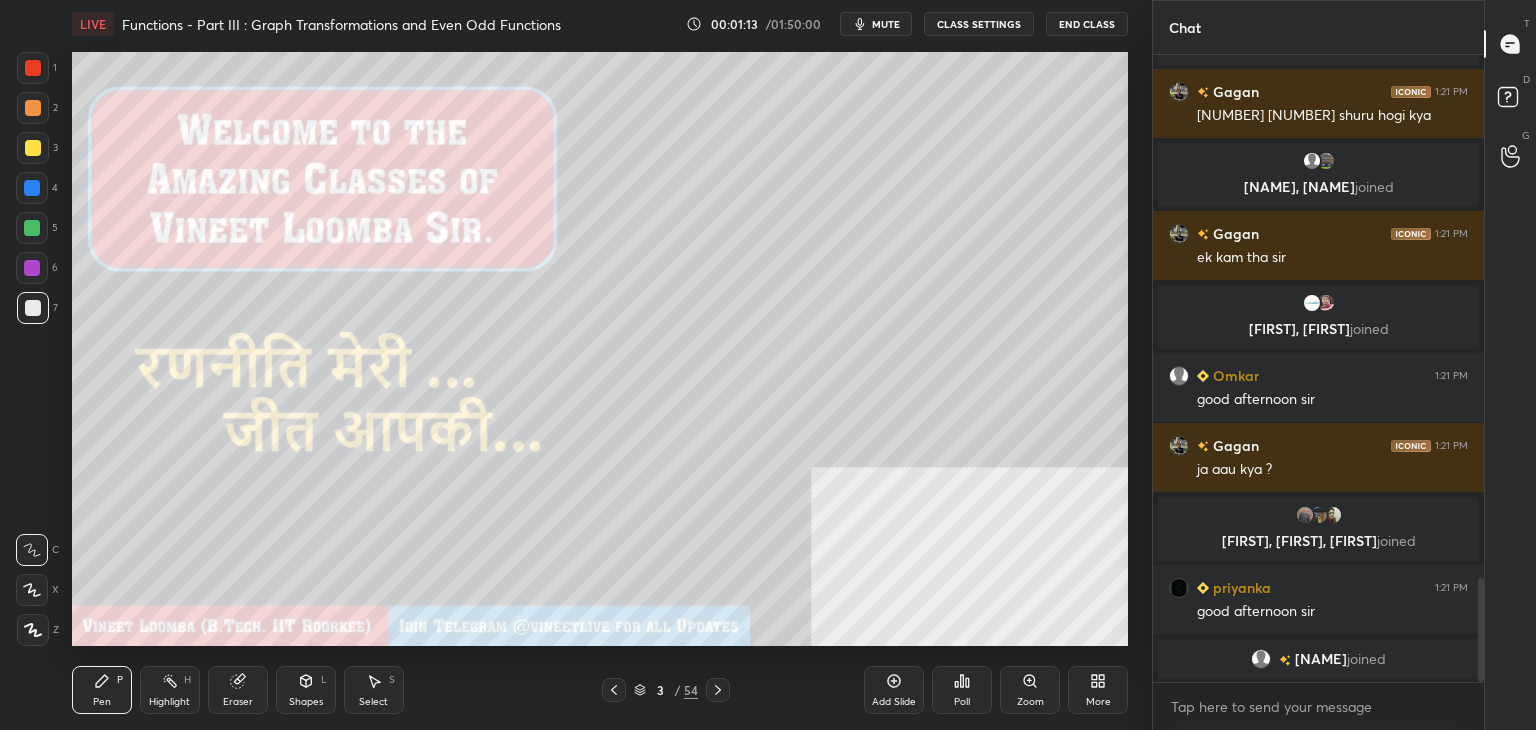 scroll, scrollTop: 3168, scrollLeft: 0, axis: vertical 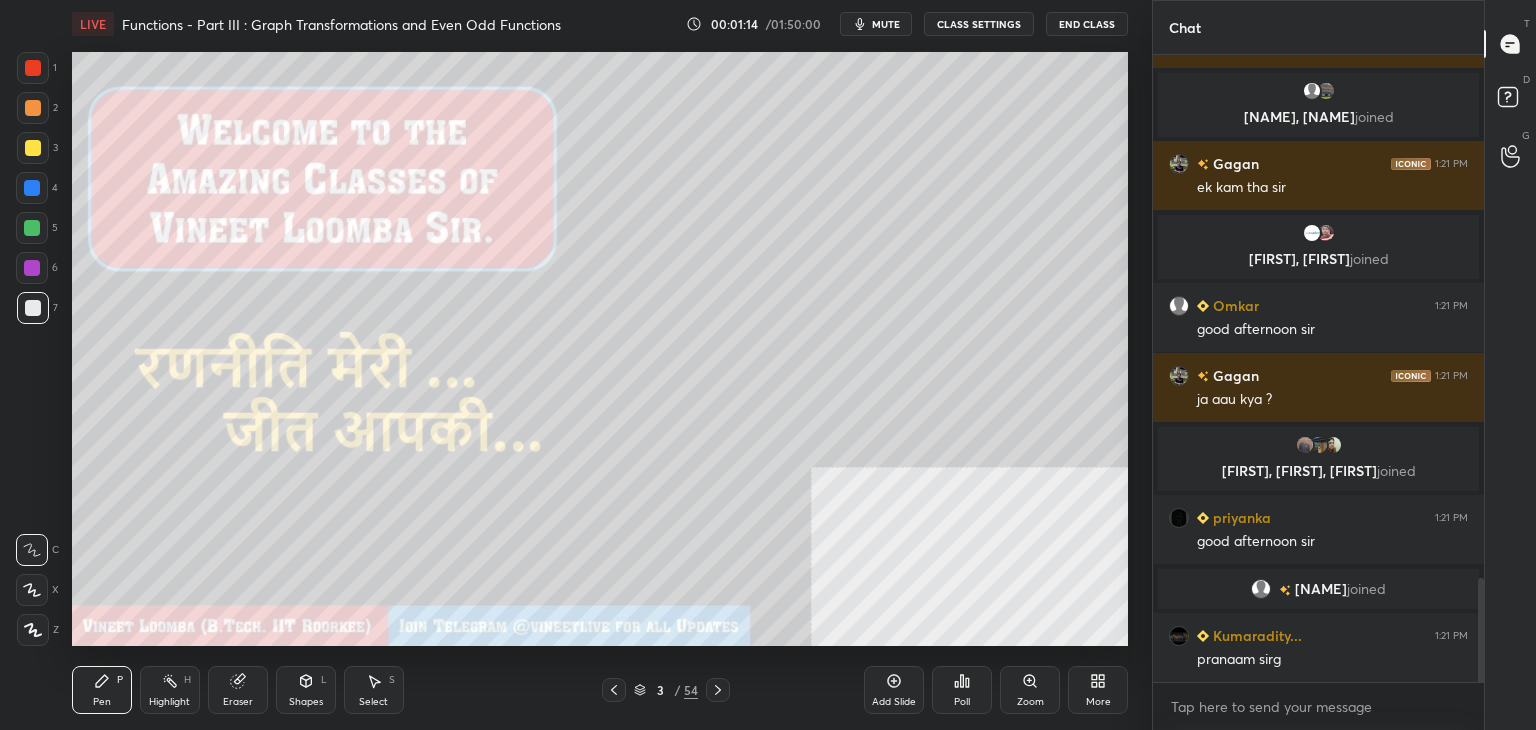 drag, startPoint x: 1484, startPoint y: 647, endPoint x: 1484, endPoint y: 665, distance: 18 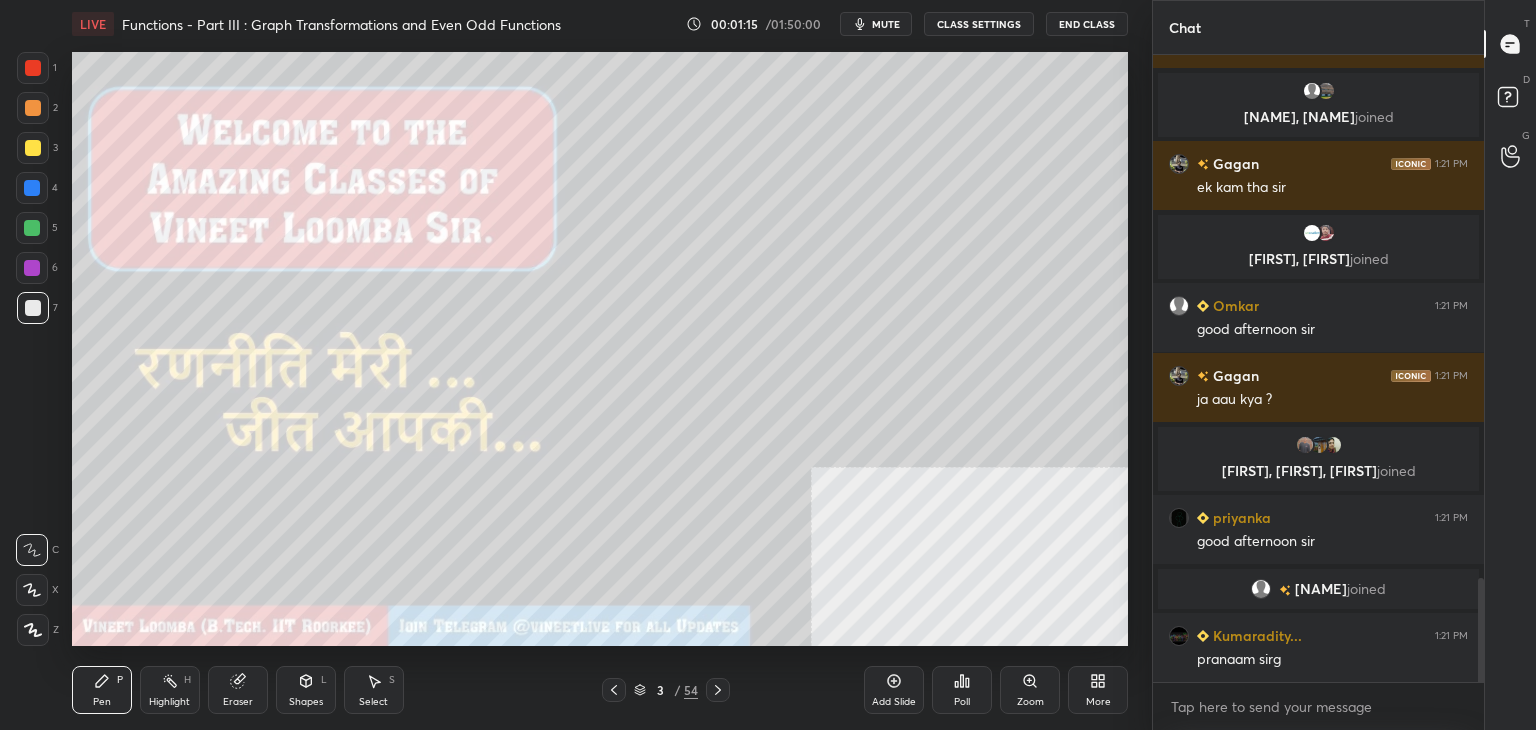click at bounding box center [32, 590] 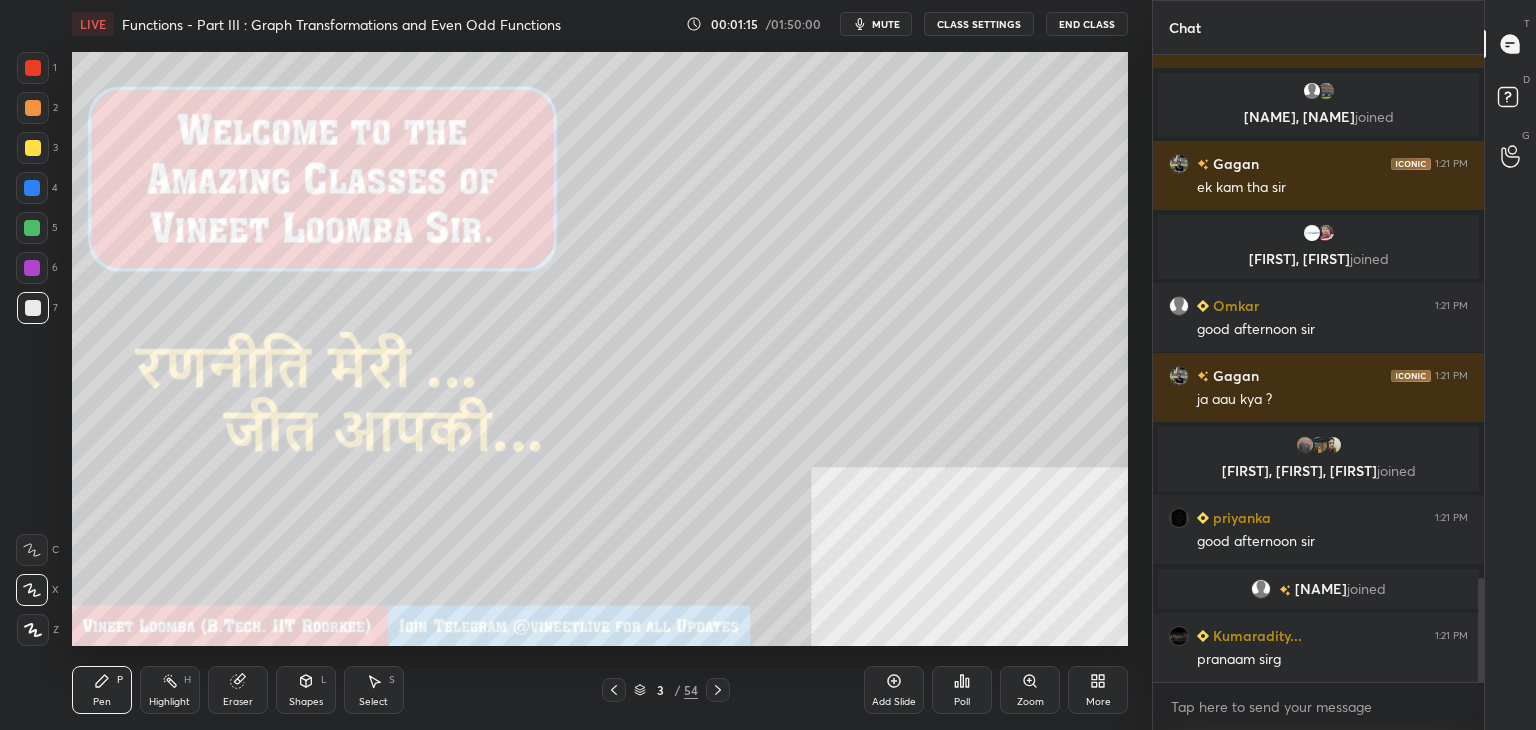 click 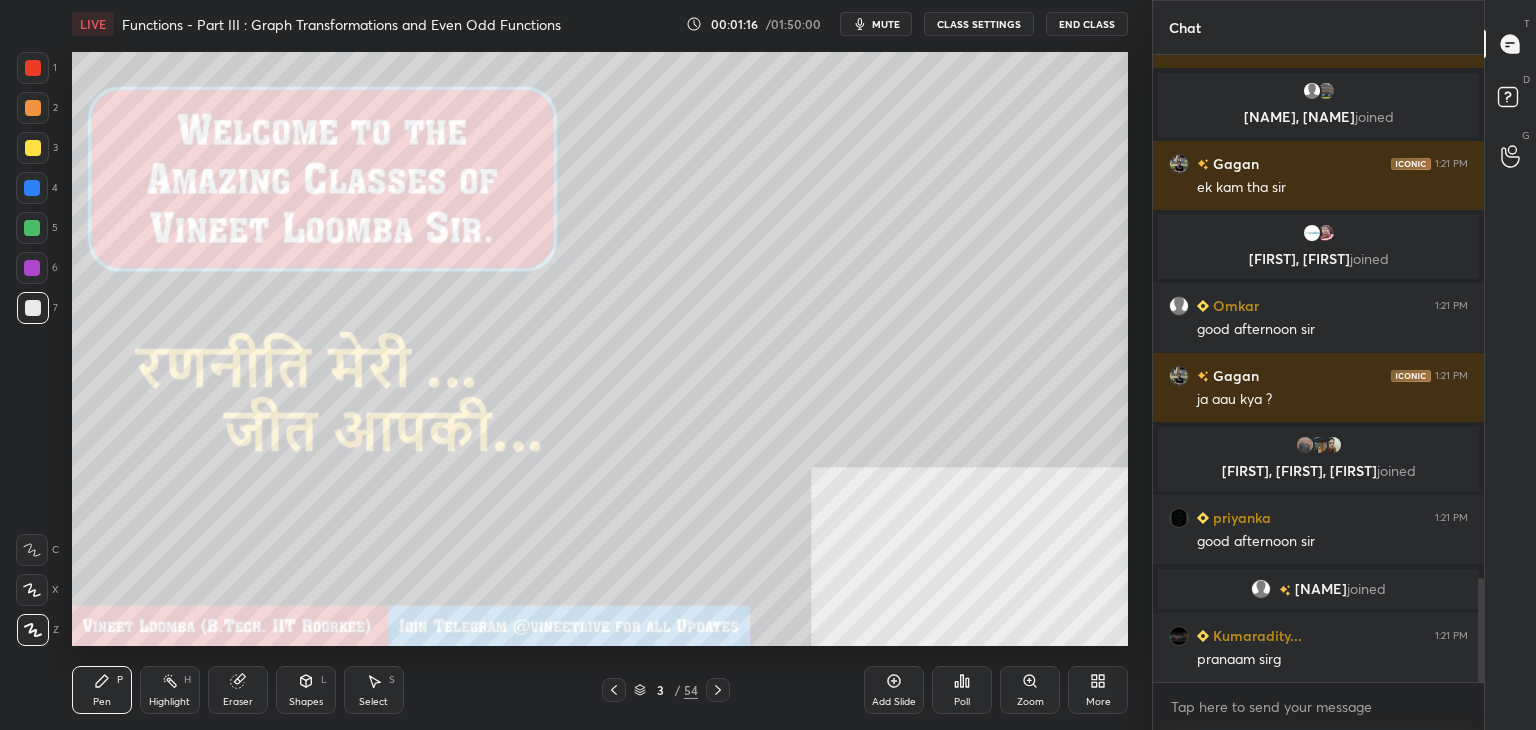 scroll, scrollTop: 3256, scrollLeft: 0, axis: vertical 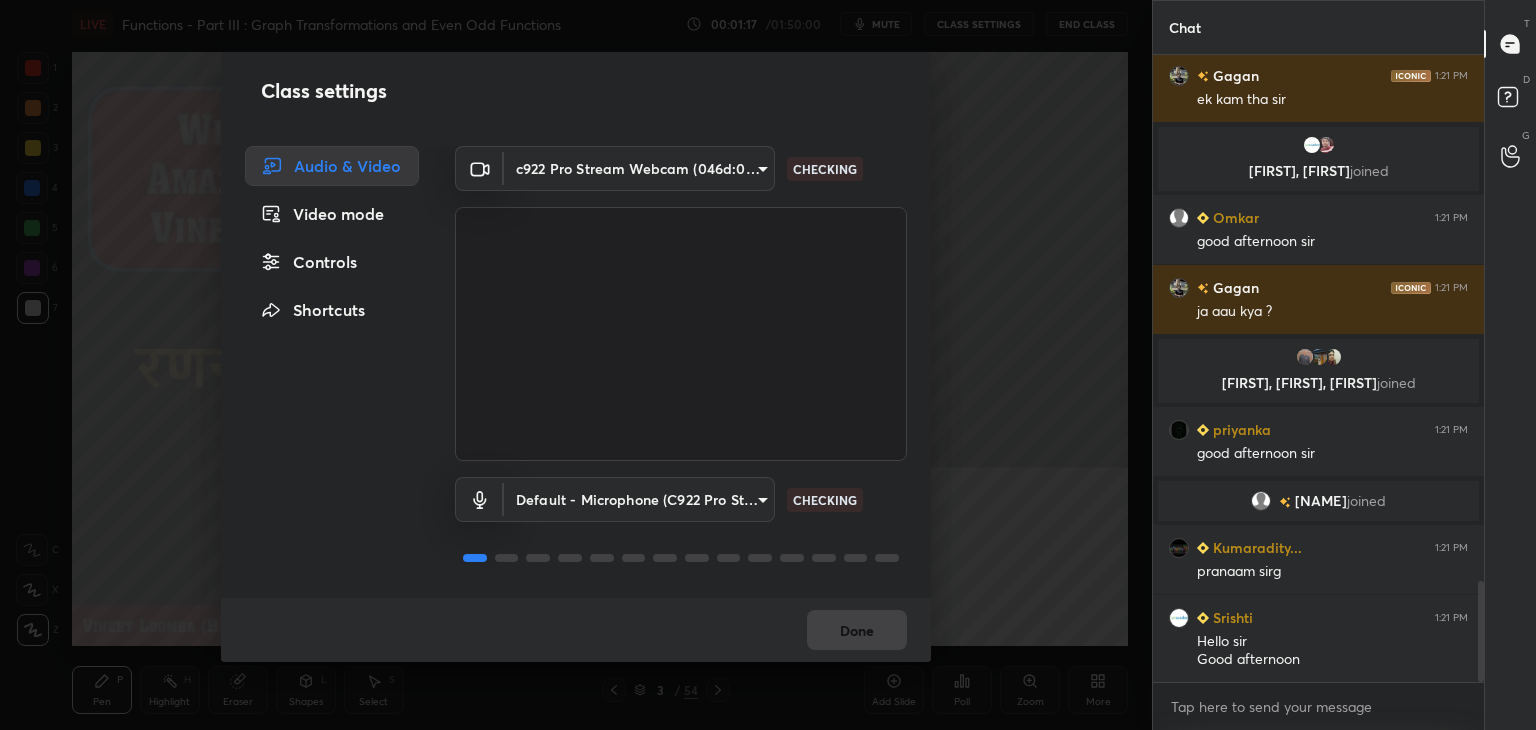 click on "Controls" at bounding box center [332, 262] 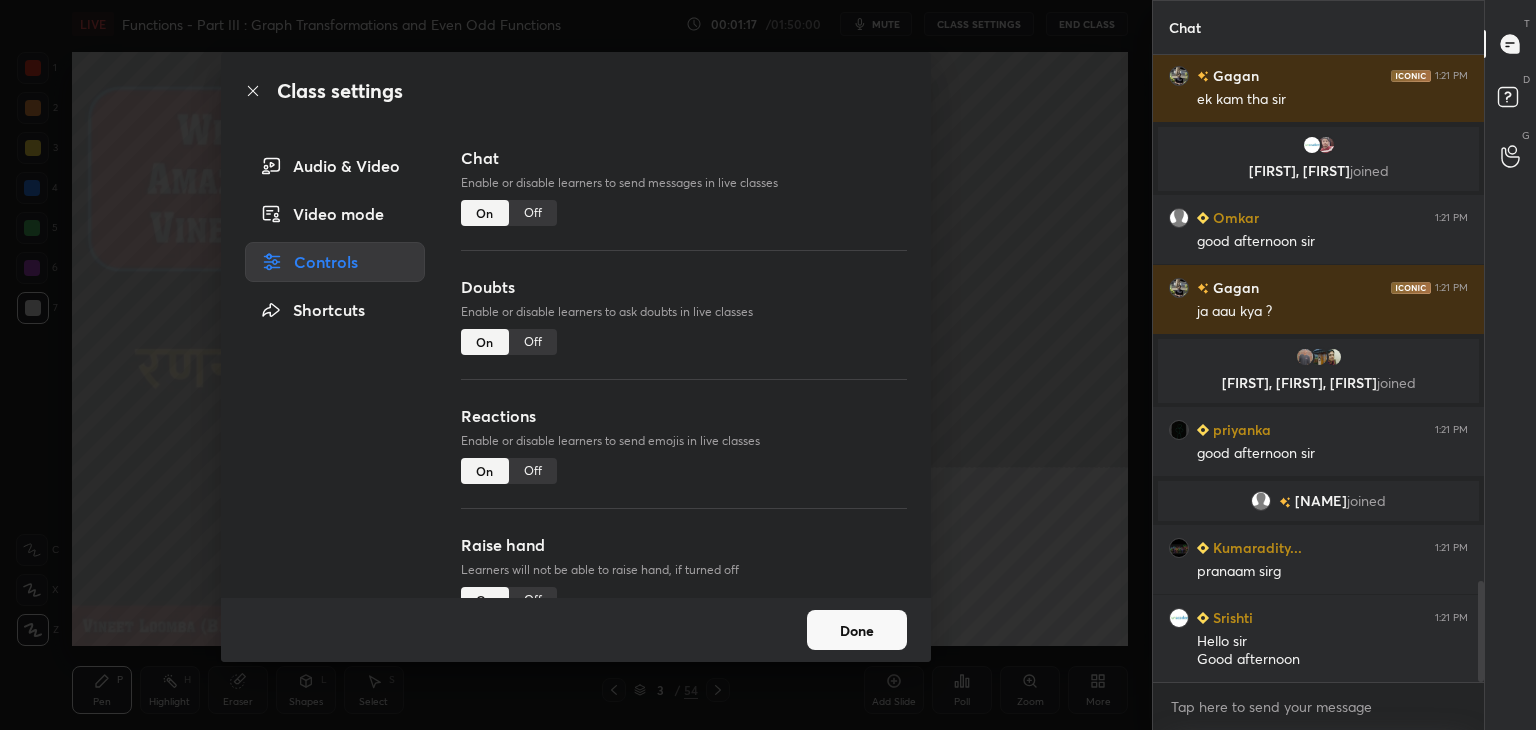 scroll, scrollTop: 3342, scrollLeft: 0, axis: vertical 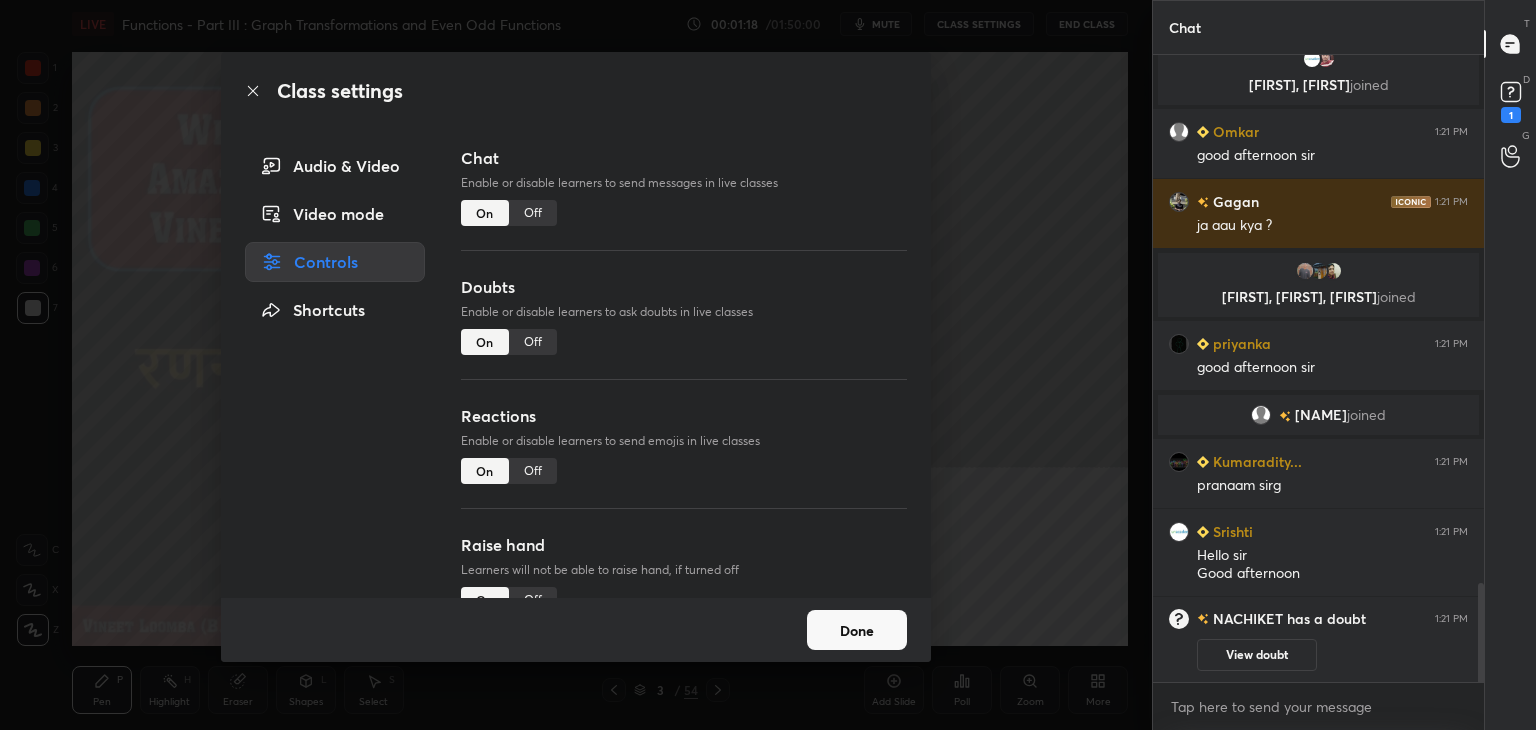 drag, startPoint x: 513, startPoint y: 472, endPoint x: 516, endPoint y: 484, distance: 12.369317 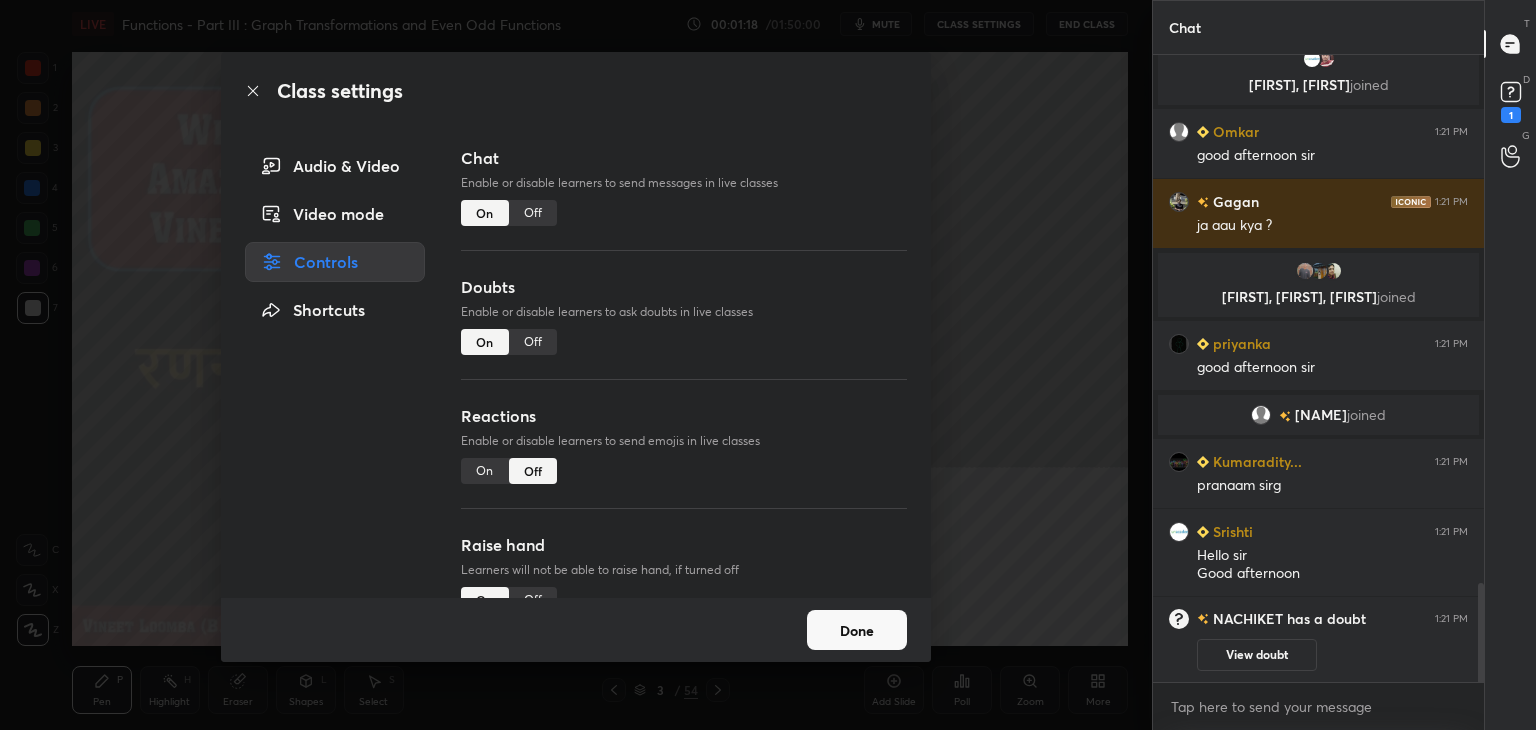 click on "Off" at bounding box center [533, 600] 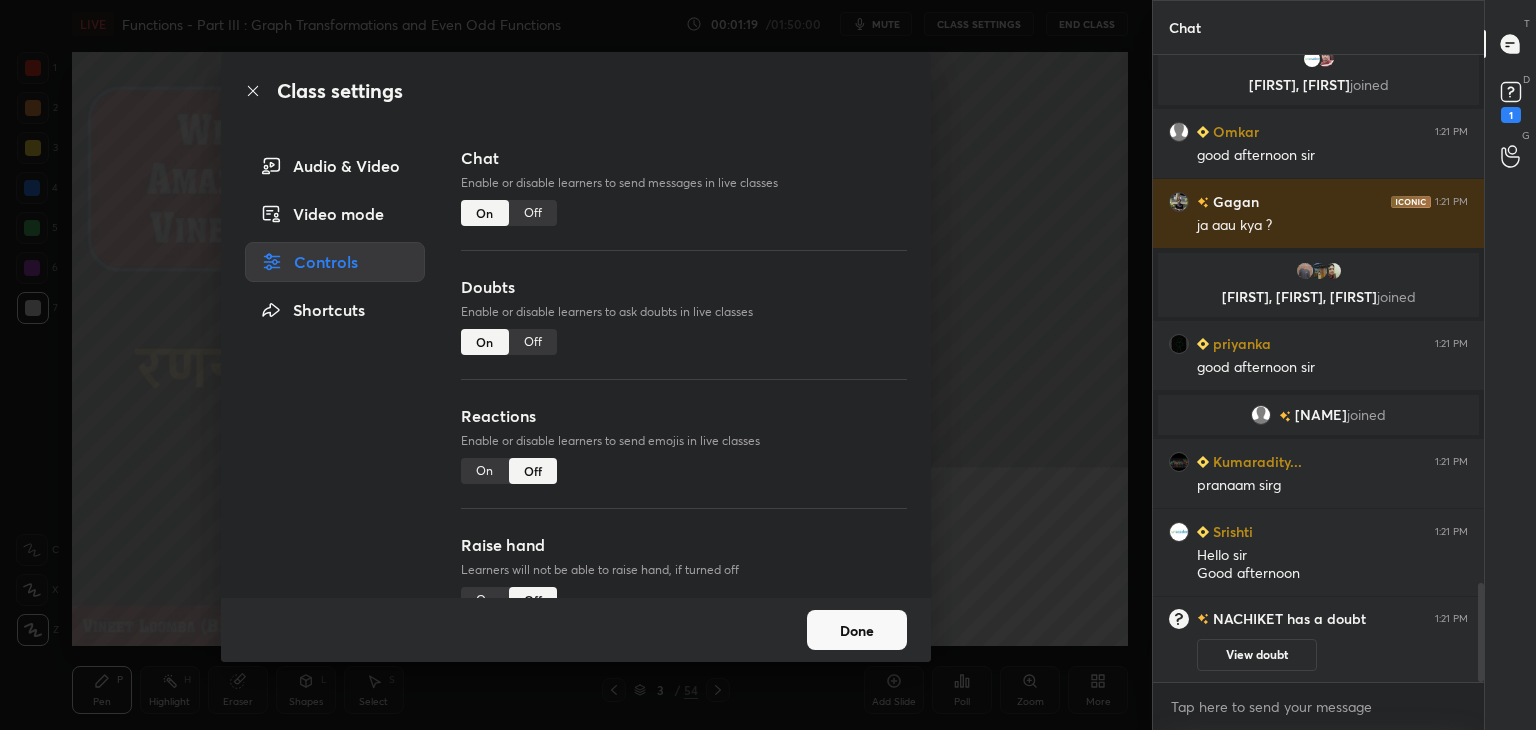 click on "Done" at bounding box center (857, 630) 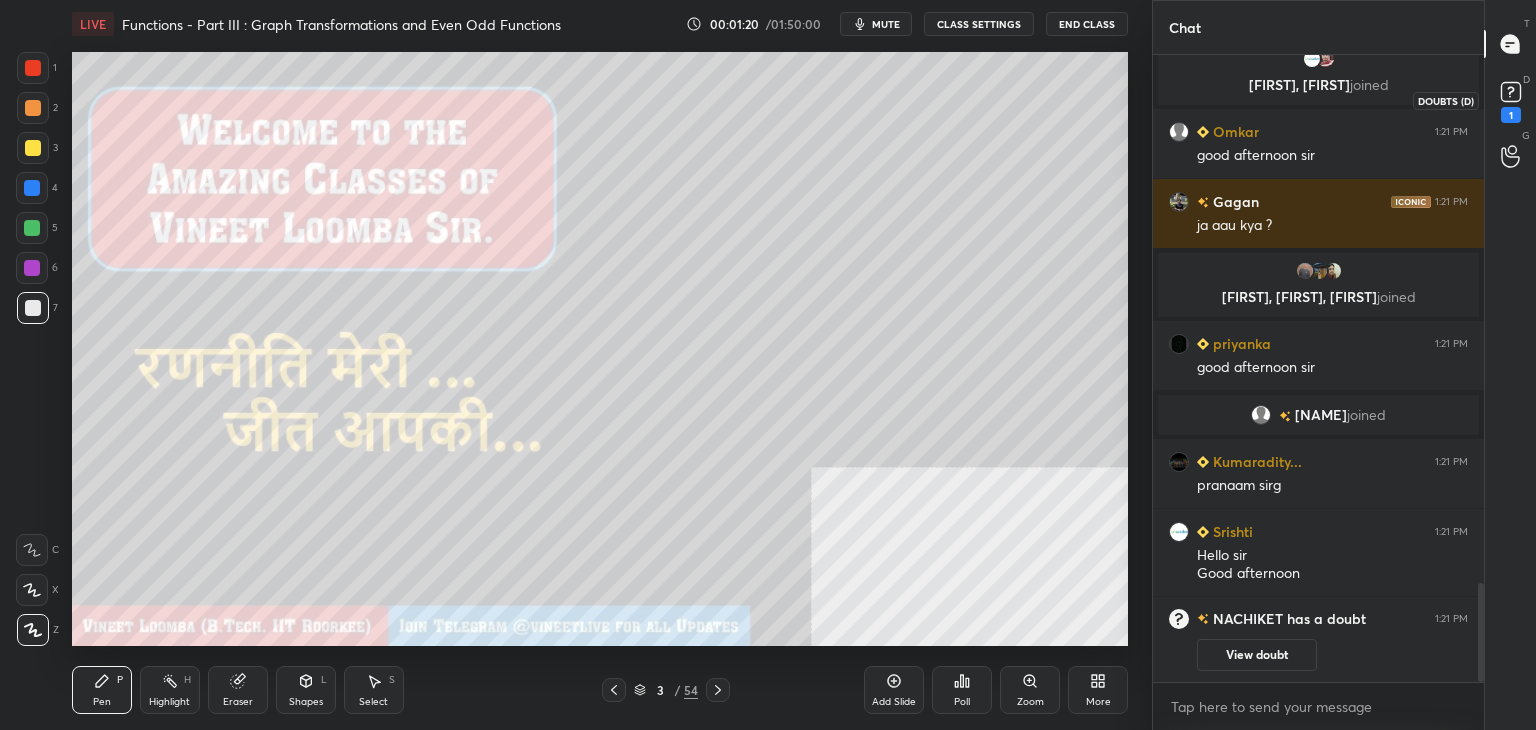 click 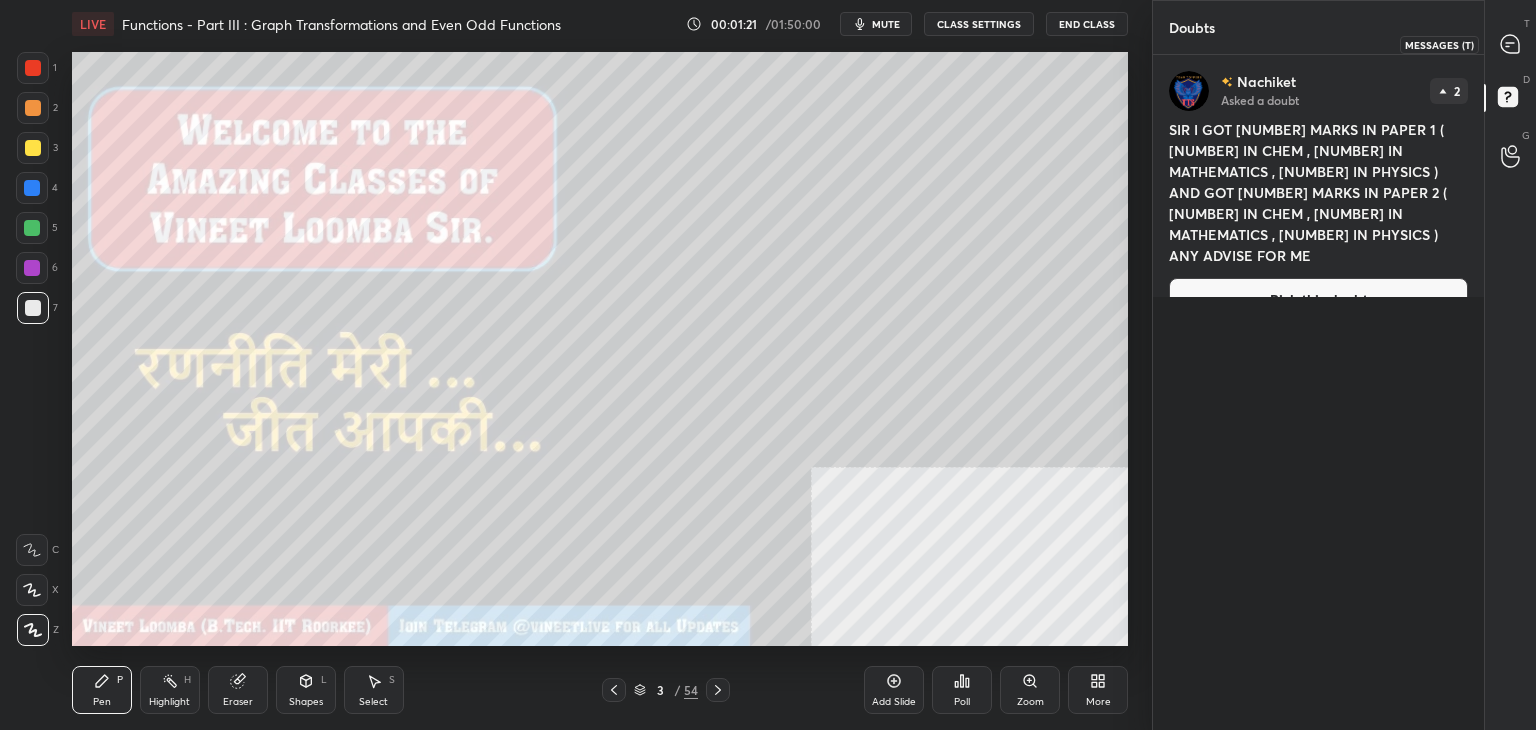 click 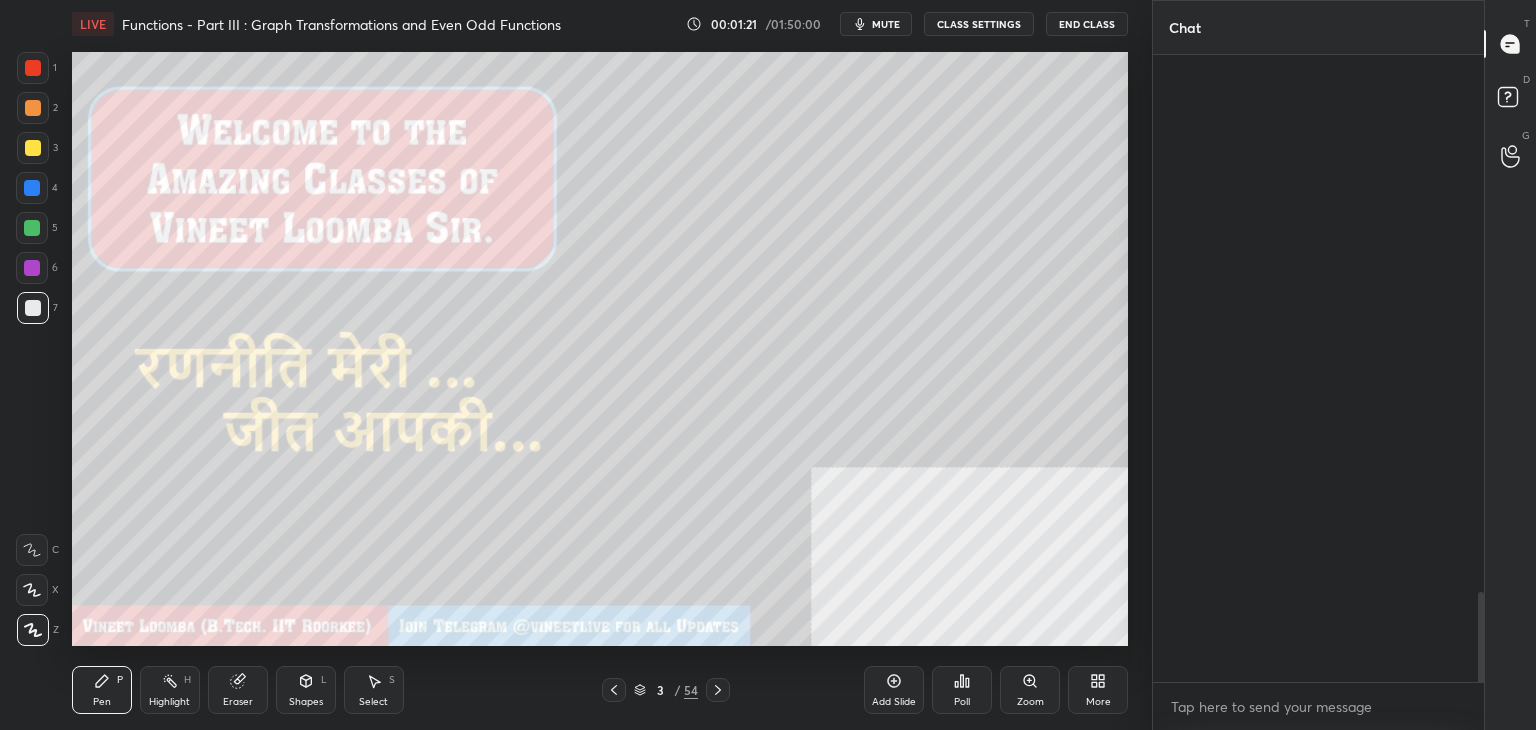 scroll, scrollTop: 3730, scrollLeft: 0, axis: vertical 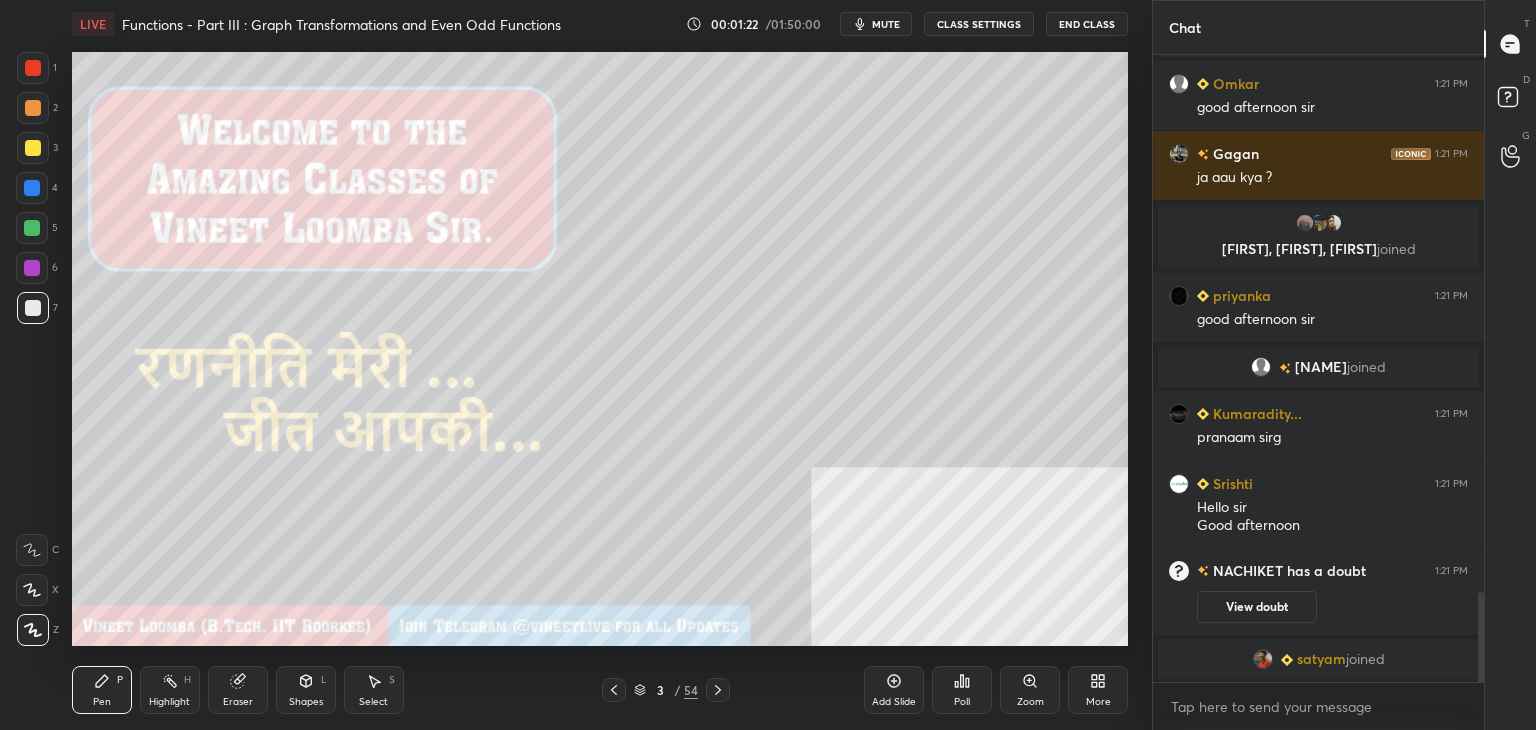 click 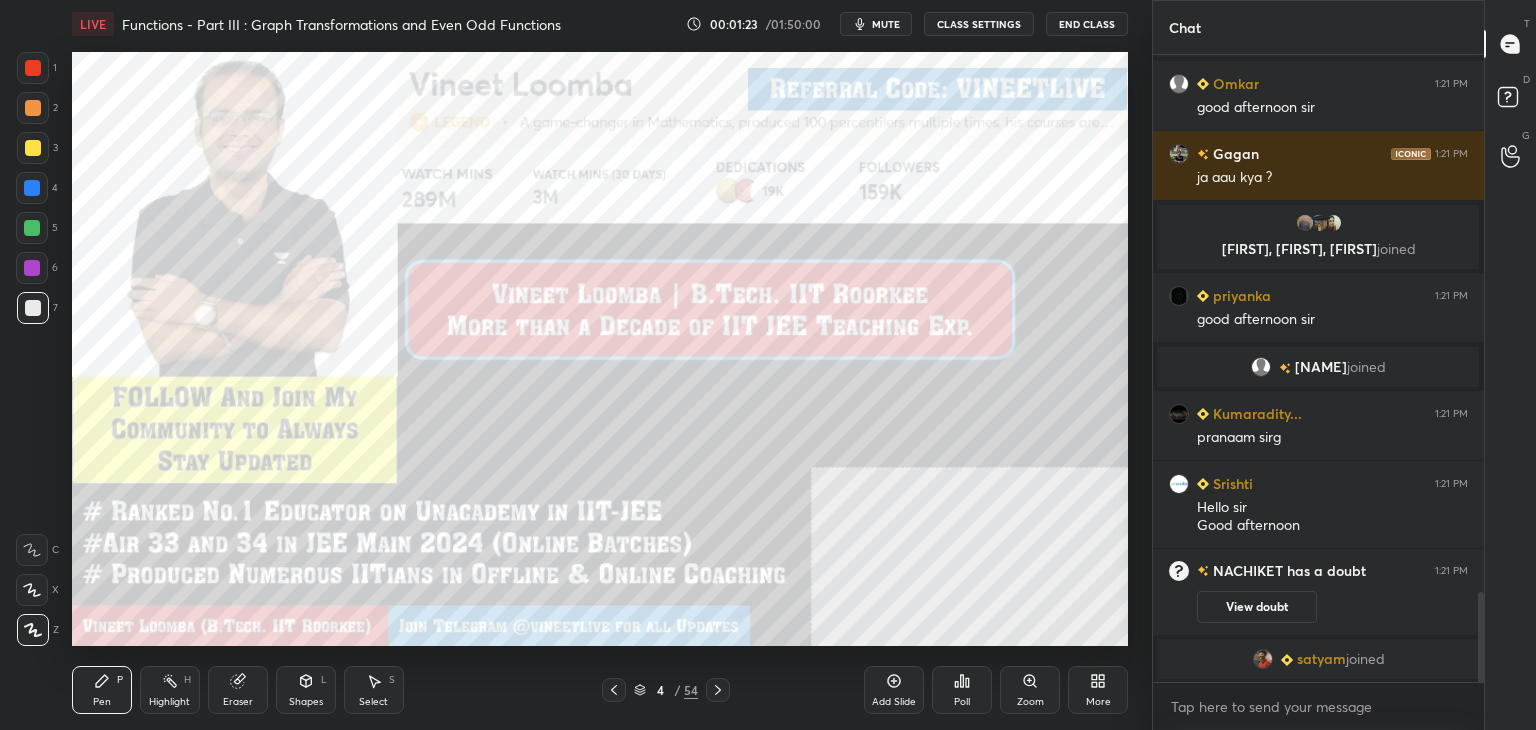 scroll, scrollTop: 3754, scrollLeft: 0, axis: vertical 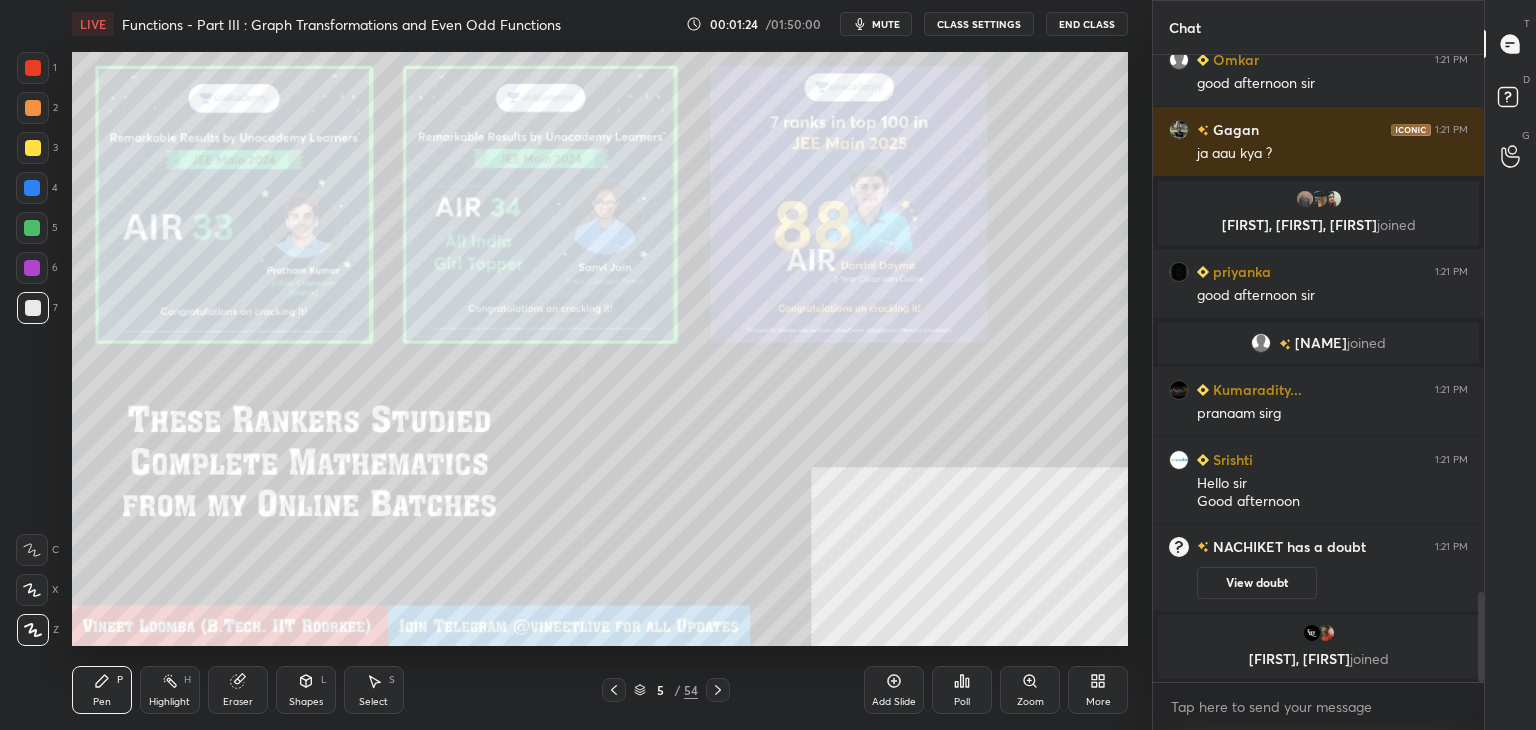click 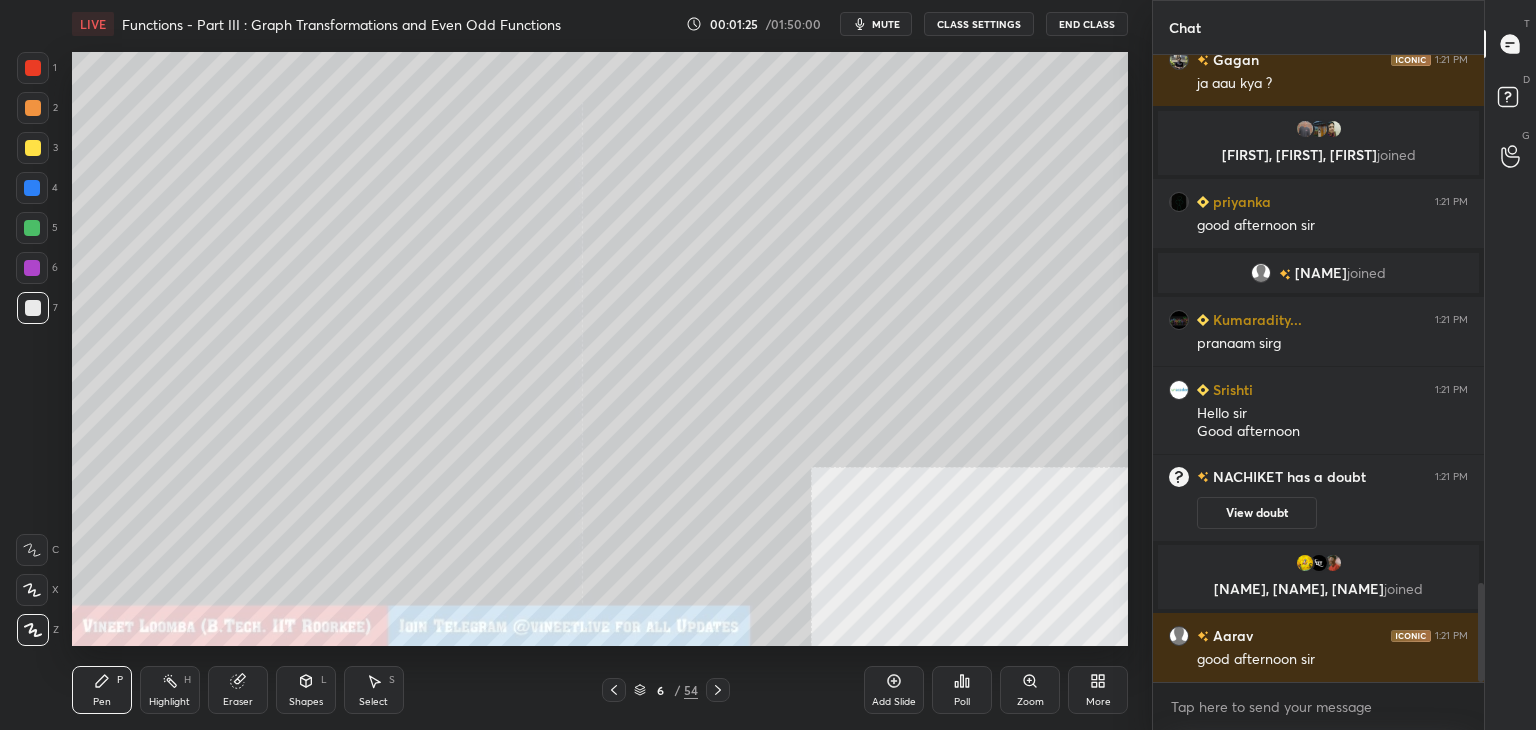 scroll, scrollTop: 3342, scrollLeft: 0, axis: vertical 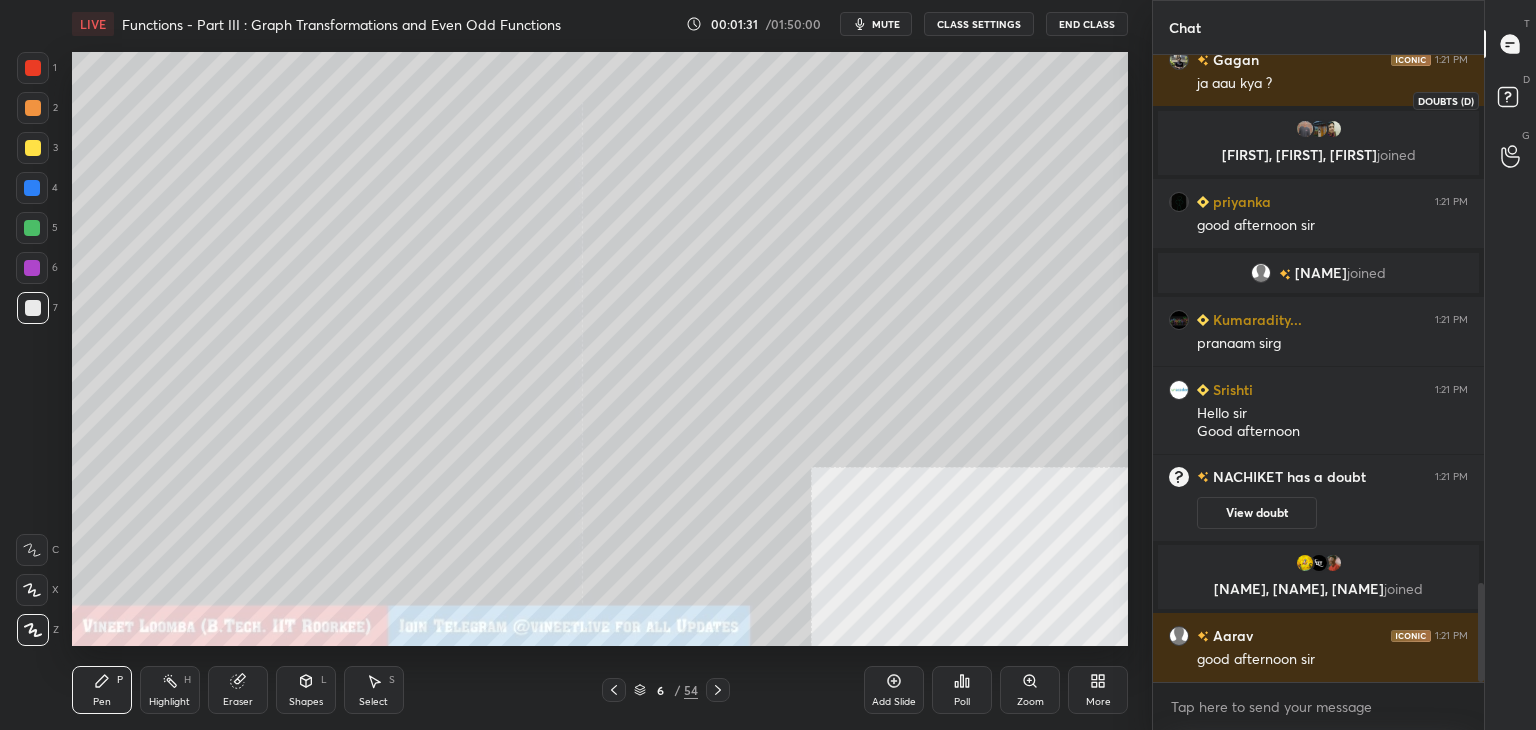 click 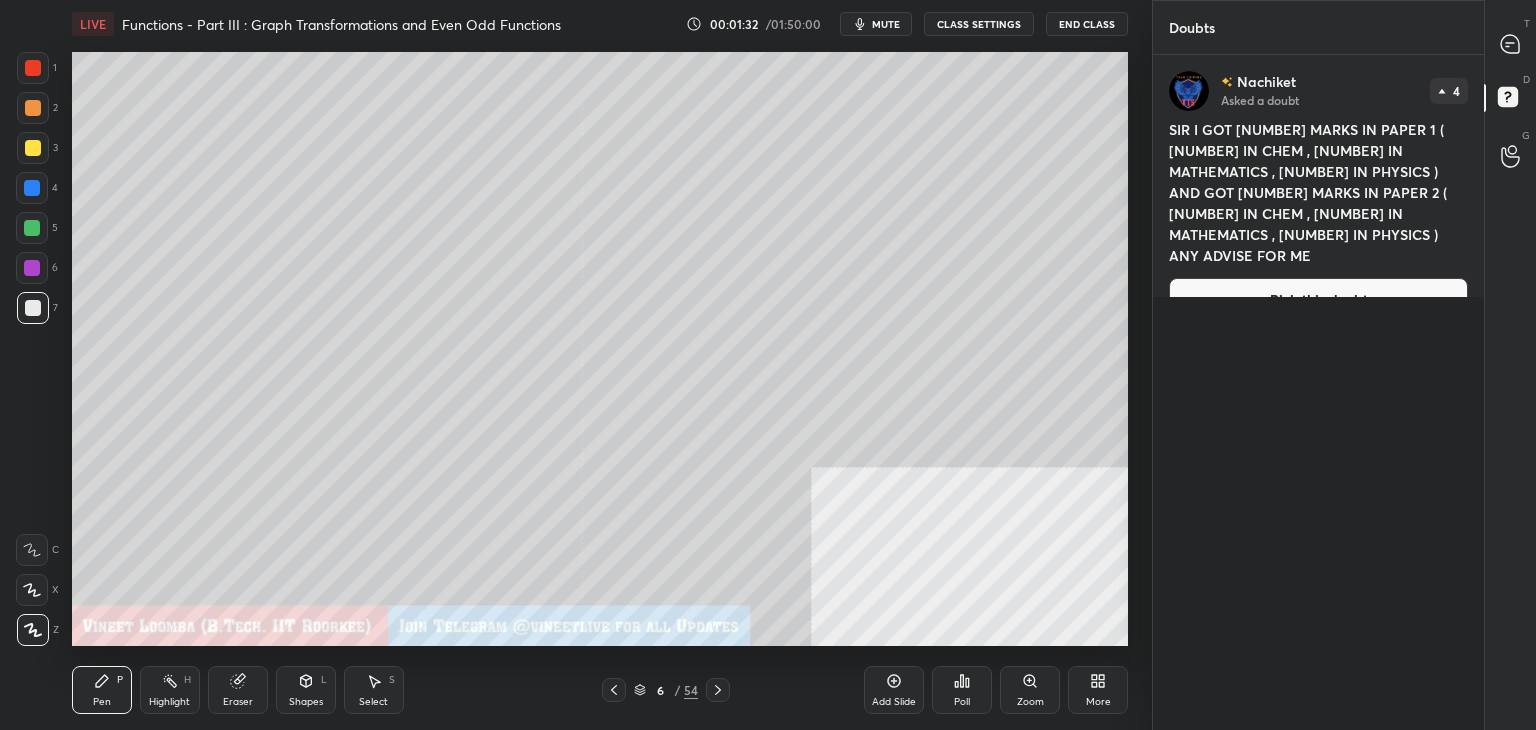 click on "[NAME] Asked a doubt 4 SIR I GOT 99 MARKS IN PAPER 1 ( 31 IN CHEM , 41 IN MATHEMATICS , 29 IN PHYSICS ) AND GOT 04 MARKS IN PAPER 2 ( 31 IN CHEM , 37 IN MATHEMATICS , 43 IN PHYSICS ) ANY ADVISE FOR ME Pick this doubt" at bounding box center (1318, 196) 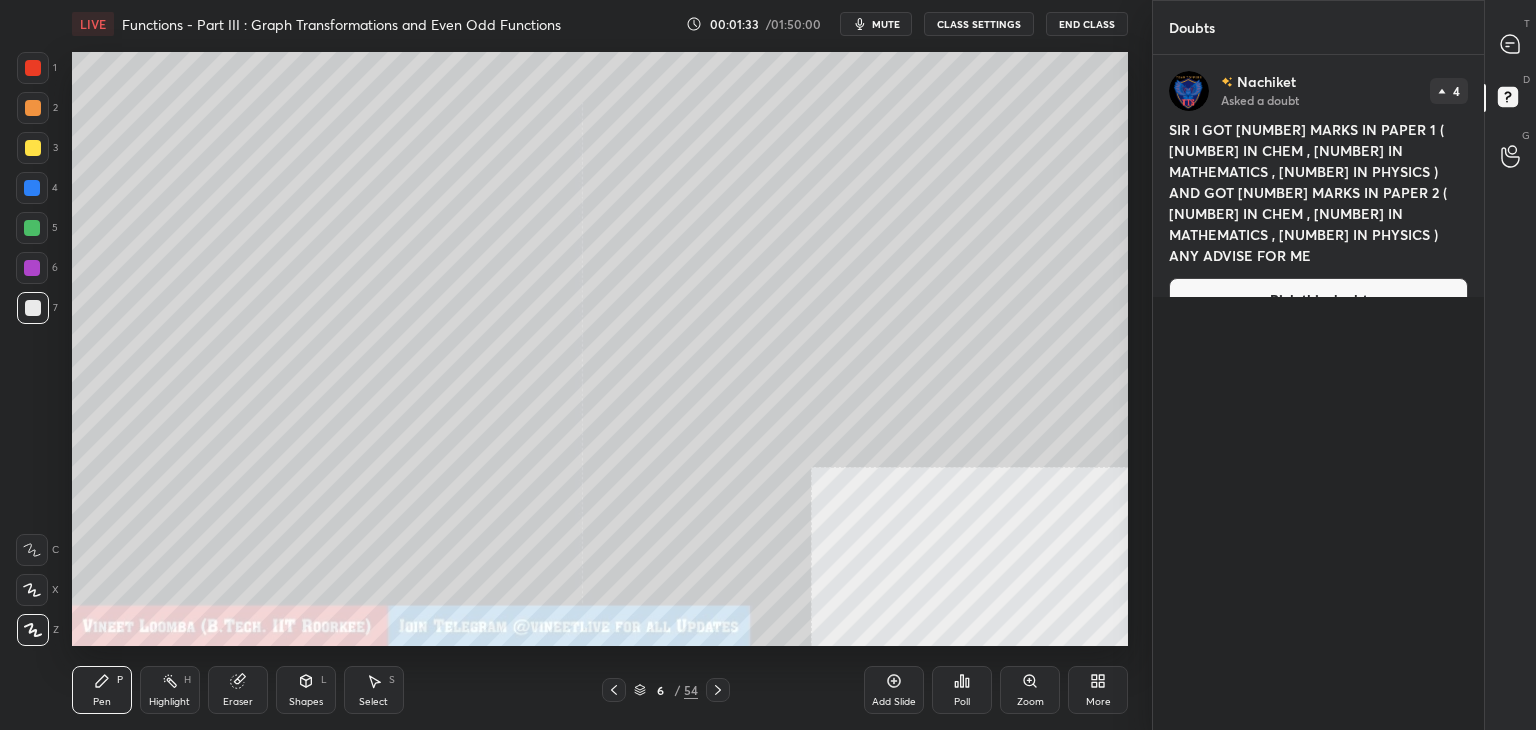 click on "Pick this doubt" at bounding box center (1318, 300) 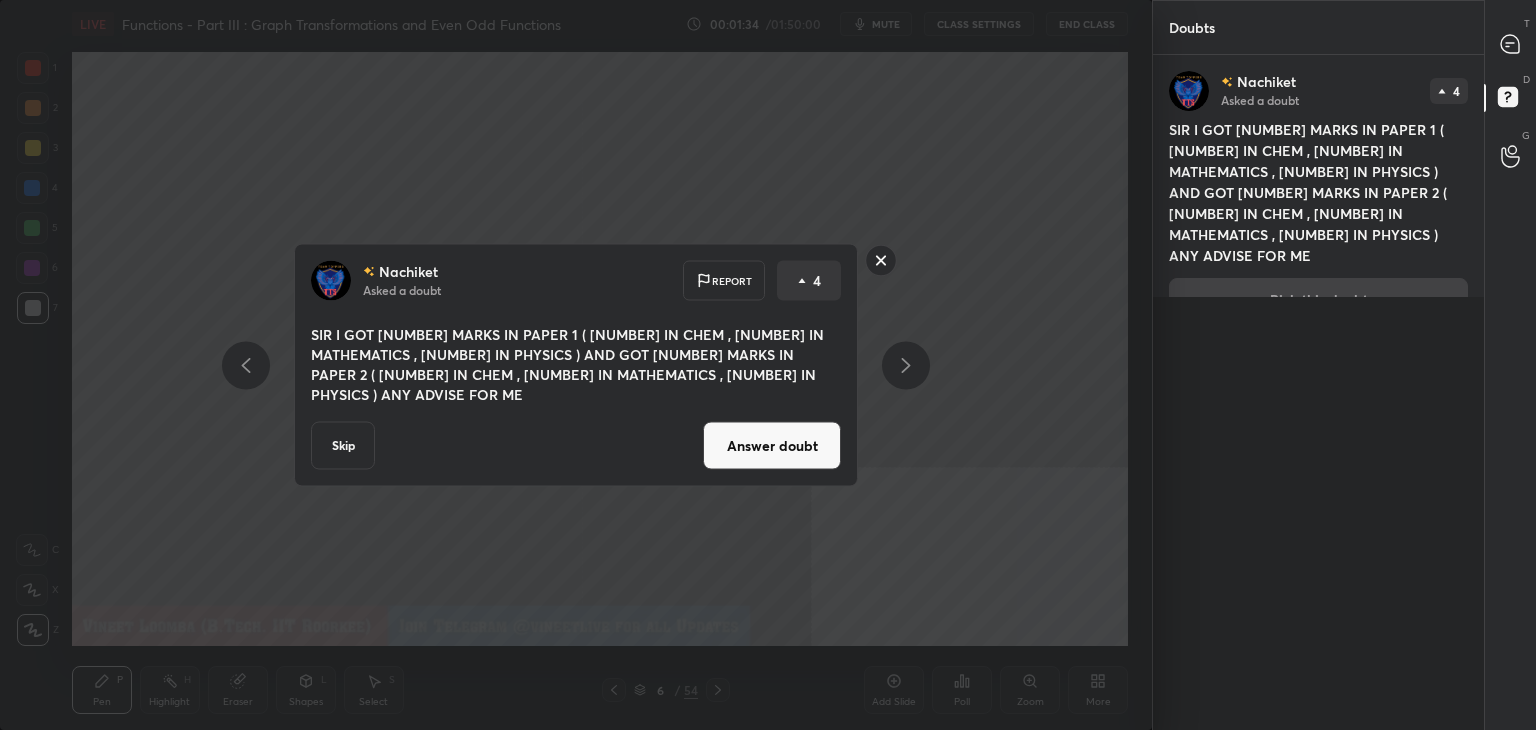 click on "Answer doubt" at bounding box center (772, 446) 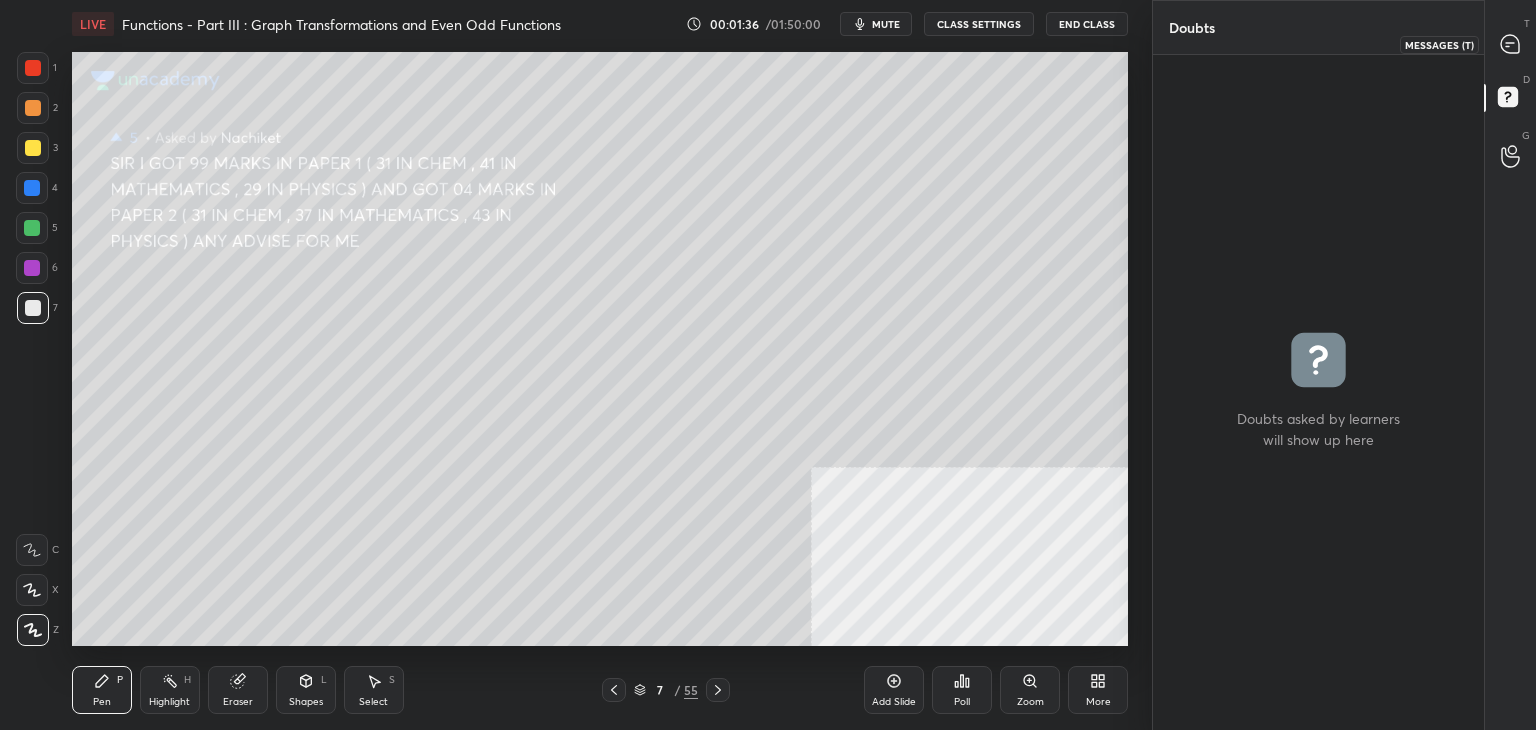 click 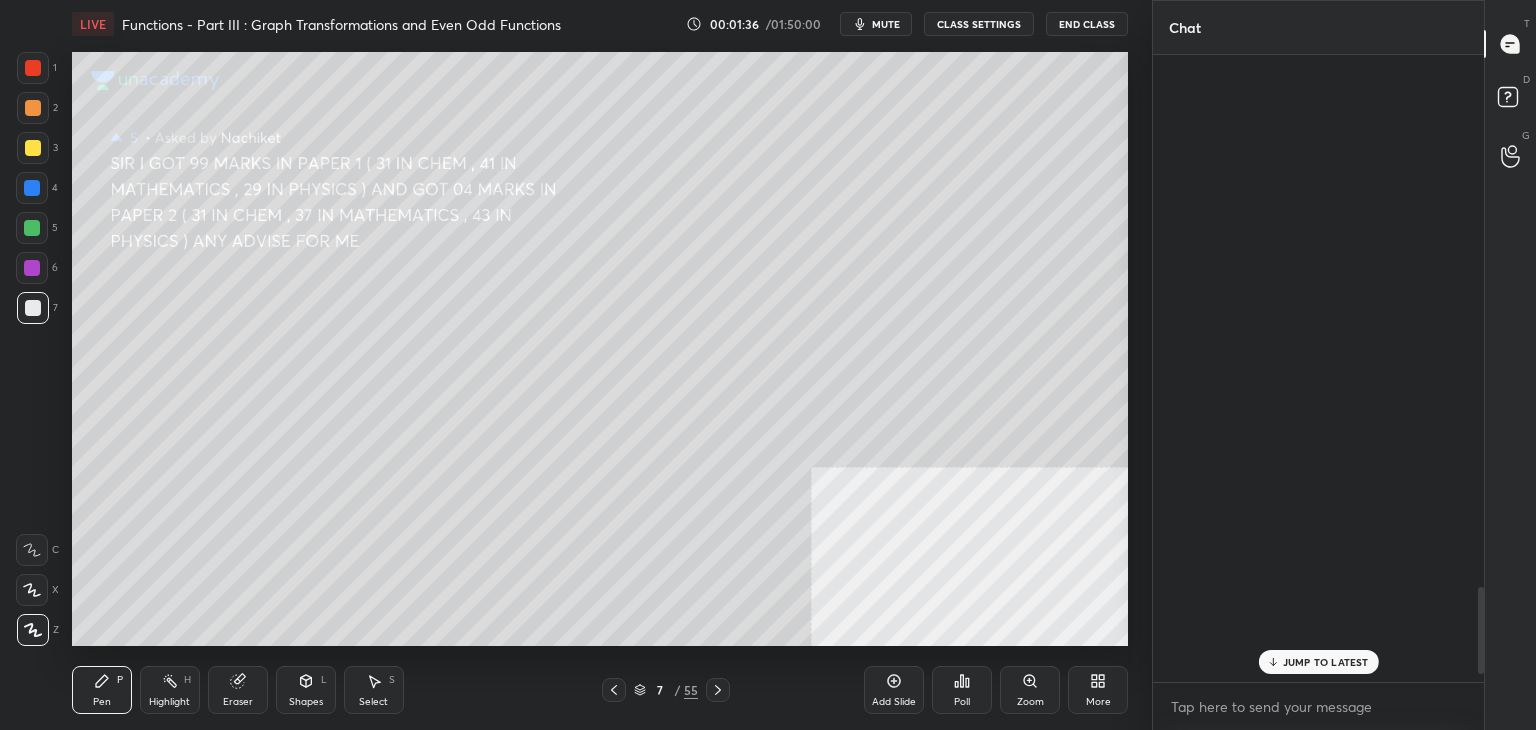 scroll, scrollTop: 3866, scrollLeft: 0, axis: vertical 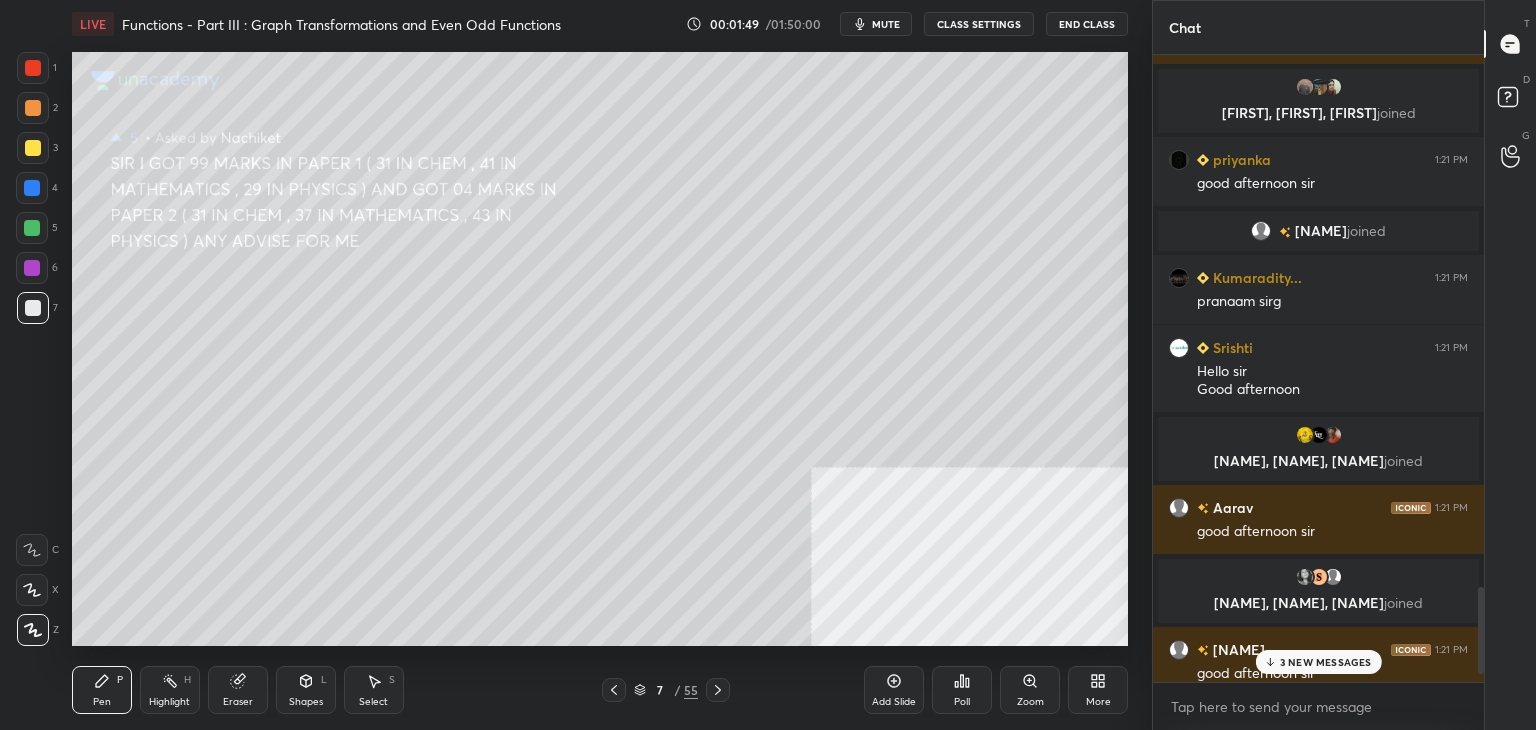 click on "3 NEW MESSAGES" at bounding box center [1326, 662] 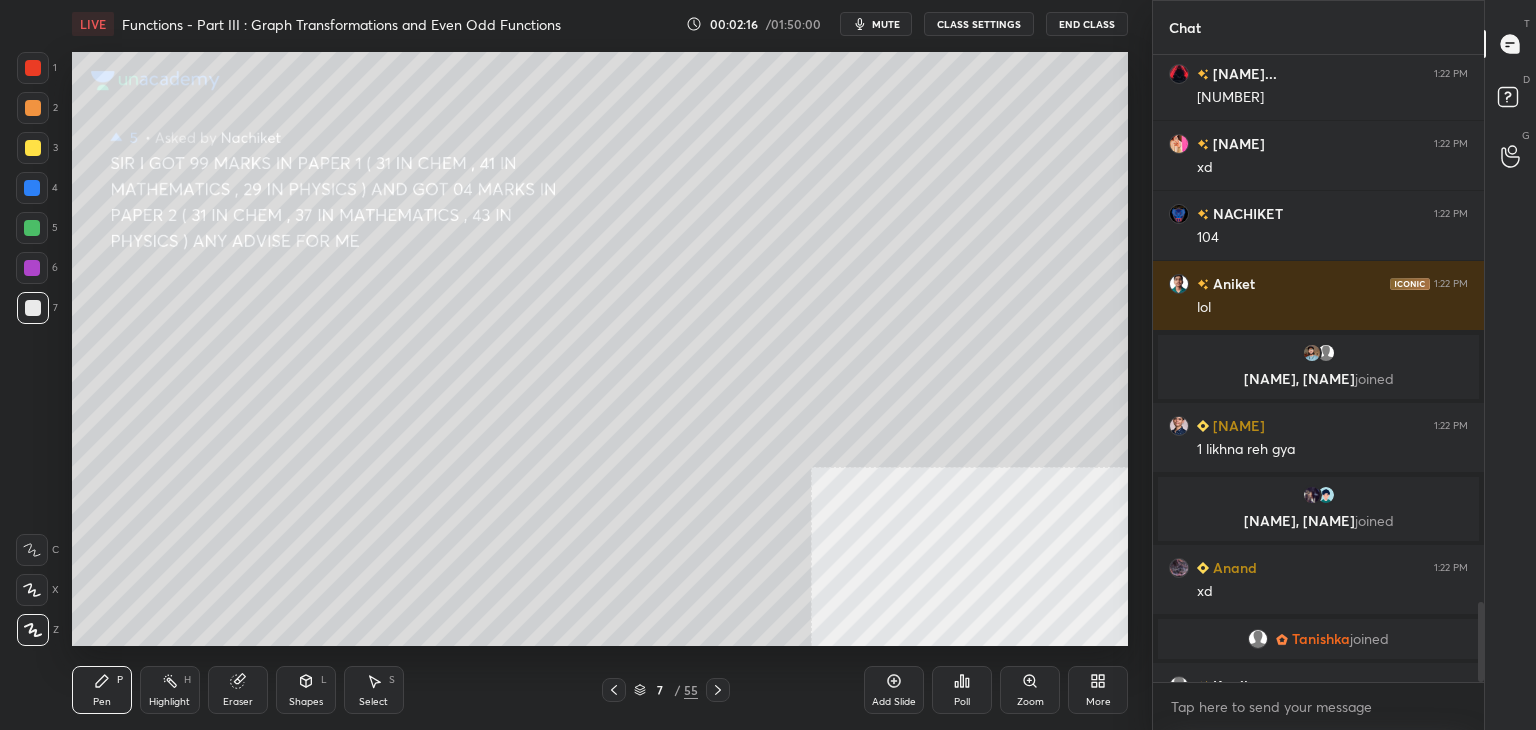 scroll, scrollTop: 4304, scrollLeft: 0, axis: vertical 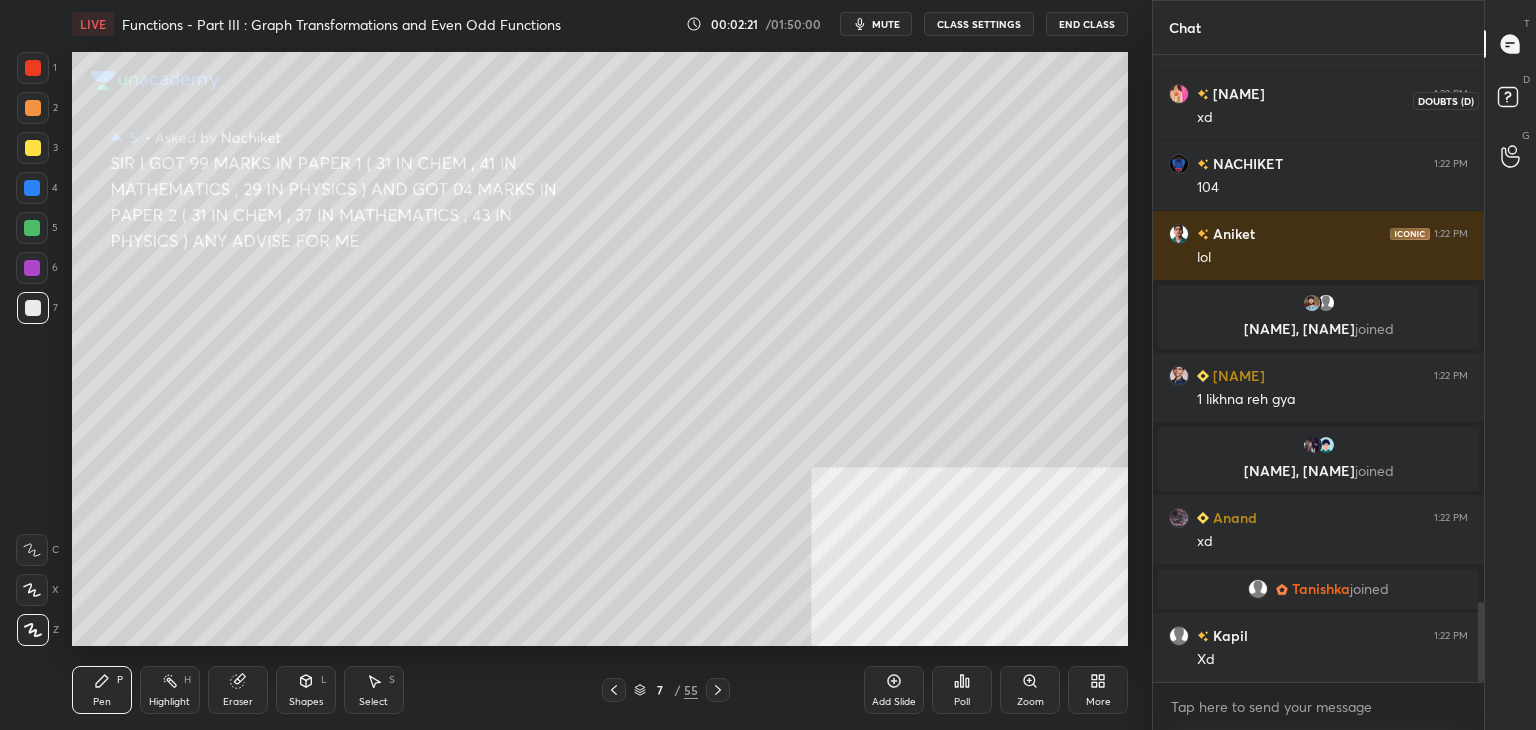 click 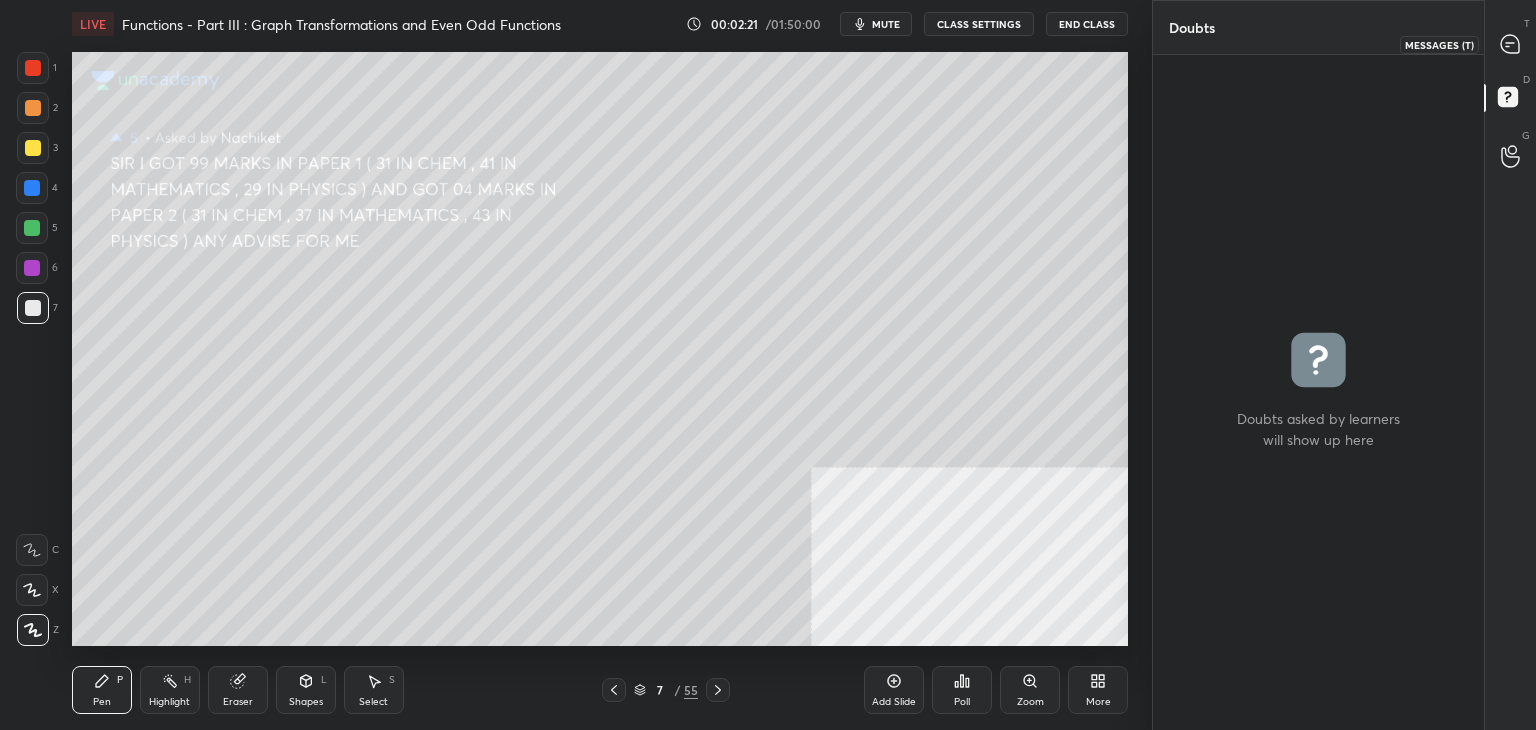 click 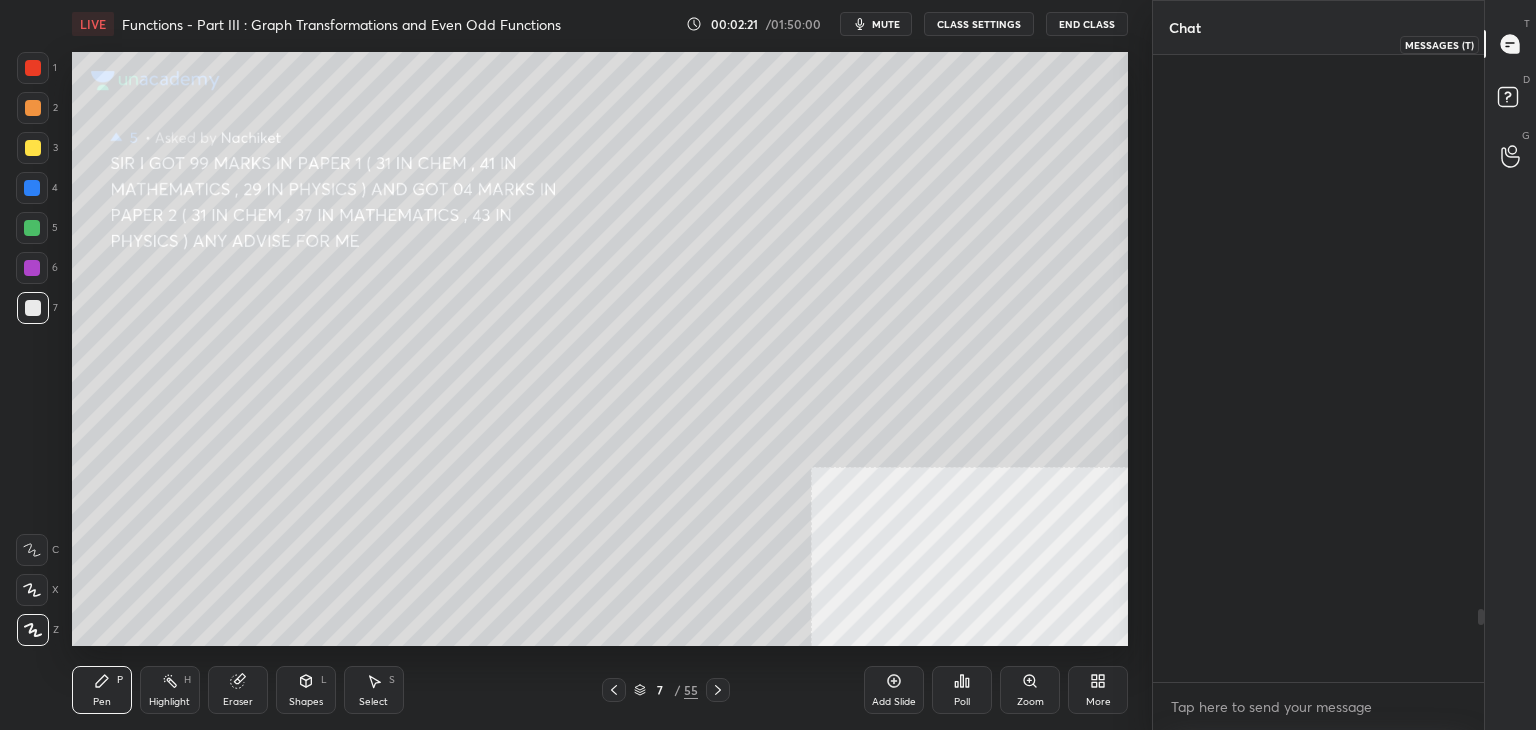 scroll, scrollTop: 4786, scrollLeft: 0, axis: vertical 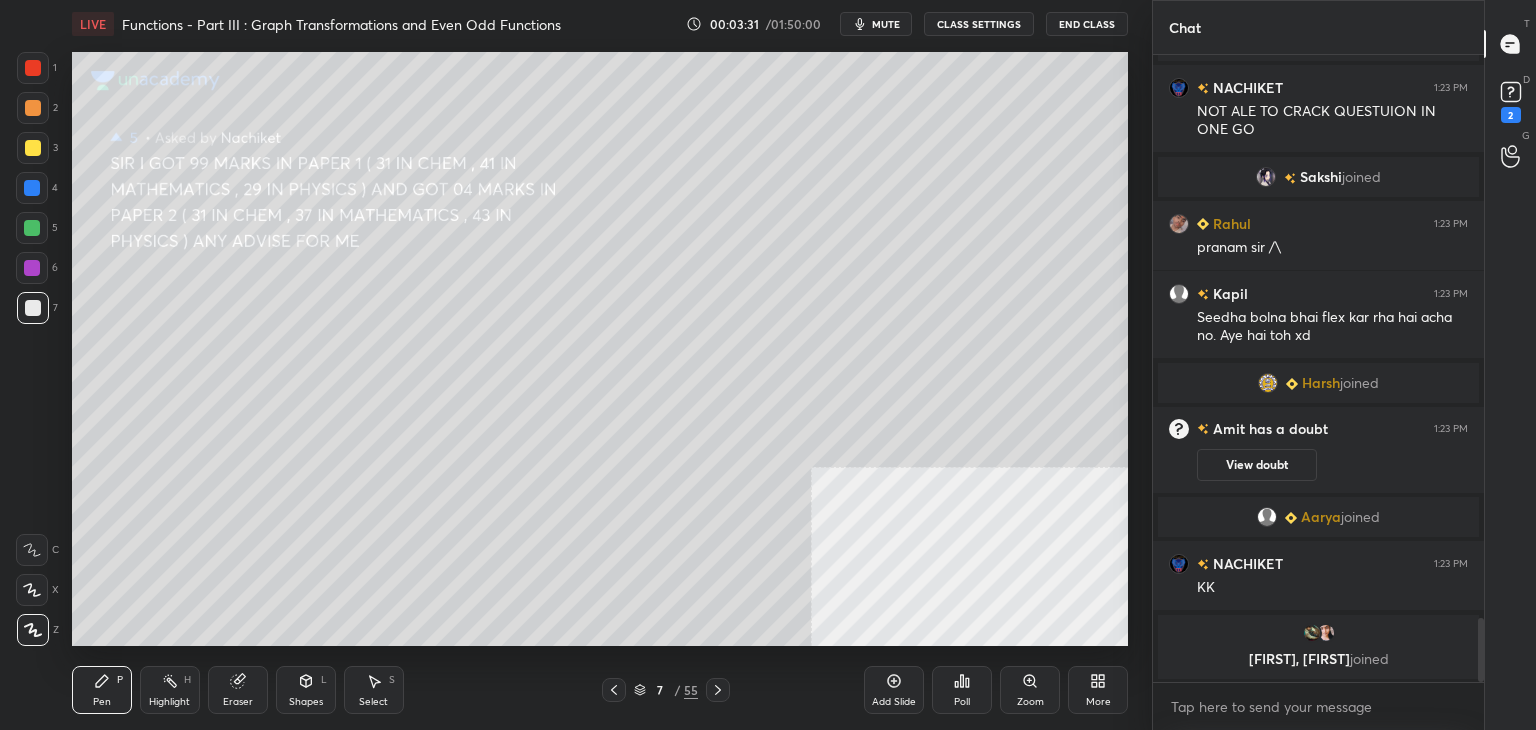 click on "Eraser" at bounding box center (238, 690) 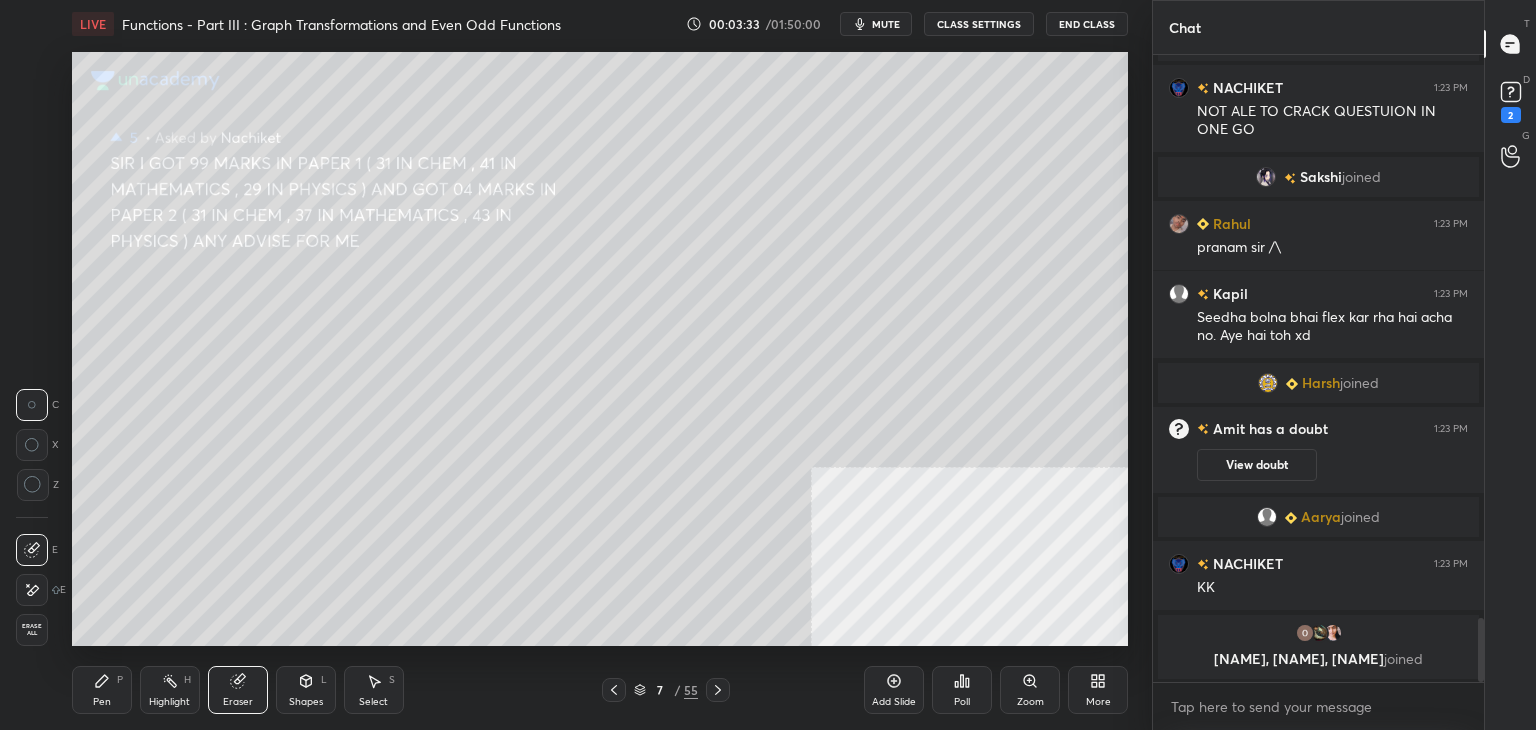click on "Pen P" at bounding box center [102, 690] 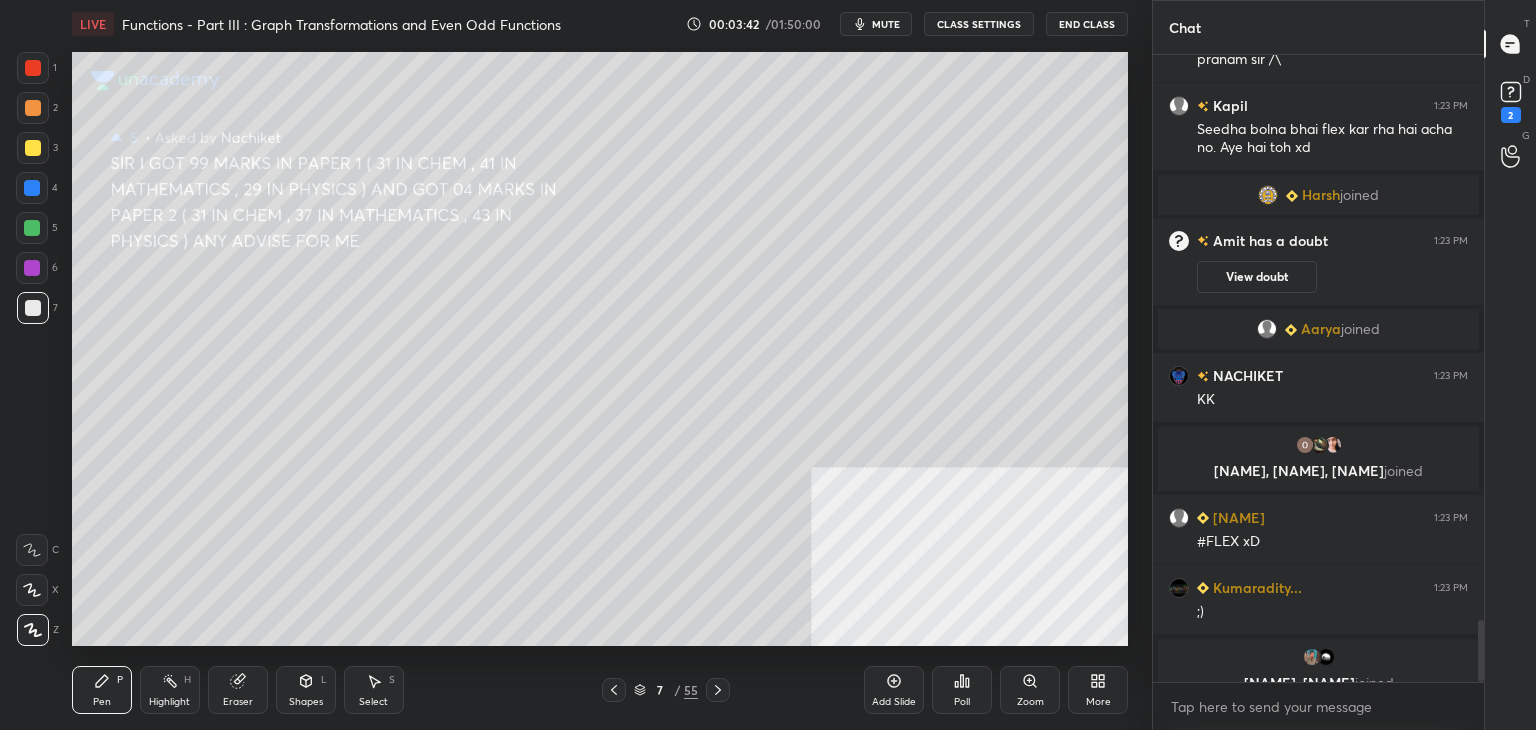 scroll, scrollTop: 5758, scrollLeft: 0, axis: vertical 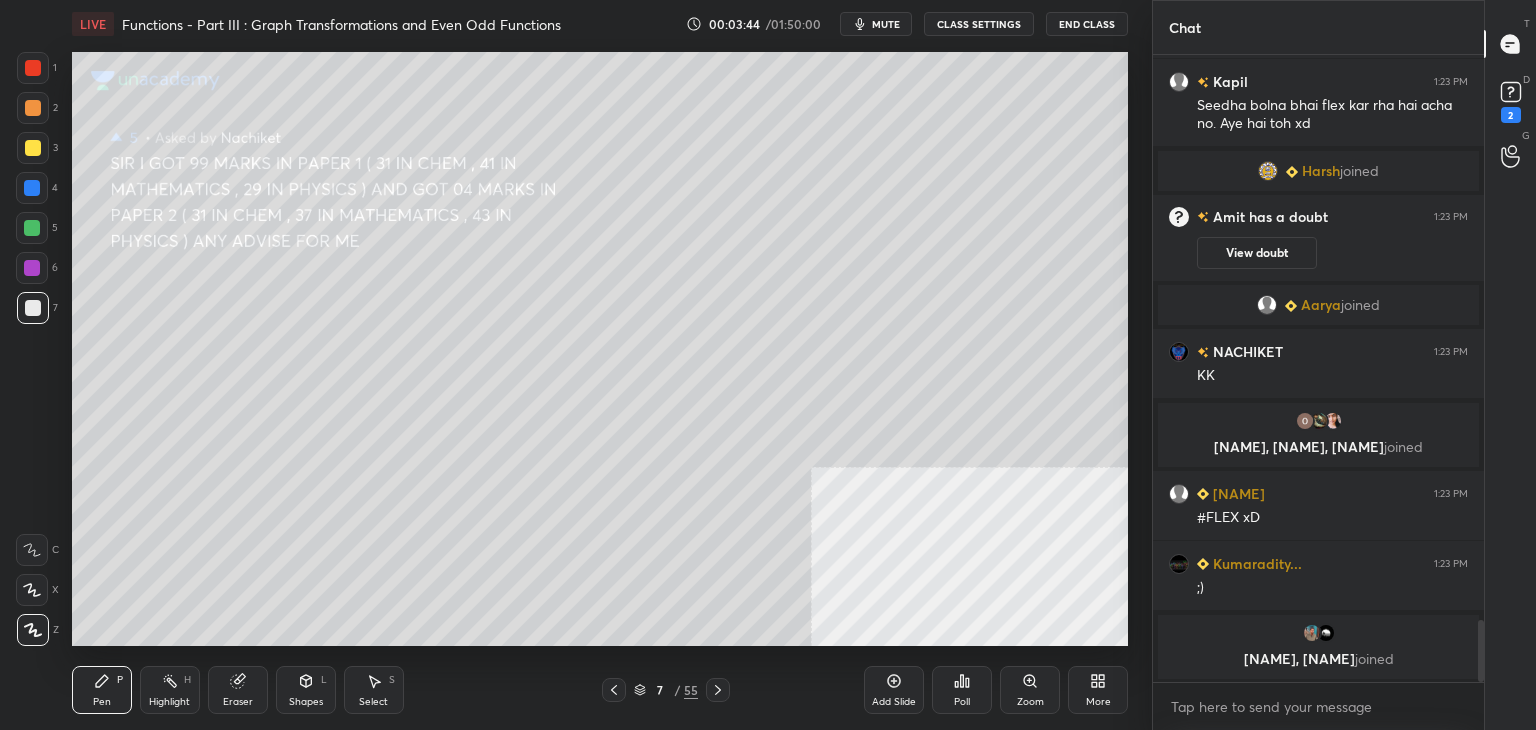 click on "Eraser" at bounding box center [238, 690] 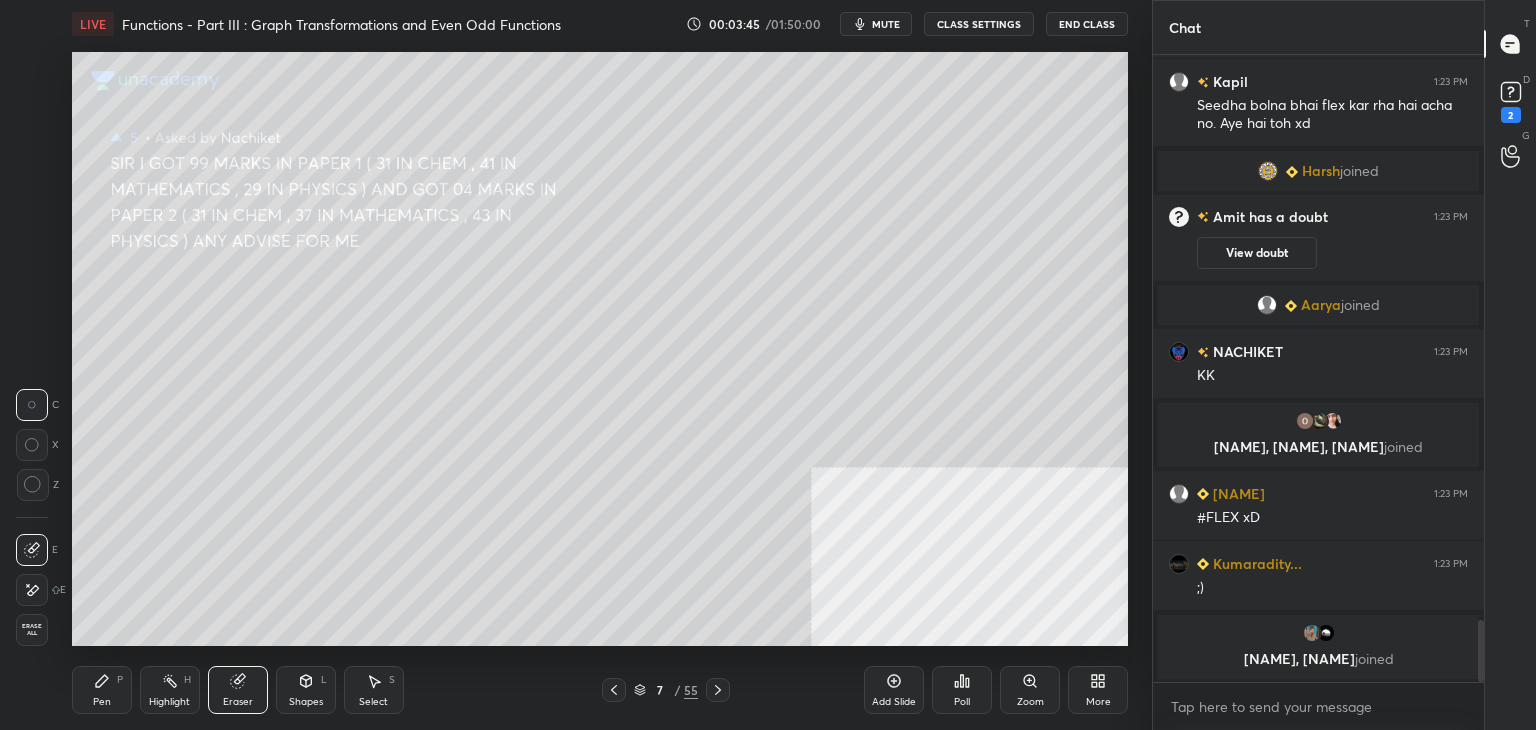 click on "Erase all" at bounding box center [32, 630] 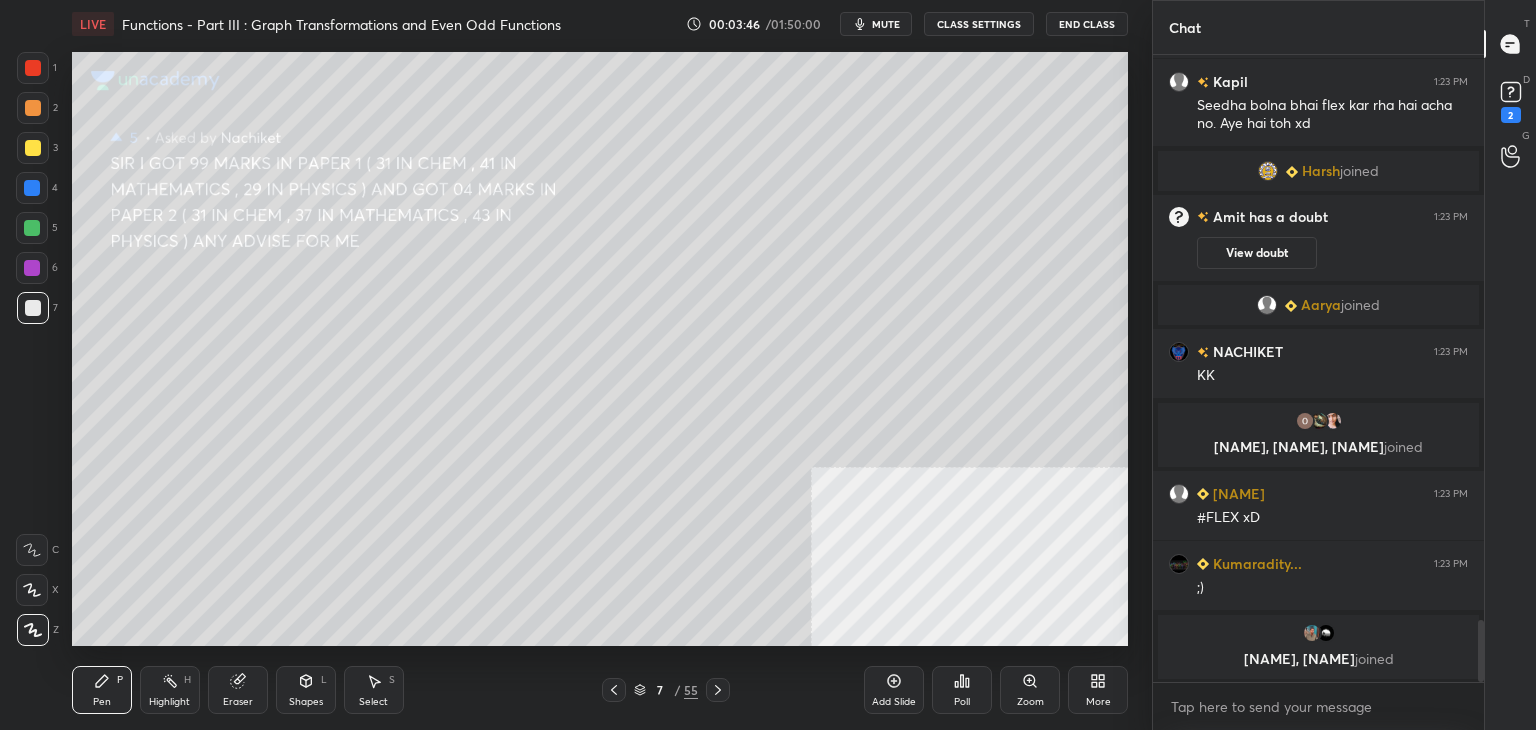 click 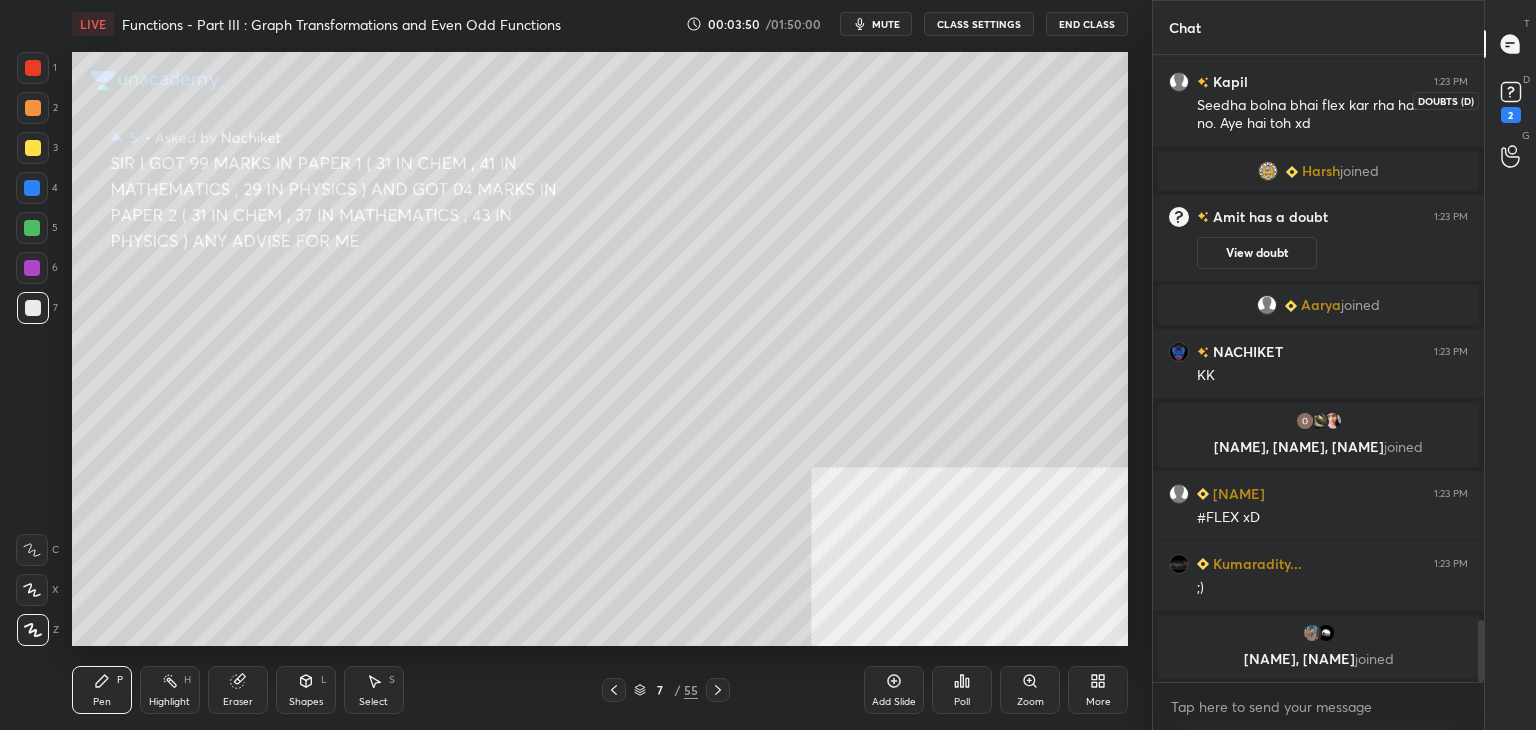 click 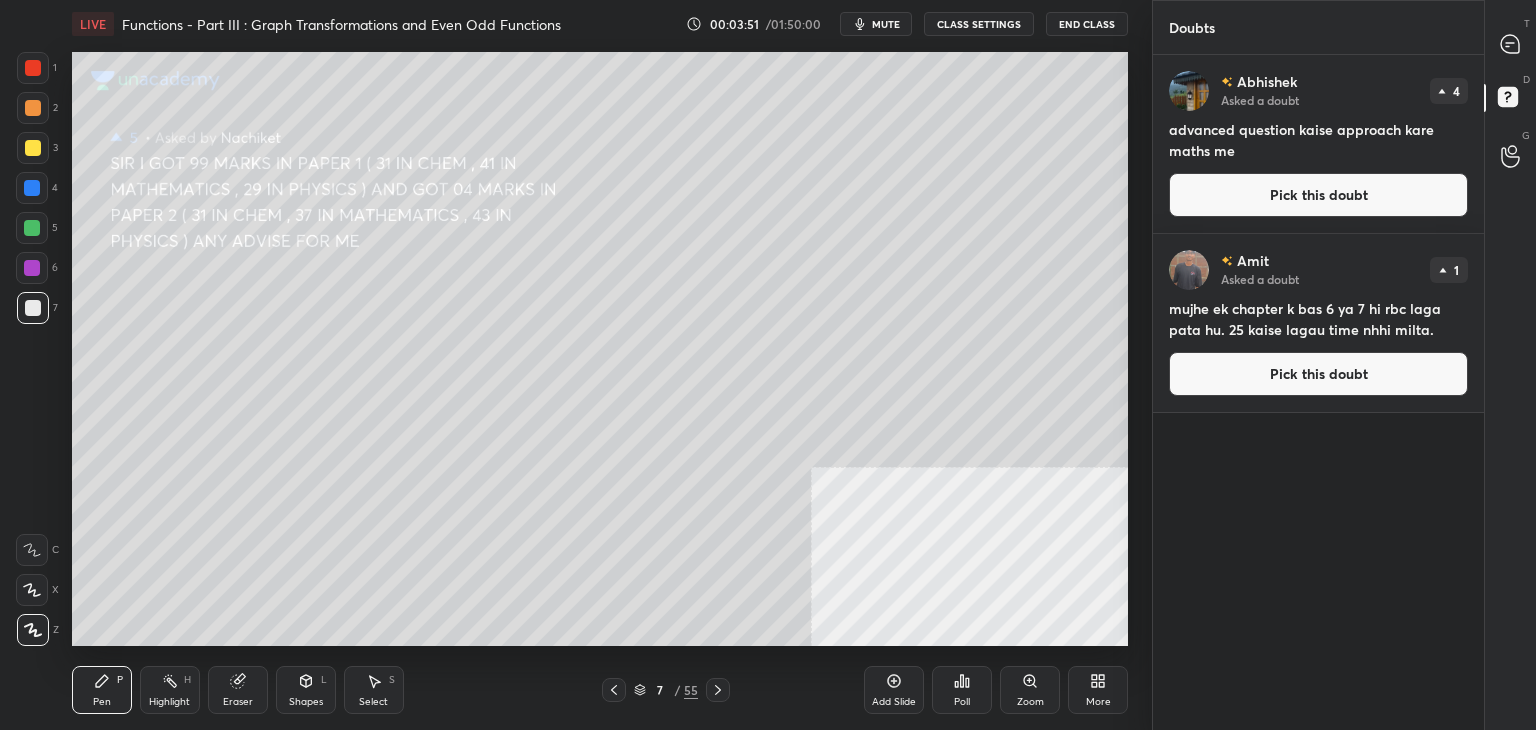 click on "Pick this doubt" at bounding box center (1318, 195) 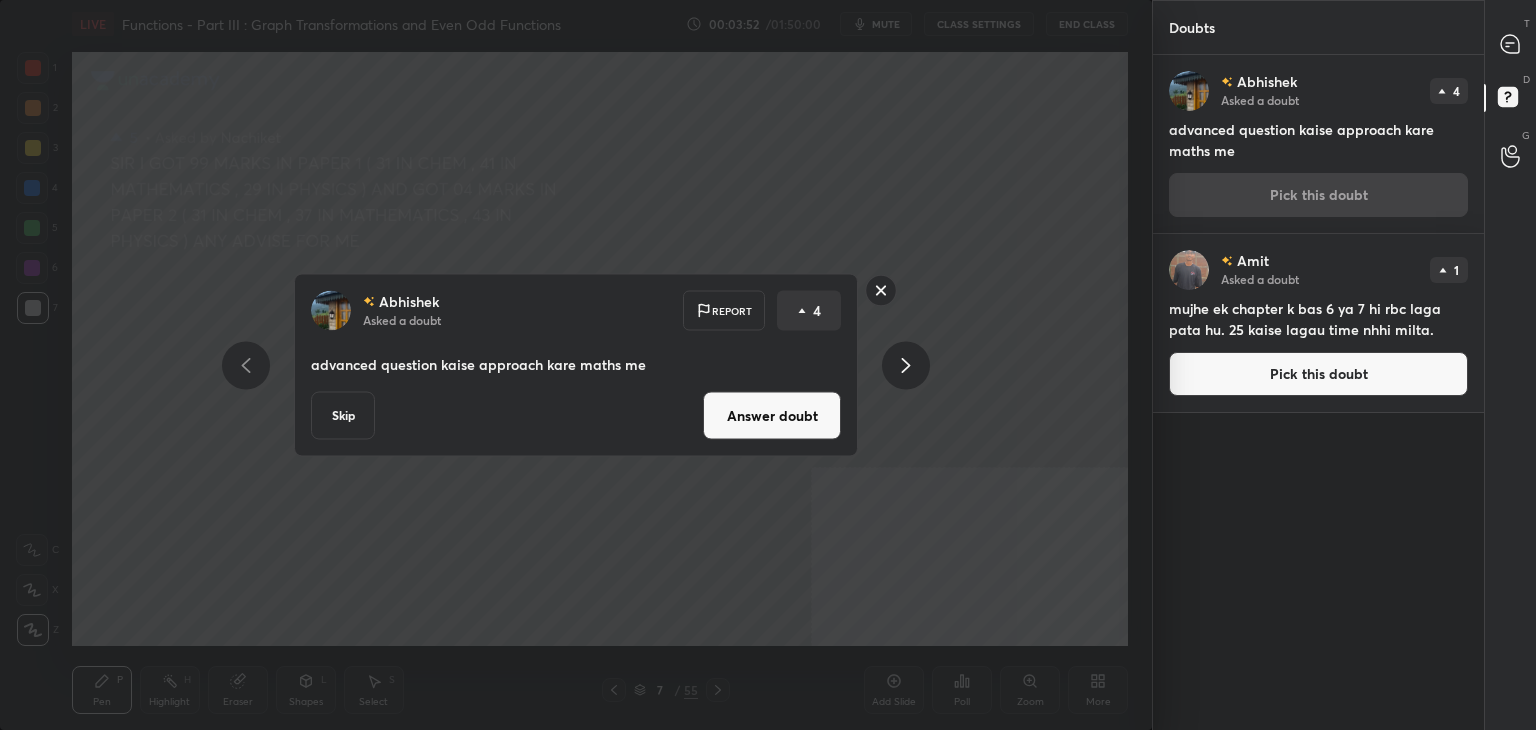 click on "Answer doubt" at bounding box center (772, 416) 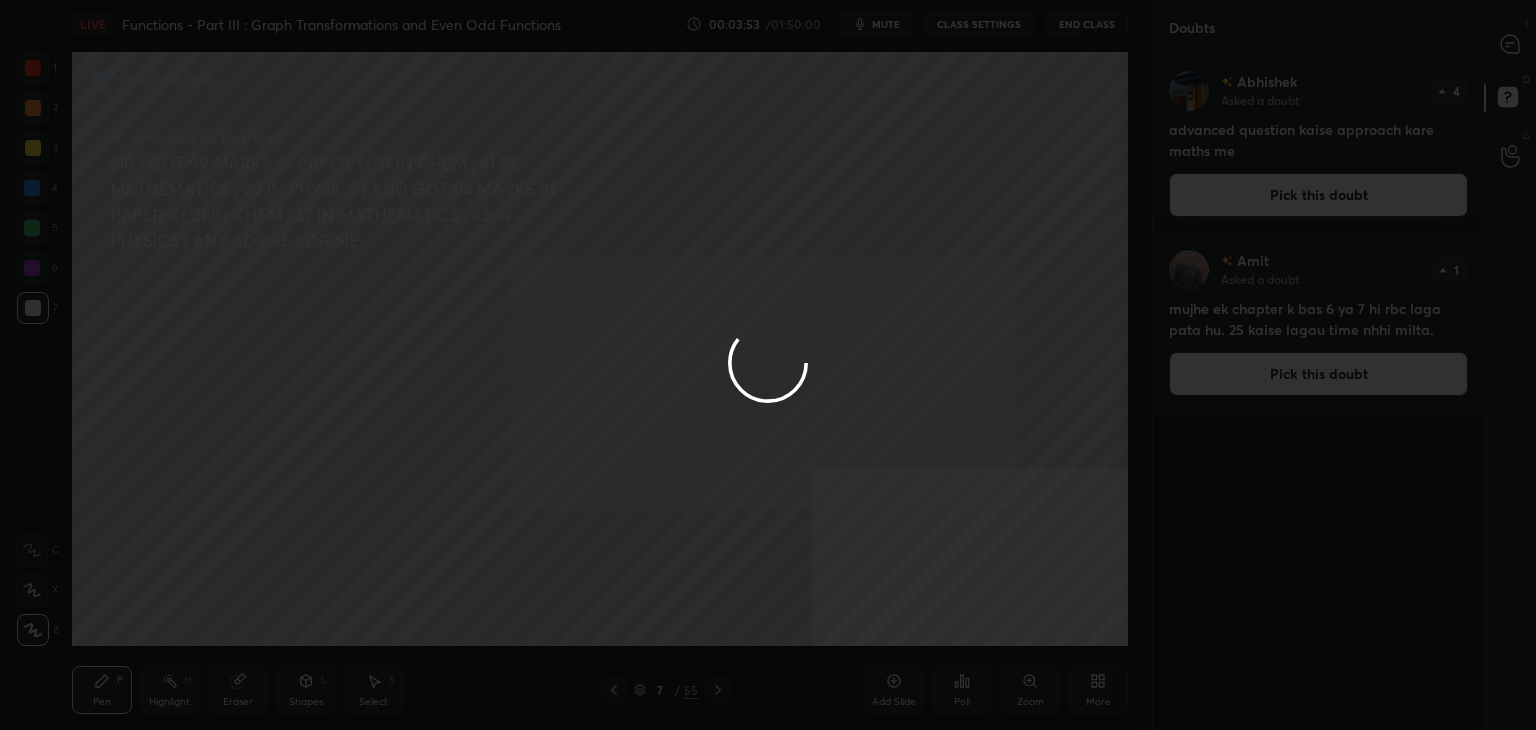 click at bounding box center [768, 365] 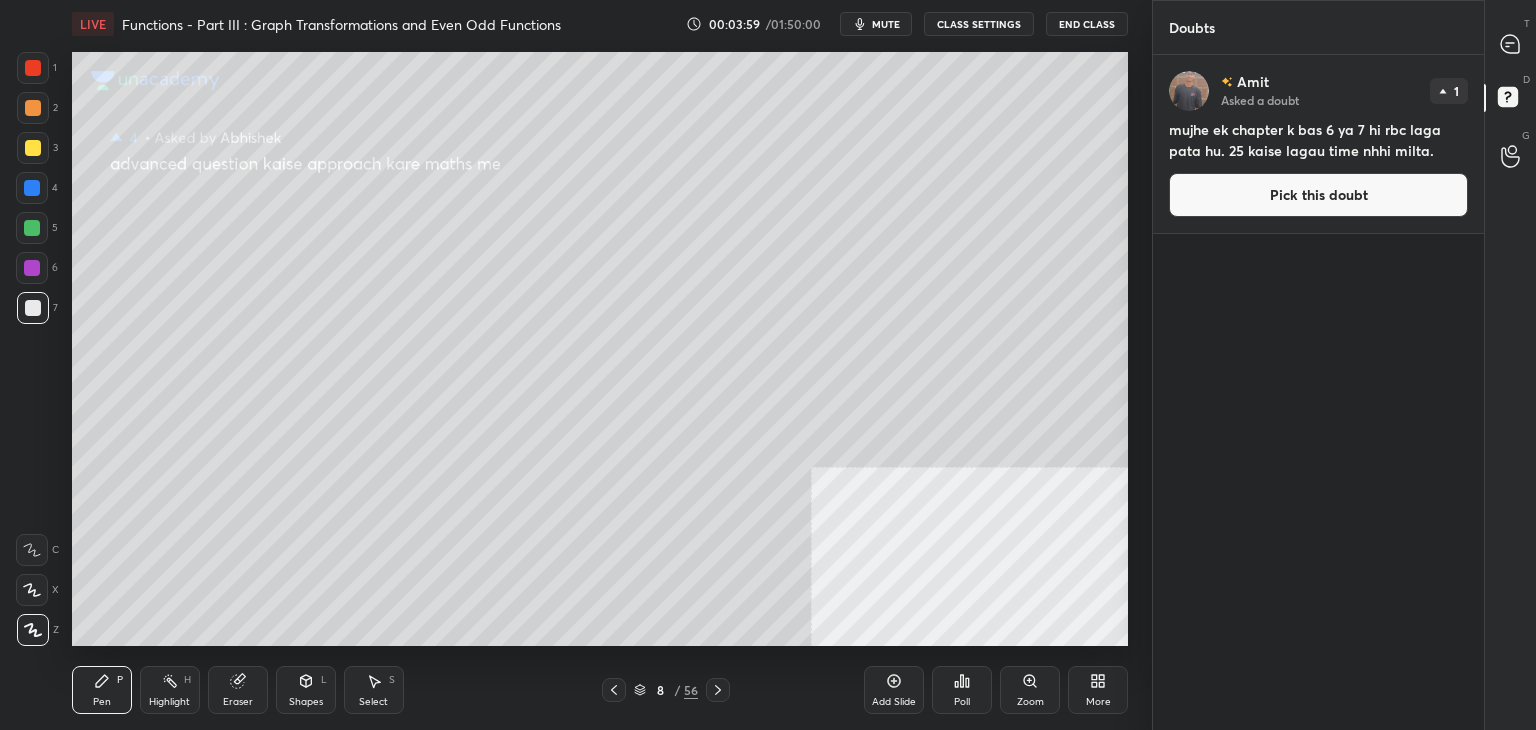 click on "Pick this doubt" at bounding box center (1318, 195) 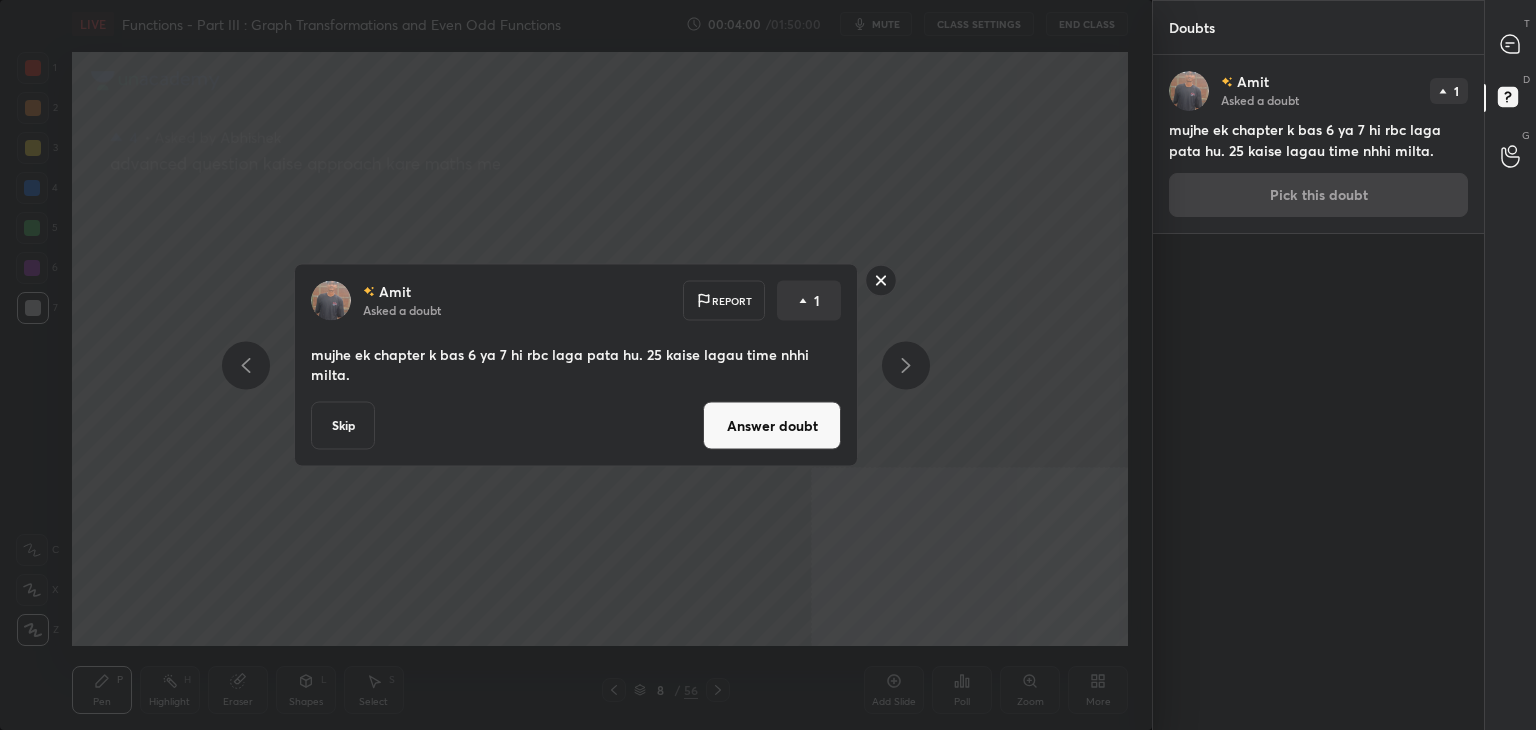 click on "Answer doubt" at bounding box center [772, 426] 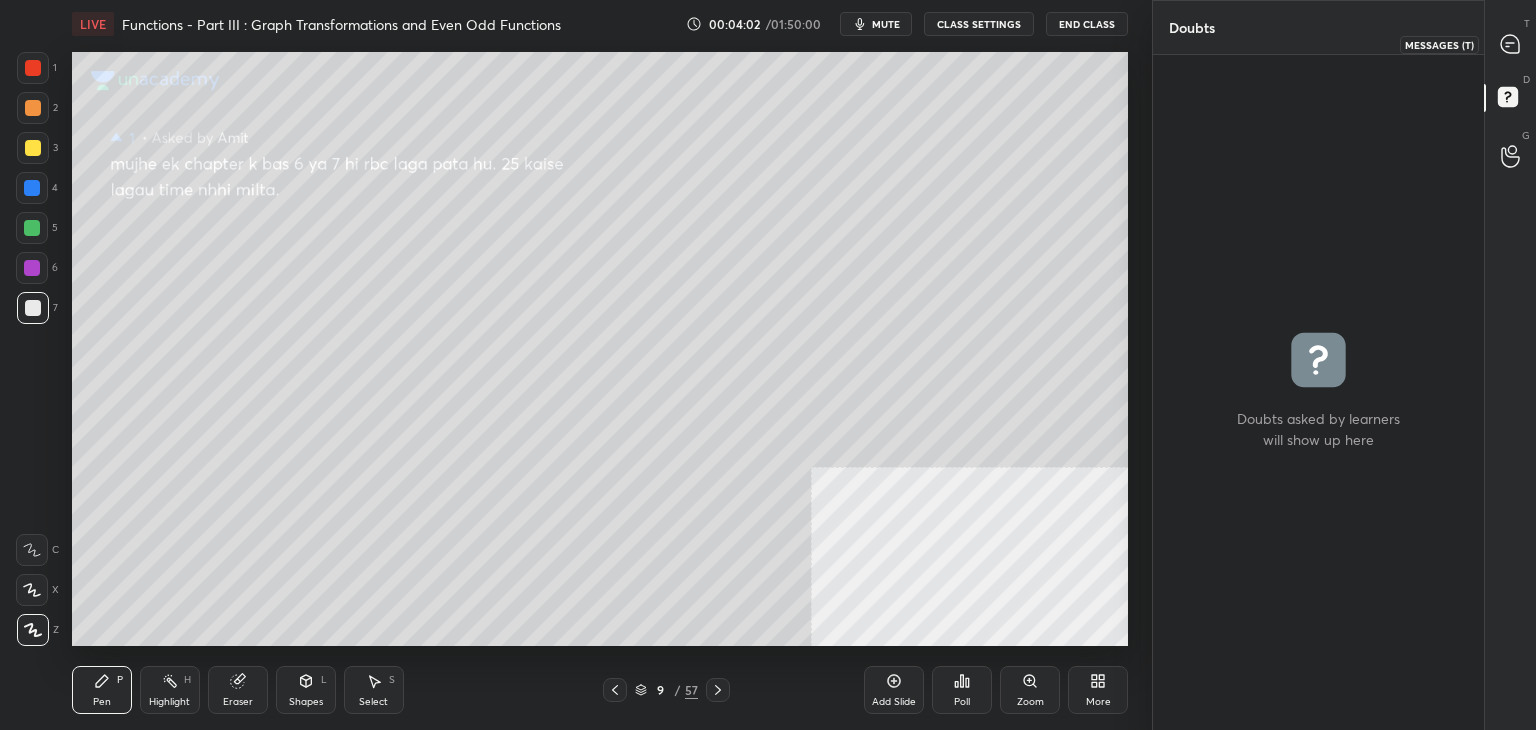 click 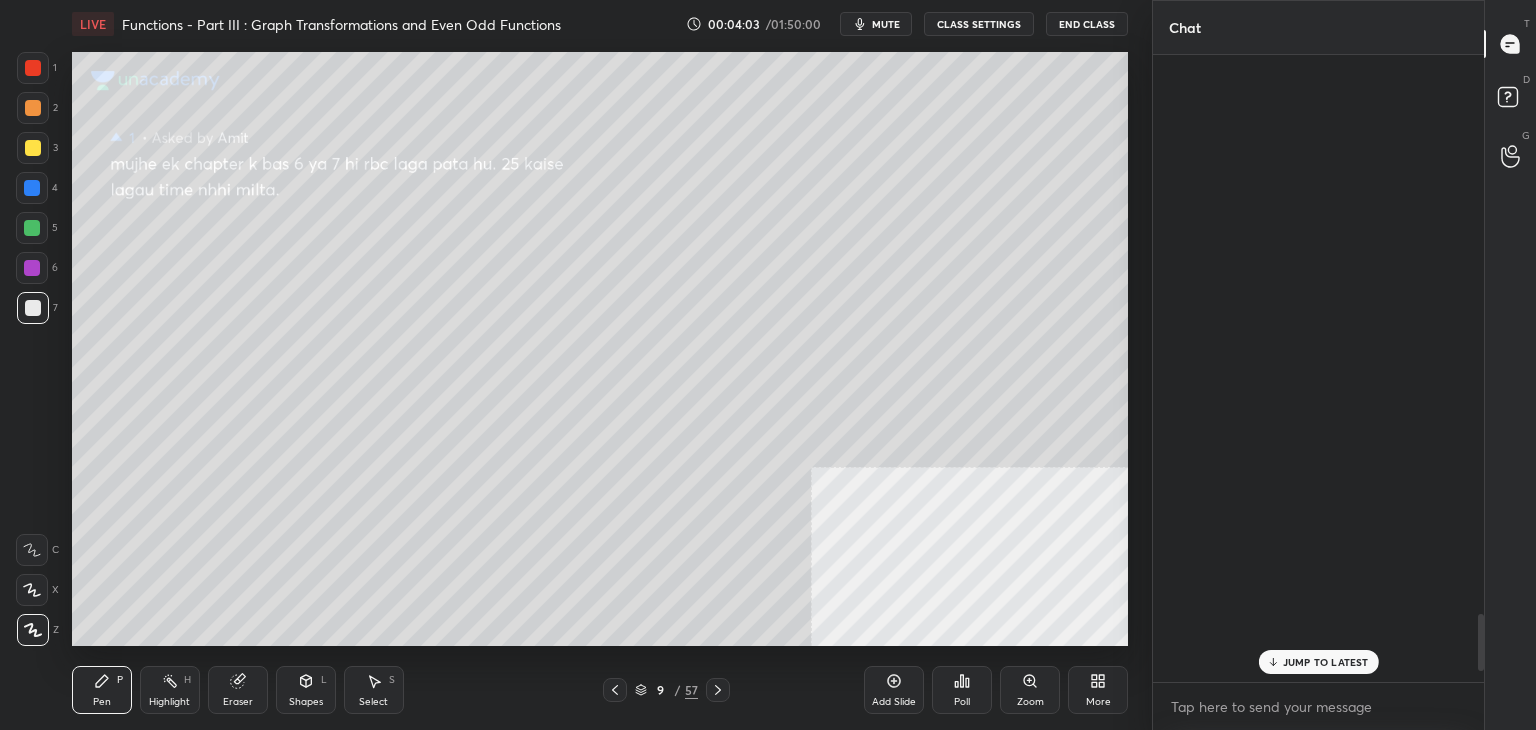 scroll, scrollTop: 6154, scrollLeft: 0, axis: vertical 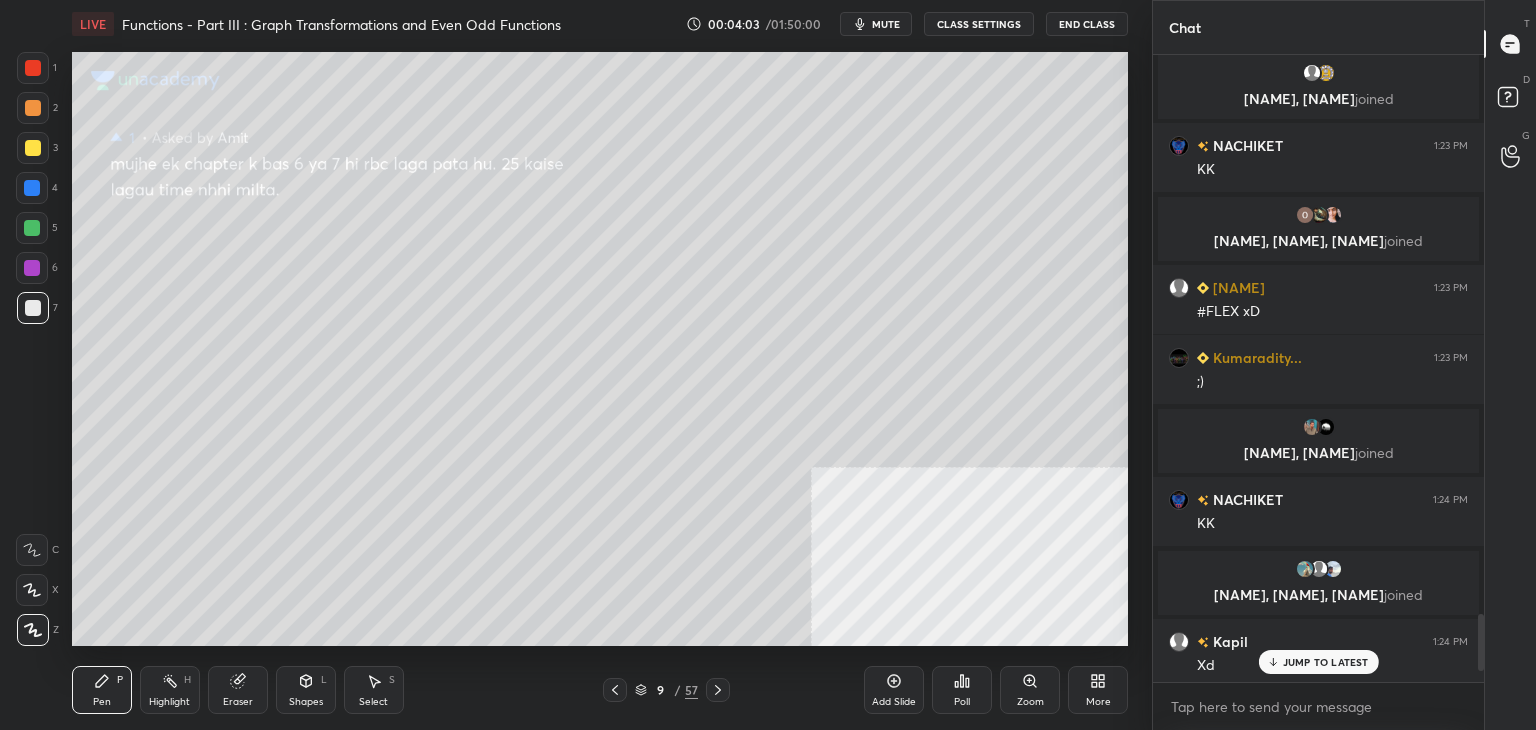 click on "JUMP TO LATEST" at bounding box center (1326, 662) 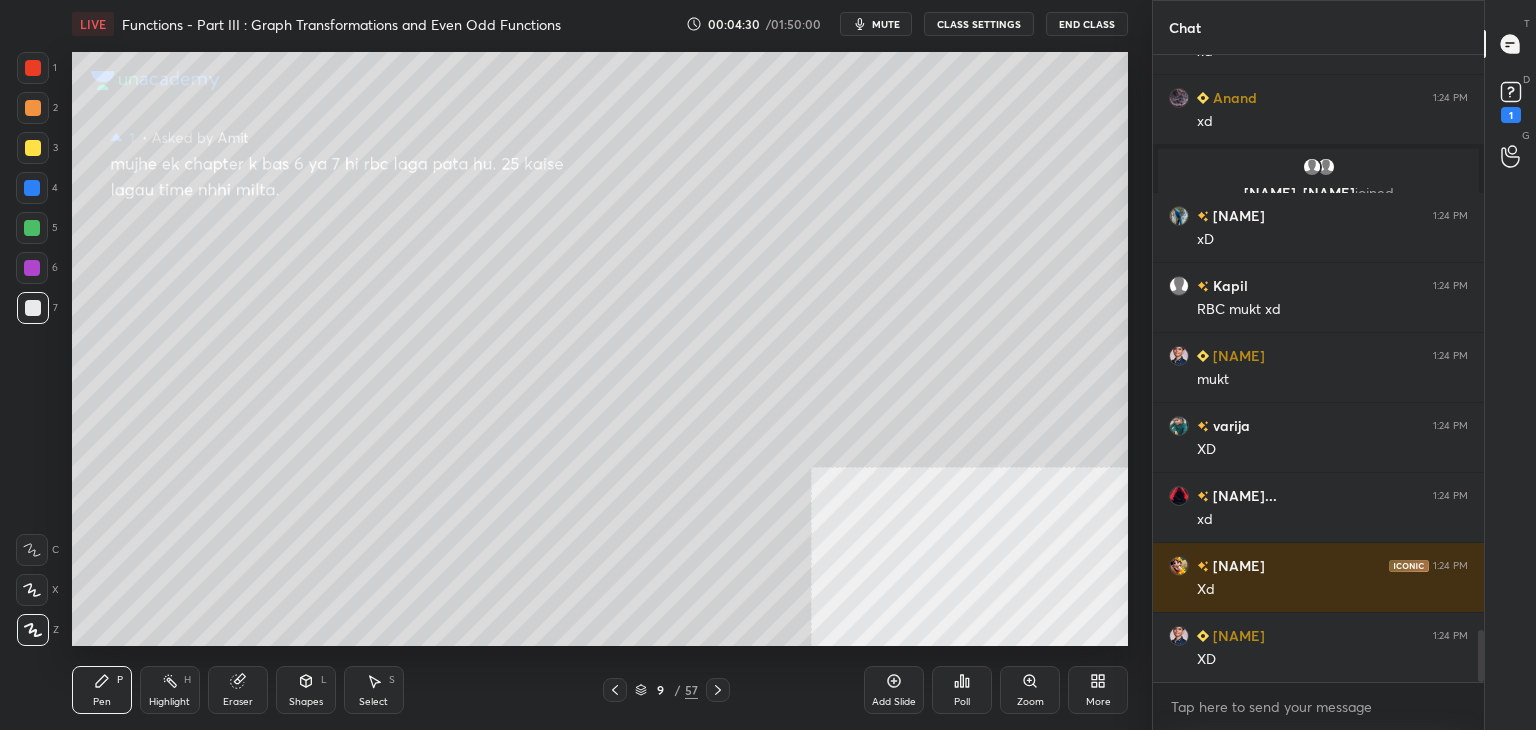 scroll, scrollTop: 6886, scrollLeft: 0, axis: vertical 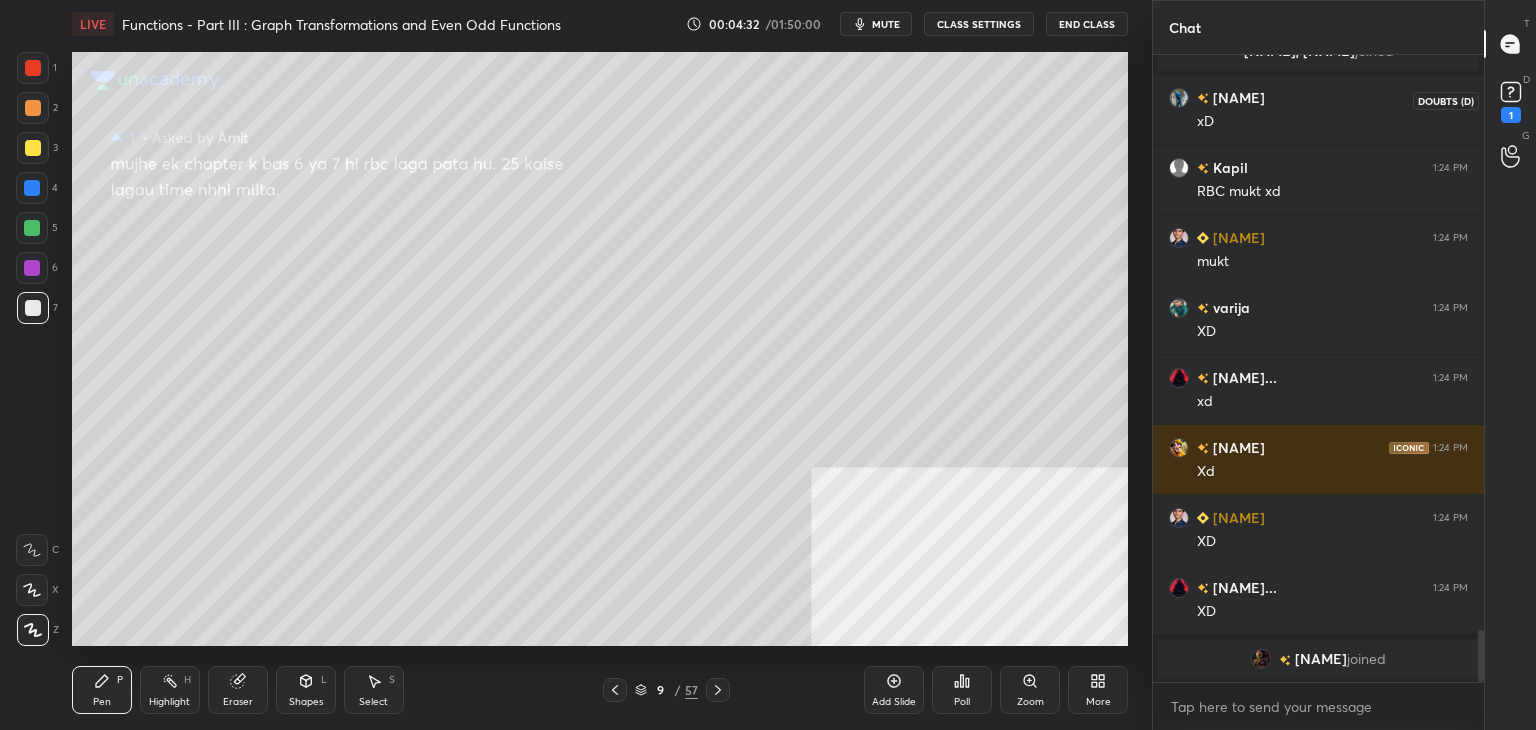 drag, startPoint x: 1513, startPoint y: 93, endPoint x: 1432, endPoint y: 105, distance: 81.88406 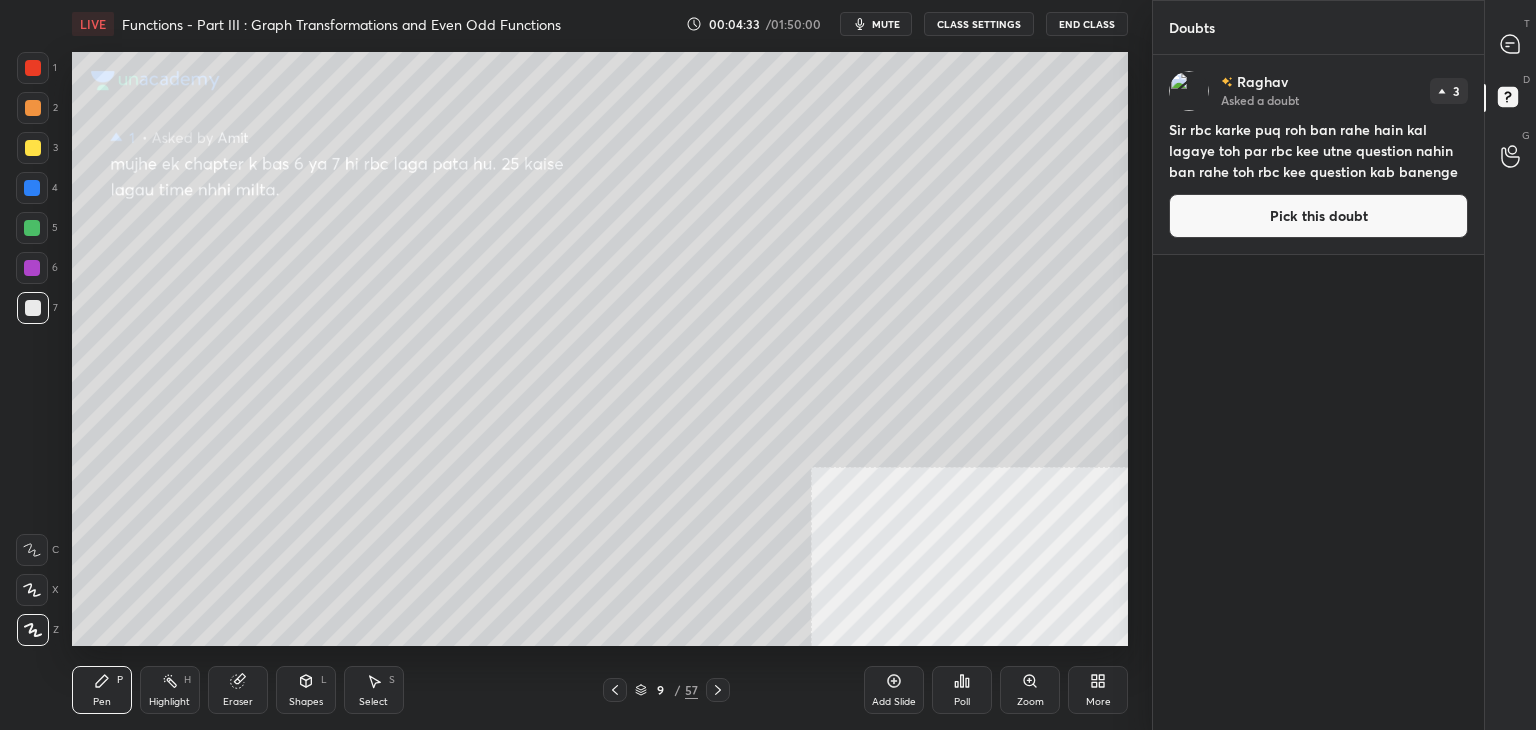 click on "Pick this doubt" at bounding box center (1318, 216) 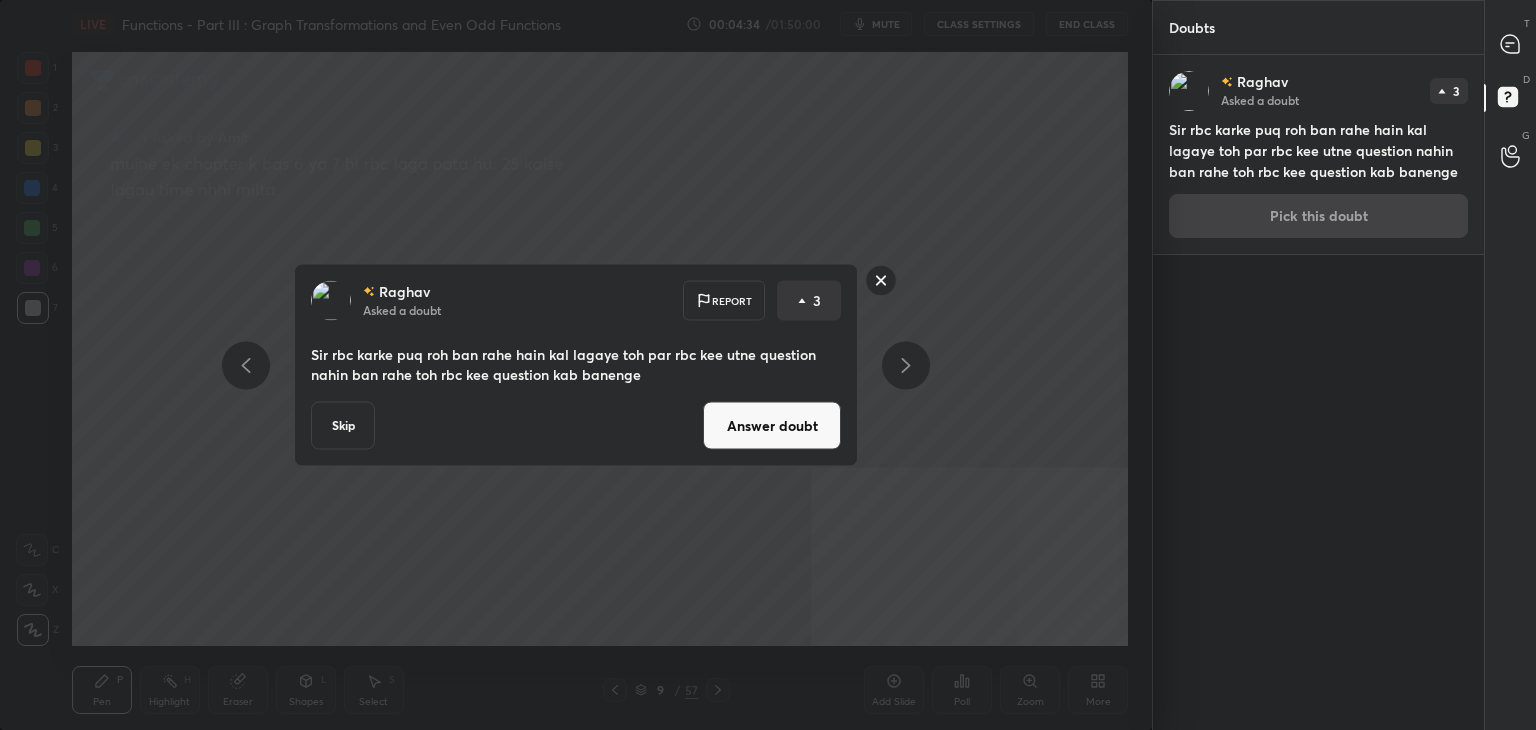 click on "Answer doubt" at bounding box center [772, 426] 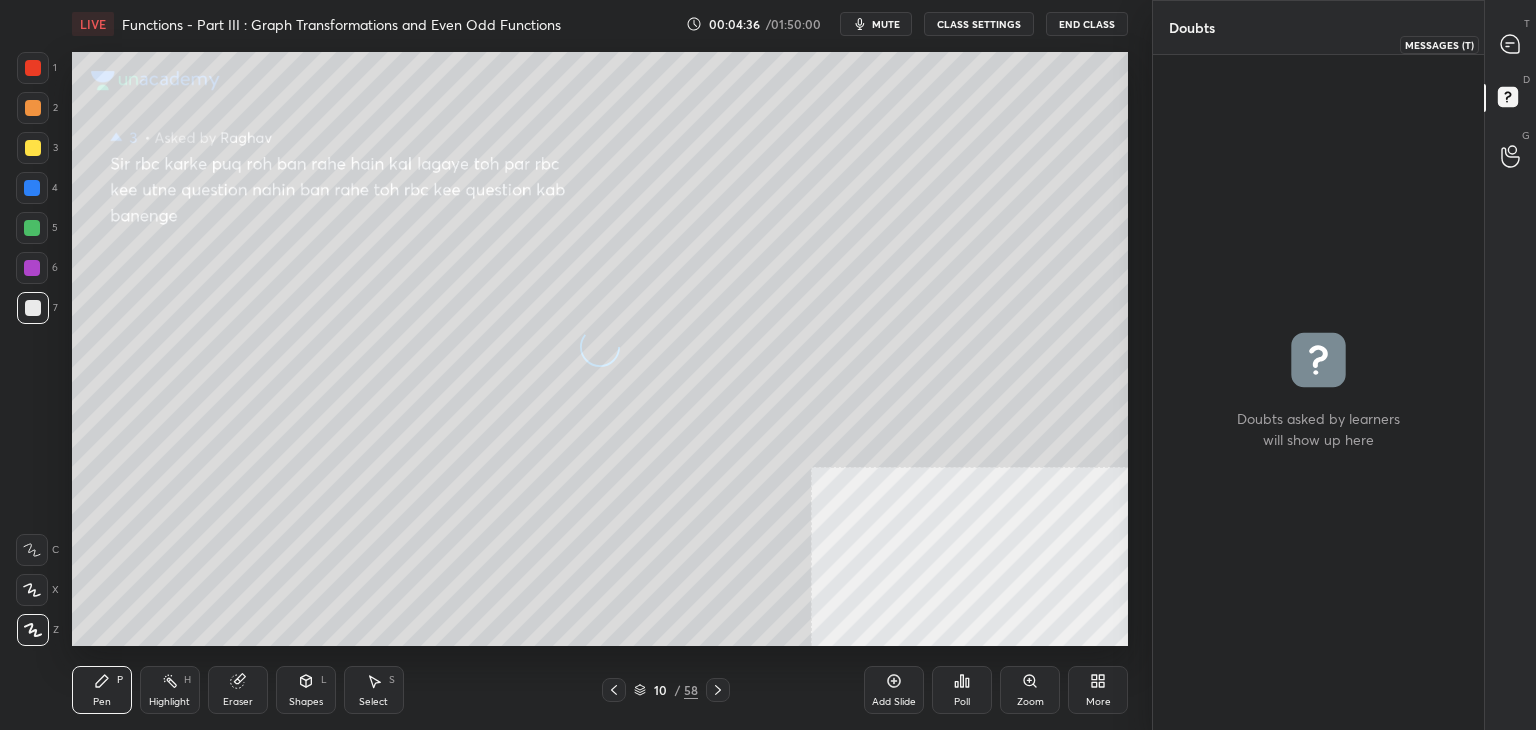 click 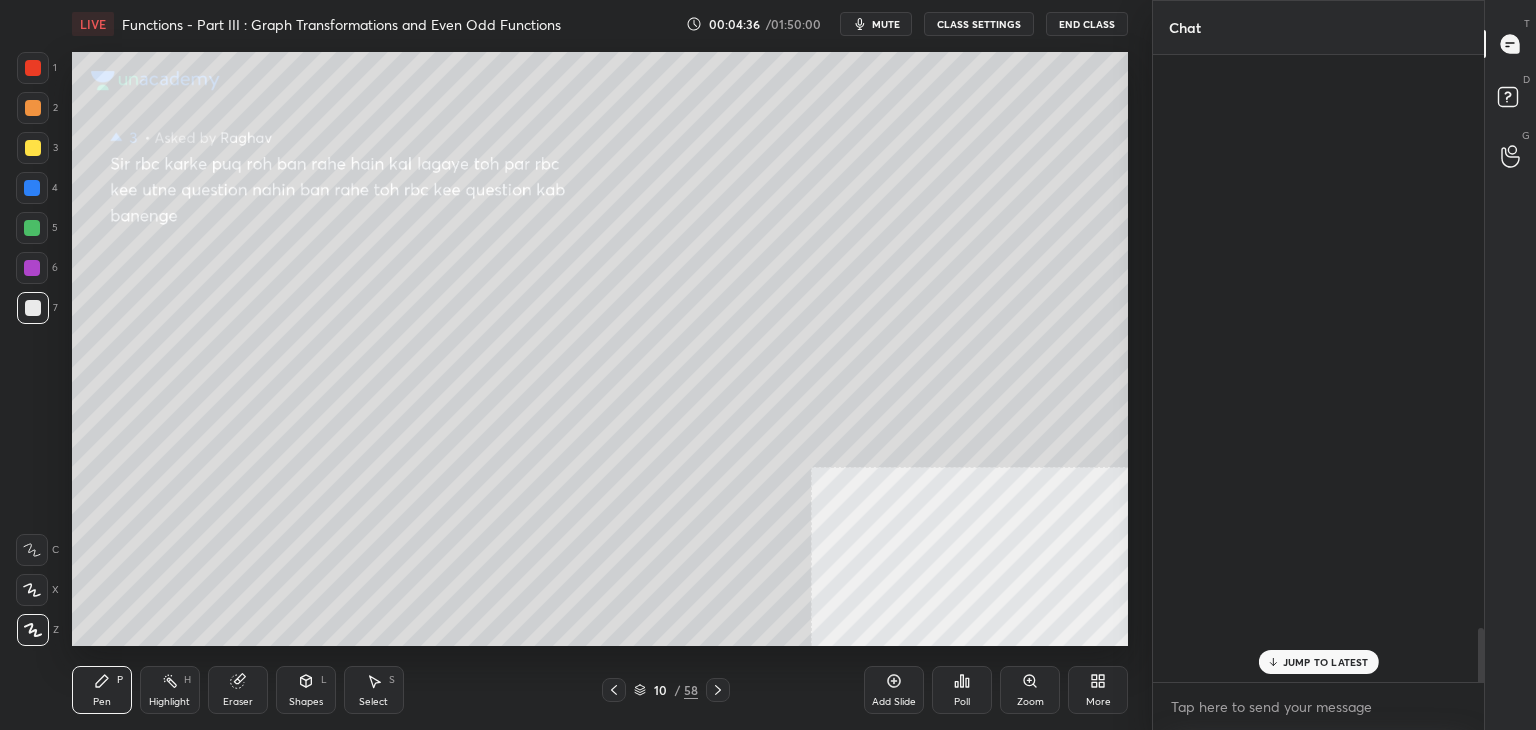 scroll, scrollTop: 7154, scrollLeft: 0, axis: vertical 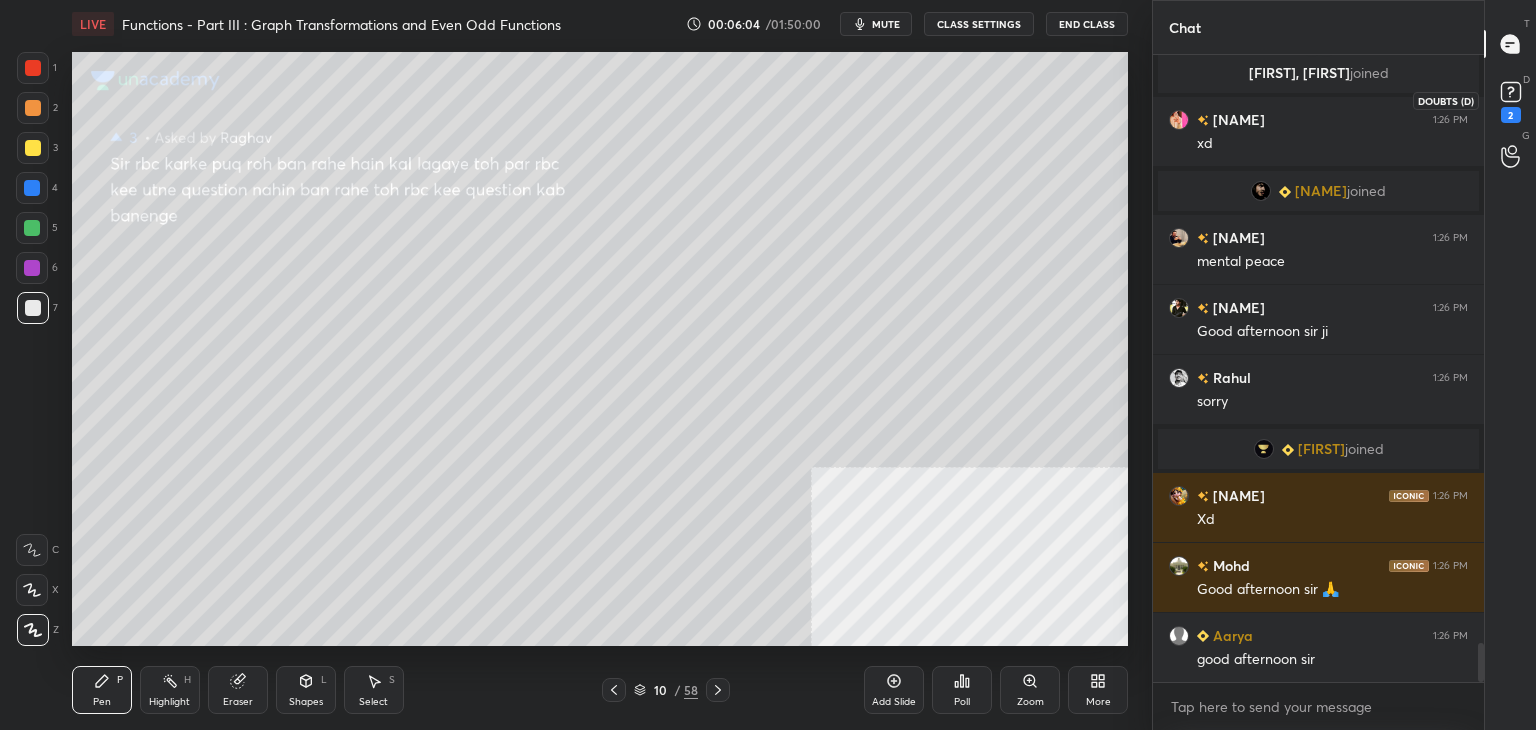drag, startPoint x: 1522, startPoint y: 98, endPoint x: 1488, endPoint y: 105, distance: 34.713108 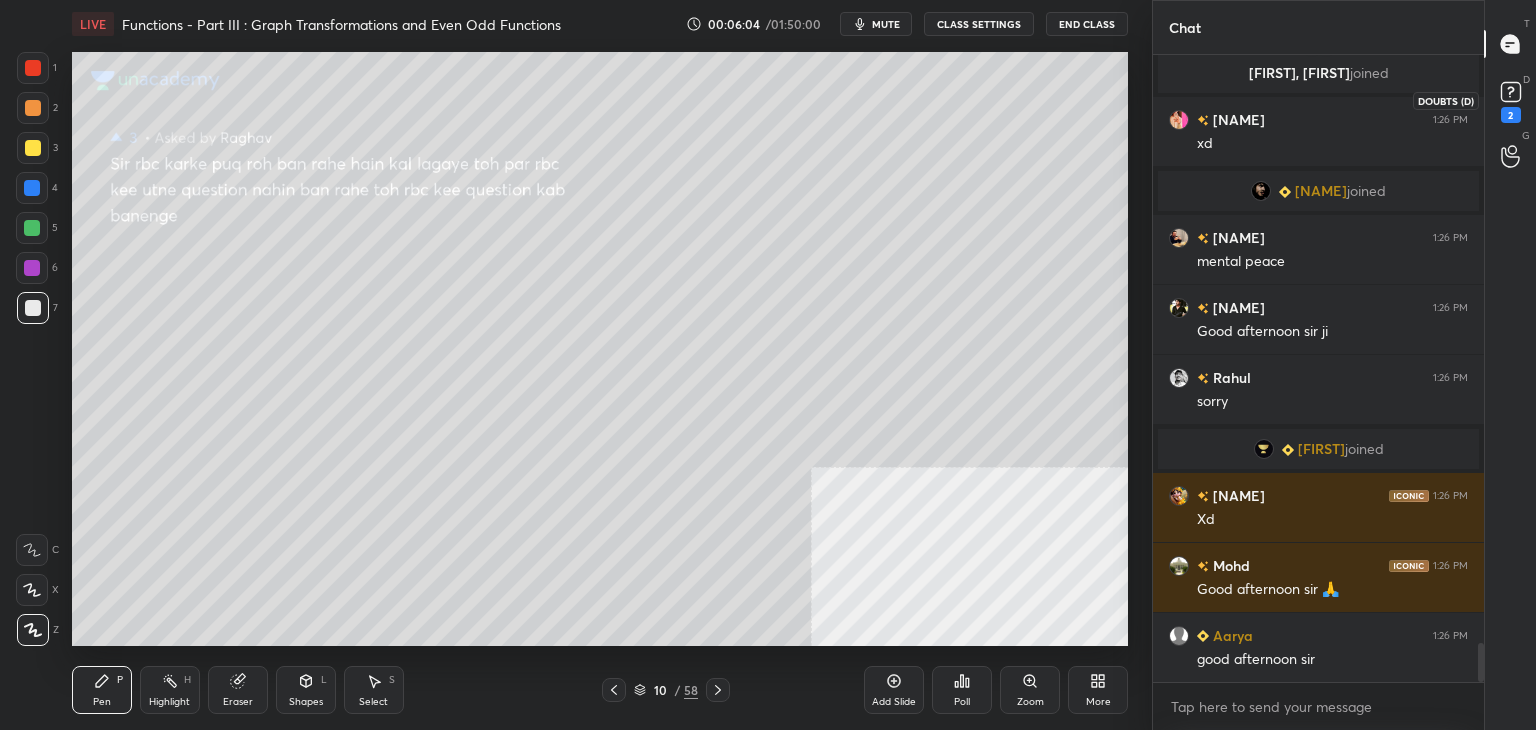 click 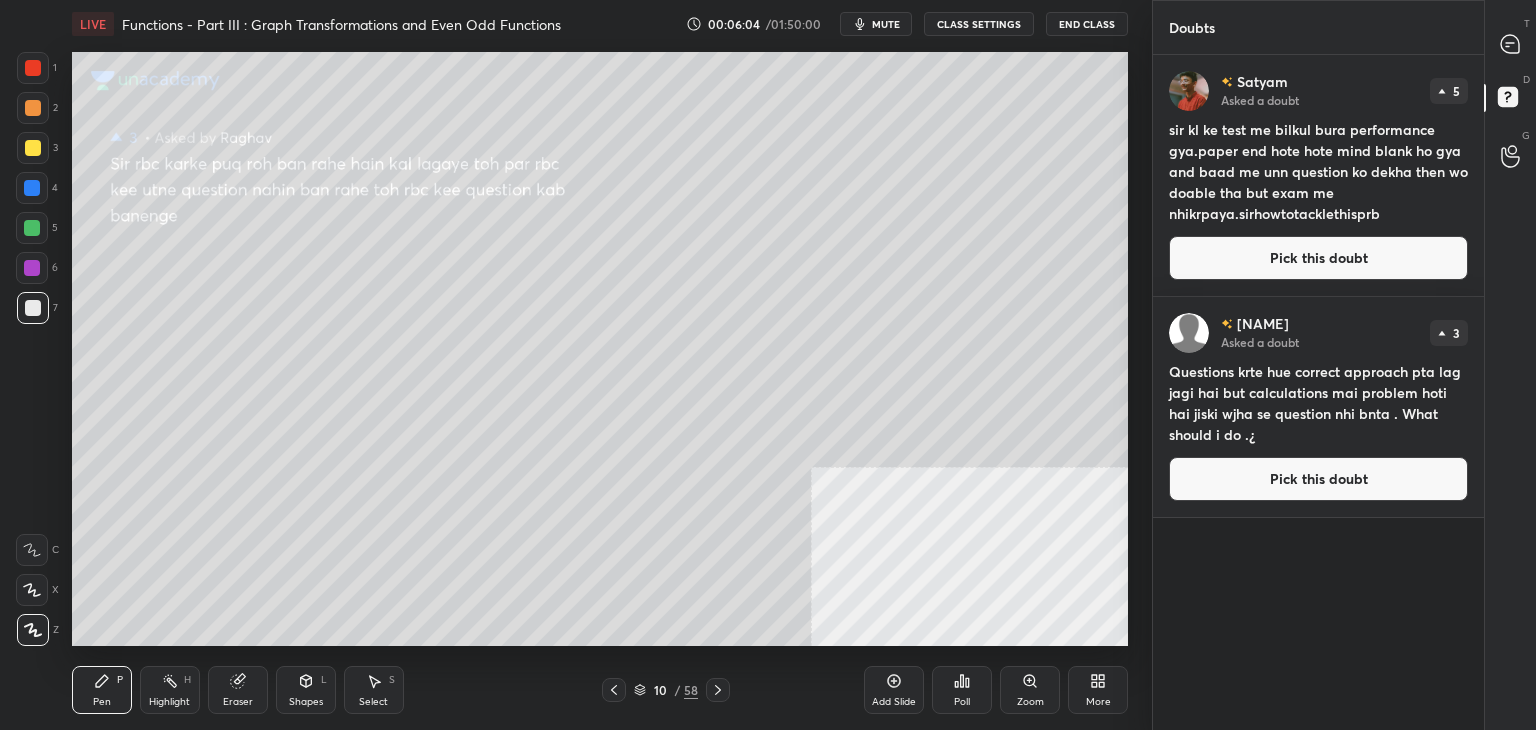 click on "Pick this doubt" at bounding box center (1318, 258) 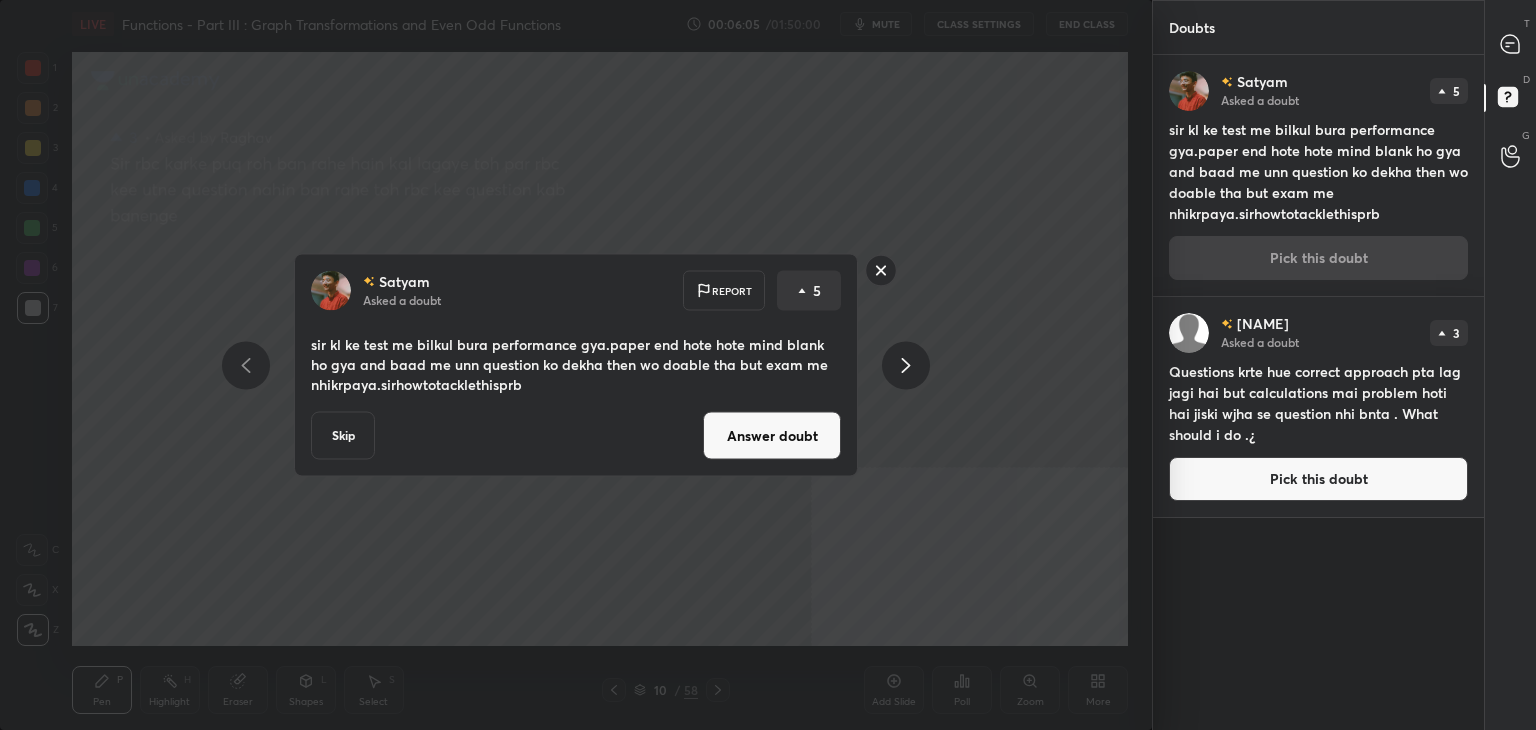 click on "Answer doubt" at bounding box center (772, 436) 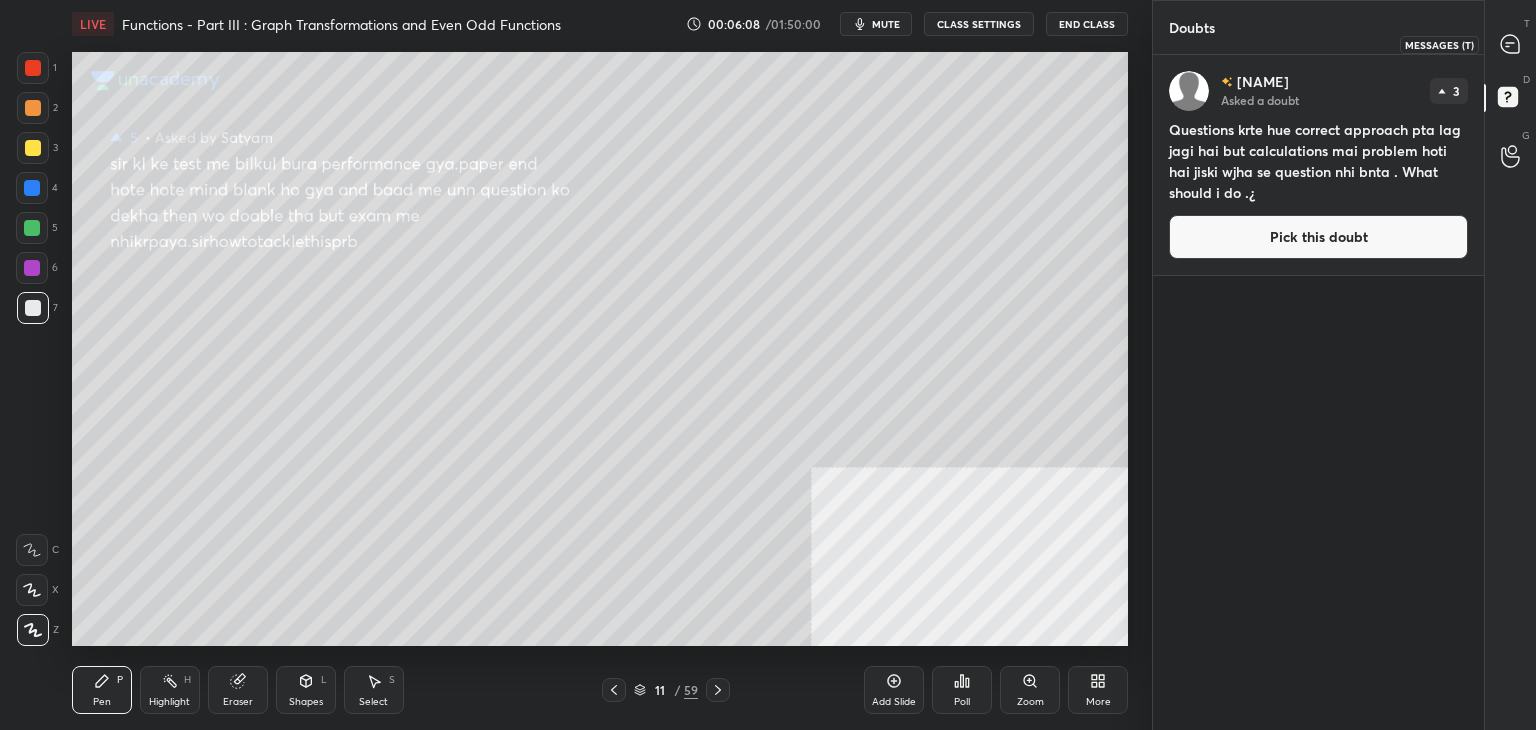 click 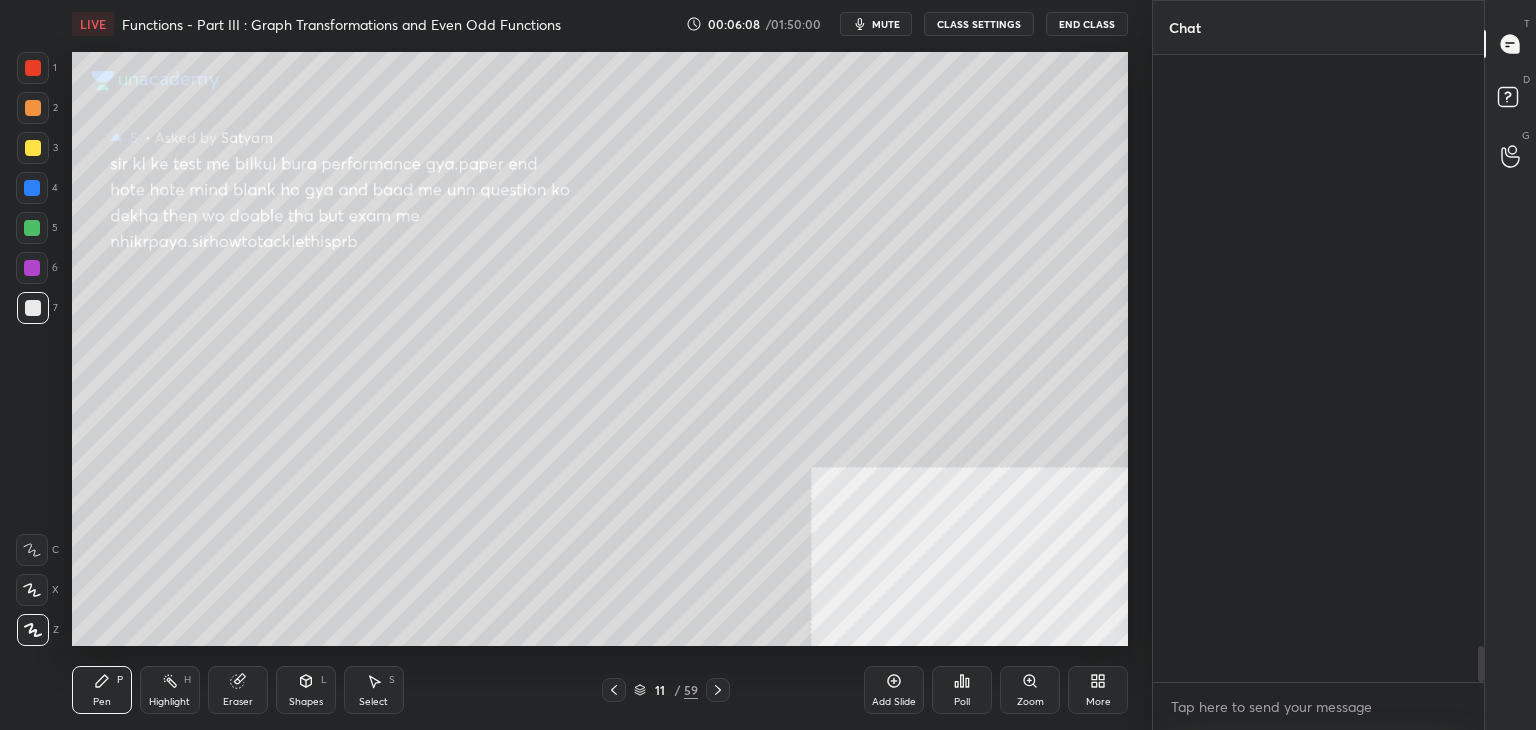 scroll, scrollTop: 10190, scrollLeft: 0, axis: vertical 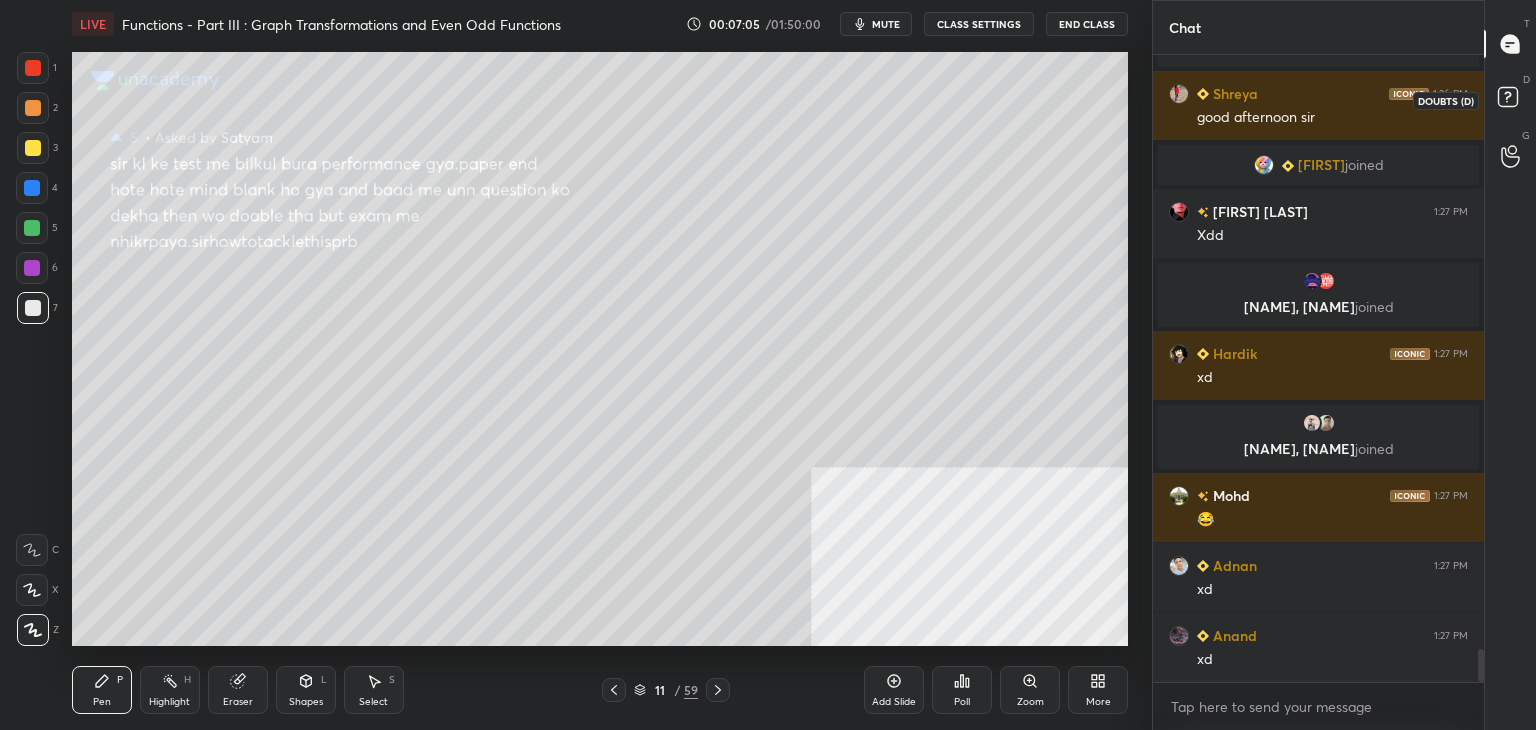 click 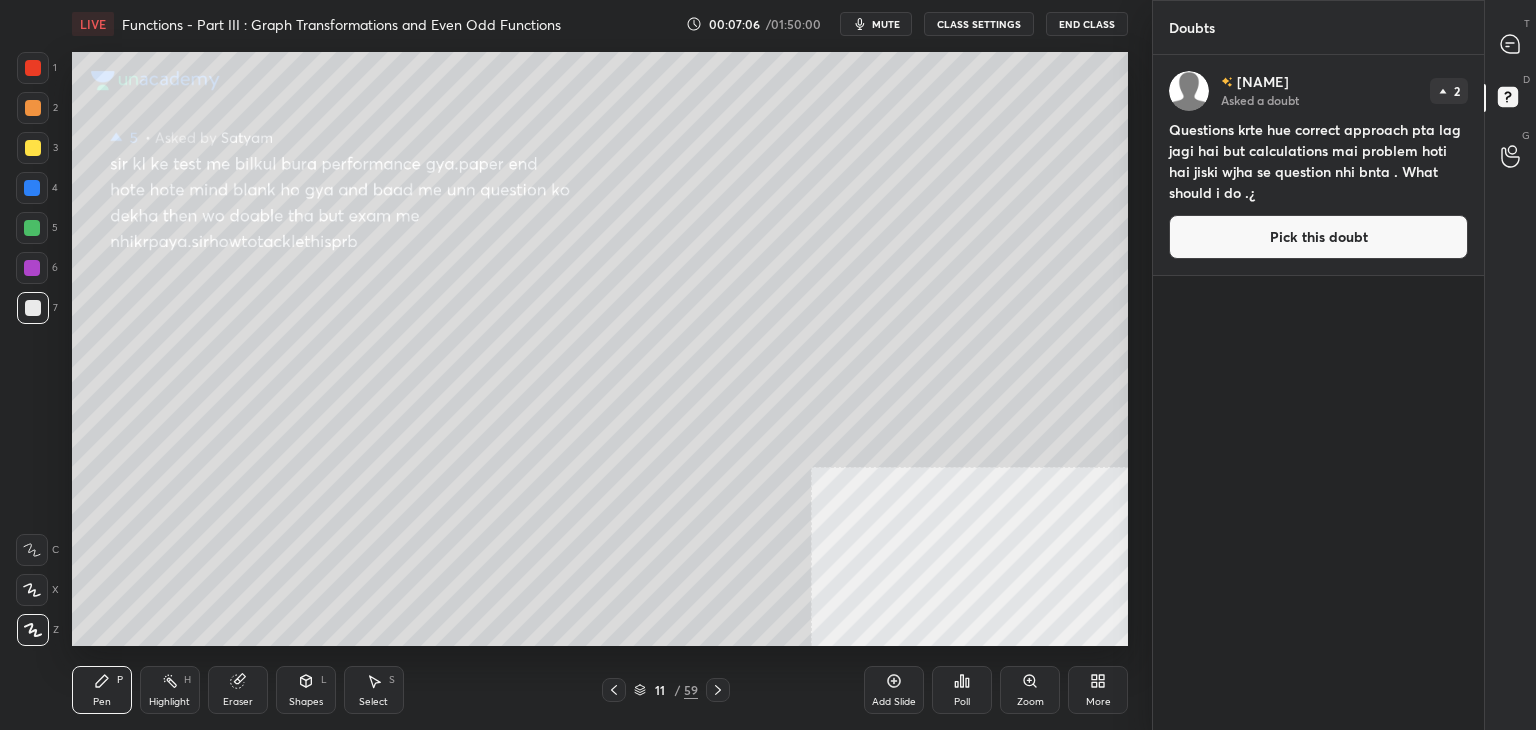 click on "Pick this doubt" at bounding box center (1318, 237) 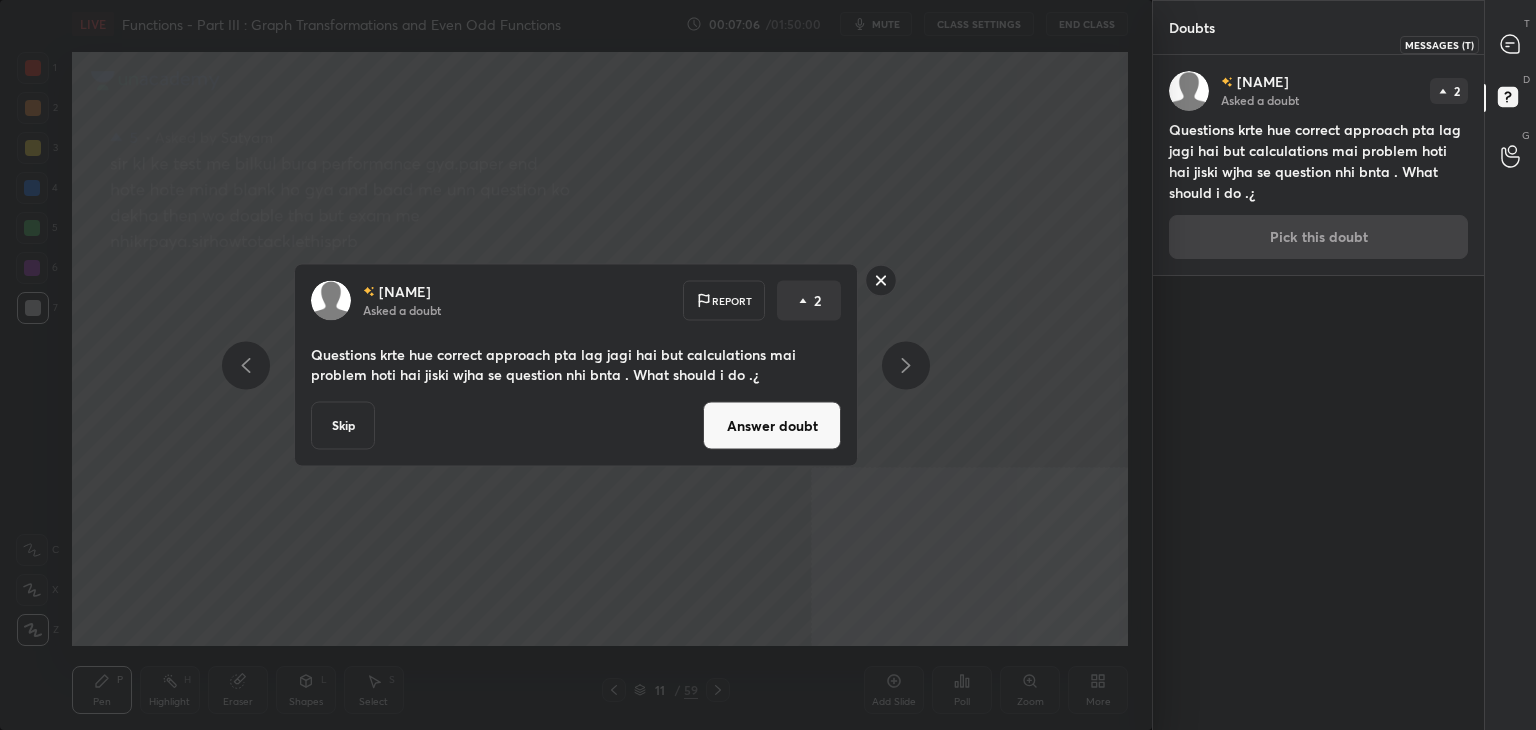 click at bounding box center (1511, 44) 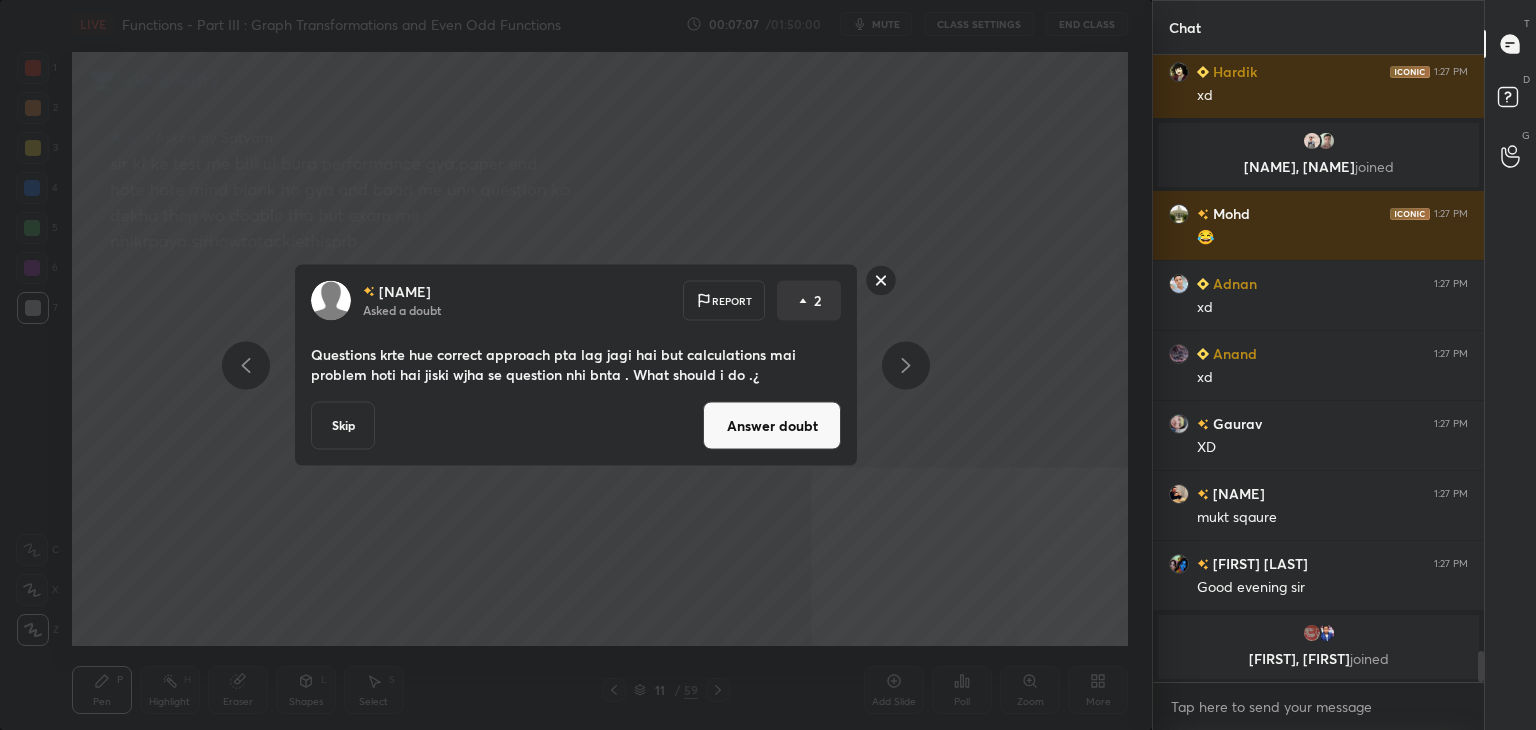 click on "Answer doubt" at bounding box center (772, 426) 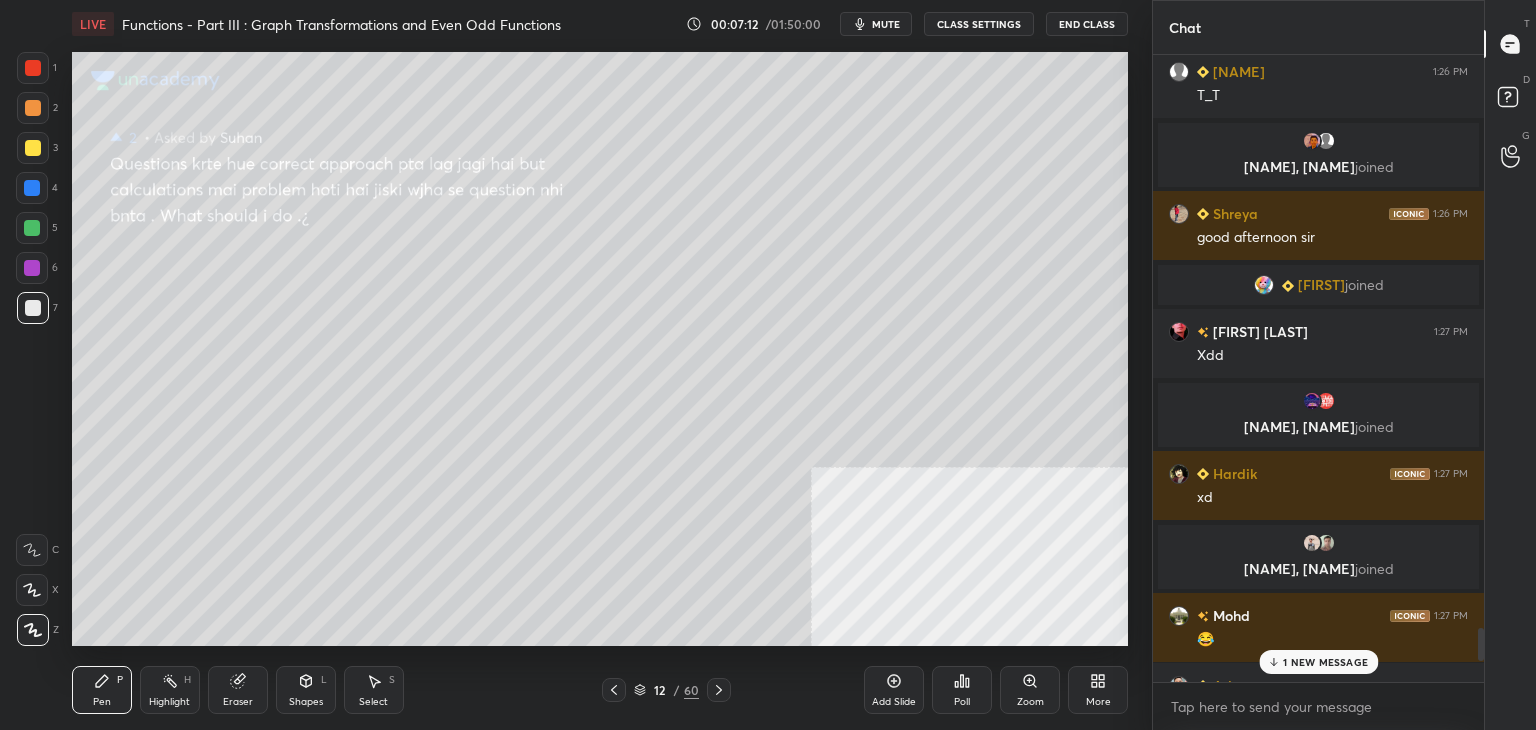 click on "1 NEW MESSAGE" at bounding box center [1325, 662] 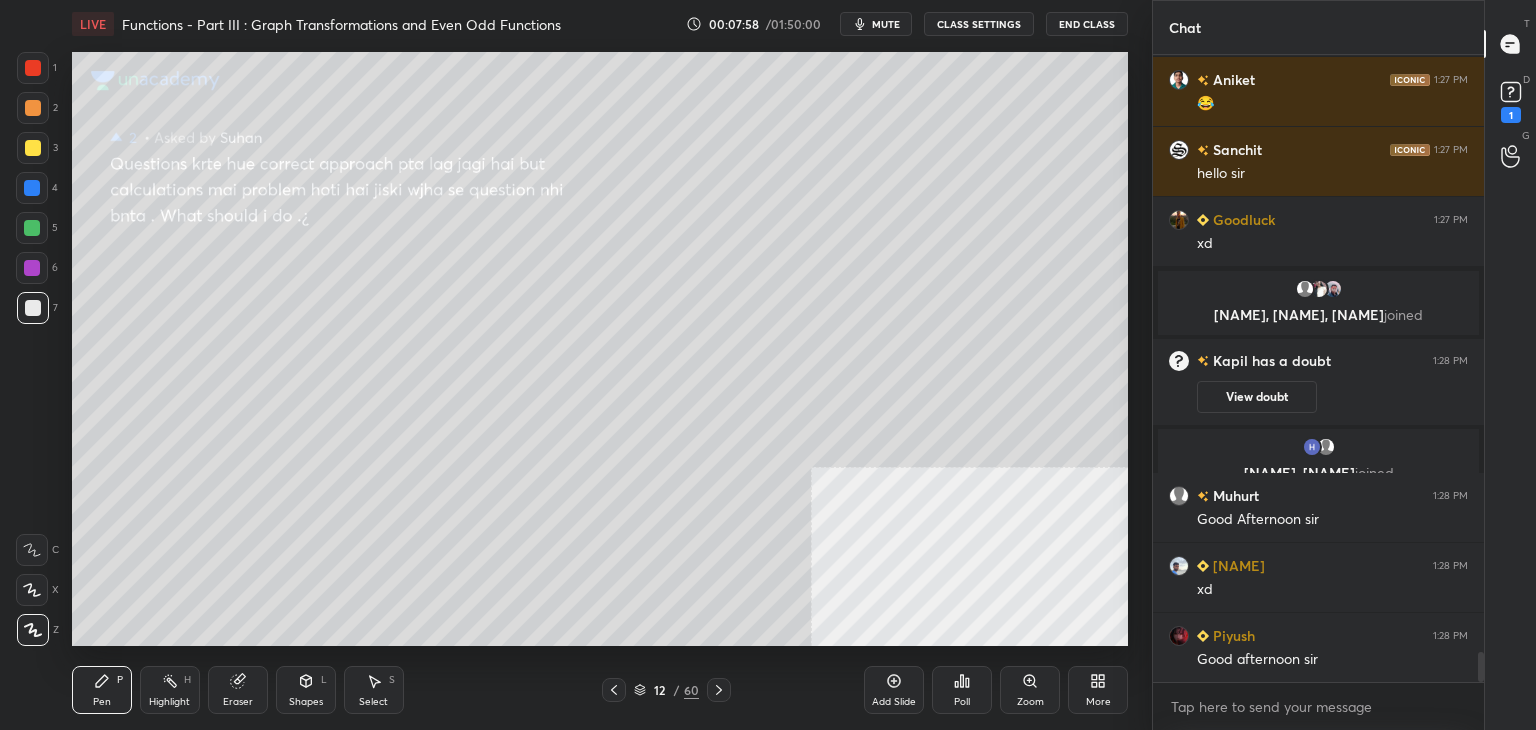 scroll, scrollTop: 12528, scrollLeft: 0, axis: vertical 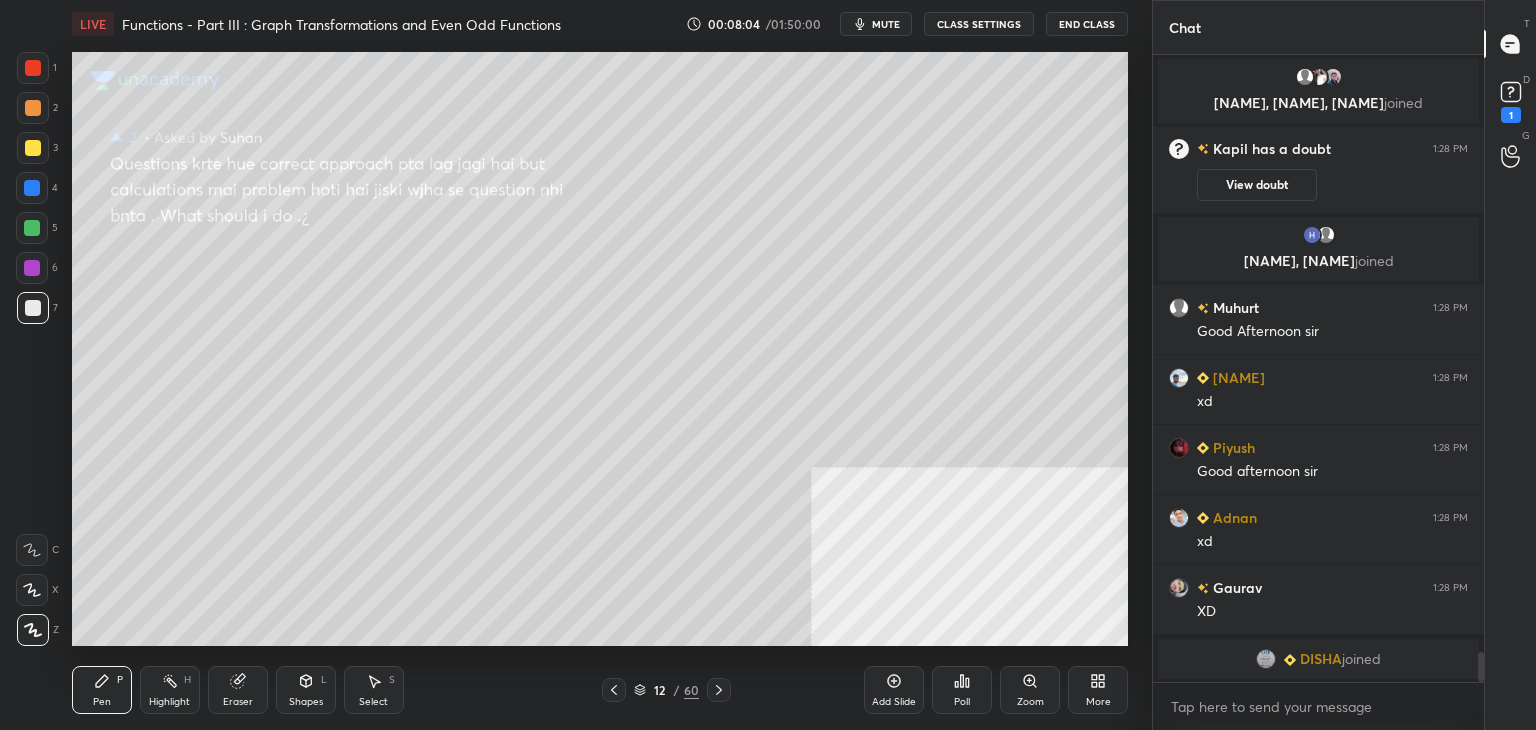 click on "Eraser" at bounding box center [238, 690] 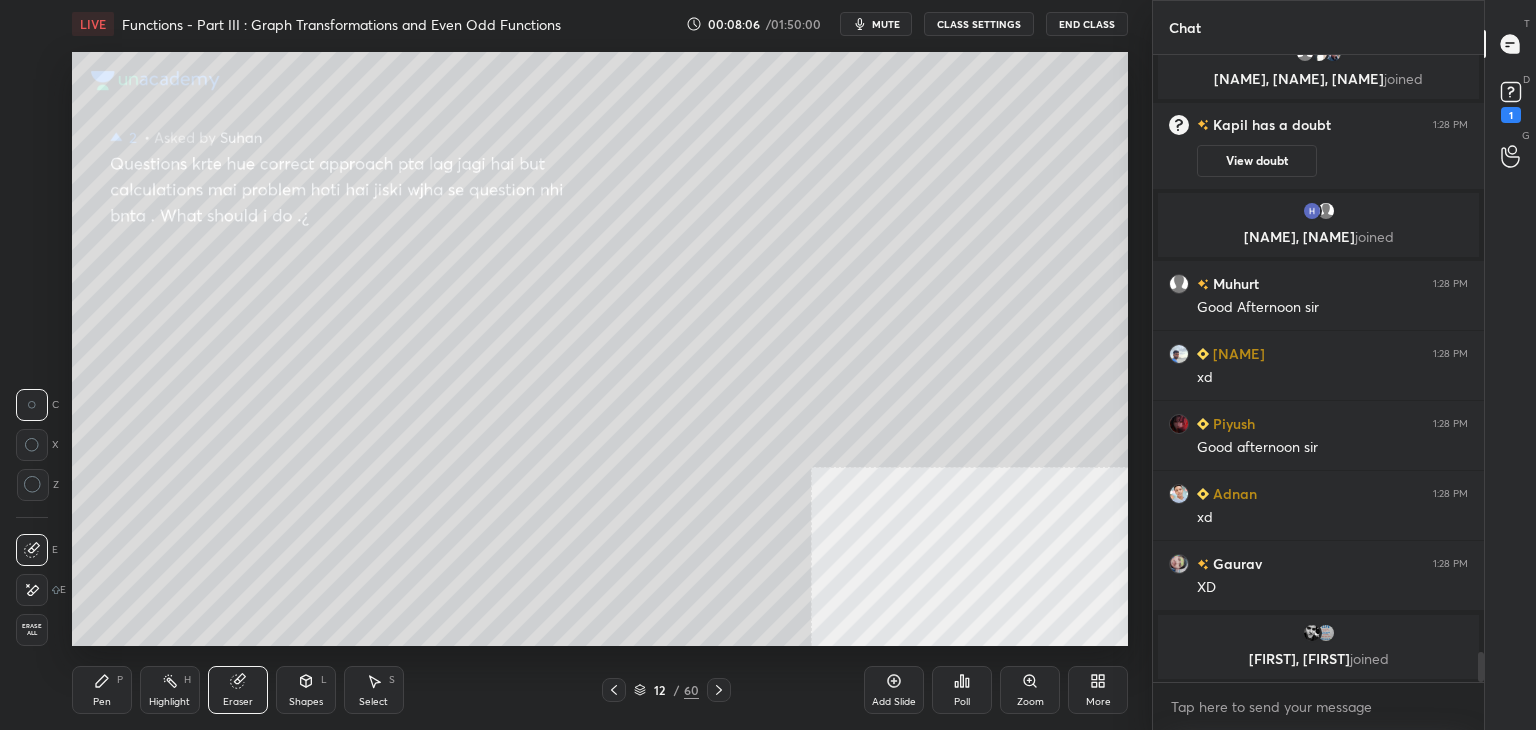 scroll, scrollTop: 12654, scrollLeft: 0, axis: vertical 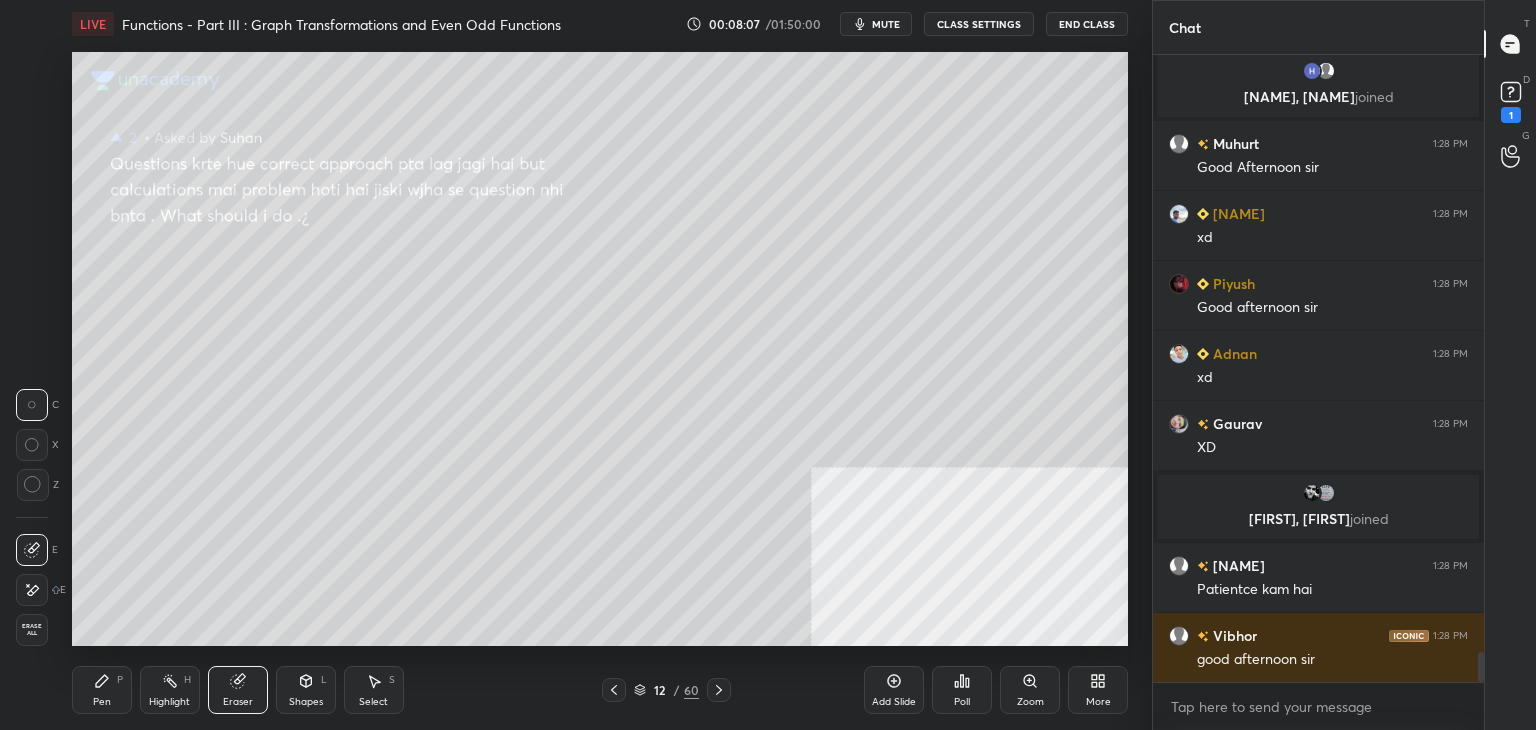 click 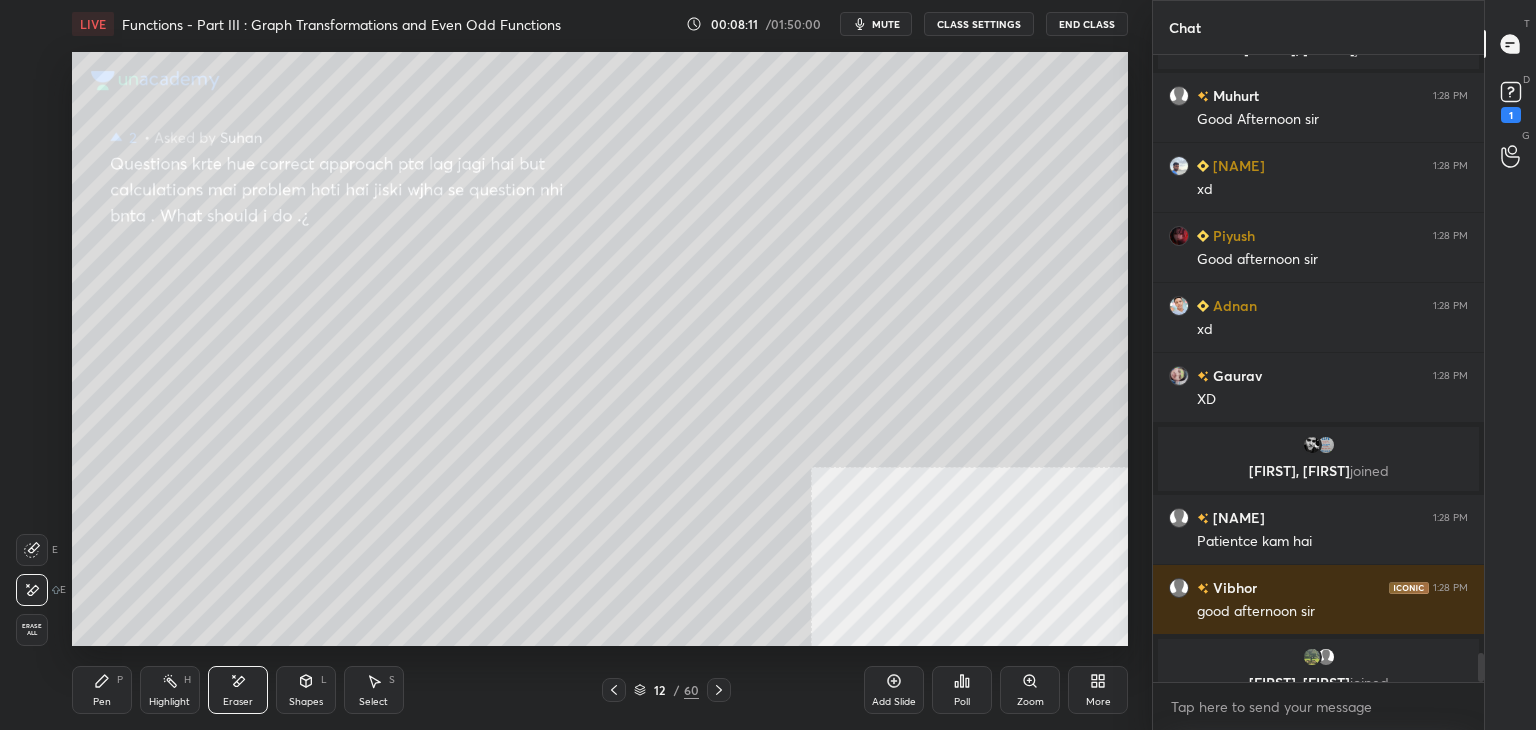 scroll, scrollTop: 12726, scrollLeft: 0, axis: vertical 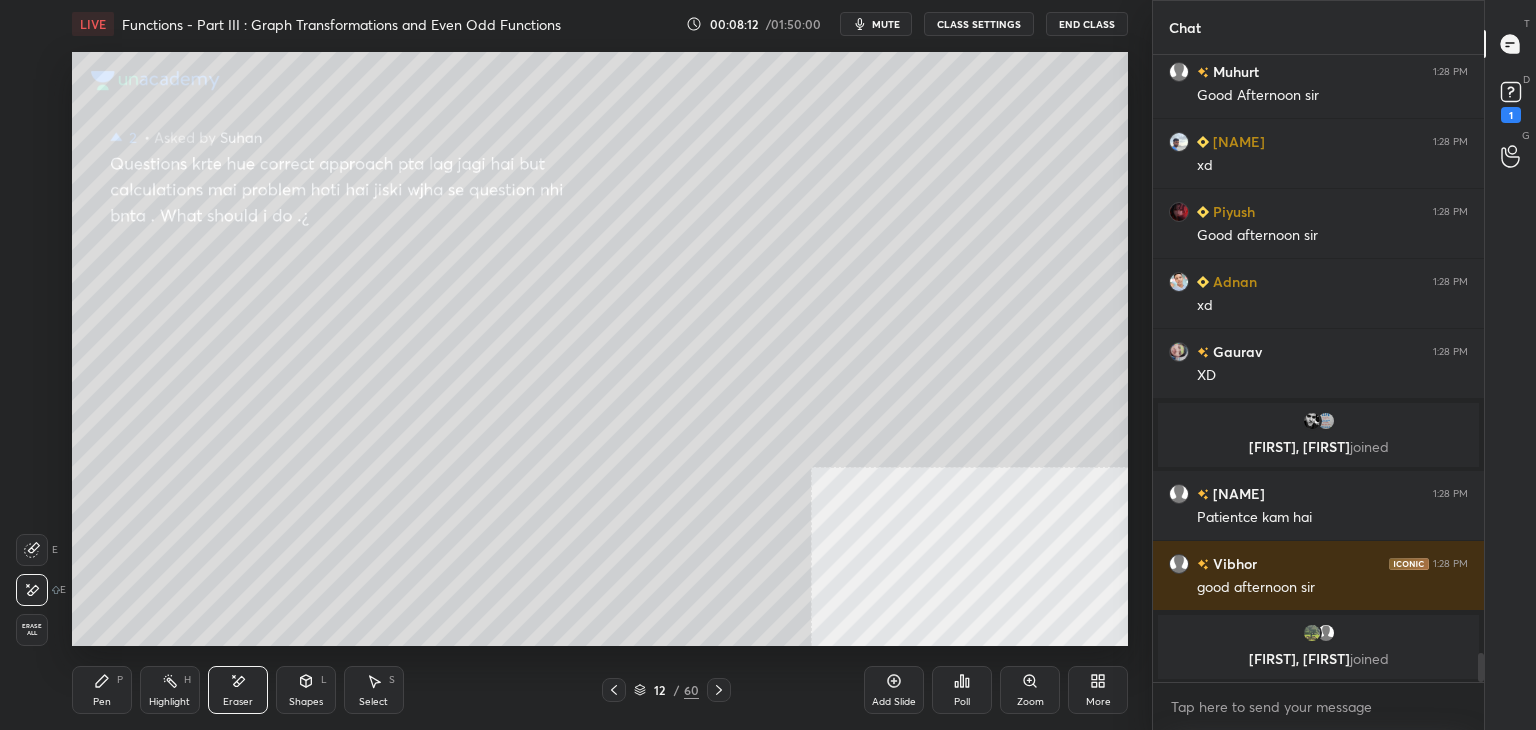 click on "Pen P" at bounding box center (102, 690) 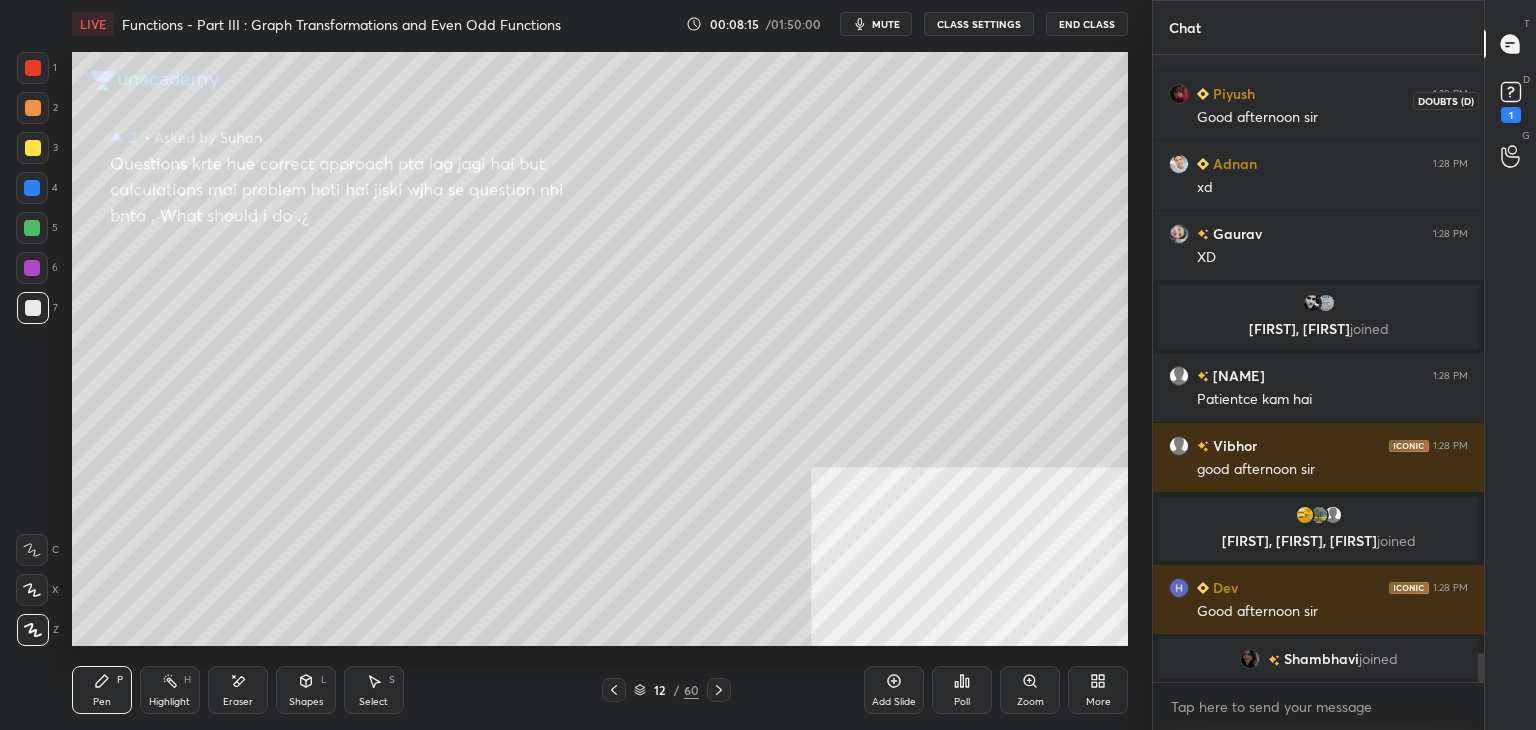 scroll, scrollTop: 12888, scrollLeft: 0, axis: vertical 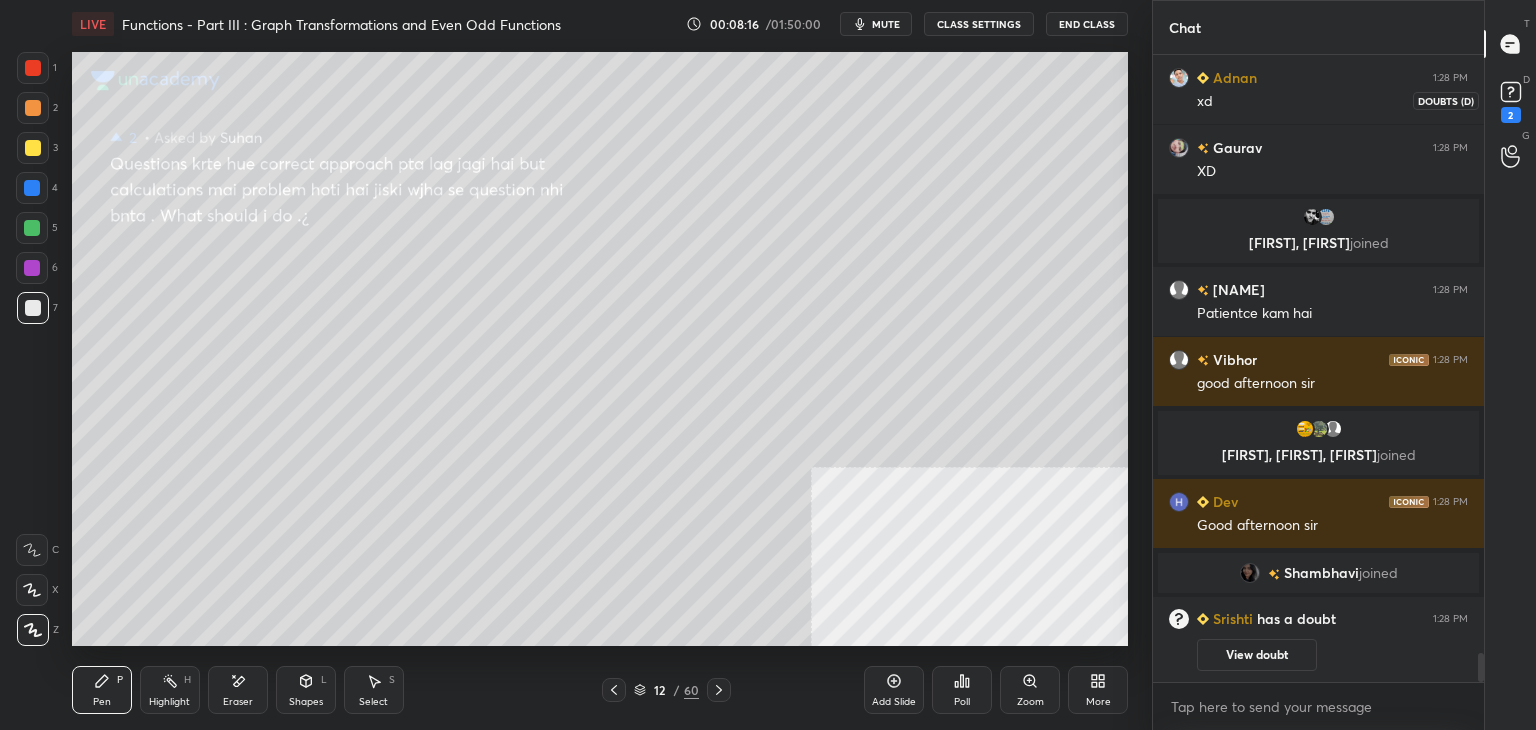click on "D Doubts (D) 2" at bounding box center (1510, 100) 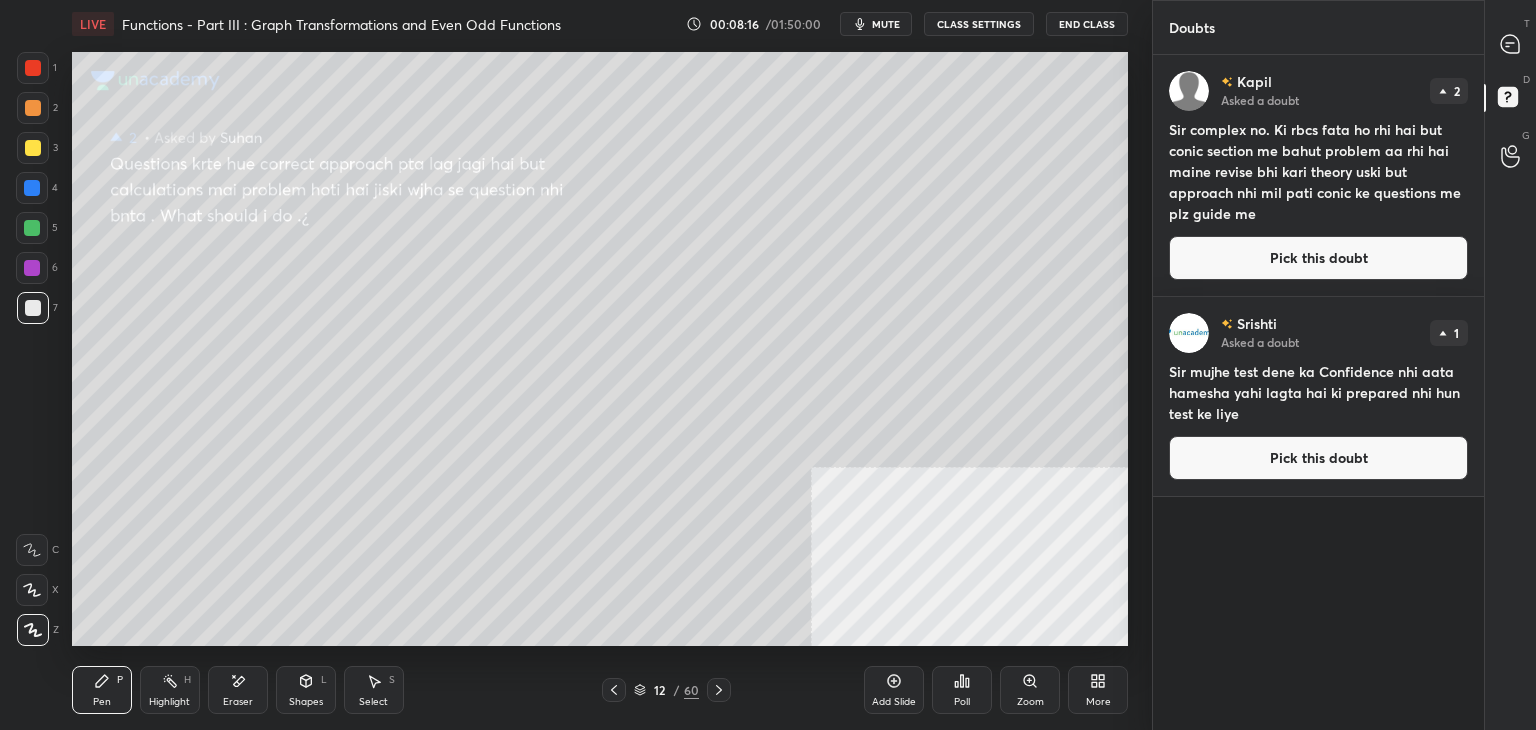 click on "Pick this doubt" at bounding box center [1318, 258] 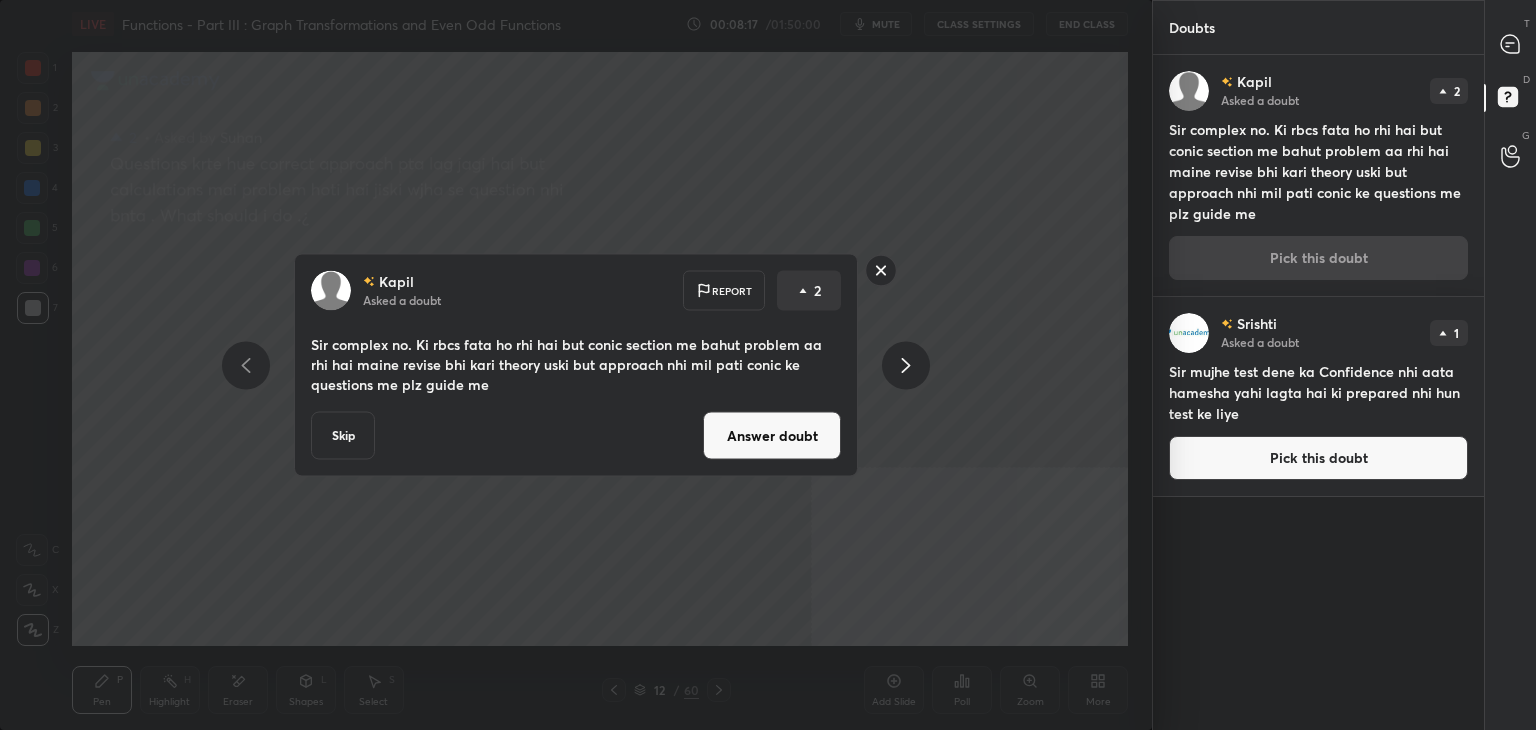 click on "Answer doubt" at bounding box center (772, 436) 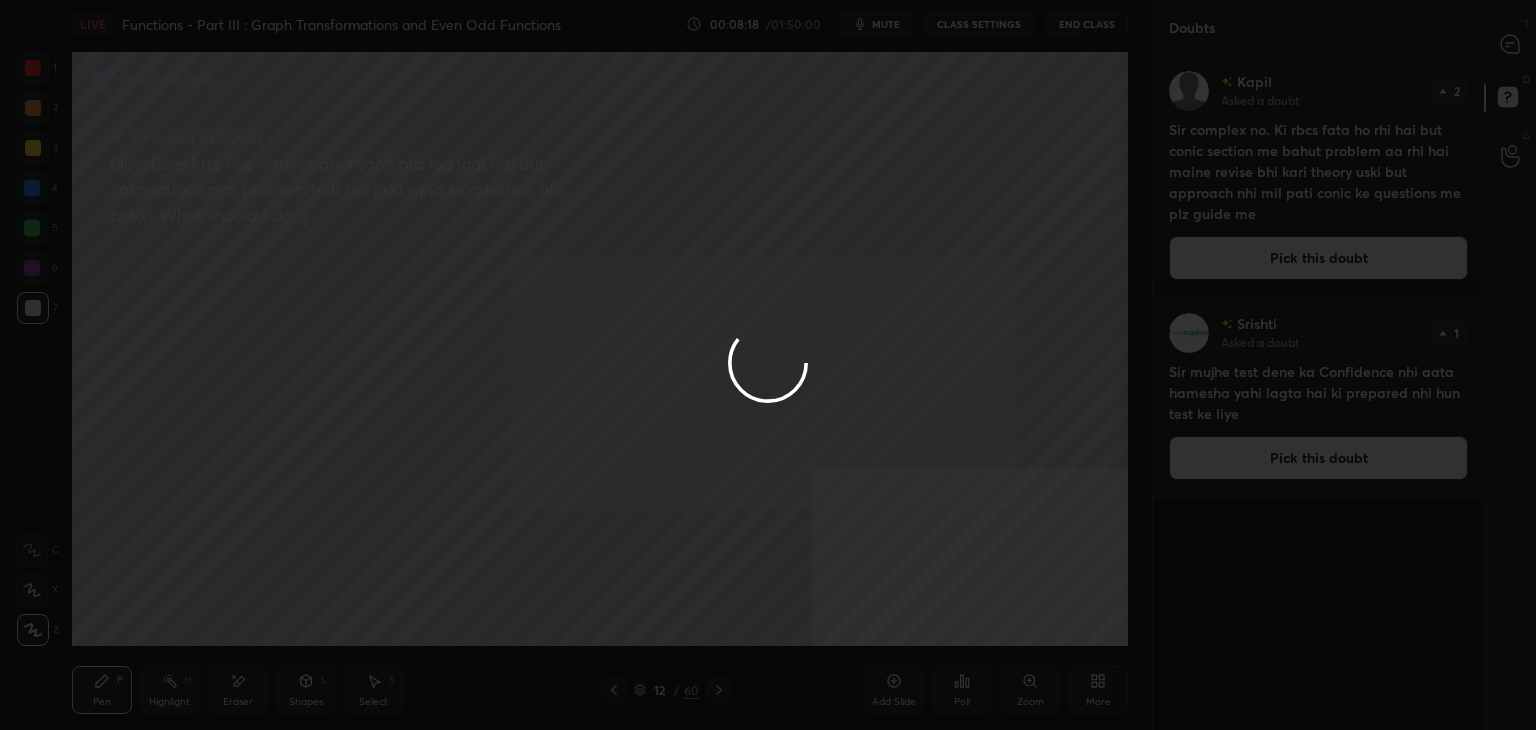 click at bounding box center [768, 365] 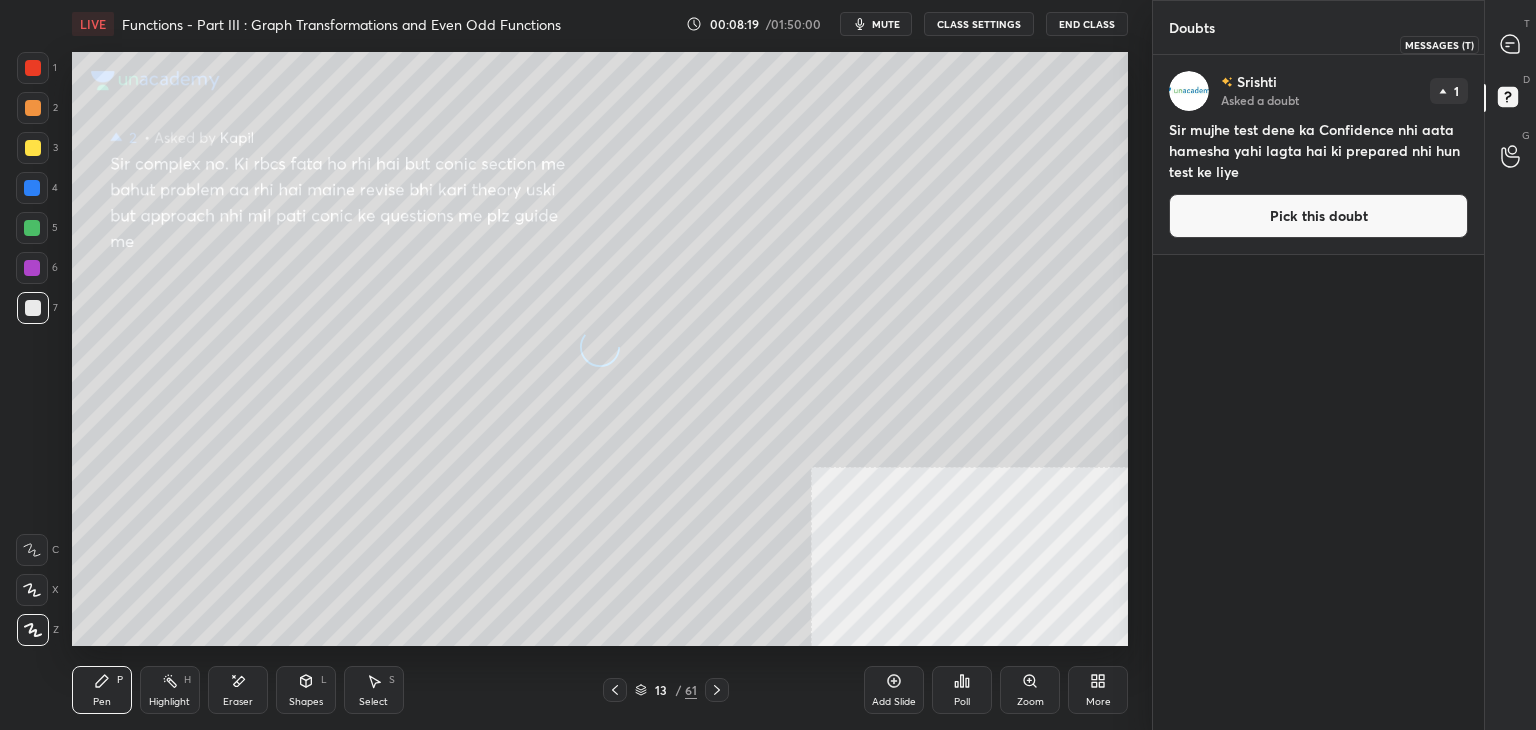 click 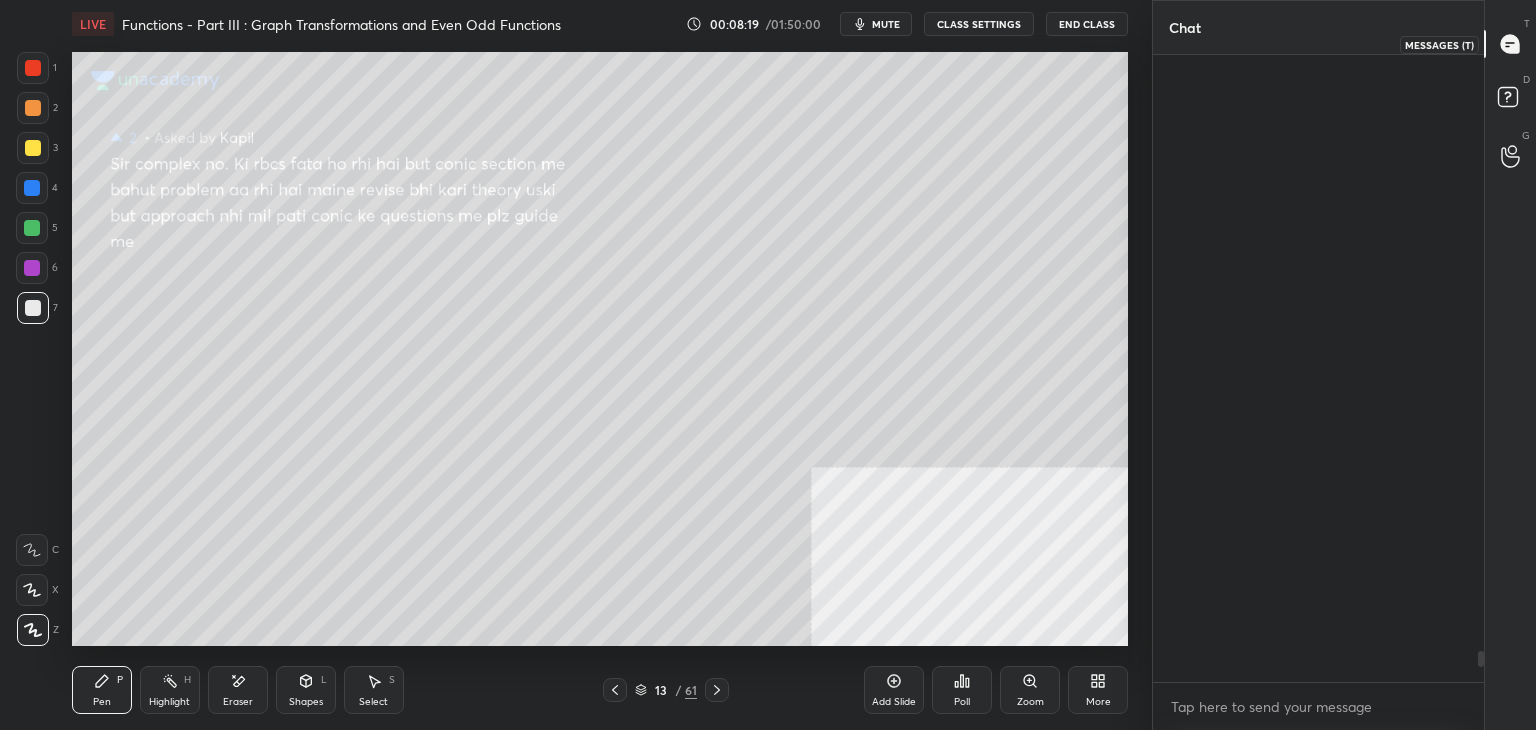 scroll, scrollTop: 12972, scrollLeft: 0, axis: vertical 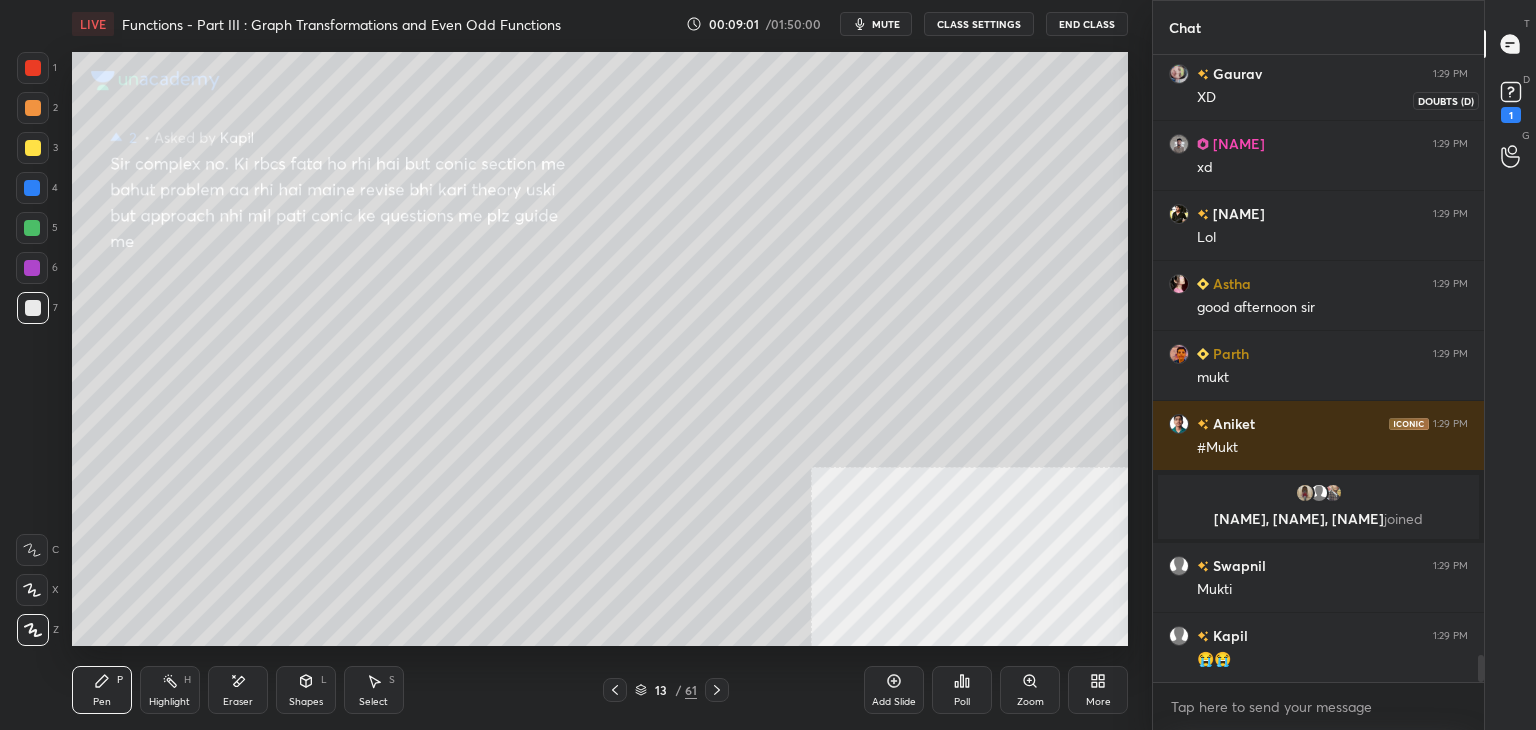 click 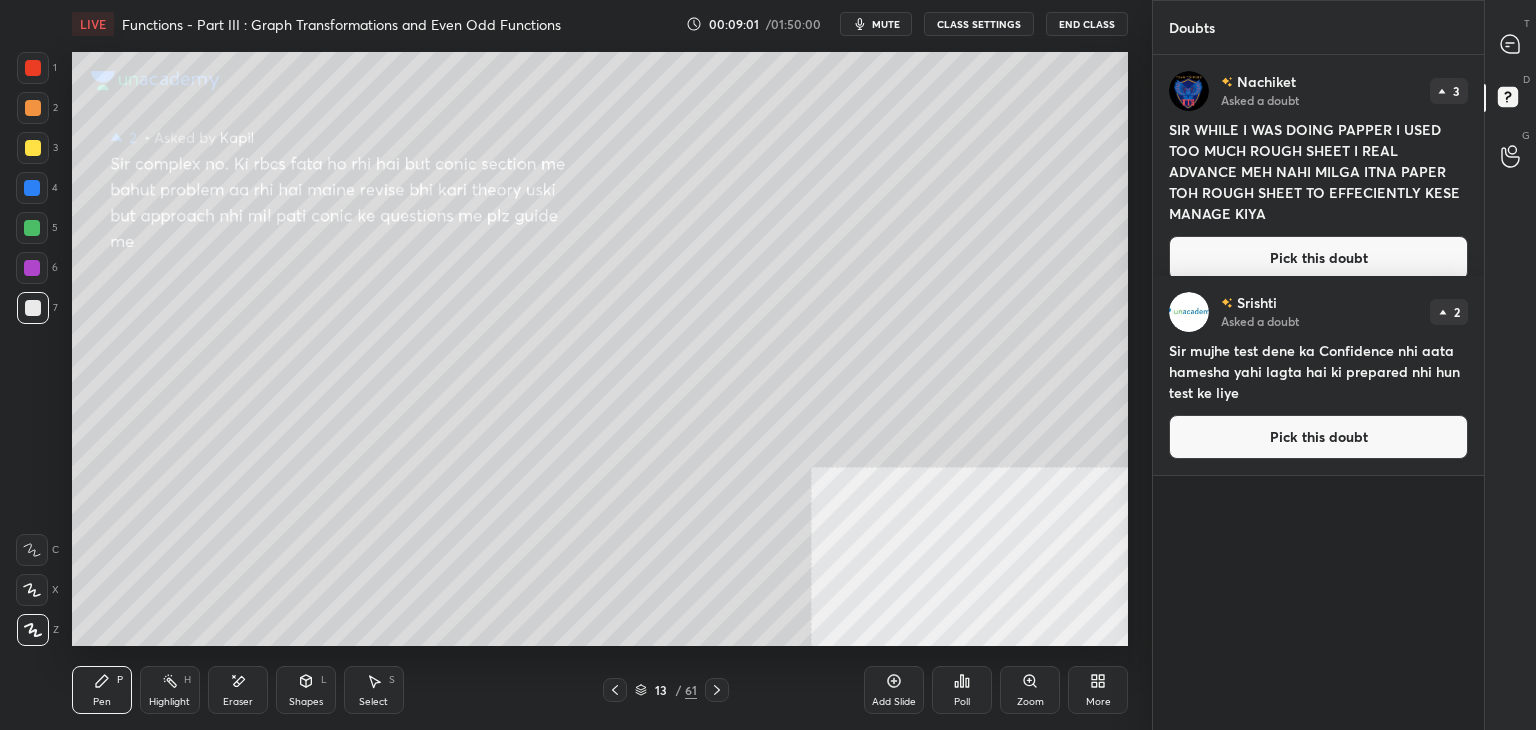 click on "Pick this doubt" at bounding box center (1318, 258) 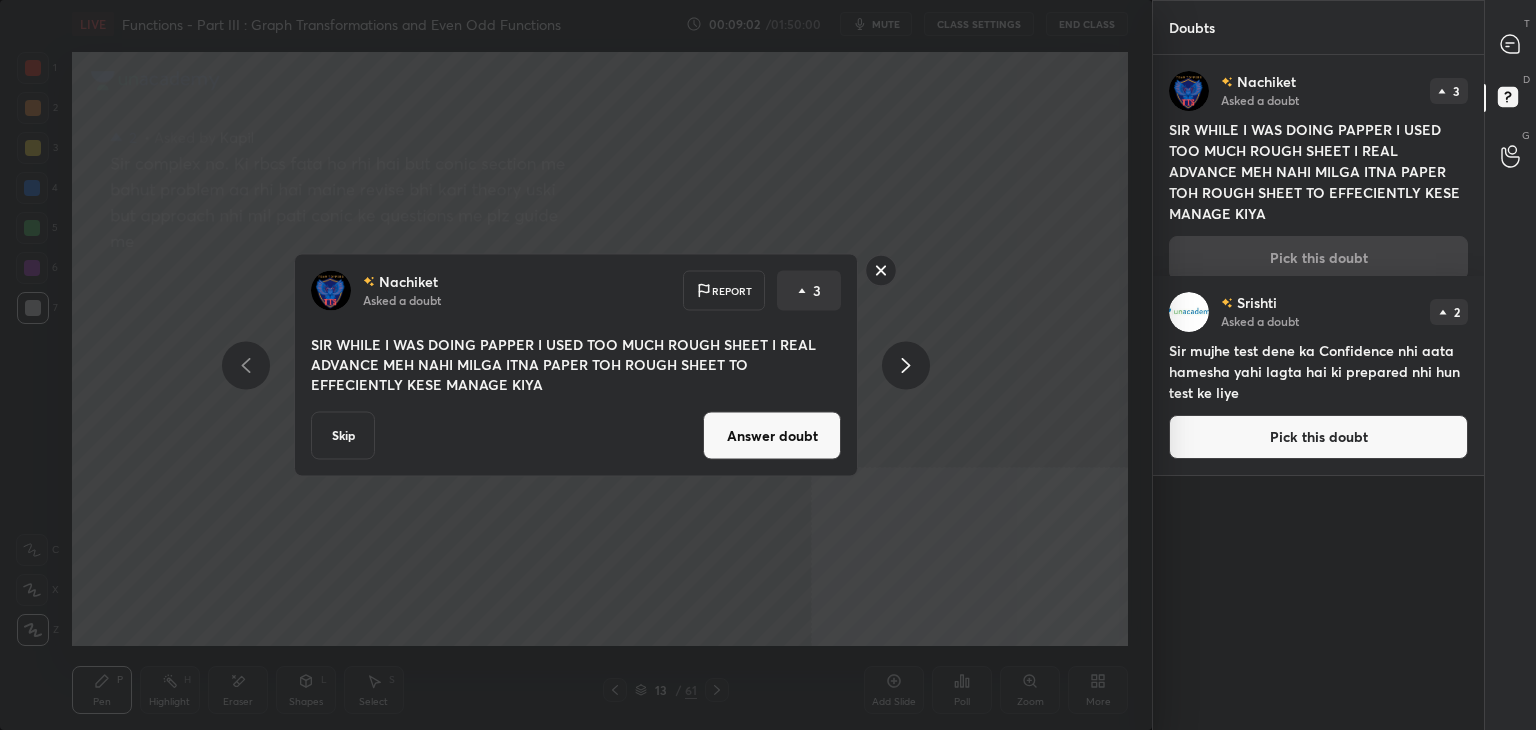click on "Answer doubt" at bounding box center [772, 436] 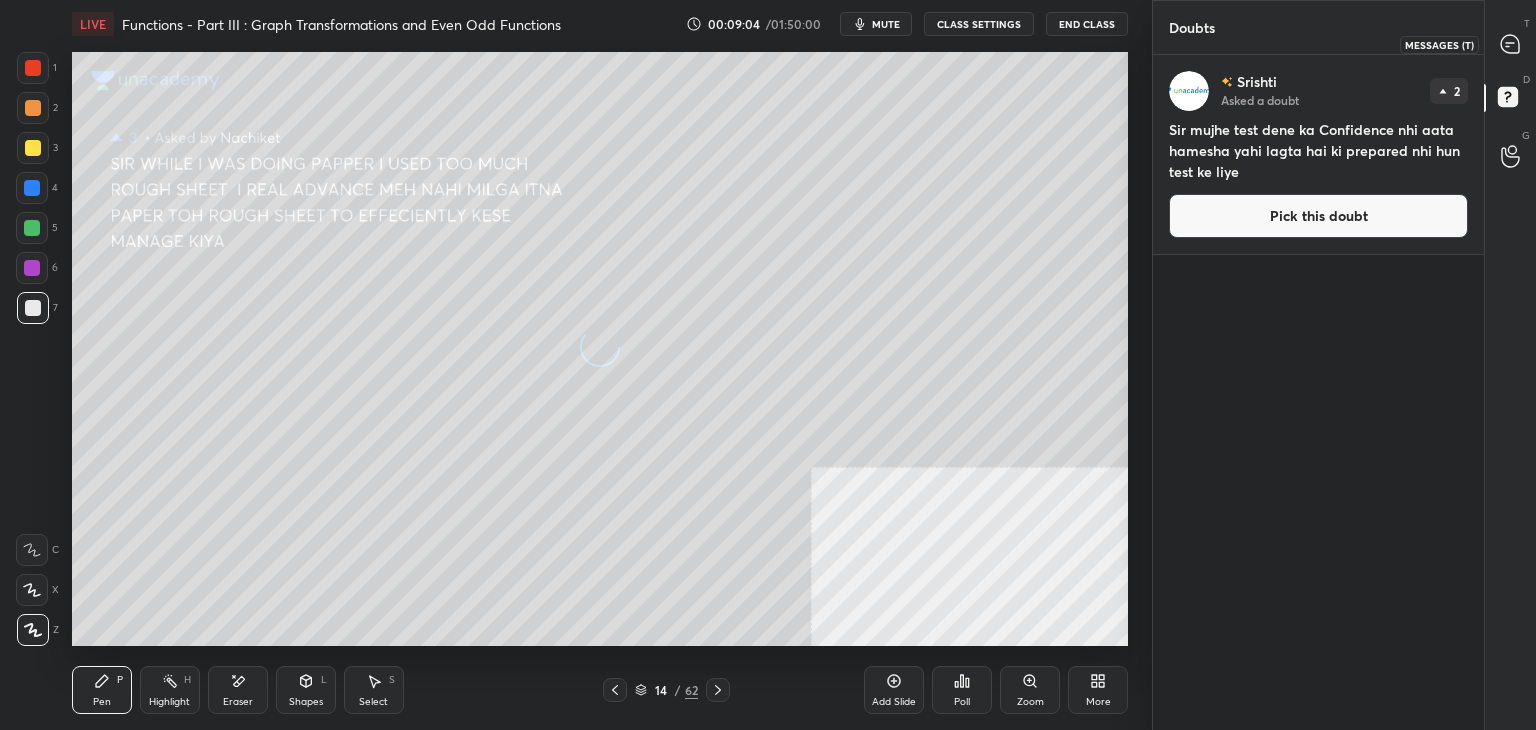 click 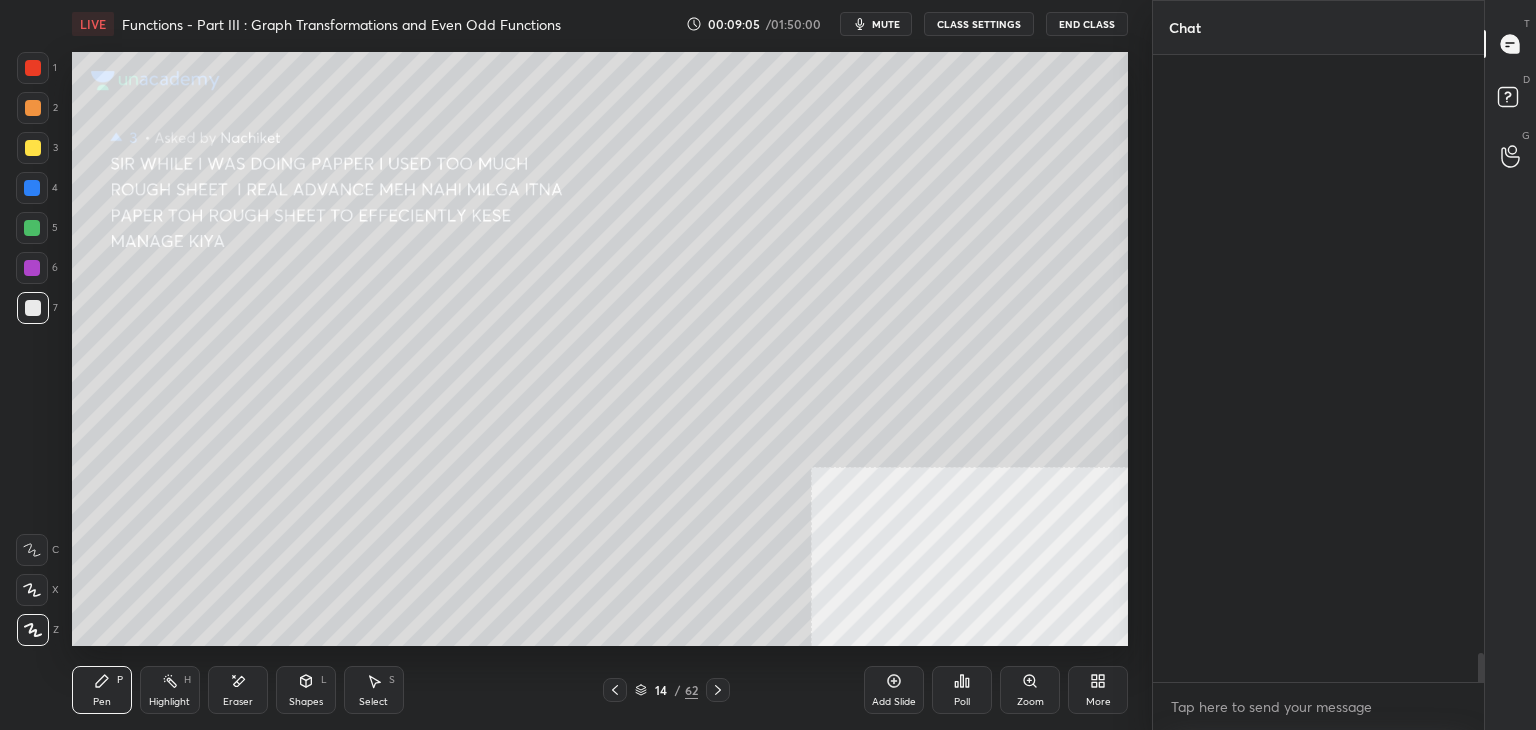 scroll, scrollTop: 14612, scrollLeft: 0, axis: vertical 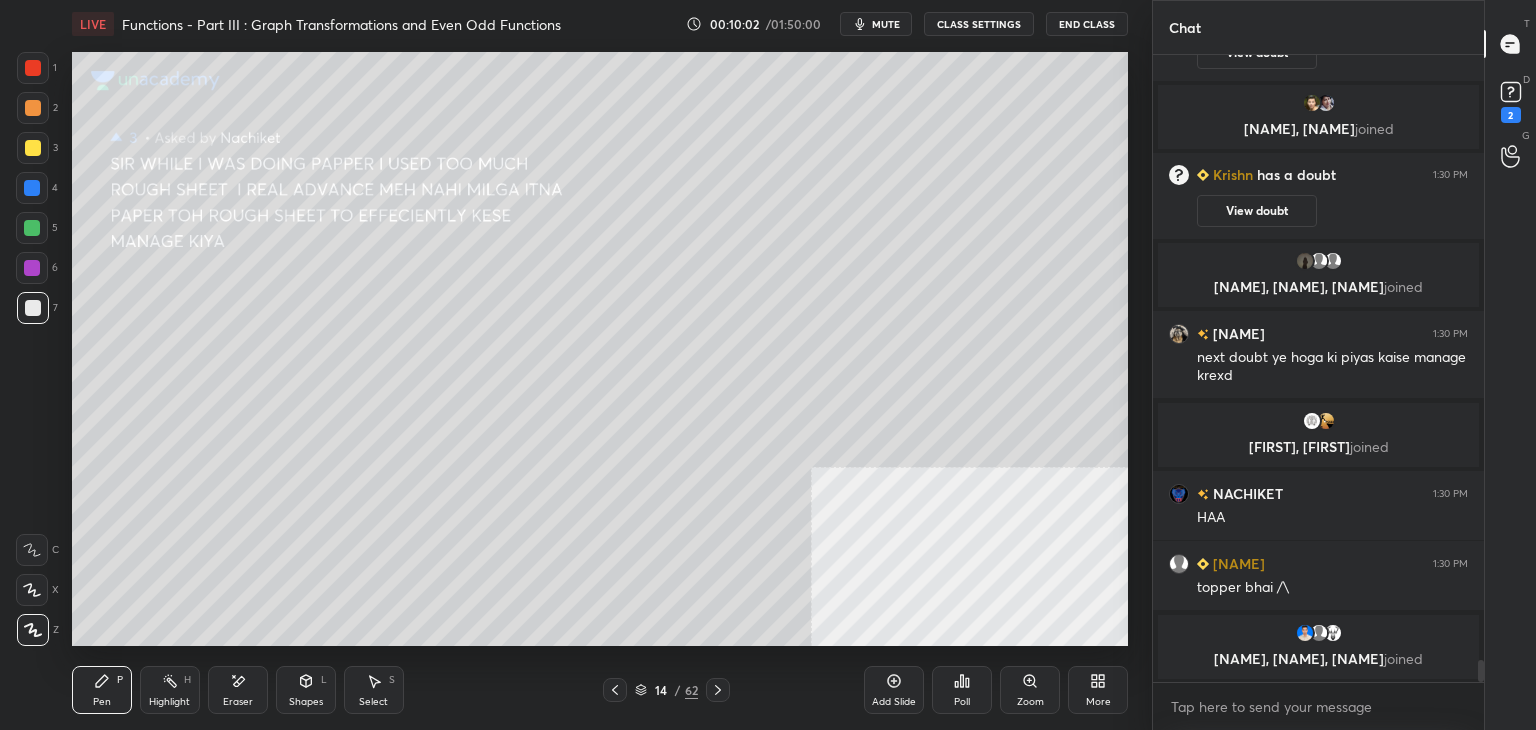 click 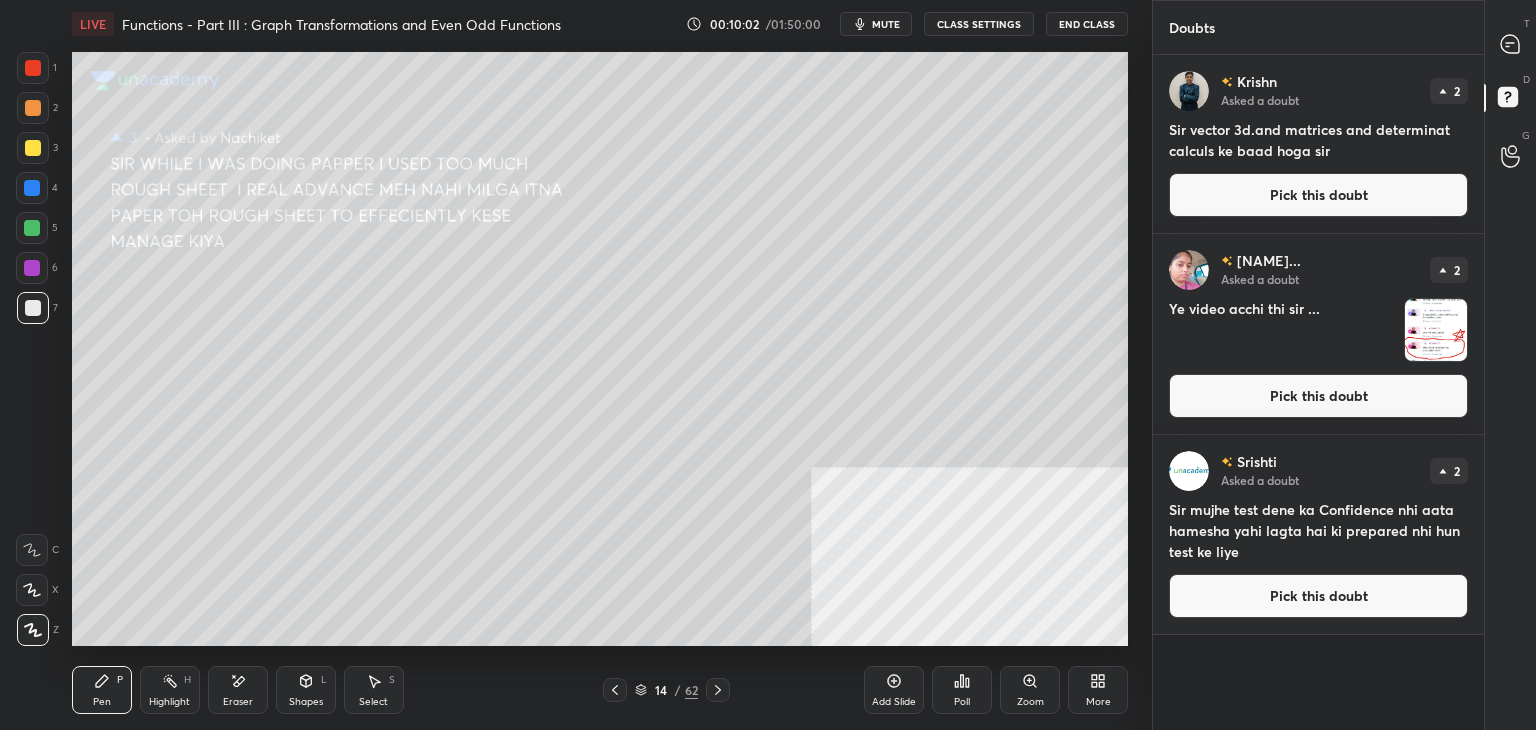 click on "Pick this doubt" at bounding box center (1318, 195) 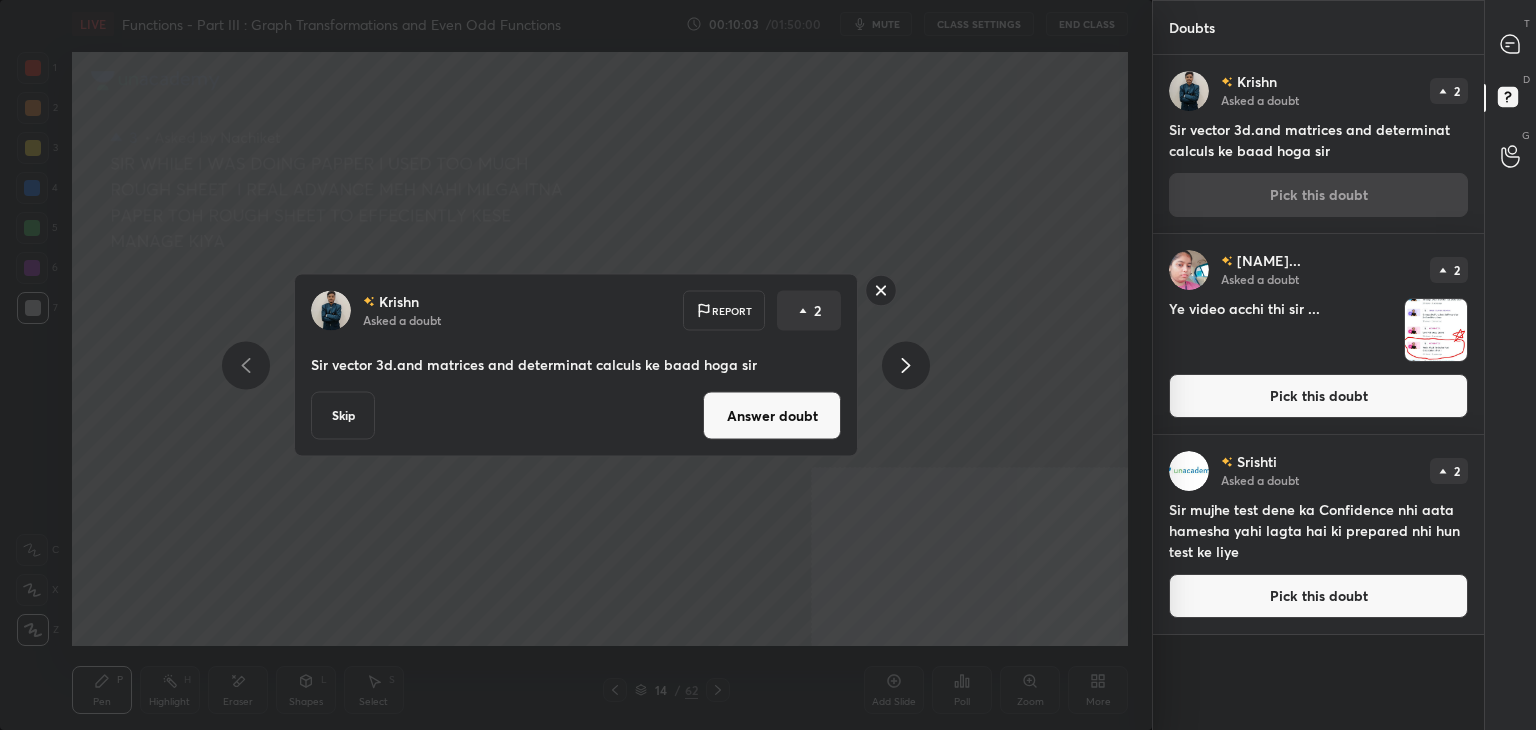 drag, startPoint x: 800, startPoint y: 421, endPoint x: 847, endPoint y: 364, distance: 73.87828 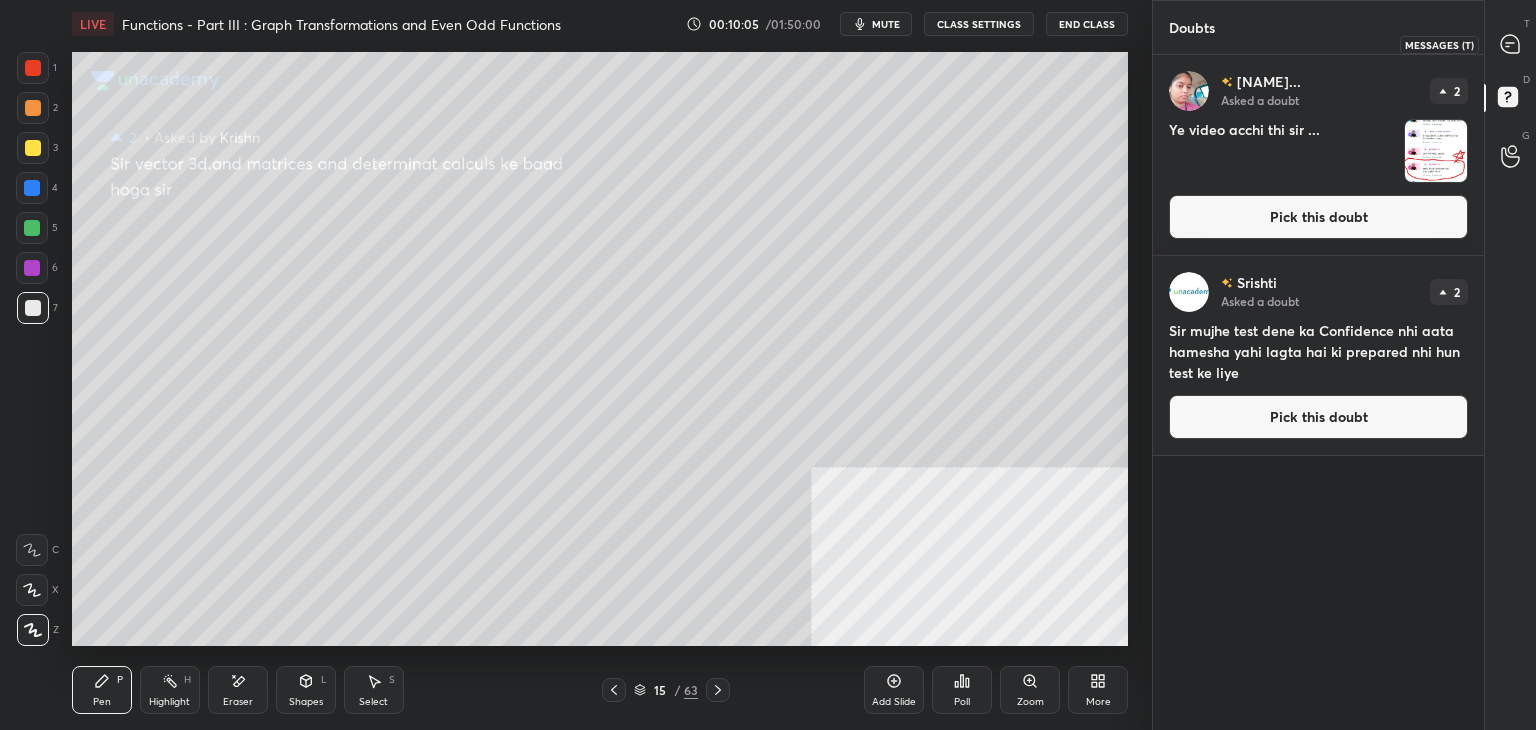 click 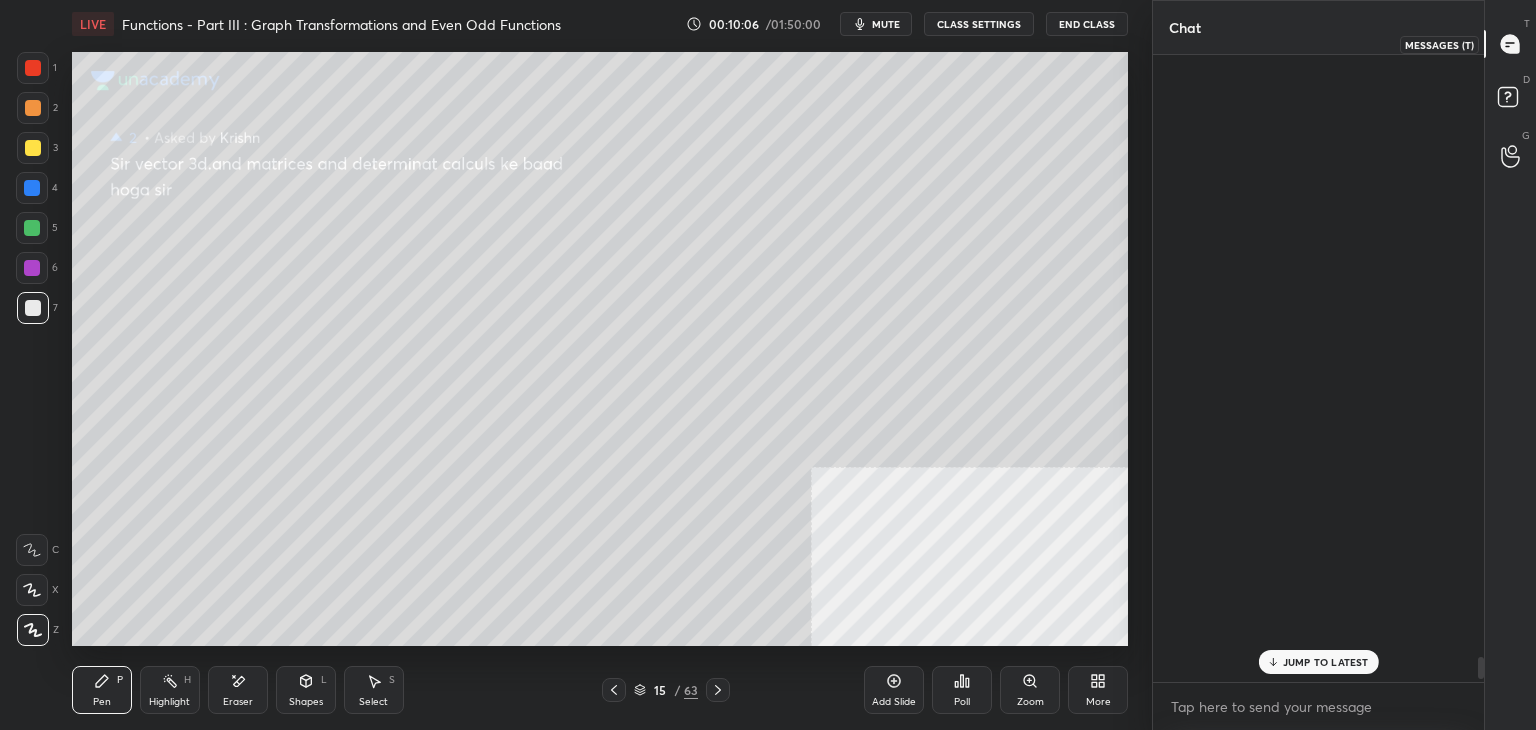 scroll, scrollTop: 17282, scrollLeft: 0, axis: vertical 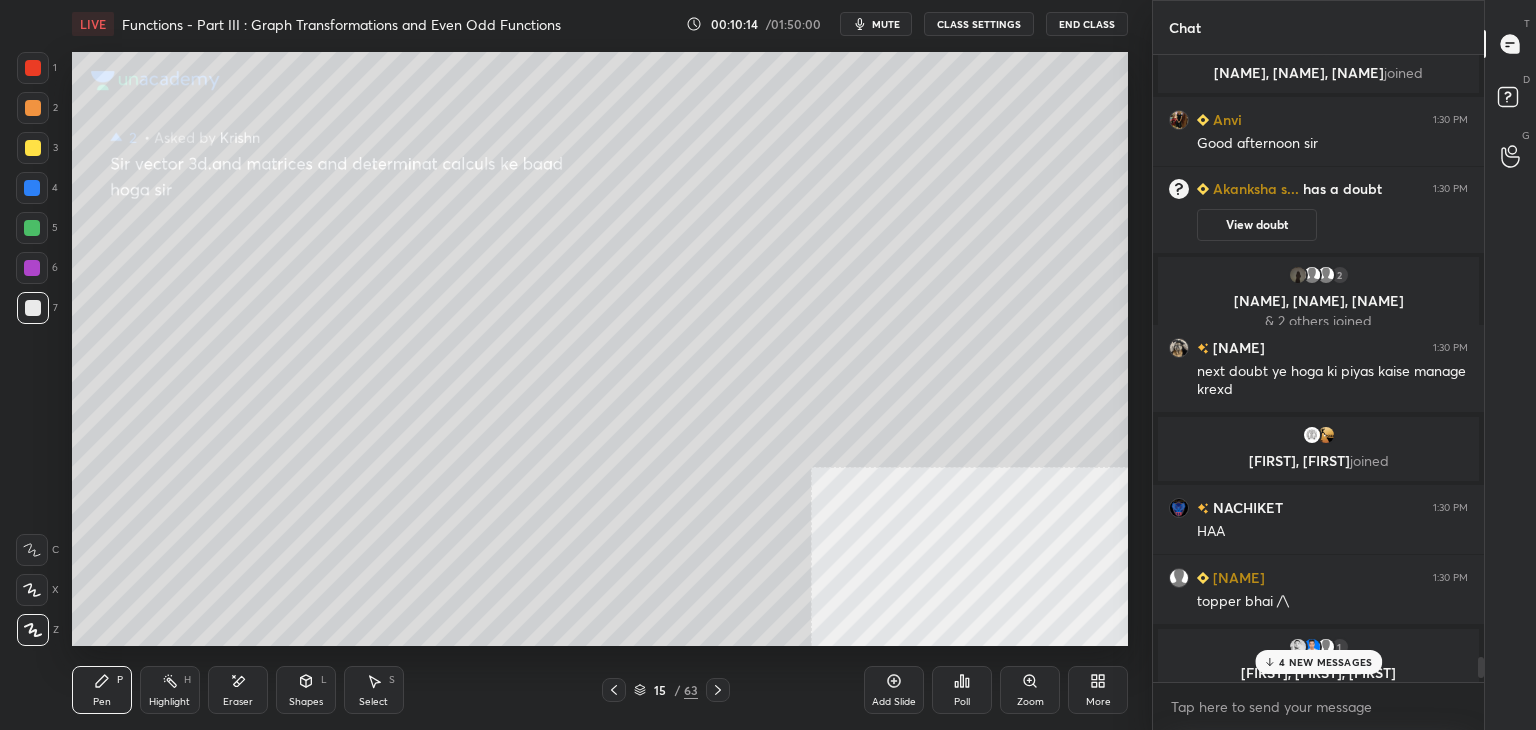click on "4 NEW MESSAGES" at bounding box center [1325, 662] 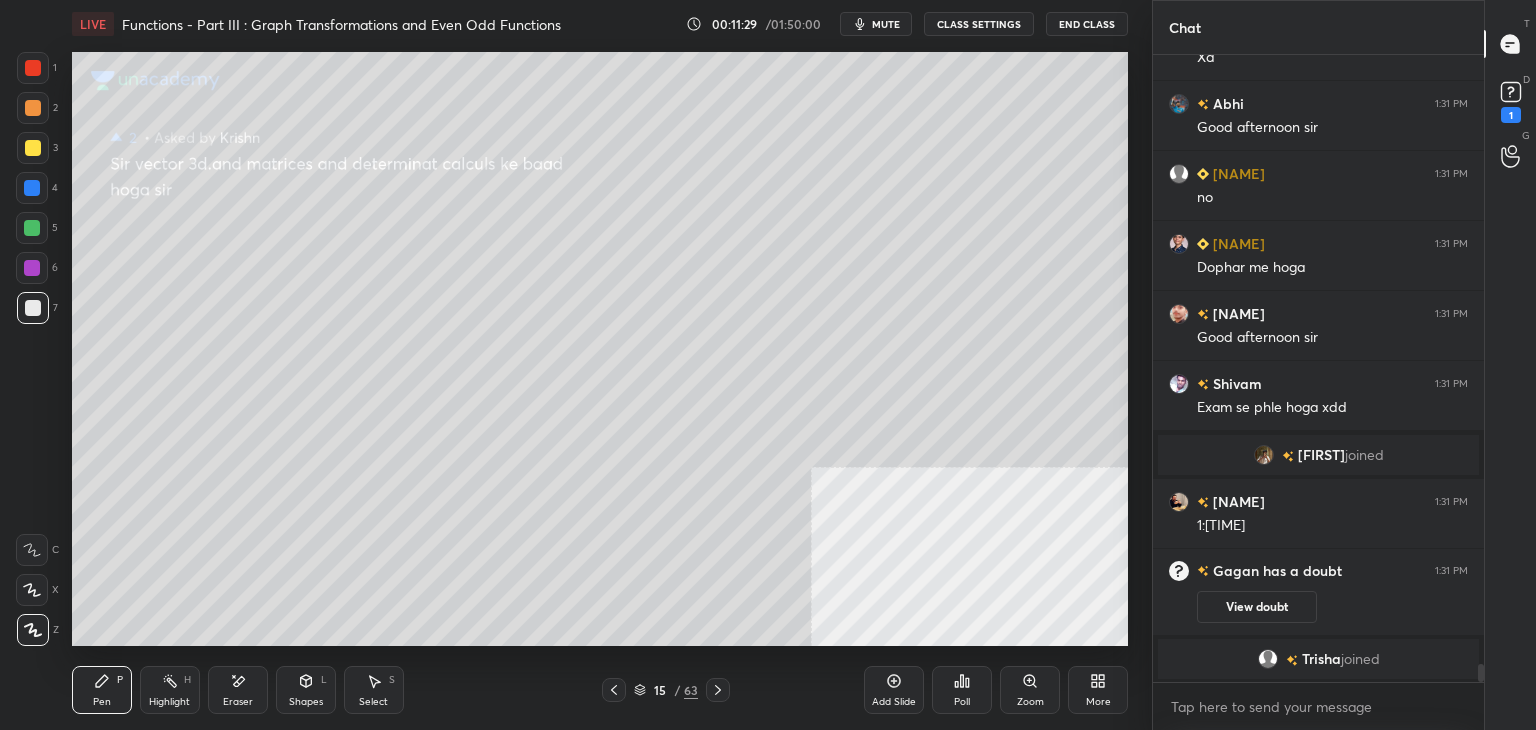 scroll, scrollTop: 20958, scrollLeft: 0, axis: vertical 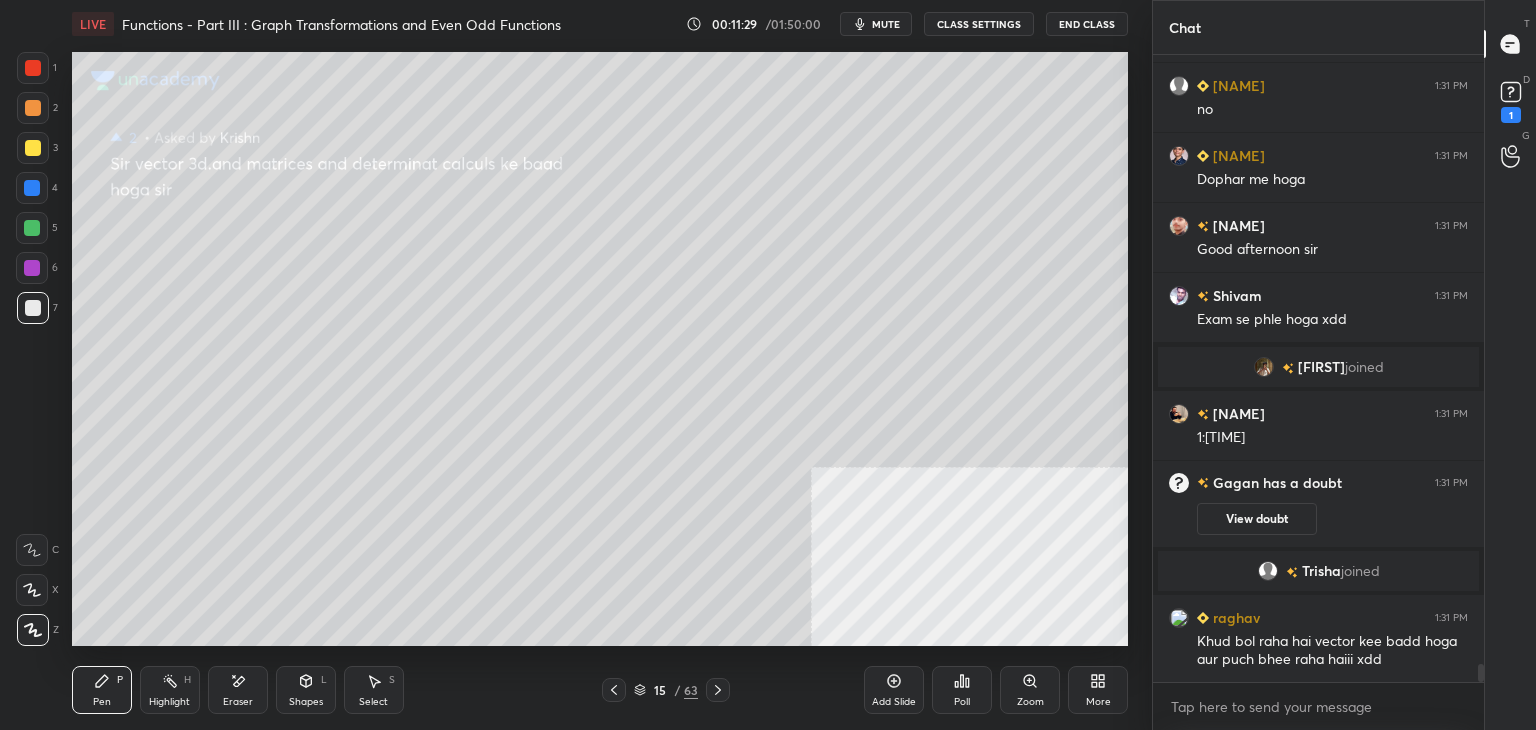drag, startPoint x: 252, startPoint y: 695, endPoint x: 251, endPoint y: 673, distance: 22.022715 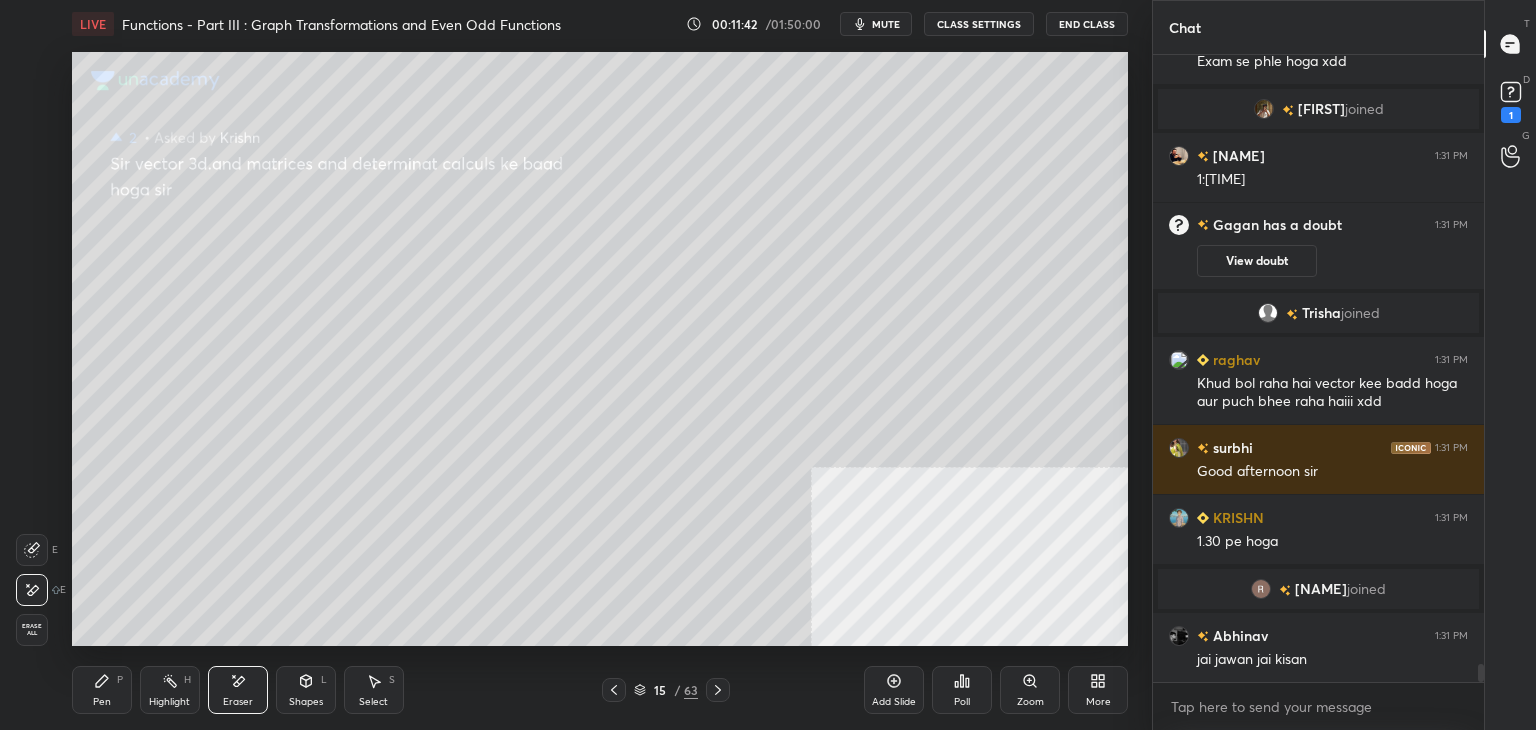 scroll, scrollTop: 21230, scrollLeft: 0, axis: vertical 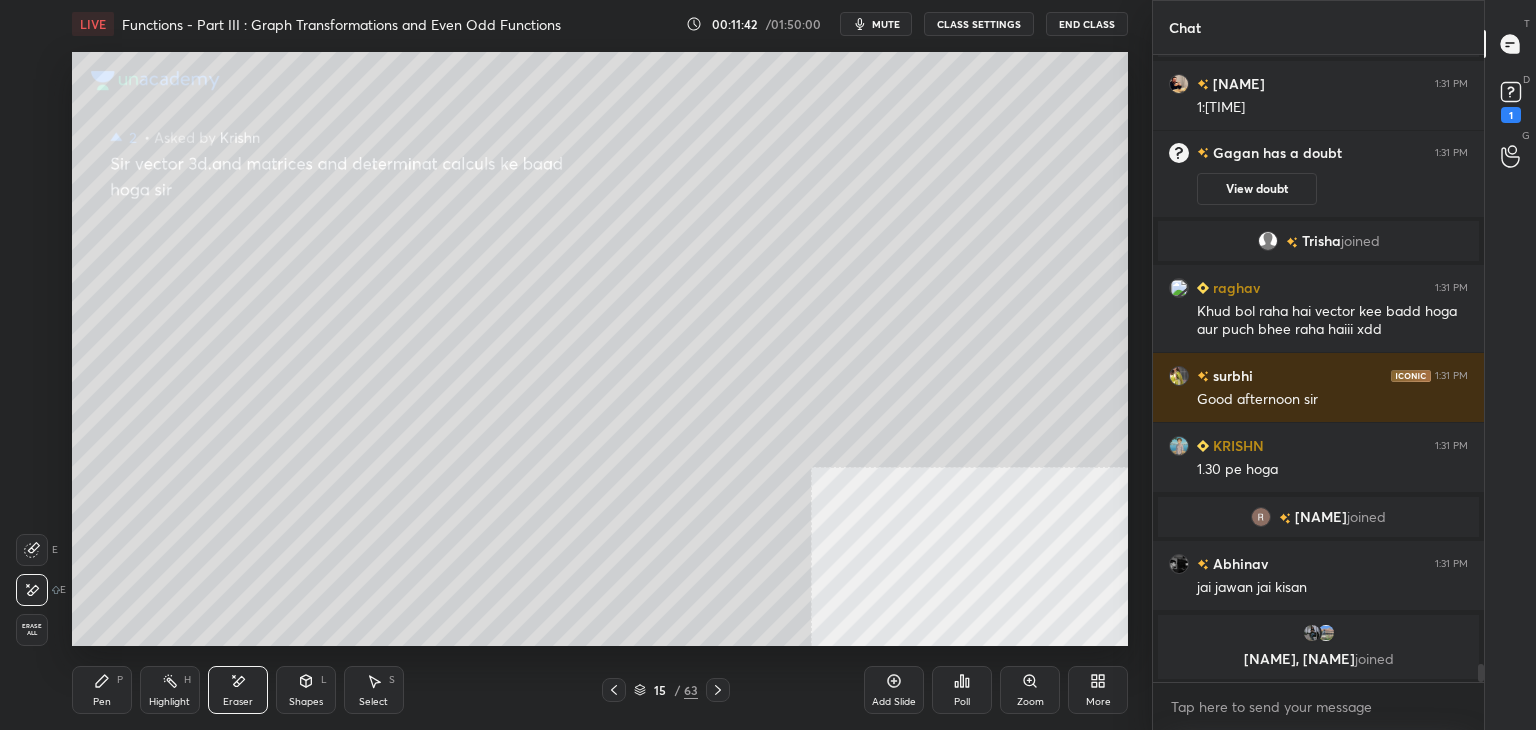 click on "Pen P" at bounding box center [102, 690] 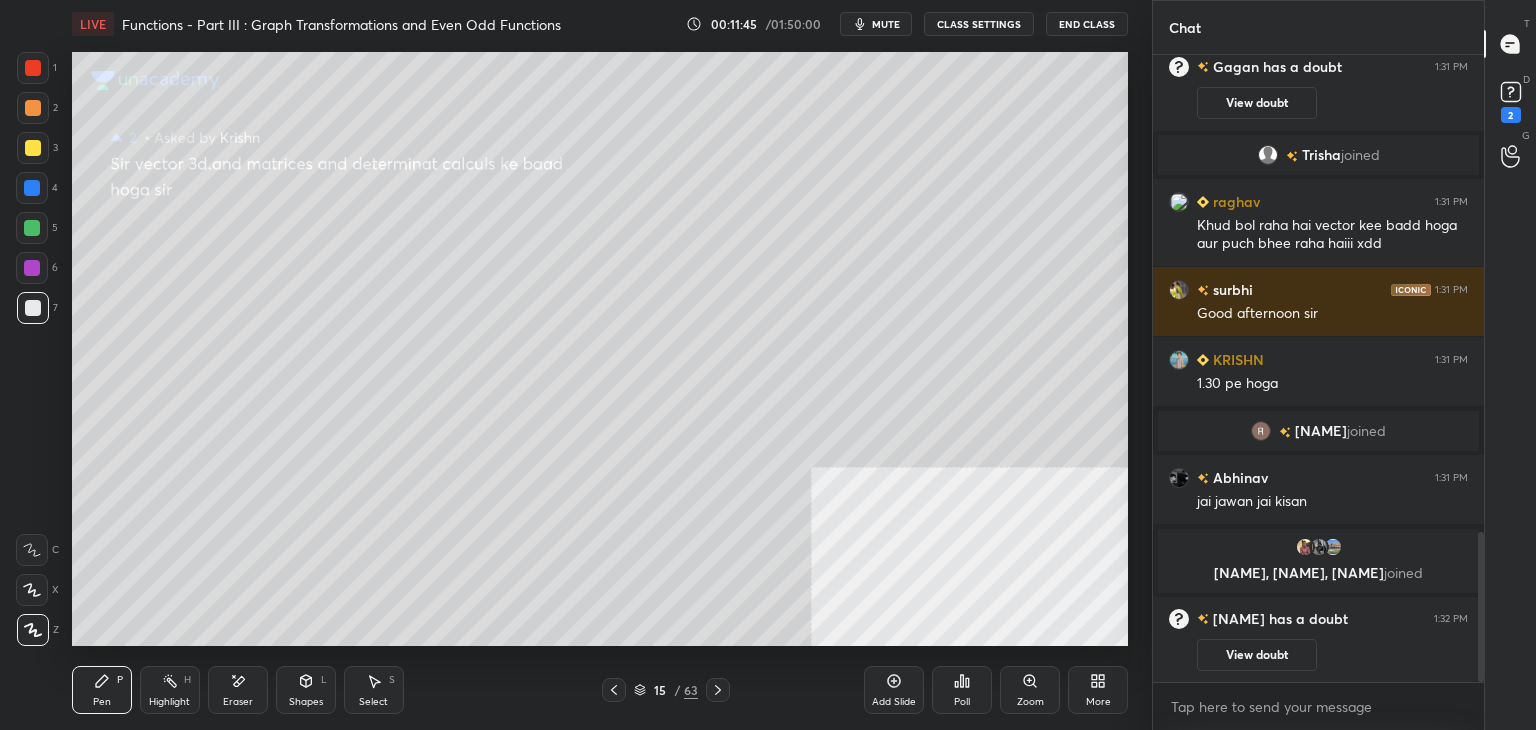 scroll, scrollTop: 1918, scrollLeft: 0, axis: vertical 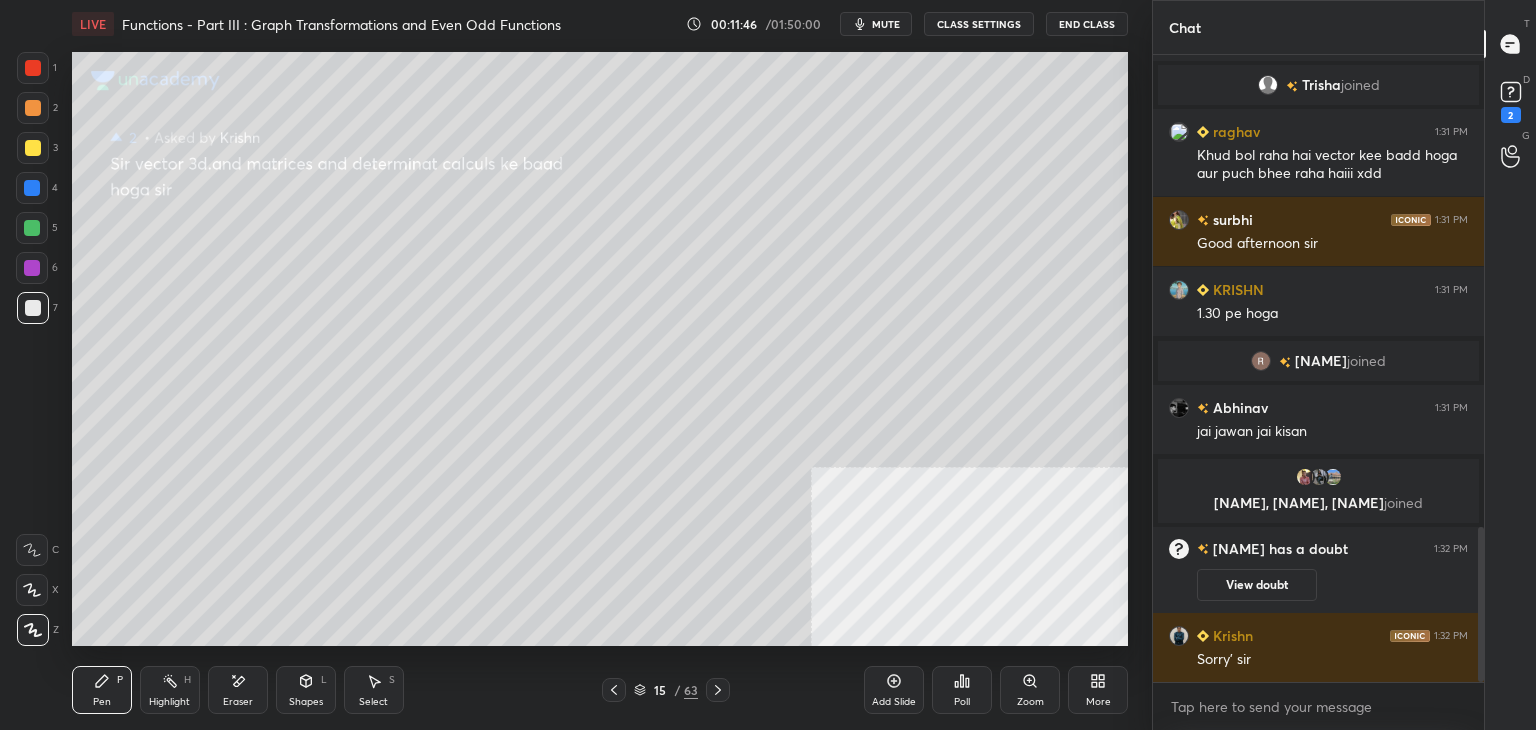 click 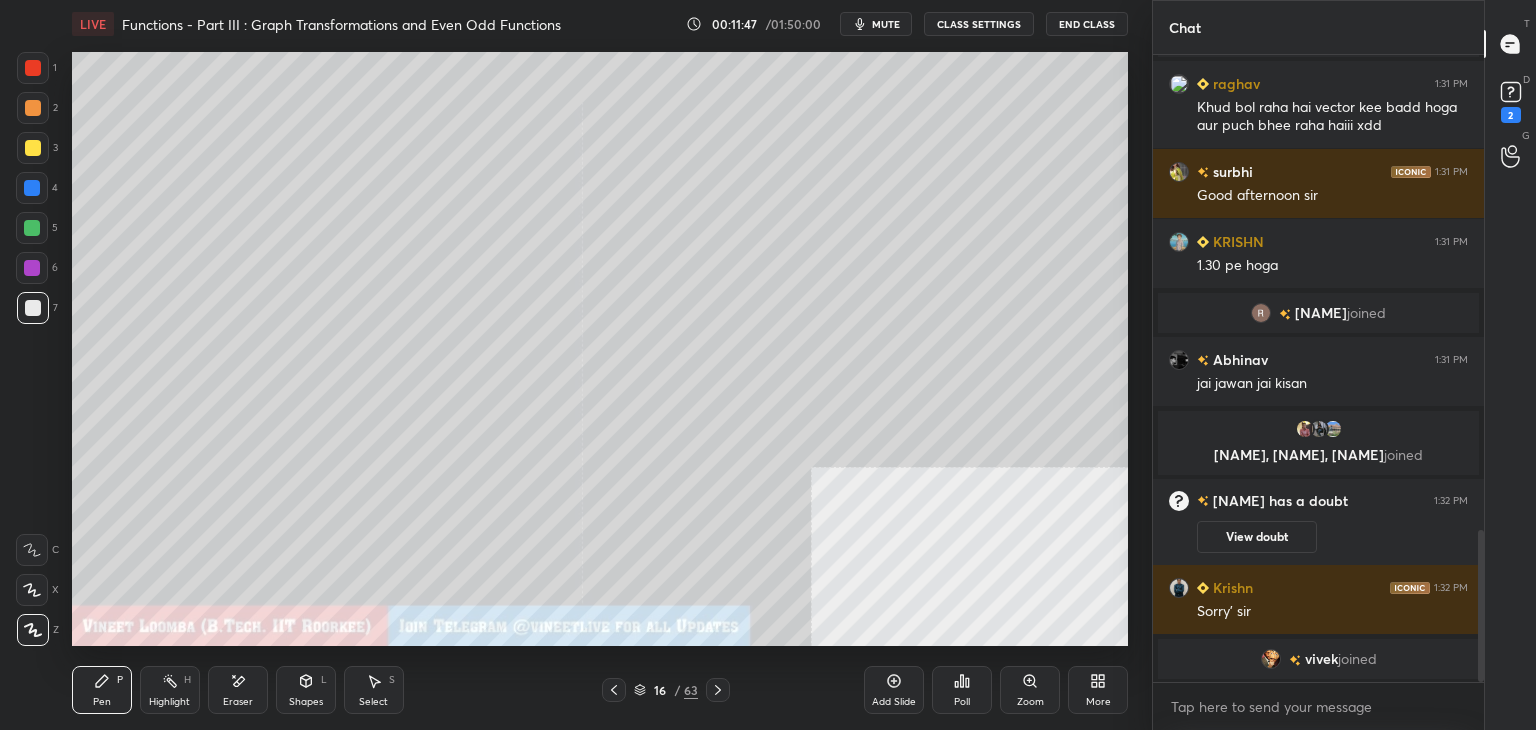 drag, startPoint x: 109, startPoint y: 689, endPoint x: 89, endPoint y: 663, distance: 32.80244 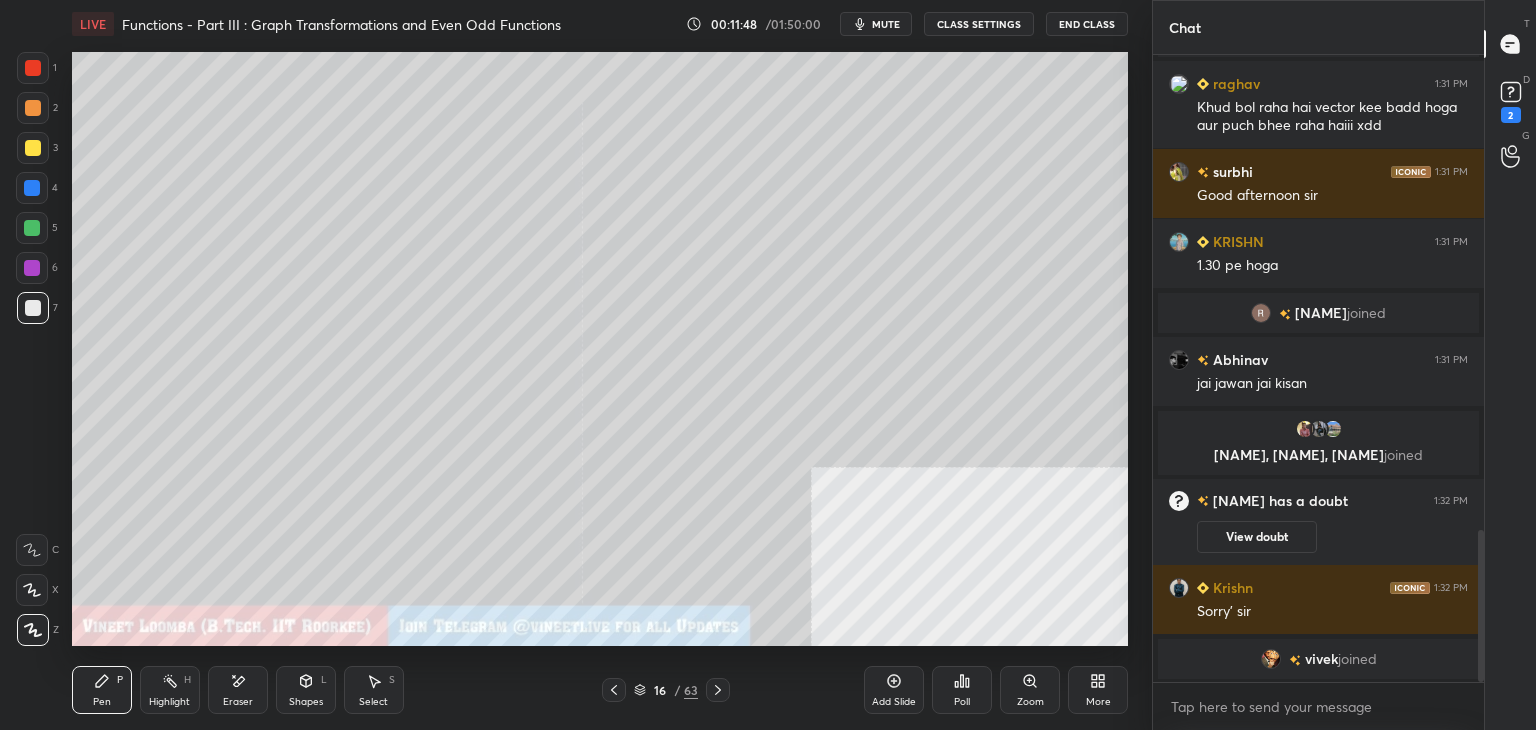 scroll, scrollTop: 1990, scrollLeft: 0, axis: vertical 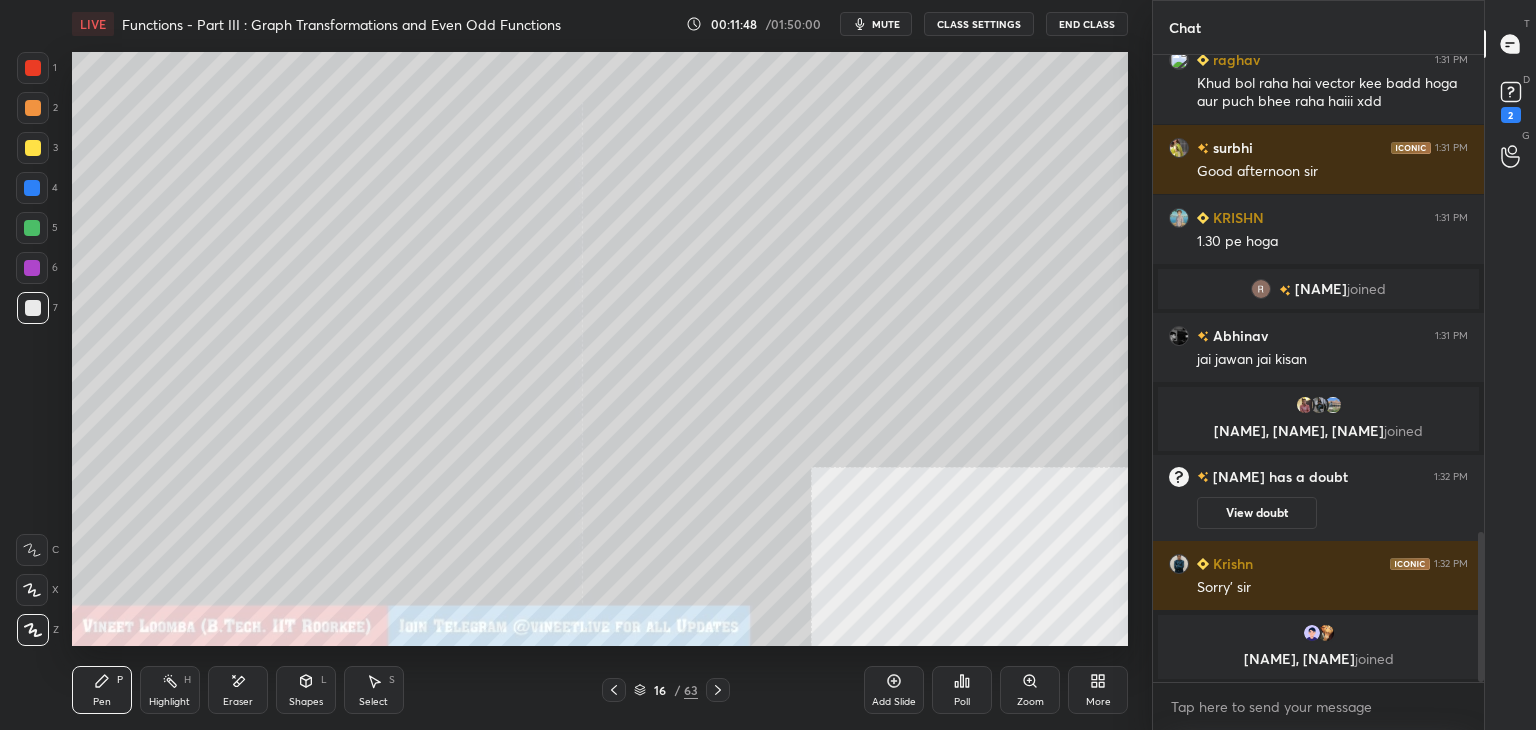 click at bounding box center (33, 148) 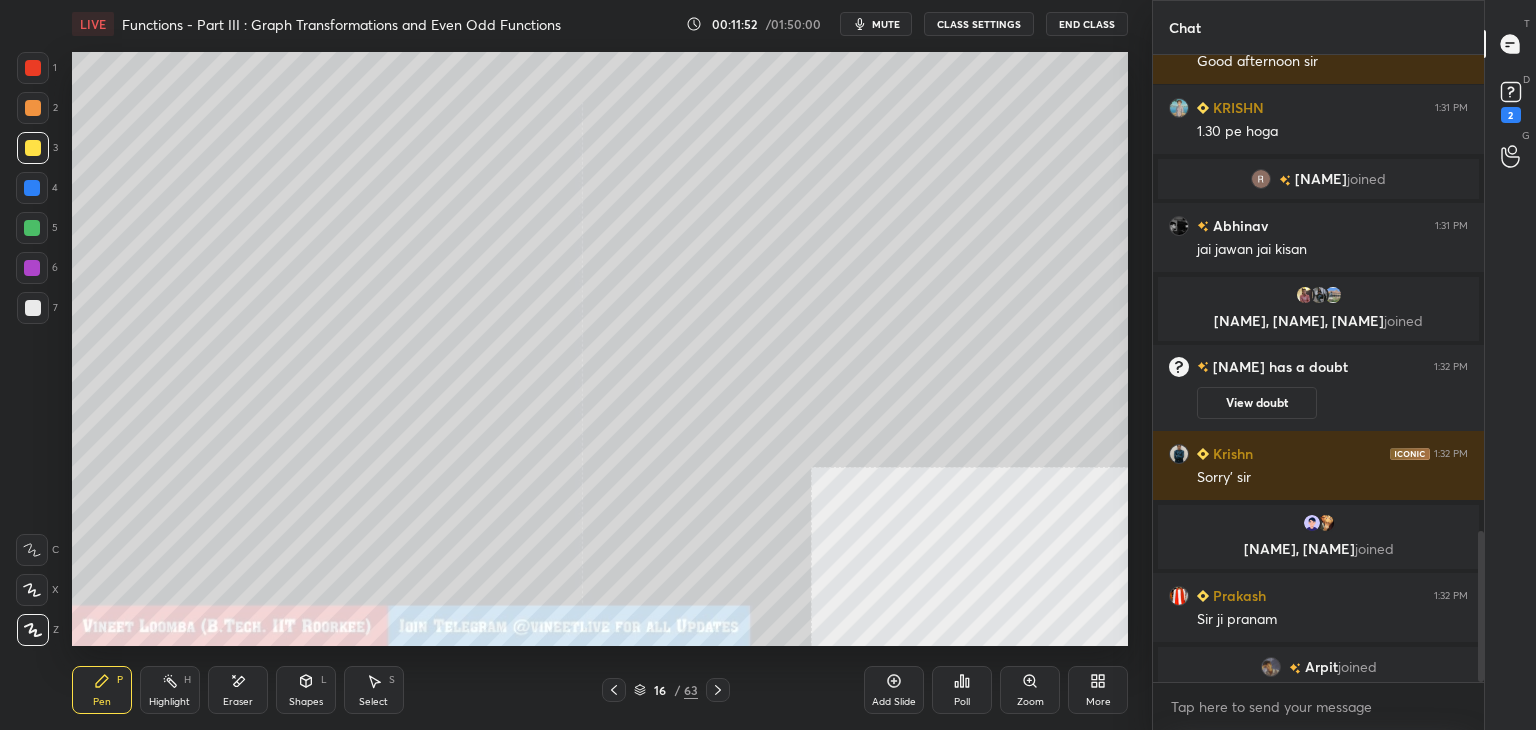 scroll, scrollTop: 1988, scrollLeft: 0, axis: vertical 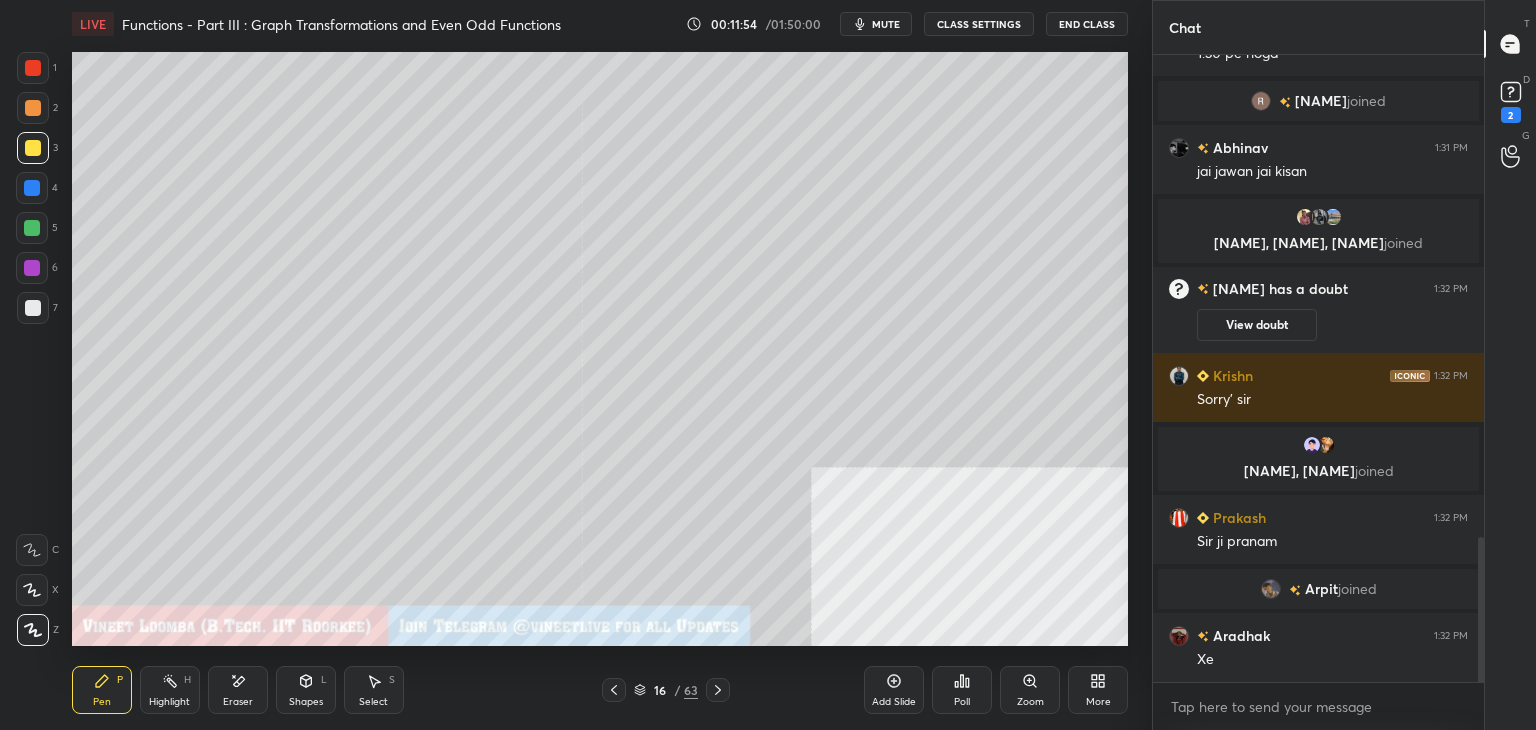 click at bounding box center (33, 308) 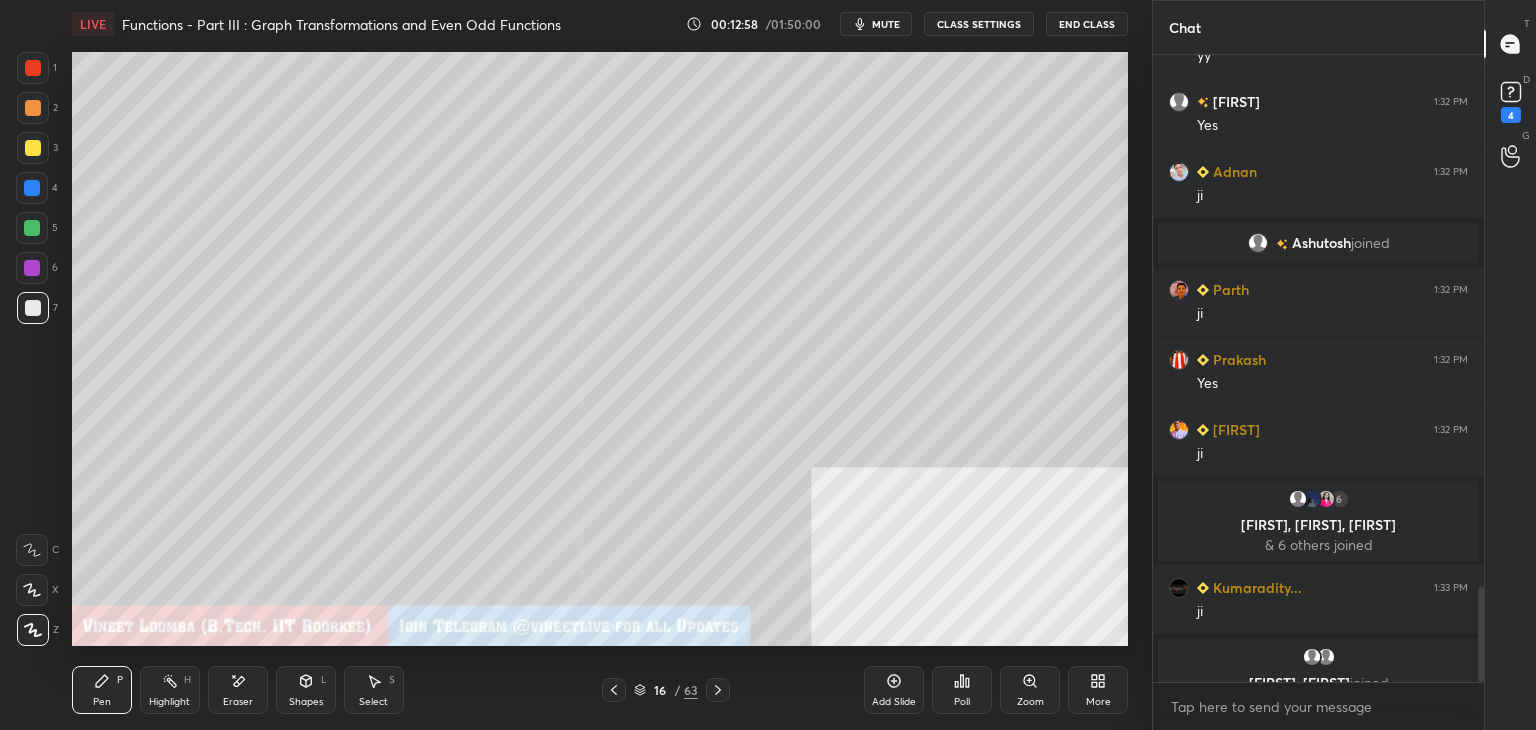 scroll, scrollTop: 3518, scrollLeft: 0, axis: vertical 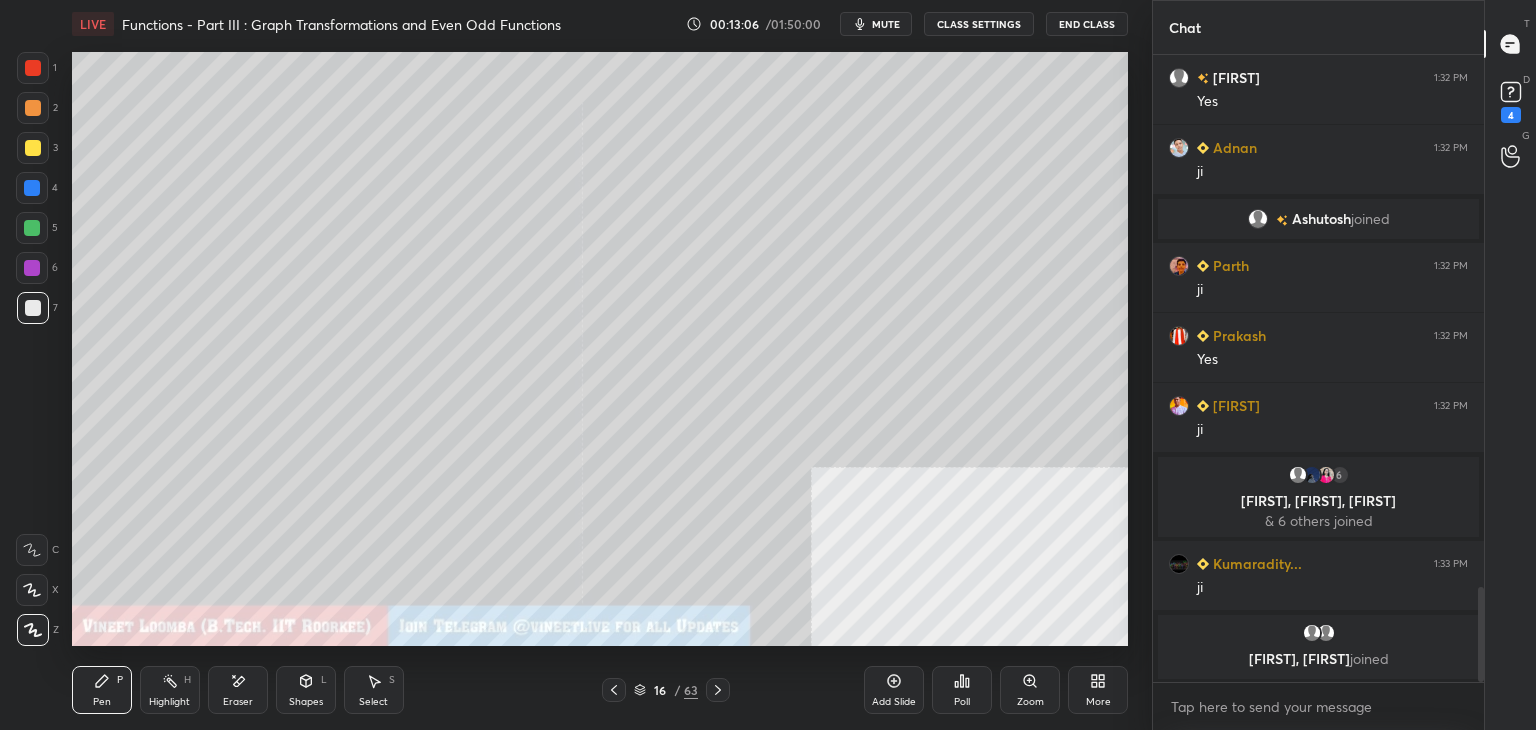click at bounding box center (33, 148) 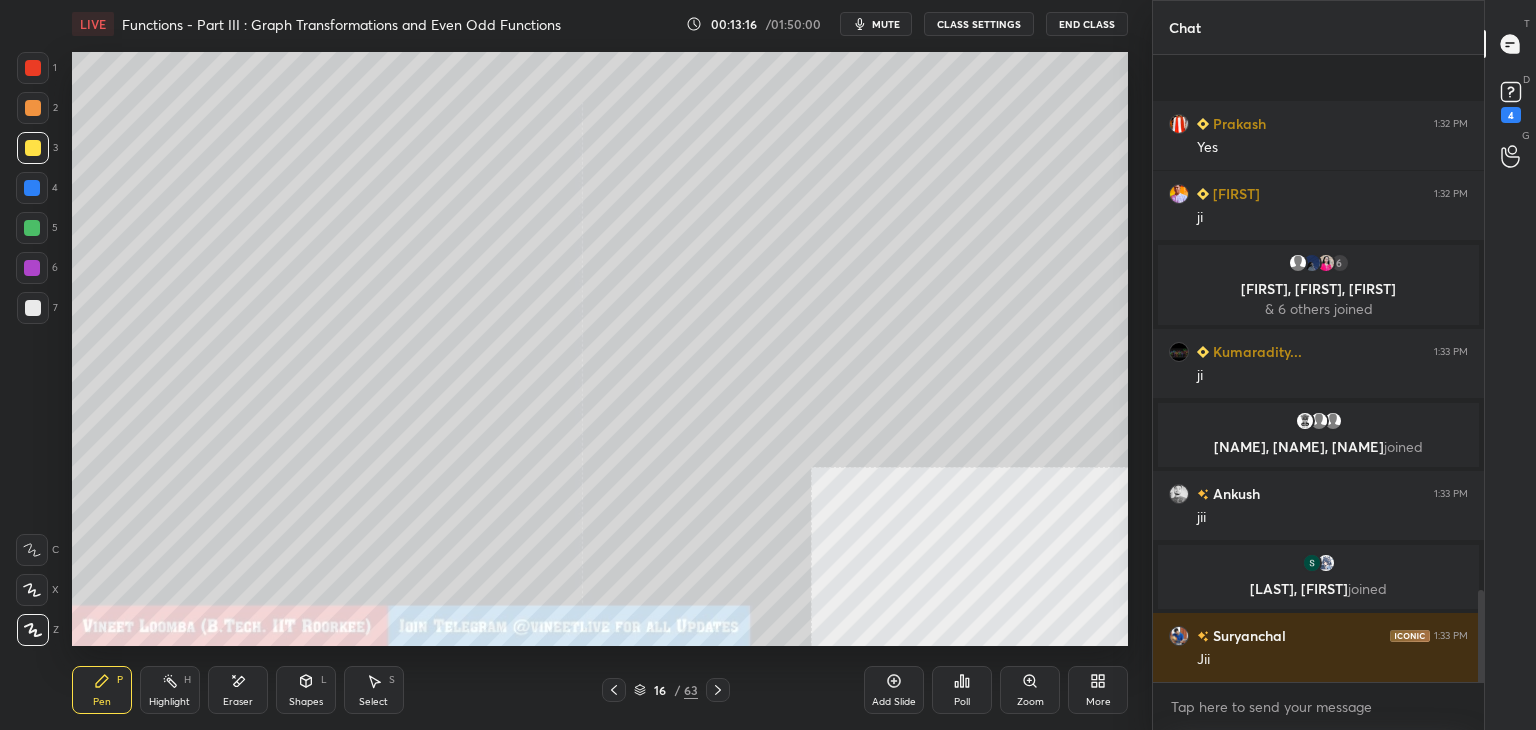scroll, scrollTop: 3672, scrollLeft: 0, axis: vertical 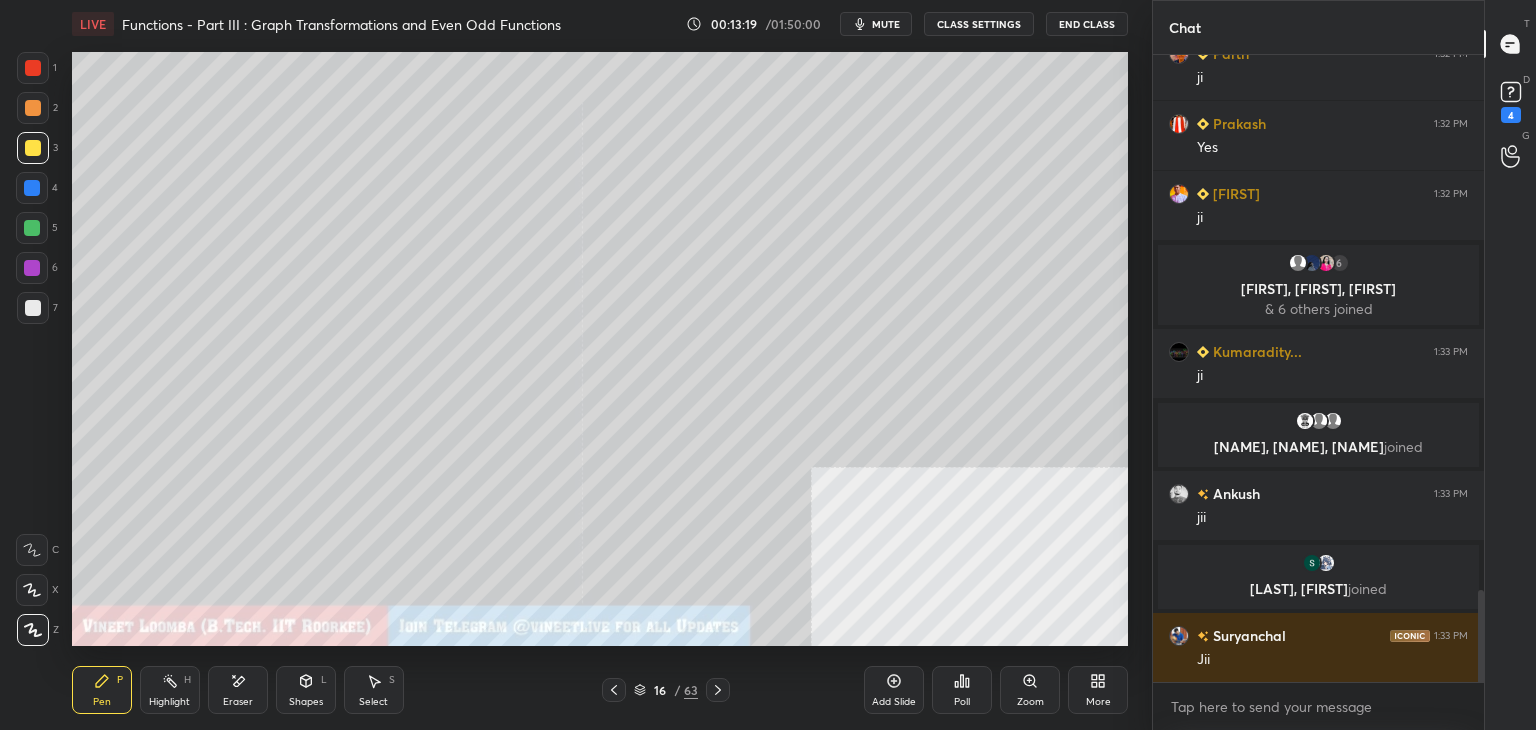 click at bounding box center (33, 108) 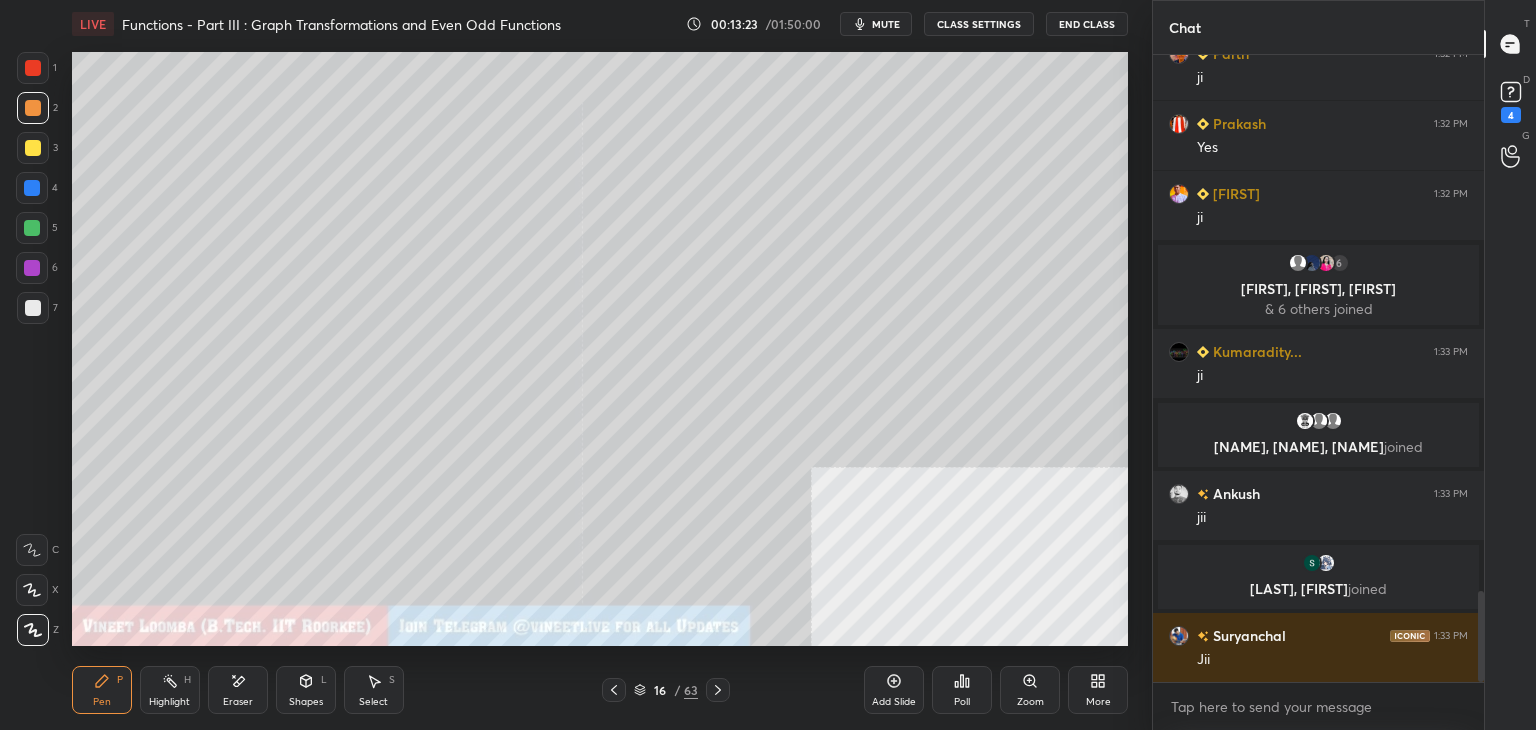 scroll, scrollTop: 3720, scrollLeft: 0, axis: vertical 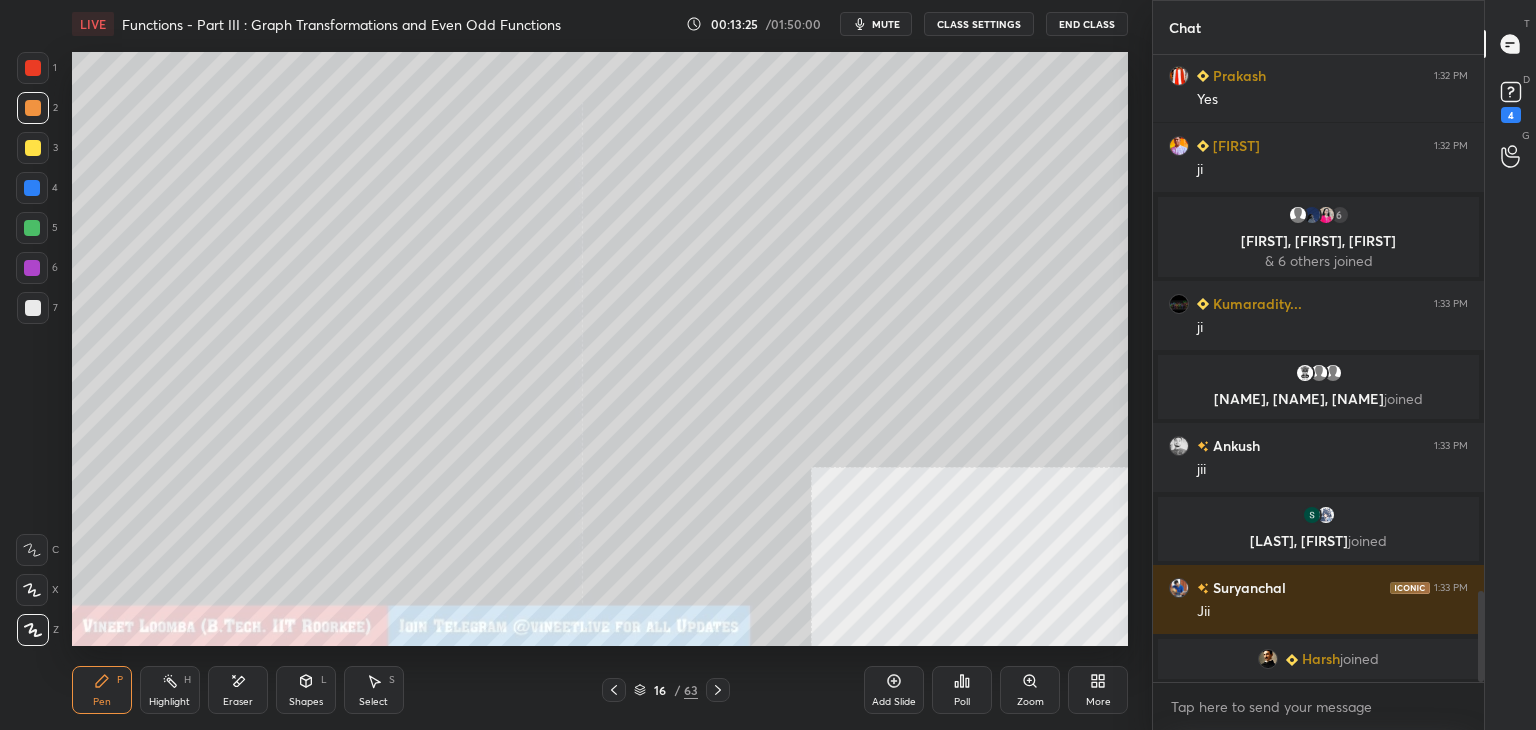 click at bounding box center [33, 308] 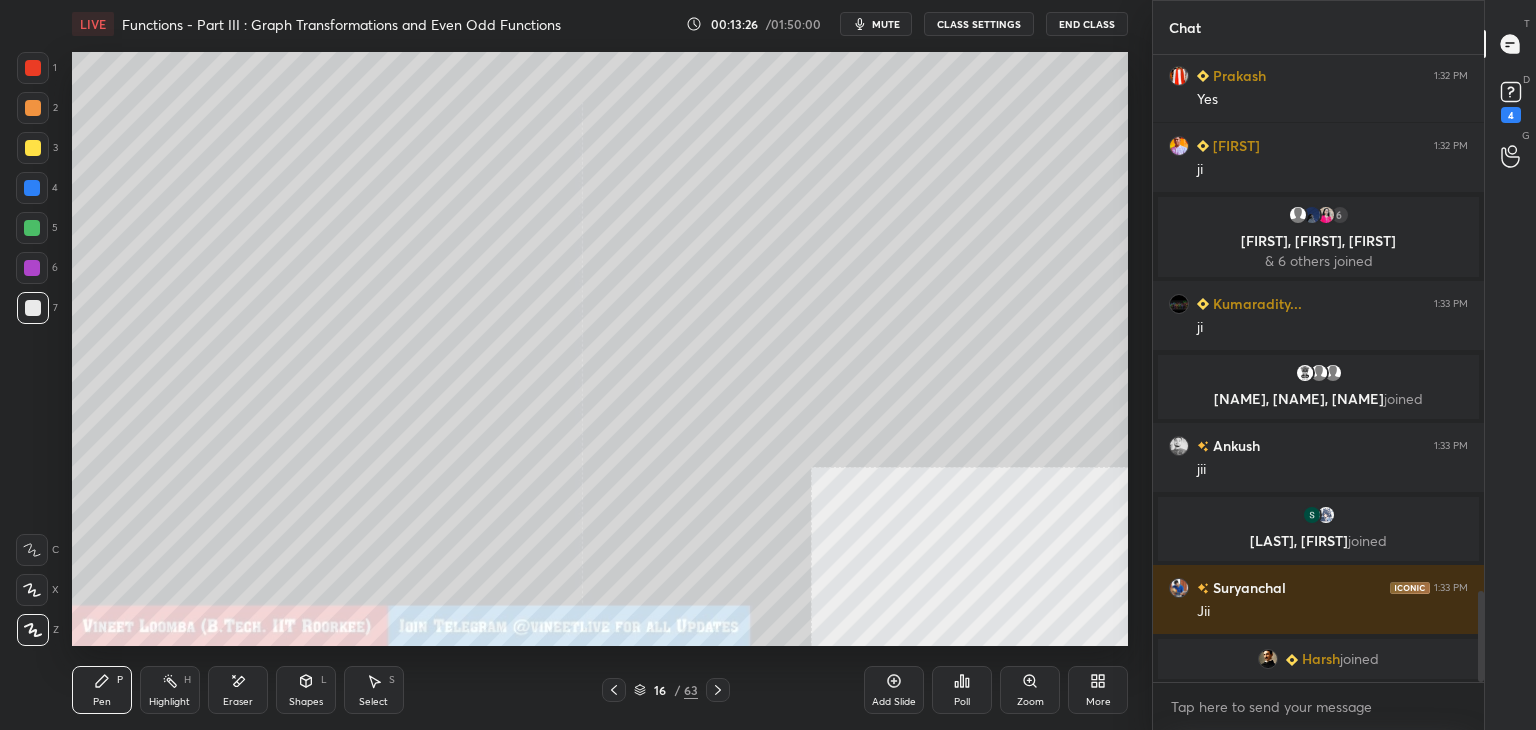 scroll, scrollTop: 3744, scrollLeft: 0, axis: vertical 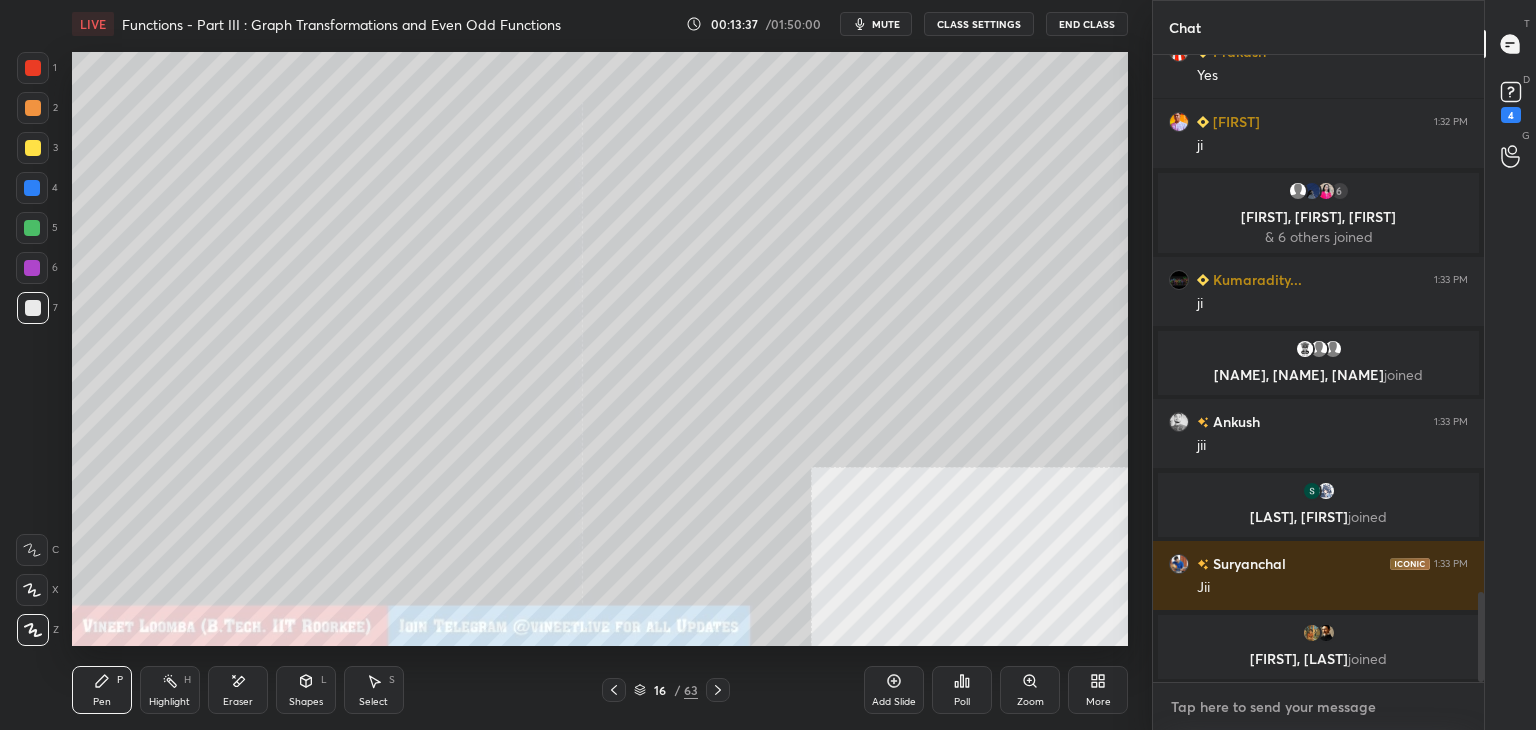 type on "x" 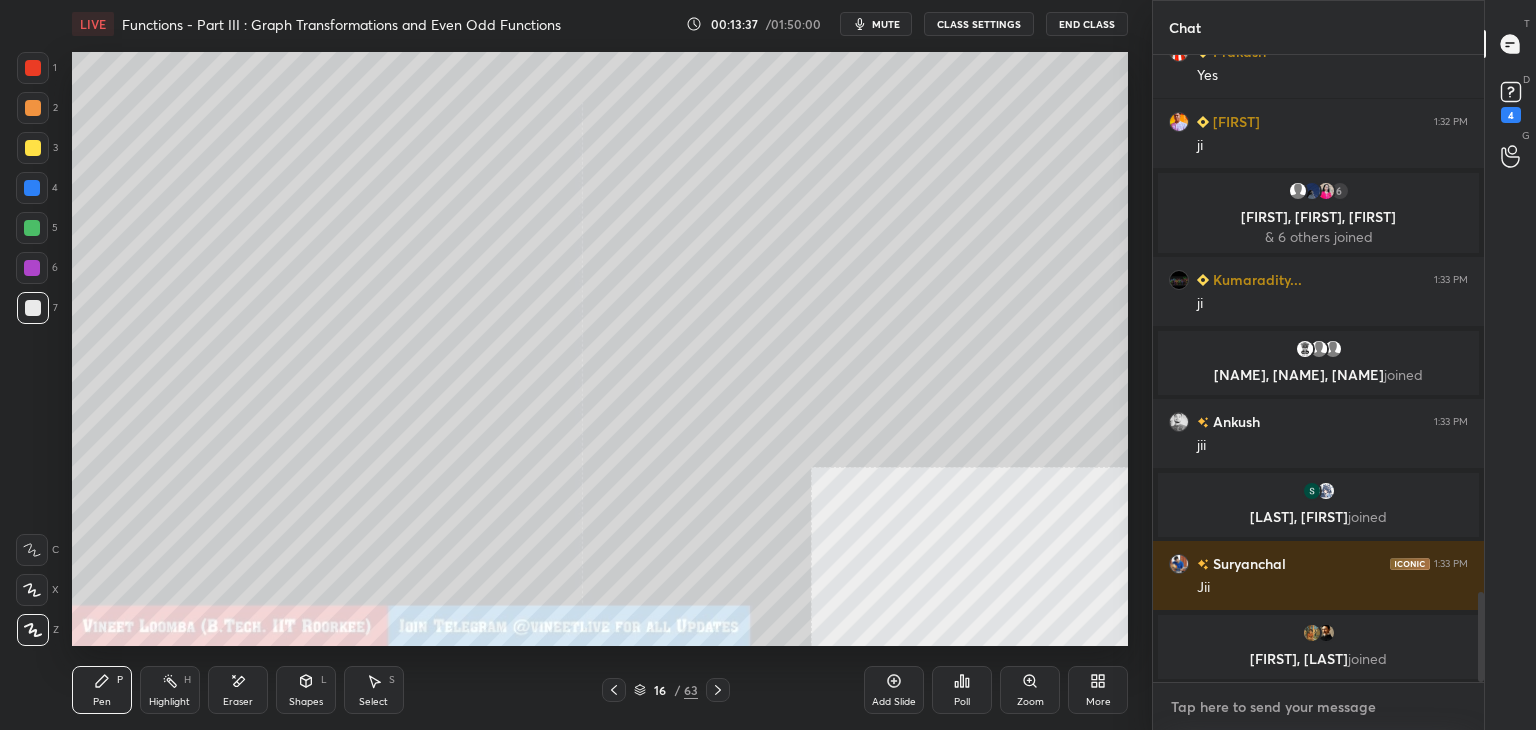 click at bounding box center [1318, 707] 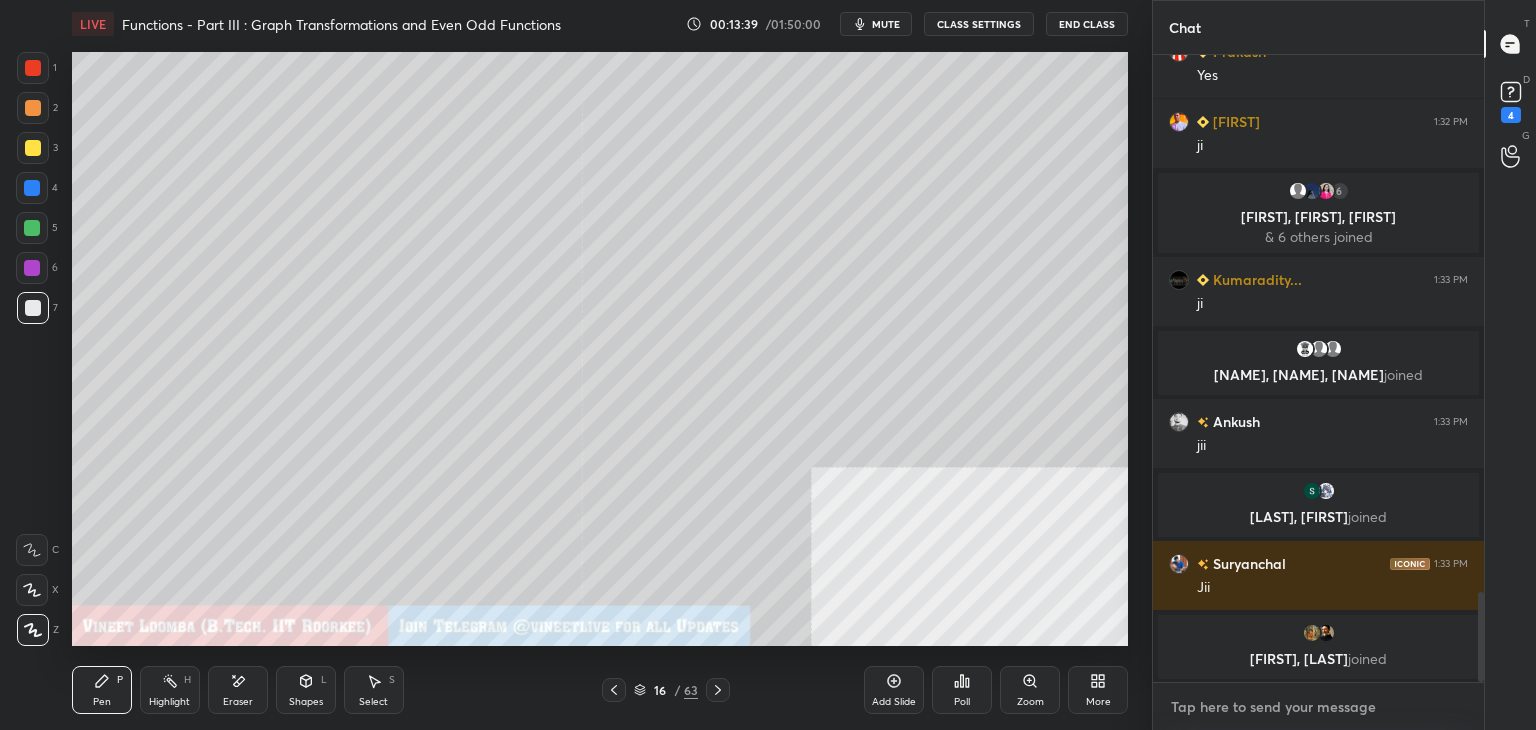 paste on "My Unacademy Official Telegram: https://t.me/vineetlive
Use Code VINEETLIVE to renew your Subscriptions at lowest Prices" 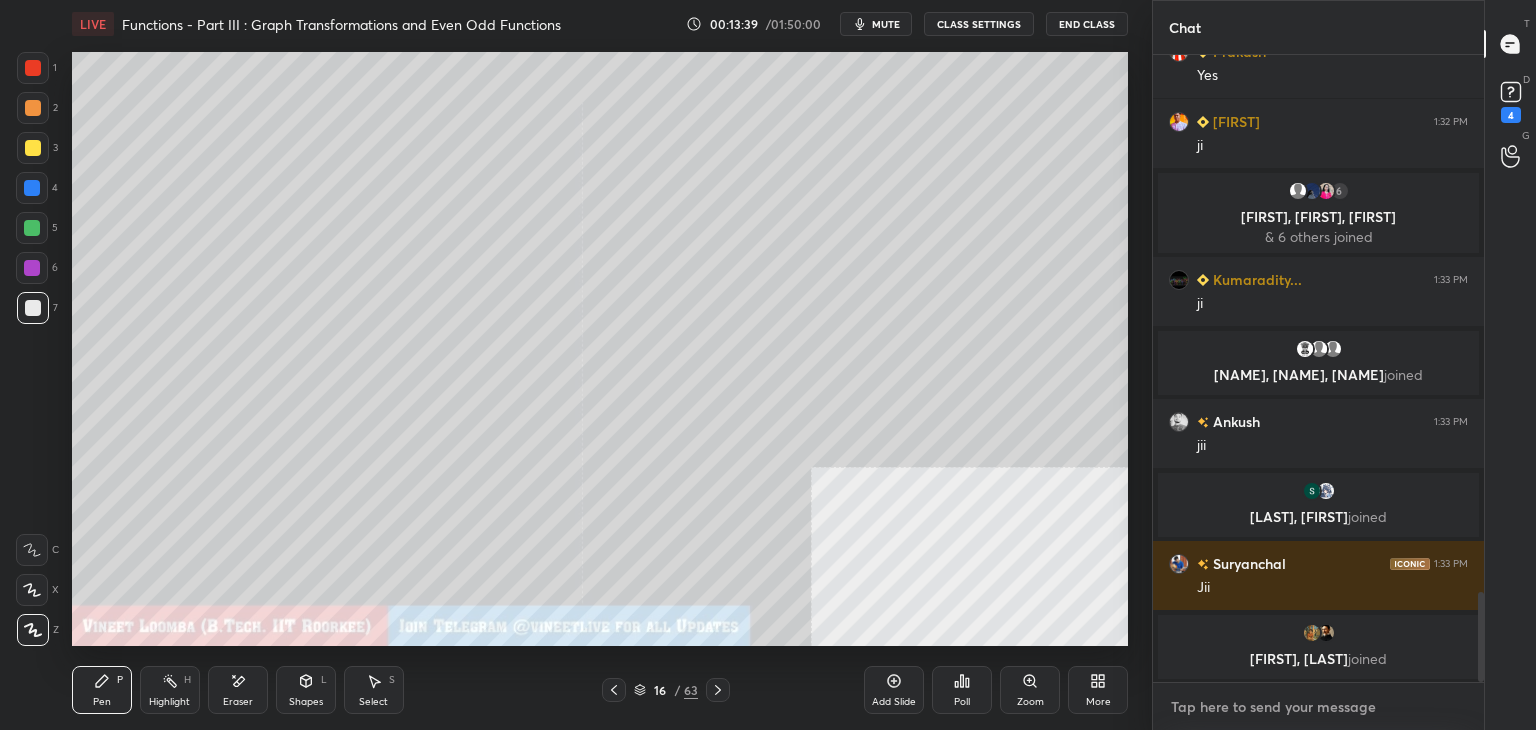 type on "My Unacademy Official Telegram: https://t.me/vineetlive
Use Code VINEETLIVE to renew your Subscriptions at lowest Prices" 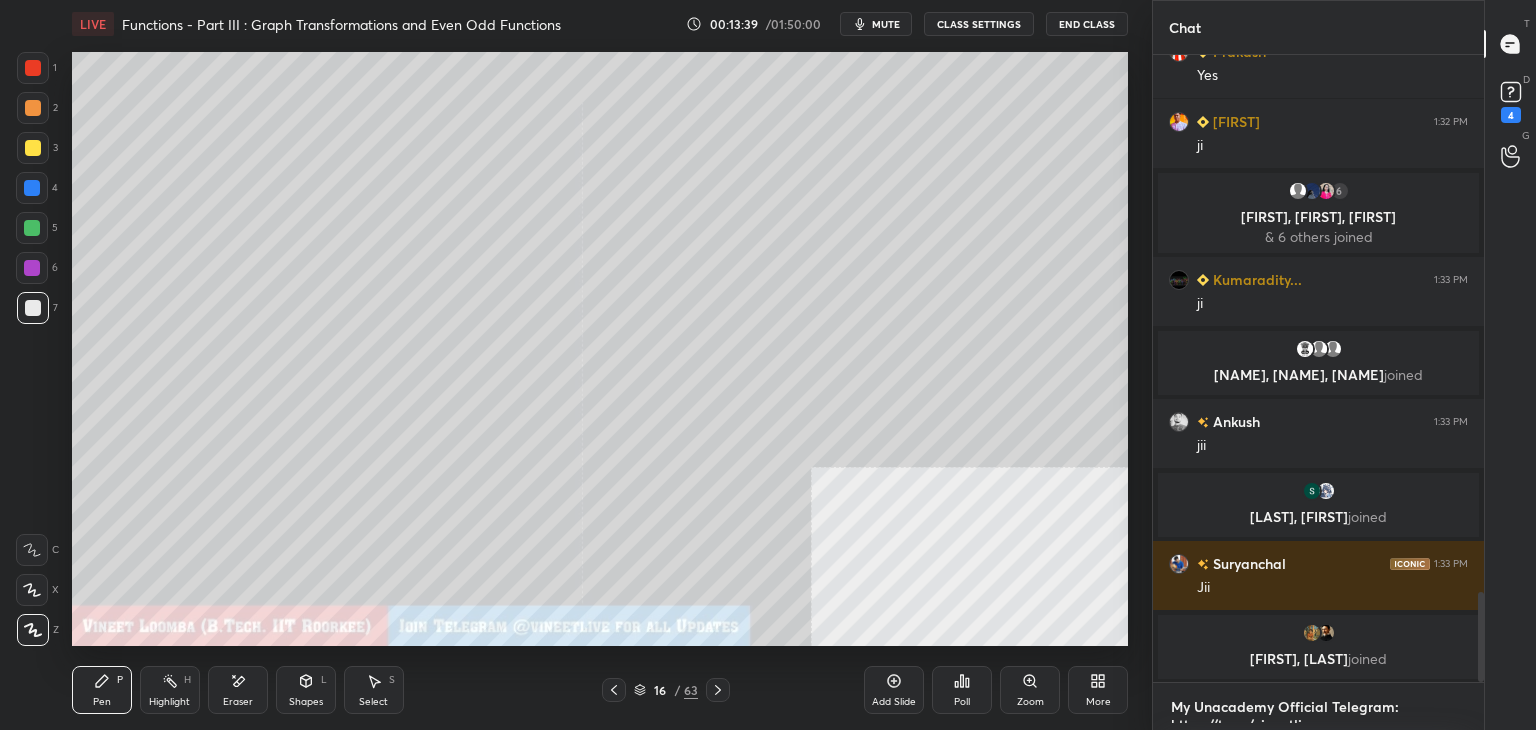 scroll, scrollTop: 19, scrollLeft: 0, axis: vertical 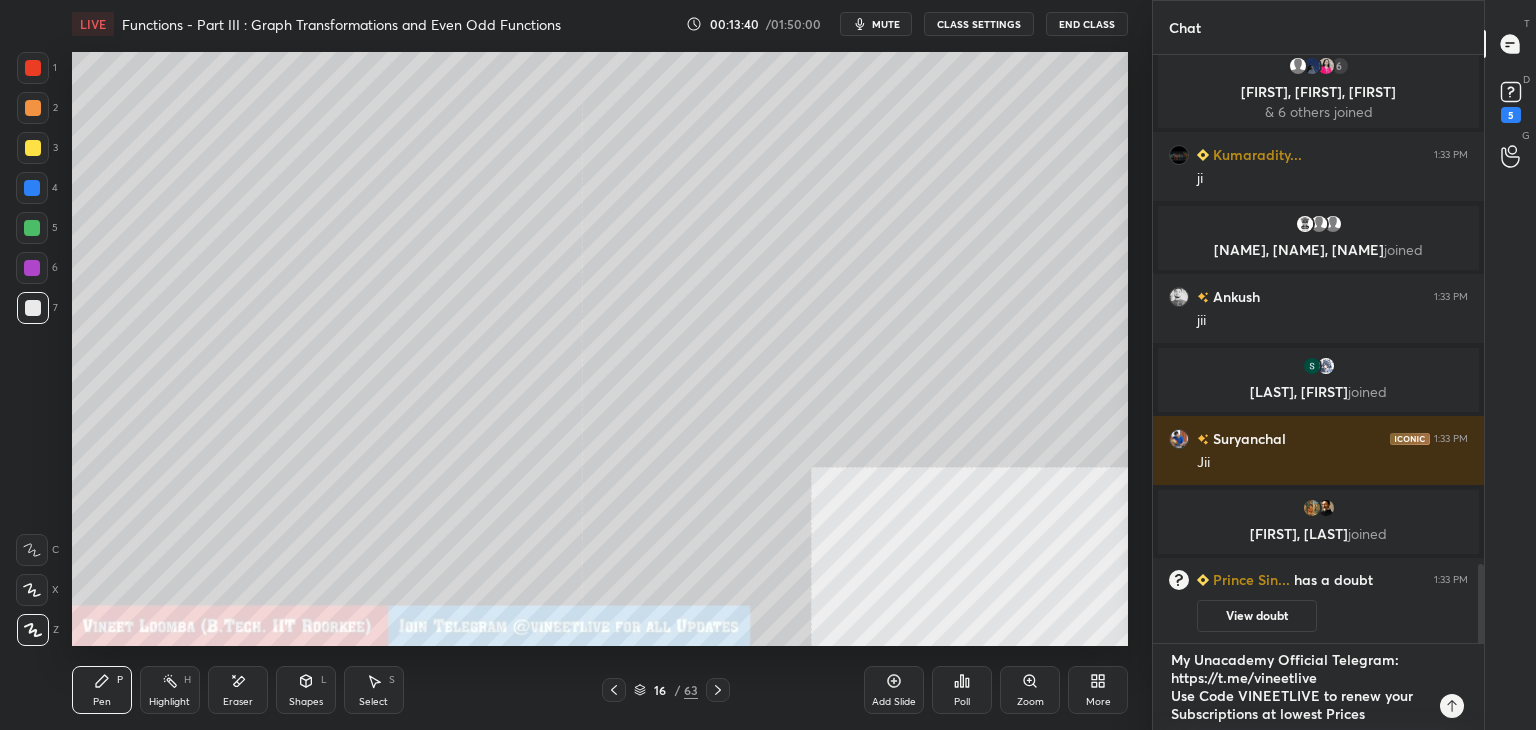 type 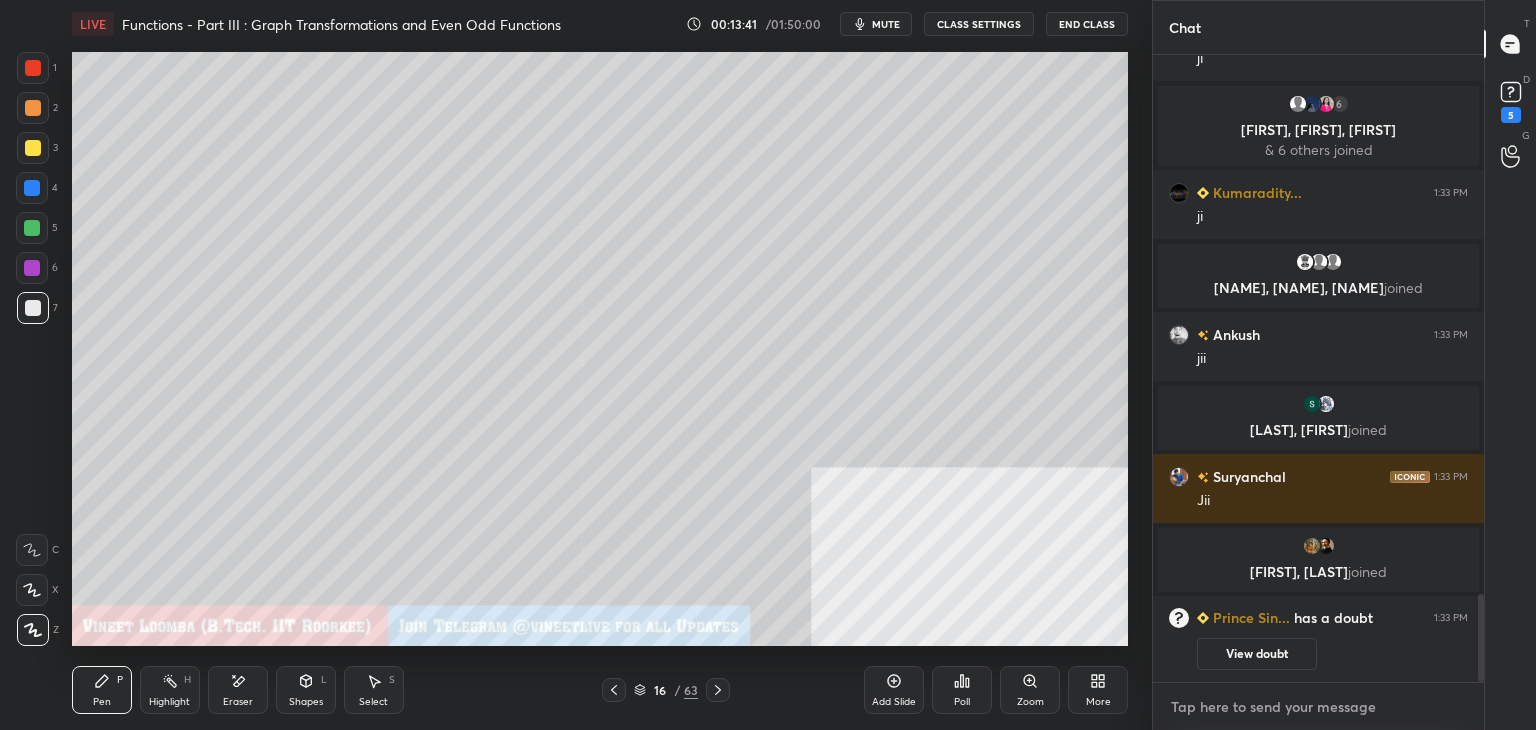 scroll, scrollTop: 0, scrollLeft: 0, axis: both 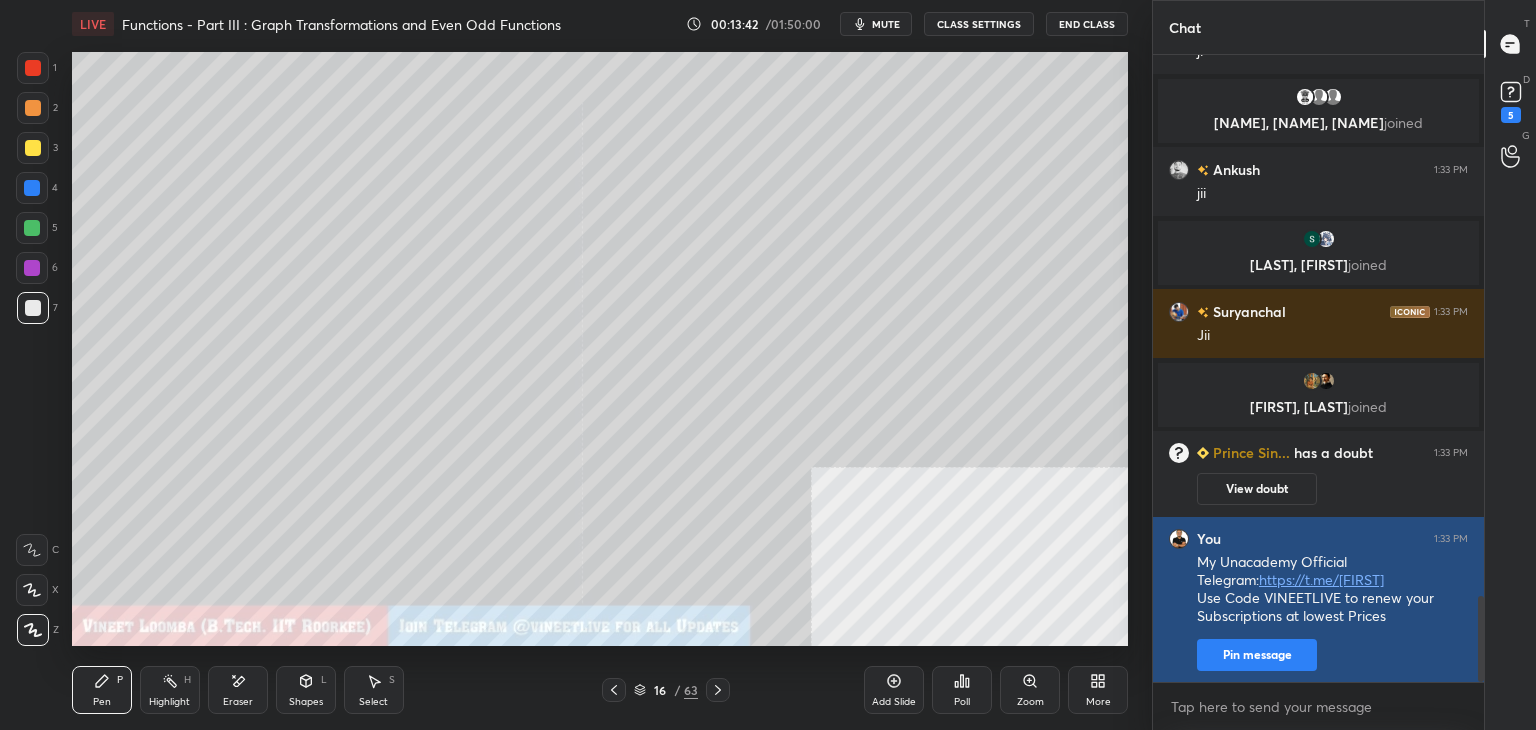 drag, startPoint x: 1235, startPoint y: 653, endPoint x: 1192, endPoint y: 649, distance: 43.185646 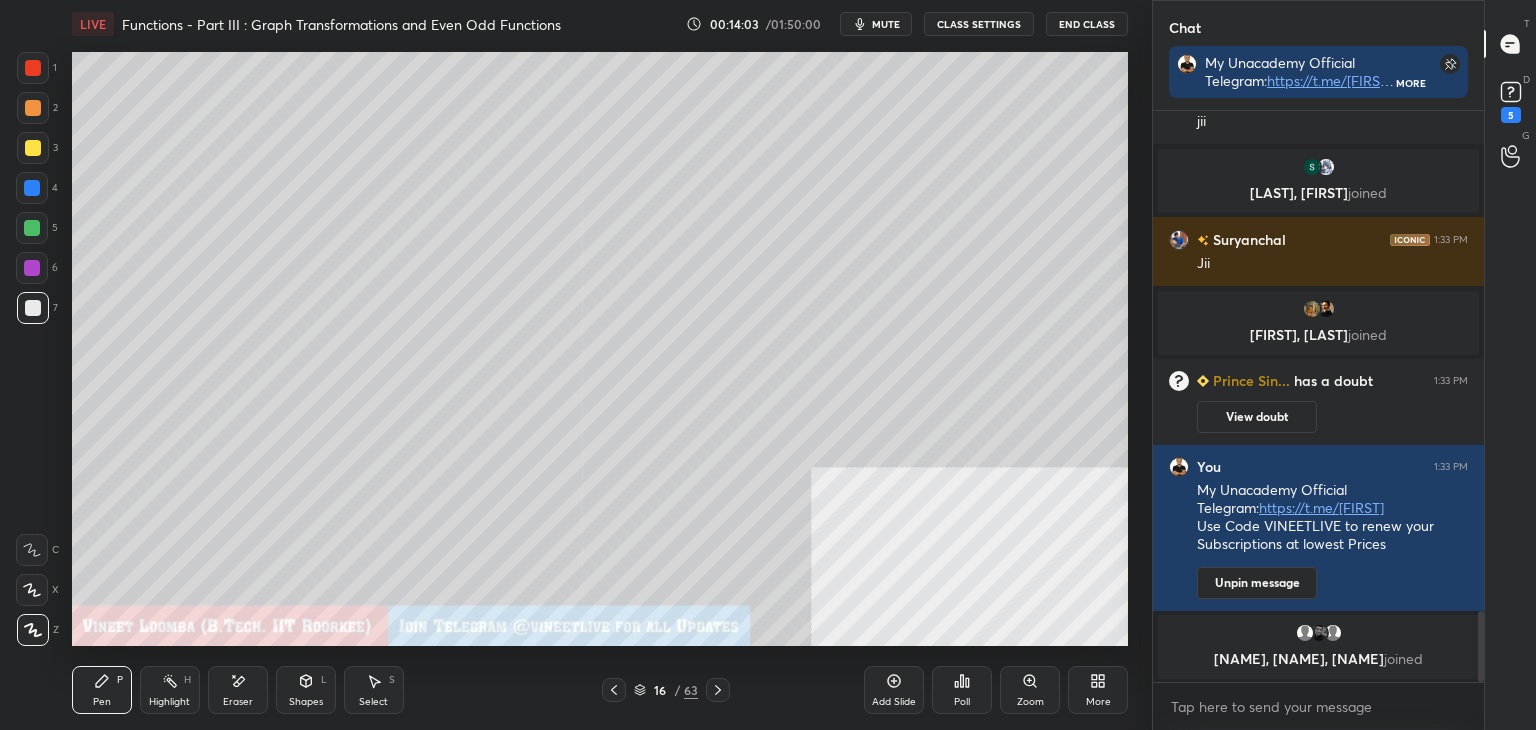 scroll, scrollTop: 4026, scrollLeft: 0, axis: vertical 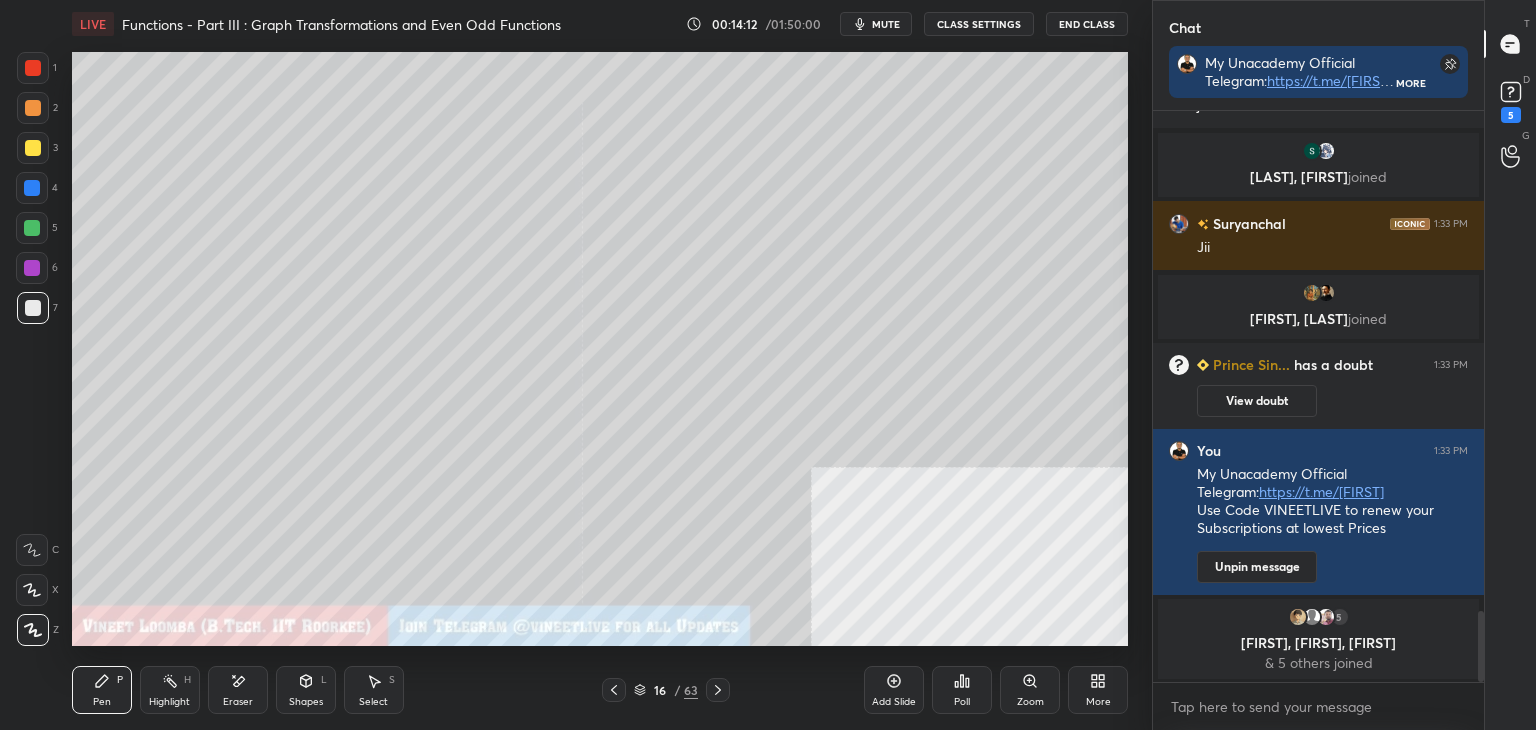 click at bounding box center (33, 308) 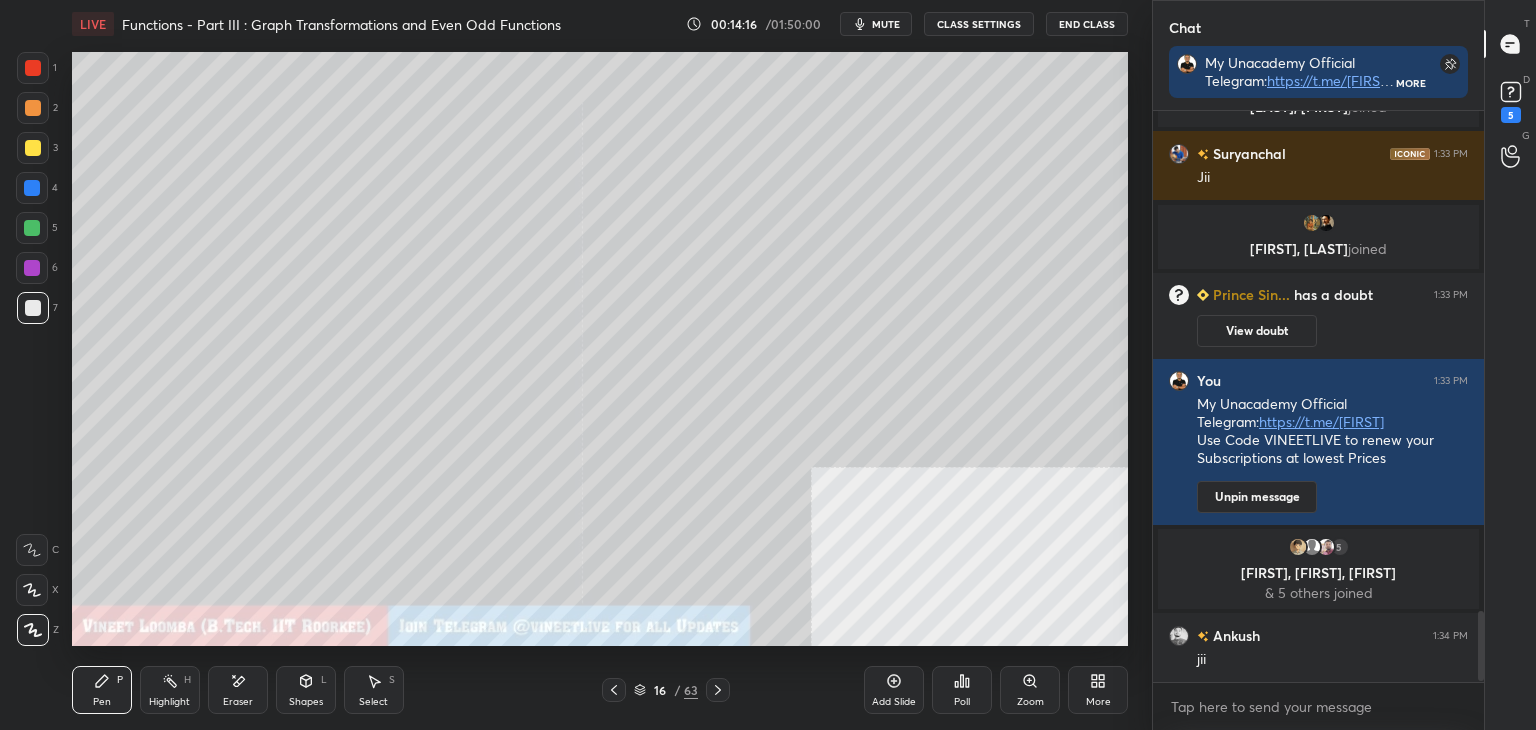 scroll, scrollTop: 4108, scrollLeft: 0, axis: vertical 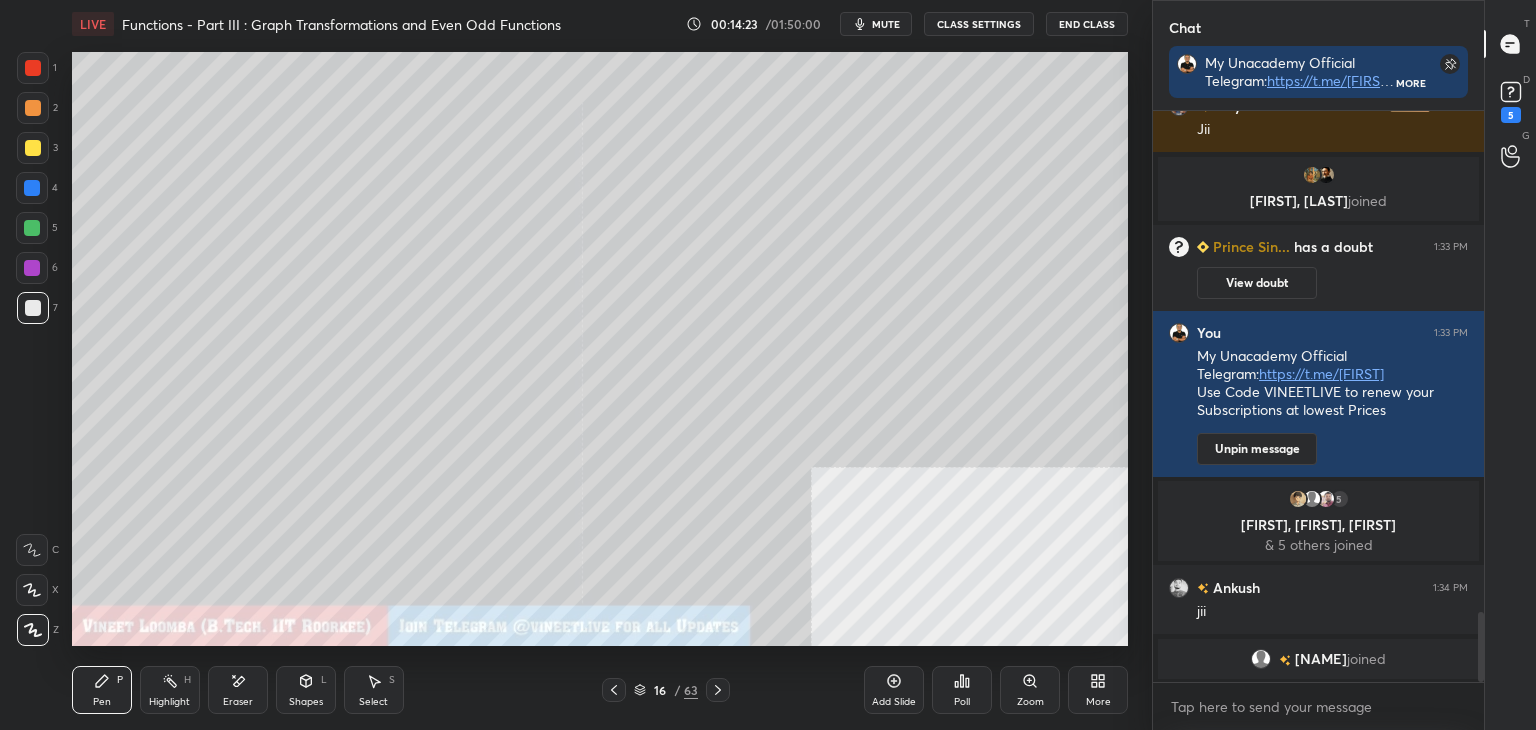 click at bounding box center (33, 108) 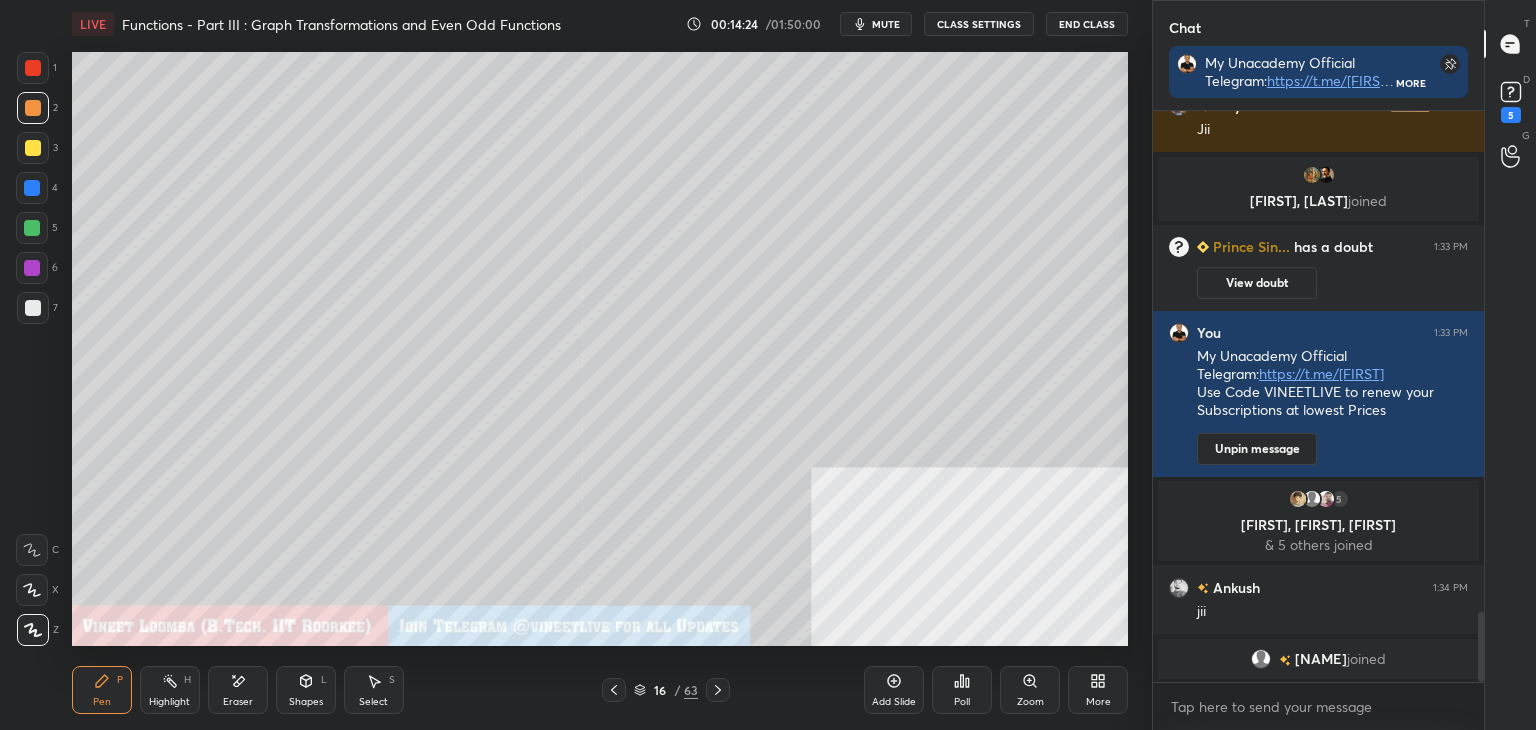 click at bounding box center [33, 68] 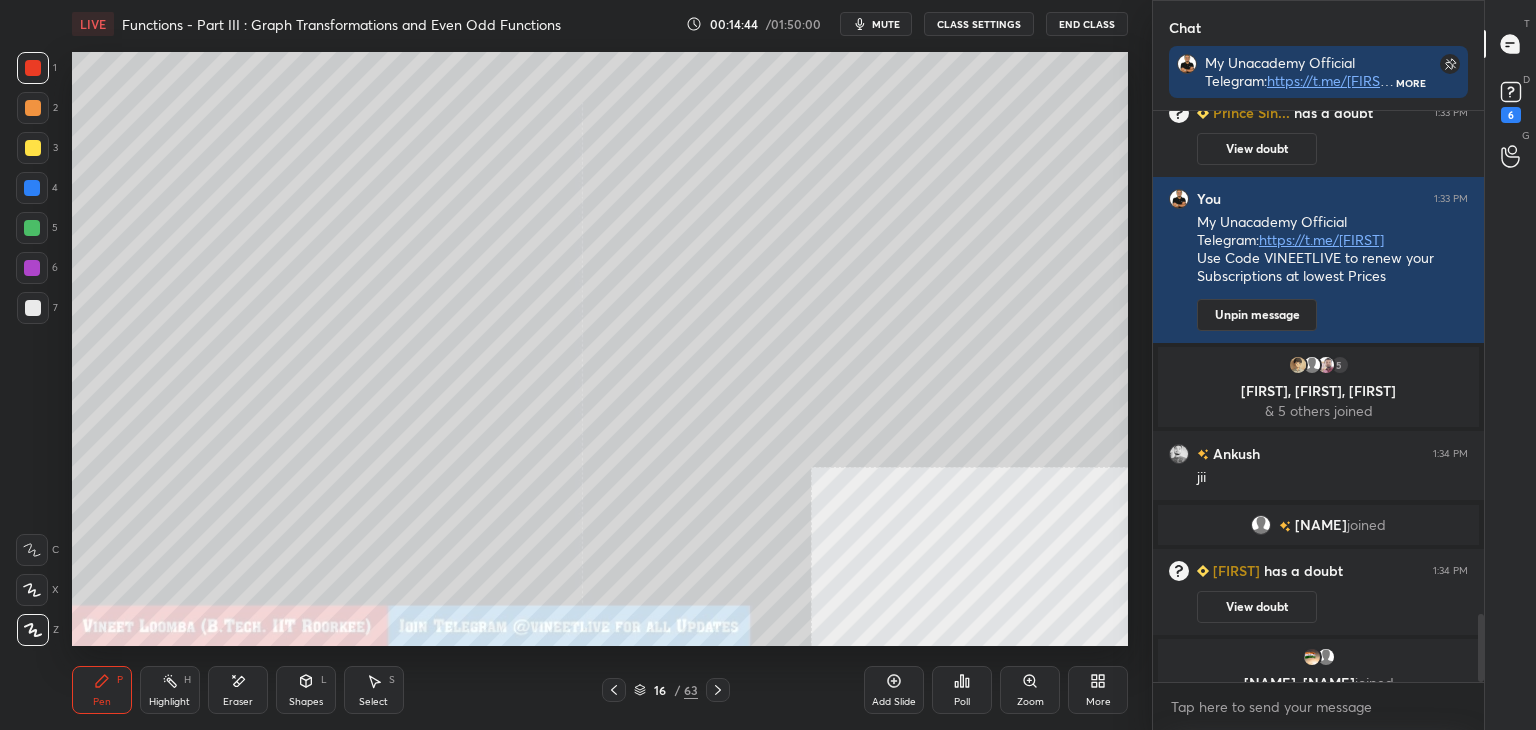 scroll, scrollTop: 4226, scrollLeft: 0, axis: vertical 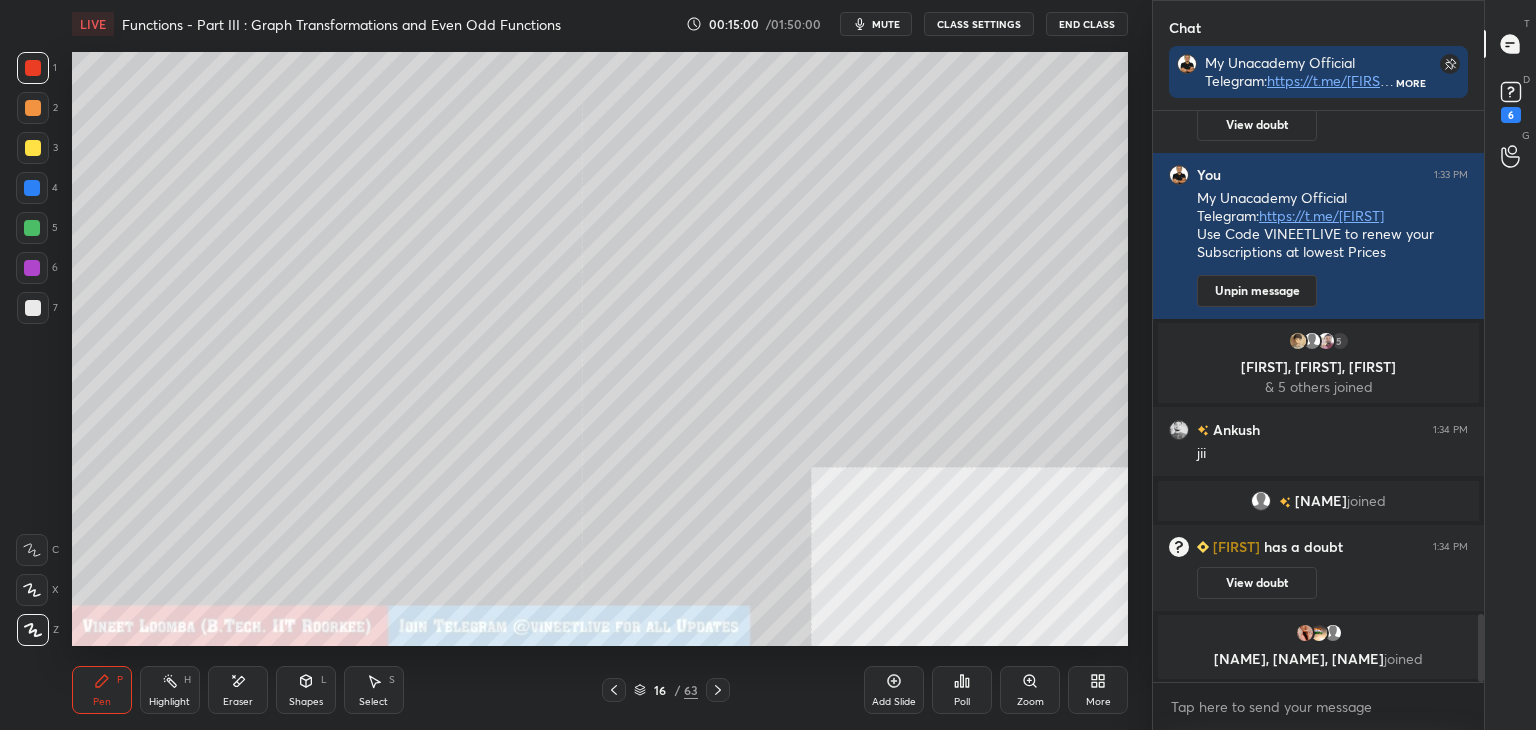 click 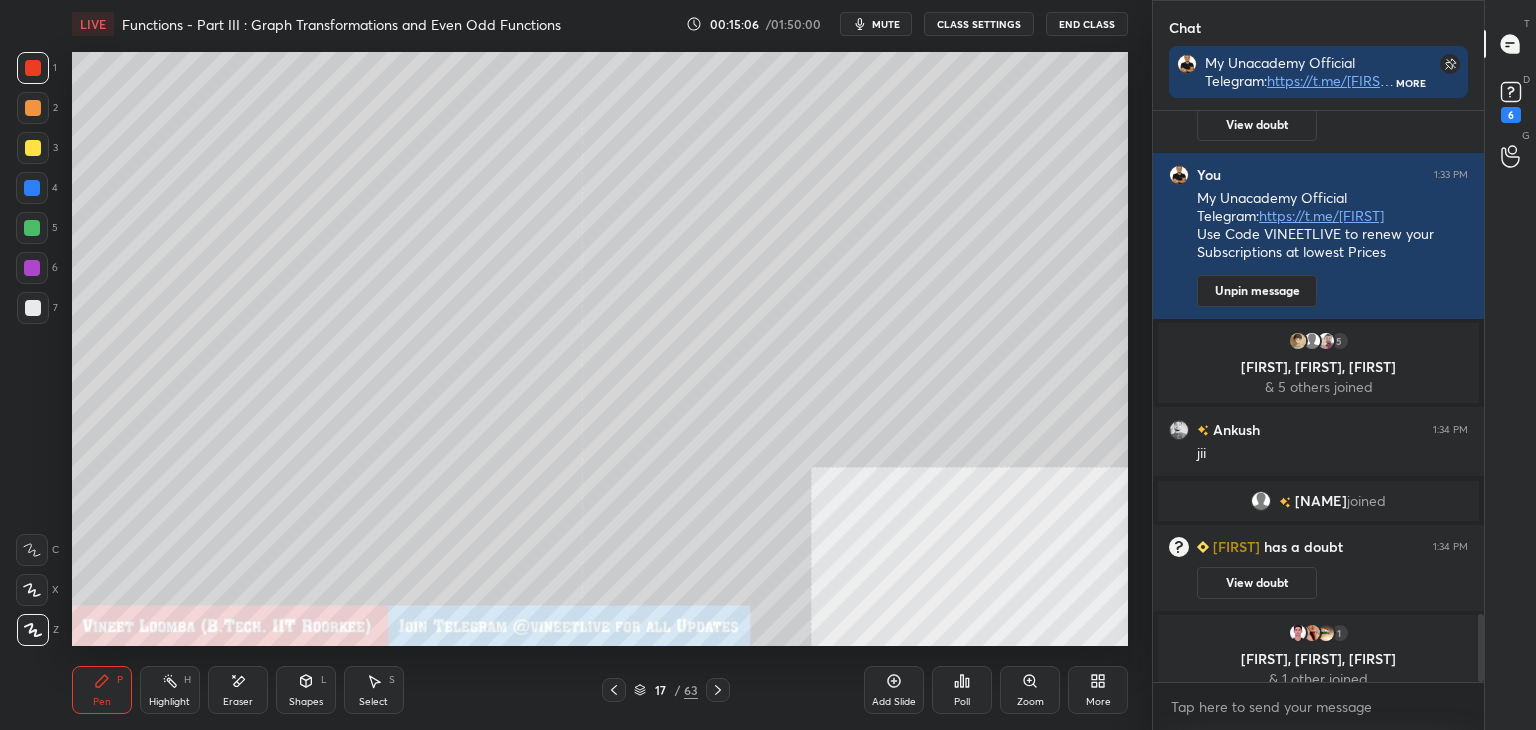 scroll, scrollTop: 4242, scrollLeft: 0, axis: vertical 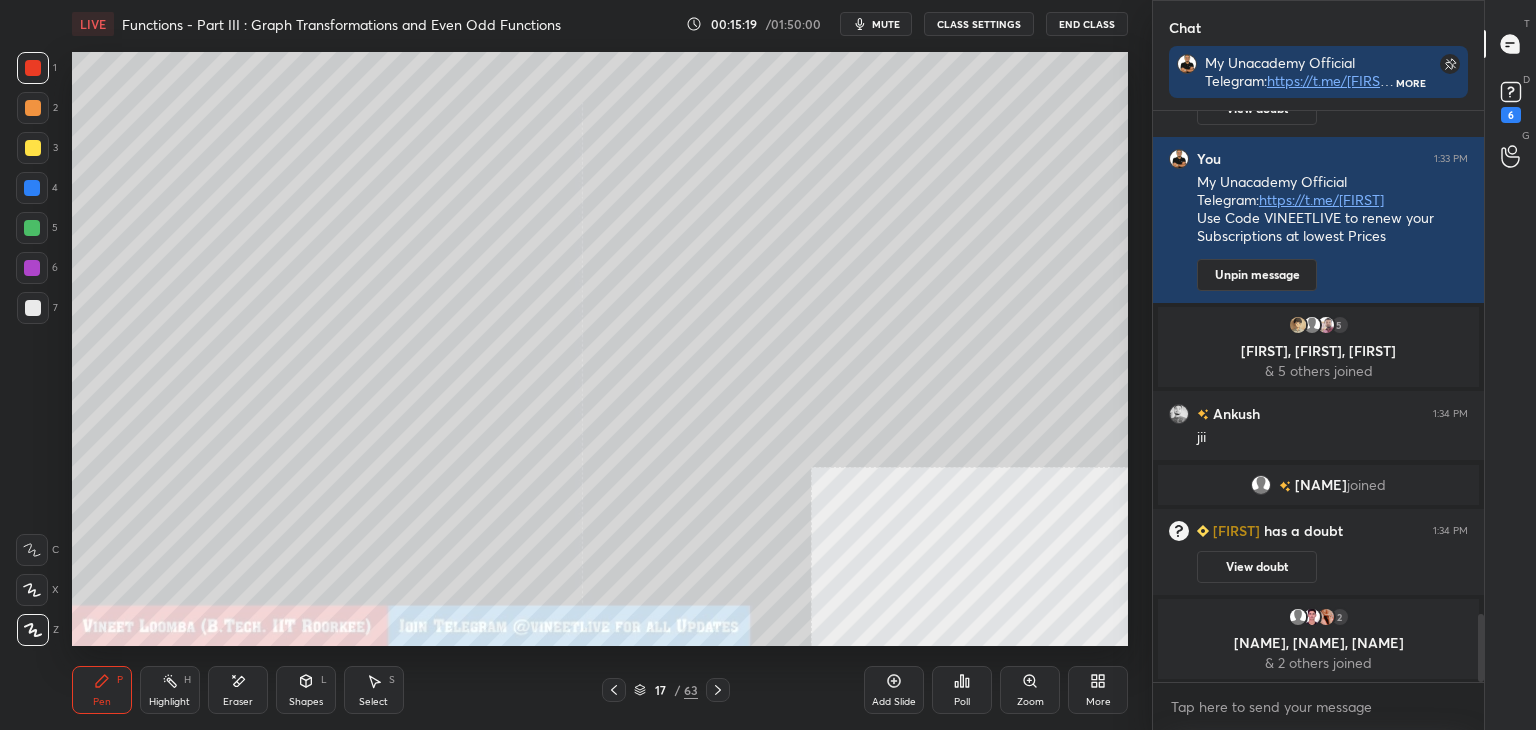 click on "Eraser" at bounding box center (238, 702) 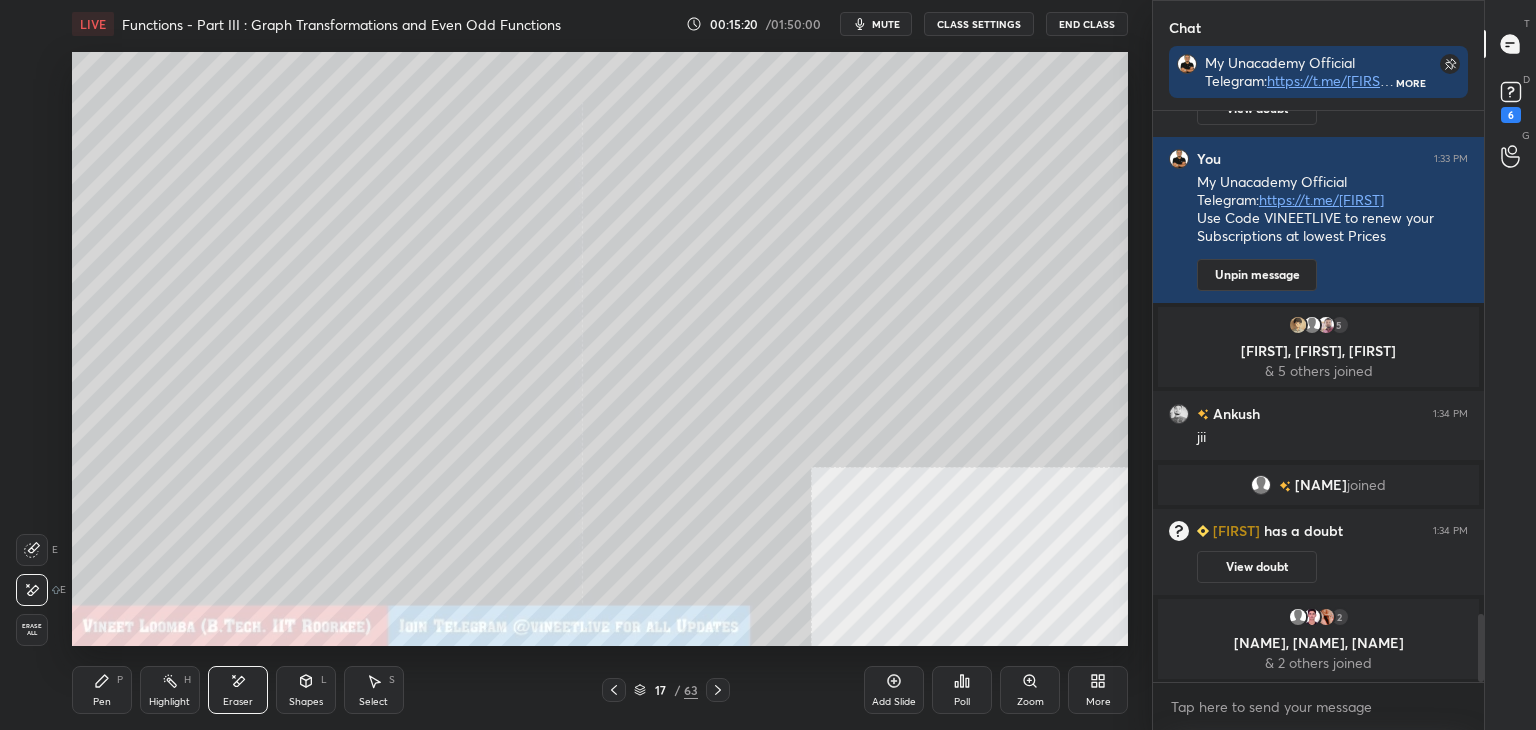 click on "Pen" at bounding box center (102, 702) 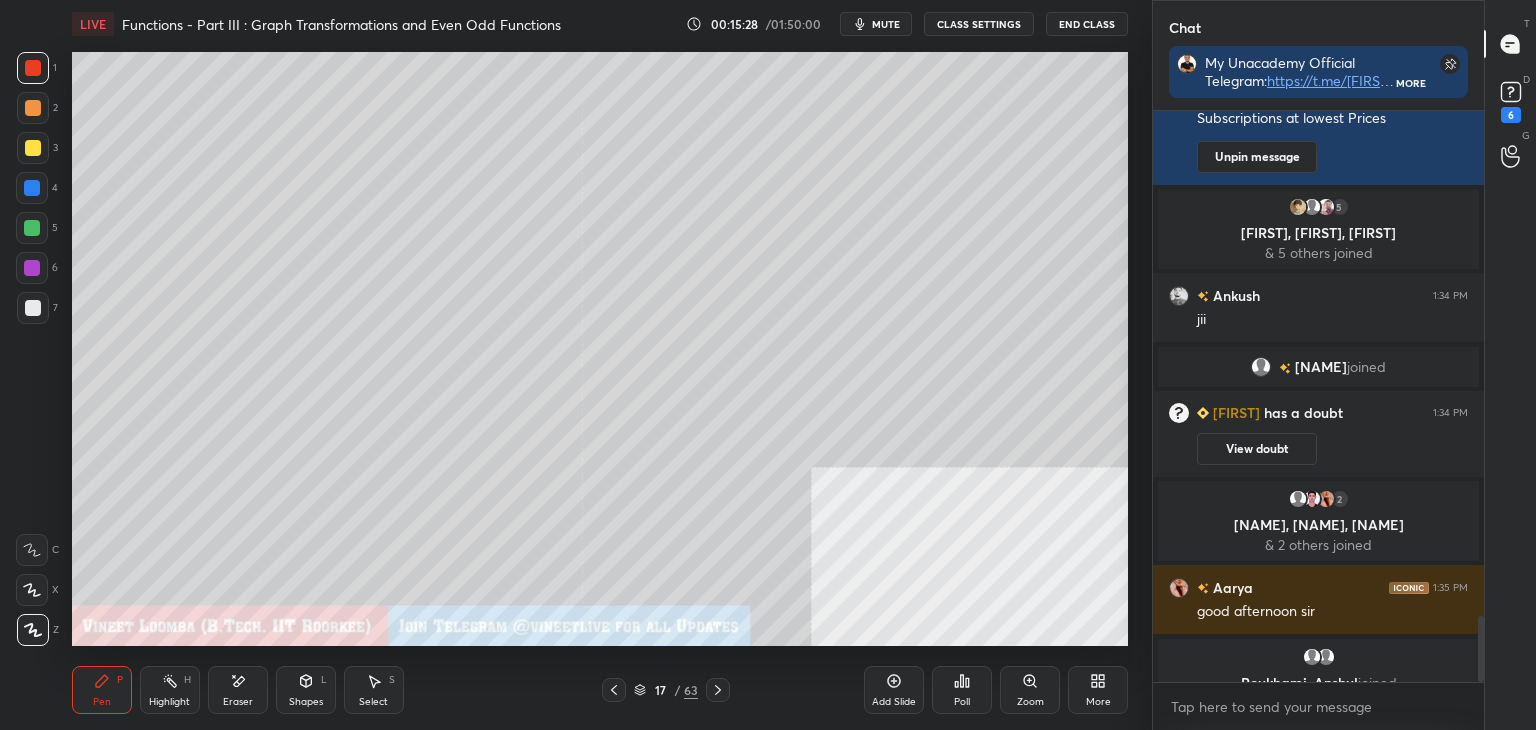 scroll, scrollTop: 4344, scrollLeft: 0, axis: vertical 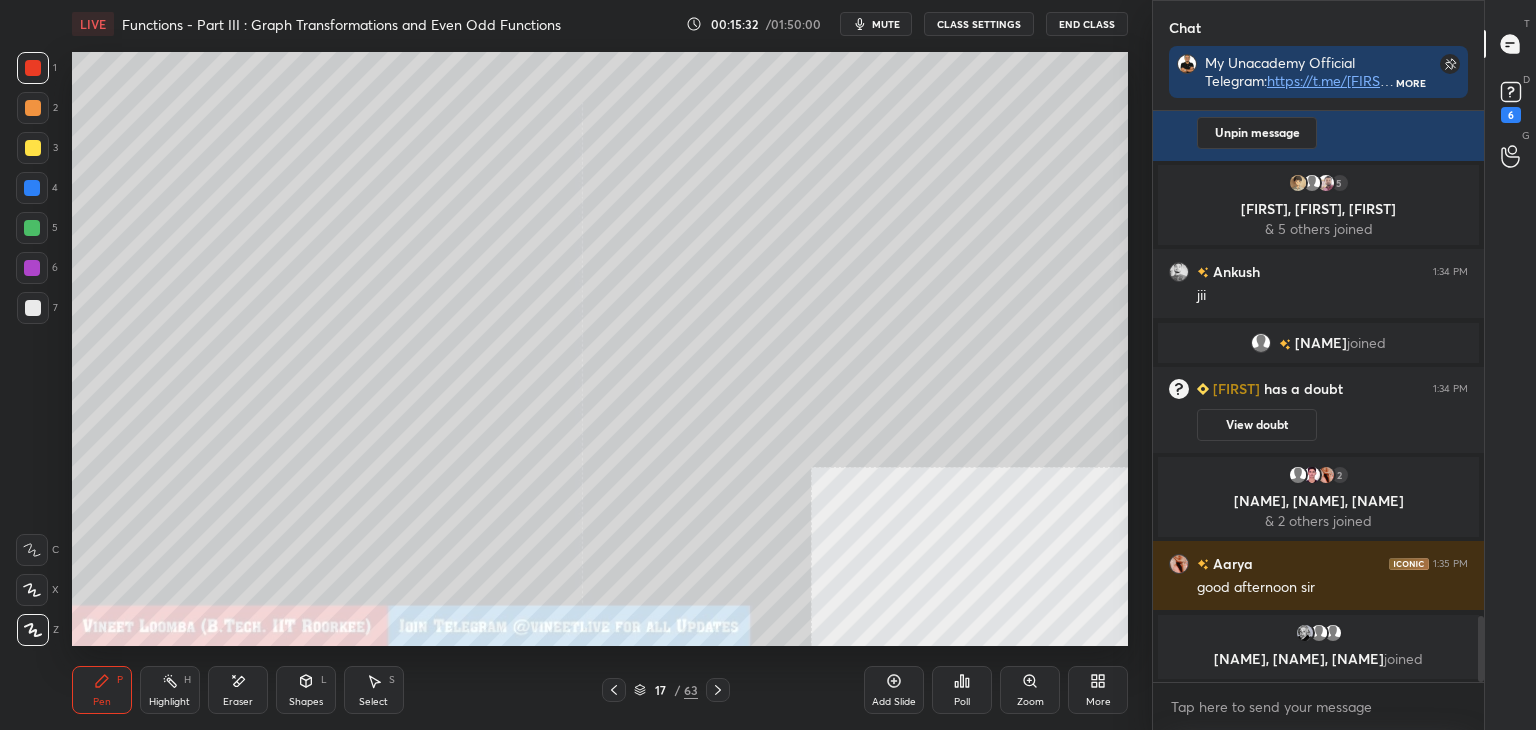 click at bounding box center [33, 308] 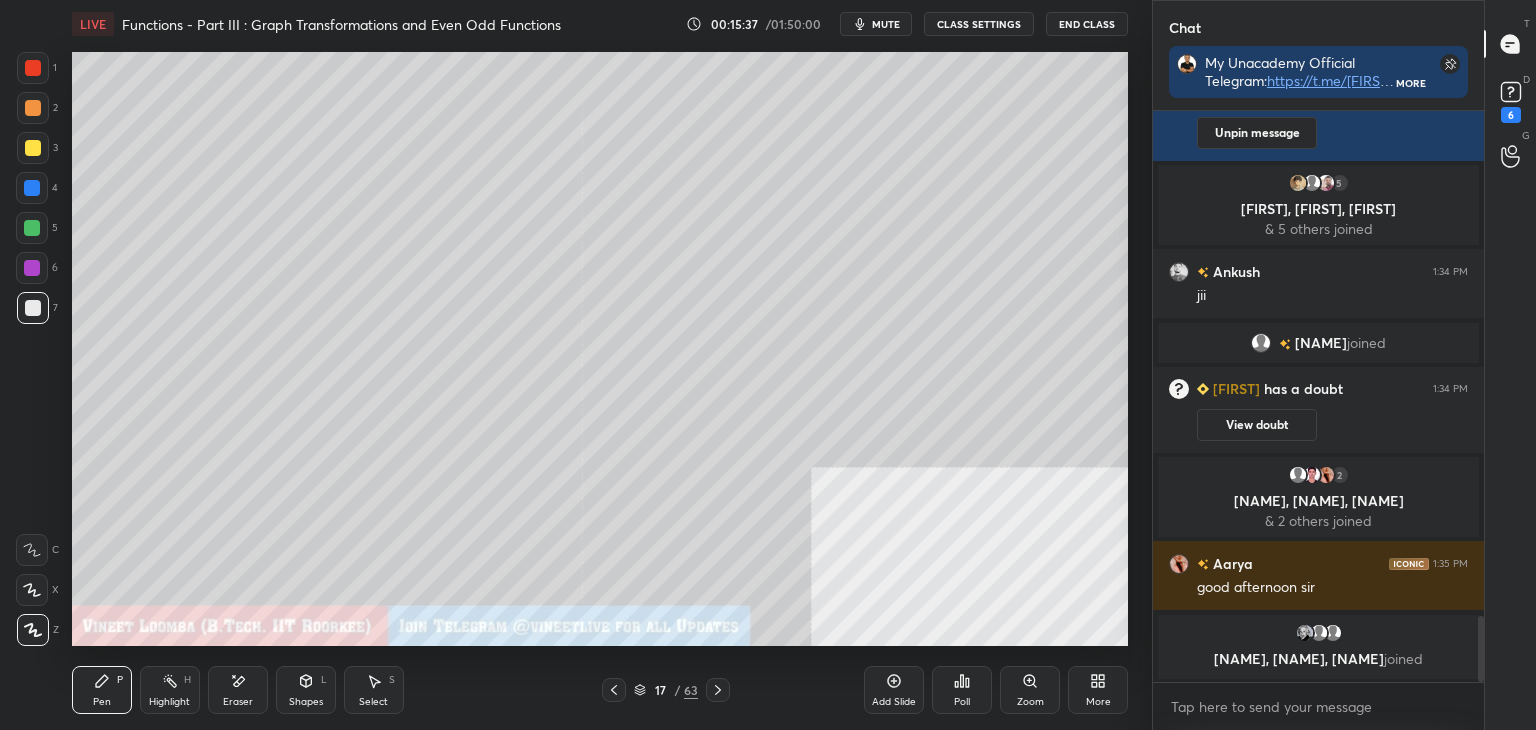 click on "Shapes L" at bounding box center (306, 690) 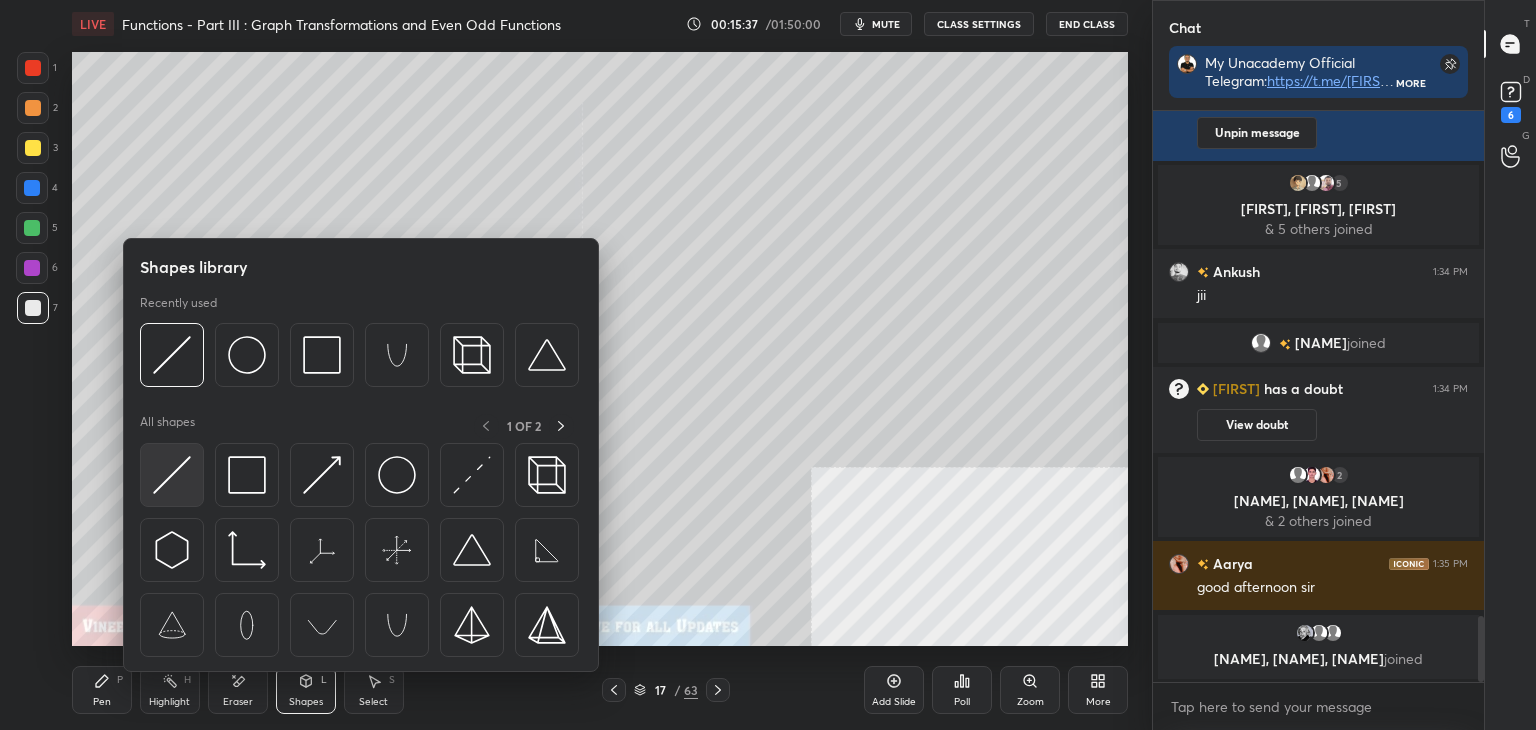 click at bounding box center [172, 475] 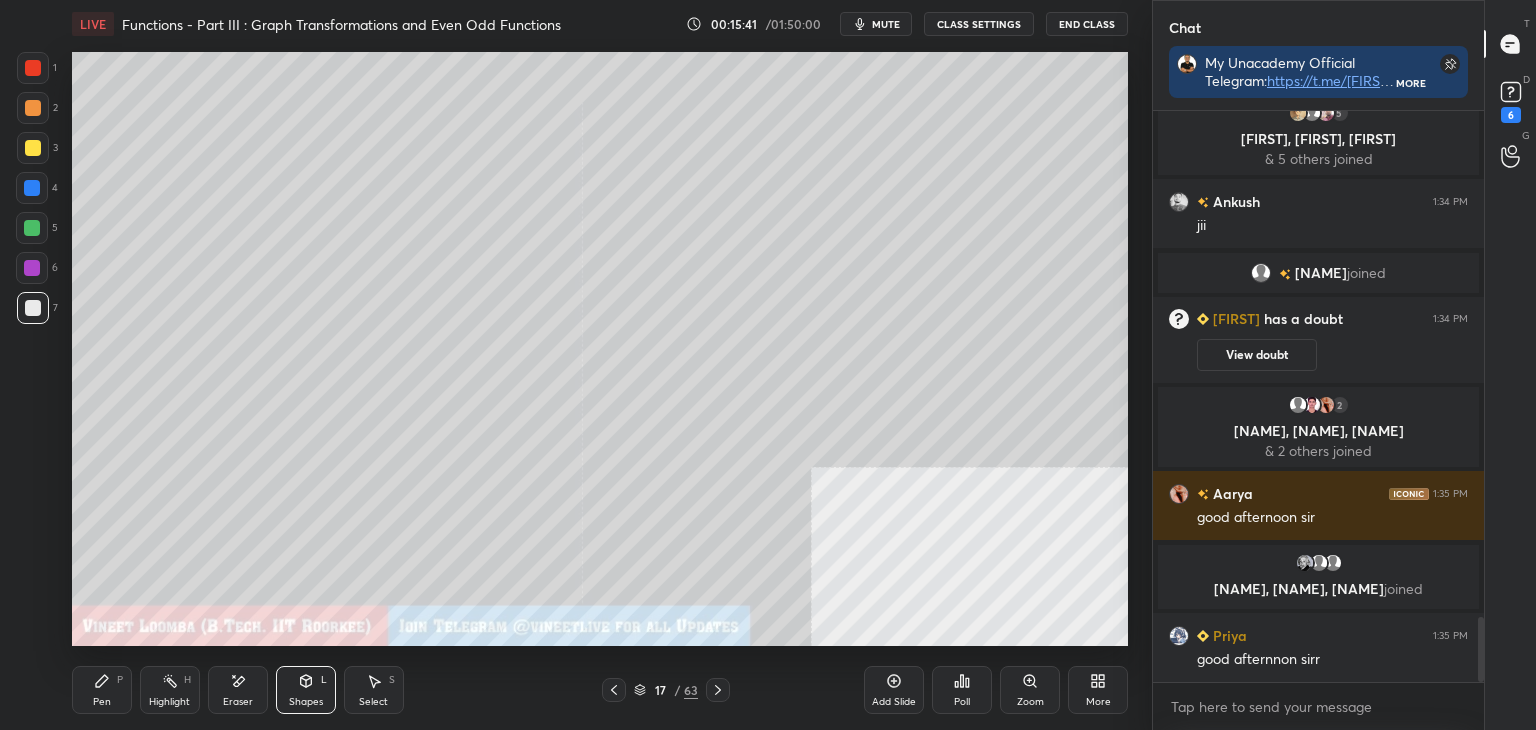 scroll, scrollTop: 4444, scrollLeft: 0, axis: vertical 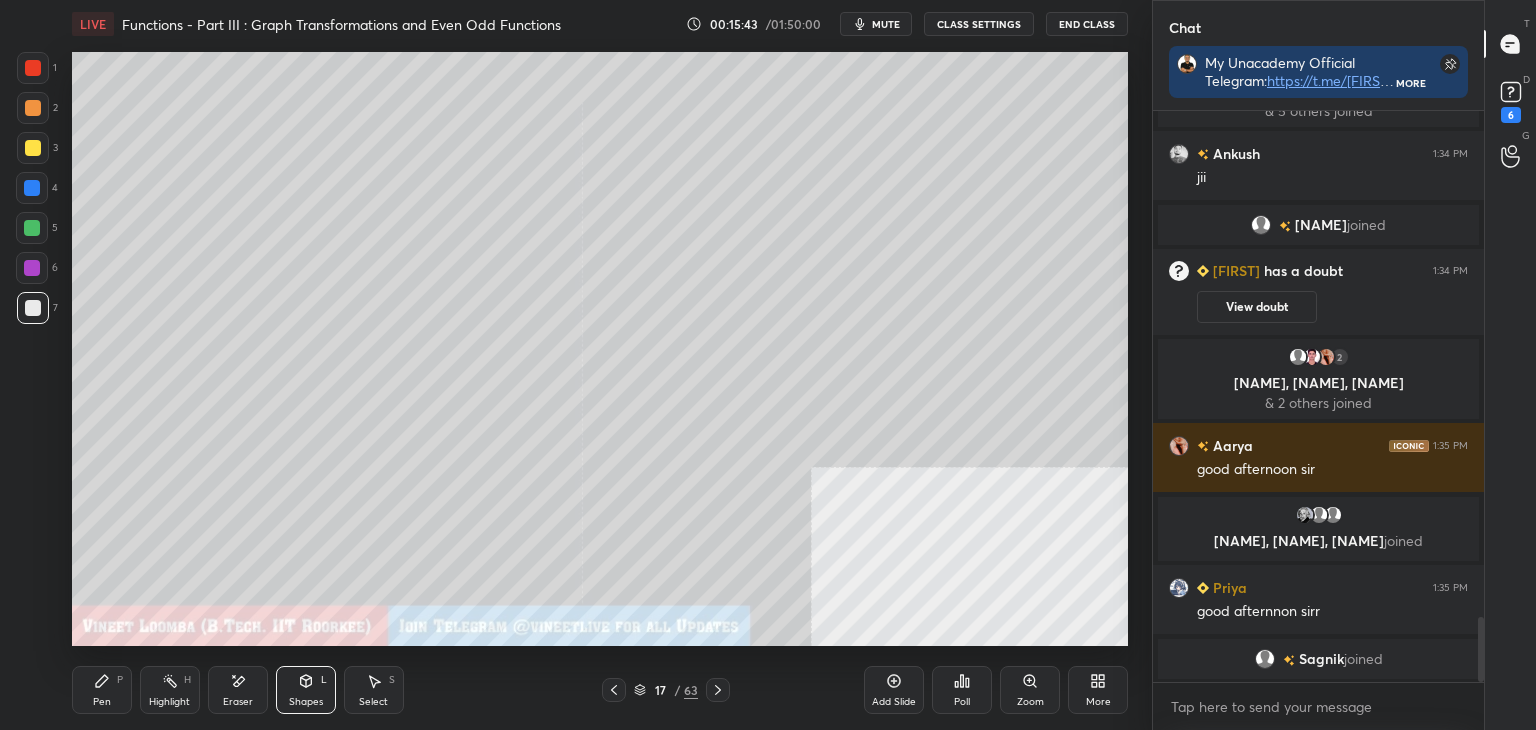 drag, startPoint x: 99, startPoint y: 696, endPoint x: 101, endPoint y: 650, distance: 46.043457 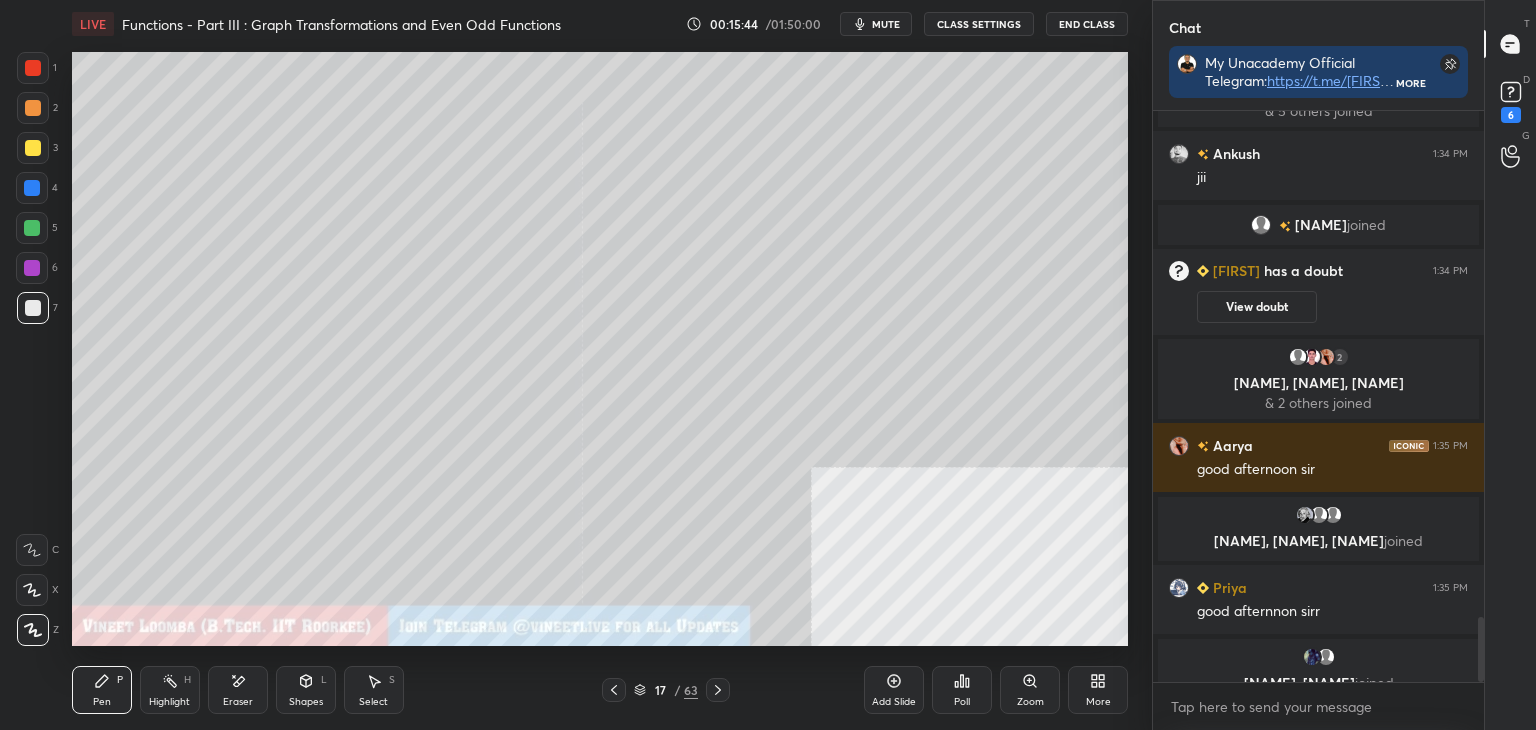 scroll, scrollTop: 4468, scrollLeft: 0, axis: vertical 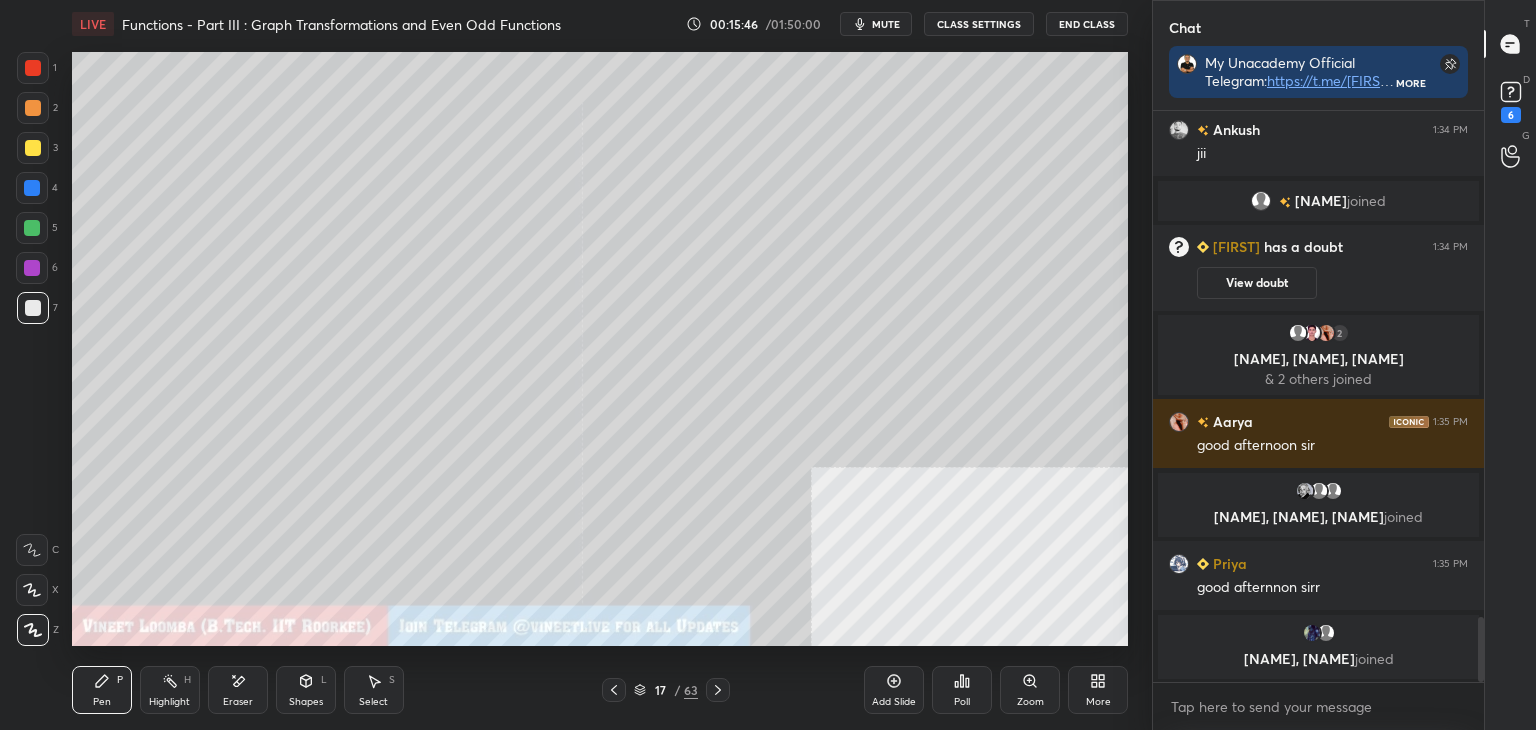 click at bounding box center [33, 148] 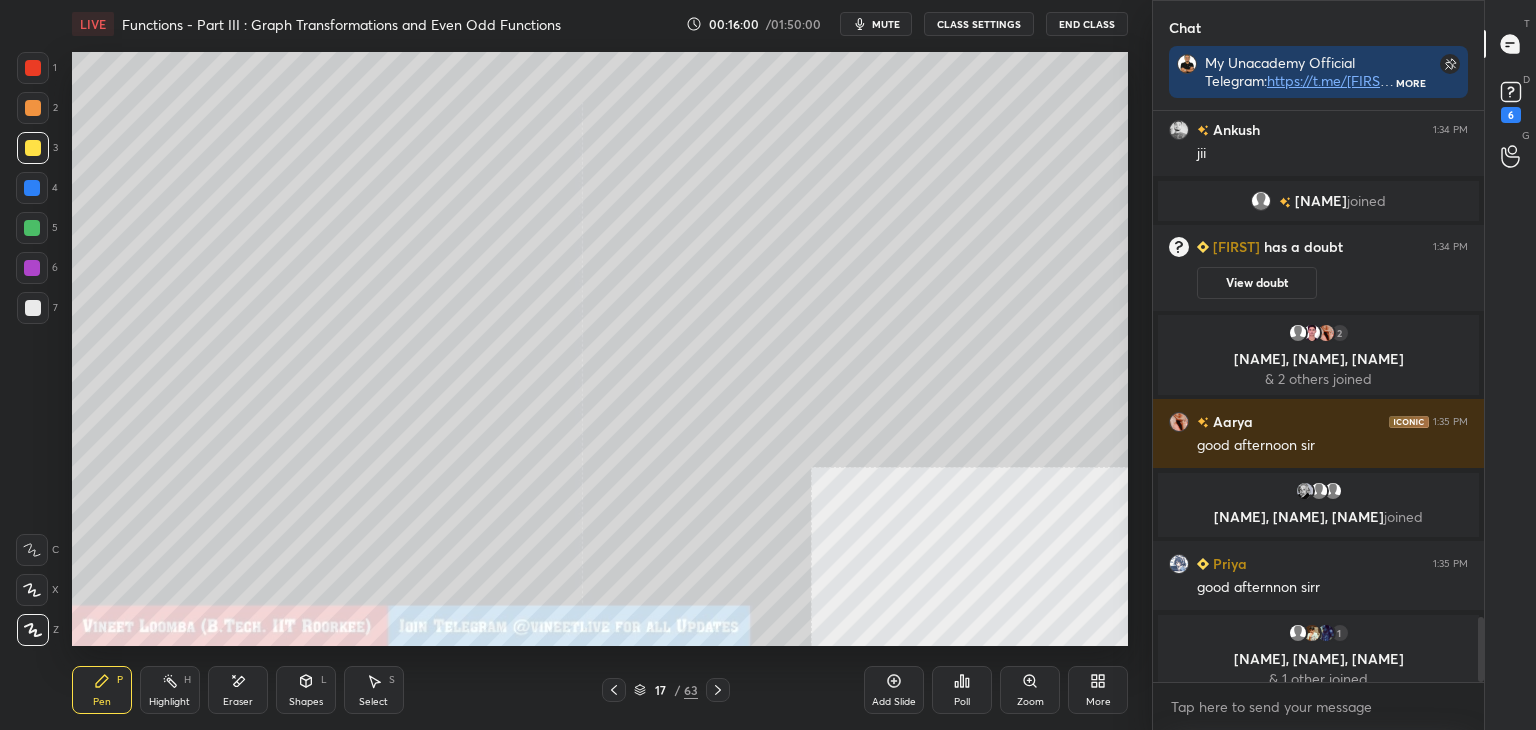 scroll, scrollTop: 4484, scrollLeft: 0, axis: vertical 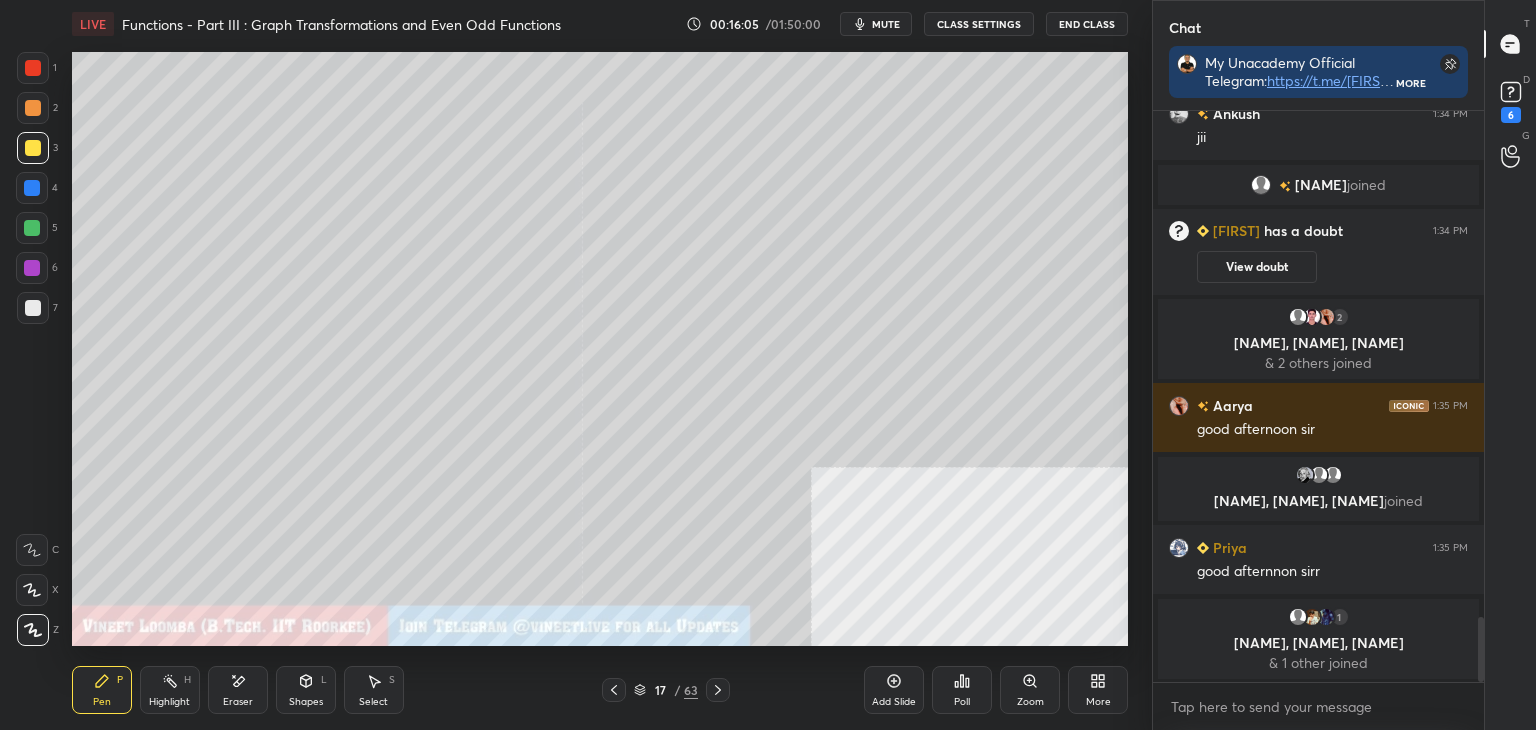 click on "Shapes" at bounding box center [306, 702] 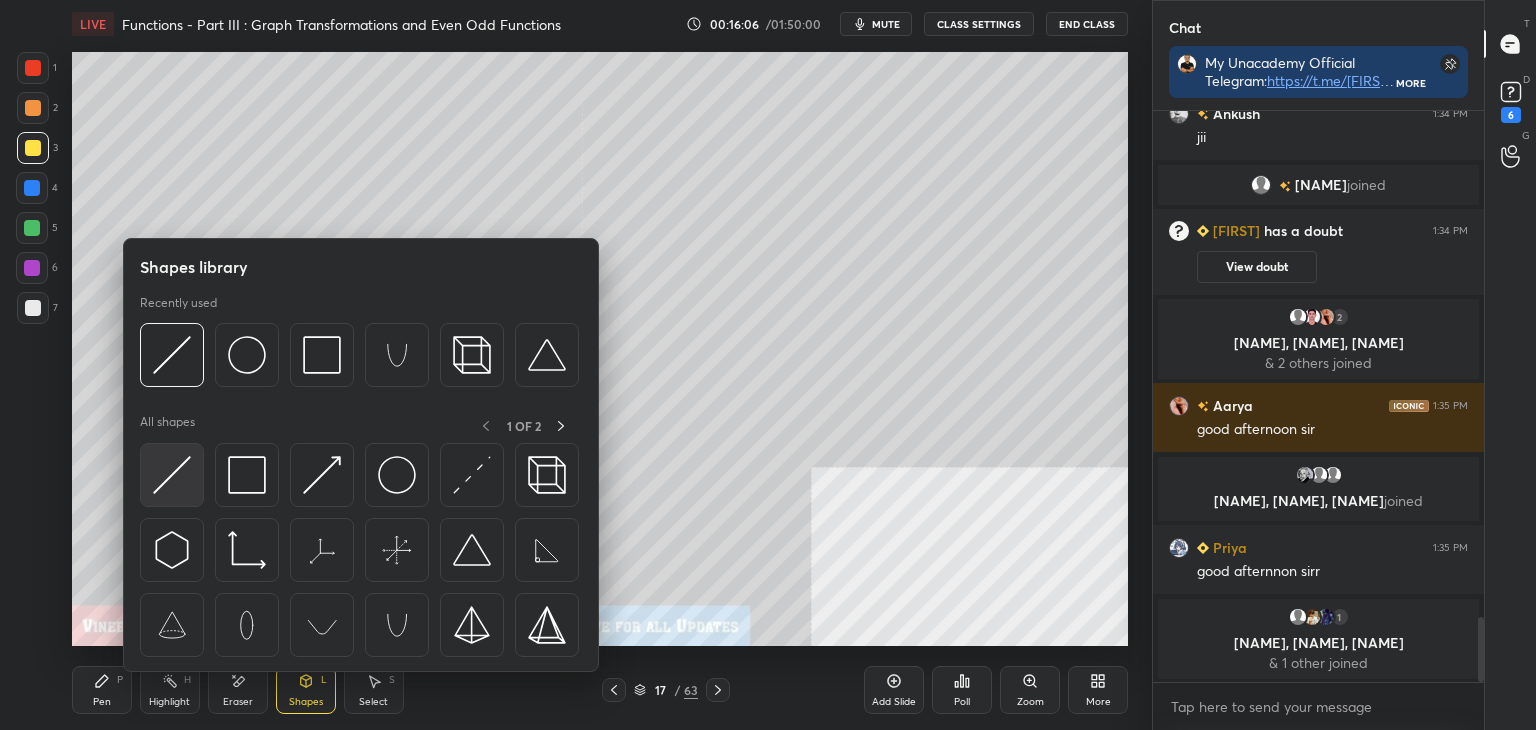click at bounding box center (172, 475) 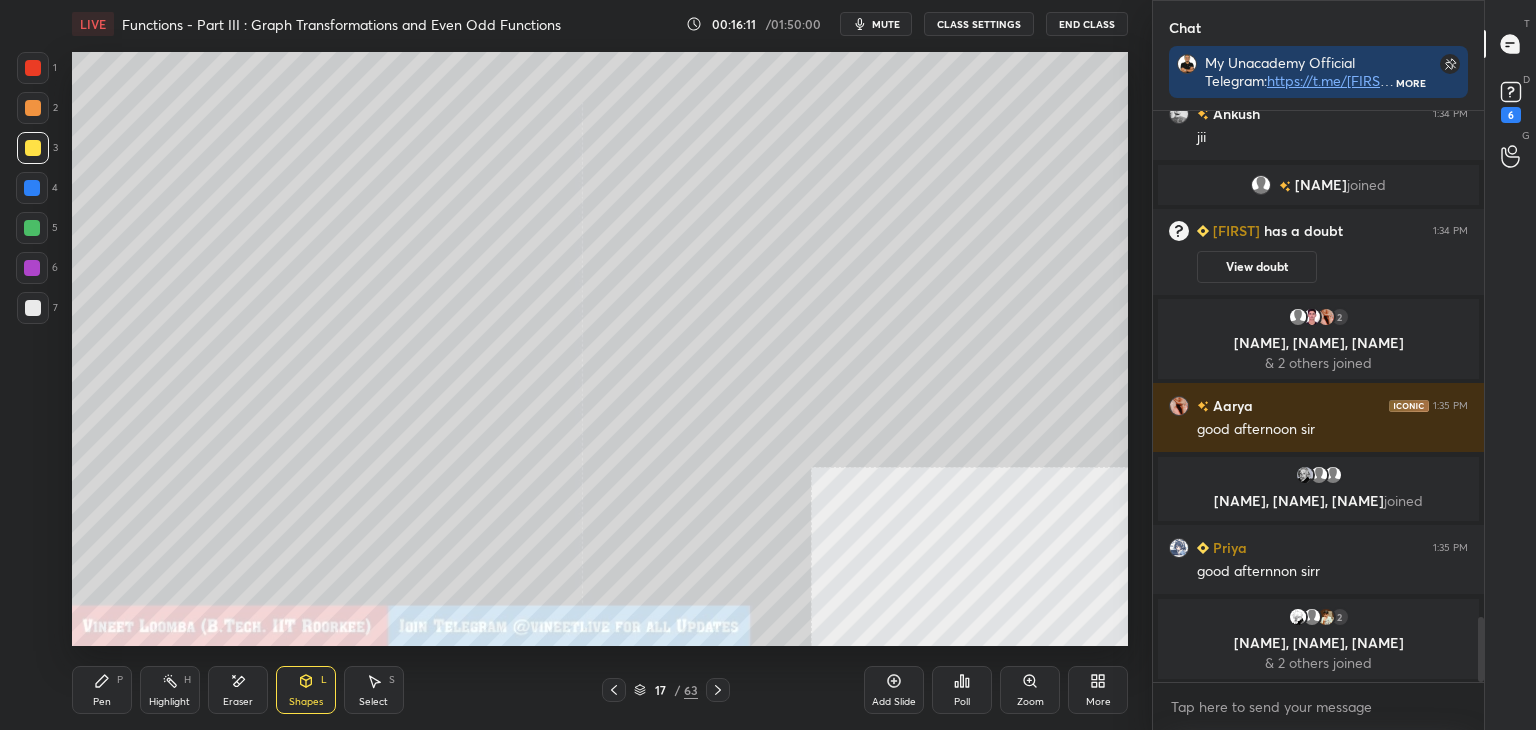 click on "Pen" at bounding box center [102, 702] 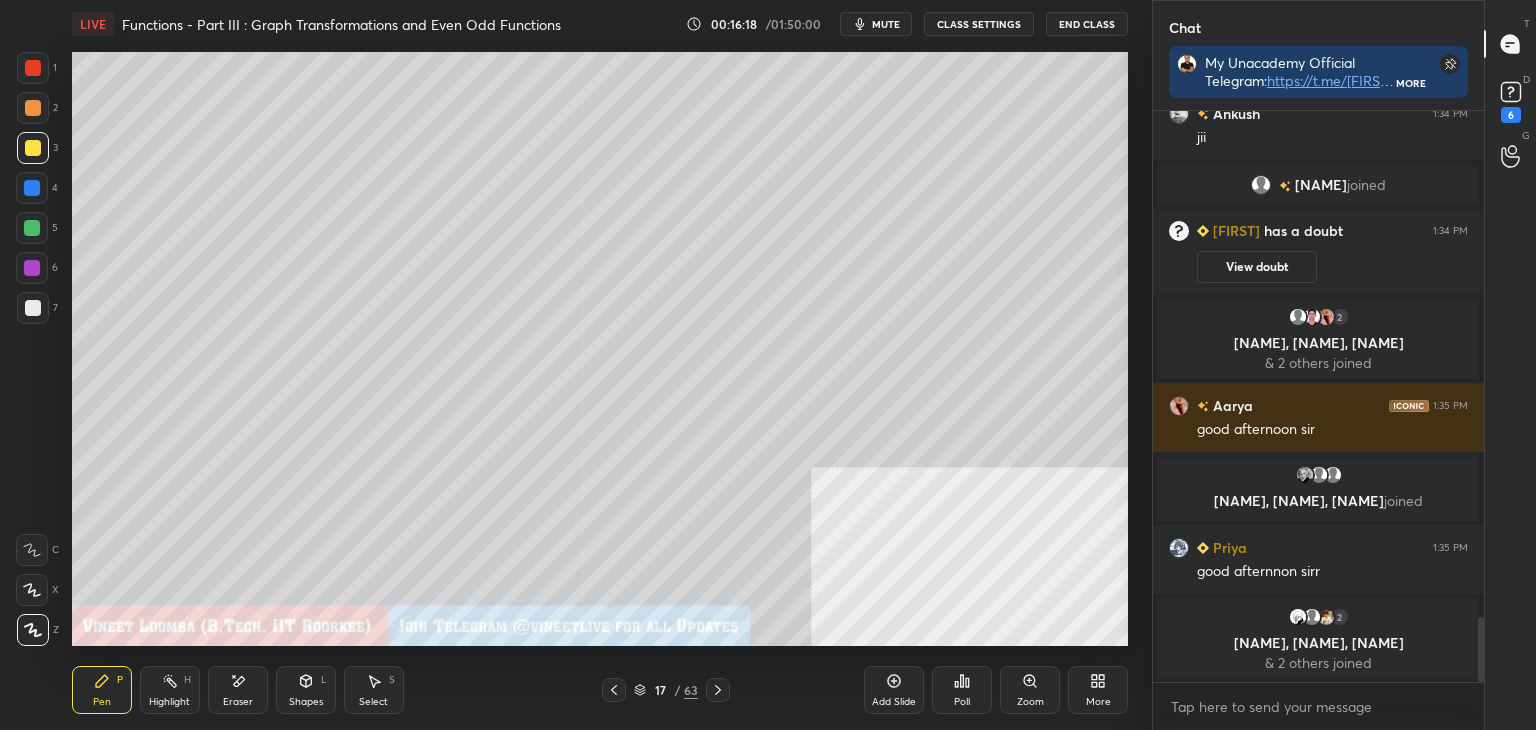 click on "Eraser" at bounding box center [238, 690] 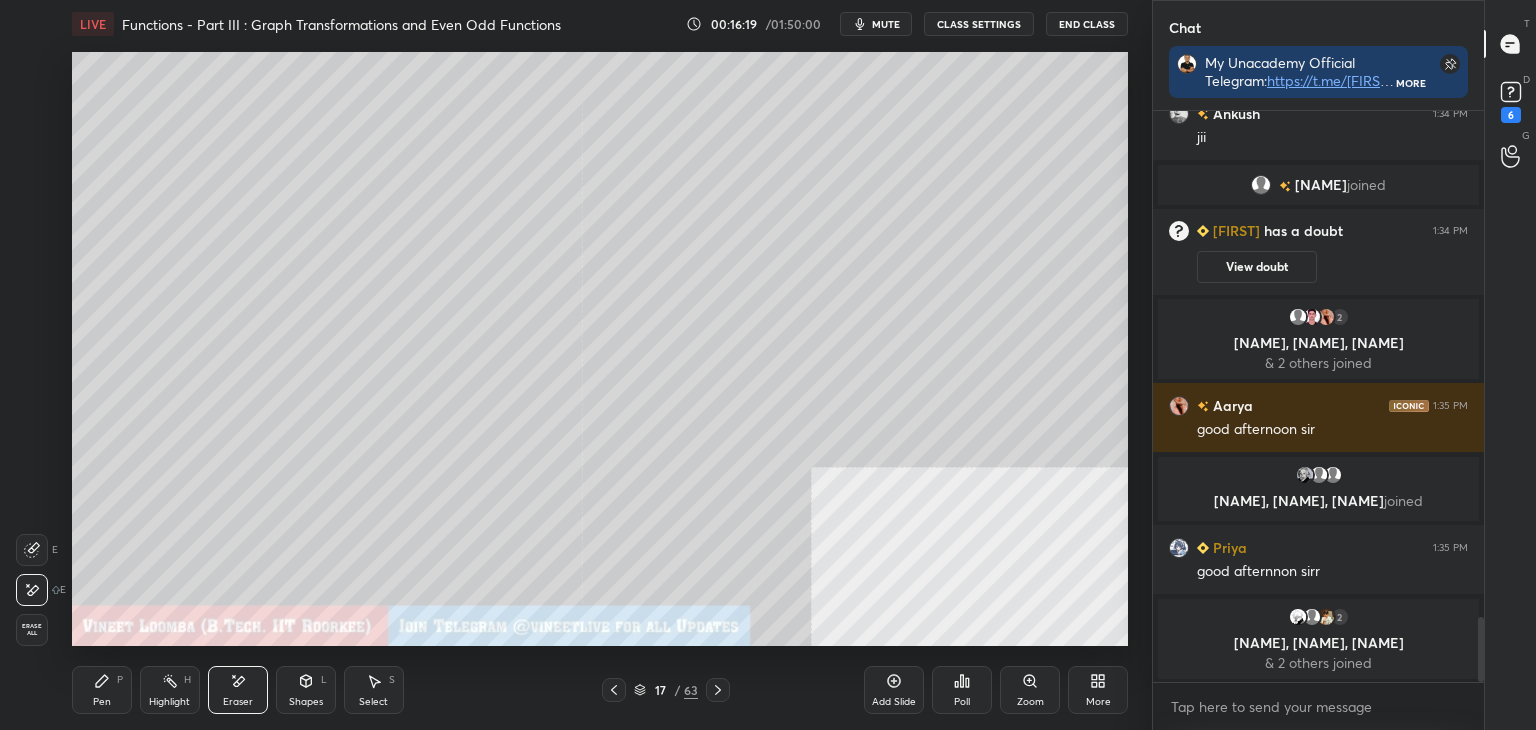 click on "Pen" at bounding box center [102, 702] 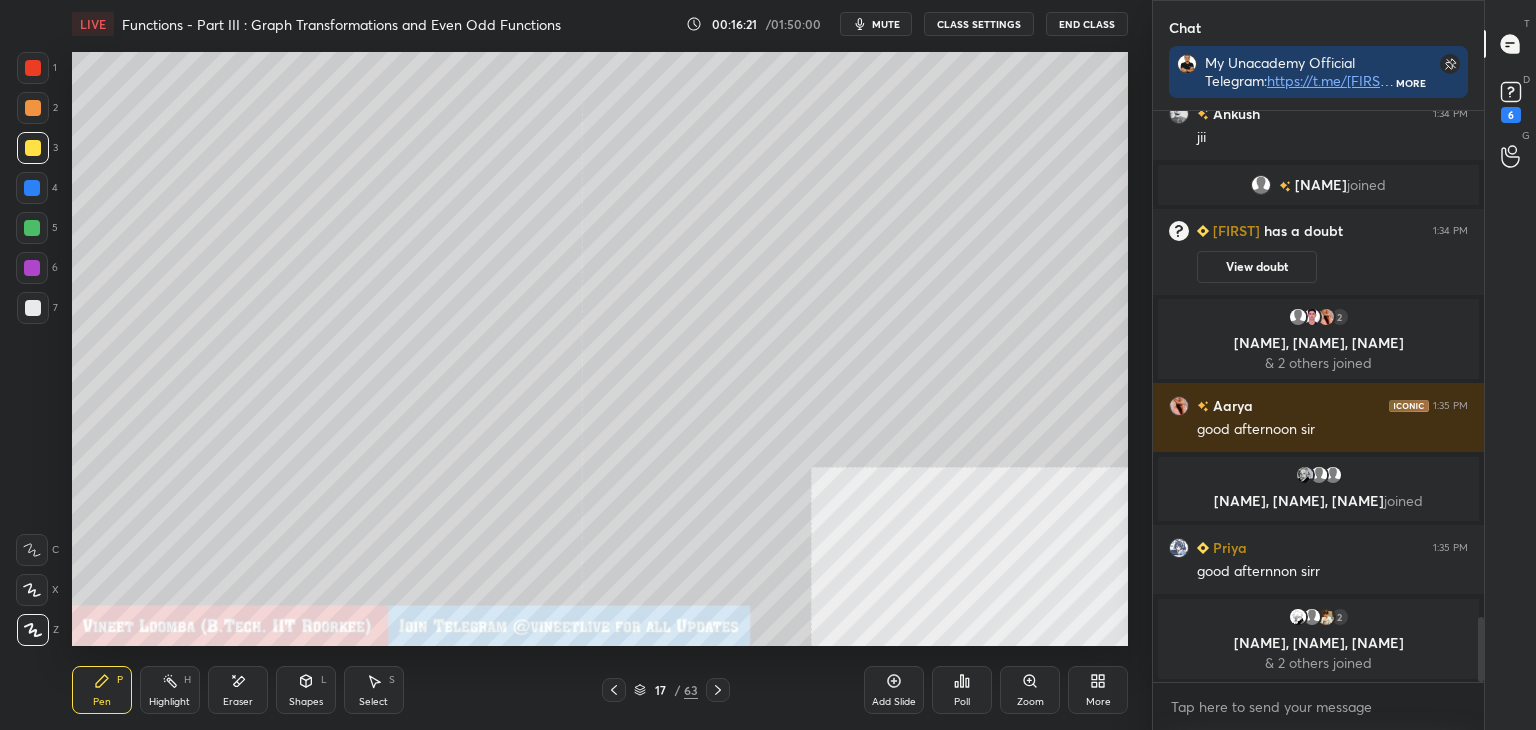 scroll, scrollTop: 4554, scrollLeft: 0, axis: vertical 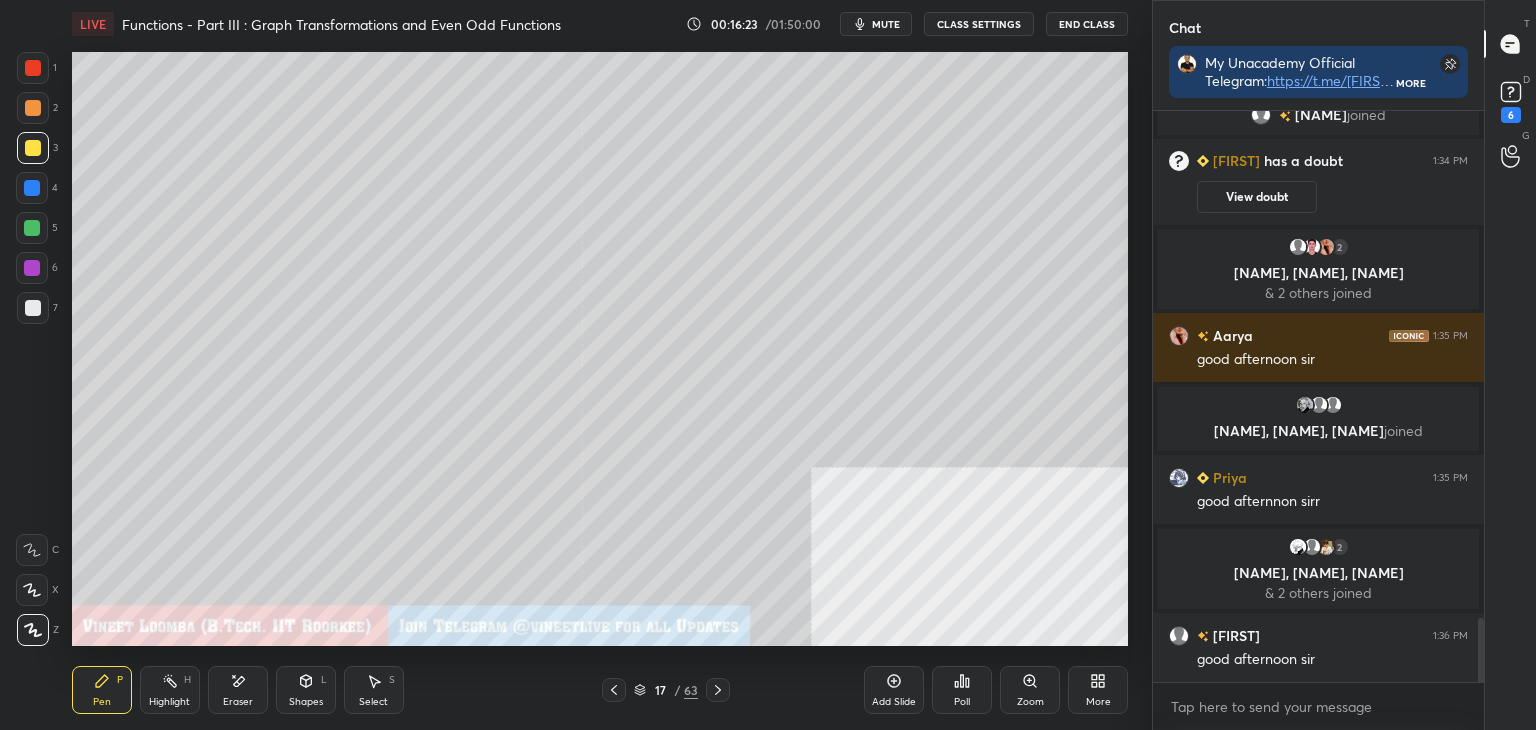 drag, startPoint x: 161, startPoint y: 708, endPoint x: 203, endPoint y: 646, distance: 74.88658 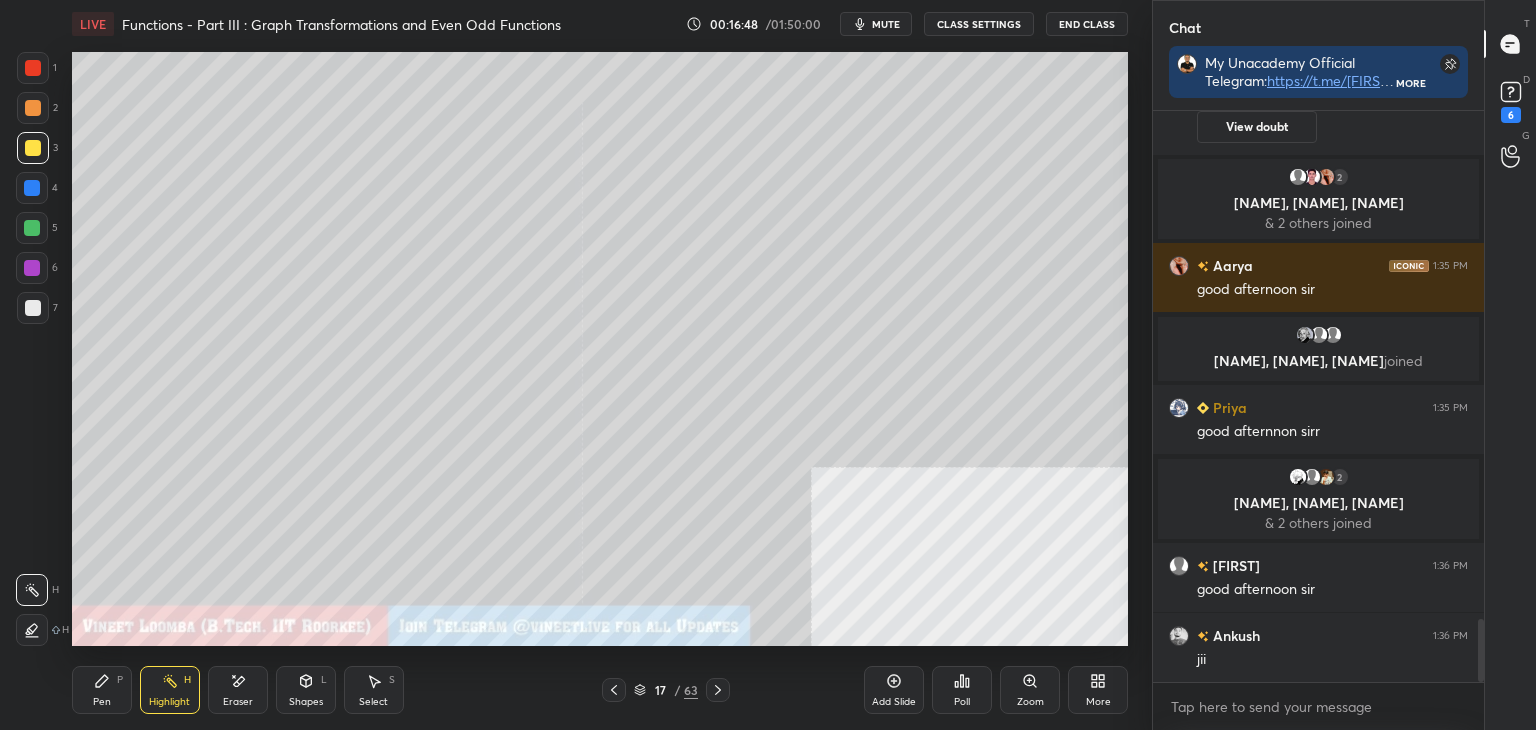 scroll, scrollTop: 4672, scrollLeft: 0, axis: vertical 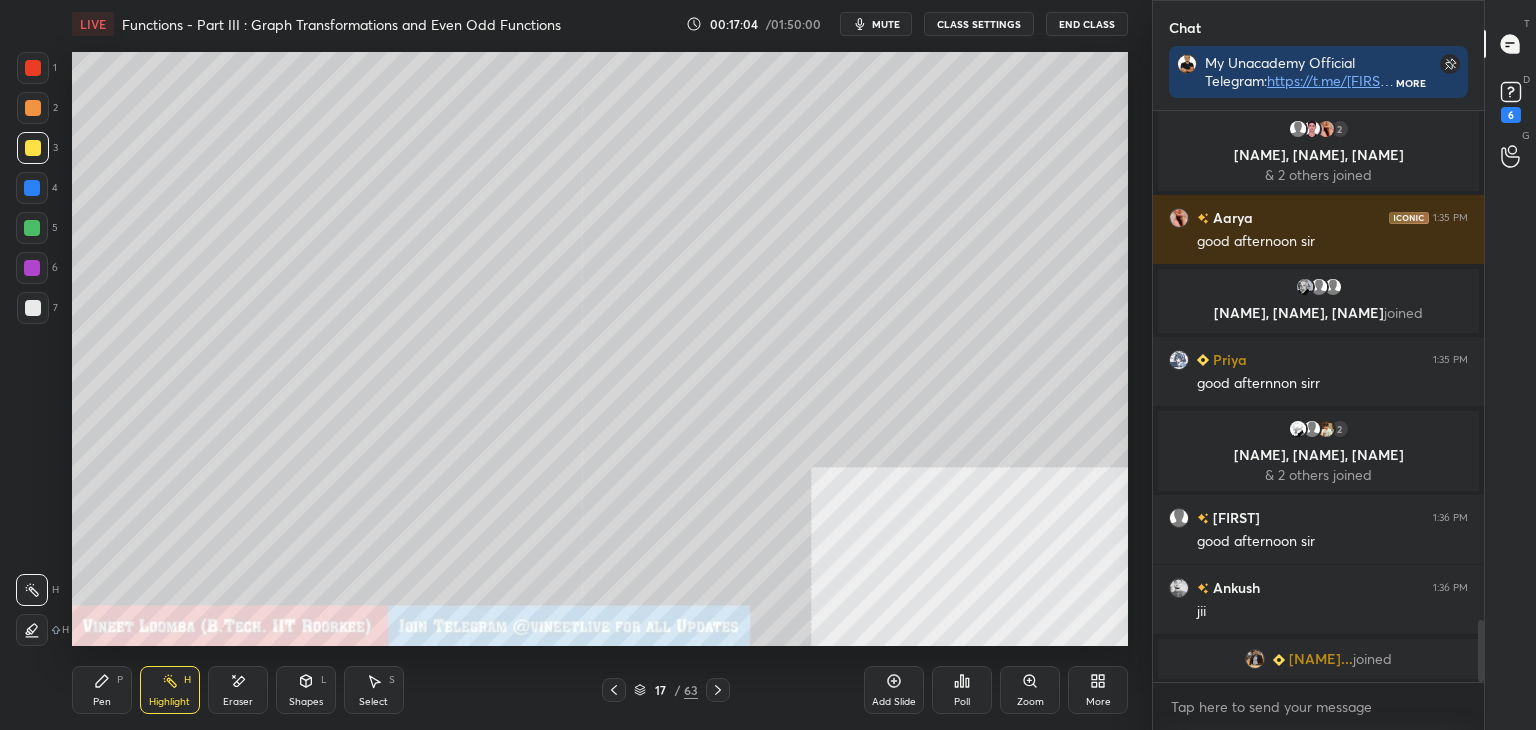 click on "Pen P" at bounding box center [102, 690] 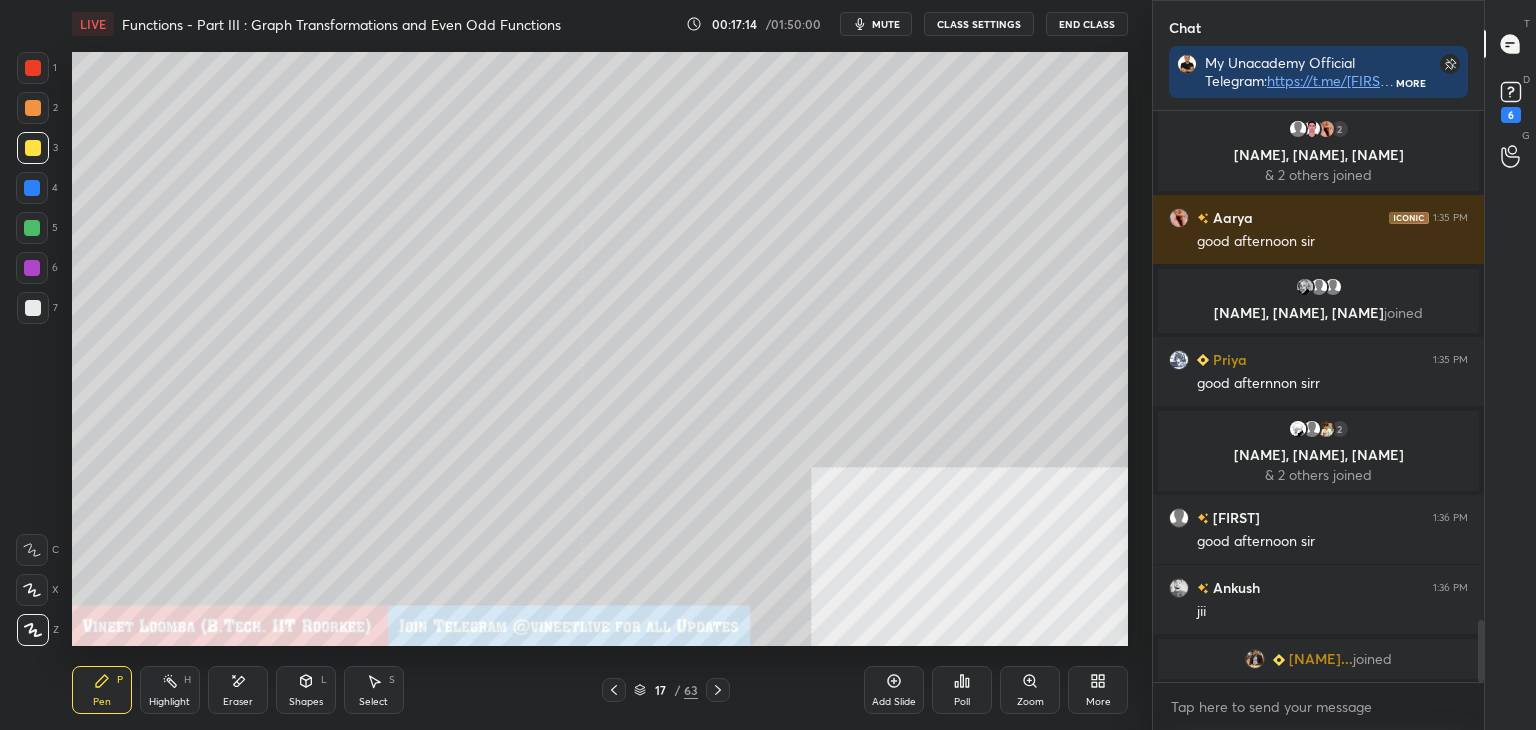 scroll, scrollTop: 4696, scrollLeft: 0, axis: vertical 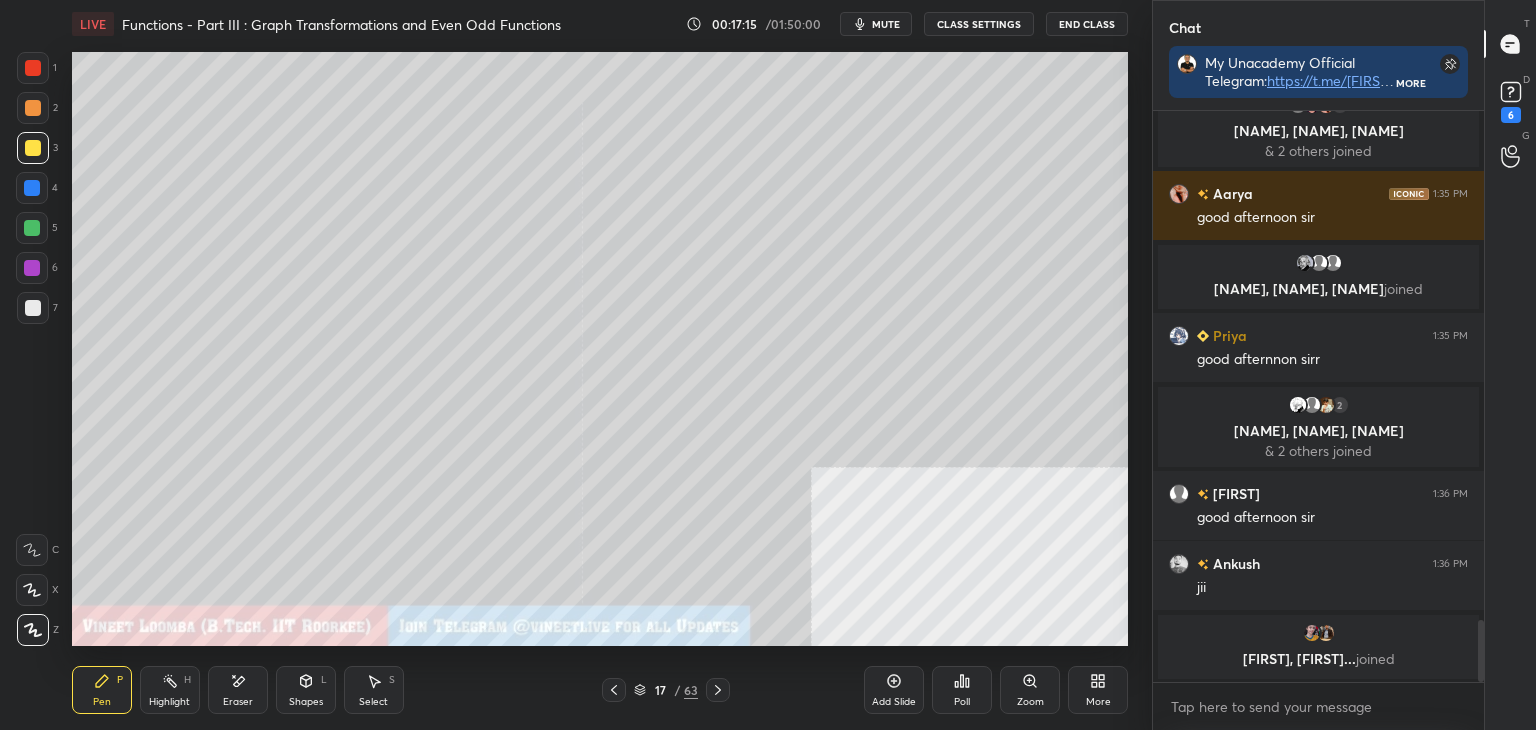 click 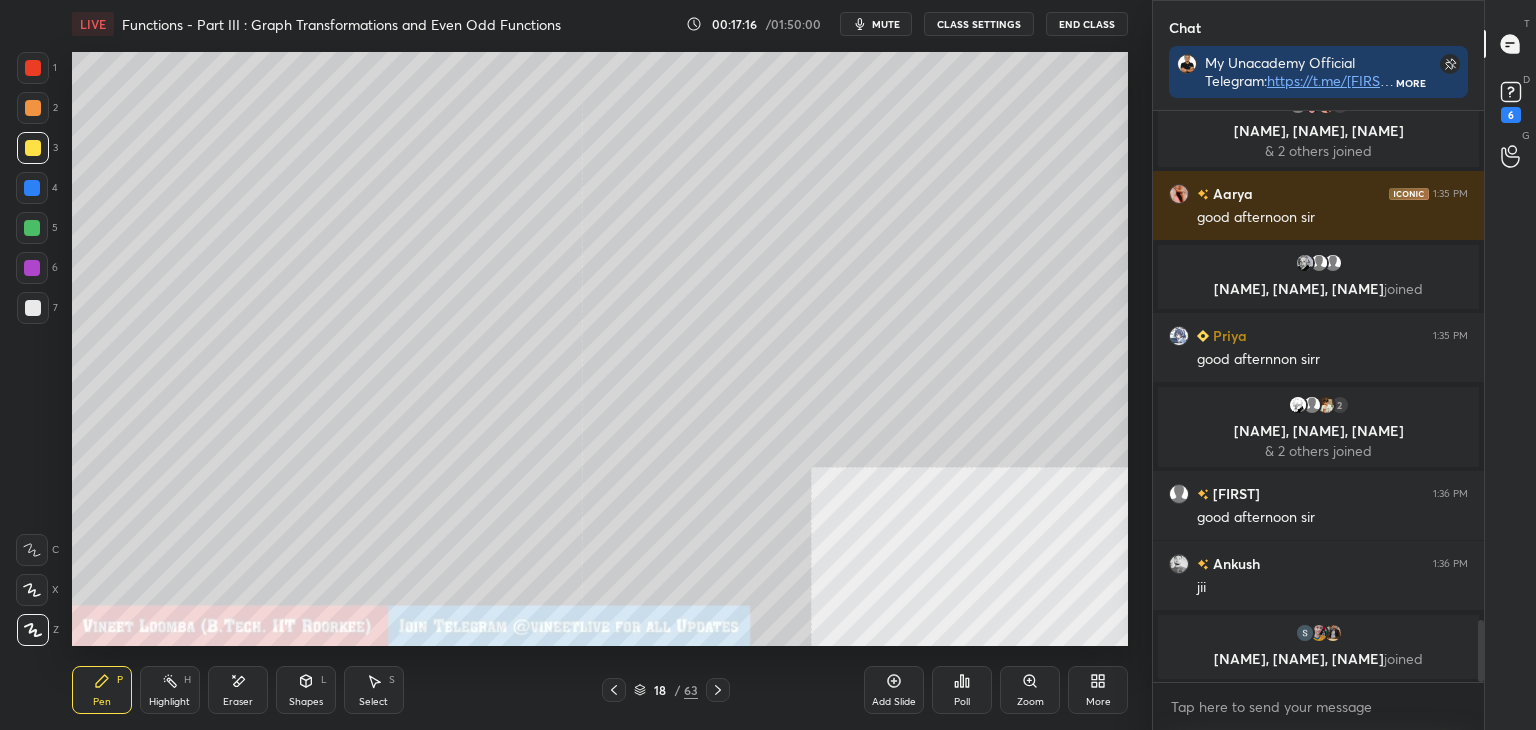 click on "Pen P" at bounding box center (102, 690) 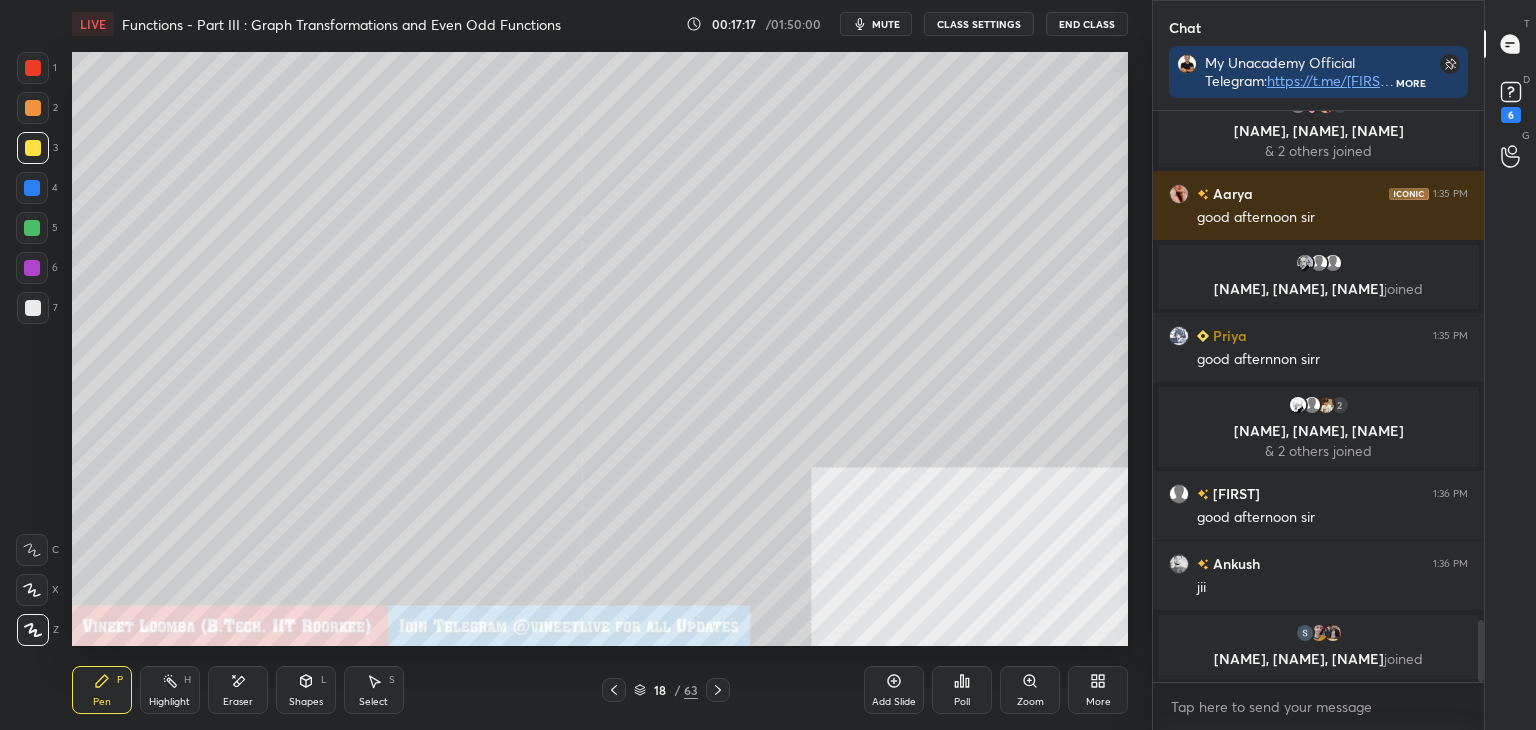 click at bounding box center [33, 68] 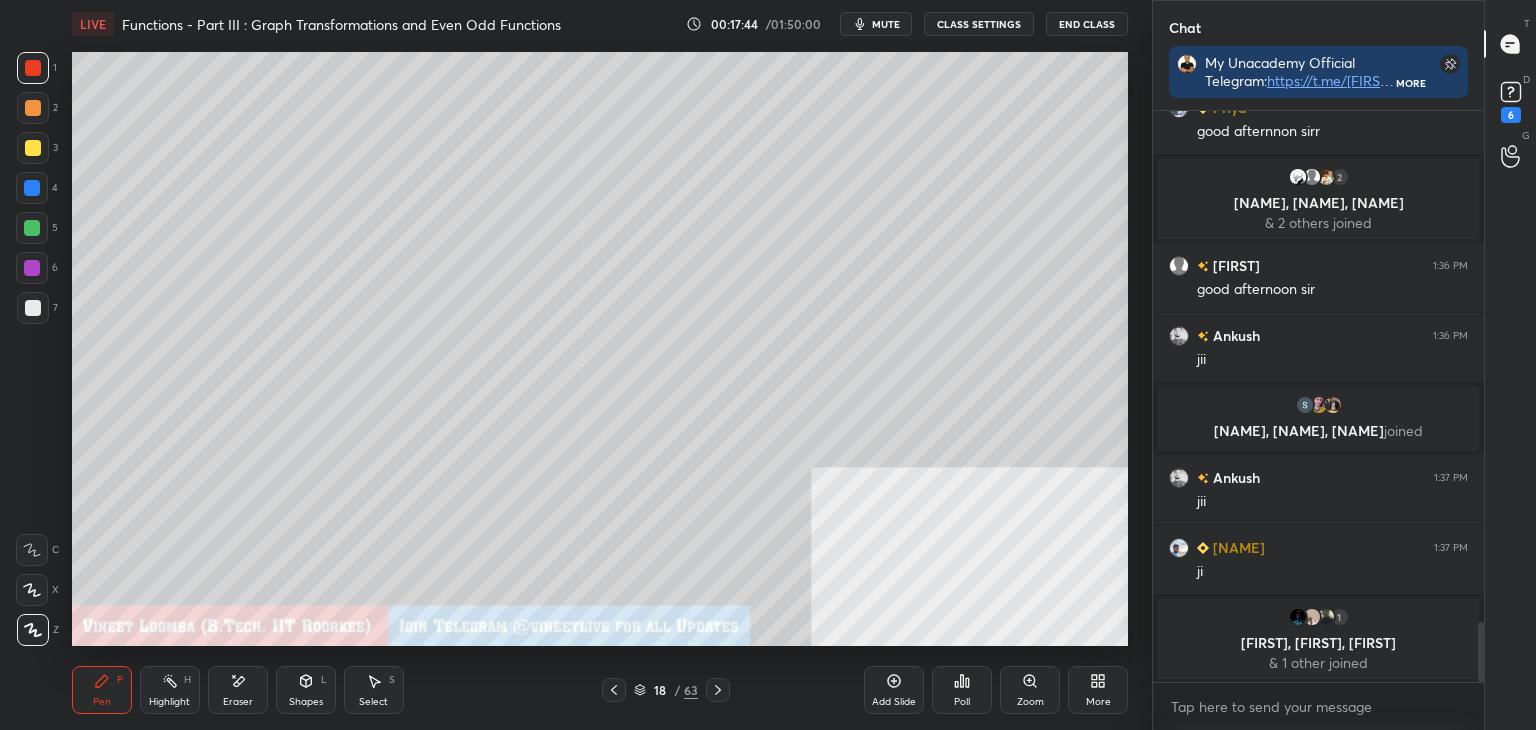 scroll, scrollTop: 4876, scrollLeft: 0, axis: vertical 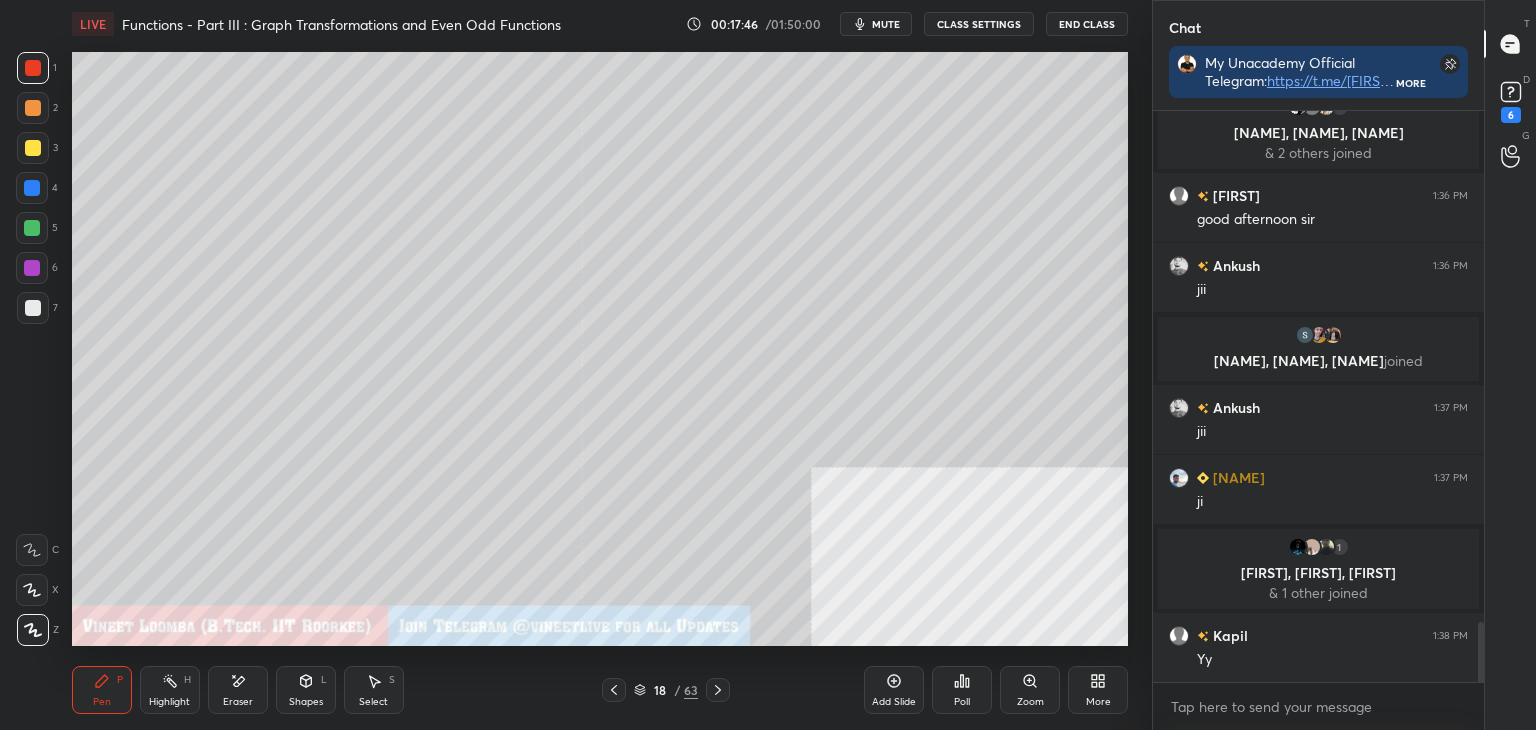 click on "Shapes L" at bounding box center [306, 690] 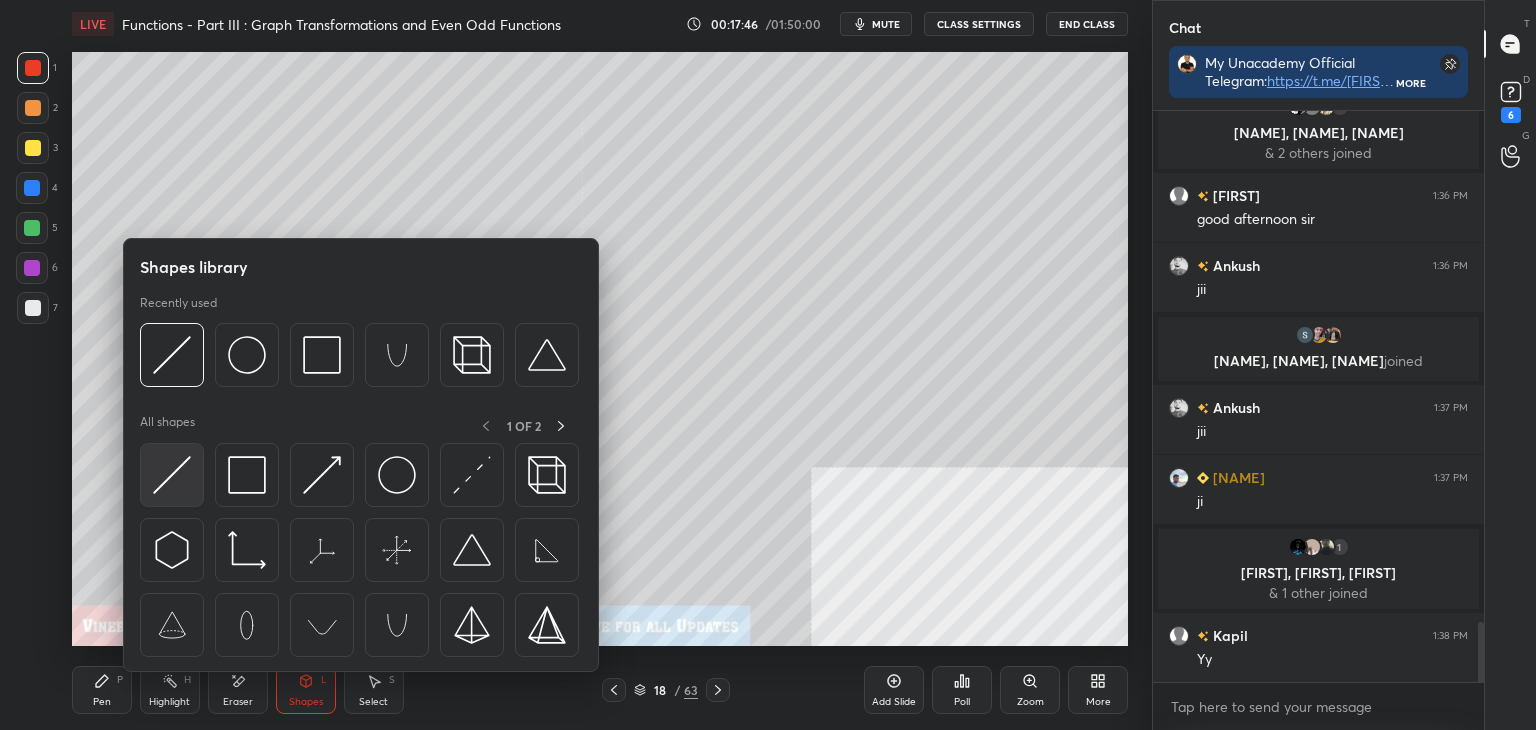 click at bounding box center [172, 475] 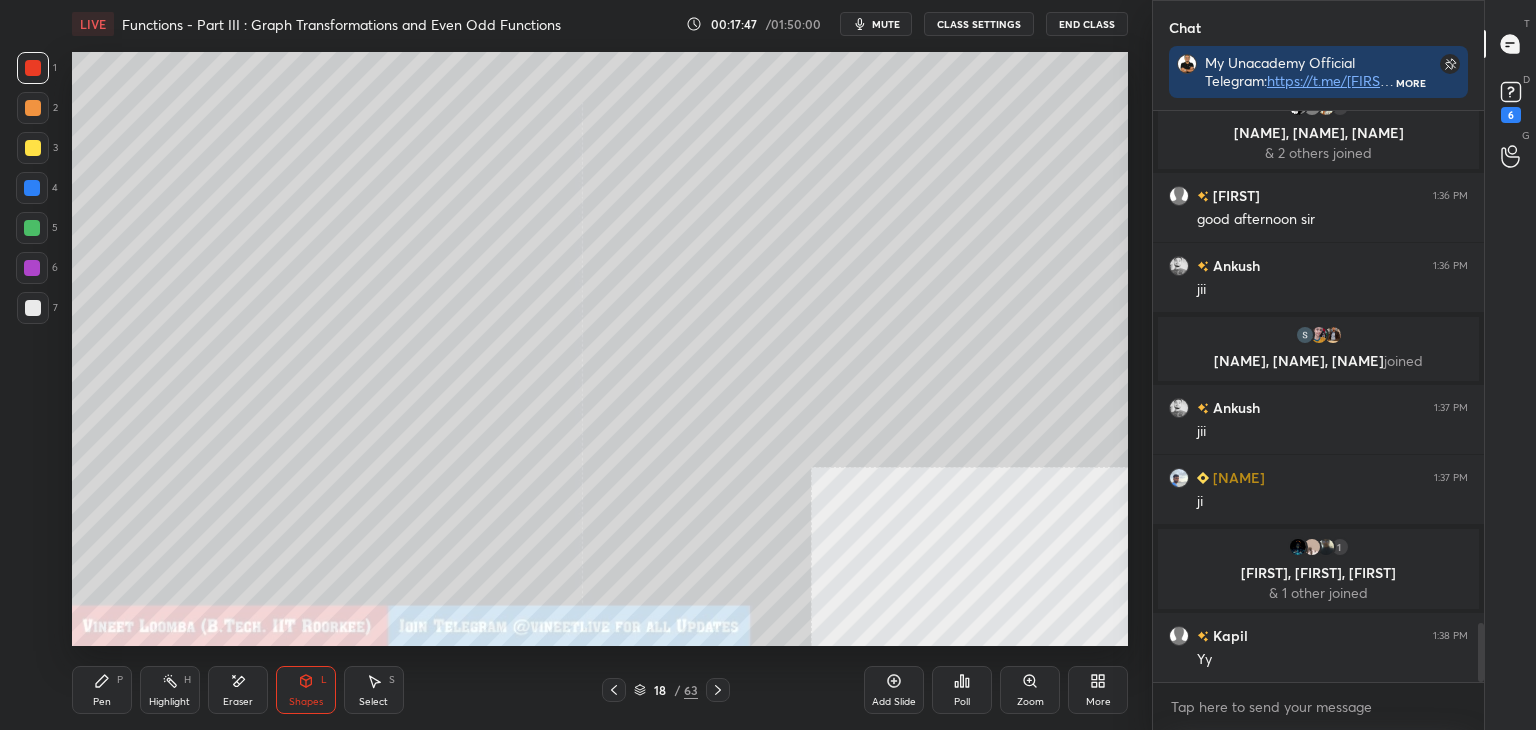 scroll, scrollTop: 4924, scrollLeft: 0, axis: vertical 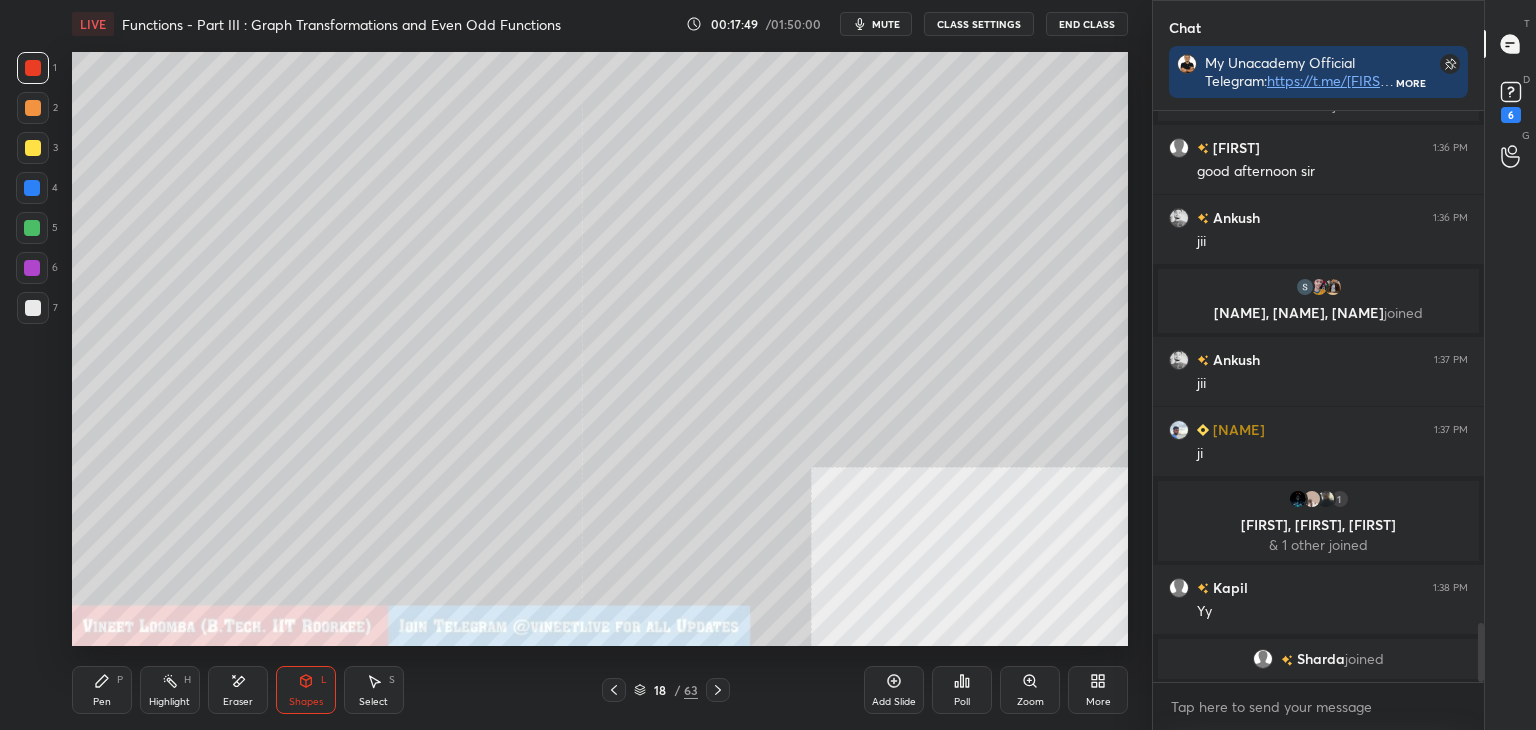 drag, startPoint x: 123, startPoint y: 682, endPoint x: 118, endPoint y: 649, distance: 33.37664 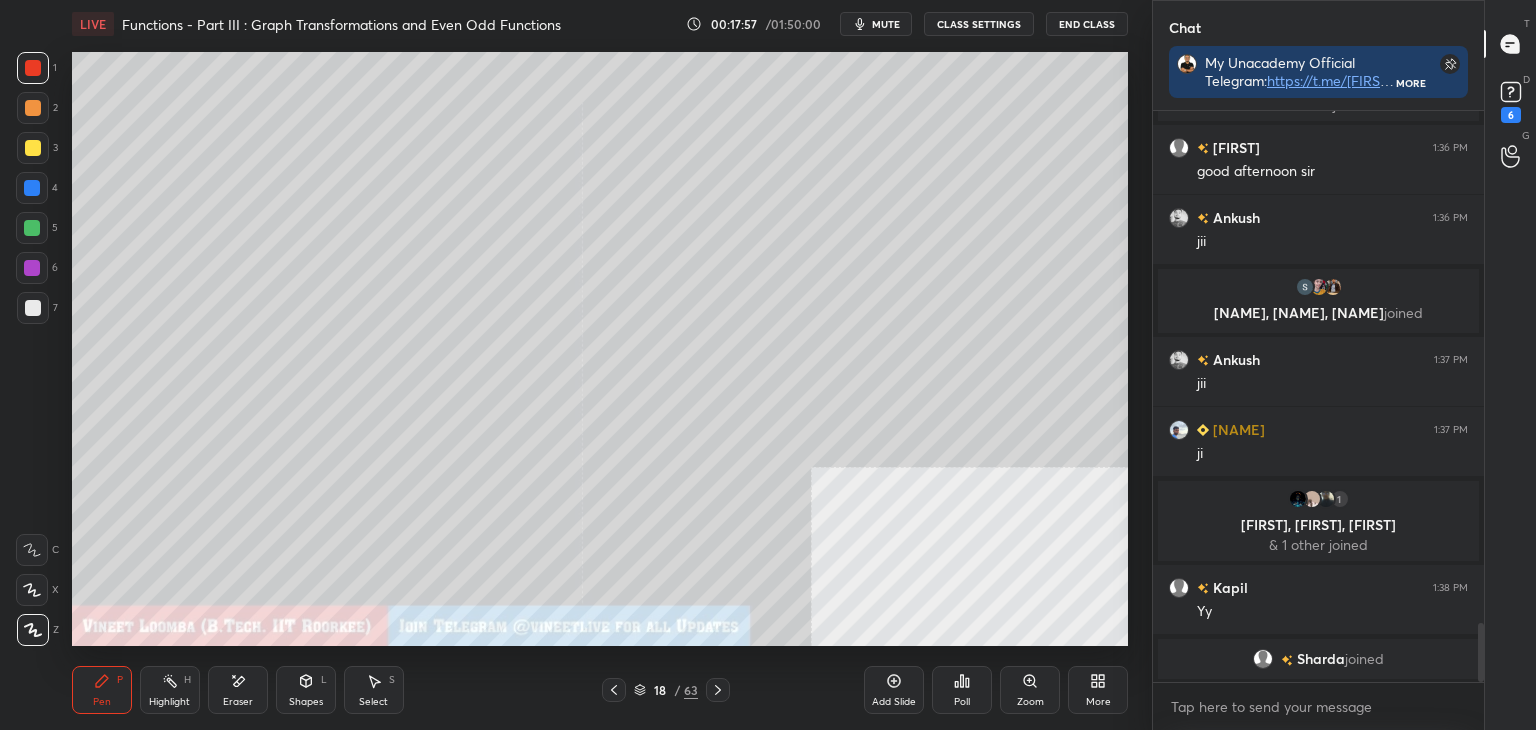 scroll, scrollTop: 4948, scrollLeft: 0, axis: vertical 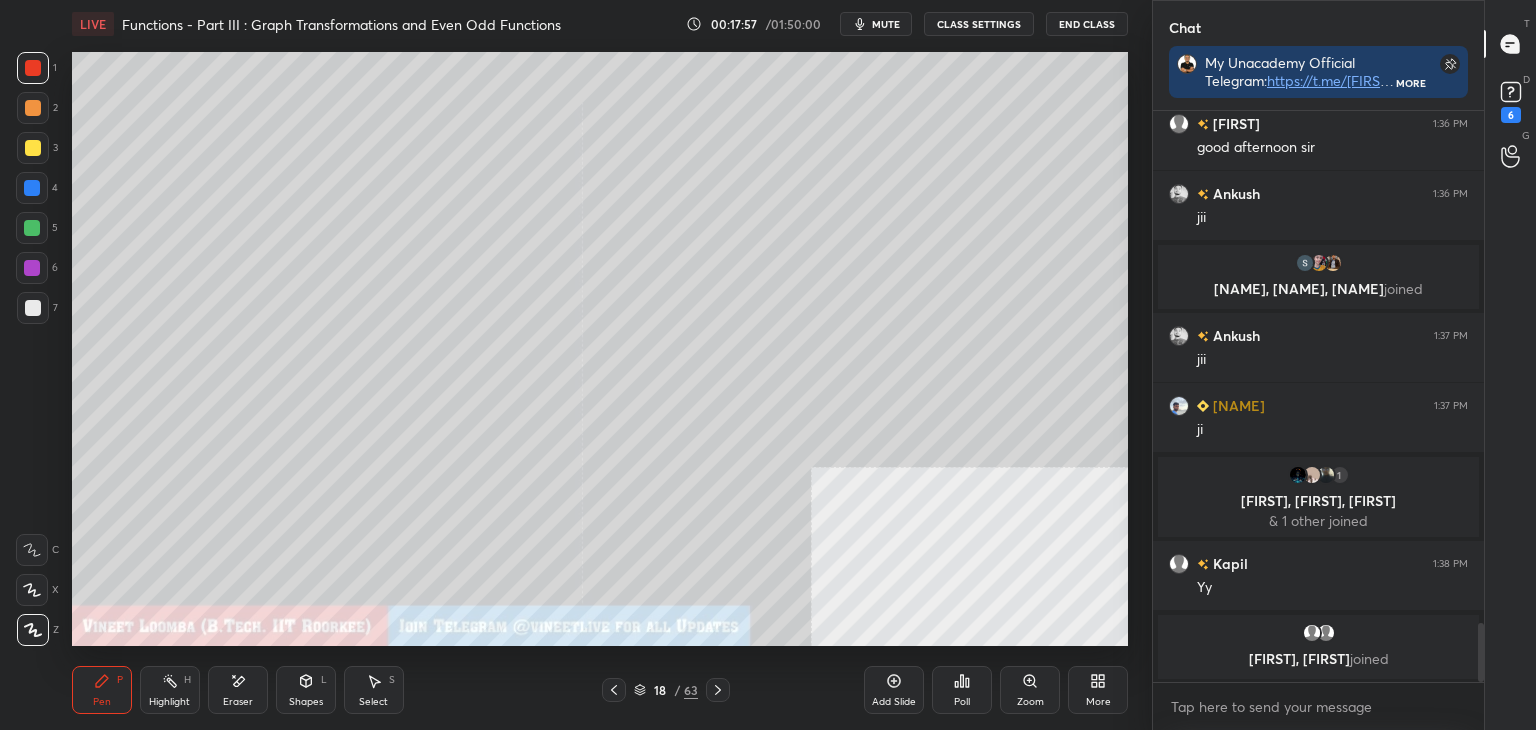 click at bounding box center (33, 148) 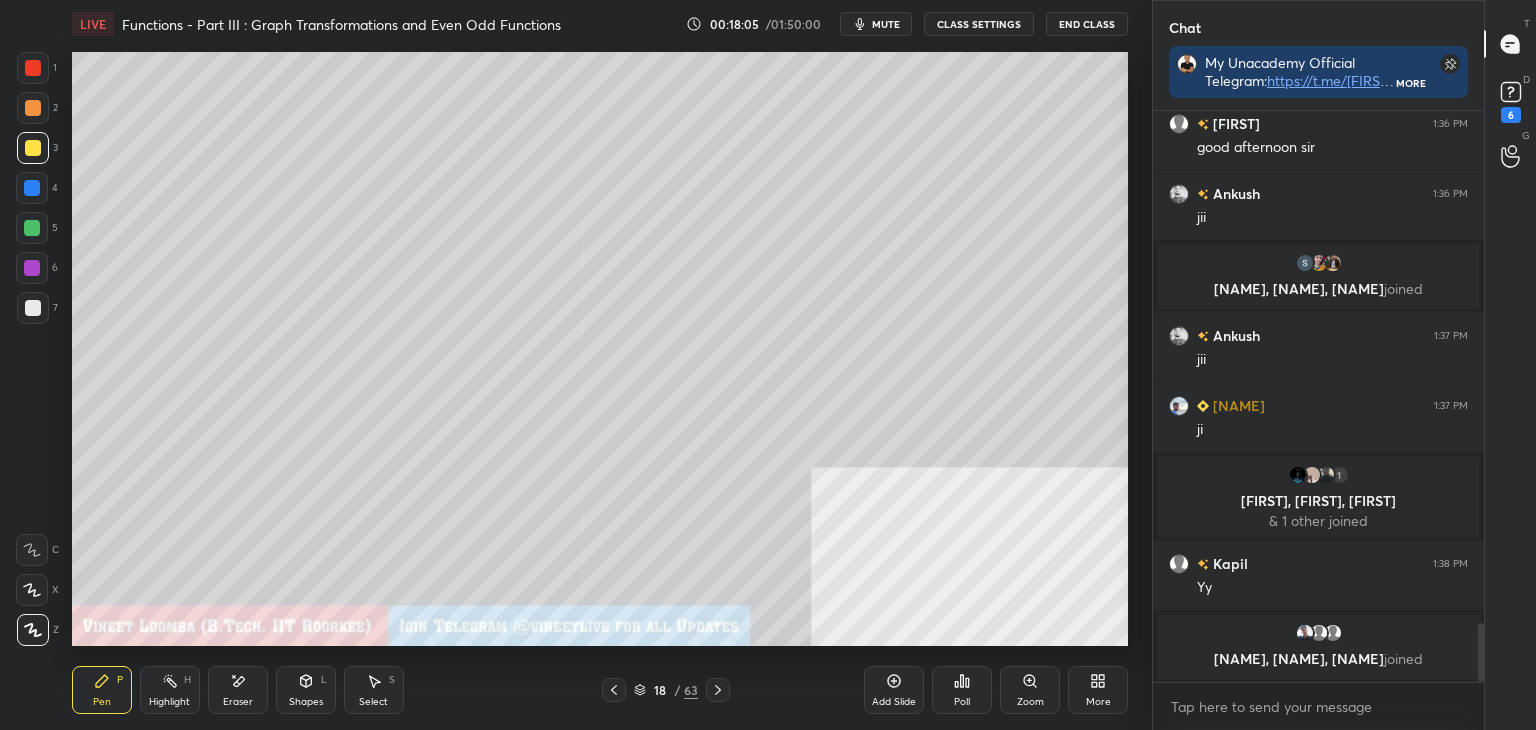 click at bounding box center [33, 308] 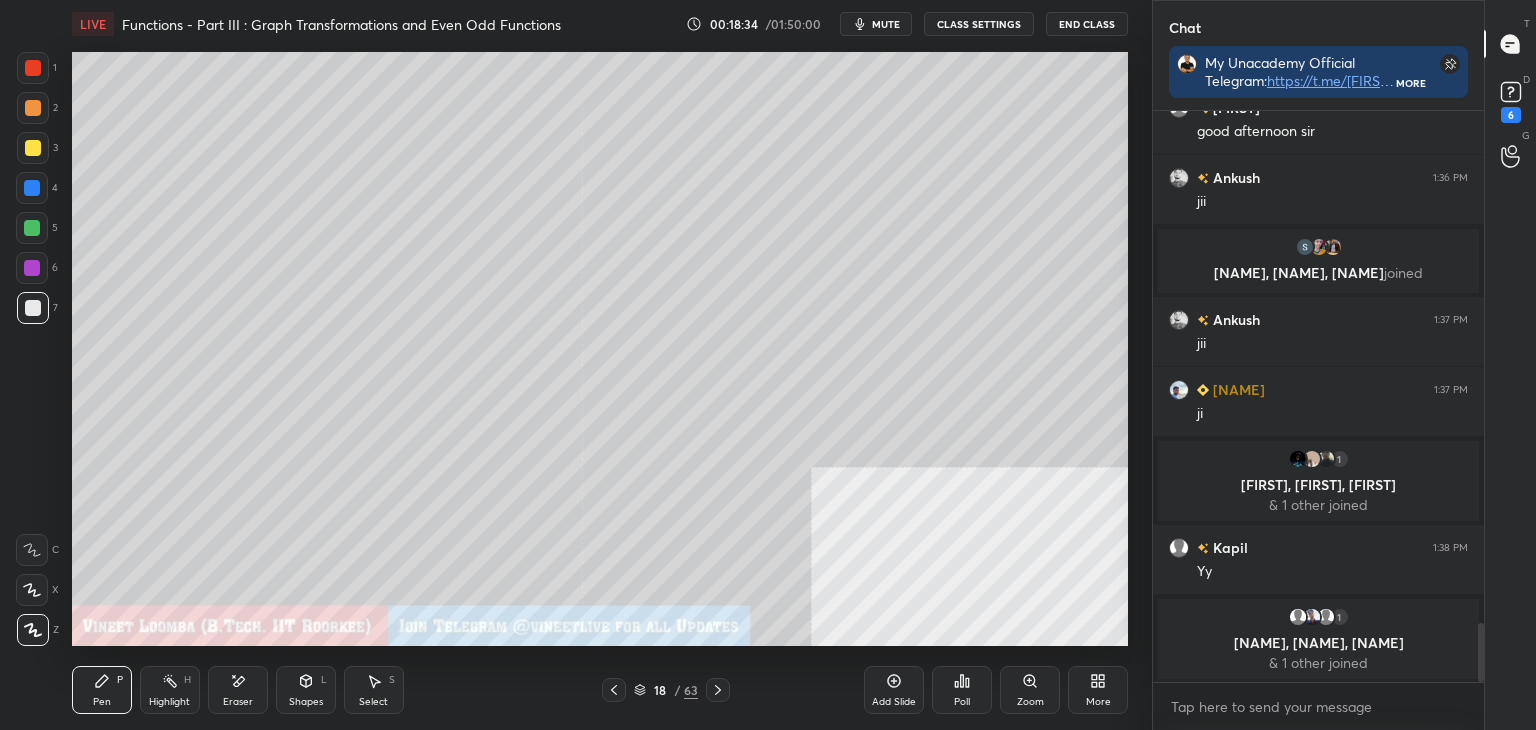 scroll, scrollTop: 5012, scrollLeft: 0, axis: vertical 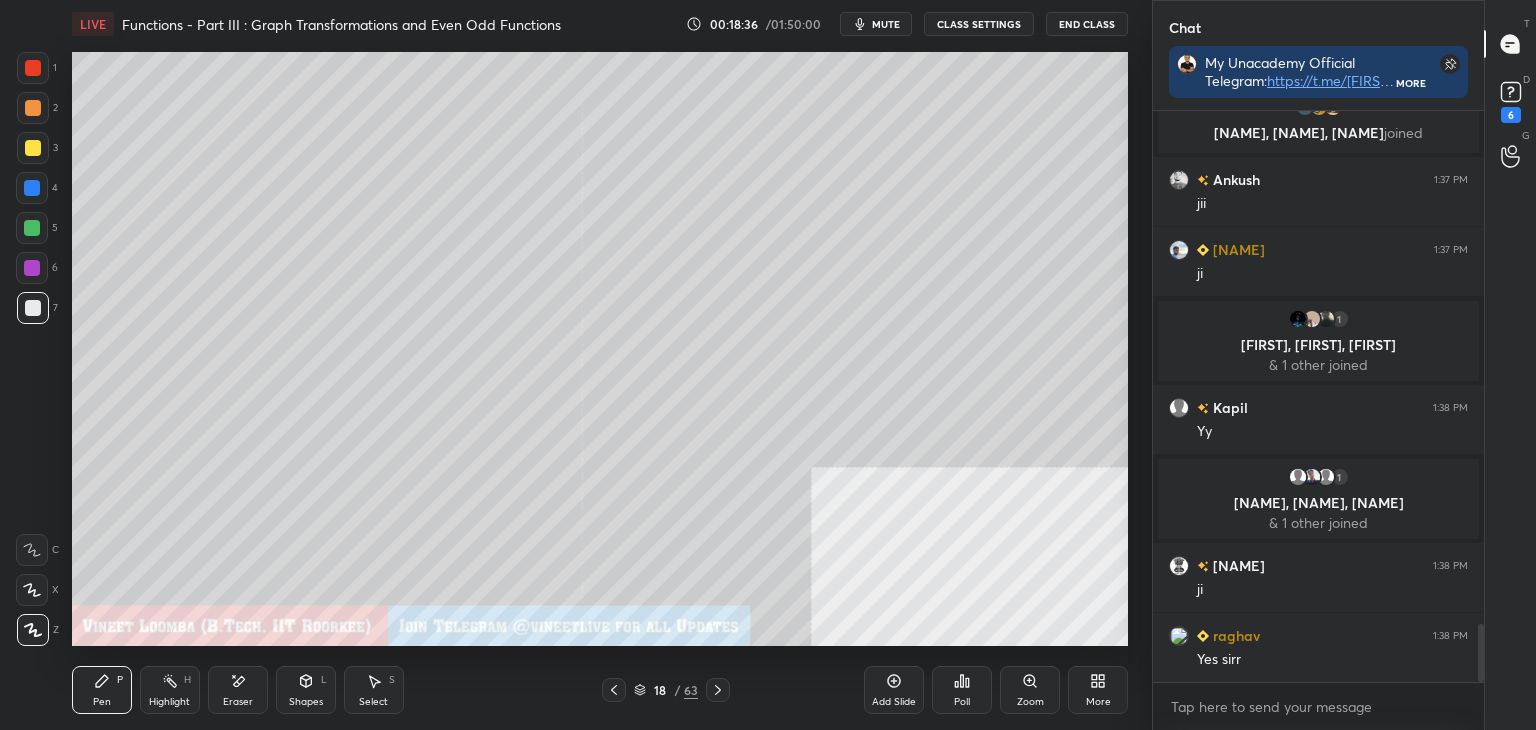 click 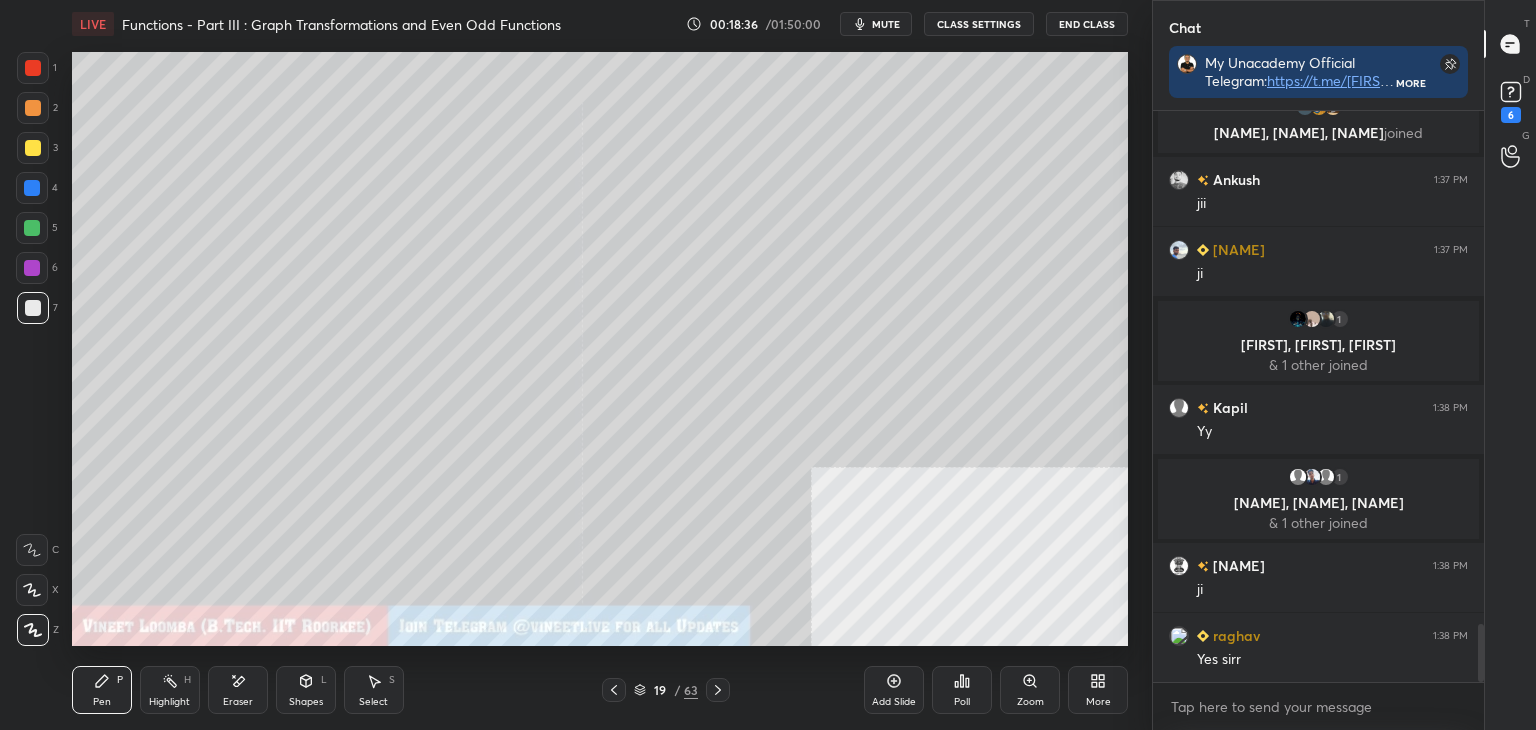 scroll, scrollTop: 5152, scrollLeft: 0, axis: vertical 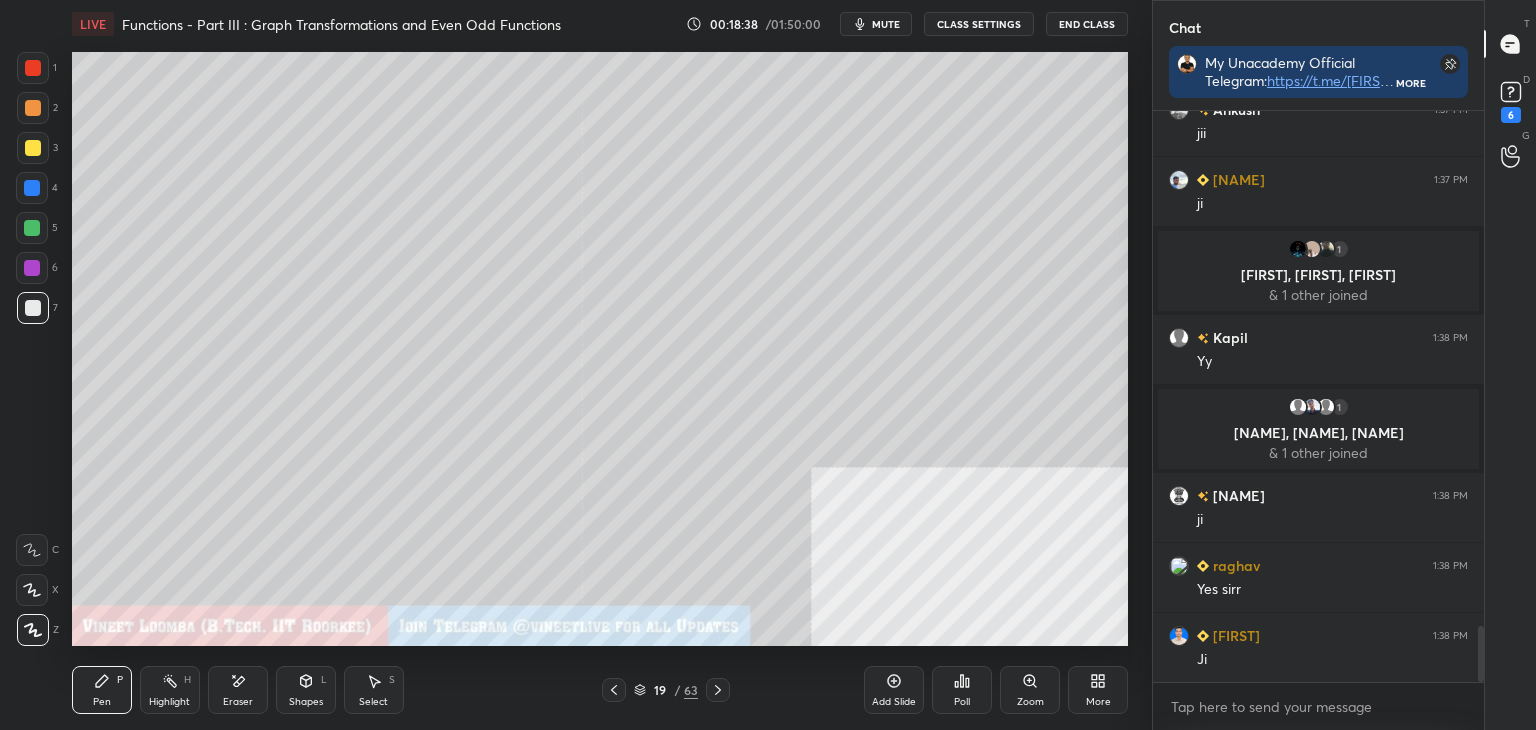 click at bounding box center [33, 148] 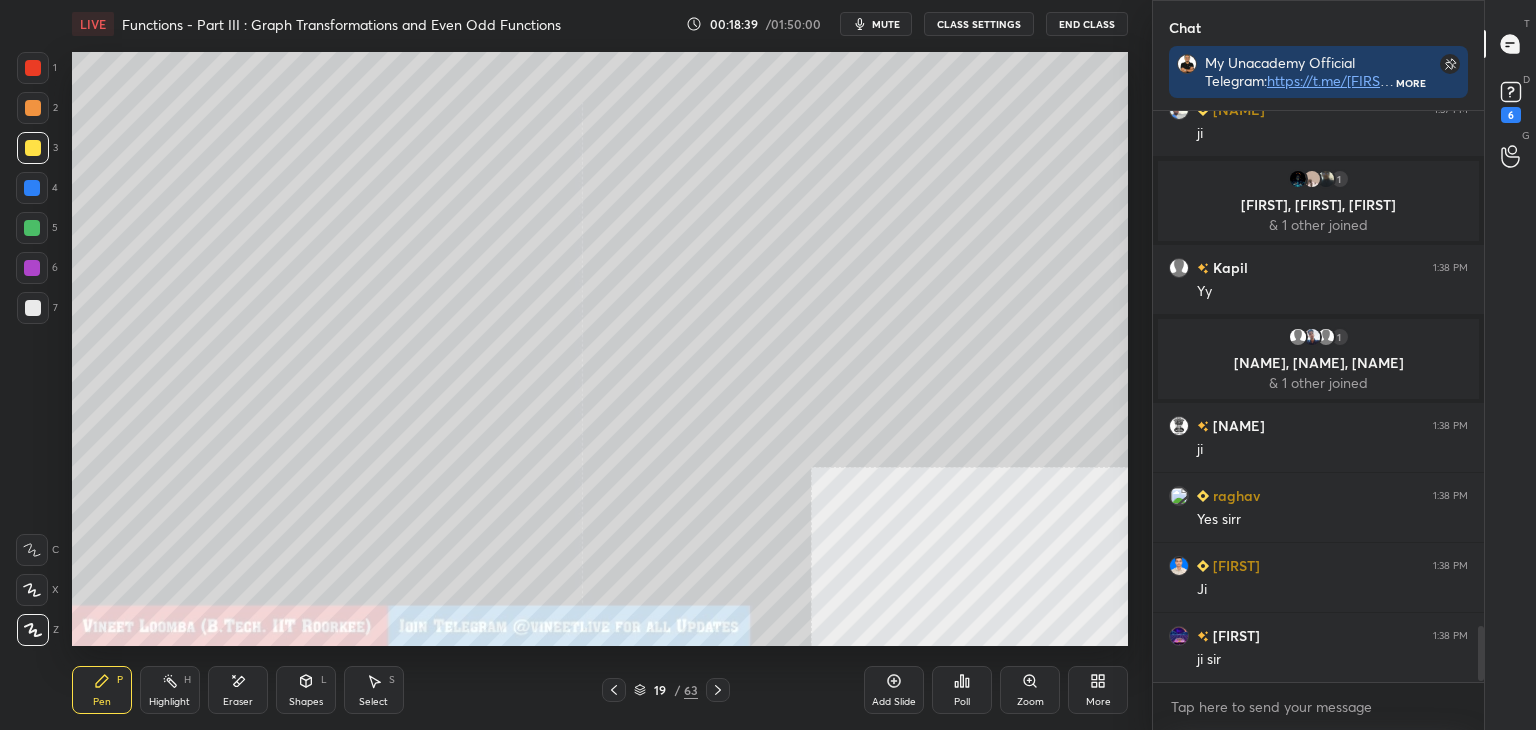 scroll, scrollTop: 5292, scrollLeft: 0, axis: vertical 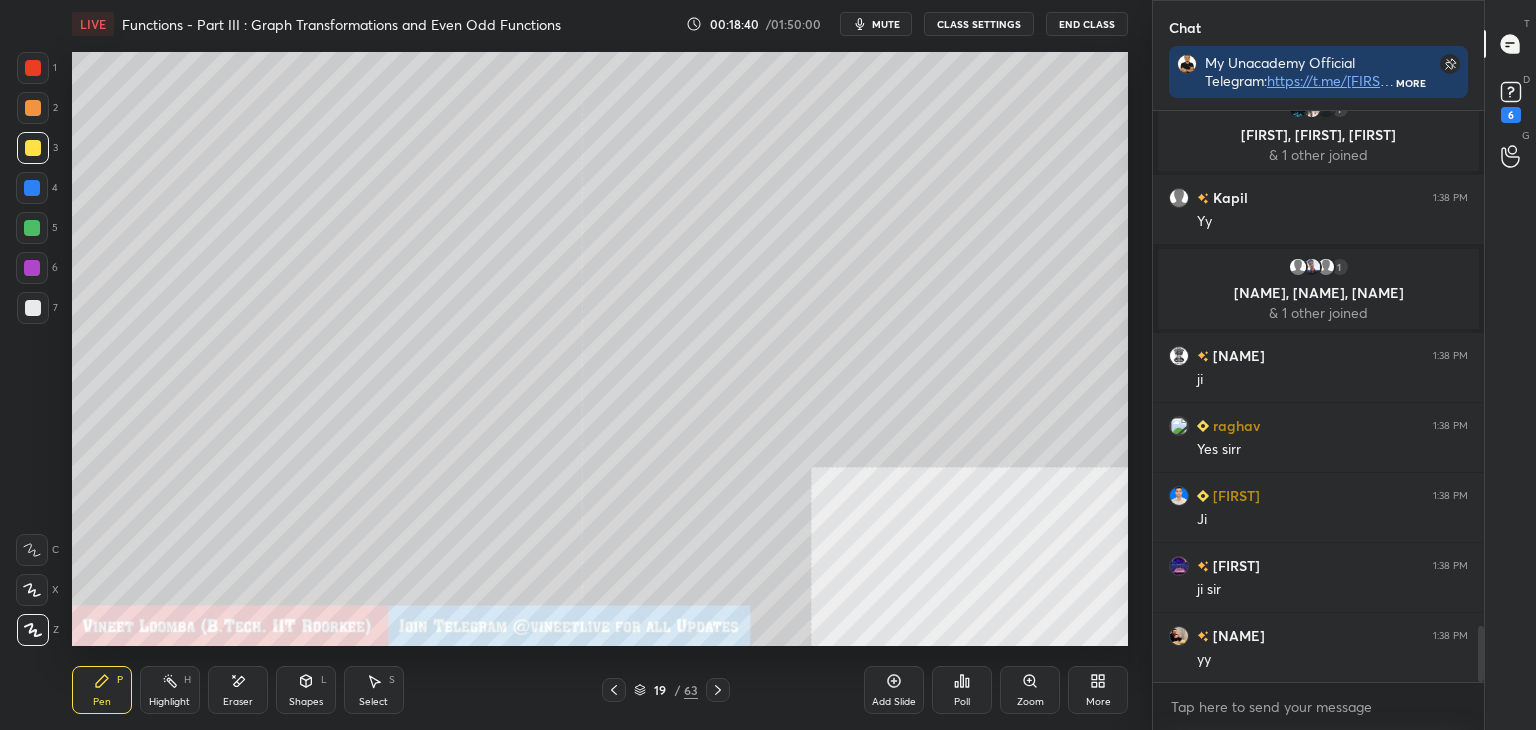 click on "Eraser" at bounding box center [238, 690] 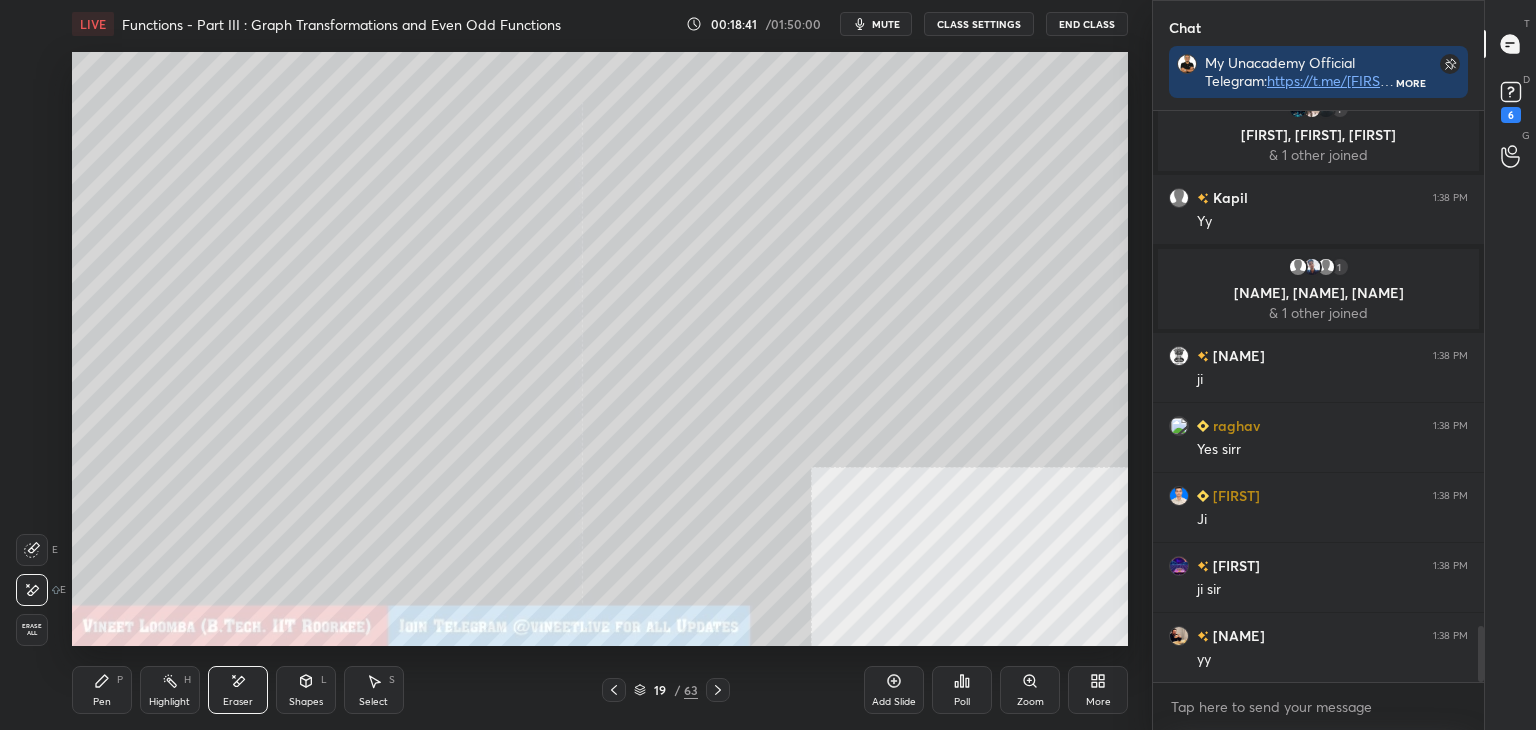 click on "Pen P" at bounding box center [102, 690] 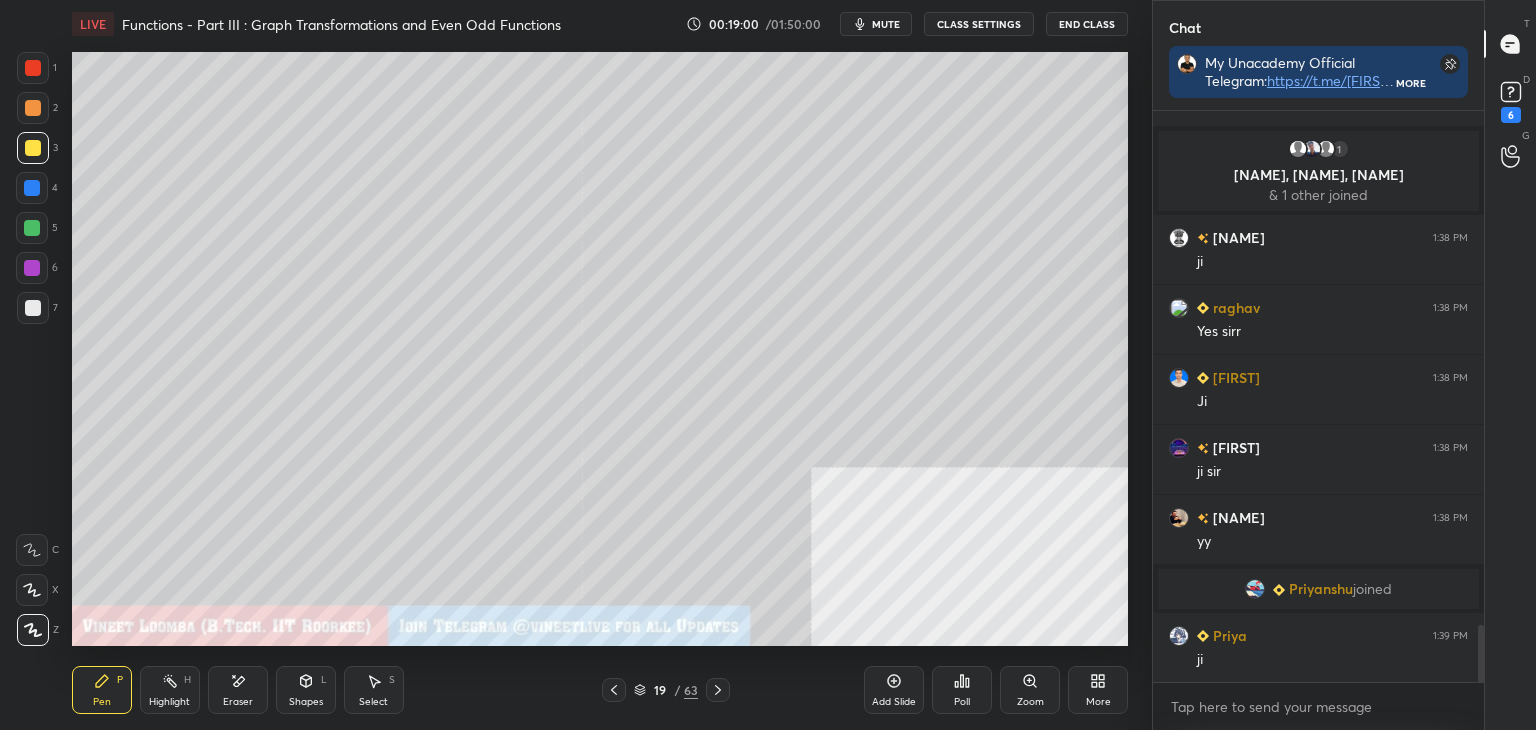 scroll, scrollTop: 5116, scrollLeft: 0, axis: vertical 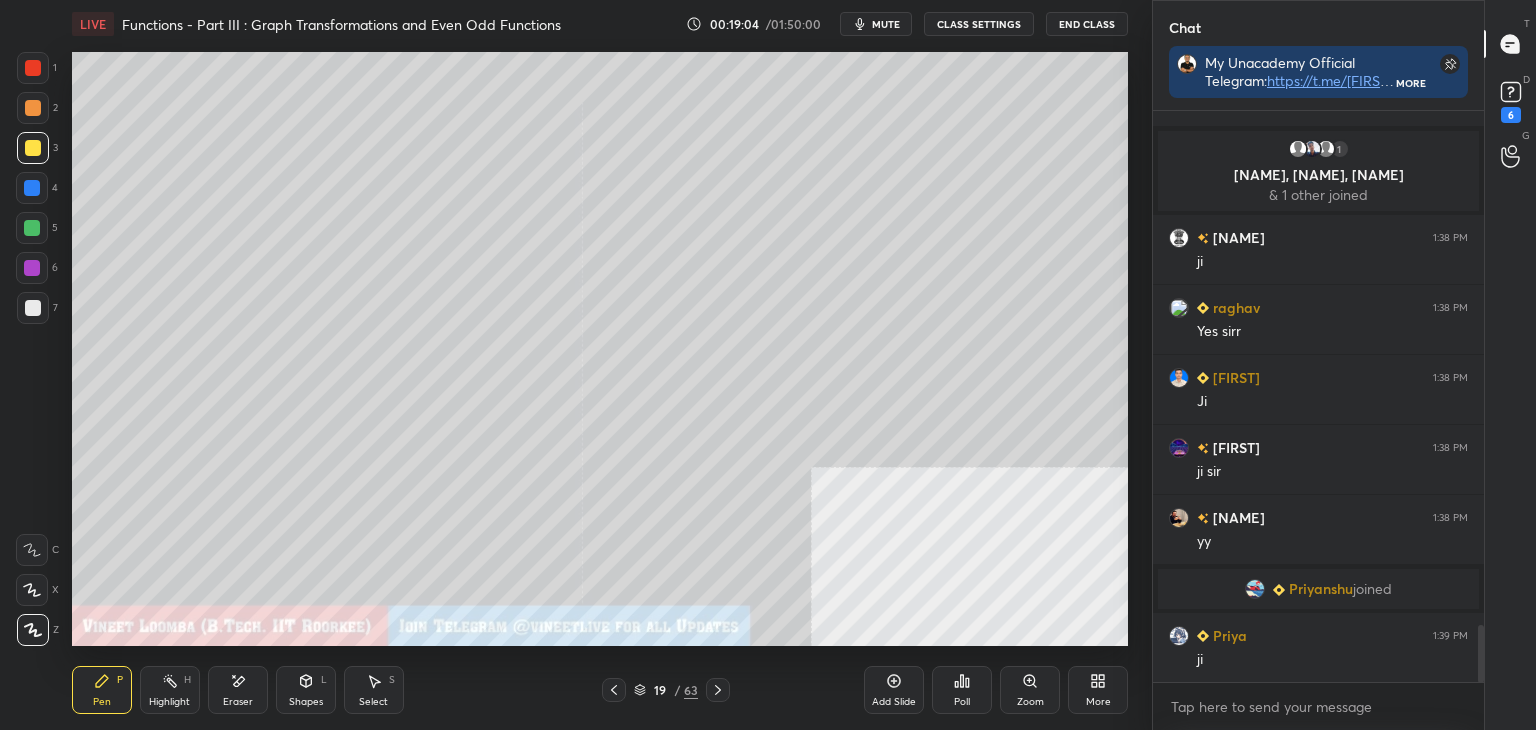 click 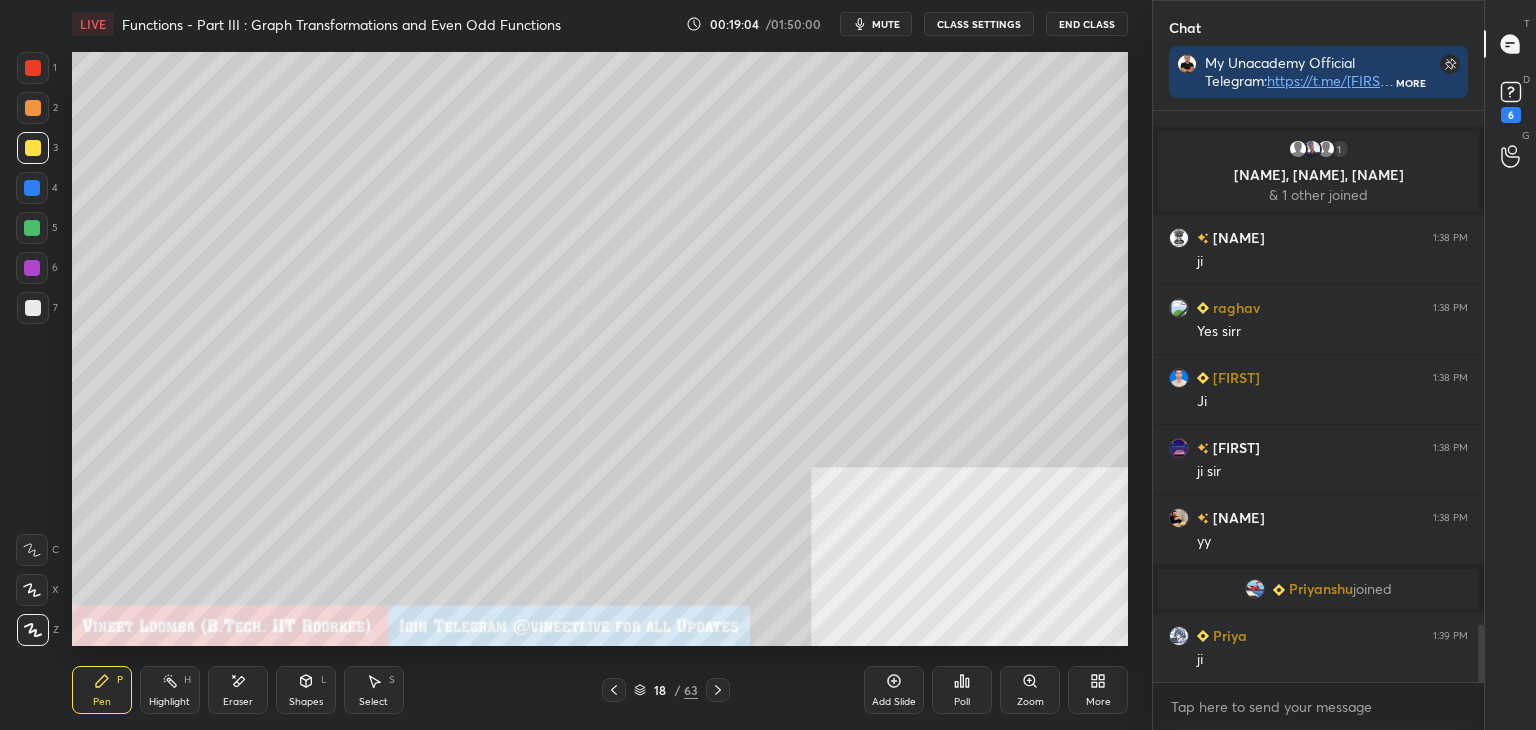 drag, startPoint x: 615, startPoint y: 690, endPoint x: 616, endPoint y: 666, distance: 24.020824 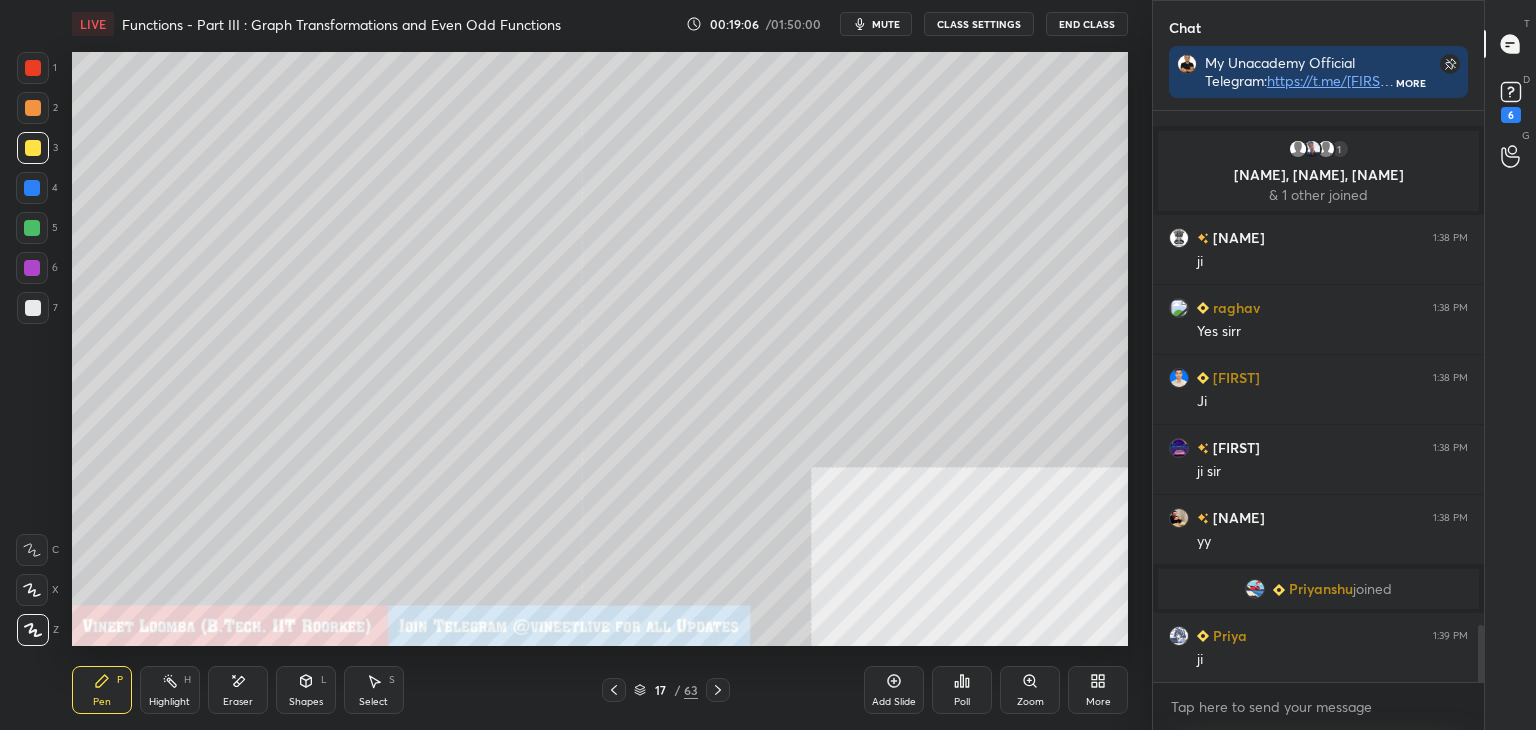 click 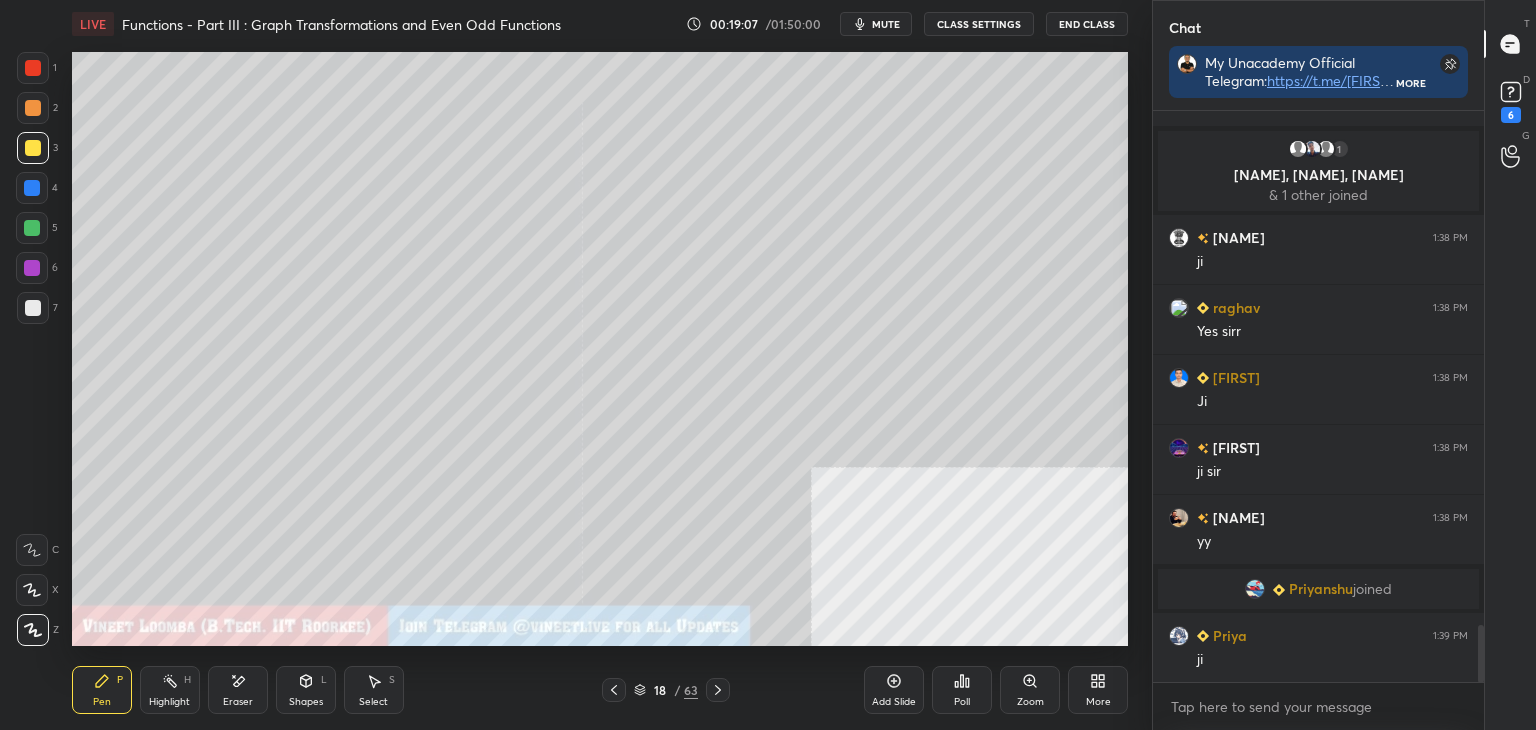 click 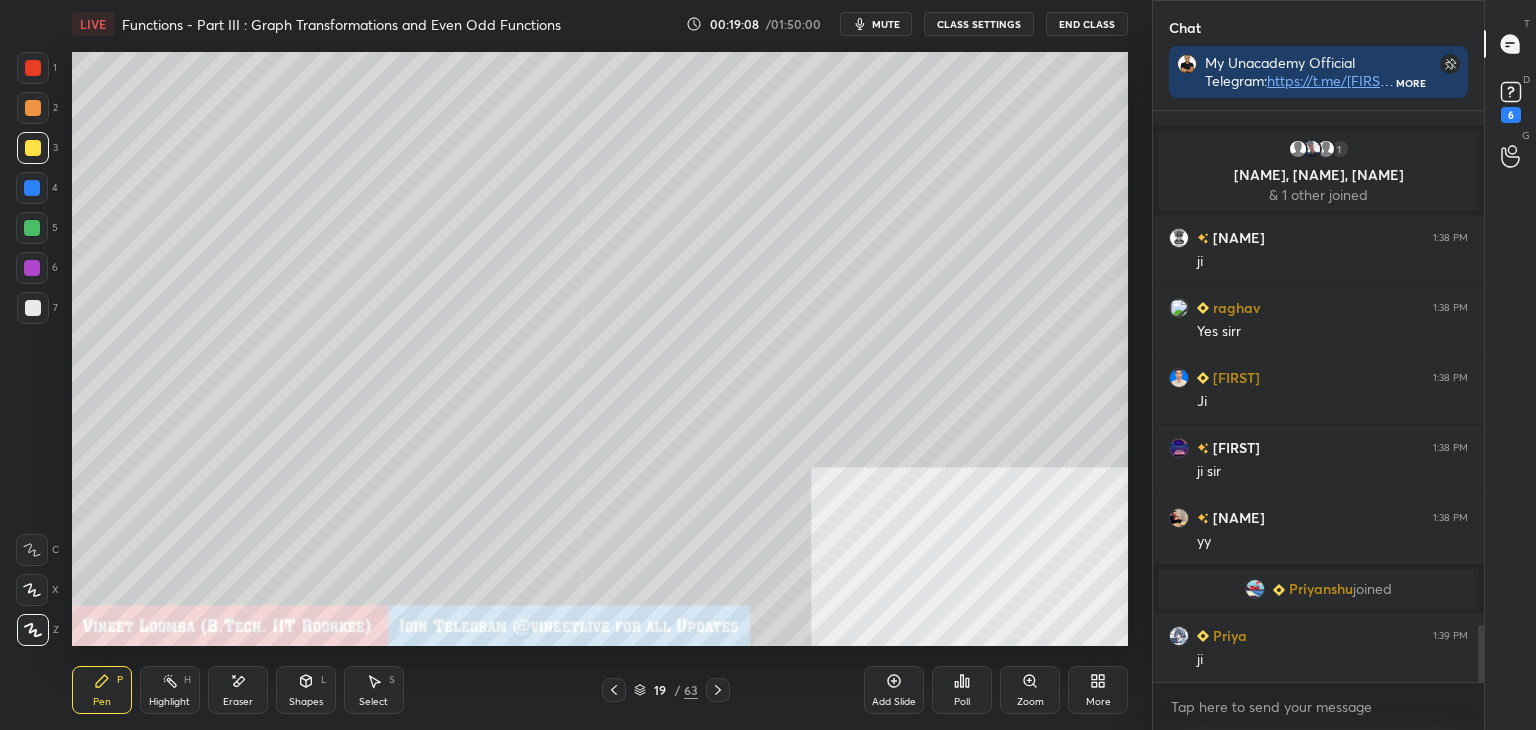 click on "Pen P" at bounding box center (102, 690) 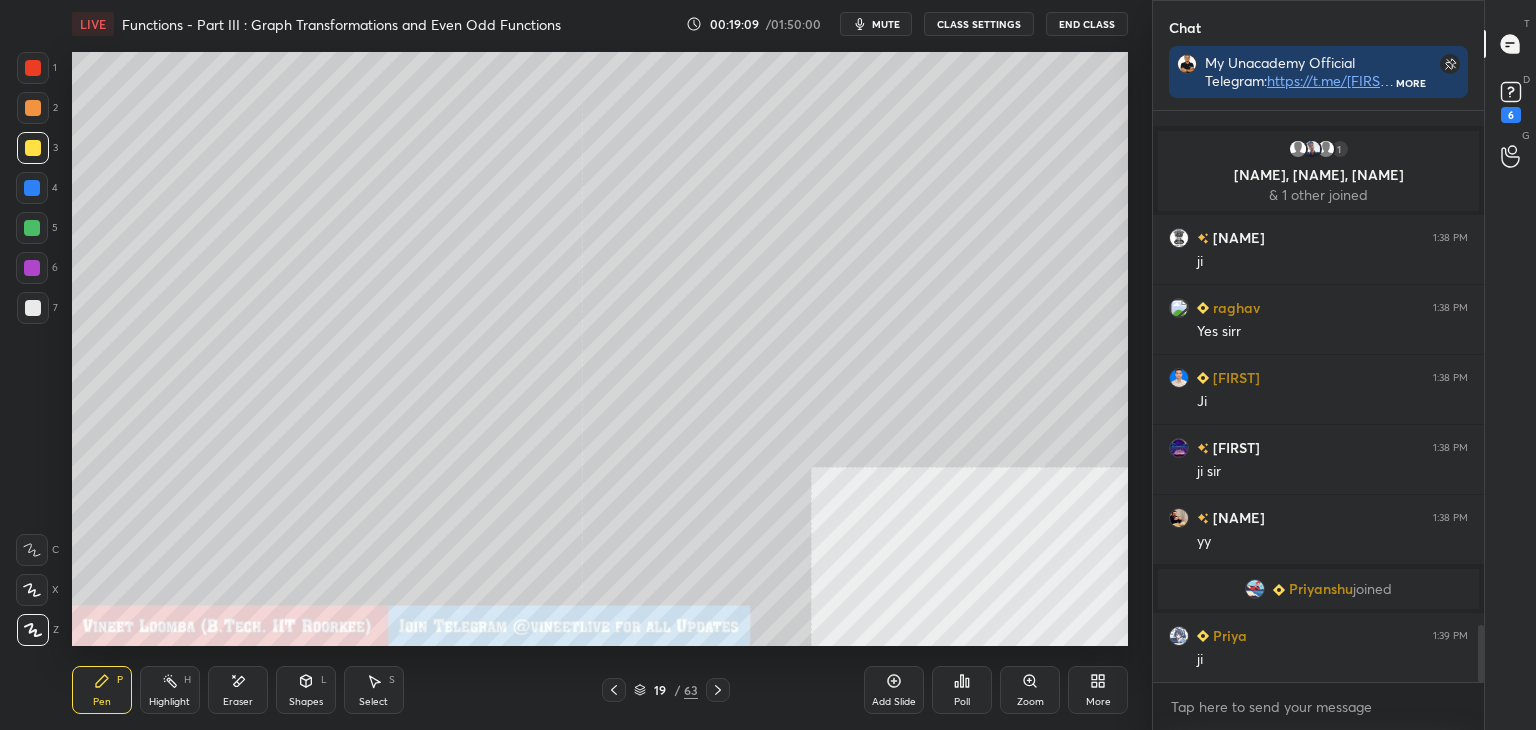 click on "Shapes L" at bounding box center [306, 690] 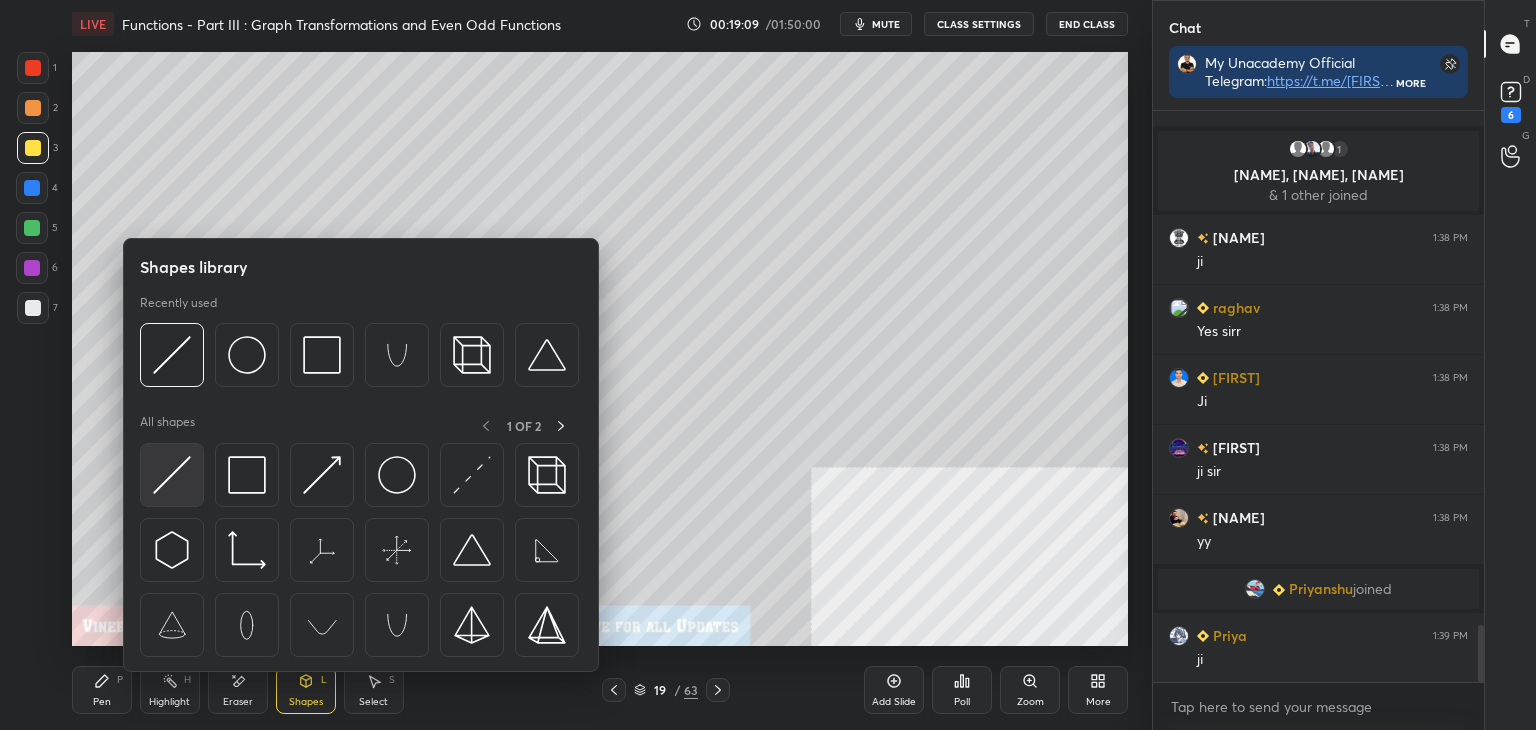 click at bounding box center (172, 475) 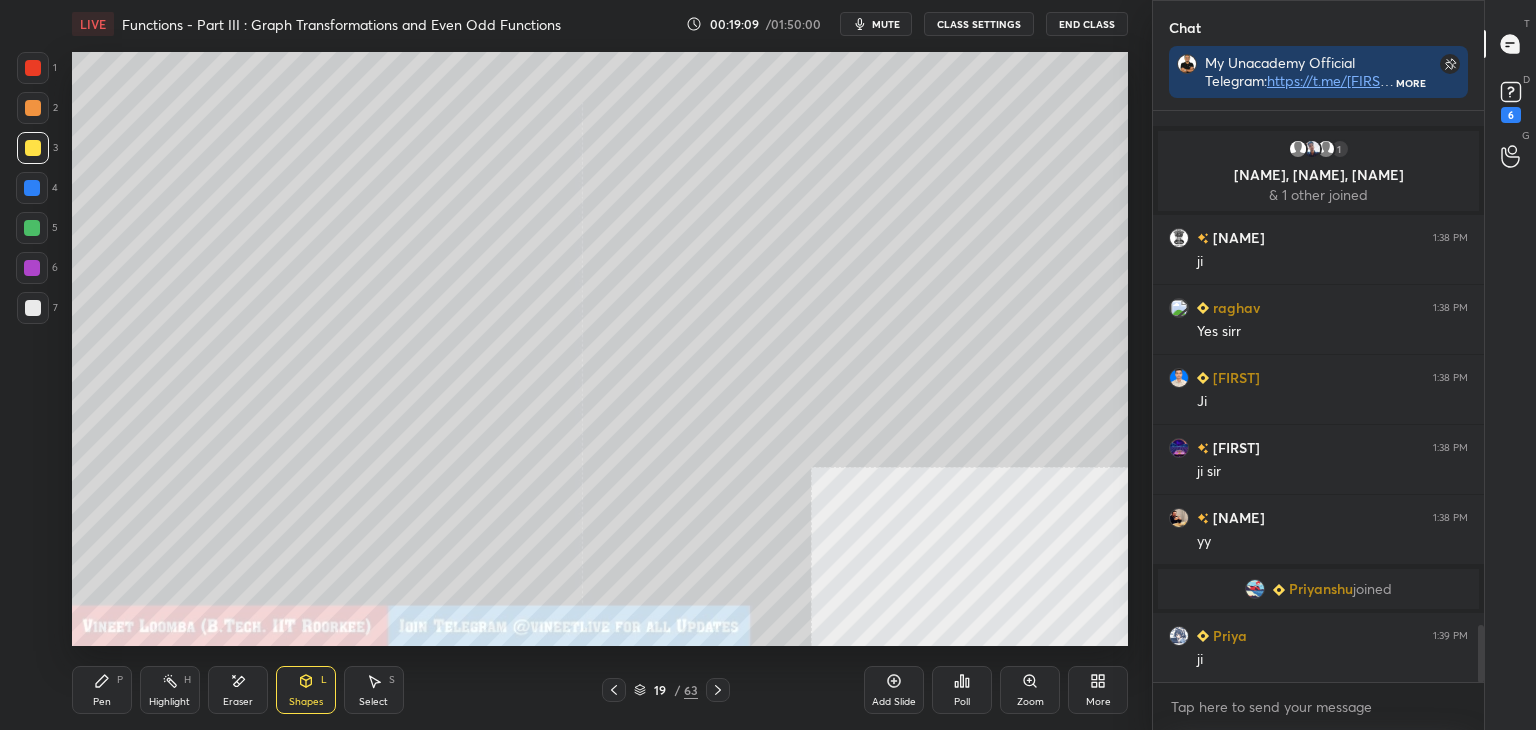 scroll, scrollTop: 5164, scrollLeft: 0, axis: vertical 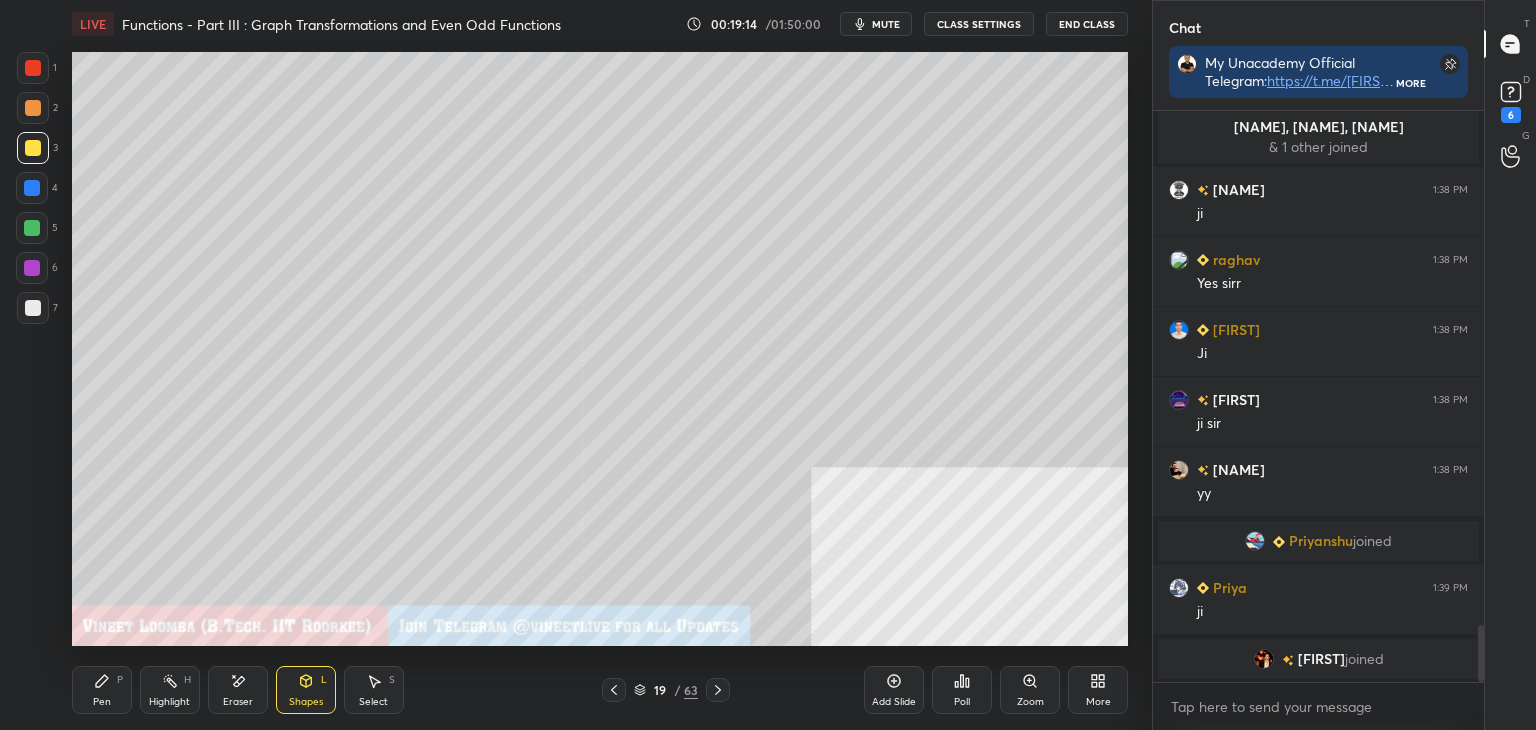 click on "Pen P" at bounding box center (102, 690) 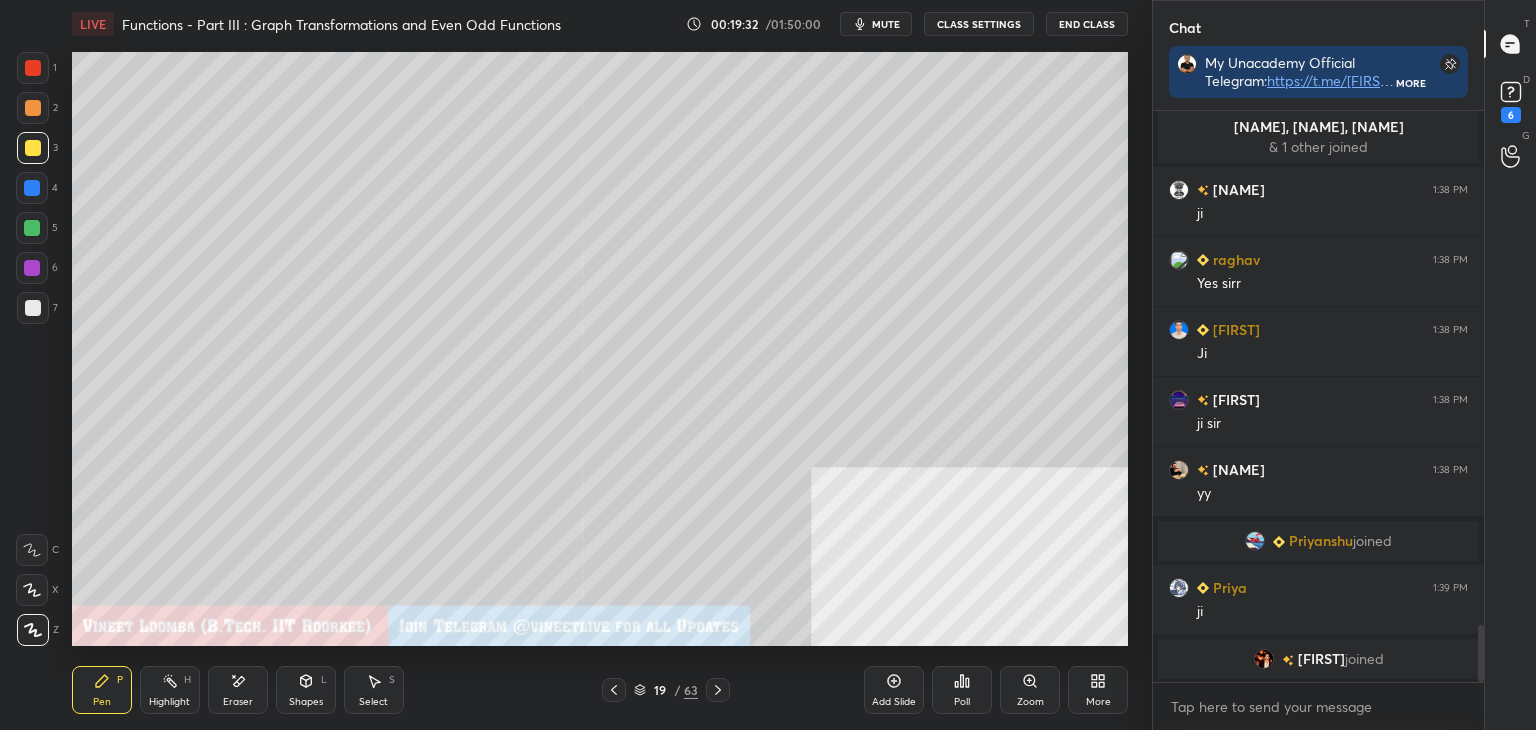 drag, startPoint x: 292, startPoint y: 694, endPoint x: 269, endPoint y: 672, distance: 31.827662 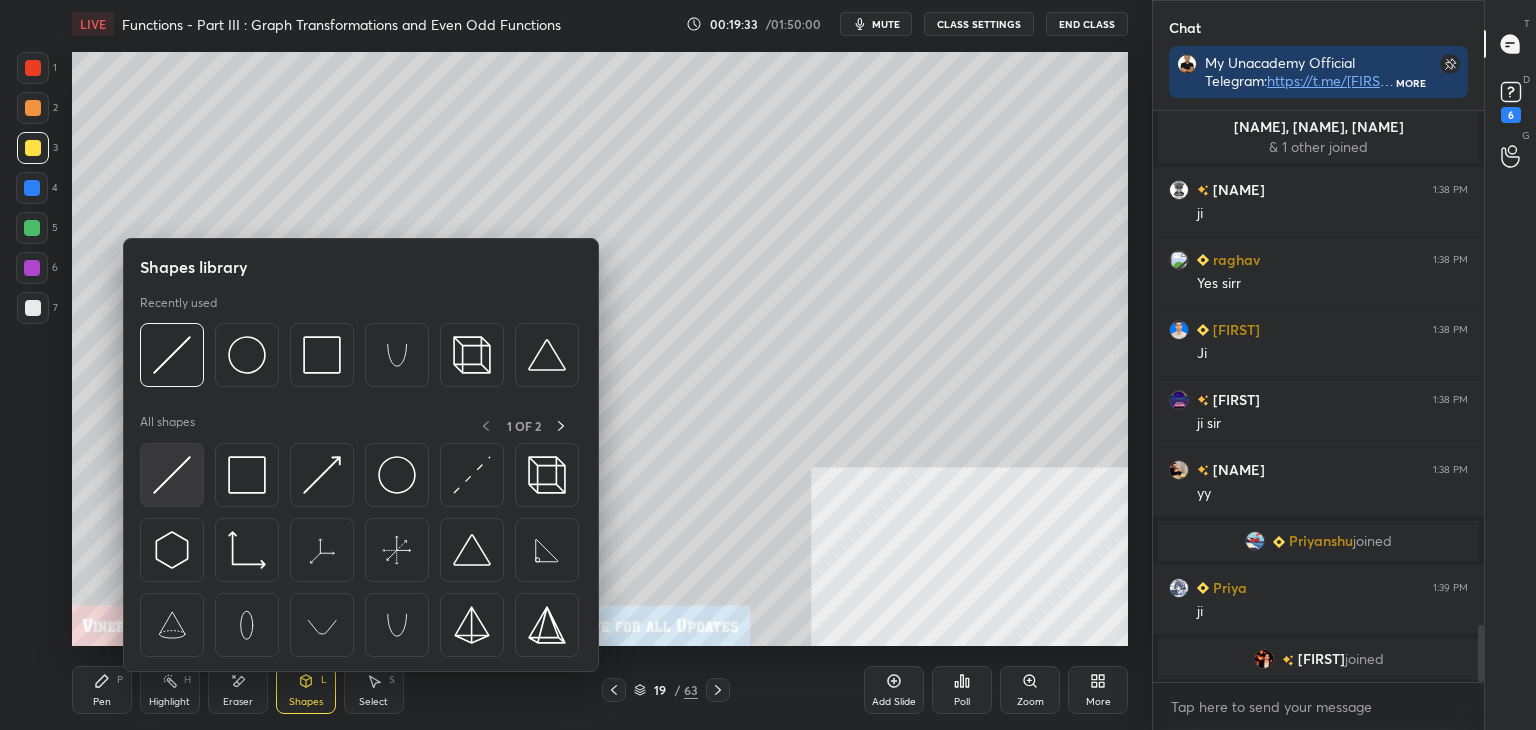 click at bounding box center (172, 475) 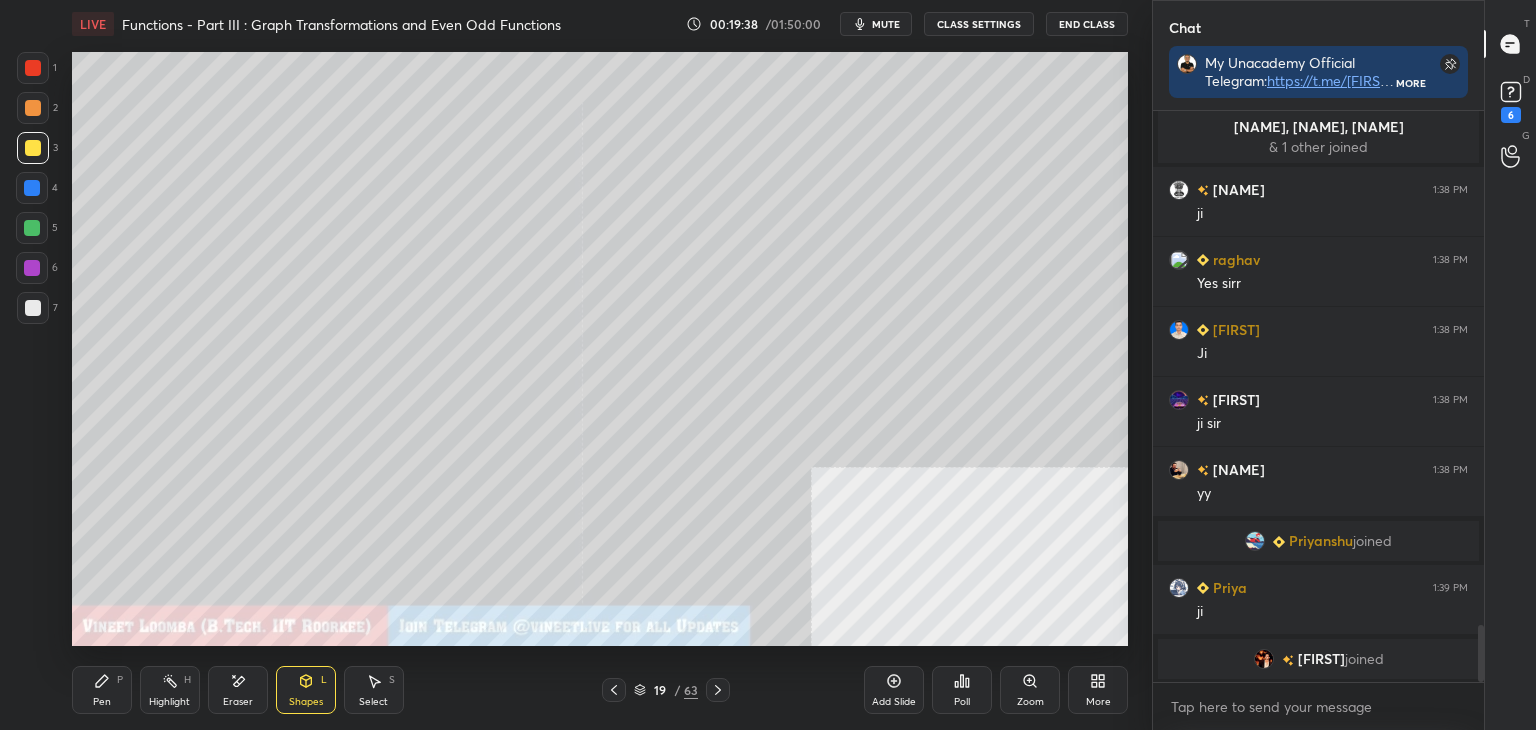 drag, startPoint x: 99, startPoint y: 693, endPoint x: 103, endPoint y: 648, distance: 45.17743 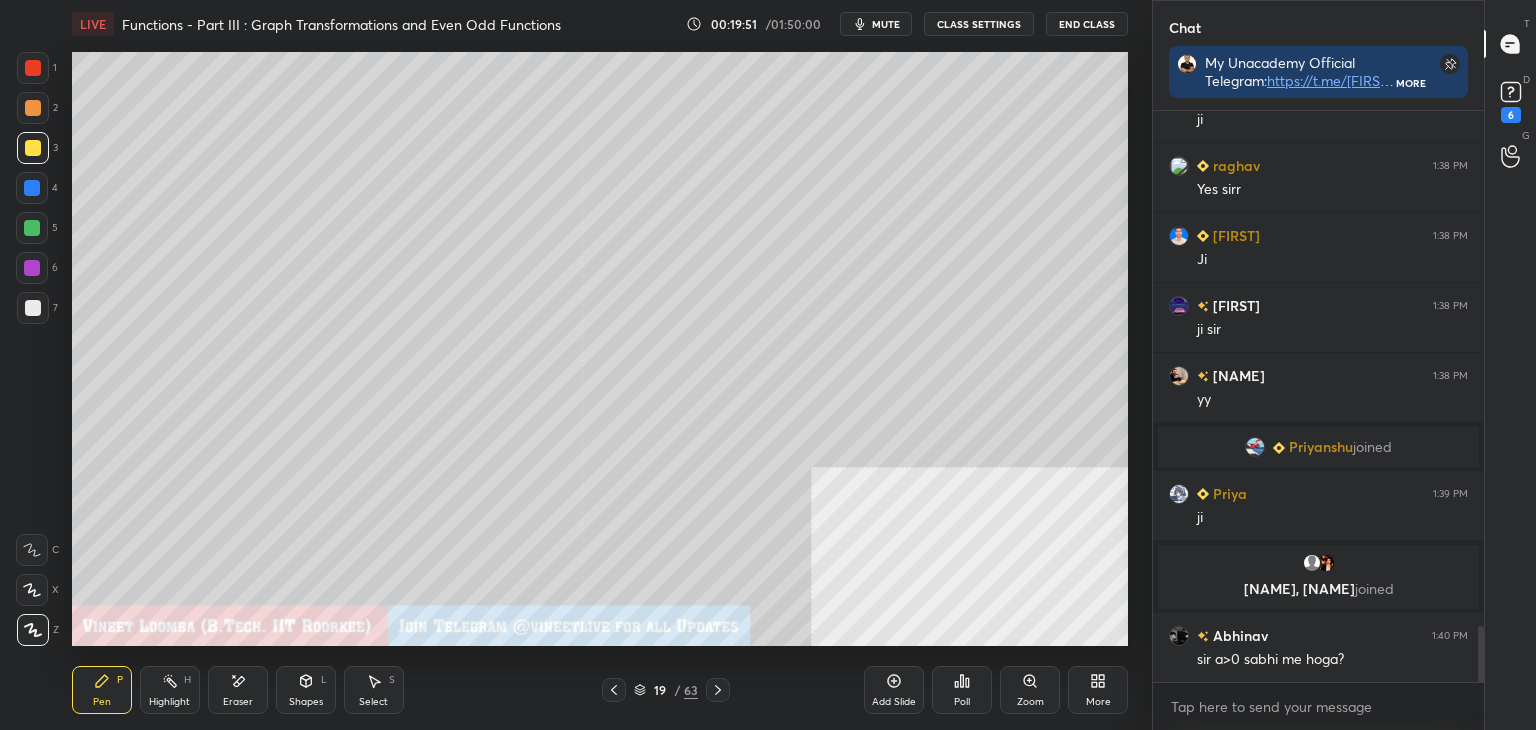 scroll, scrollTop: 5272, scrollLeft: 0, axis: vertical 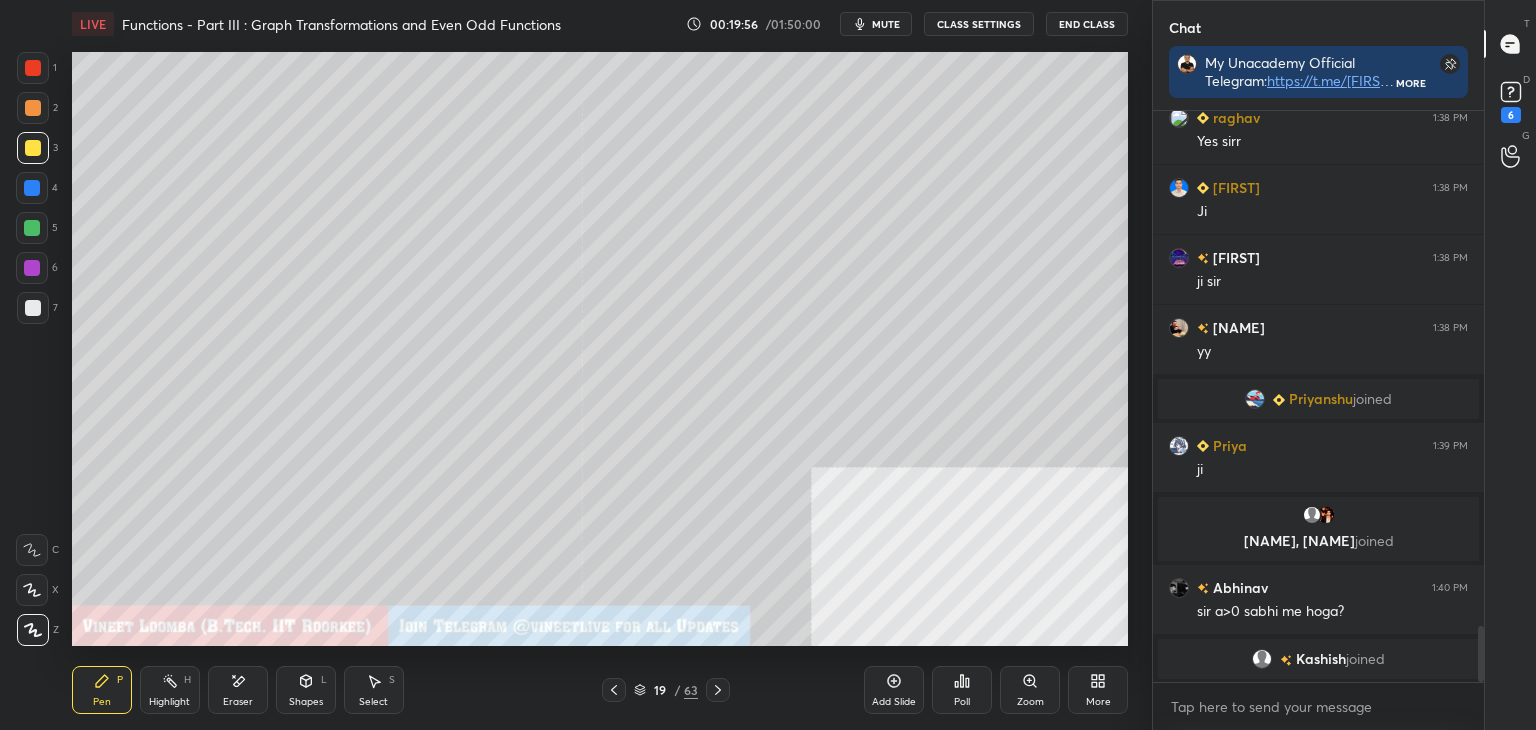 drag, startPoint x: 718, startPoint y: 693, endPoint x: 708, endPoint y: 682, distance: 14.866069 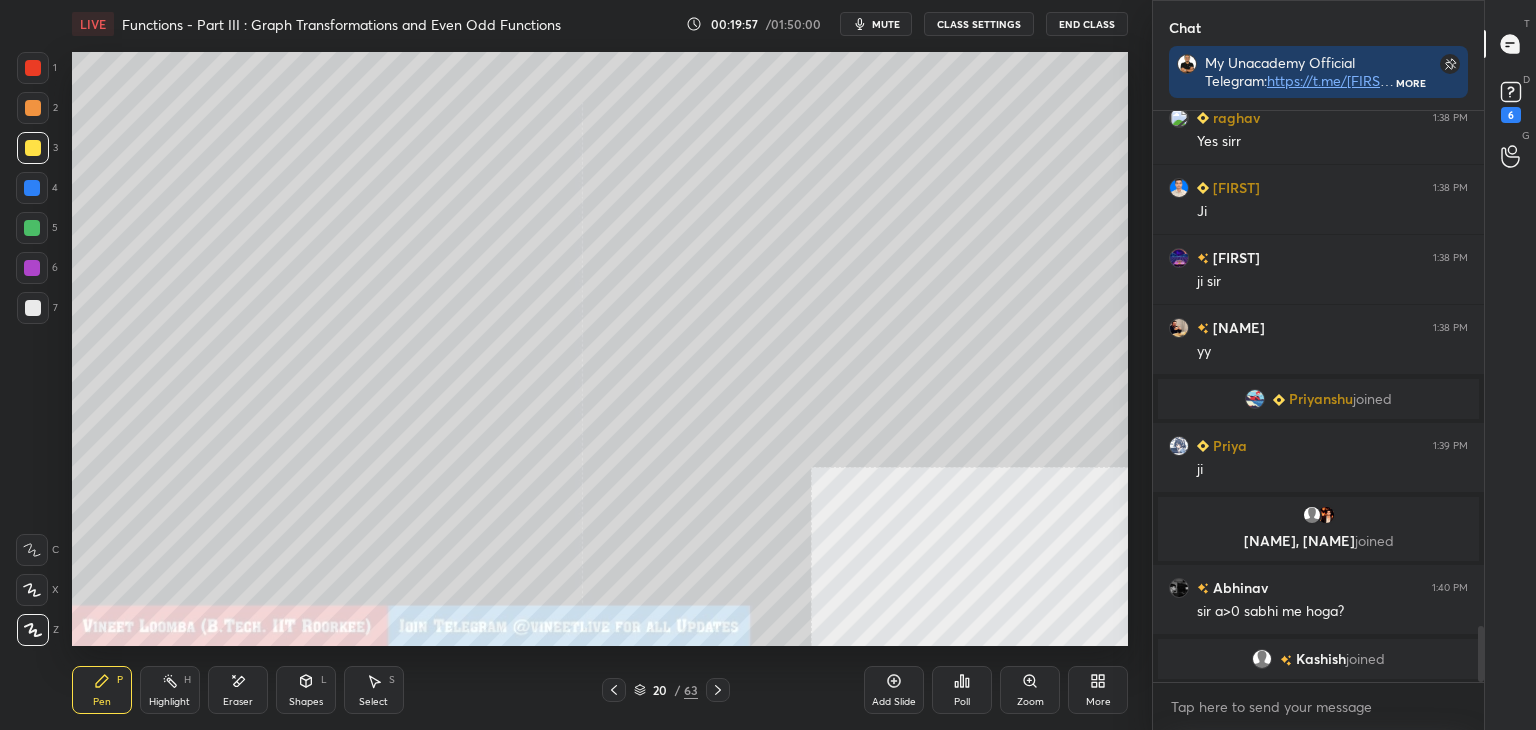 click at bounding box center [33, 108] 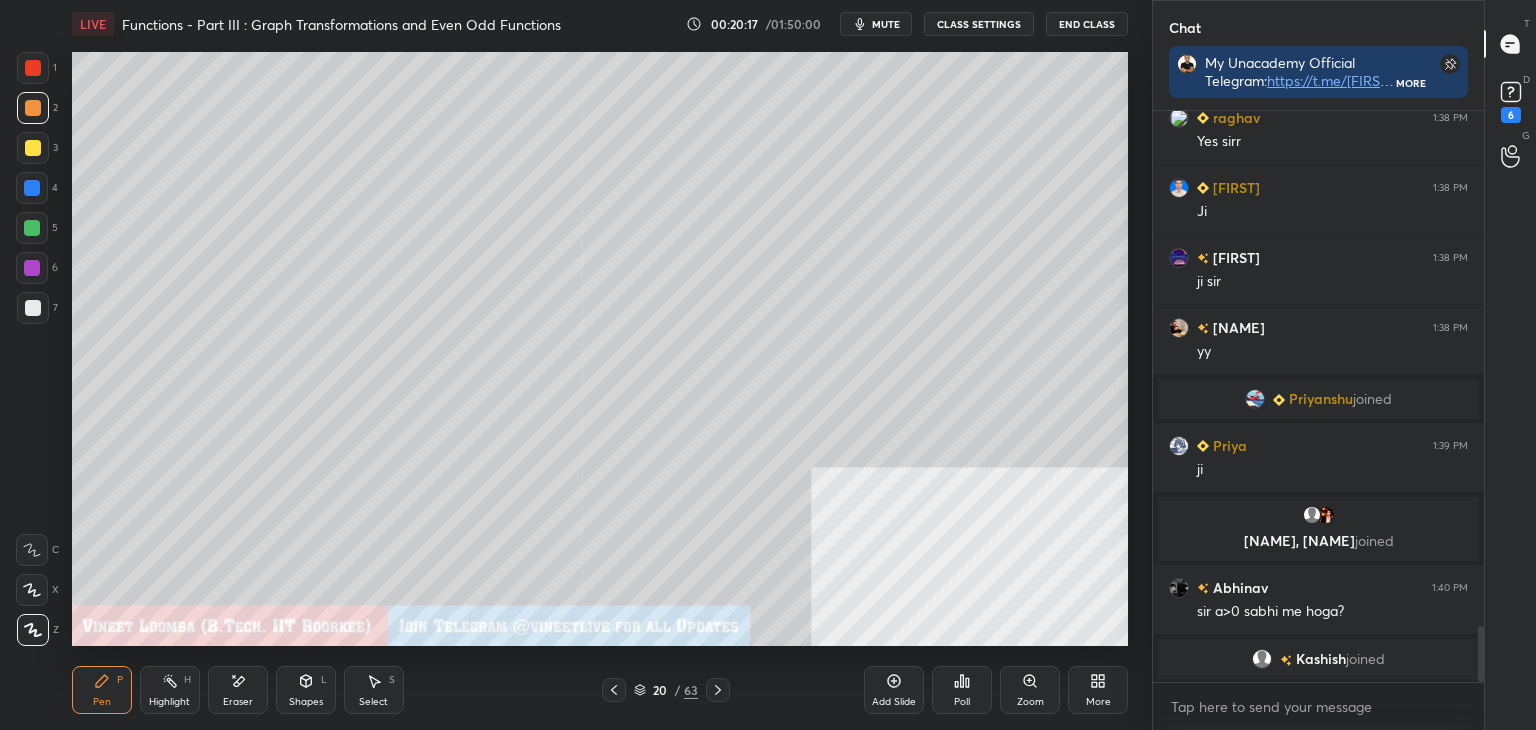 drag, startPoint x: 308, startPoint y: 700, endPoint x: 275, endPoint y: 674, distance: 42.0119 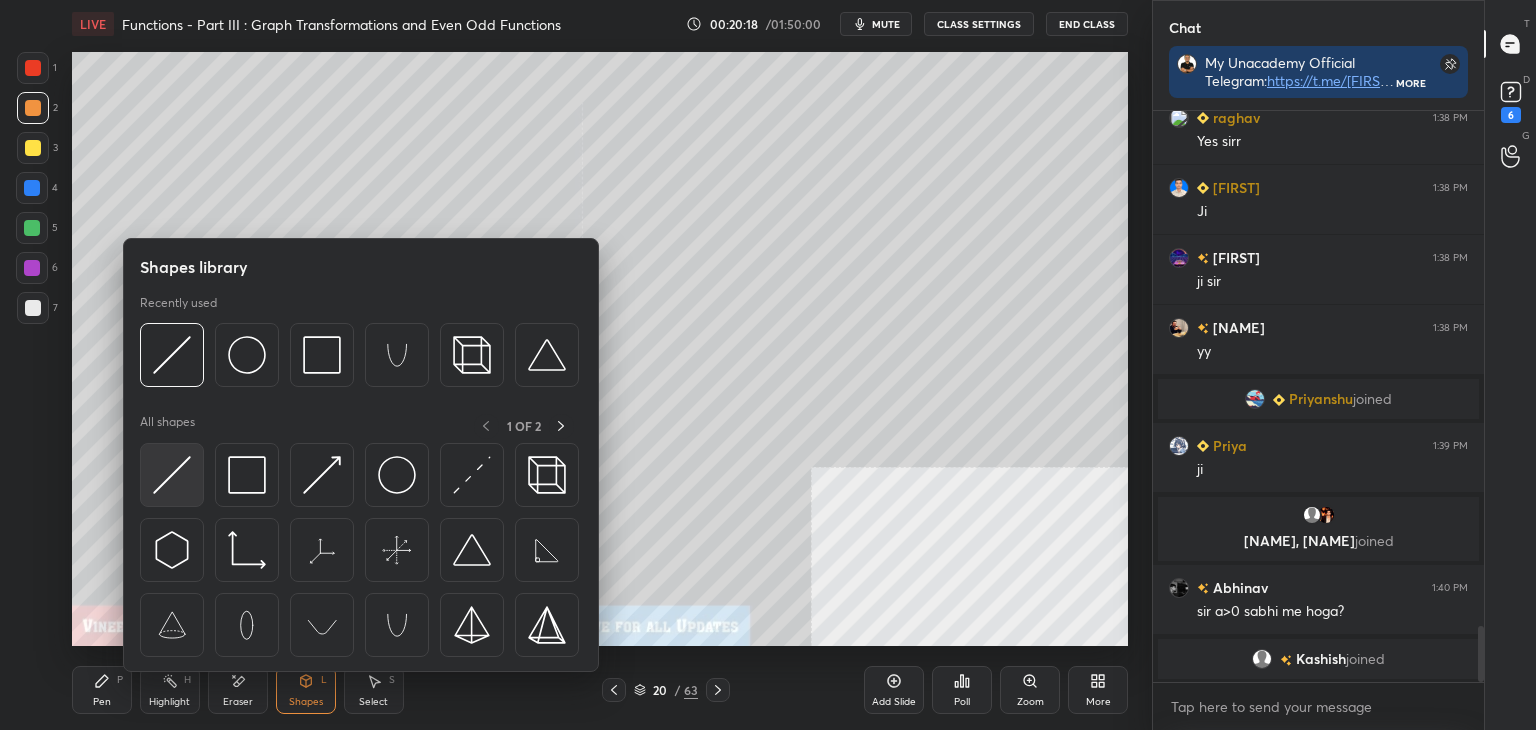 click at bounding box center (172, 475) 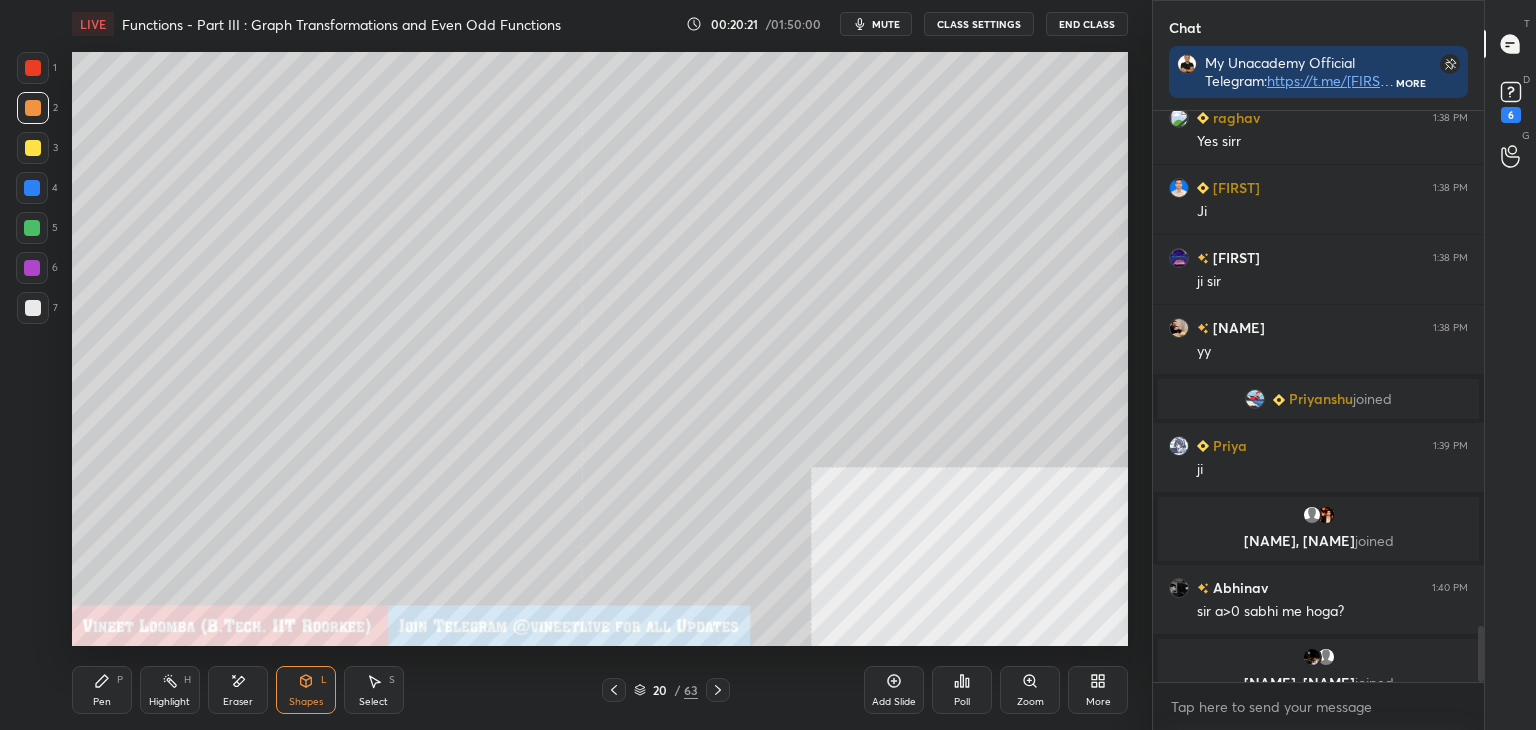 drag, startPoint x: 96, startPoint y: 694, endPoint x: 100, endPoint y: 653, distance: 41.19466 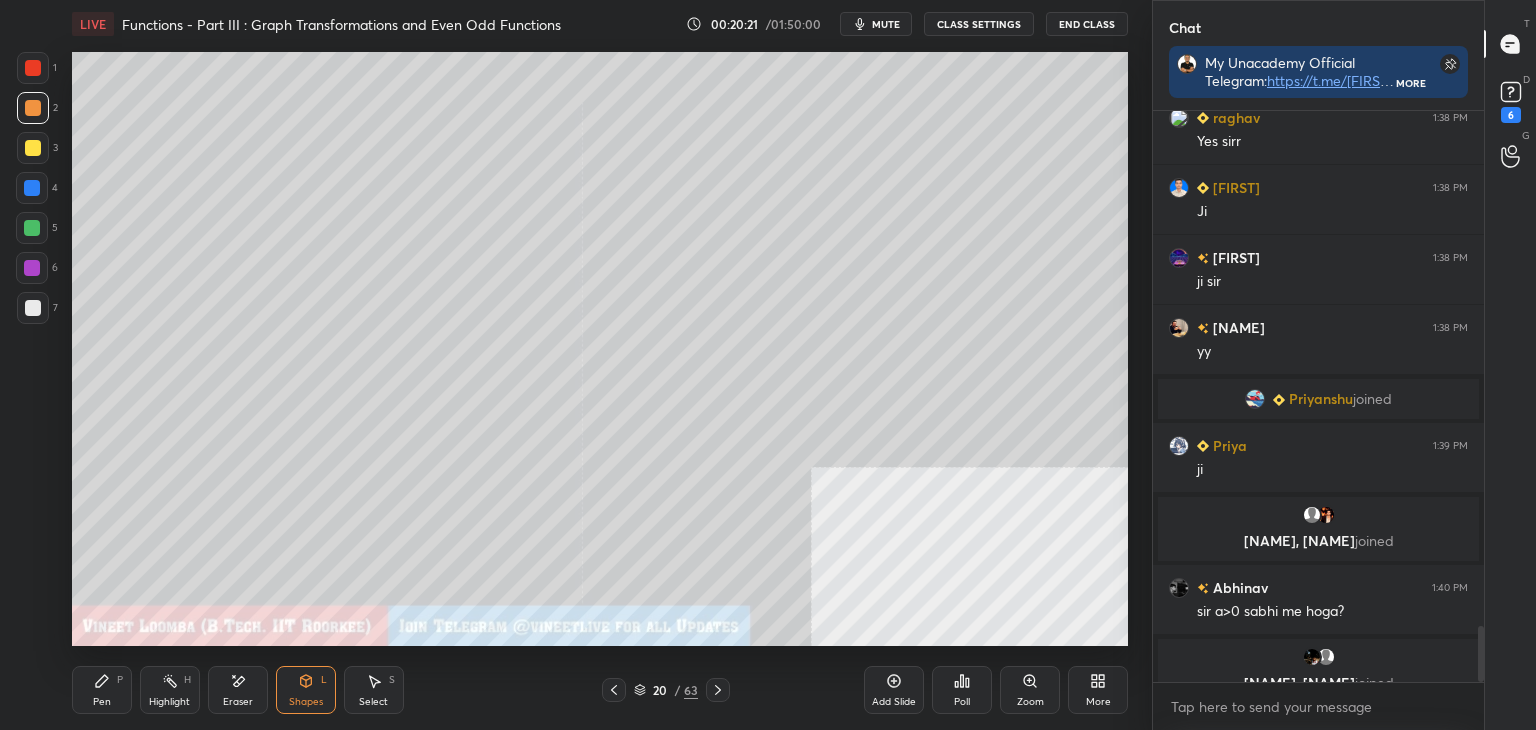 click on "Pen P" at bounding box center [102, 690] 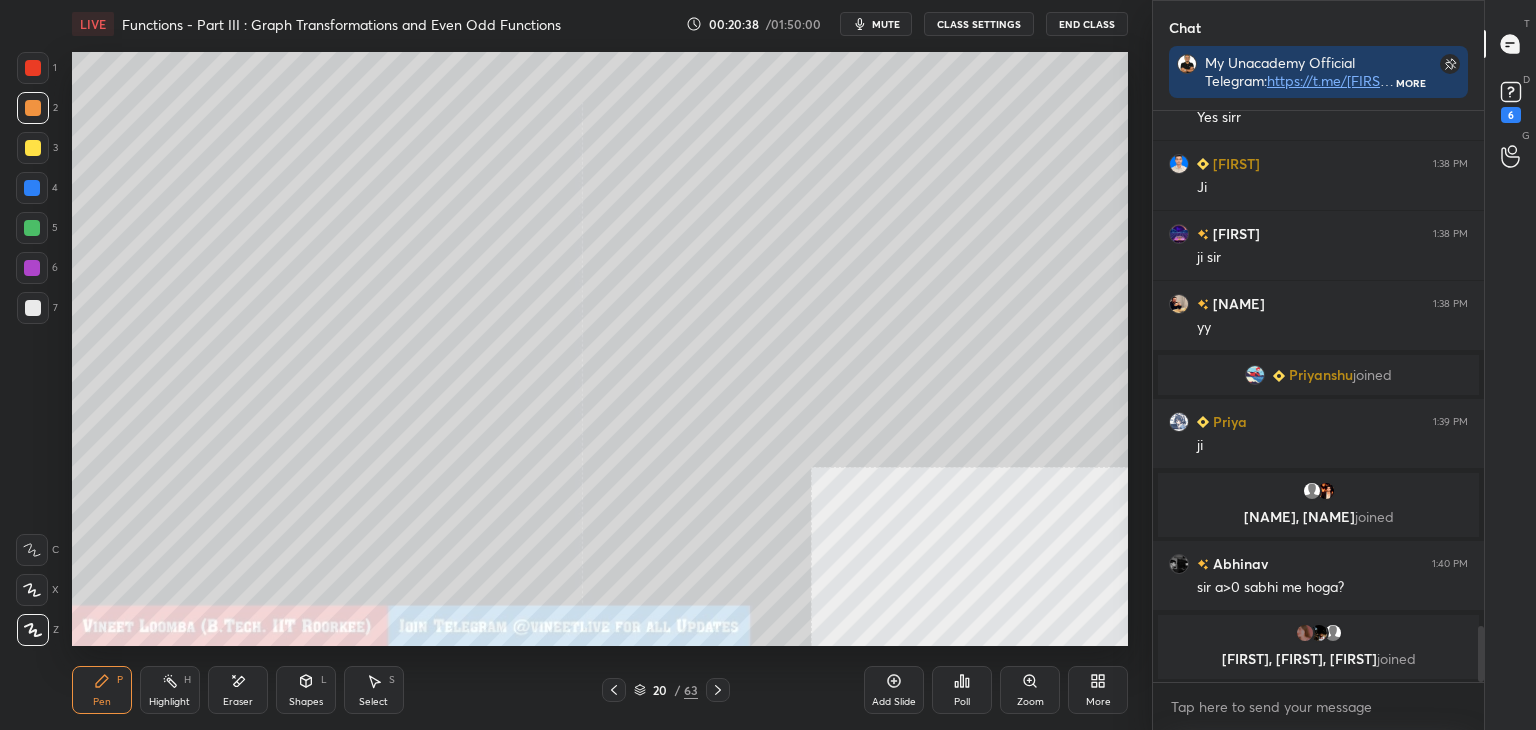 click at bounding box center [614, 690] 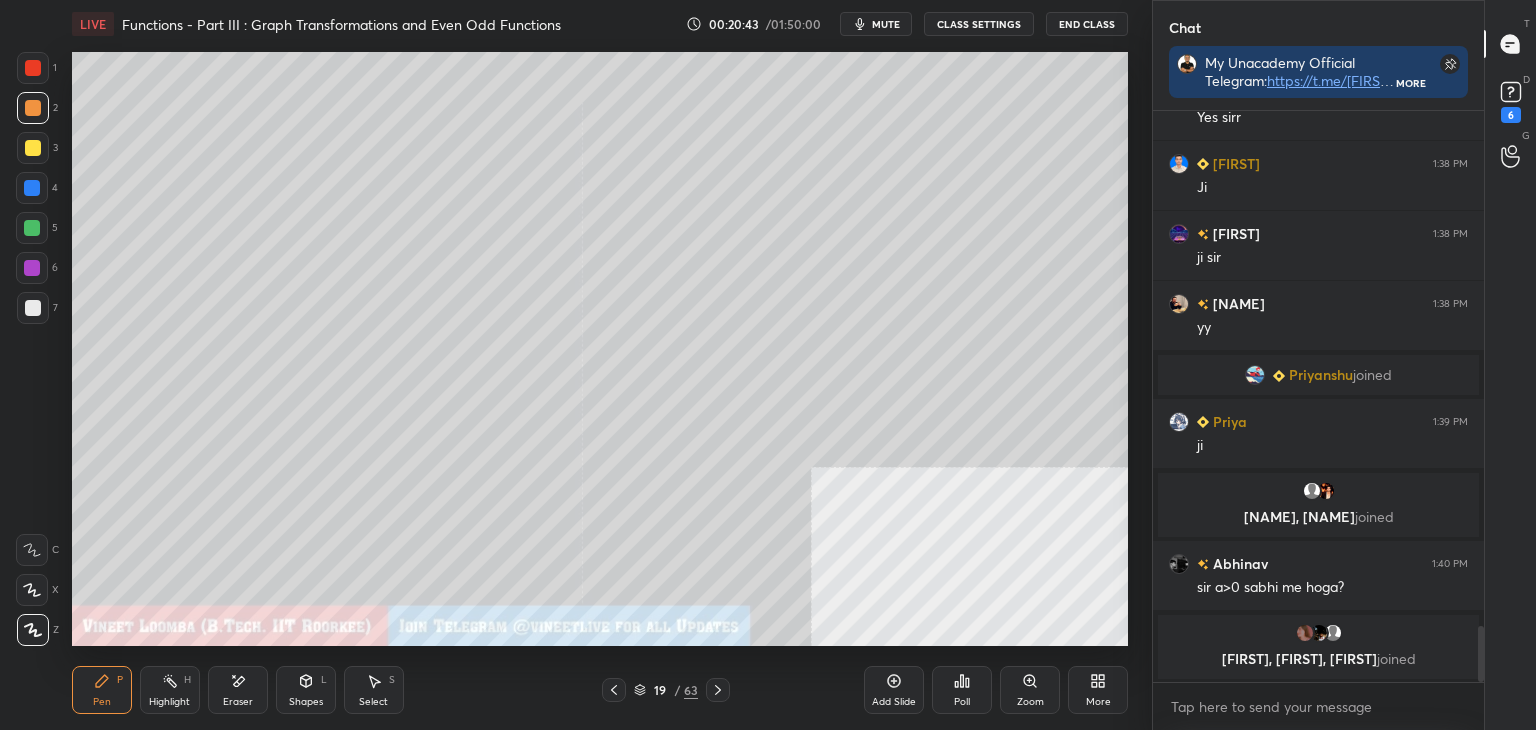 click 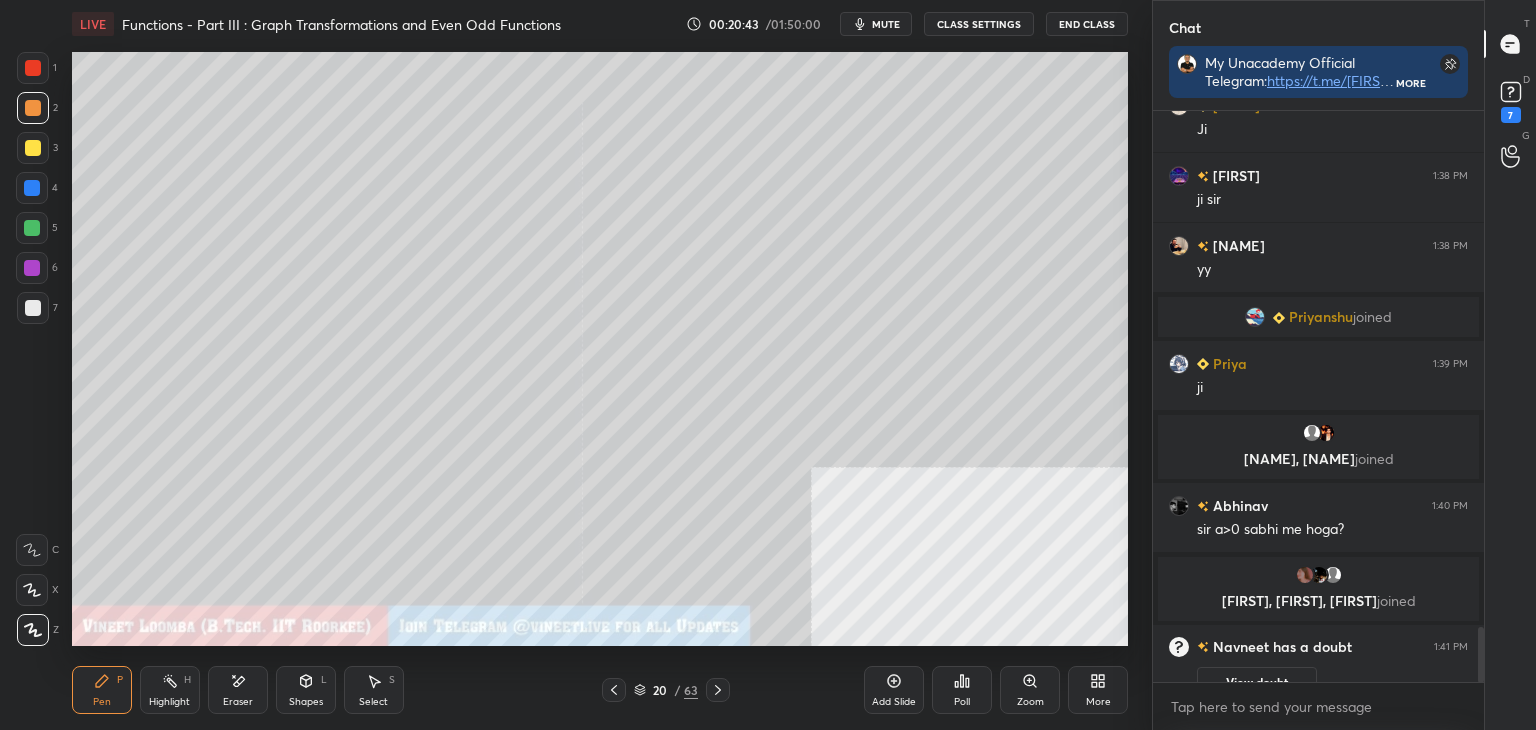 scroll, scrollTop: 5324, scrollLeft: 0, axis: vertical 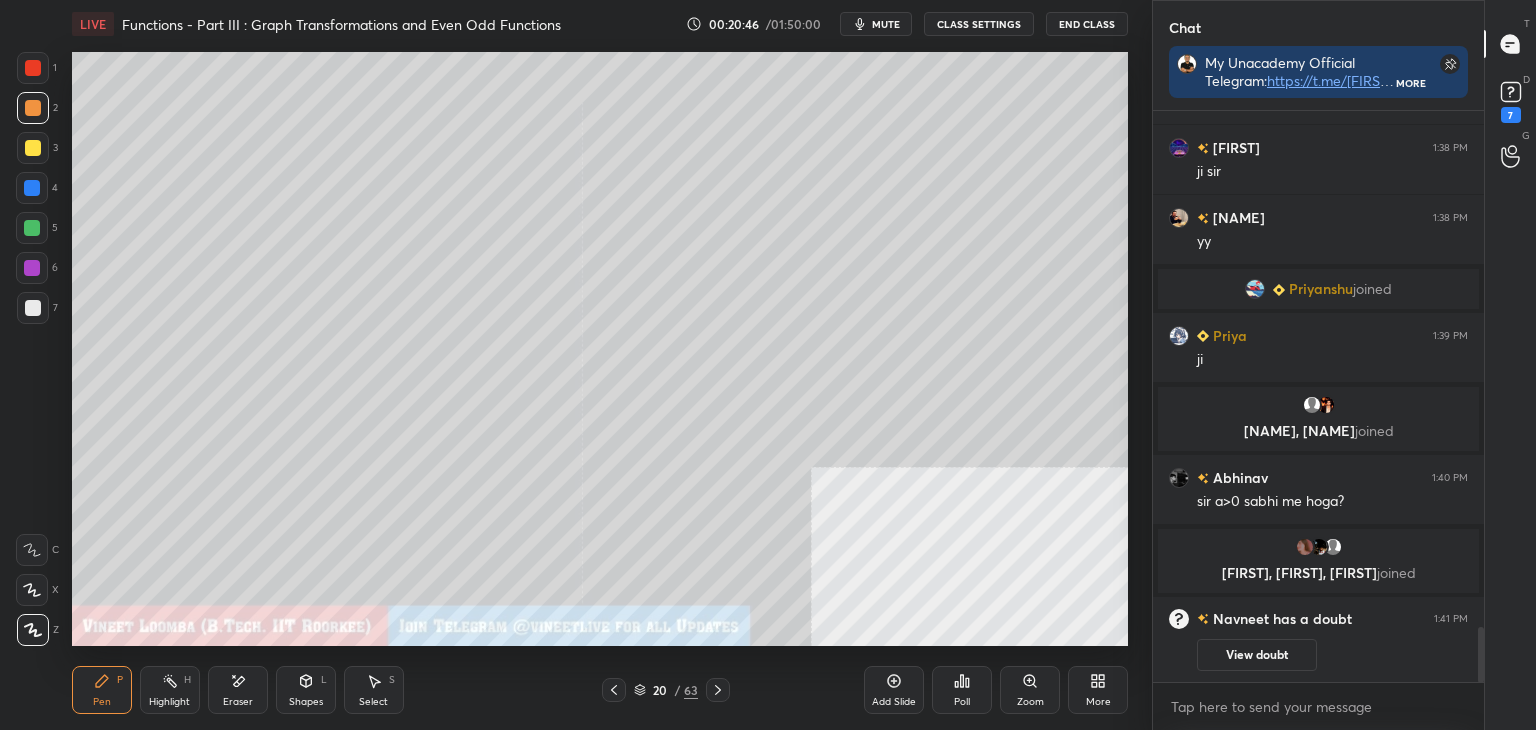 click on "D Doubts (D) [NUMBER]" at bounding box center [1510, 100] 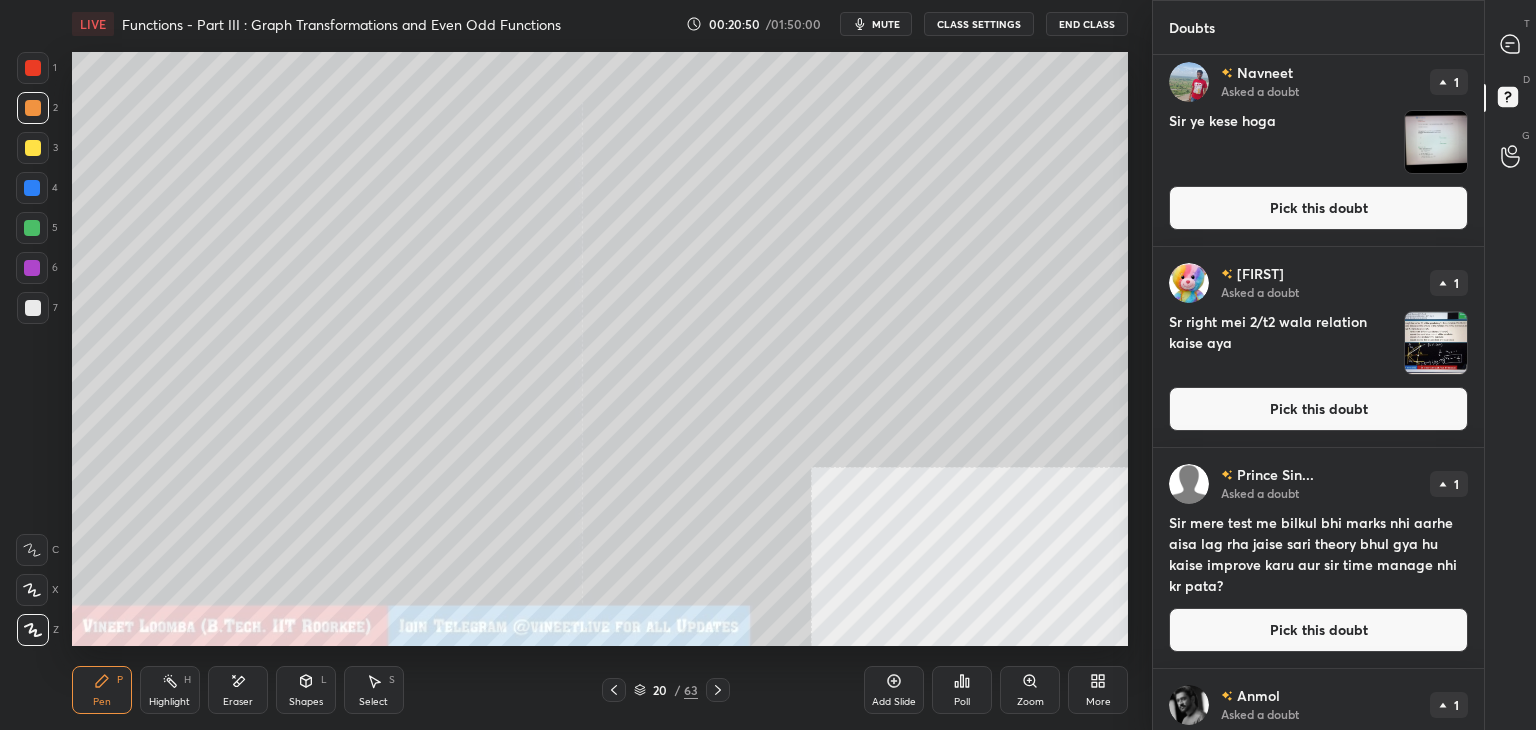 scroll, scrollTop: 952, scrollLeft: 0, axis: vertical 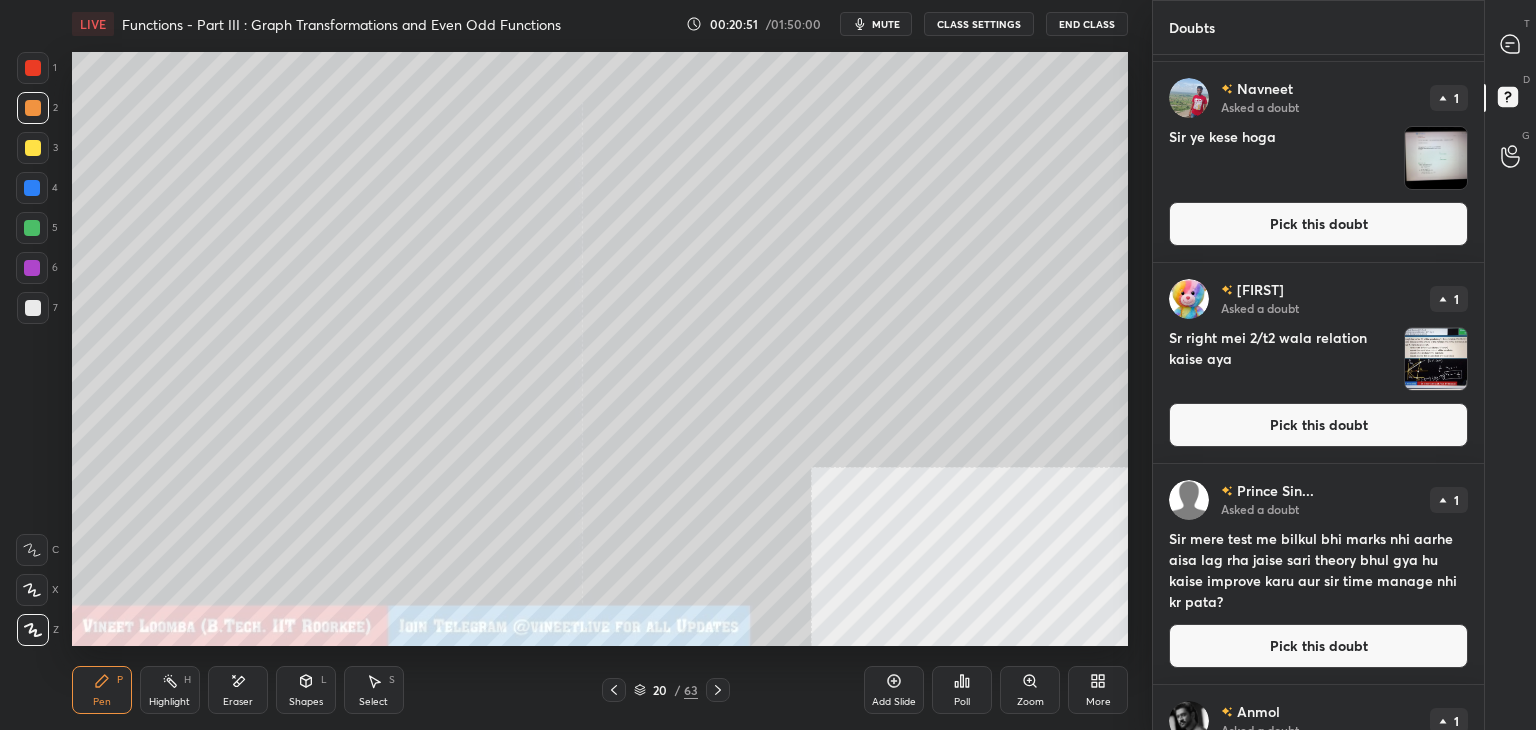 click on "Pick this doubt" at bounding box center [1318, 224] 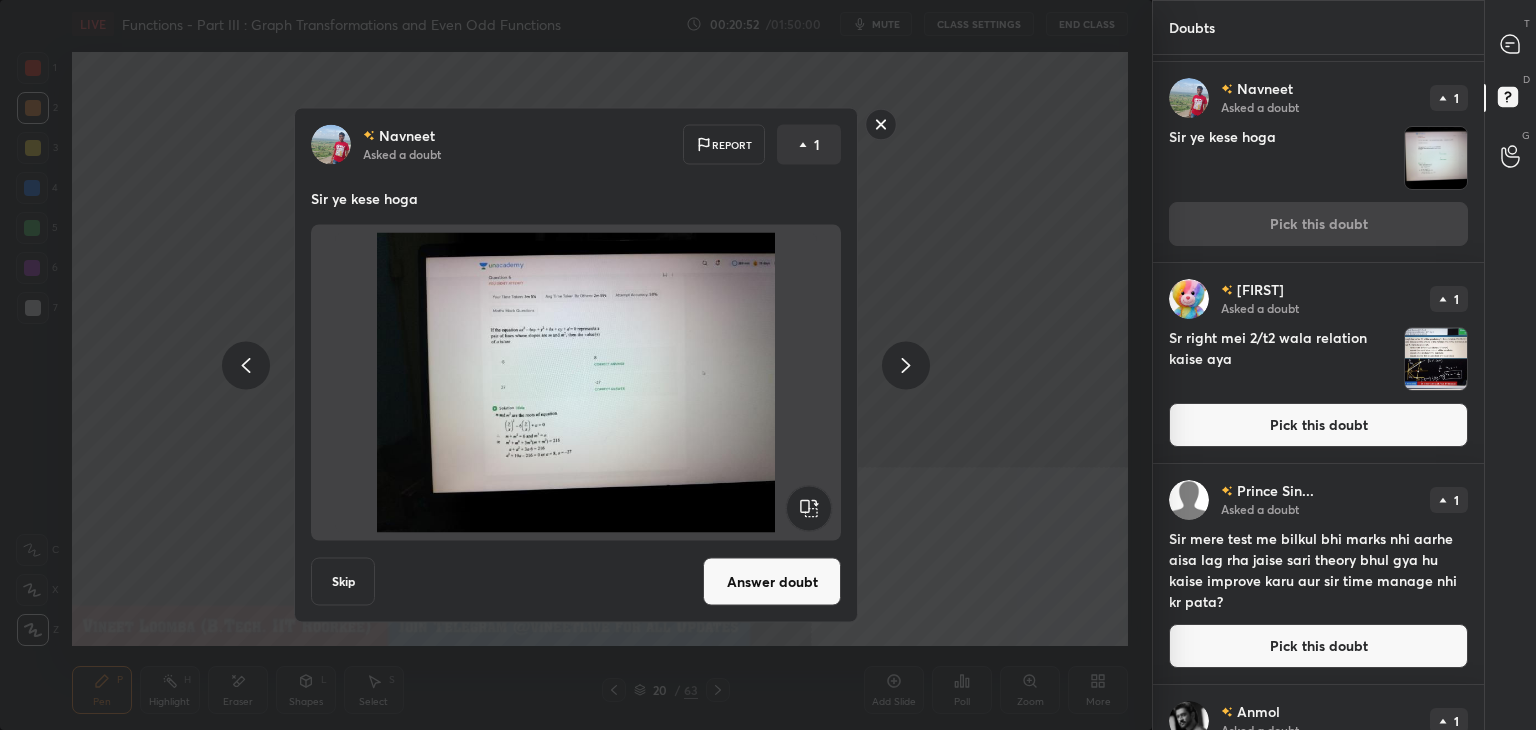 click 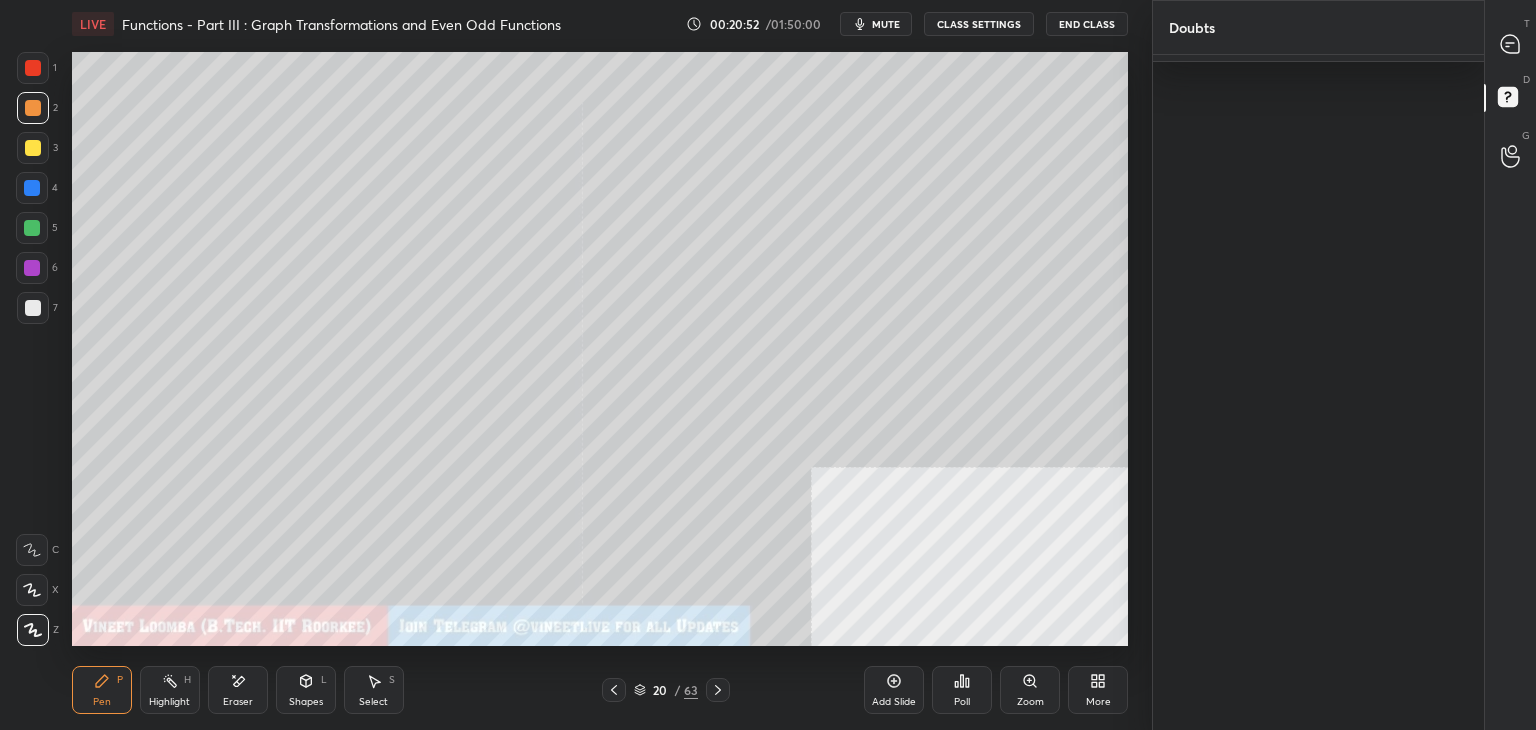 scroll, scrollTop: 0, scrollLeft: 0, axis: both 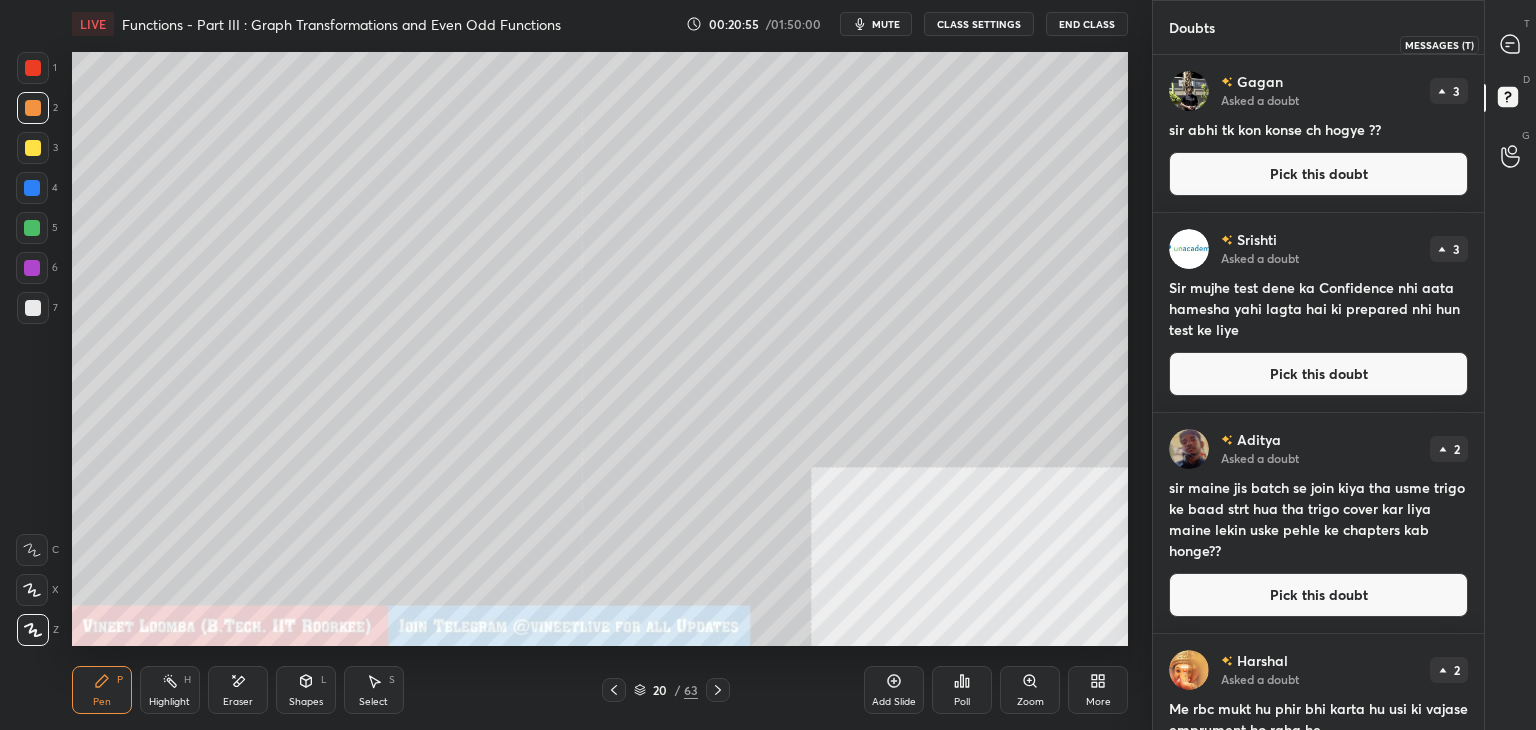click 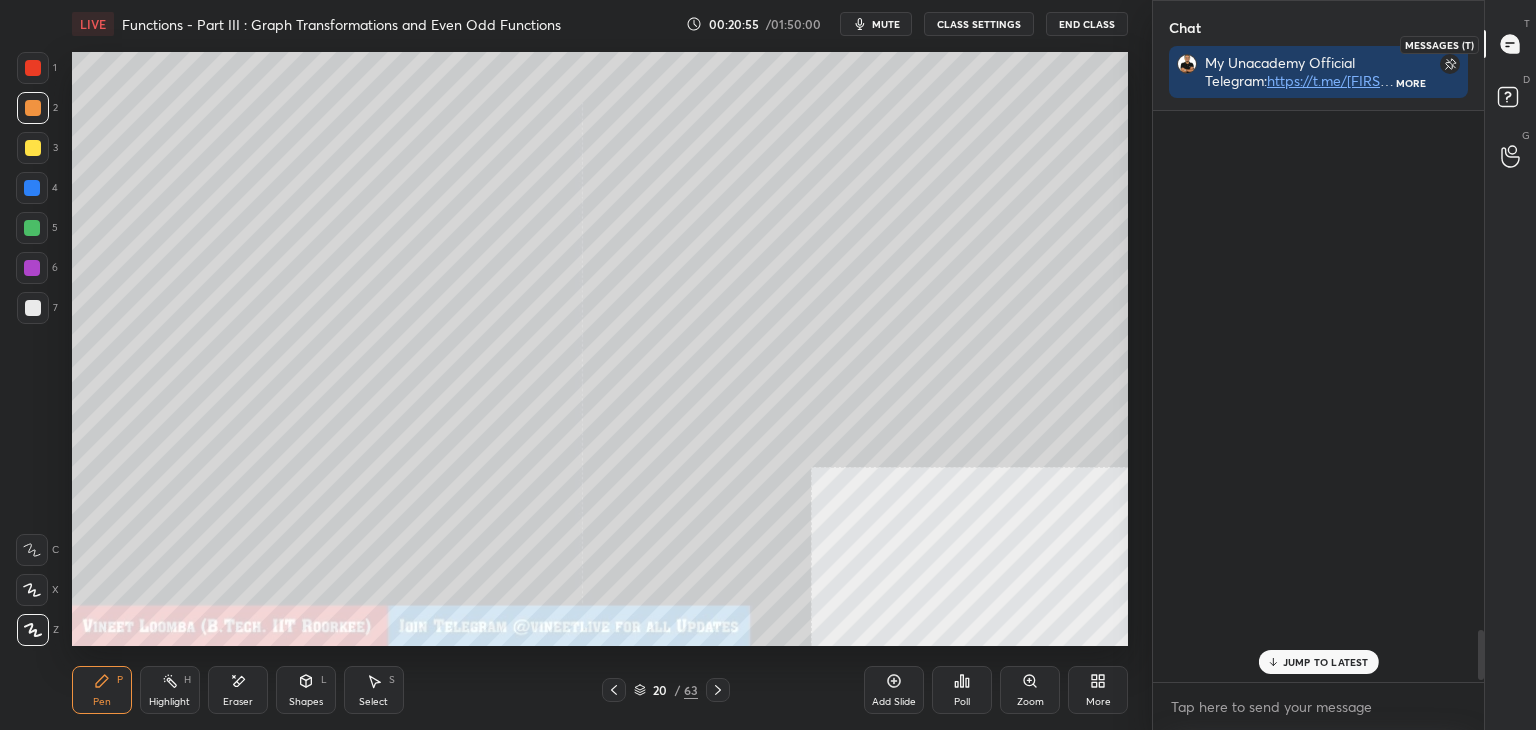 scroll, scrollTop: 613, scrollLeft: 325, axis: both 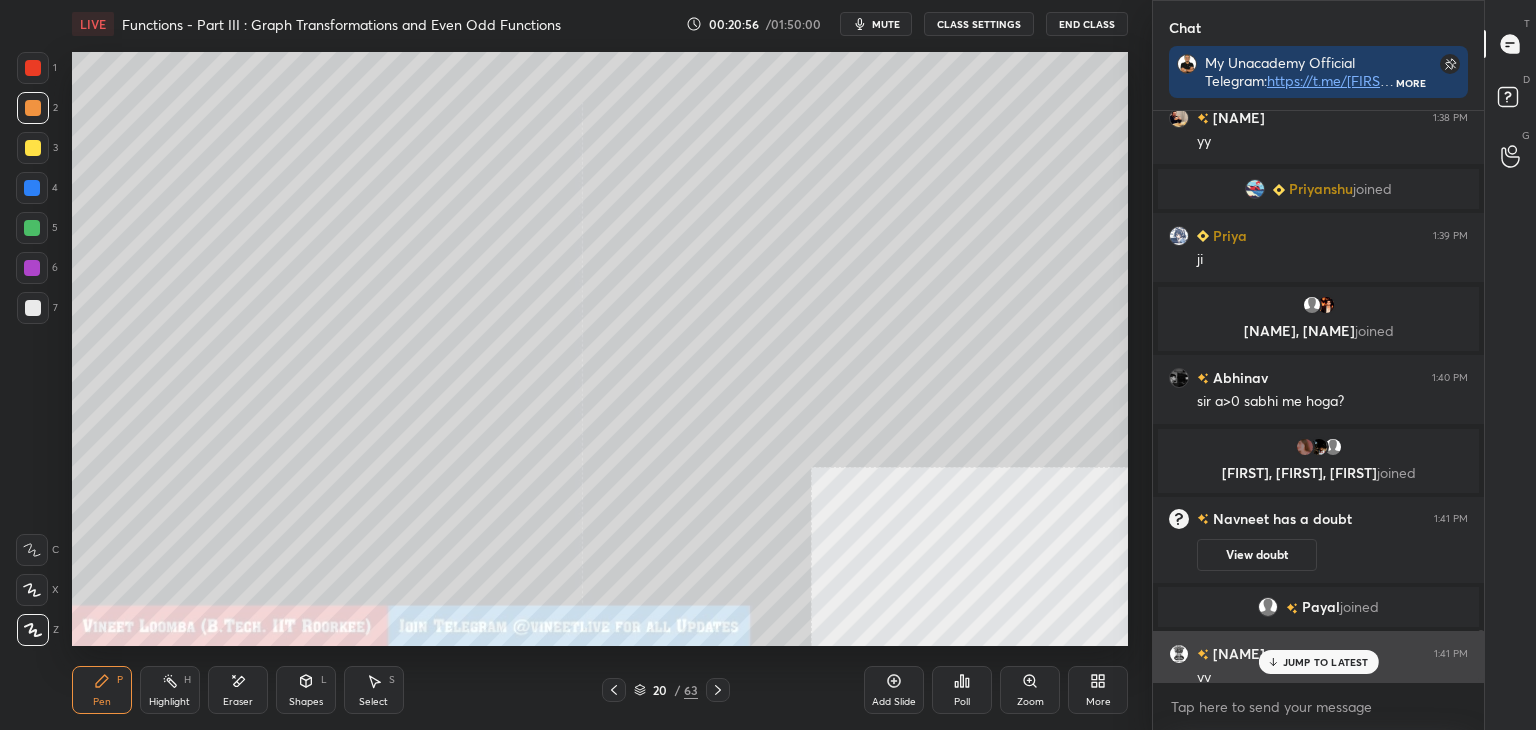 drag, startPoint x: 1323, startPoint y: 661, endPoint x: 1294, endPoint y: 661, distance: 29 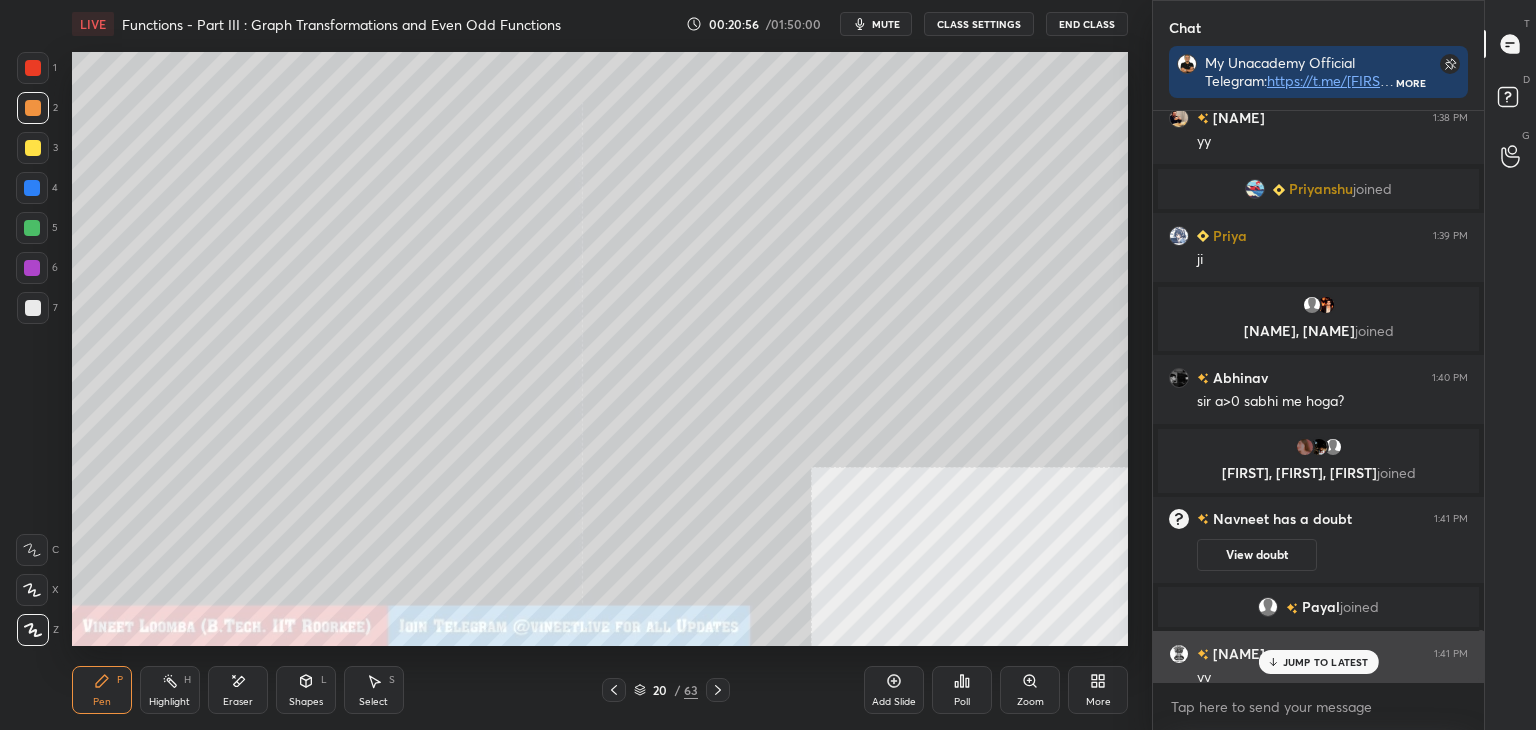 click on "JUMP TO LATEST" at bounding box center [1326, 662] 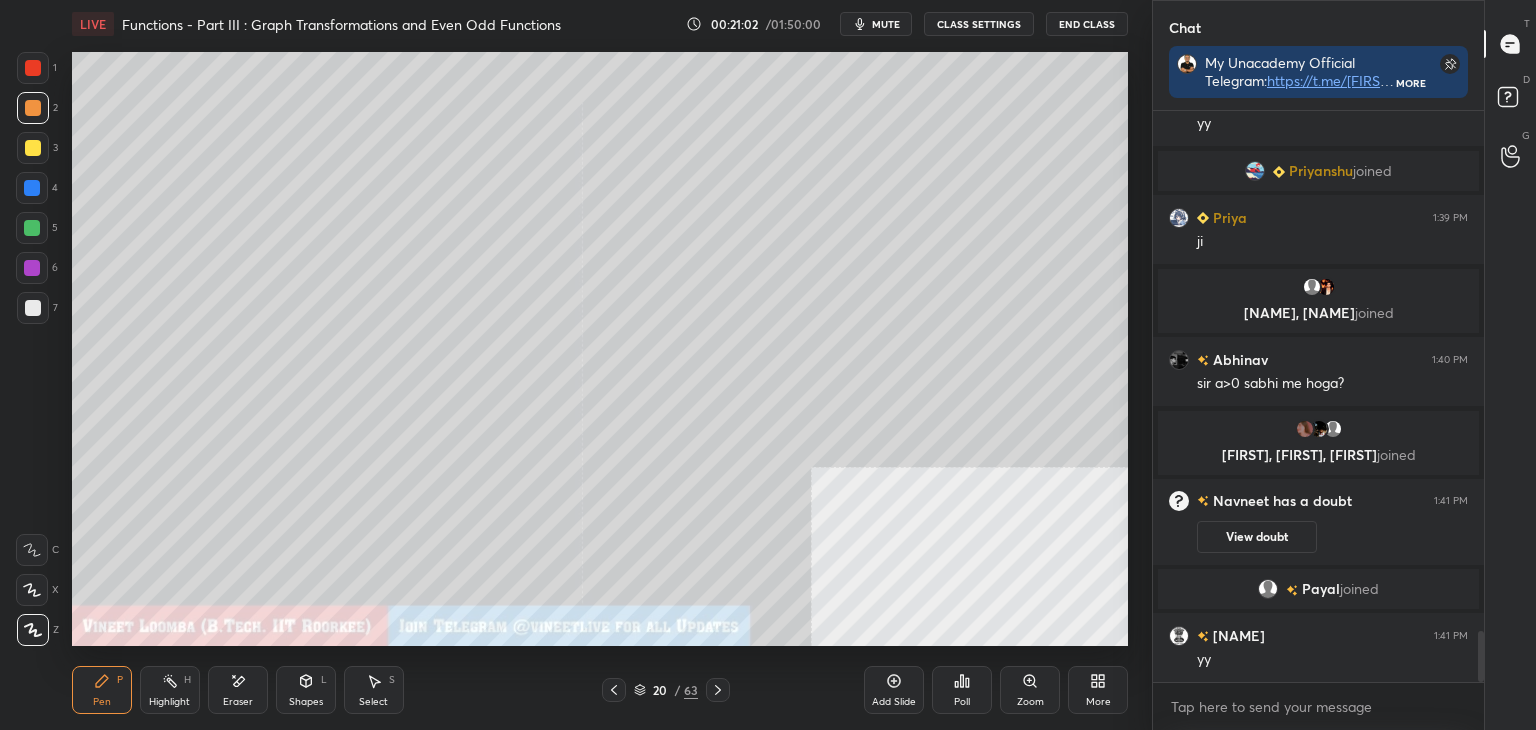 scroll, scrollTop: 5930, scrollLeft: 0, axis: vertical 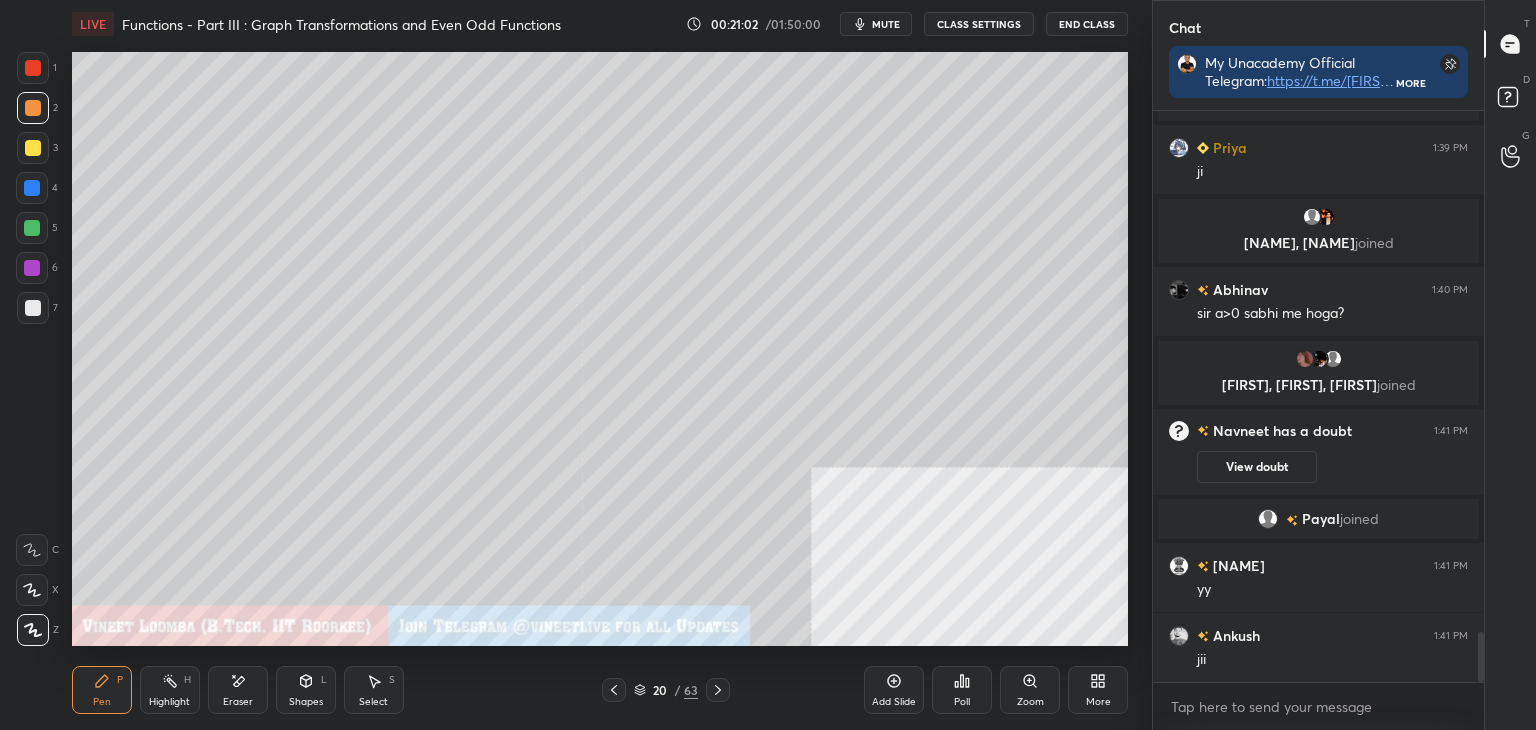 drag, startPoint x: 715, startPoint y: 692, endPoint x: 674, endPoint y: 670, distance: 46.52956 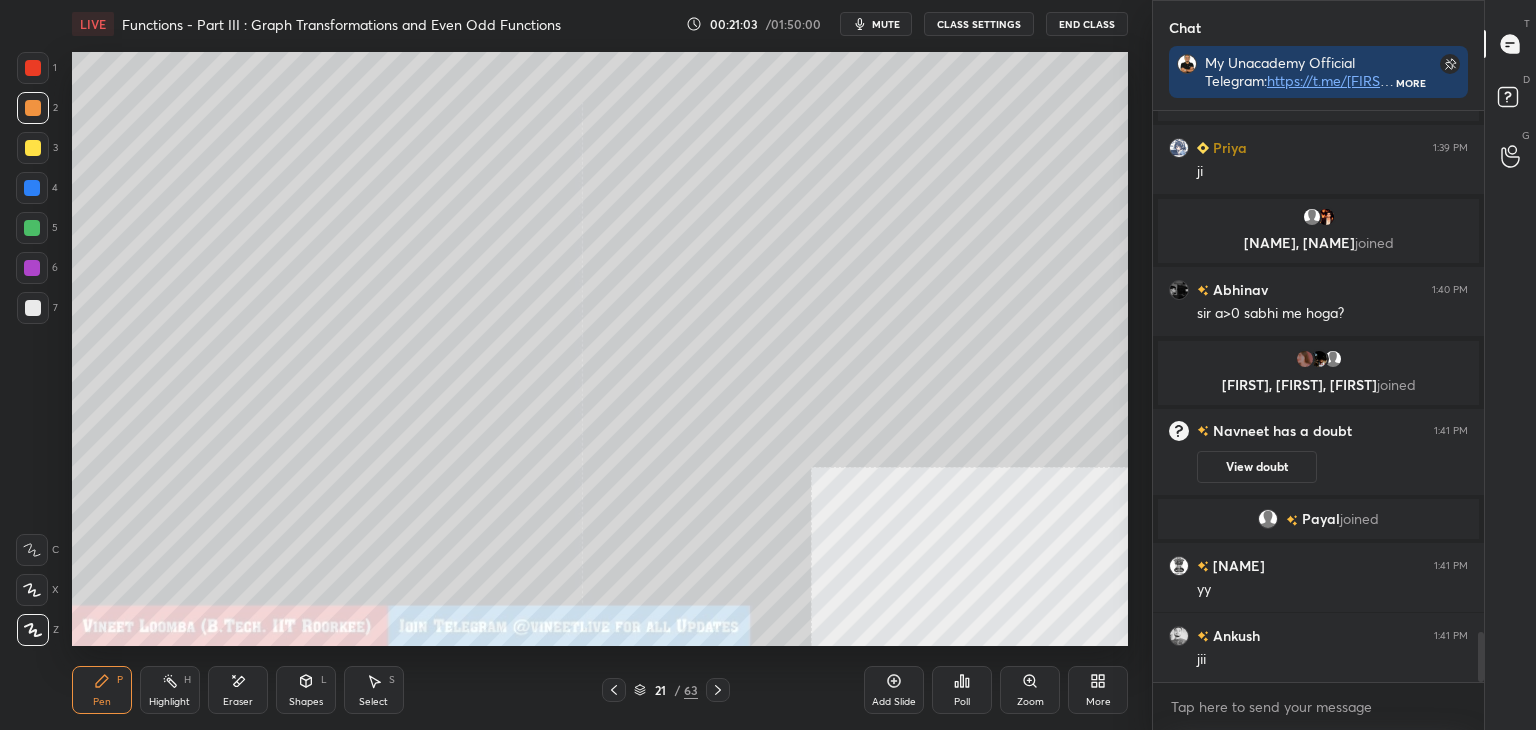 drag, startPoint x: 106, startPoint y: 700, endPoint x: 86, endPoint y: 673, distance: 33.600594 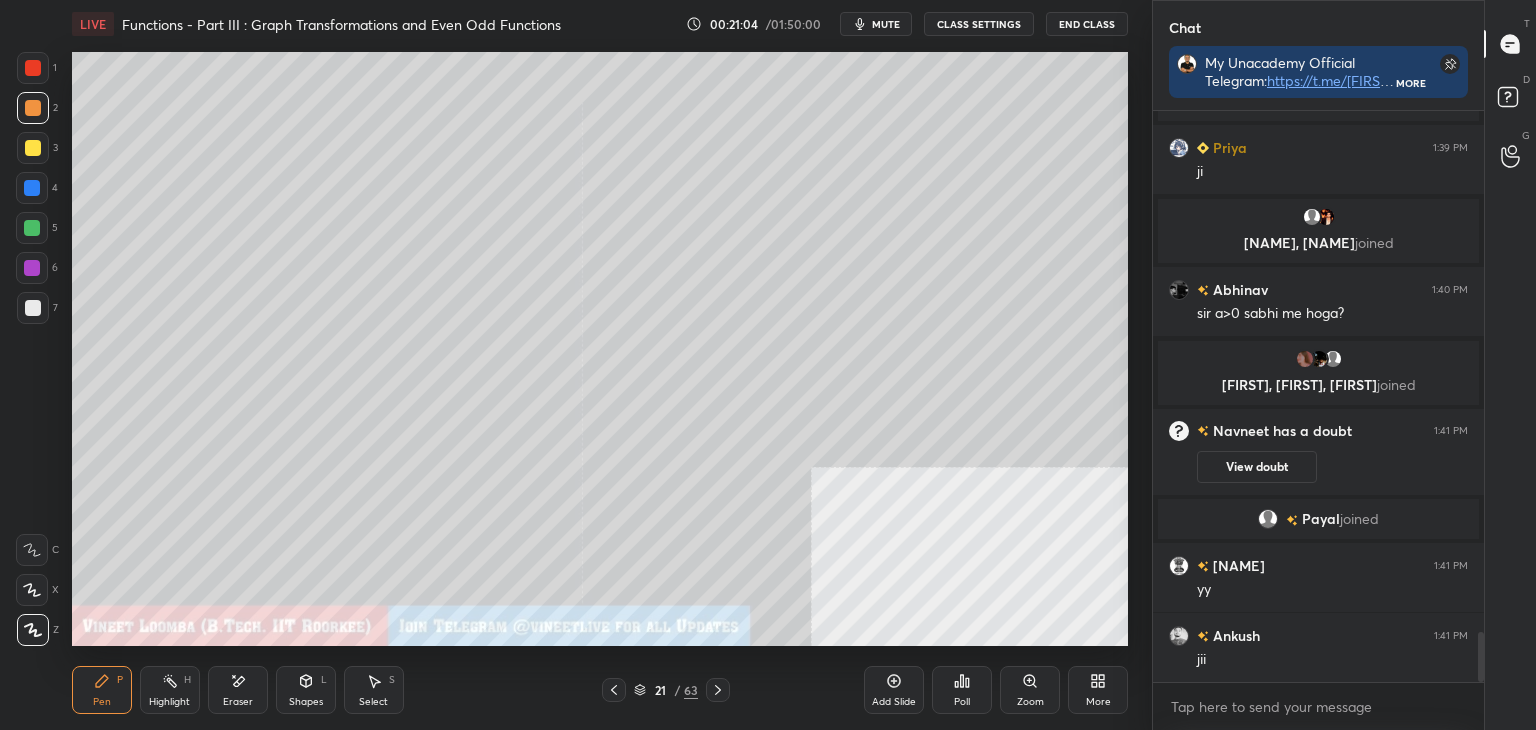 drag, startPoint x: 28, startPoint y: 312, endPoint x: 13, endPoint y: 310, distance: 15.132746 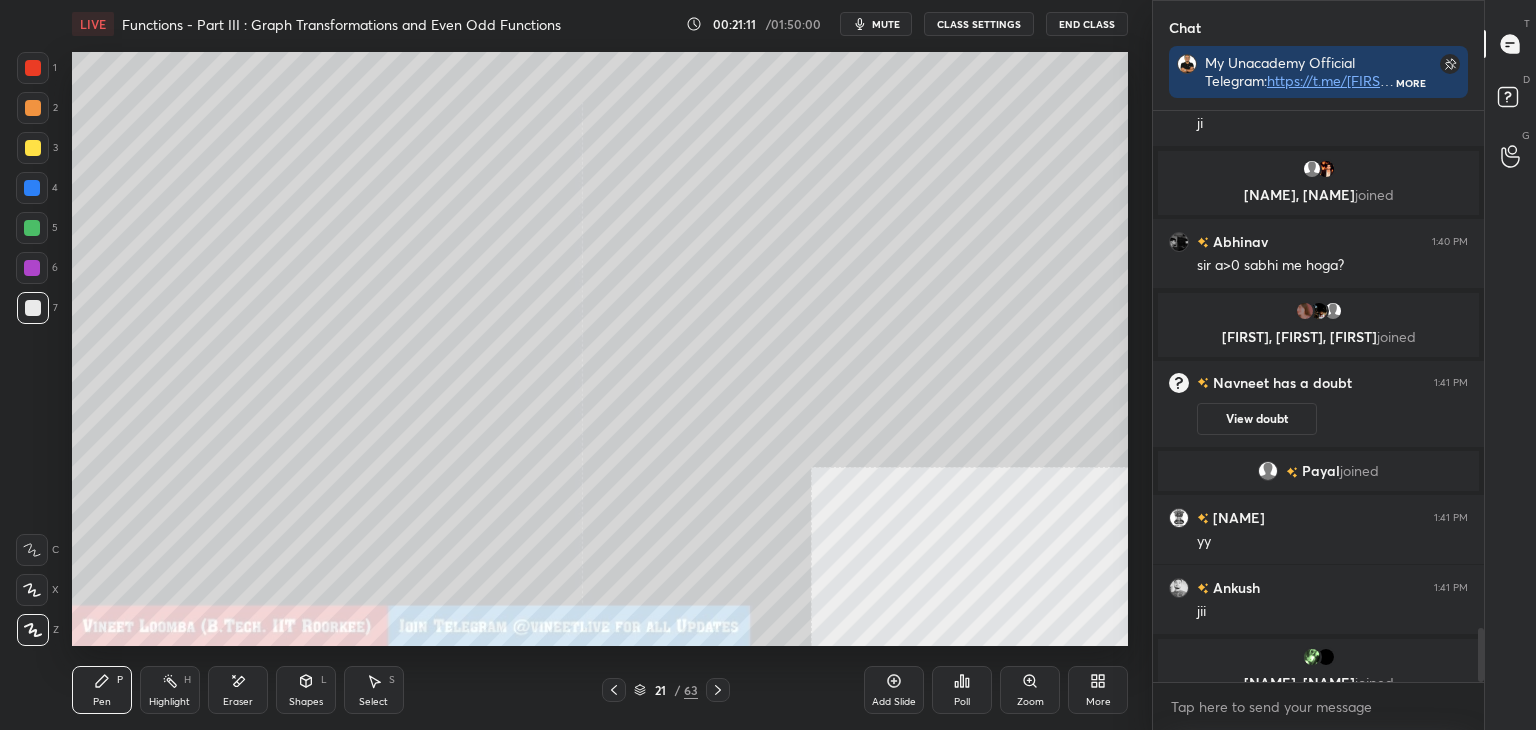 scroll, scrollTop: 5504, scrollLeft: 0, axis: vertical 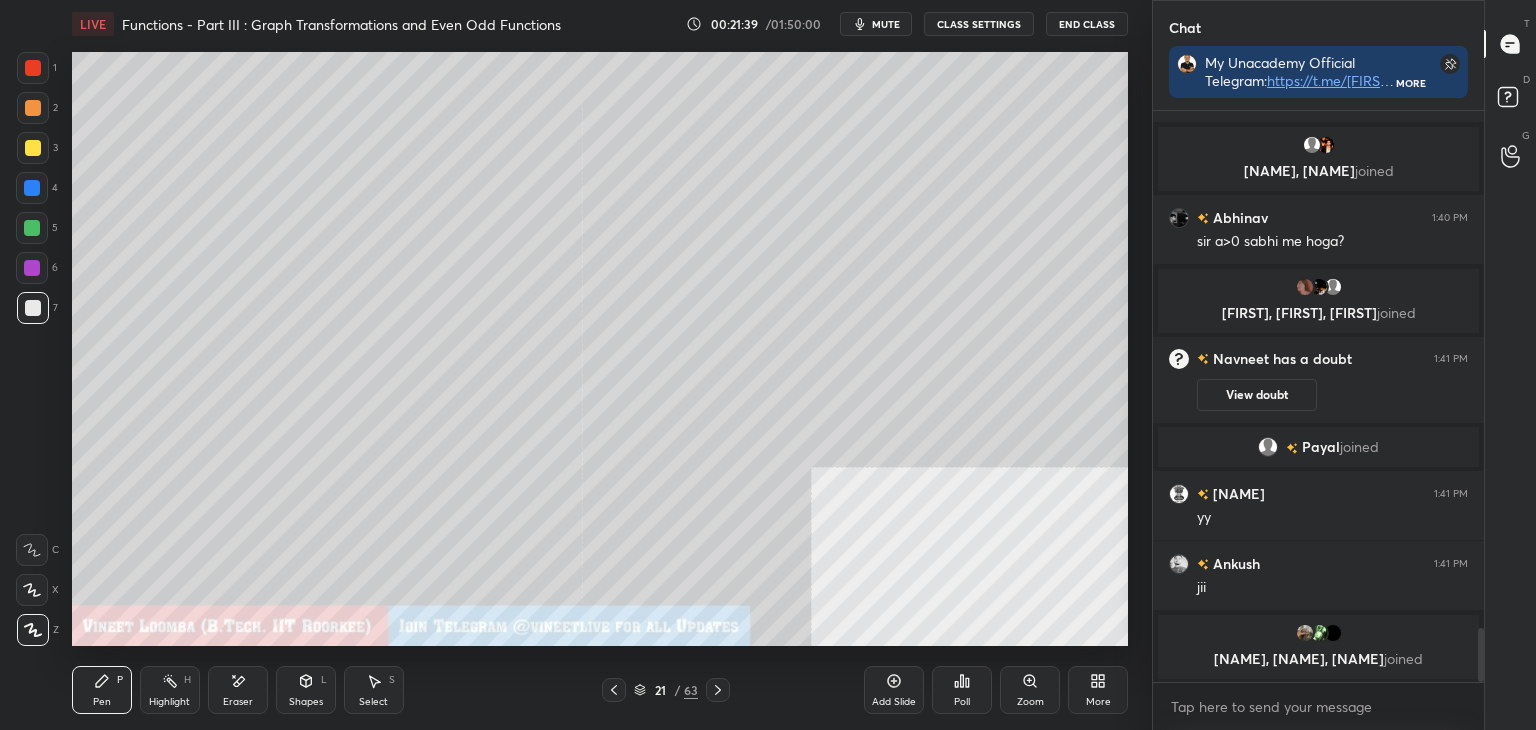 click at bounding box center [33, 68] 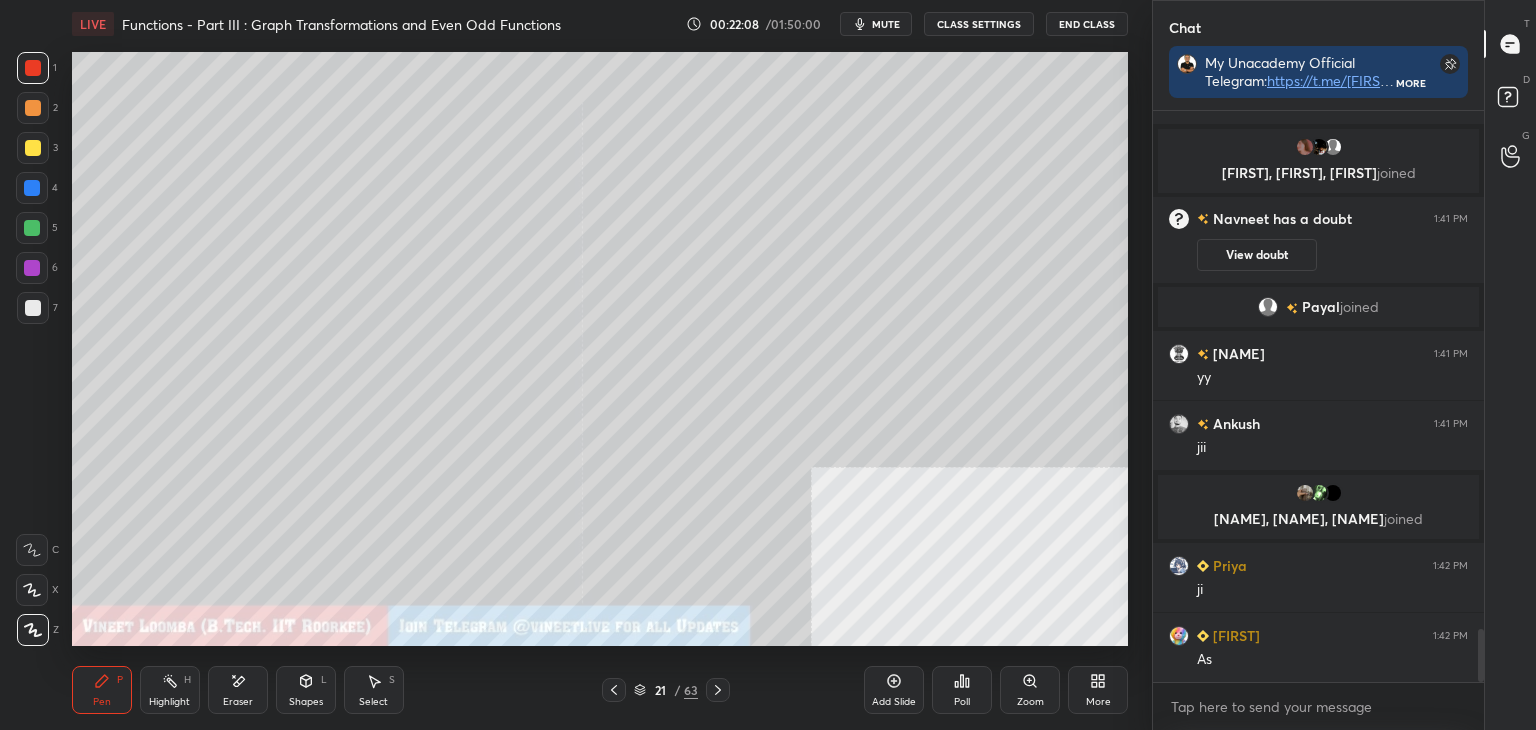 scroll, scrollTop: 5672, scrollLeft: 0, axis: vertical 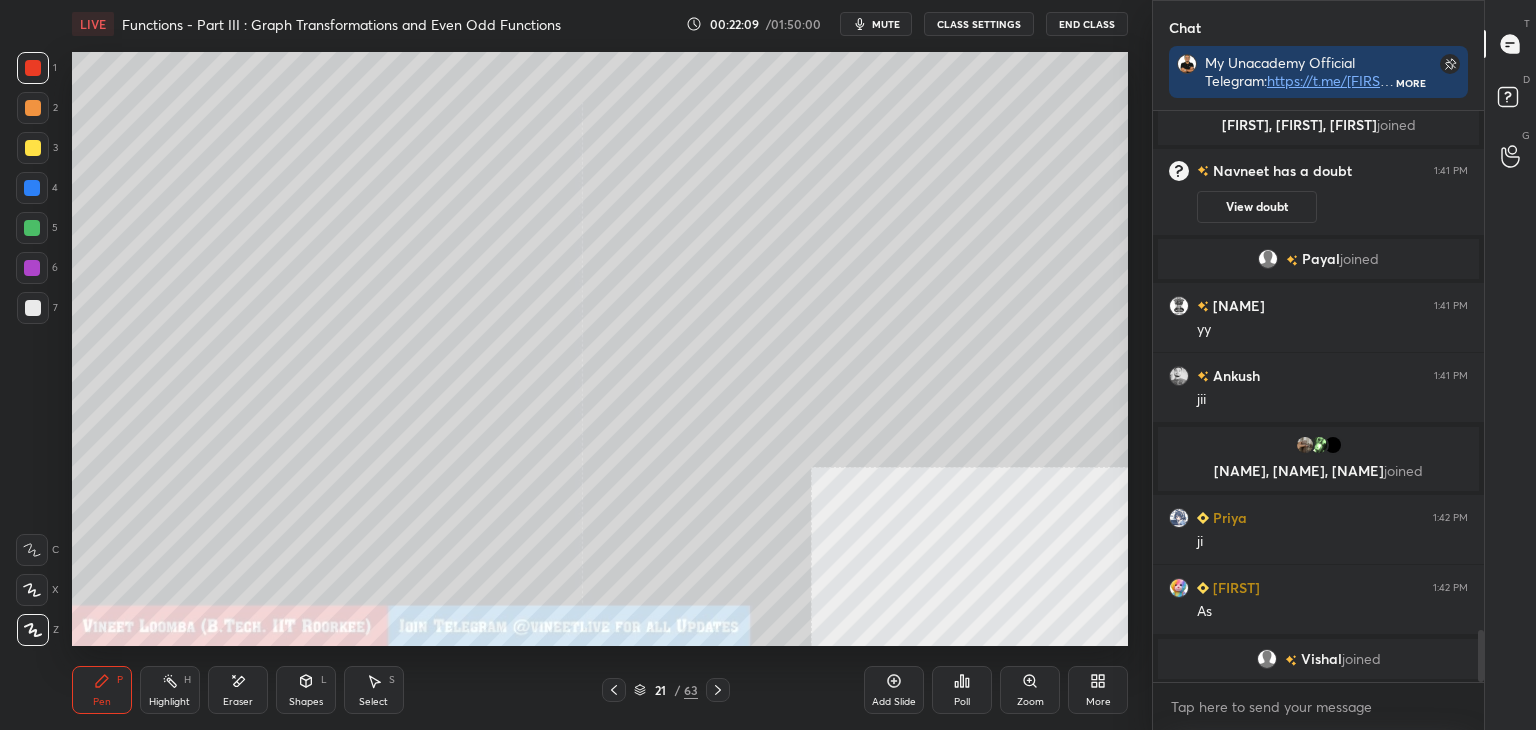 click on "Eraser" at bounding box center (238, 690) 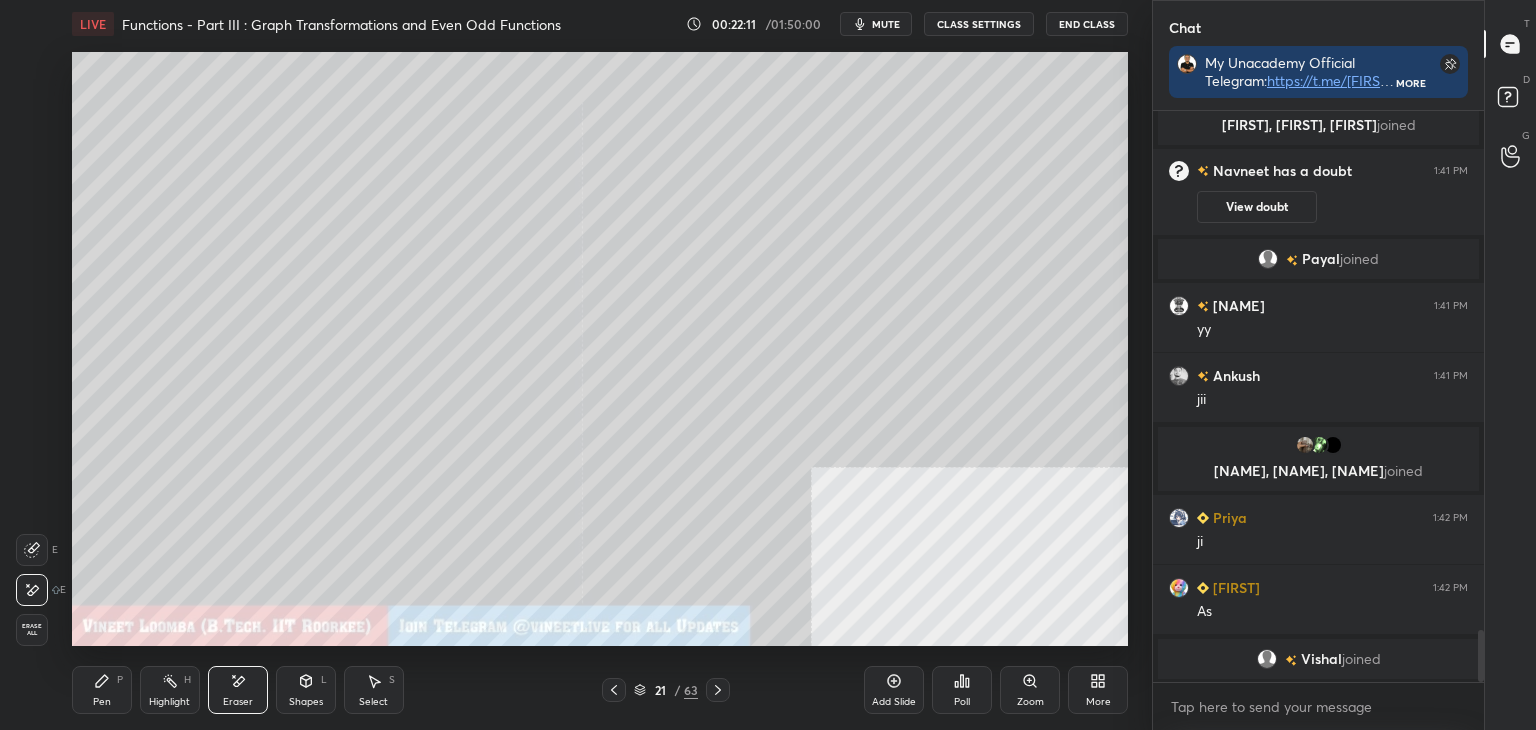drag, startPoint x: 117, startPoint y: 689, endPoint x: 143, endPoint y: 661, distance: 38.209946 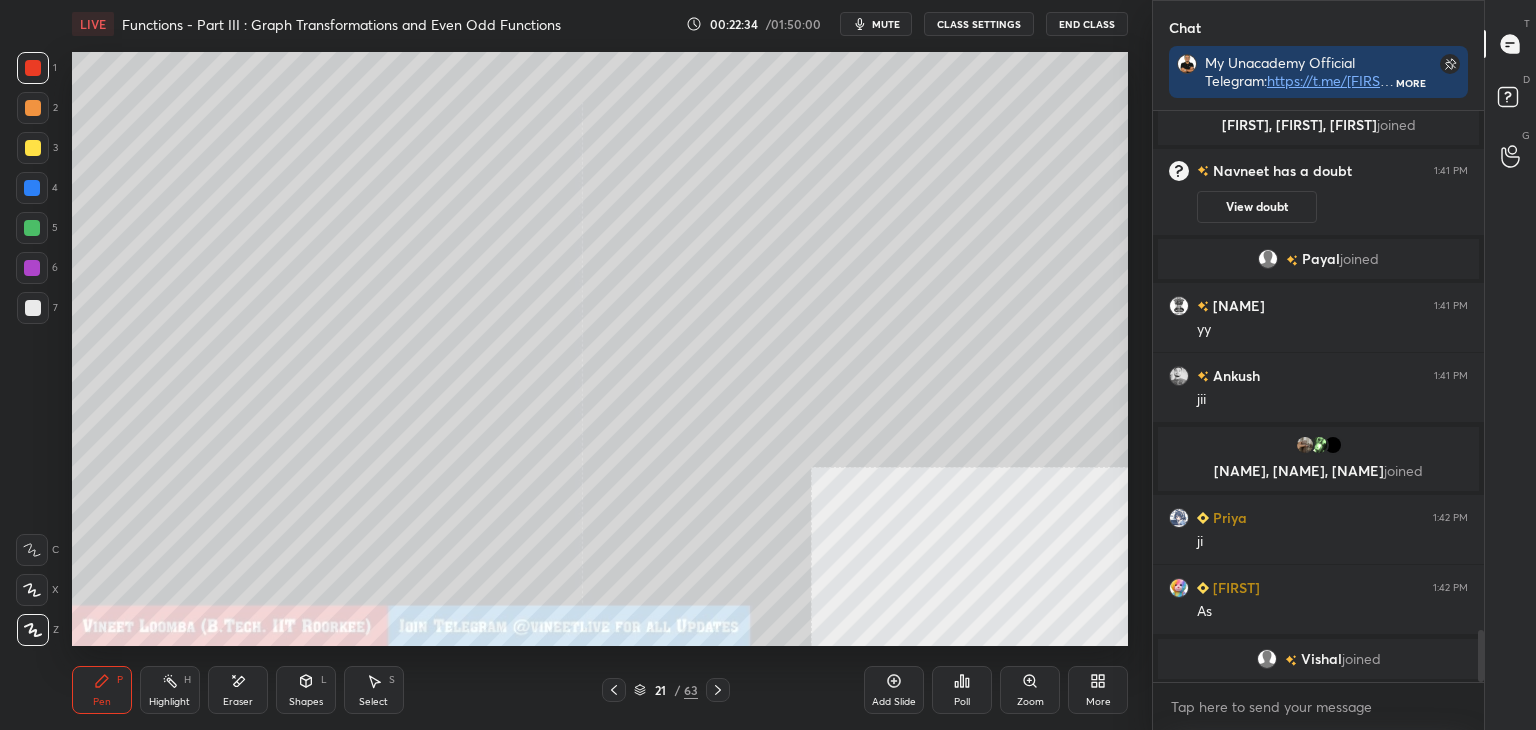 click at bounding box center [33, 108] 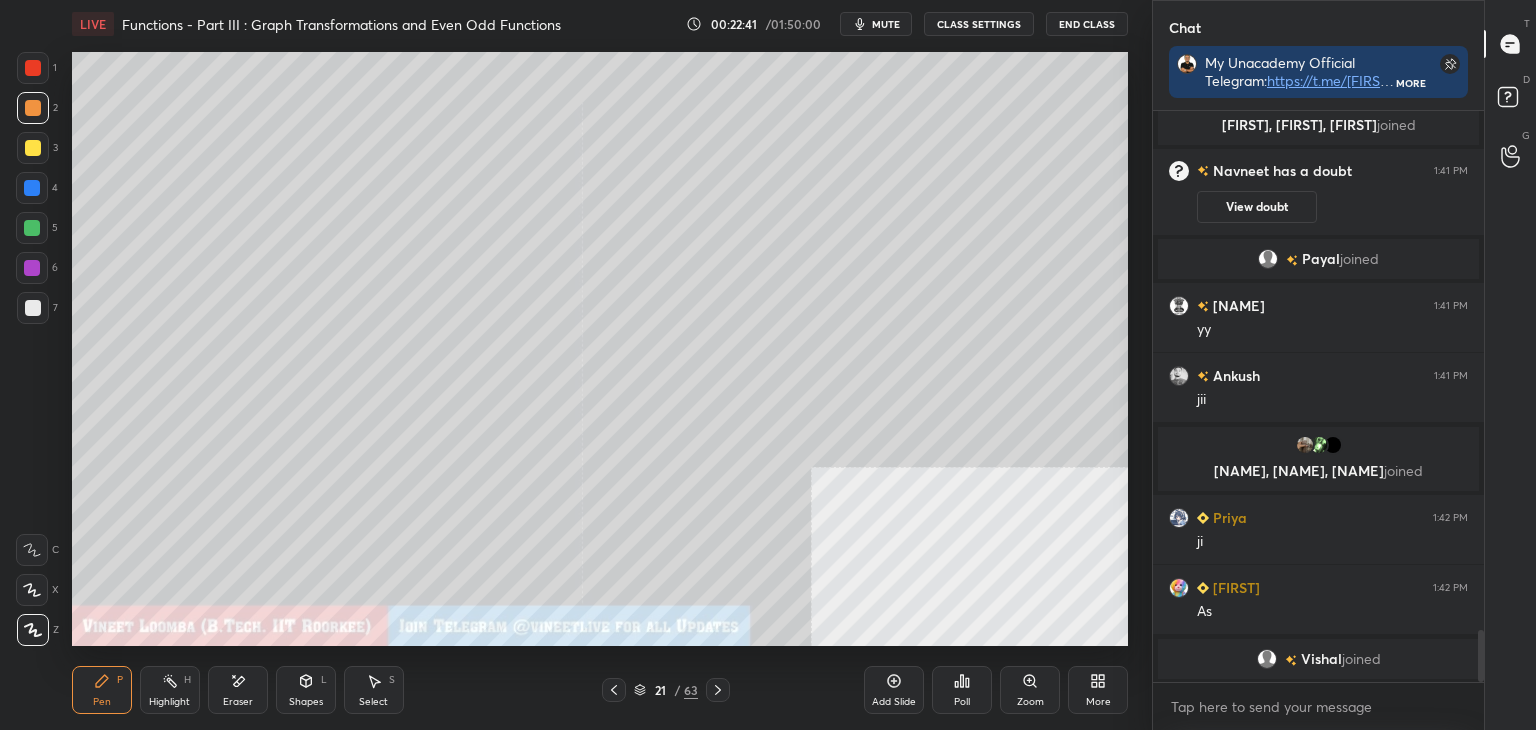 scroll, scrollTop: 5696, scrollLeft: 0, axis: vertical 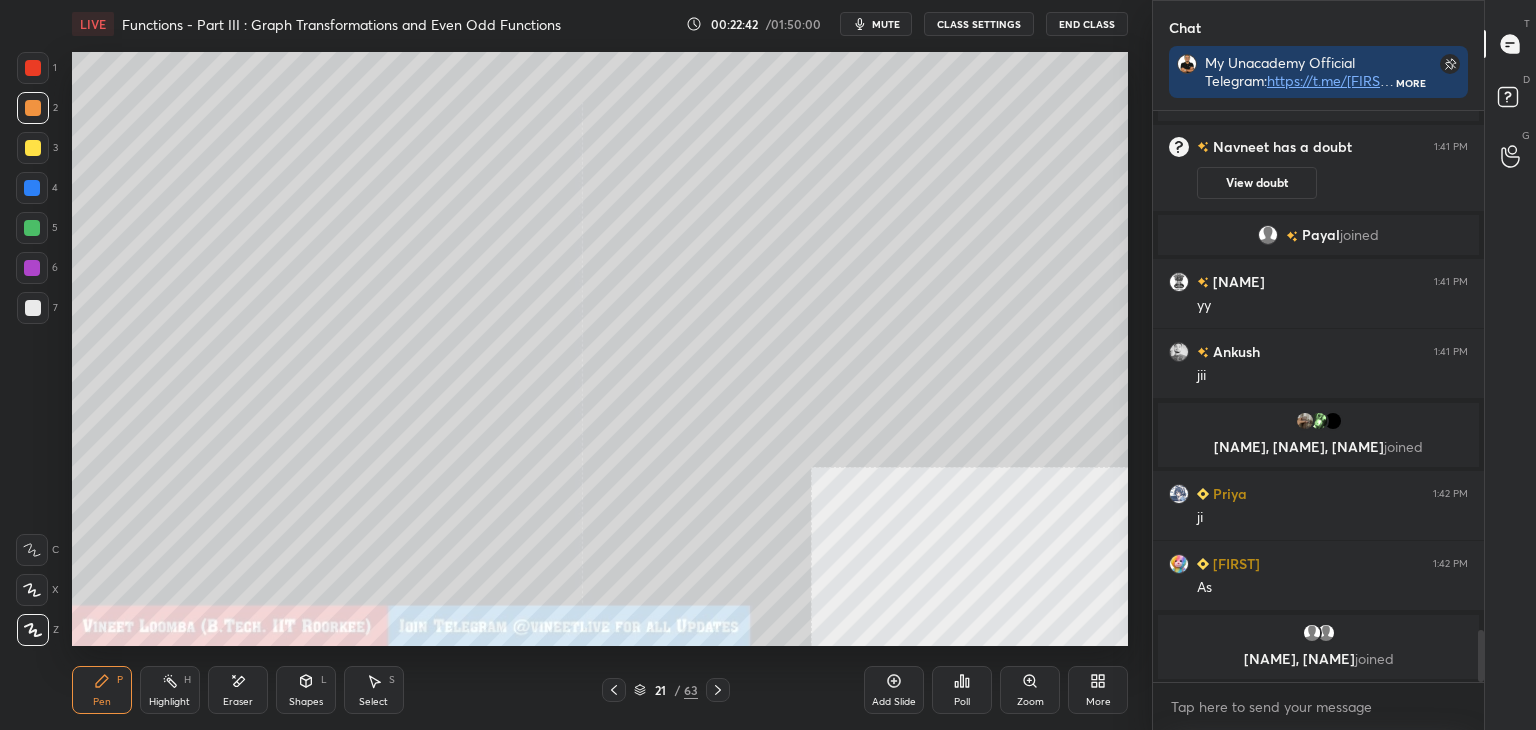click on "Eraser" at bounding box center [238, 690] 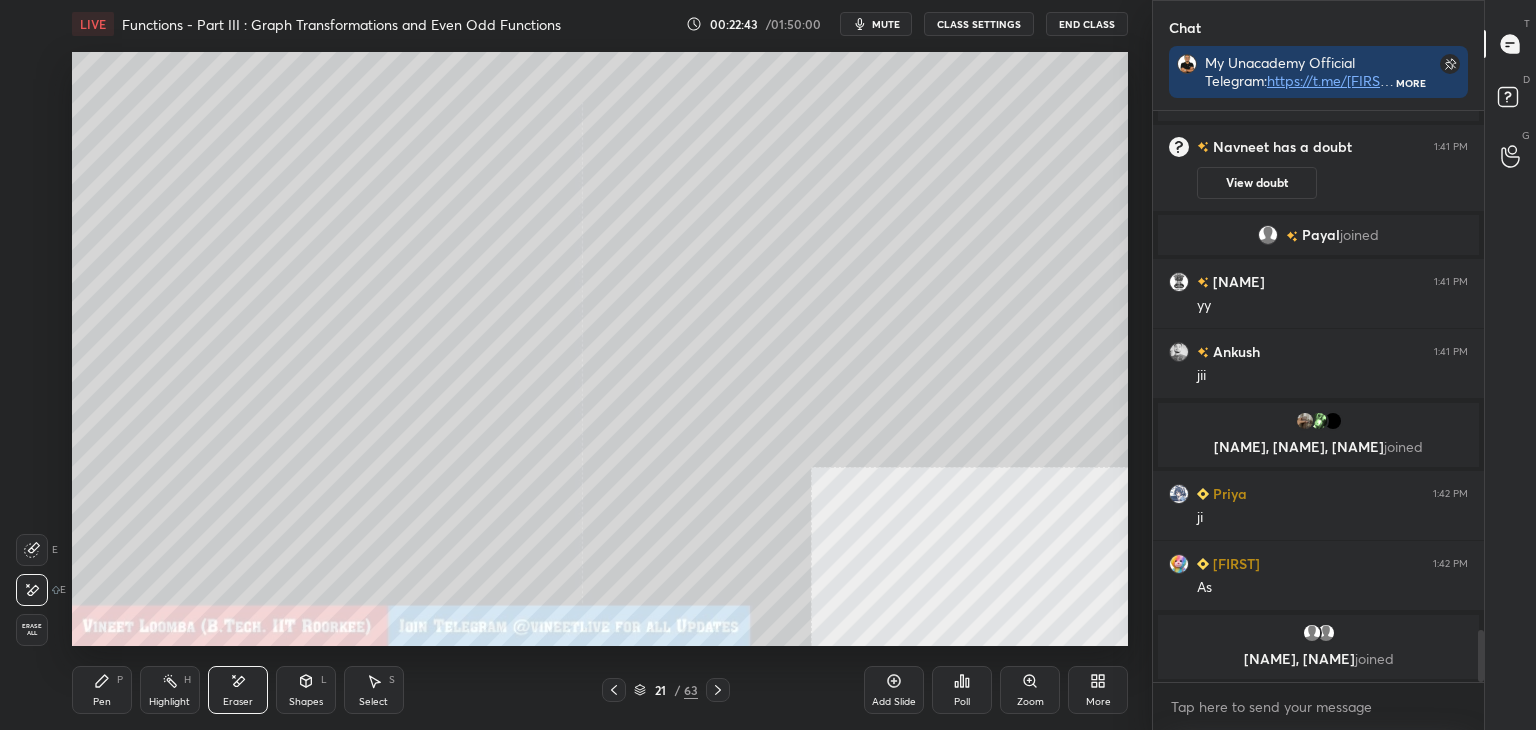 click 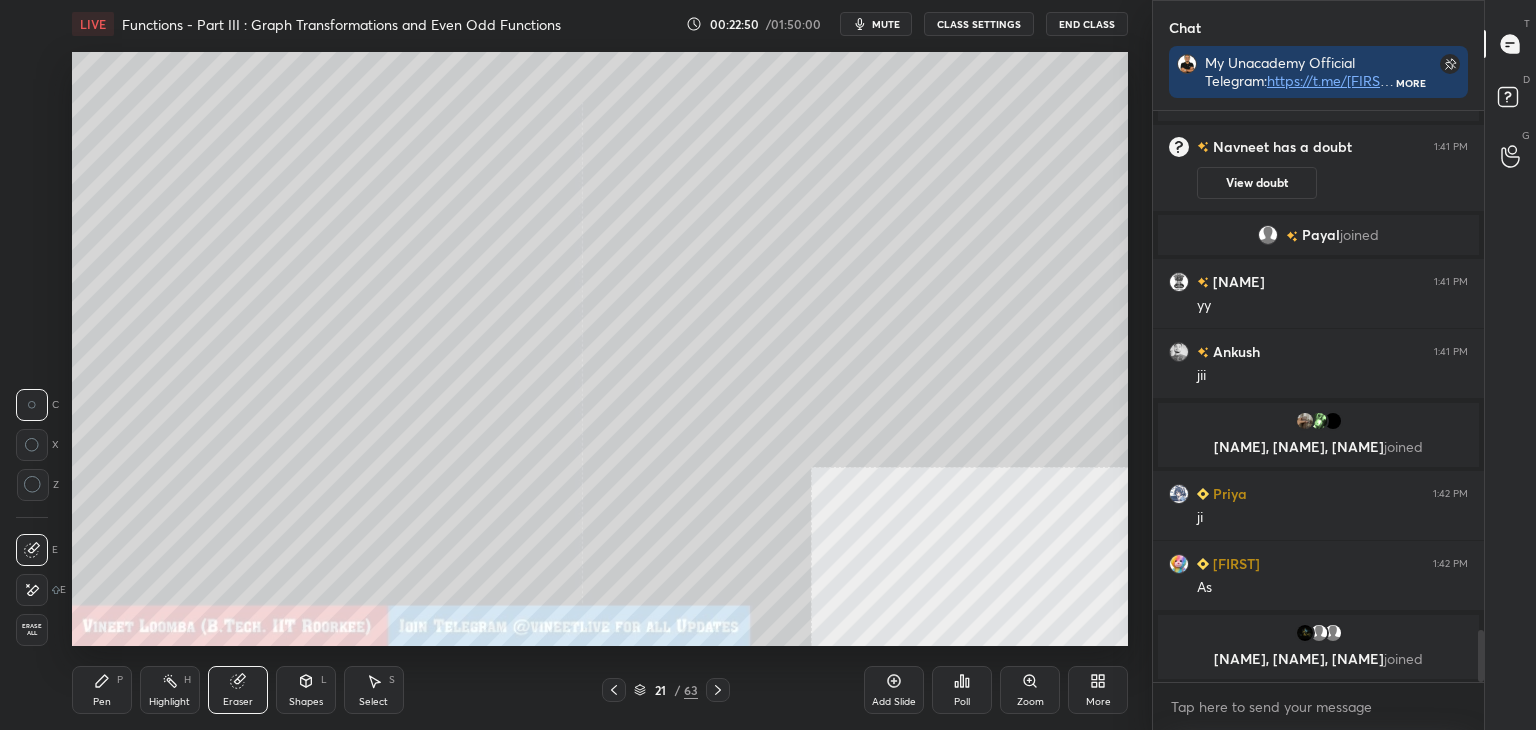 click on "Highlight" at bounding box center (169, 702) 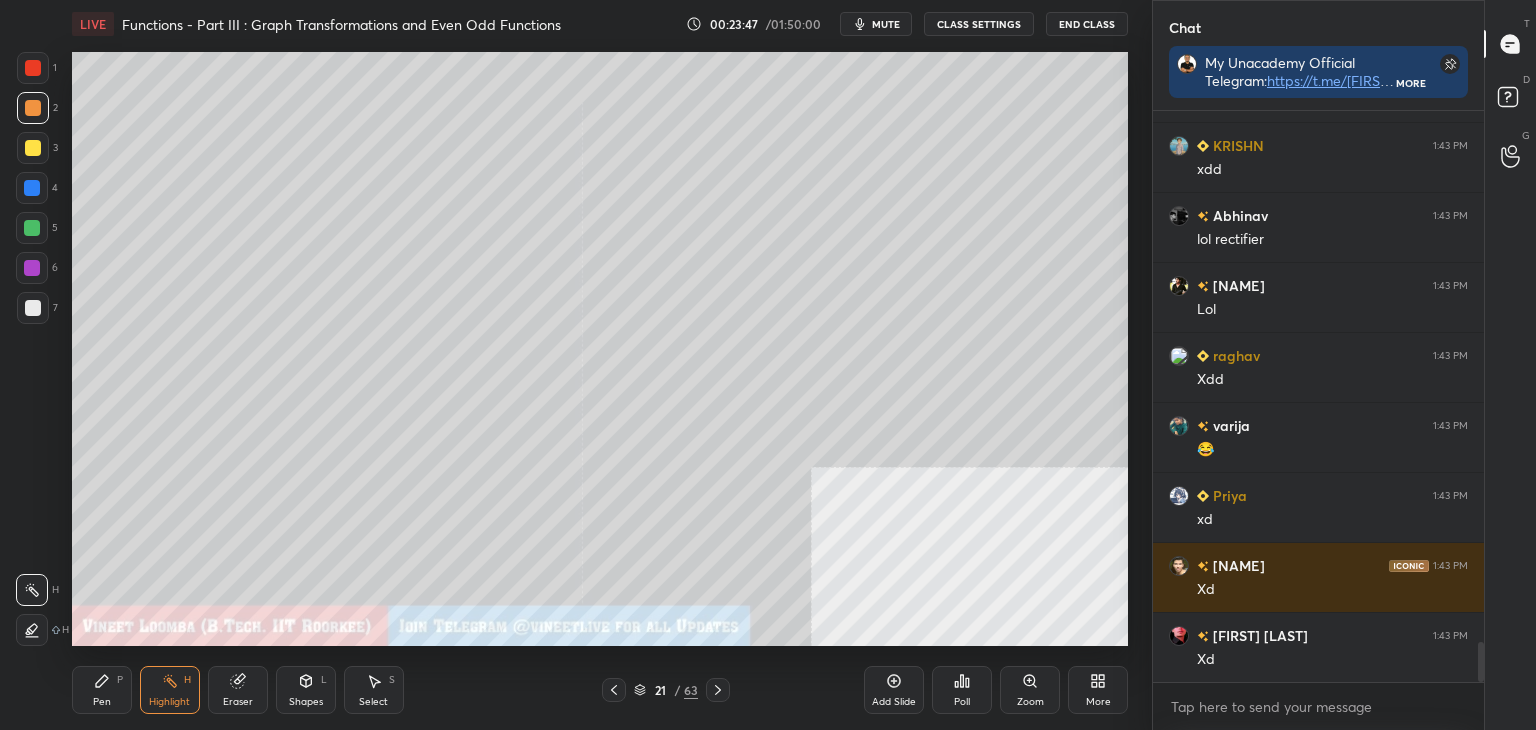 scroll, scrollTop: 7736, scrollLeft: 0, axis: vertical 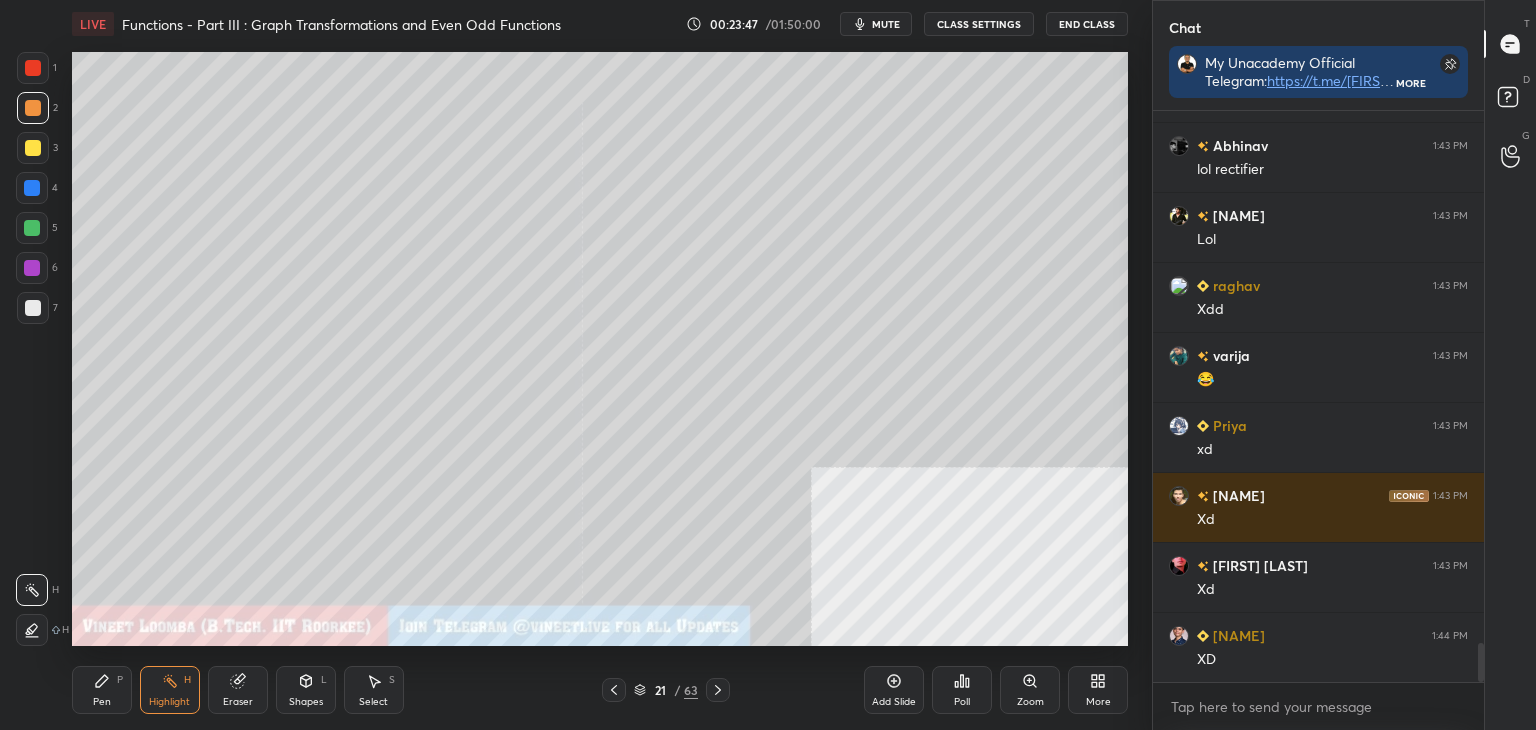 click on "Pen" at bounding box center [102, 702] 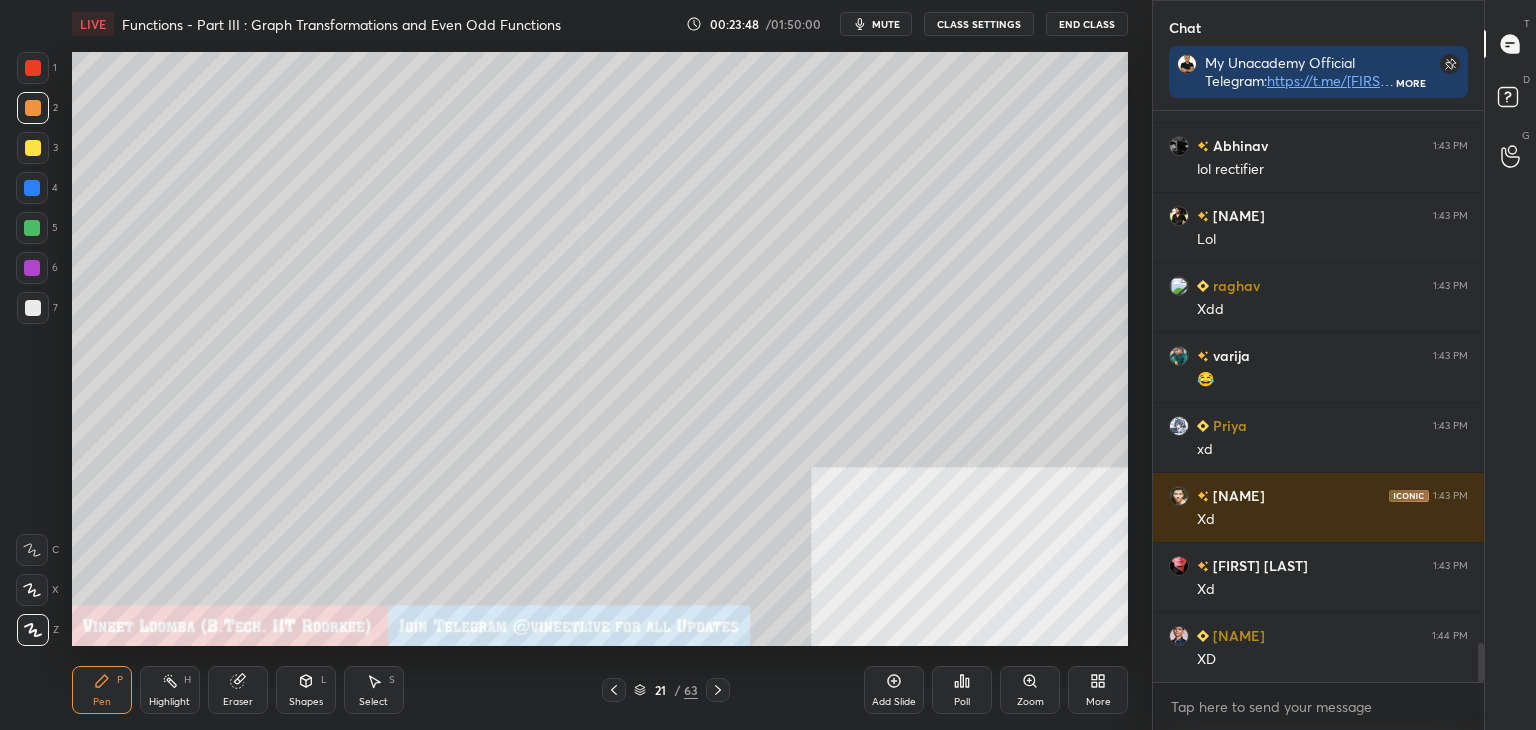 click 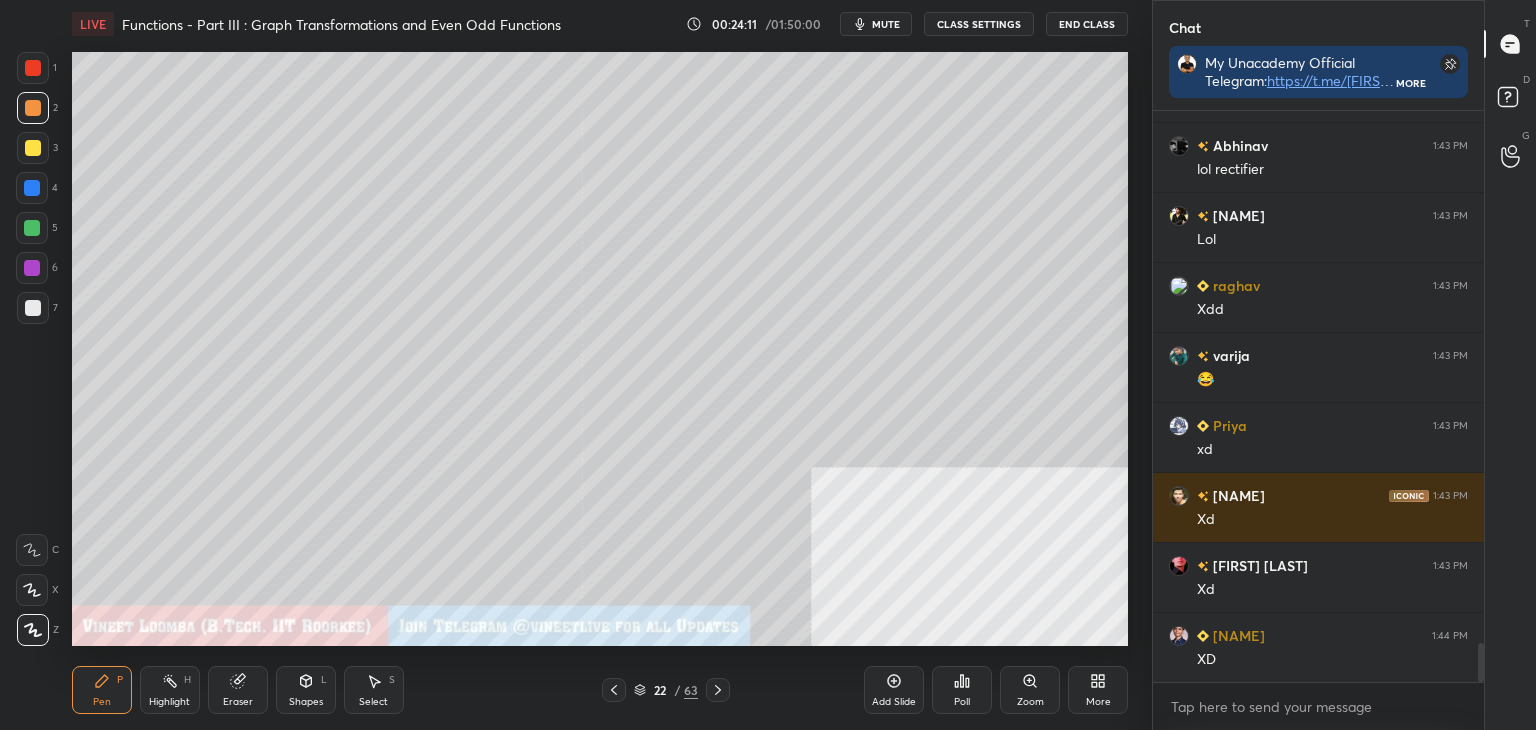 click on "Pen P" at bounding box center [102, 690] 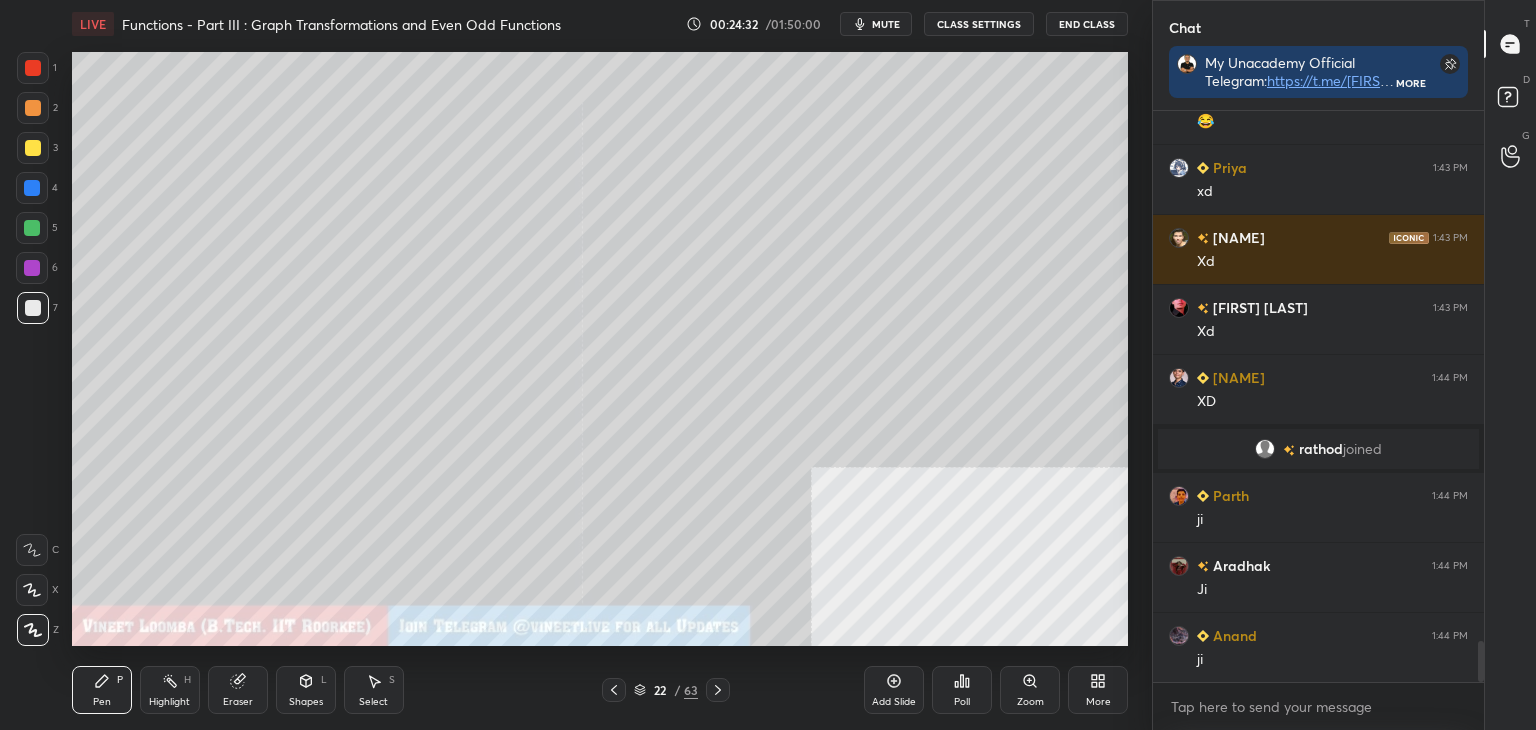 scroll, scrollTop: 7526, scrollLeft: 0, axis: vertical 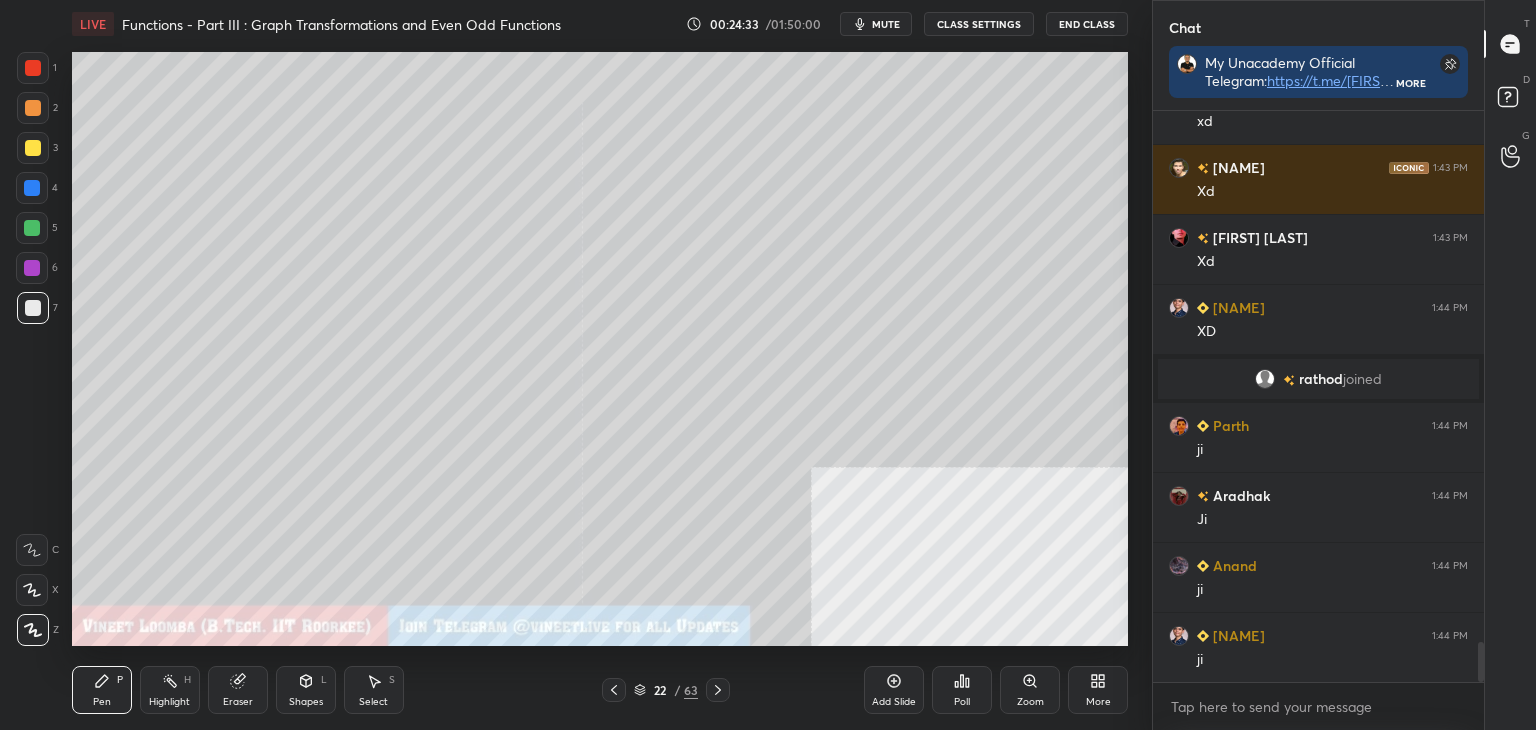 click on "Pen P" at bounding box center (102, 690) 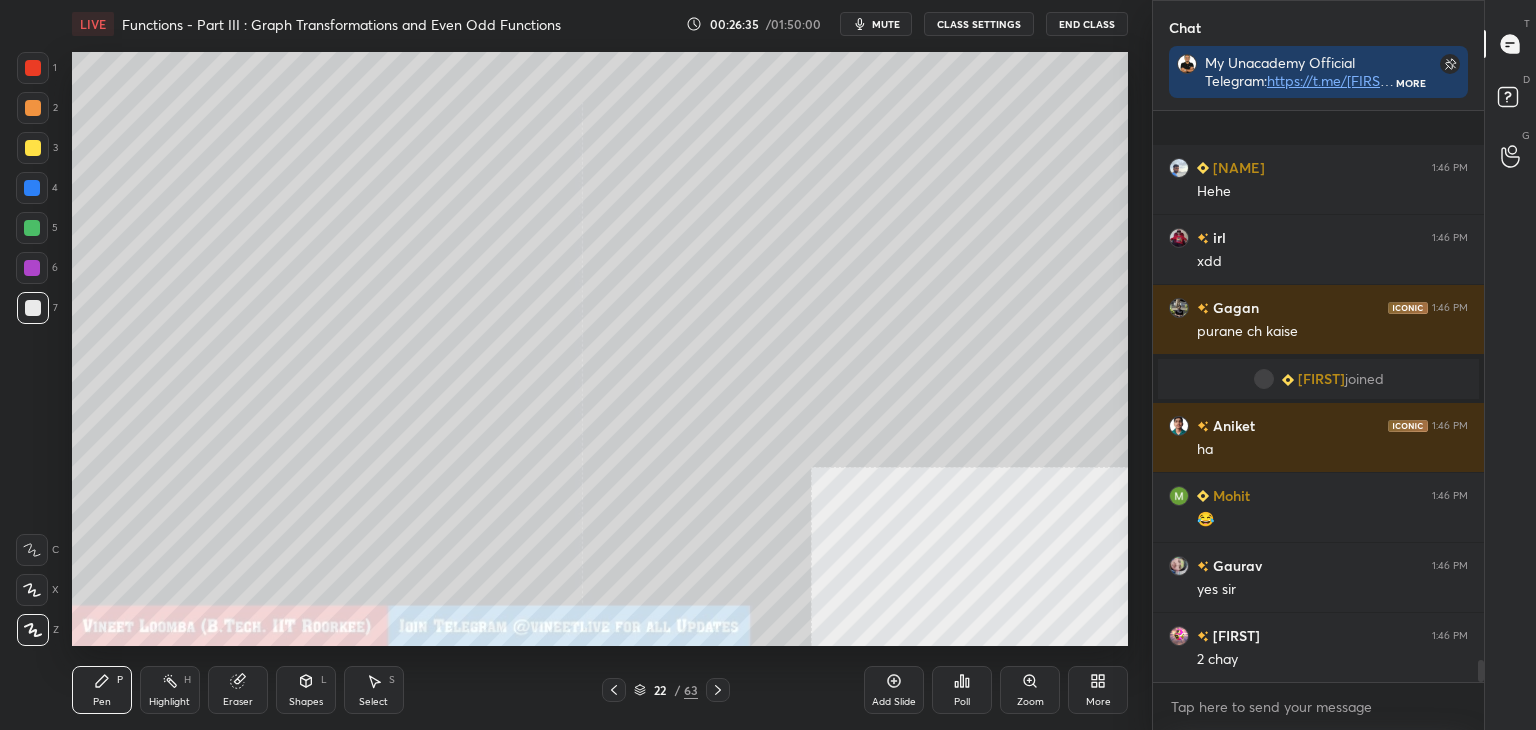 scroll, scrollTop: 14596, scrollLeft: 0, axis: vertical 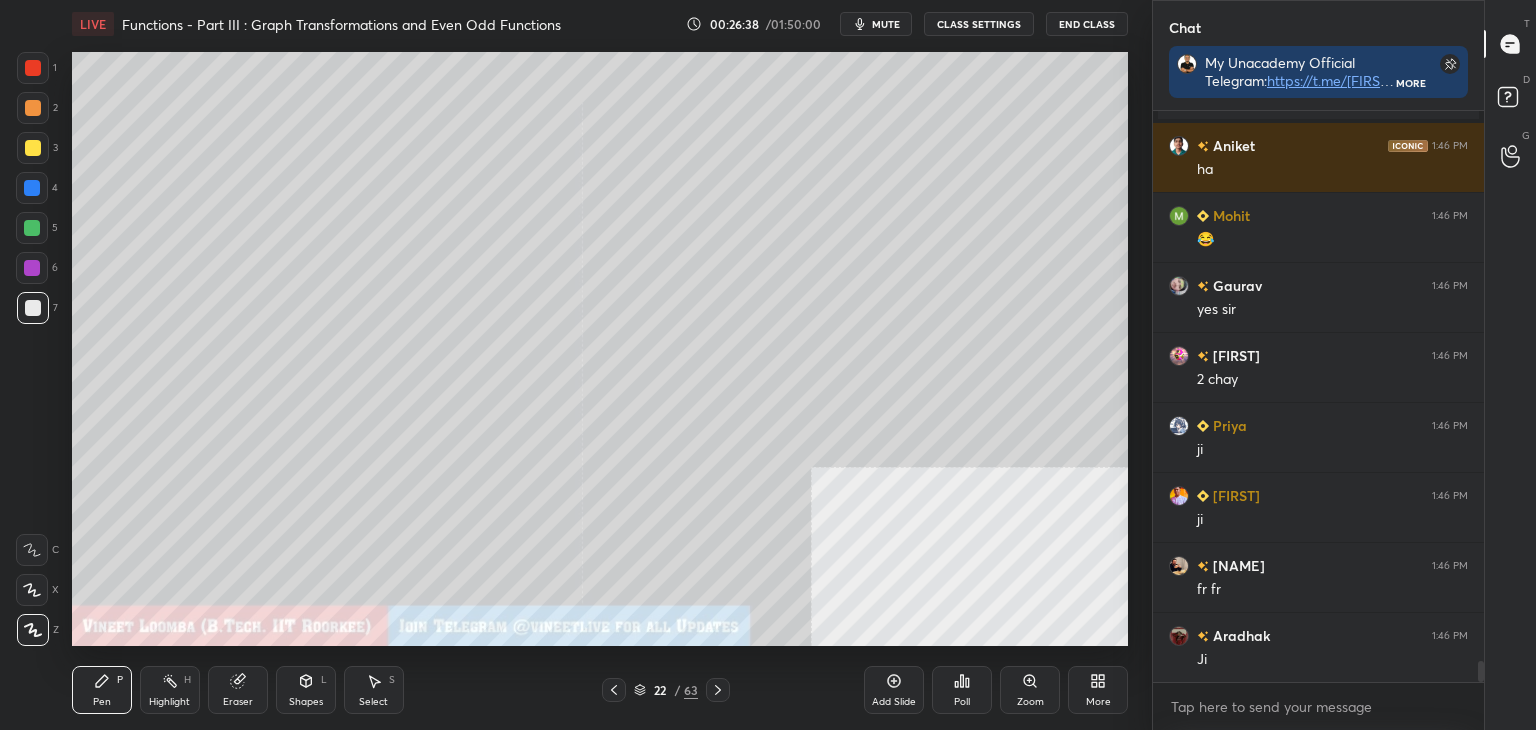 drag, startPoint x: 240, startPoint y: 681, endPoint x: 224, endPoint y: 668, distance: 20.615528 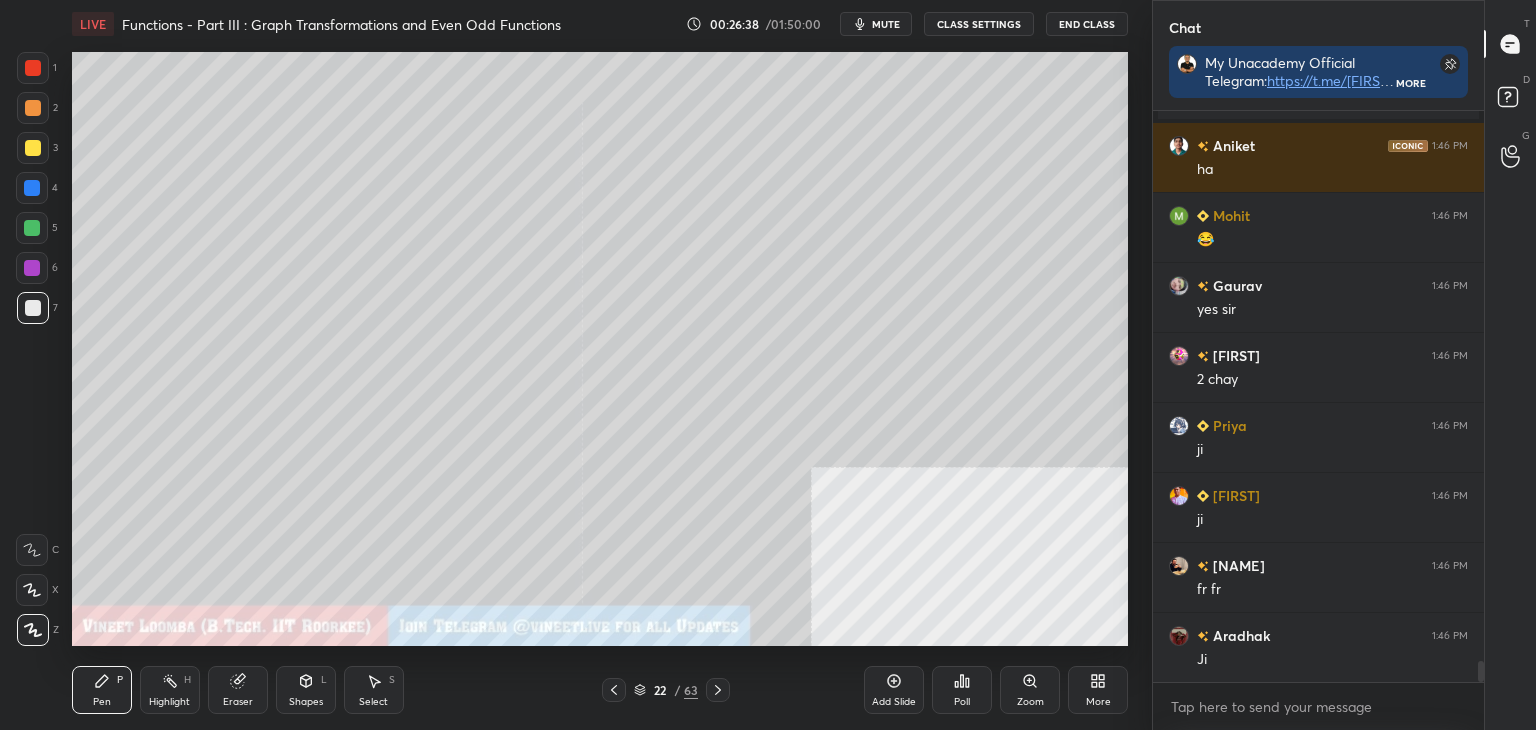 click 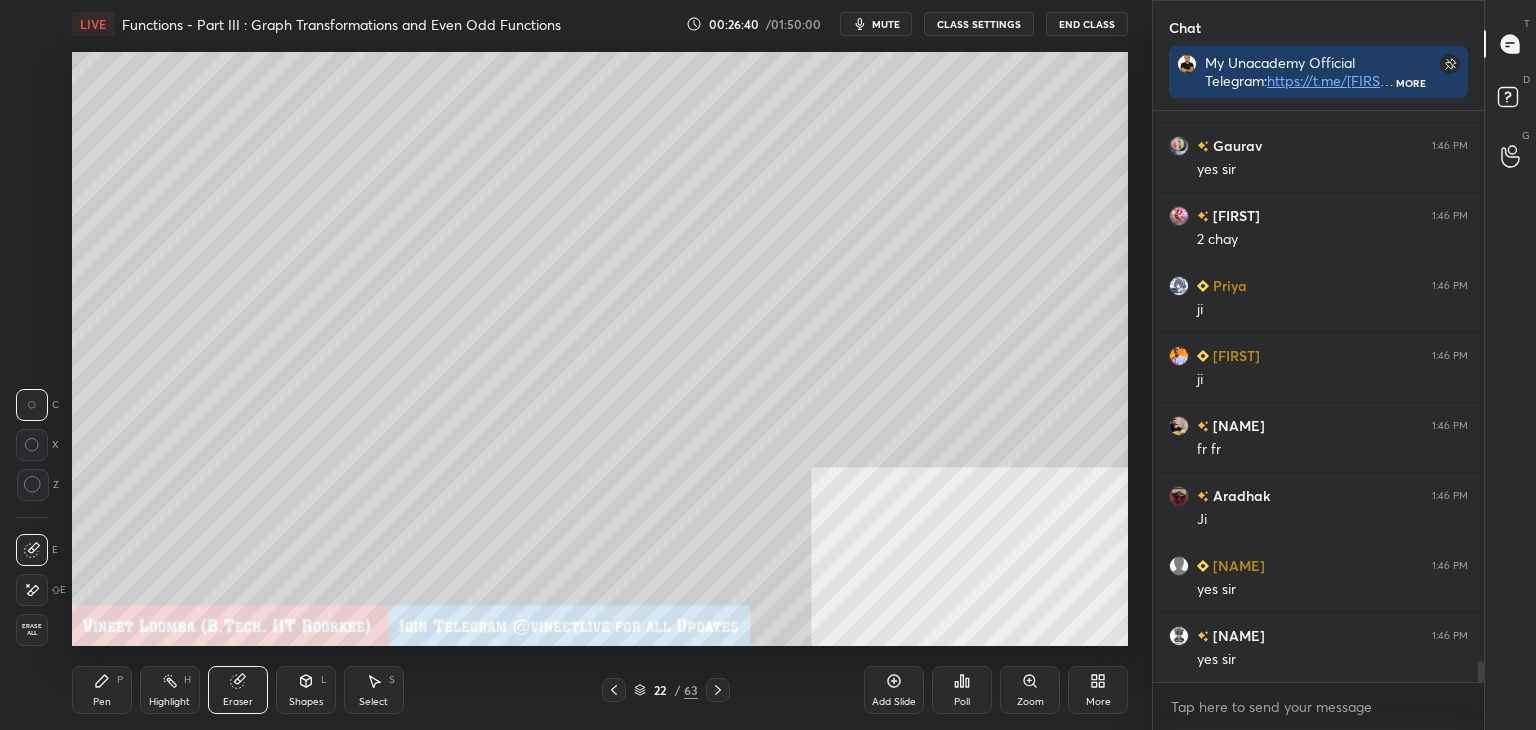 click at bounding box center [32, 590] 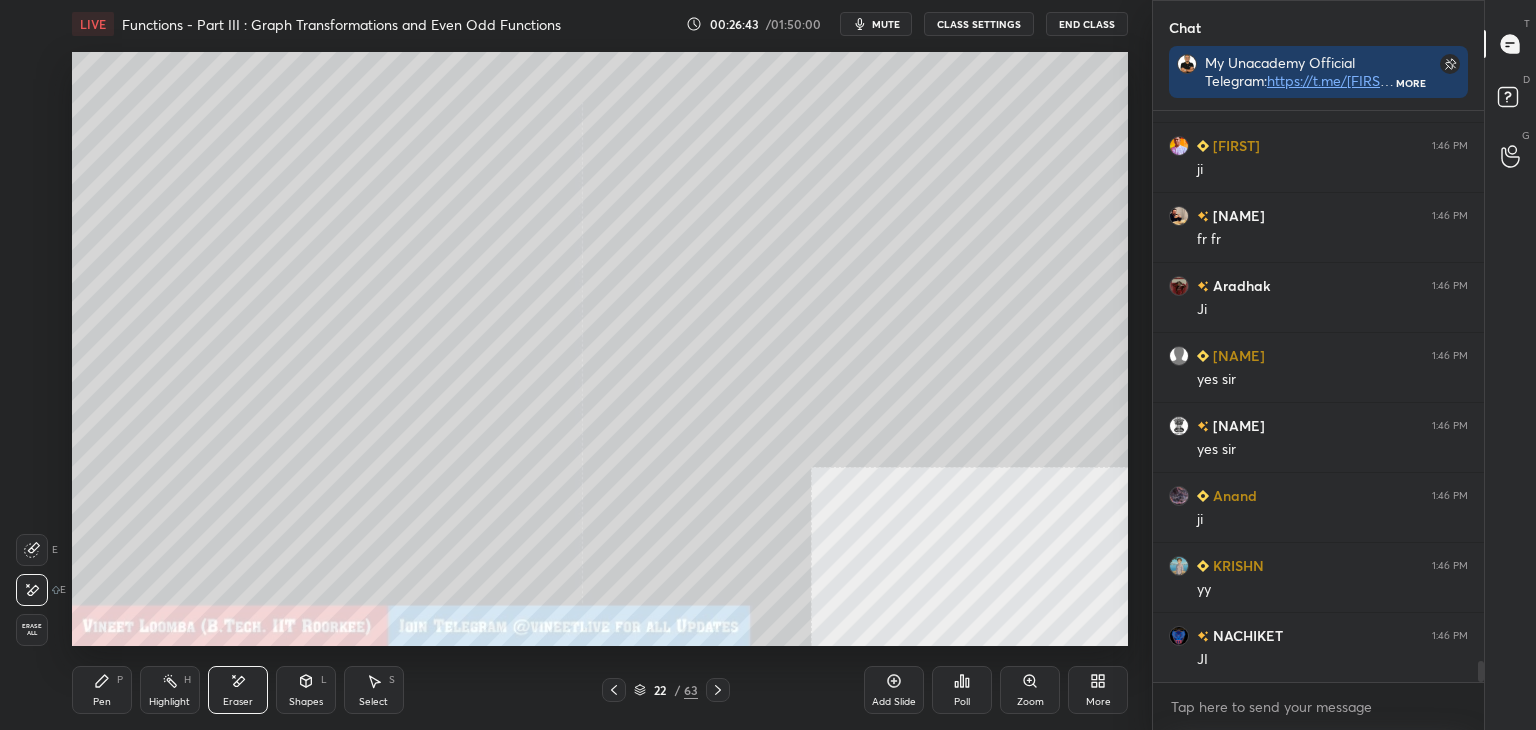 click on "Pen P" at bounding box center [102, 690] 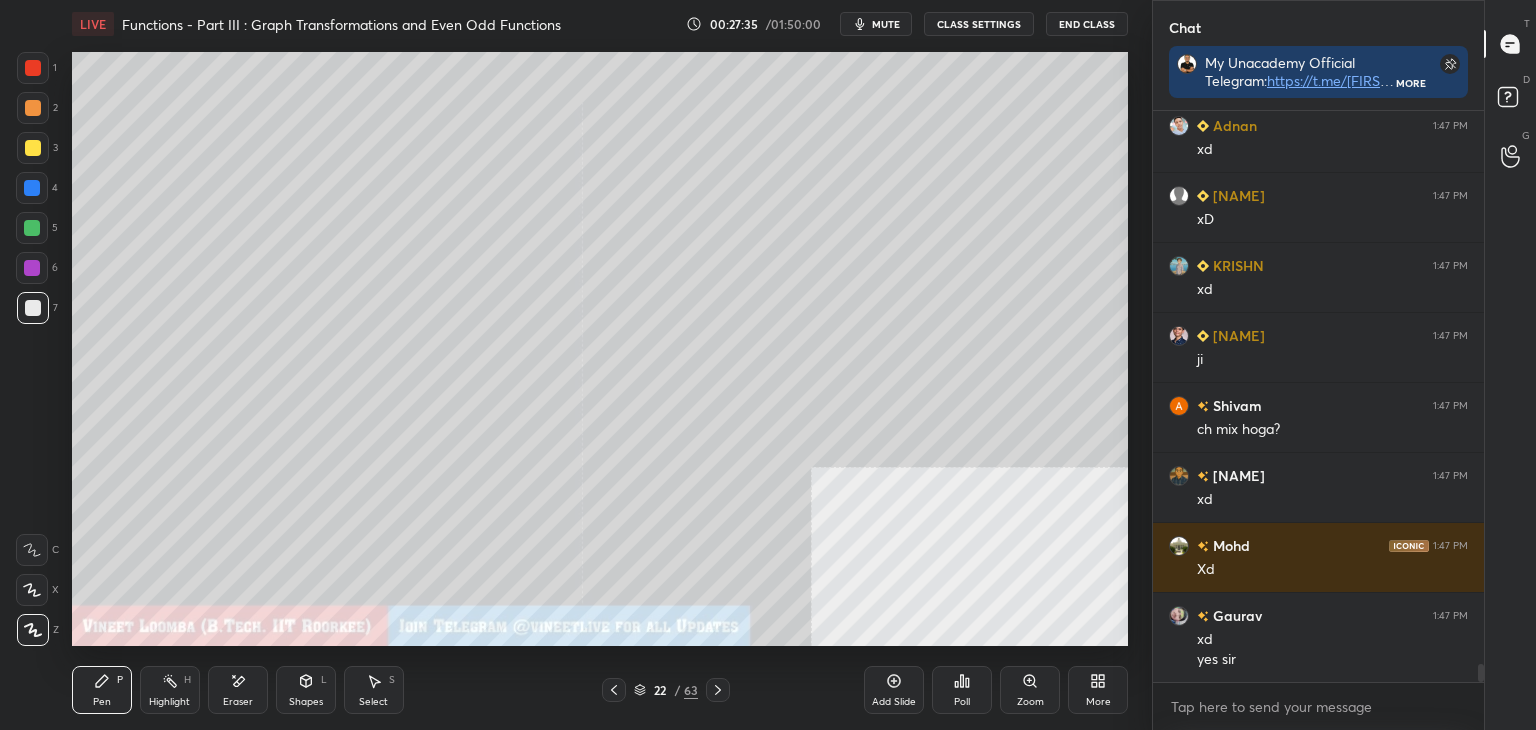 scroll, scrollTop: 17364, scrollLeft: 0, axis: vertical 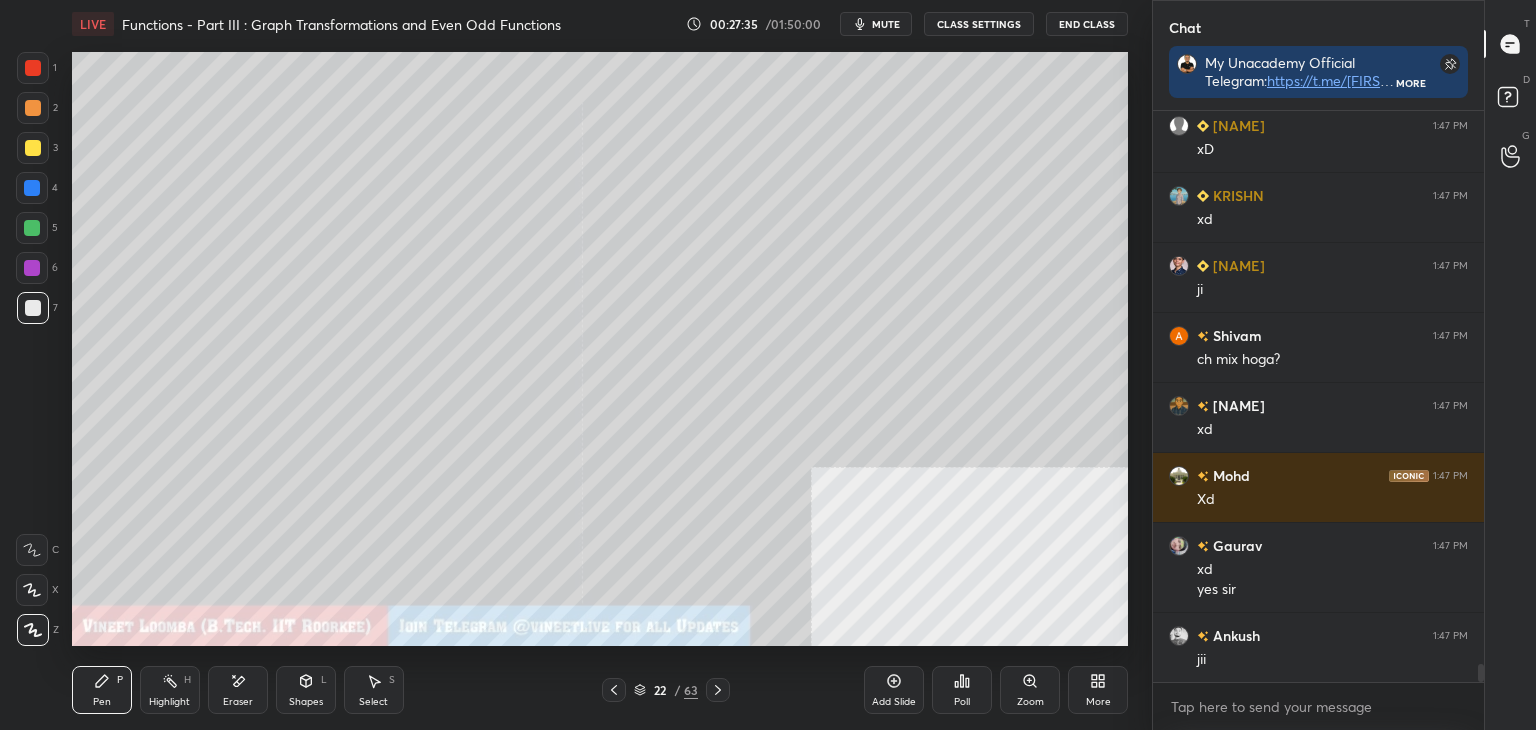 drag, startPoint x: 244, startPoint y: 699, endPoint x: 261, endPoint y: 649, distance: 52.810986 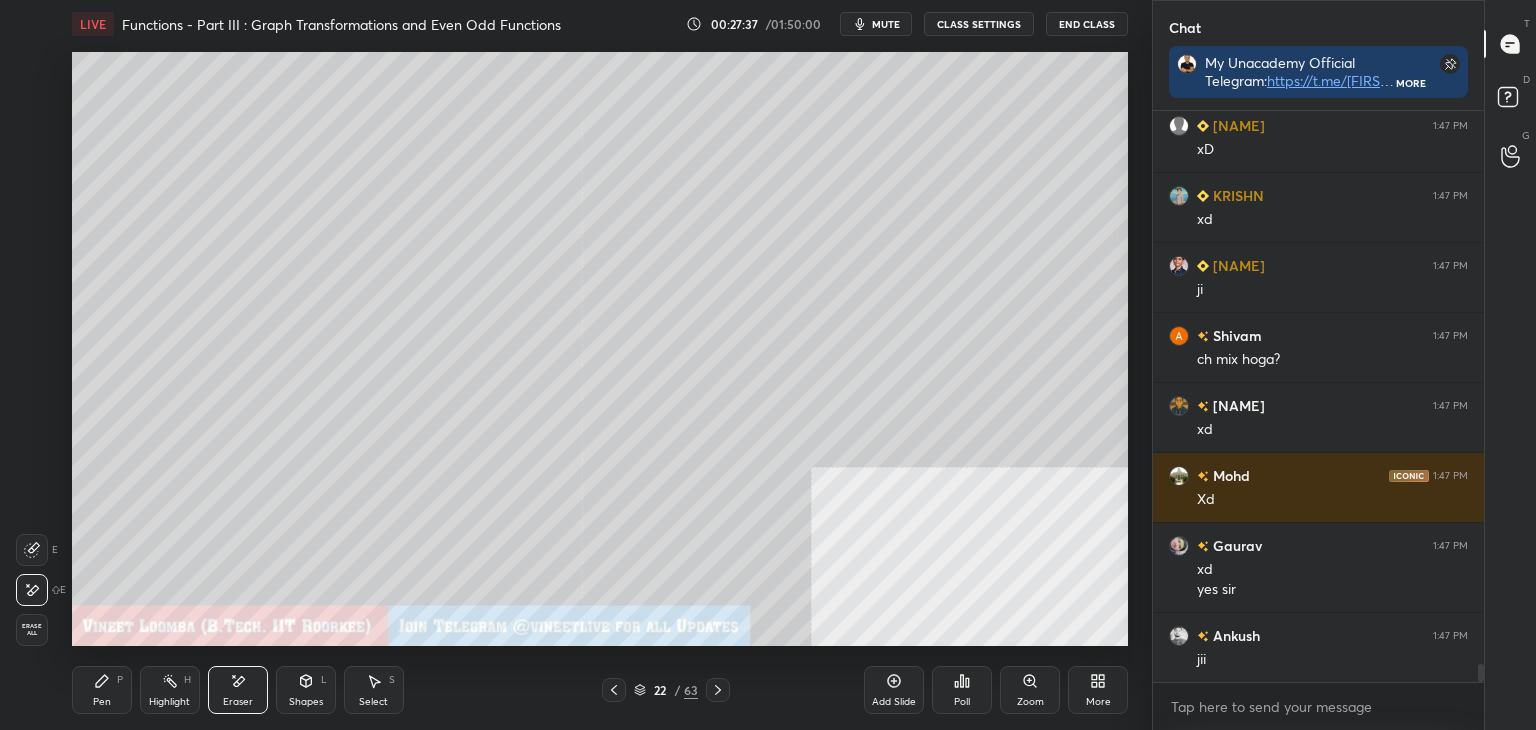 click on "Pen P" at bounding box center (102, 690) 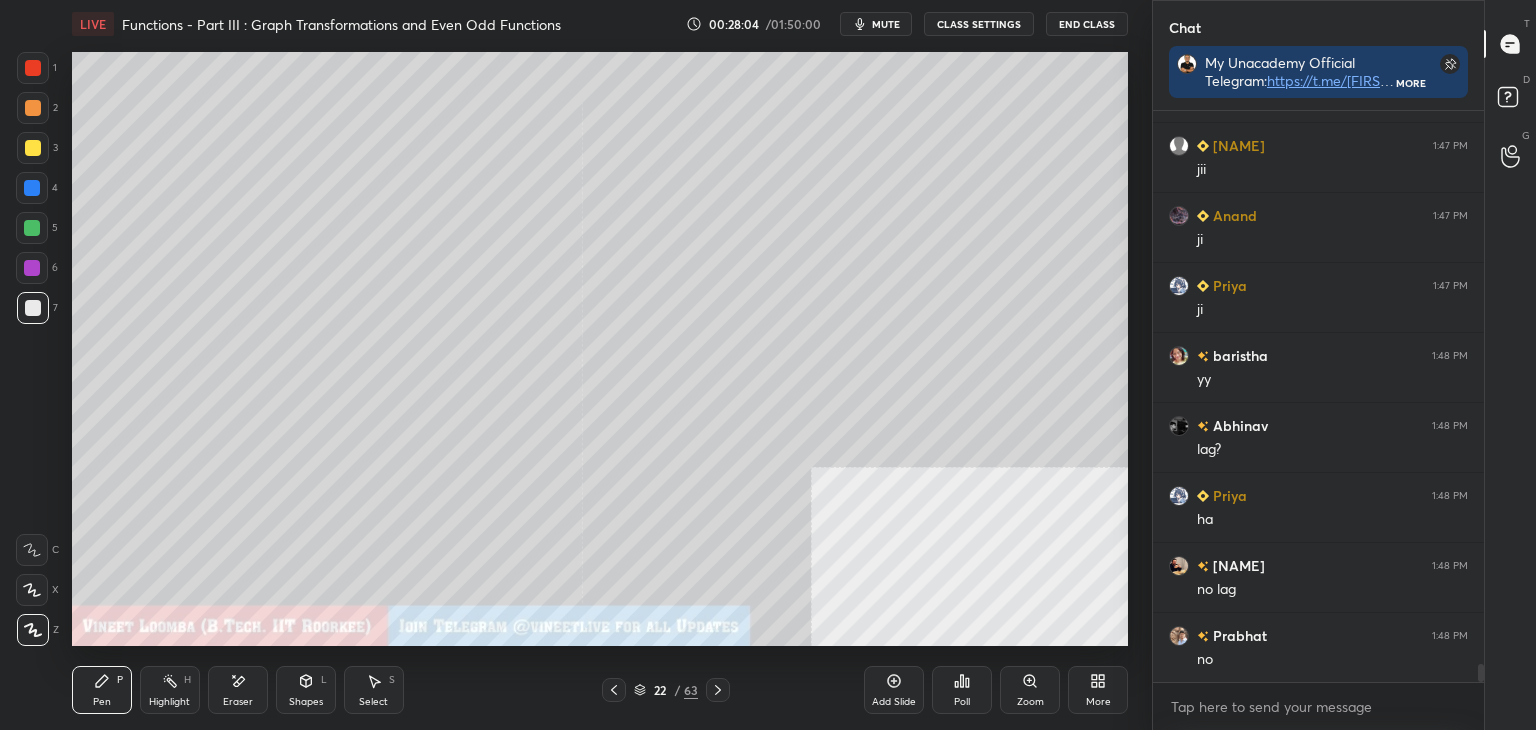 scroll, scrollTop: 18064, scrollLeft: 0, axis: vertical 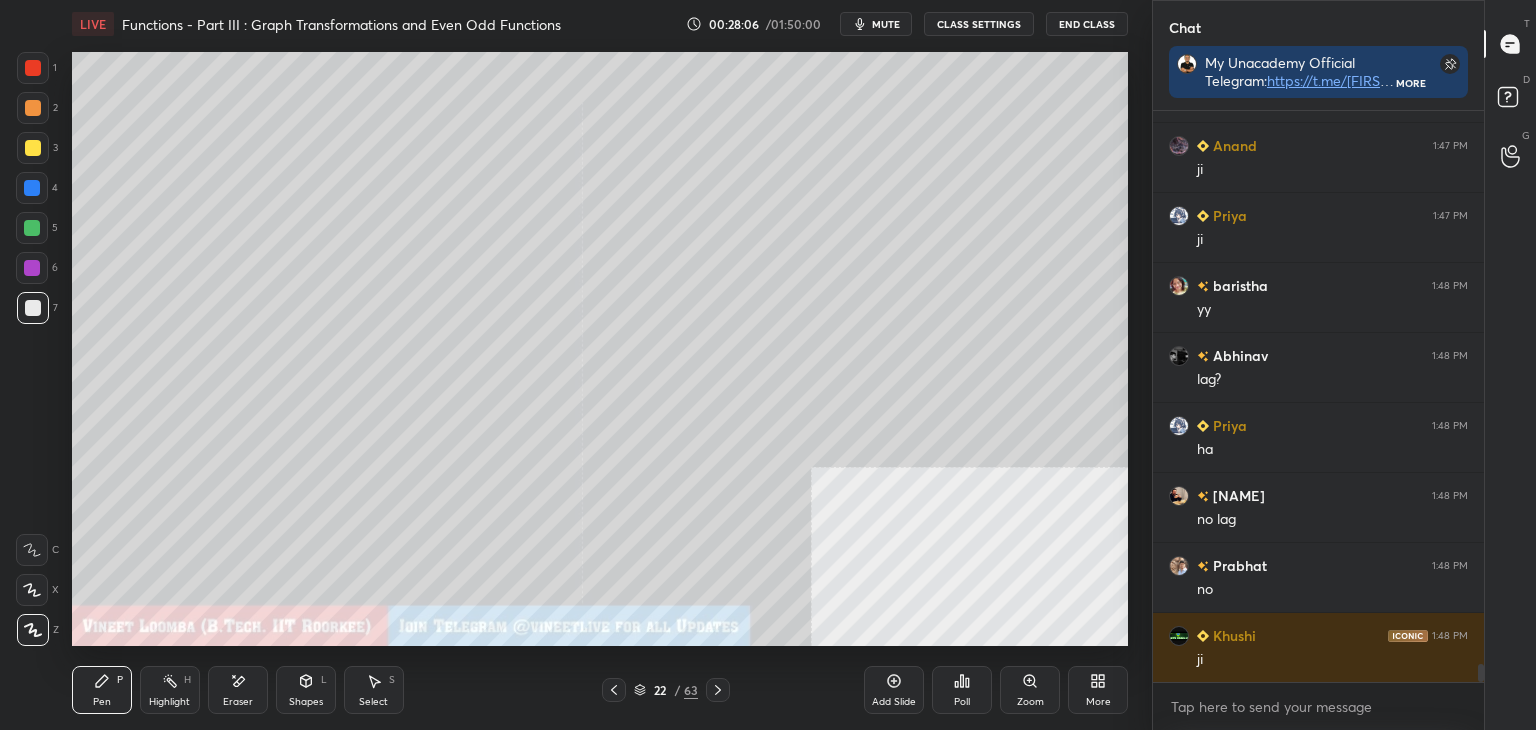 click on "Eraser" at bounding box center [238, 702] 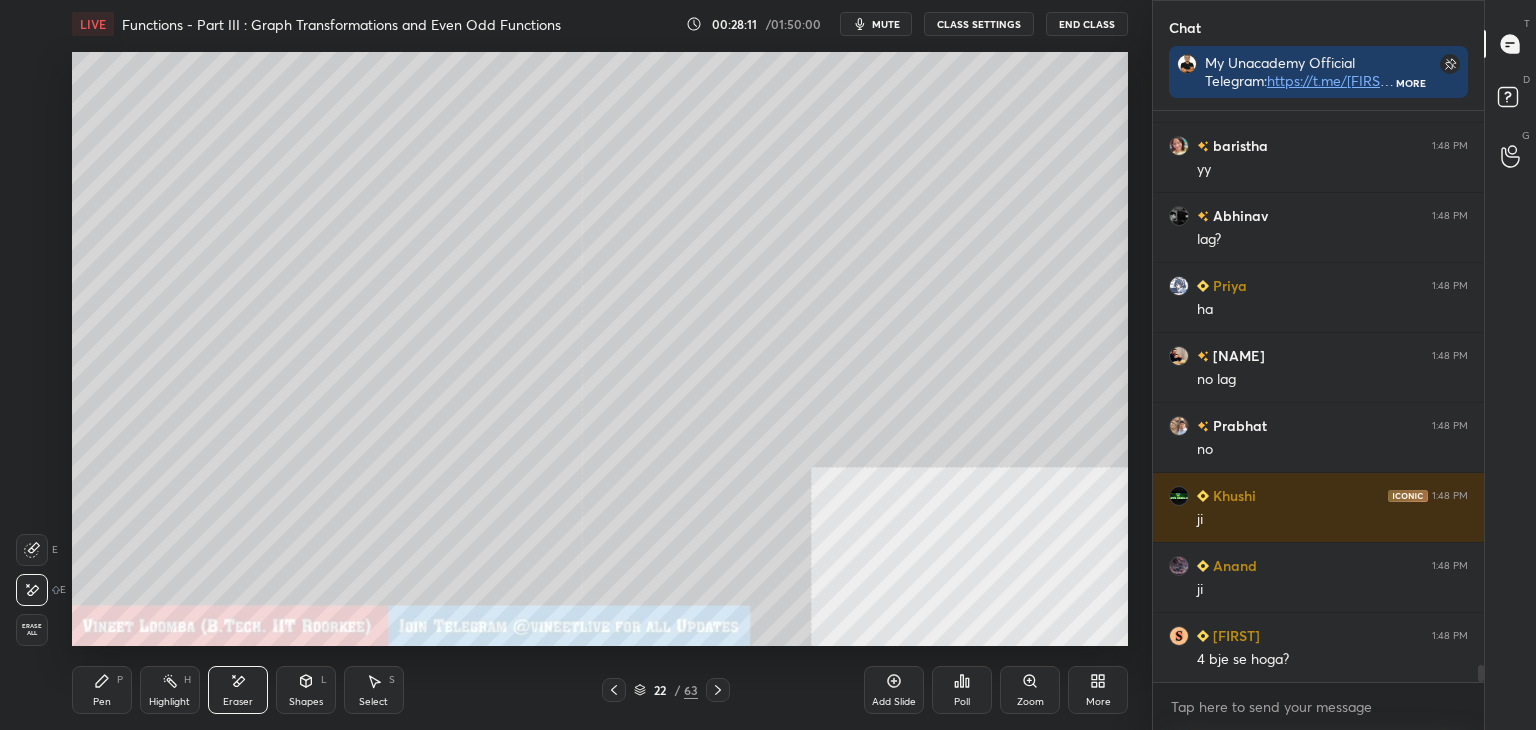 scroll, scrollTop: 18274, scrollLeft: 0, axis: vertical 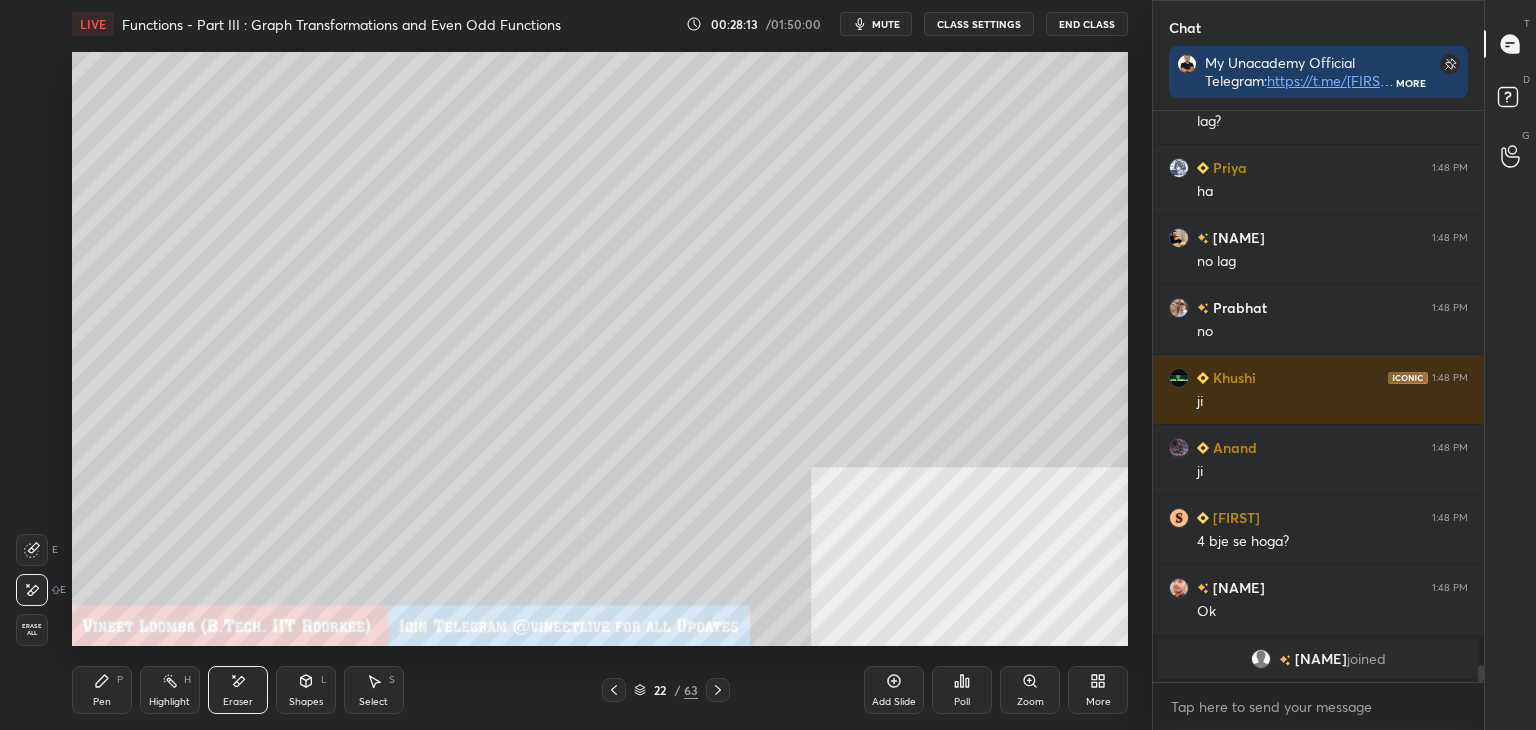 click on "P" at bounding box center [120, 680] 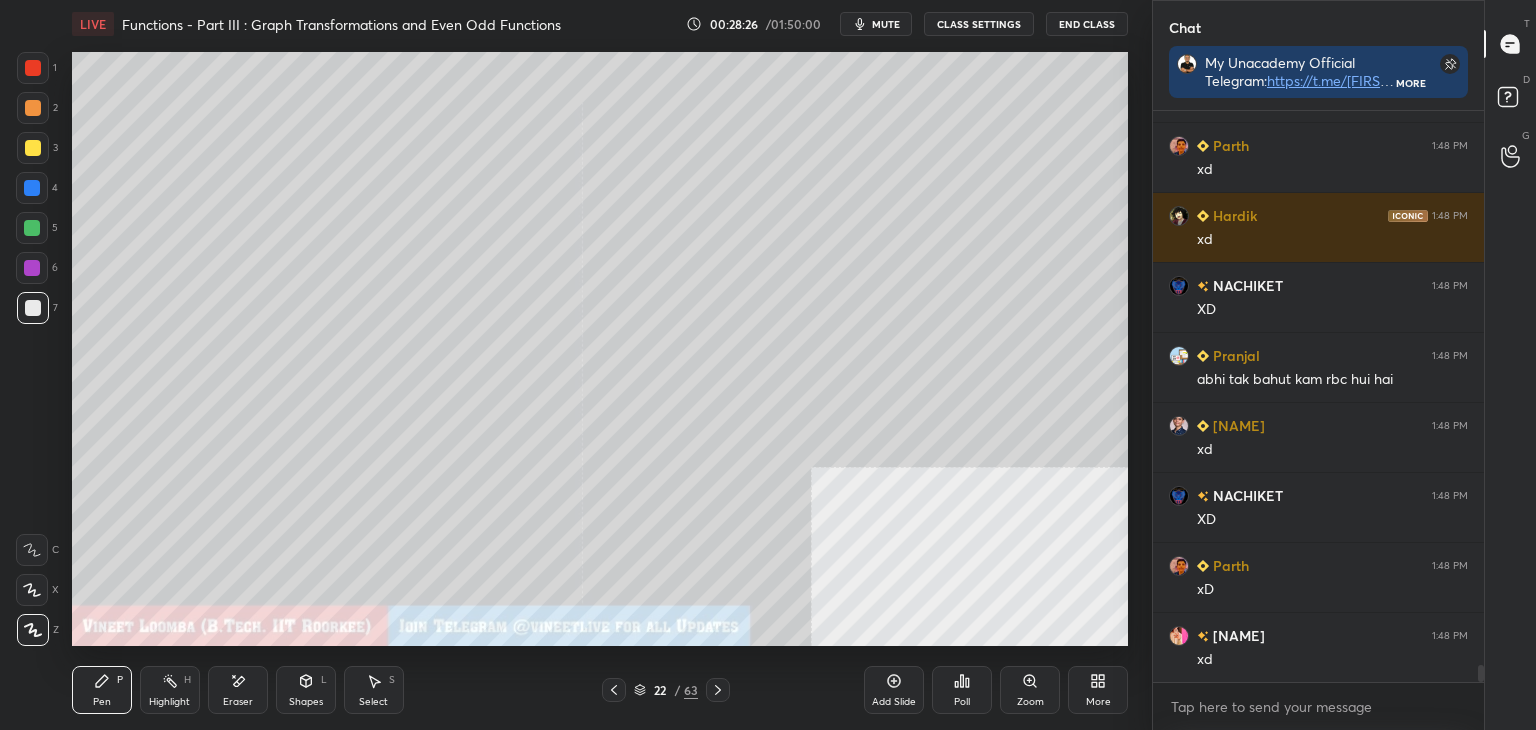 scroll, scrollTop: 19046, scrollLeft: 0, axis: vertical 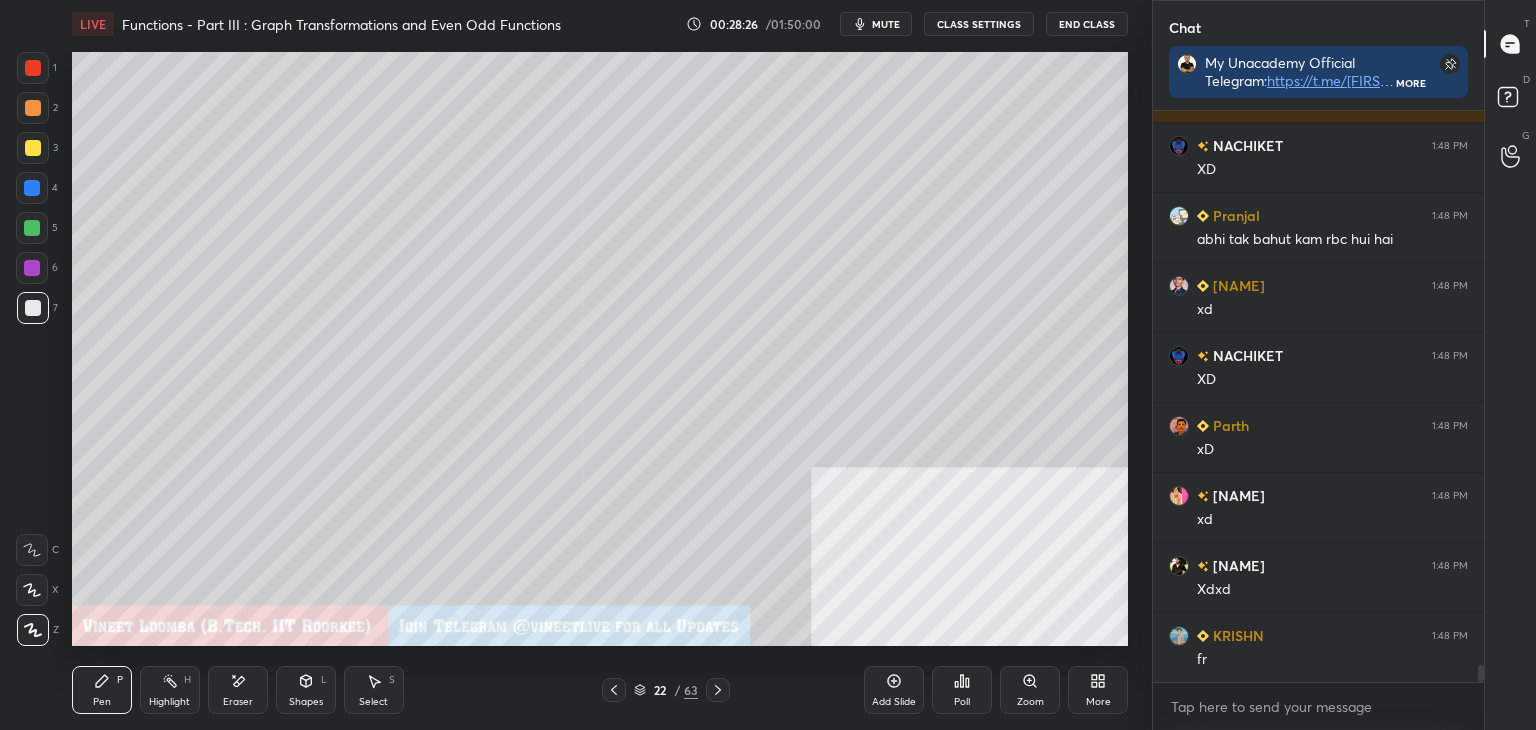click on "Pen P" at bounding box center [102, 690] 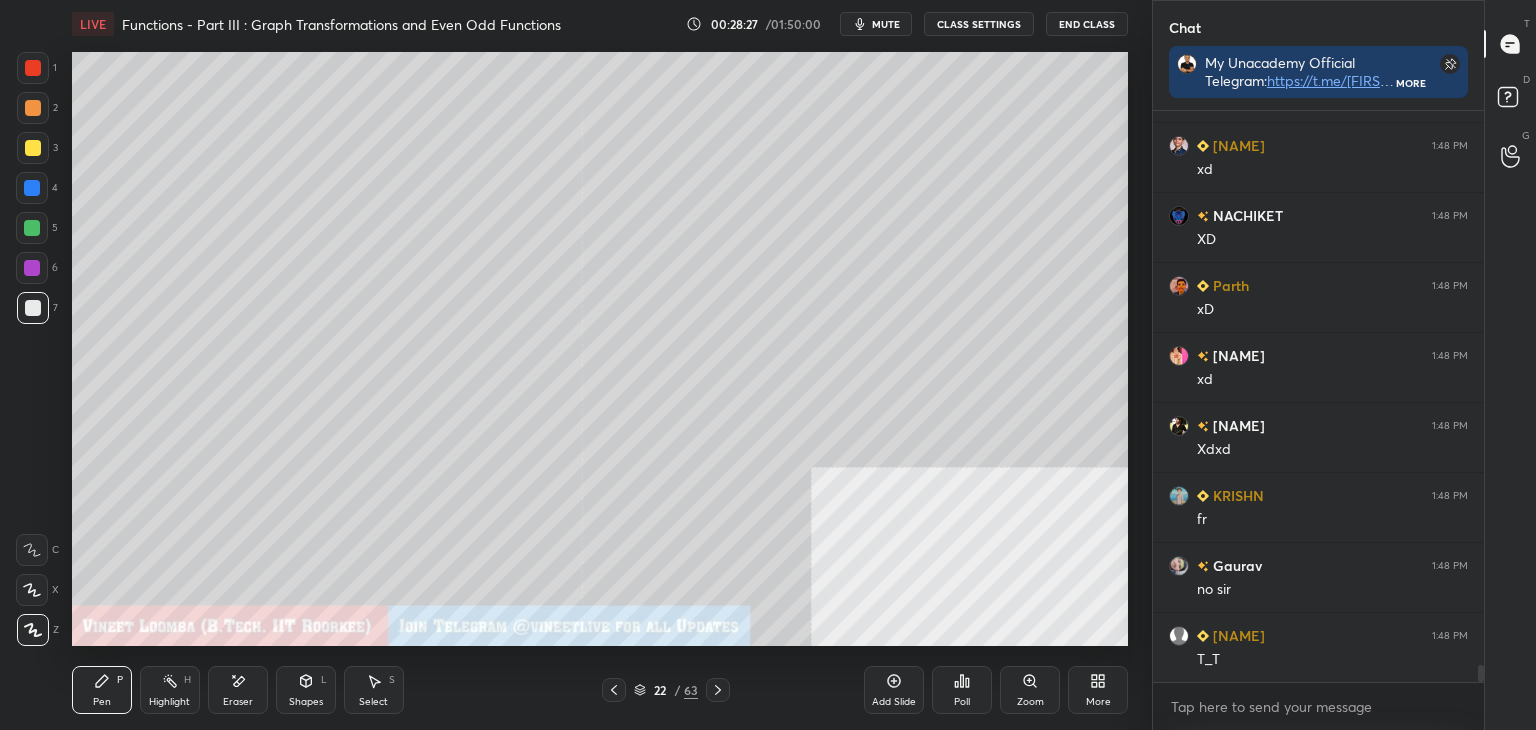 drag, startPoint x: 28, startPoint y: 153, endPoint x: 34, endPoint y: 139, distance: 15.231546 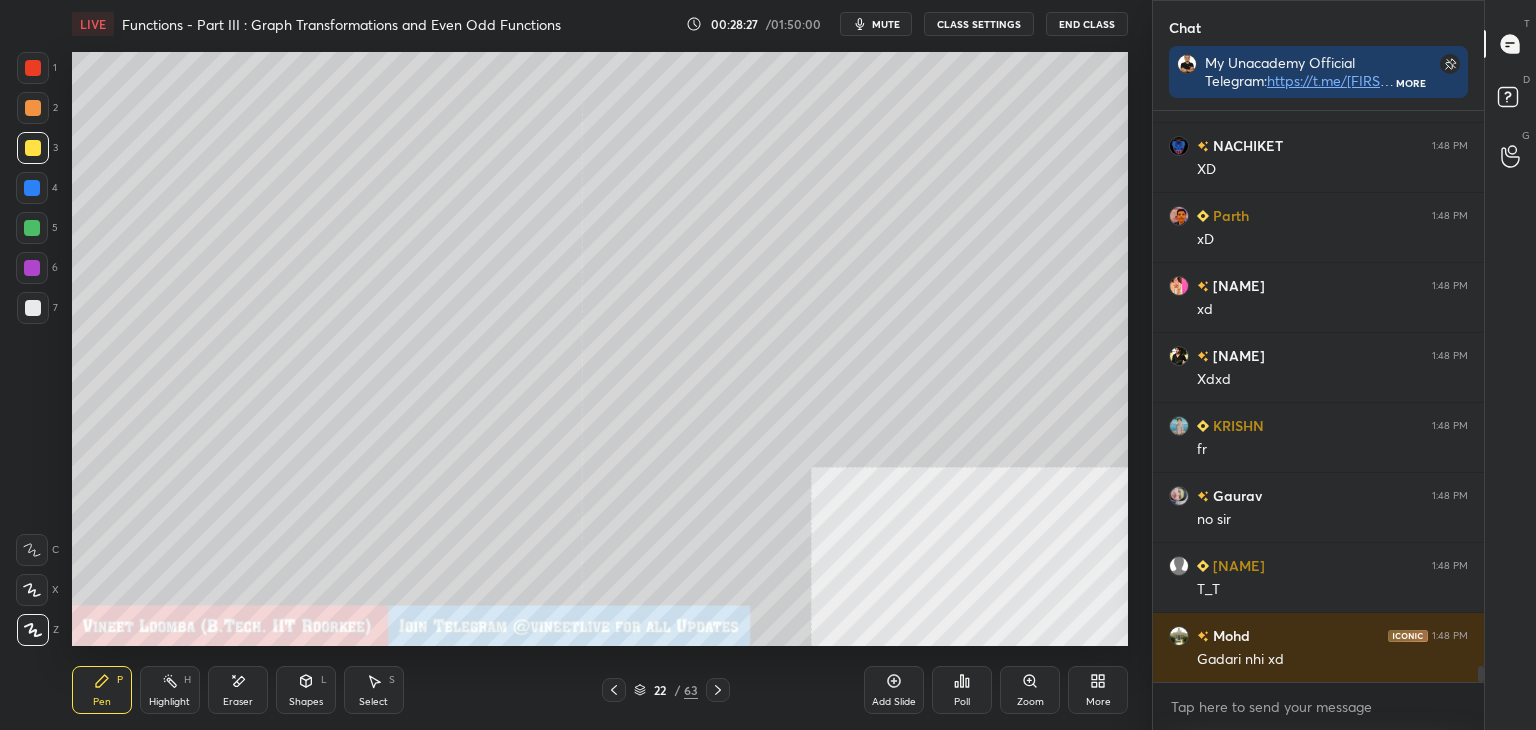 click at bounding box center (33, 108) 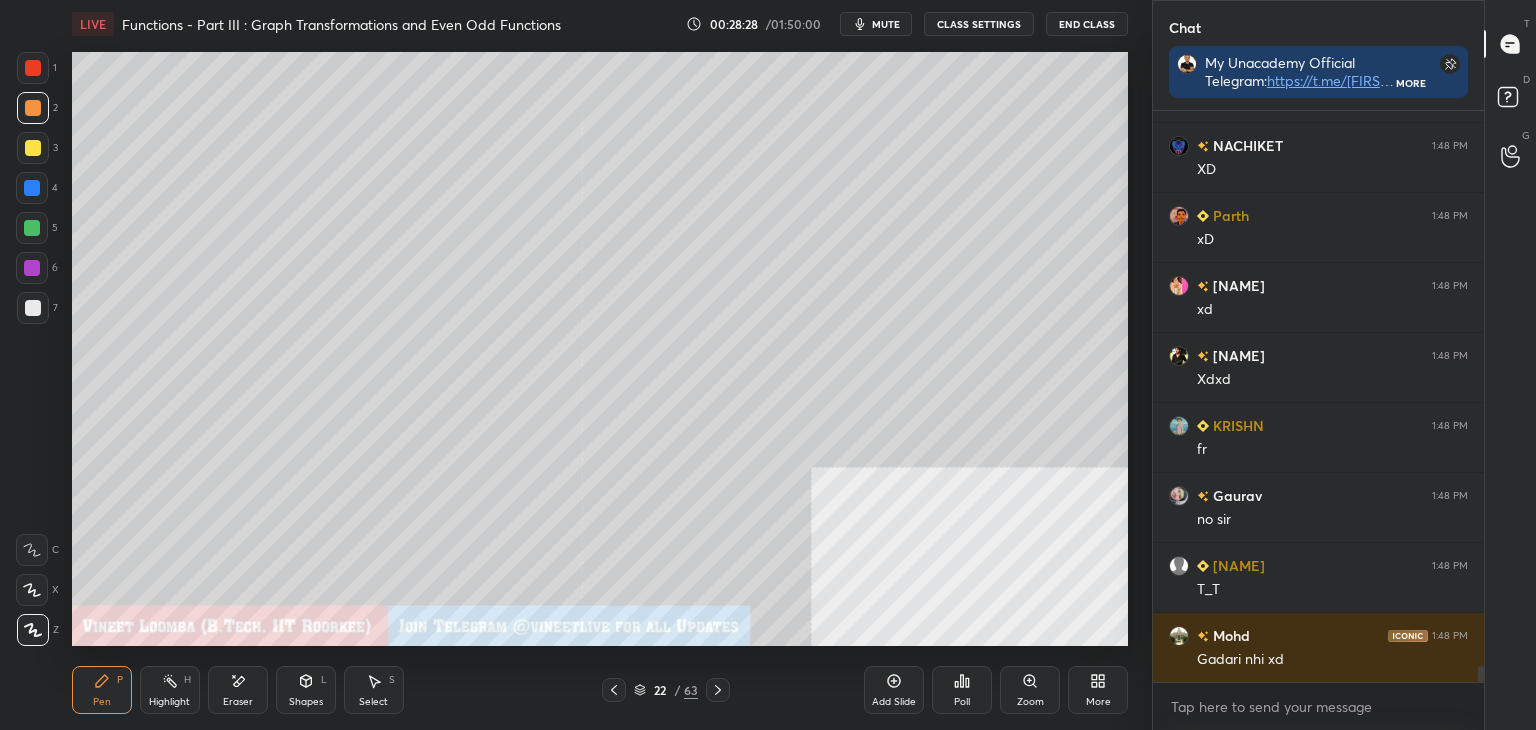 click on "7" at bounding box center (37, 312) 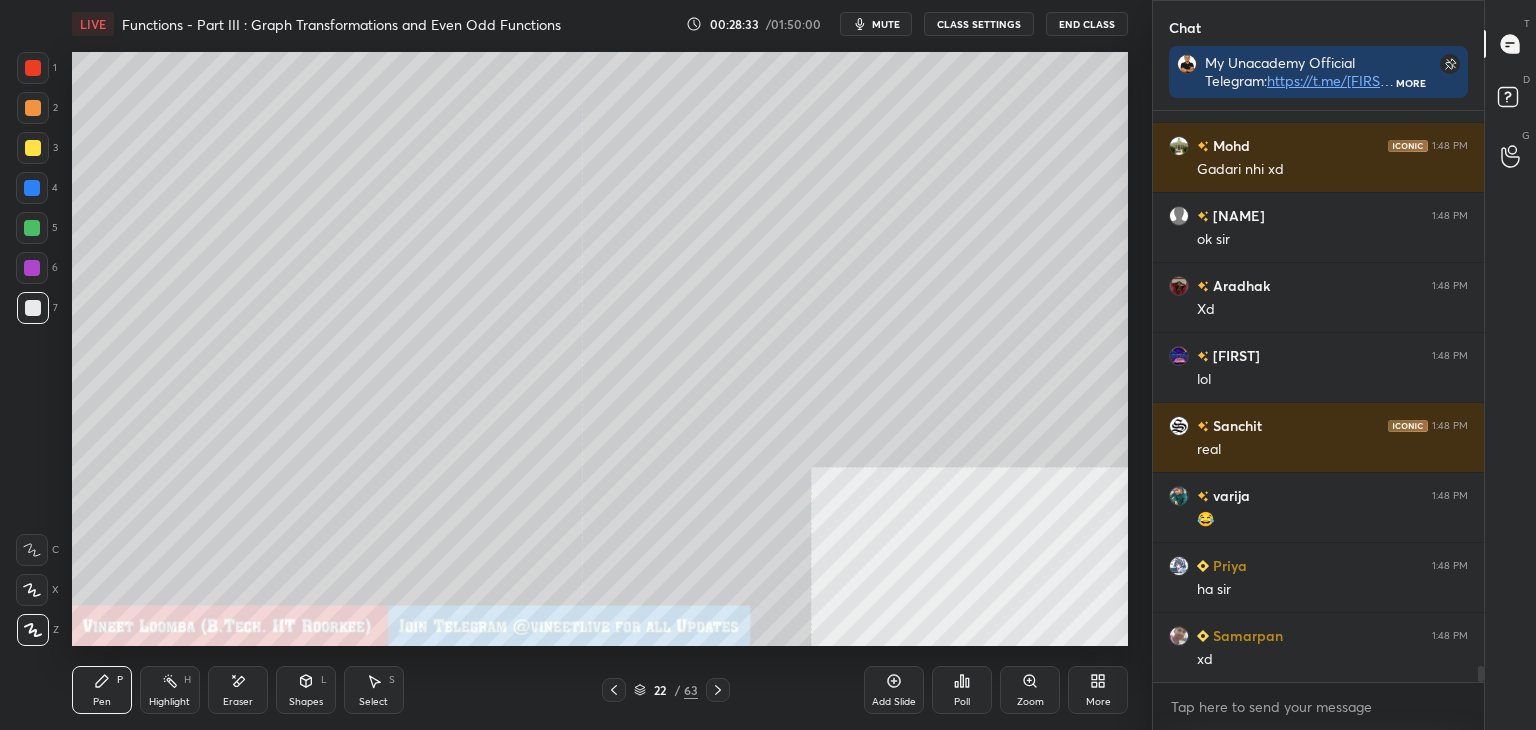 scroll, scrollTop: 19886, scrollLeft: 0, axis: vertical 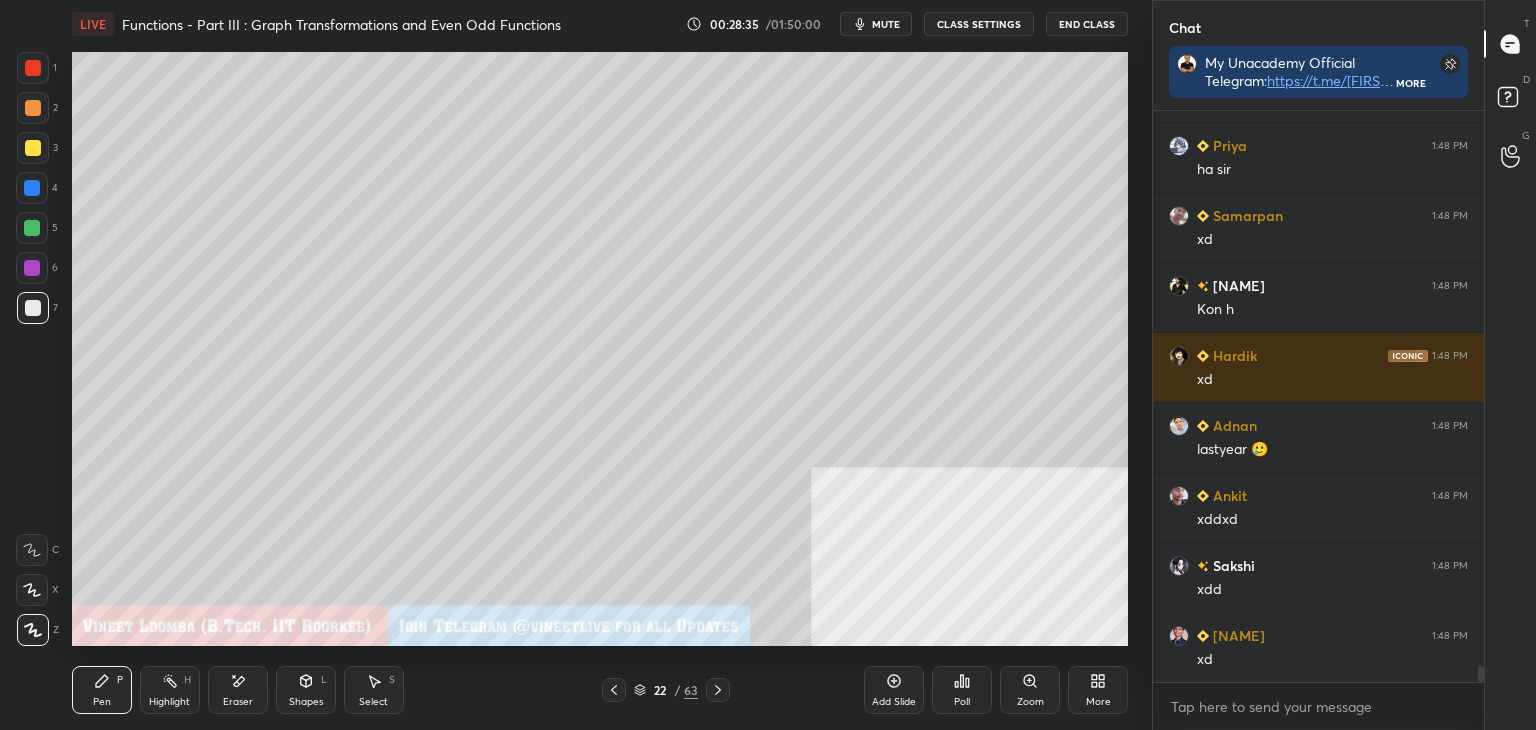 click 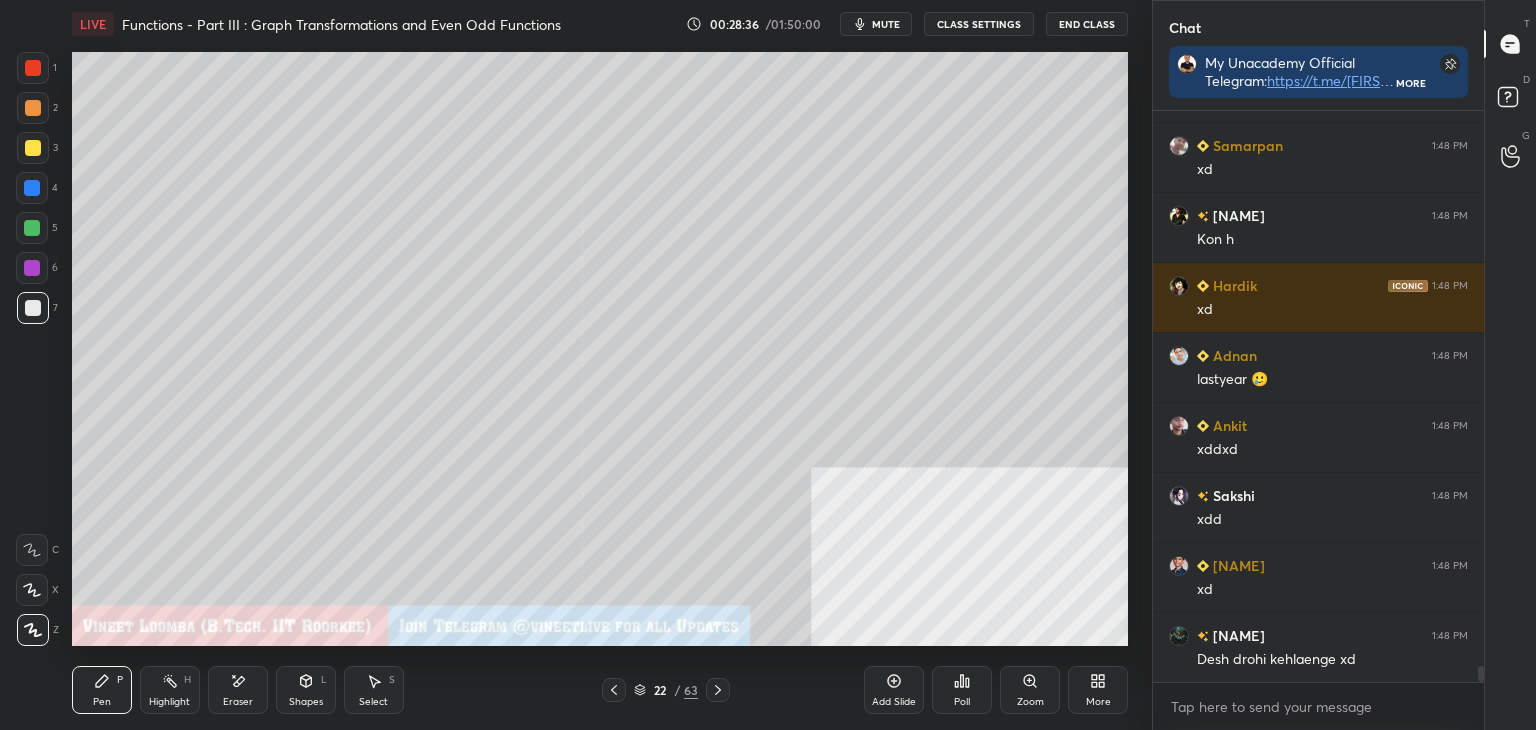 drag, startPoint x: 36, startPoint y: 313, endPoint x: 43, endPoint y: 221, distance: 92.26592 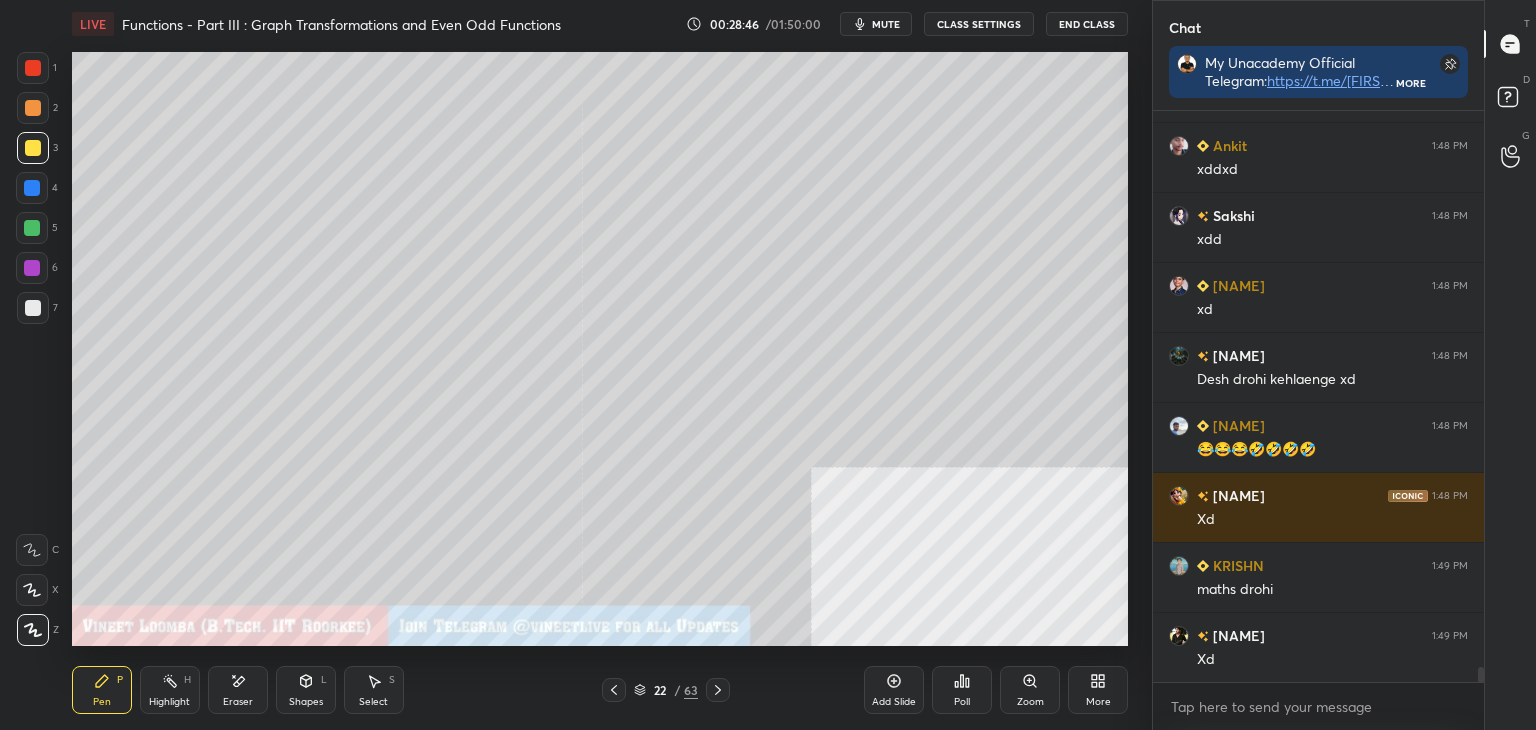 scroll, scrollTop: 20586, scrollLeft: 0, axis: vertical 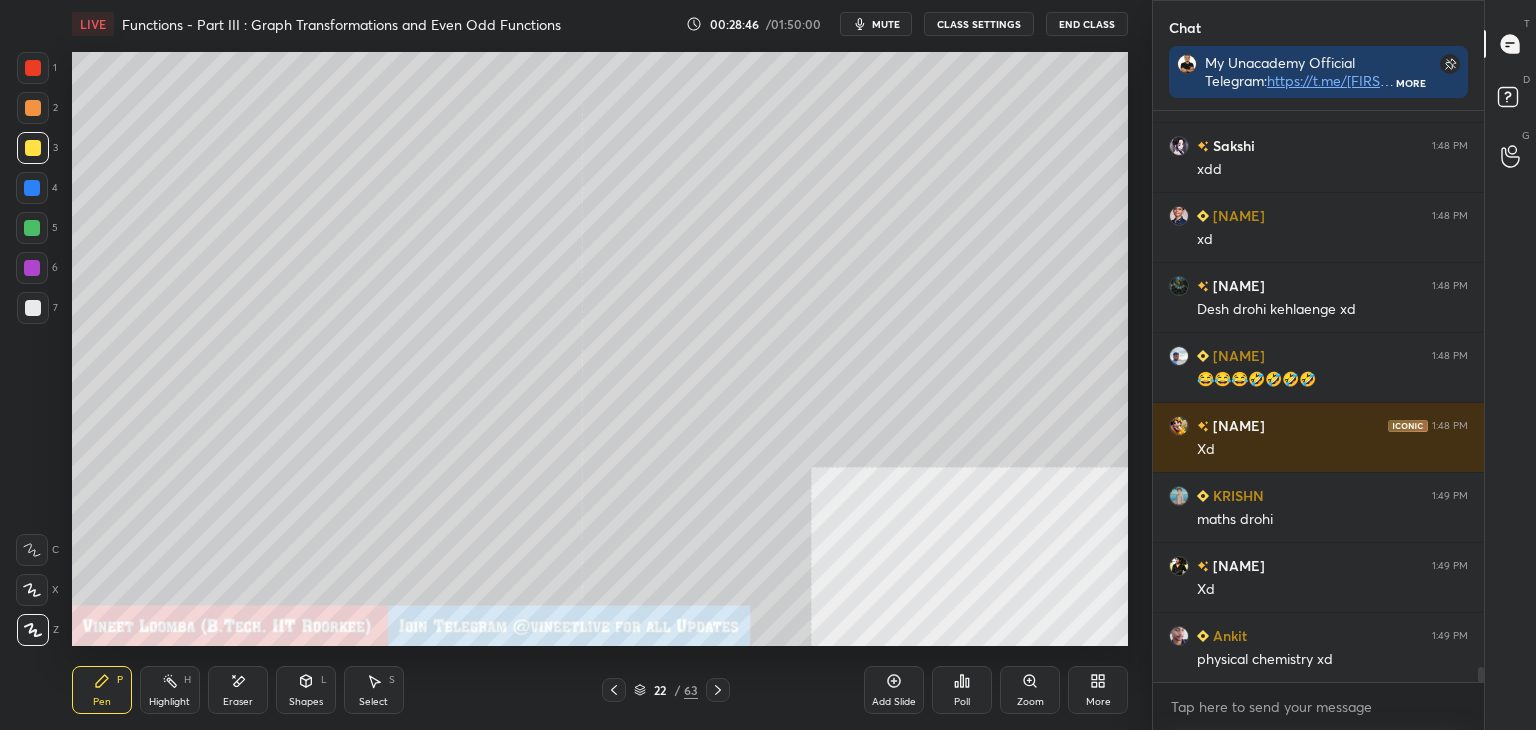 click on "Select" at bounding box center [373, 702] 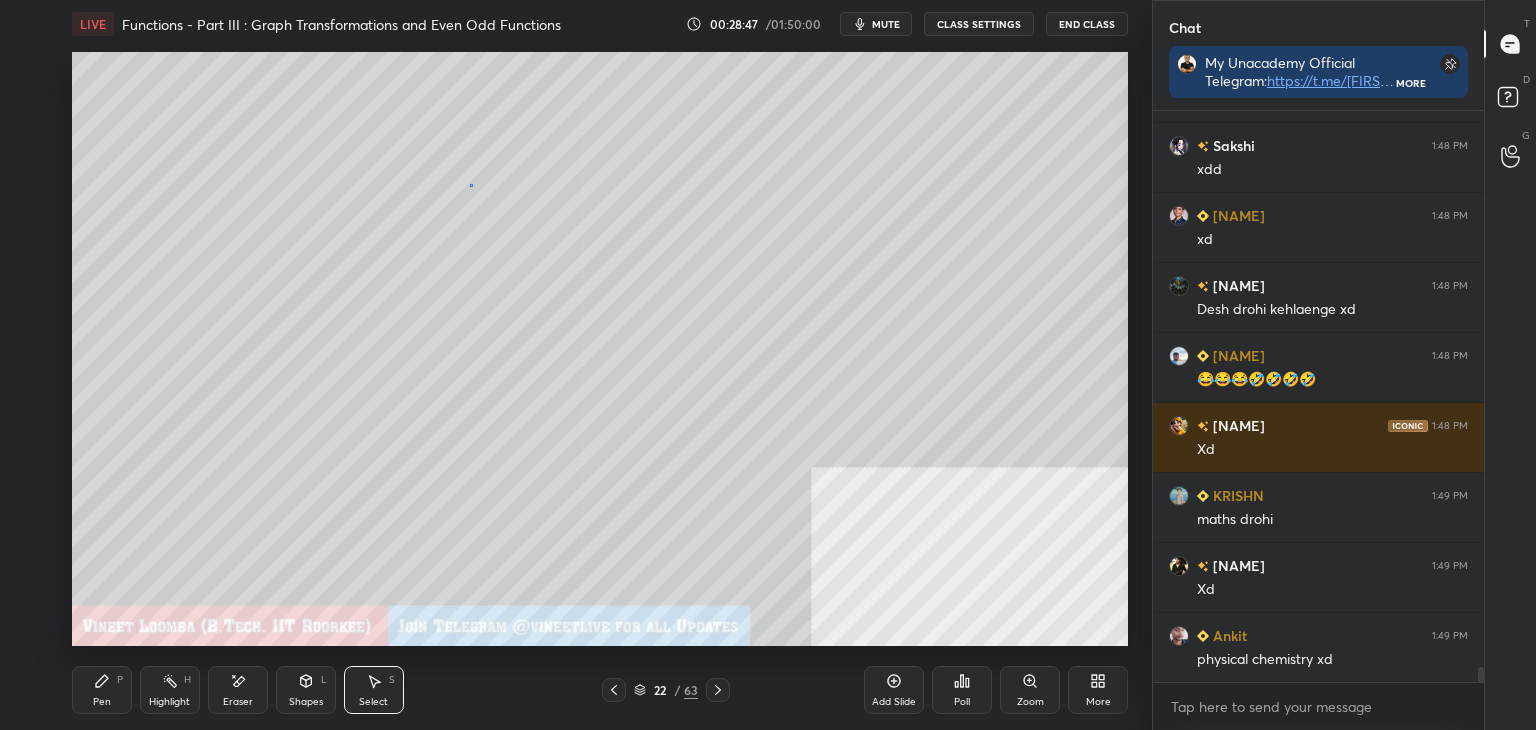 scroll, scrollTop: 20656, scrollLeft: 0, axis: vertical 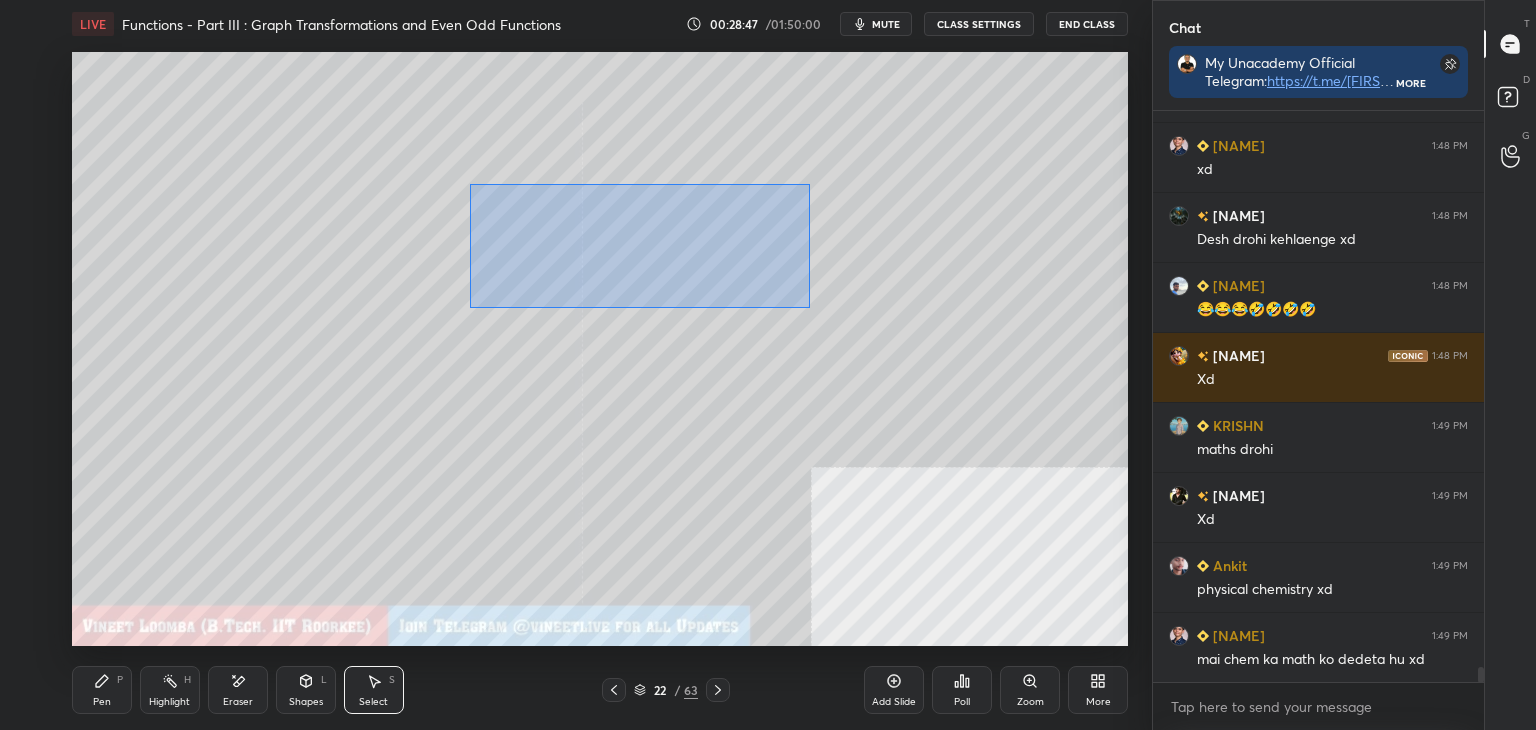 drag, startPoint x: 470, startPoint y: 184, endPoint x: 755, endPoint y: 249, distance: 292.31833 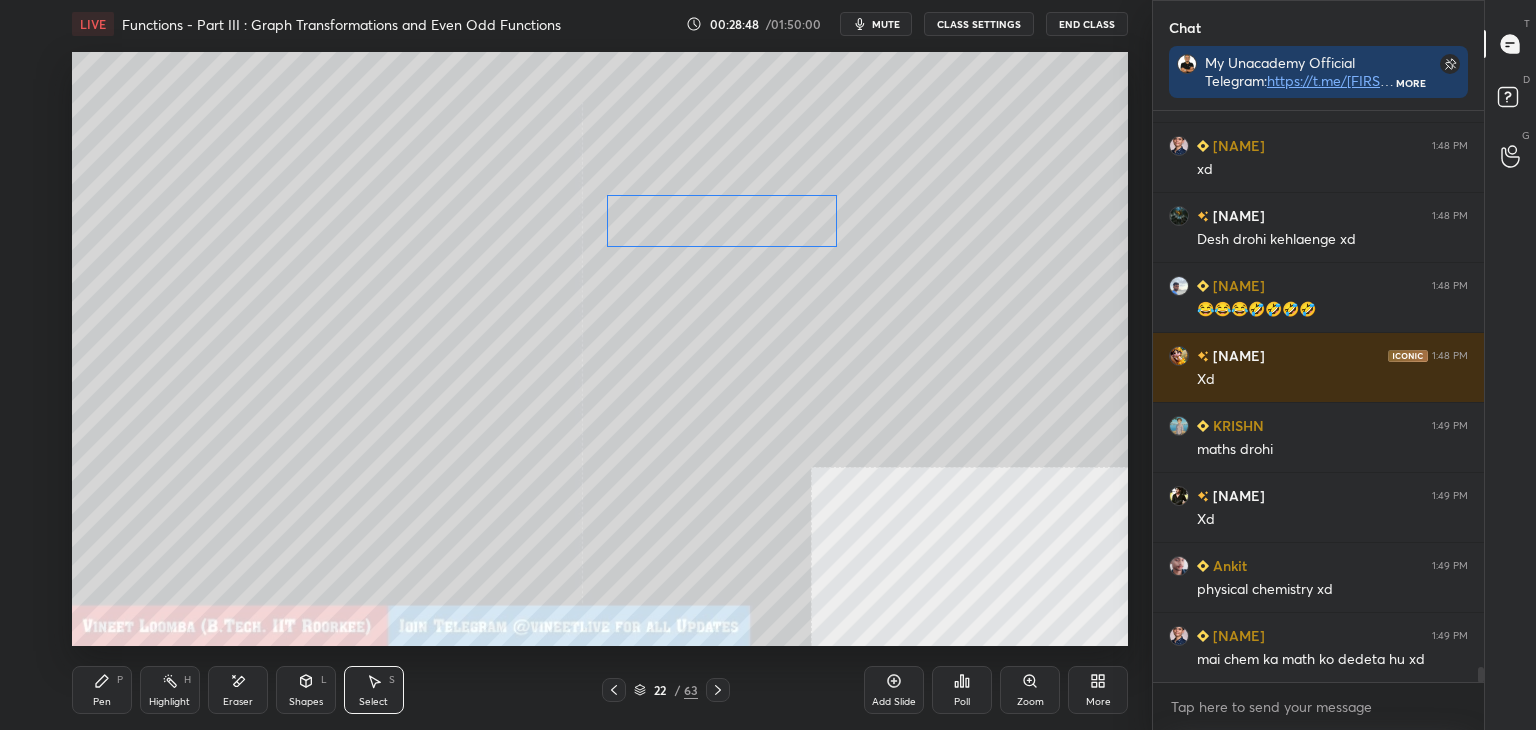 drag, startPoint x: 763, startPoint y: 221, endPoint x: 836, endPoint y: 225, distance: 73.109505 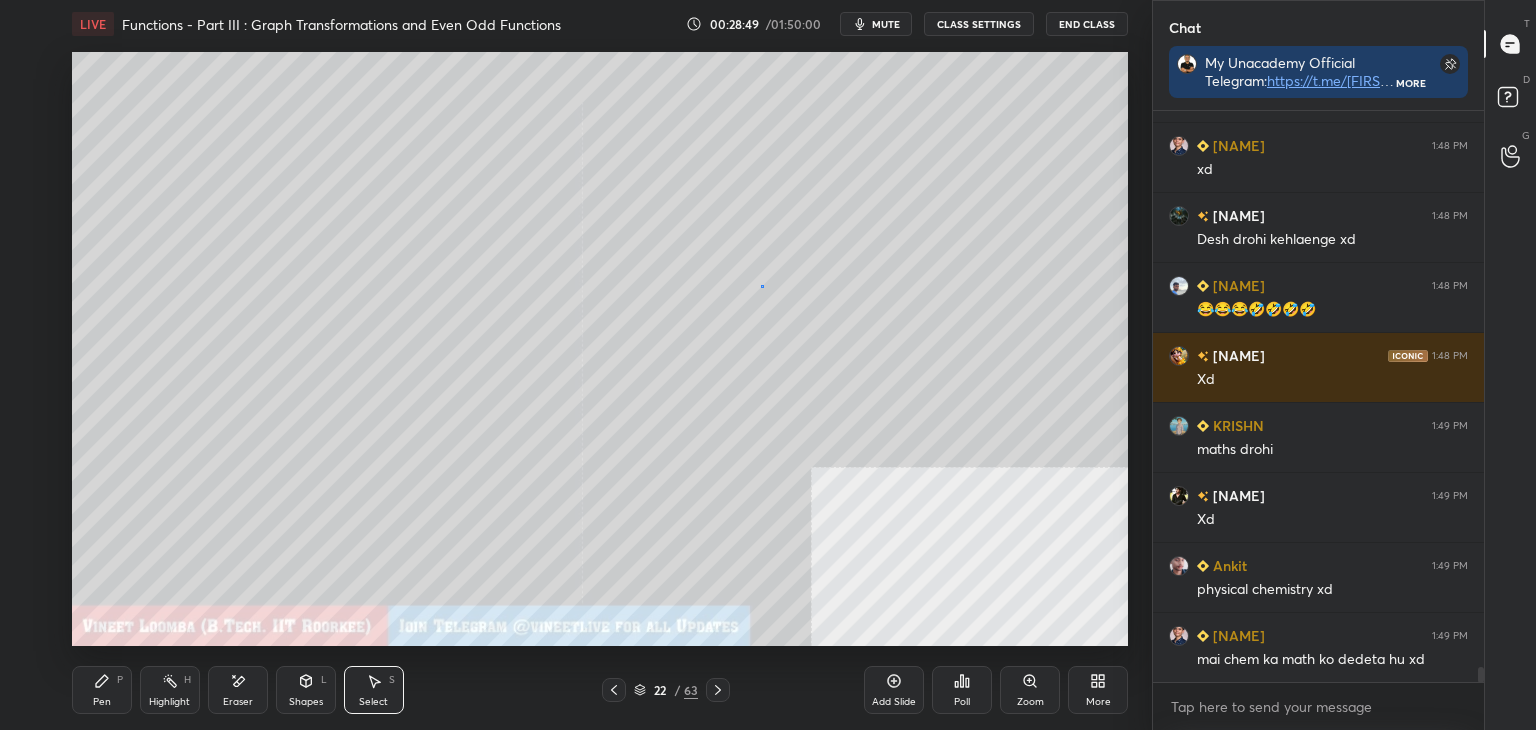 click on "0 ° Undo Copy Duplicate Duplicate to new slide Delete" at bounding box center (600, 349) 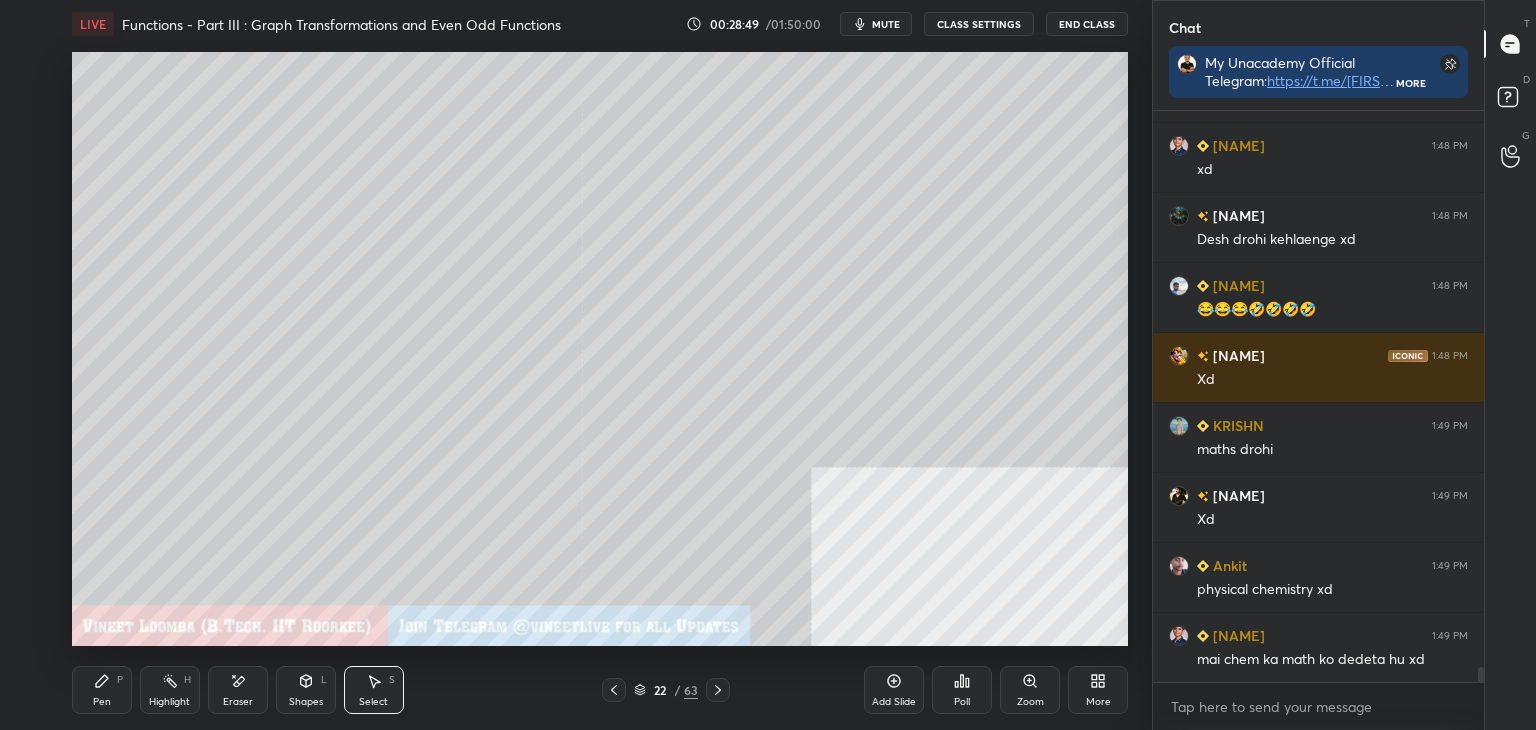scroll, scrollTop: 20726, scrollLeft: 0, axis: vertical 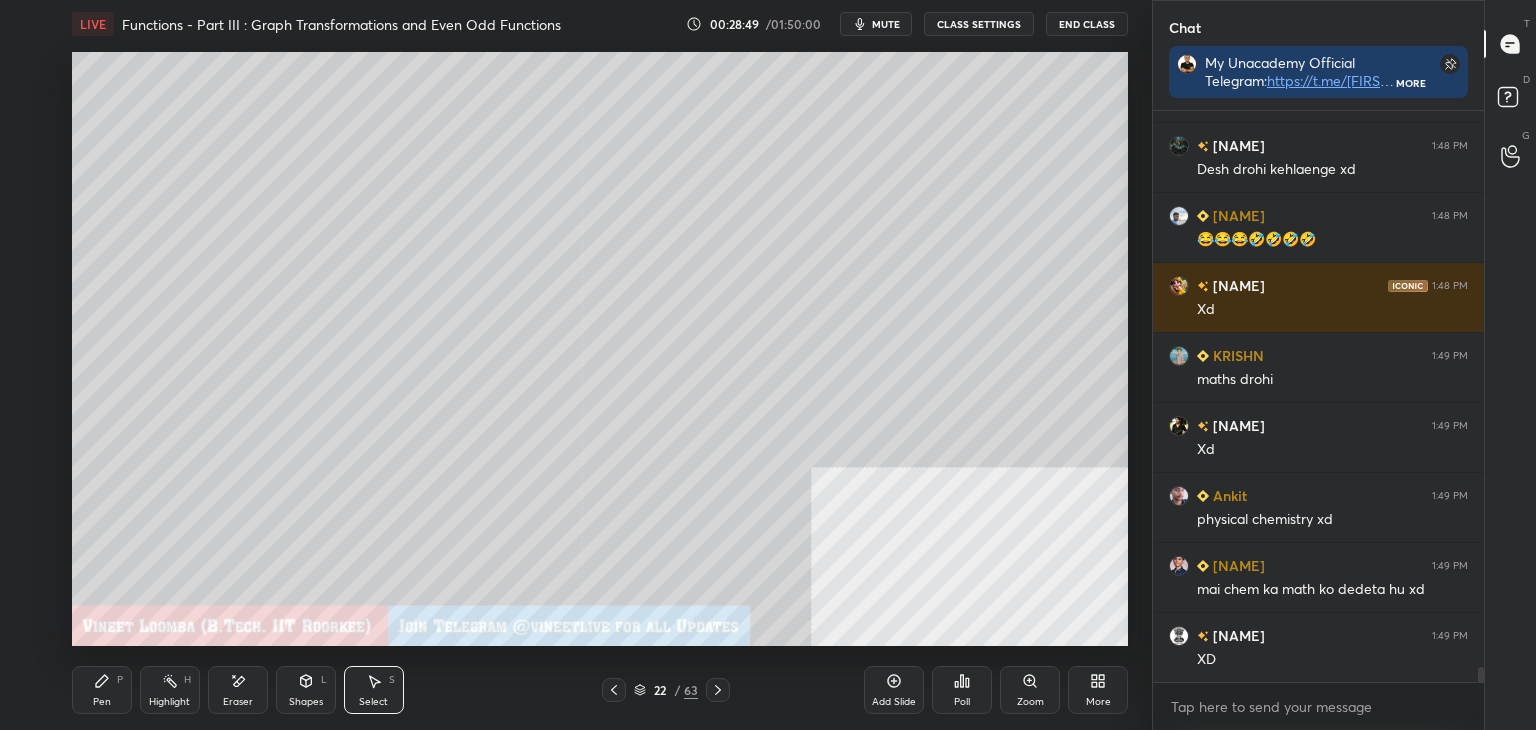click on "Pen P" at bounding box center [102, 690] 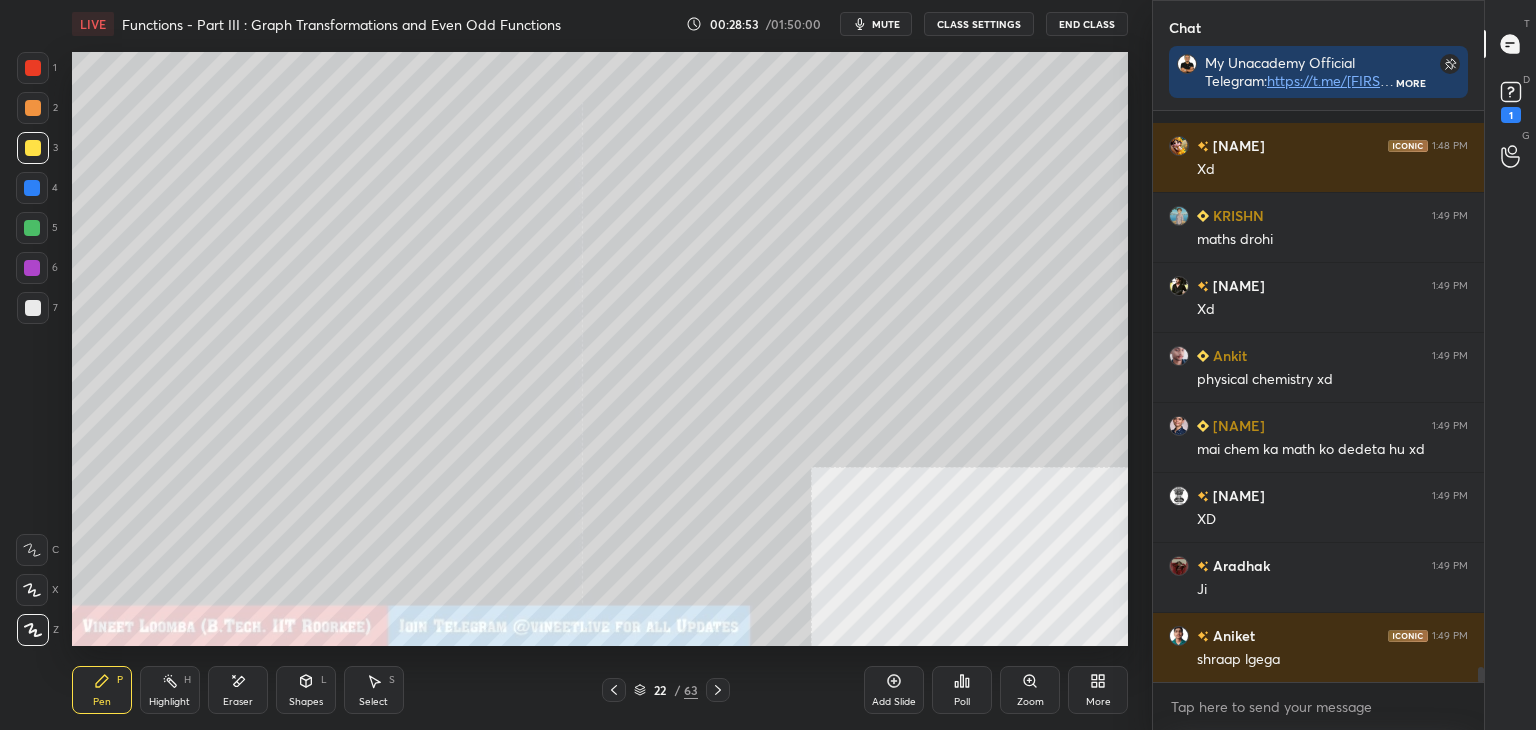 scroll, scrollTop: 20952, scrollLeft: 0, axis: vertical 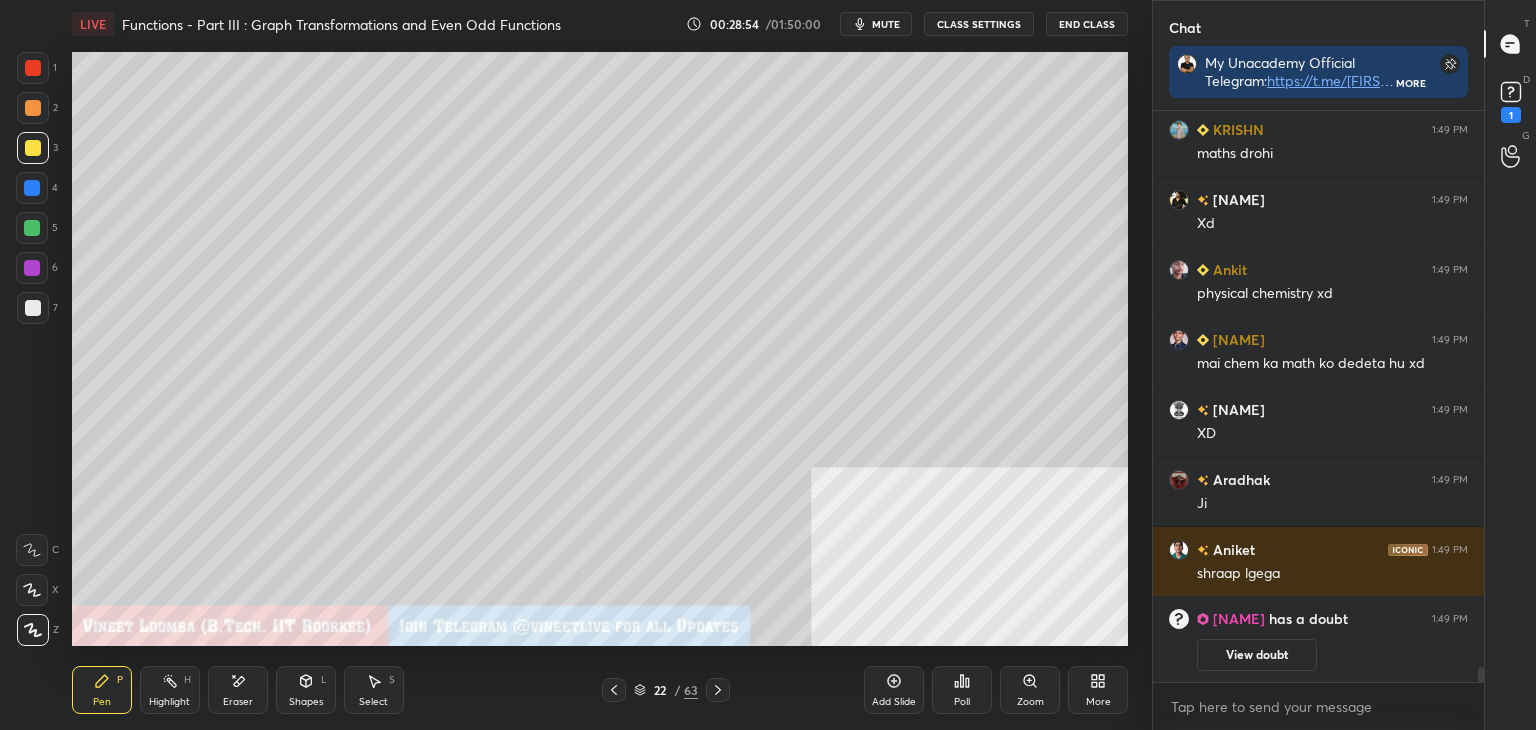click on "Shapes" at bounding box center (306, 702) 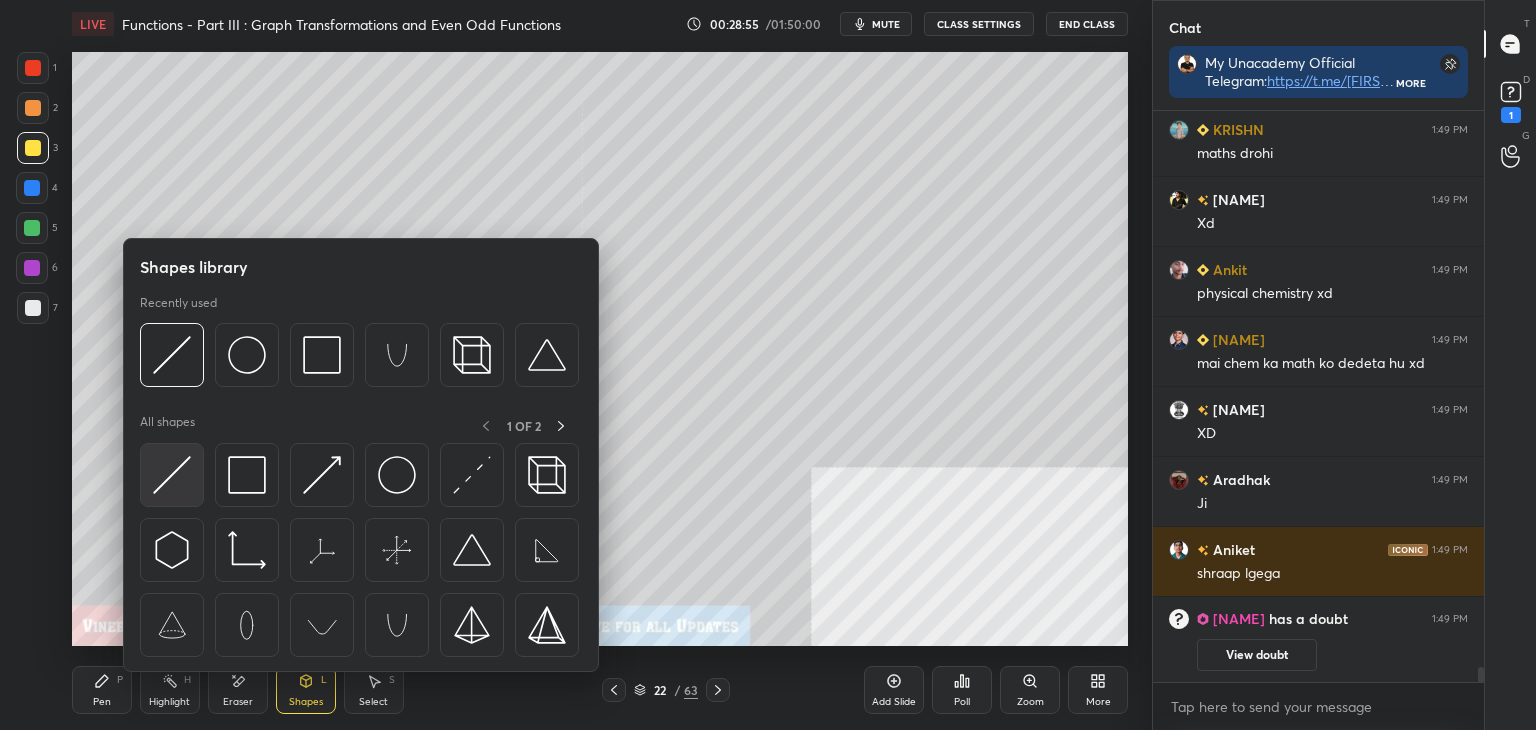 click at bounding box center [172, 475] 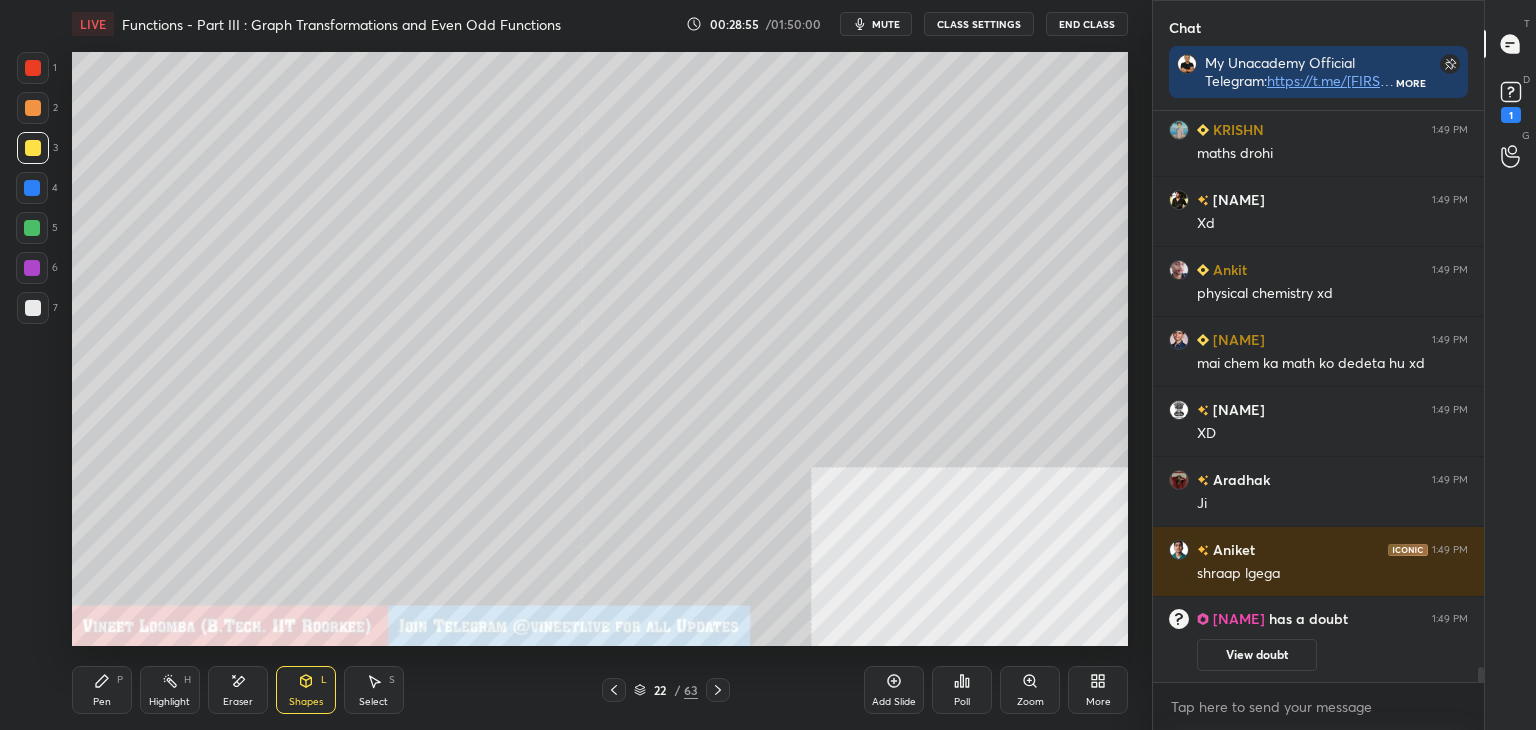 scroll, scrollTop: 20064, scrollLeft: 0, axis: vertical 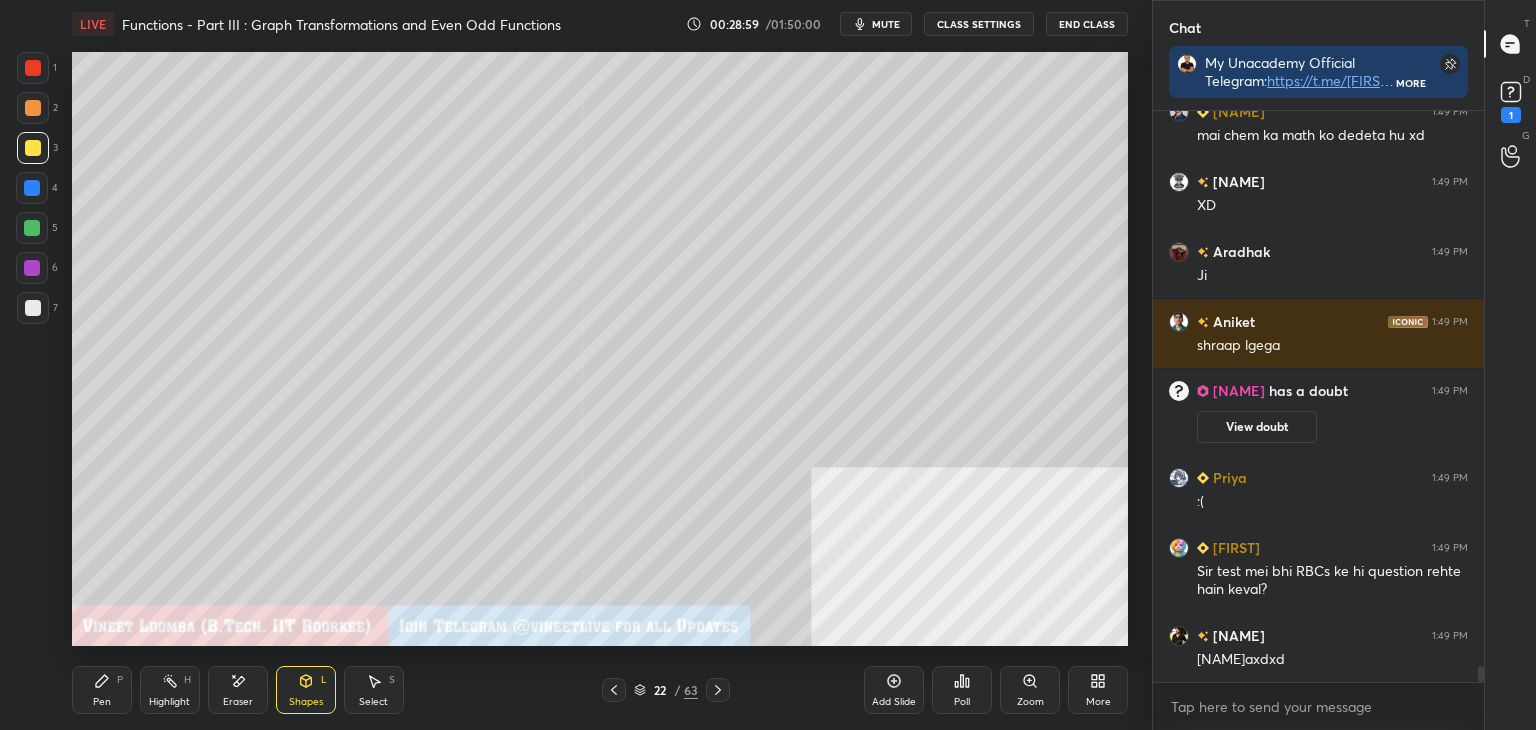 drag, startPoint x: 371, startPoint y: 693, endPoint x: 366, endPoint y: 673, distance: 20.615528 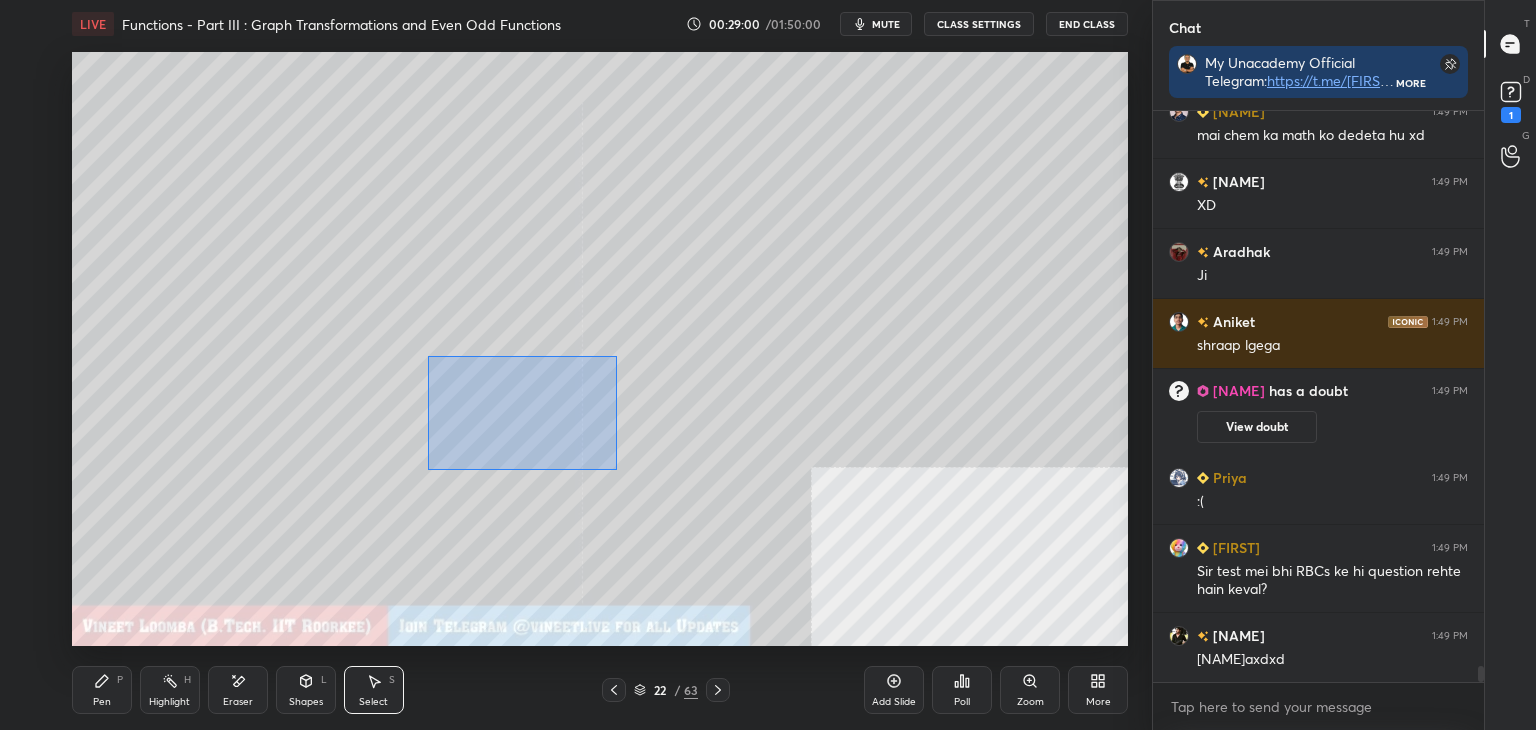 drag, startPoint x: 470, startPoint y: 373, endPoint x: 632, endPoint y: 495, distance: 202.8004 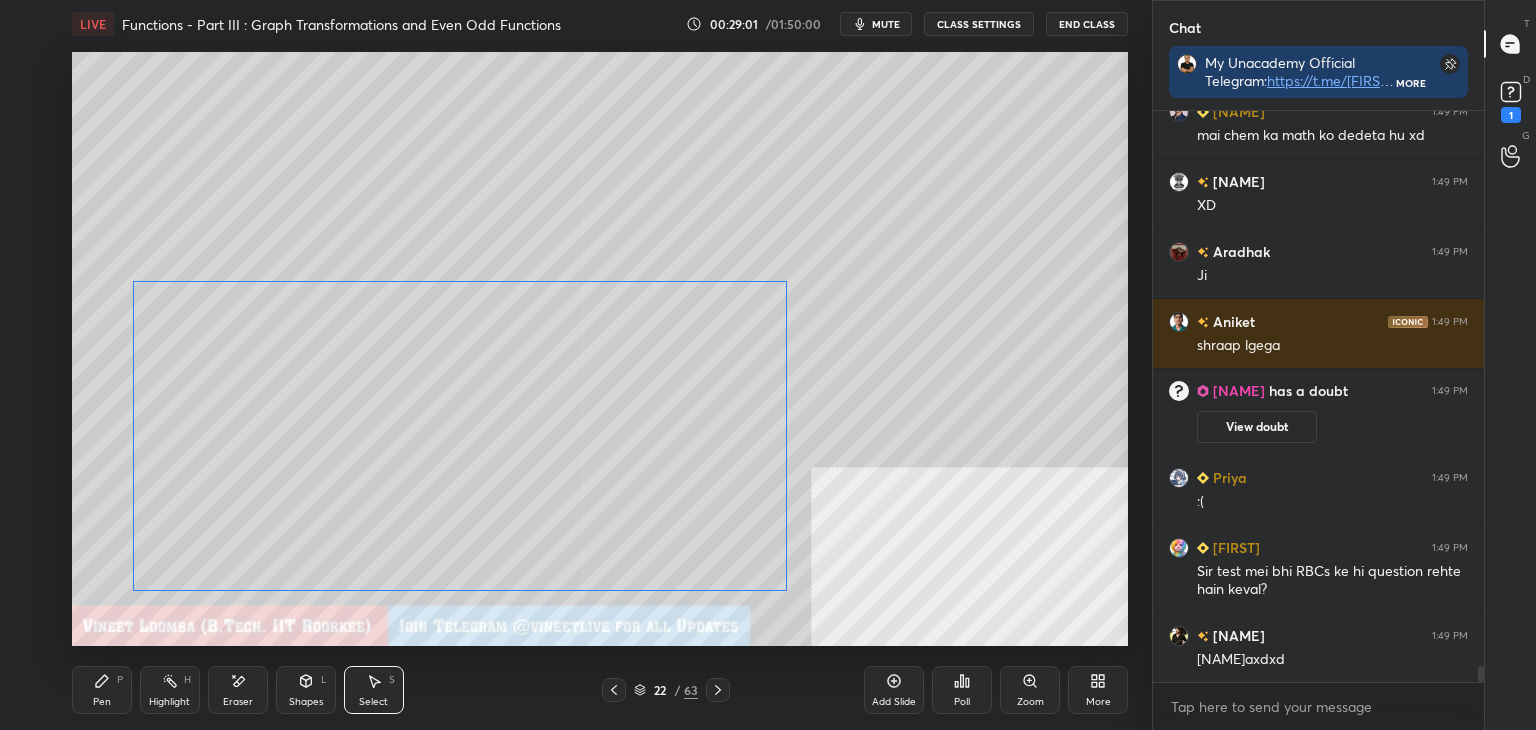 drag, startPoint x: 462, startPoint y: 437, endPoint x: 440, endPoint y: 435, distance: 22.090721 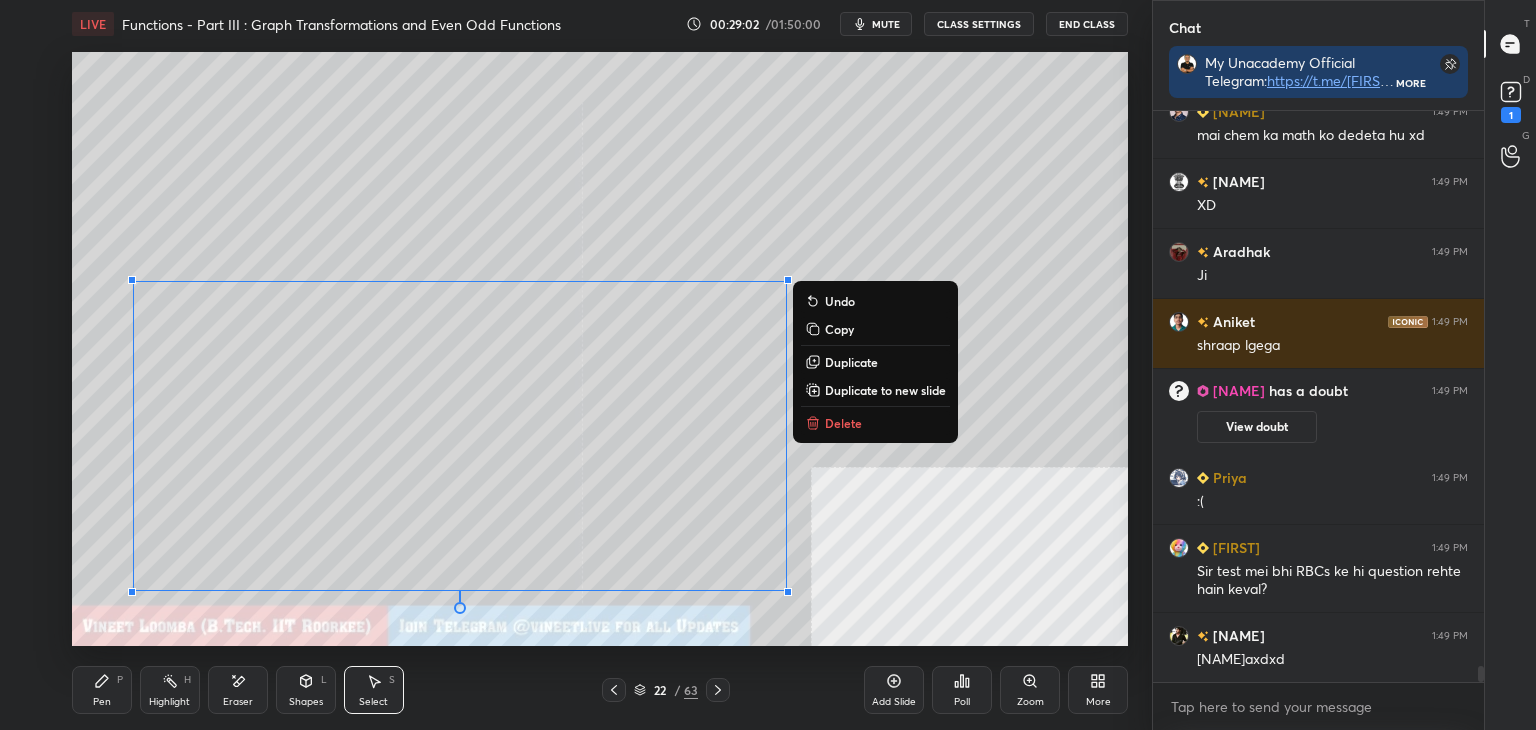 click on "0 ° Undo Copy Duplicate Duplicate to new slide Delete" at bounding box center [600, 349] 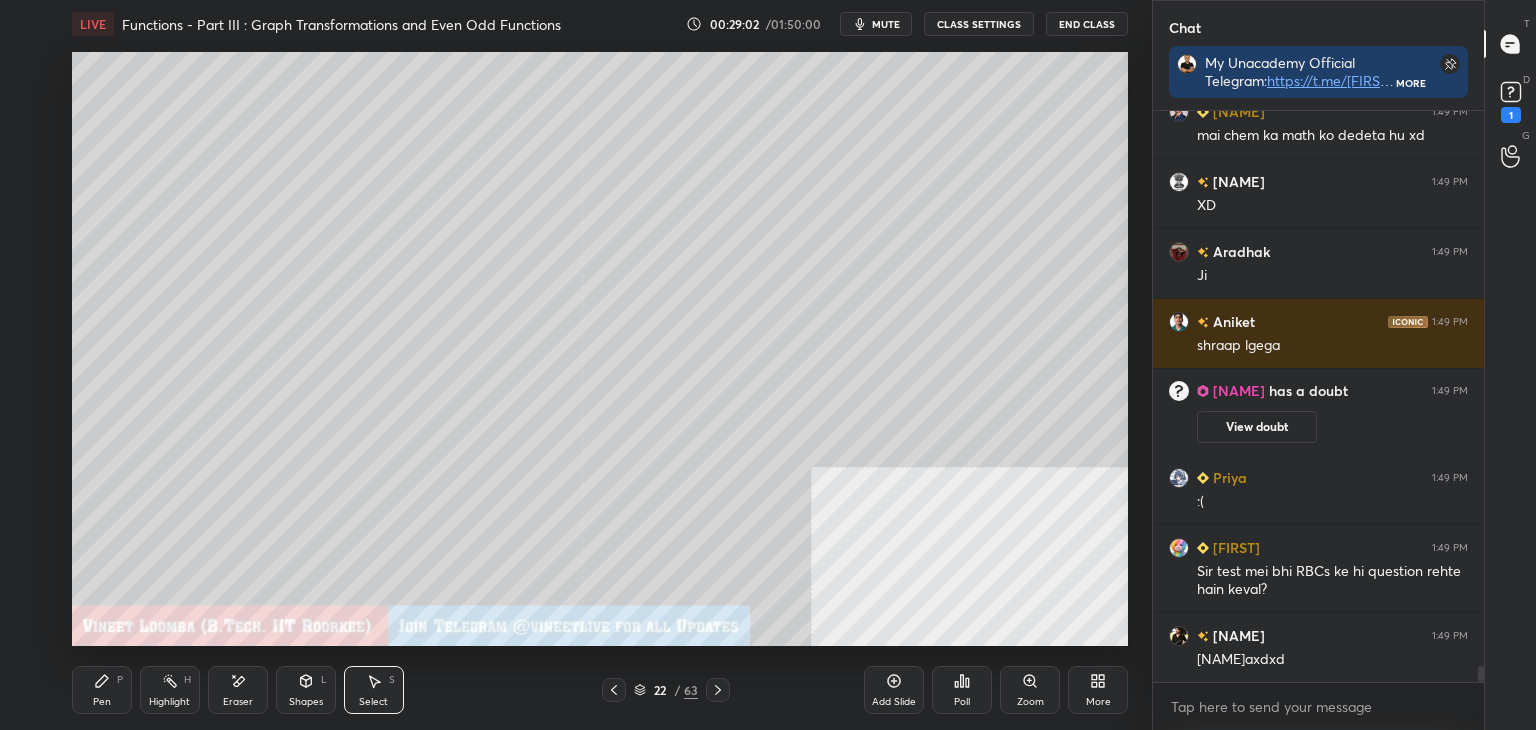 click on "Pen P" at bounding box center [102, 690] 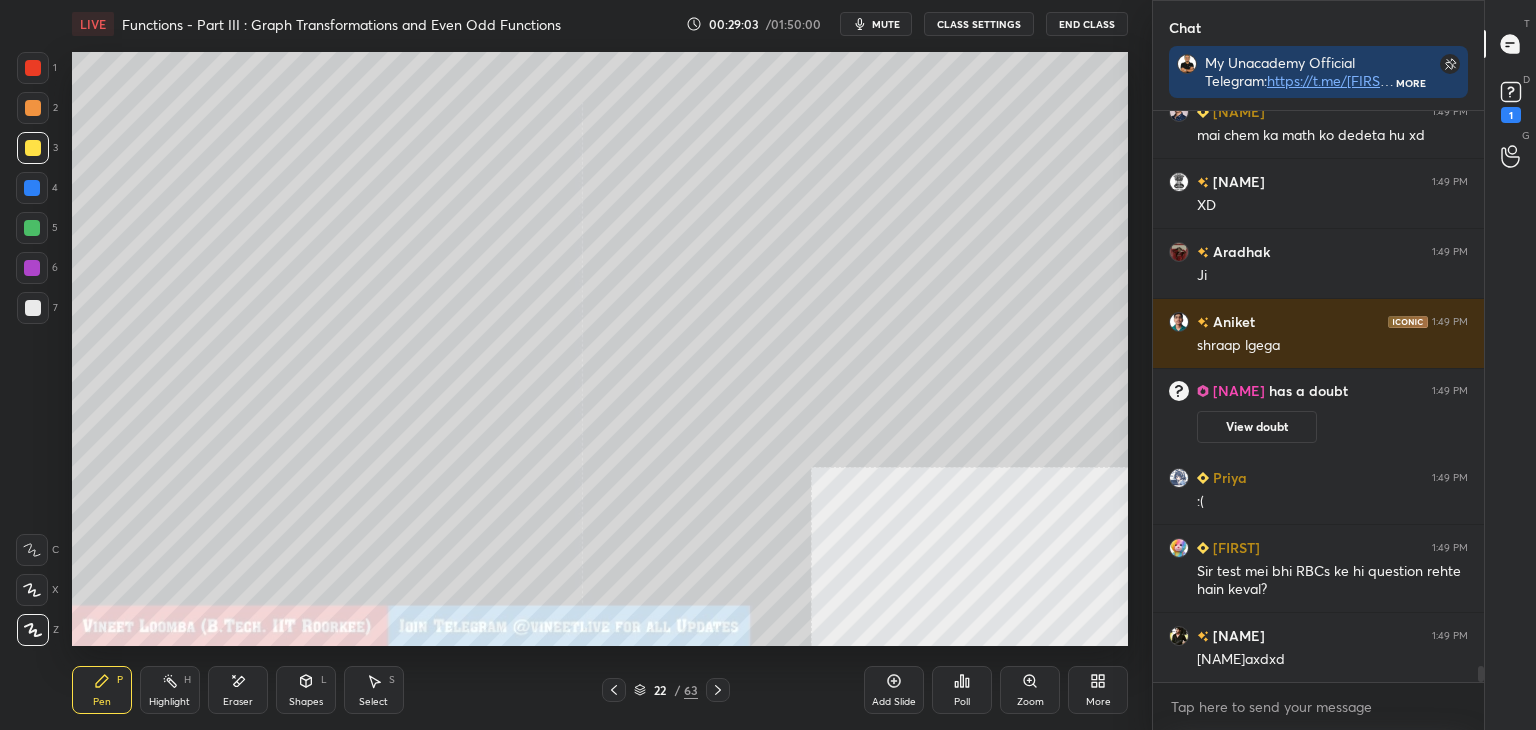 click at bounding box center [33, 308] 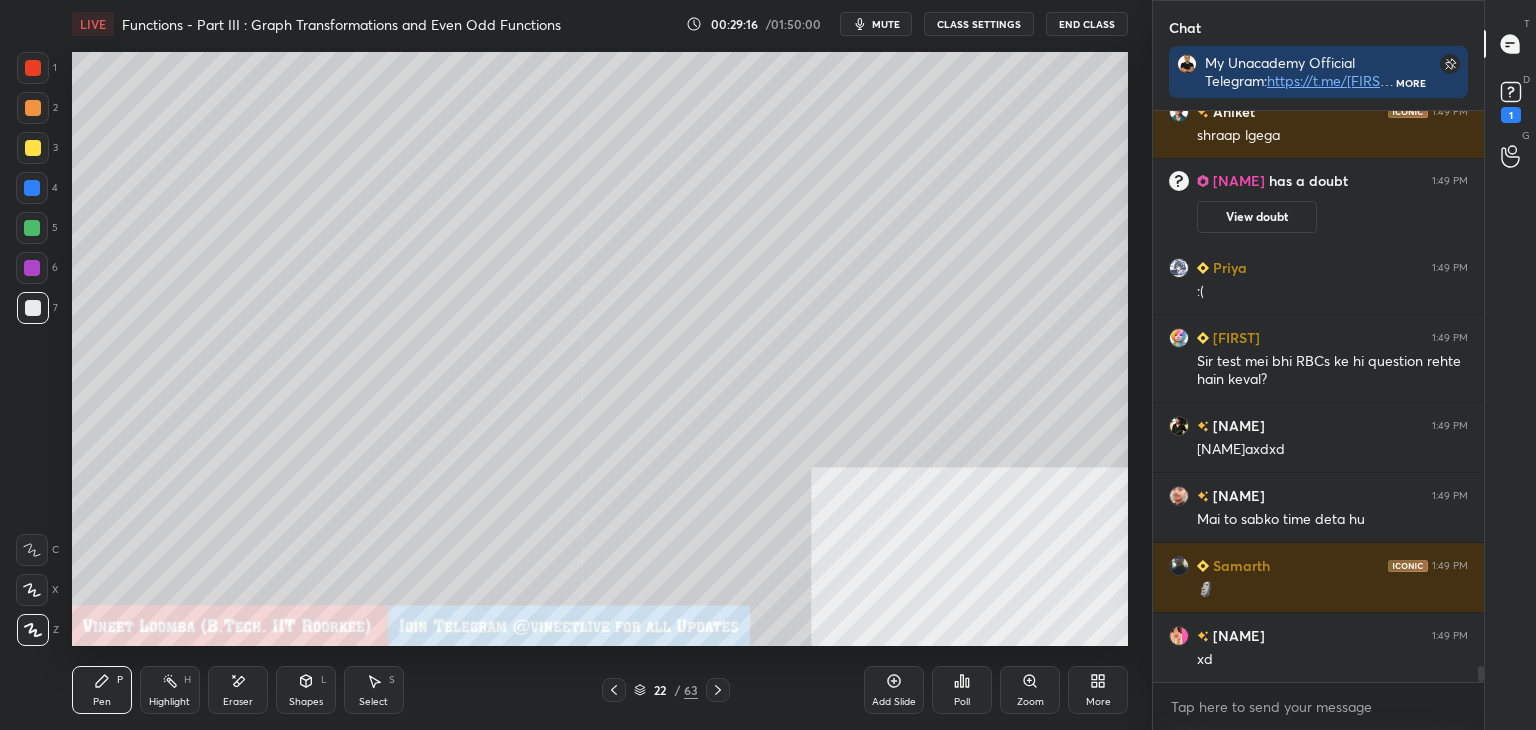 scroll, scrollTop: 20362, scrollLeft: 0, axis: vertical 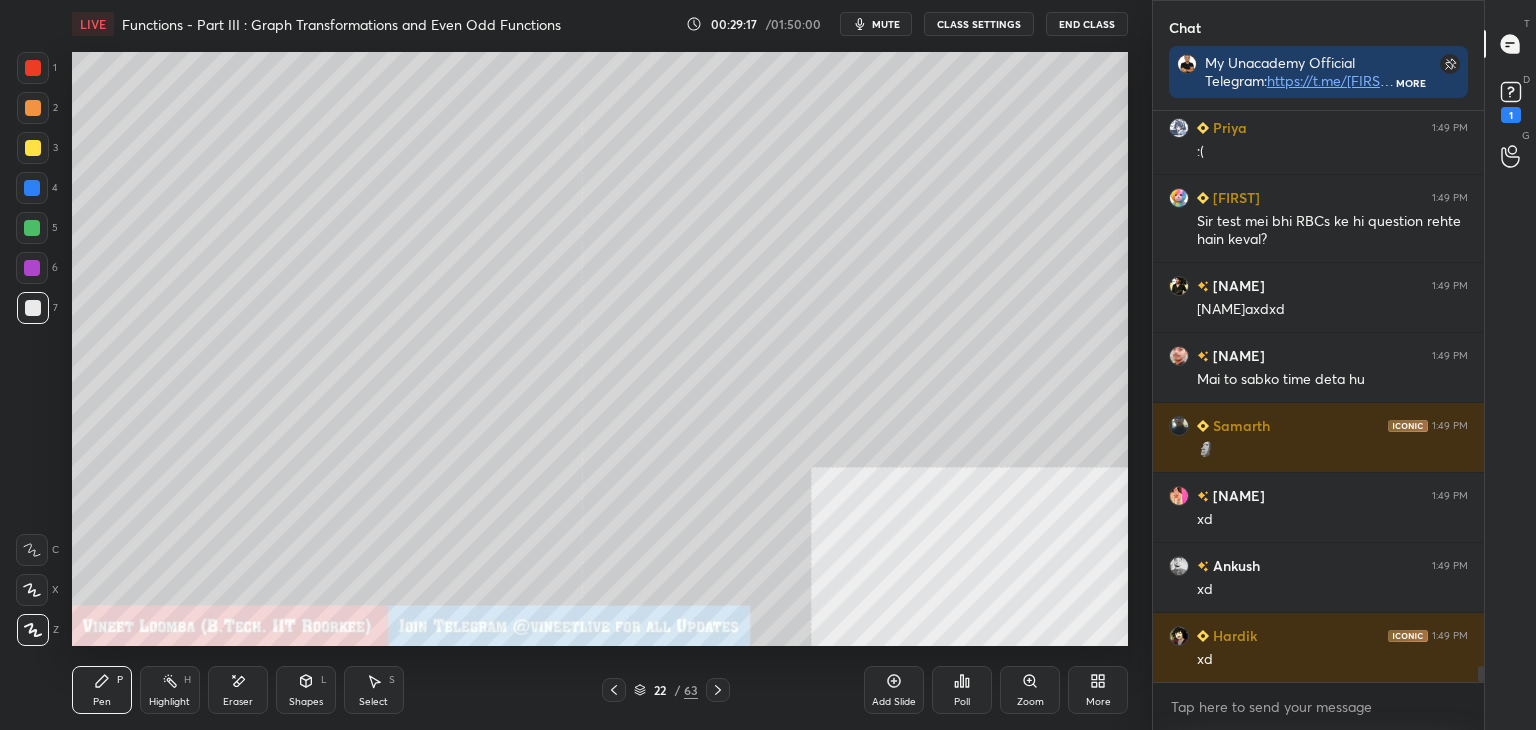 click on "Eraser" at bounding box center (238, 690) 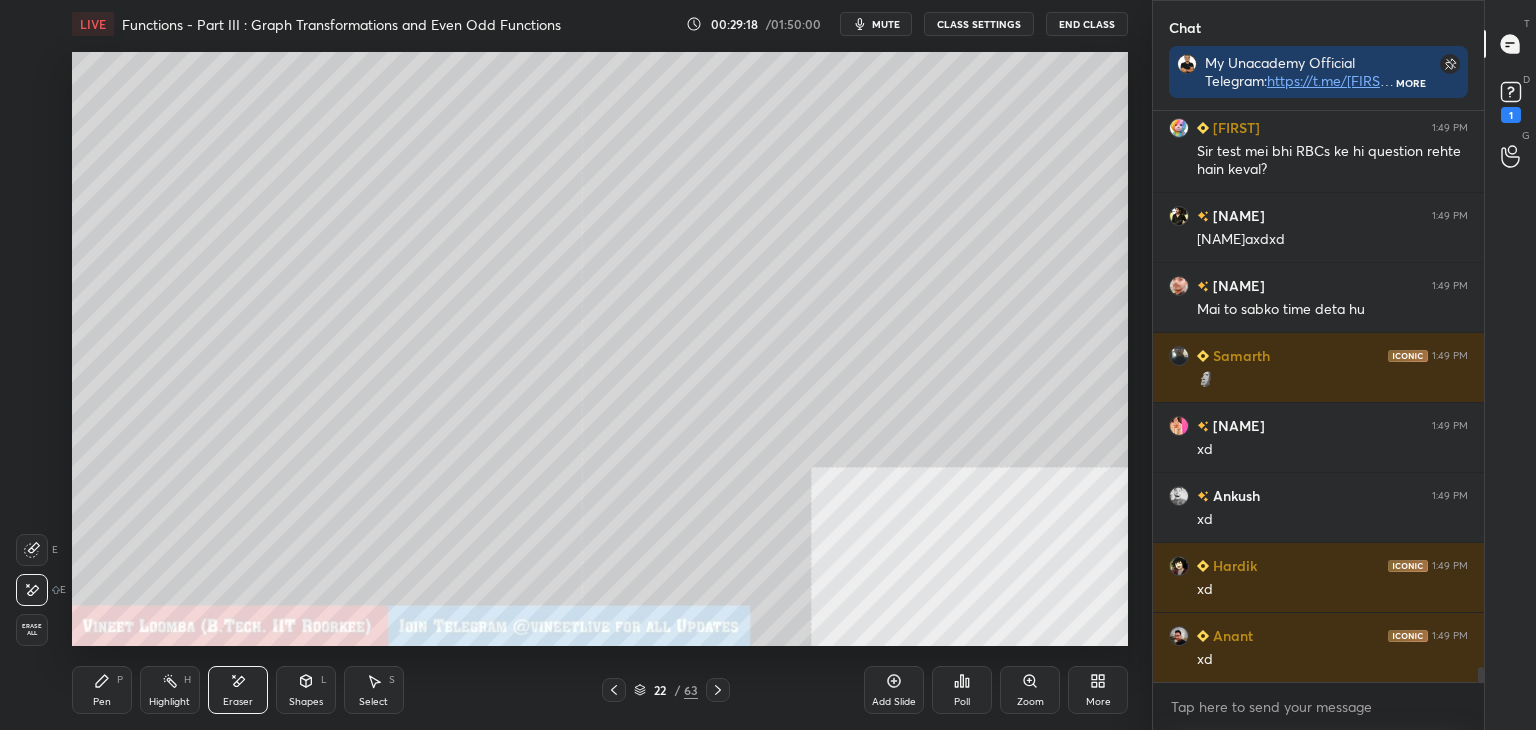 scroll, scrollTop: 20712, scrollLeft: 0, axis: vertical 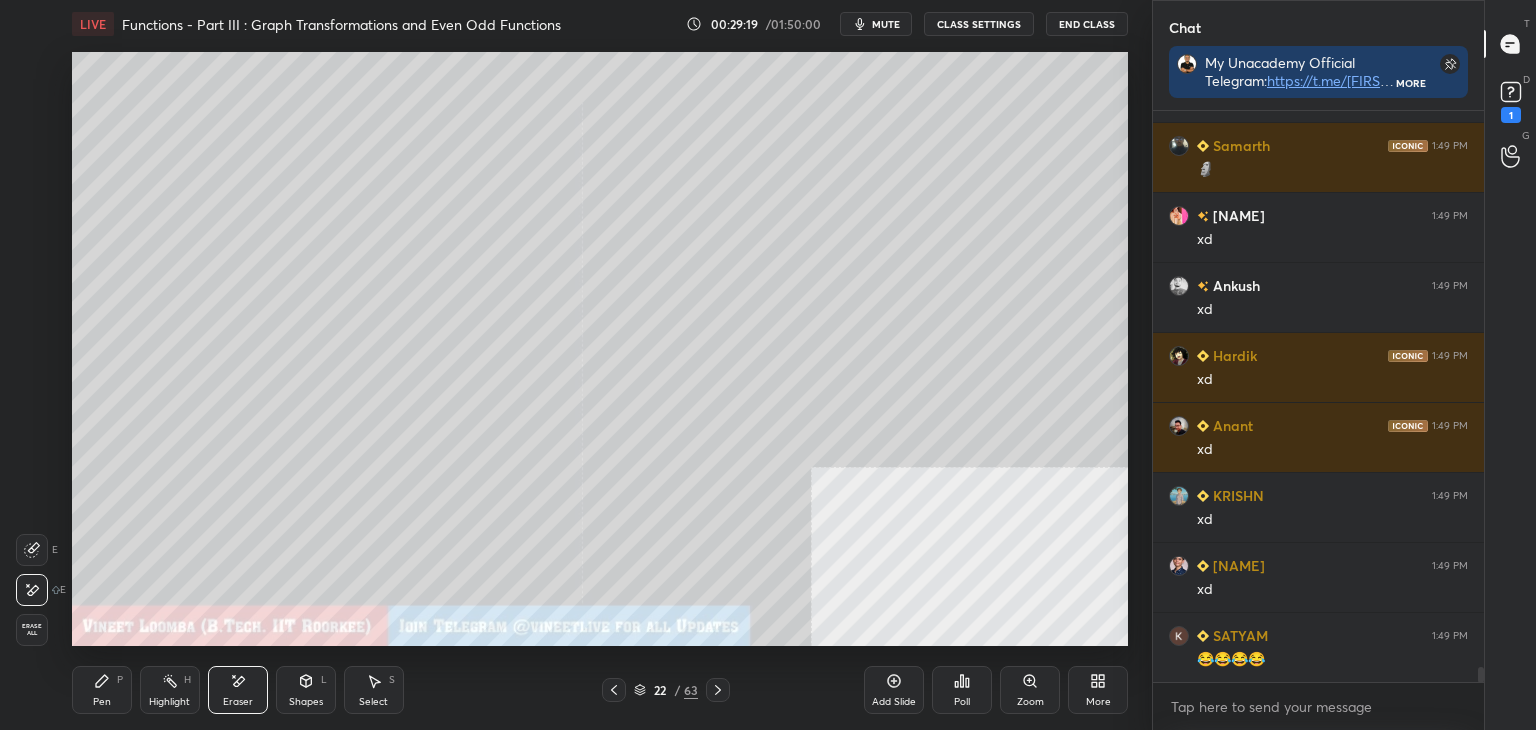 click 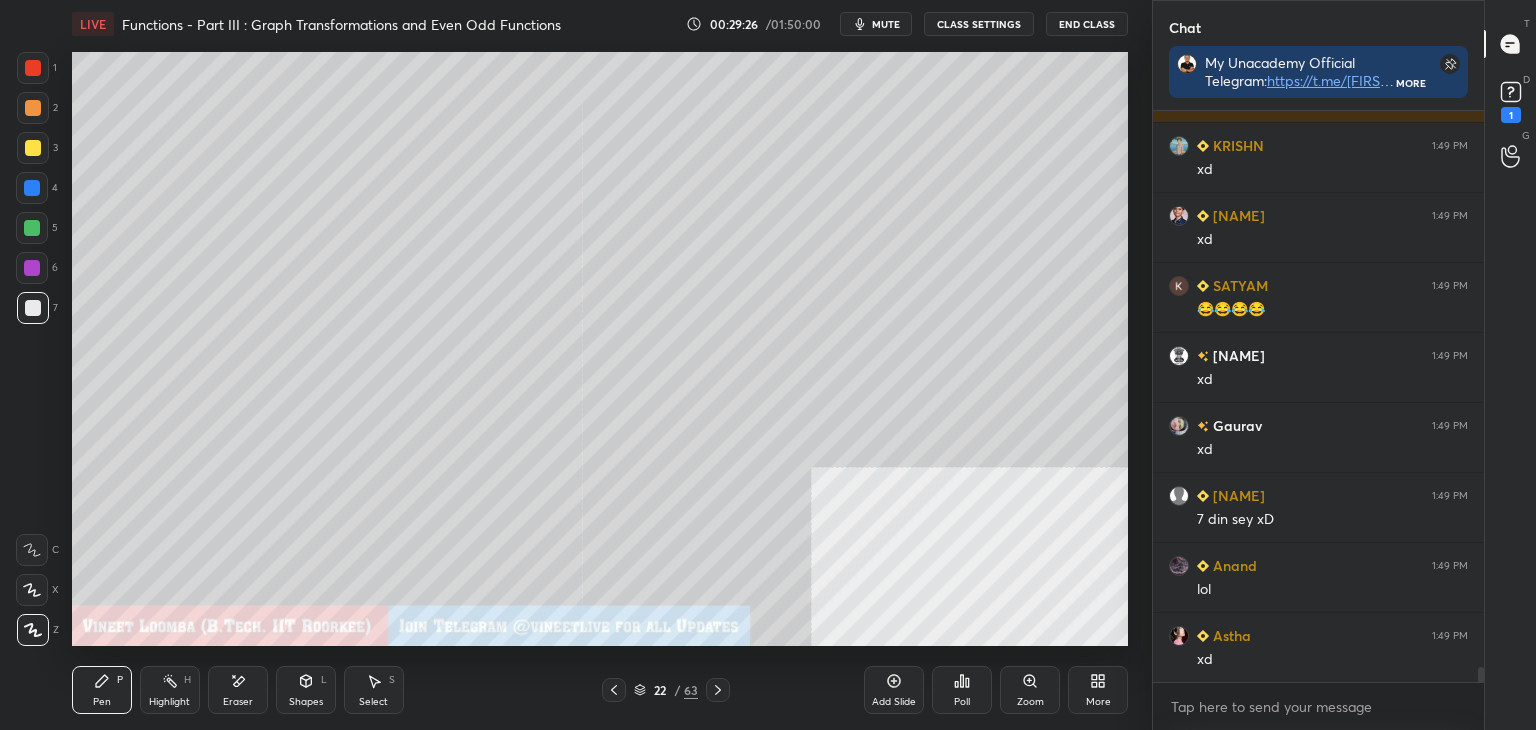 scroll, scrollTop: 21272, scrollLeft: 0, axis: vertical 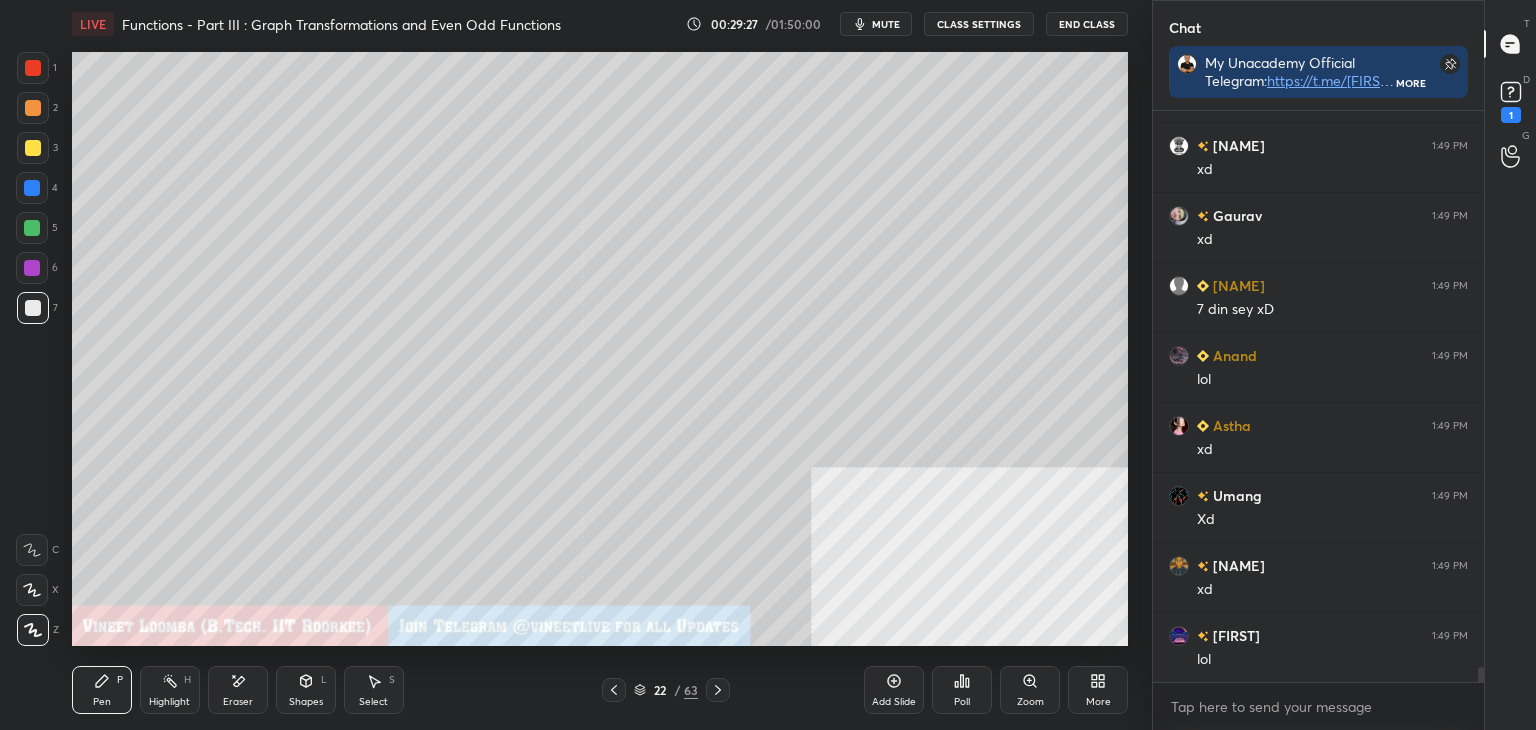 click at bounding box center (33, 108) 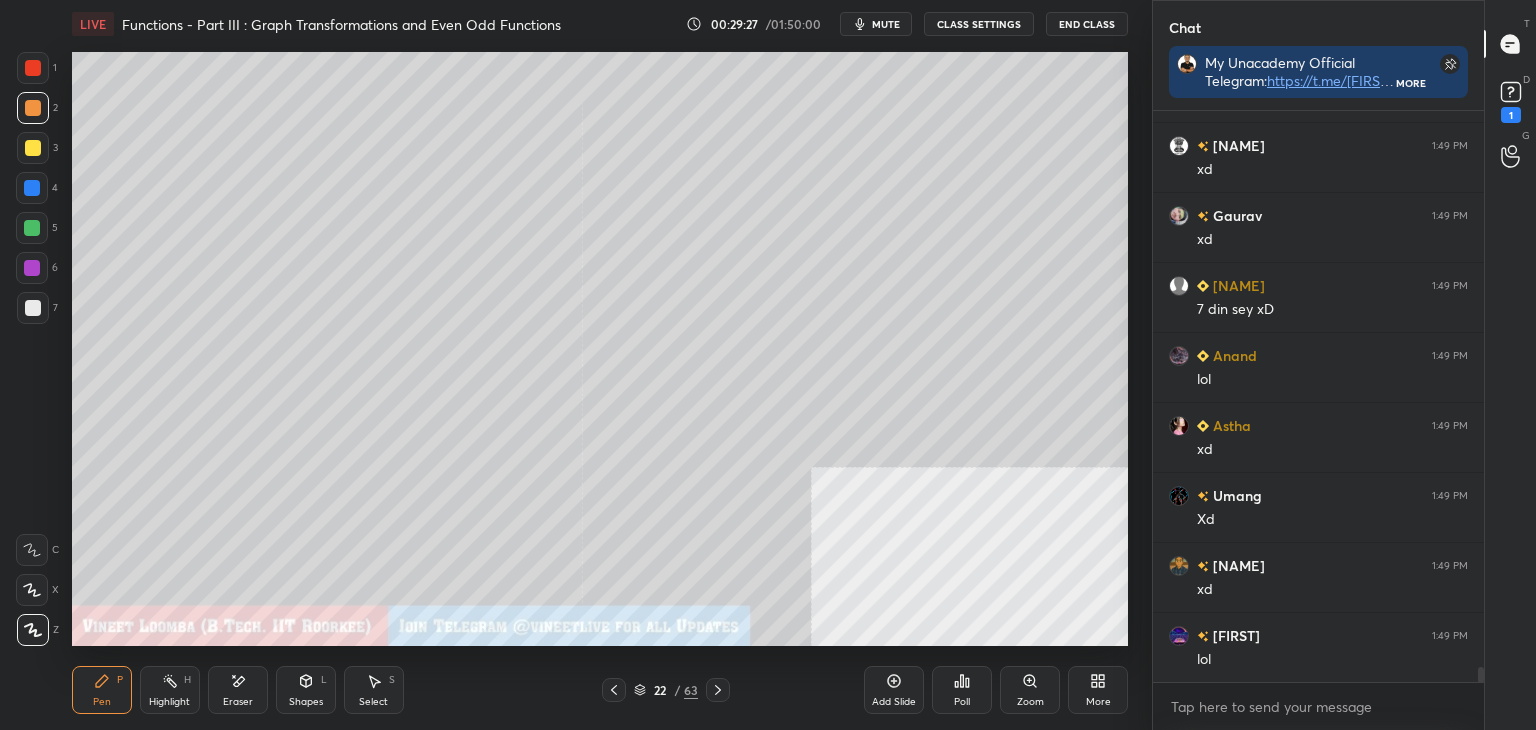 click at bounding box center (33, 68) 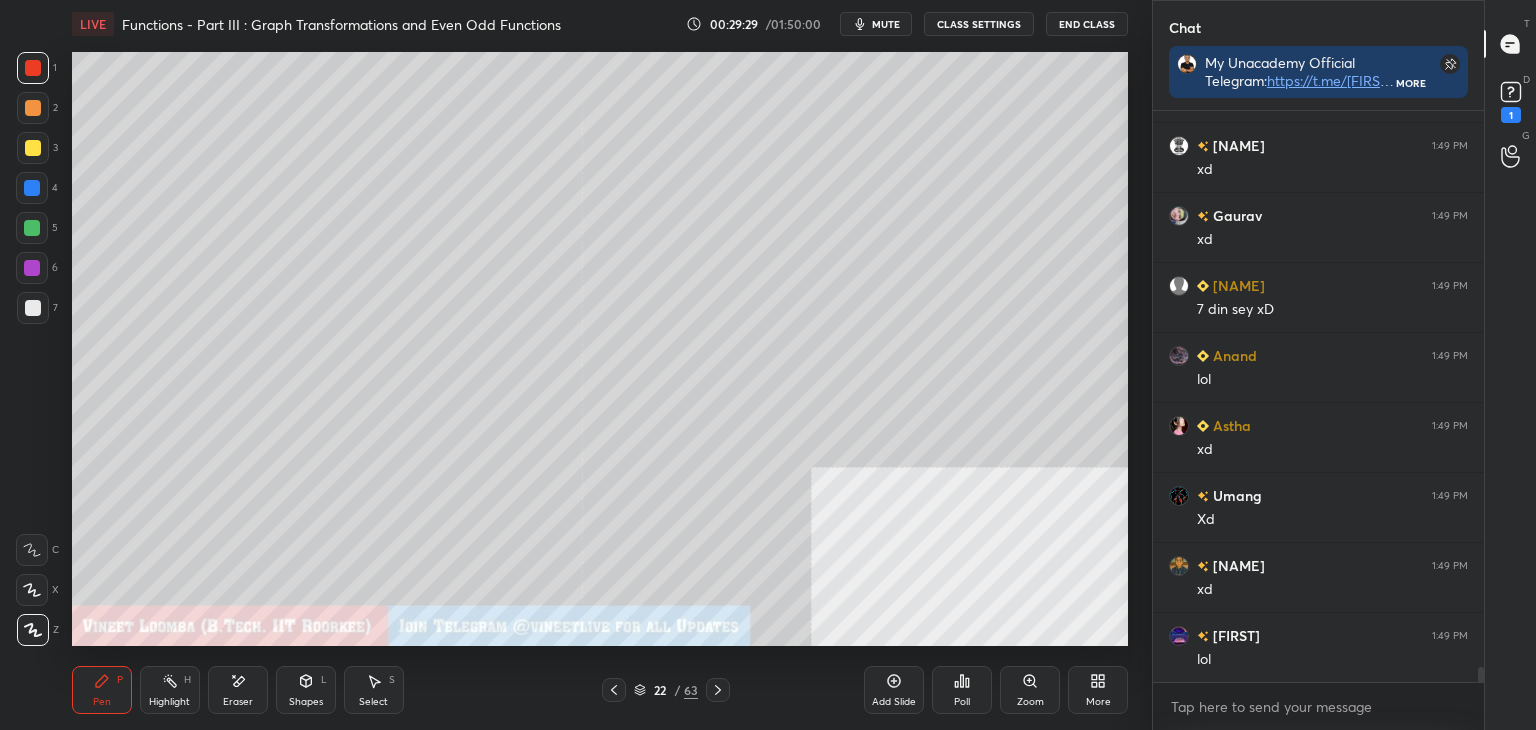 click on "Pen P" at bounding box center [102, 690] 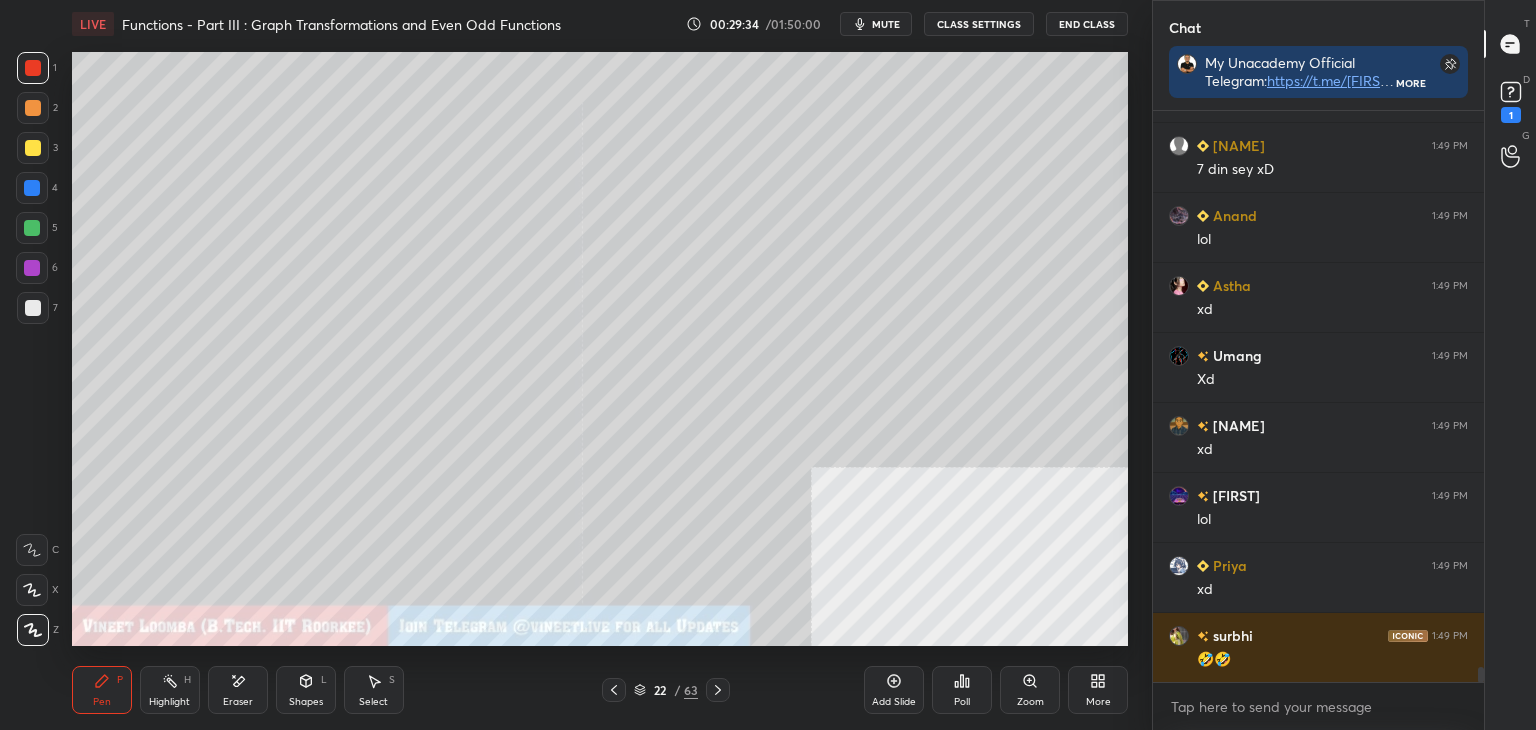 scroll, scrollTop: 21482, scrollLeft: 0, axis: vertical 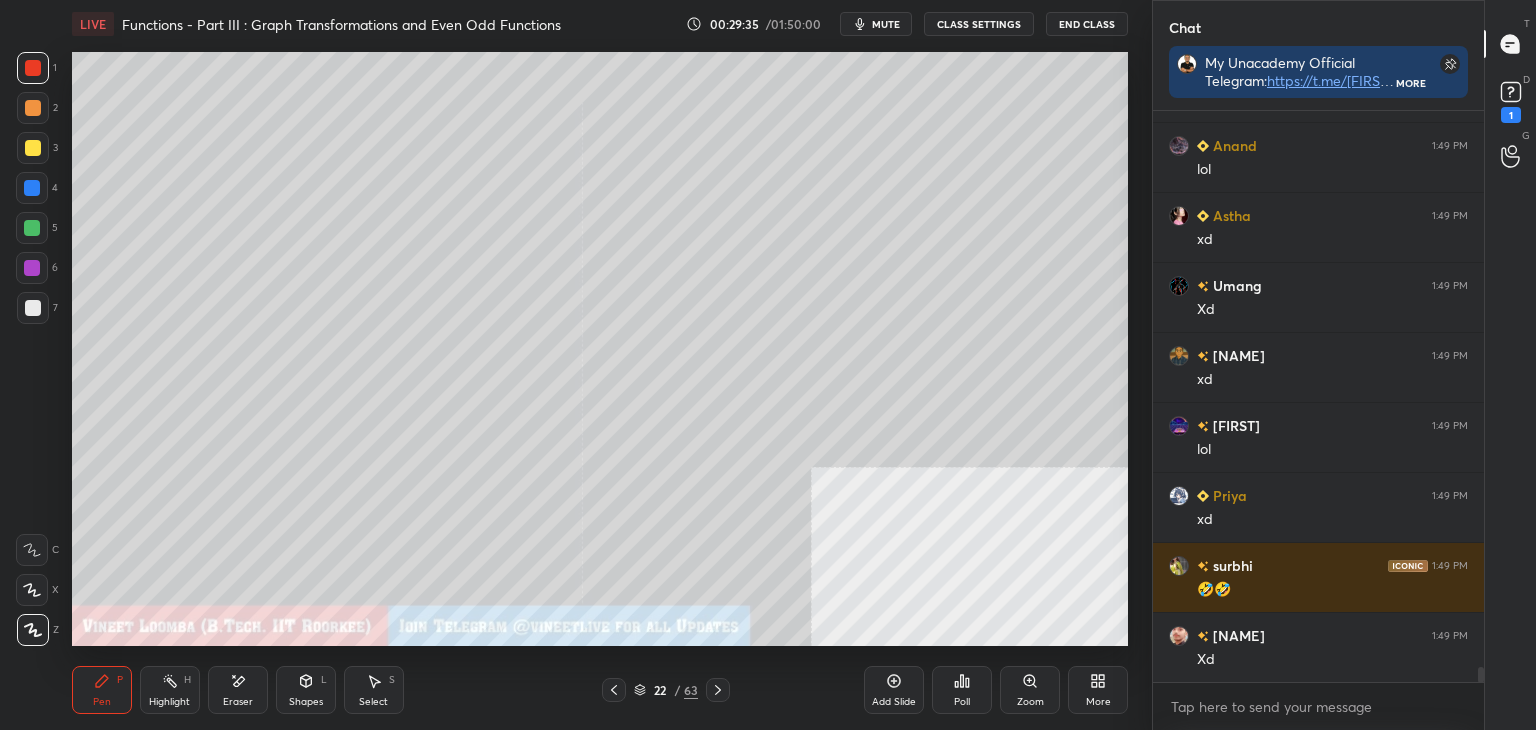 click on "Pen P" at bounding box center [102, 690] 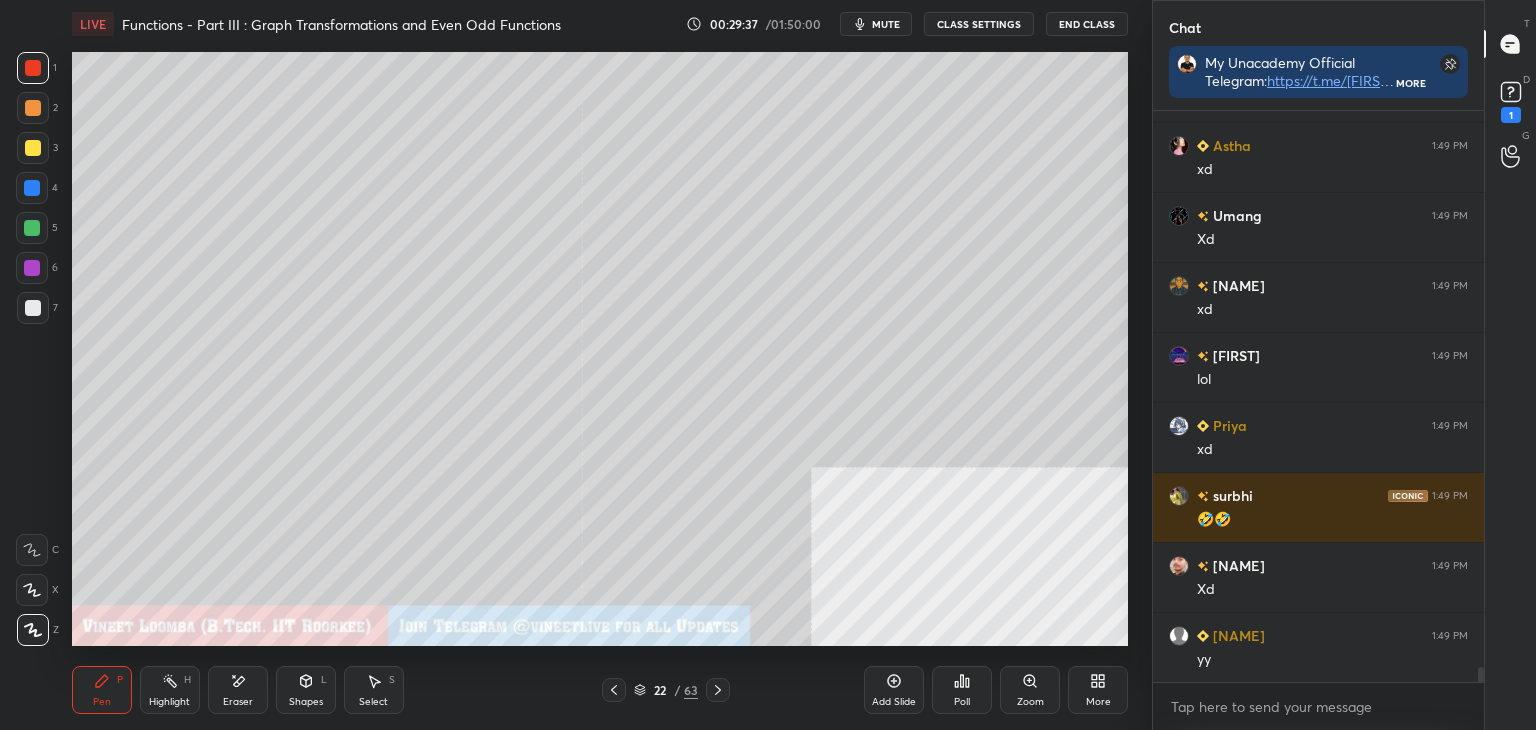 click at bounding box center (33, 308) 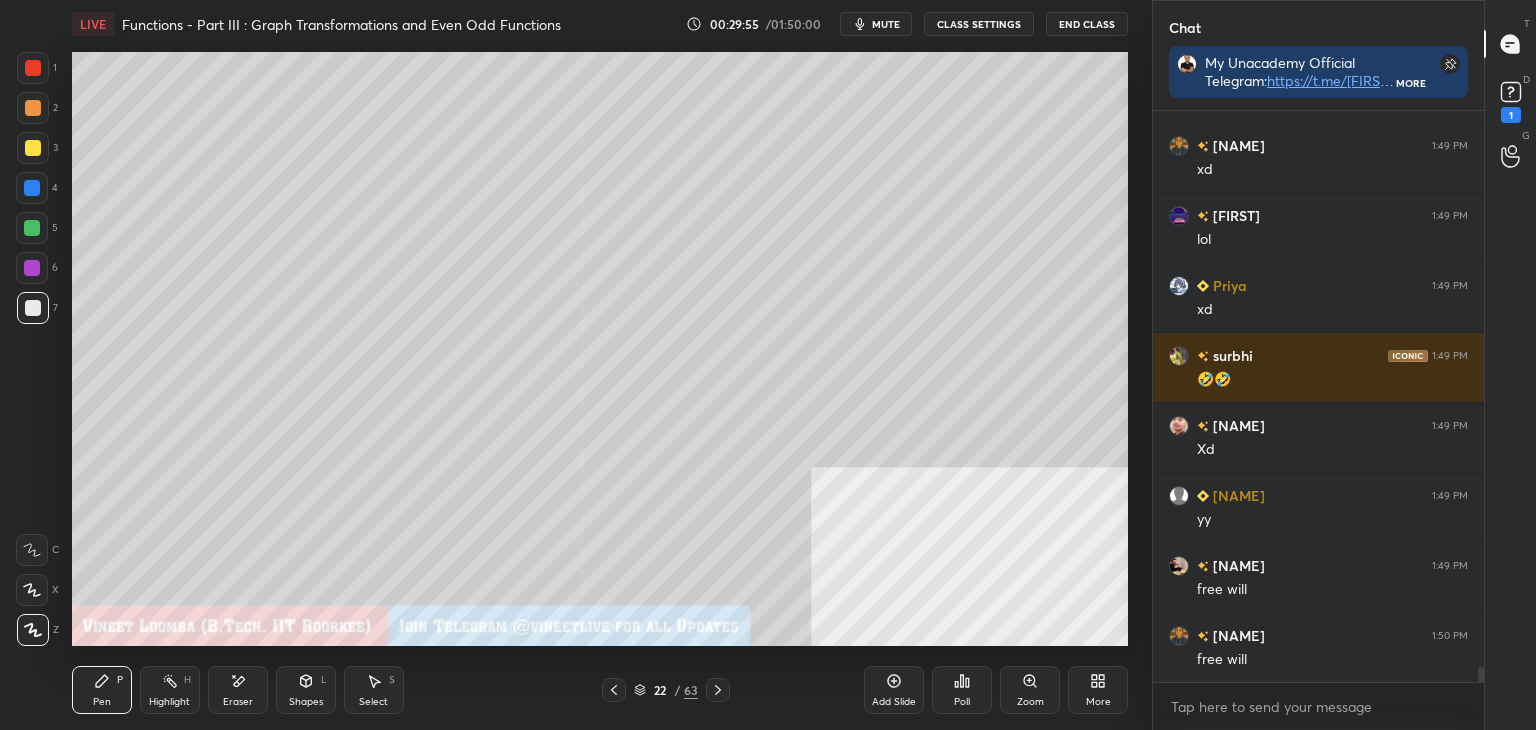 scroll, scrollTop: 21740, scrollLeft: 0, axis: vertical 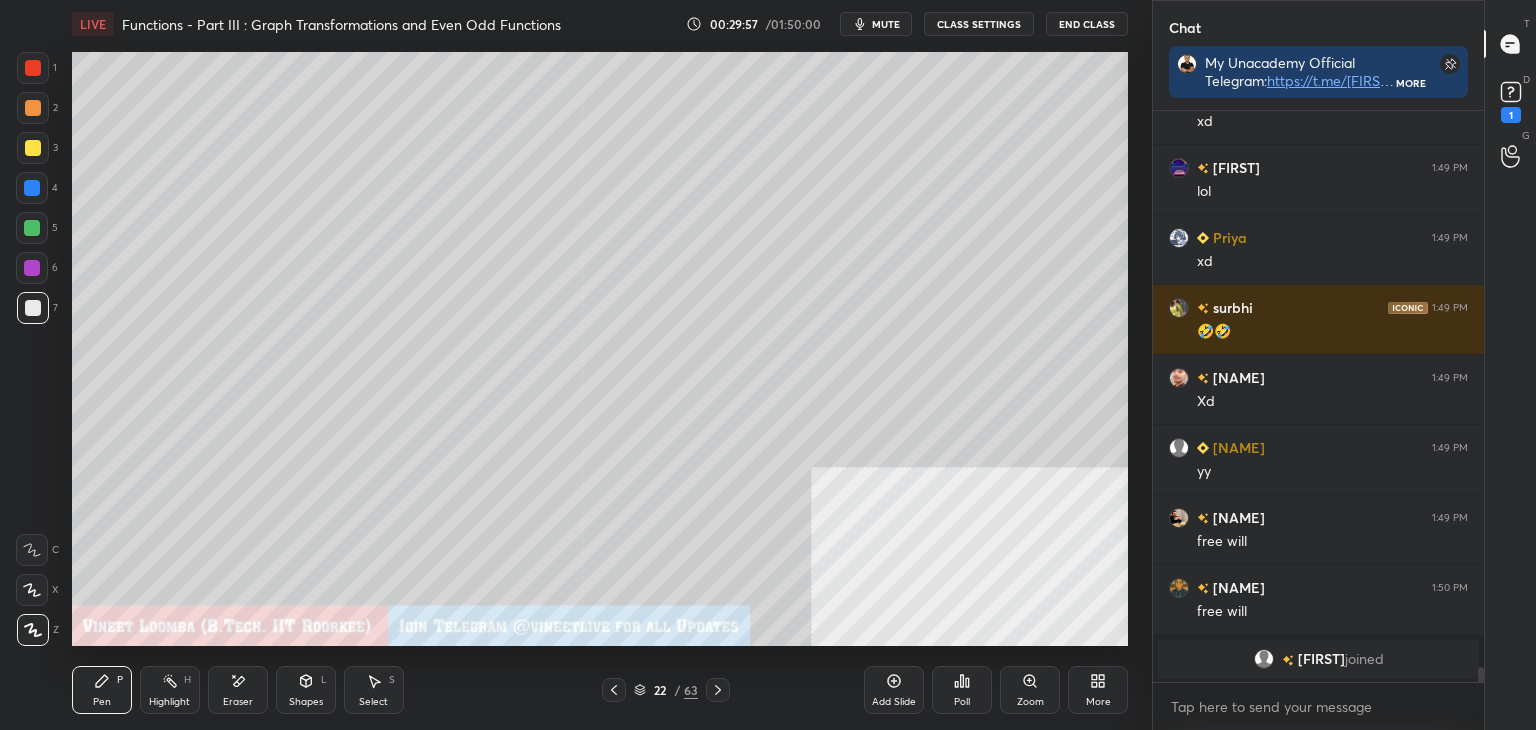 click at bounding box center (33, 68) 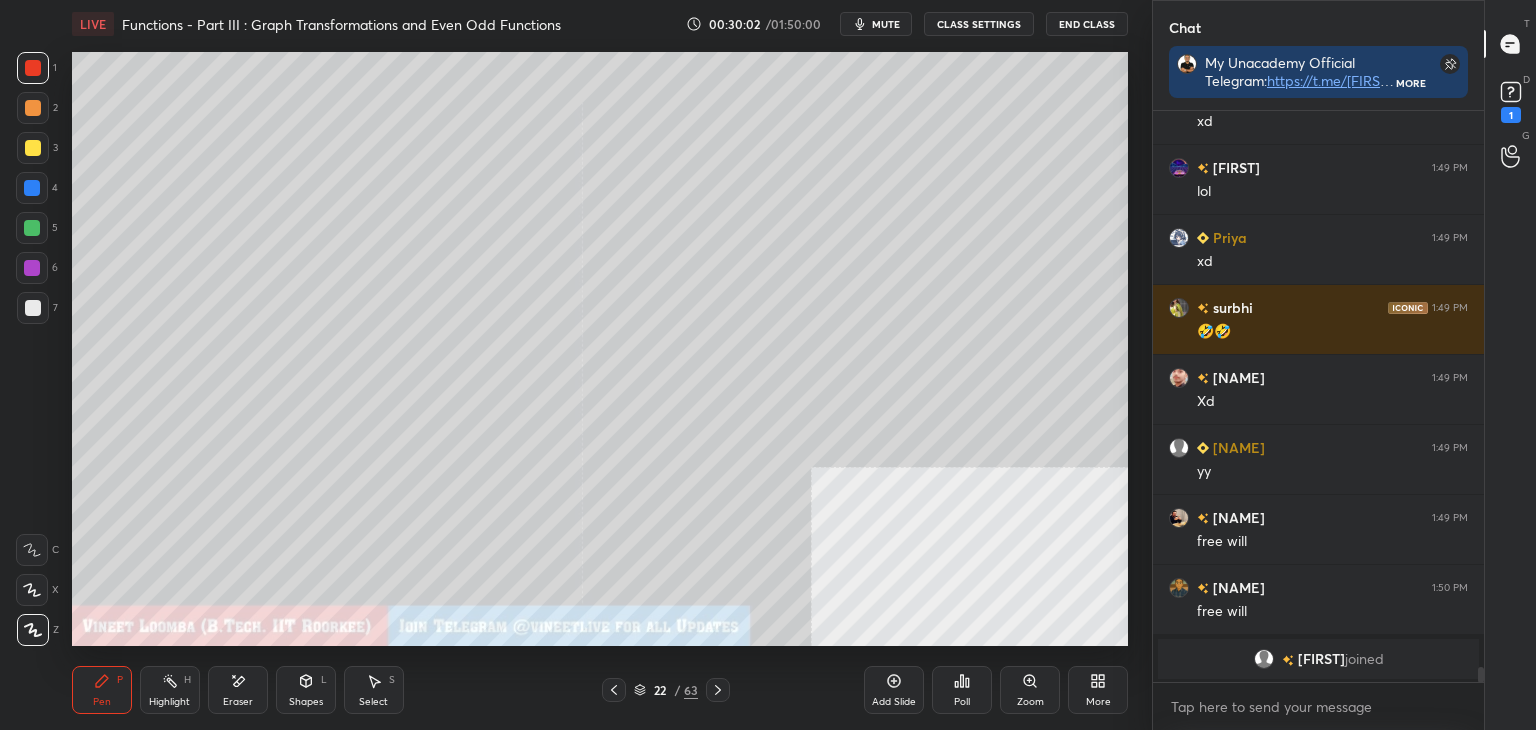 drag, startPoint x: 108, startPoint y: 695, endPoint x: 140, endPoint y: 647, distance: 57.68882 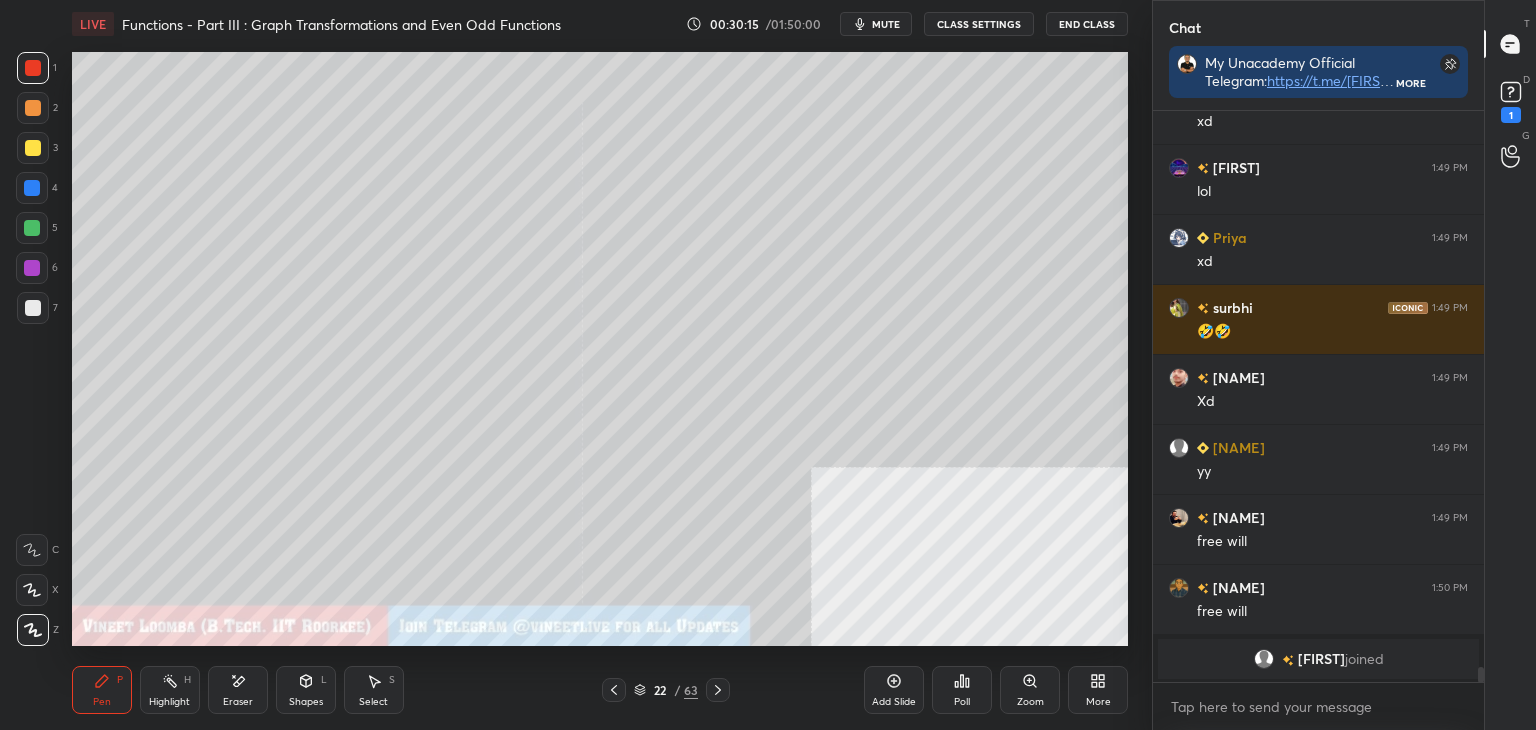 click on "Eraser" at bounding box center (238, 690) 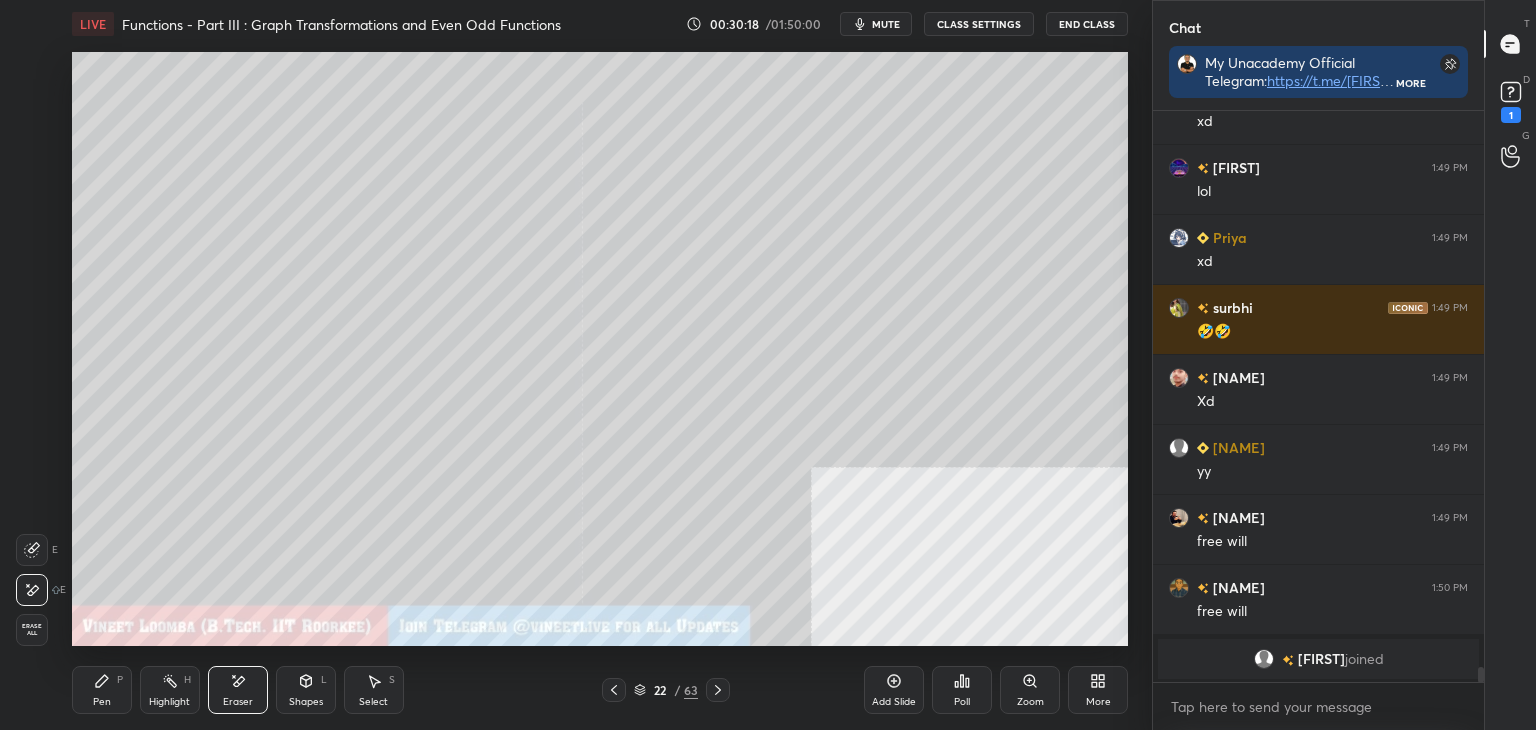 click 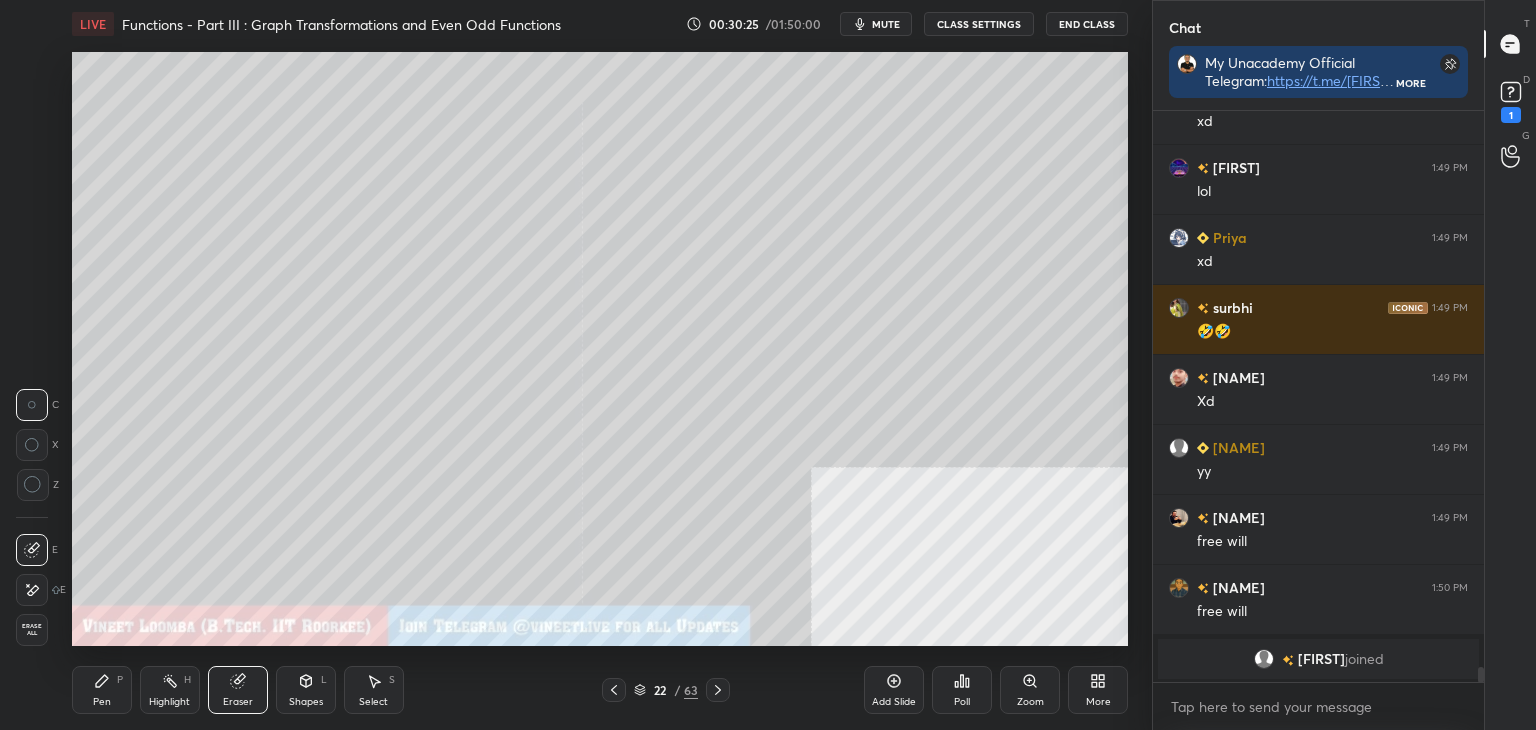 drag, startPoint x: 104, startPoint y: 689, endPoint x: 93, endPoint y: 650, distance: 40.5216 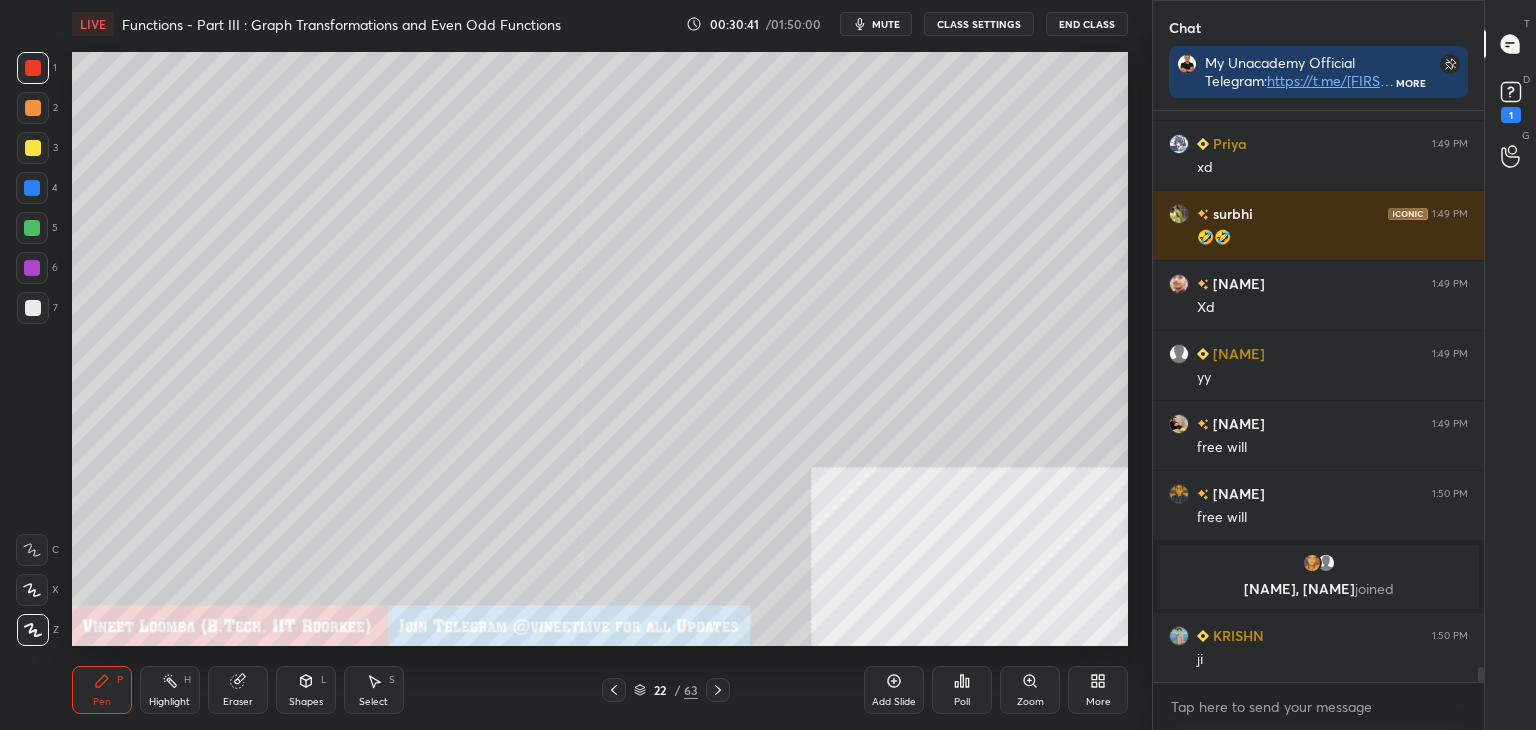 scroll, scrollTop: 21400, scrollLeft: 0, axis: vertical 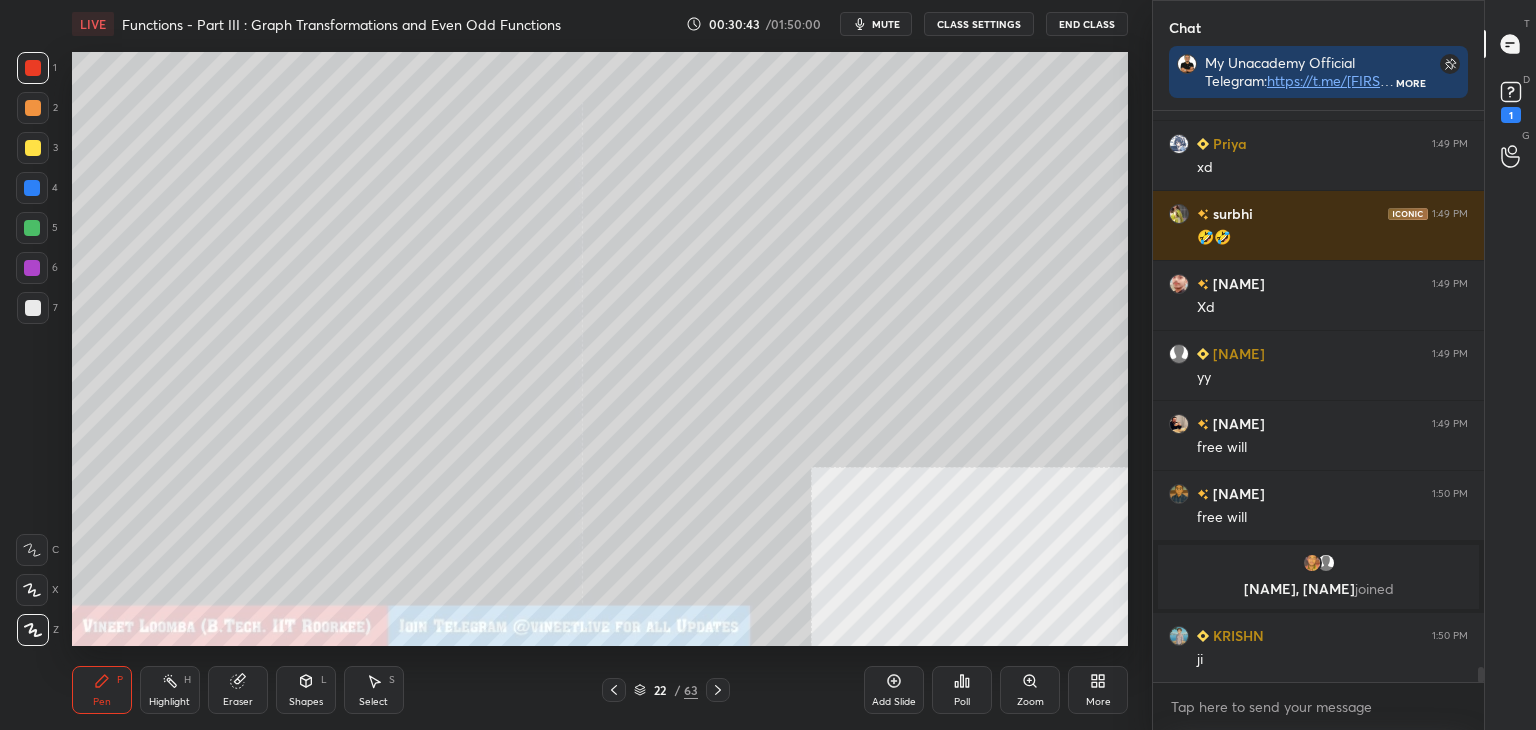 drag, startPoint x: 102, startPoint y: 707, endPoint x: 50, endPoint y: 583, distance: 134.46188 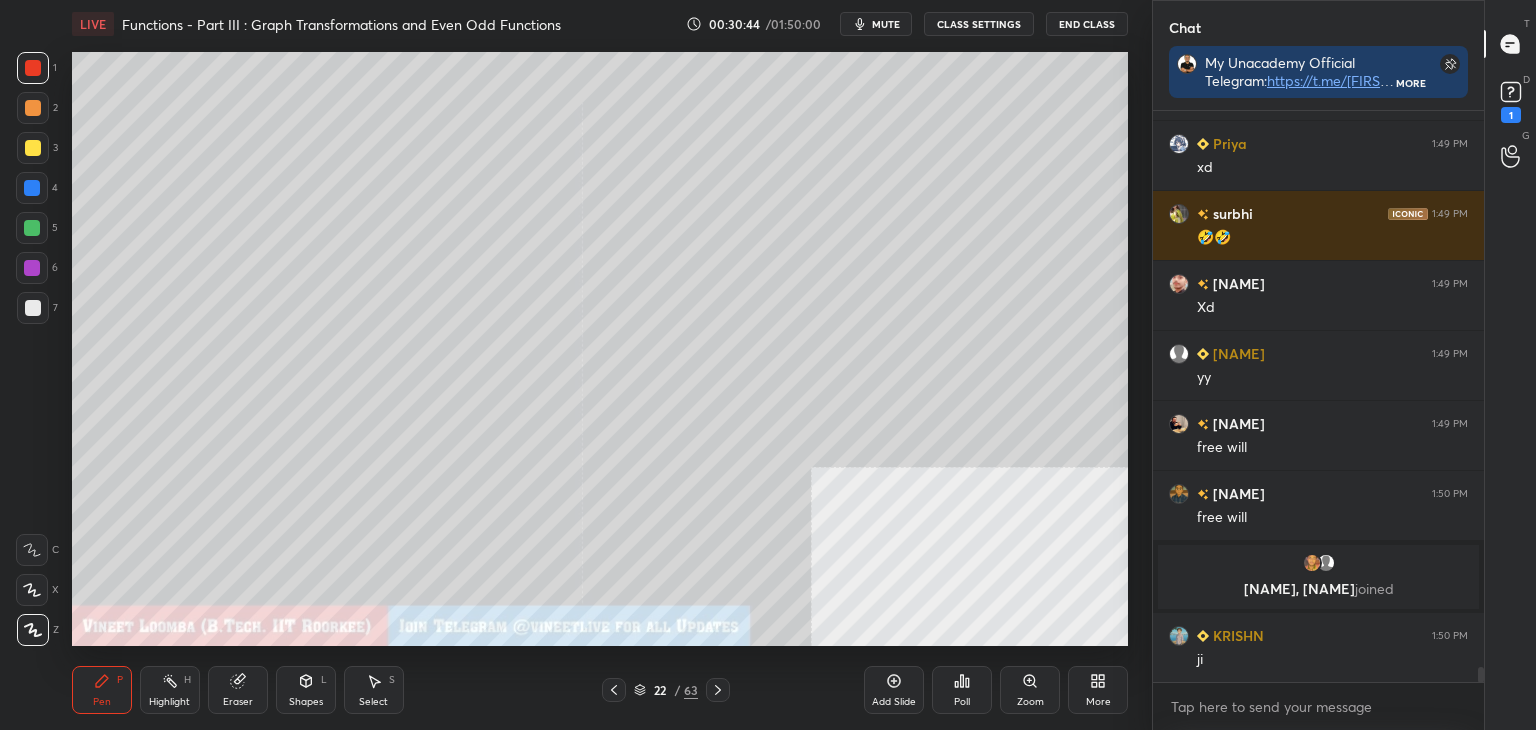 drag, startPoint x: 30, startPoint y: 300, endPoint x: 13, endPoint y: 321, distance: 27.018513 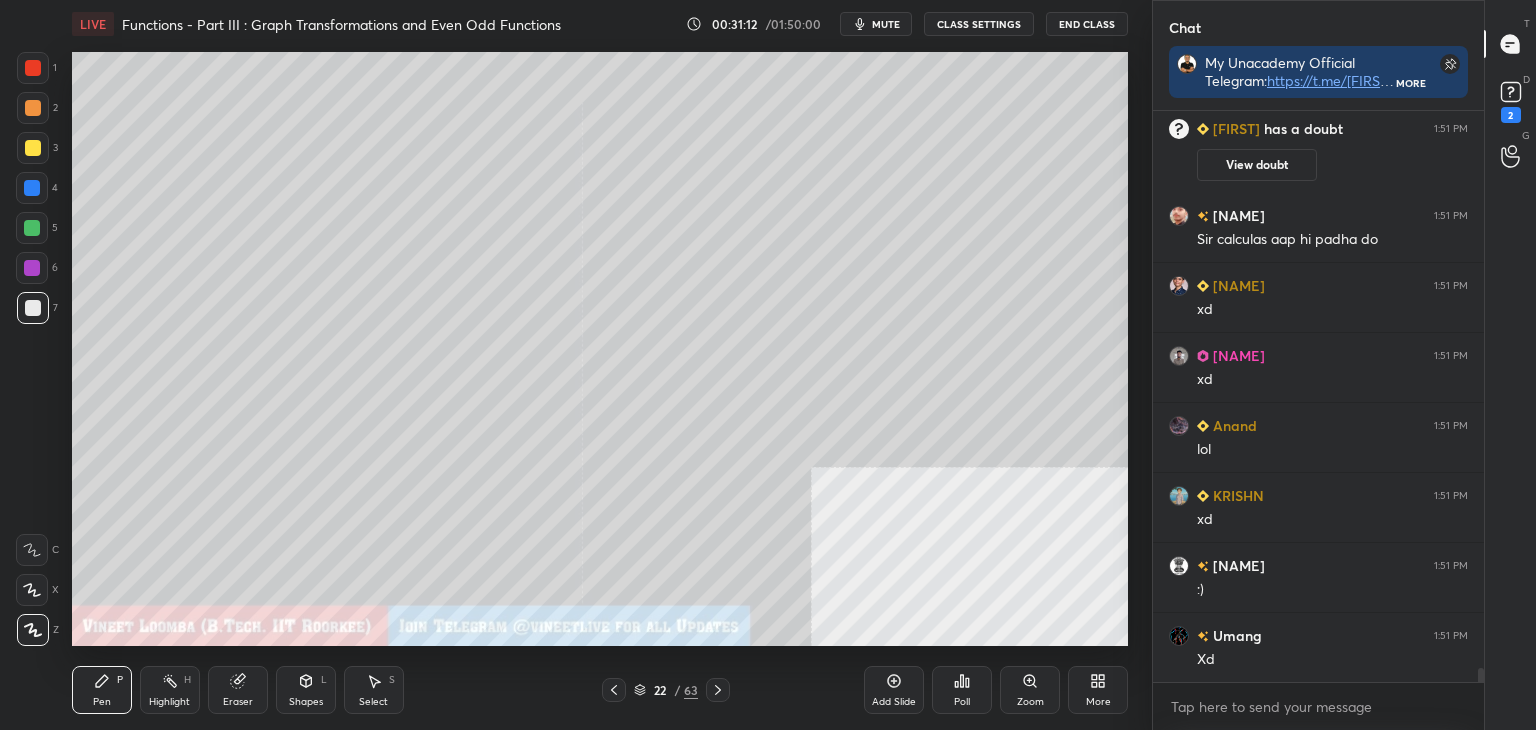 scroll, scrollTop: 22154, scrollLeft: 0, axis: vertical 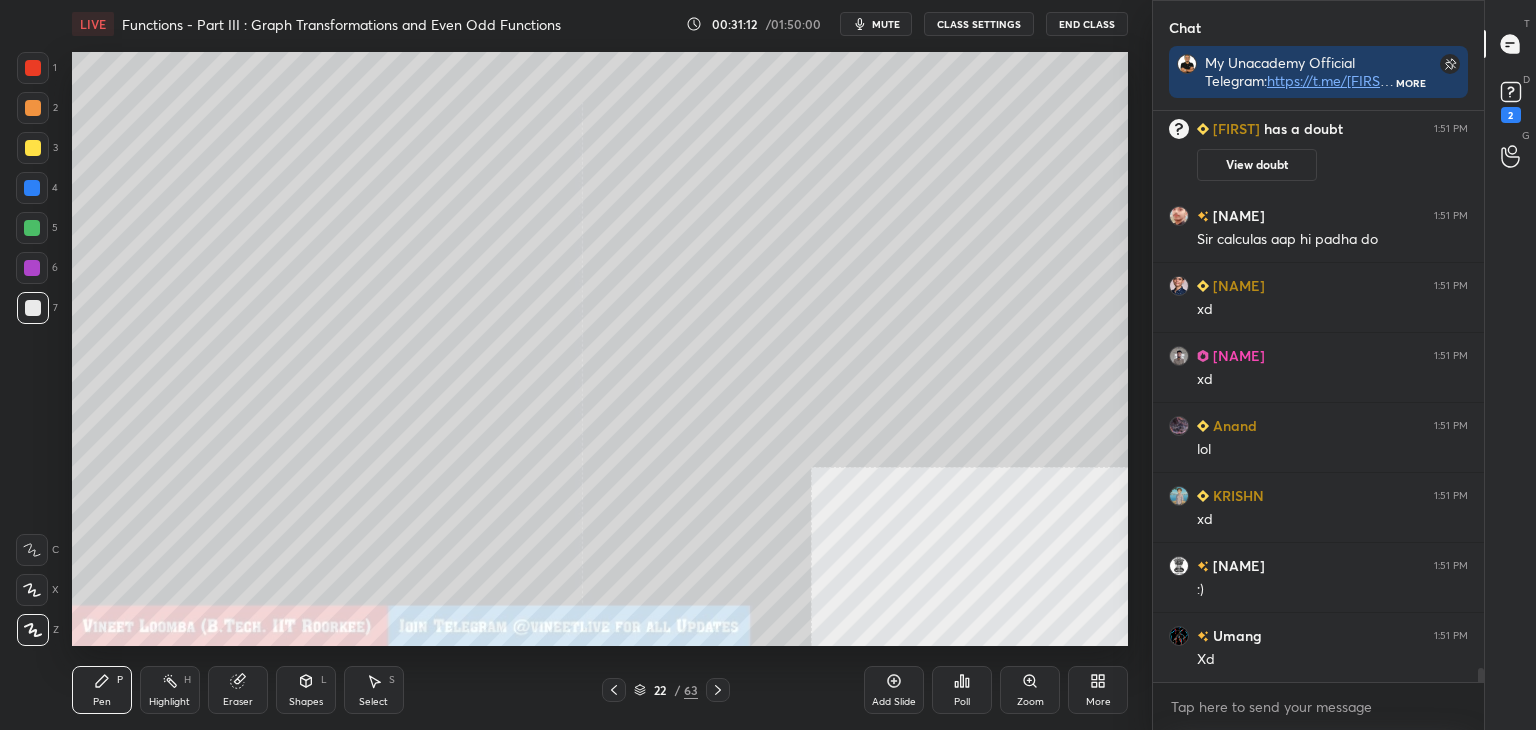click on "Pen P" at bounding box center (102, 690) 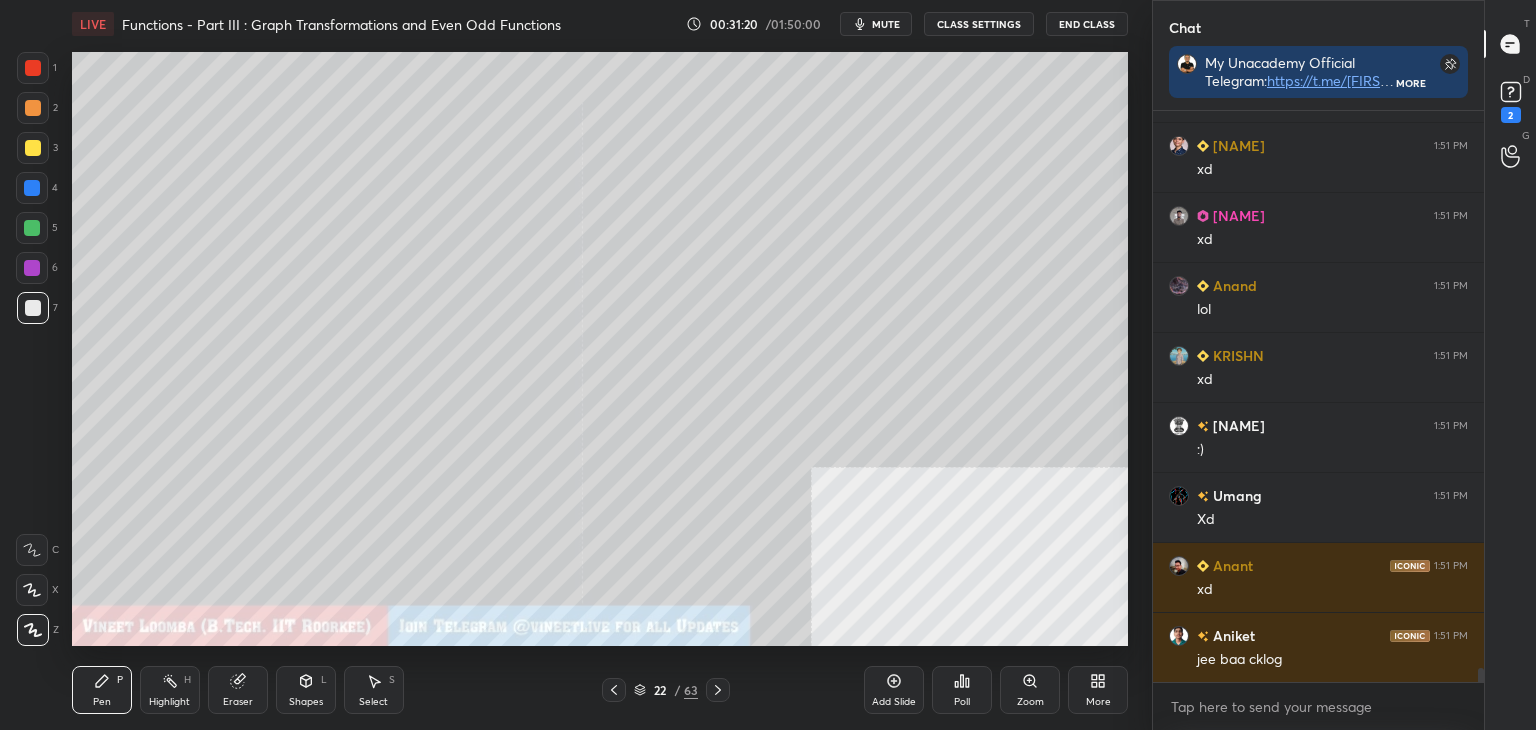 scroll, scrollTop: 22294, scrollLeft: 0, axis: vertical 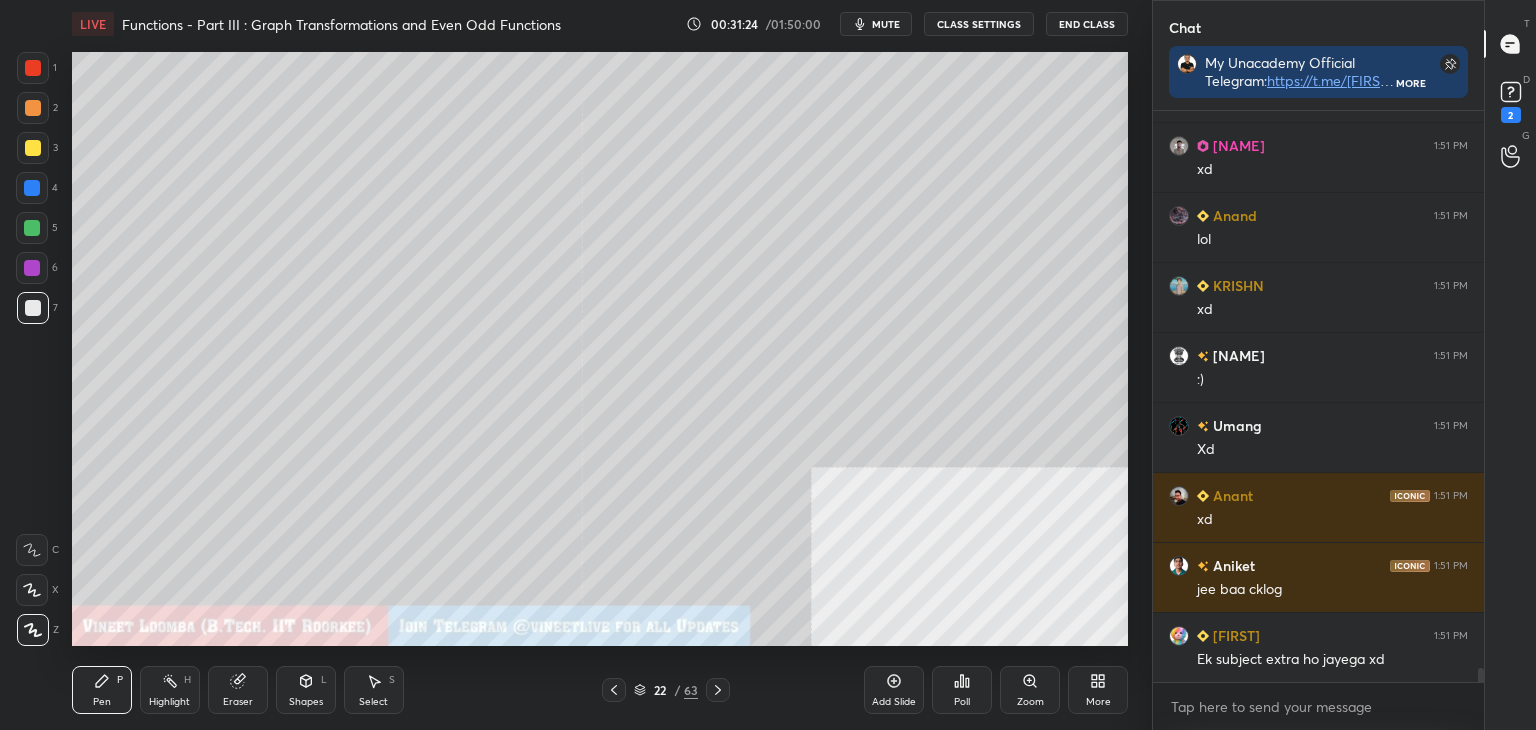 click on "Eraser" at bounding box center [238, 702] 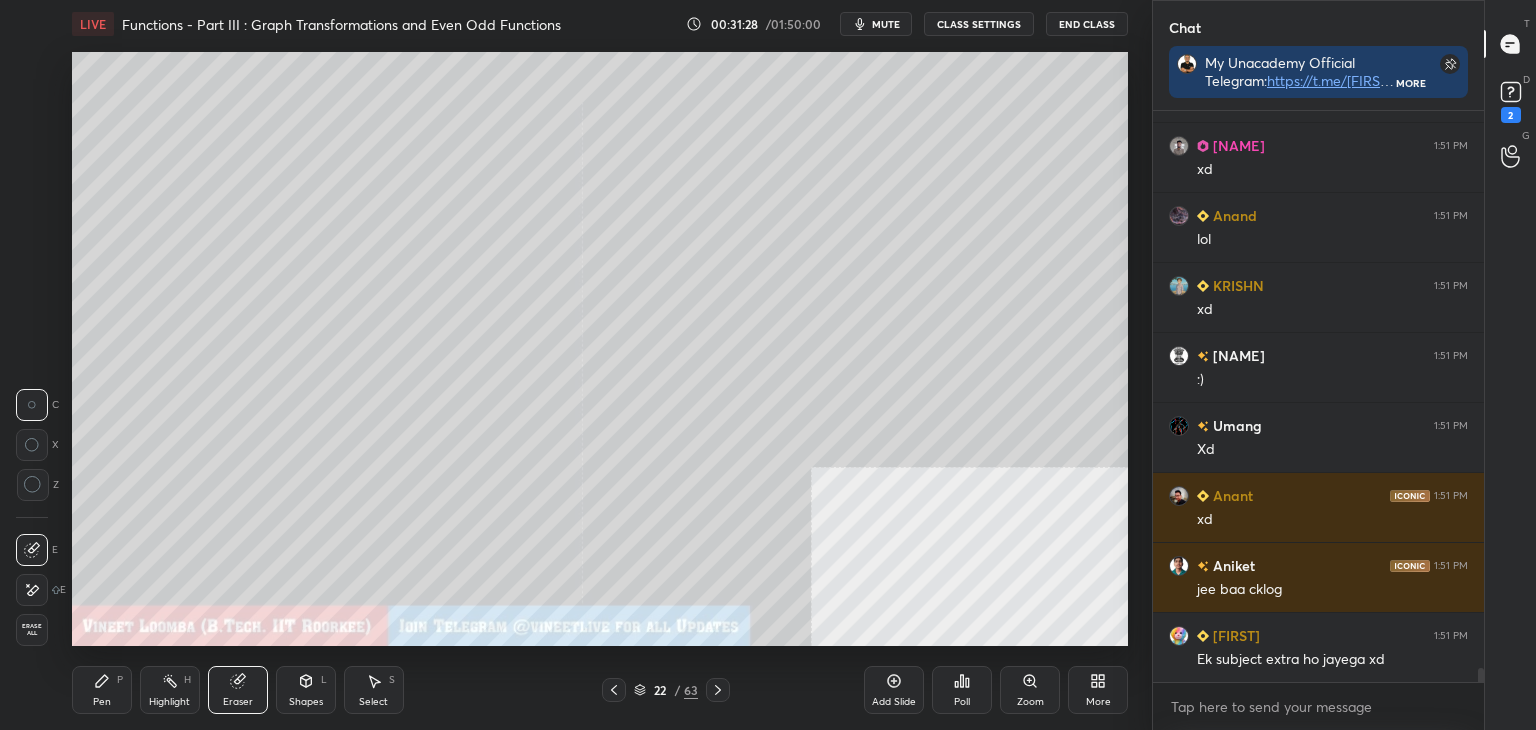 click 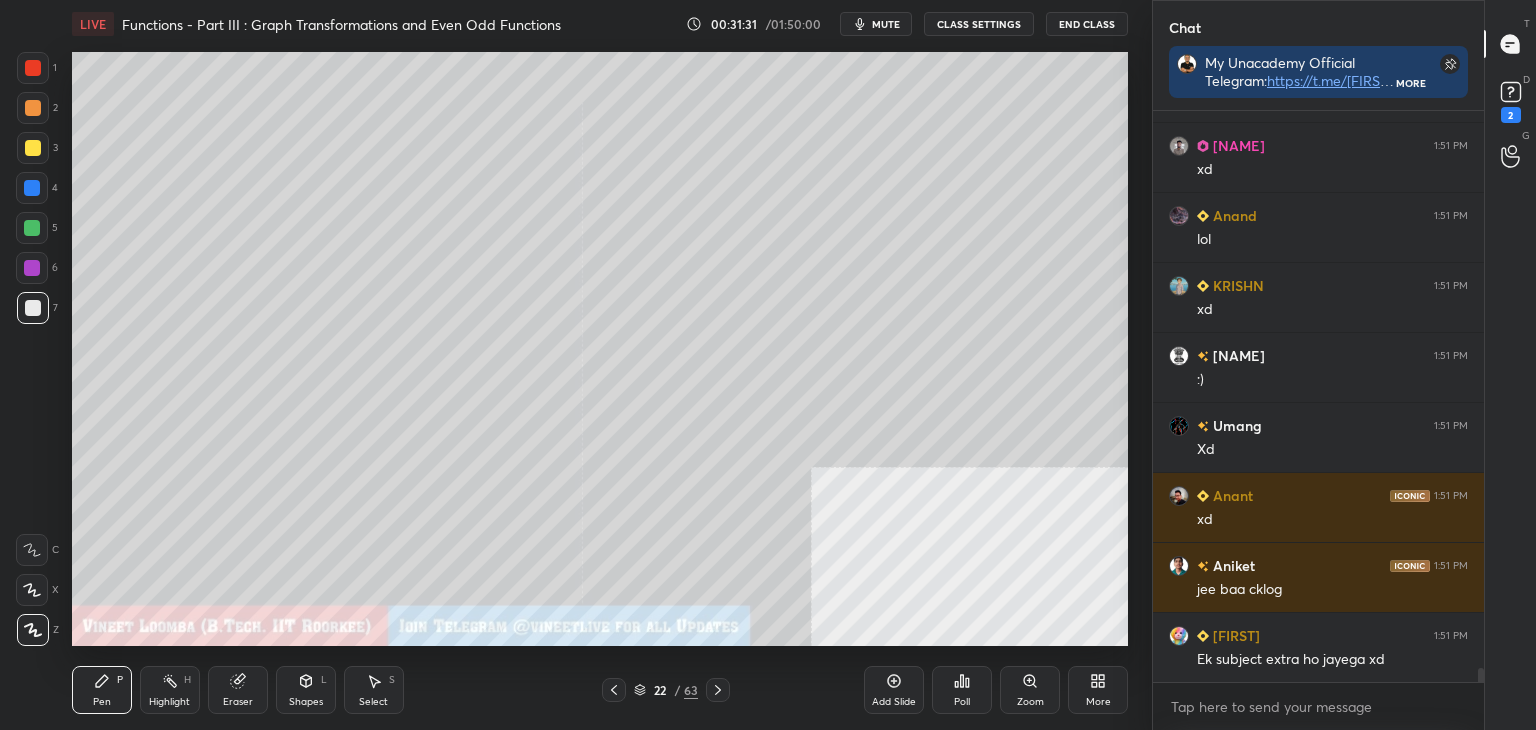scroll, scrollTop: 22364, scrollLeft: 0, axis: vertical 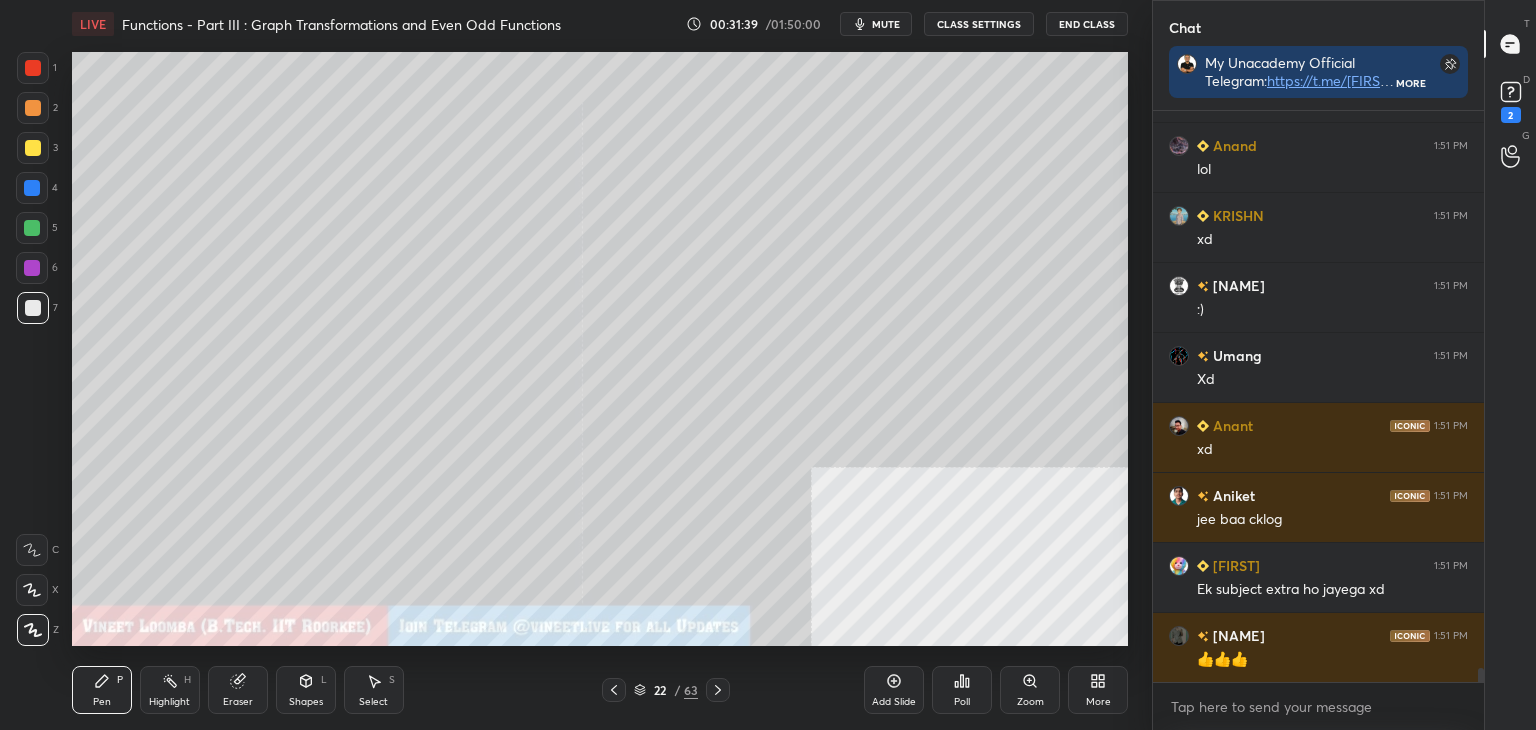 click on "More" at bounding box center [1098, 690] 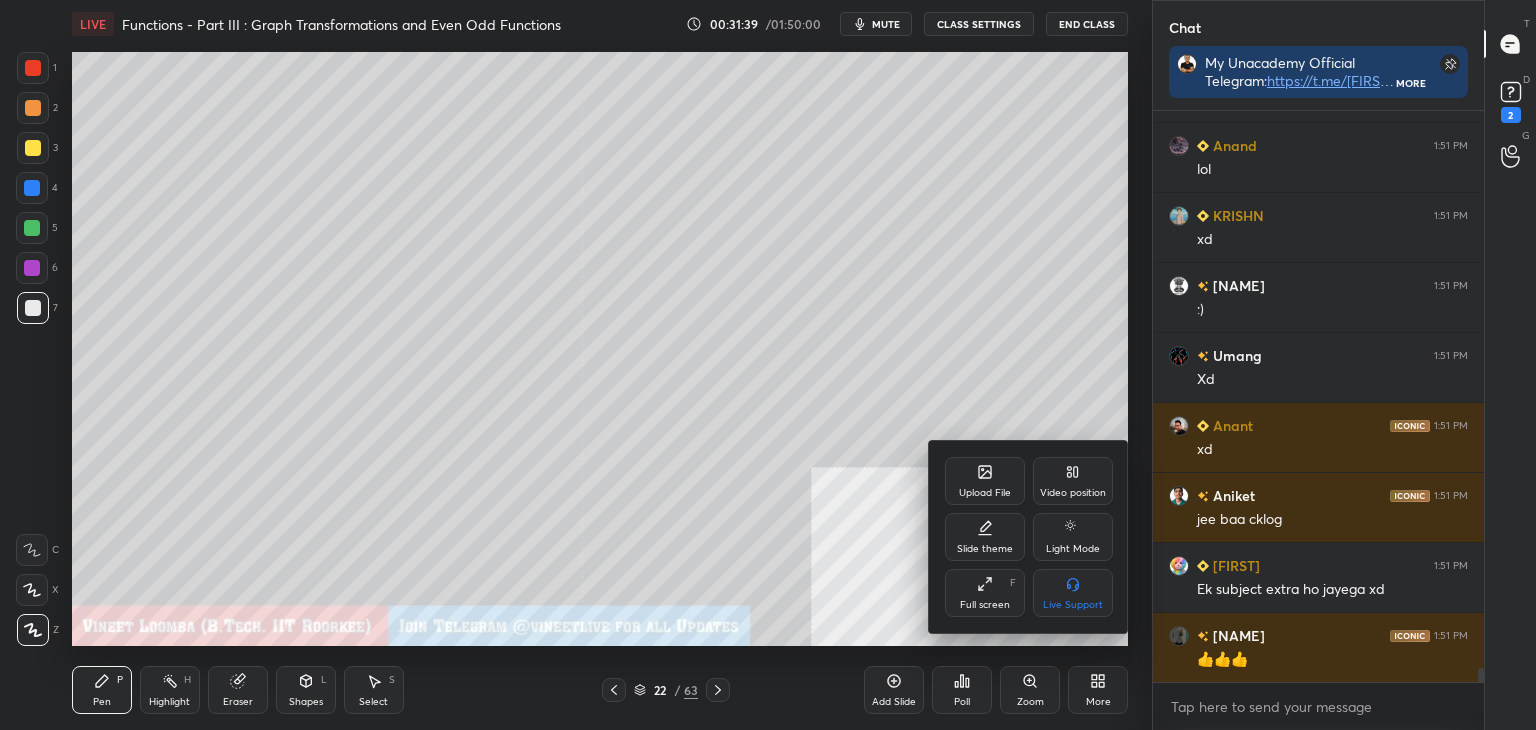 click on "Video position" at bounding box center (1073, 481) 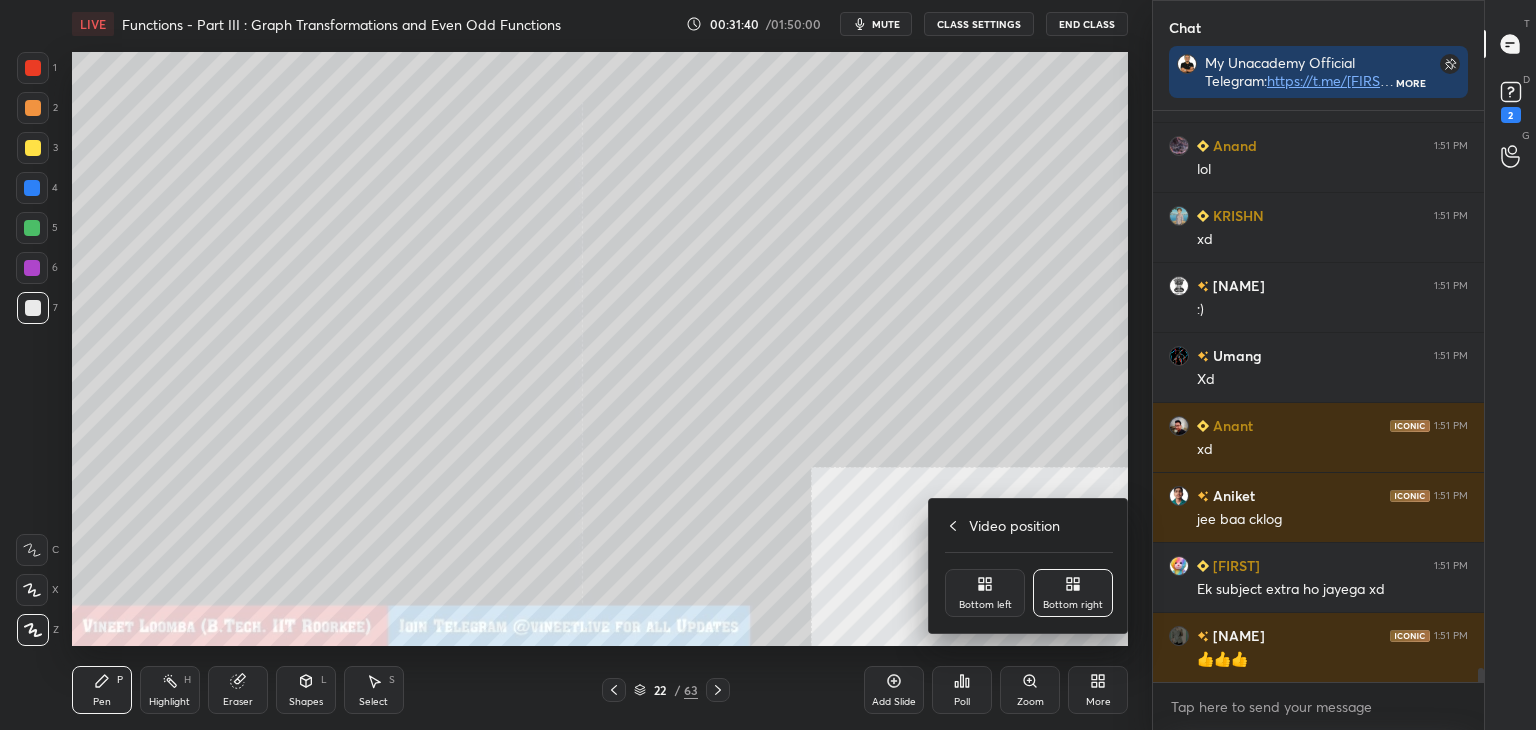 click on "Bottom left" at bounding box center [985, 593] 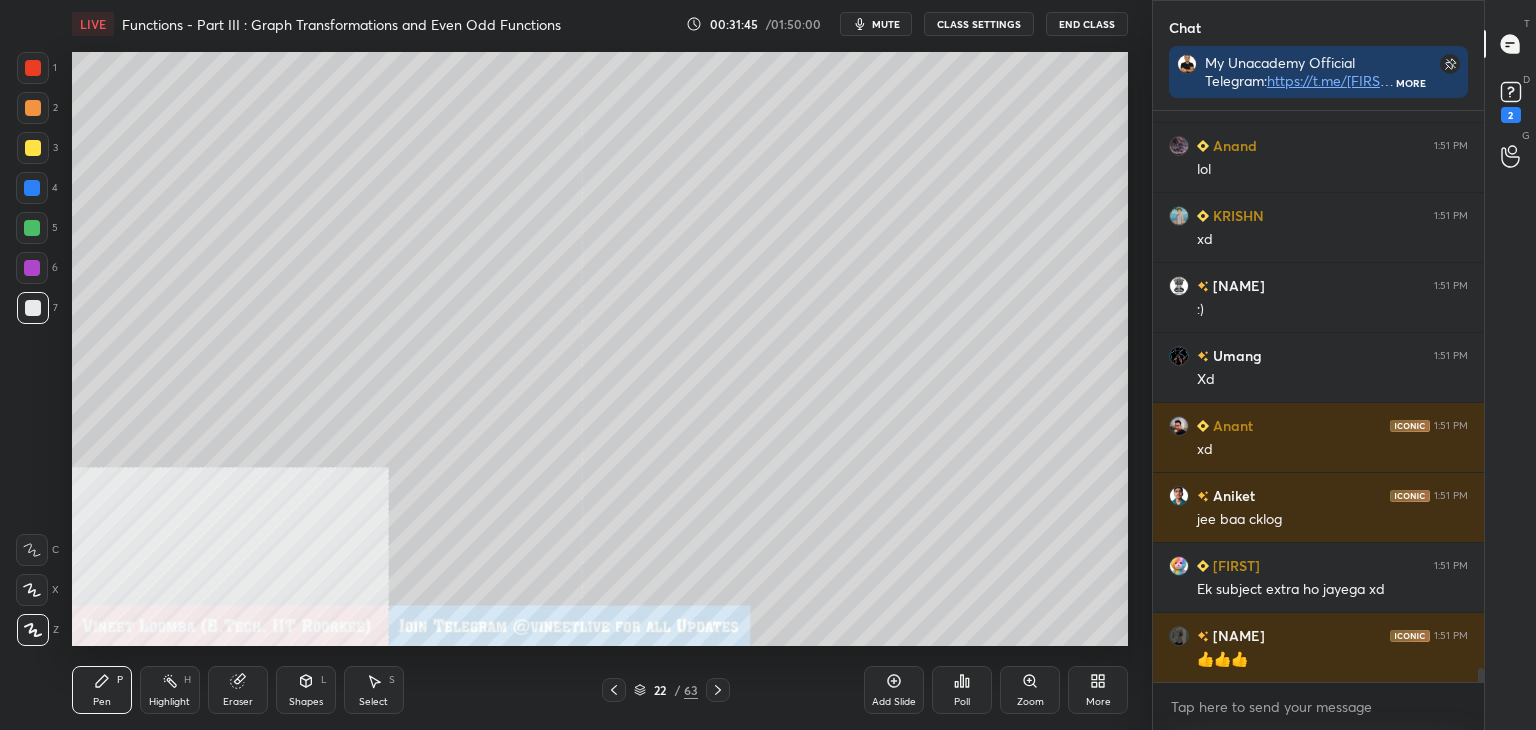 click at bounding box center [32, 188] 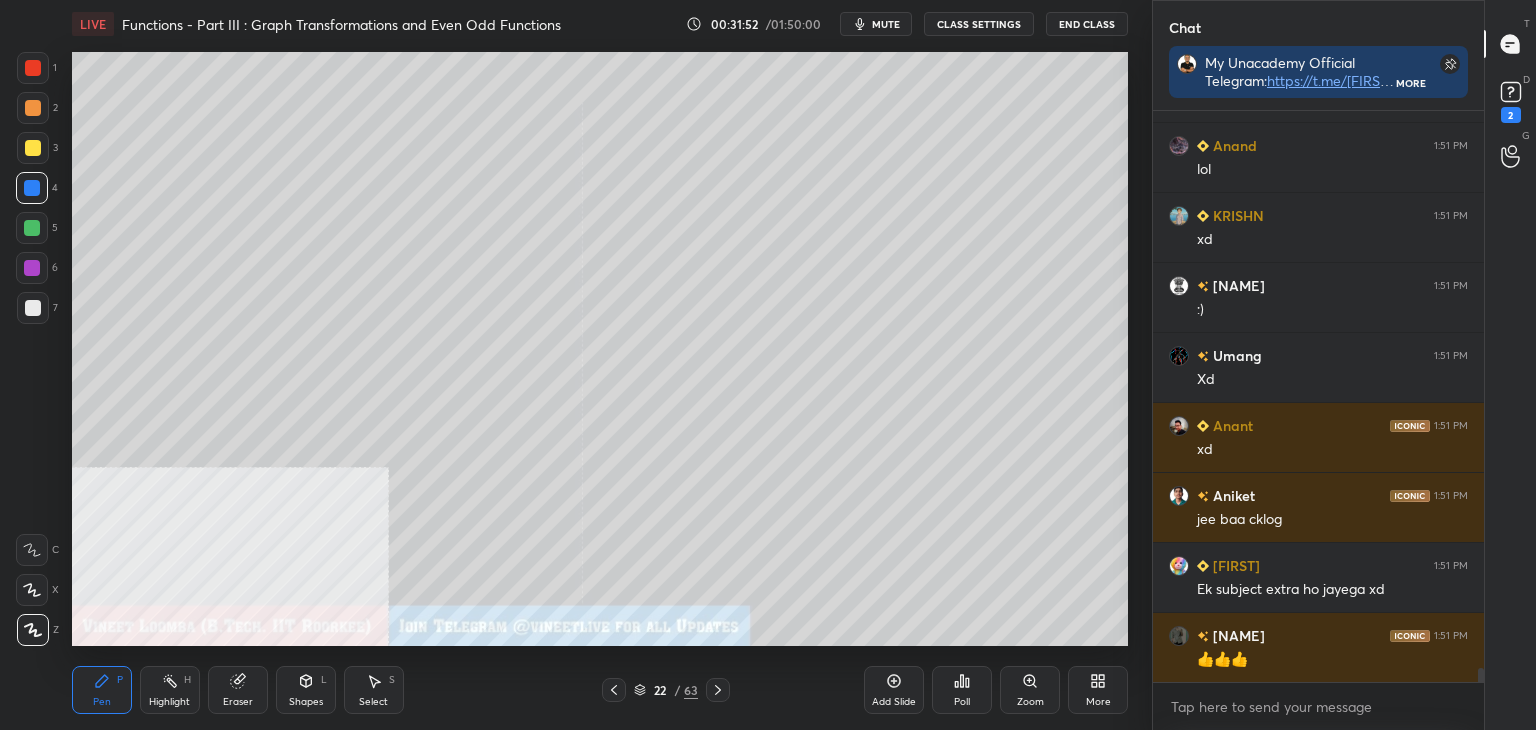 click on "Highlight H" at bounding box center [170, 690] 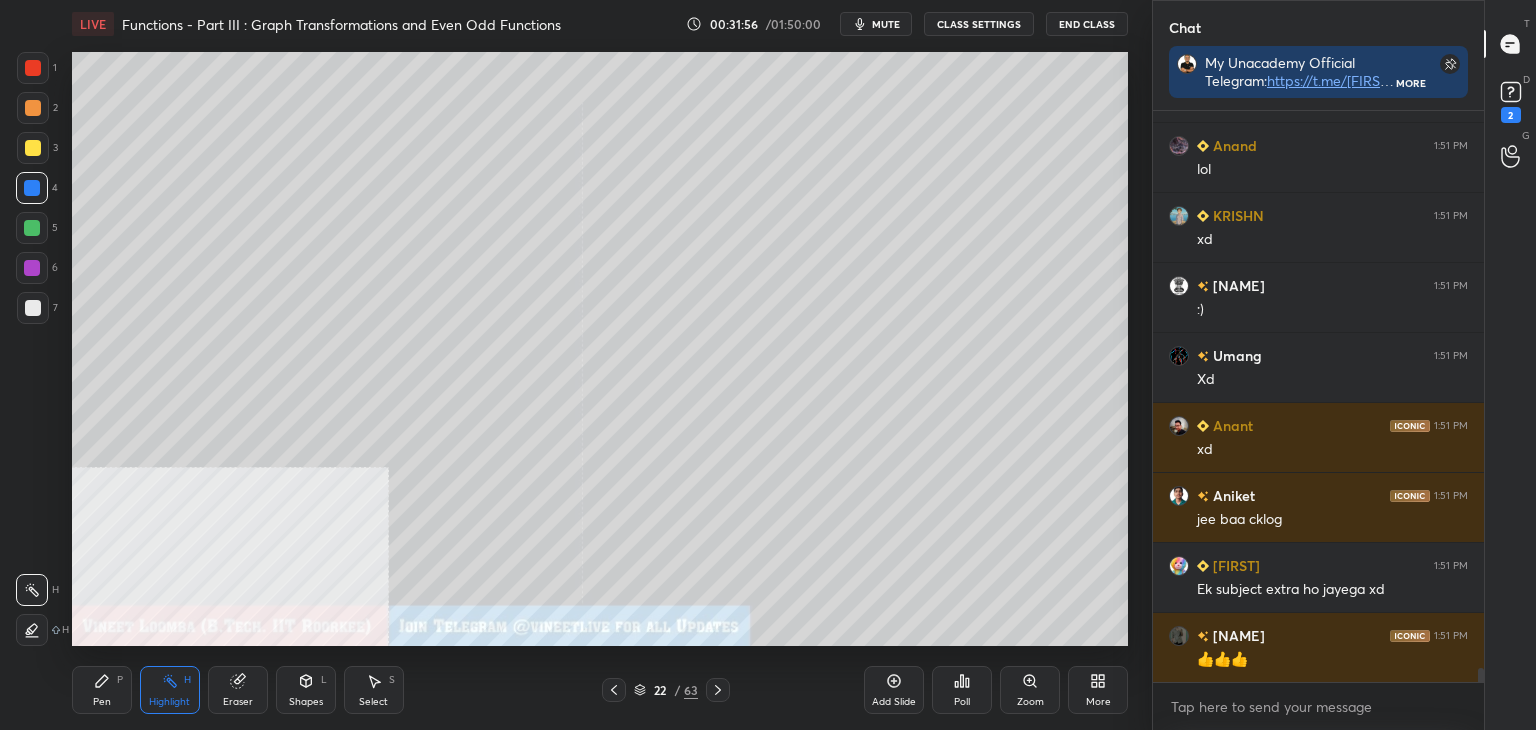 drag, startPoint x: 90, startPoint y: 706, endPoint x: 105, endPoint y: 698, distance: 17 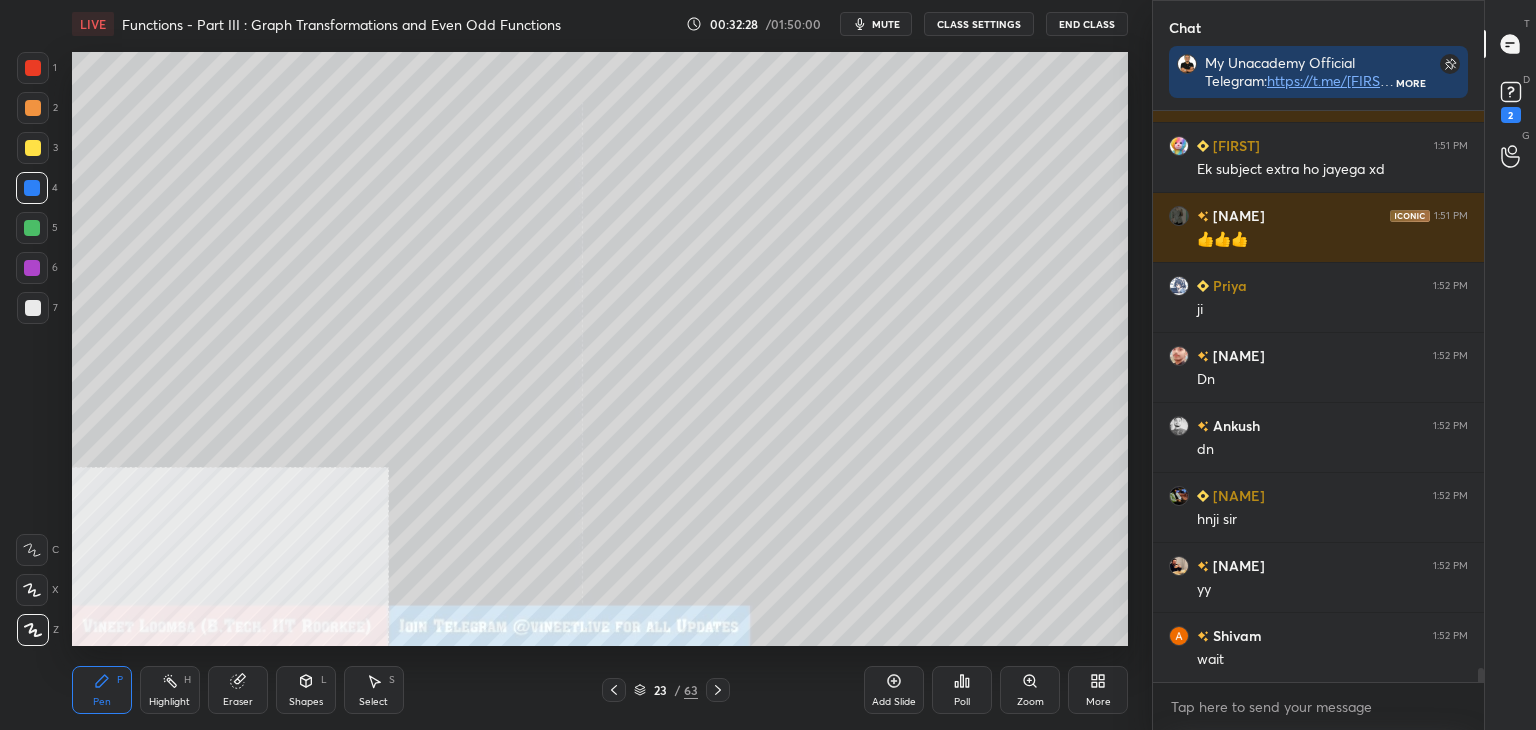 scroll, scrollTop: 22854, scrollLeft: 0, axis: vertical 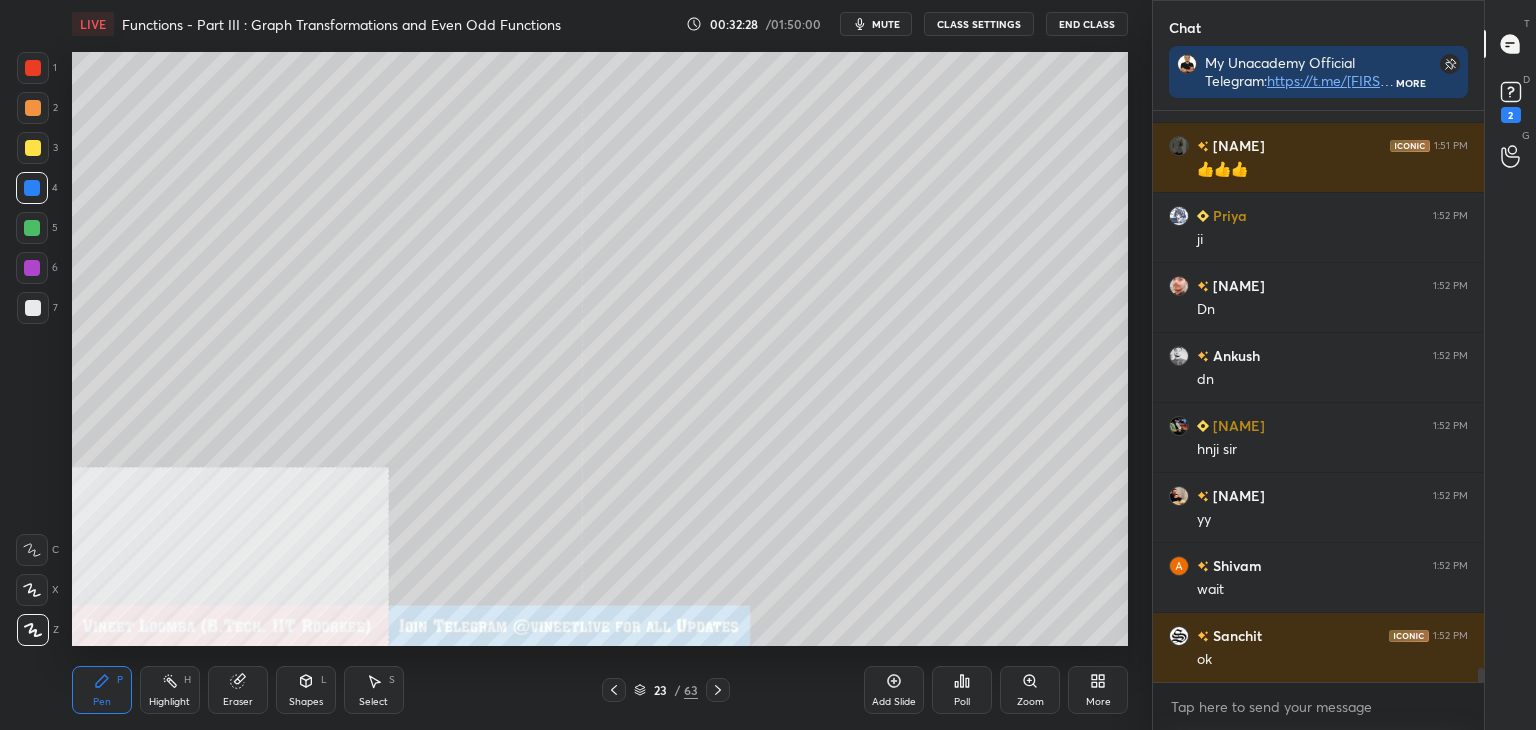 click on "More" at bounding box center [1098, 690] 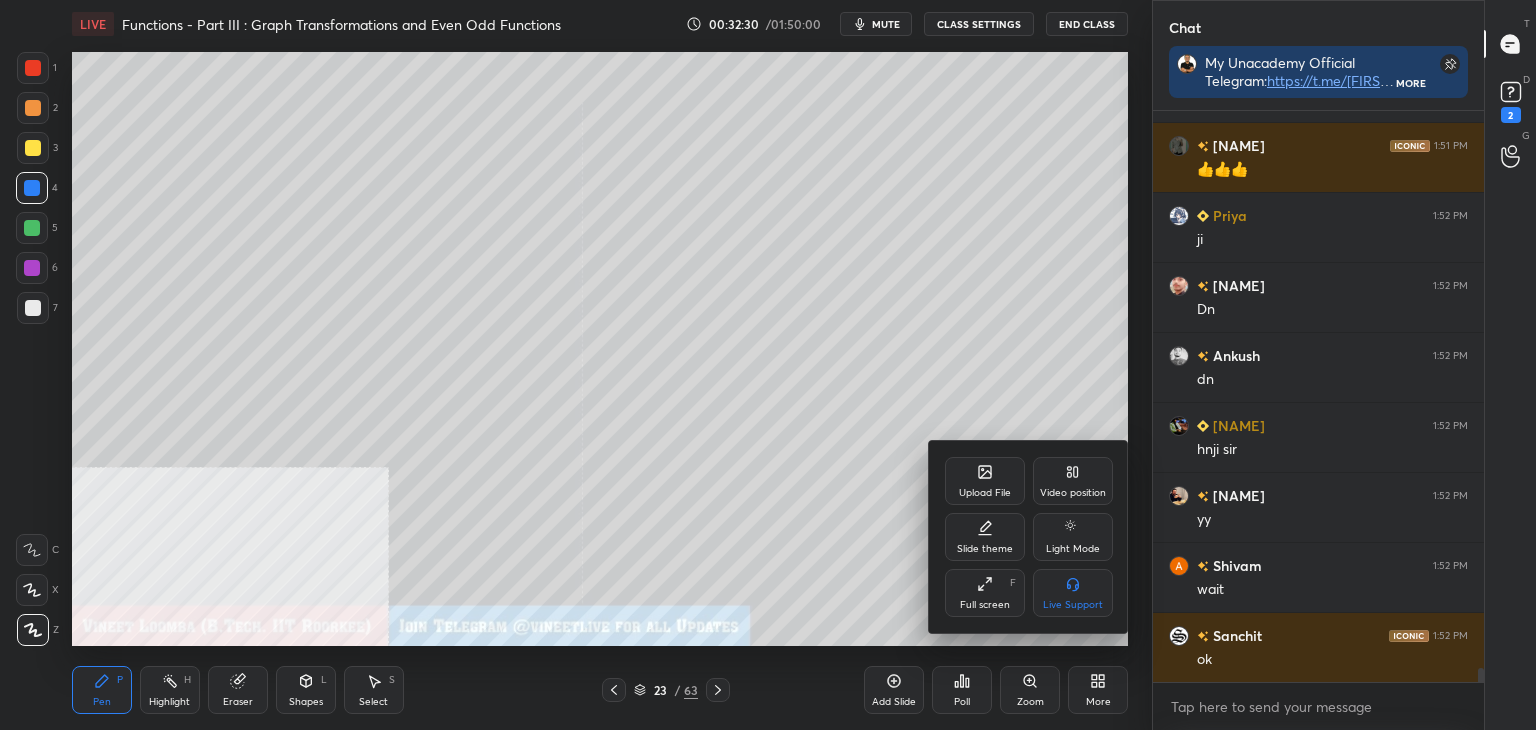 click 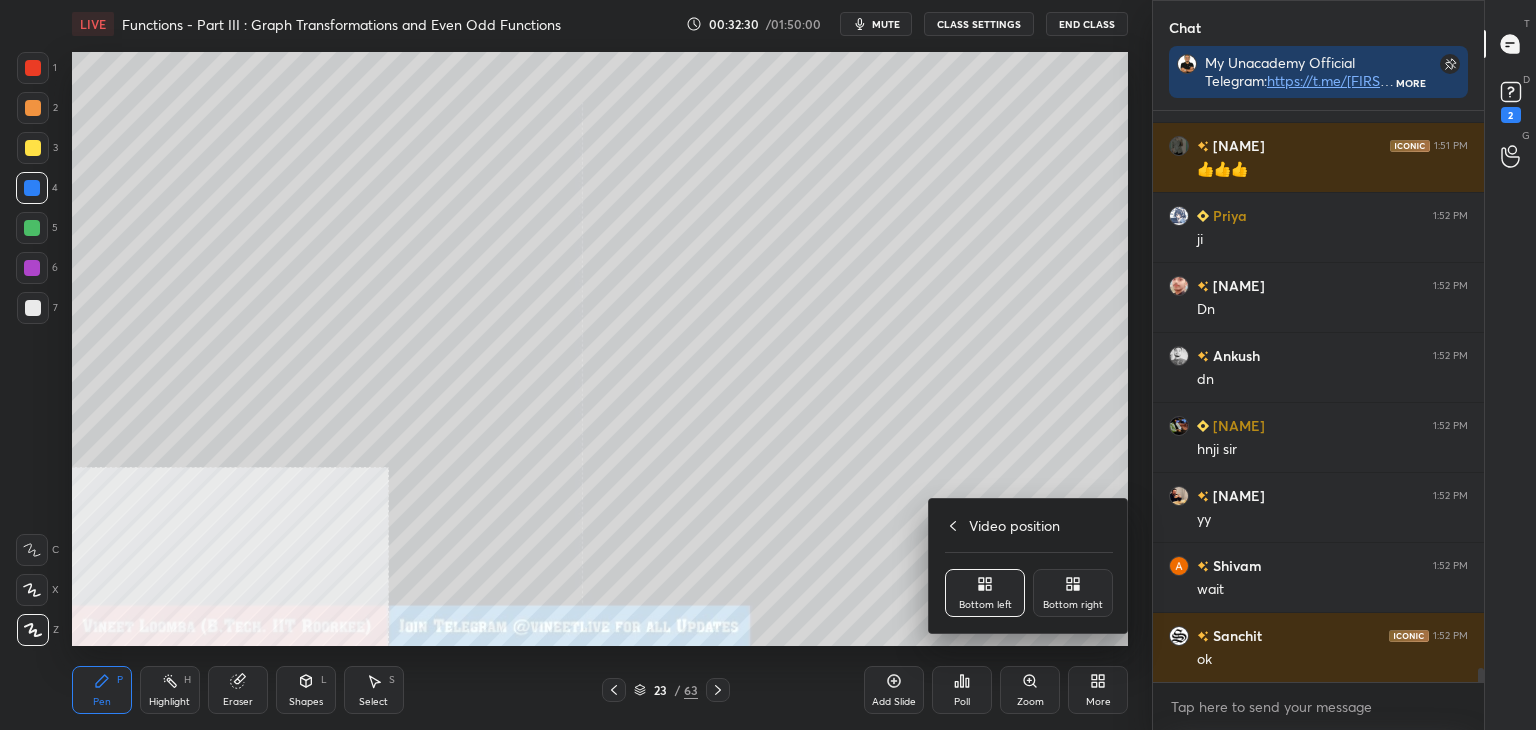 click 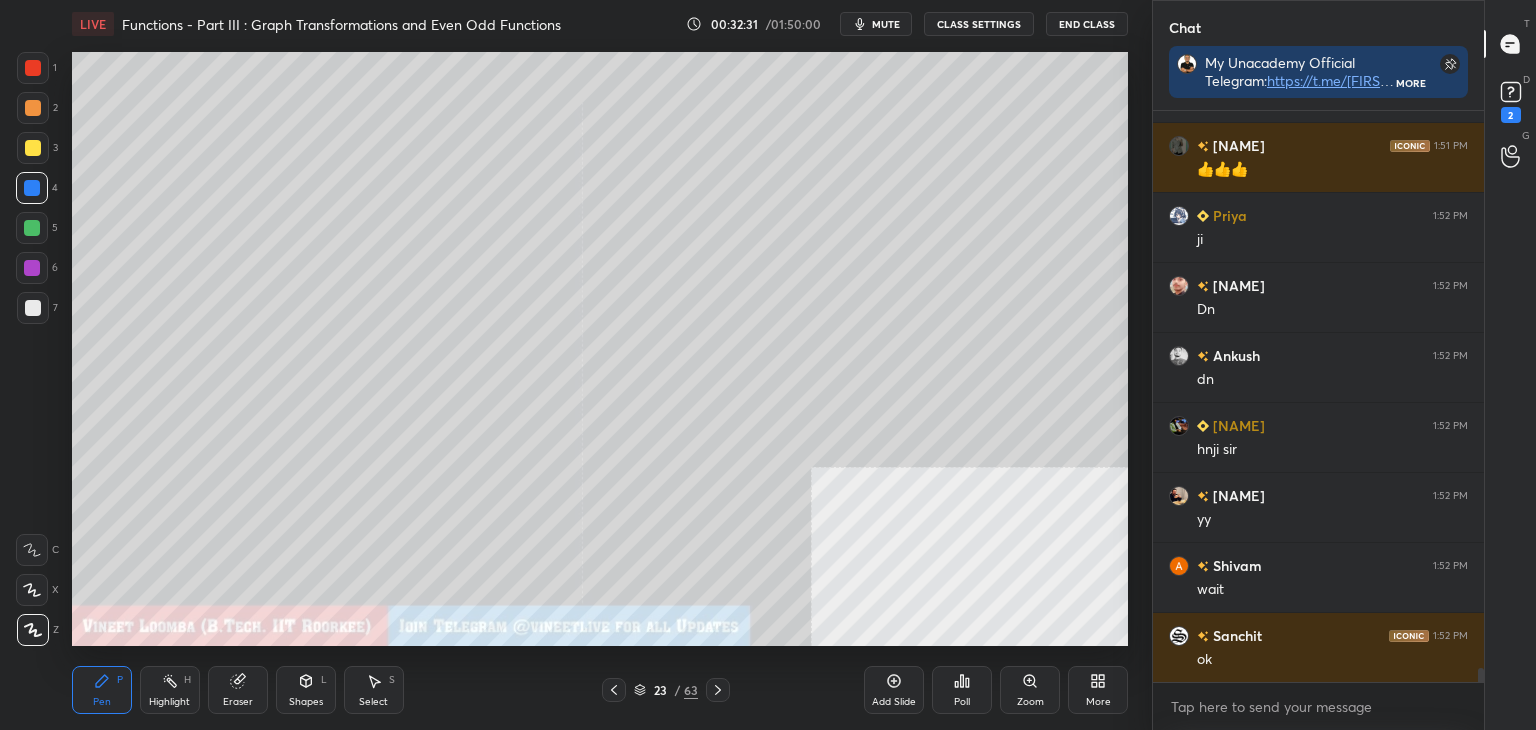 click on "Pen" at bounding box center [102, 702] 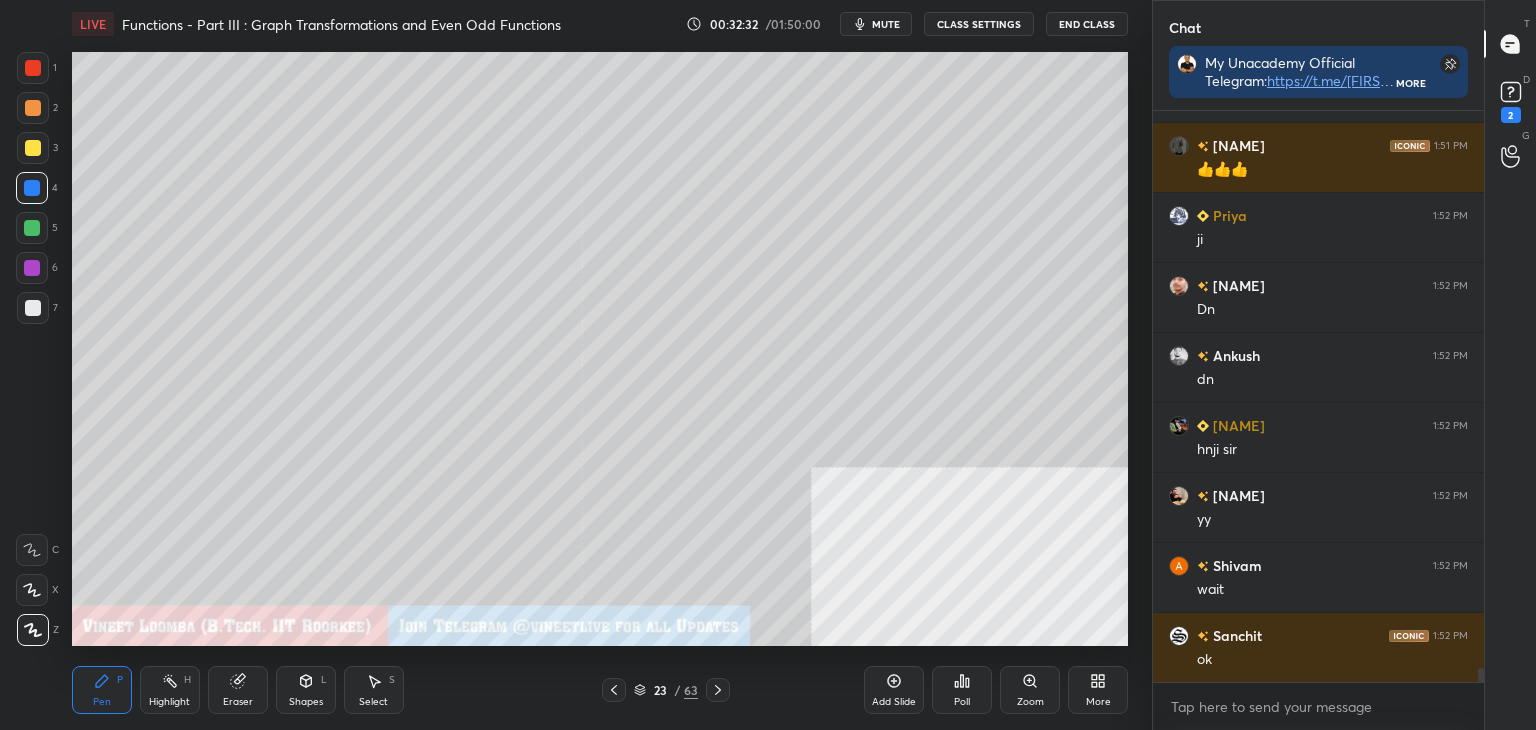 drag, startPoint x: 32, startPoint y: 317, endPoint x: 46, endPoint y: 229, distance: 89.106674 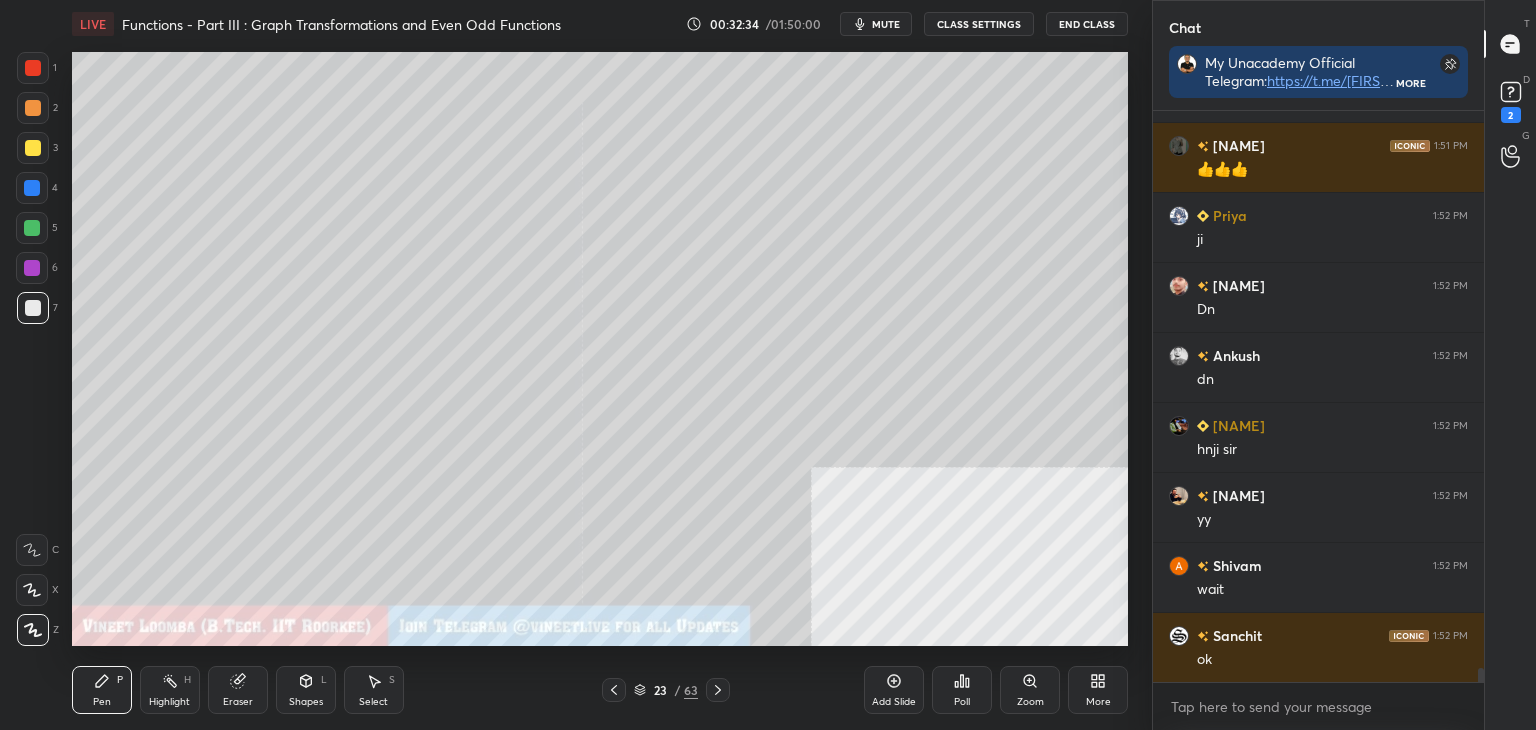 click on "Eraser" at bounding box center [238, 690] 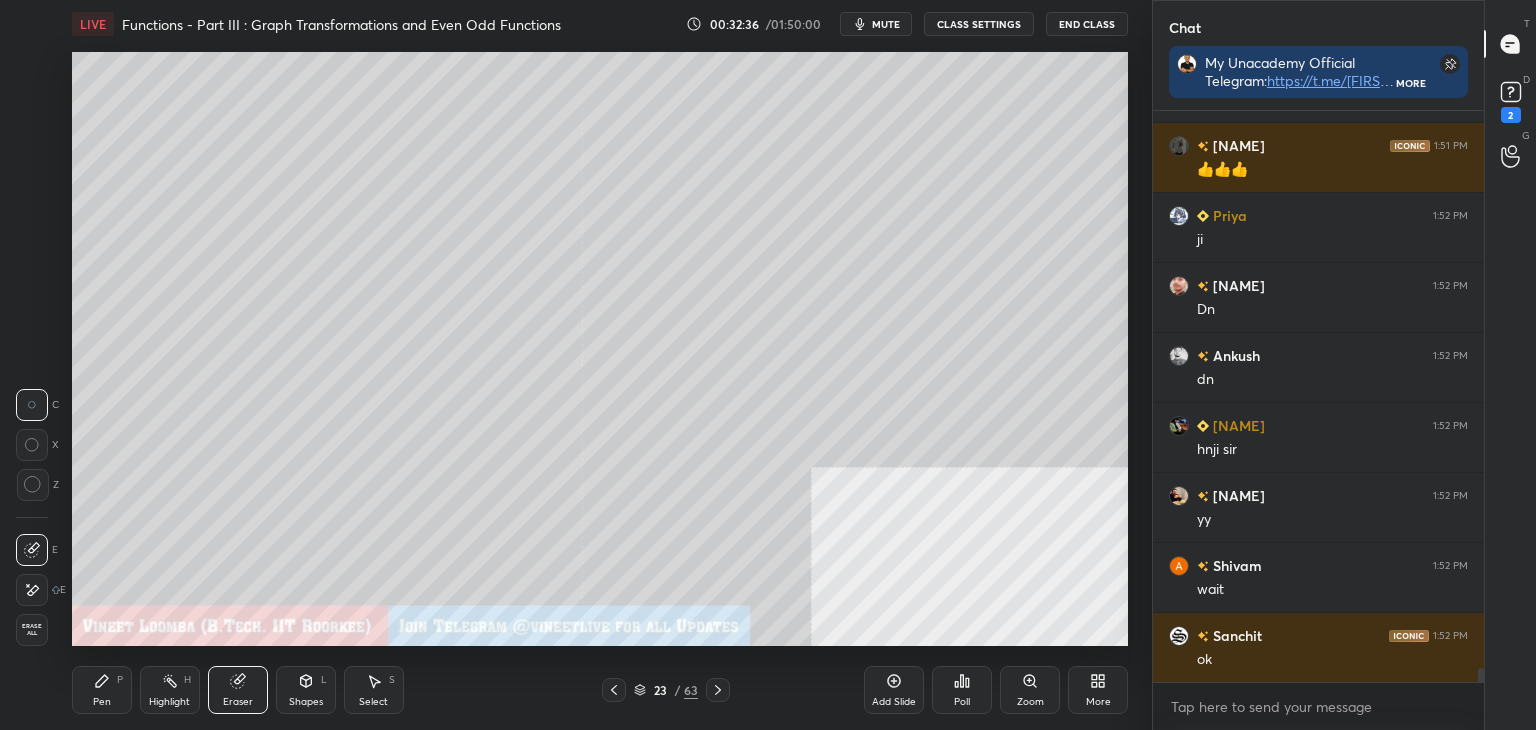 scroll, scrollTop: 22942, scrollLeft: 0, axis: vertical 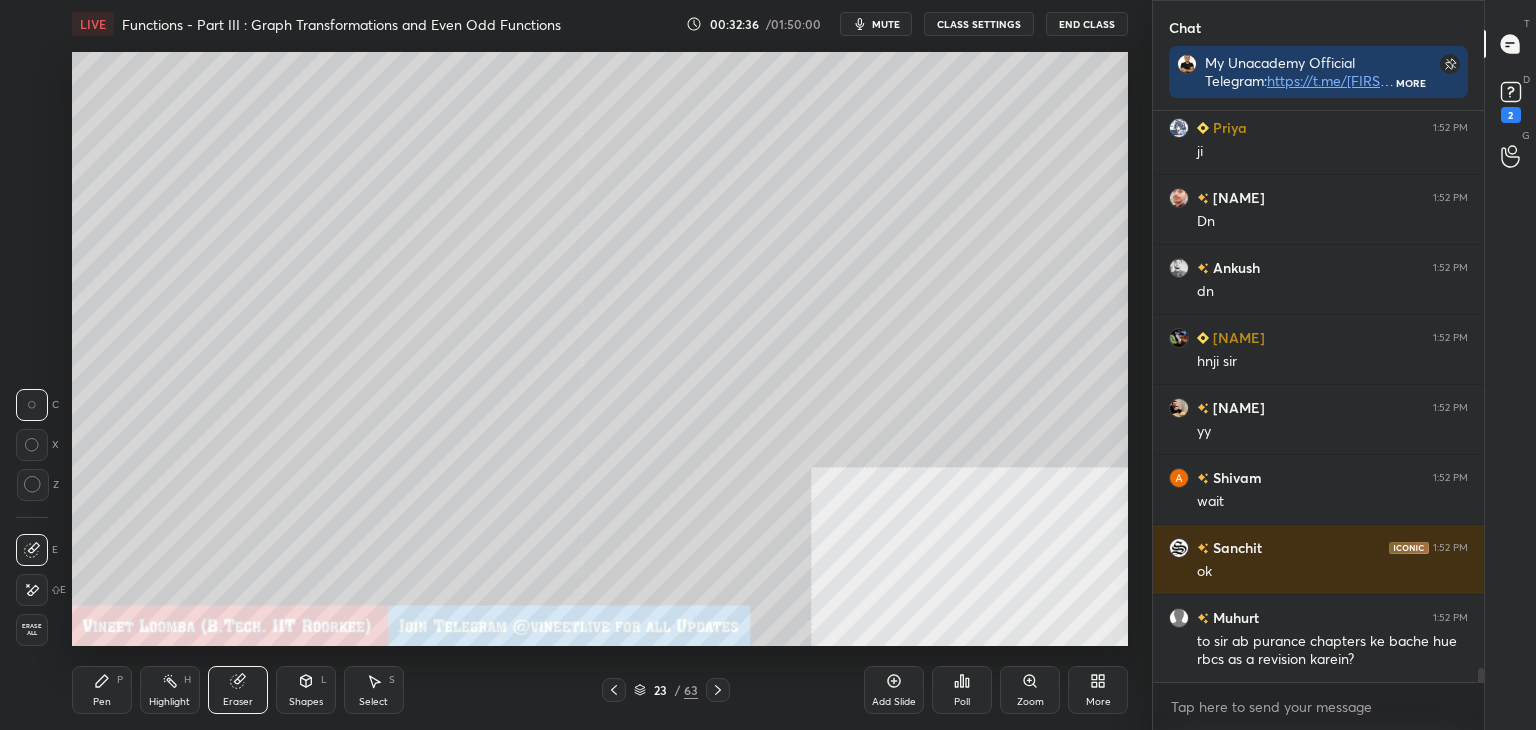 drag, startPoint x: 103, startPoint y: 701, endPoint x: 95, endPoint y: 649, distance: 52.611786 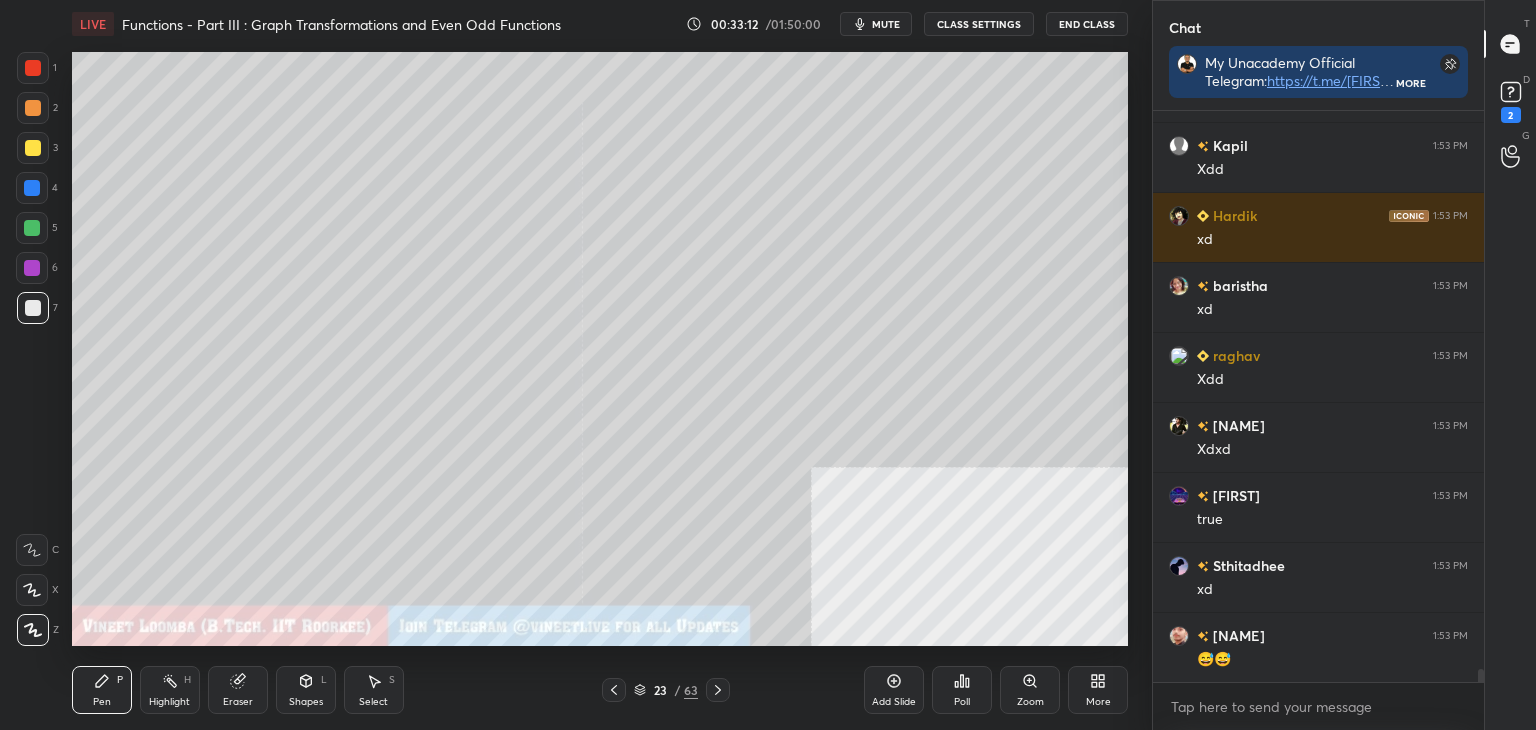 scroll, scrollTop: 25120, scrollLeft: 0, axis: vertical 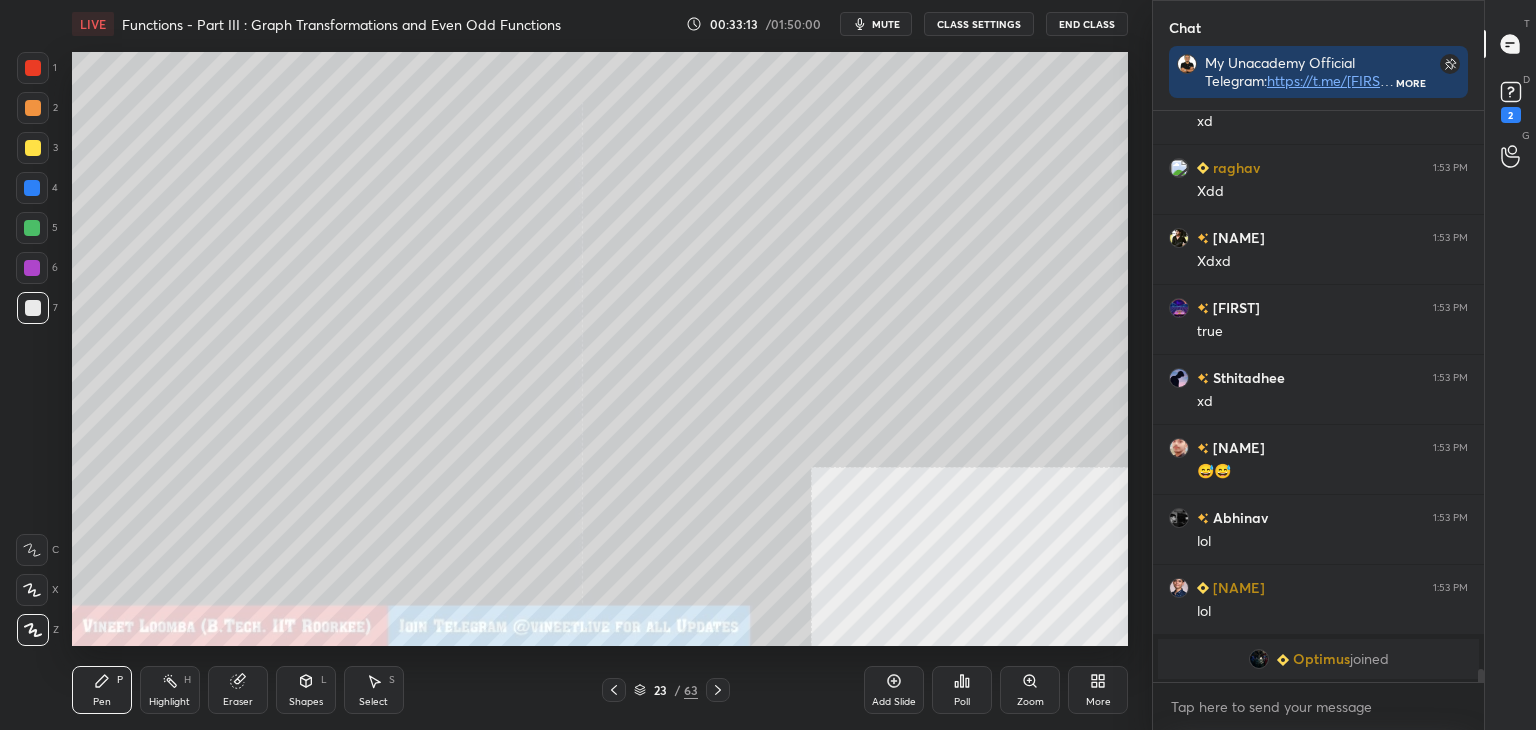 click on "Pen P" at bounding box center [102, 690] 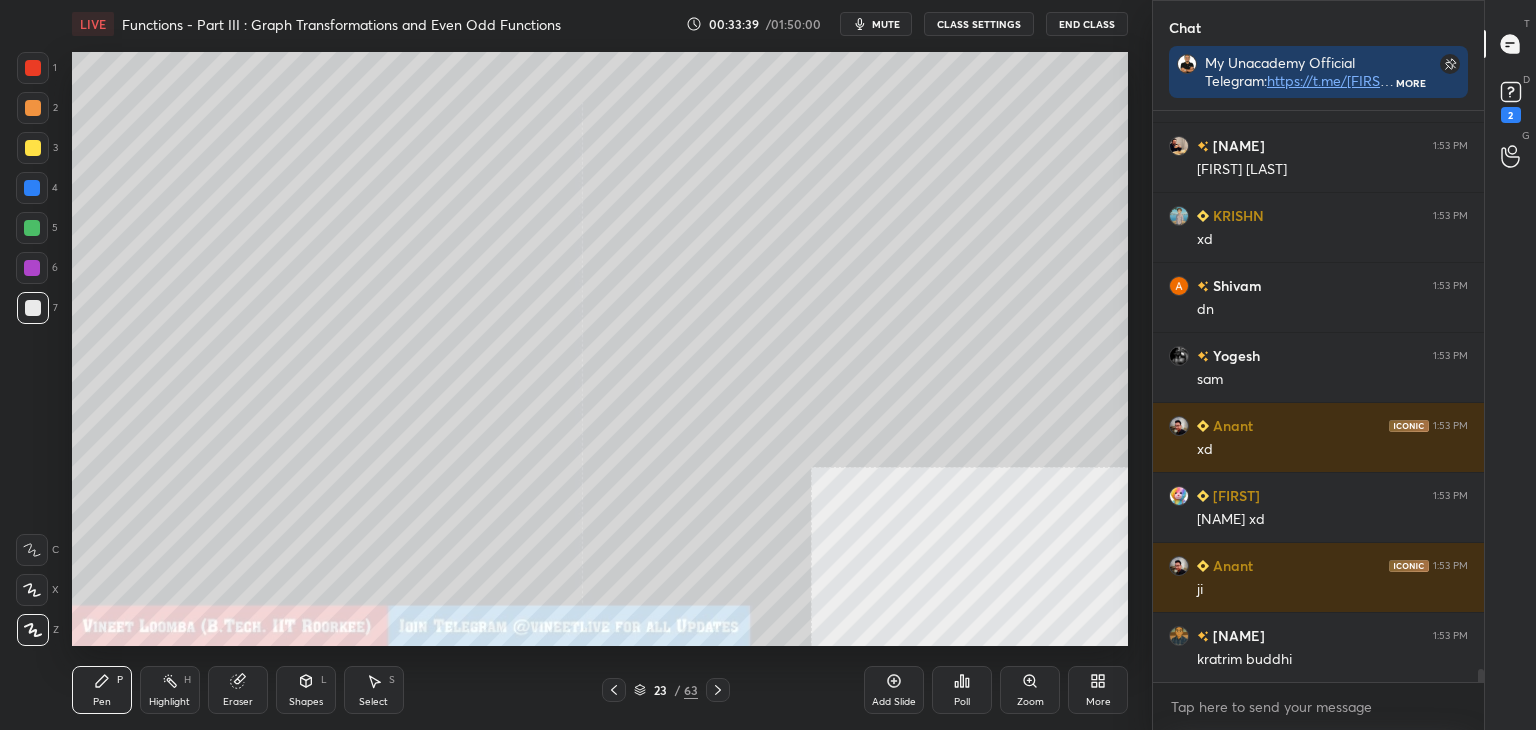 scroll, scrollTop: 25456, scrollLeft: 0, axis: vertical 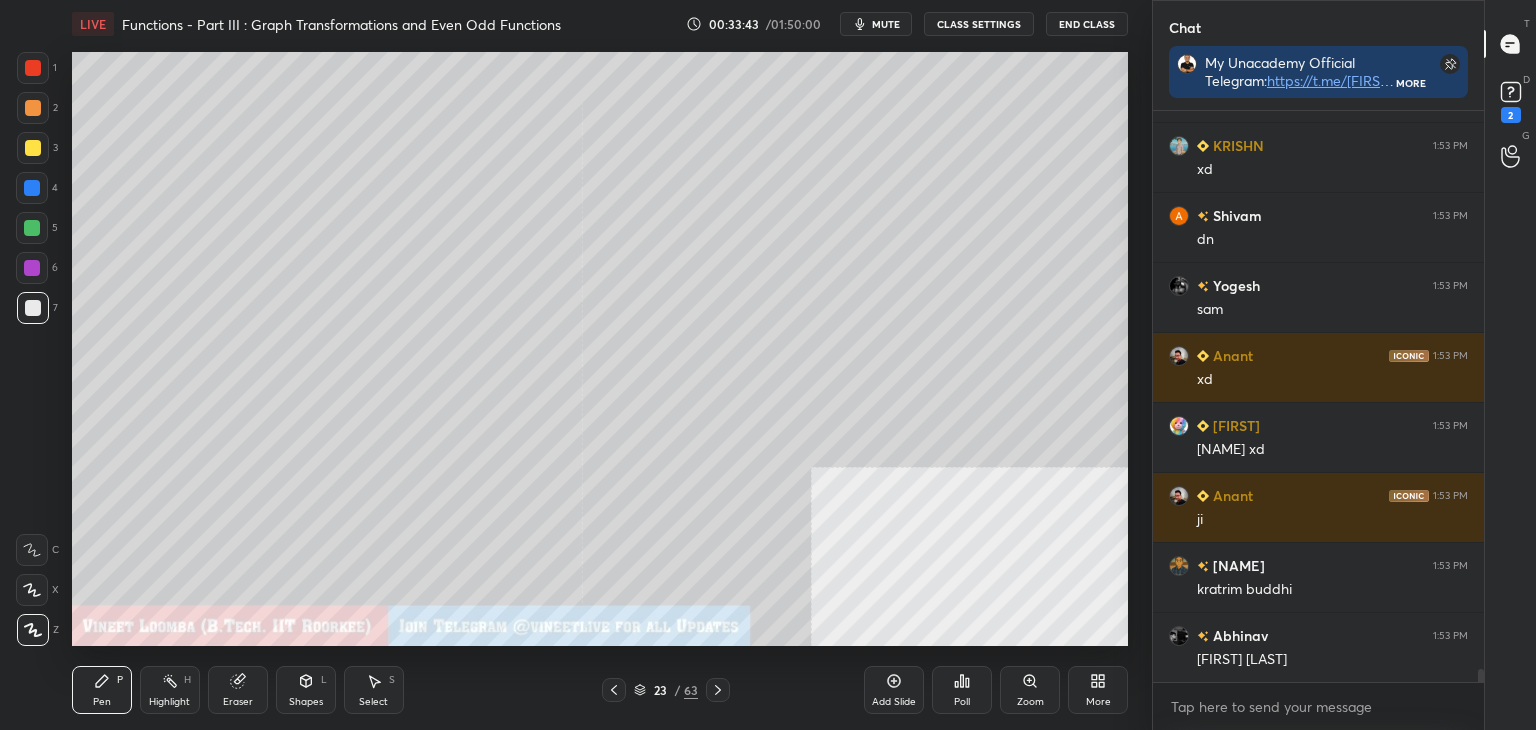 click on "Select S" at bounding box center [374, 690] 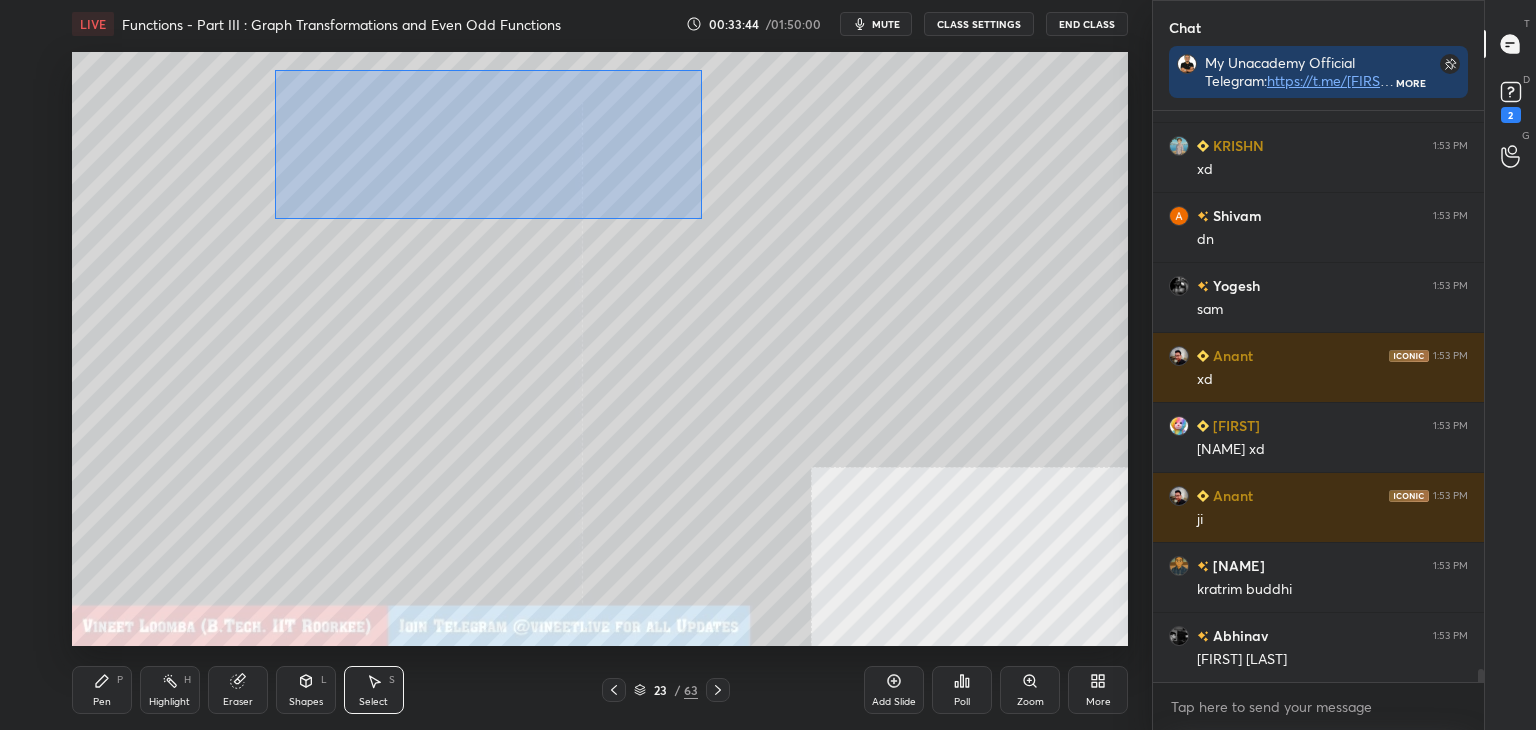drag, startPoint x: 360, startPoint y: 106, endPoint x: 704, endPoint y: 220, distance: 362.39758 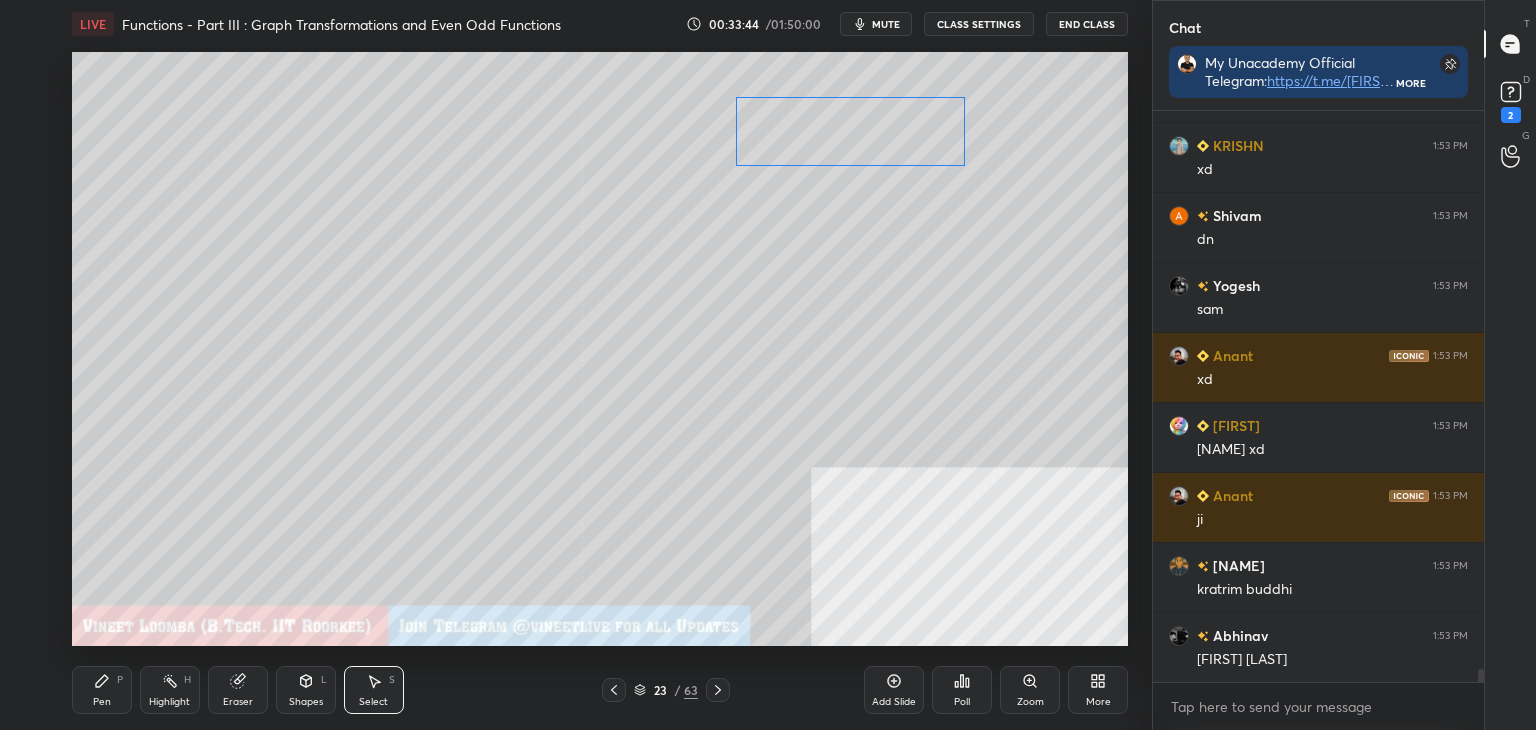 drag, startPoint x: 436, startPoint y: 113, endPoint x: 860, endPoint y: 125, distance: 424.16977 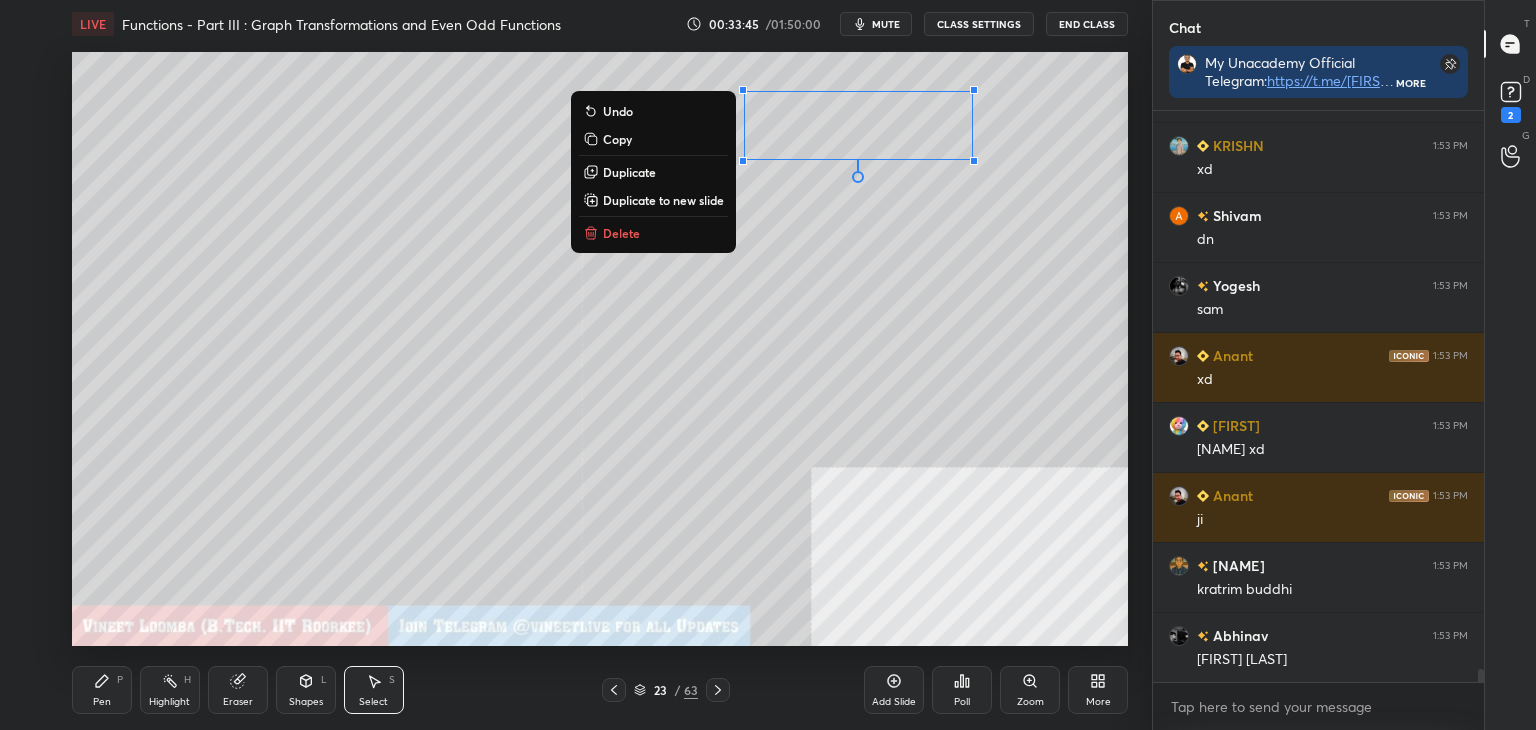 drag, startPoint x: 91, startPoint y: 685, endPoint x: 70, endPoint y: 591, distance: 96.317184 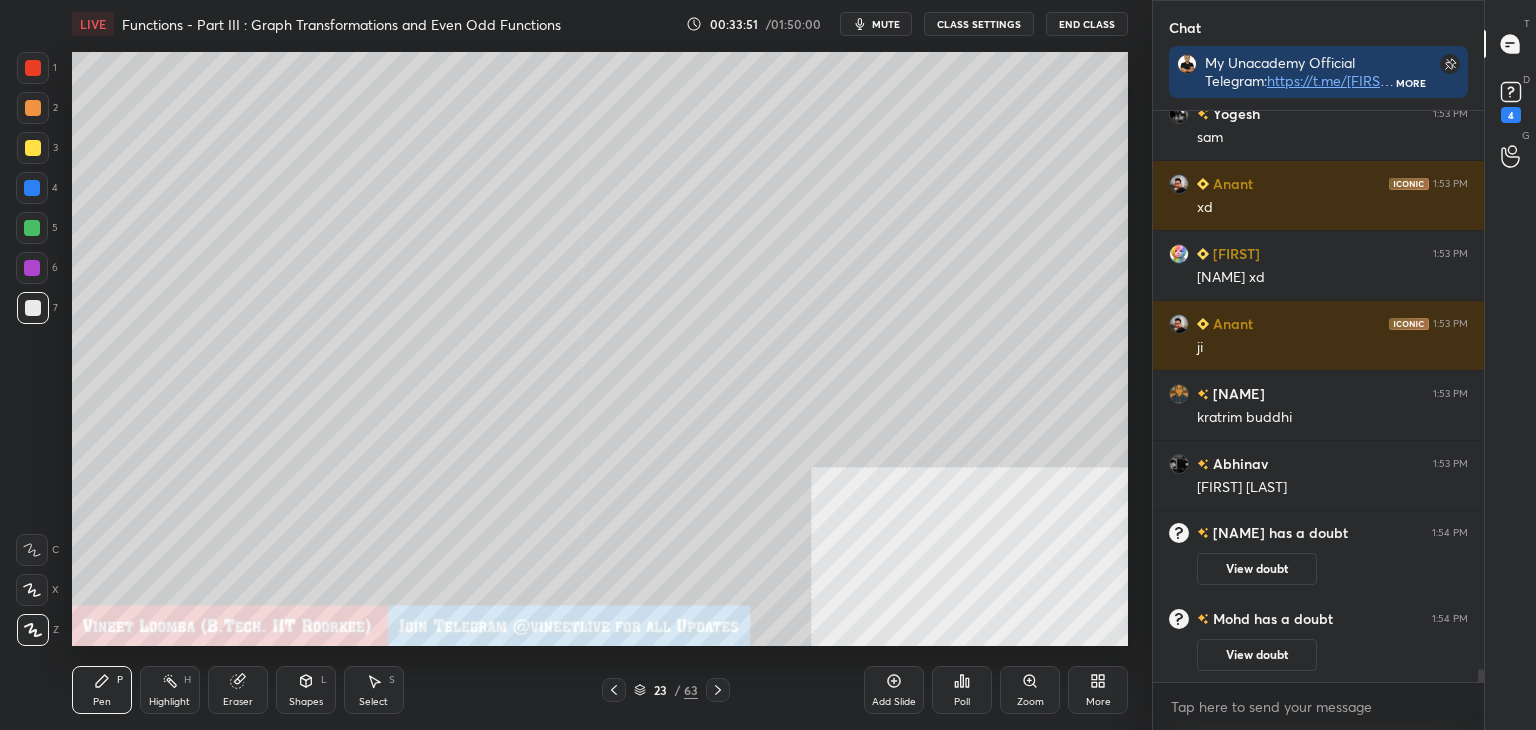 scroll, scrollTop: 25268, scrollLeft: 0, axis: vertical 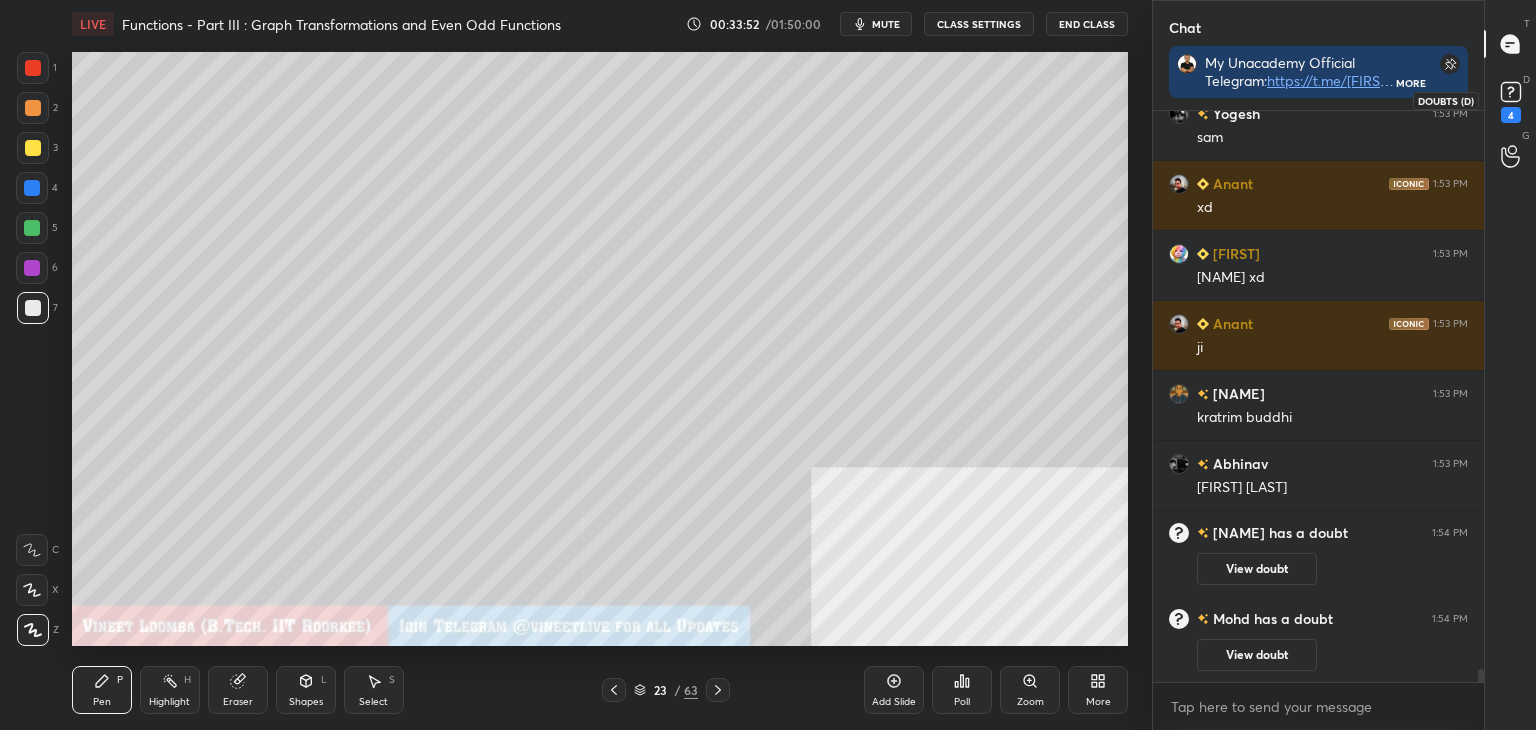 drag, startPoint x: 1517, startPoint y: 105, endPoint x: 1528, endPoint y: 90, distance: 18.601076 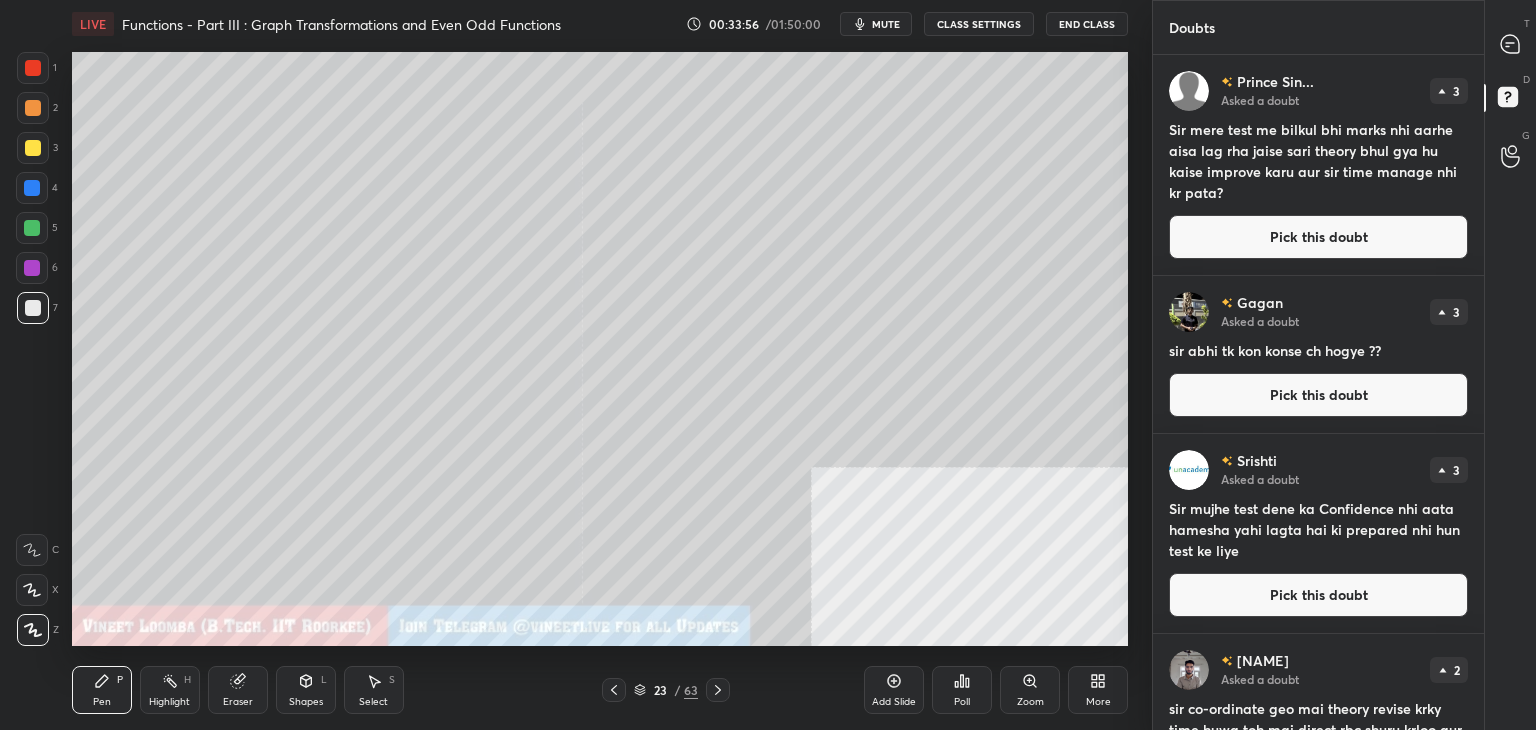 click on "T Messages (T)" at bounding box center [1510, 44] 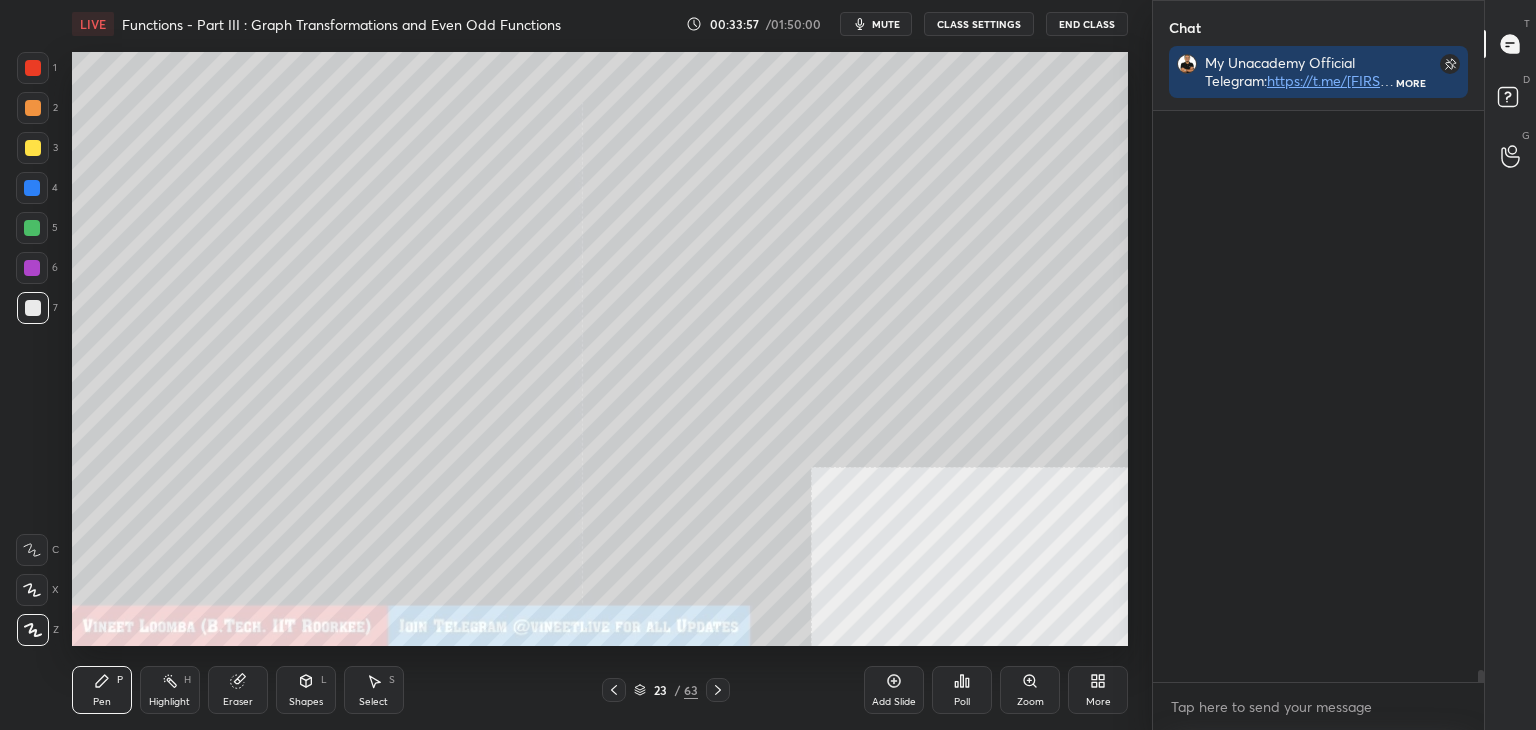 scroll, scrollTop: 25666, scrollLeft: 0, axis: vertical 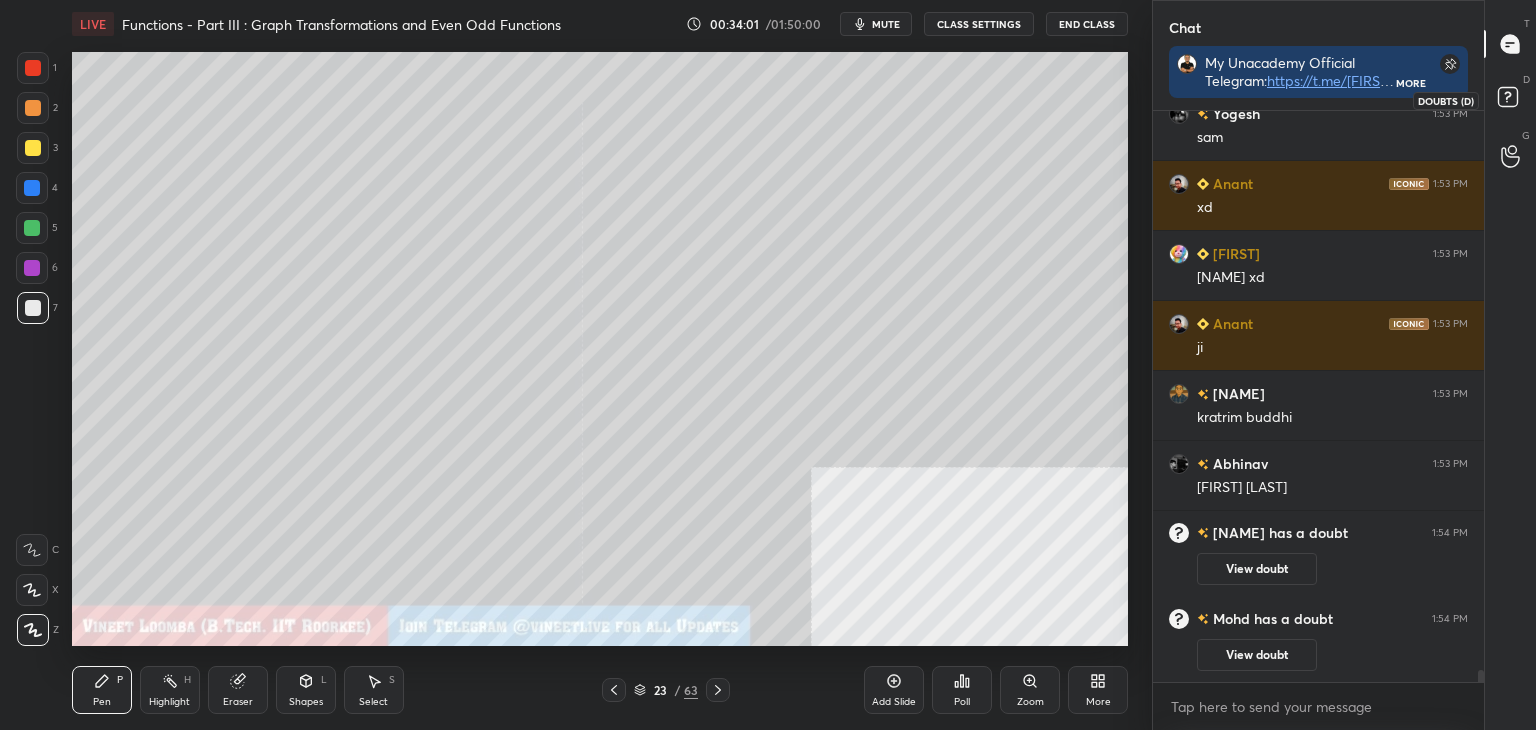 drag, startPoint x: 1523, startPoint y: 97, endPoint x: 1494, endPoint y: 90, distance: 29.832869 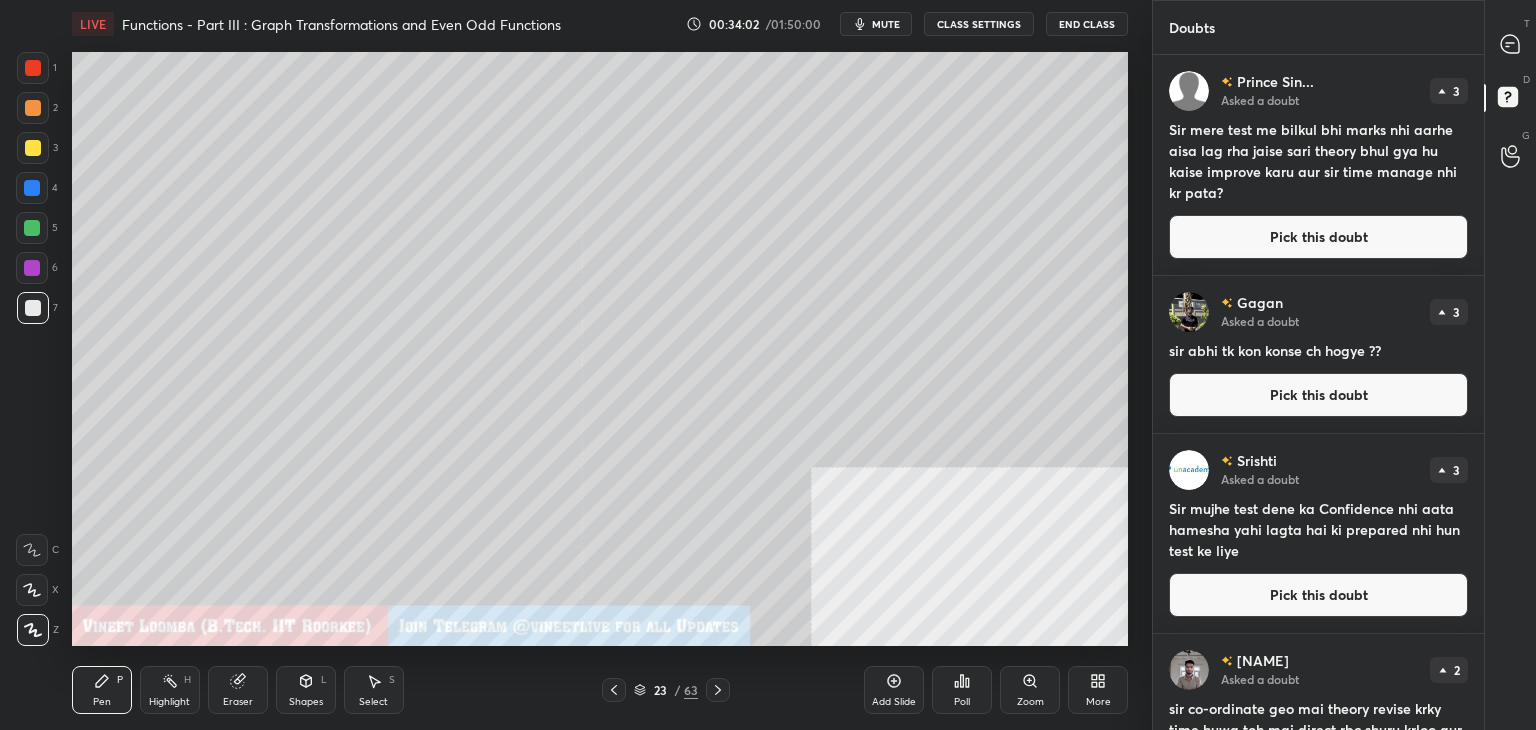 drag, startPoint x: 1477, startPoint y: 154, endPoint x: 1476, endPoint y: 261, distance: 107.00467 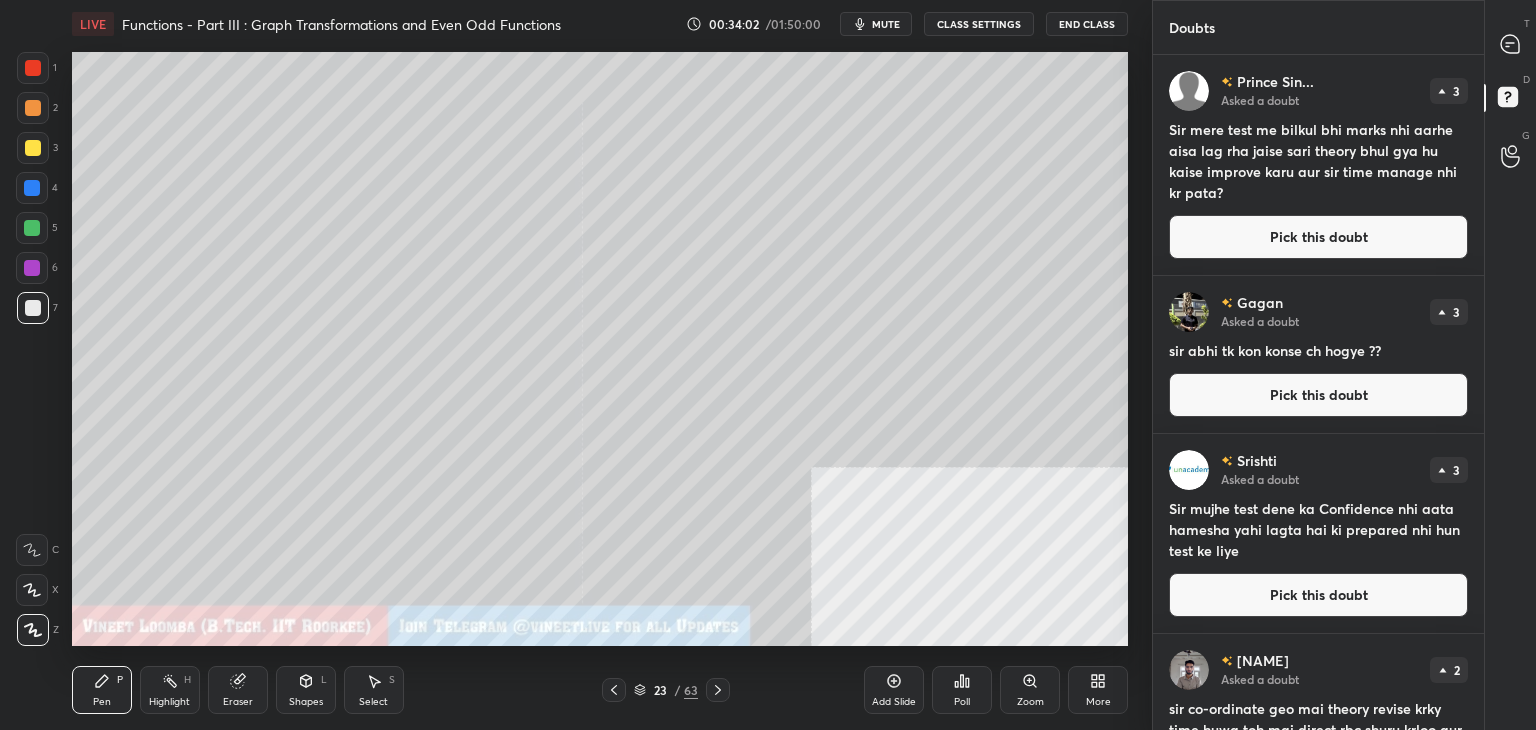 click on "[NAME] Asked a doubt 3 Sir mere test me bilkul bhi marks nhi aarhe aisa lag rha jaise sari theory bhul gya hu kaise improve karu aur sir time manage nhi kr pata? Pick this doubt" at bounding box center [1318, 165] 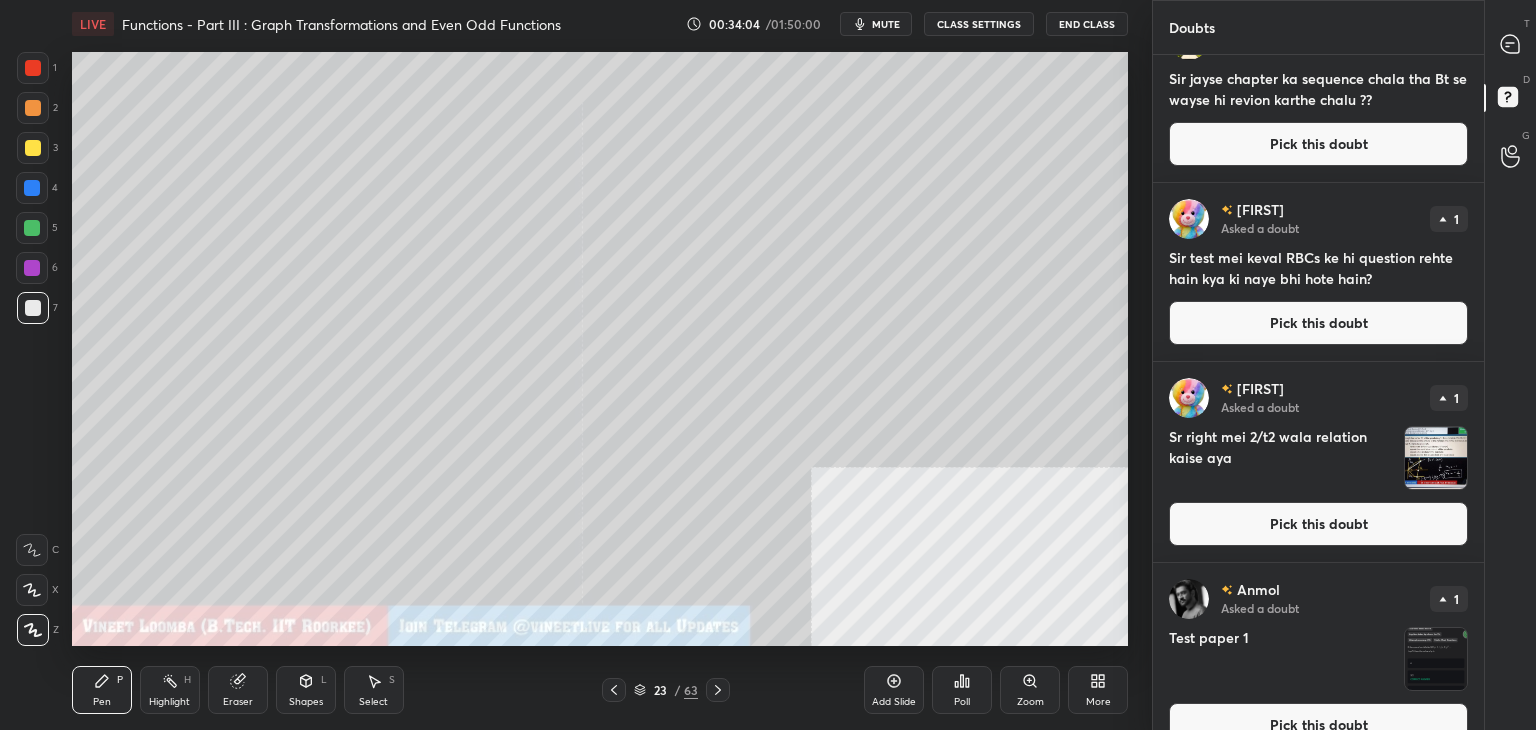 scroll, scrollTop: 1755, scrollLeft: 0, axis: vertical 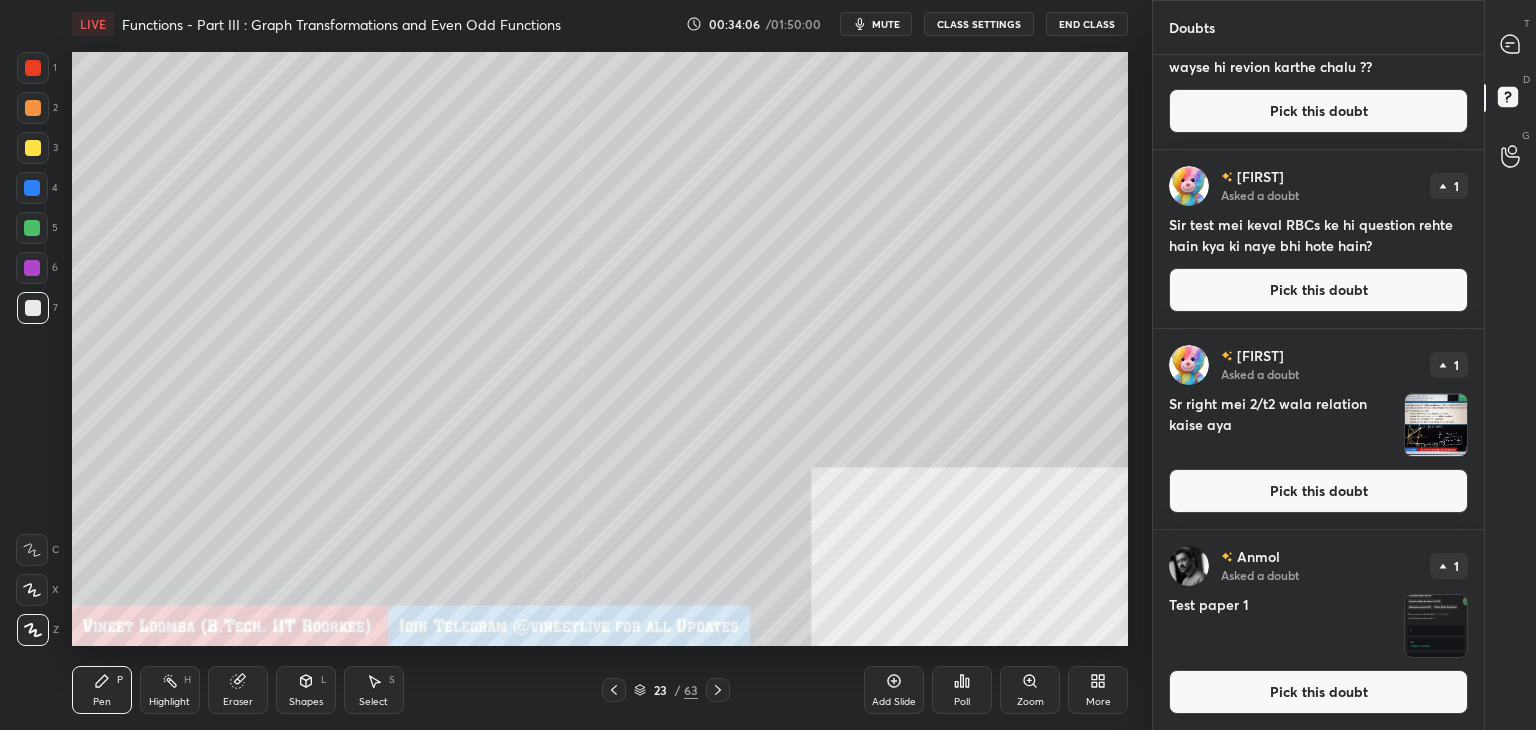 drag, startPoint x: 1375, startPoint y: 687, endPoint x: 1376, endPoint y: 673, distance: 14.035668 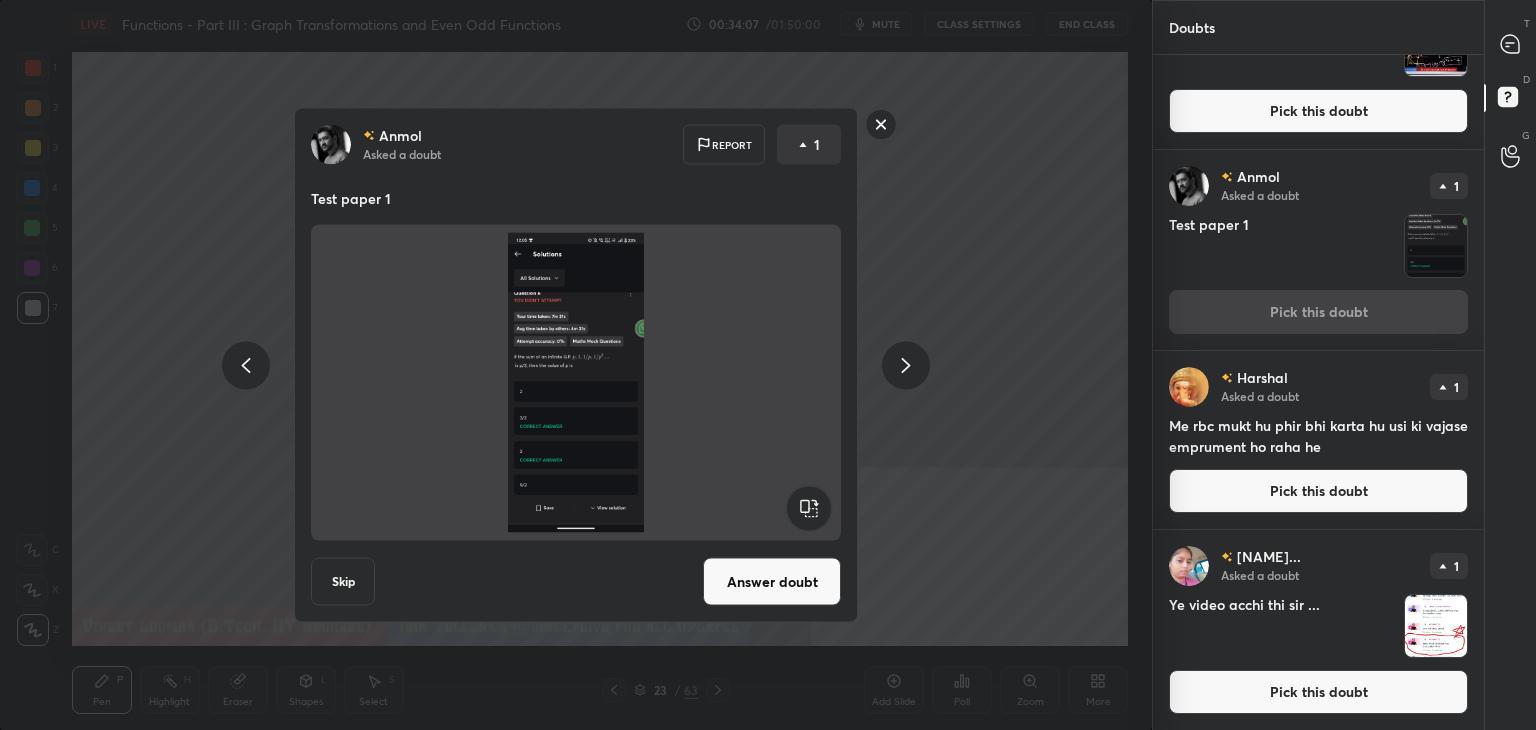 click 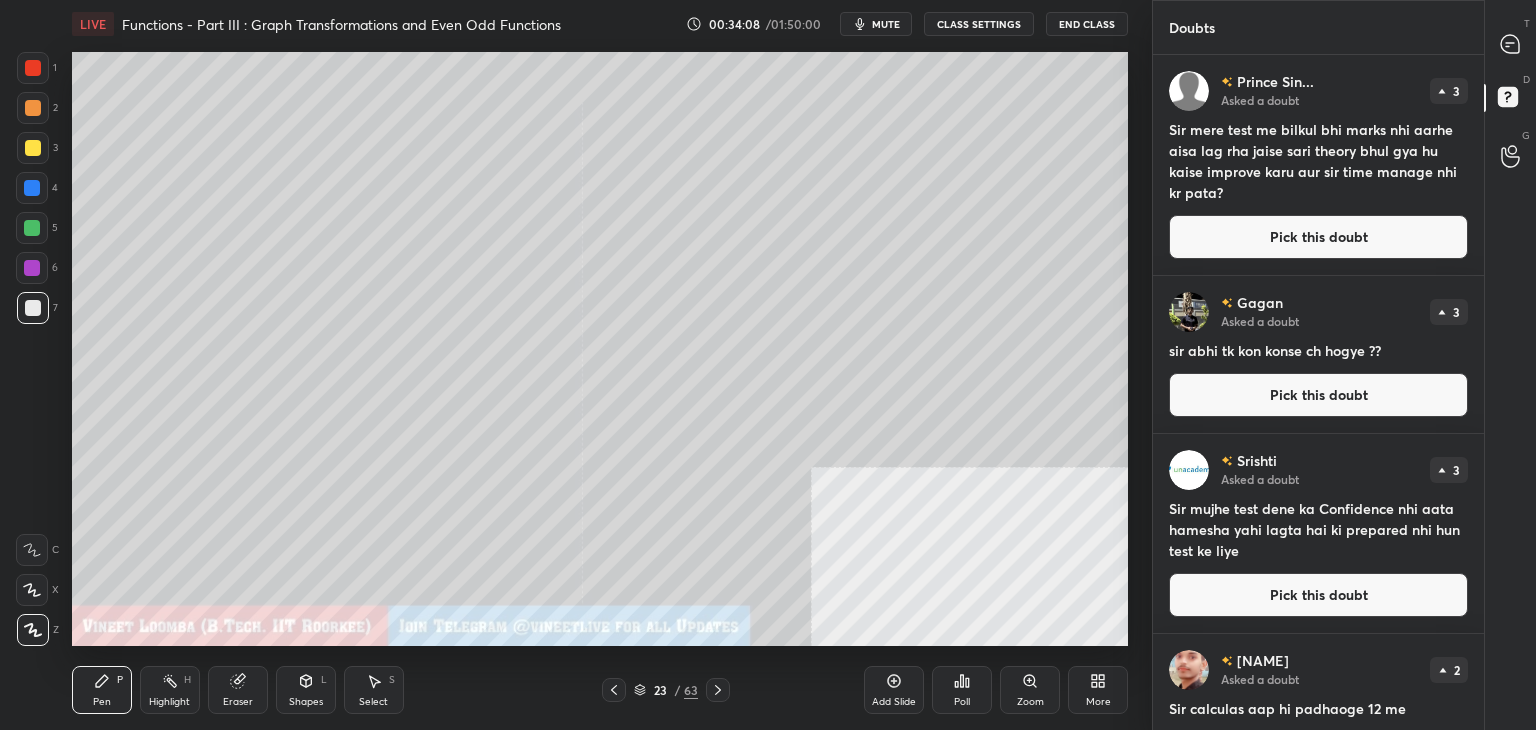 click 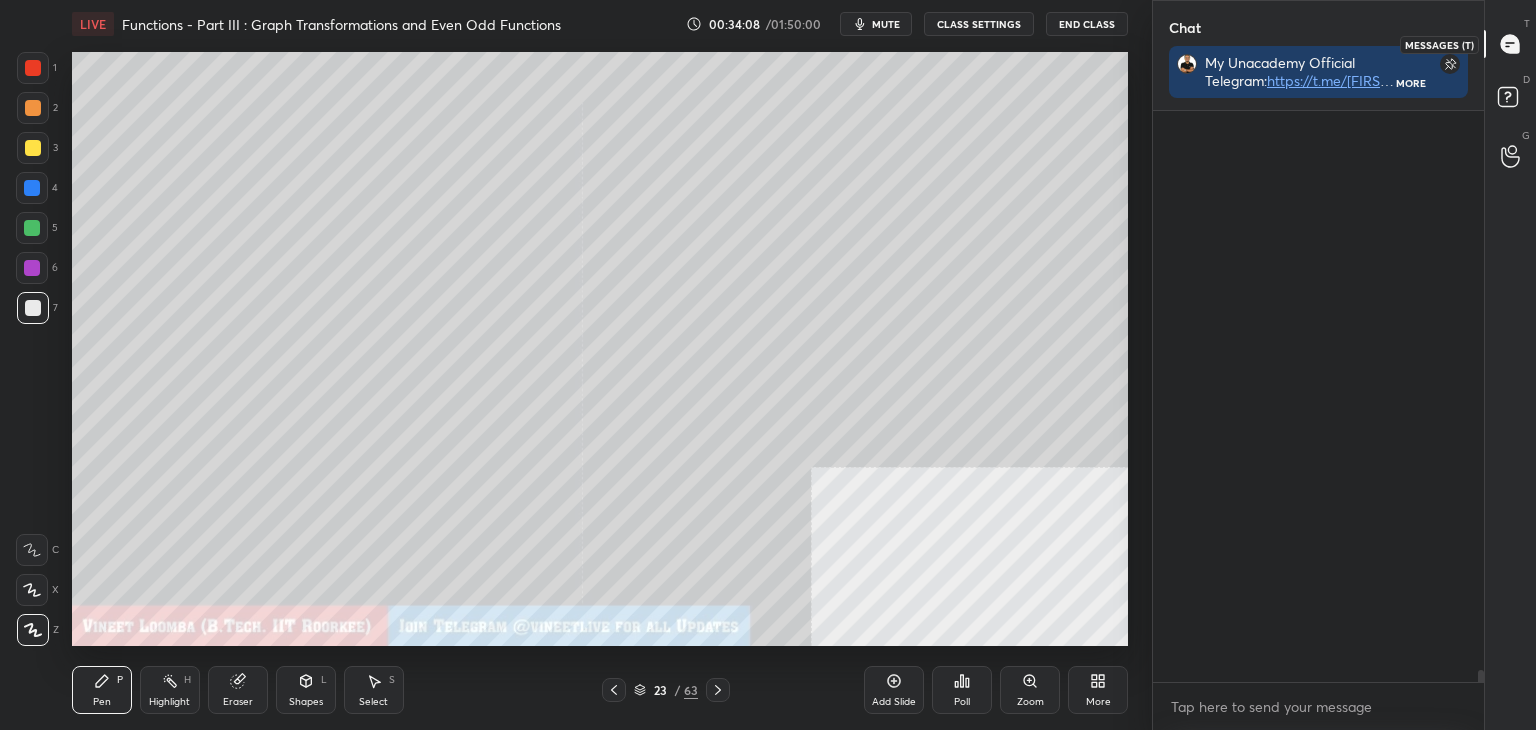 scroll, scrollTop: 613, scrollLeft: 325, axis: both 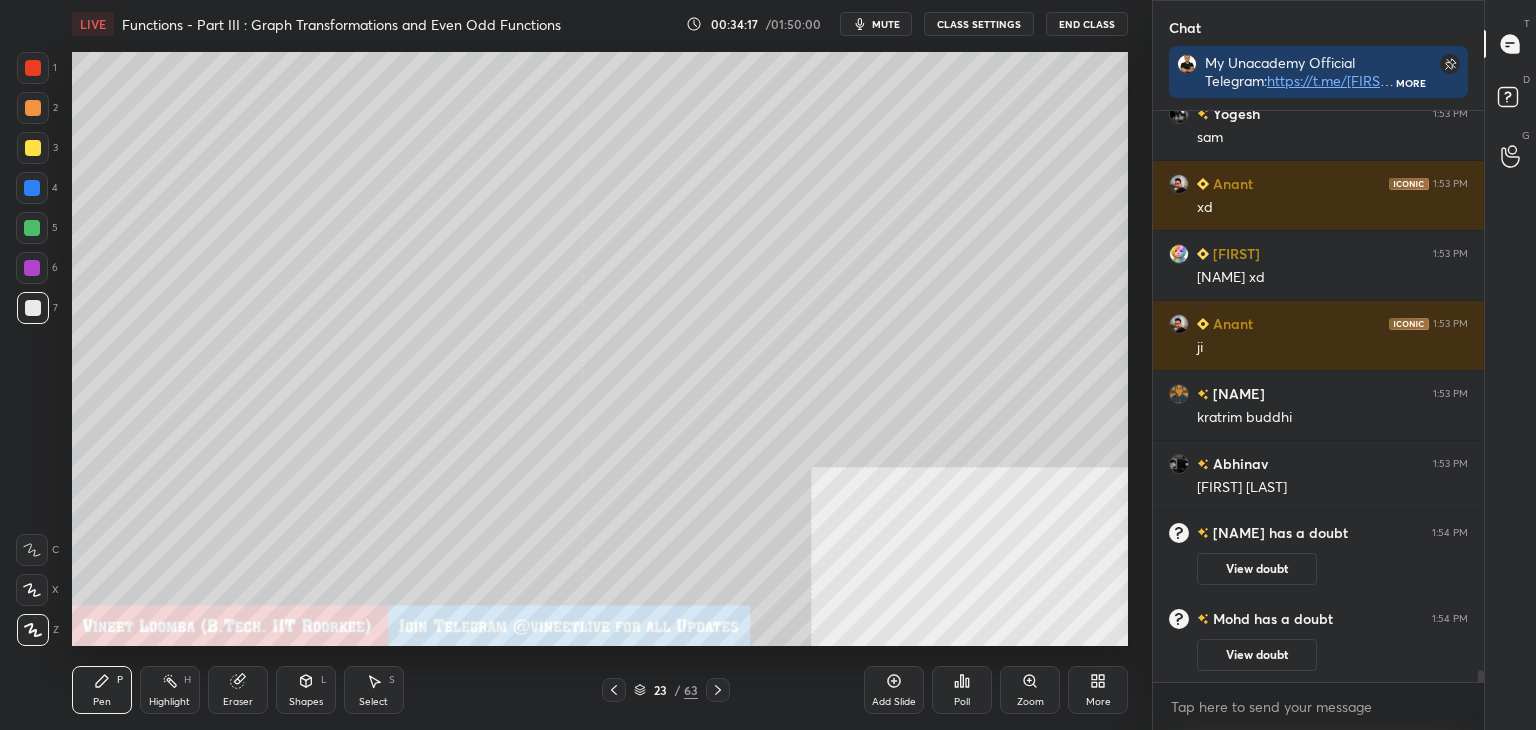 click on "Shapes L" at bounding box center (306, 690) 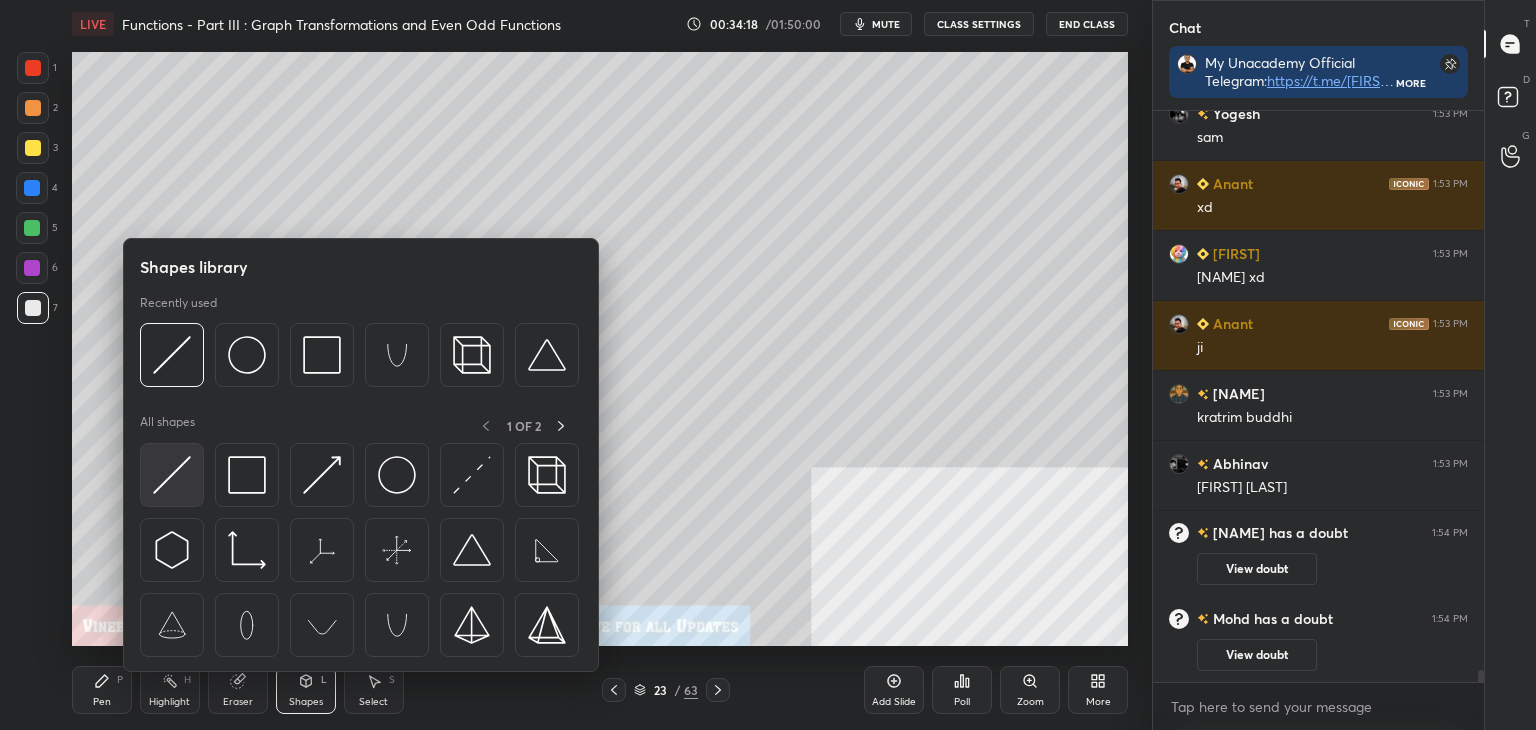click at bounding box center (172, 475) 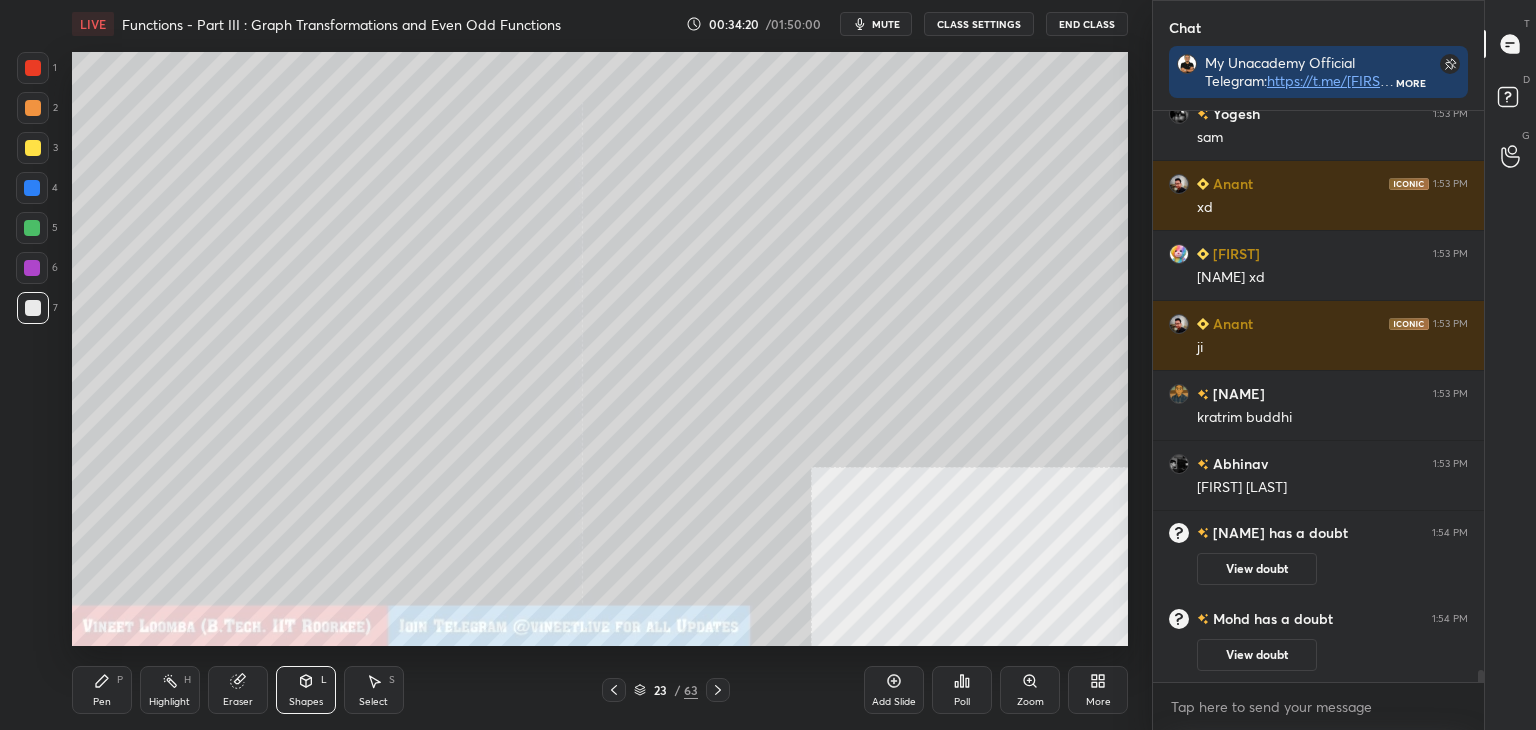 click on "P Highlight H Eraser Shapes L Select S 23 / 63 Add Slide Poll Zoom More" at bounding box center (600, 690) 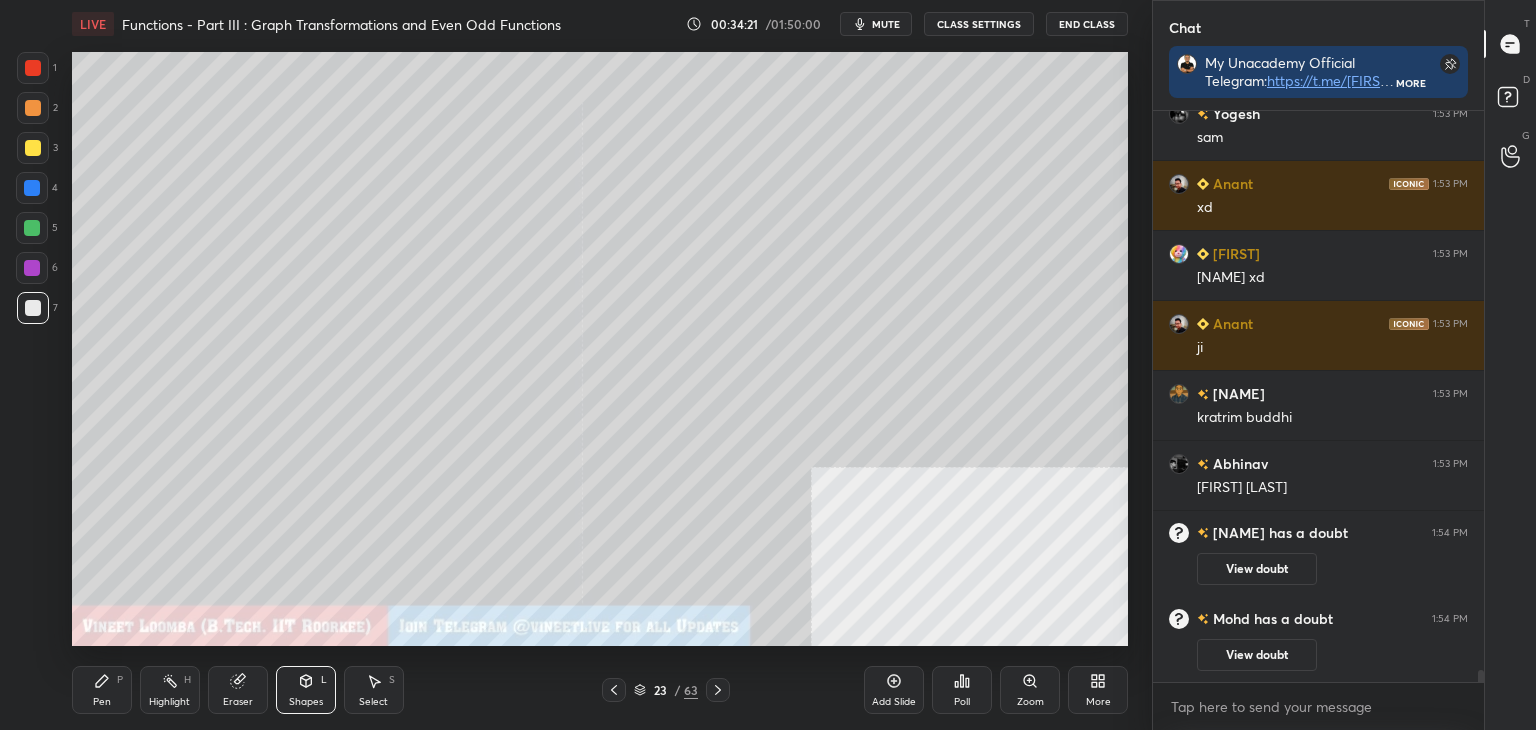 click on "Pen P" at bounding box center (102, 690) 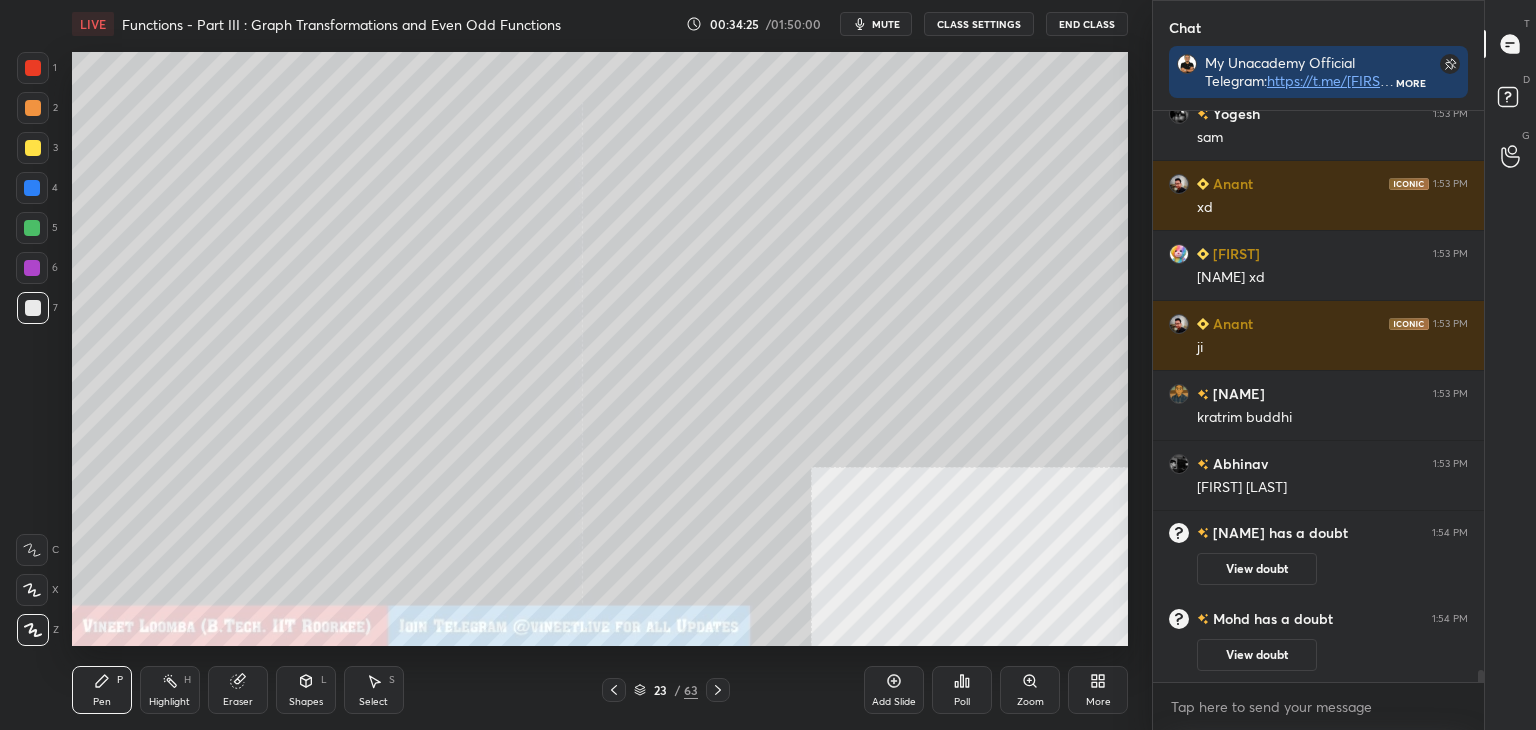 scroll, scrollTop: 25358, scrollLeft: 0, axis: vertical 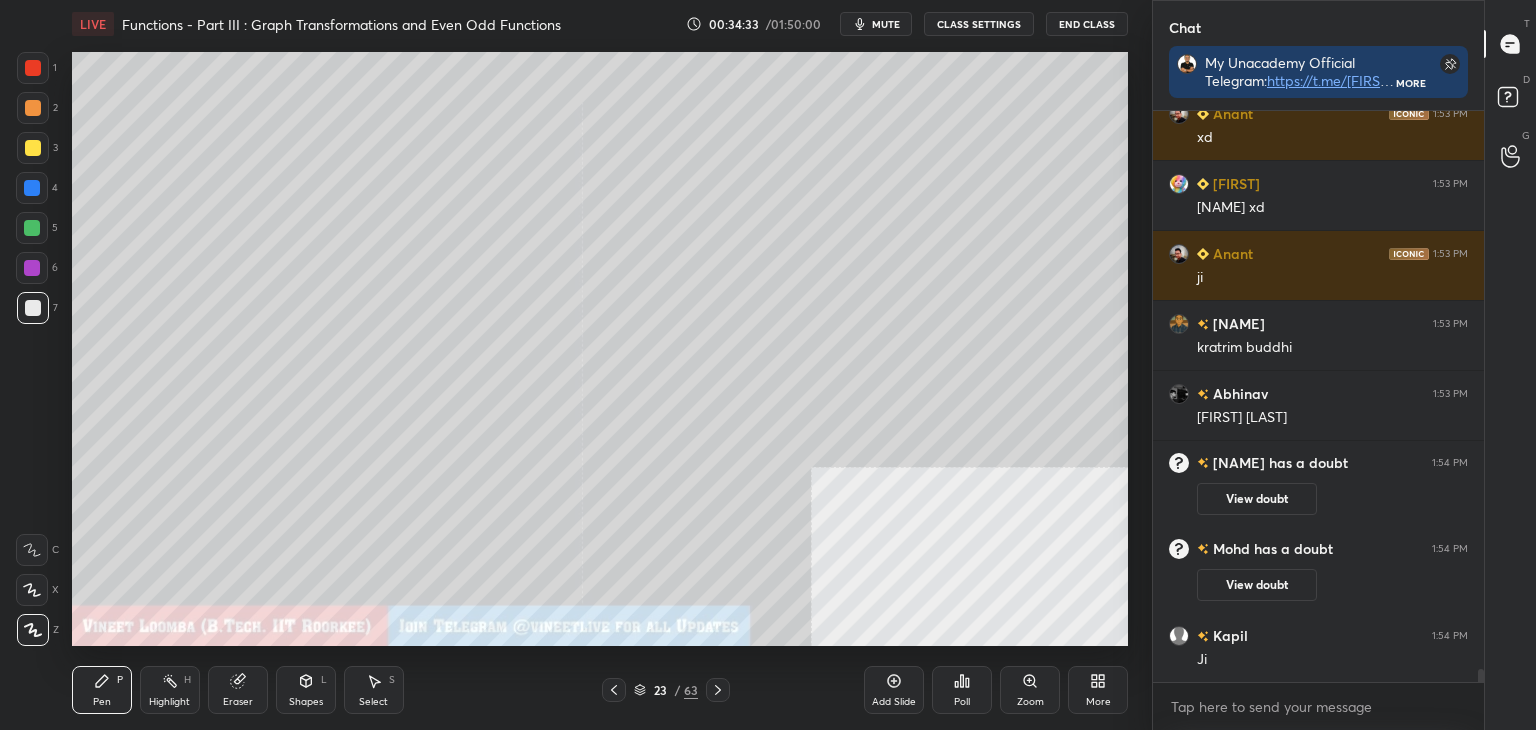 drag, startPoint x: 241, startPoint y: 705, endPoint x: 272, endPoint y: 653, distance: 60.53924 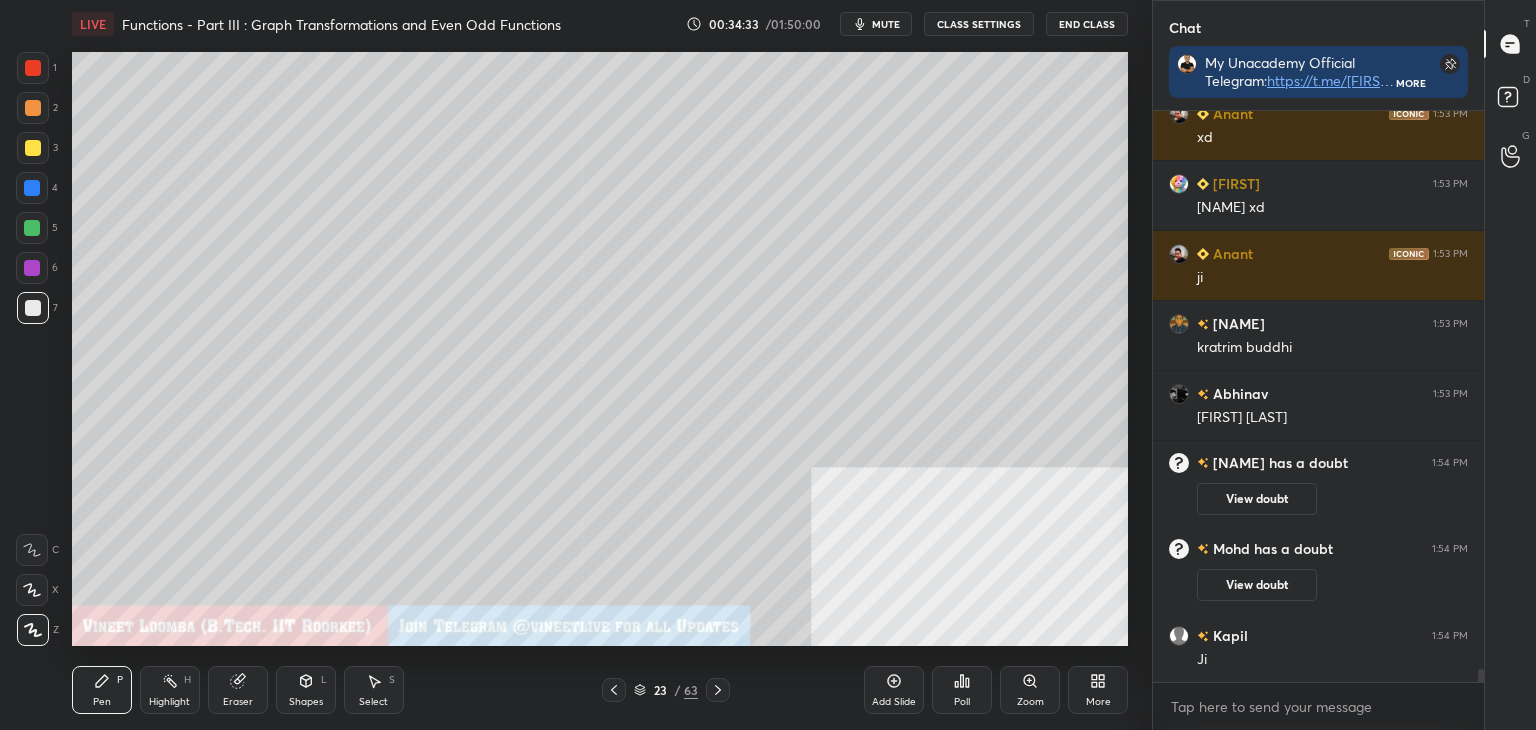click on "Eraser" at bounding box center (238, 702) 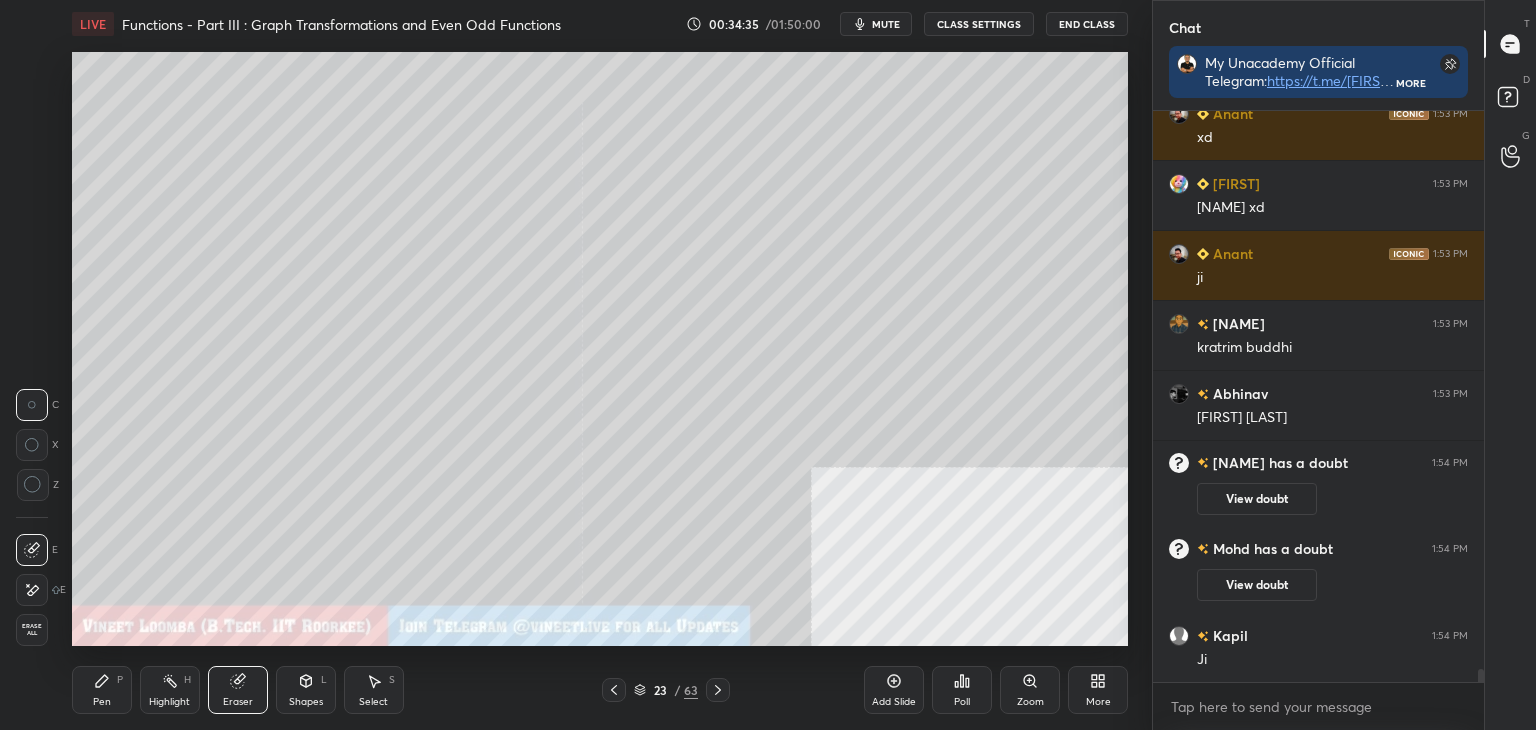 drag, startPoint x: 102, startPoint y: 696, endPoint x: 114, endPoint y: 648, distance: 49.47727 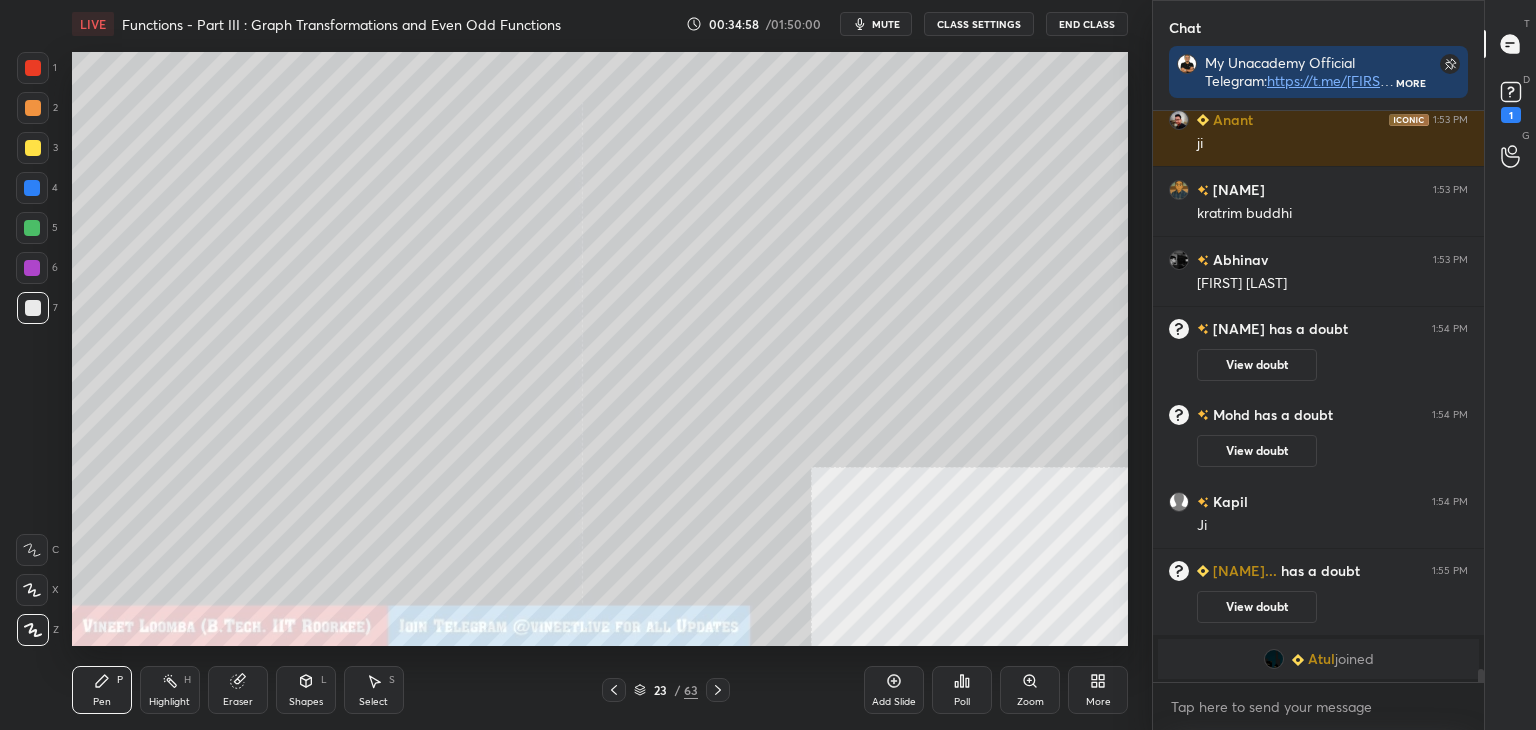 scroll, scrollTop: 25478, scrollLeft: 0, axis: vertical 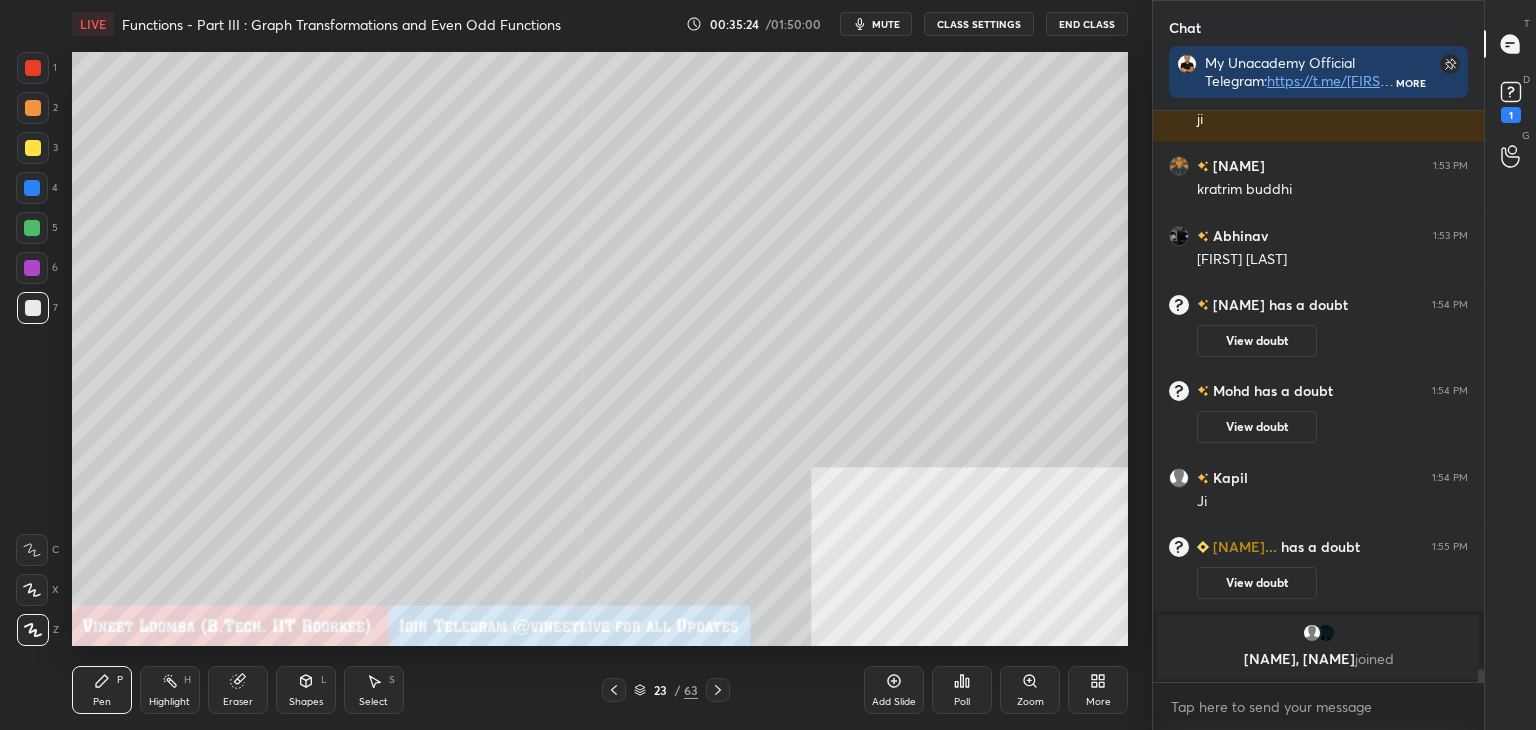 click on "Eraser" at bounding box center [238, 702] 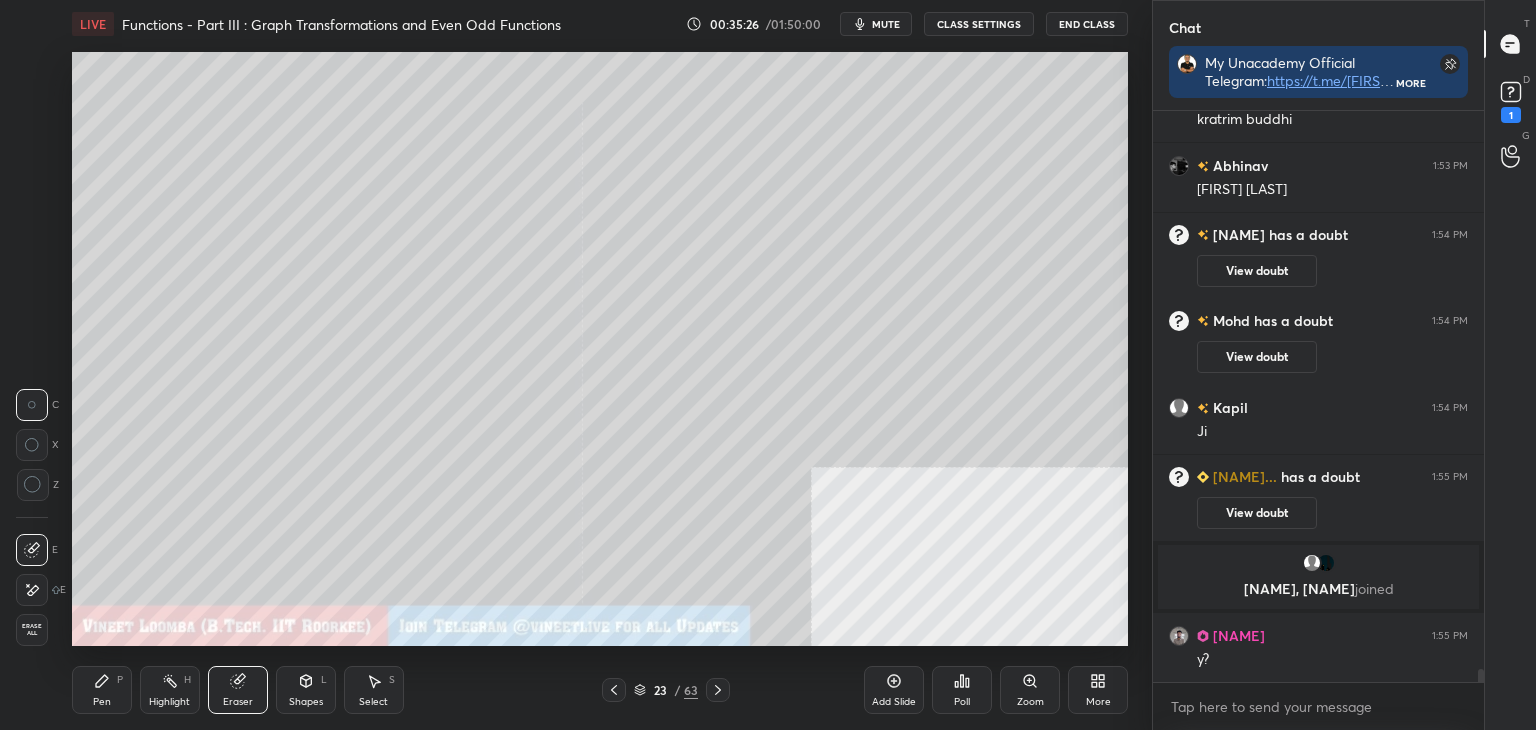 scroll, scrollTop: 25596, scrollLeft: 0, axis: vertical 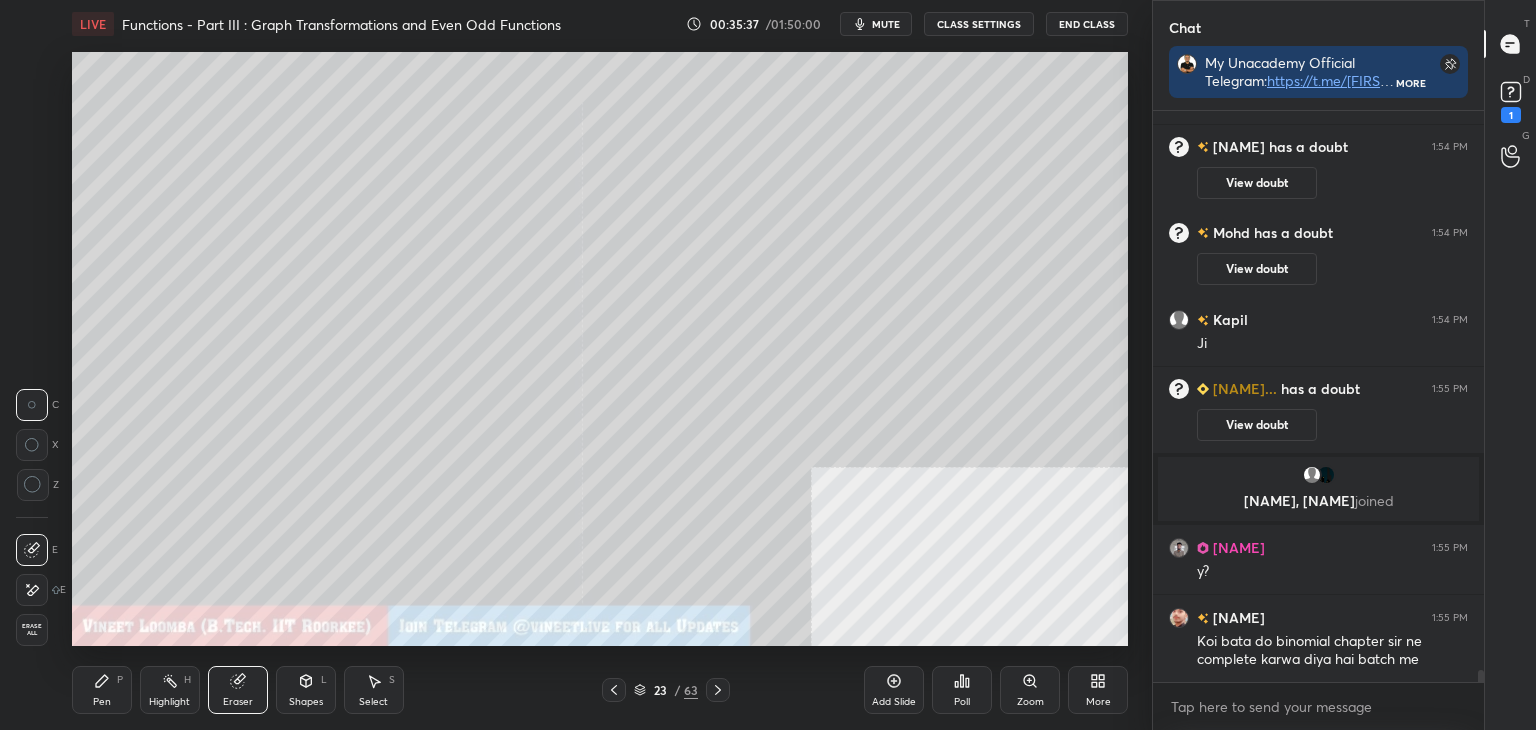 drag, startPoint x: 115, startPoint y: 694, endPoint x: 161, endPoint y: 651, distance: 62.968246 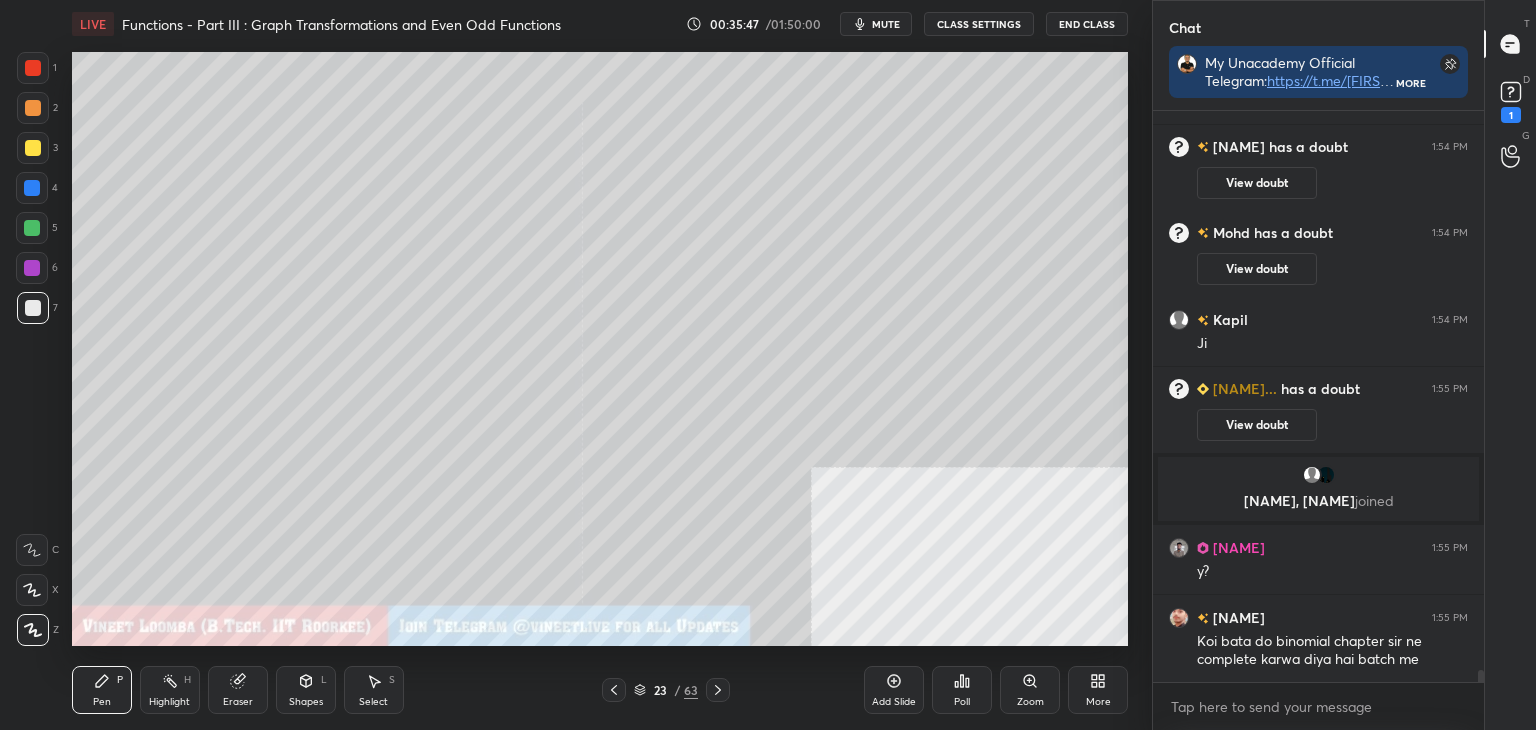 drag, startPoint x: 25, startPoint y: 150, endPoint x: 23, endPoint y: 189, distance: 39.051247 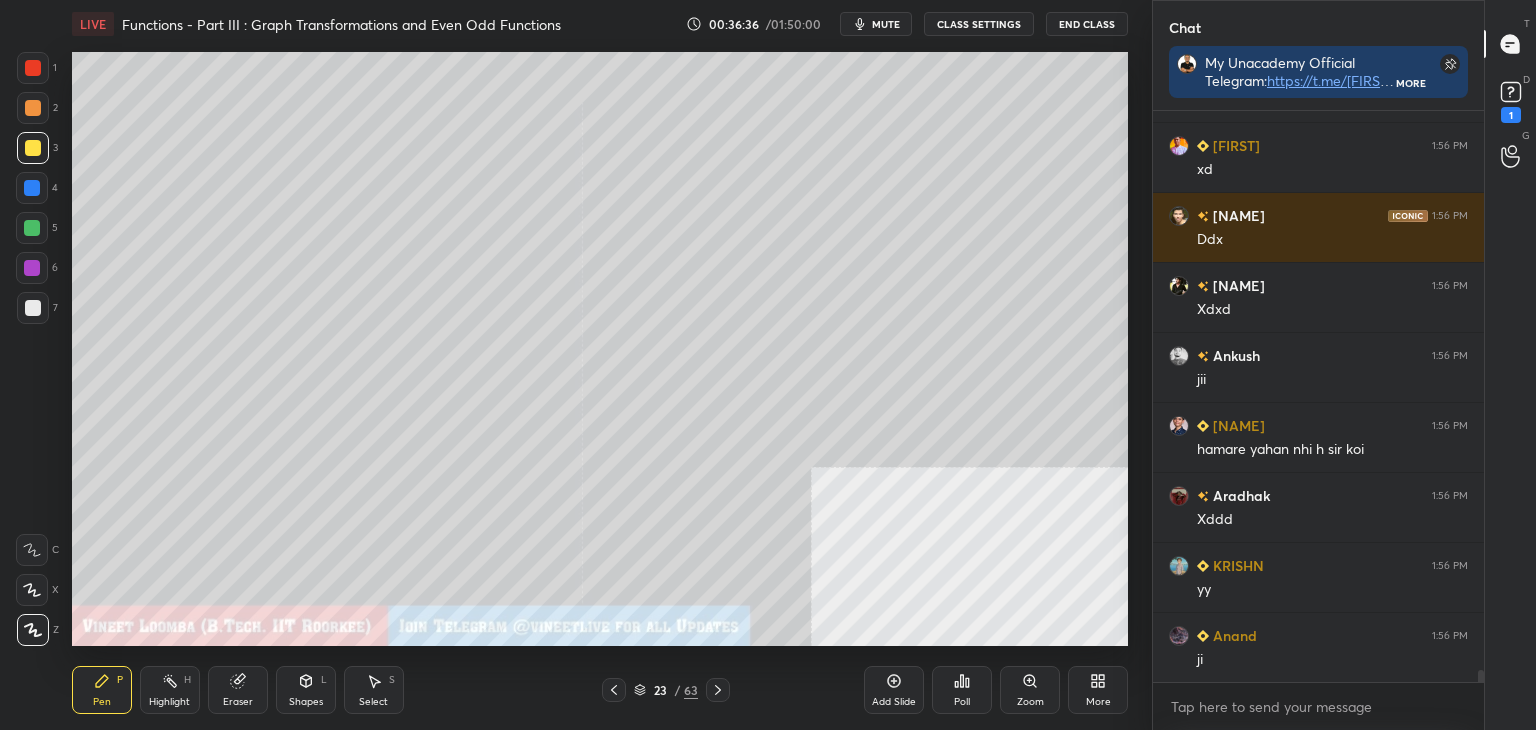 scroll, scrollTop: 27066, scrollLeft: 0, axis: vertical 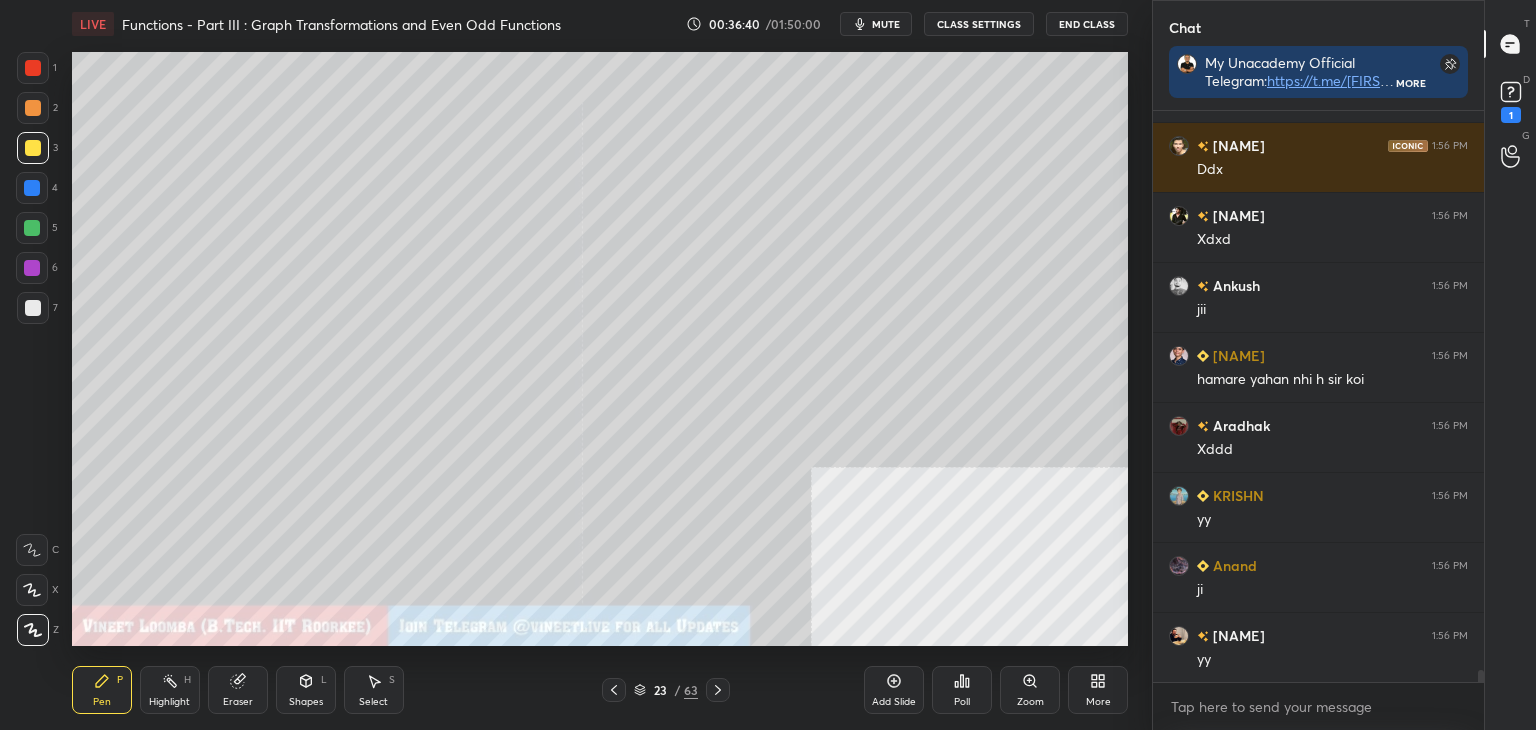 click 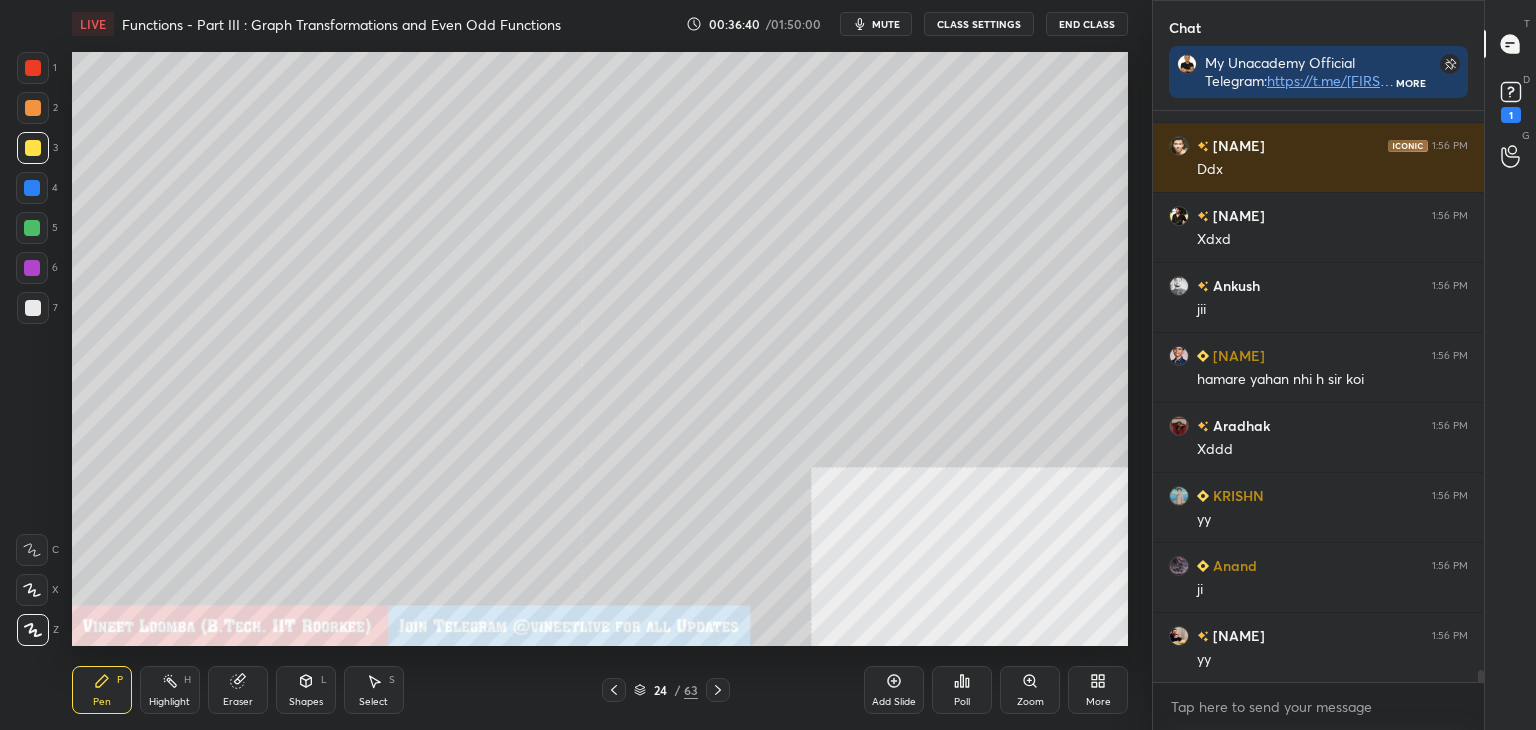 drag, startPoint x: 90, startPoint y: 673, endPoint x: 78, endPoint y: 647, distance: 28.635643 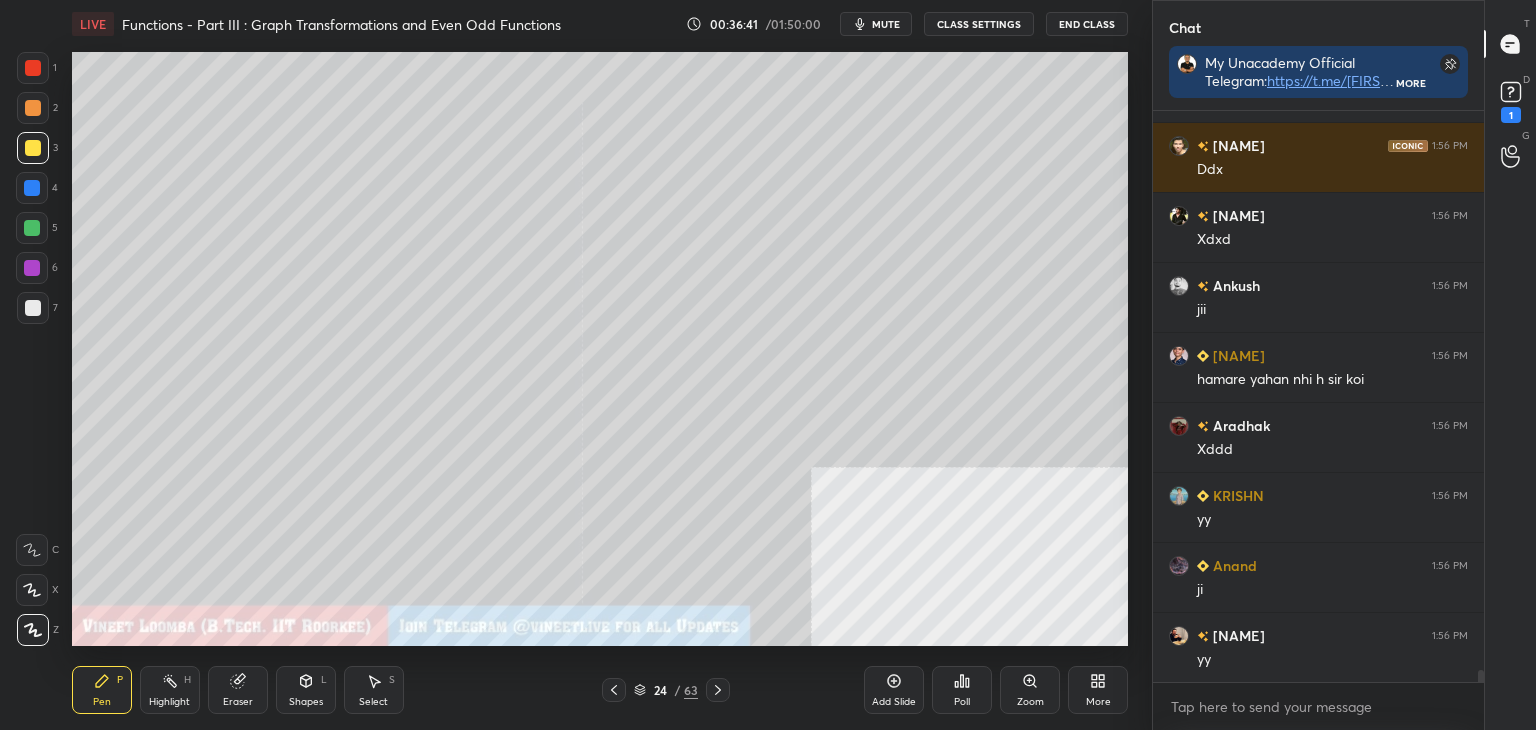 scroll, scrollTop: 27136, scrollLeft: 0, axis: vertical 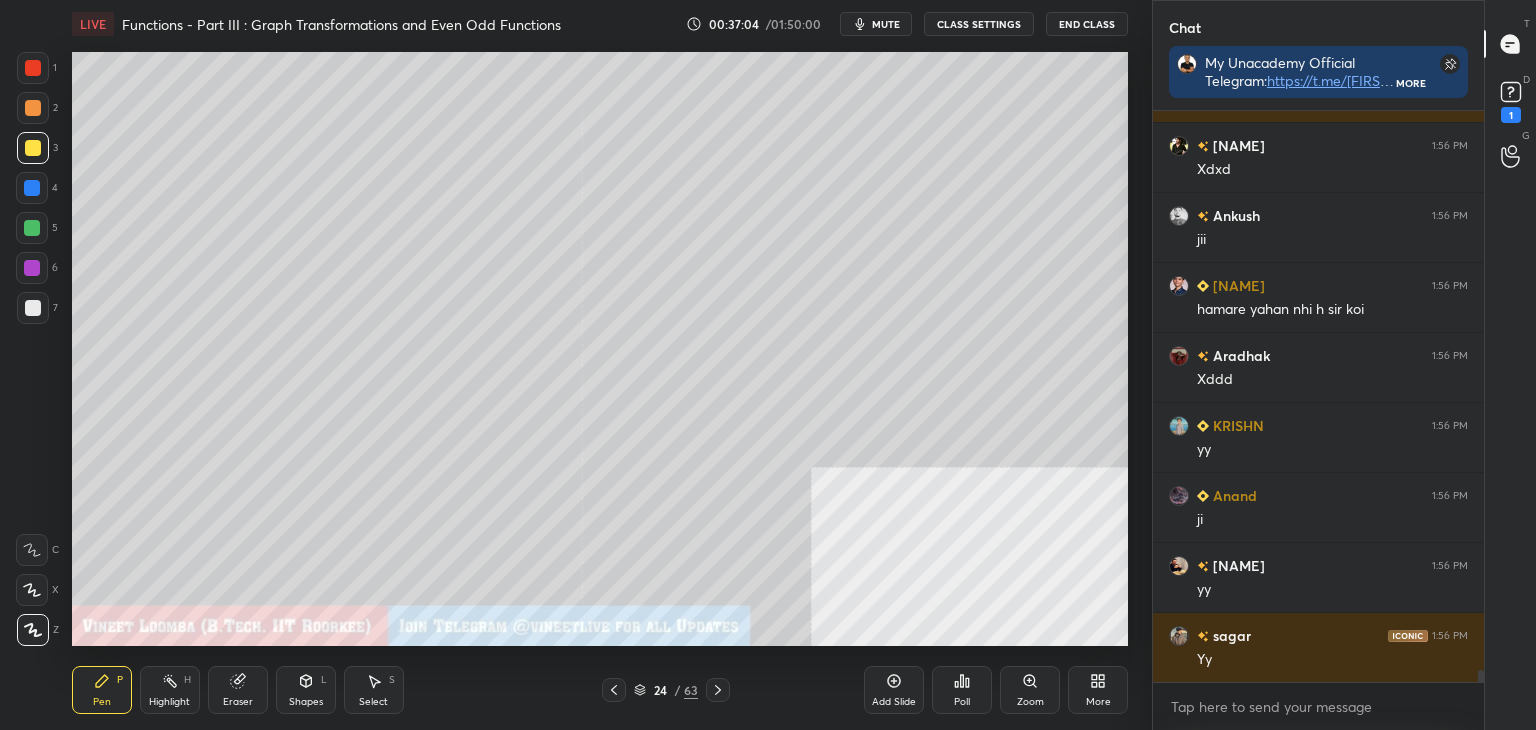 click on "Select S" at bounding box center [374, 690] 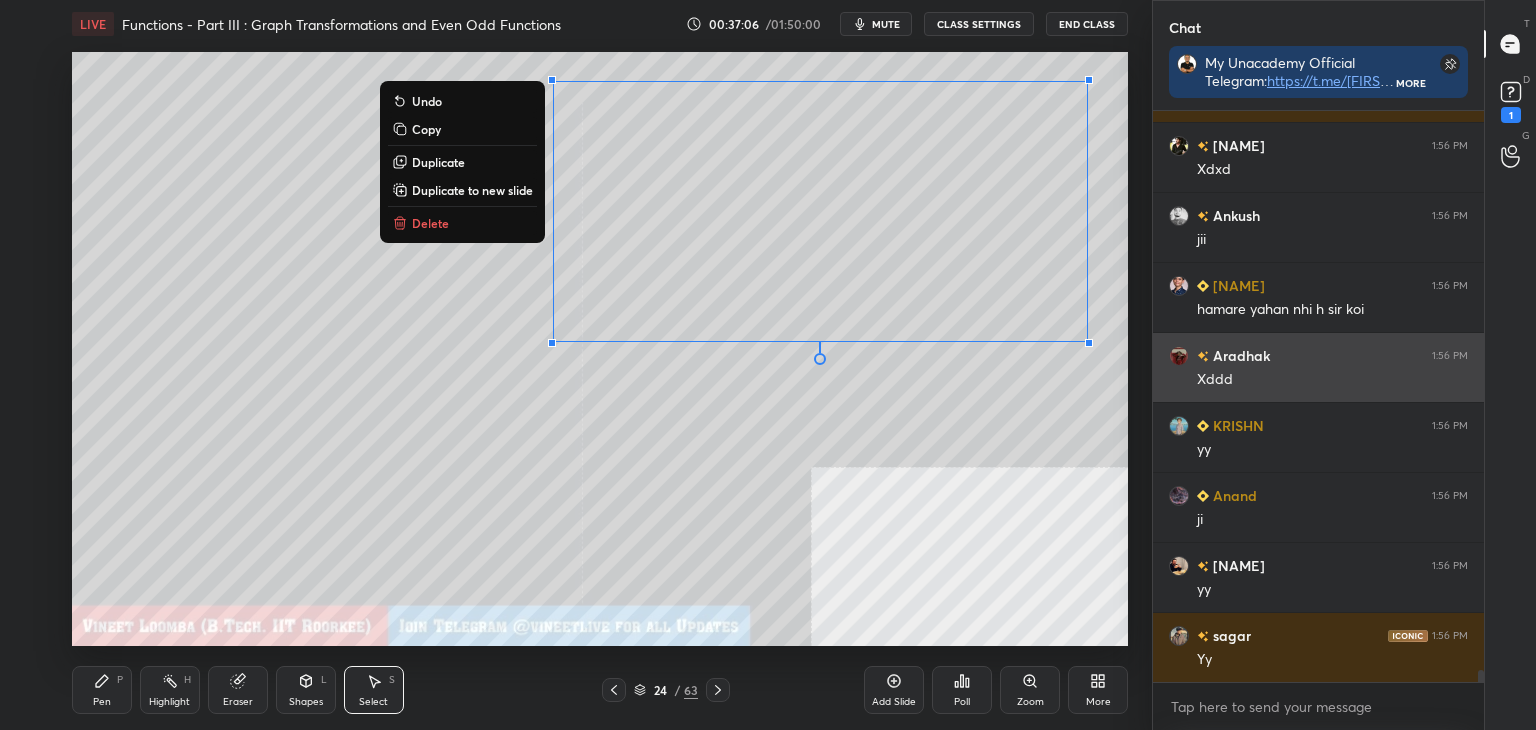 drag, startPoint x: 531, startPoint y: 64, endPoint x: 1159, endPoint y: 349, distance: 689.6441 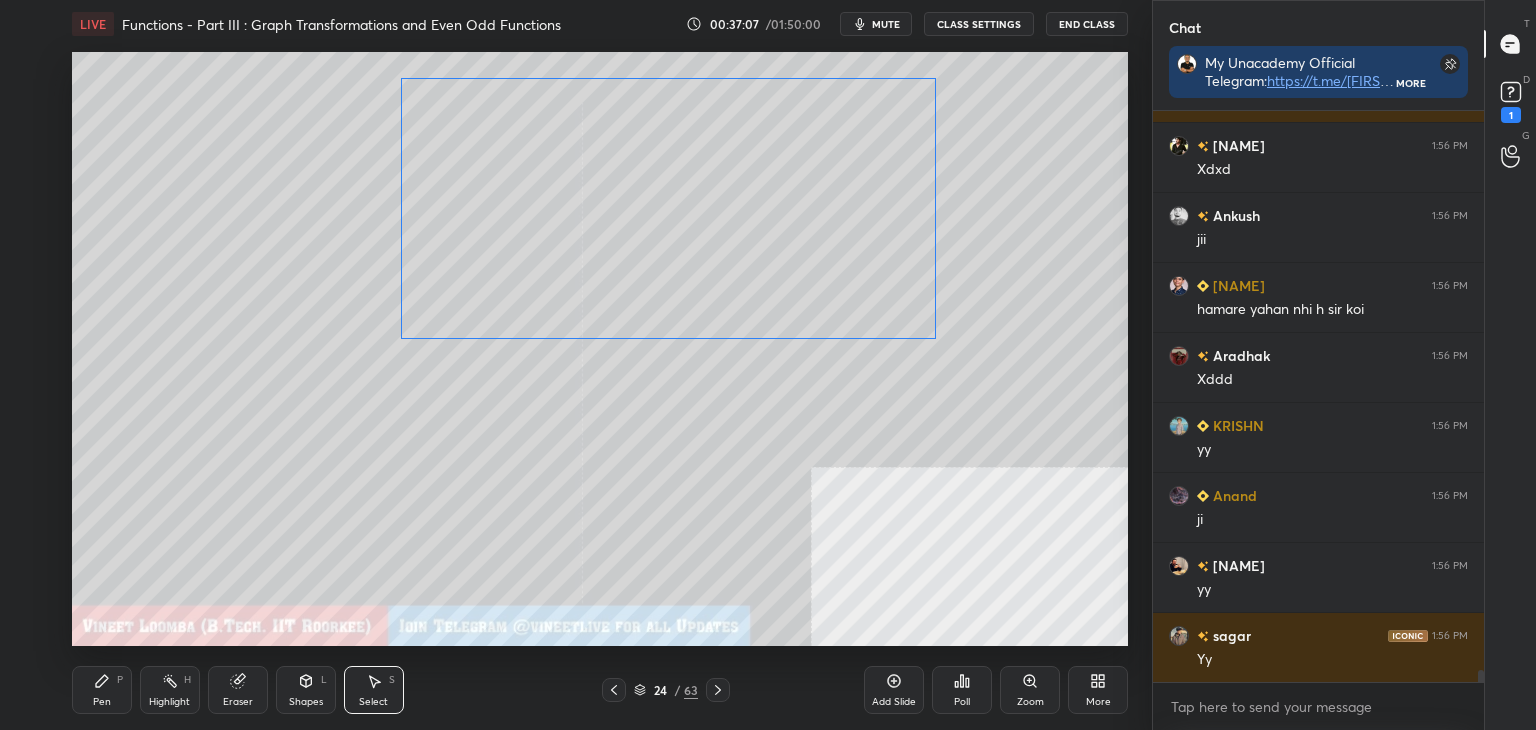 drag, startPoint x: 954, startPoint y: 251, endPoint x: 801, endPoint y: 263, distance: 153.46986 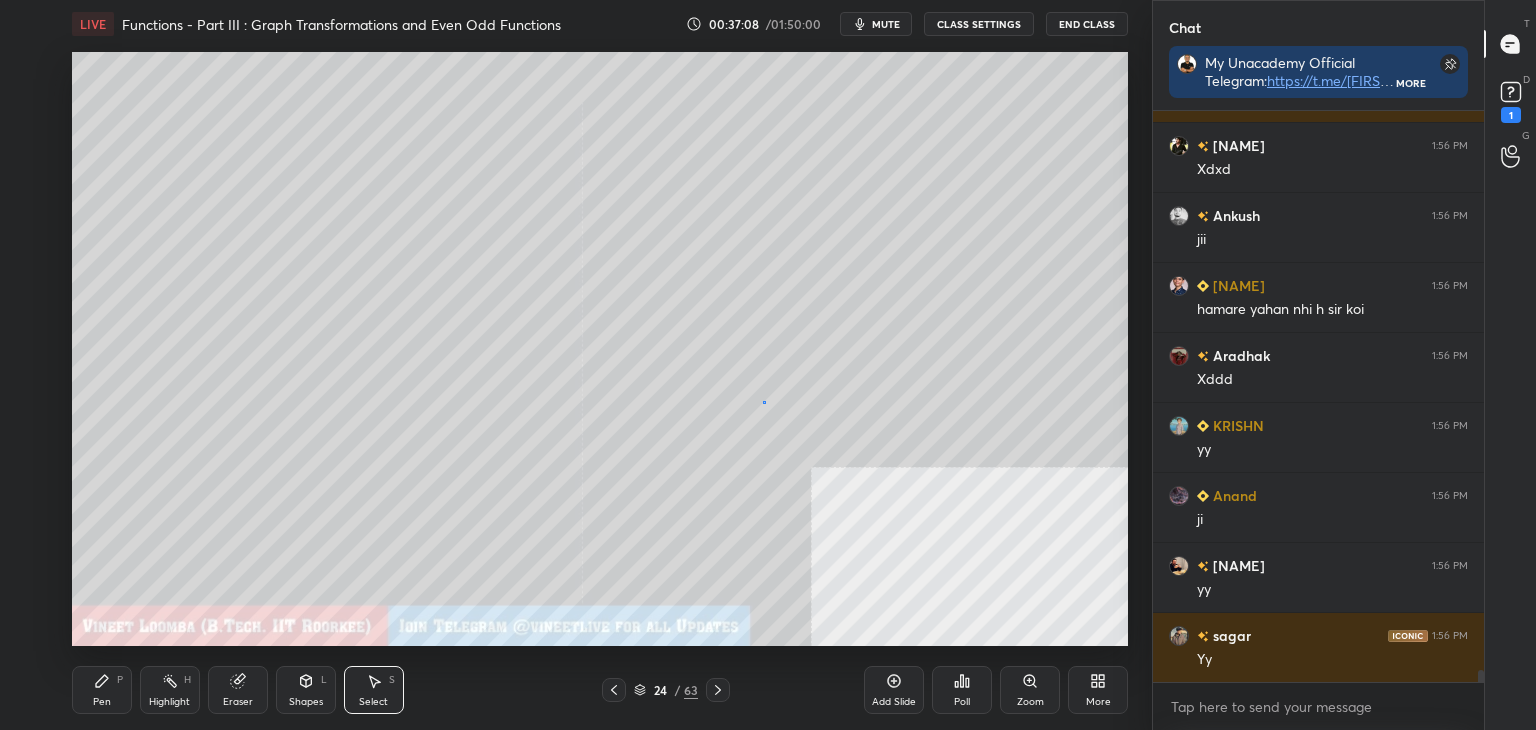 drag, startPoint x: 764, startPoint y: 401, endPoint x: 746, endPoint y: 397, distance: 18.439089 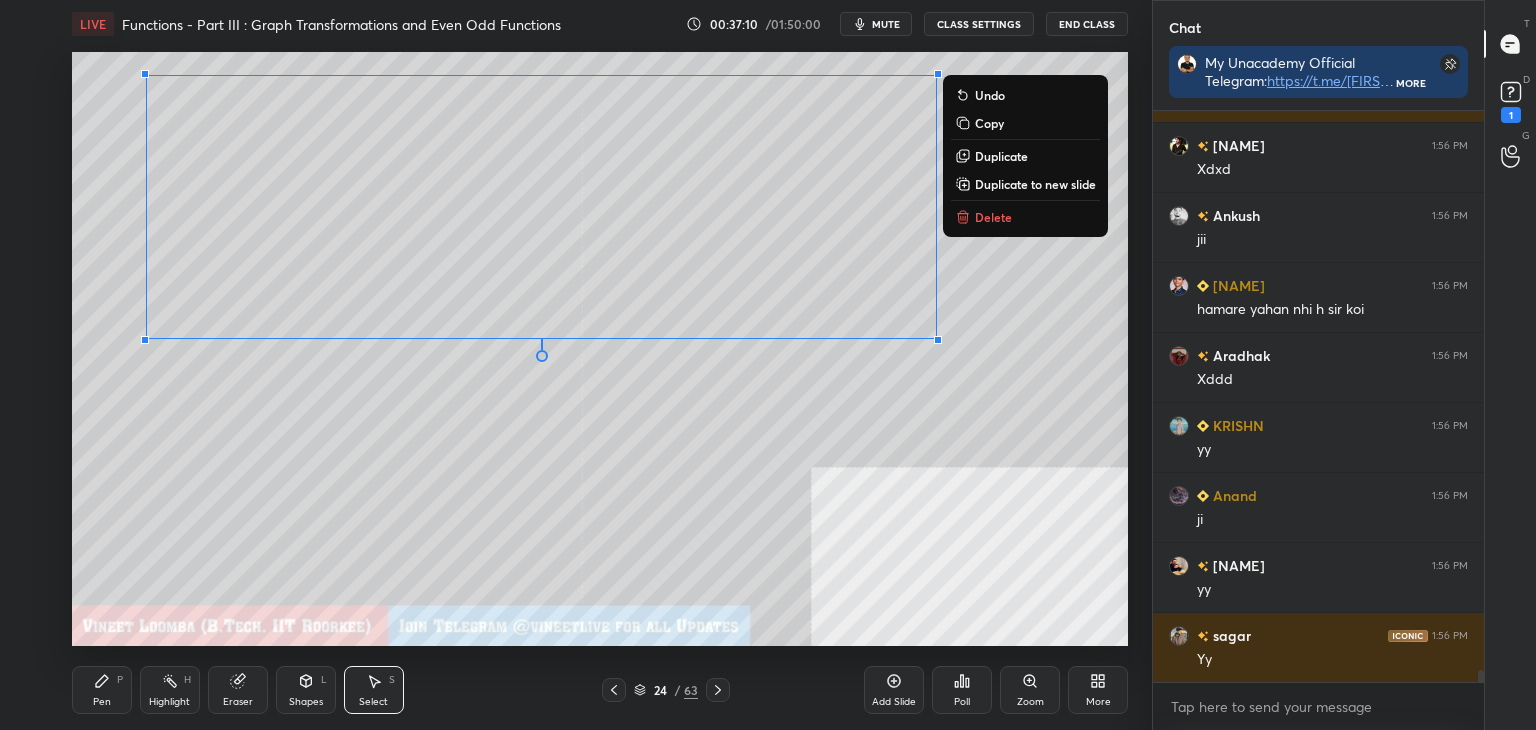 drag, startPoint x: 127, startPoint y: 59, endPoint x: 1021, endPoint y: 347, distance: 939.2444 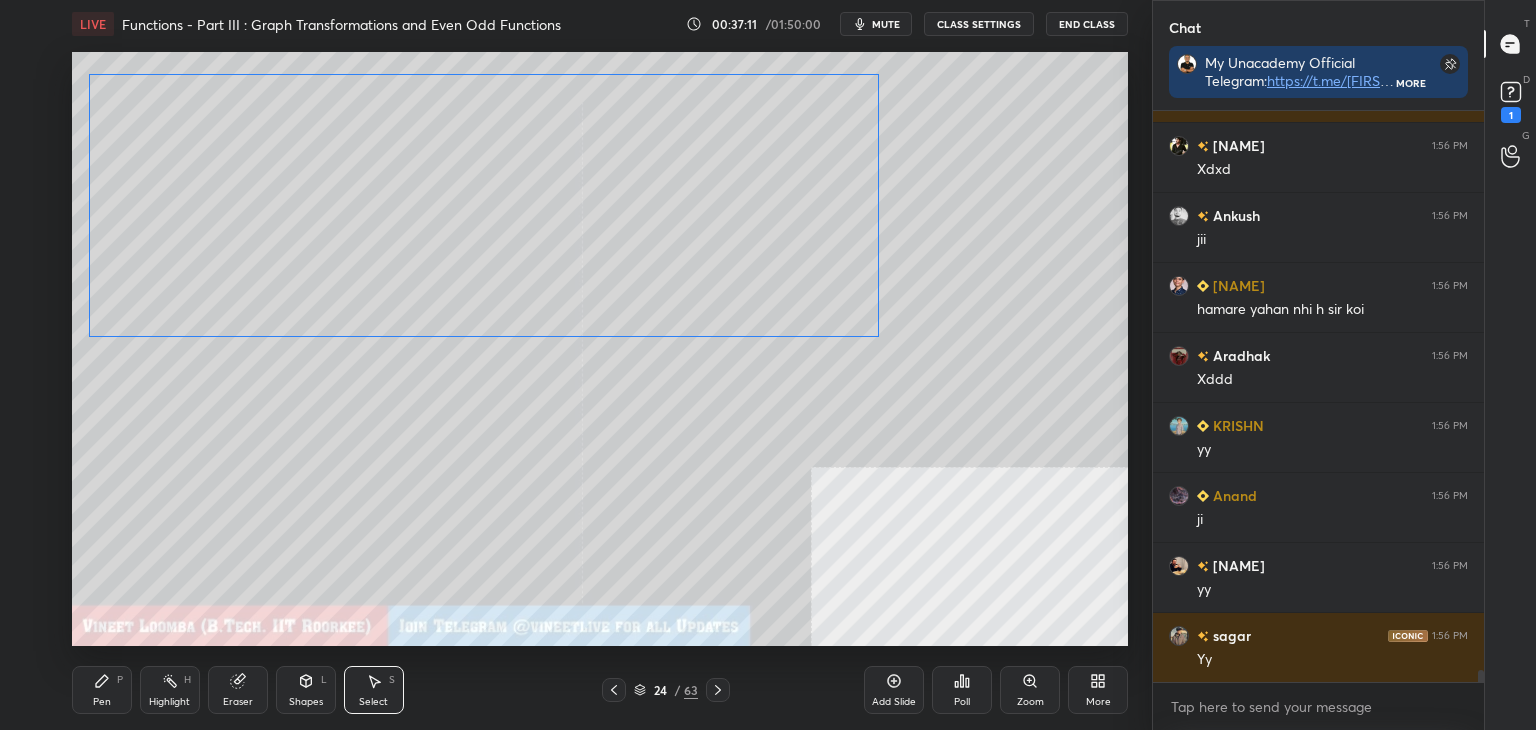 drag, startPoint x: 749, startPoint y: 234, endPoint x: 719, endPoint y: 230, distance: 30.265491 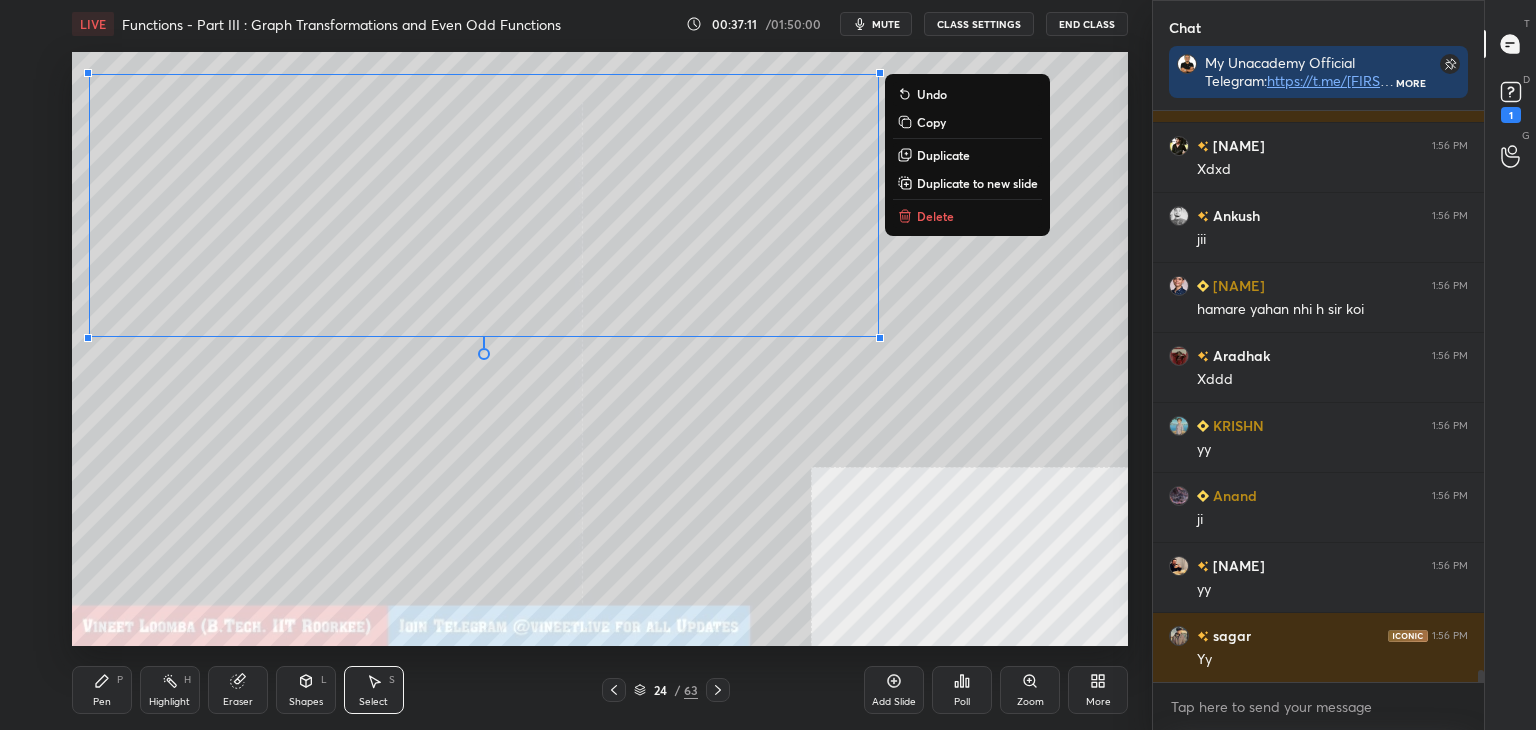 click on "0 ° Undo Copy Duplicate Duplicate to new slide Delete" at bounding box center [600, 349] 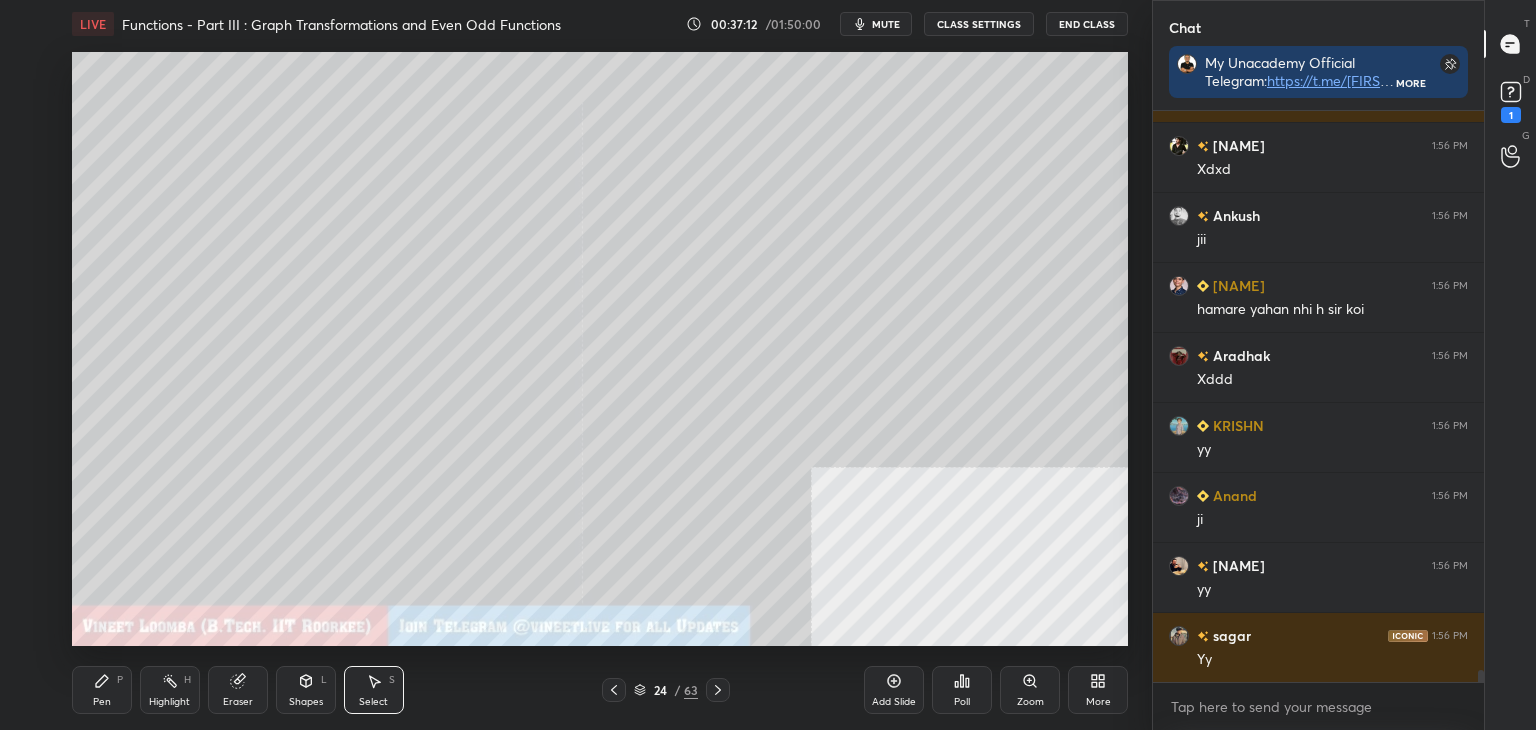 click on "Pen P" at bounding box center (102, 690) 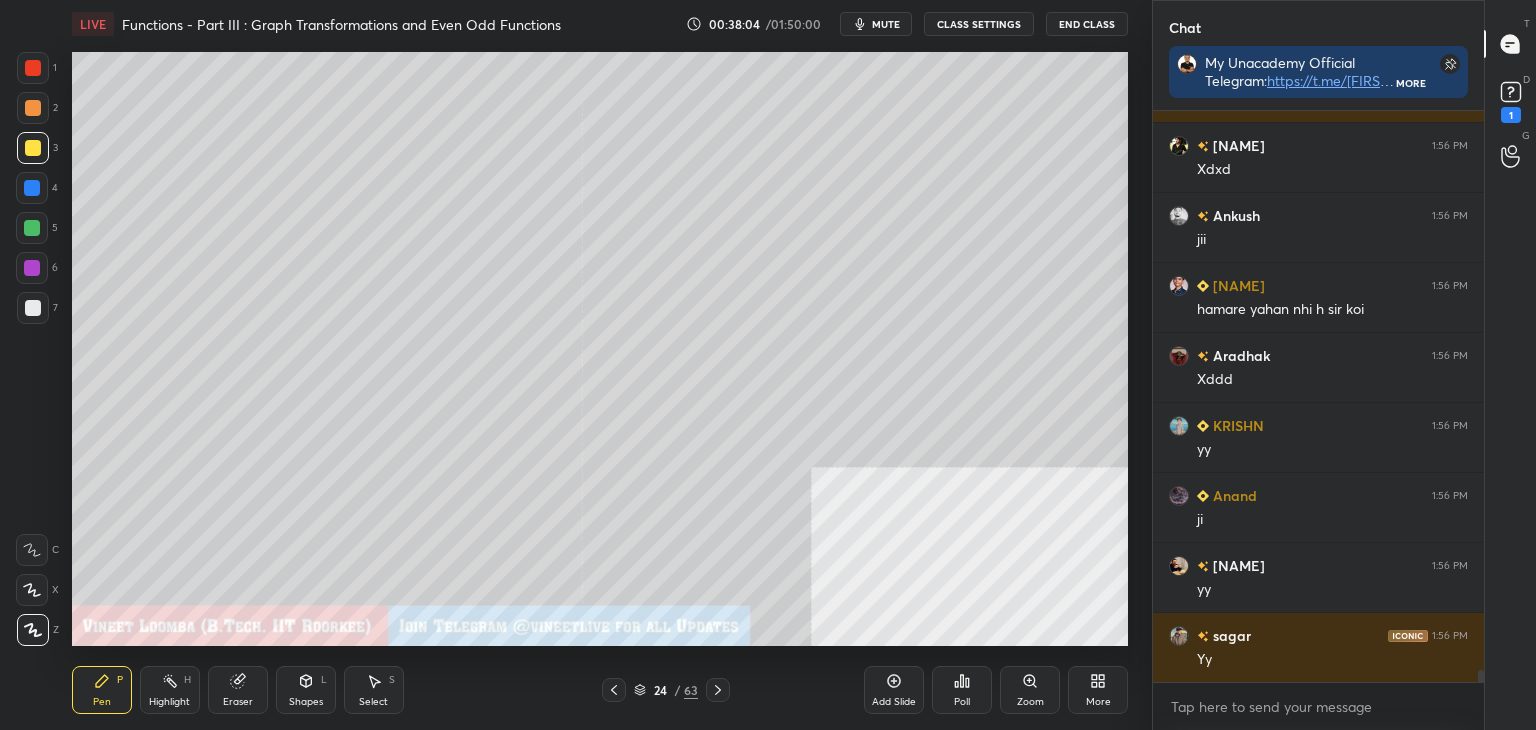 click on "Functions - Part III : Graph Transformations and Even Odd Functions 00:38:04 /  01:50:00 mute CLASS SETTINGS End Class Setting up your live class Poll for   secs No correct answer Start poll Back Functions - Part III : Graph Transformations and Even Odd Functions • L3 of Droppers Course on Differential Calculus for JEE 2026 Vineet Loomba Pen P Highlight H Eraser Shapes L Select S 24 / 63 Add Slide Poll Zoom More" at bounding box center [576, 365] 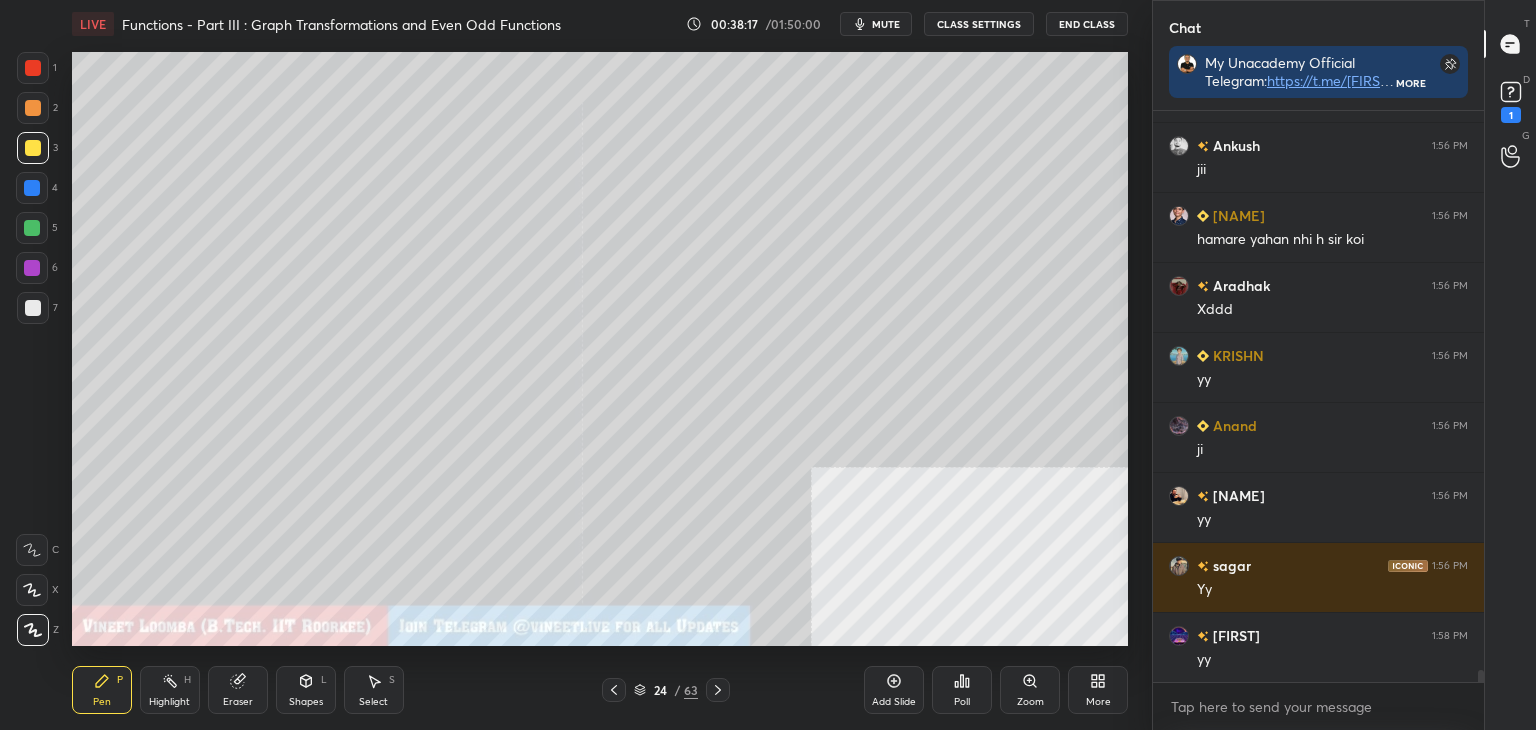 scroll, scrollTop: 27254, scrollLeft: 0, axis: vertical 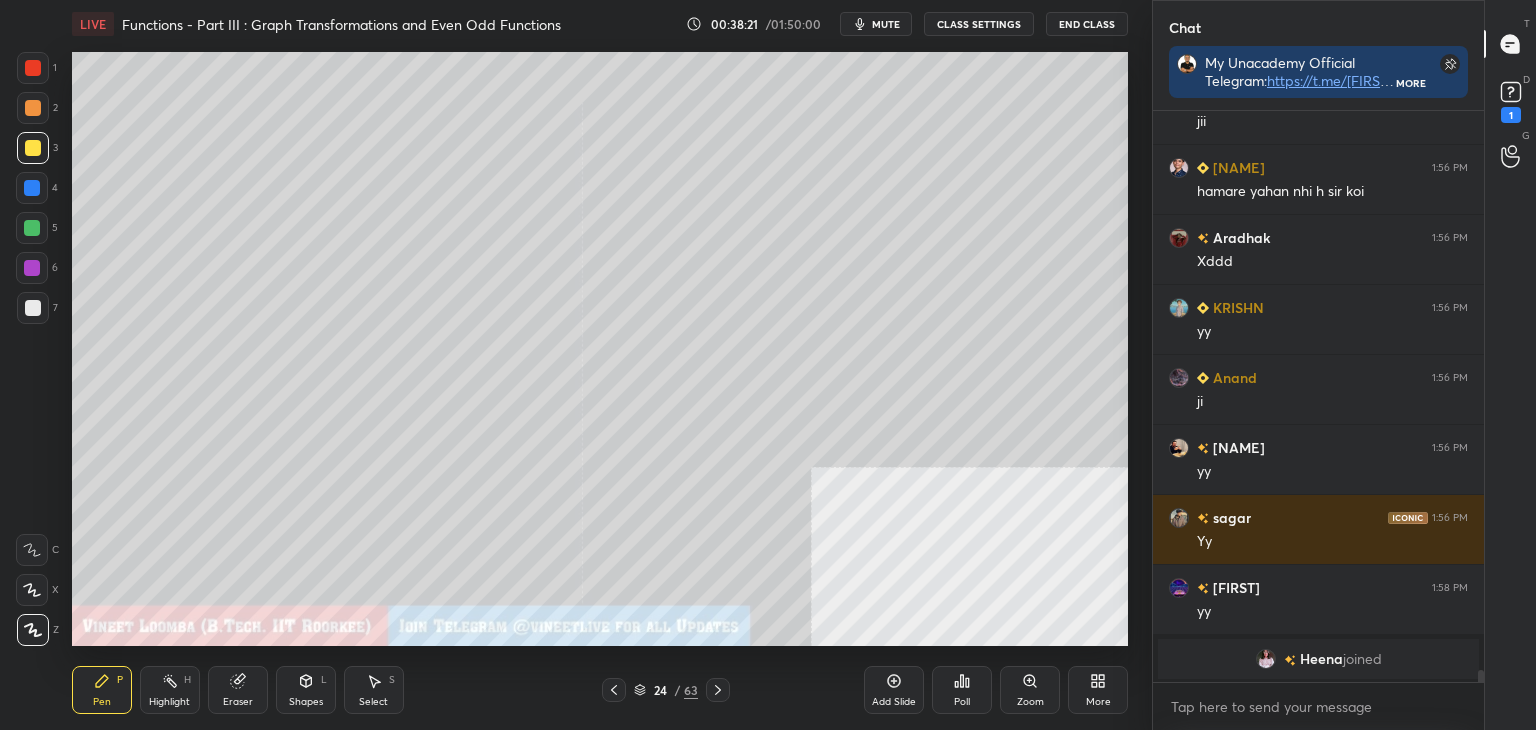 click on "joined" at bounding box center [1362, 659] 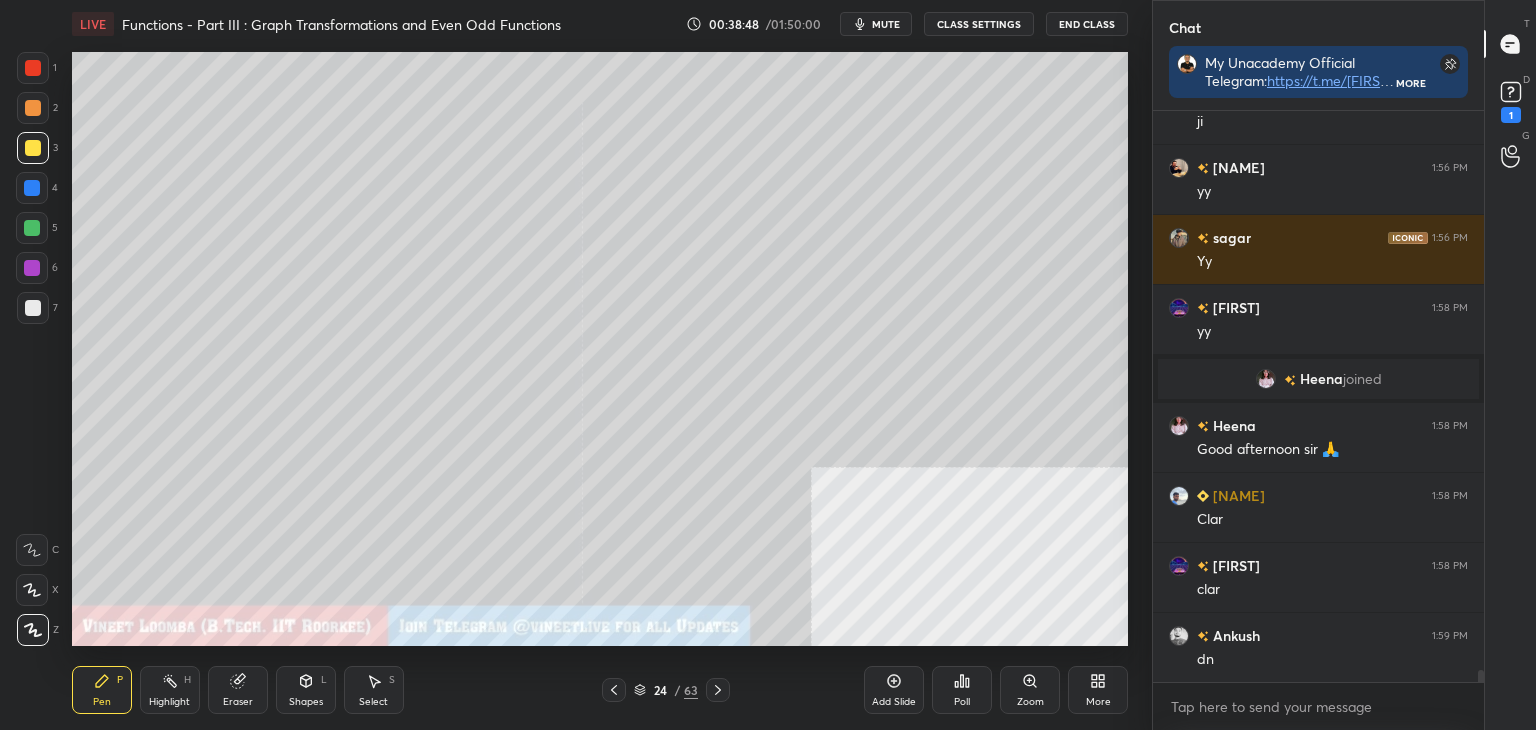 scroll, scrollTop: 27076, scrollLeft: 0, axis: vertical 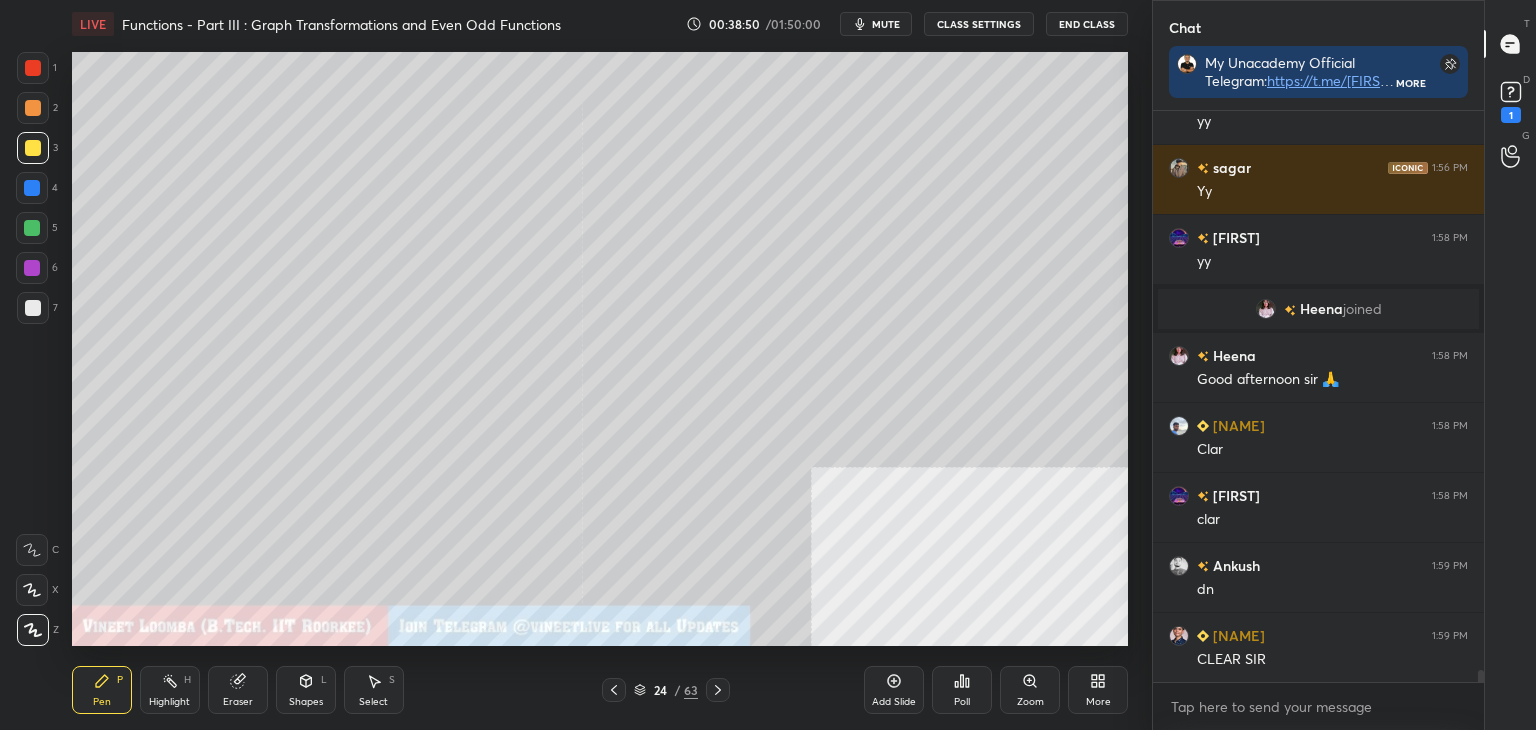 click 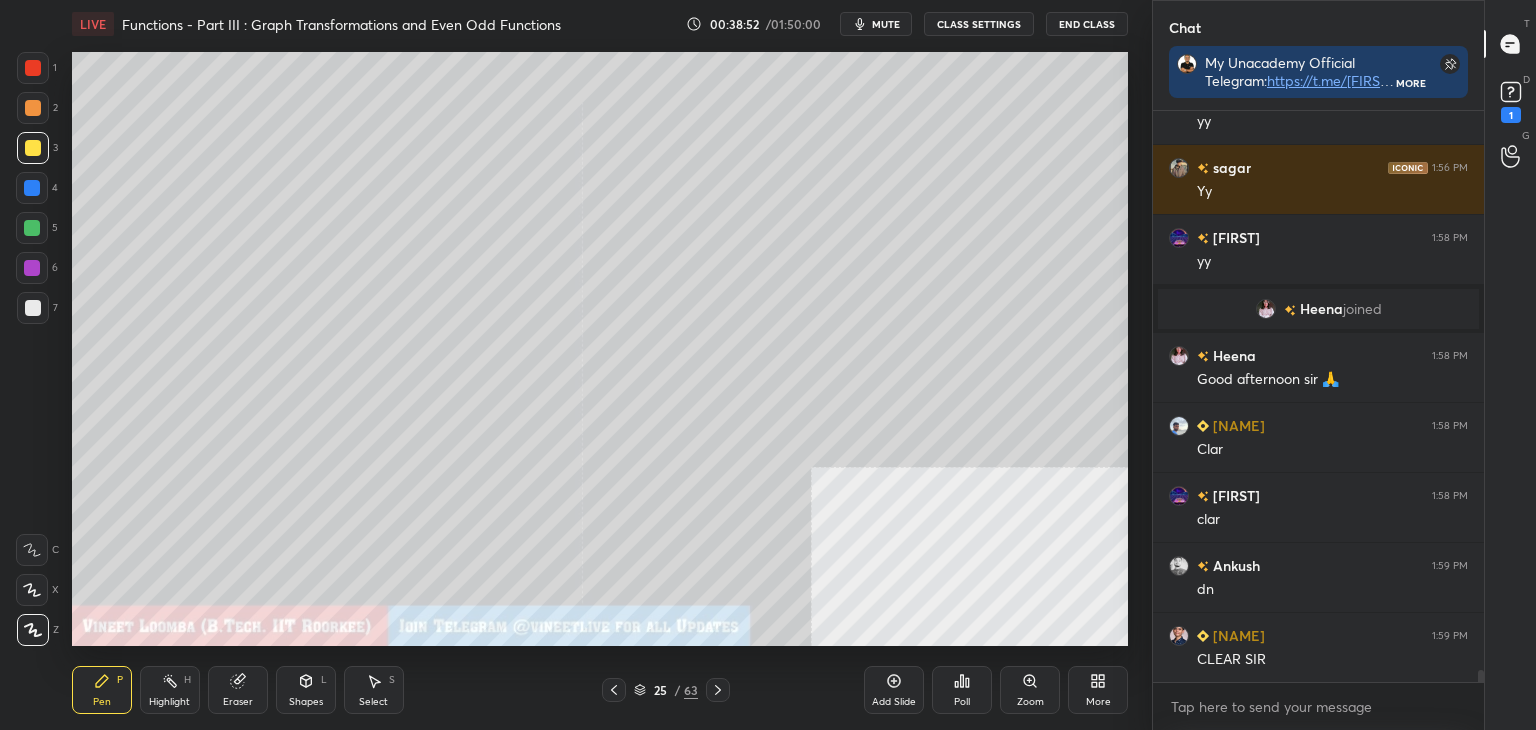 scroll, scrollTop: 27146, scrollLeft: 0, axis: vertical 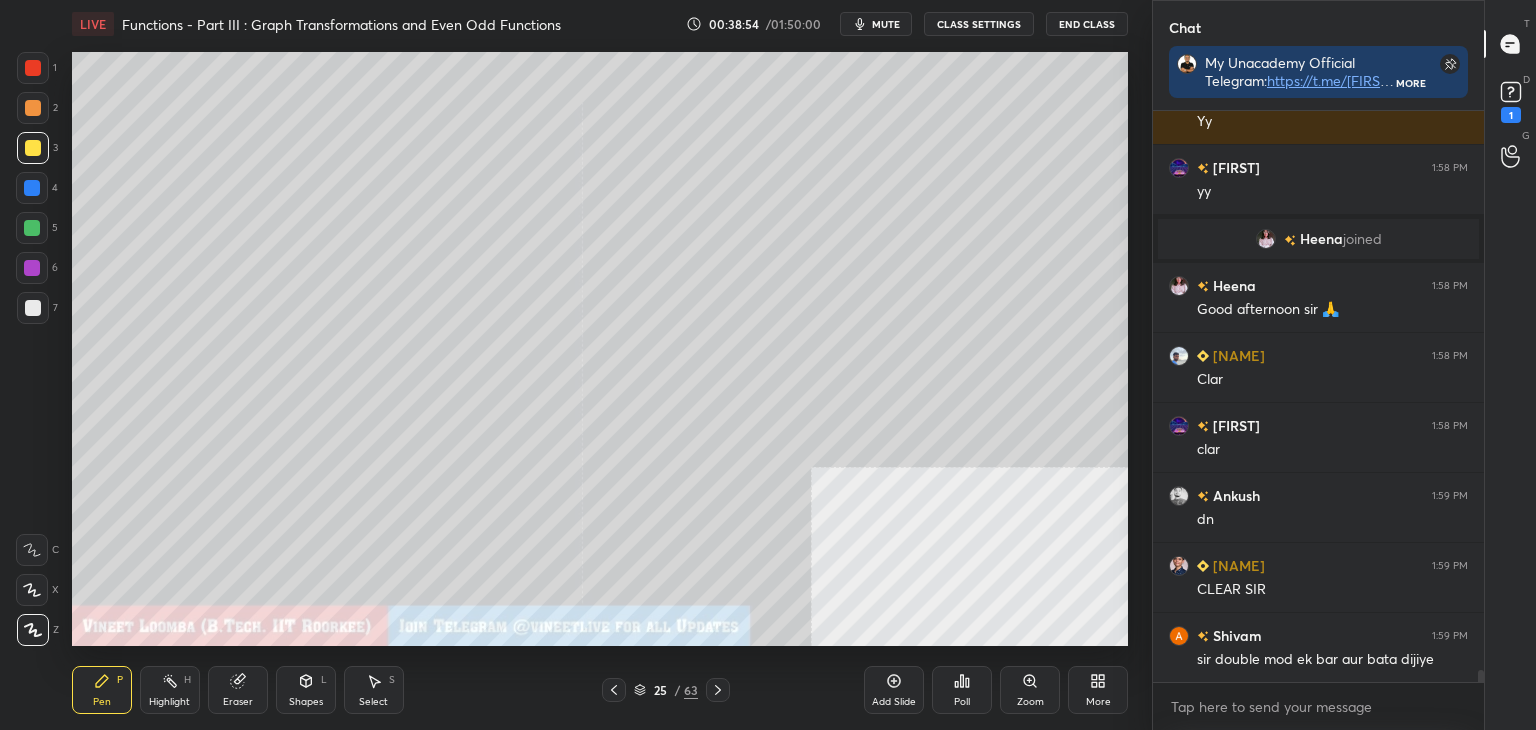 drag, startPoint x: 37, startPoint y: 308, endPoint x: 24, endPoint y: 292, distance: 20.615528 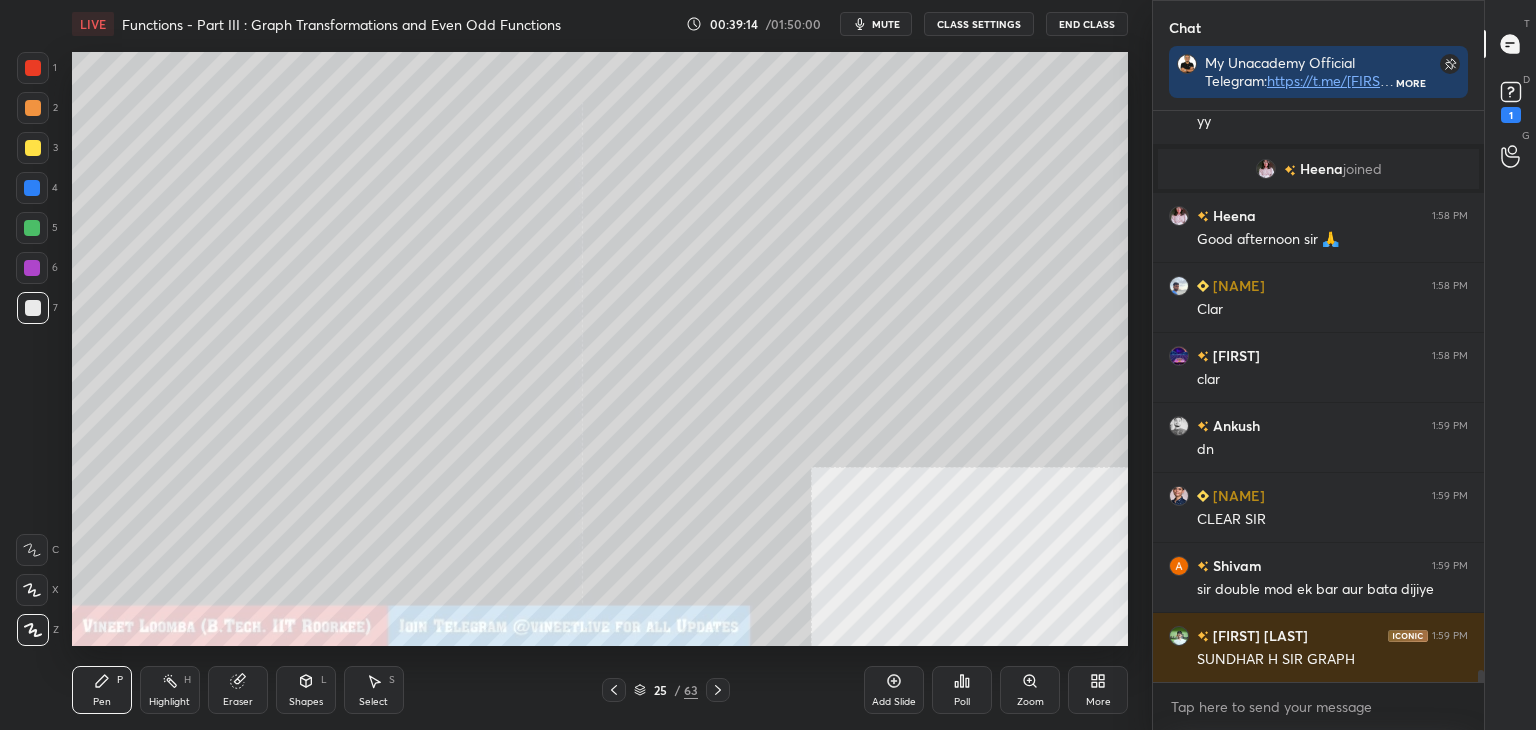 scroll, scrollTop: 27302, scrollLeft: 0, axis: vertical 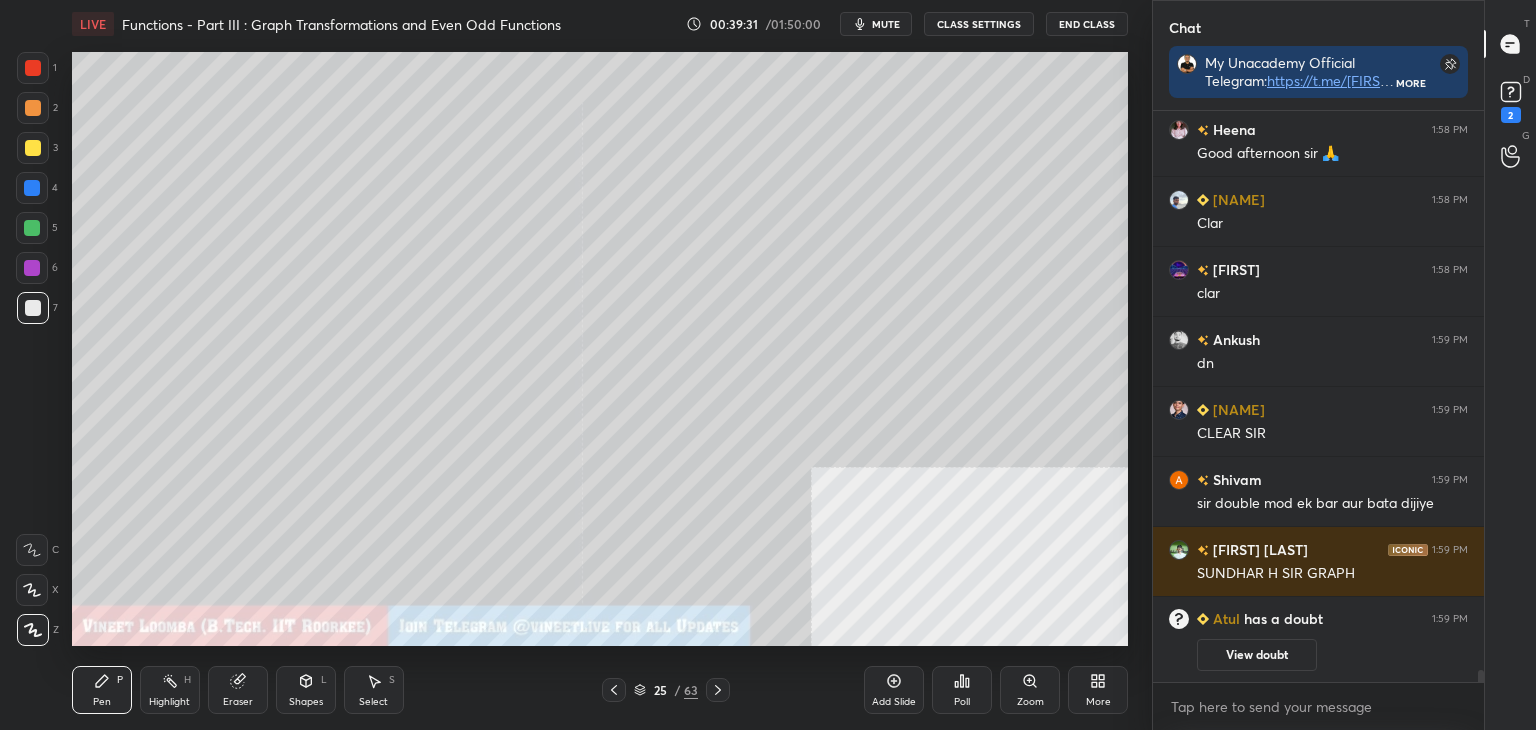 click at bounding box center [33, 148] 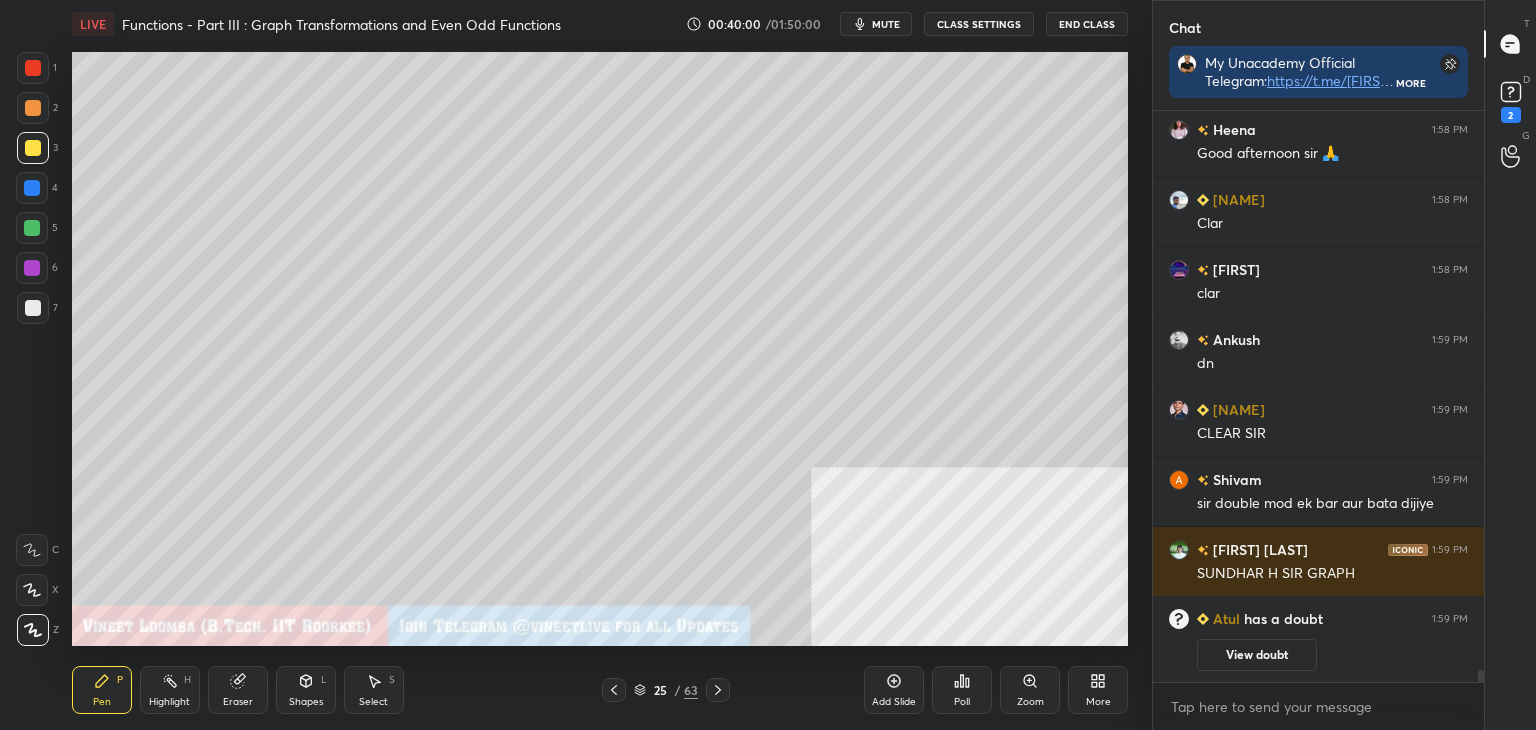 click 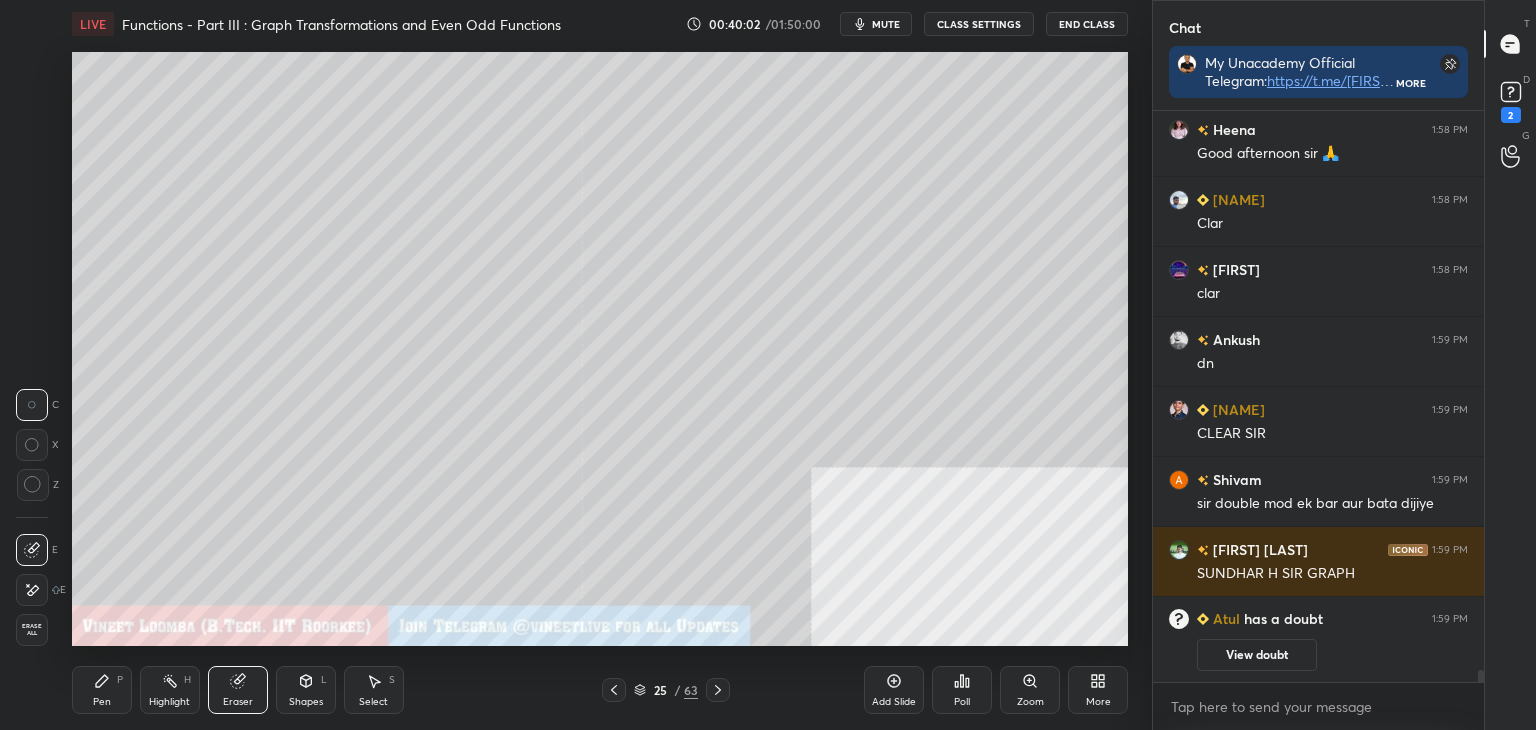 click 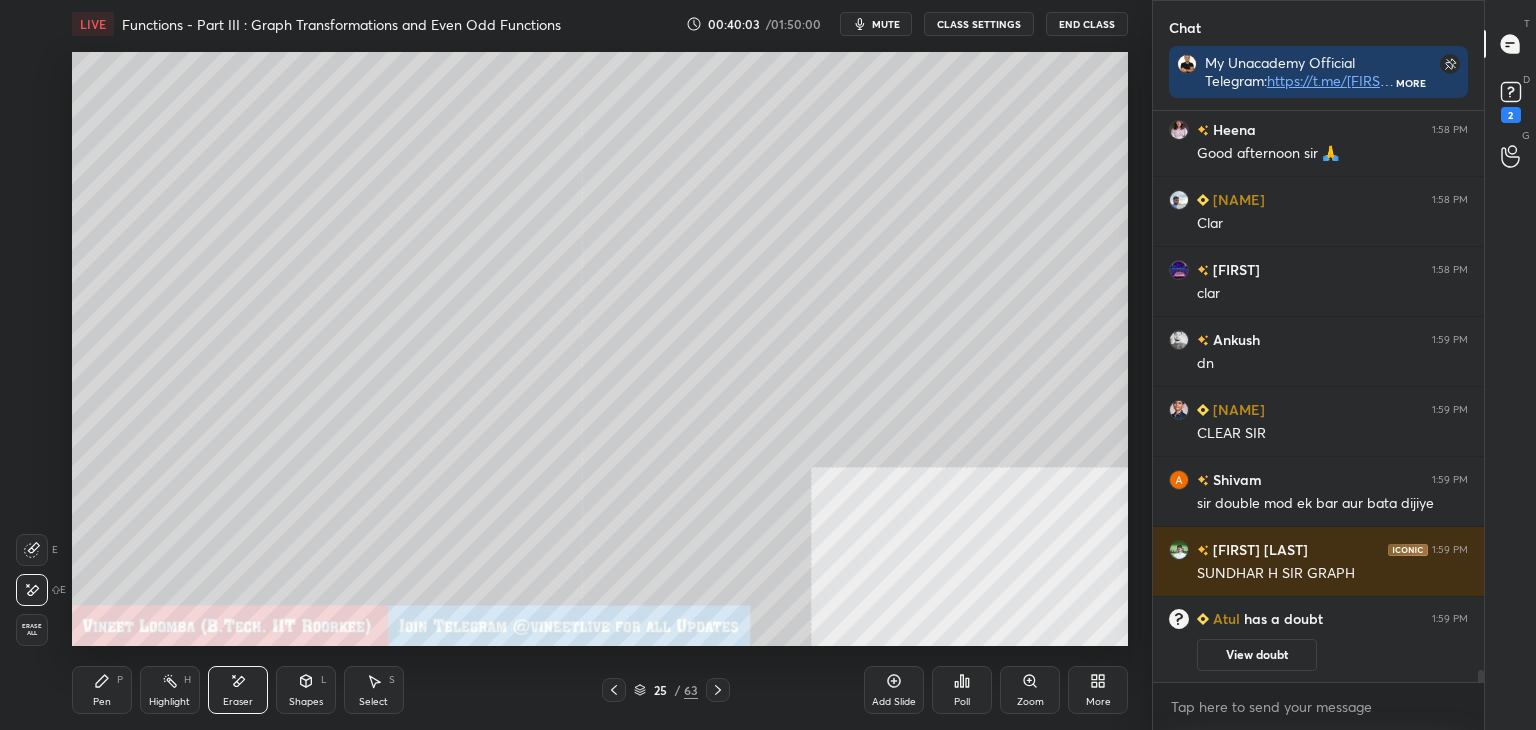 drag, startPoint x: 97, startPoint y: 687, endPoint x: 97, endPoint y: 674, distance: 13 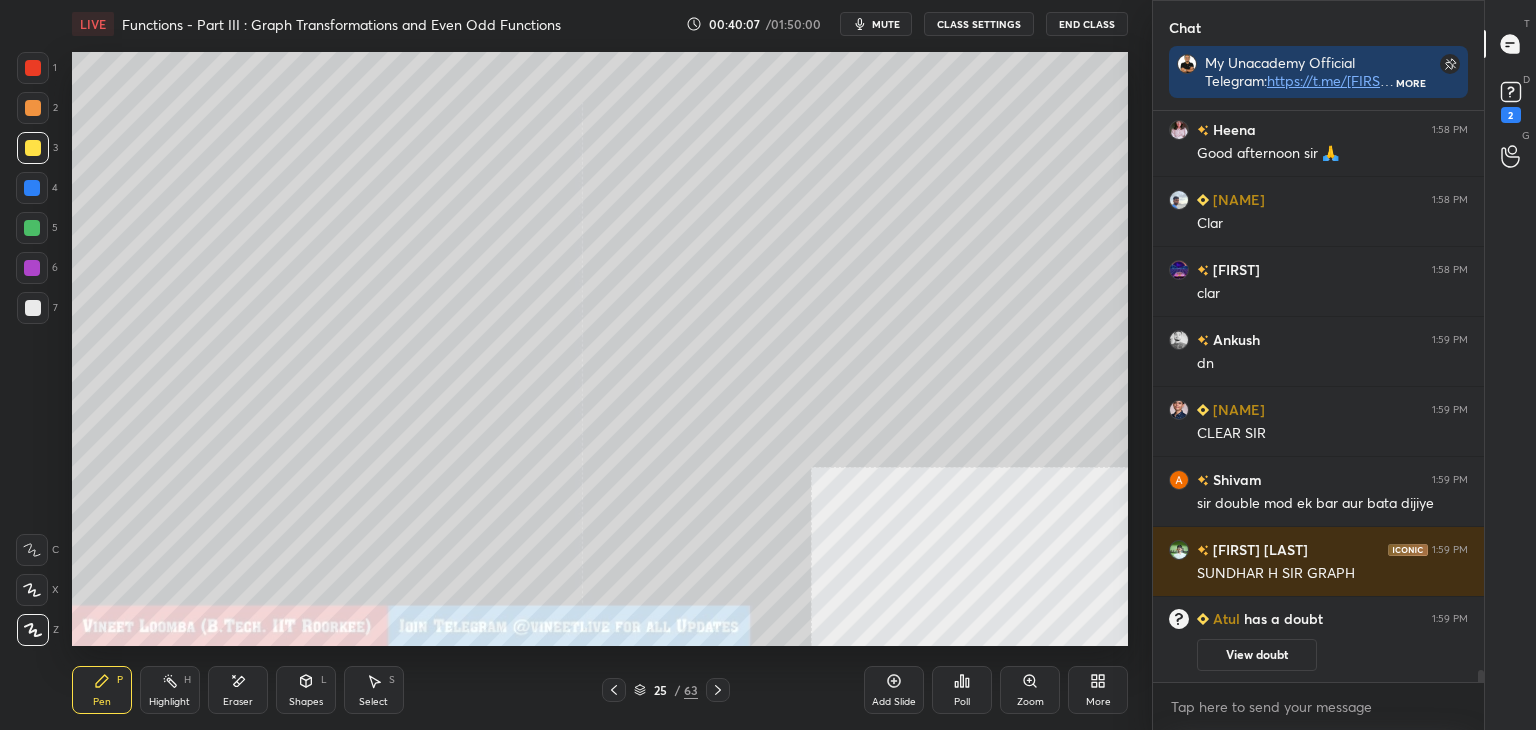 scroll, scrollTop: 27130, scrollLeft: 0, axis: vertical 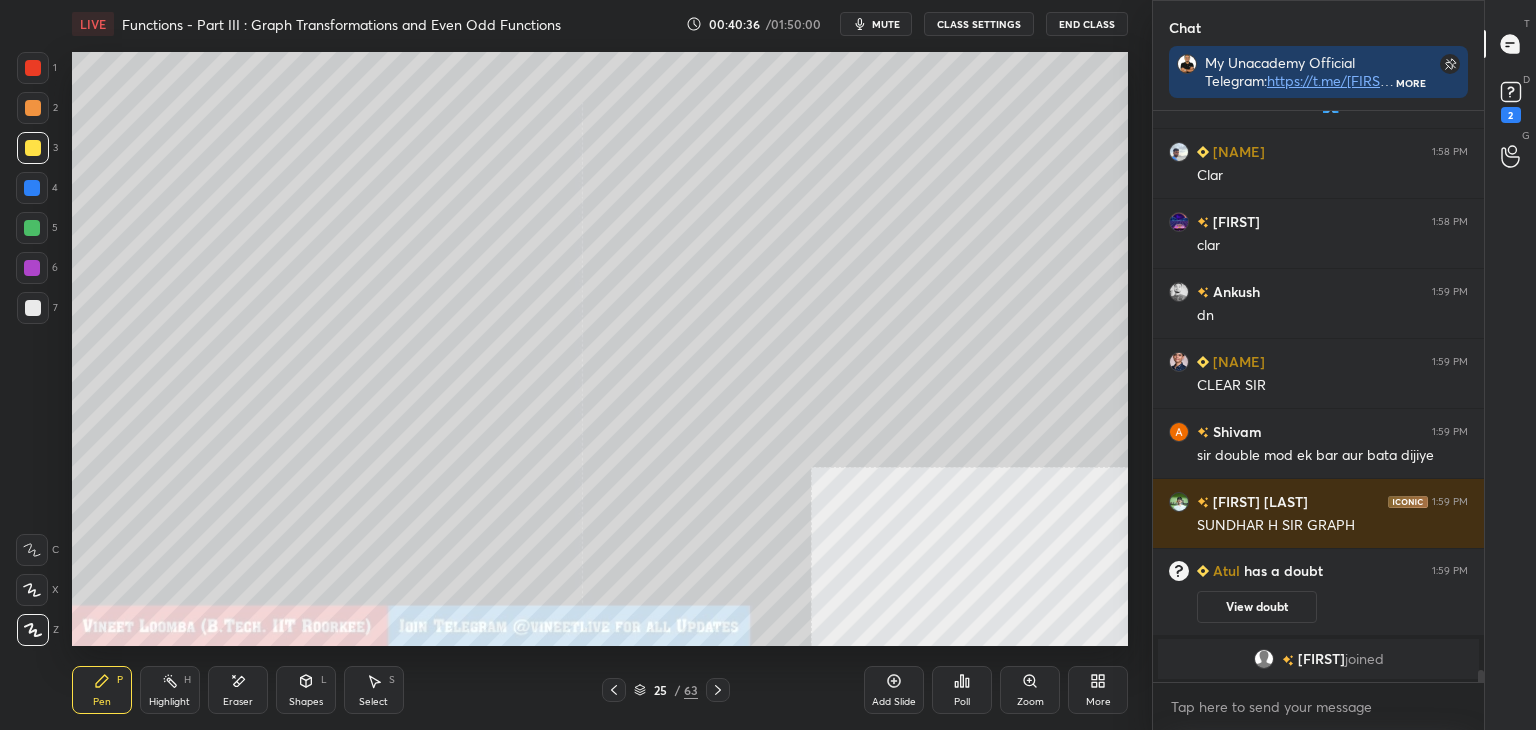 click on "Eraser" at bounding box center [238, 702] 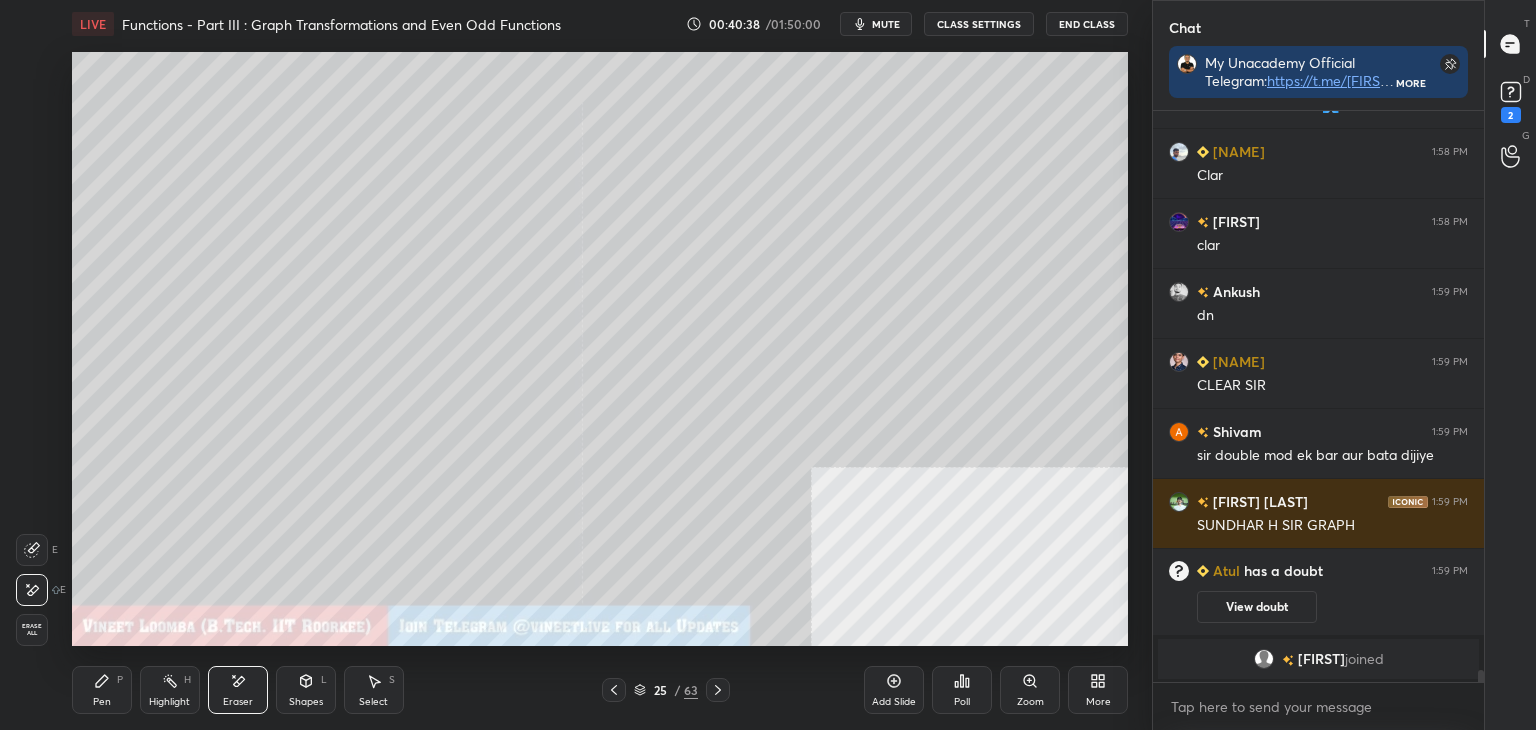 click on "Pen P" at bounding box center [102, 690] 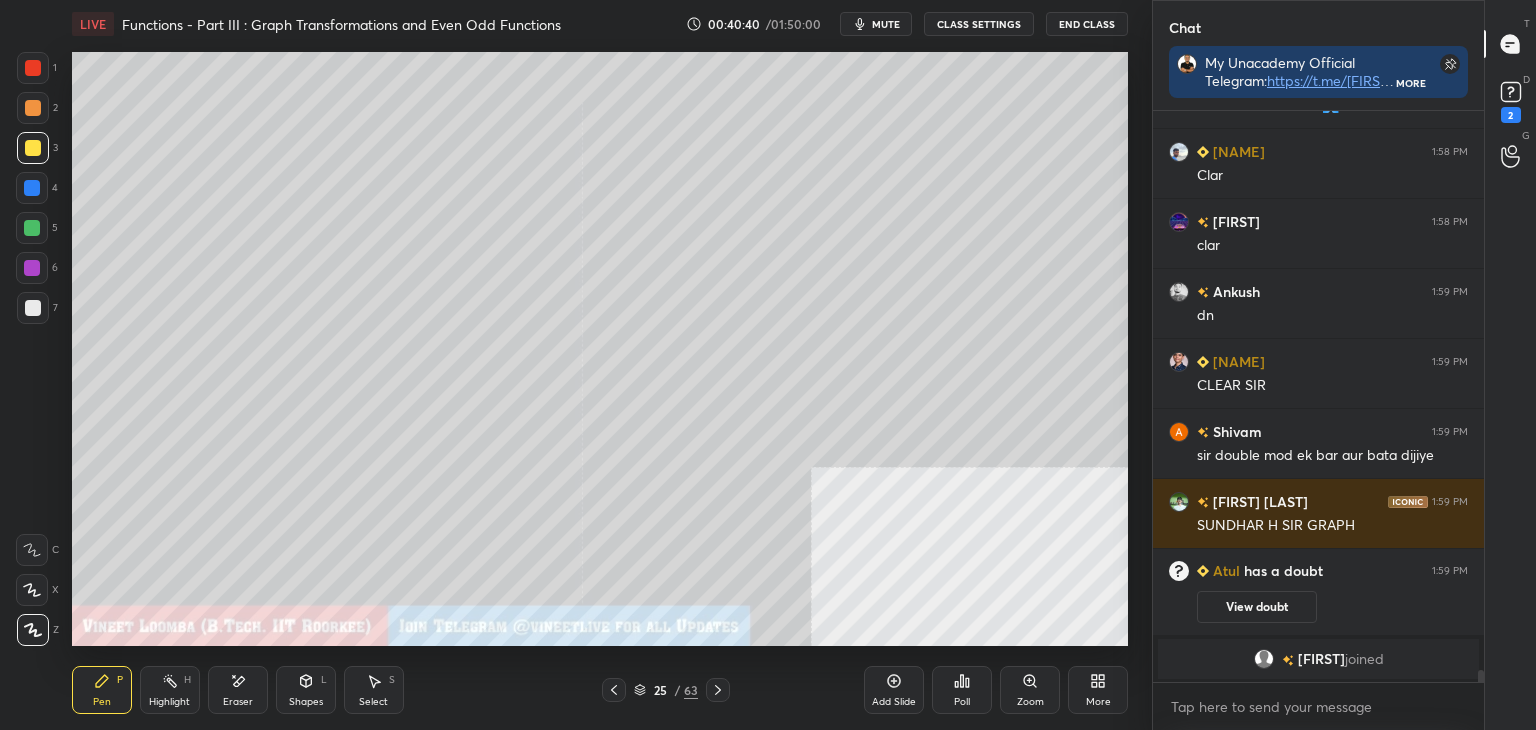 scroll, scrollTop: 27200, scrollLeft: 0, axis: vertical 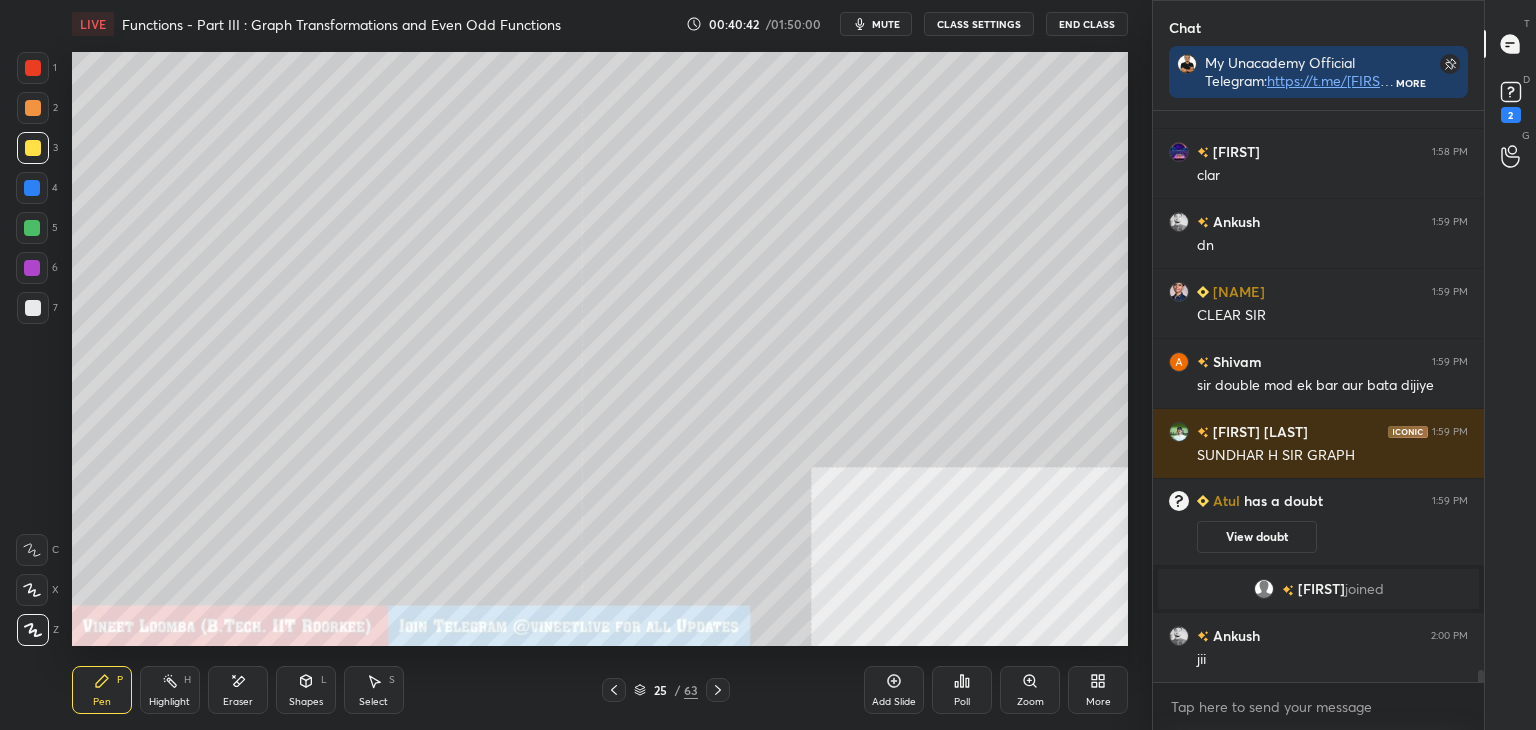 click on "Select S" at bounding box center [374, 690] 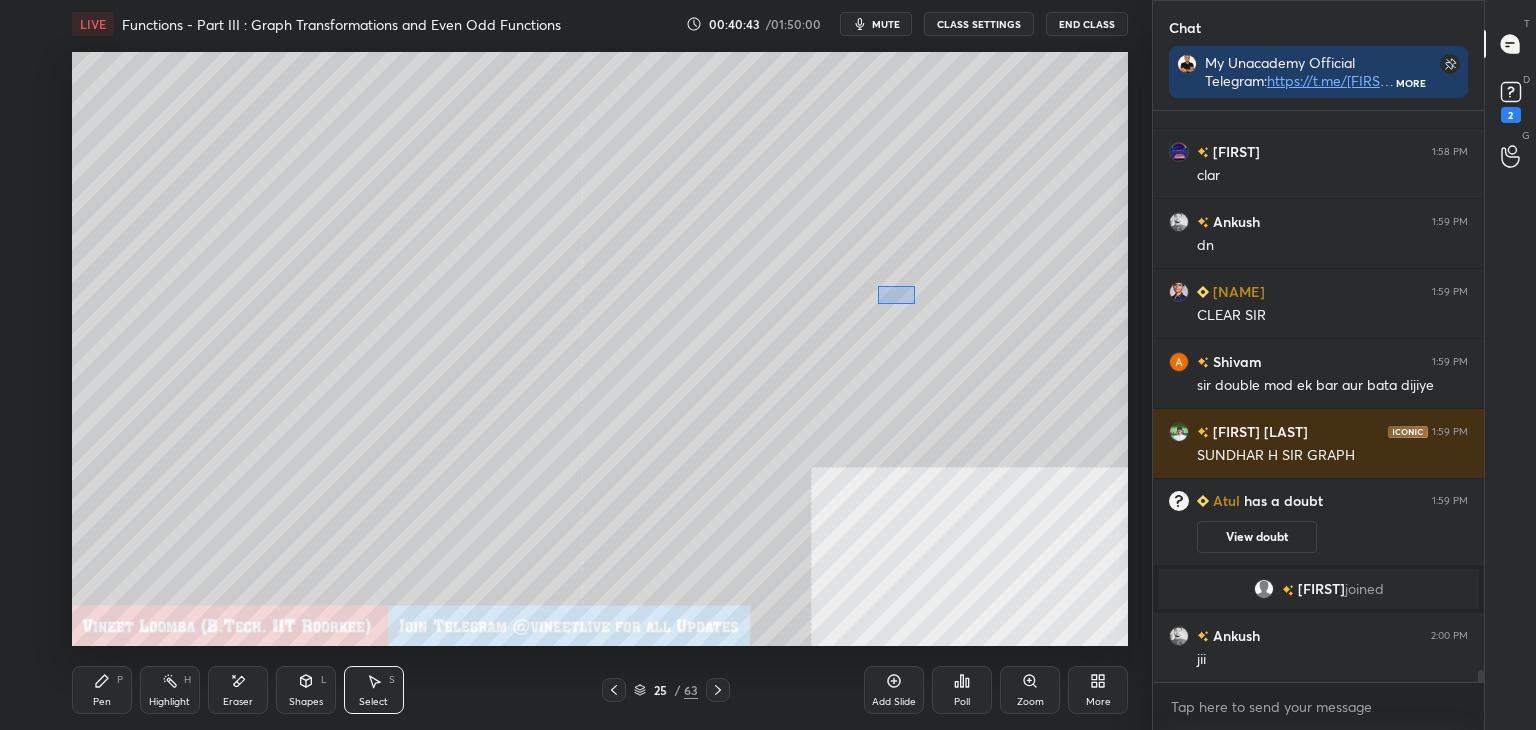 drag, startPoint x: 877, startPoint y: 285, endPoint x: 803, endPoint y: 246, distance: 83.64807 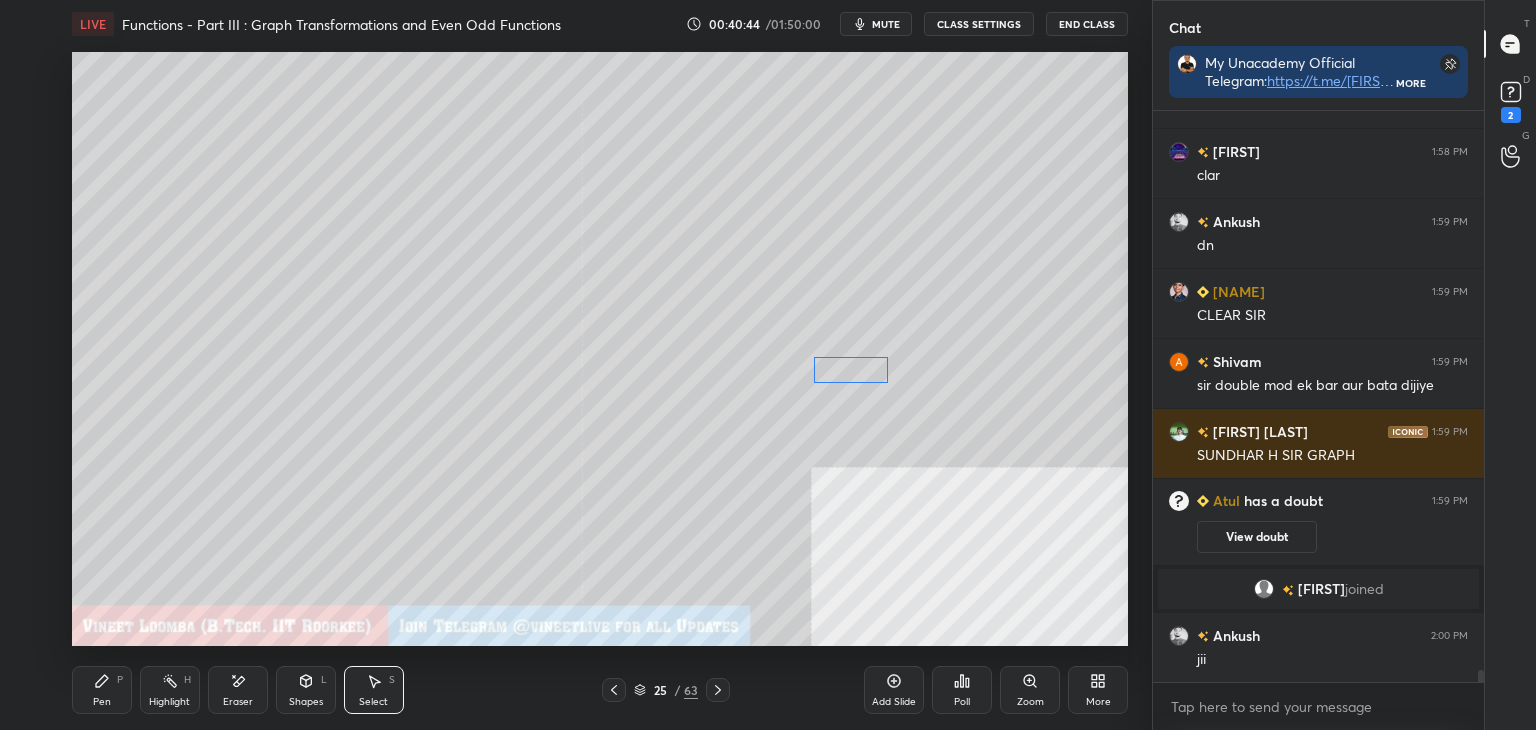 drag, startPoint x: 844, startPoint y: 281, endPoint x: 819, endPoint y: 374, distance: 96.30161 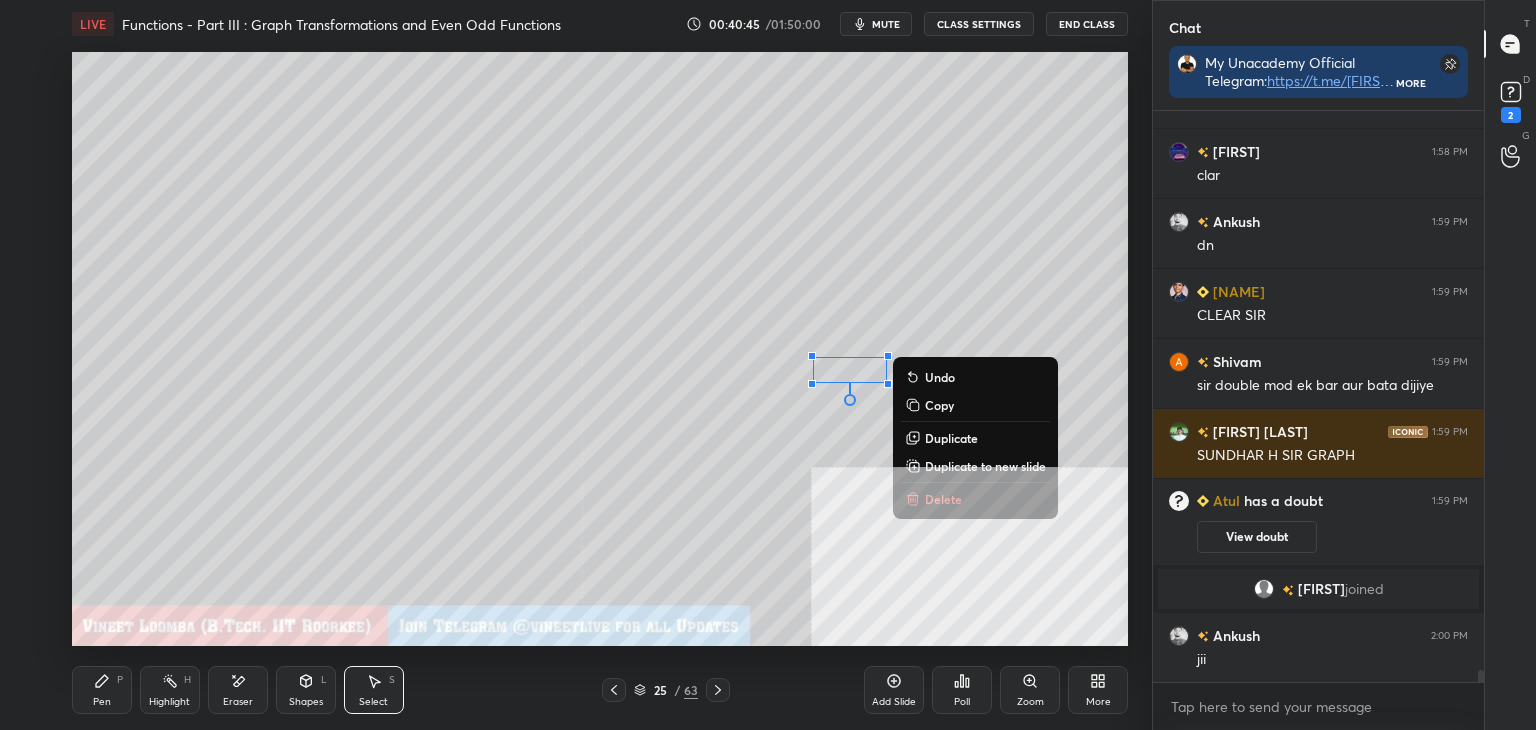click on "0 ° Undo Copy Duplicate Duplicate to new slide Delete" at bounding box center [600, 349] 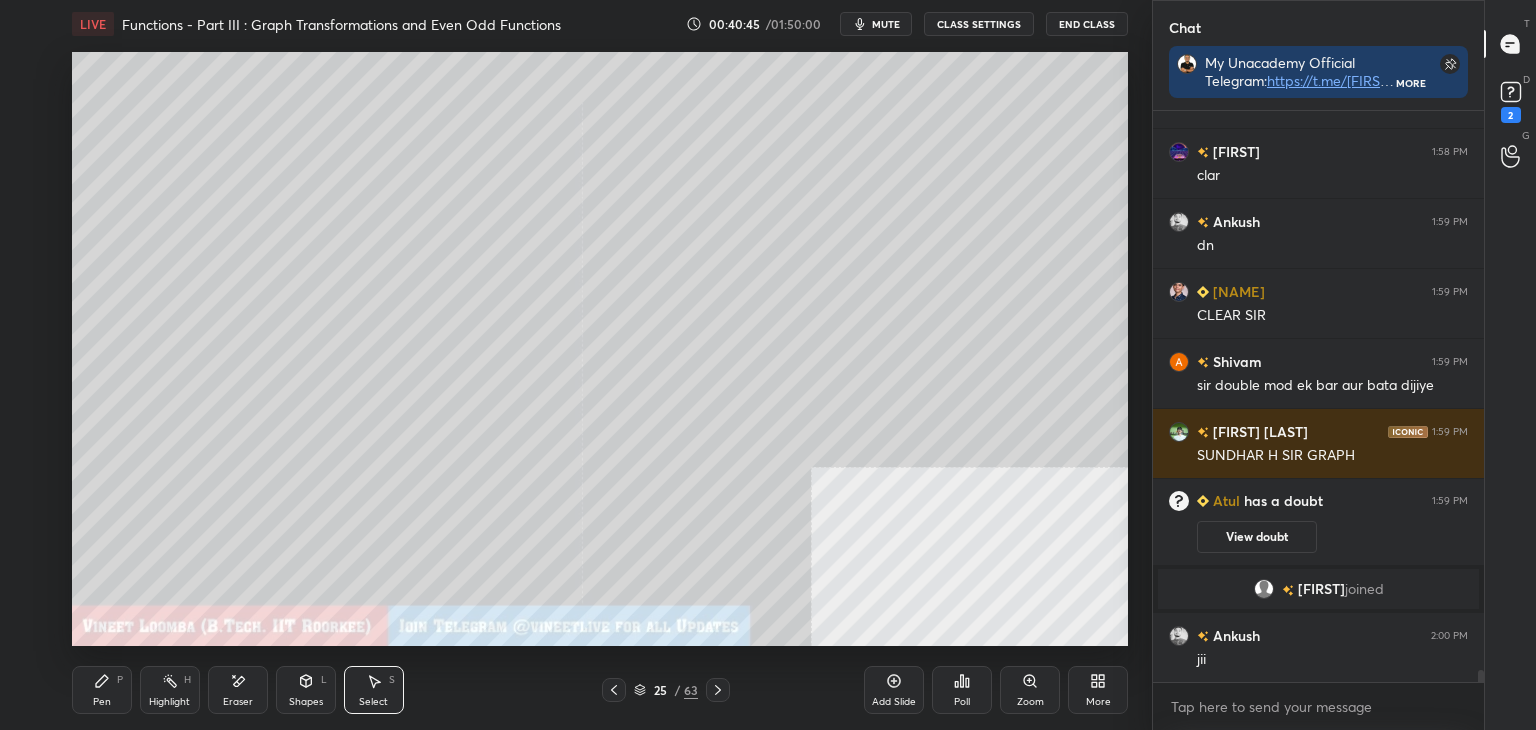 click on "Pen P" at bounding box center (102, 690) 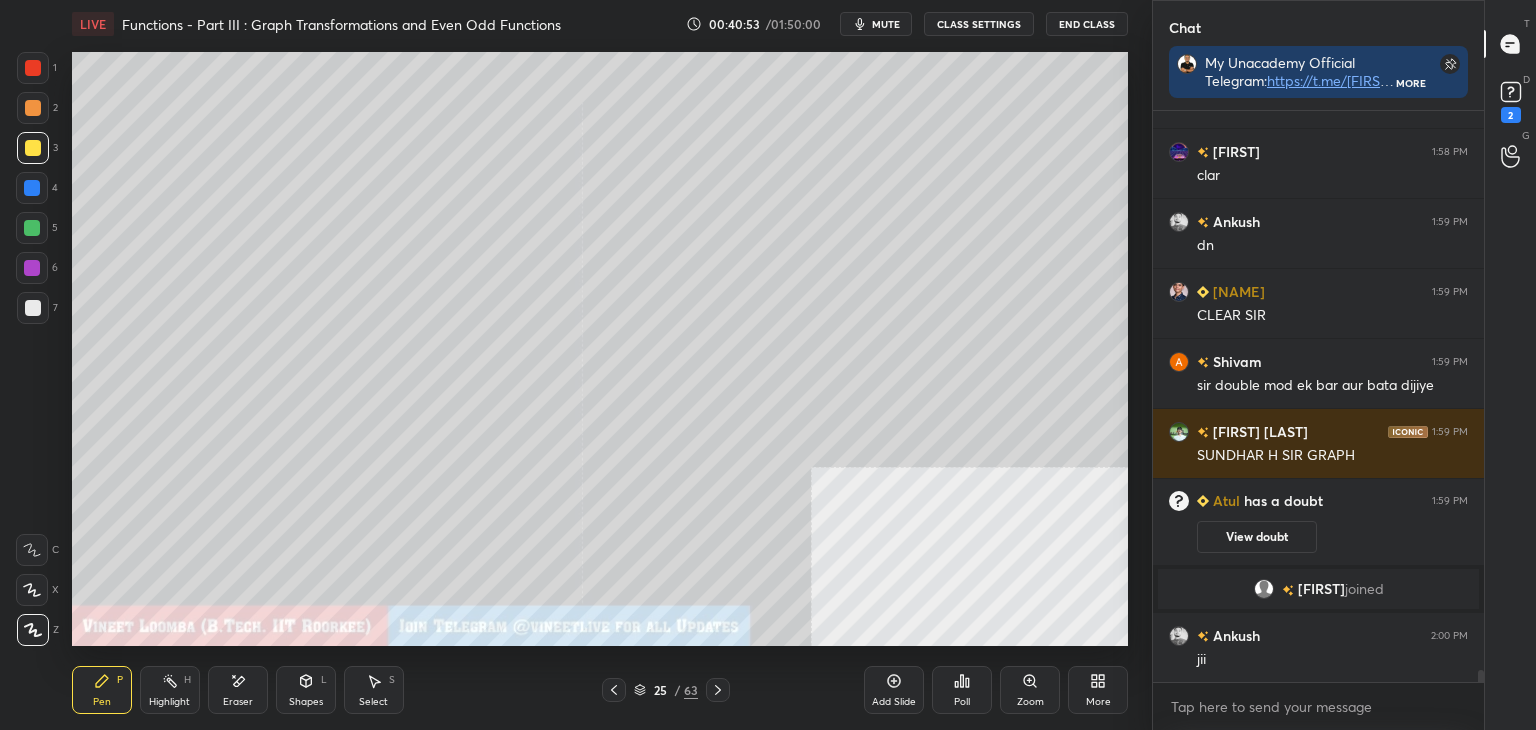 click at bounding box center (32, 188) 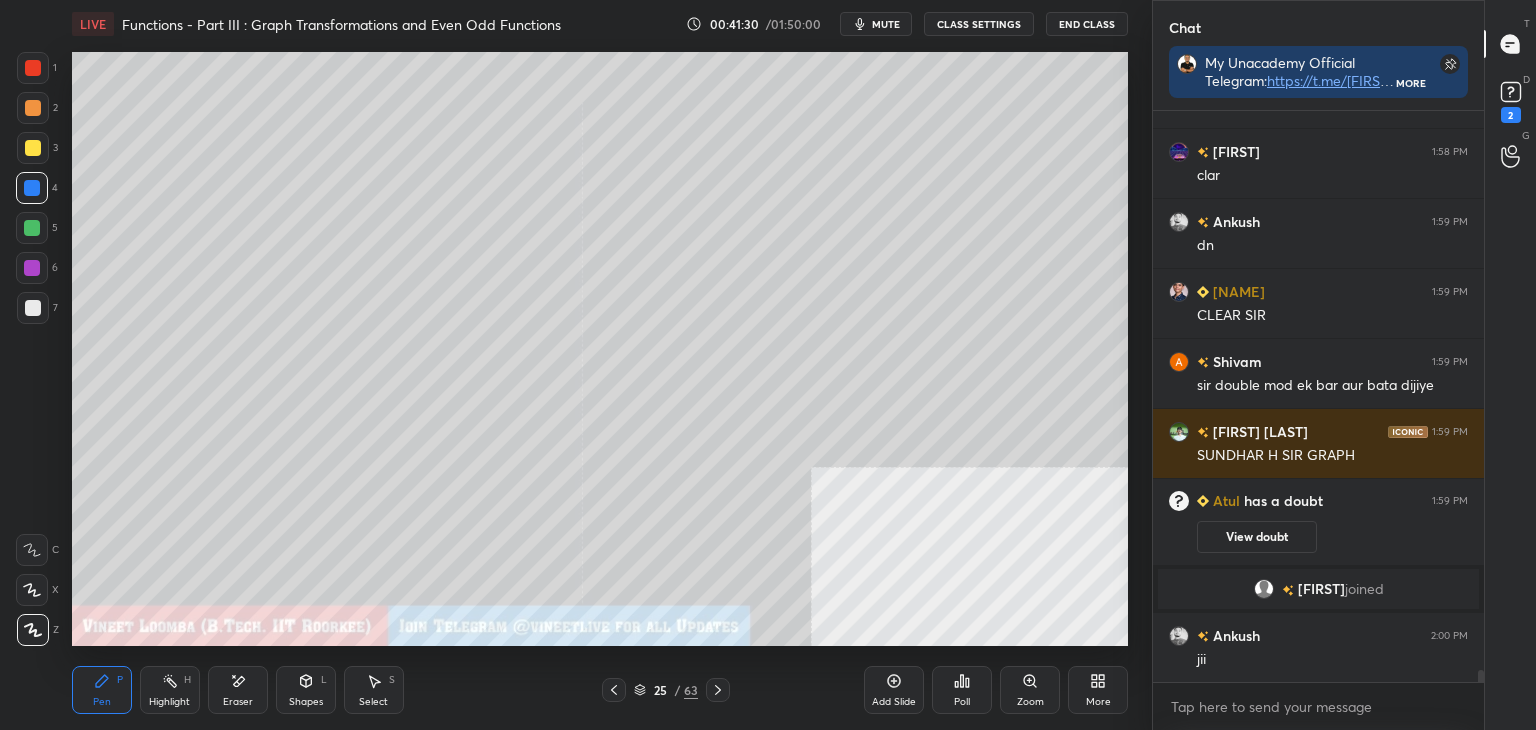 click at bounding box center [33, 308] 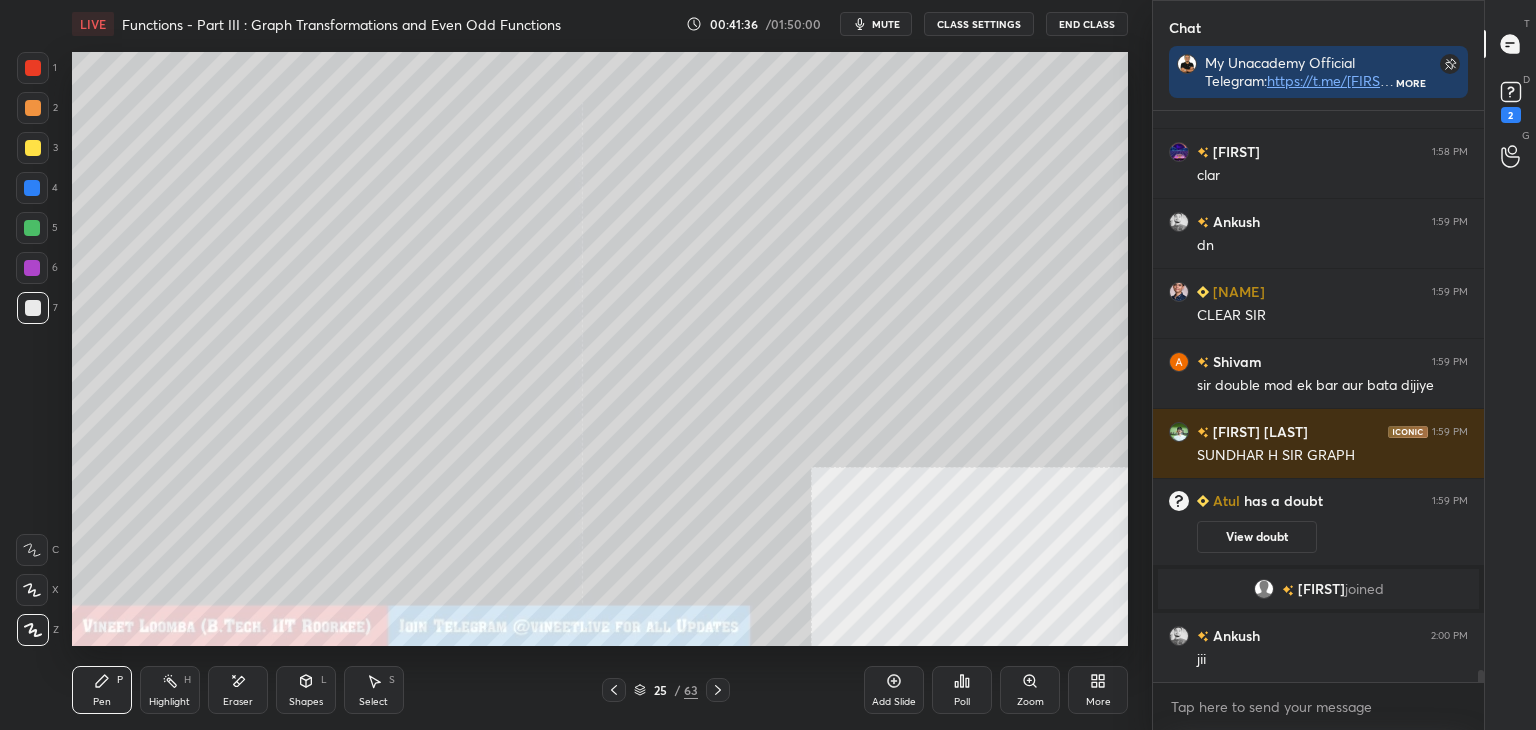 scroll, scrollTop: 27270, scrollLeft: 0, axis: vertical 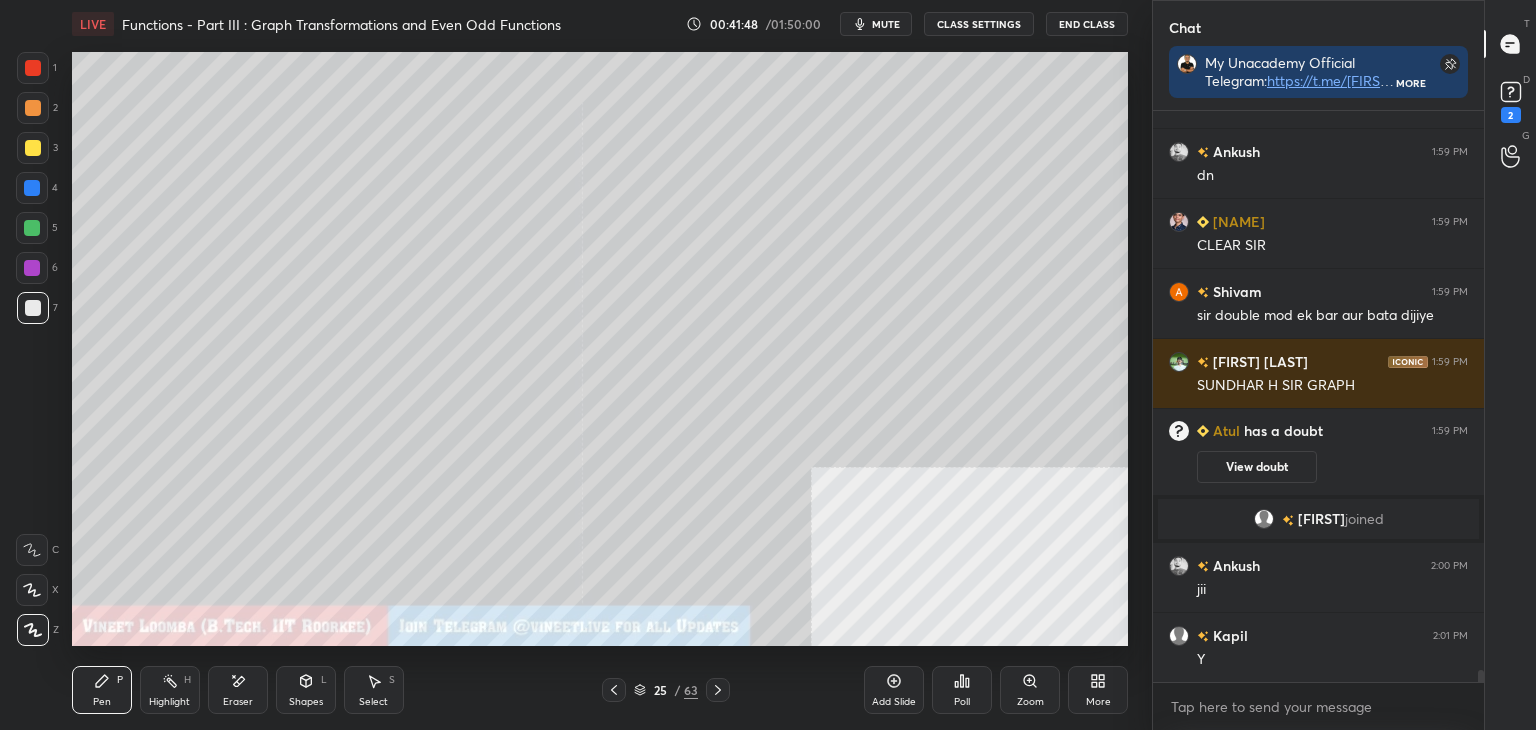 click at bounding box center (32, 268) 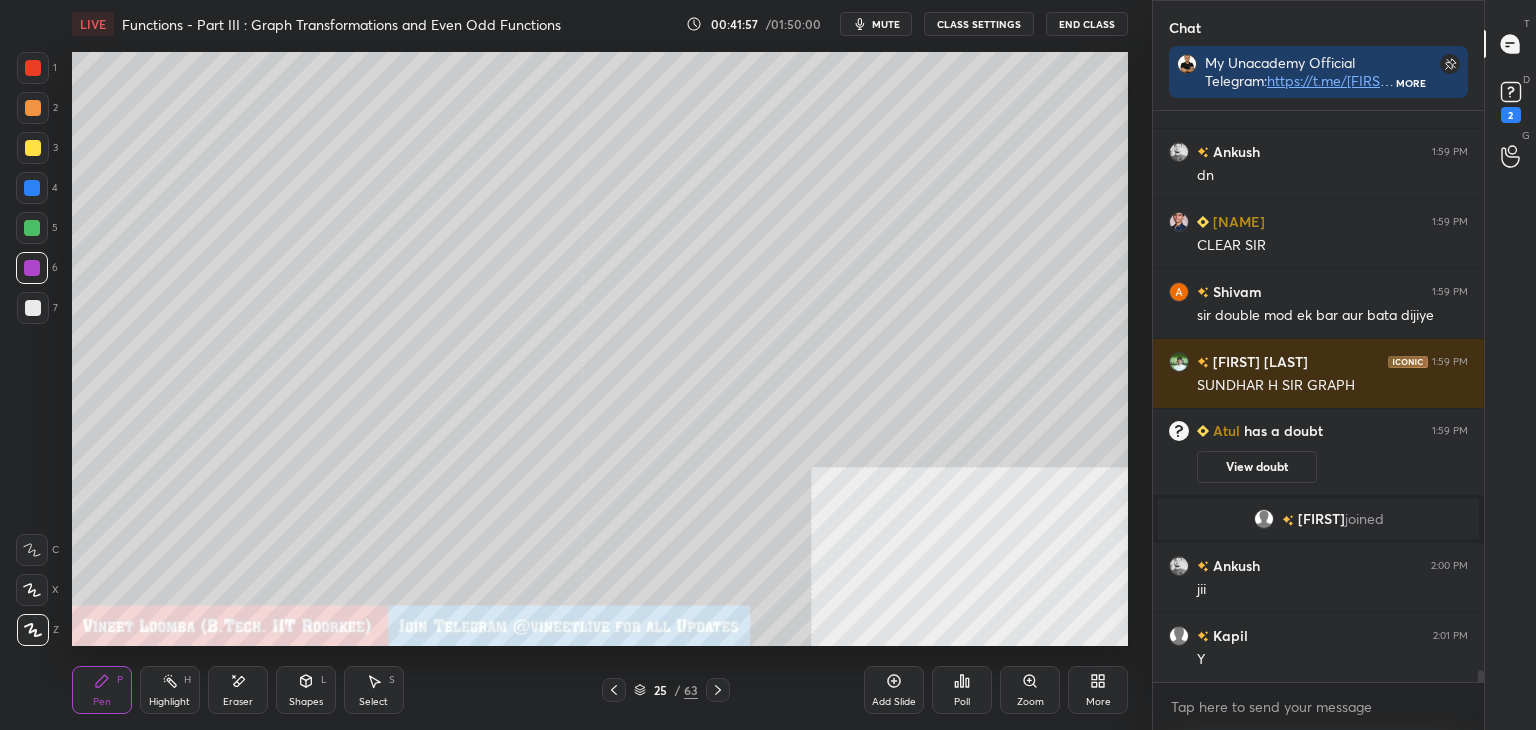 drag, startPoint x: 239, startPoint y: 701, endPoint x: 231, endPoint y: 649, distance: 52.611786 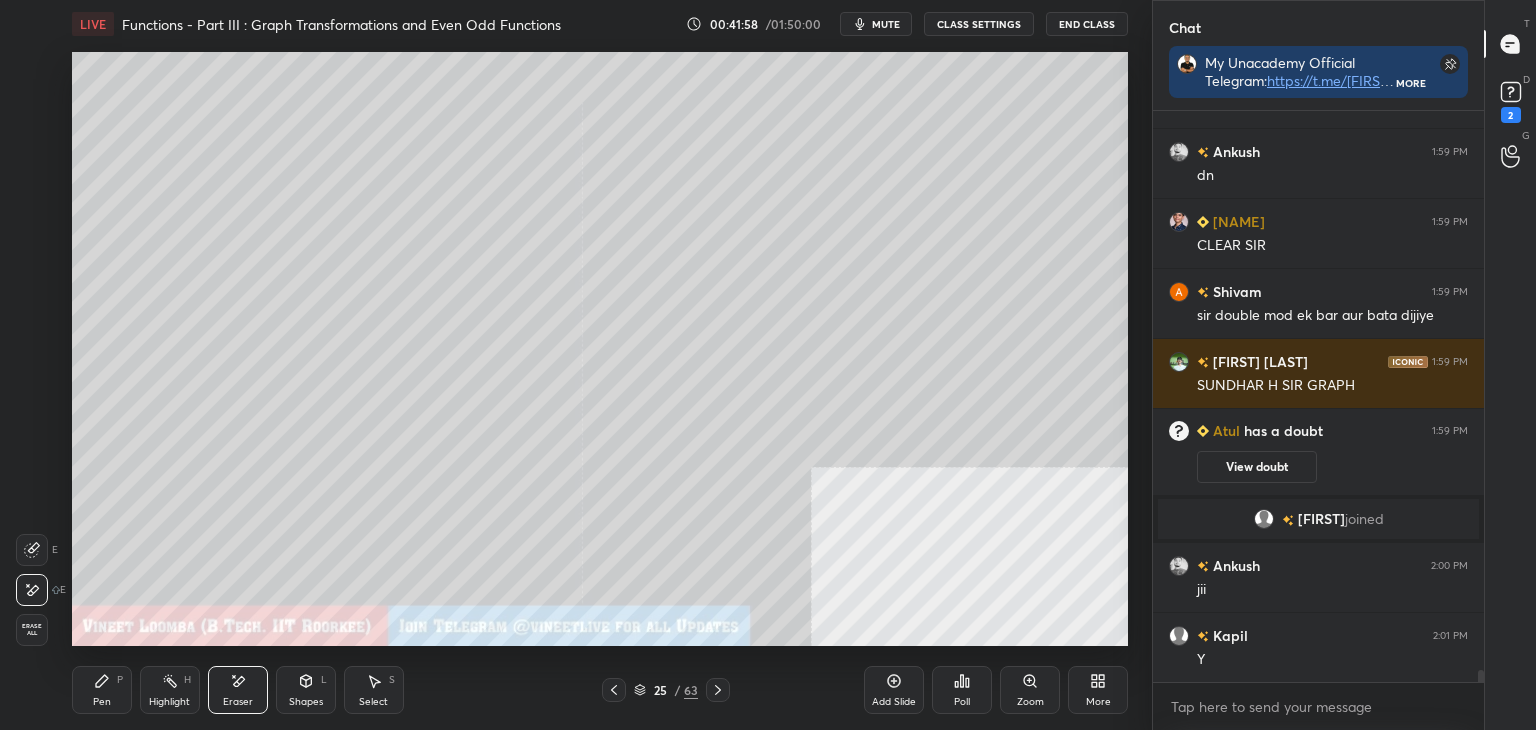 click on "Pen P" at bounding box center (102, 690) 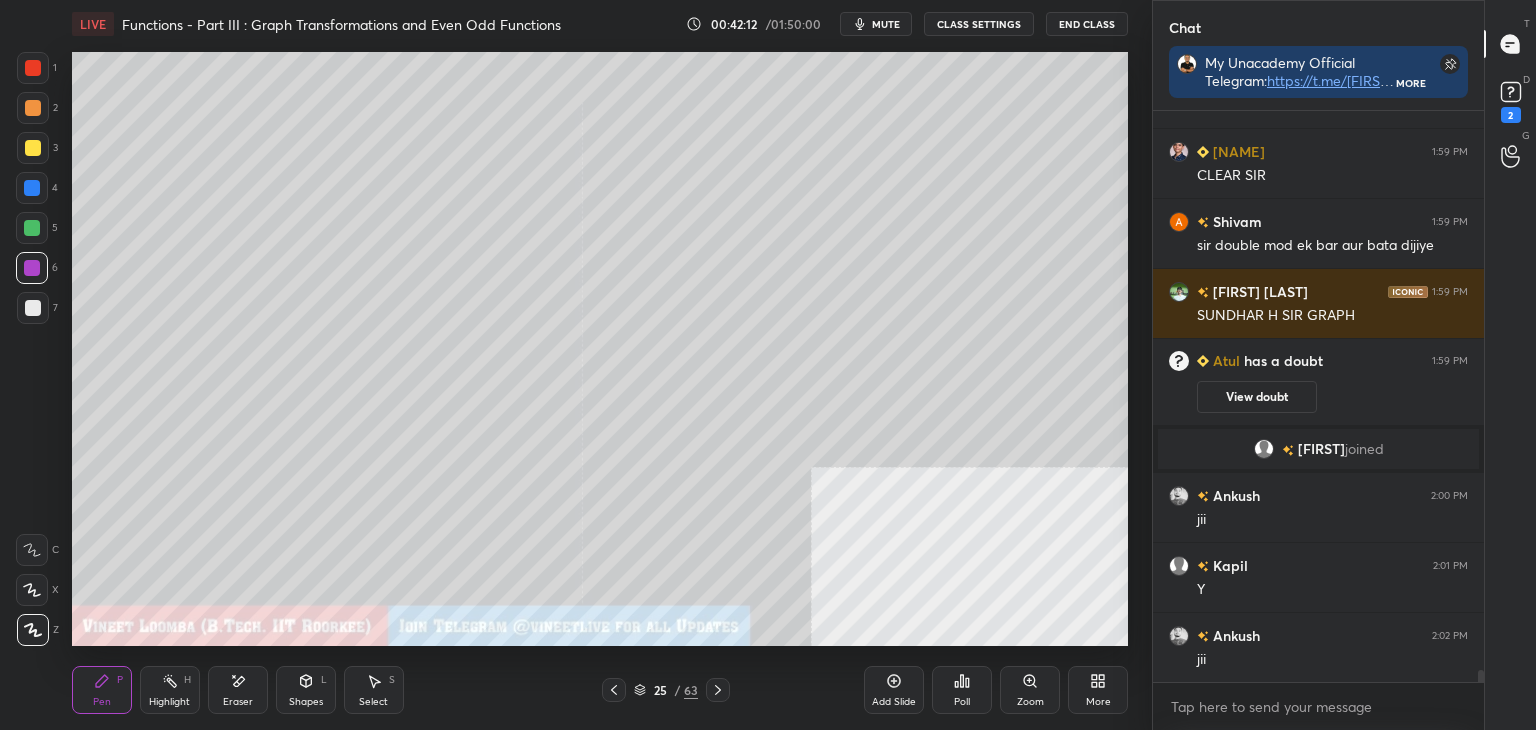 scroll, scrollTop: 27410, scrollLeft: 0, axis: vertical 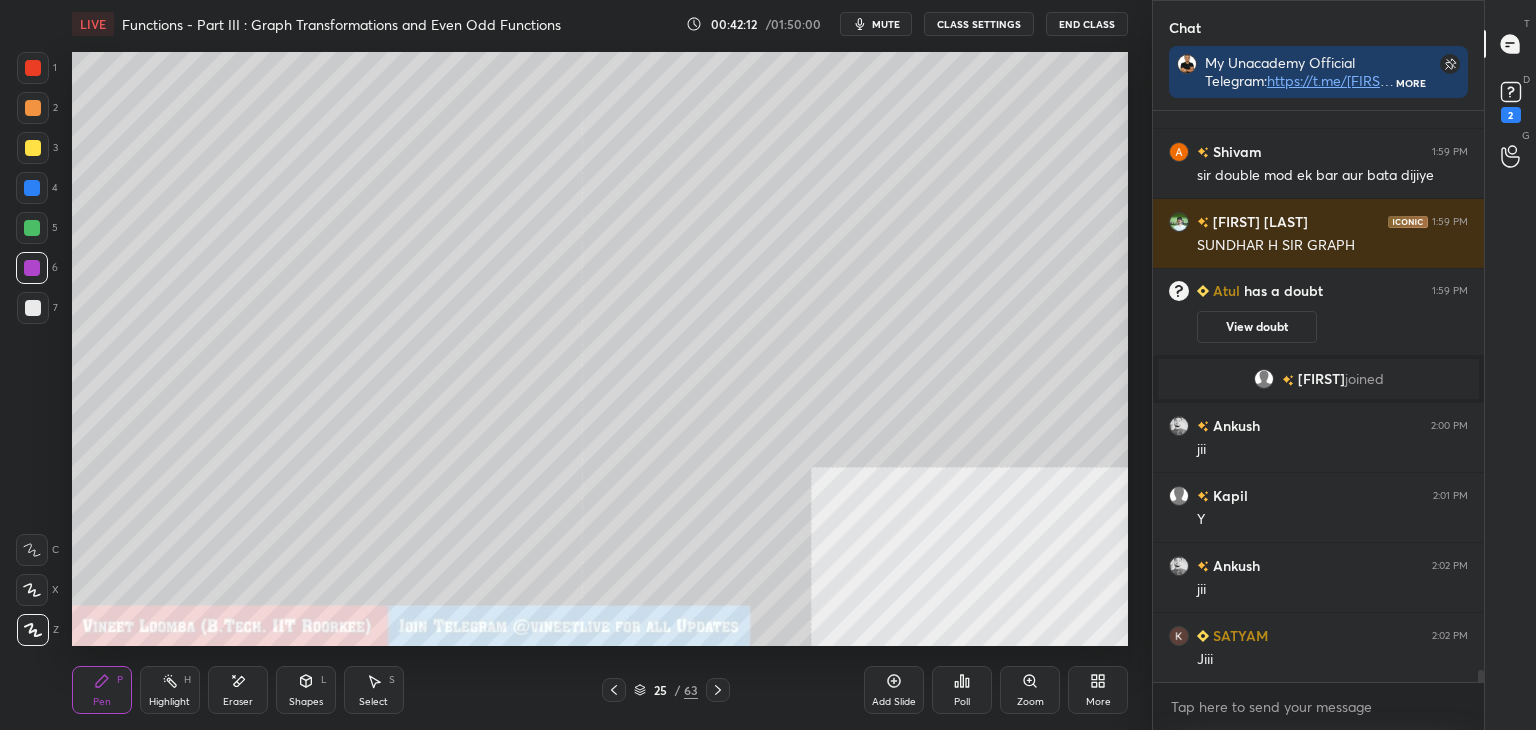 click on "Highlight" at bounding box center (169, 702) 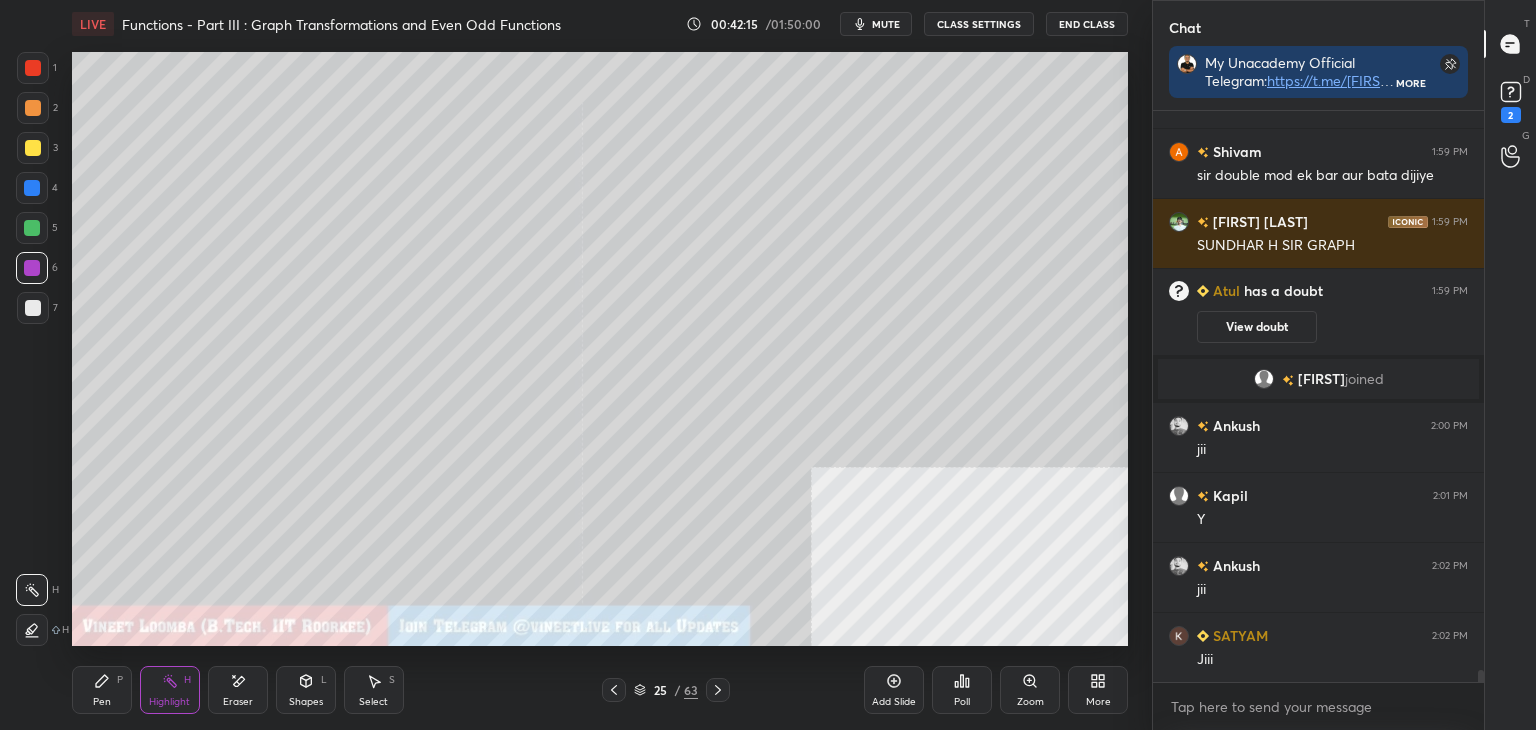 scroll, scrollTop: 27480, scrollLeft: 0, axis: vertical 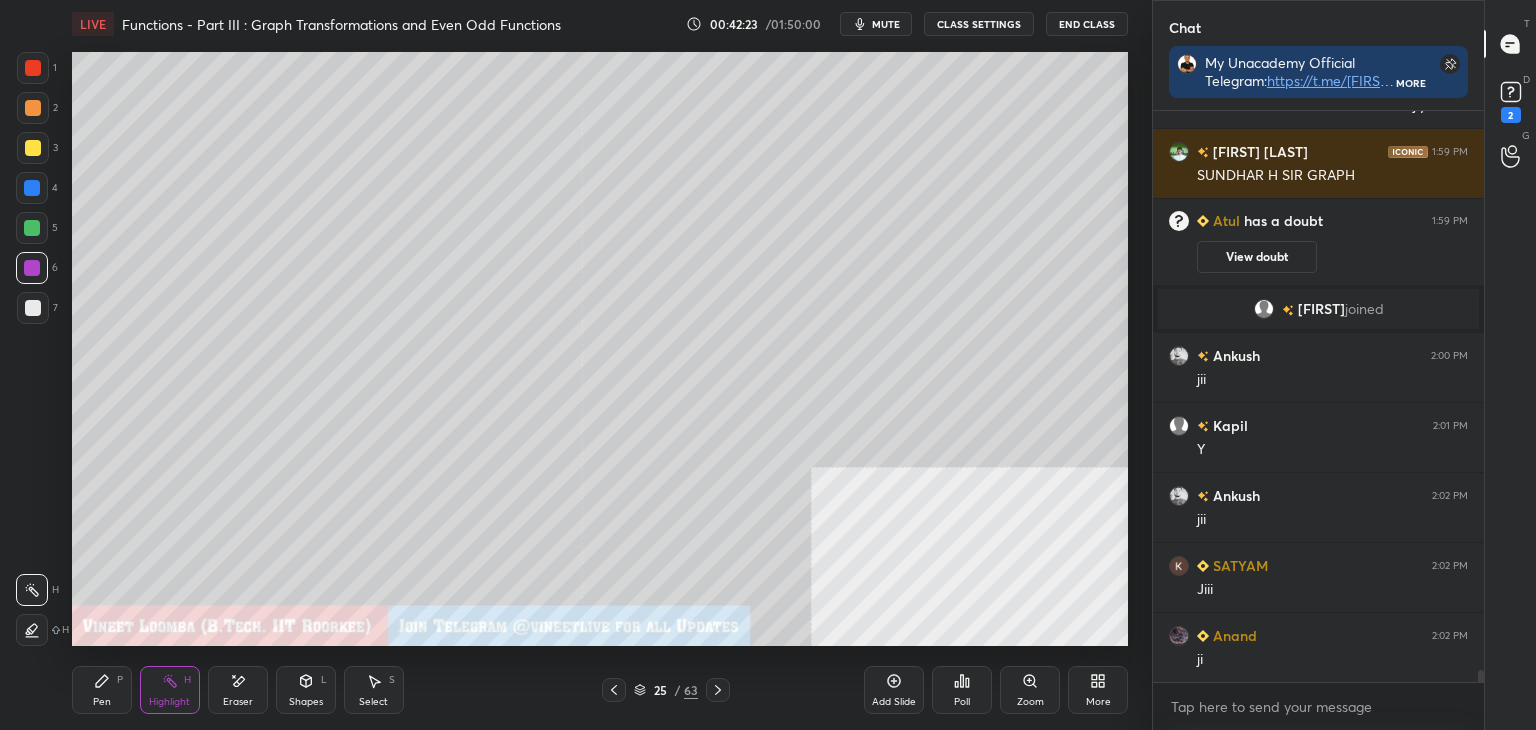 drag, startPoint x: 720, startPoint y: 685, endPoint x: 590, endPoint y: 680, distance: 130.09612 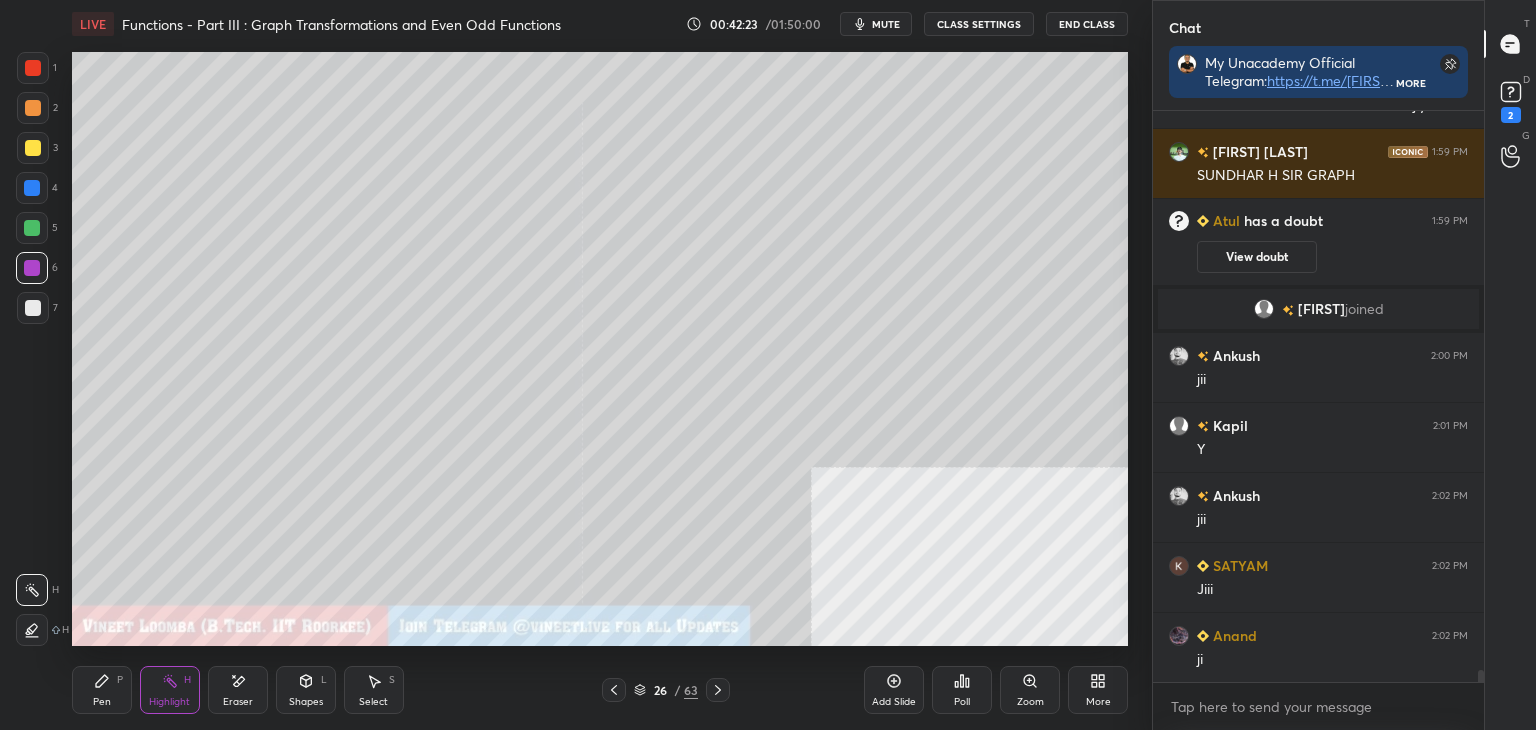 click on "Pen" at bounding box center [102, 702] 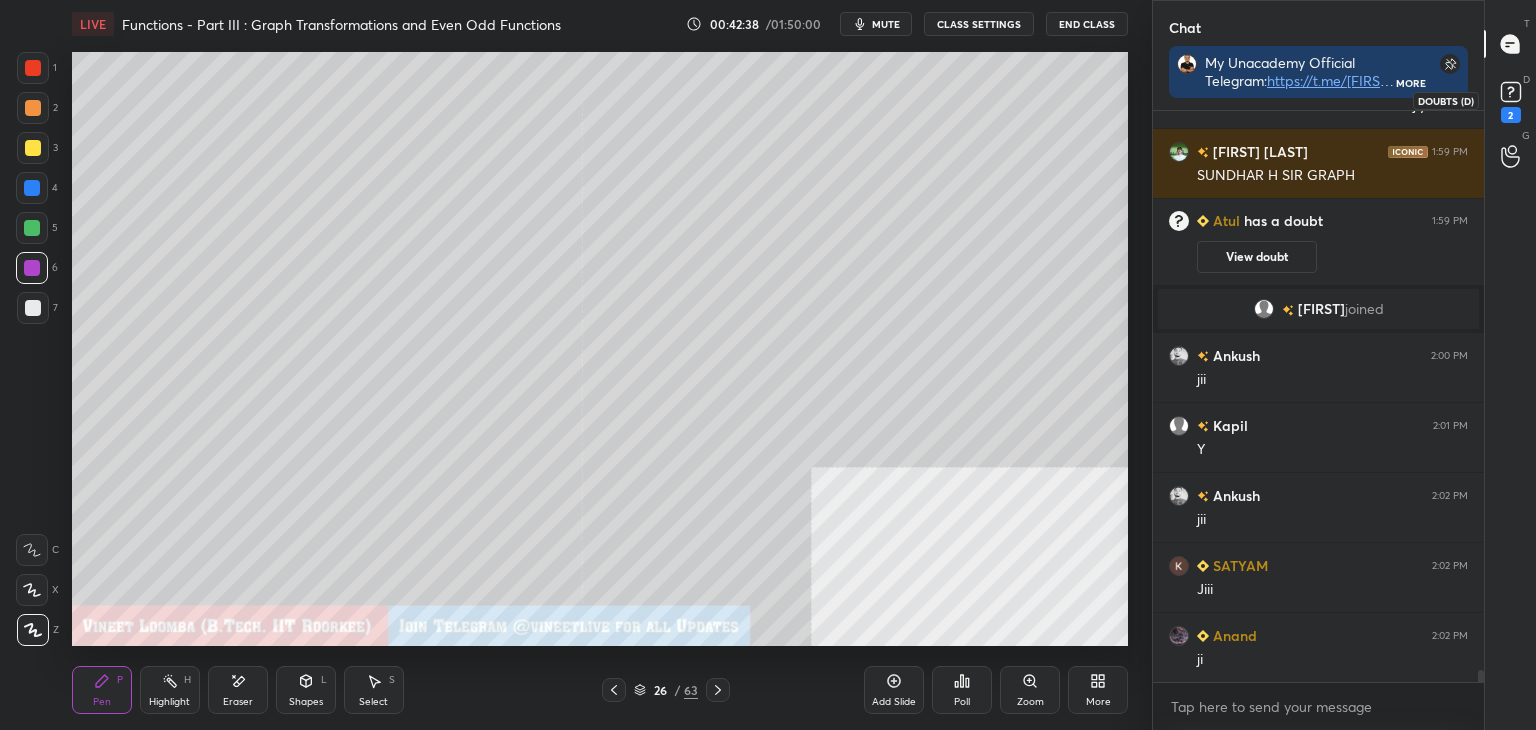 click 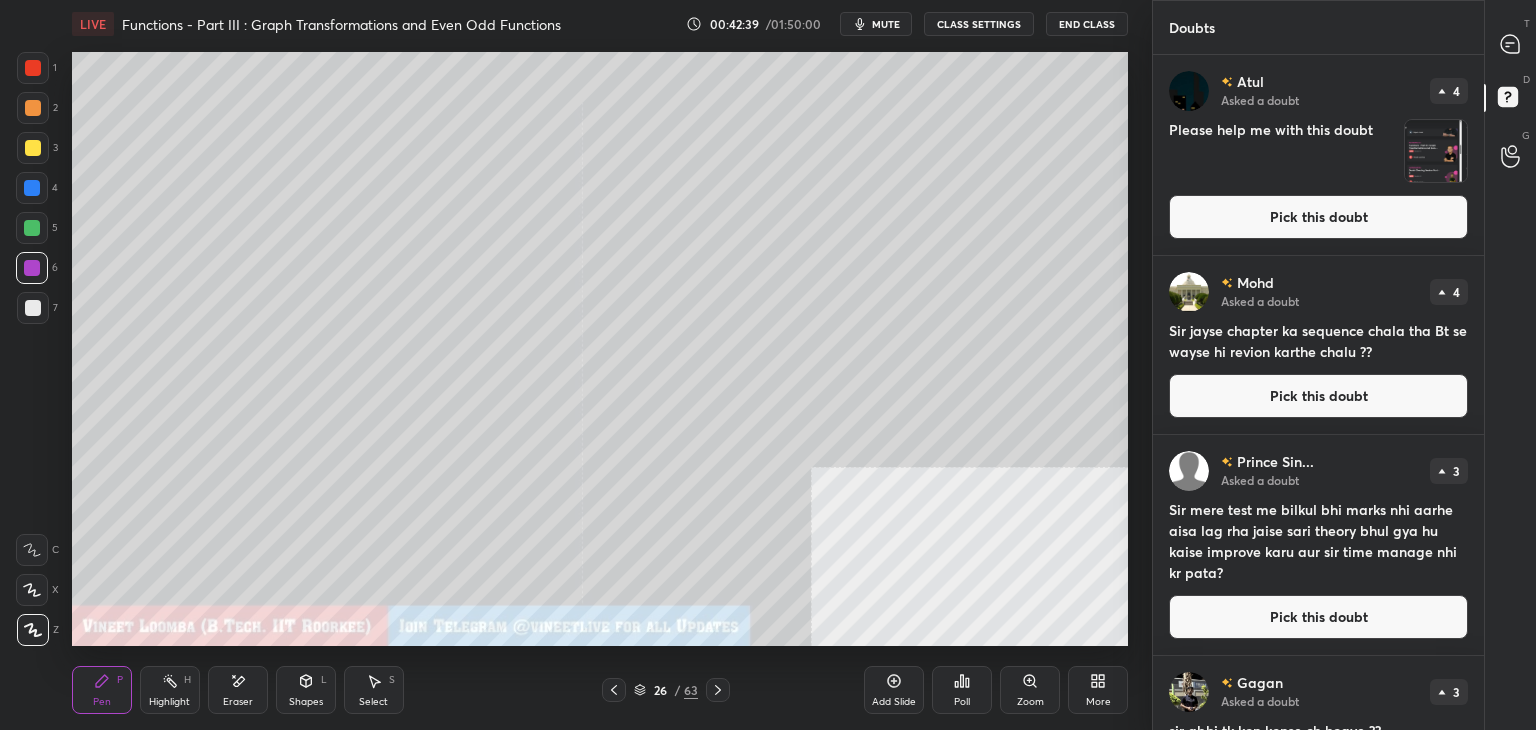 click on "Pick this doubt" at bounding box center (1318, 217) 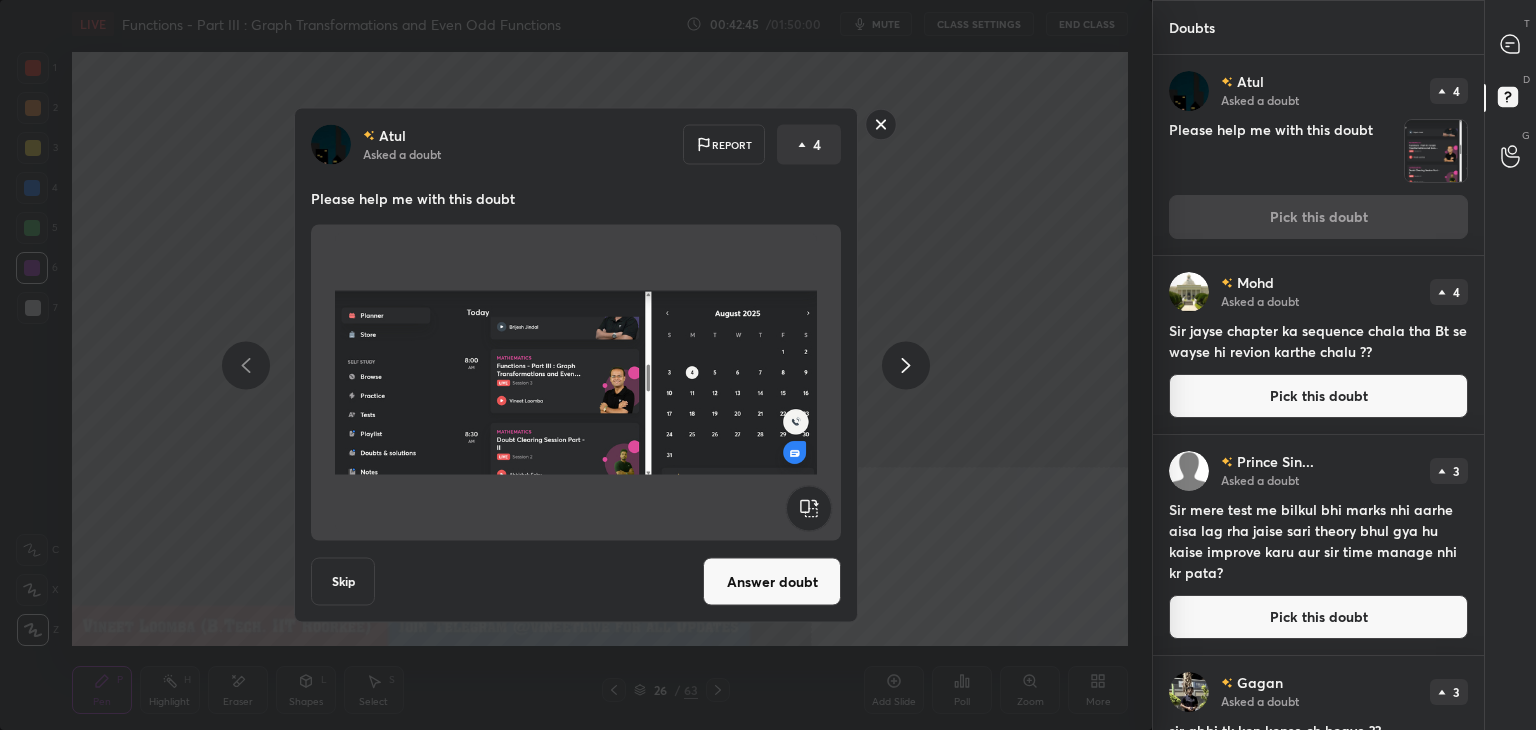 click on "Answer doubt" at bounding box center (772, 582) 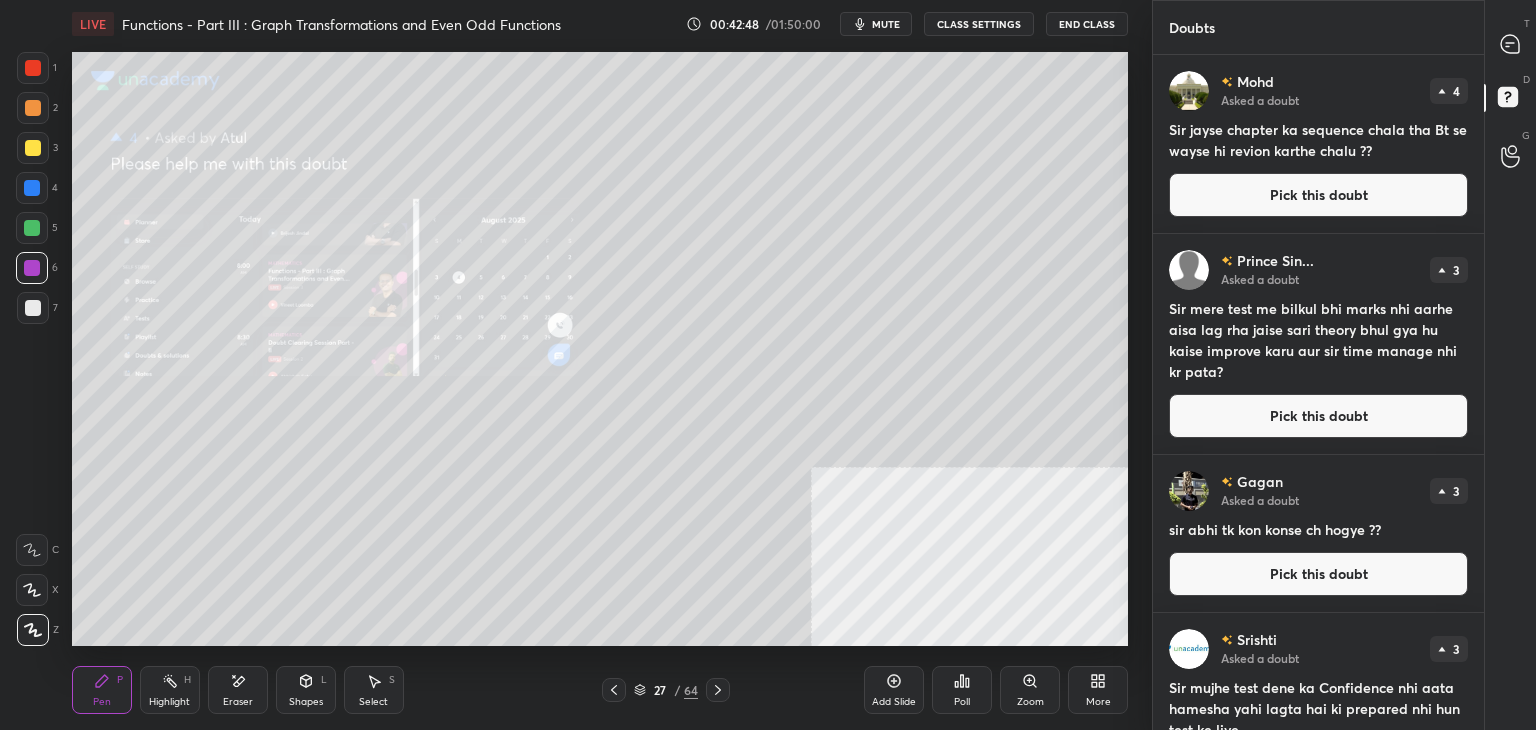 click on "T Messages (T)" at bounding box center (1510, 44) 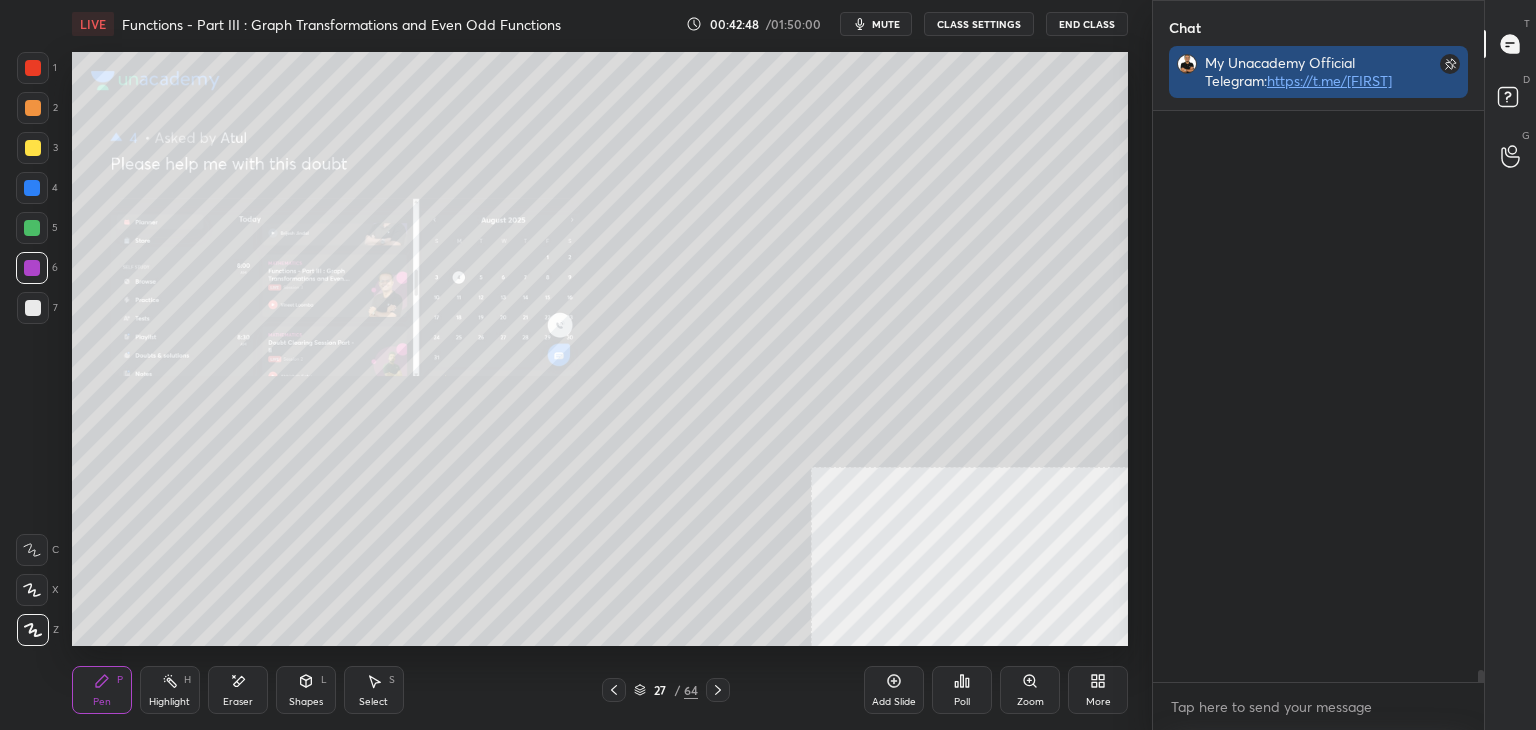 scroll, scrollTop: 27812, scrollLeft: 0, axis: vertical 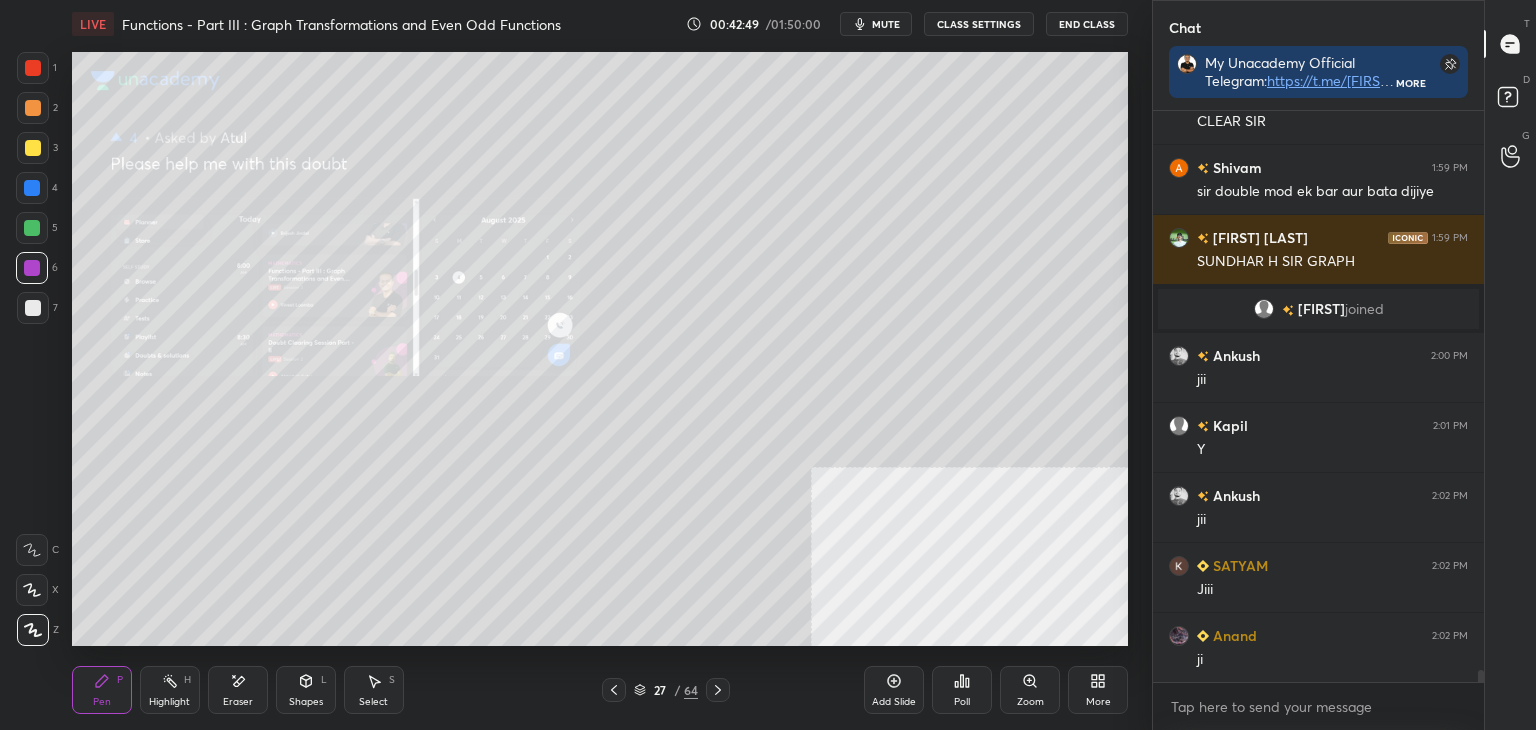 click on "Zoom" at bounding box center [1030, 690] 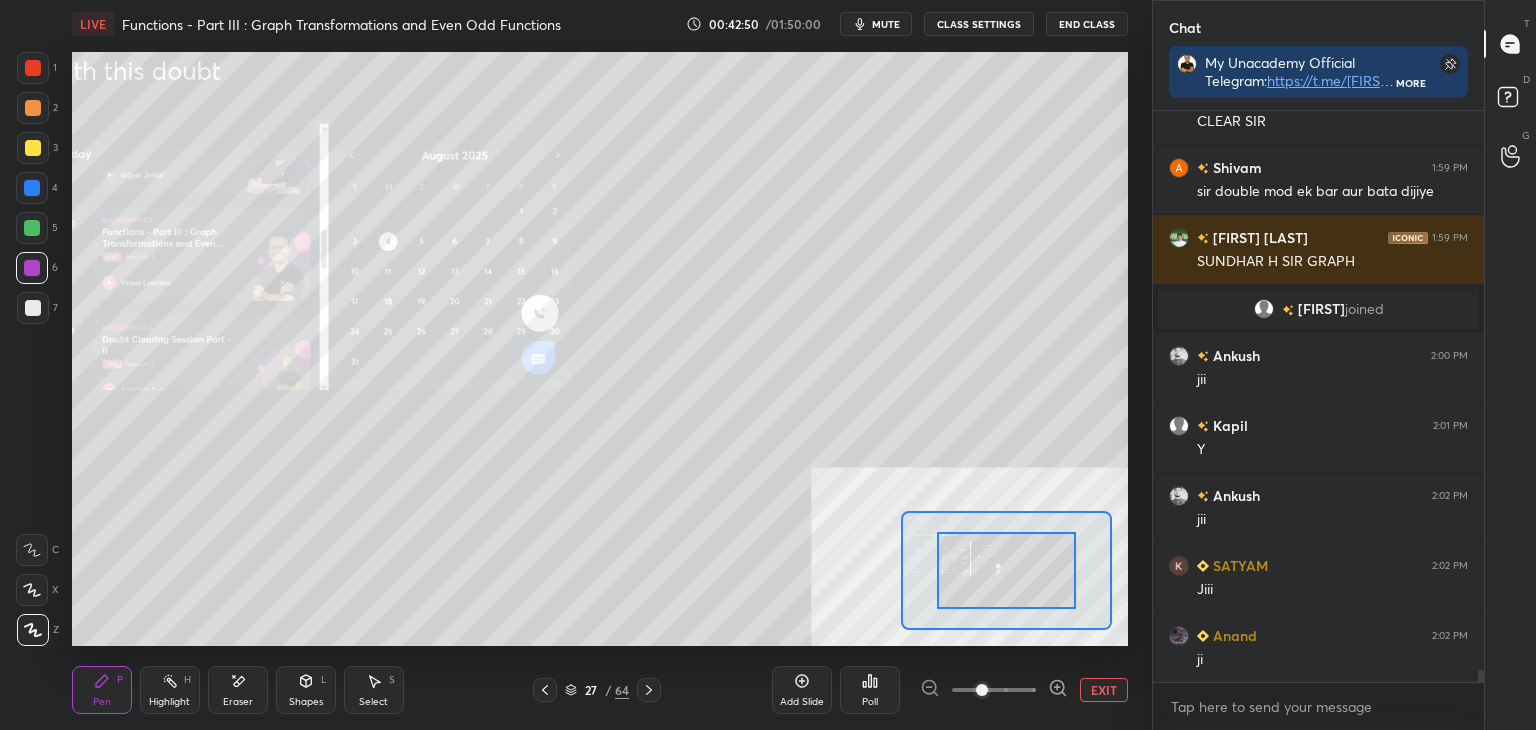 click at bounding box center [994, 690] 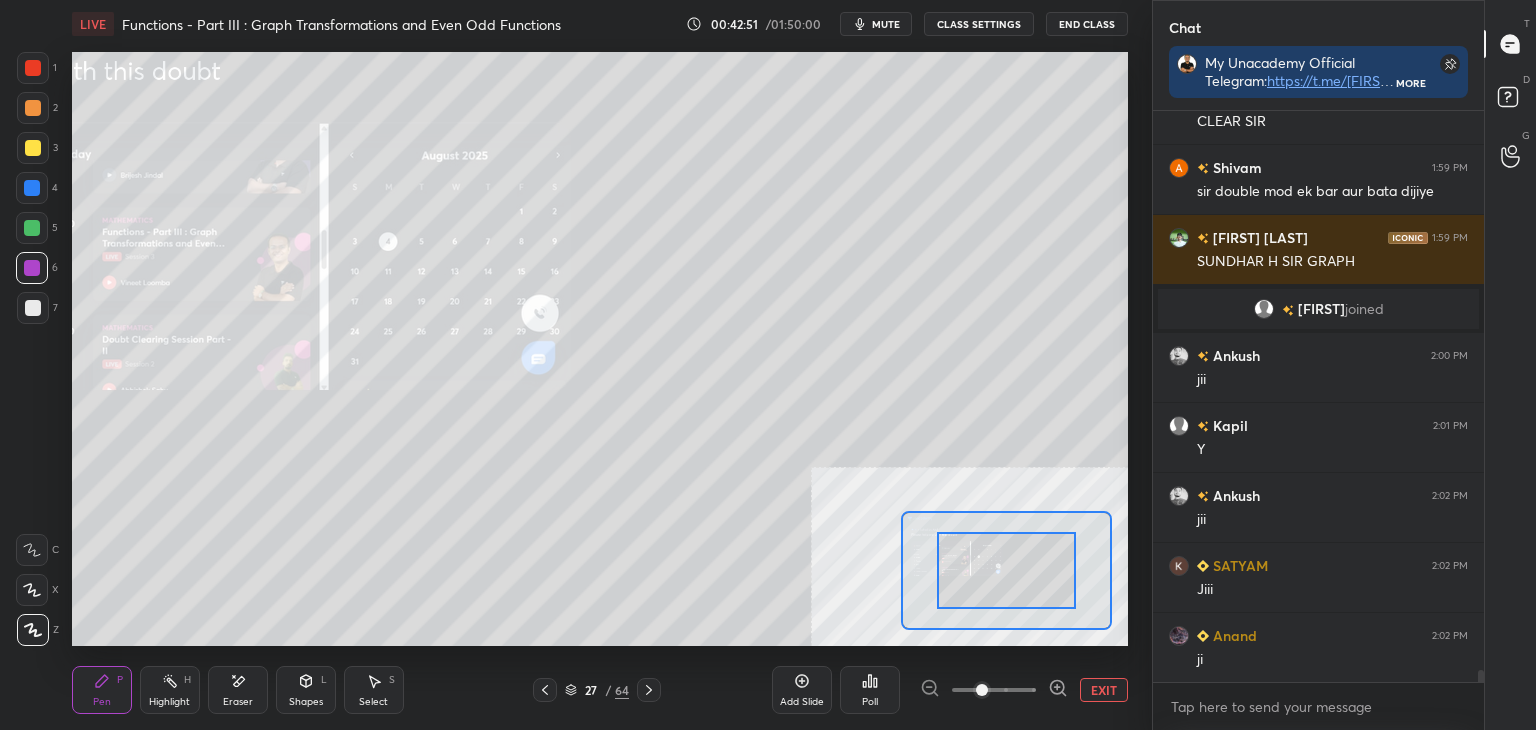 click 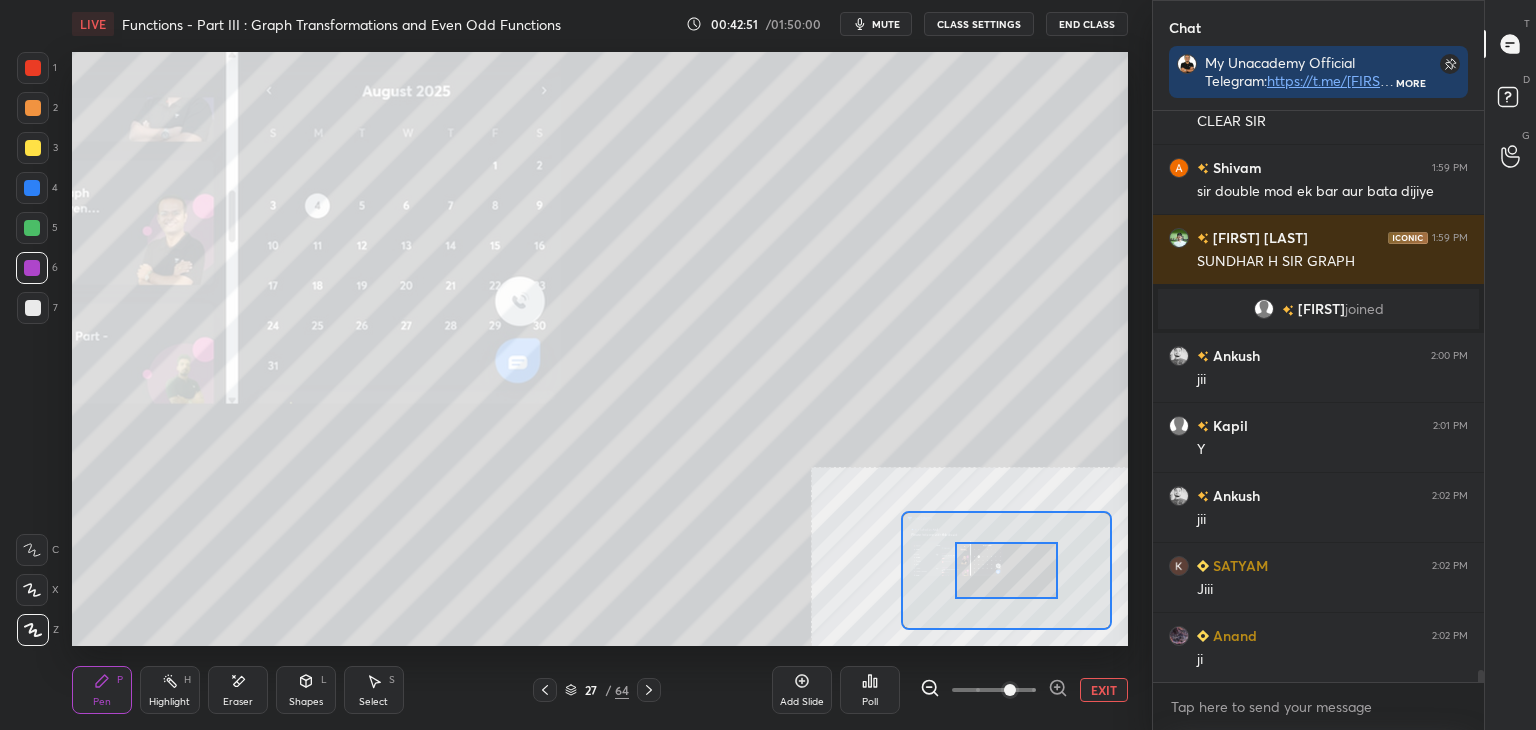 click 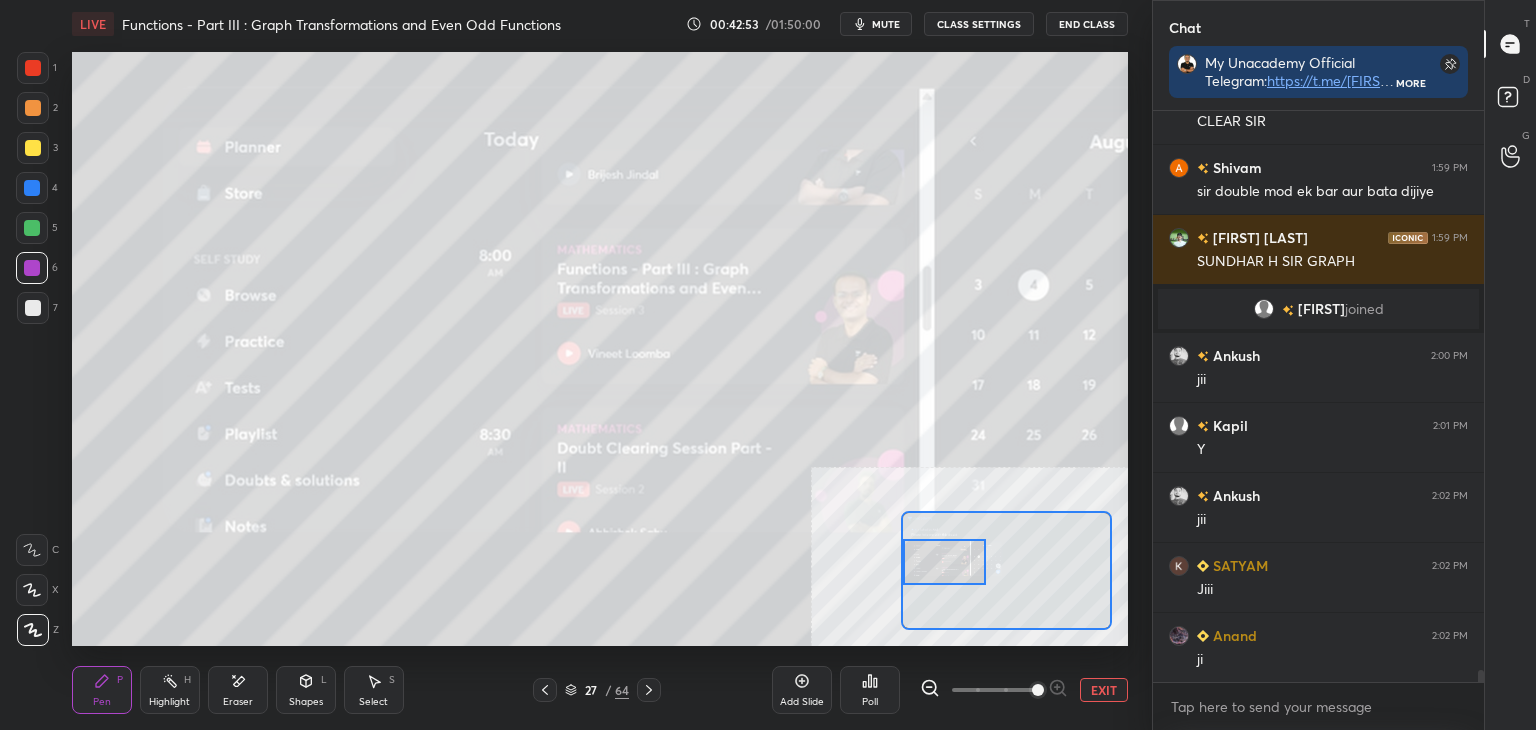 drag, startPoint x: 1011, startPoint y: 573, endPoint x: 915, endPoint y: 537, distance: 102.528046 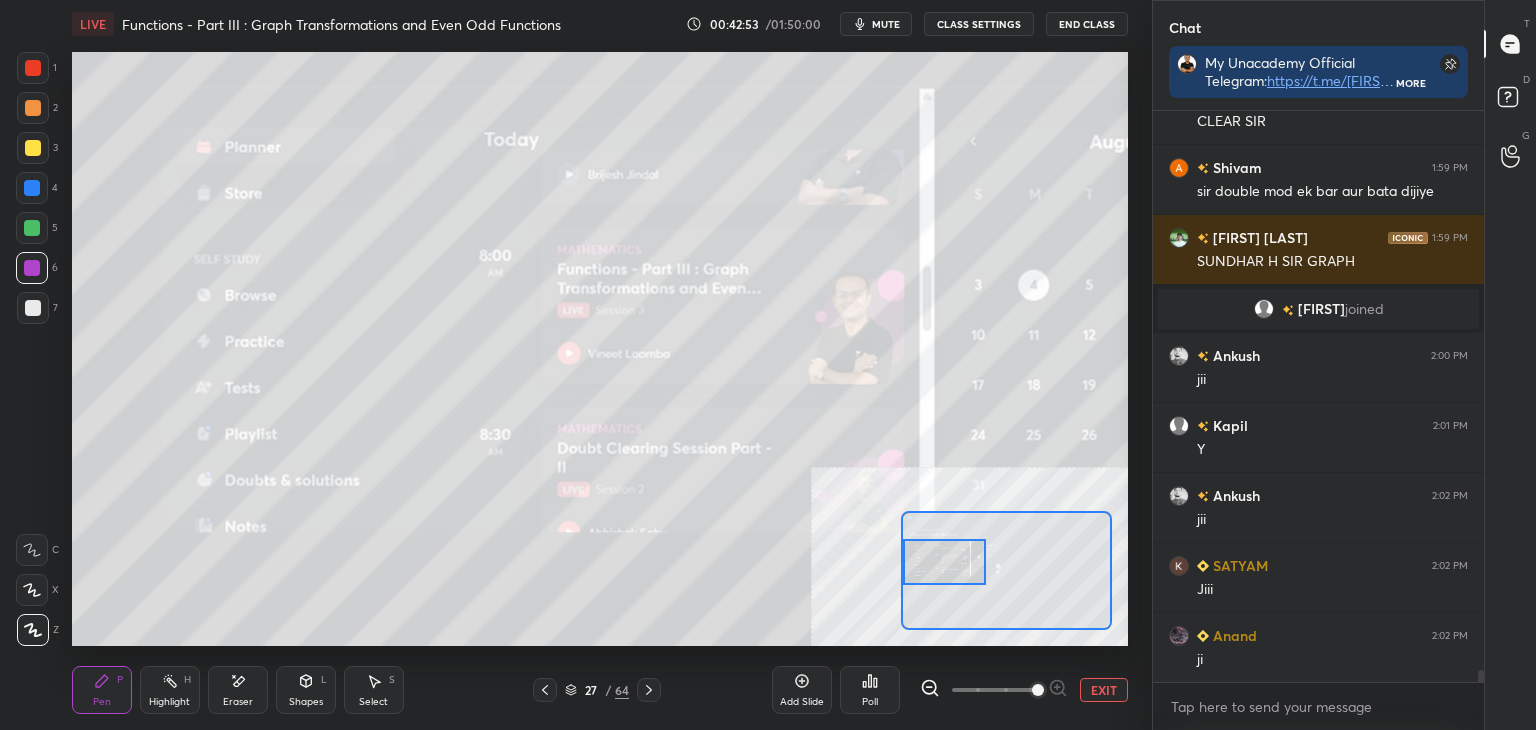 click at bounding box center (944, 562) 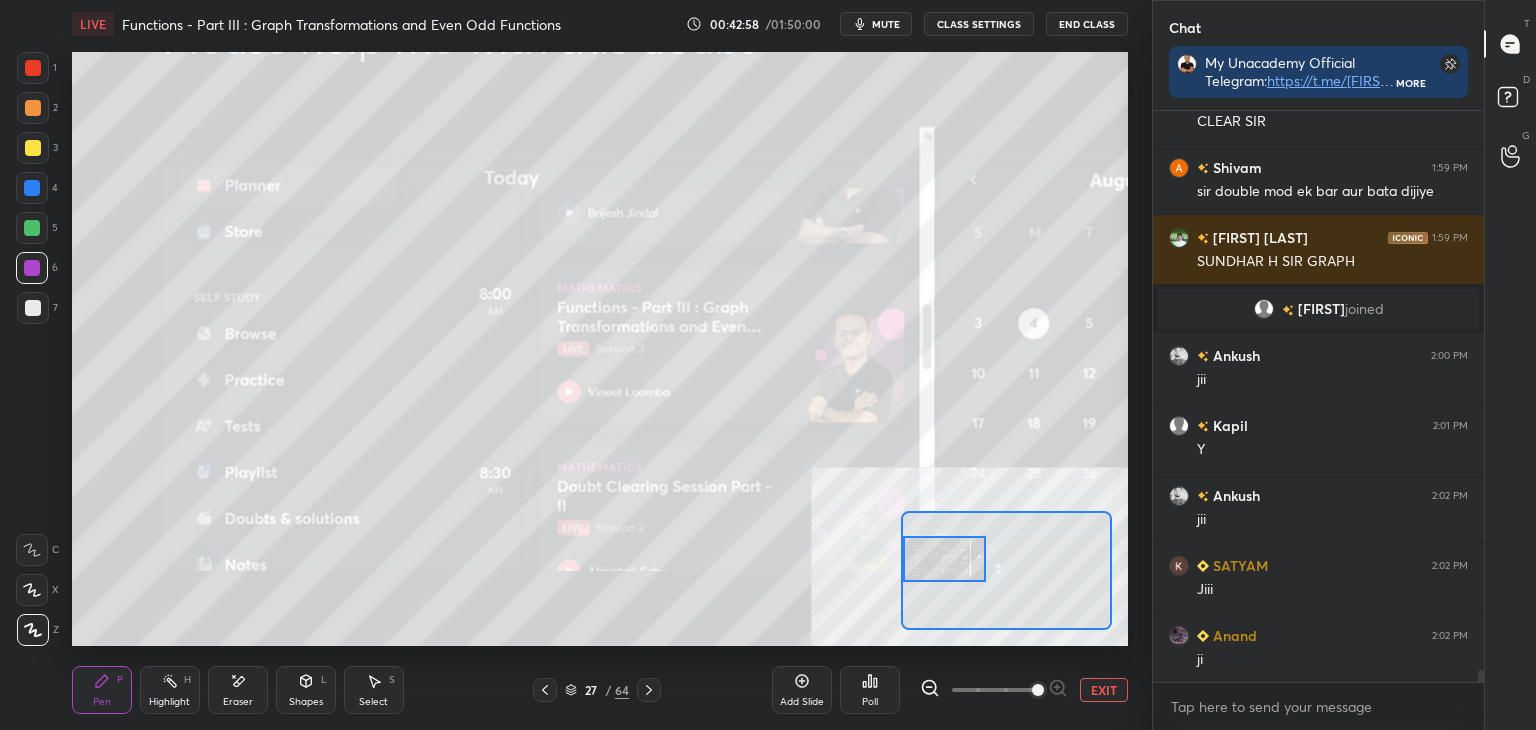 scroll, scrollTop: 27882, scrollLeft: 0, axis: vertical 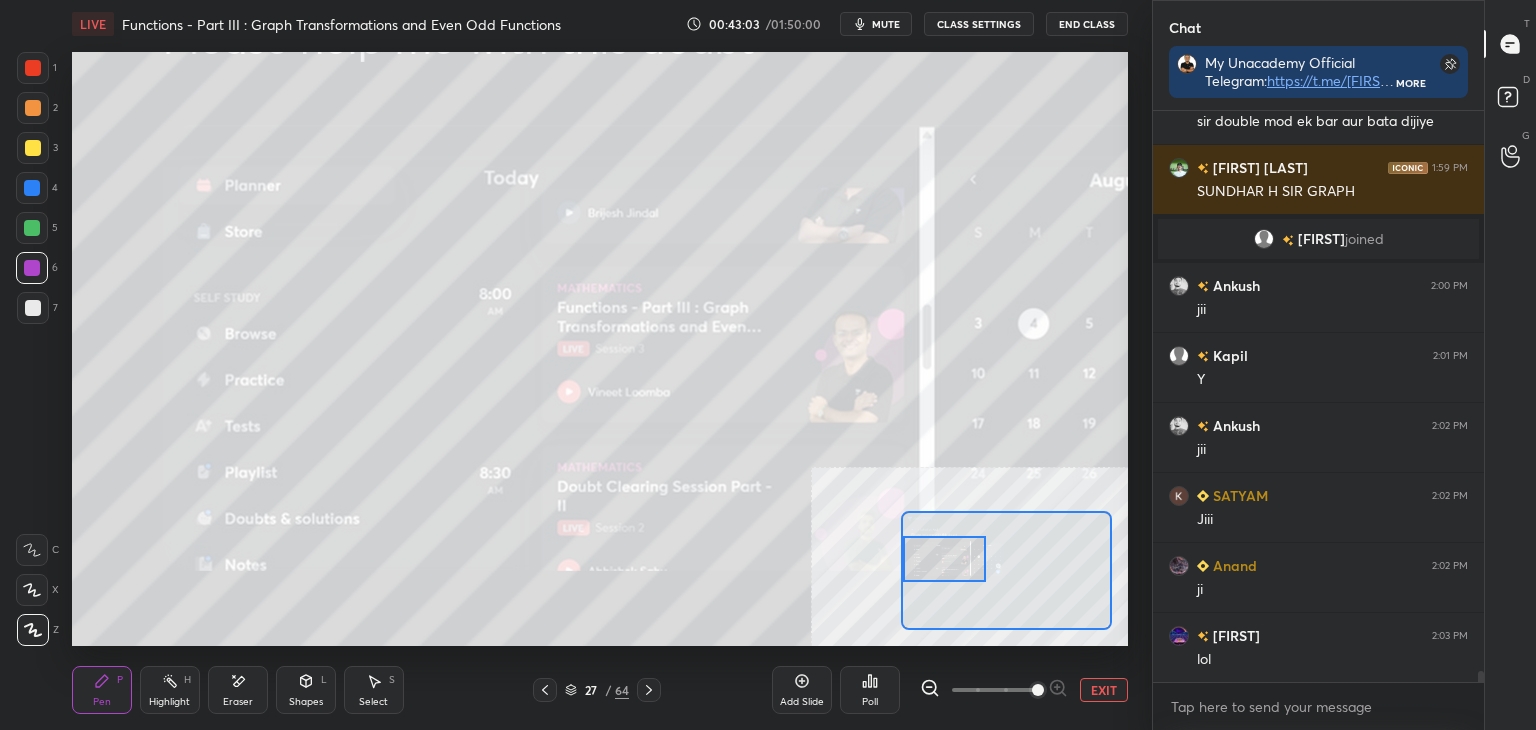click on "EXIT" at bounding box center (1104, 690) 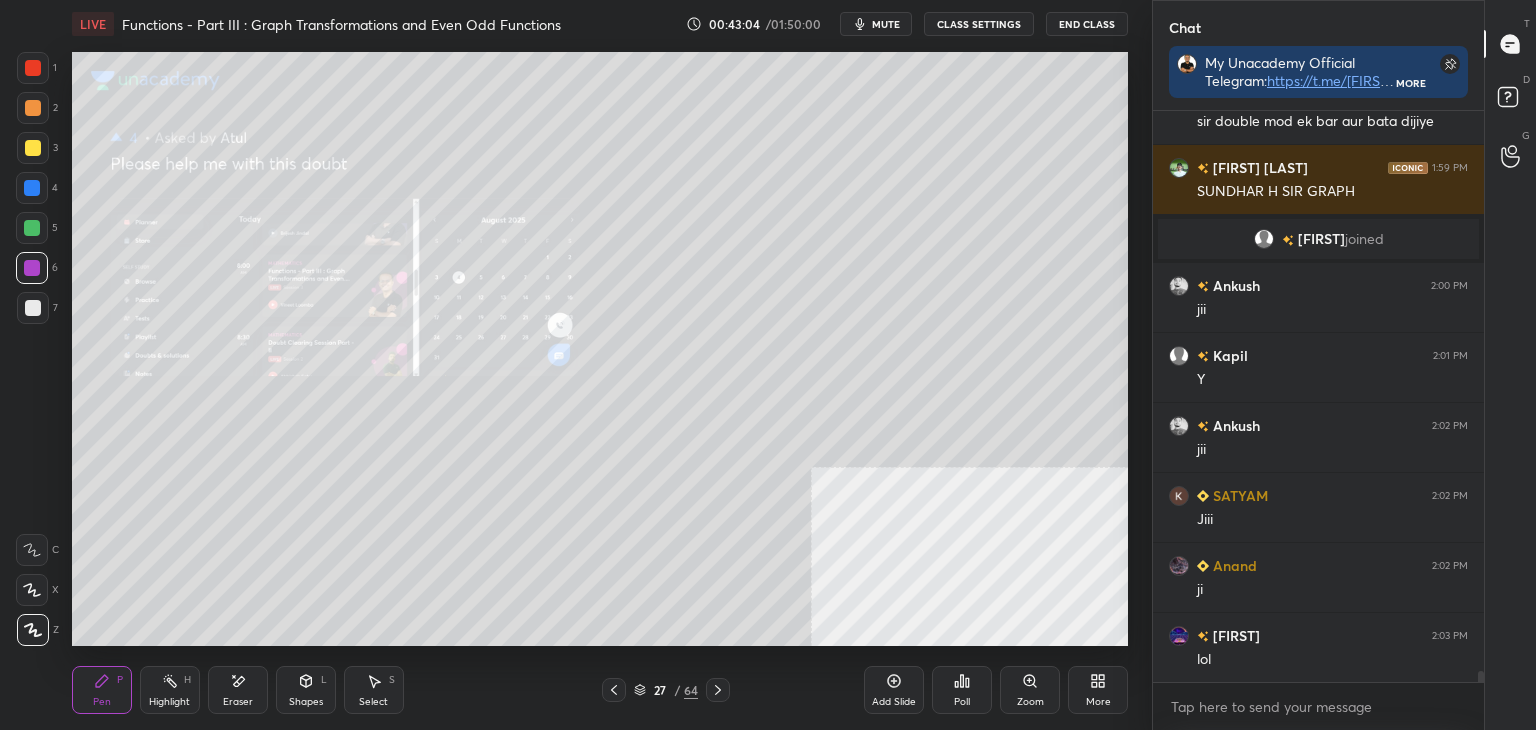 scroll, scrollTop: 27952, scrollLeft: 0, axis: vertical 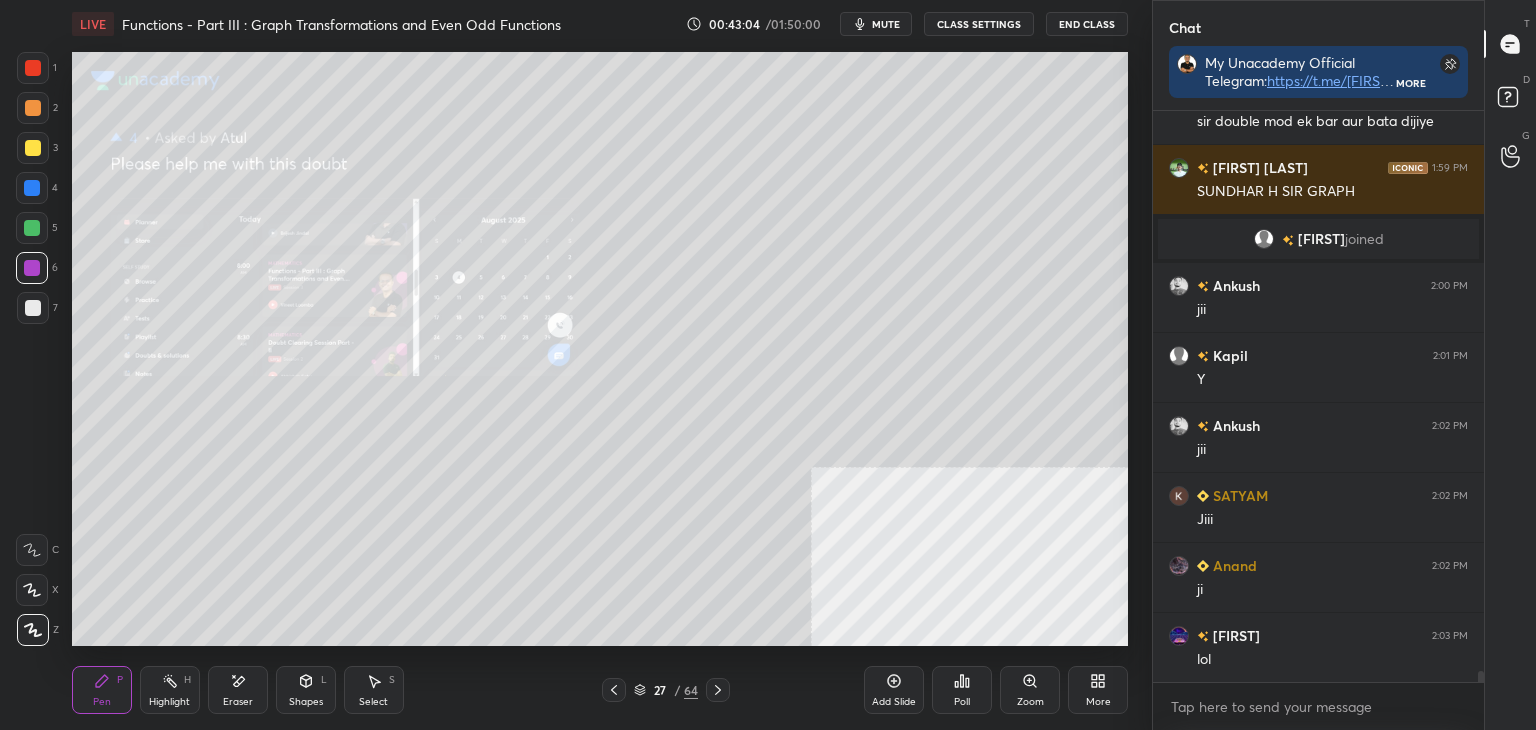 click 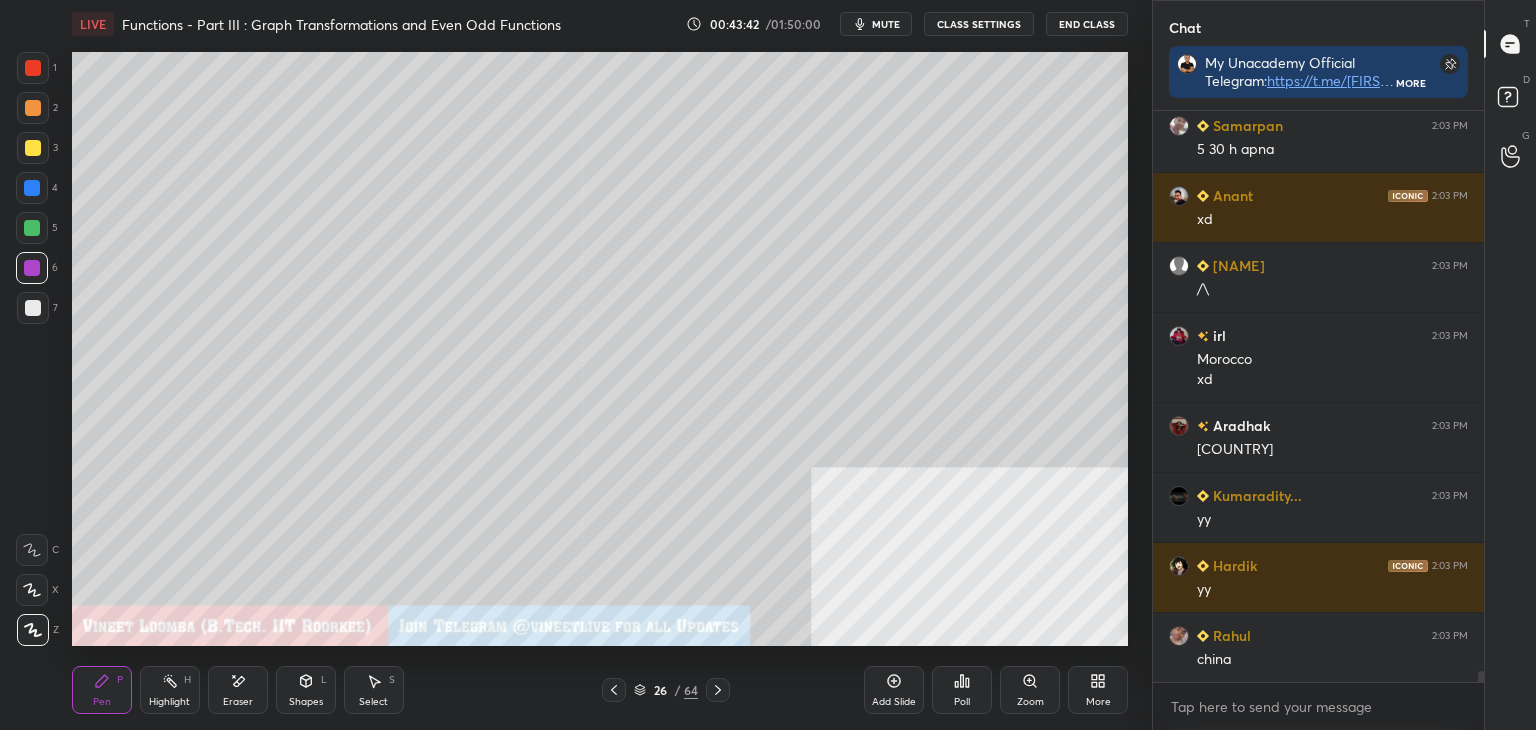scroll, scrollTop: 29378, scrollLeft: 0, axis: vertical 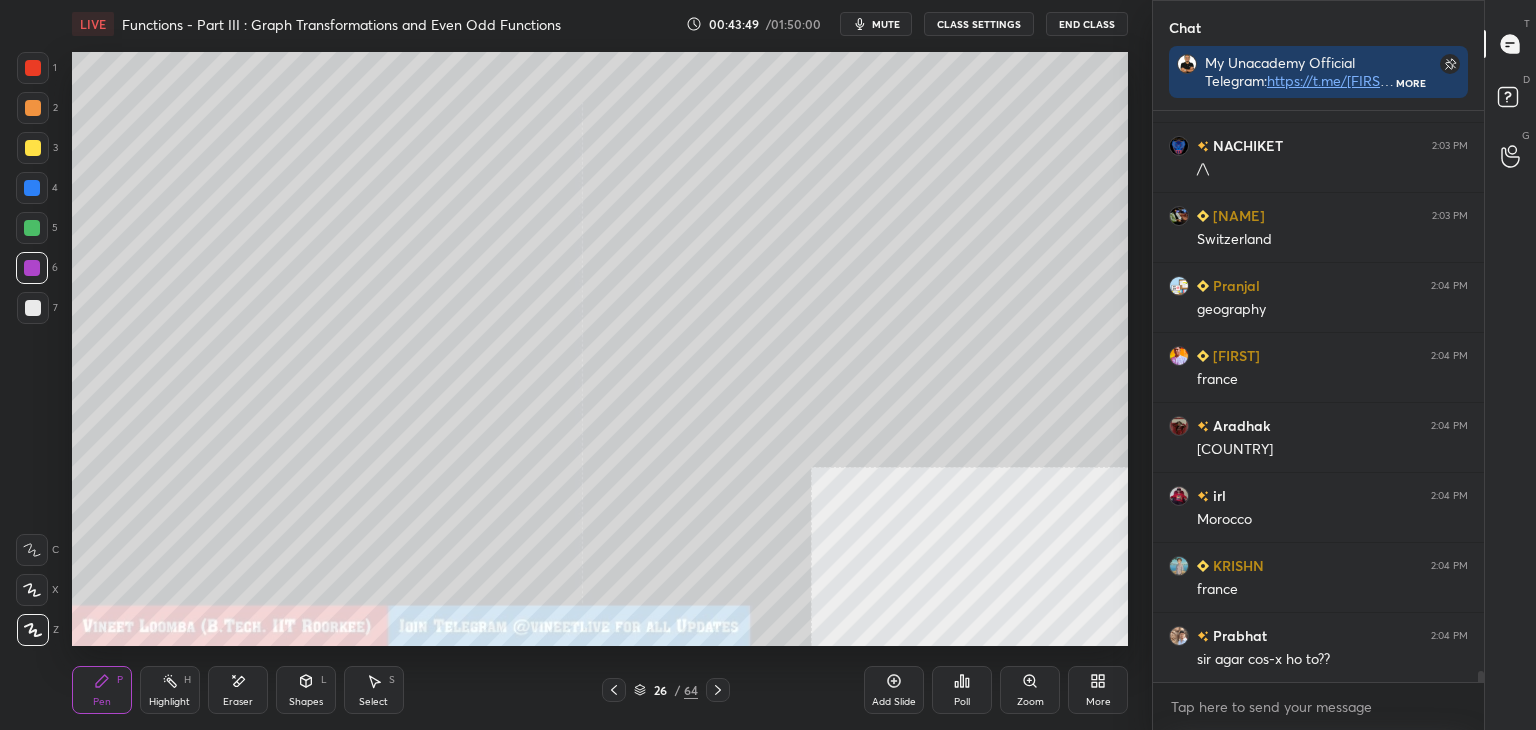 click on "Pen" at bounding box center (102, 702) 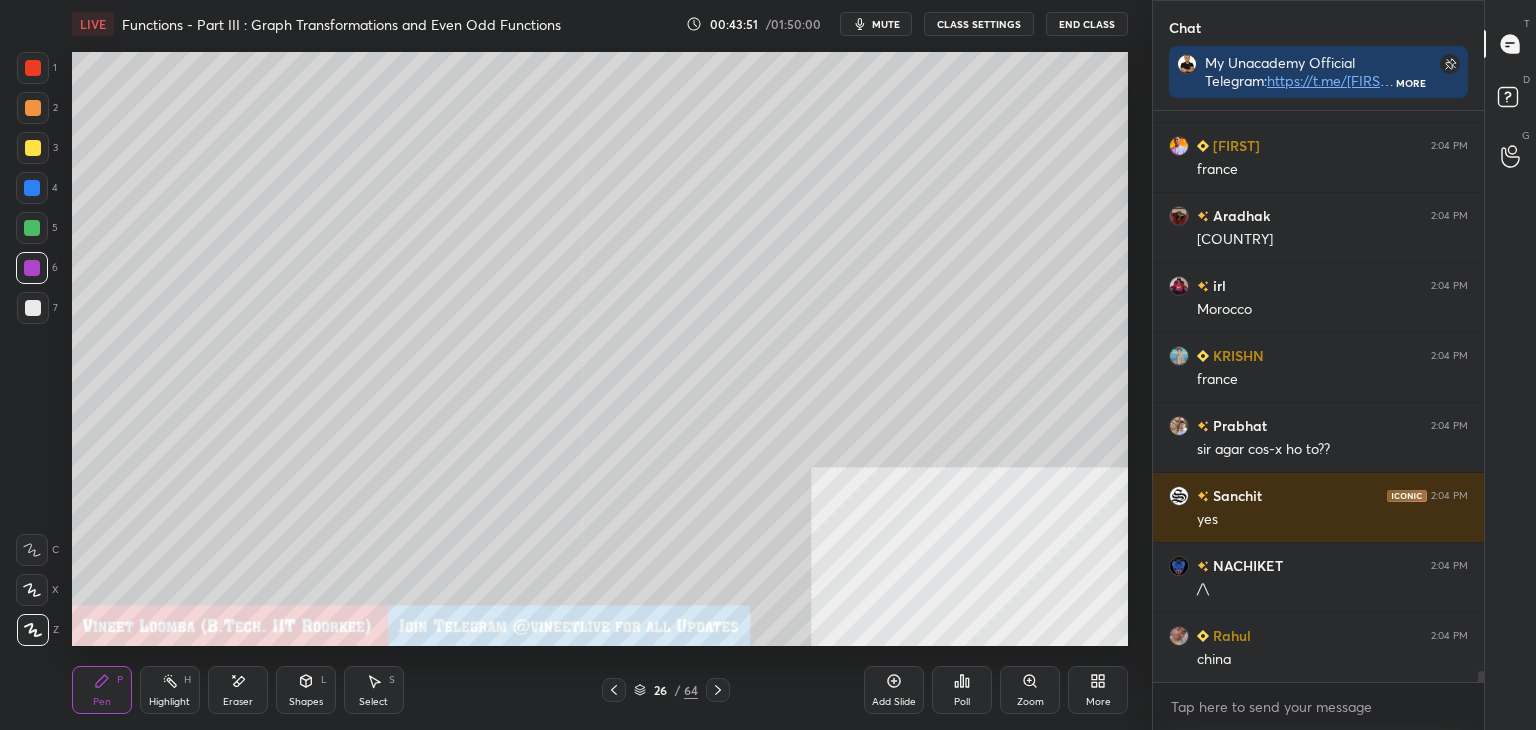 click at bounding box center [33, 308] 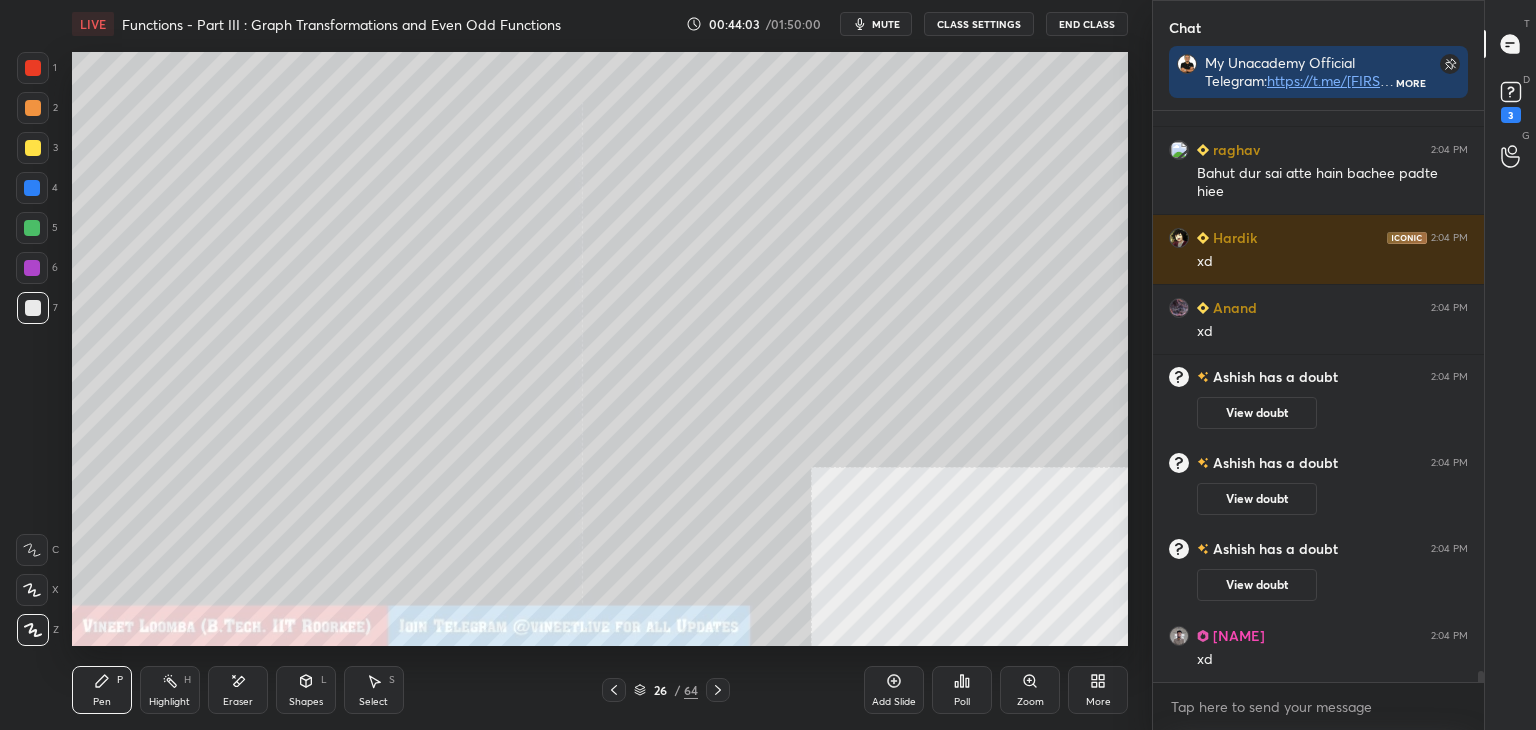 scroll, scrollTop: 30544, scrollLeft: 0, axis: vertical 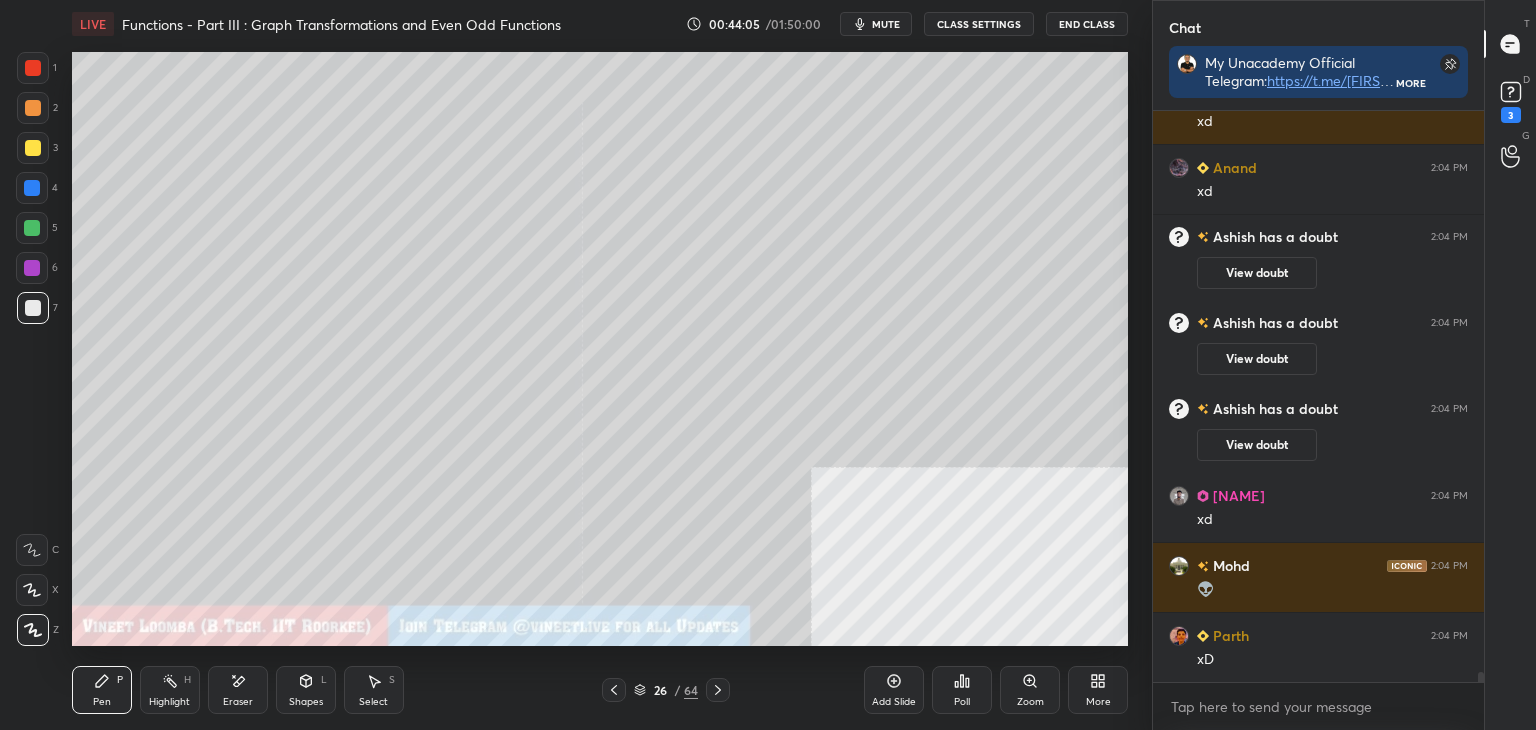 click on "Shapes L" at bounding box center (306, 690) 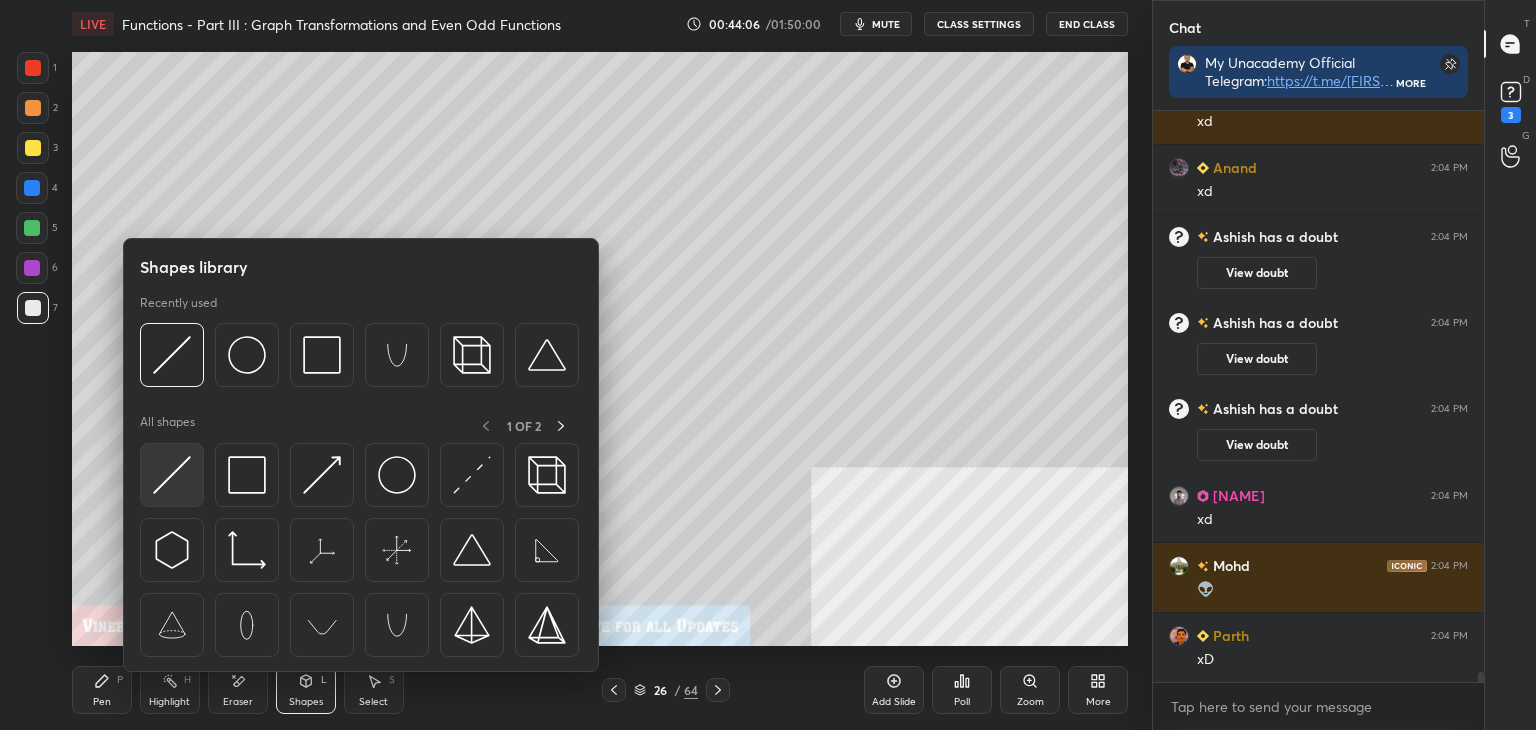 scroll, scrollTop: 30684, scrollLeft: 0, axis: vertical 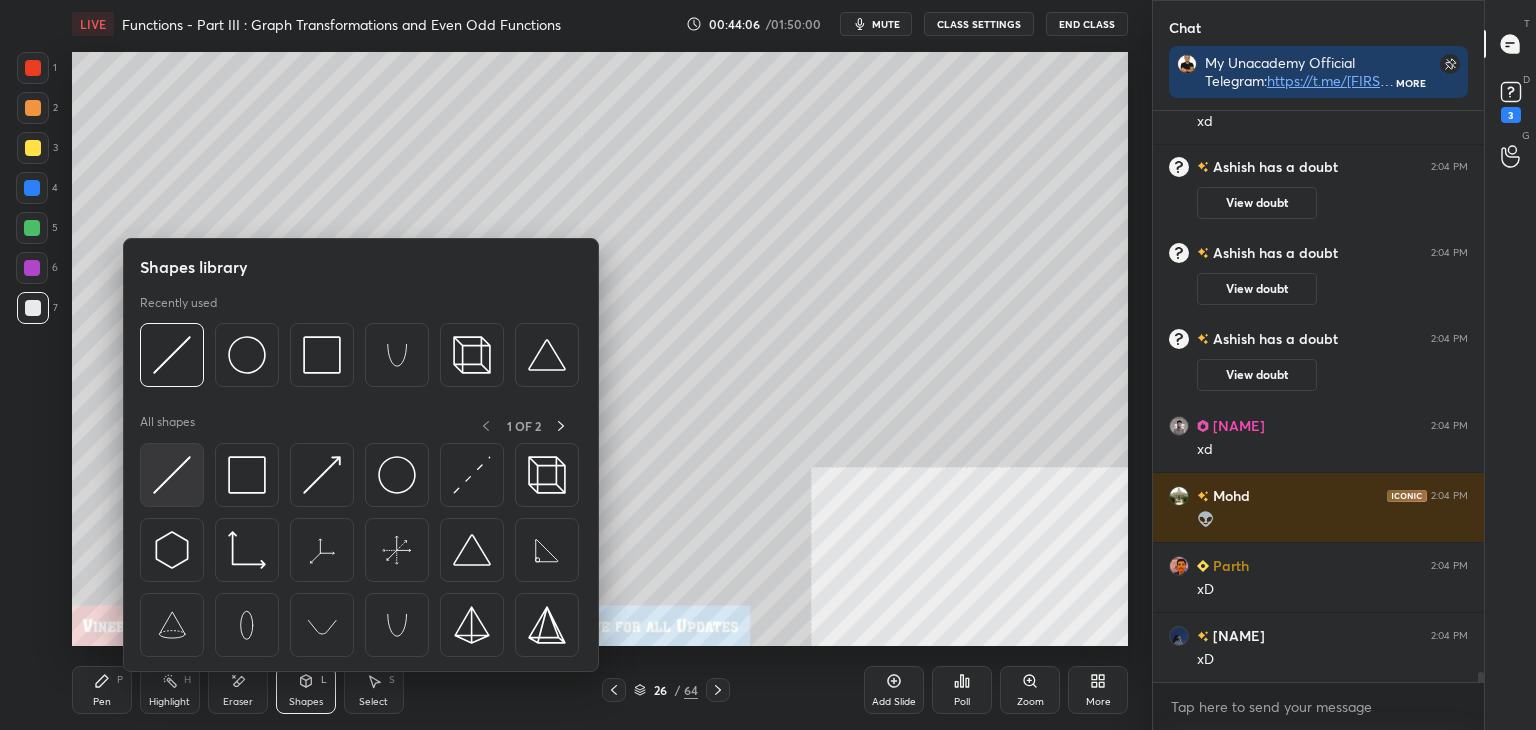 click at bounding box center [172, 475] 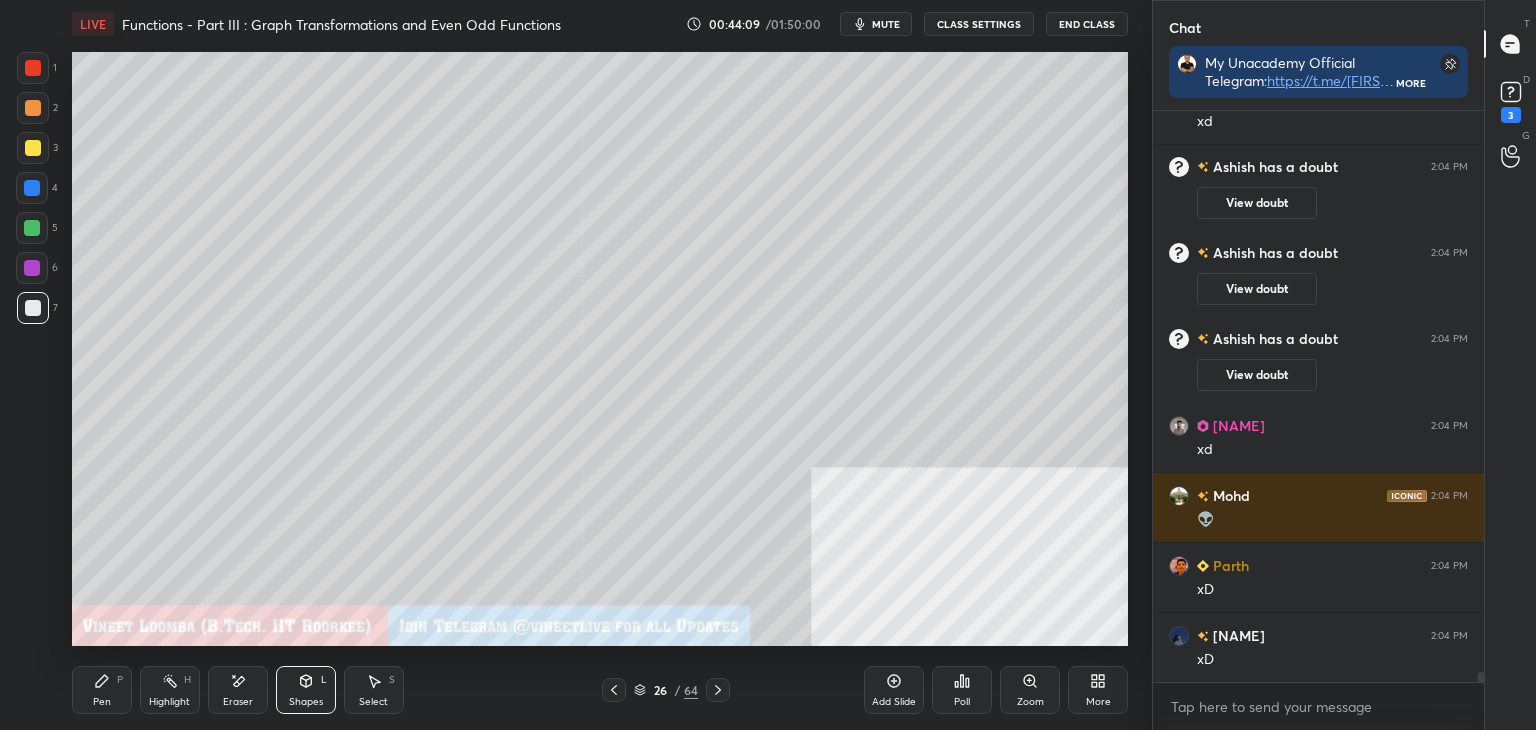 click on "Pen P Highlight H Eraser Shapes L Select S" at bounding box center [270, 690] 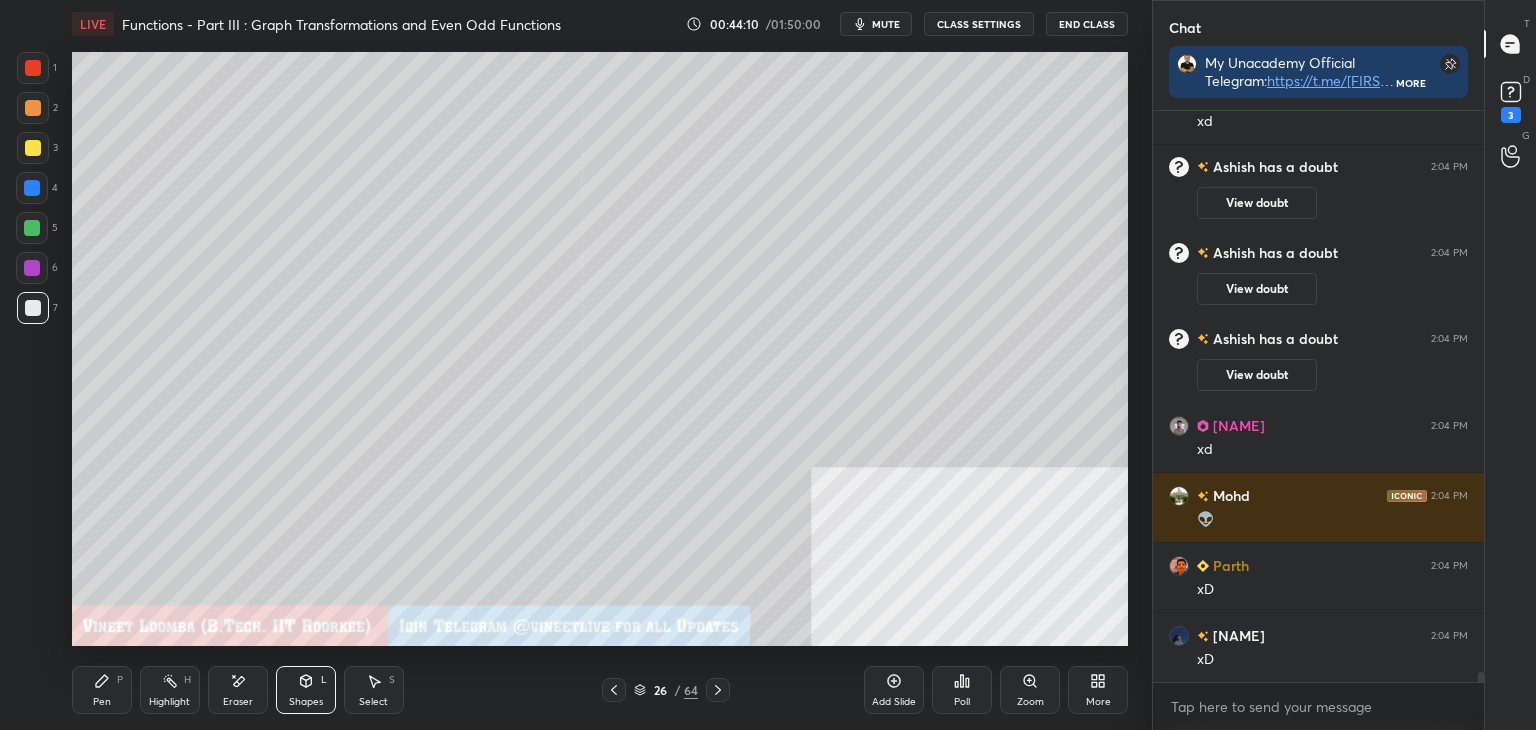 drag, startPoint x: 107, startPoint y: 706, endPoint x: 100, endPoint y: 661, distance: 45.54119 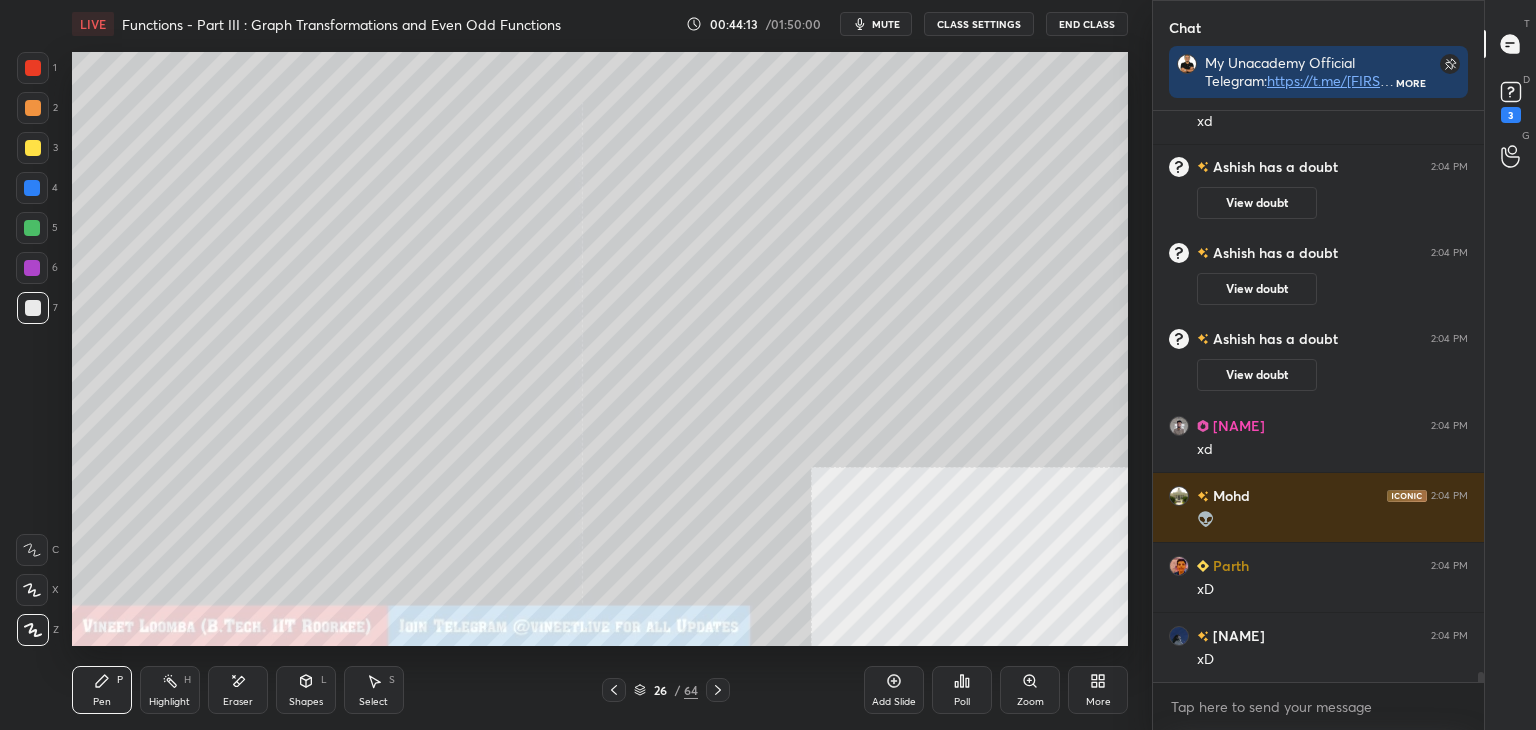 scroll, scrollTop: 30714, scrollLeft: 0, axis: vertical 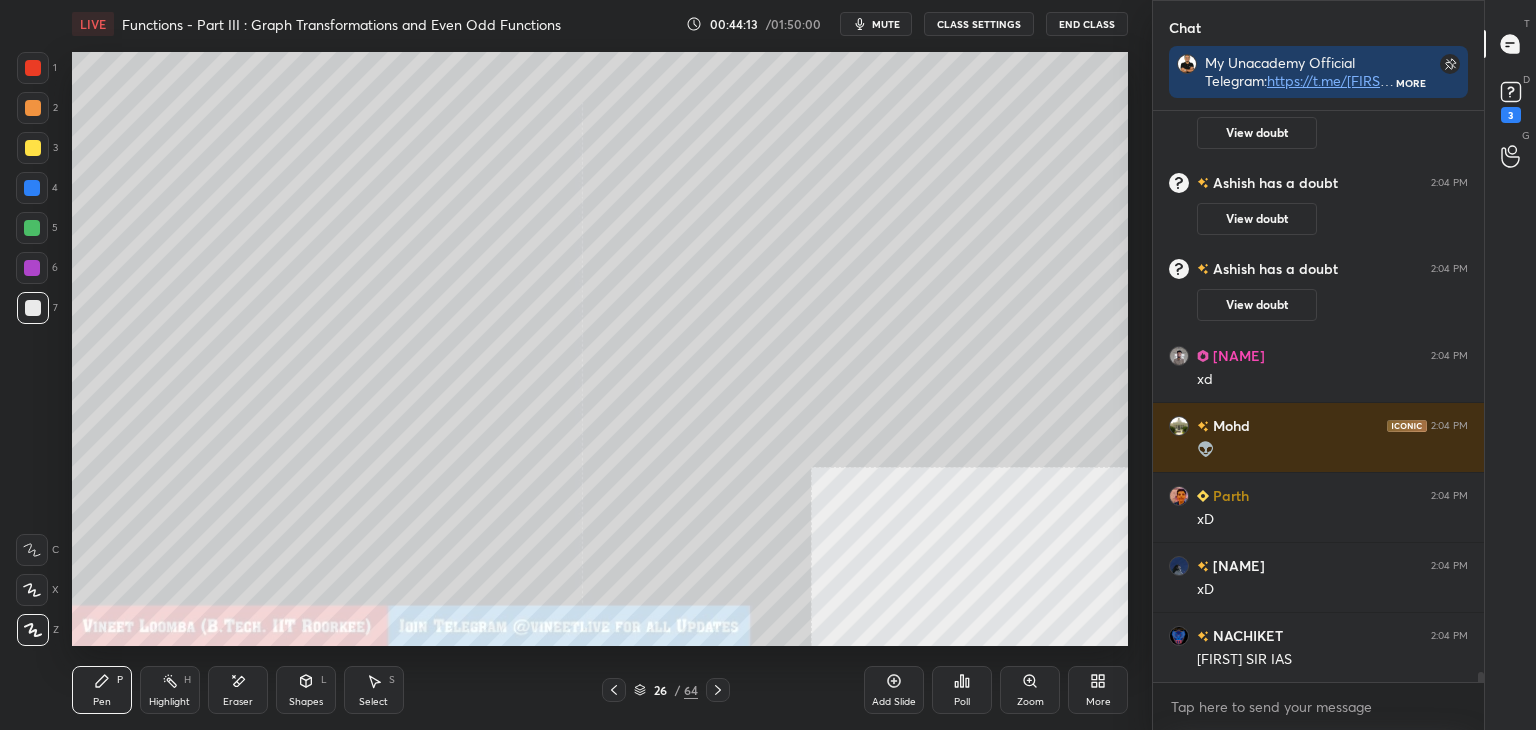 click on "Pen P" at bounding box center [102, 690] 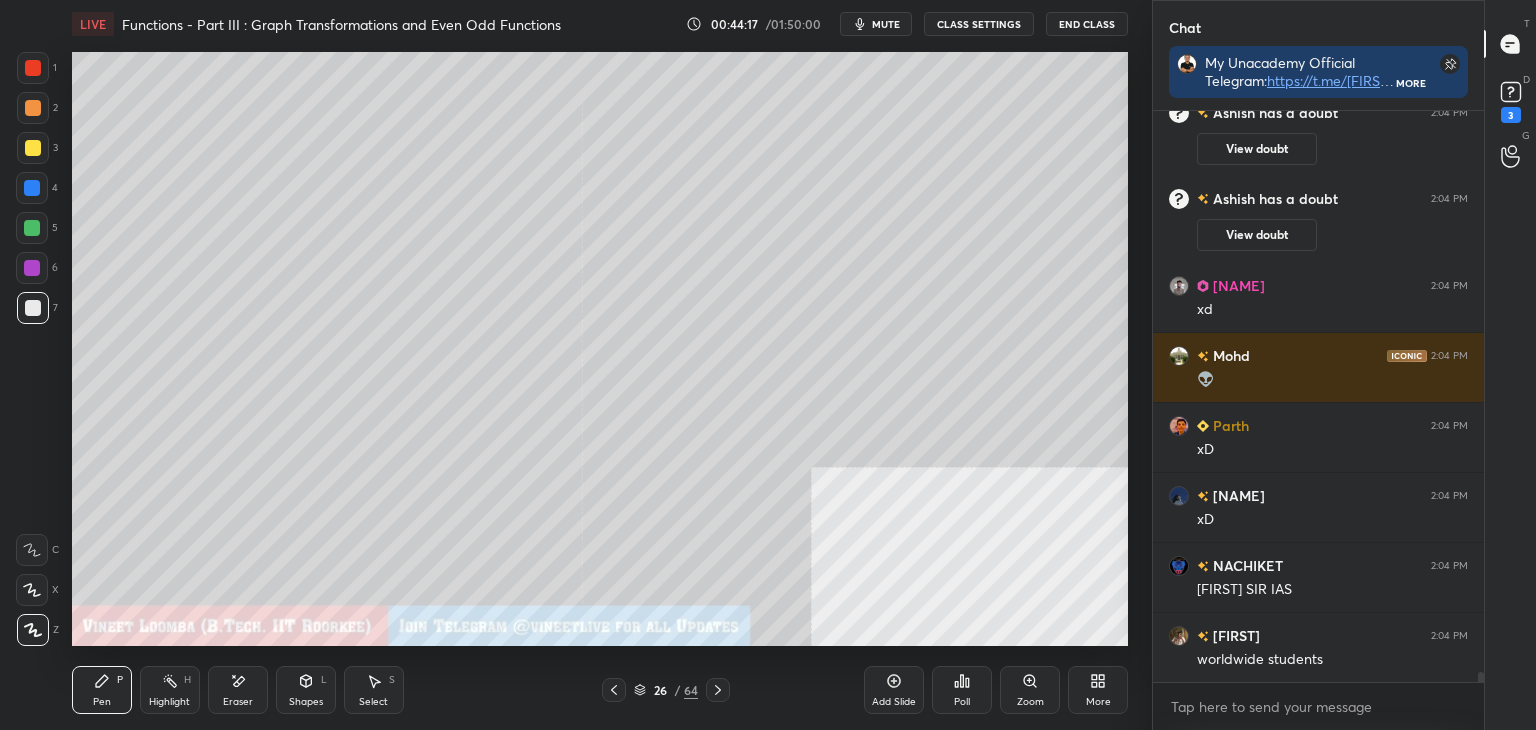 scroll, scrollTop: 30814, scrollLeft: 0, axis: vertical 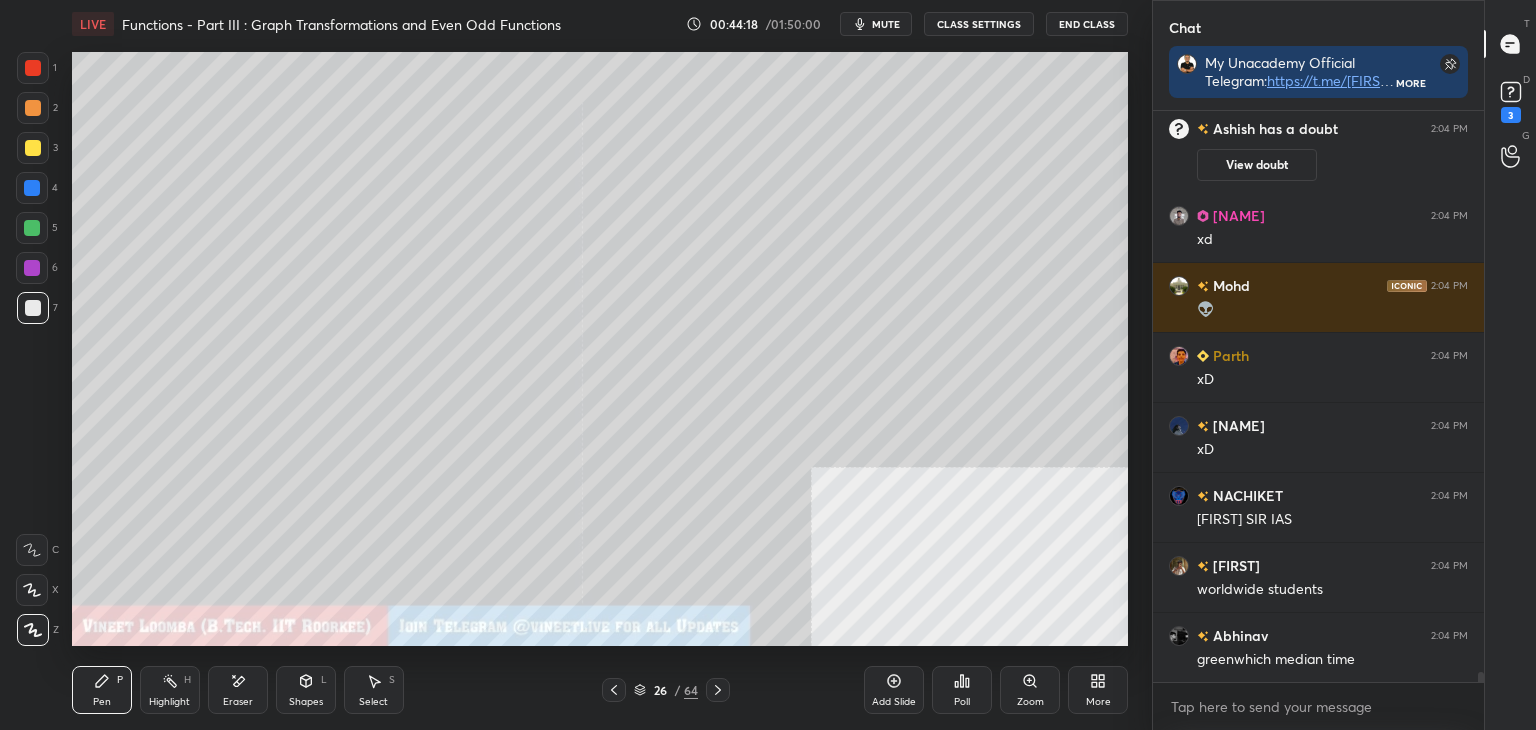 click on "Pen P" at bounding box center [102, 690] 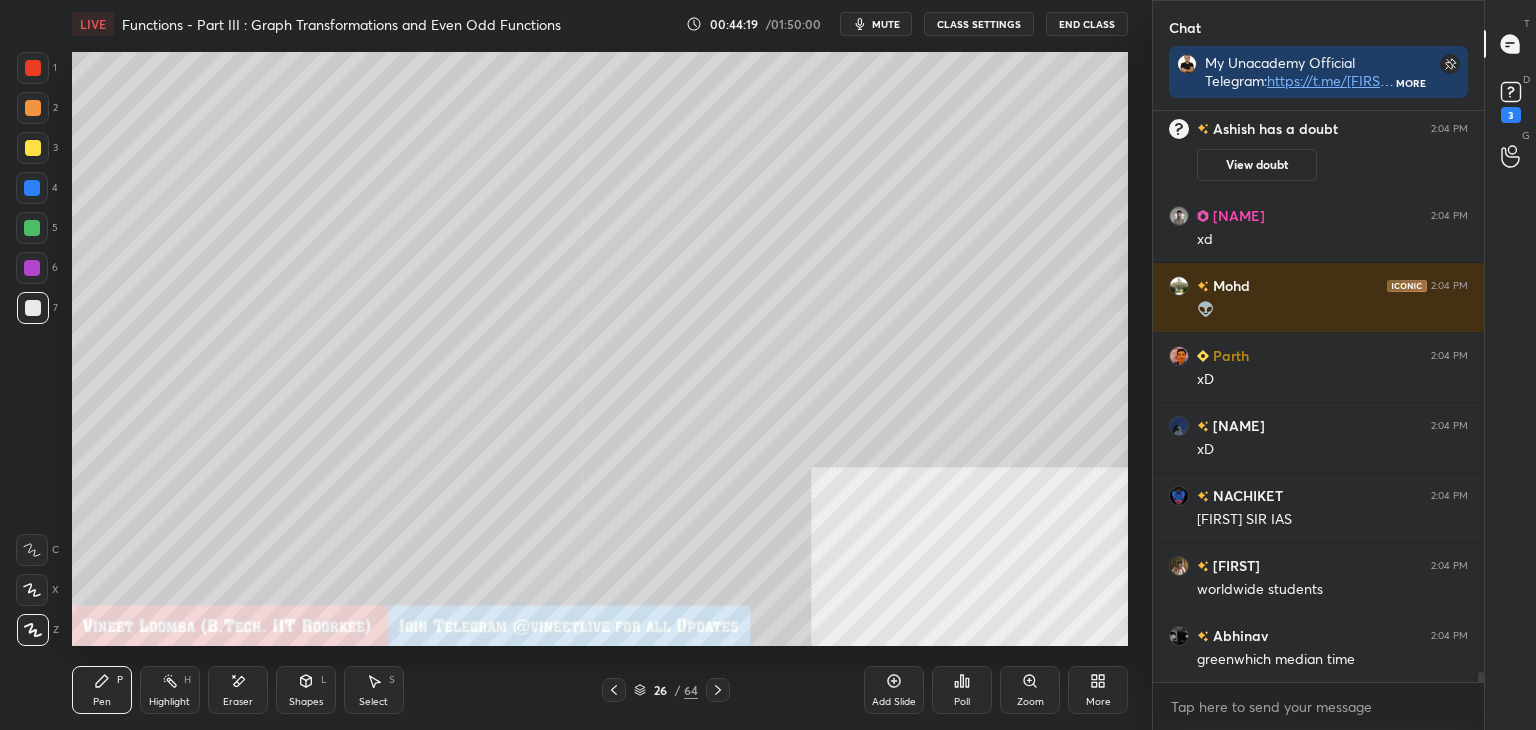 click at bounding box center [33, 308] 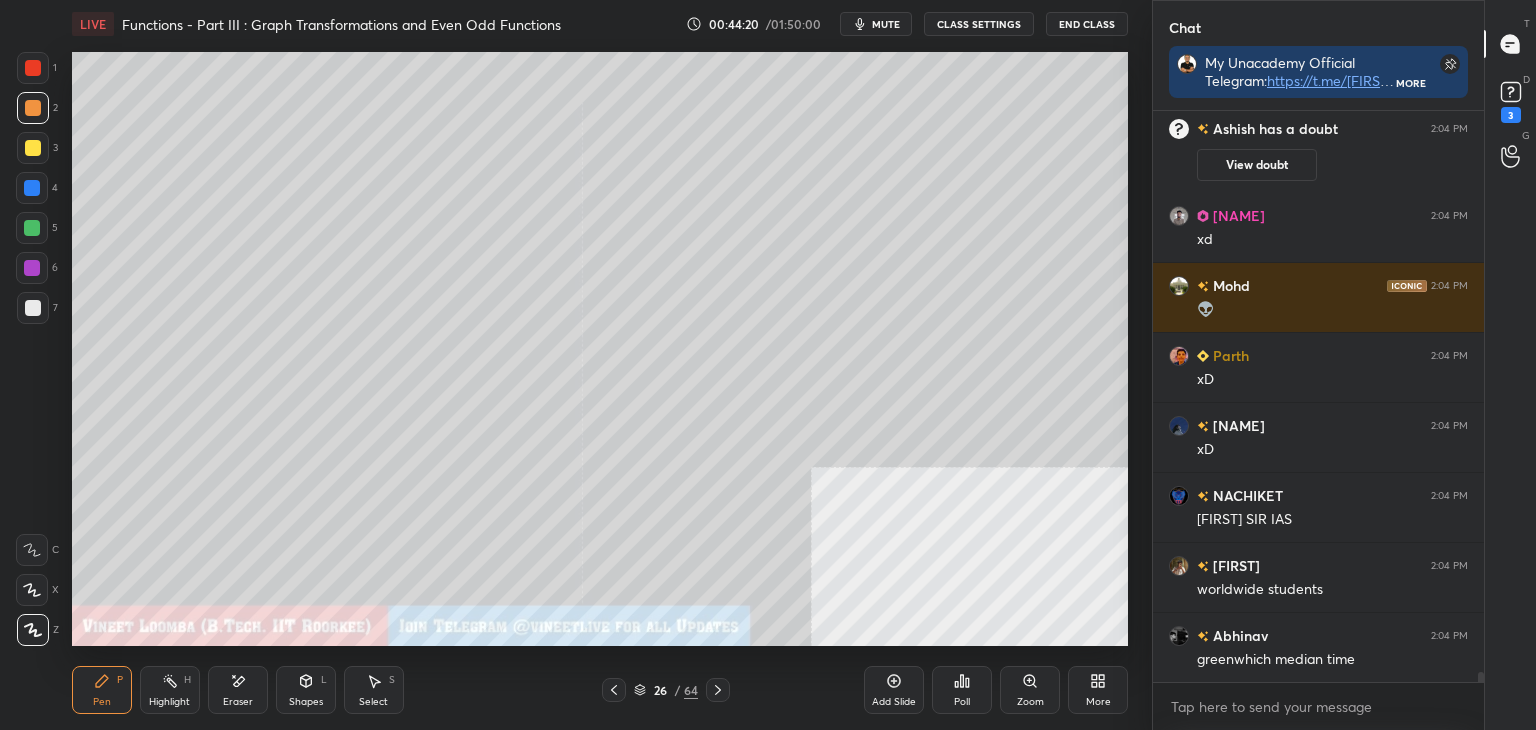 click at bounding box center [33, 148] 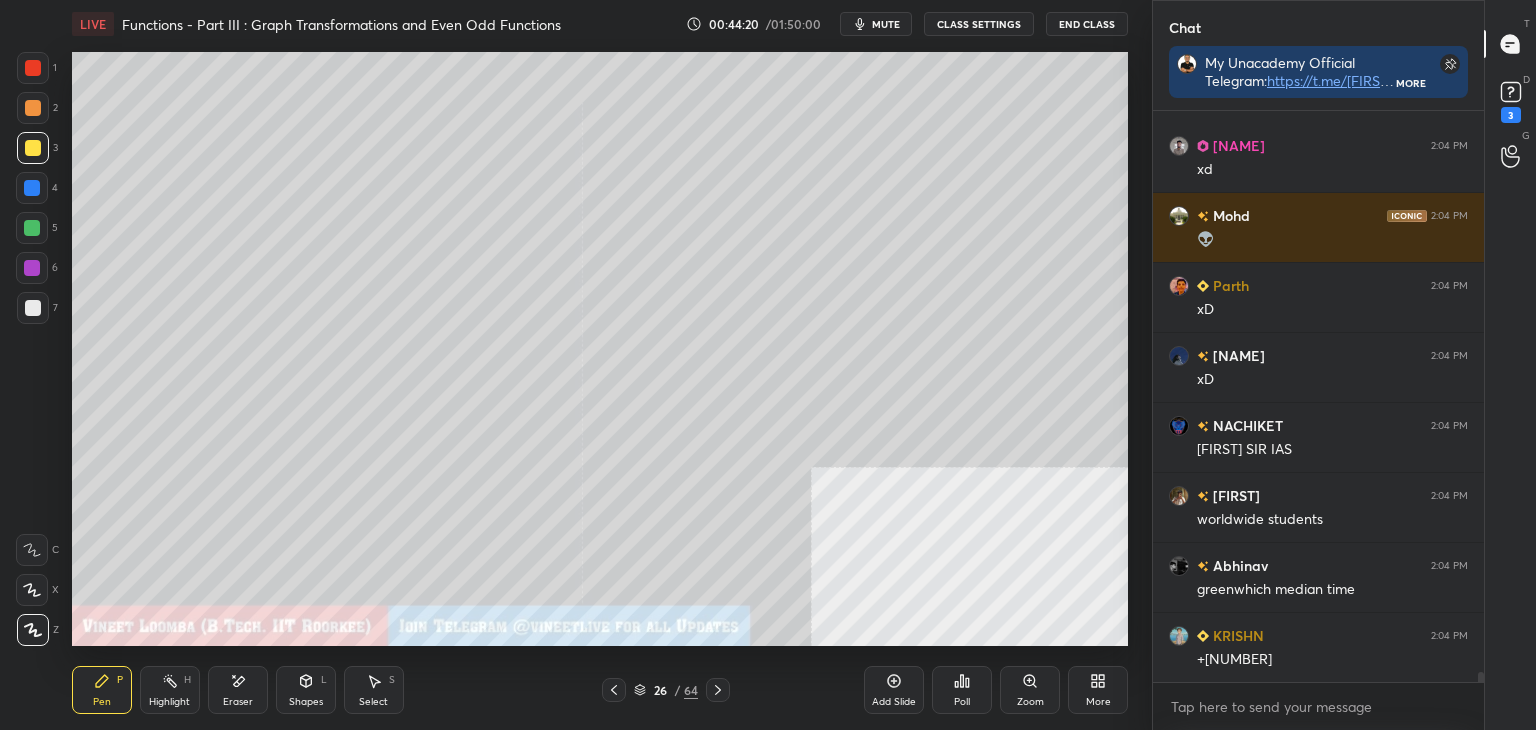 click at bounding box center (33, 108) 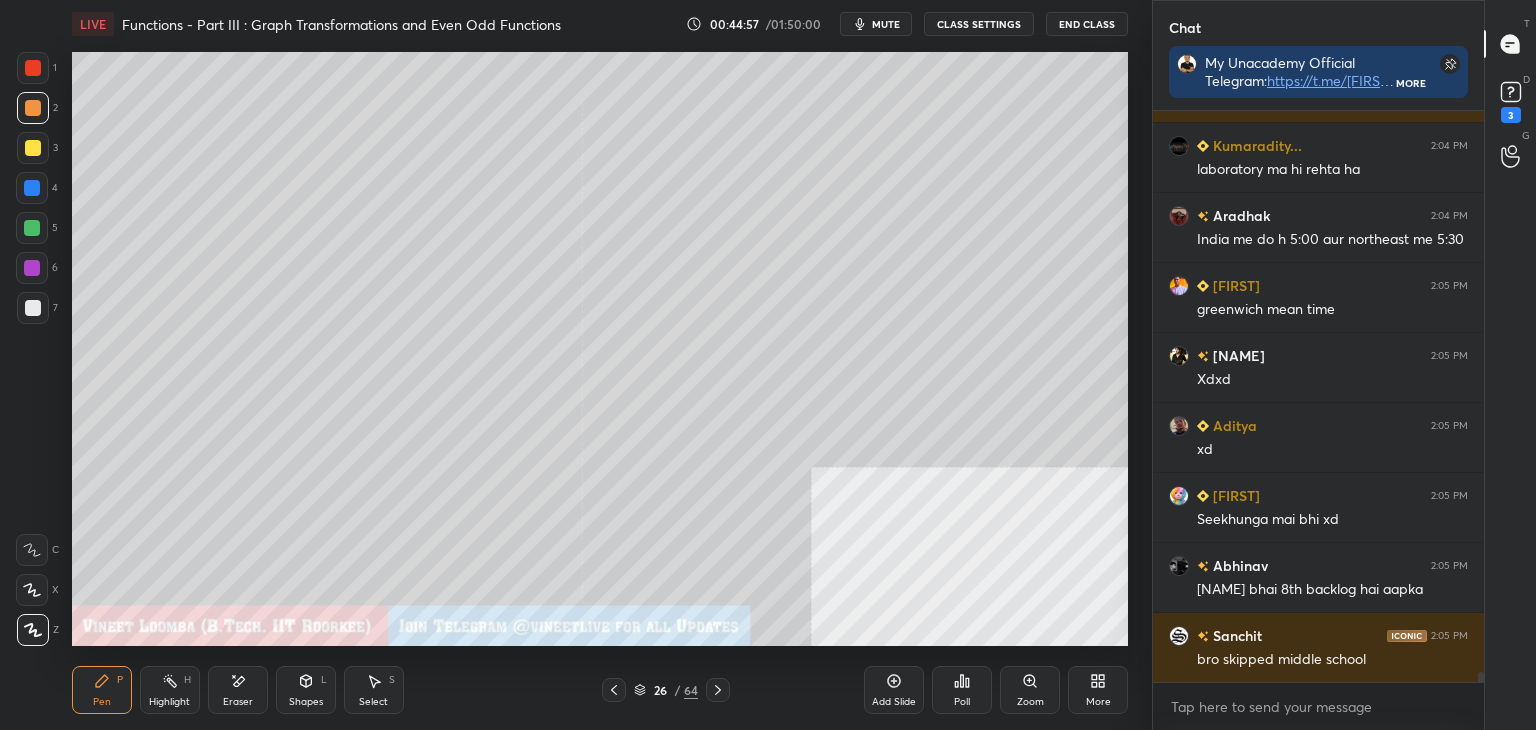 scroll, scrollTop: 32968, scrollLeft: 0, axis: vertical 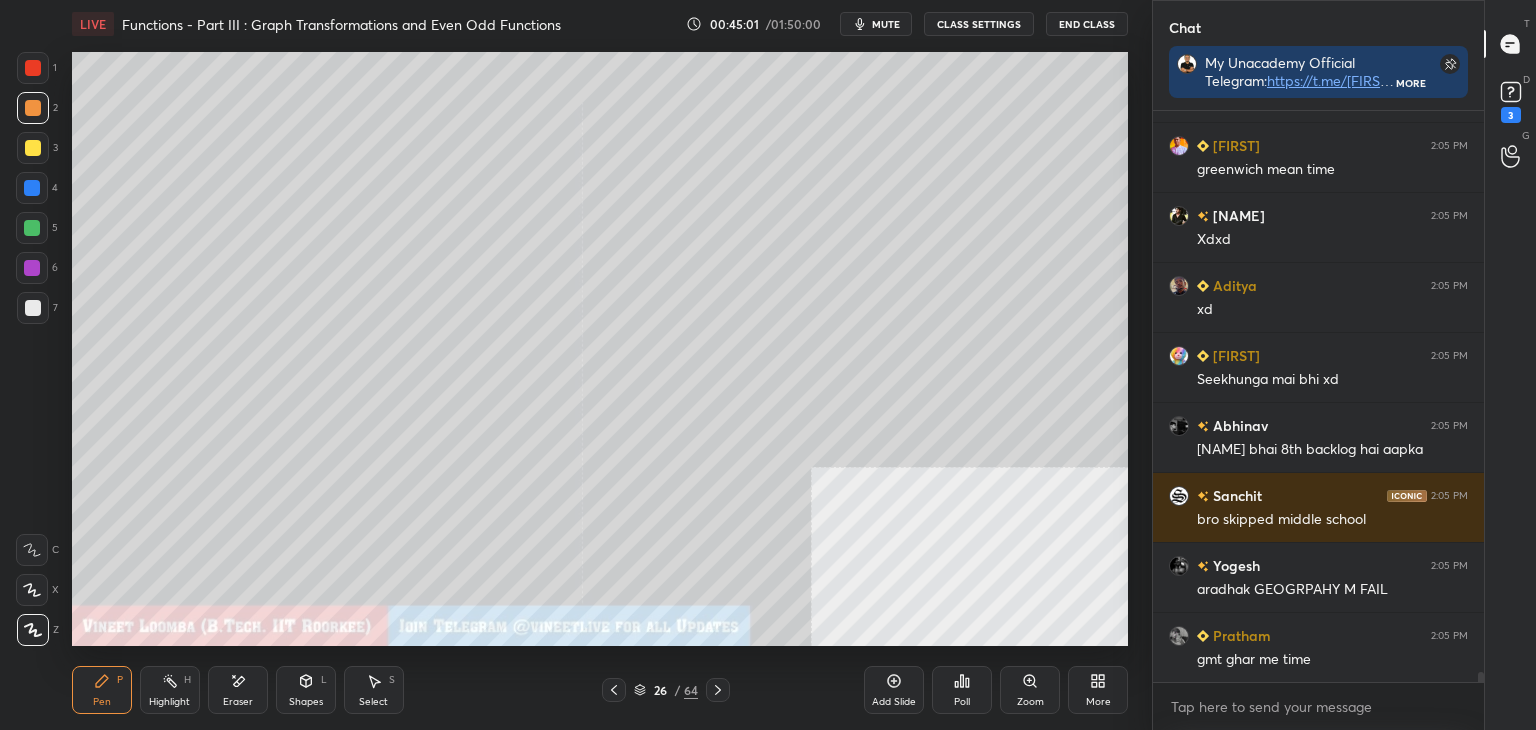 drag, startPoint x: 30, startPoint y: 262, endPoint x: 43, endPoint y: 232, distance: 32.695564 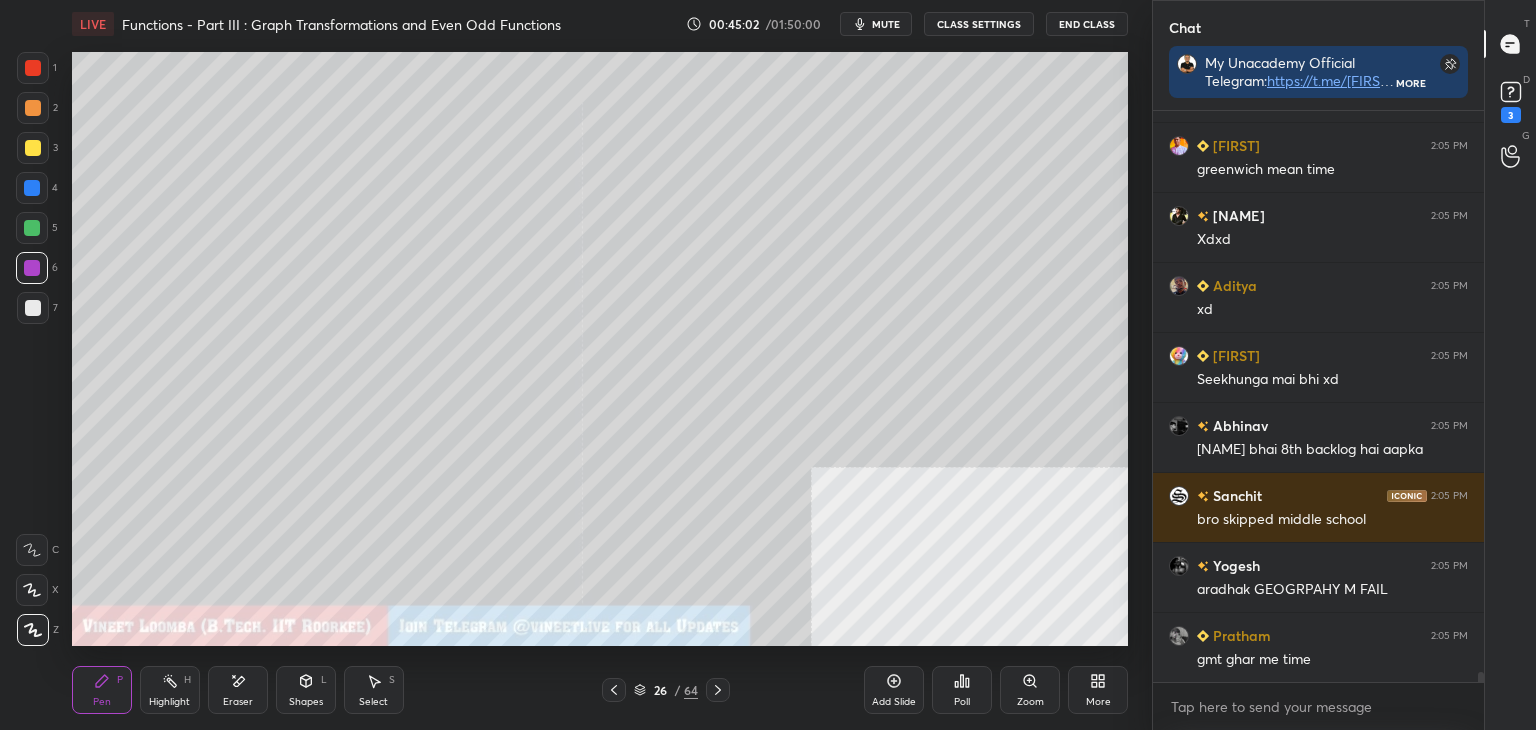 click at bounding box center [33, 148] 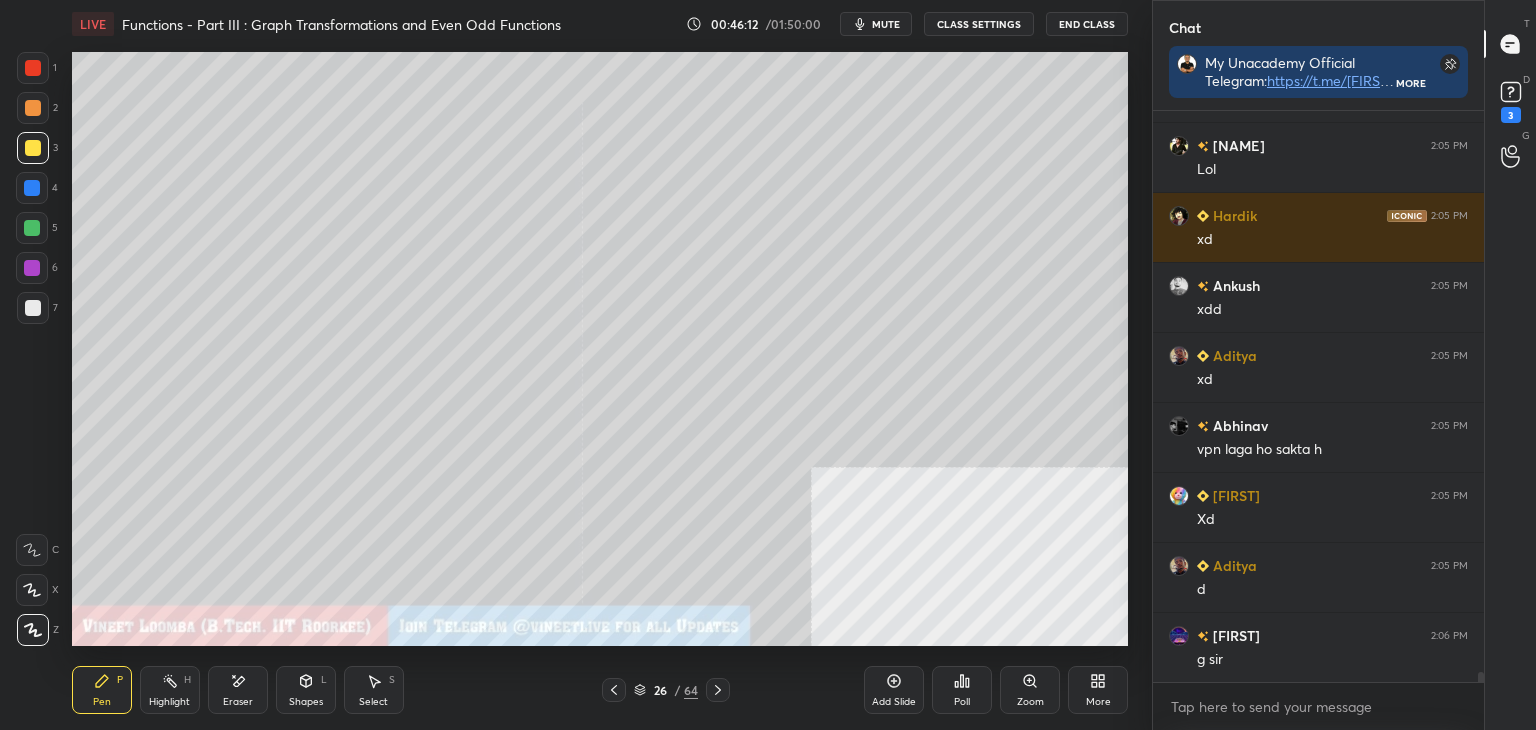scroll, scrollTop: 33786, scrollLeft: 0, axis: vertical 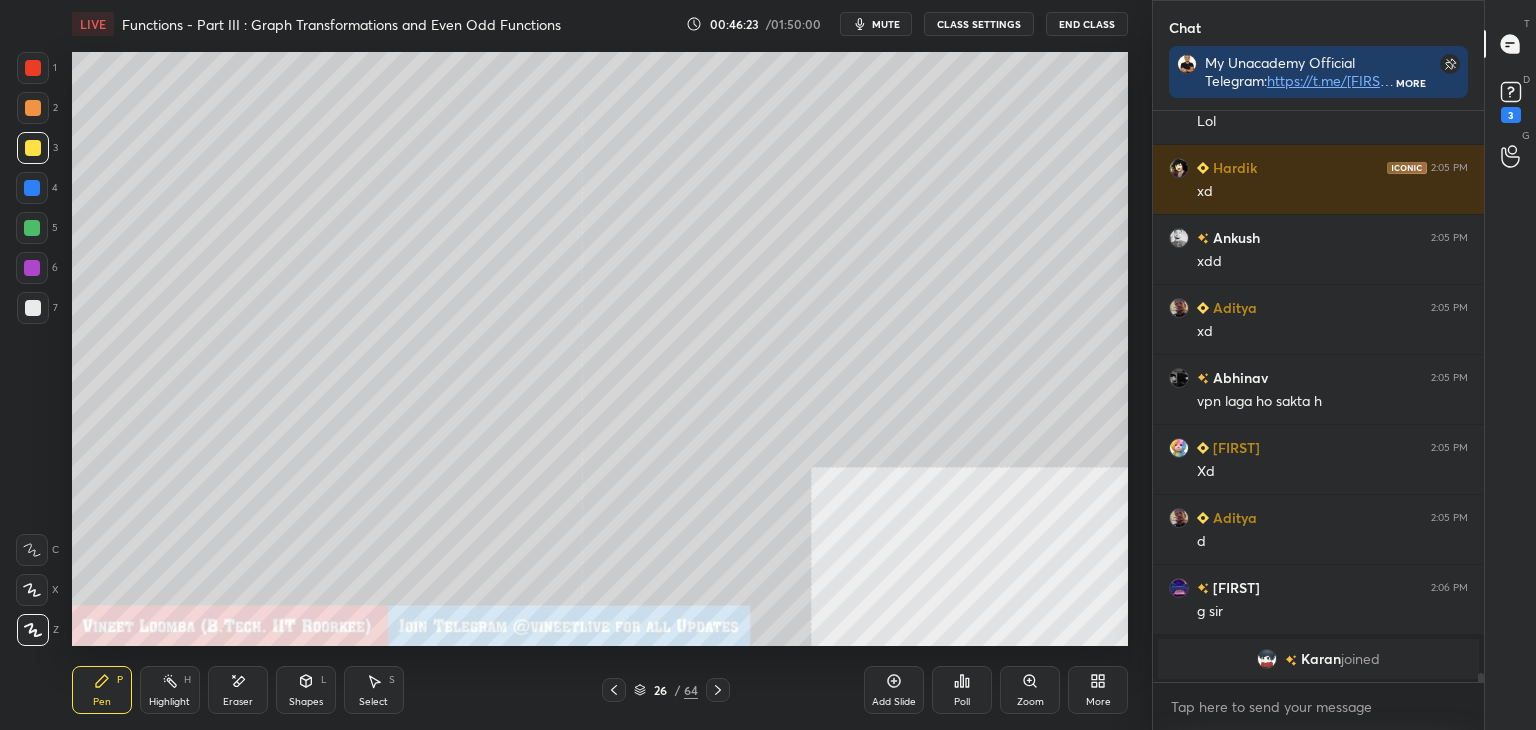 click at bounding box center (33, 308) 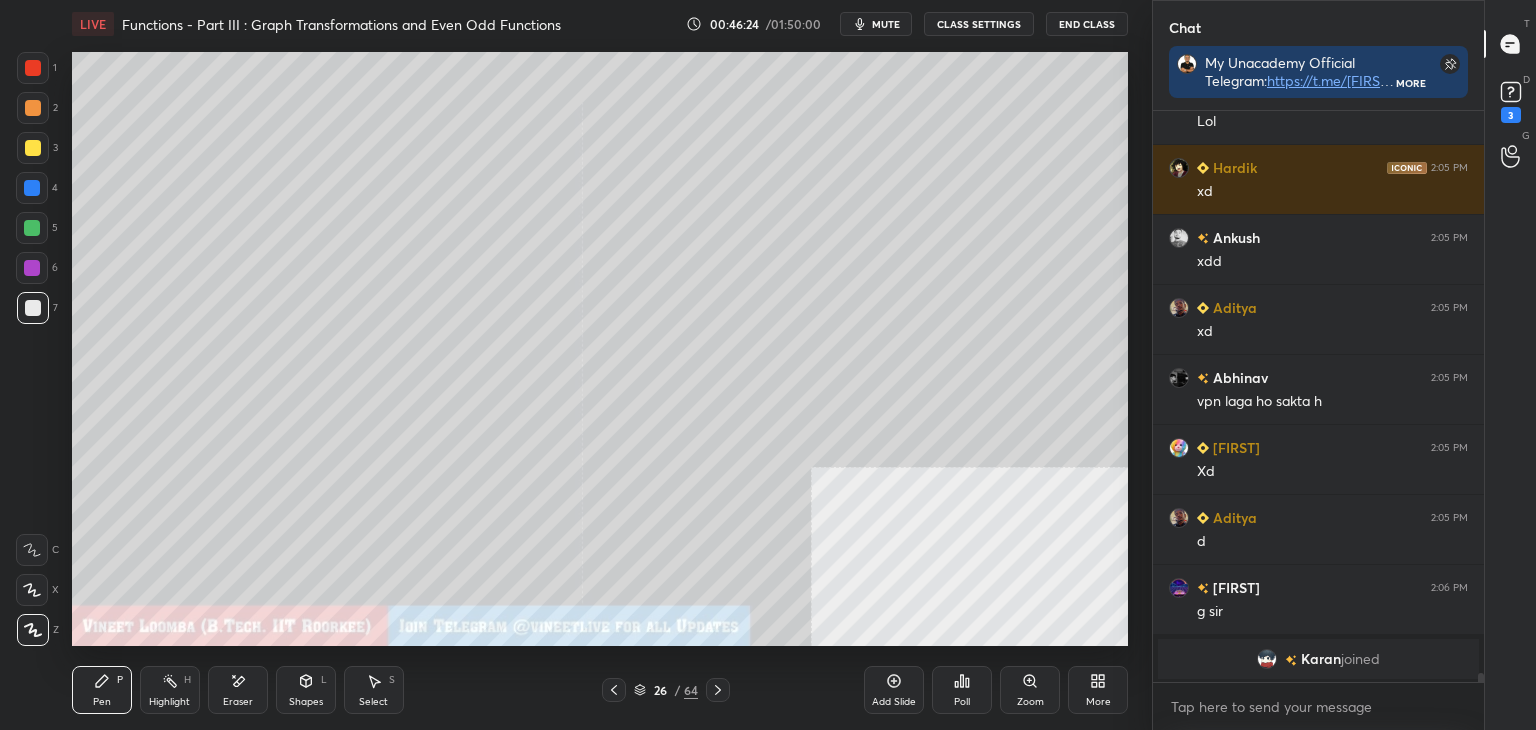 drag, startPoint x: 32, startPoint y: 53, endPoint x: 70, endPoint y: 158, distance: 111.66467 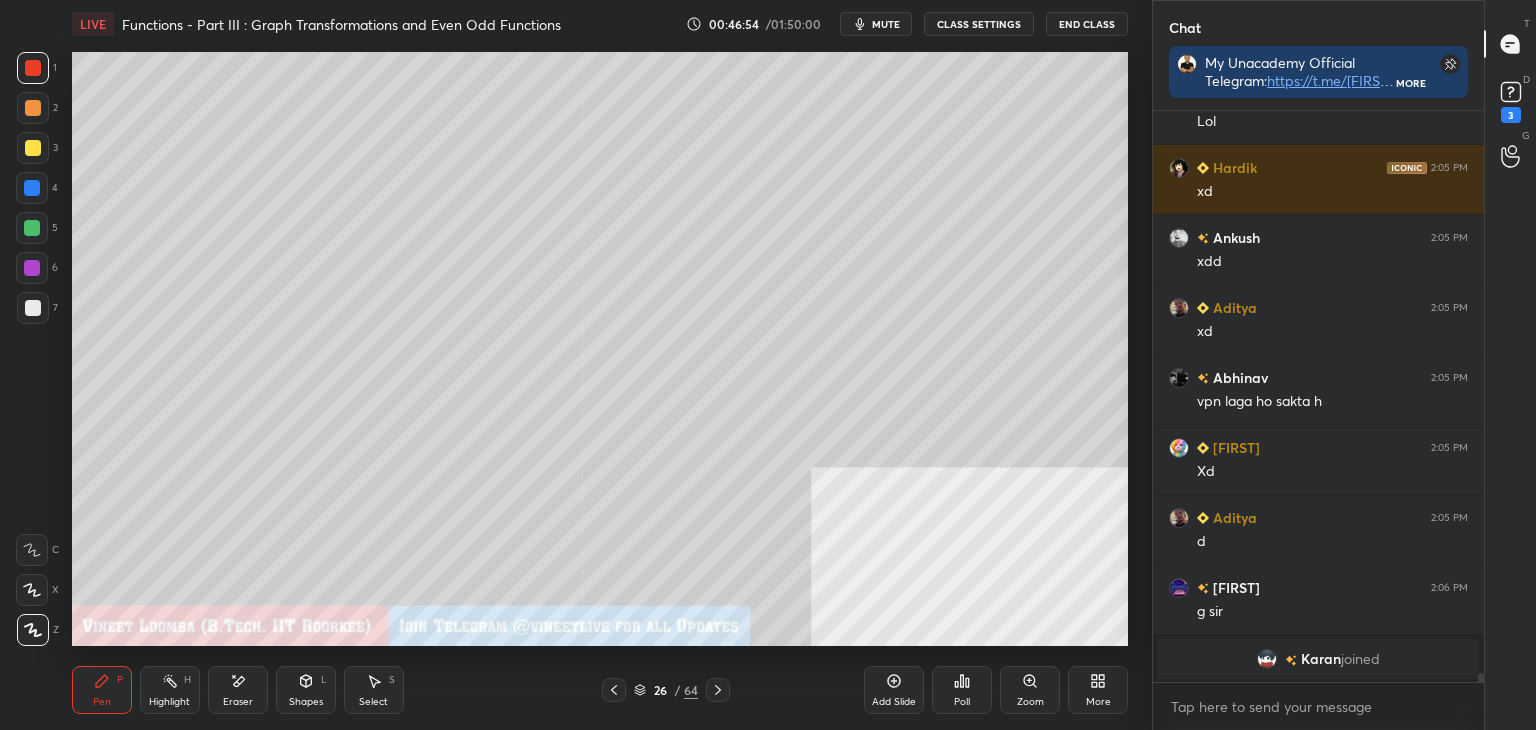 drag, startPoint x: 724, startPoint y: 690, endPoint x: 651, endPoint y: 694, distance: 73.109505 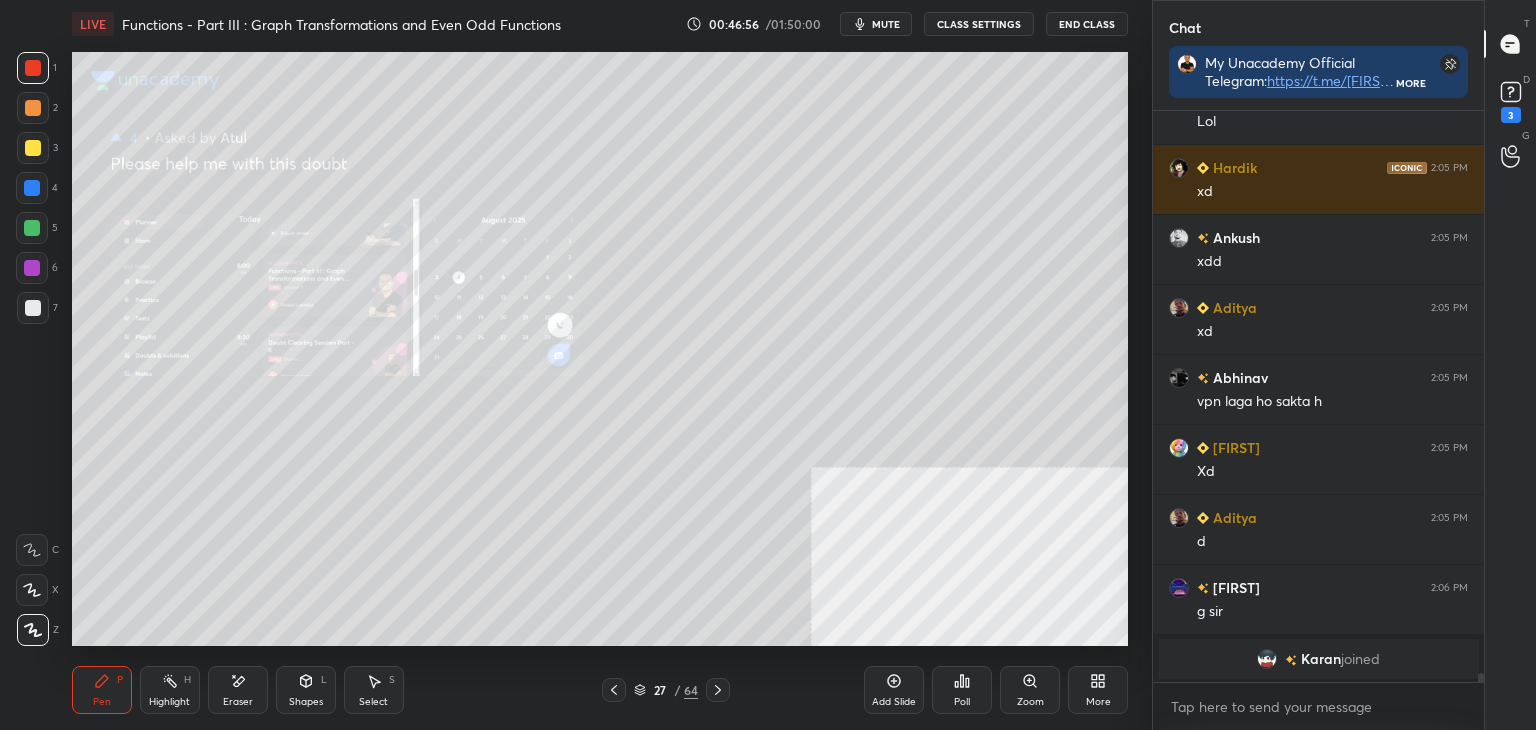 click 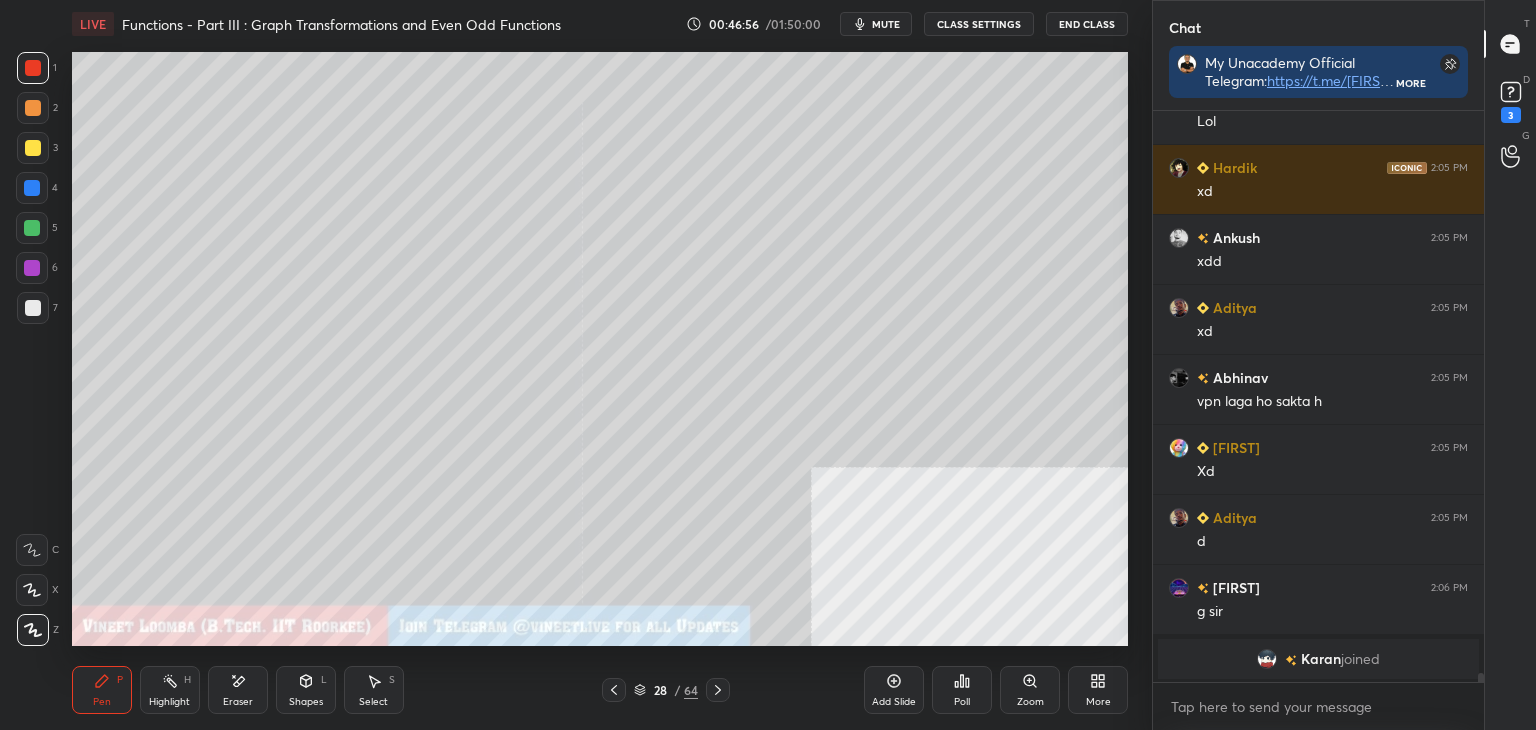 click 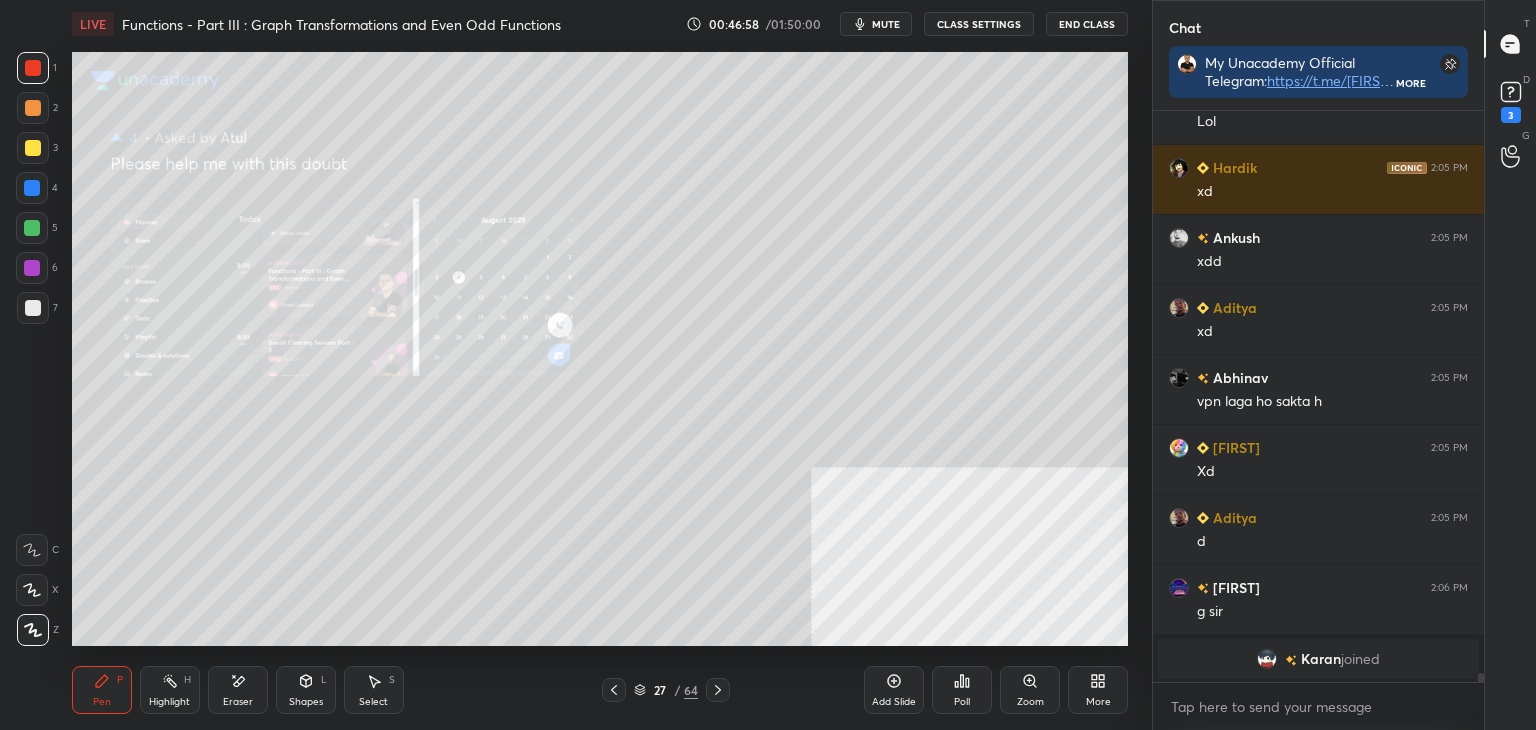 click on "Zoom" at bounding box center [1030, 690] 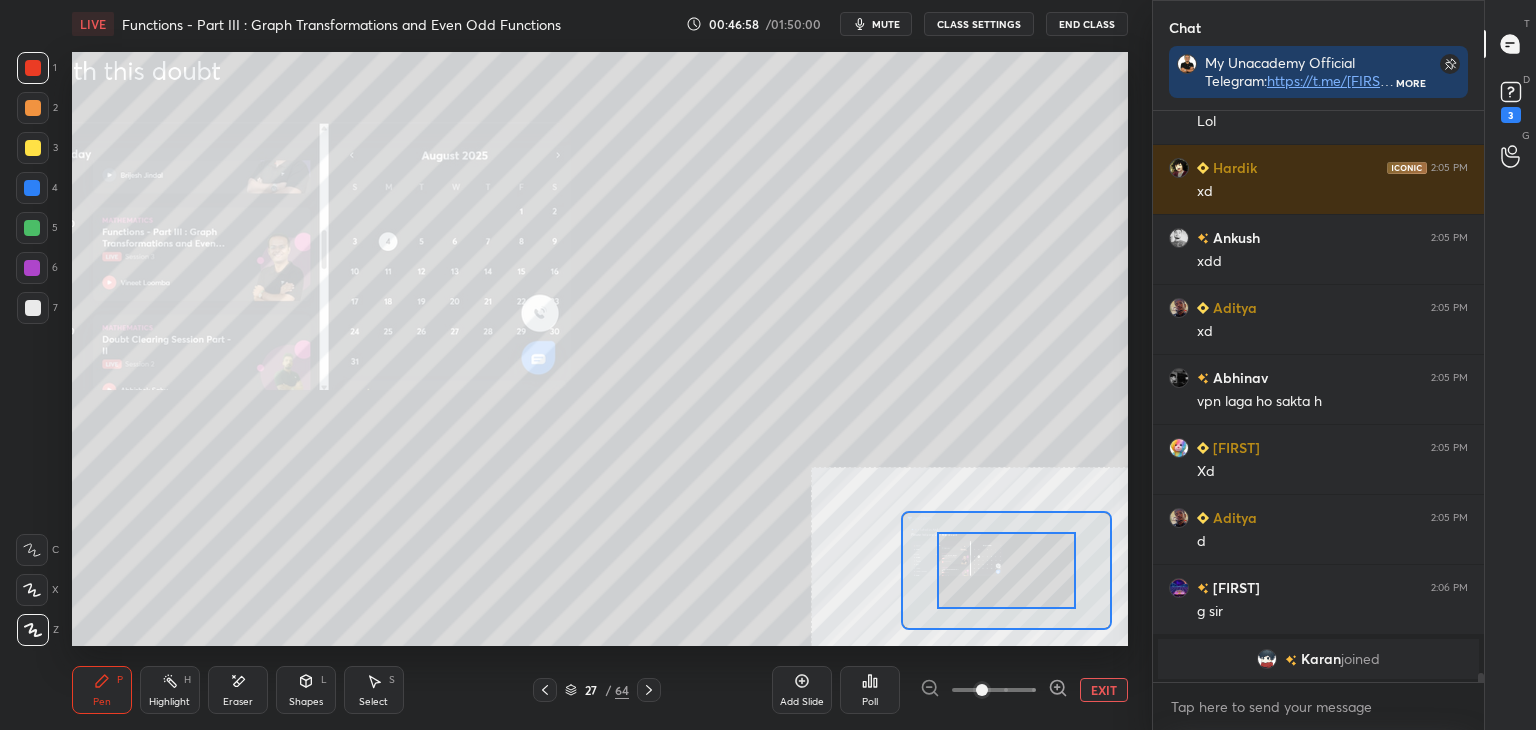 click at bounding box center [994, 690] 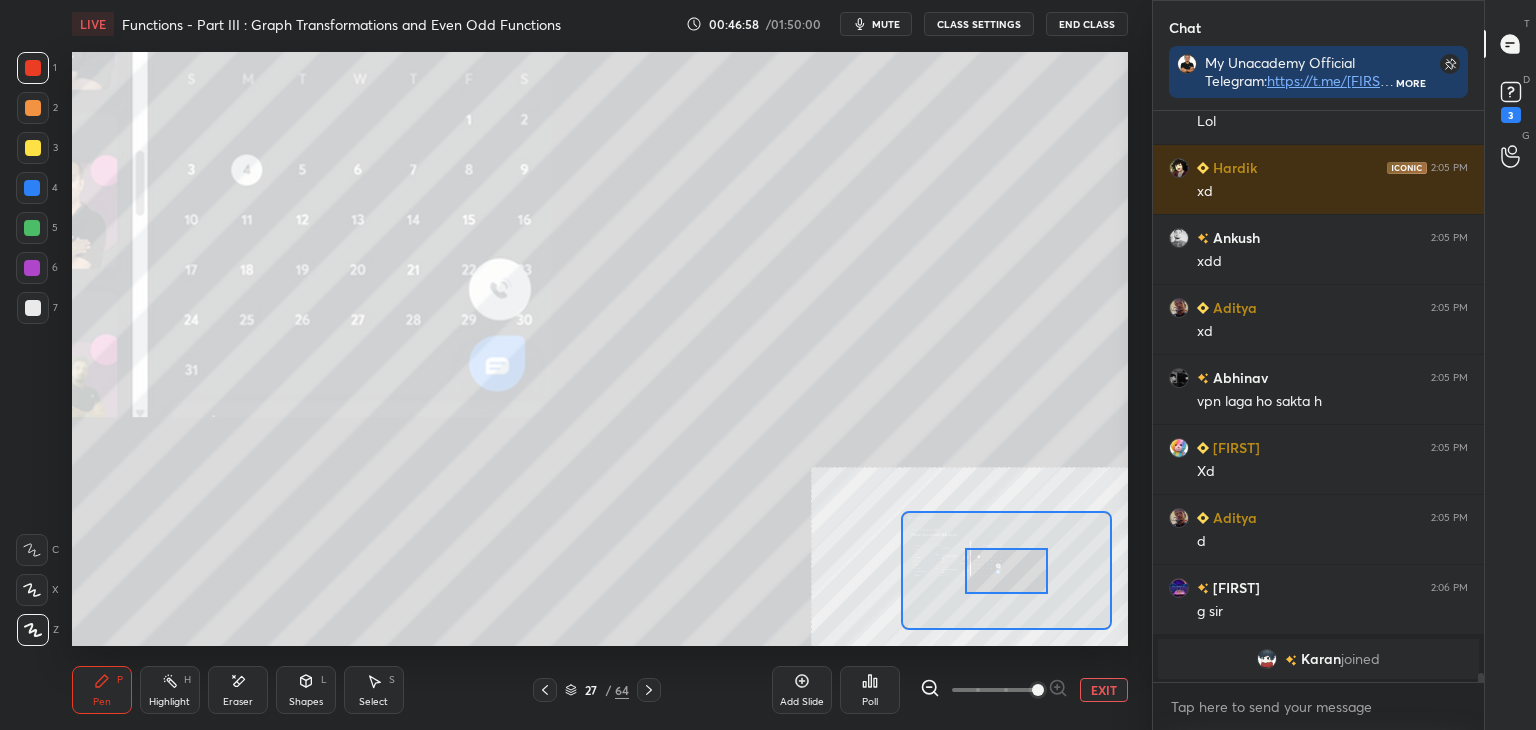 click at bounding box center (1038, 690) 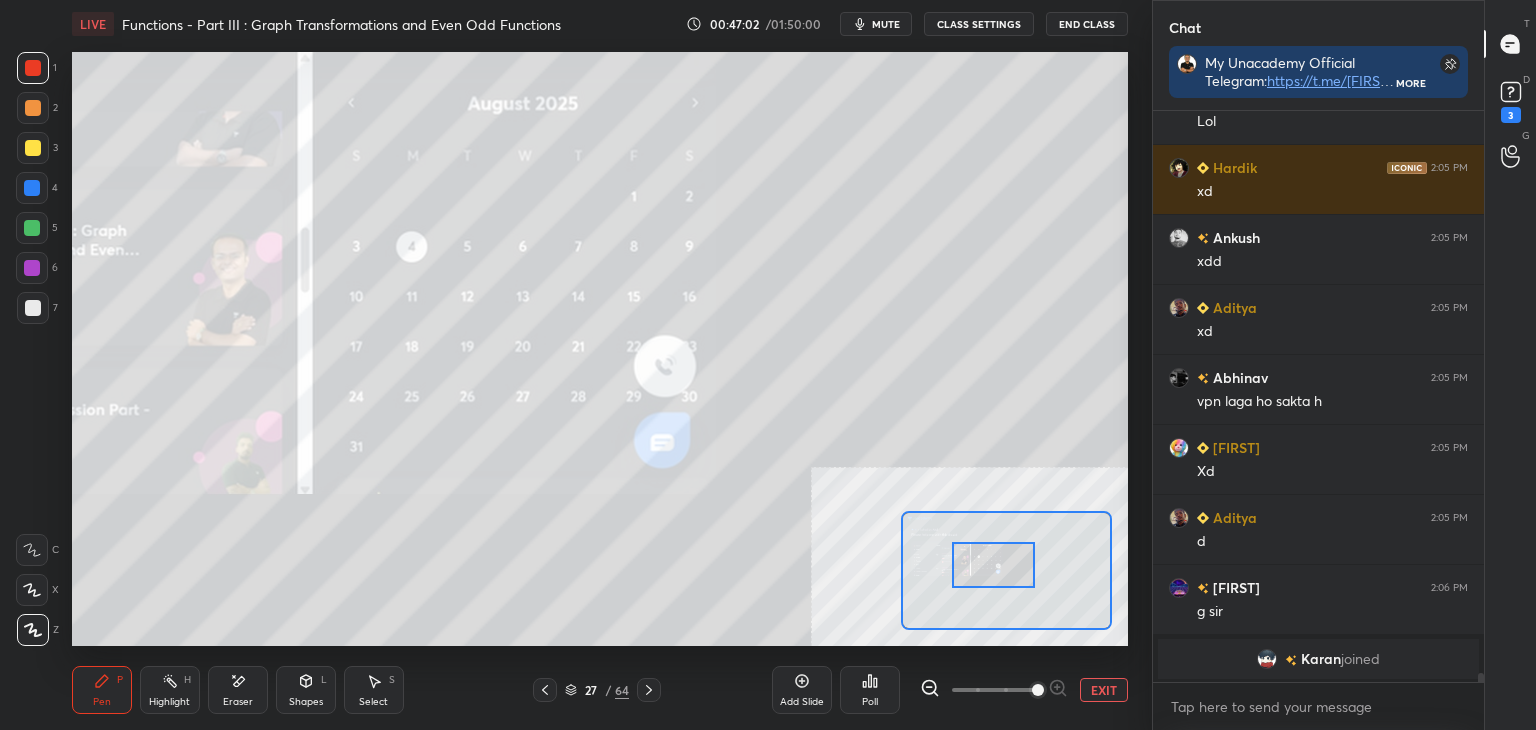 click at bounding box center [993, 565] 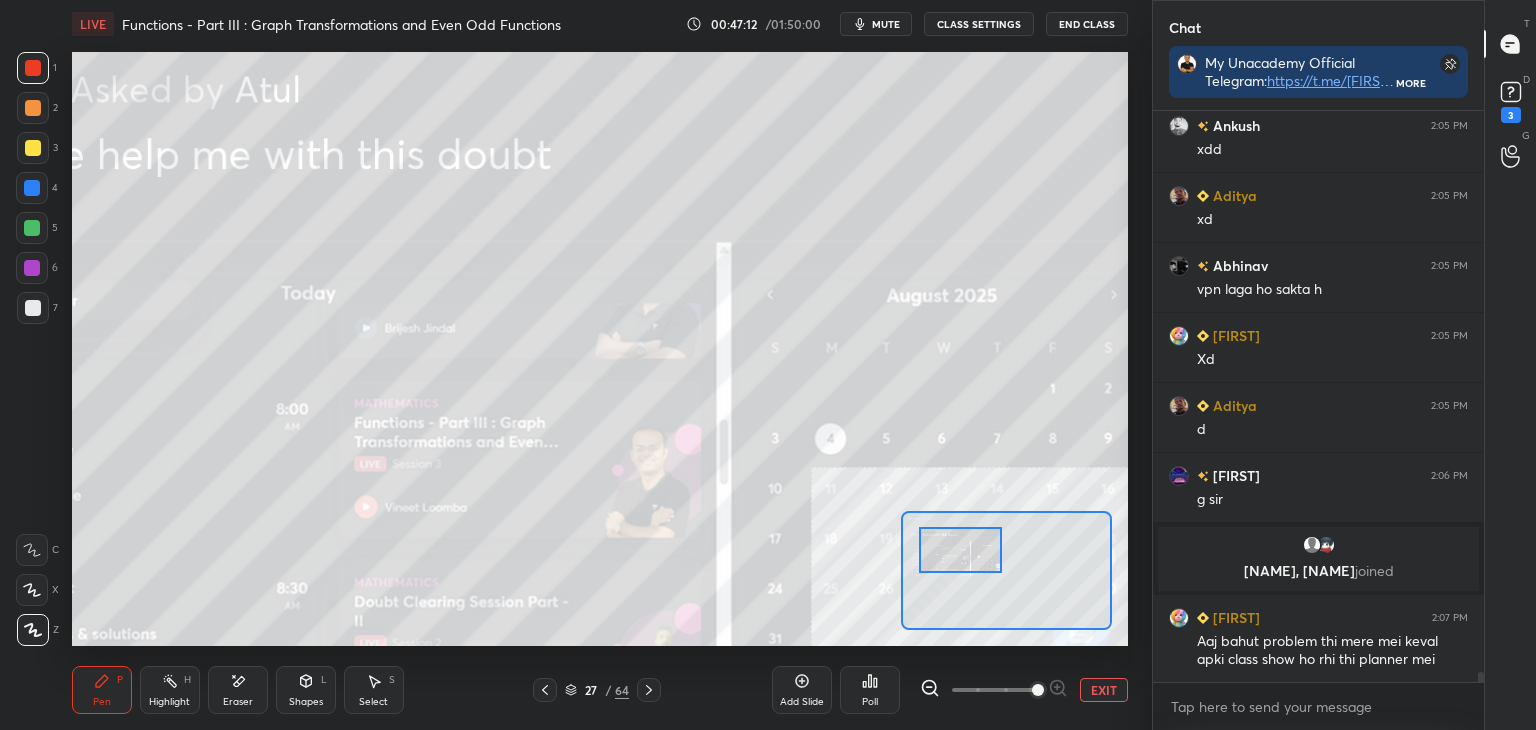 drag, startPoint x: 952, startPoint y: 579, endPoint x: 960, endPoint y: 569, distance: 12.806249 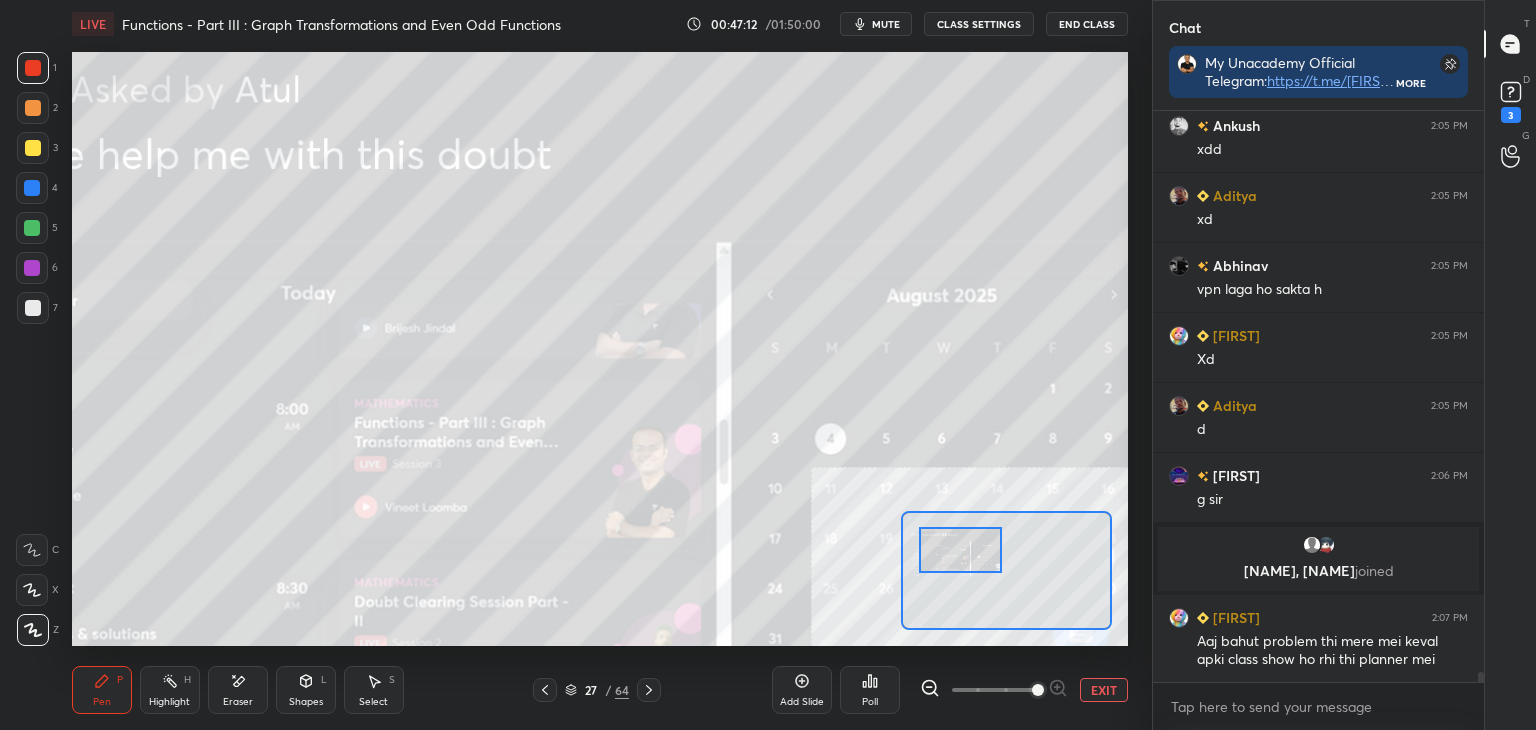 click at bounding box center [960, 550] 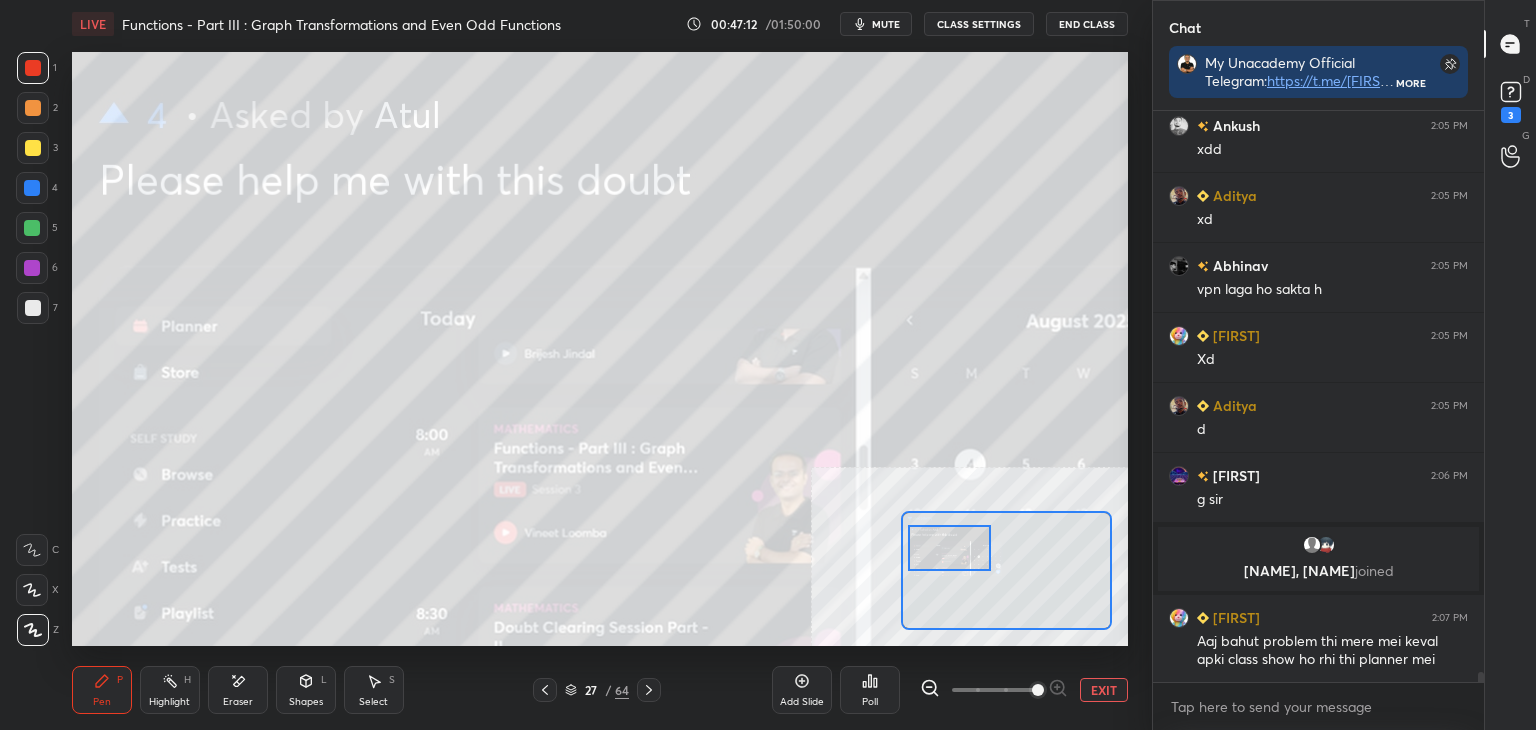 scroll, scrollTop: 33218, scrollLeft: 0, axis: vertical 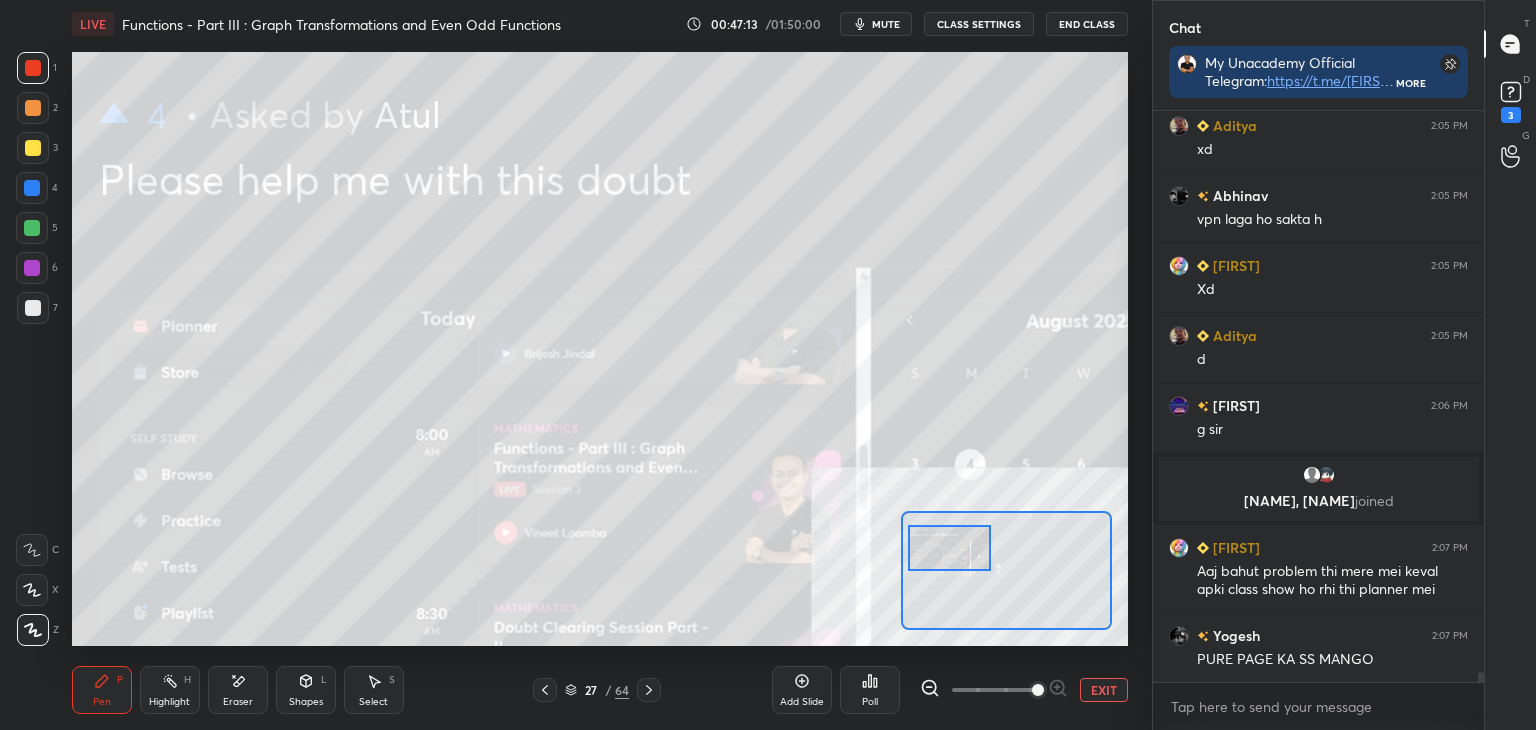 click on "EXIT" at bounding box center (1104, 690) 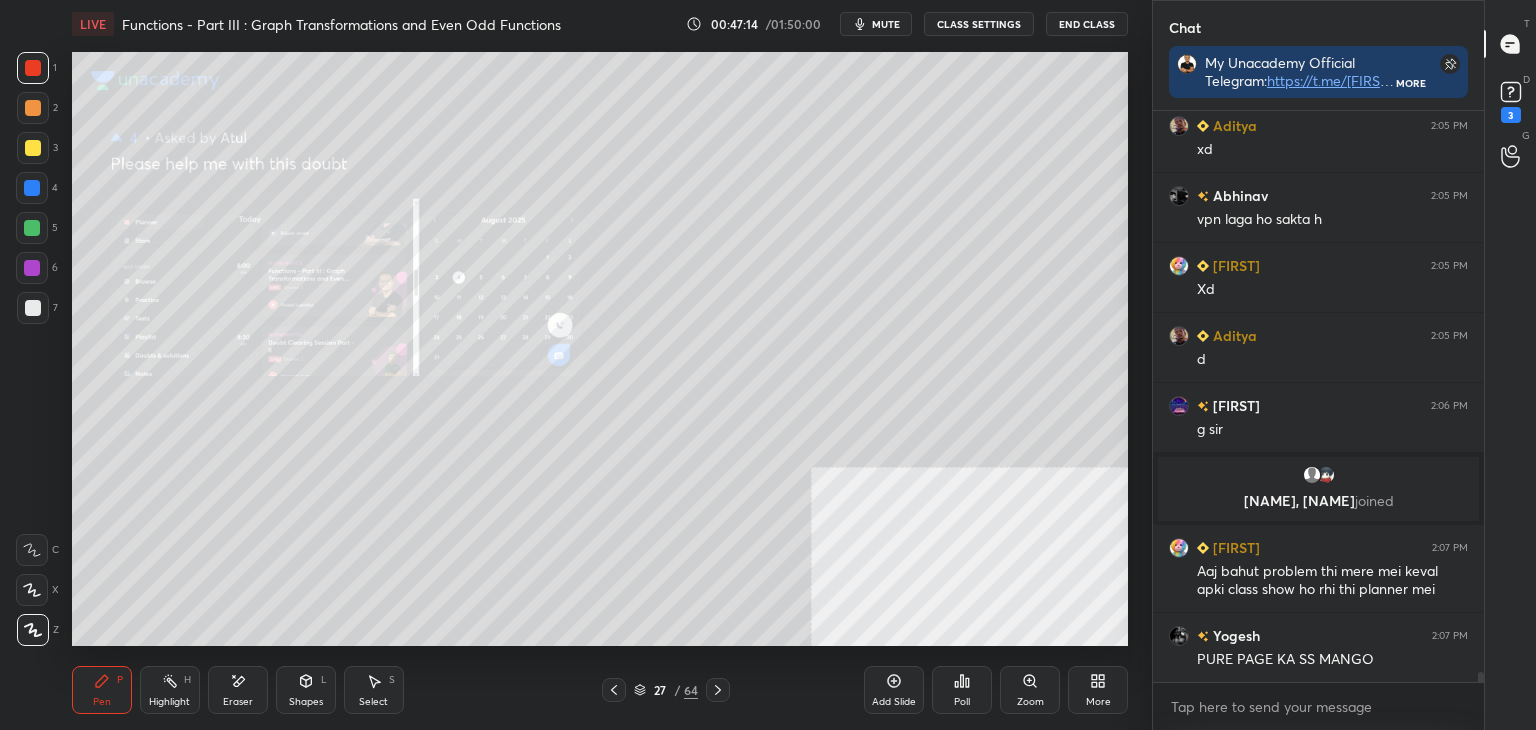 click 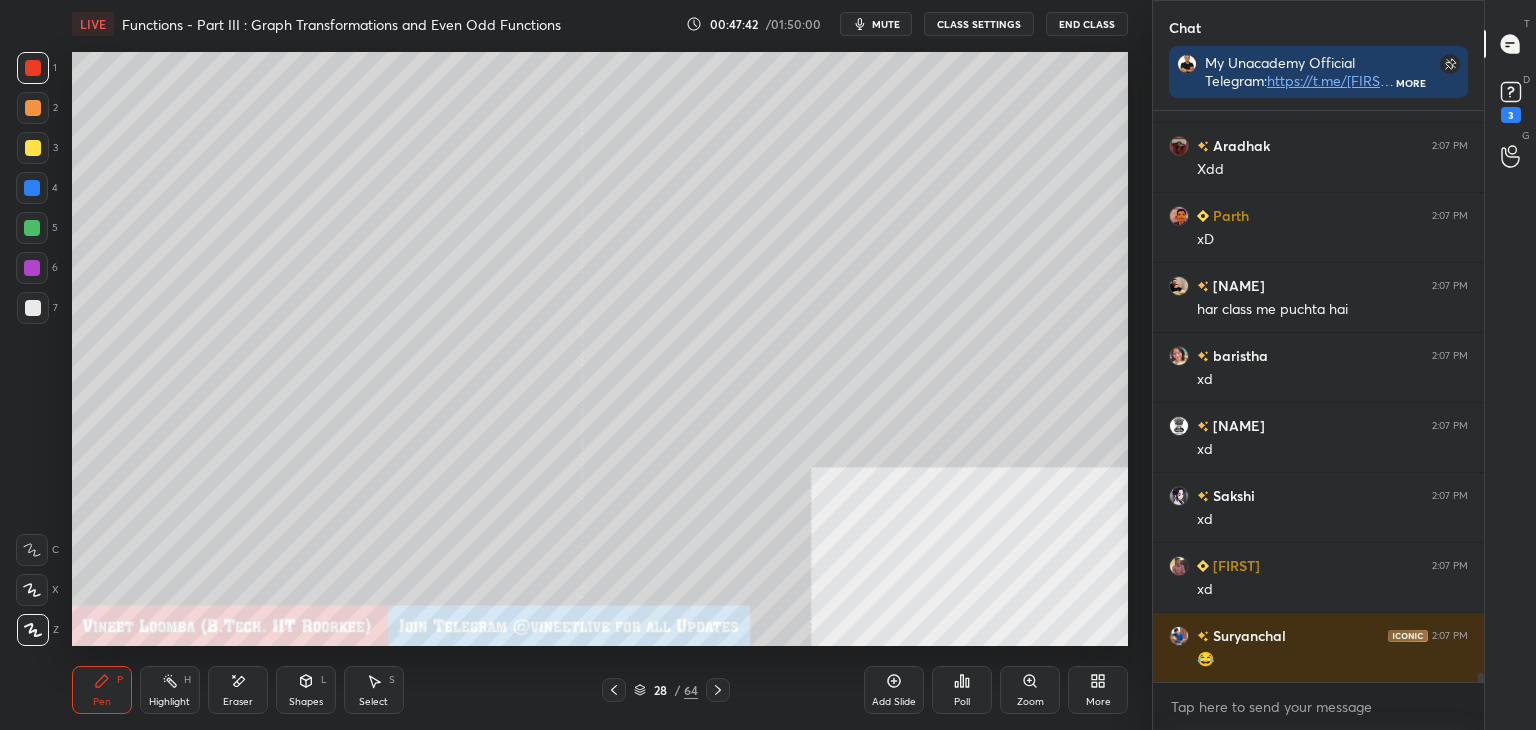 scroll, scrollTop: 34748, scrollLeft: 0, axis: vertical 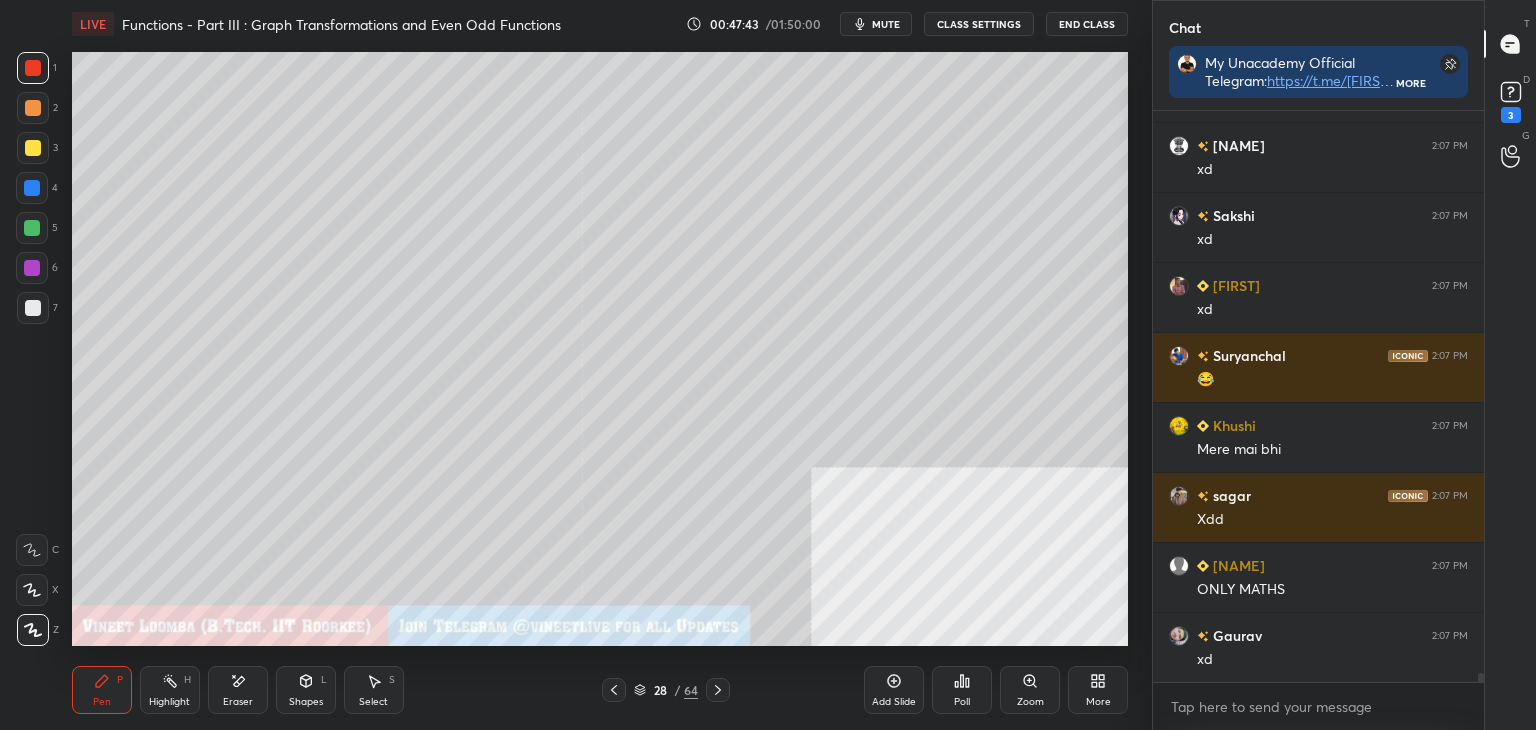 drag, startPoint x: 37, startPoint y: 141, endPoint x: 21, endPoint y: 148, distance: 17.464249 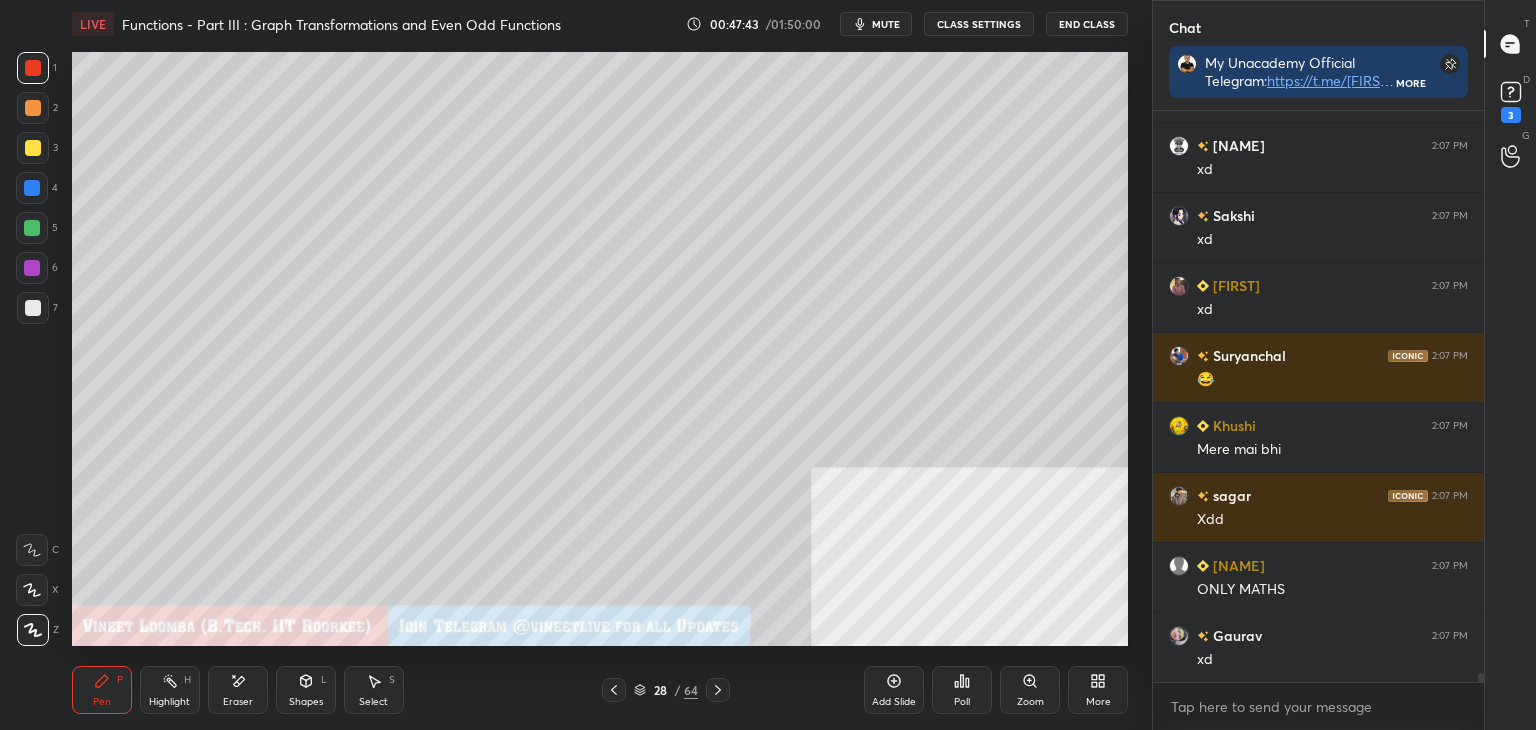 click at bounding box center (33, 148) 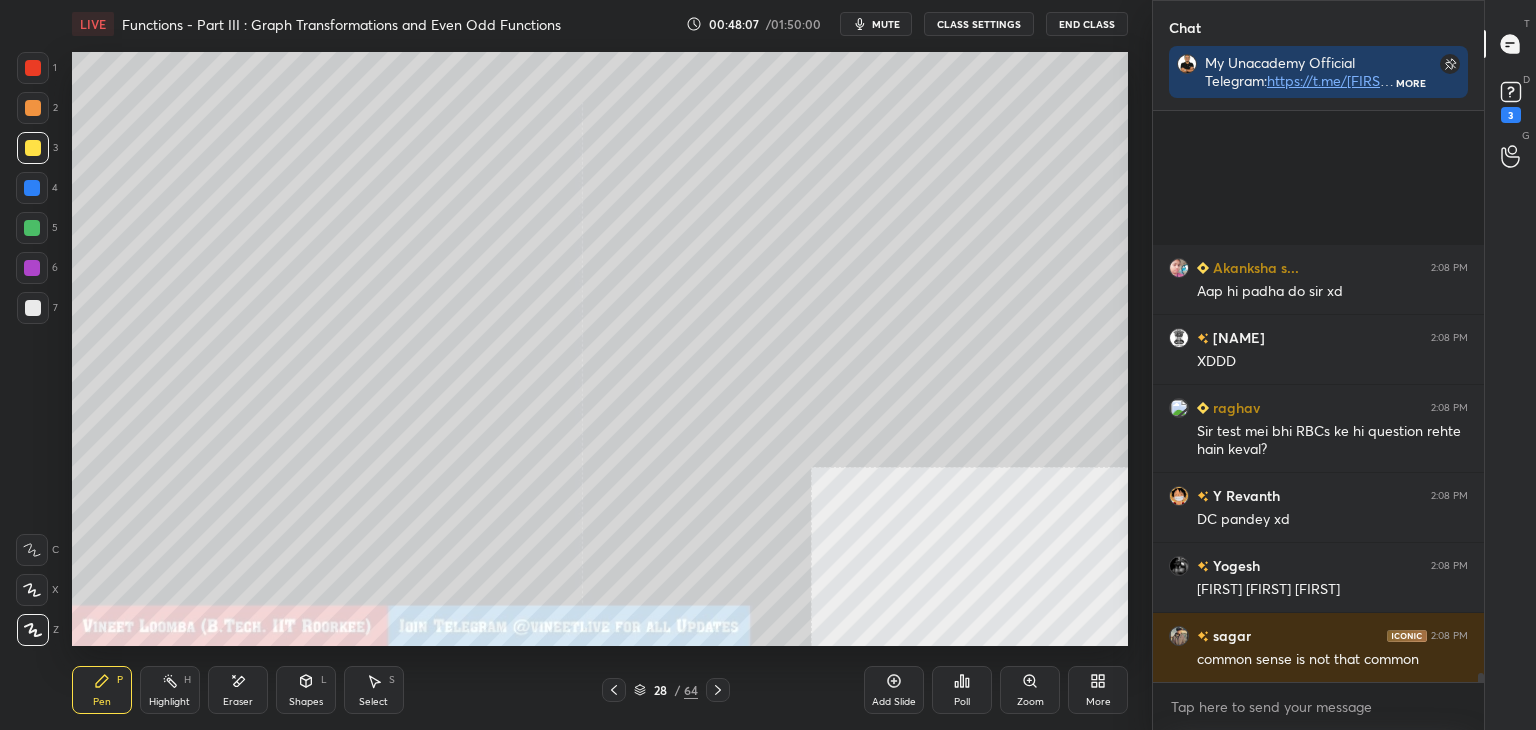 scroll, scrollTop: 36236, scrollLeft: 0, axis: vertical 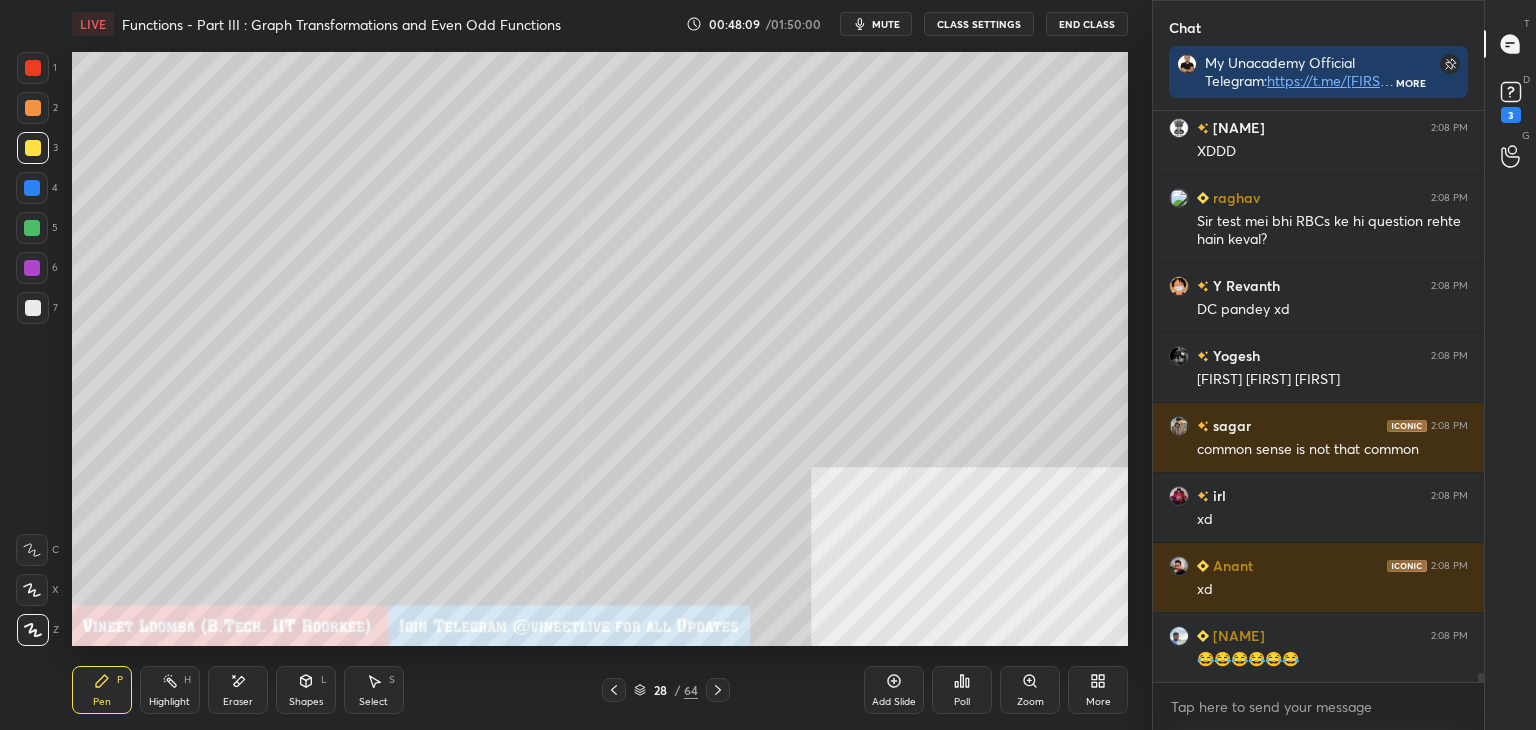 click at bounding box center (33, 308) 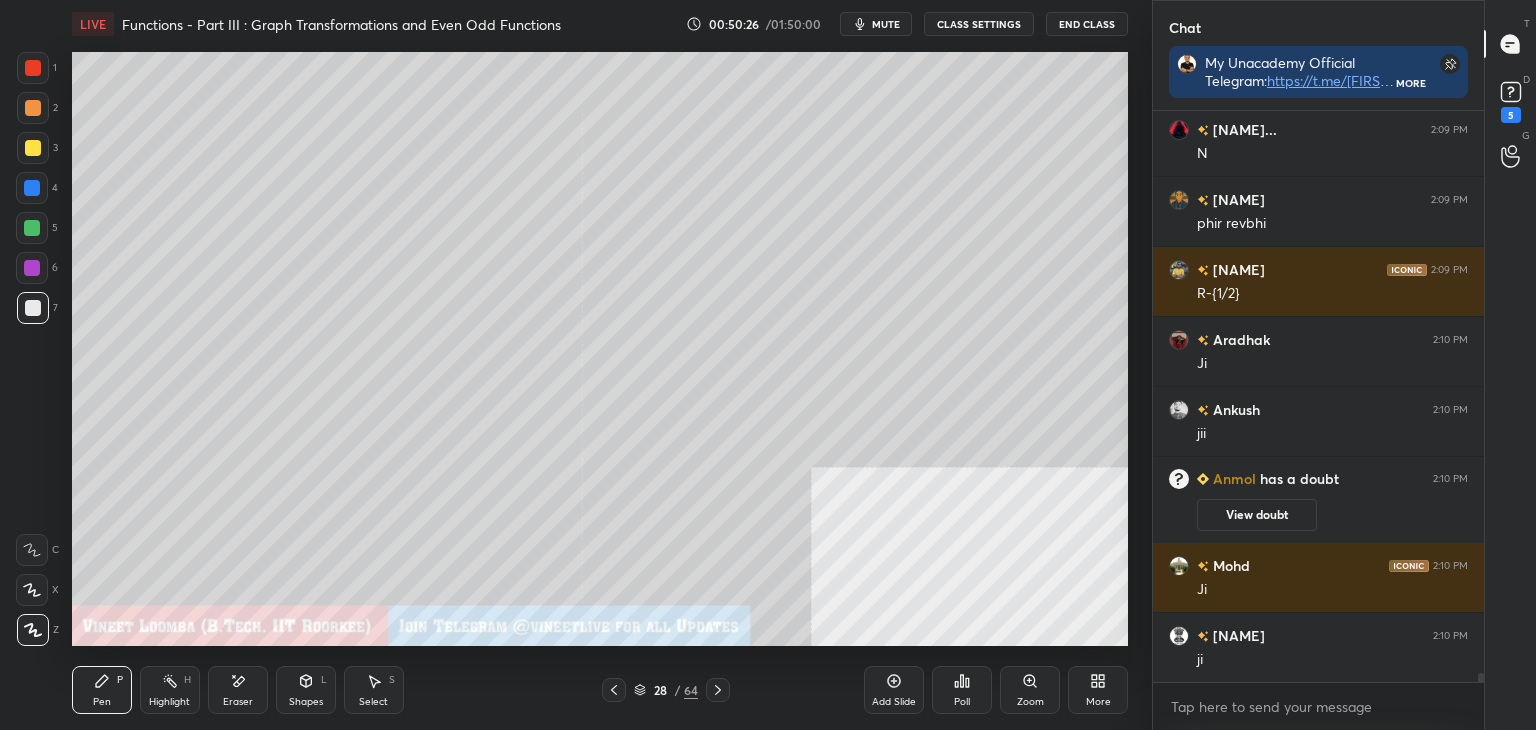 scroll, scrollTop: 37470, scrollLeft: 0, axis: vertical 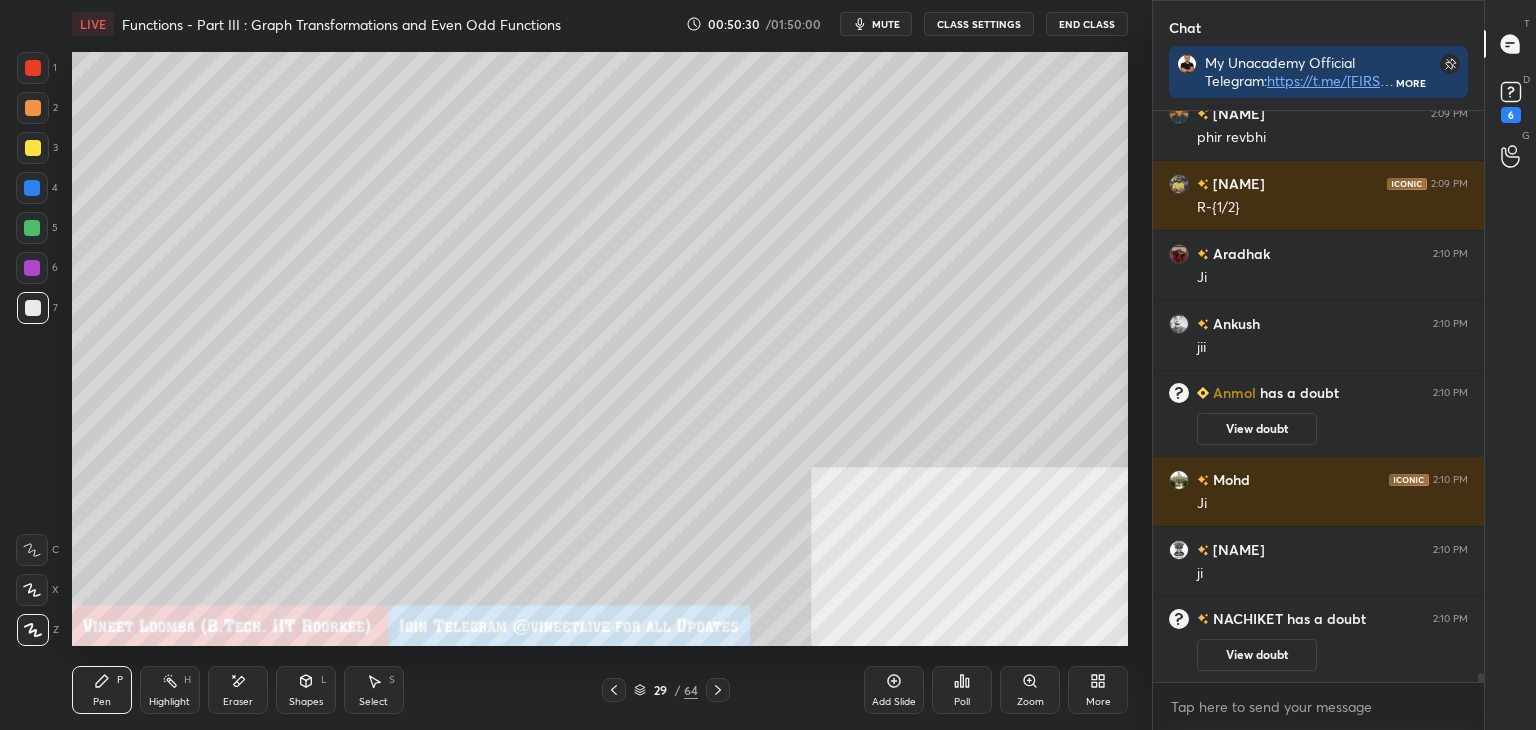 drag, startPoint x: 608, startPoint y: 693, endPoint x: 605, endPoint y: 647, distance: 46.09772 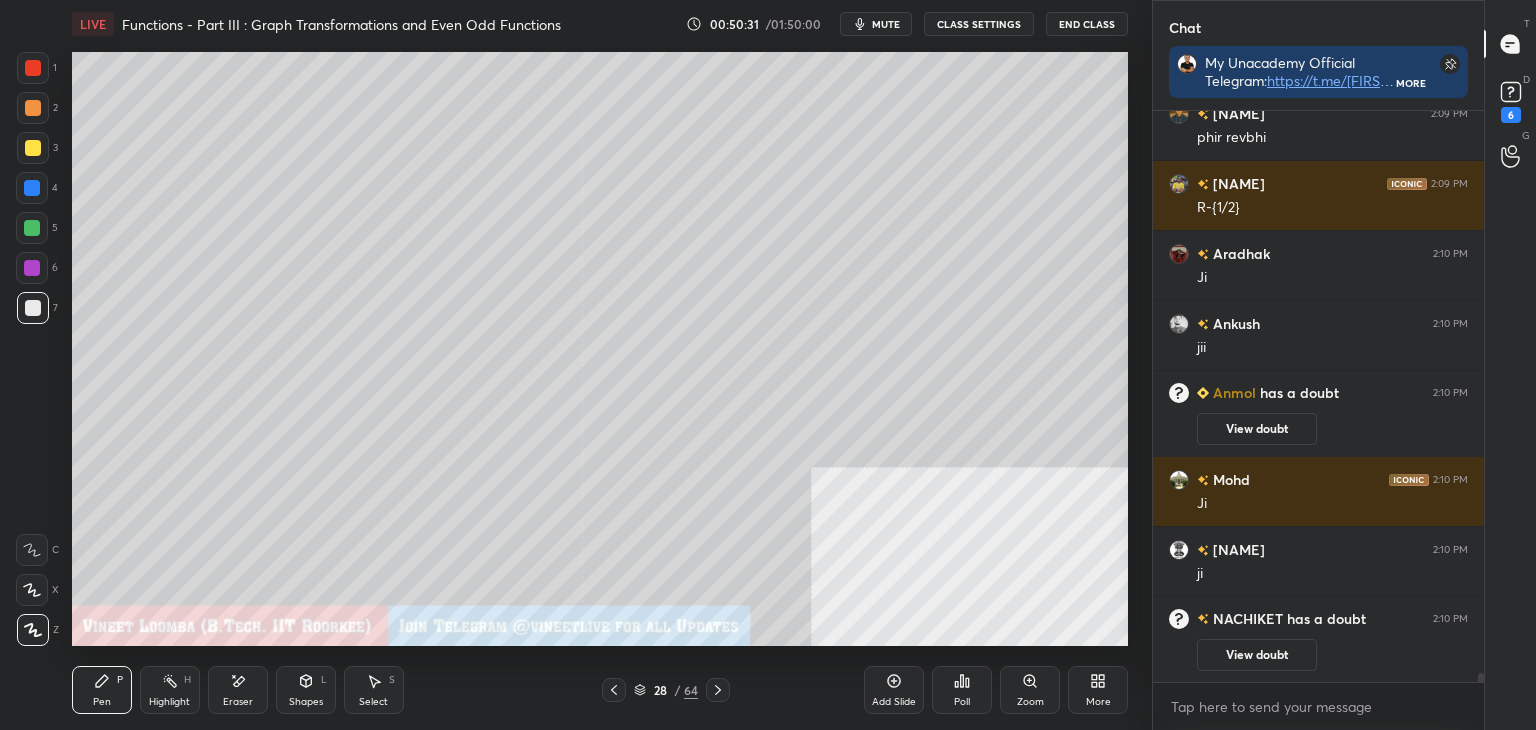click 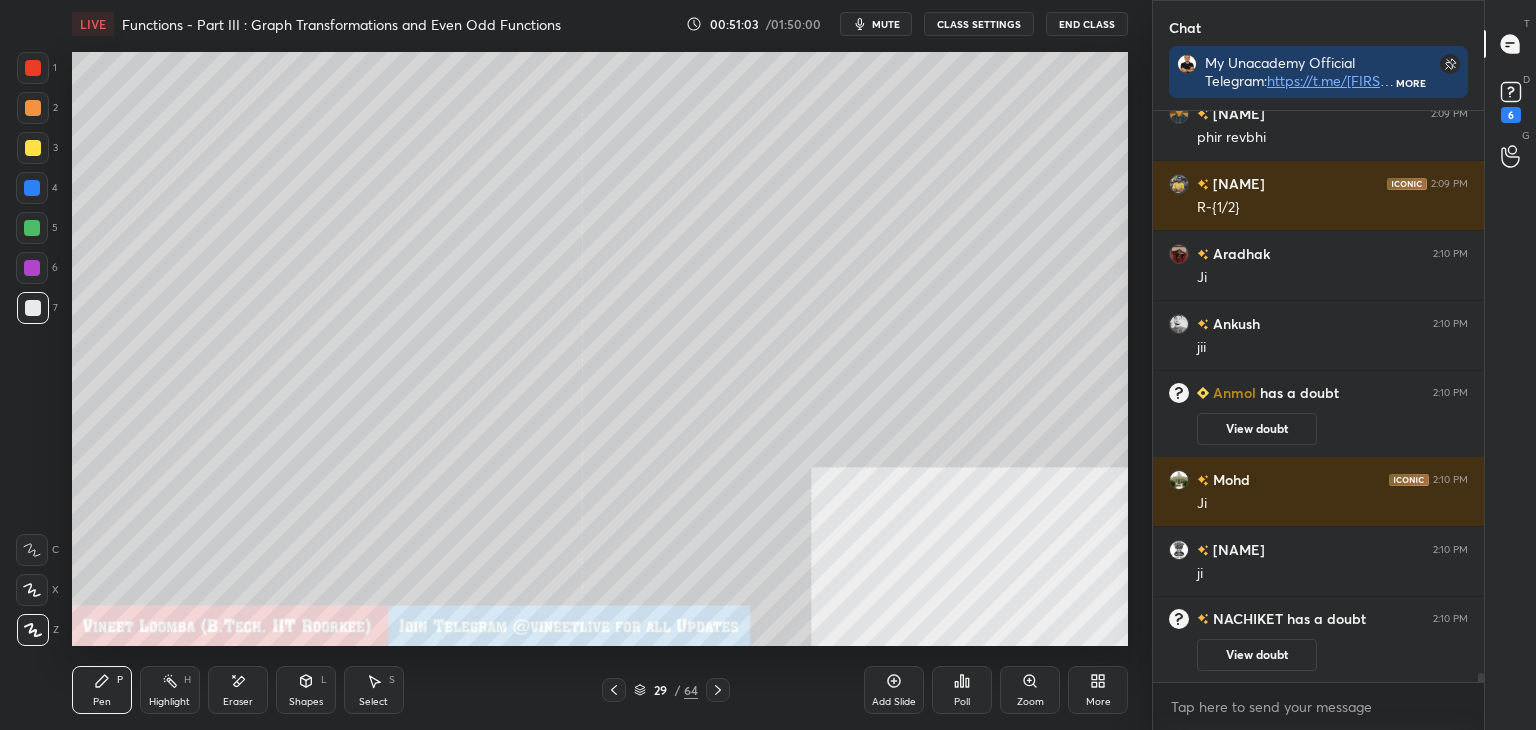 drag, startPoint x: 367, startPoint y: 692, endPoint x: 362, endPoint y: 669, distance: 23.537205 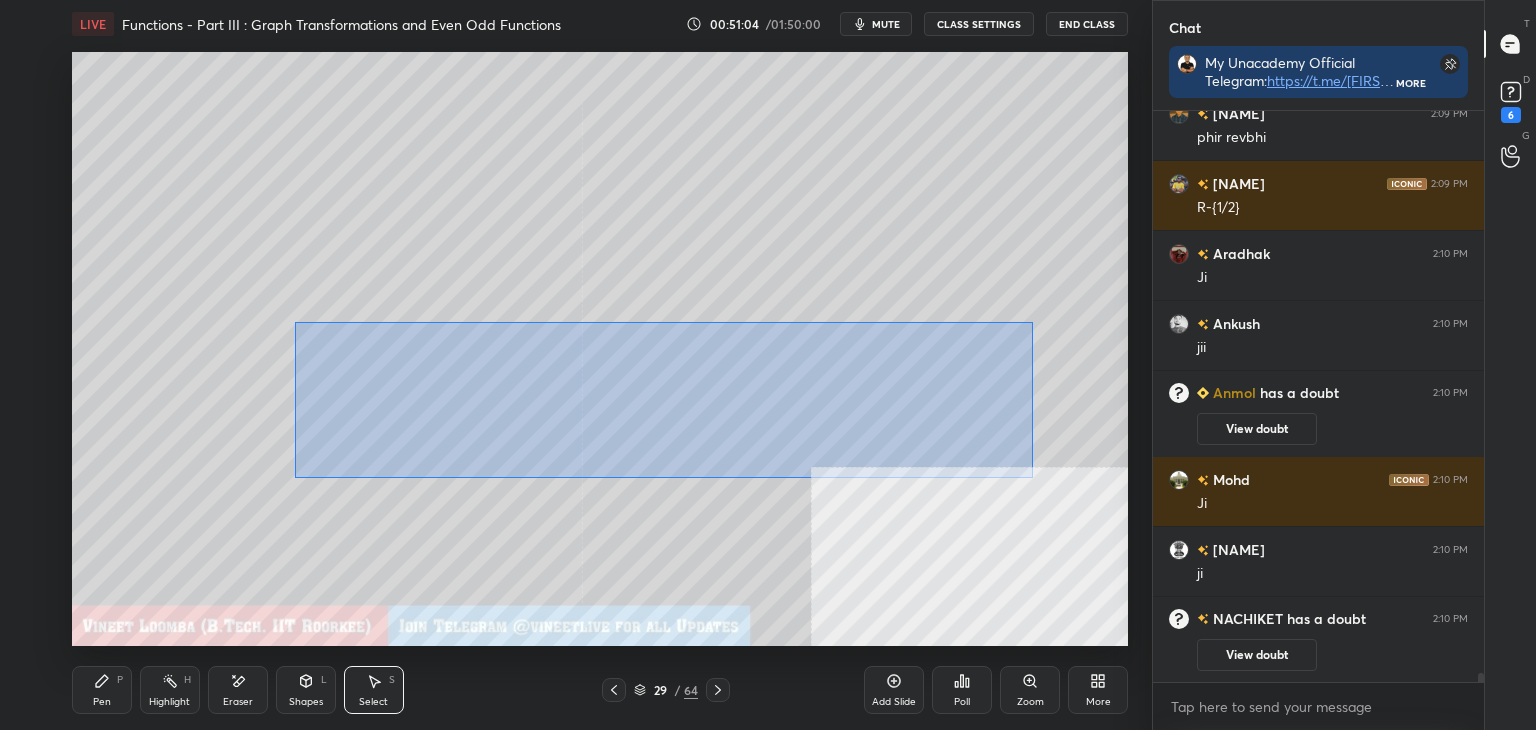 drag, startPoint x: 300, startPoint y: 335, endPoint x: 884, endPoint y: 431, distance: 591.8378 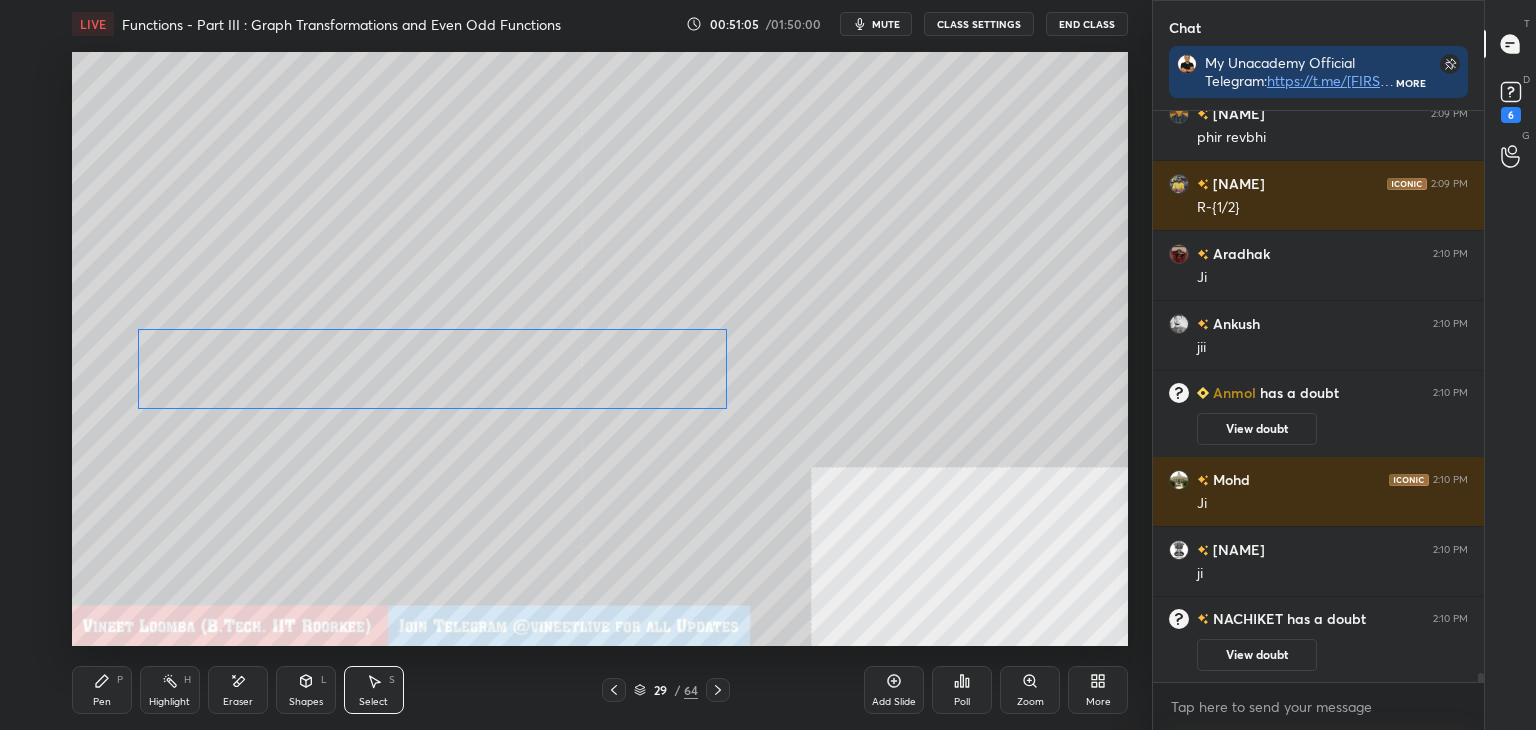 drag, startPoint x: 596, startPoint y: 405, endPoint x: 490, endPoint y: 446, distance: 113.65298 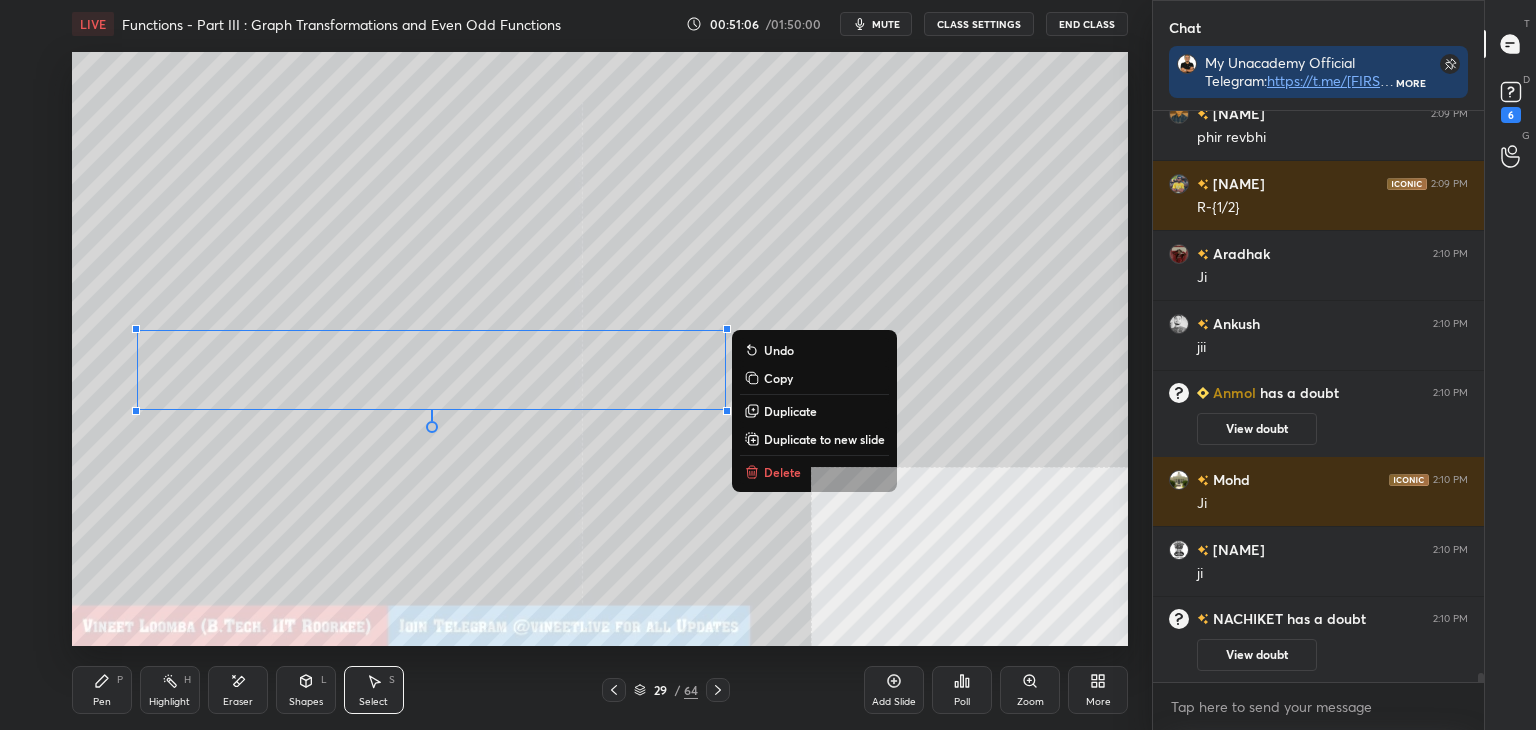 click on "0 ° Undo Copy Duplicate Duplicate to new slide Delete" at bounding box center [600, 349] 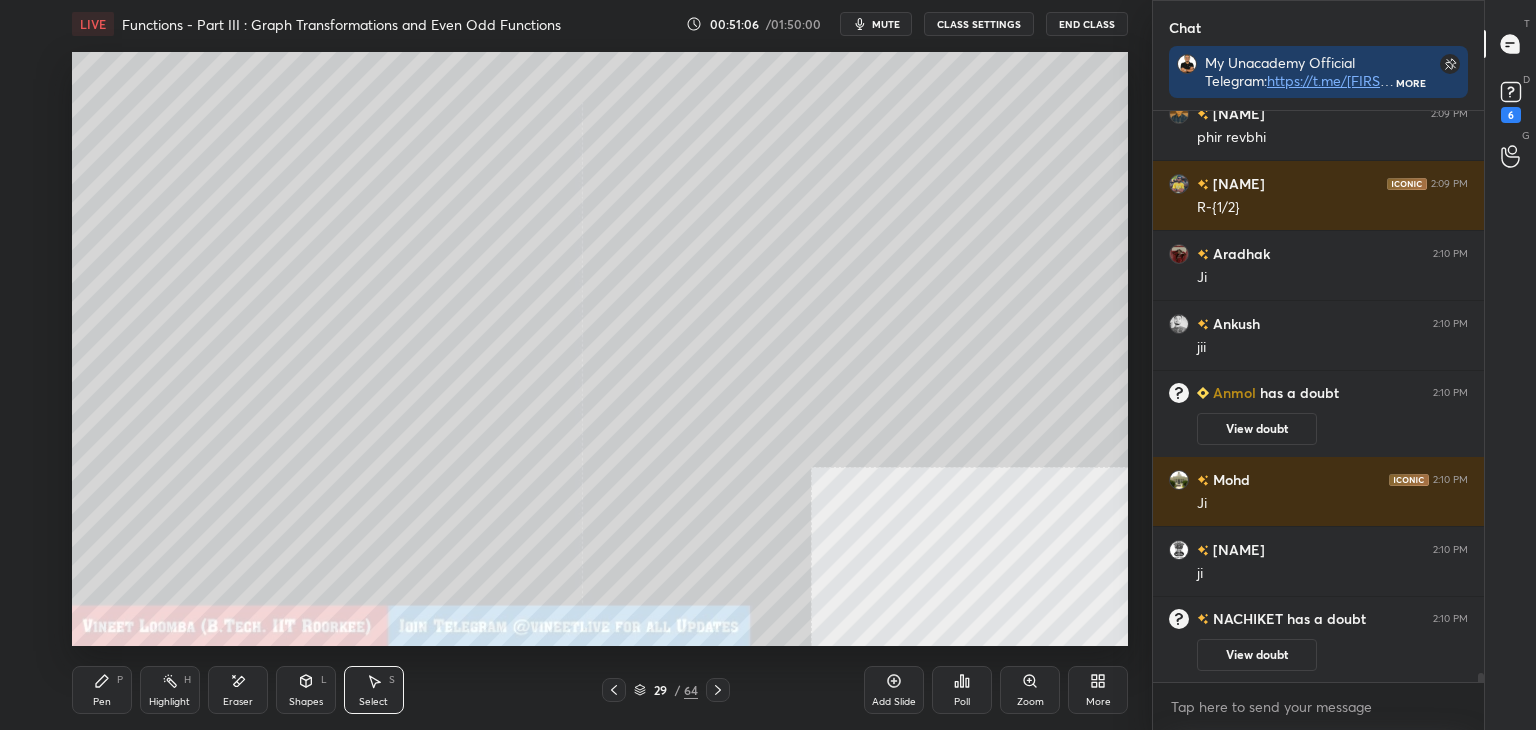 drag, startPoint x: 98, startPoint y: 694, endPoint x: 84, endPoint y: 652, distance: 44.27189 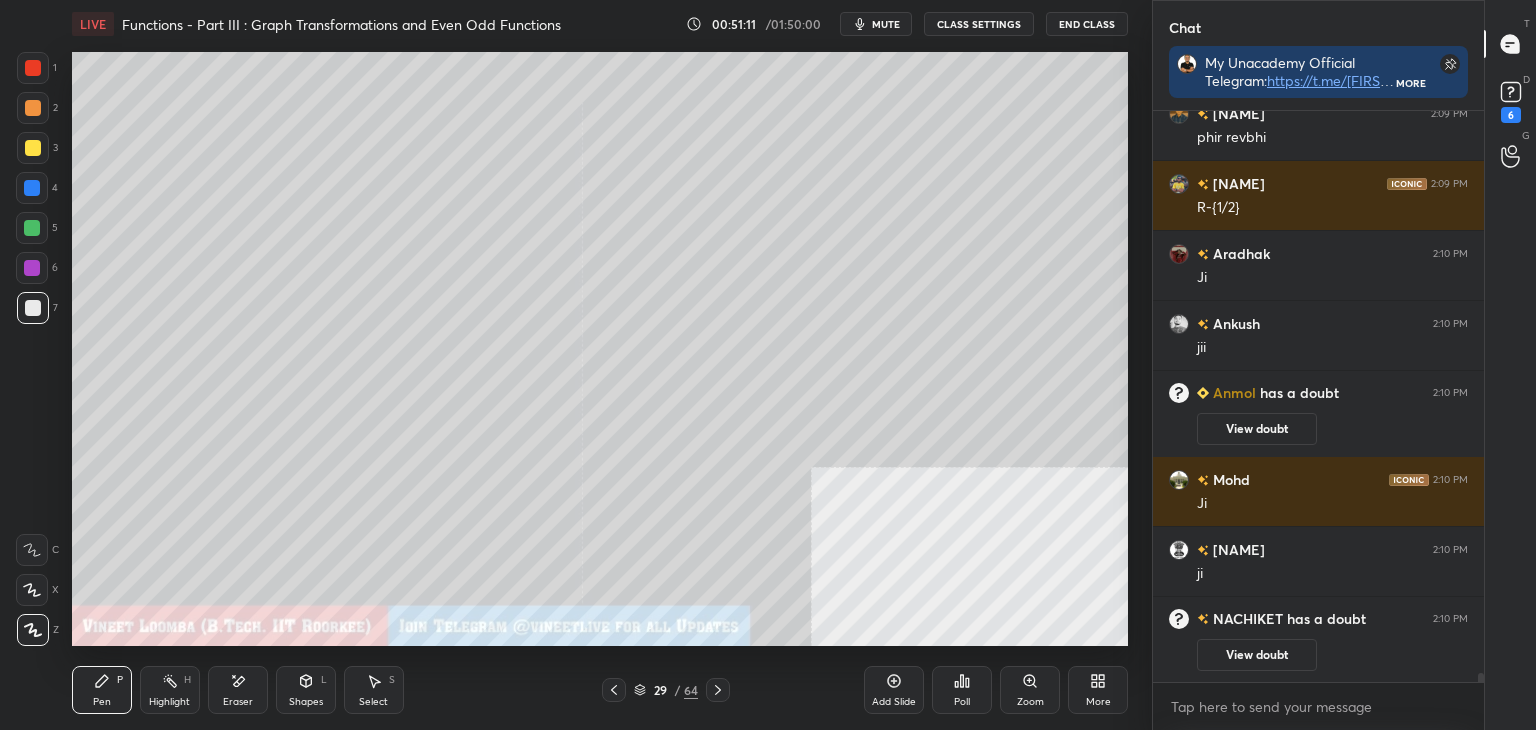 click on "1 2 3 4 5 6 7 C X Z E E Erase all   H H" at bounding box center [32, 349] 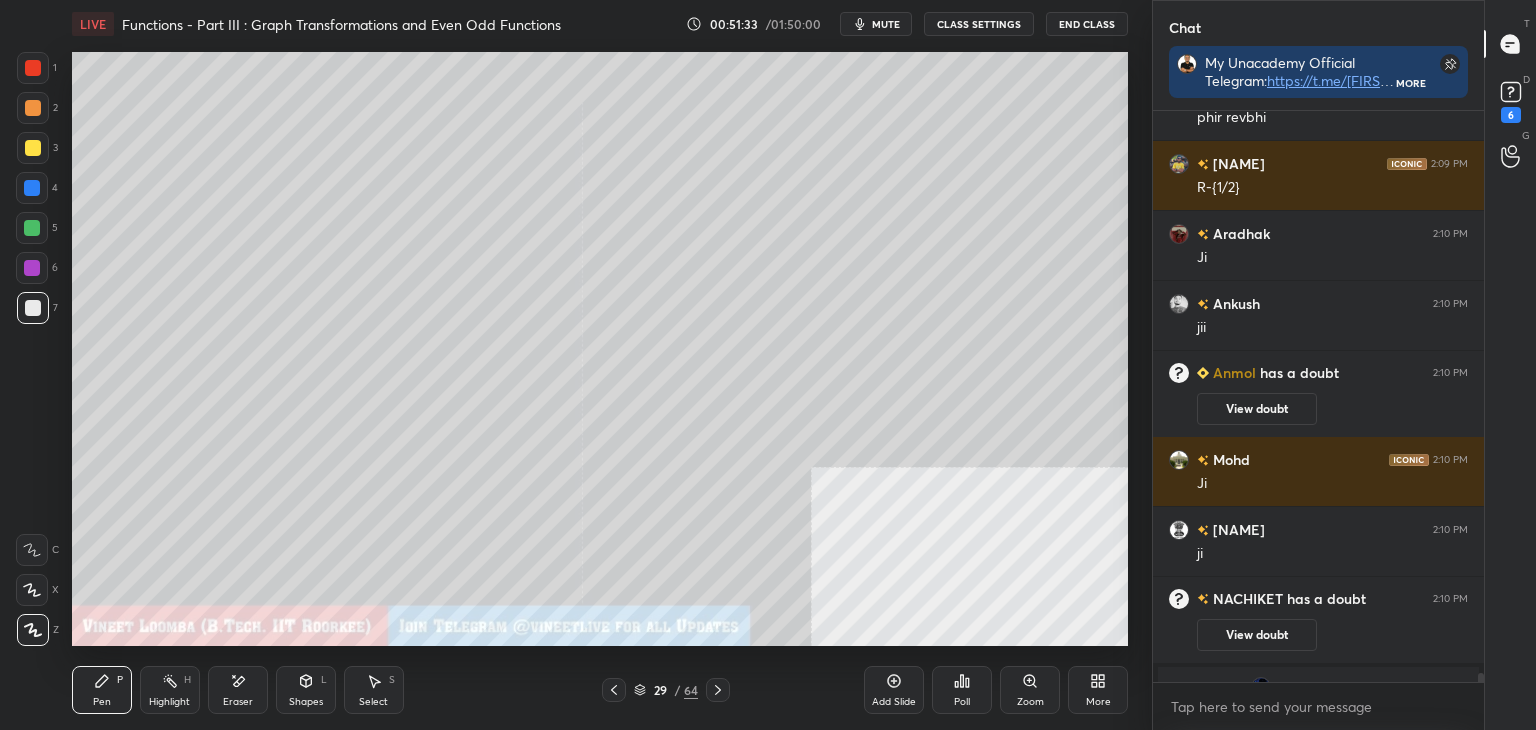 scroll, scrollTop: 37498, scrollLeft: 0, axis: vertical 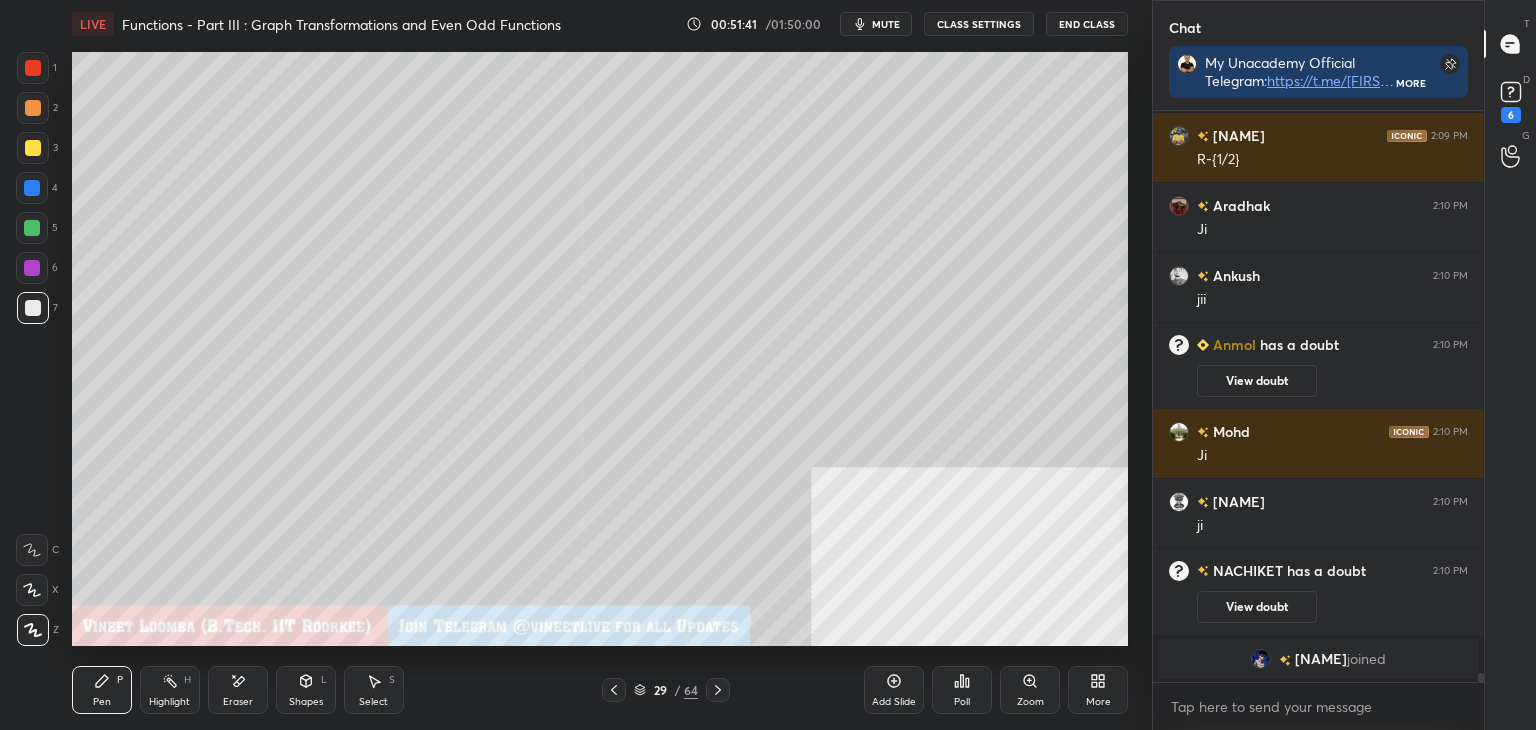 click on "Select S" at bounding box center (374, 690) 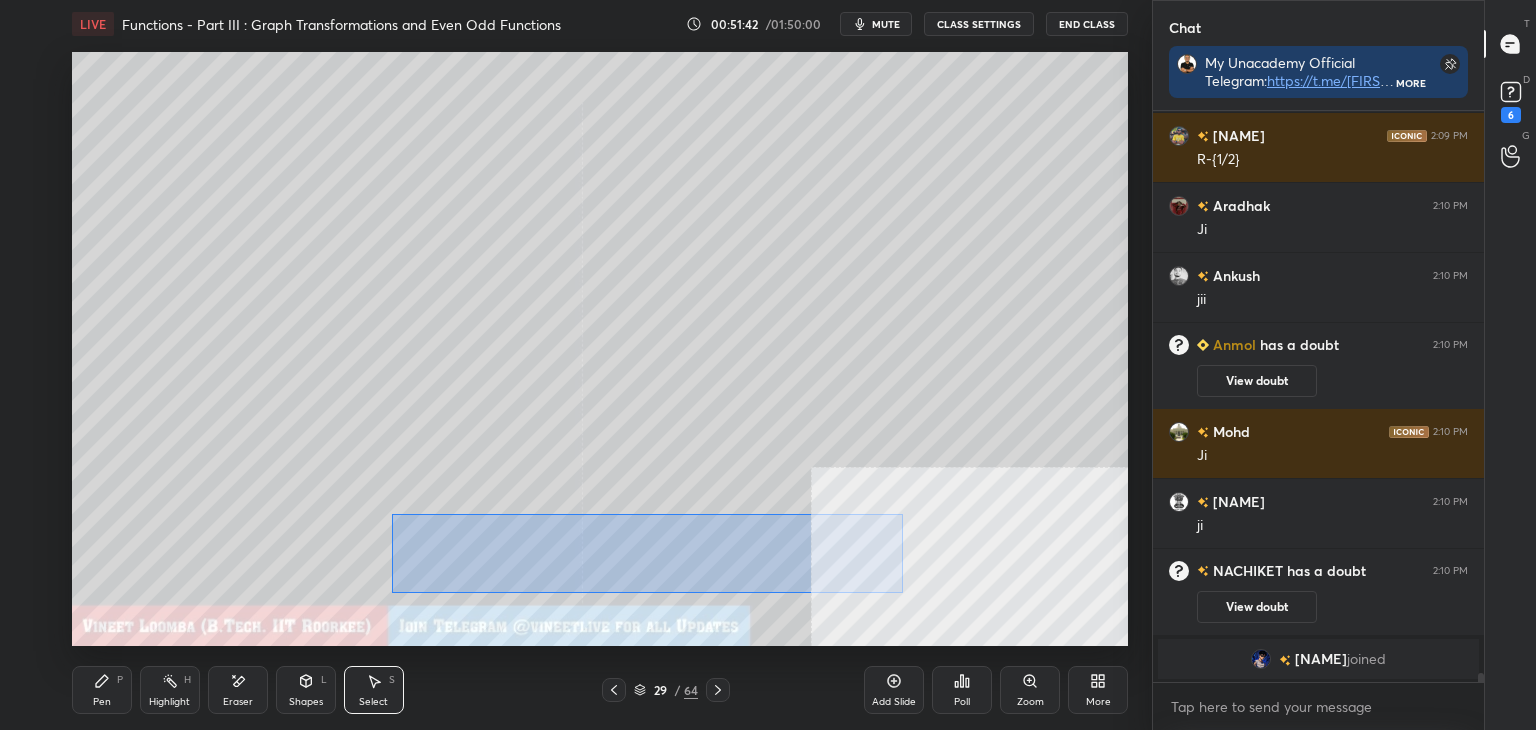 drag, startPoint x: 392, startPoint y: 513, endPoint x: 900, endPoint y: 575, distance: 511.76947 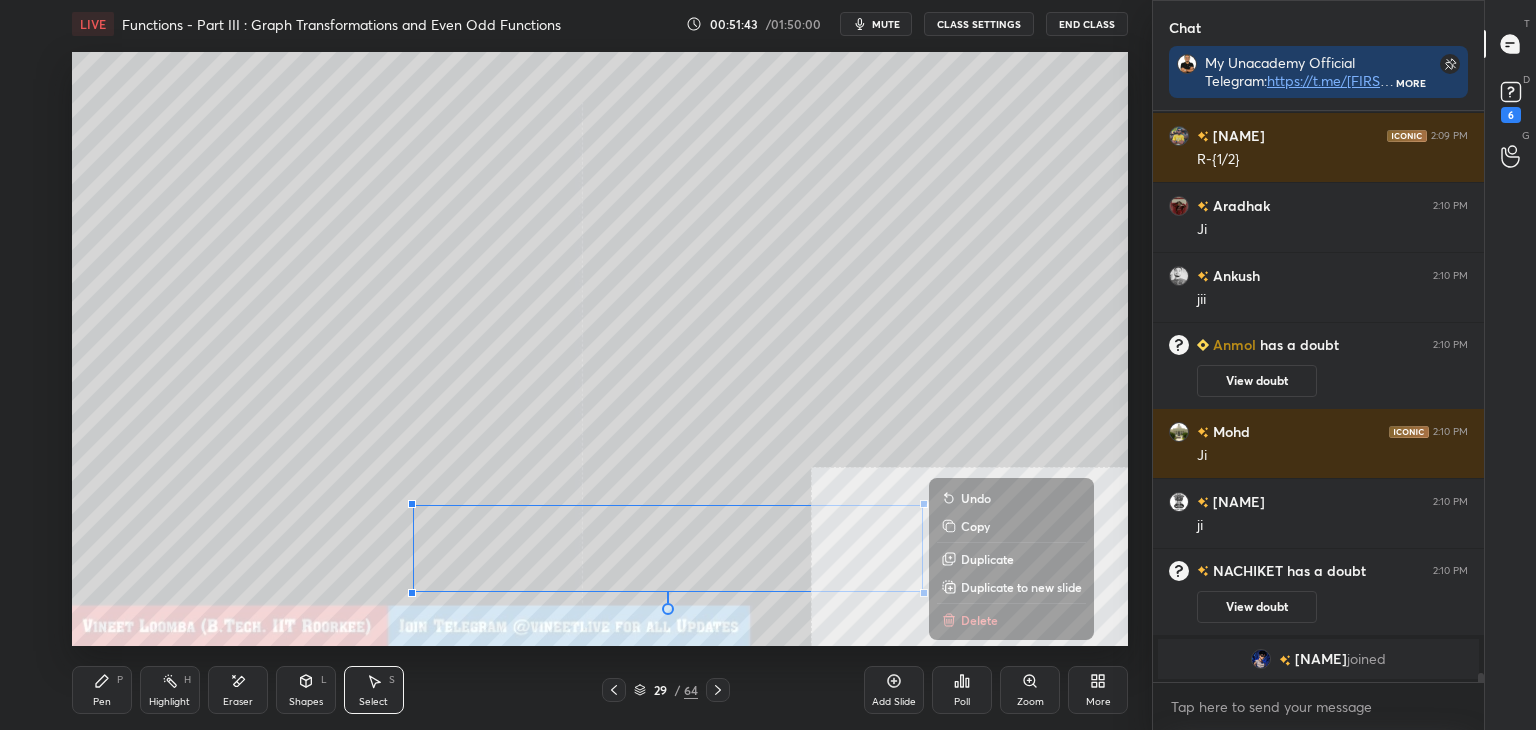 click on "Duplicate to new slide" at bounding box center (1021, 587) 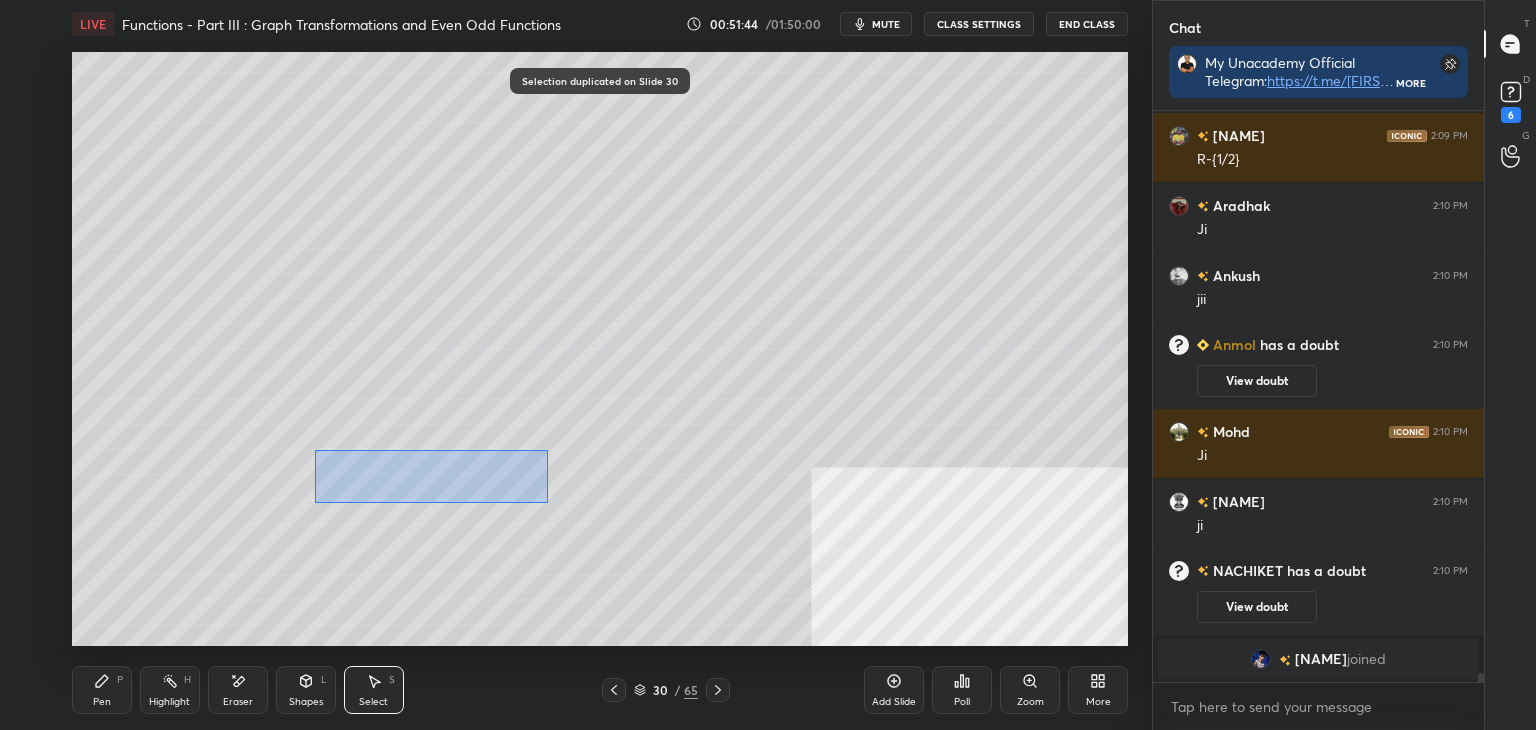 drag, startPoint x: 376, startPoint y: 465, endPoint x: 1004, endPoint y: 619, distance: 646.6065 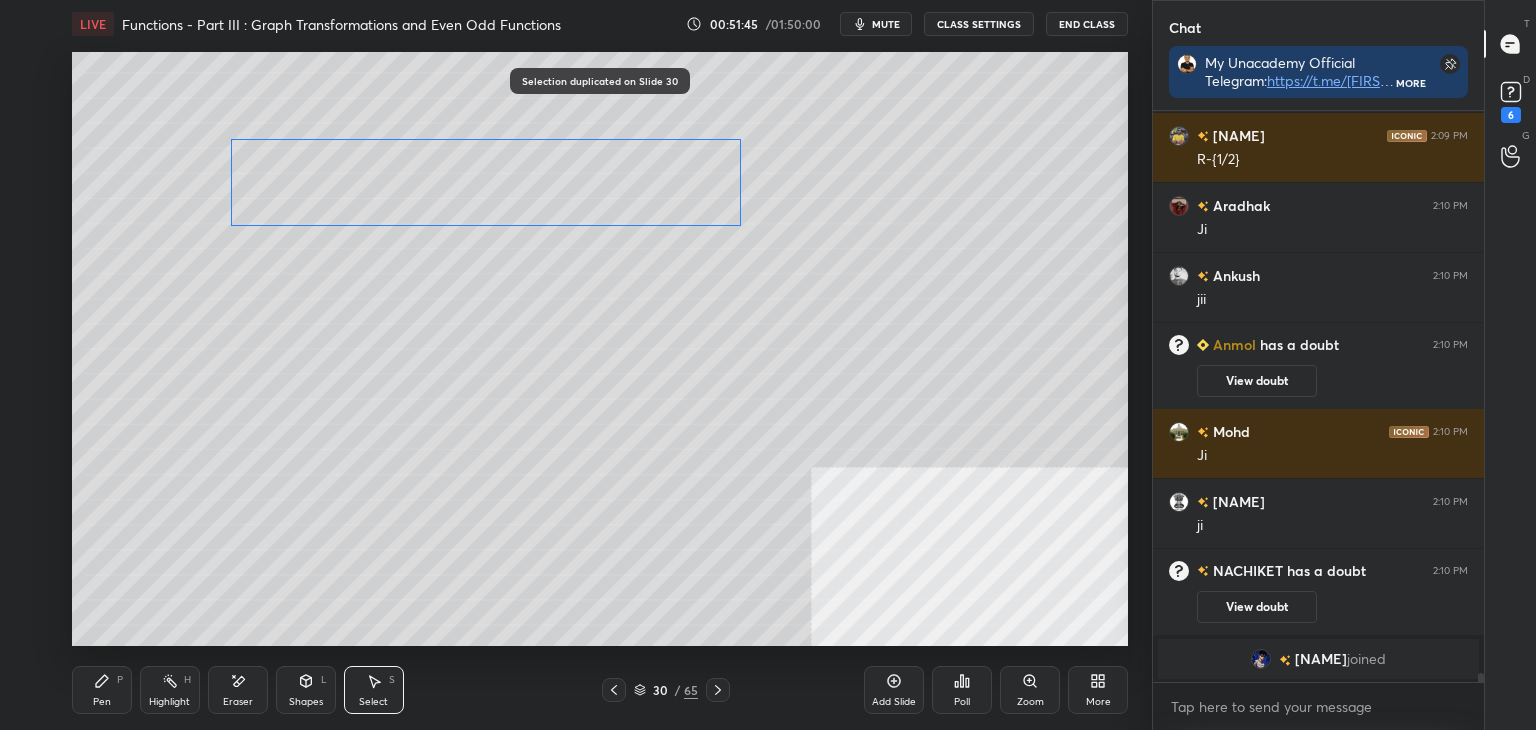 drag, startPoint x: 718, startPoint y: 500, endPoint x: 593, endPoint y: 165, distance: 357.5612 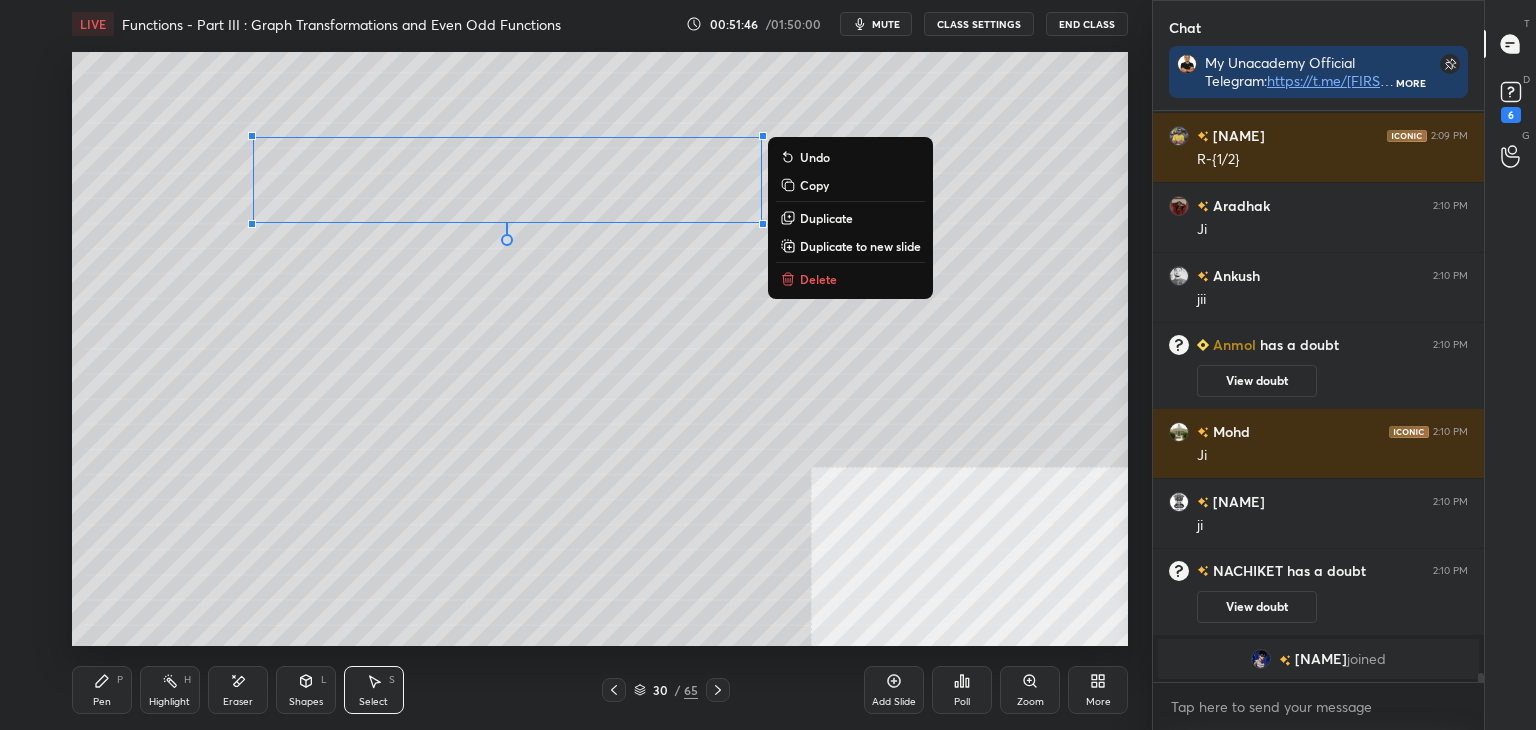 click on "Pen P" at bounding box center (102, 690) 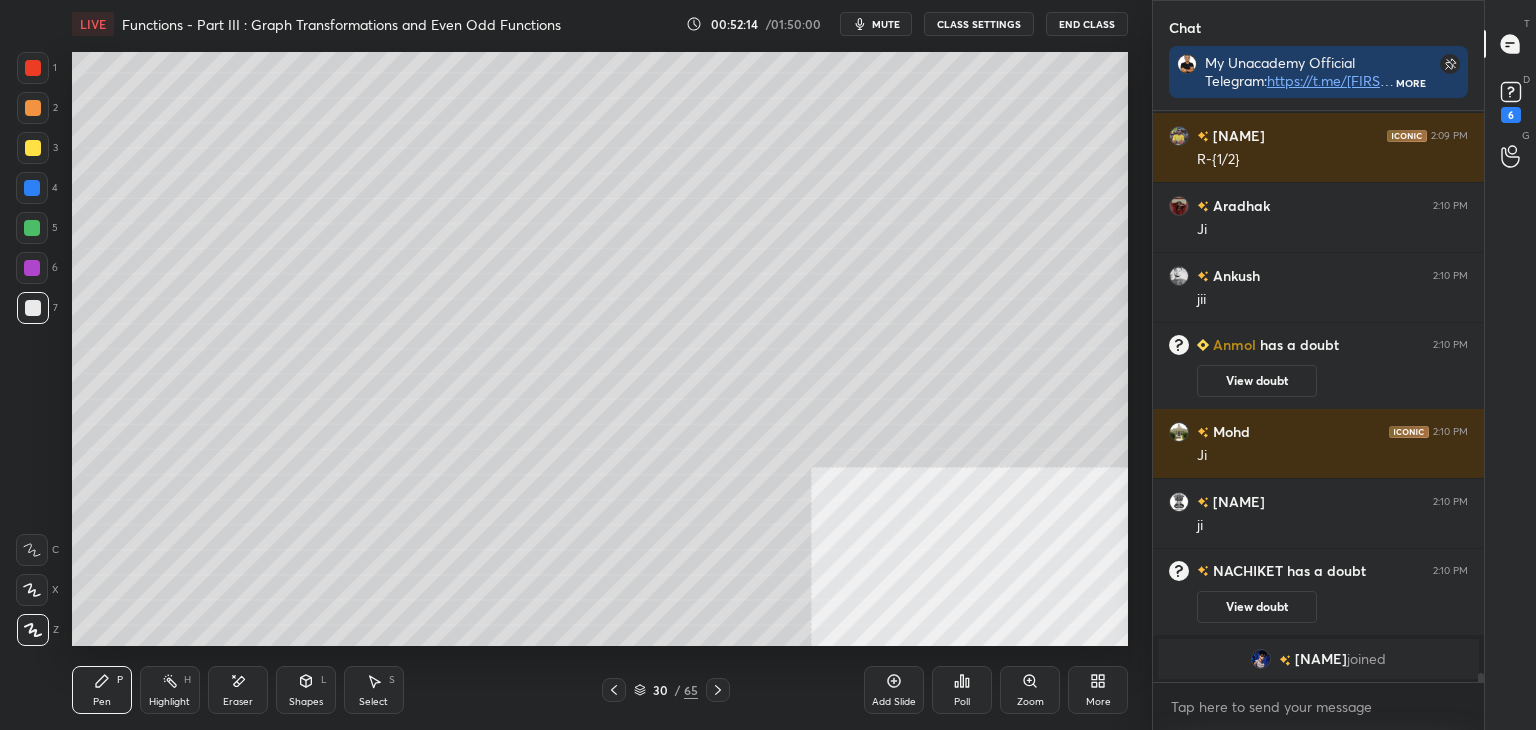 drag, startPoint x: 612, startPoint y: 694, endPoint x: 572, endPoint y: 678, distance: 43.081318 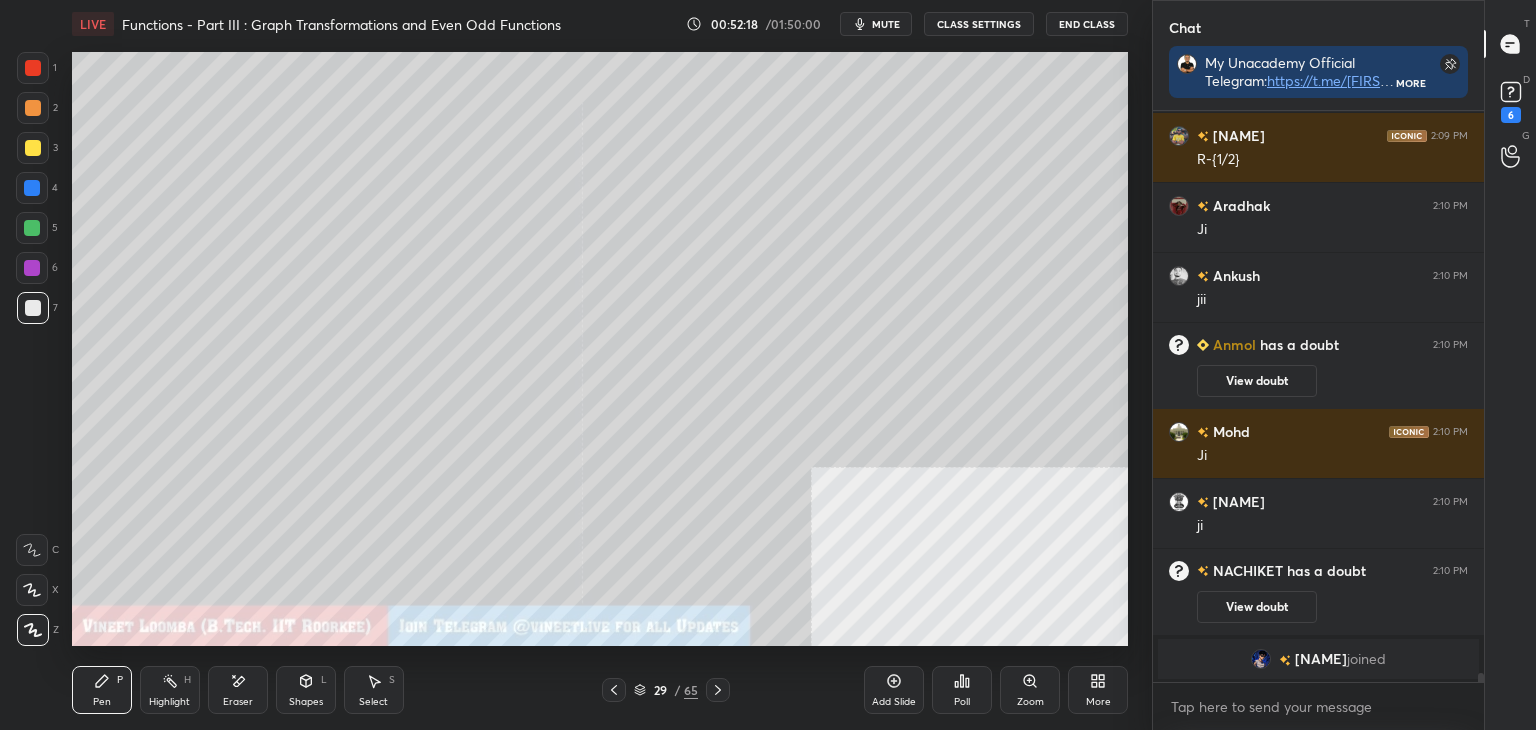 click at bounding box center [33, 68] 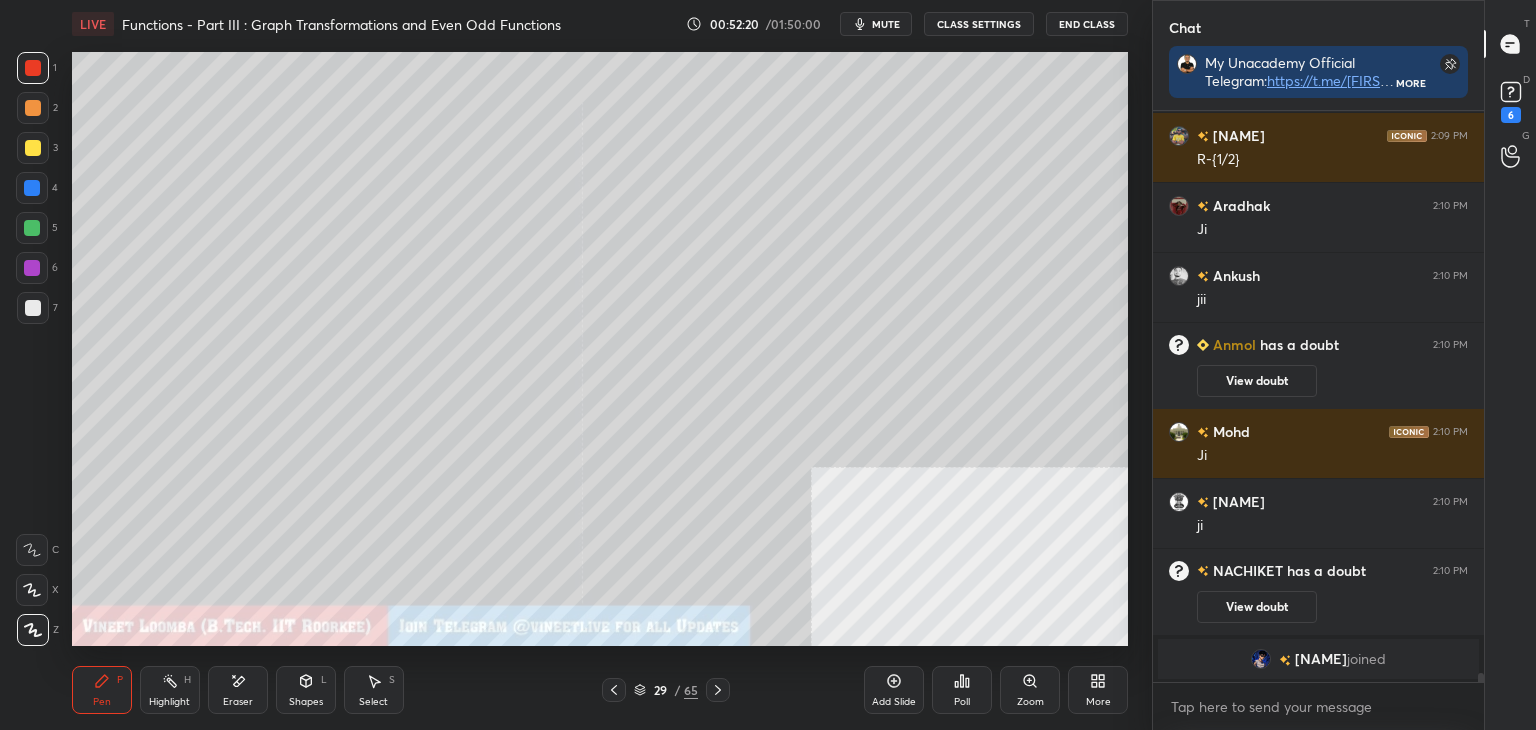 scroll, scrollTop: 37568, scrollLeft: 0, axis: vertical 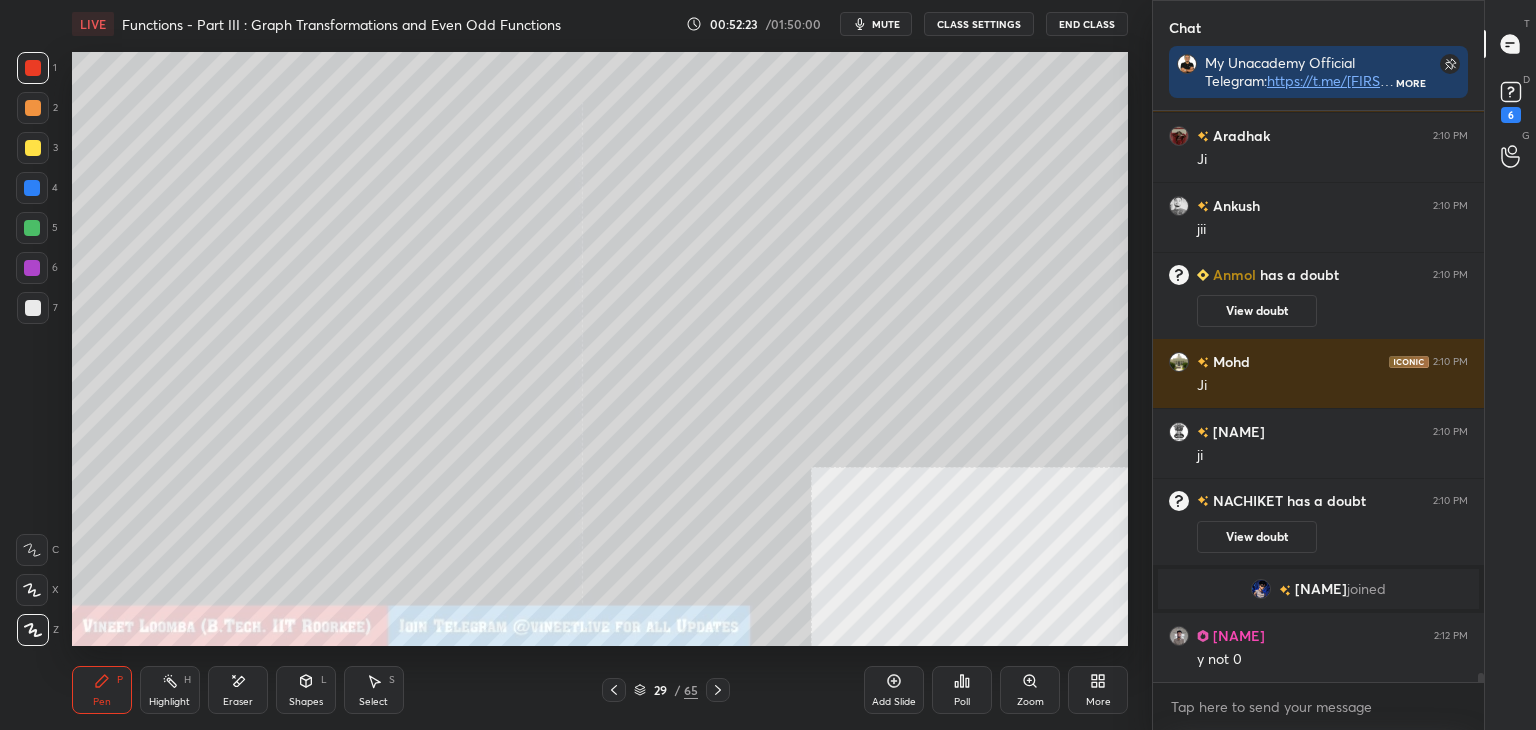 click 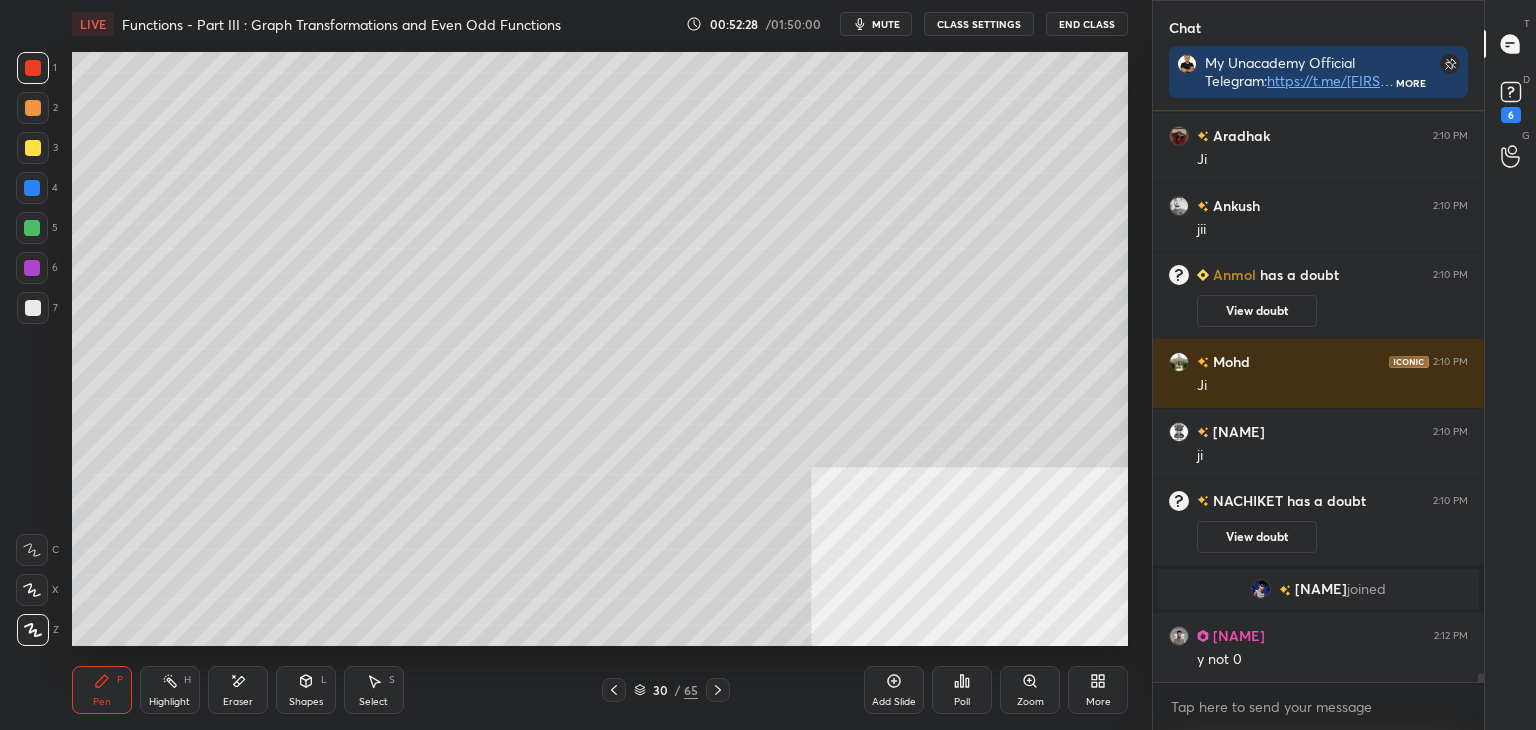 click 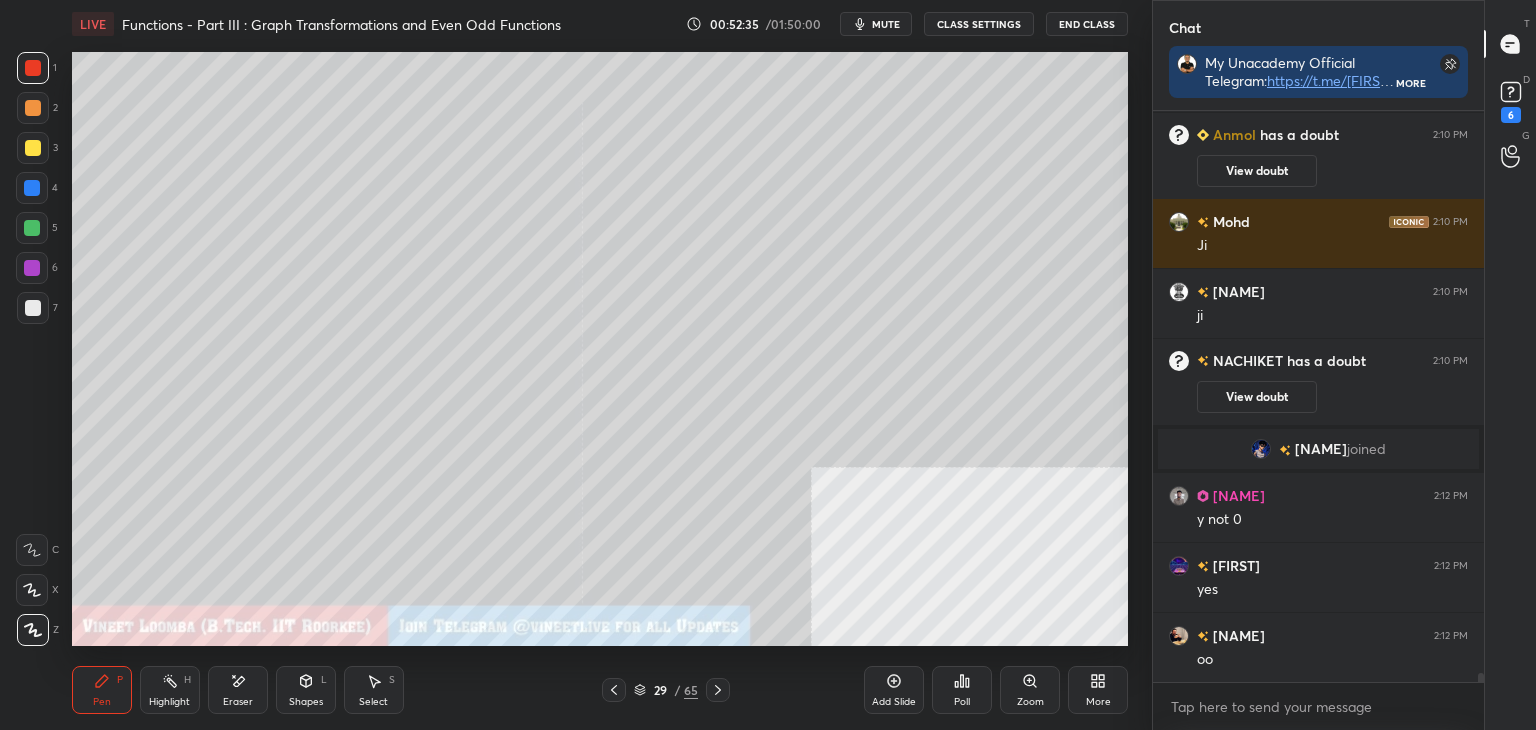 scroll, scrollTop: 37756, scrollLeft: 0, axis: vertical 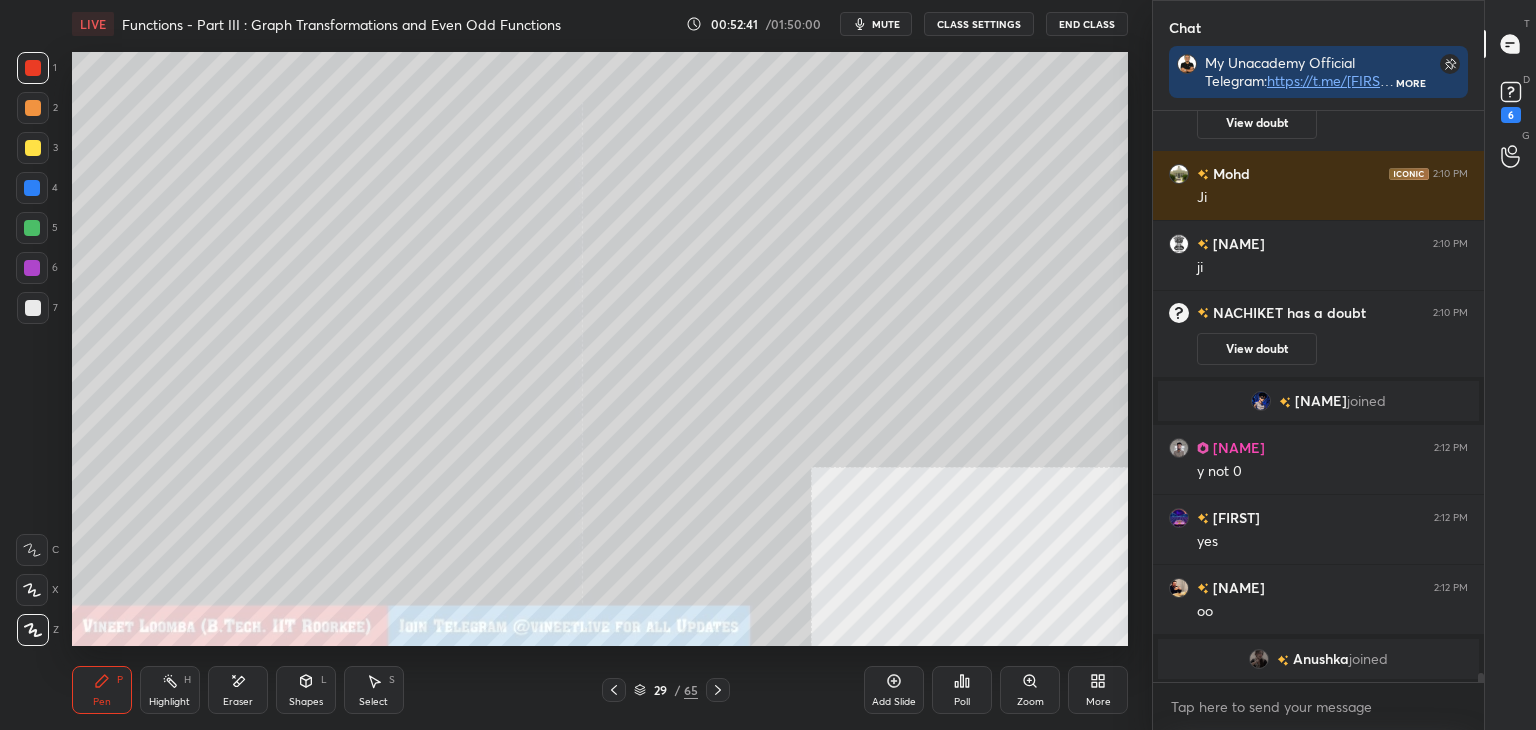 click 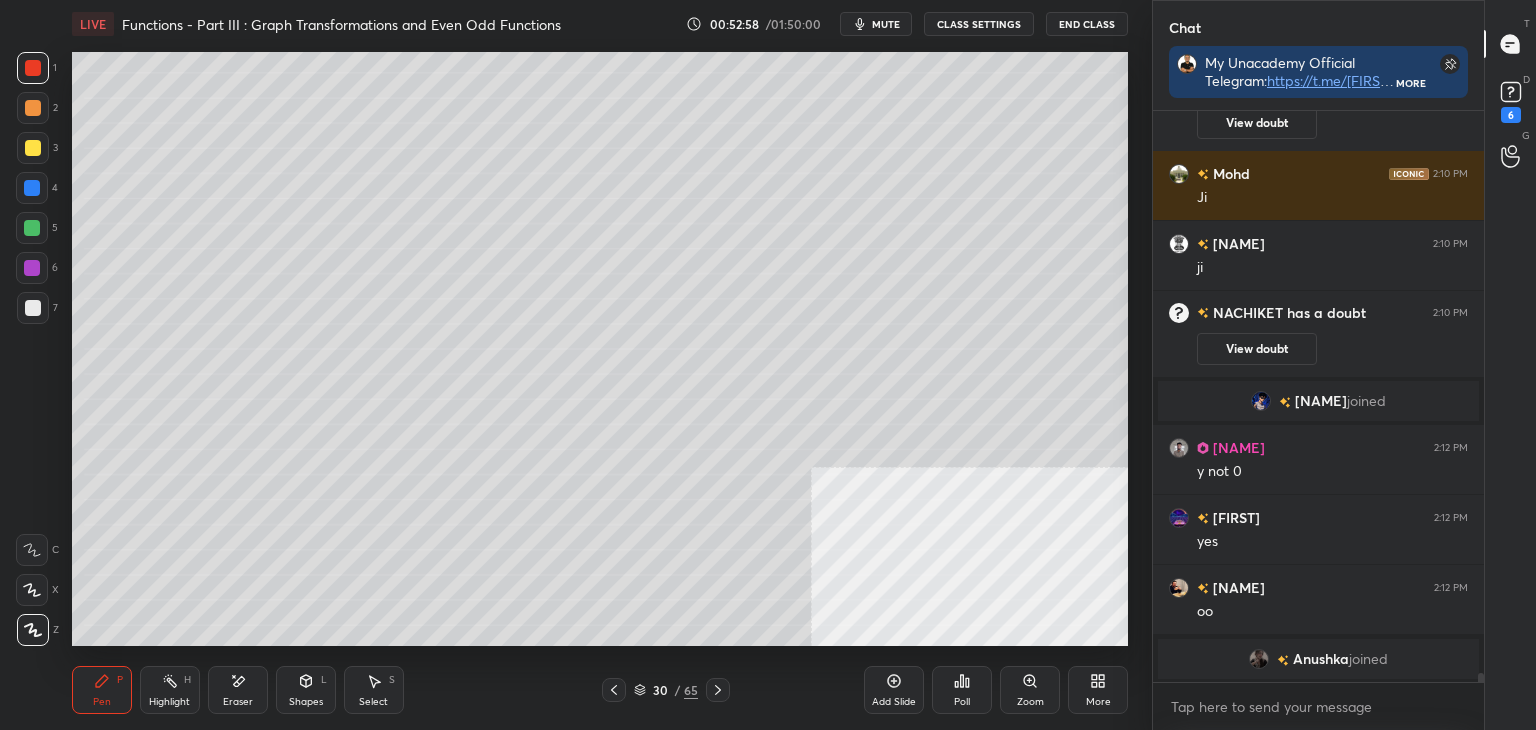 drag, startPoint x: 175, startPoint y: 704, endPoint x: 199, endPoint y: 653, distance: 56.364883 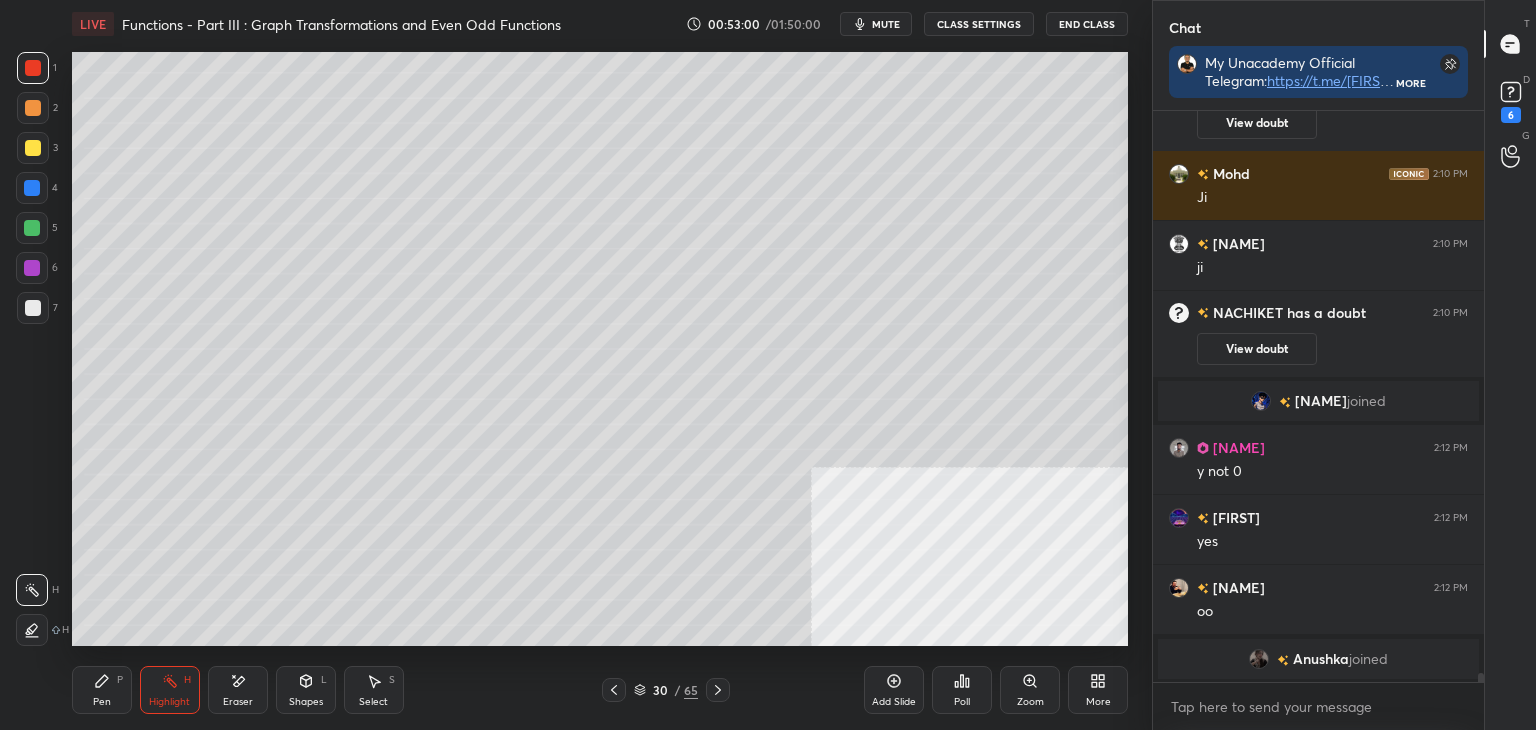 drag, startPoint x: 609, startPoint y: 694, endPoint x: 604, endPoint y: 654, distance: 40.311287 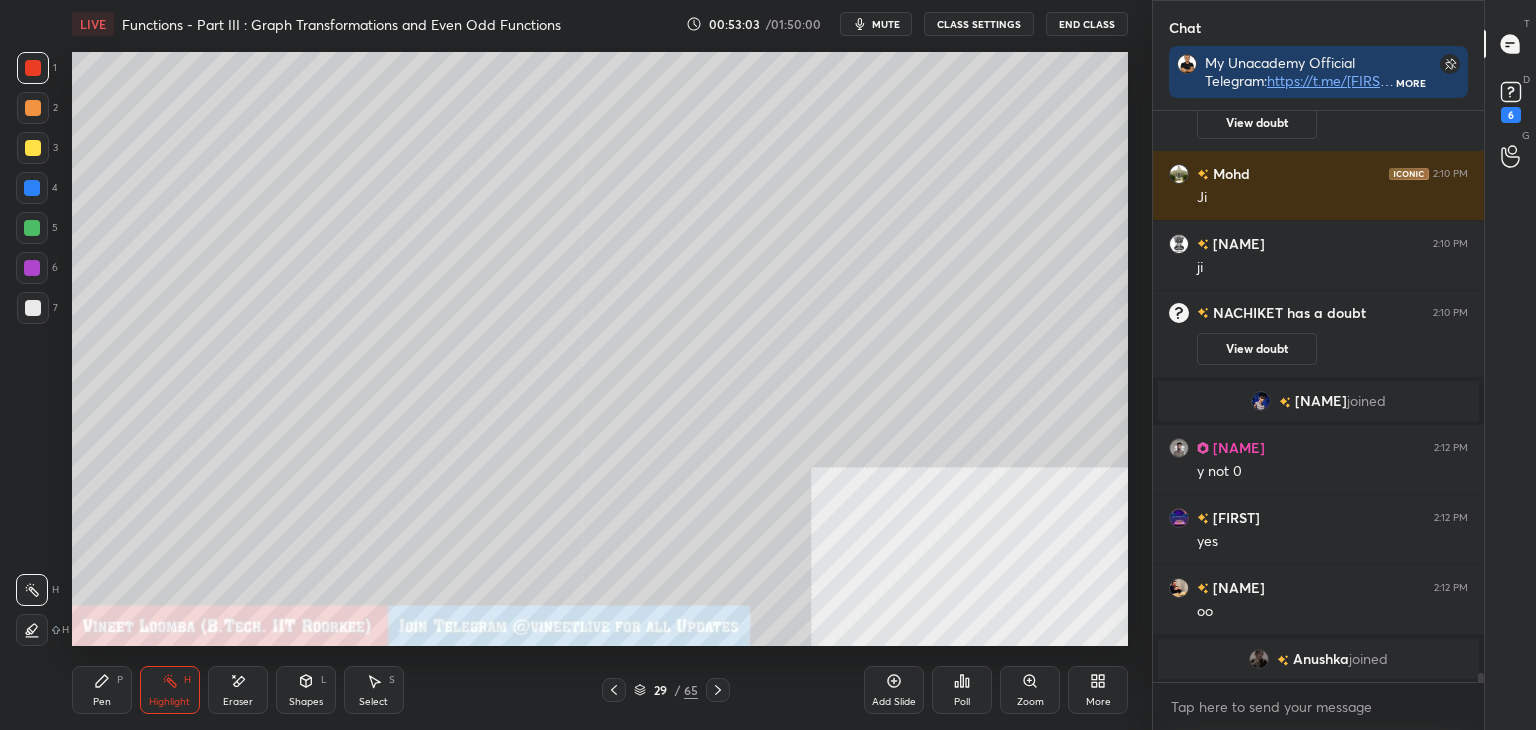 click 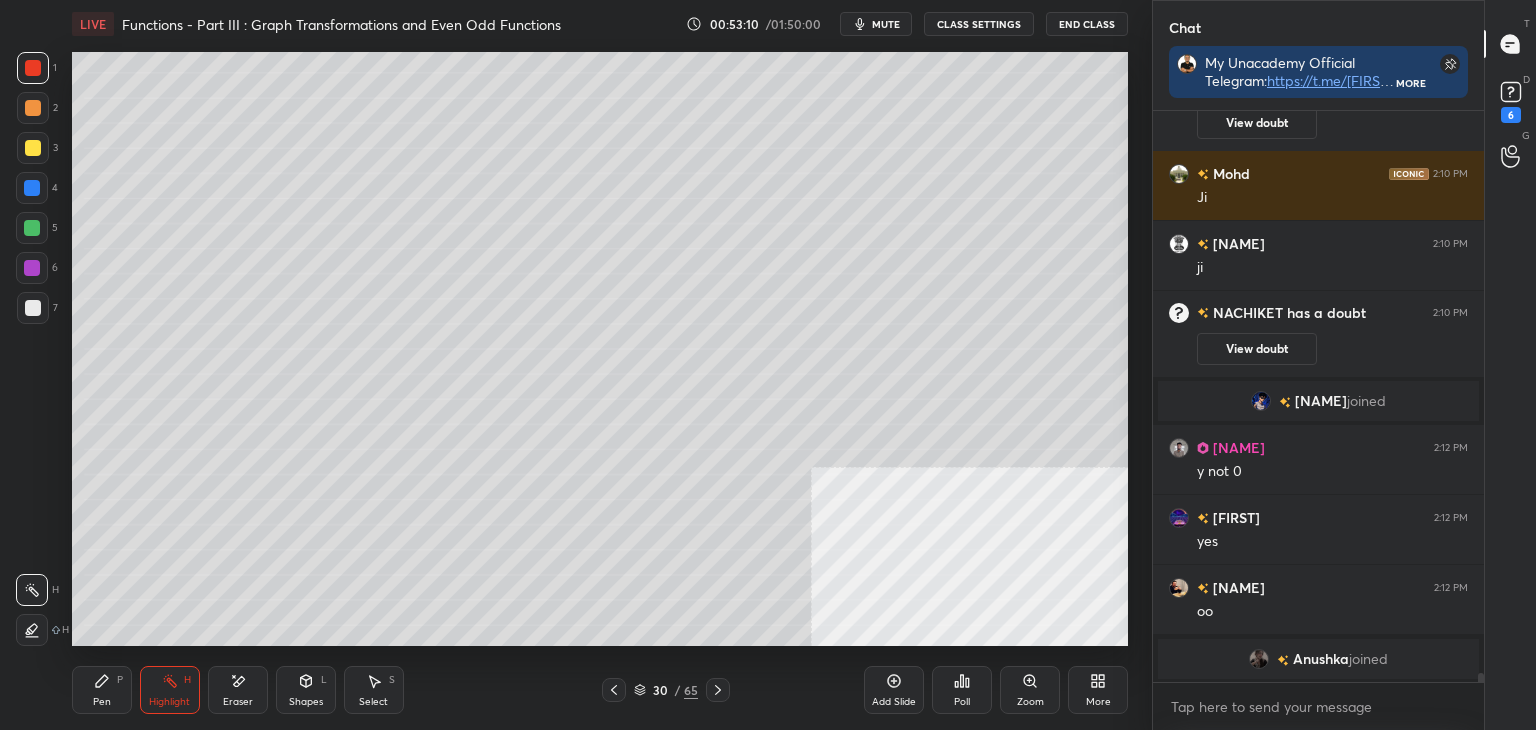 drag, startPoint x: 615, startPoint y: 689, endPoint x: 597, endPoint y: 650, distance: 42.953465 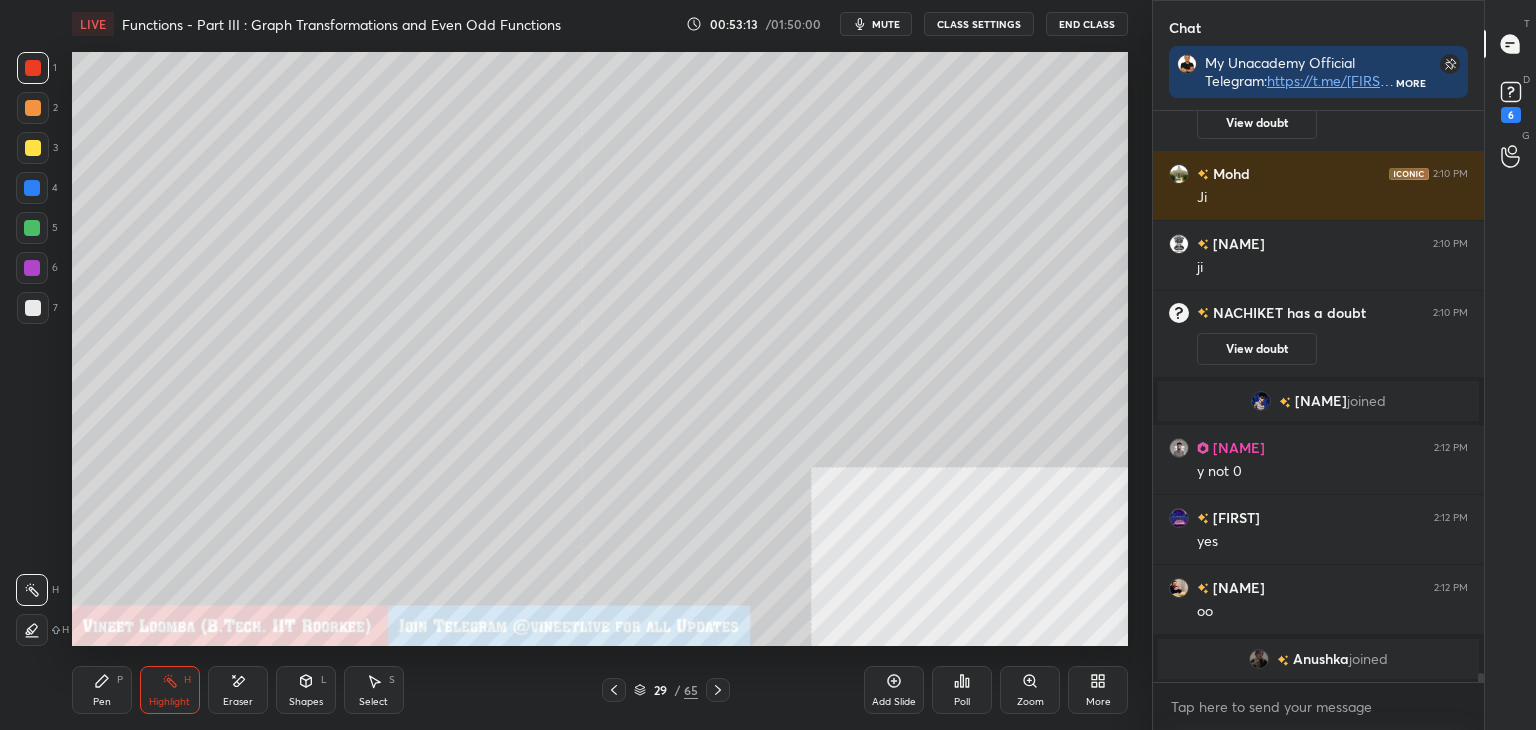 click 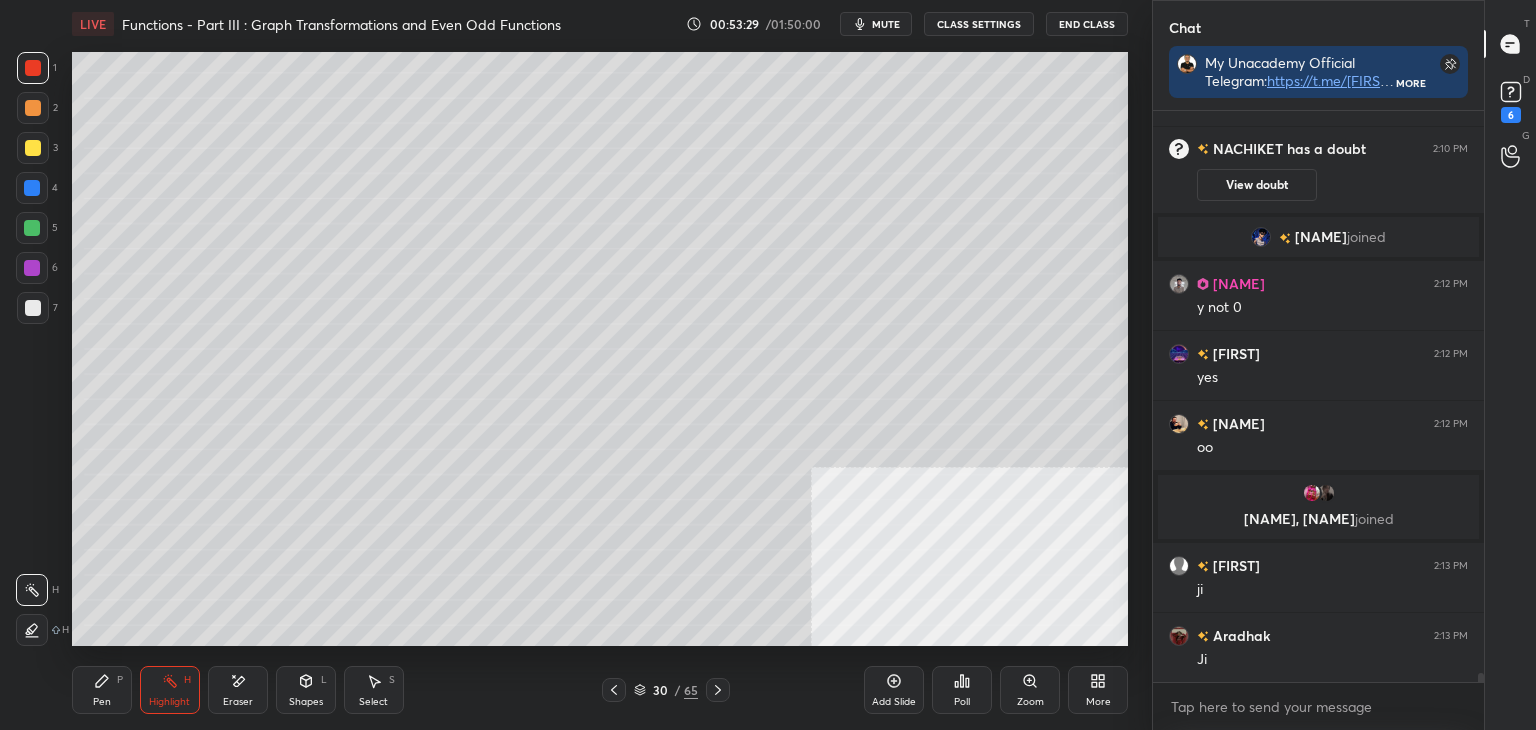 scroll, scrollTop: 37850, scrollLeft: 0, axis: vertical 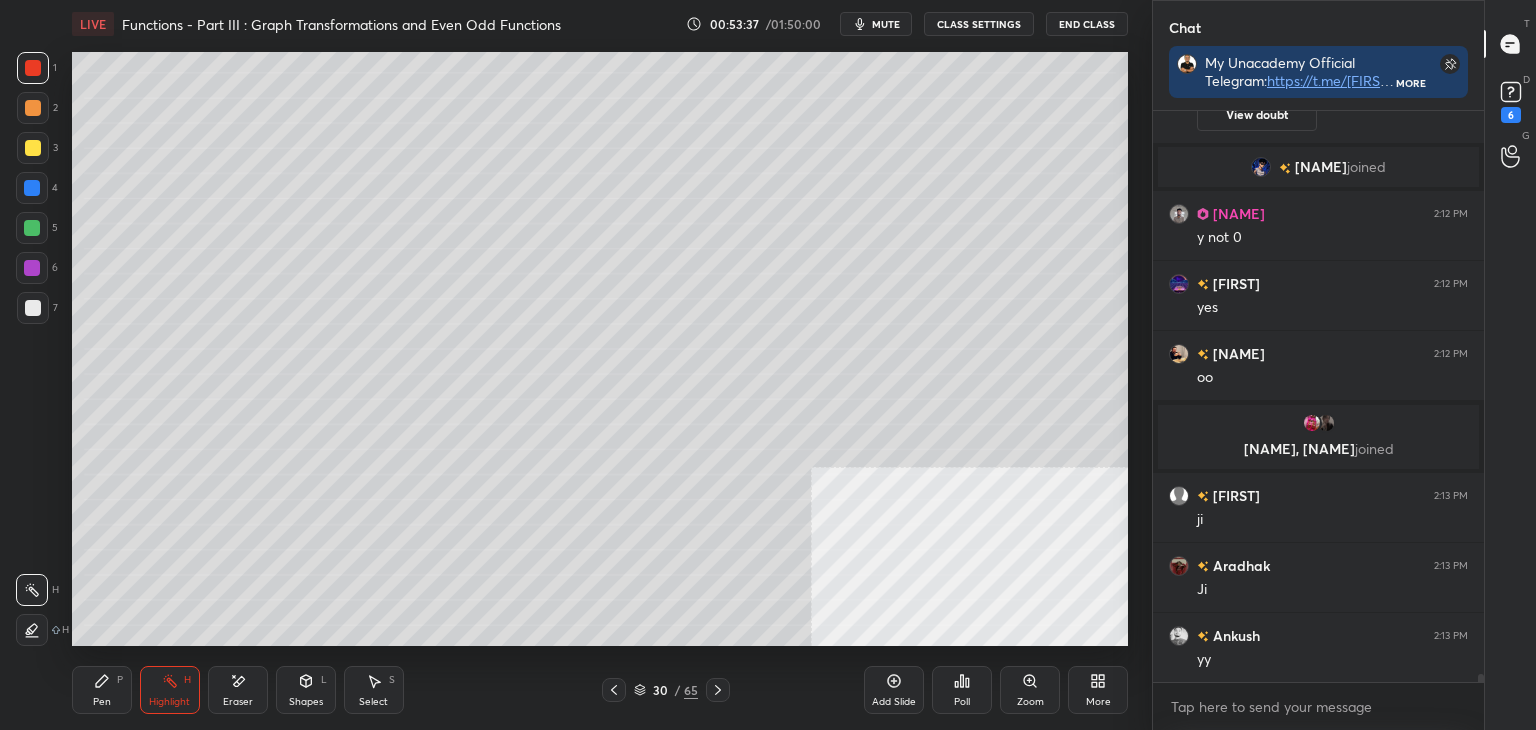 click 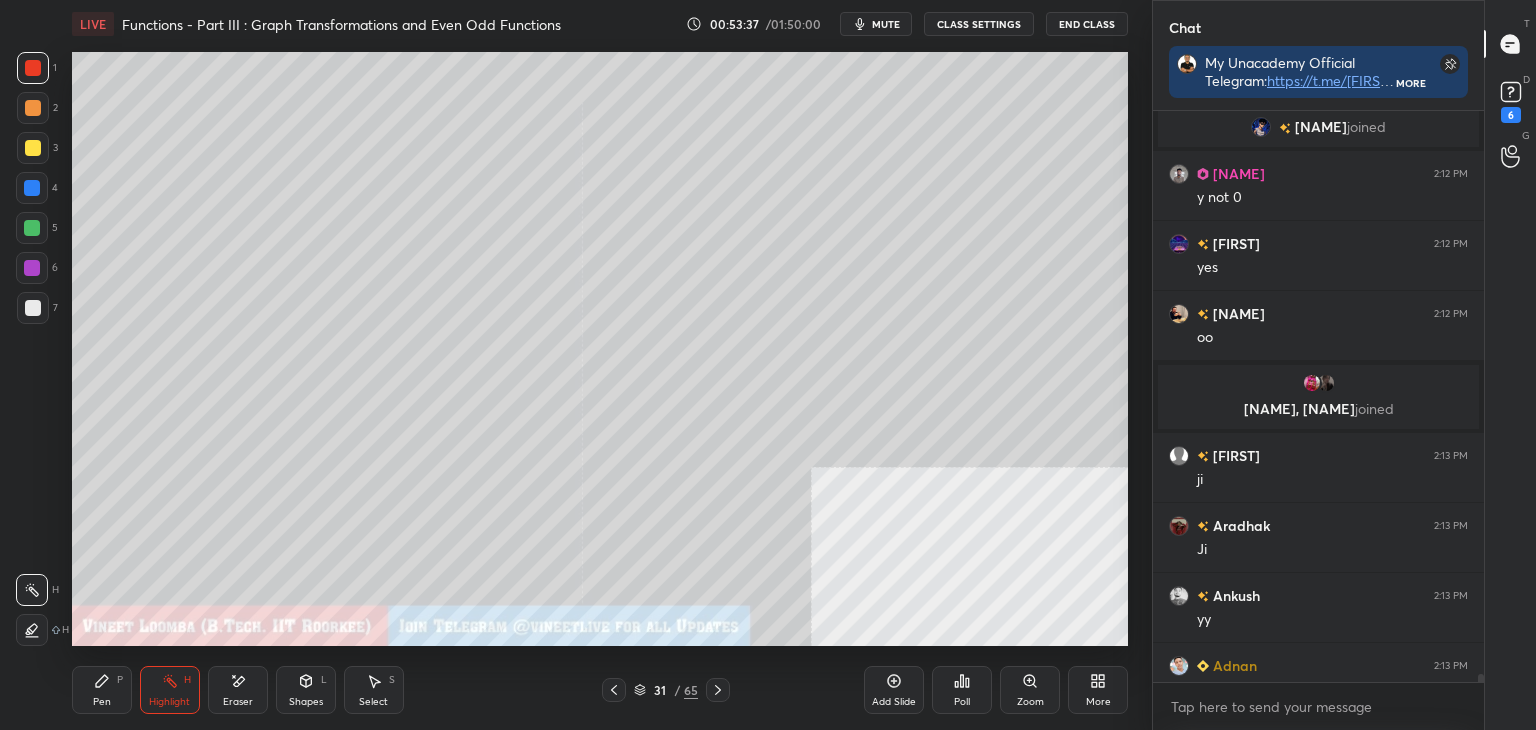 scroll, scrollTop: 37880, scrollLeft: 0, axis: vertical 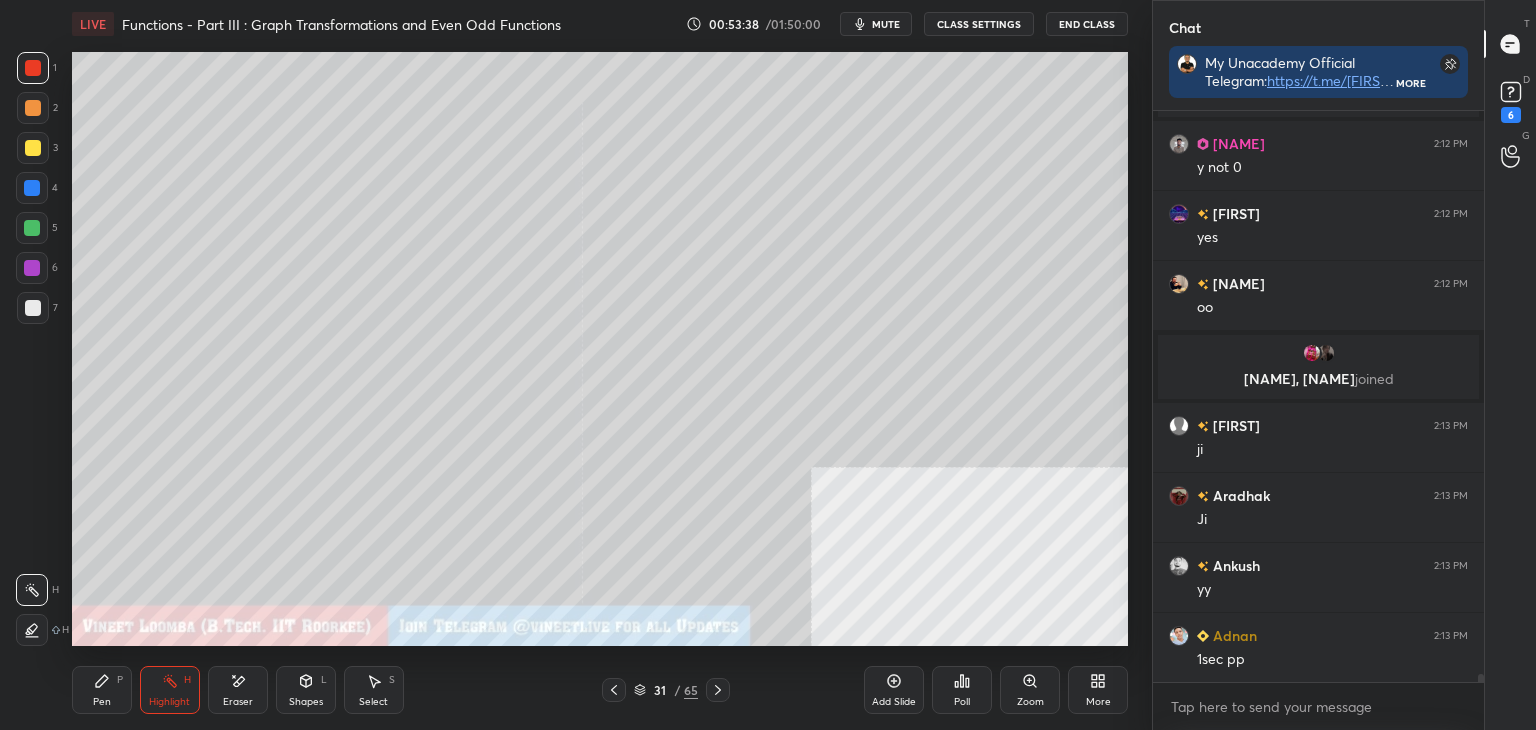 click on "Pen P" at bounding box center (102, 690) 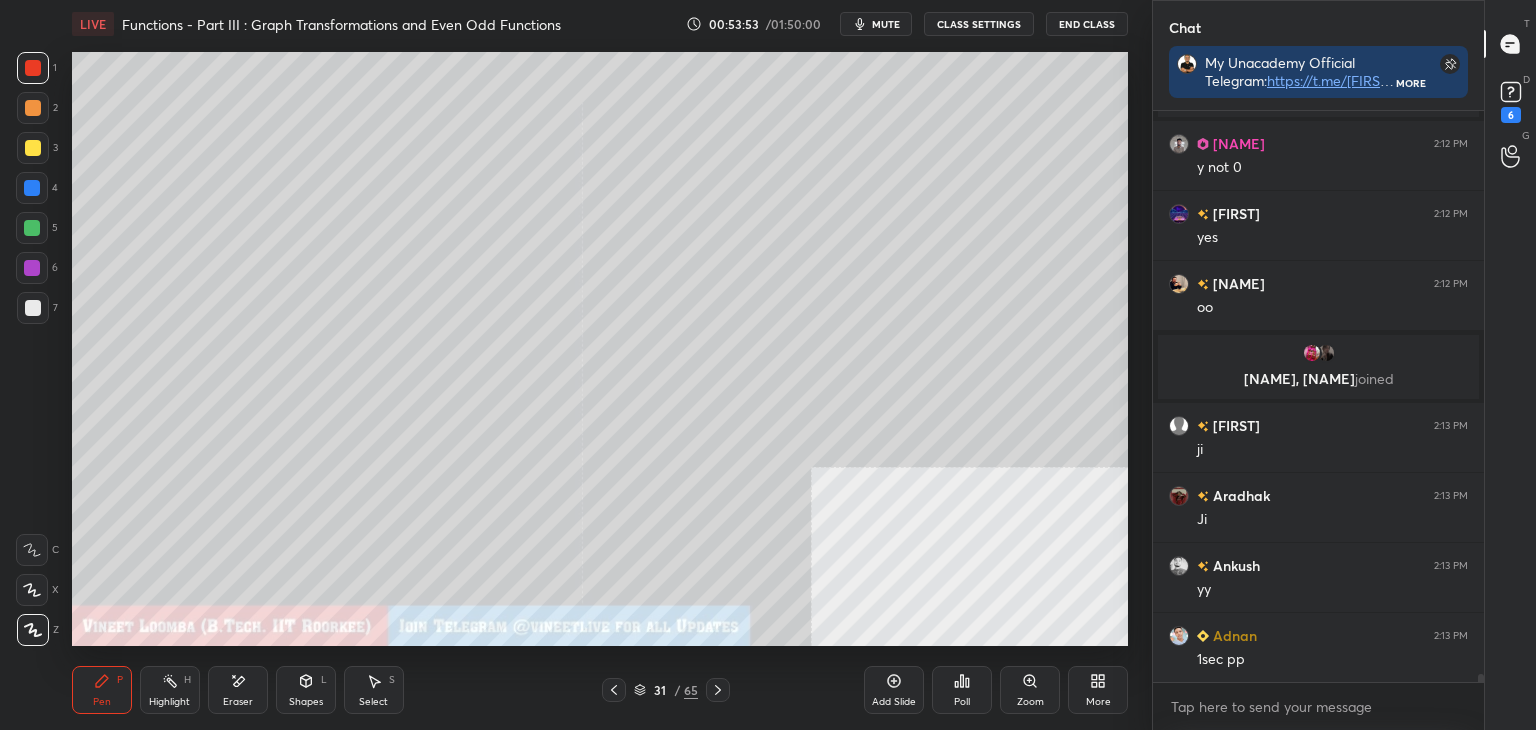 click 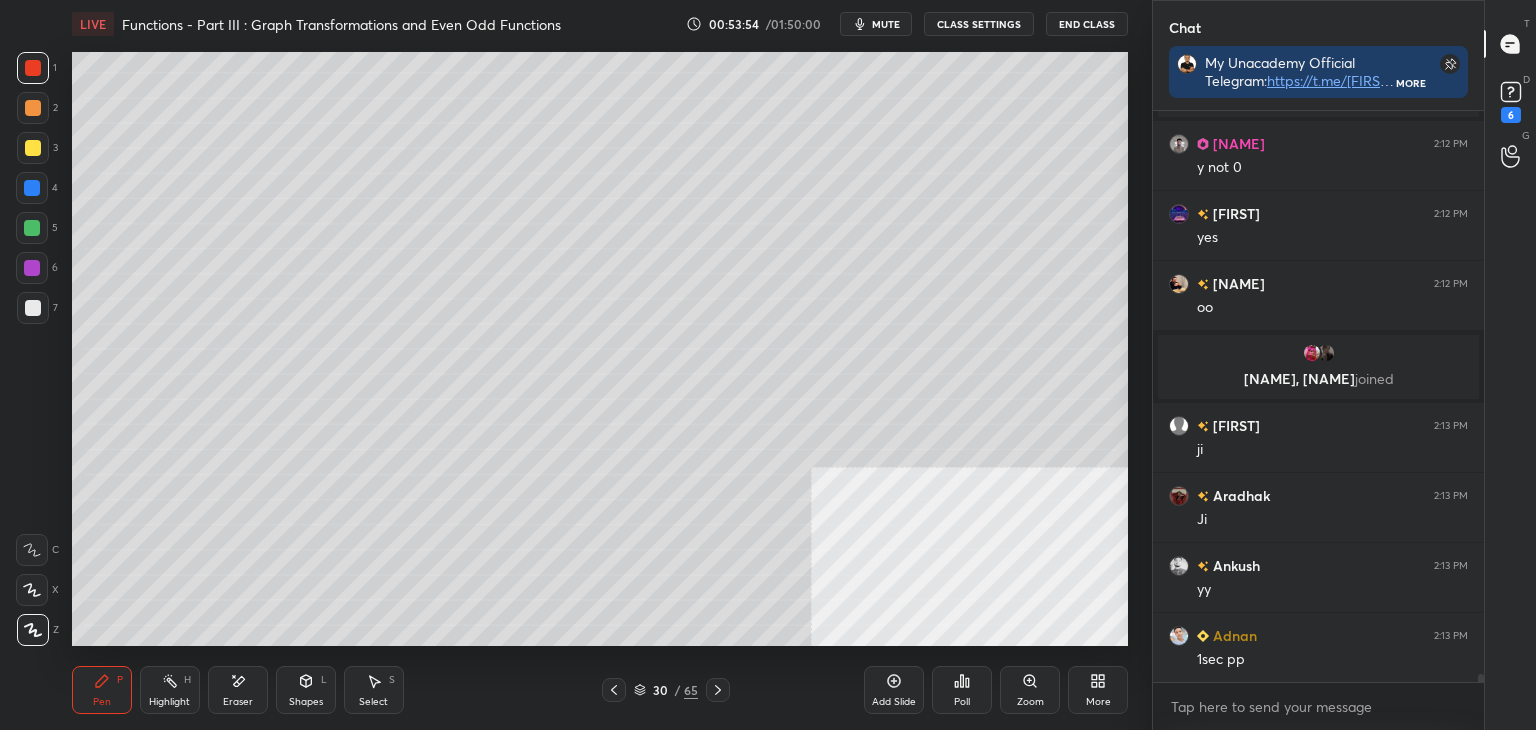 drag, startPoint x: 720, startPoint y: 689, endPoint x: 697, endPoint y: 653, distance: 42.72002 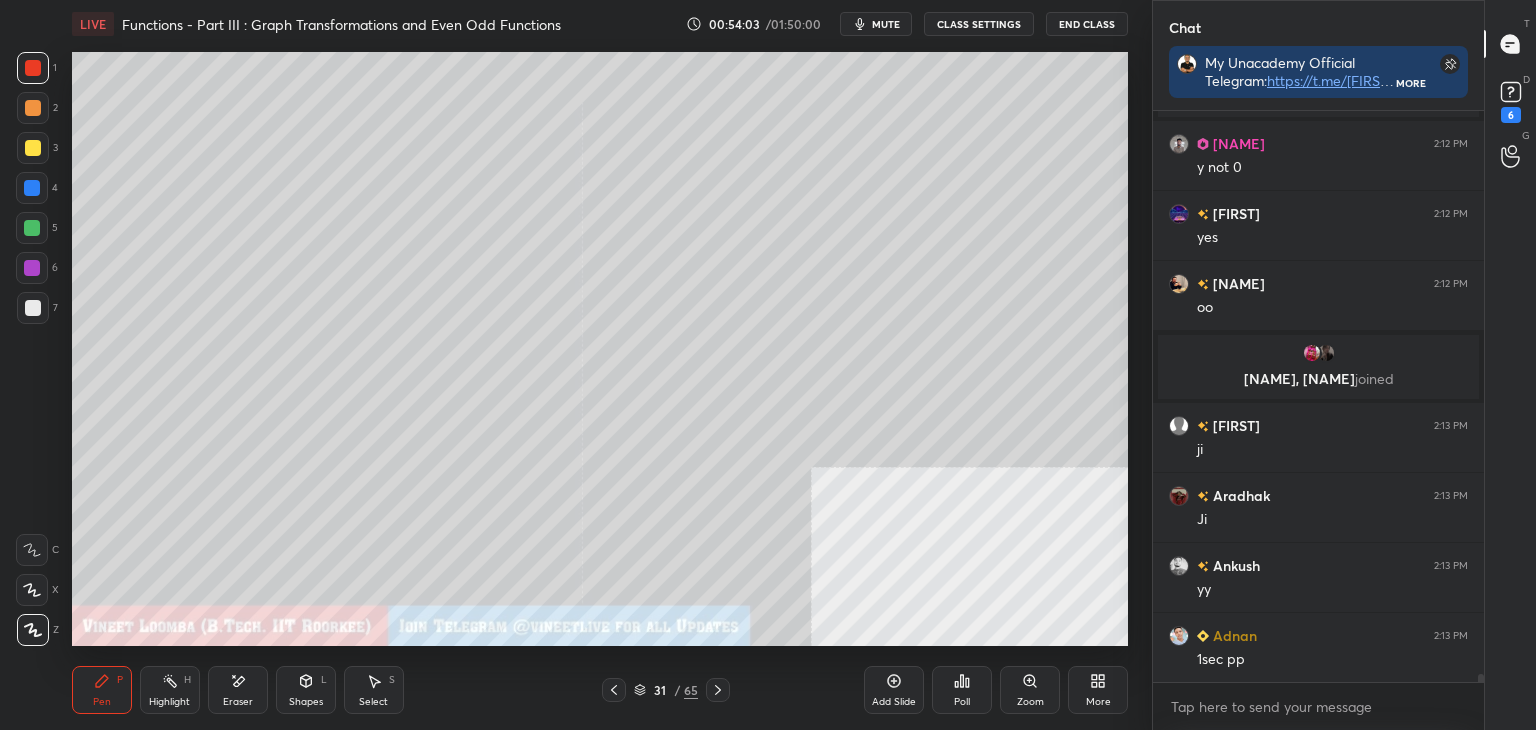 click at bounding box center (33, 308) 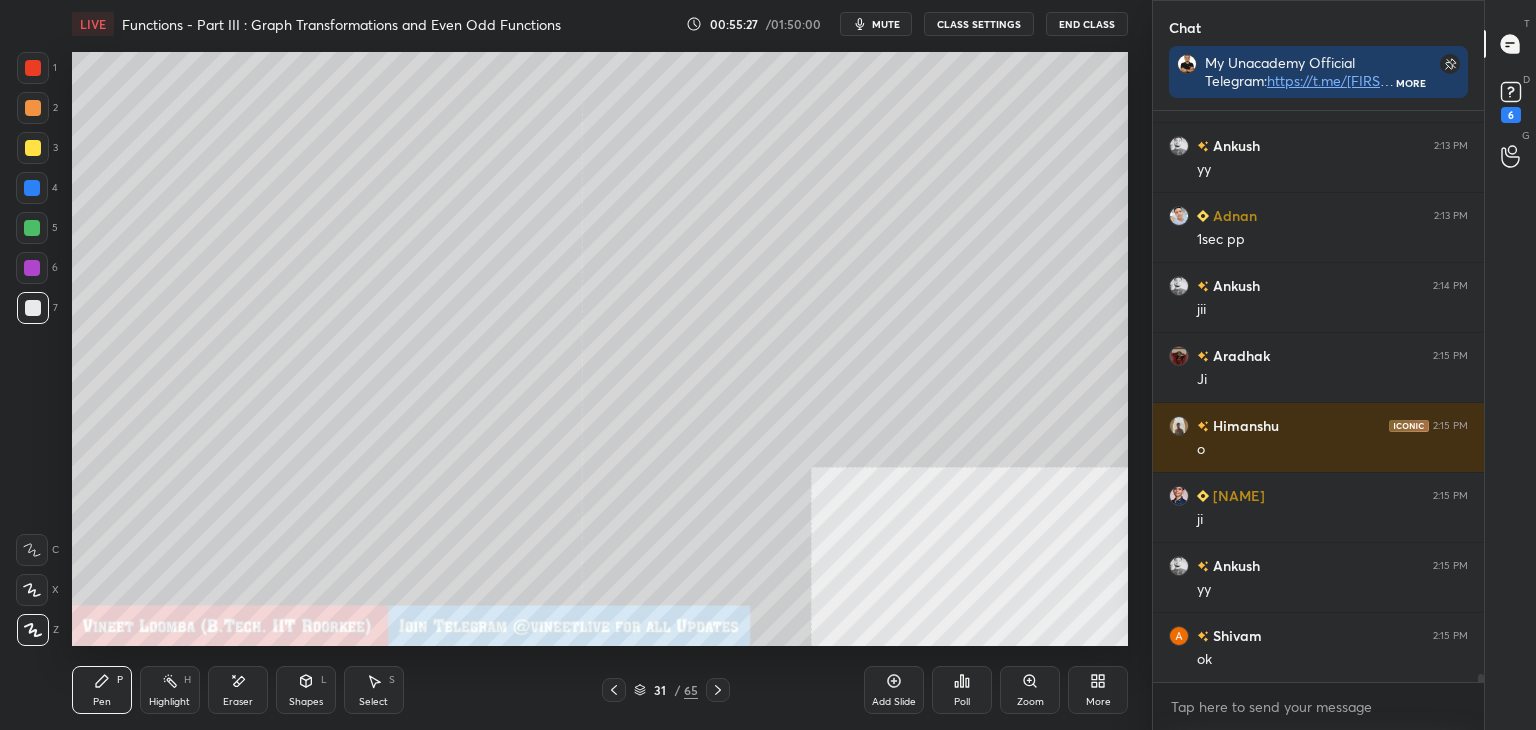 scroll, scrollTop: 38350, scrollLeft: 0, axis: vertical 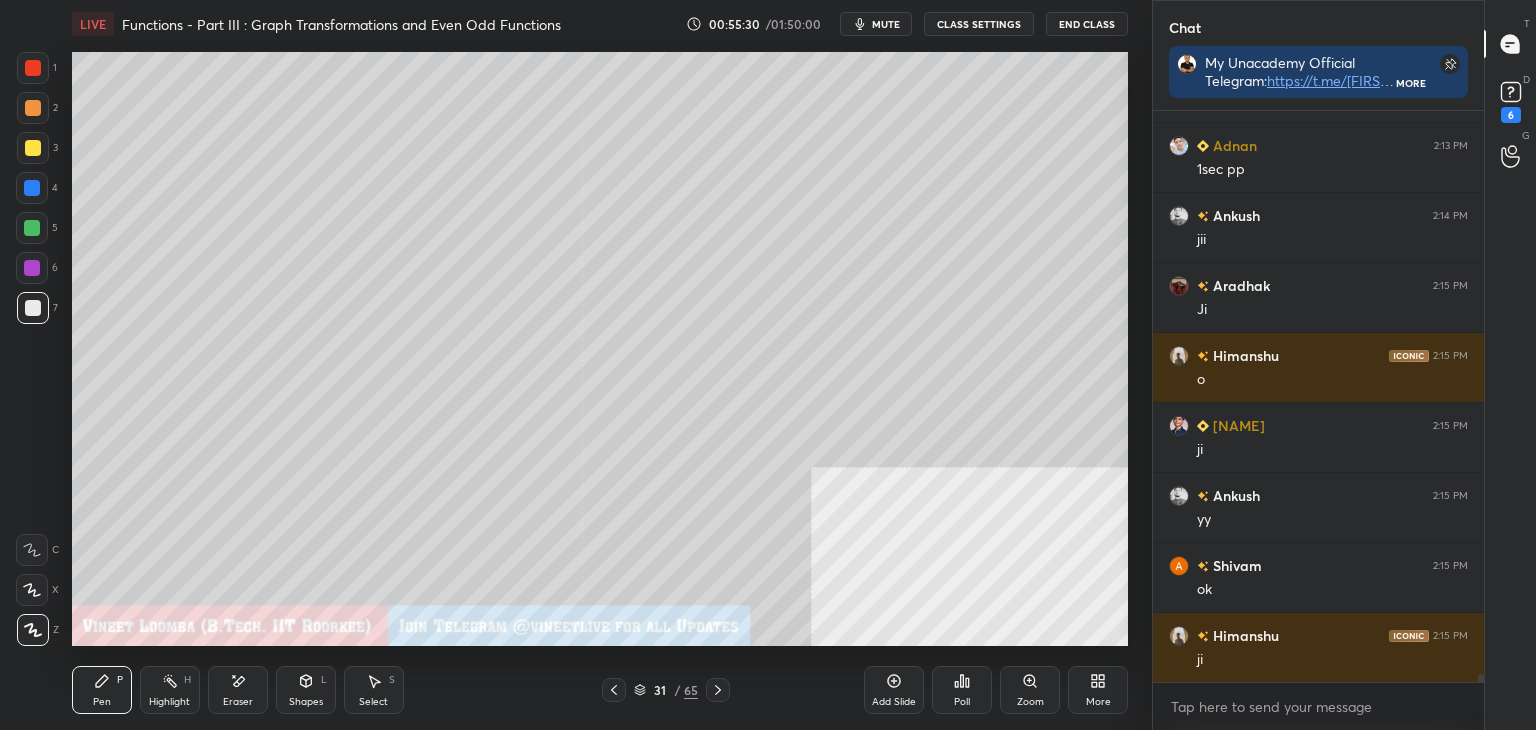 click 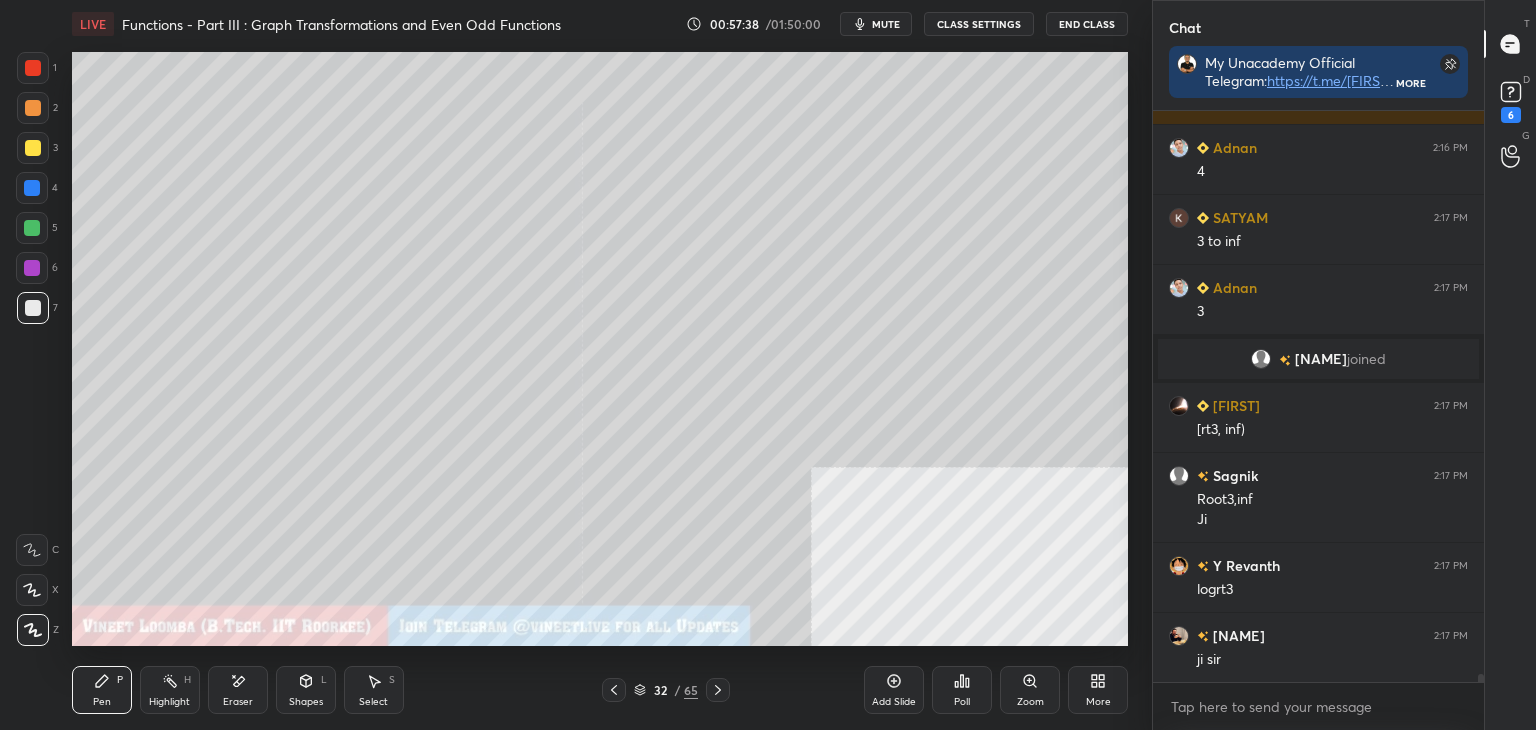 scroll, scrollTop: 39414, scrollLeft: 0, axis: vertical 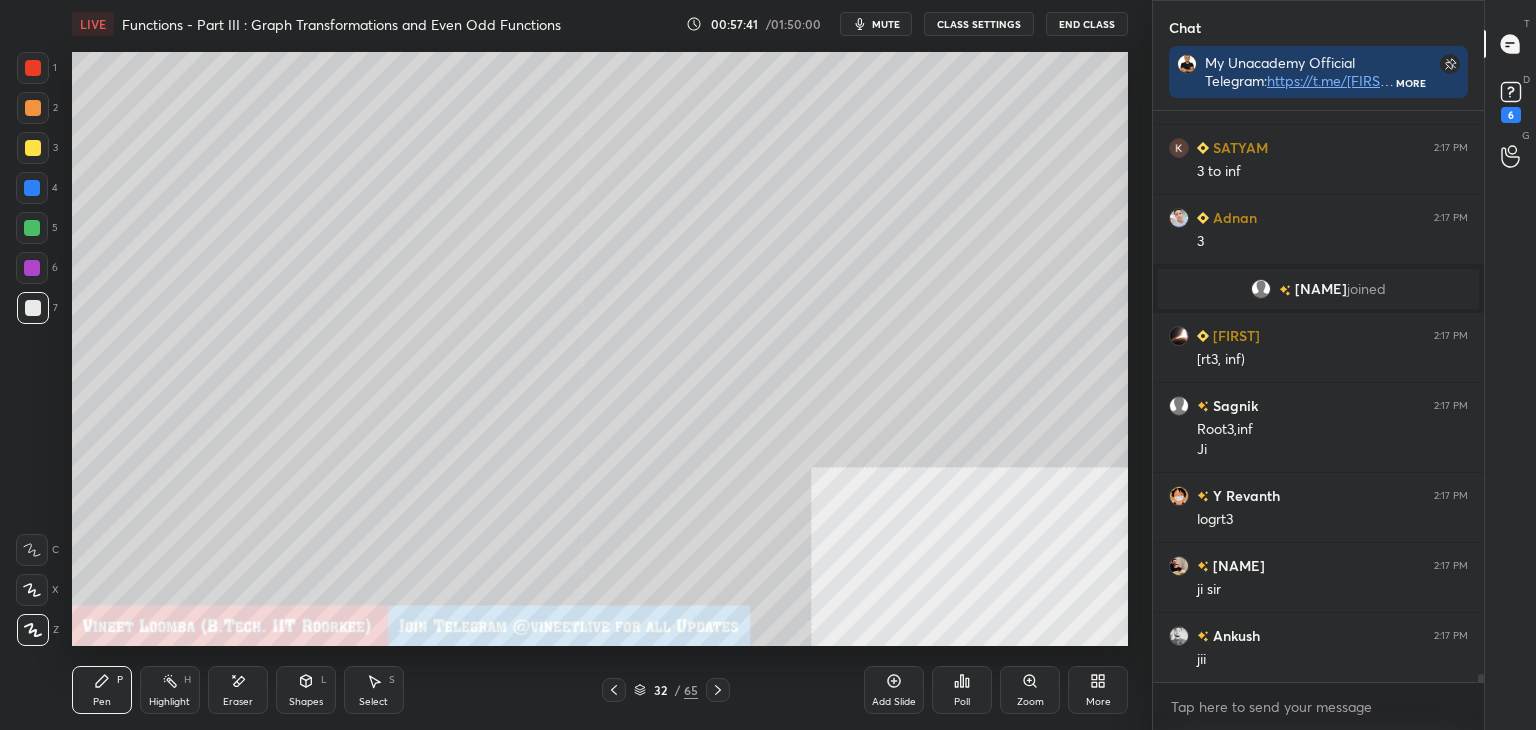 click 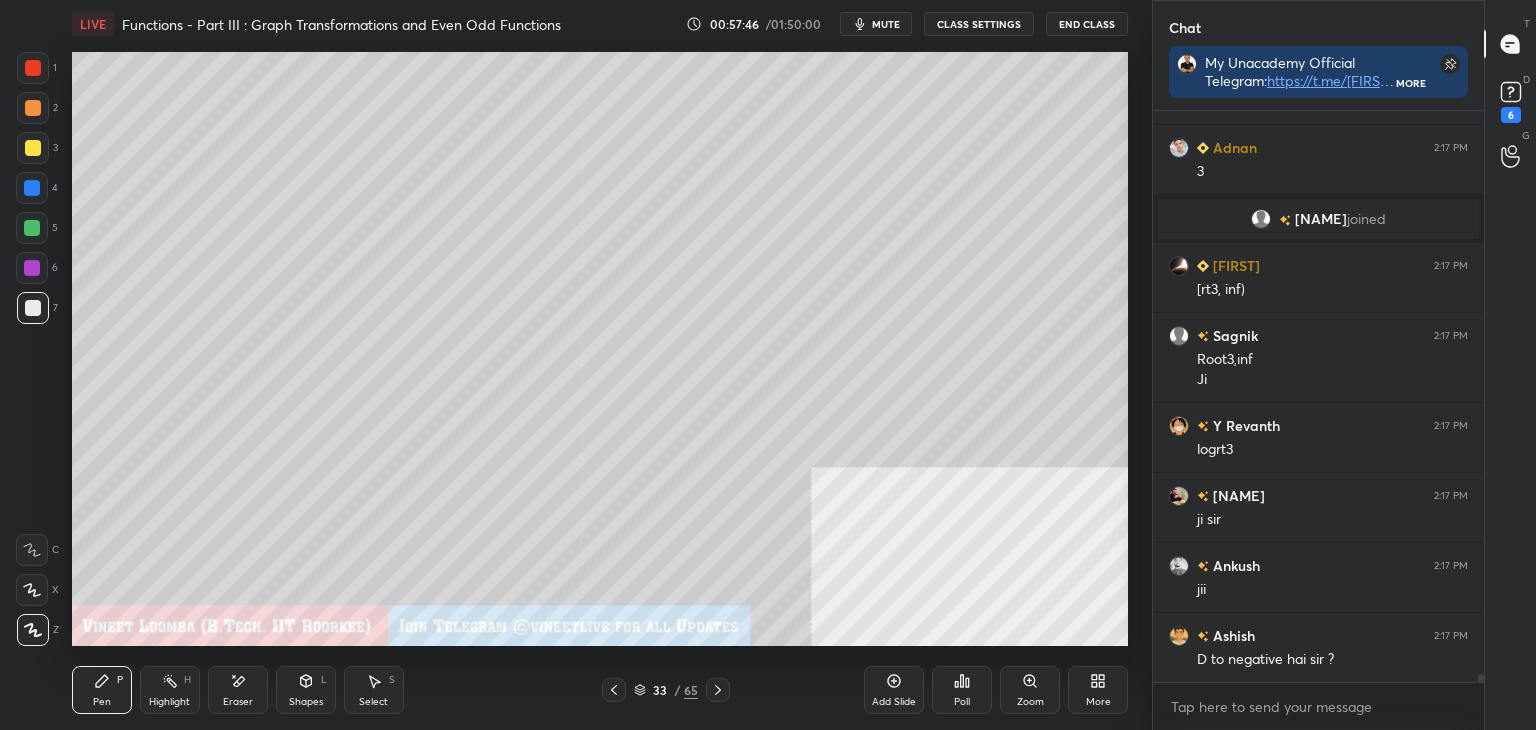 scroll, scrollTop: 39554, scrollLeft: 0, axis: vertical 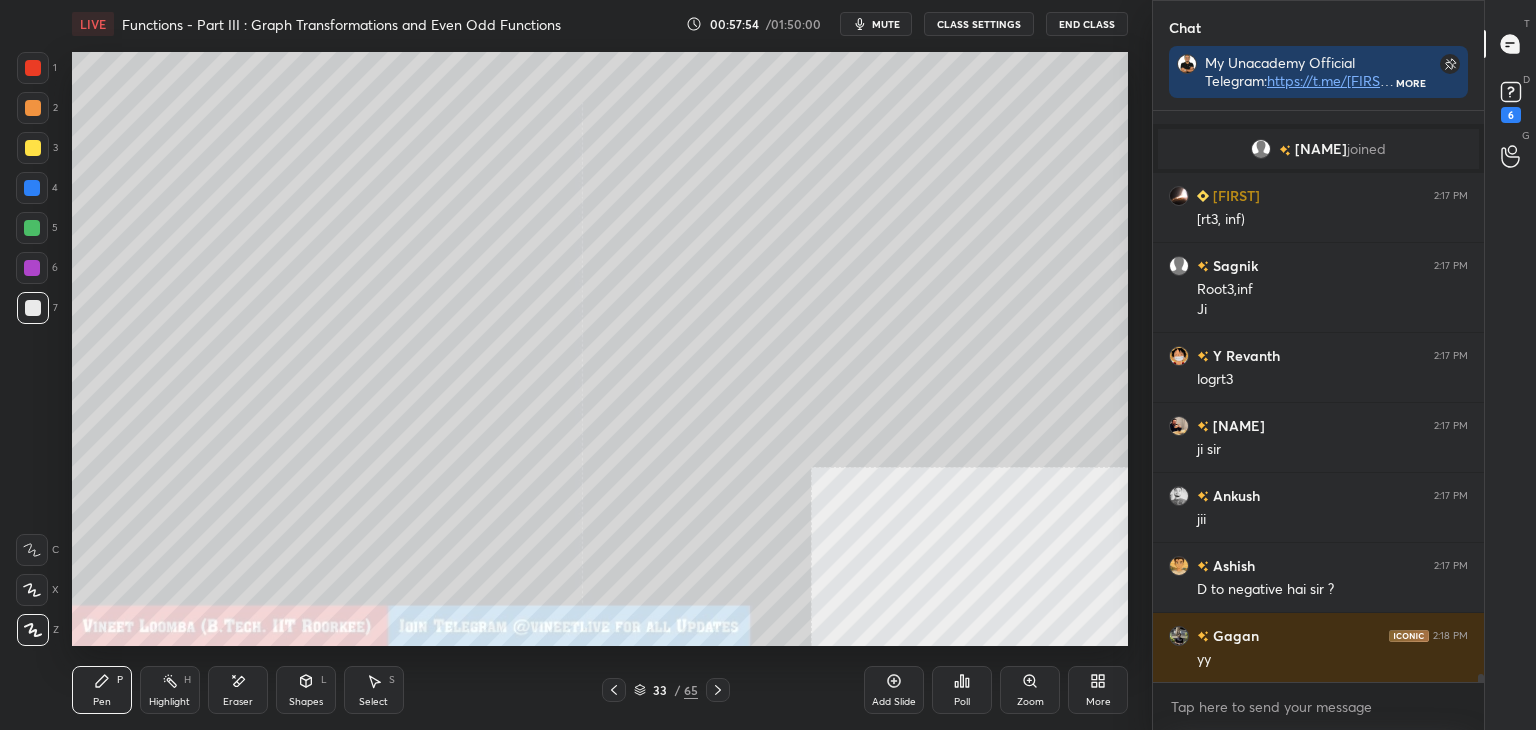 click 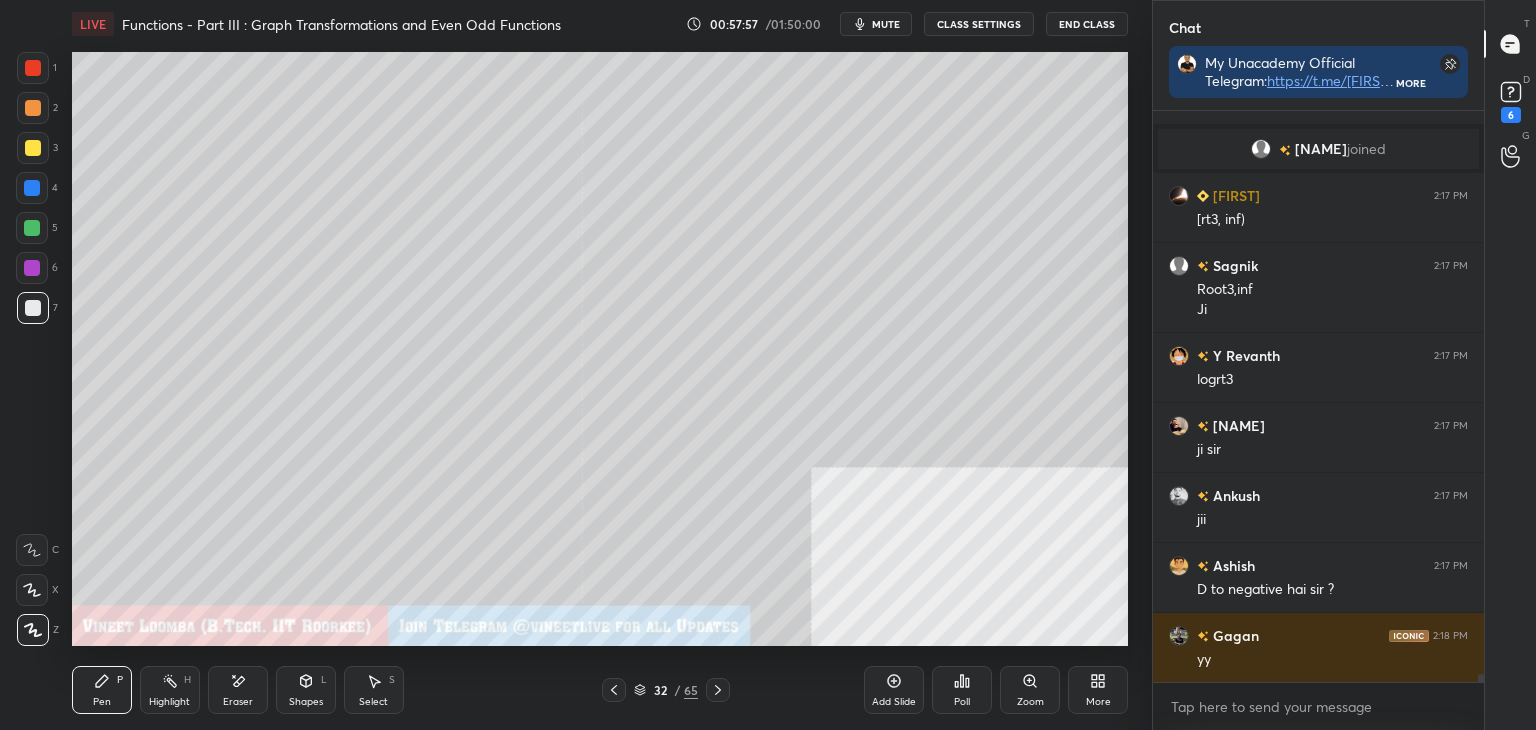 click at bounding box center [718, 690] 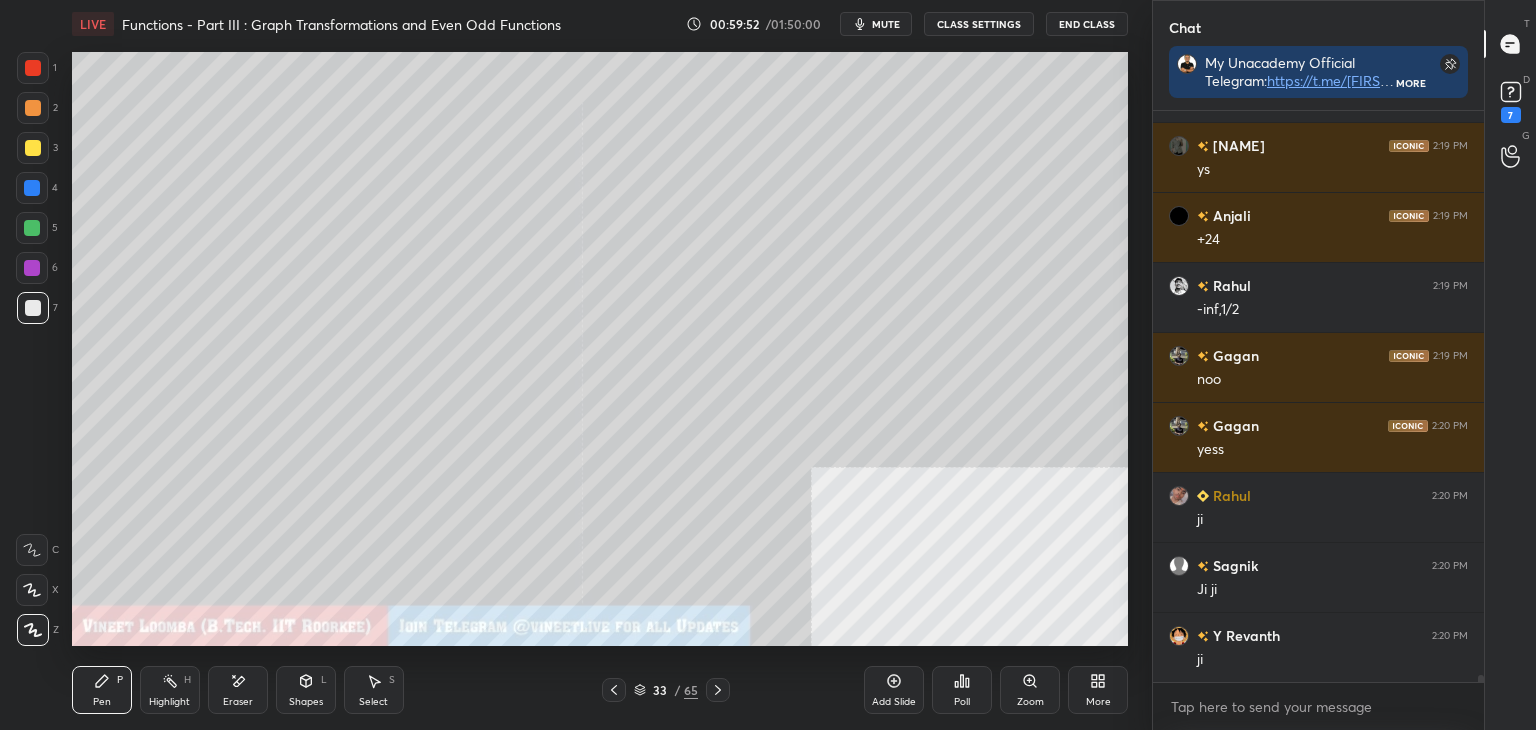 scroll, scrollTop: 43244, scrollLeft: 0, axis: vertical 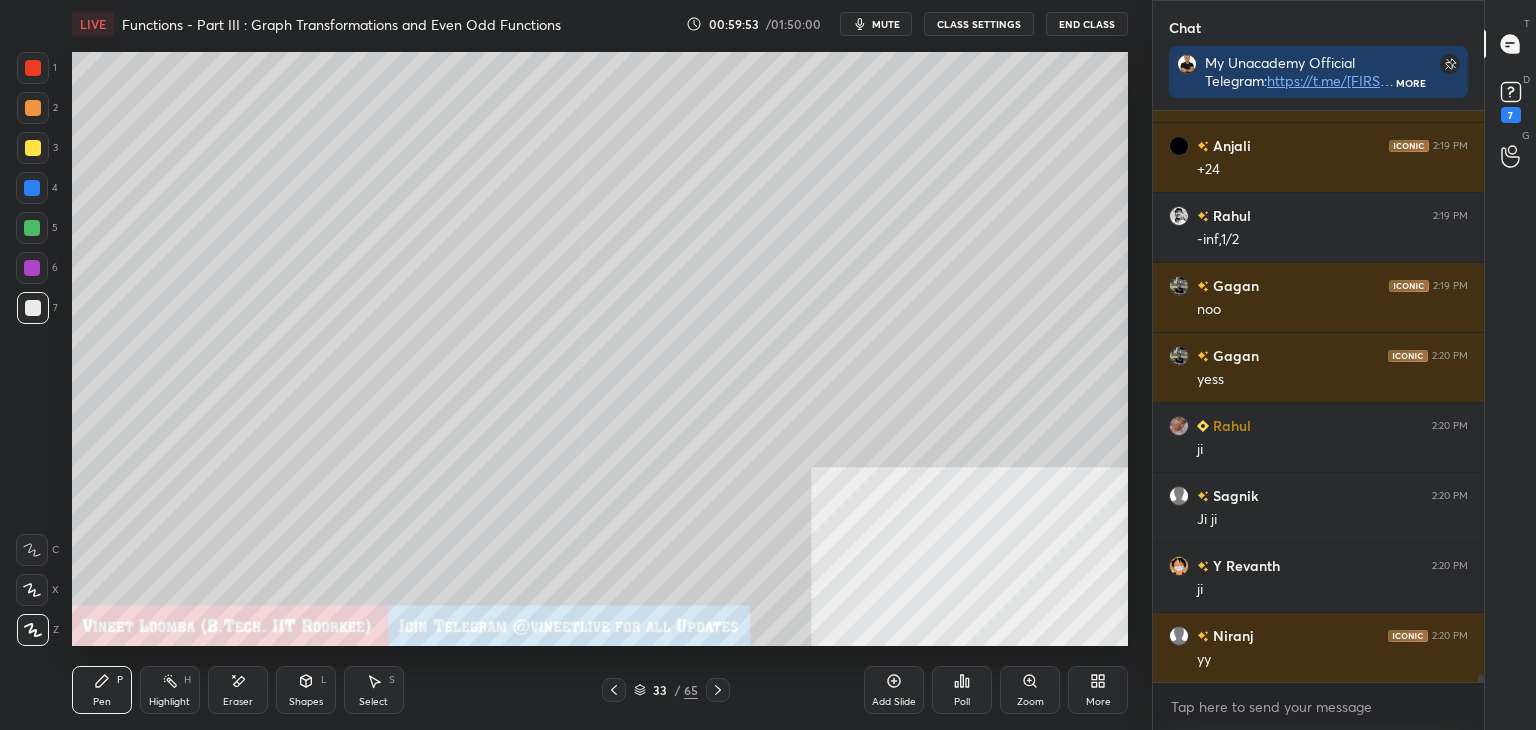click 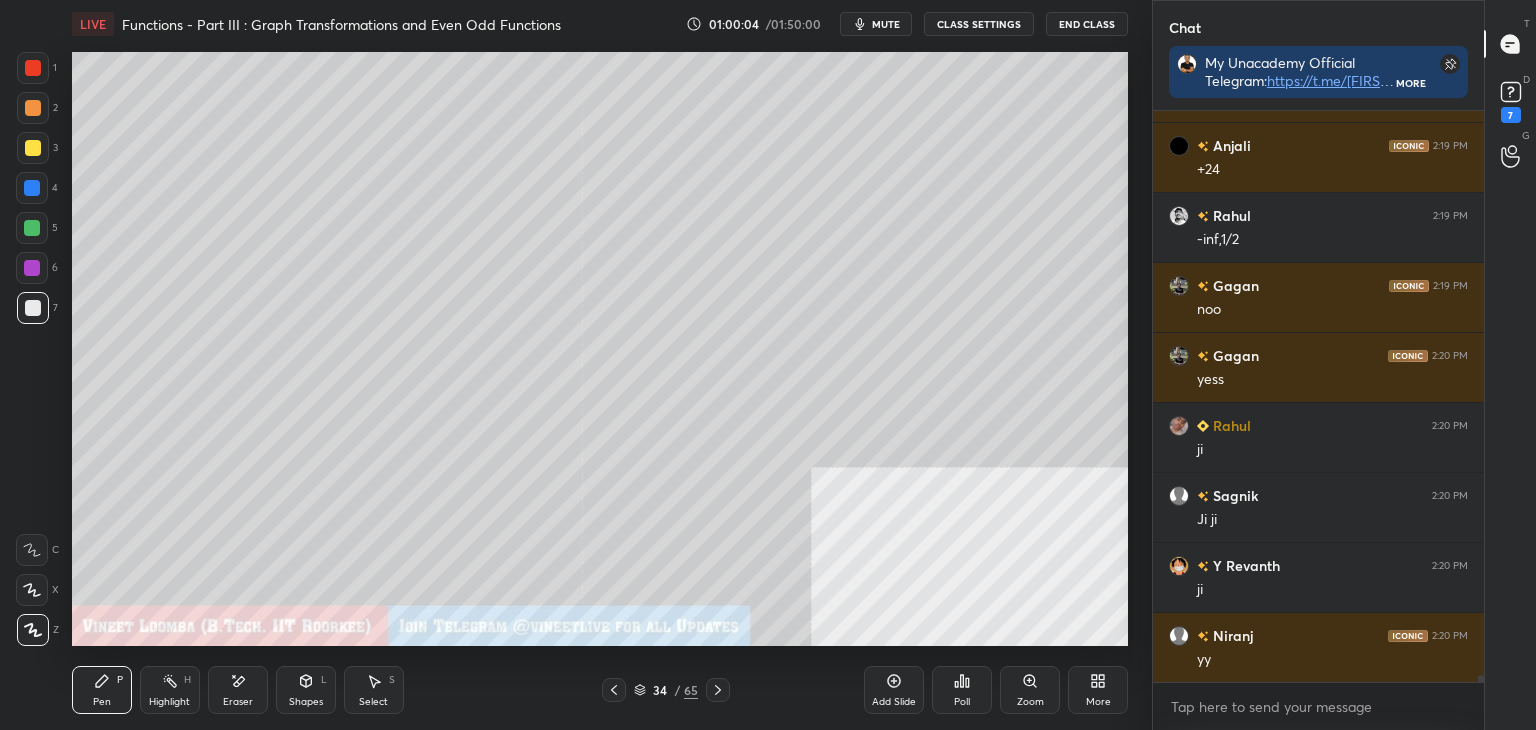 scroll, scrollTop: 43314, scrollLeft: 0, axis: vertical 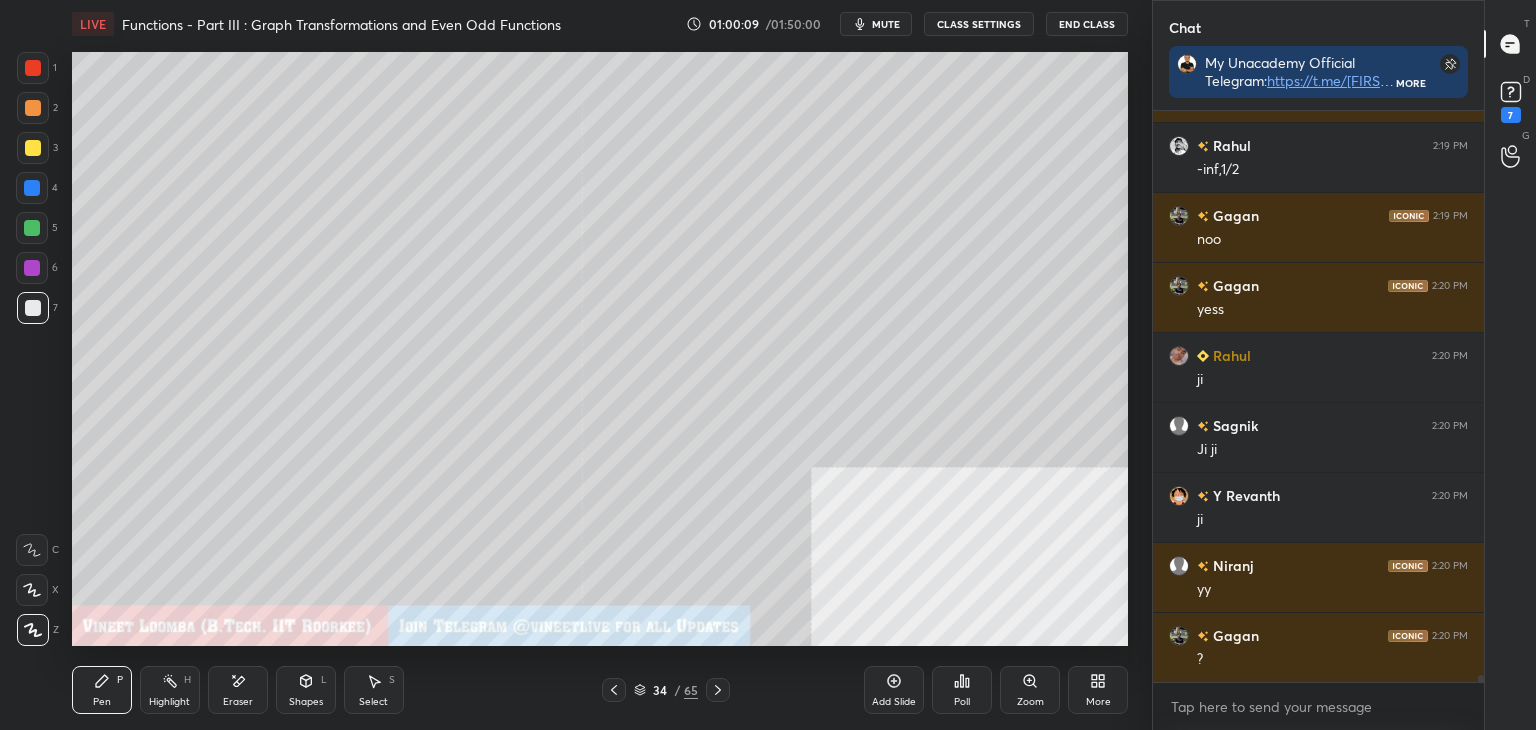 click on "Eraser" at bounding box center [238, 690] 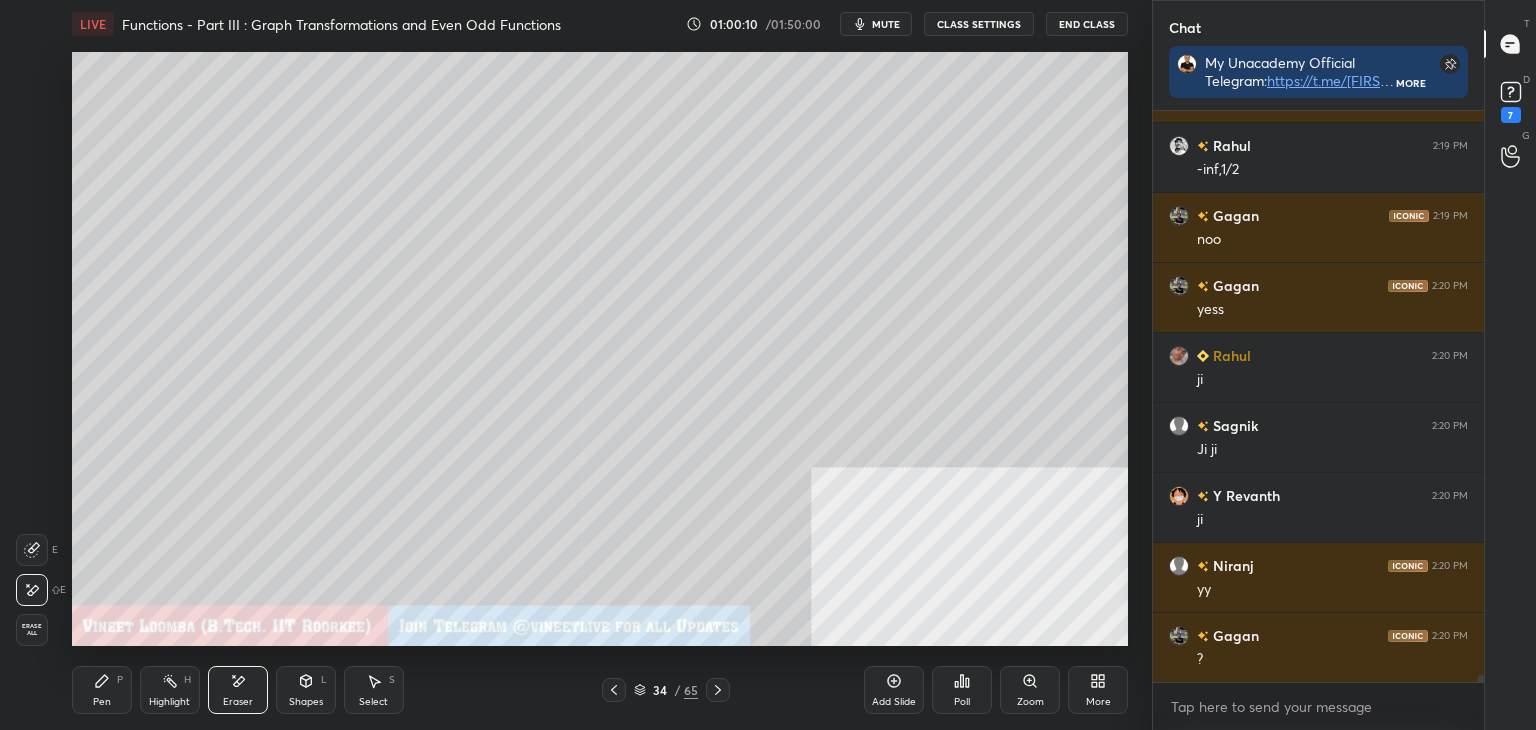 scroll, scrollTop: 43384, scrollLeft: 0, axis: vertical 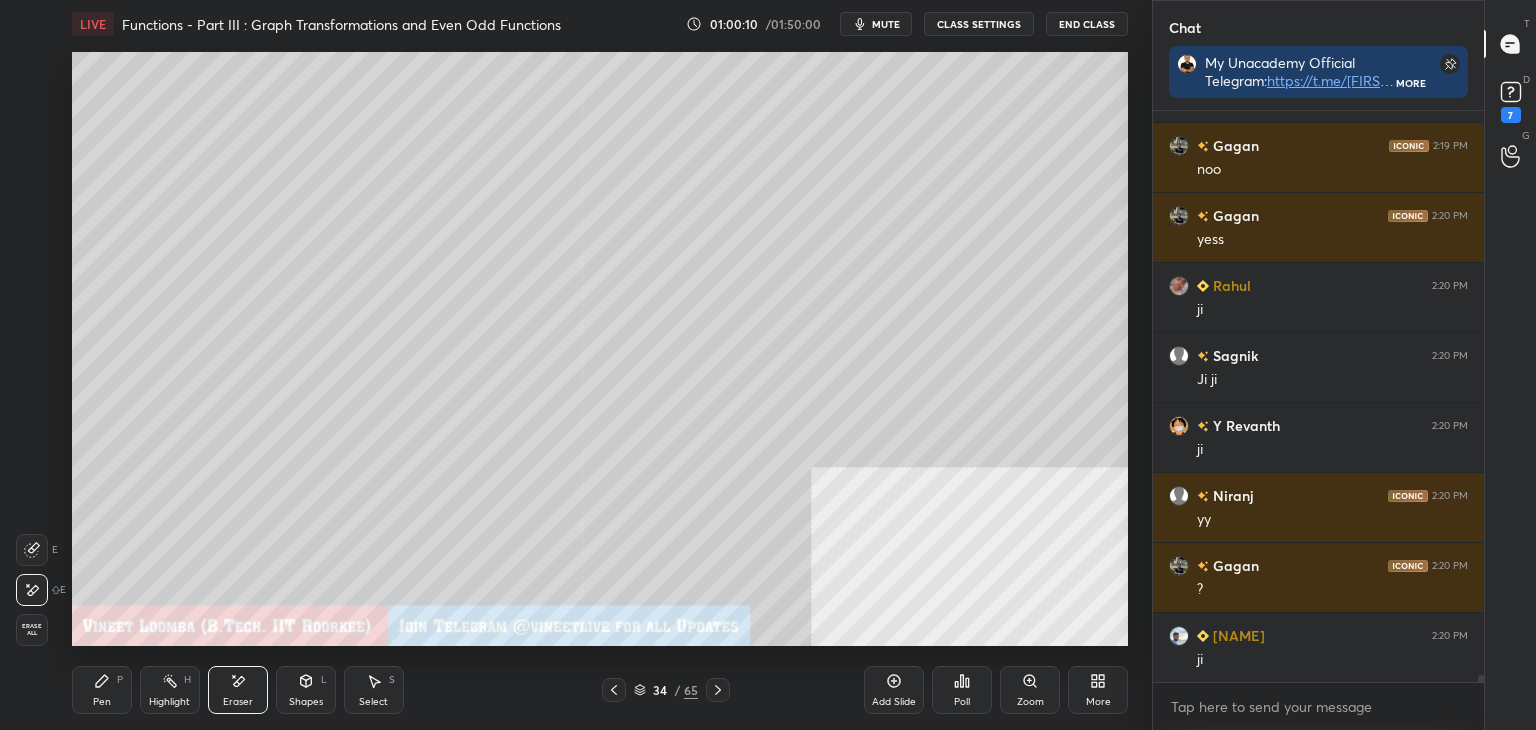 click on "Pen P" at bounding box center [102, 690] 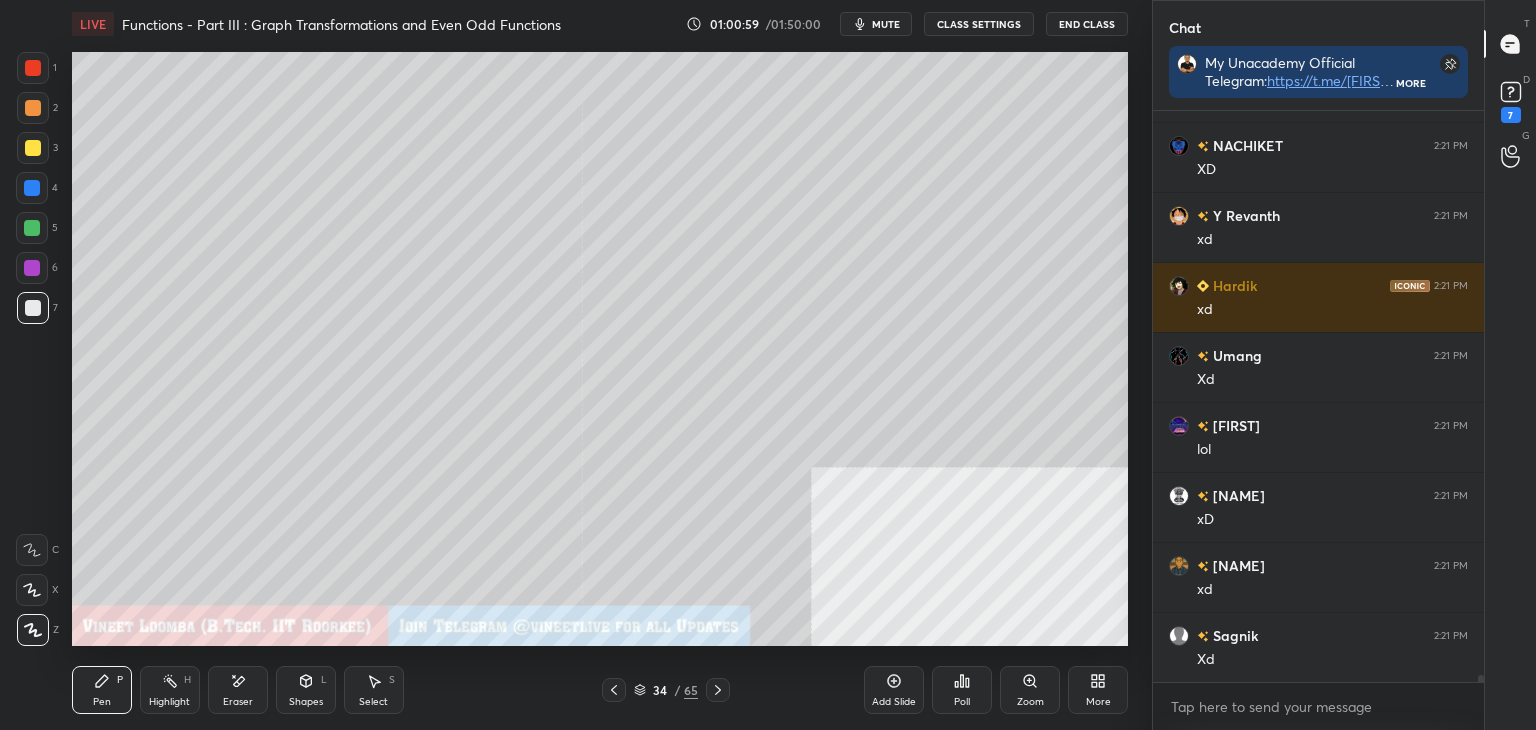 scroll, scrollTop: 44504, scrollLeft: 0, axis: vertical 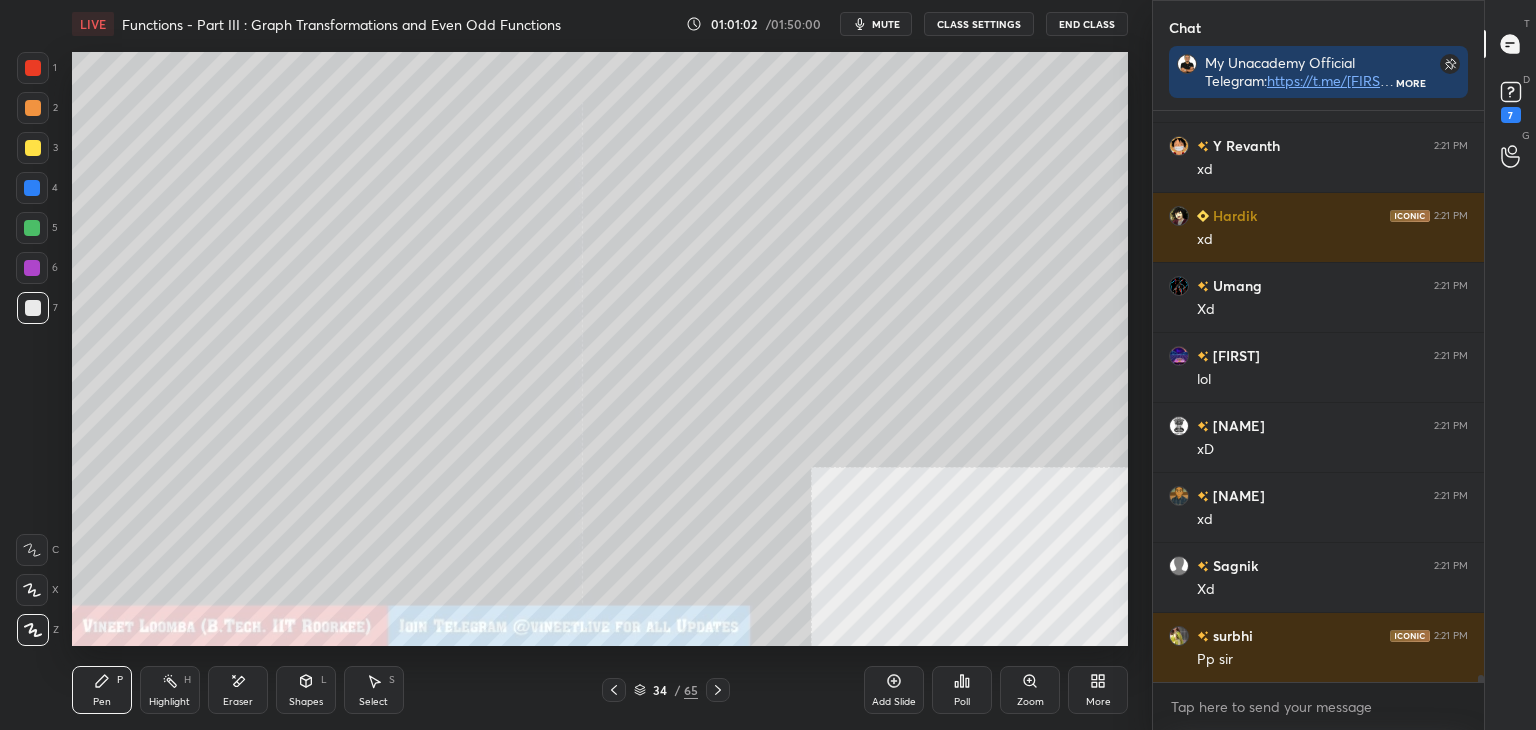 drag, startPoint x: 704, startPoint y: 685, endPoint x: 699, endPoint y: 649, distance: 36.345562 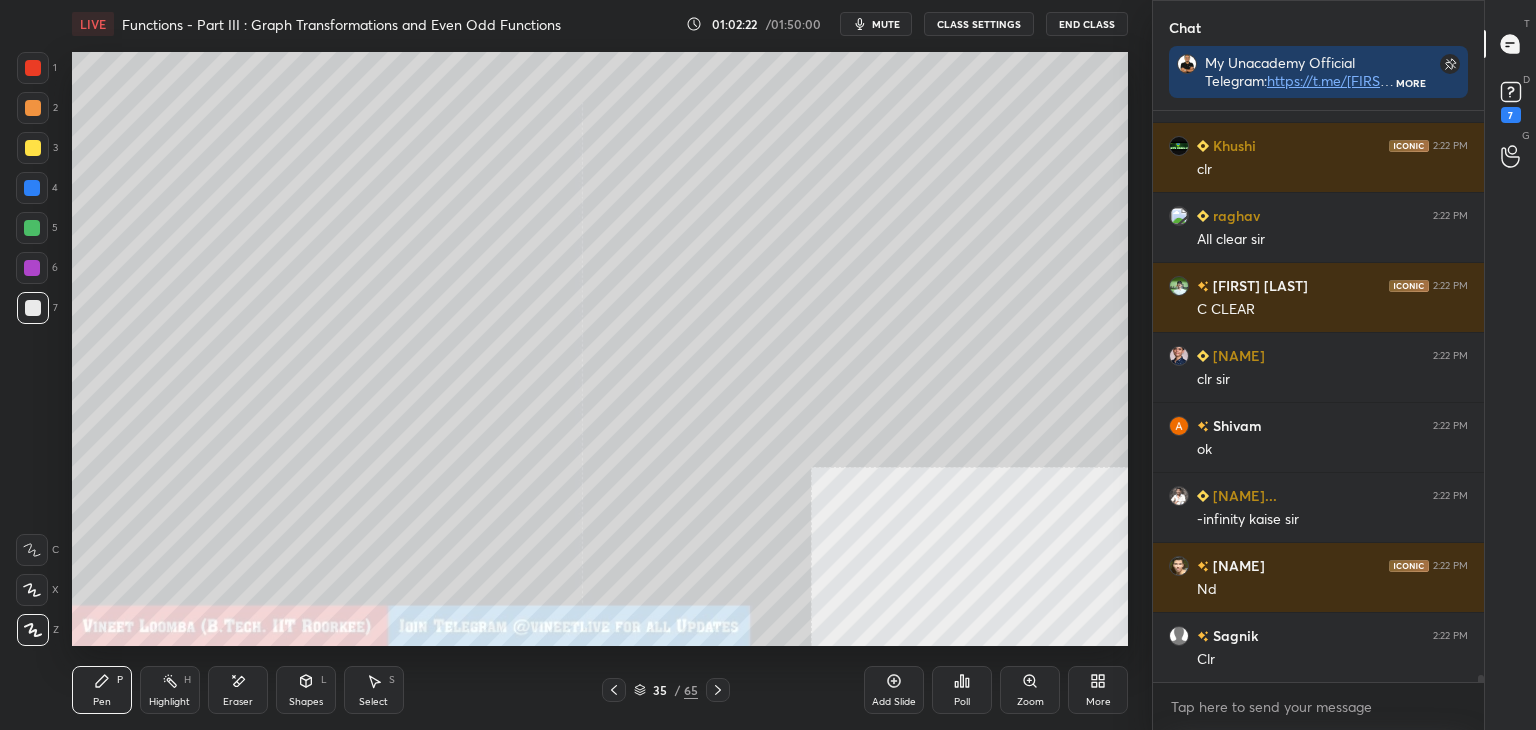 scroll, scrollTop: 44578, scrollLeft: 0, axis: vertical 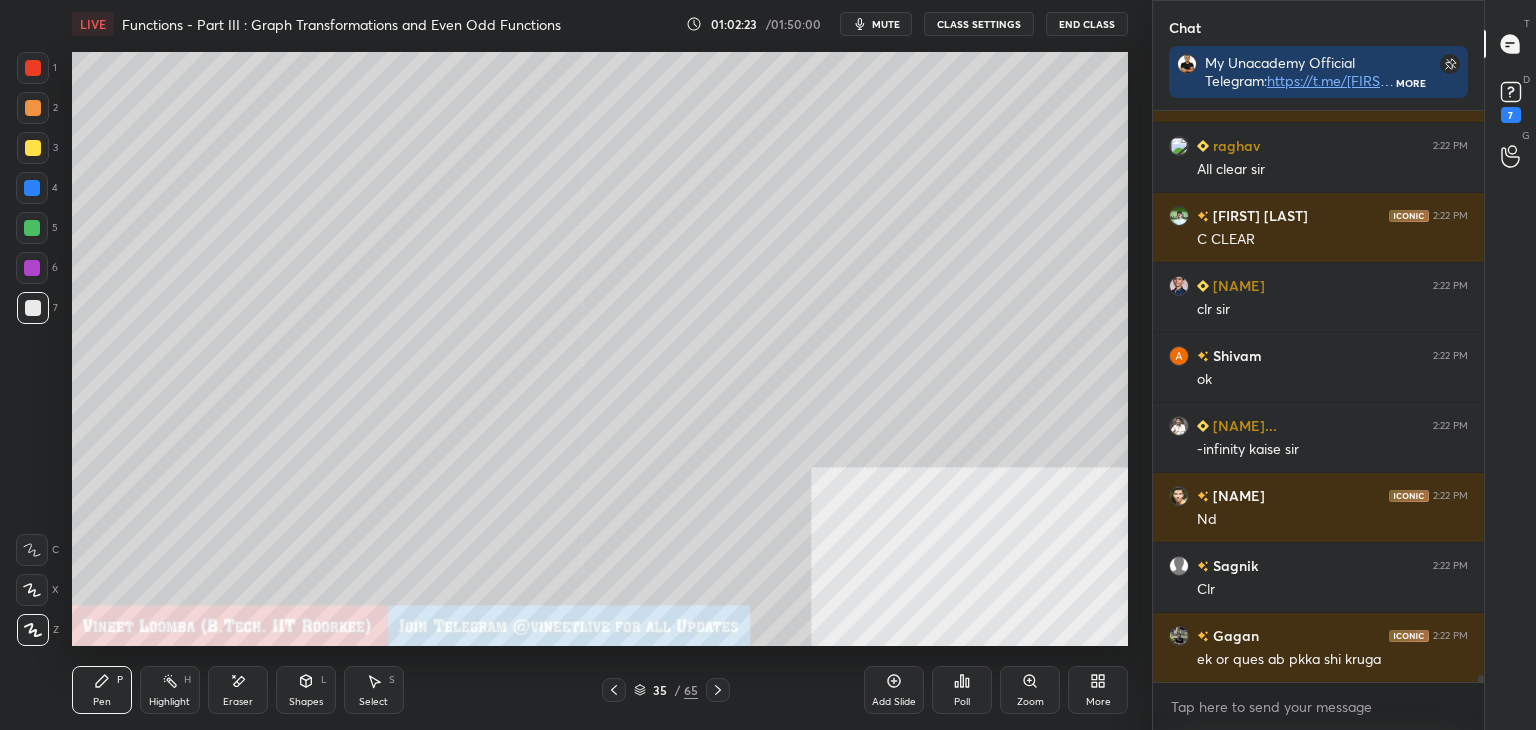 click 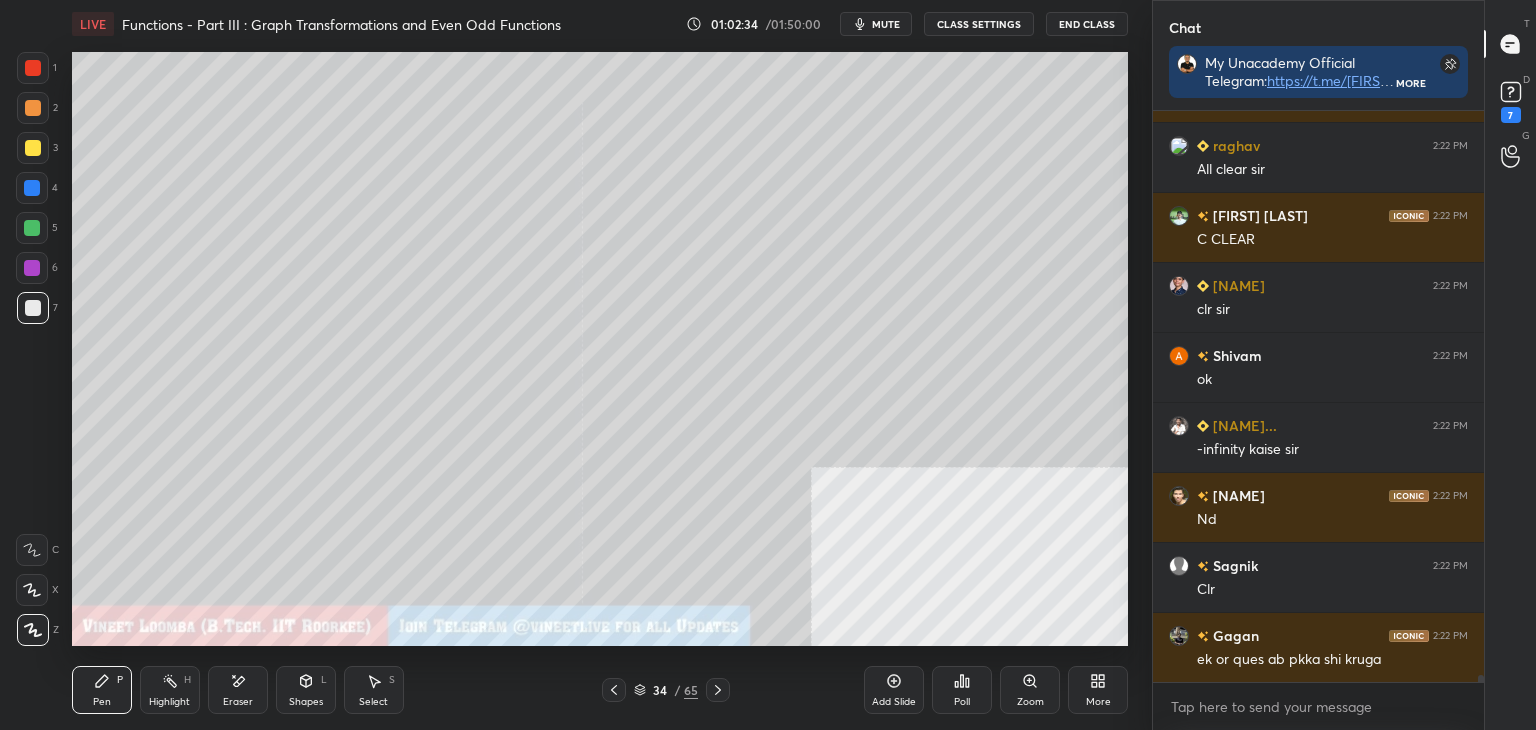 scroll, scrollTop: 44648, scrollLeft: 0, axis: vertical 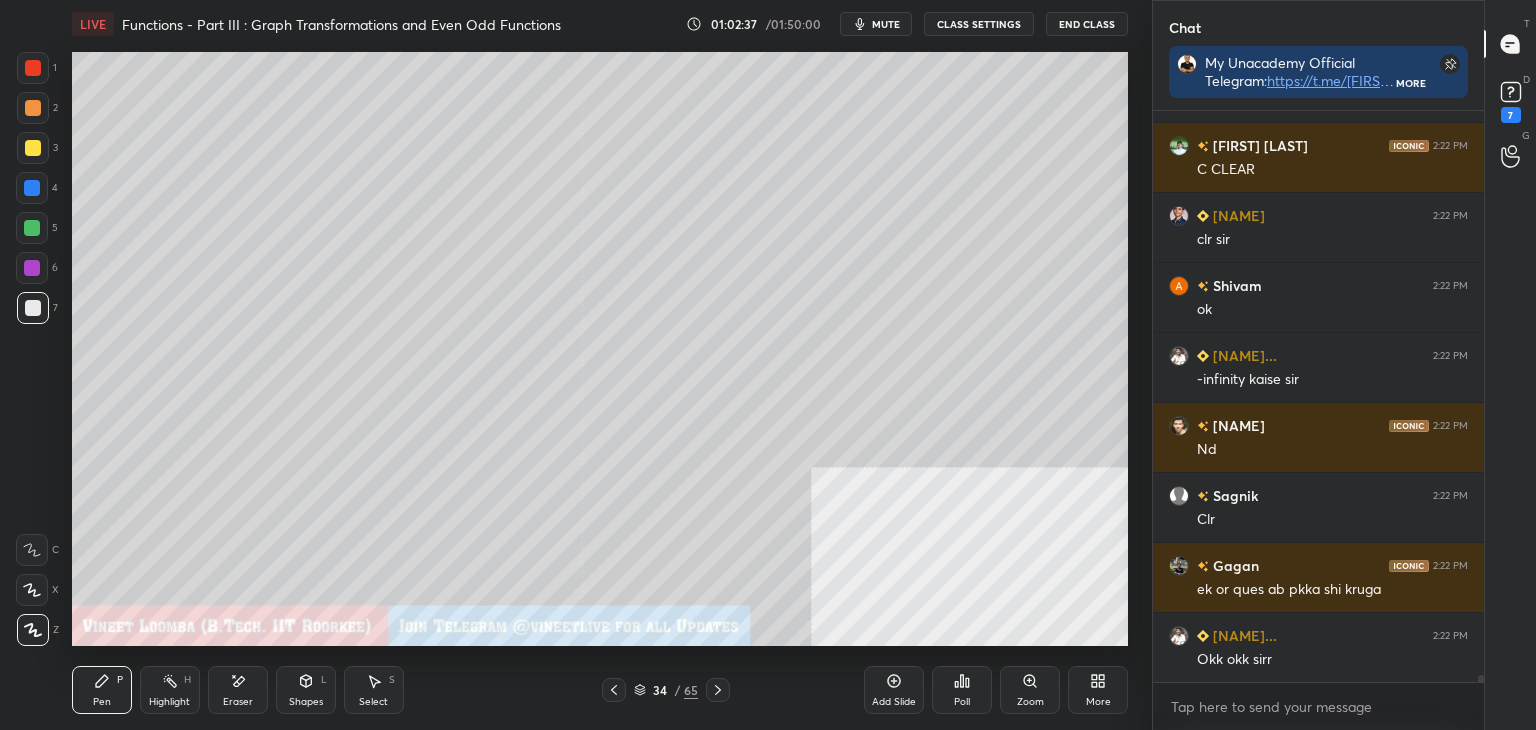 click at bounding box center [718, 690] 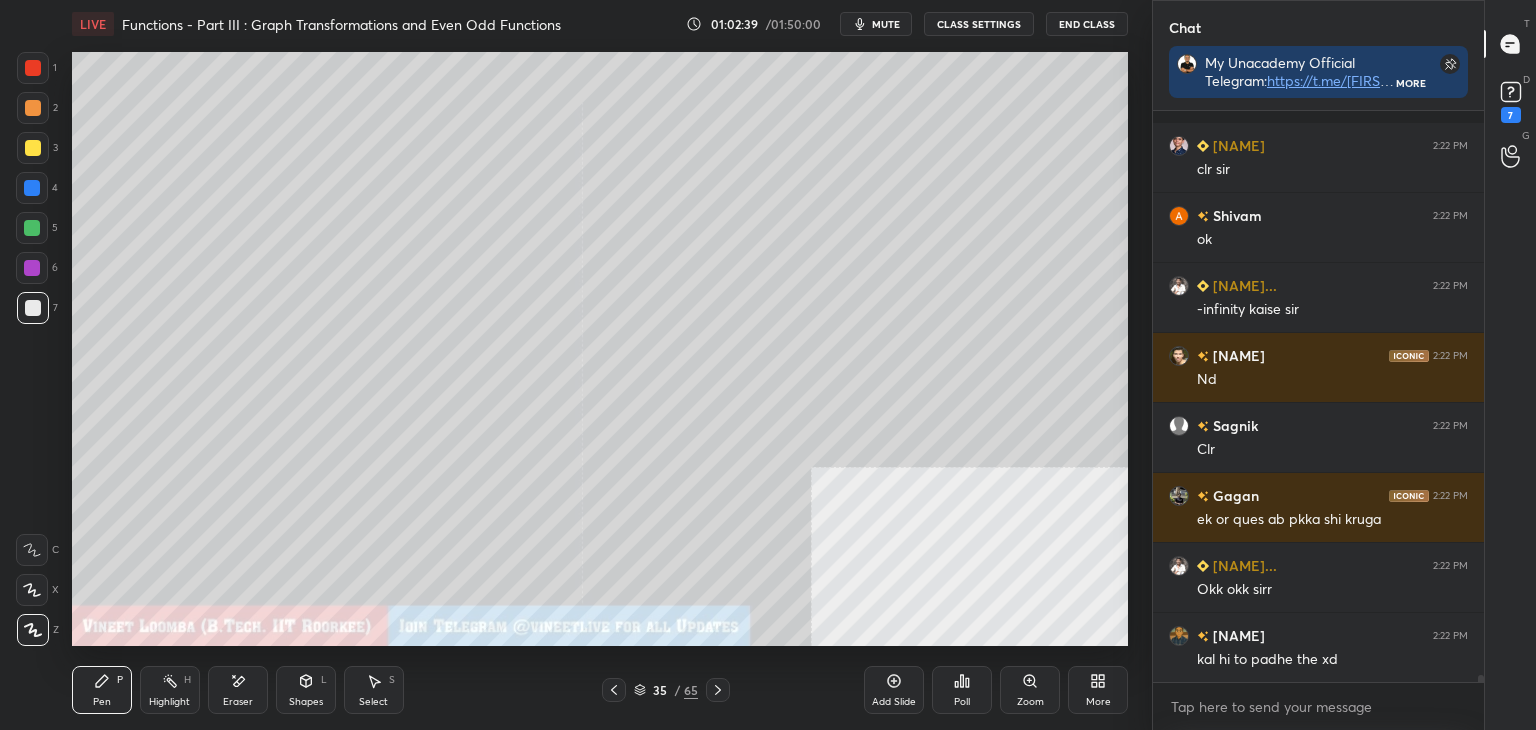 scroll, scrollTop: 44536, scrollLeft: 0, axis: vertical 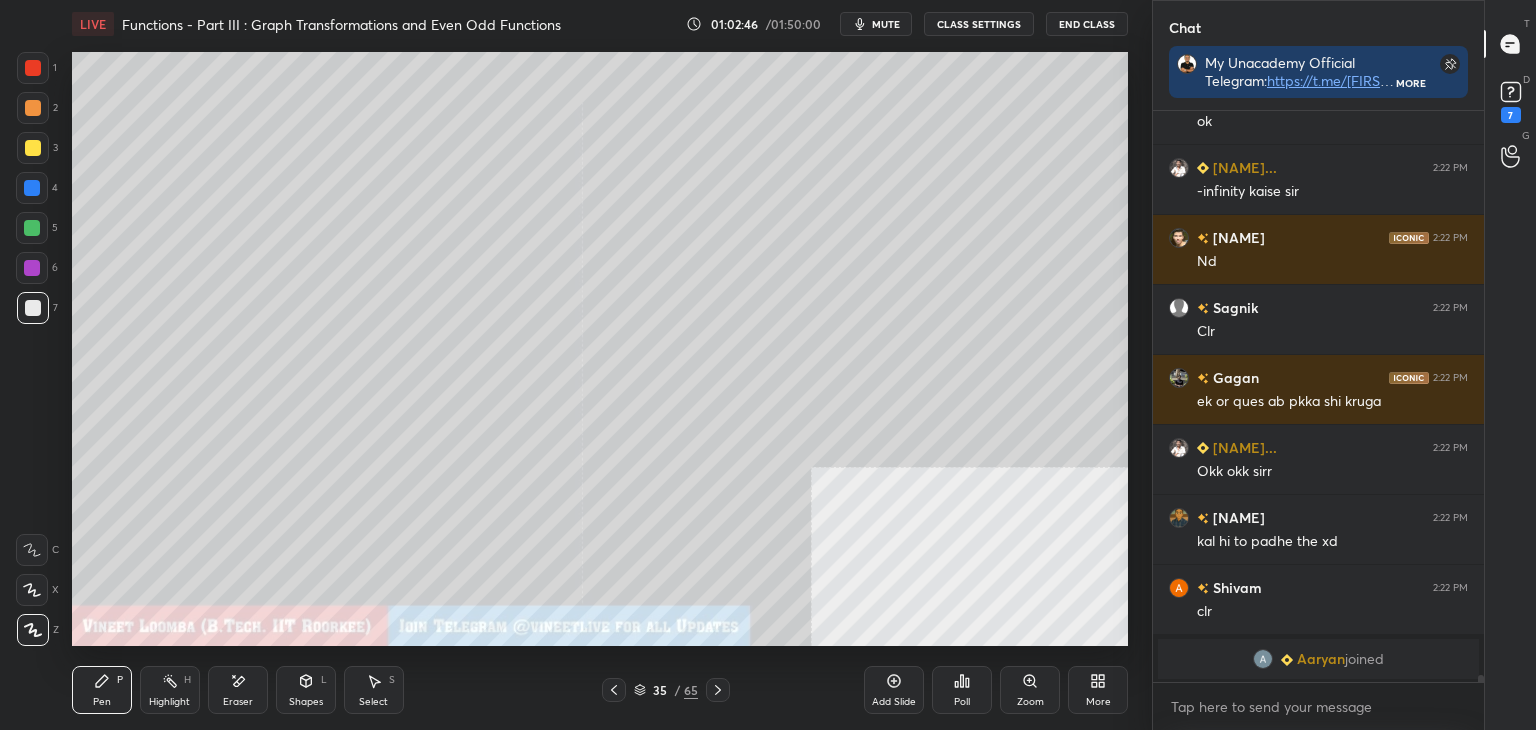 click 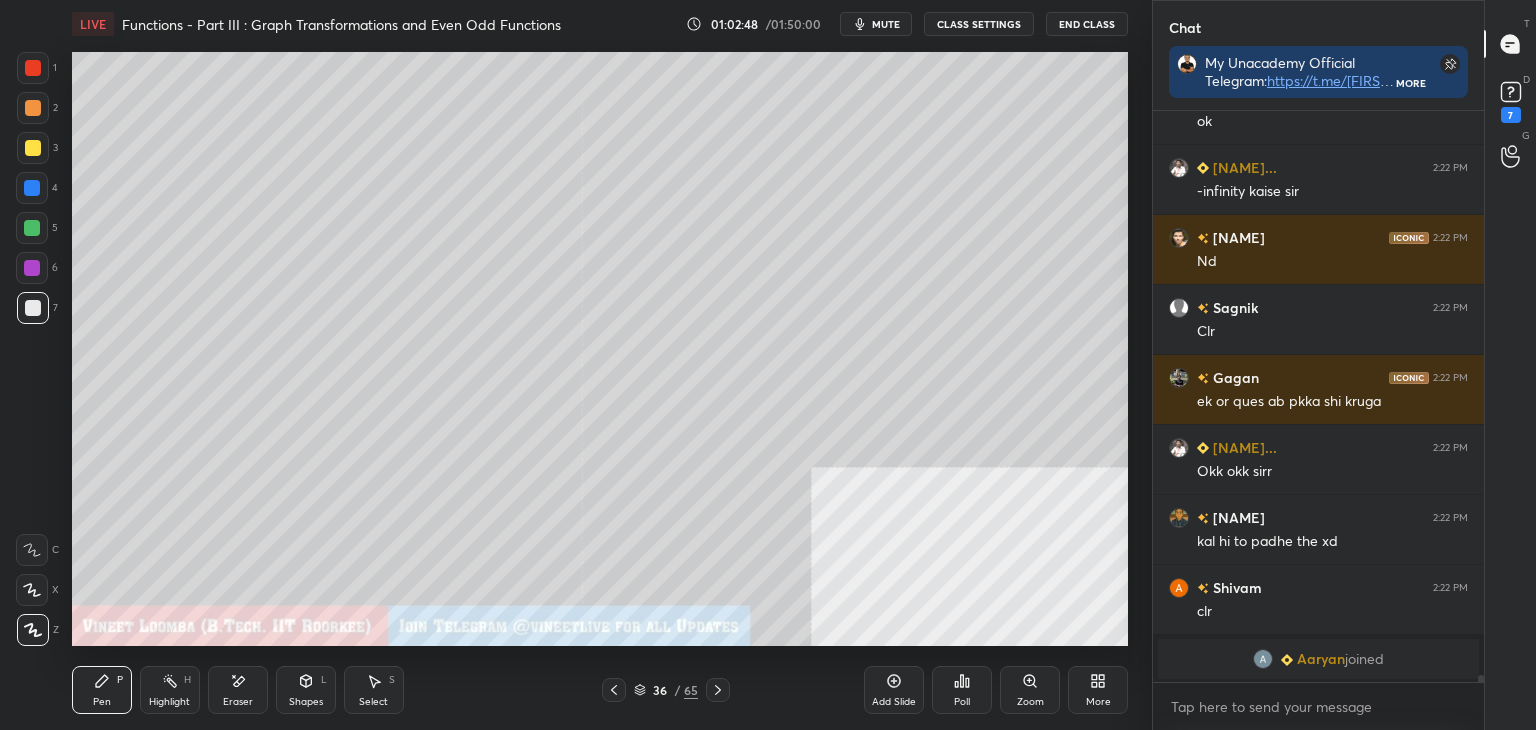 drag, startPoint x: 38, startPoint y: 149, endPoint x: 61, endPoint y: 136, distance: 26.41969 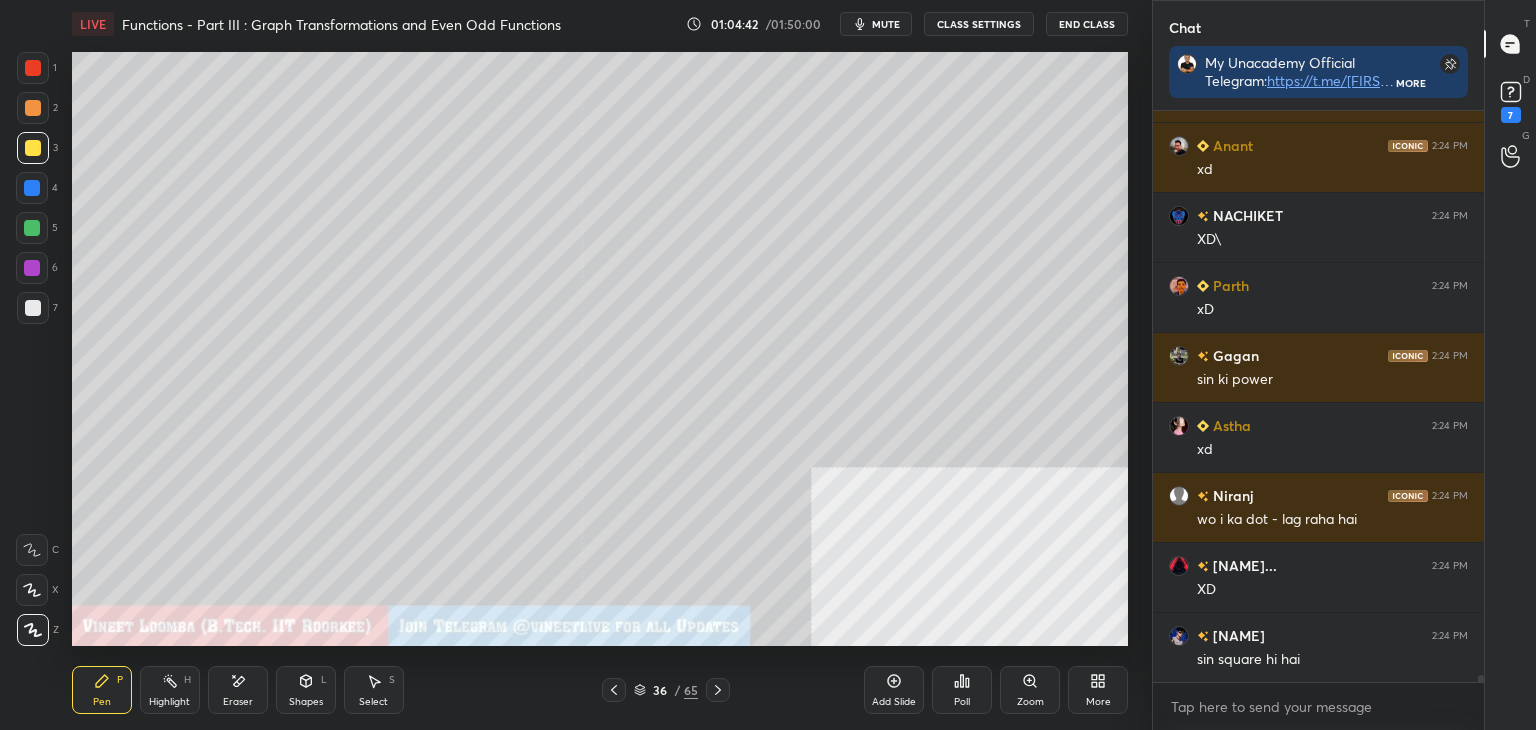 scroll, scrollTop: 45526, scrollLeft: 0, axis: vertical 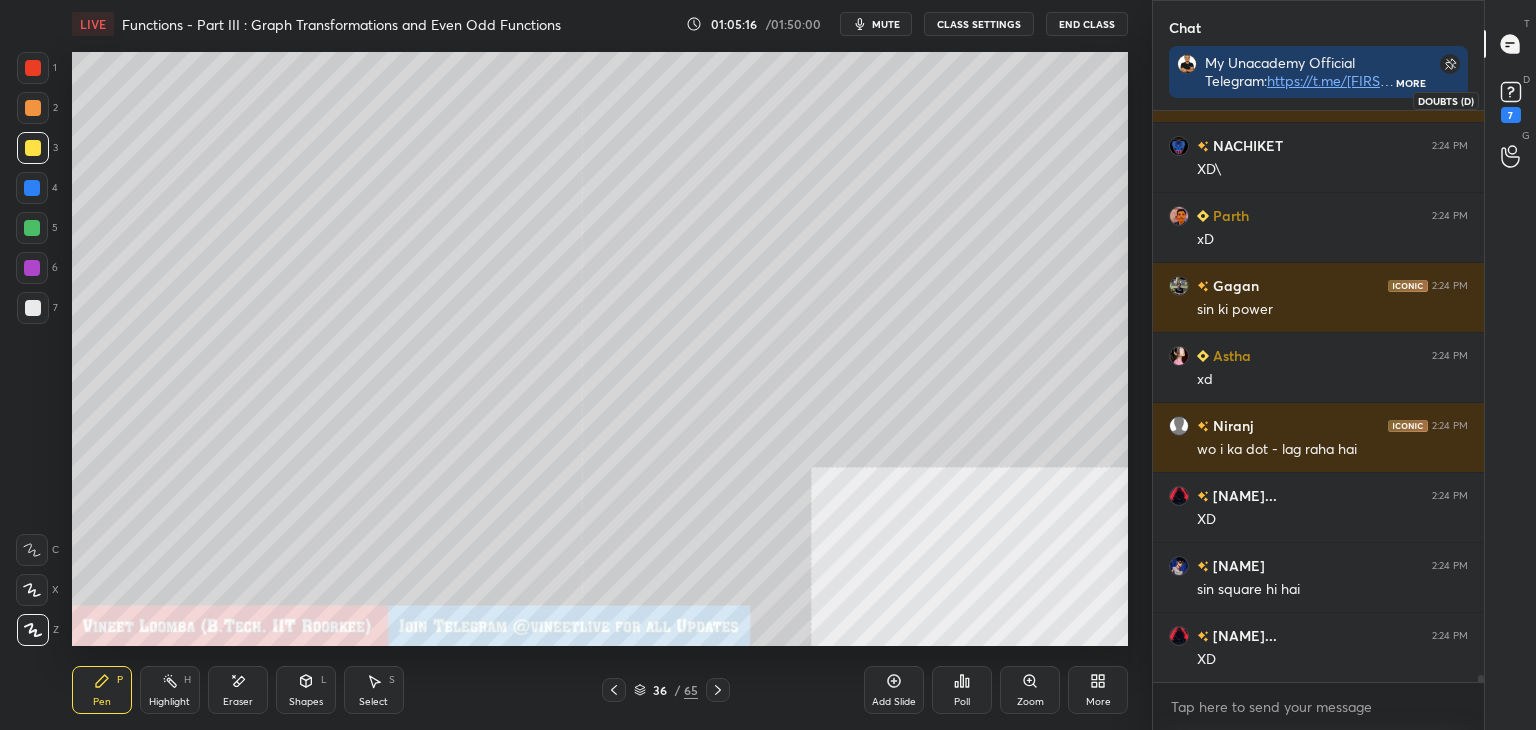 drag, startPoint x: 1506, startPoint y: 109, endPoint x: 1490, endPoint y: 112, distance: 16.27882 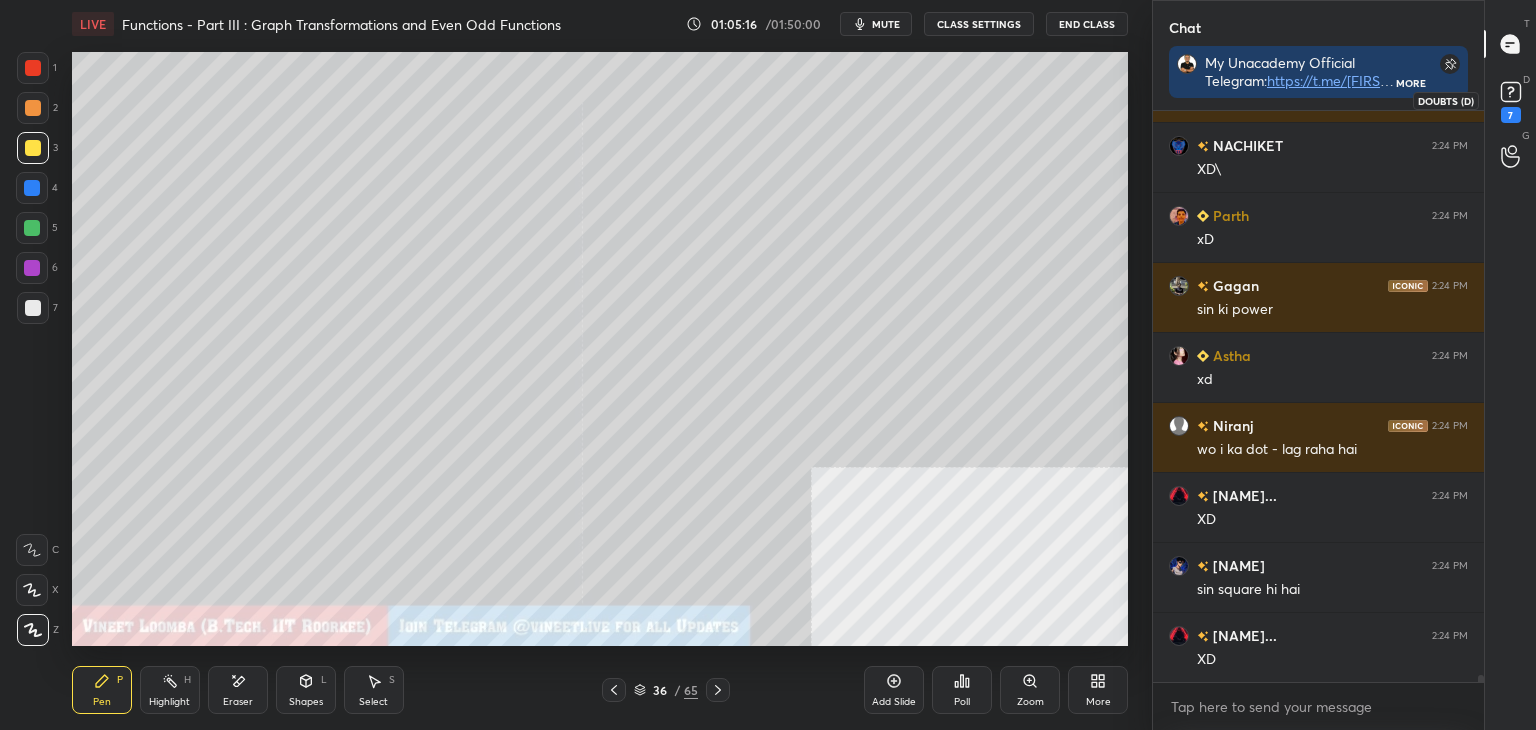 click on "7" at bounding box center (1511, 115) 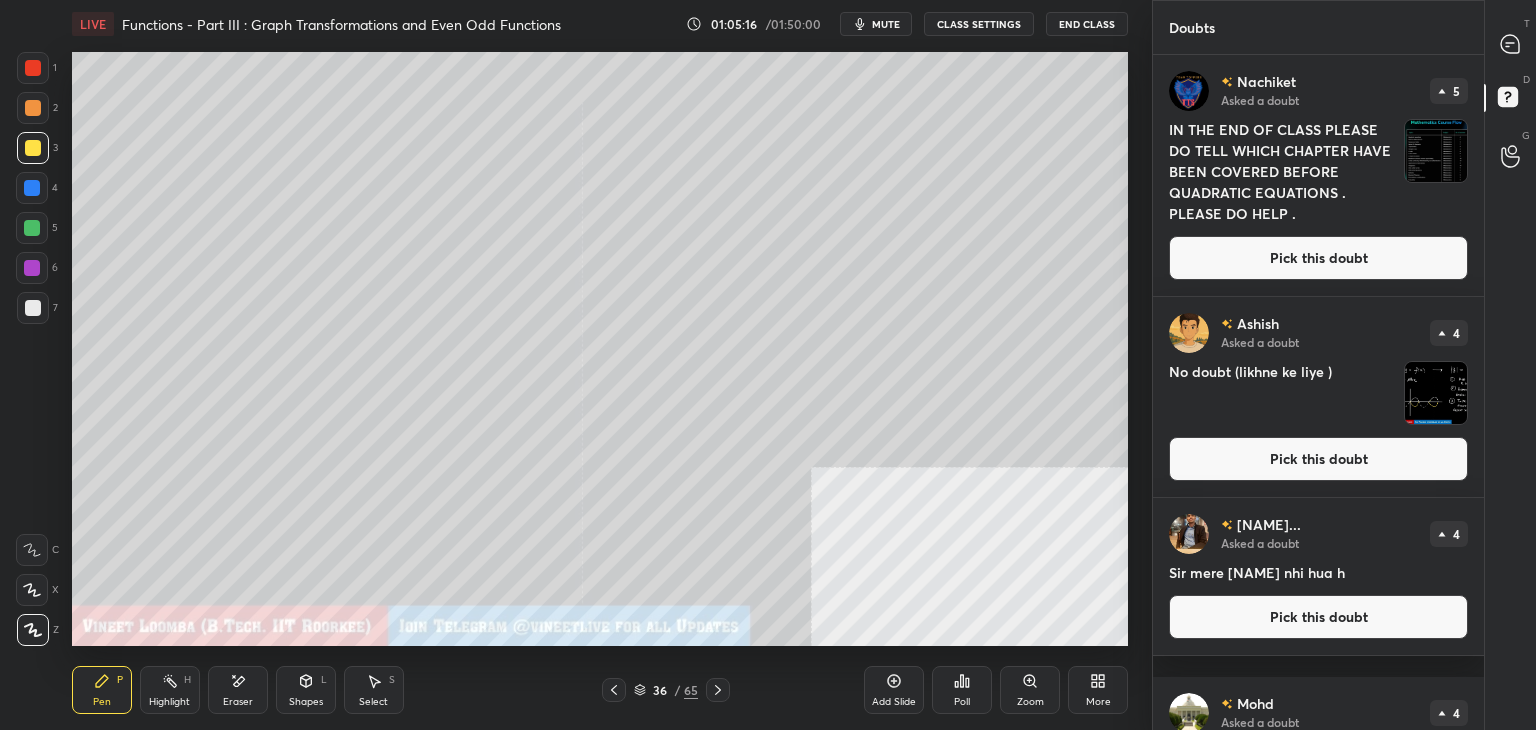 click on "Pick this doubt" at bounding box center [1318, 258] 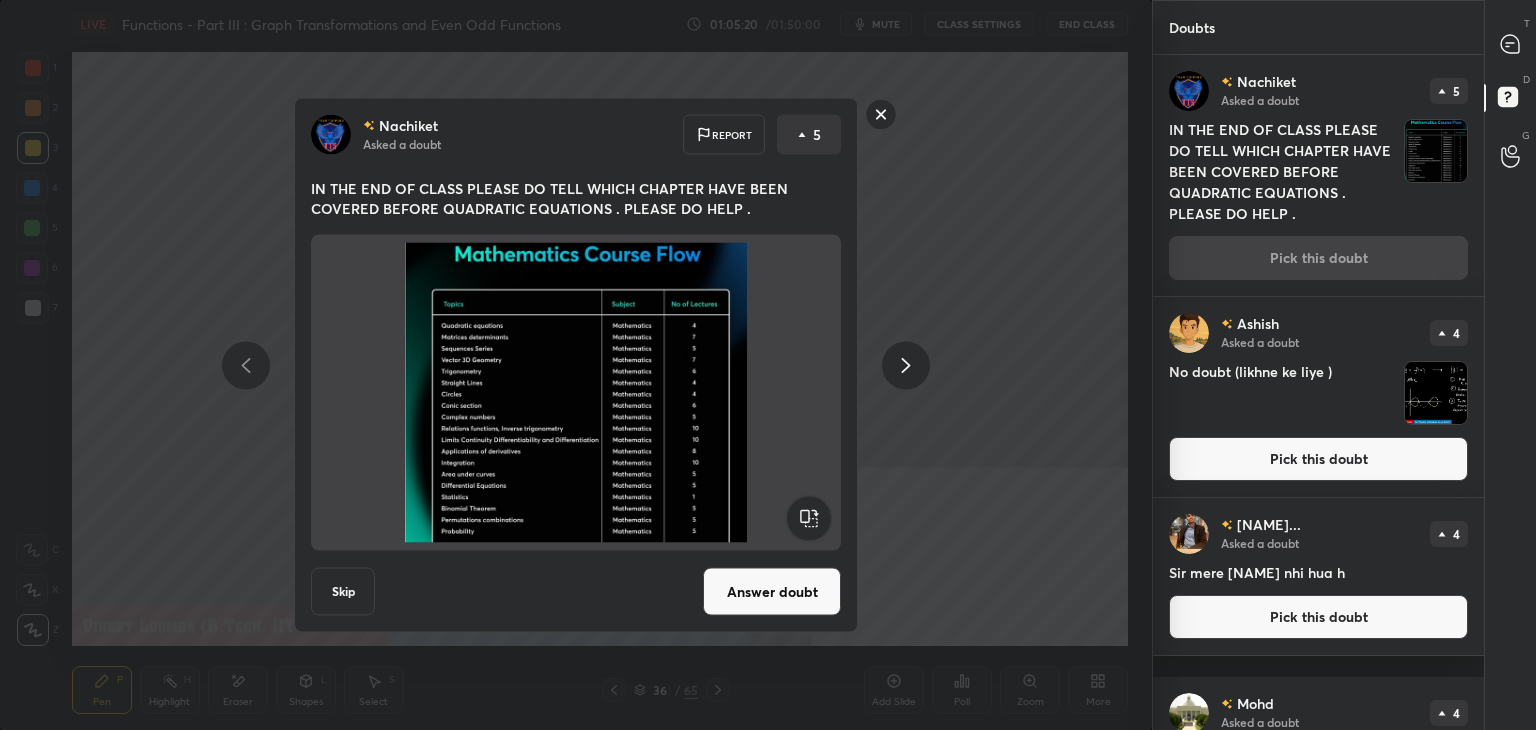 drag, startPoint x: 729, startPoint y: 578, endPoint x: 735, endPoint y: 564, distance: 15.231546 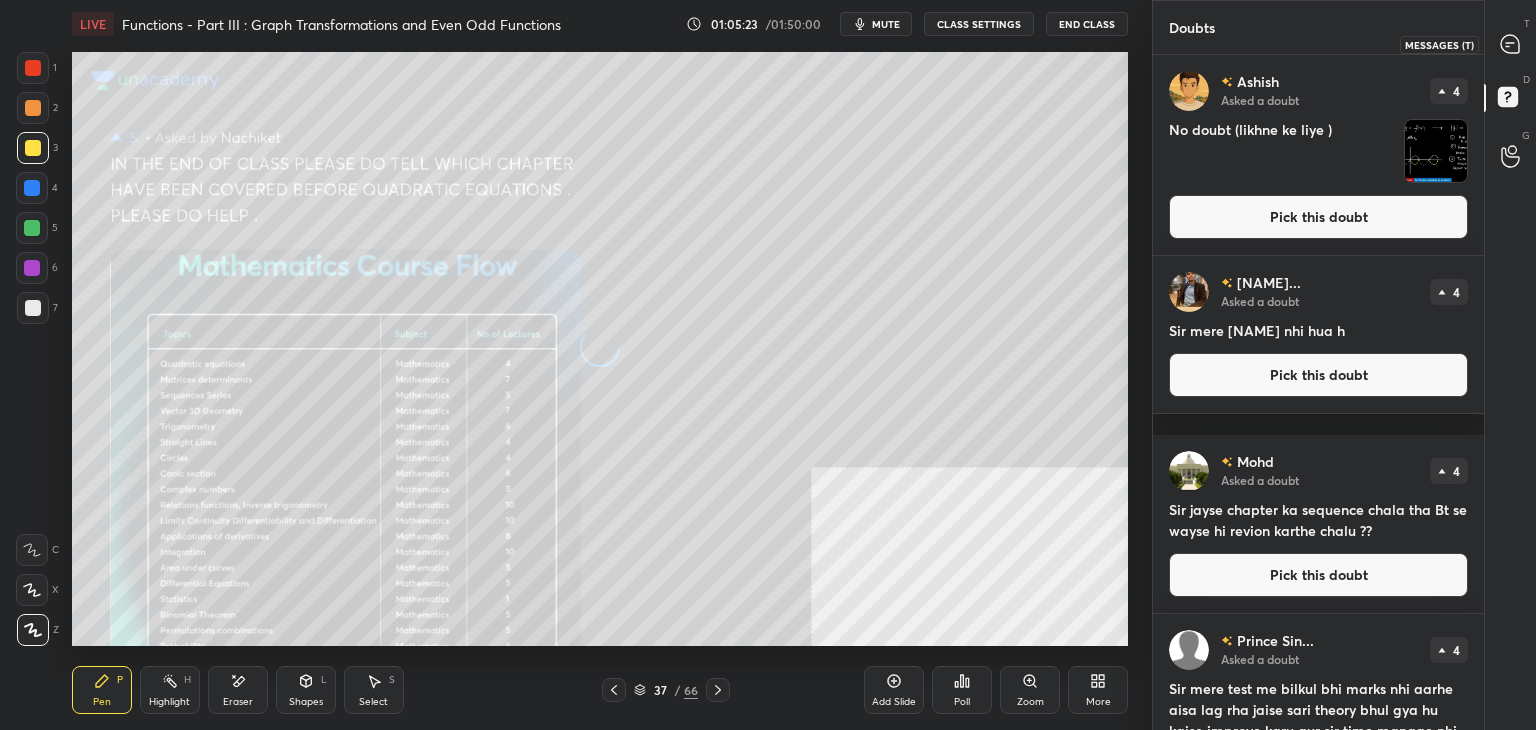 click 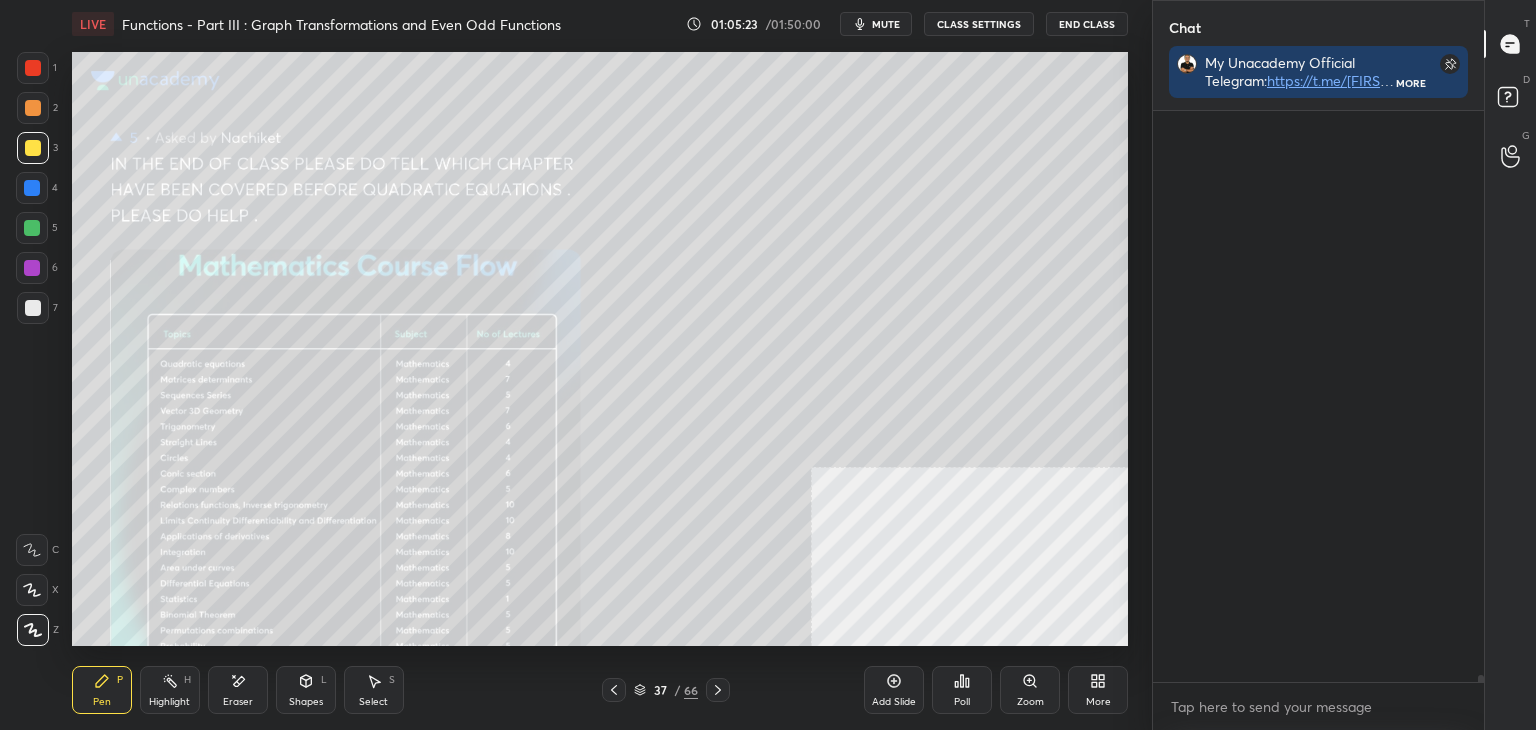 scroll, scrollTop: 45896, scrollLeft: 0, axis: vertical 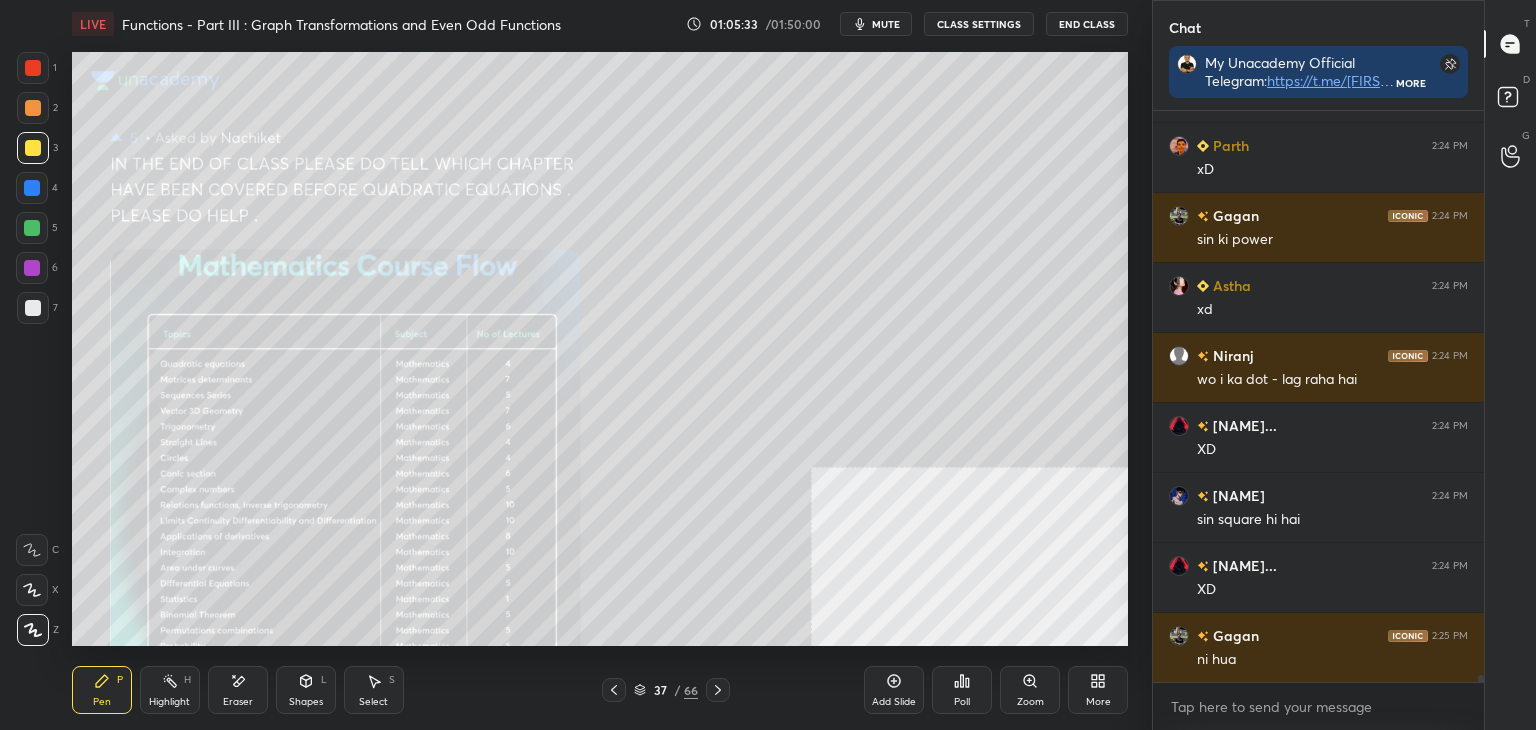 click 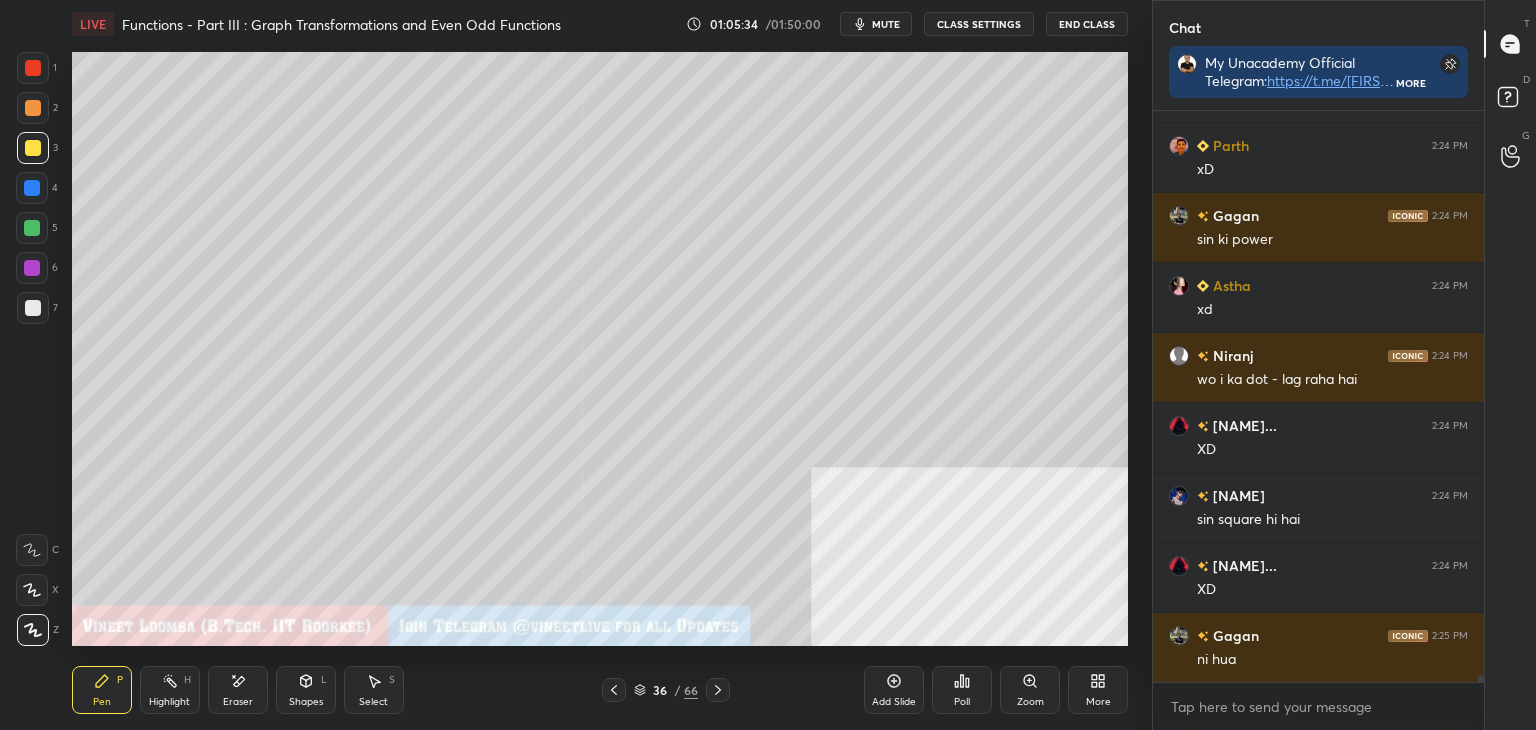 scroll, scrollTop: 46034, scrollLeft: 0, axis: vertical 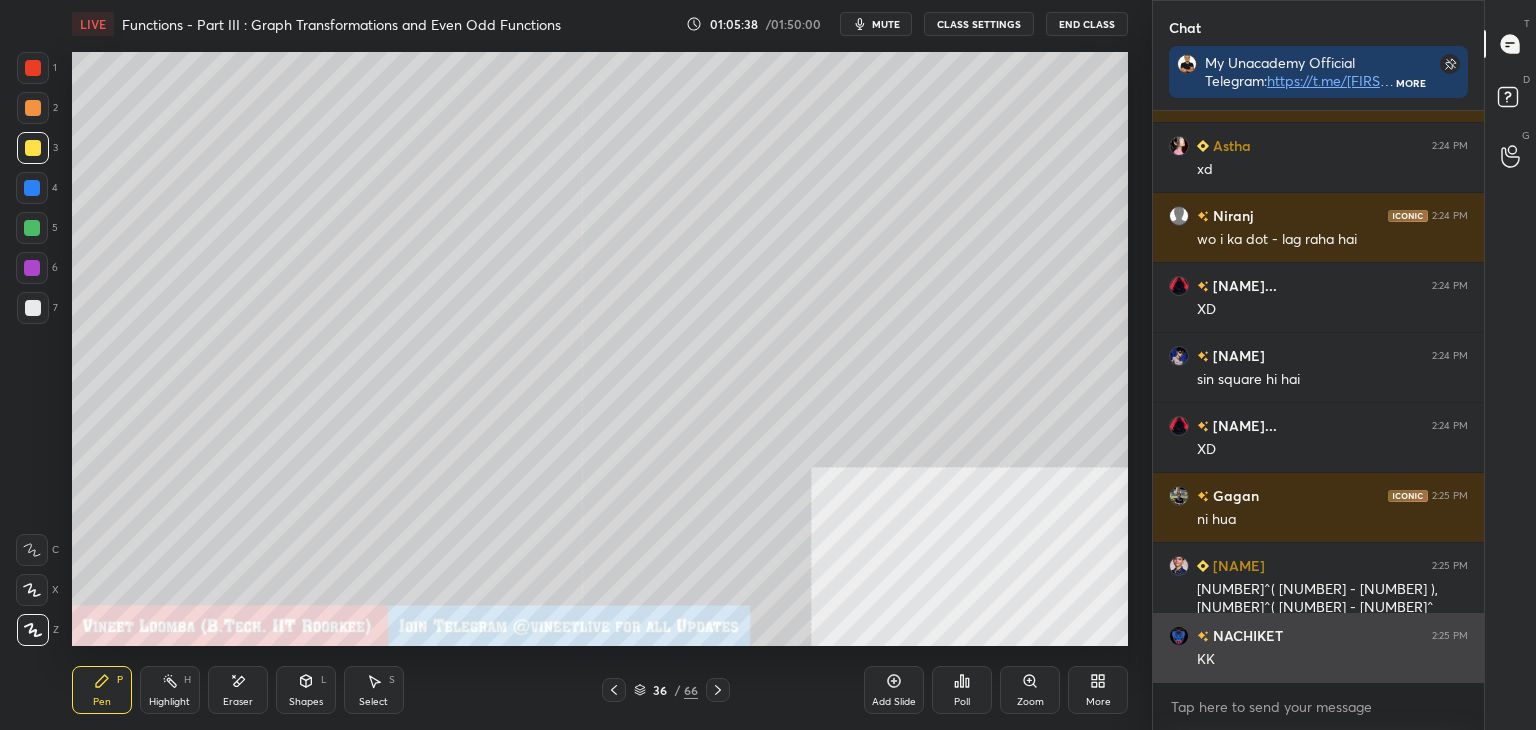 click on "[FIRST] [TIME] KK" at bounding box center [1318, 647] 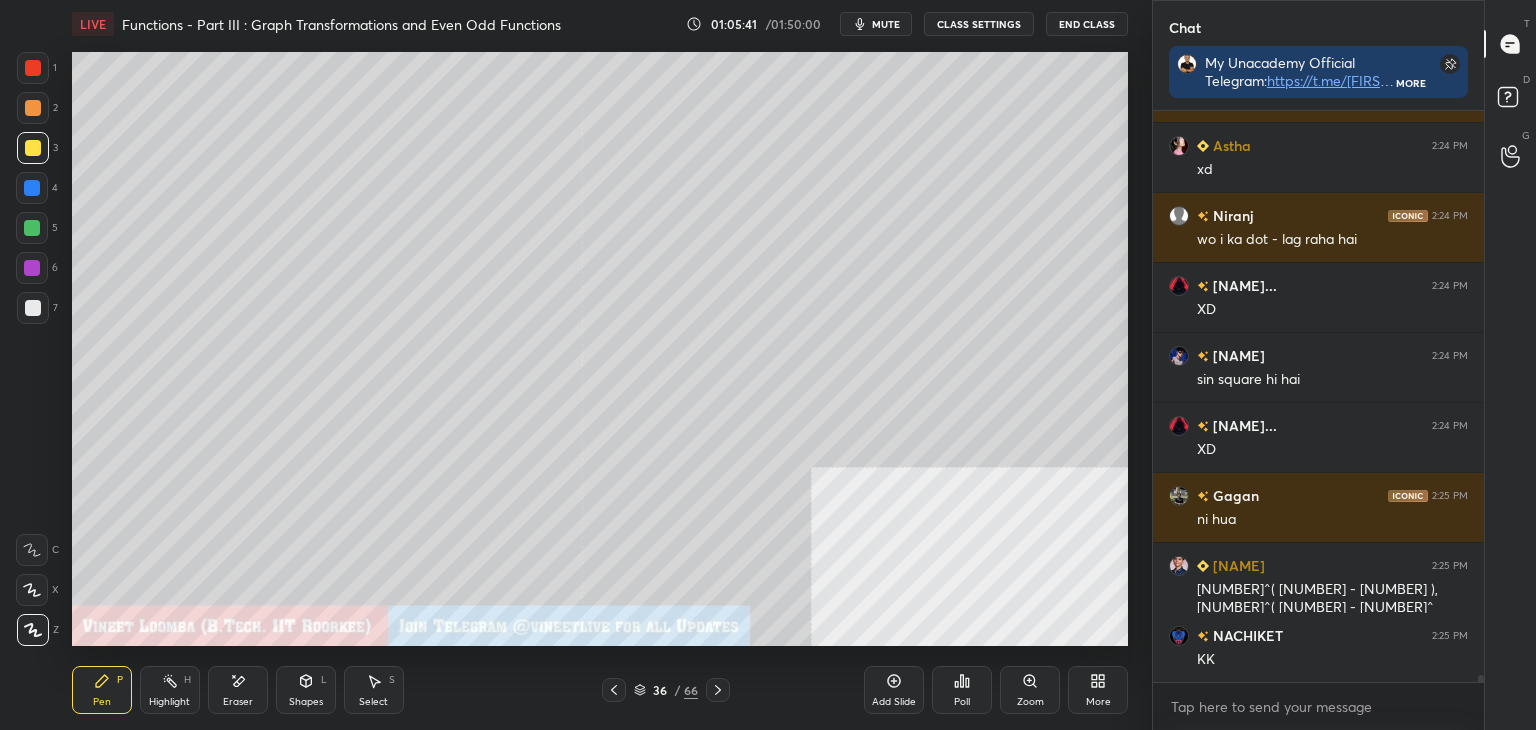 drag, startPoint x: 98, startPoint y: 686, endPoint x: 116, endPoint y: 677, distance: 20.12461 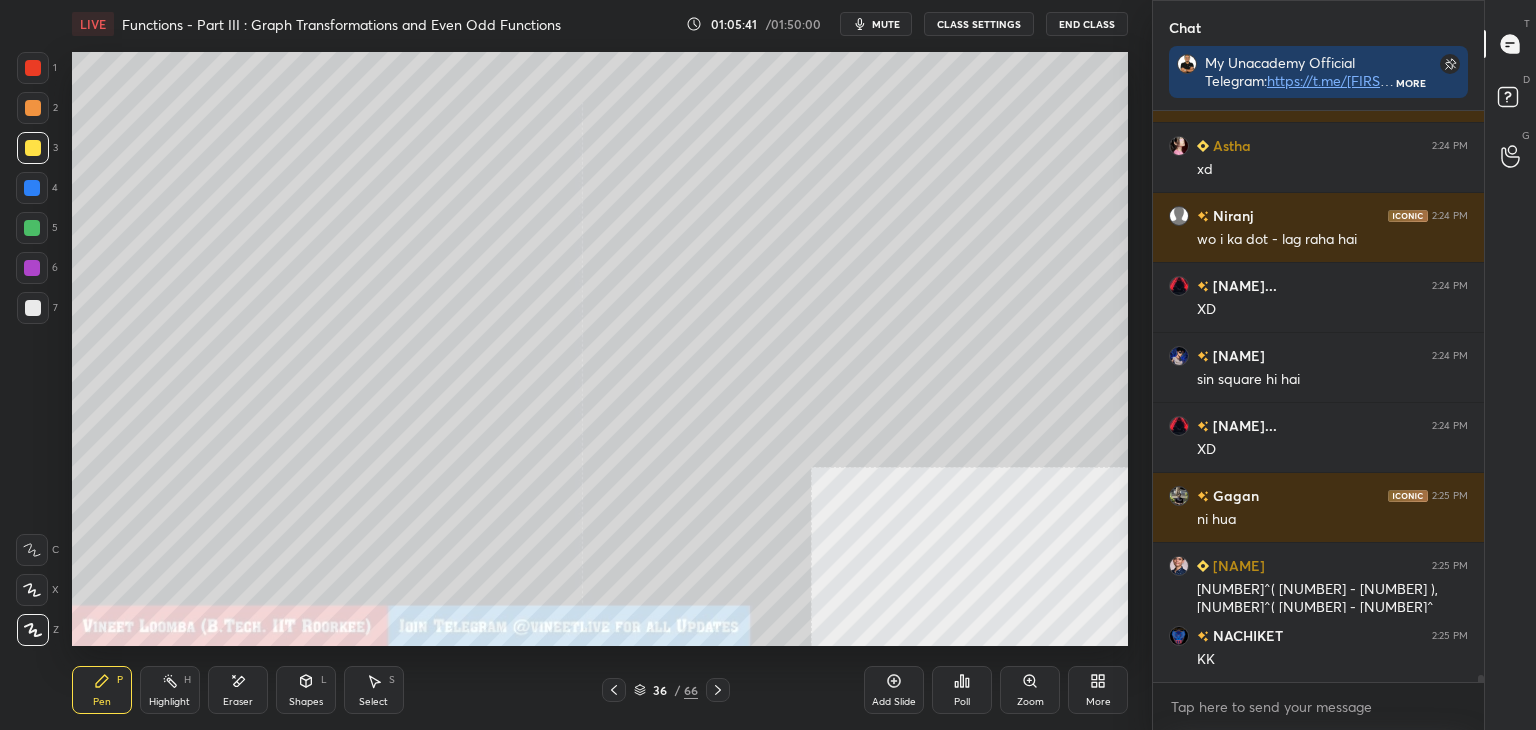 click 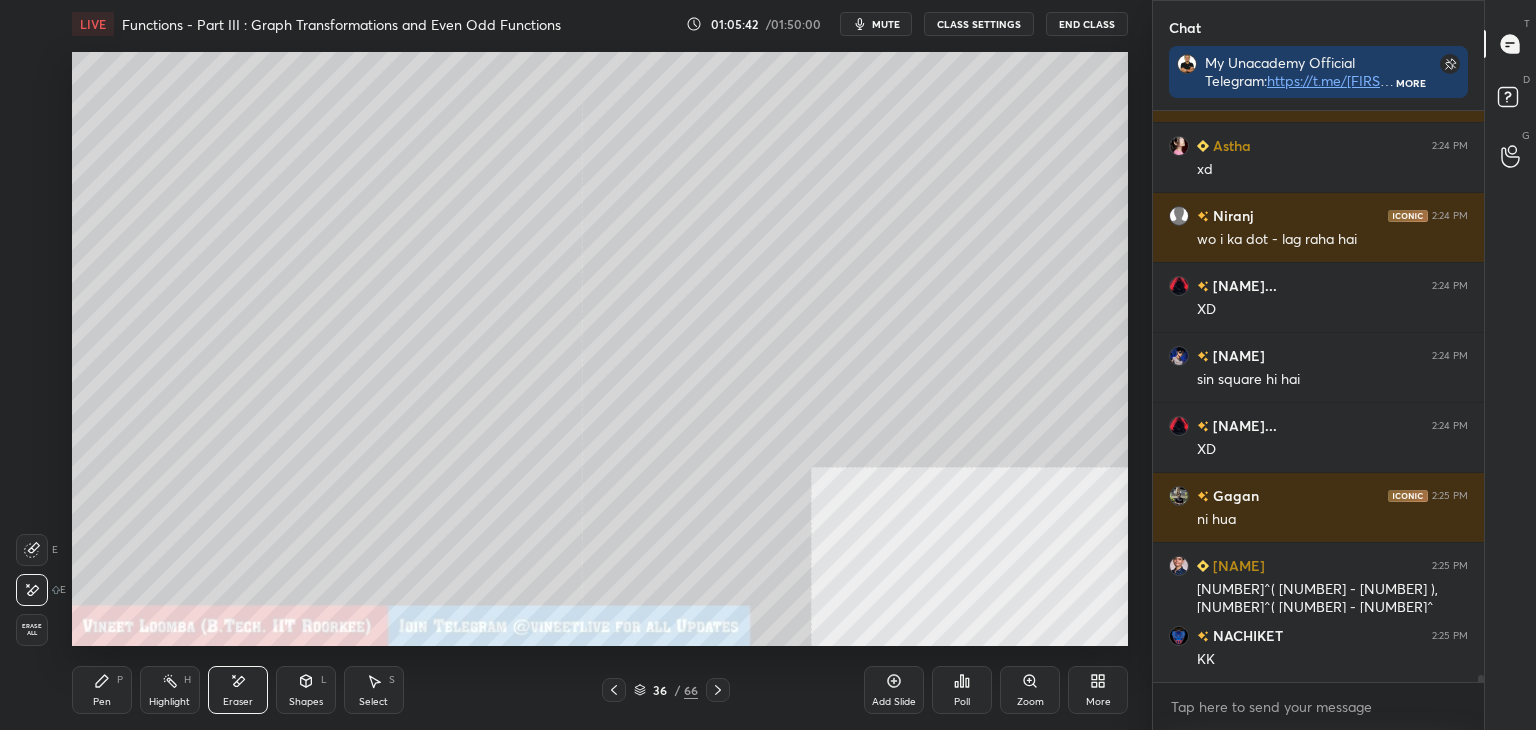 click on "Pen P" at bounding box center (102, 690) 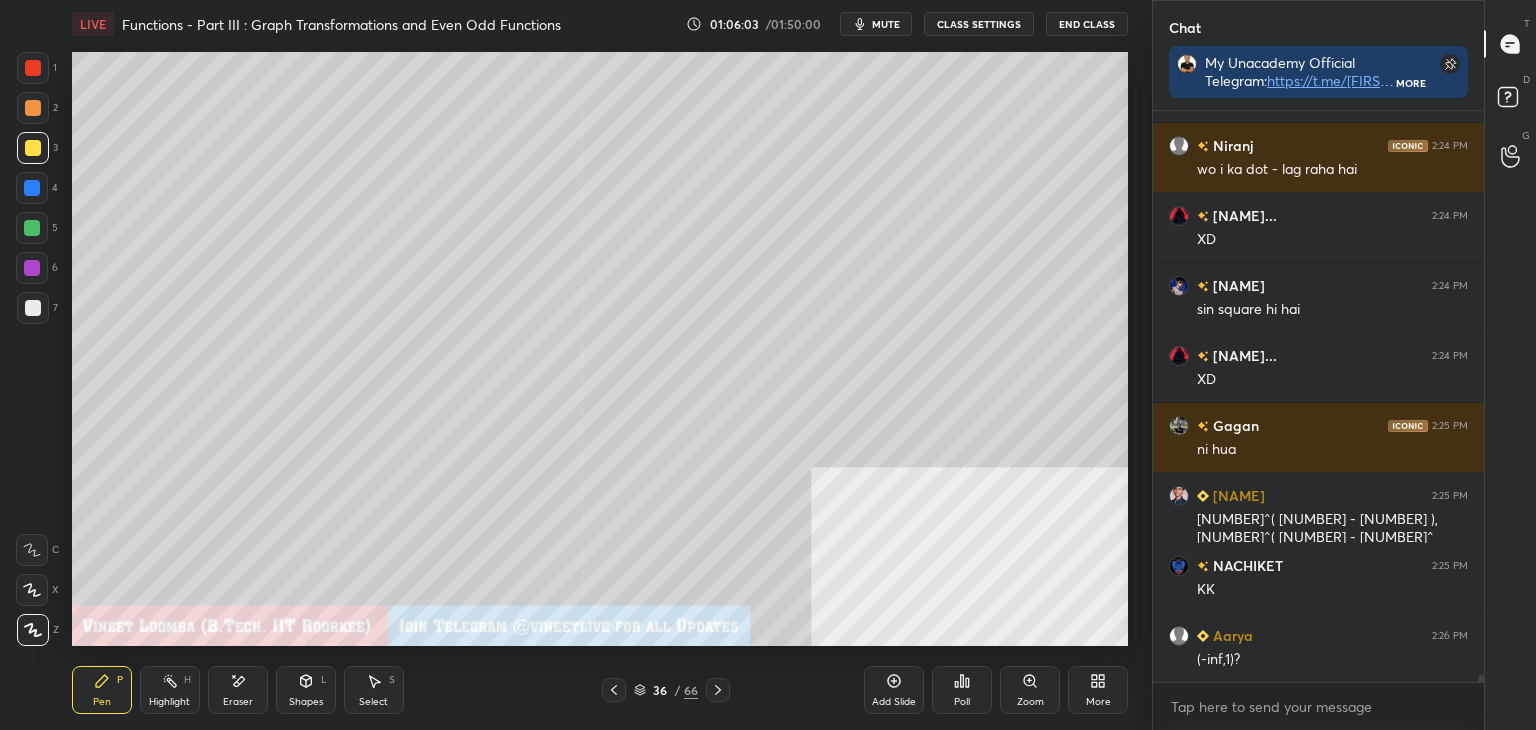 scroll, scrollTop: 46244, scrollLeft: 0, axis: vertical 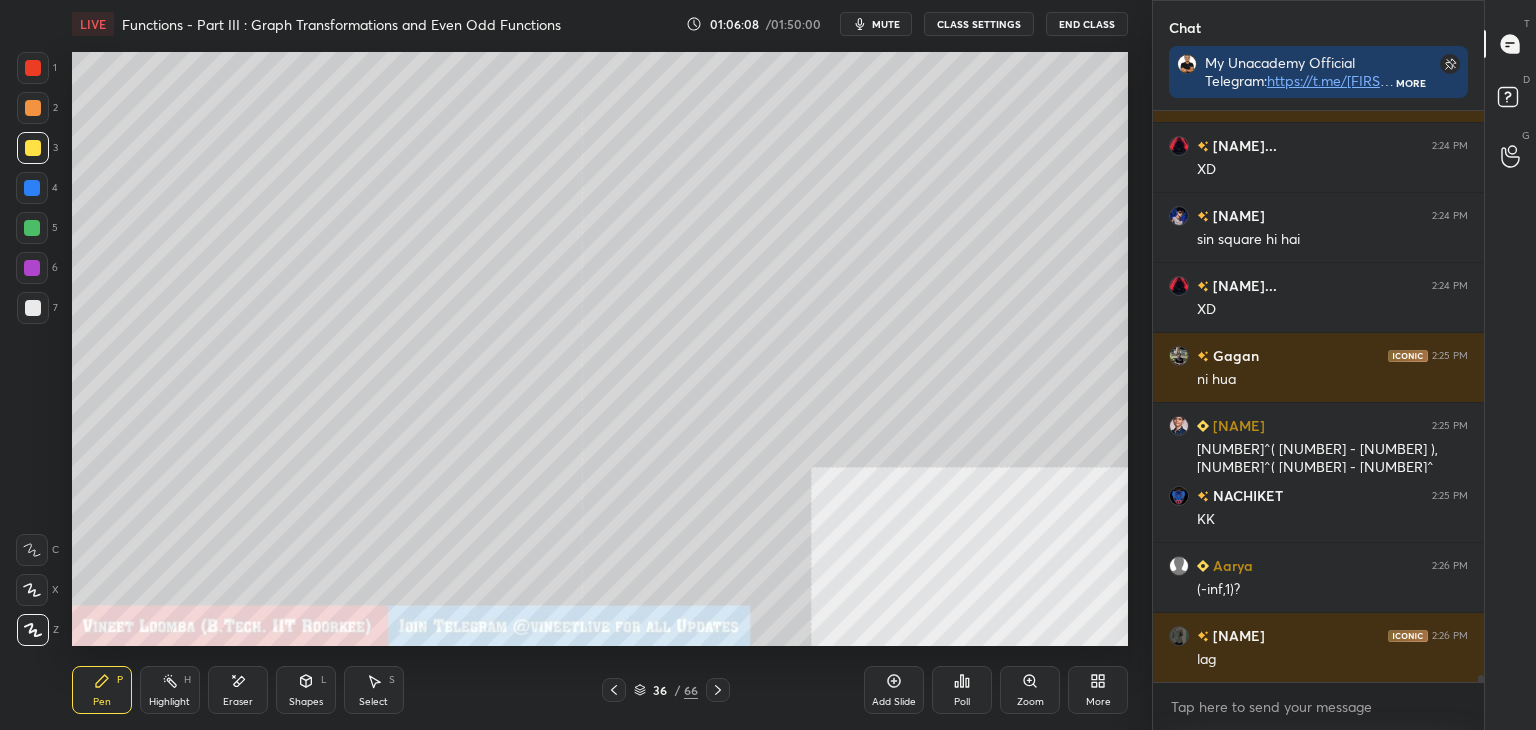 click on "Eraser" at bounding box center (238, 690) 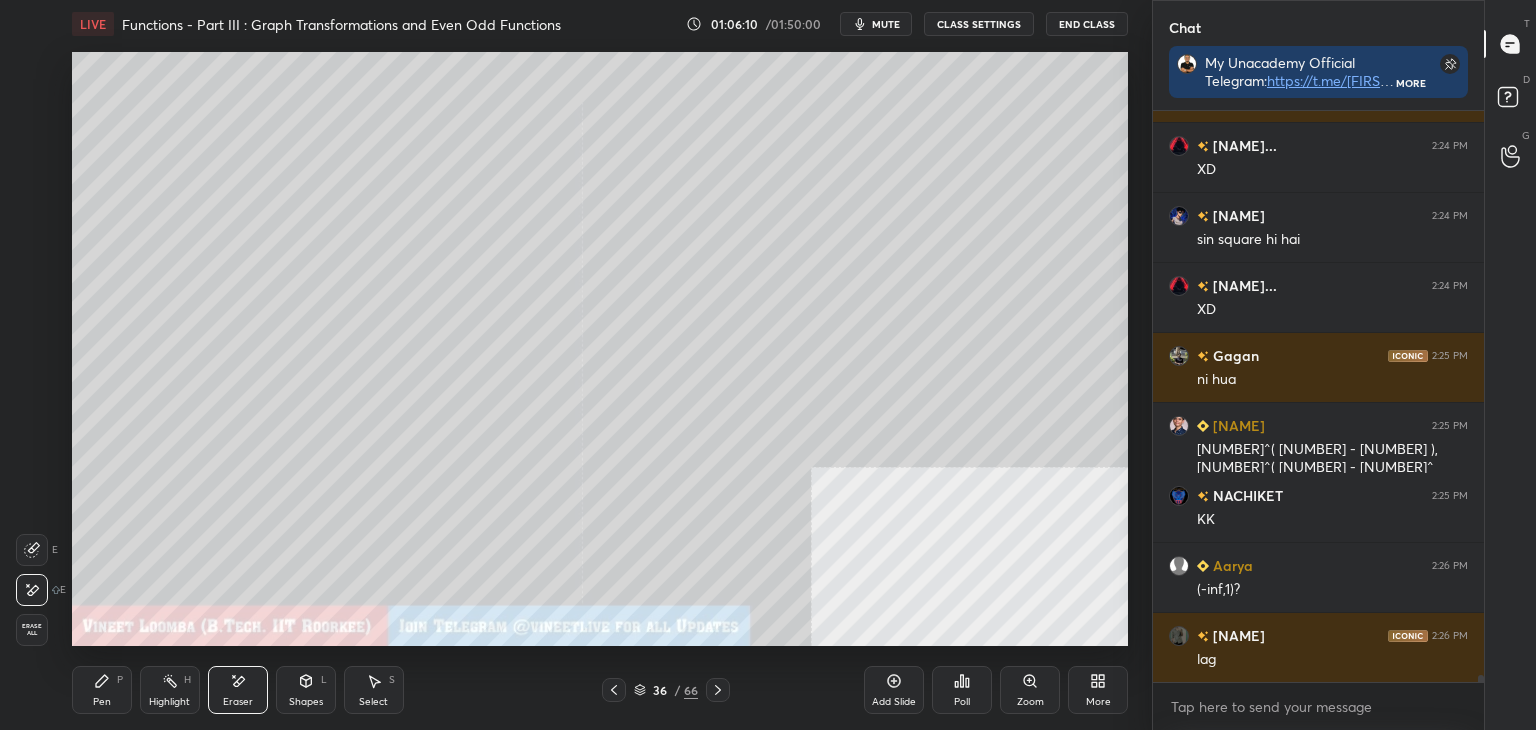click on "Pen P" at bounding box center [102, 690] 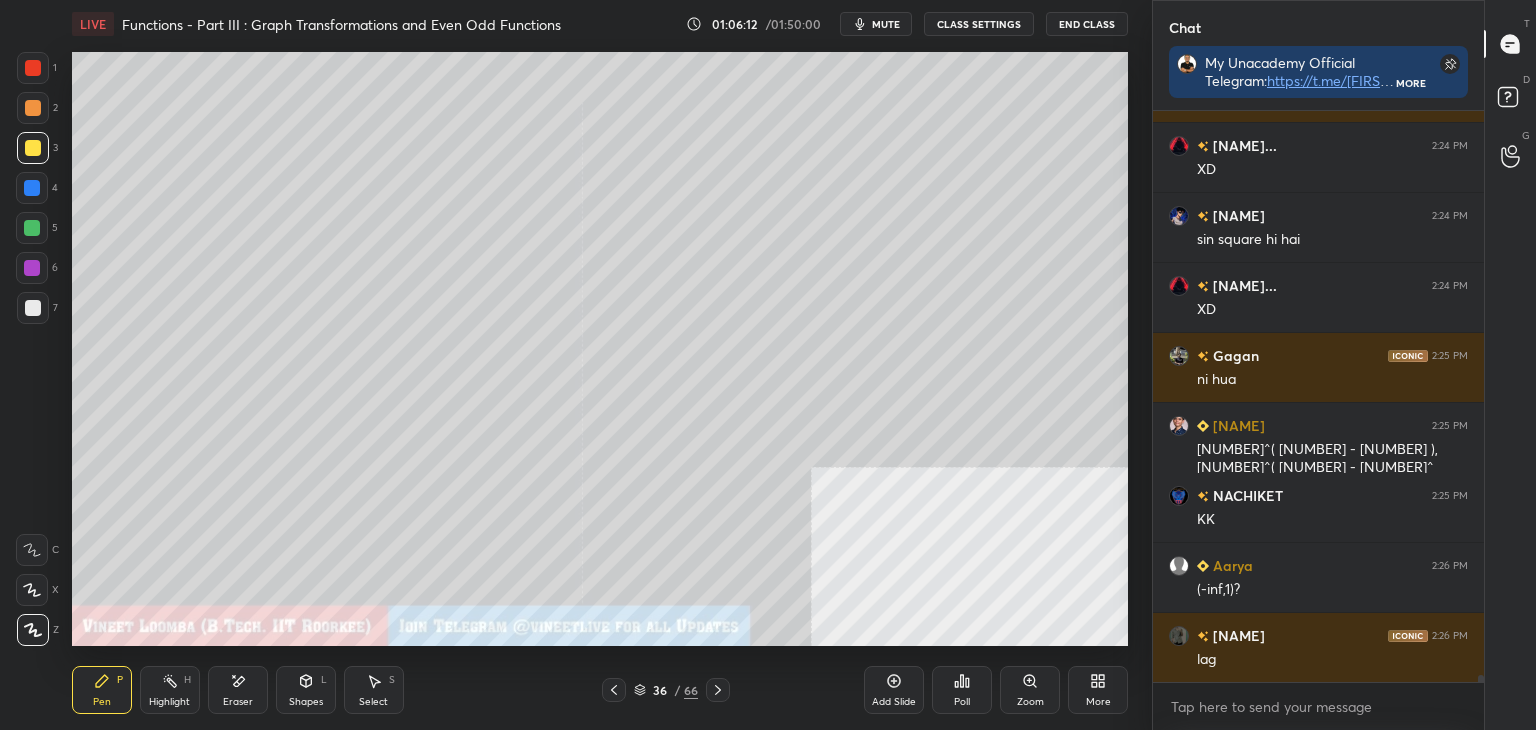 scroll, scrollTop: 46314, scrollLeft: 0, axis: vertical 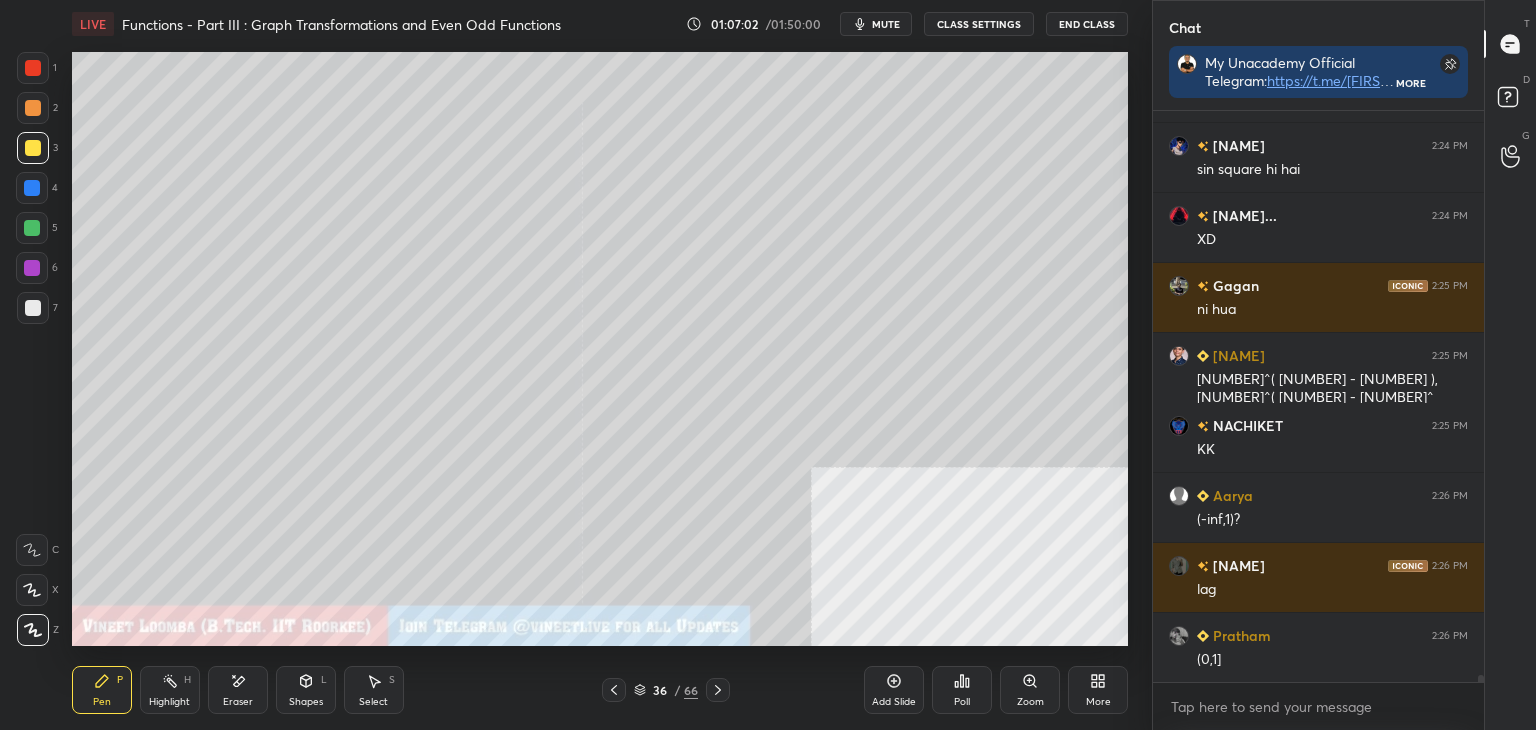 click 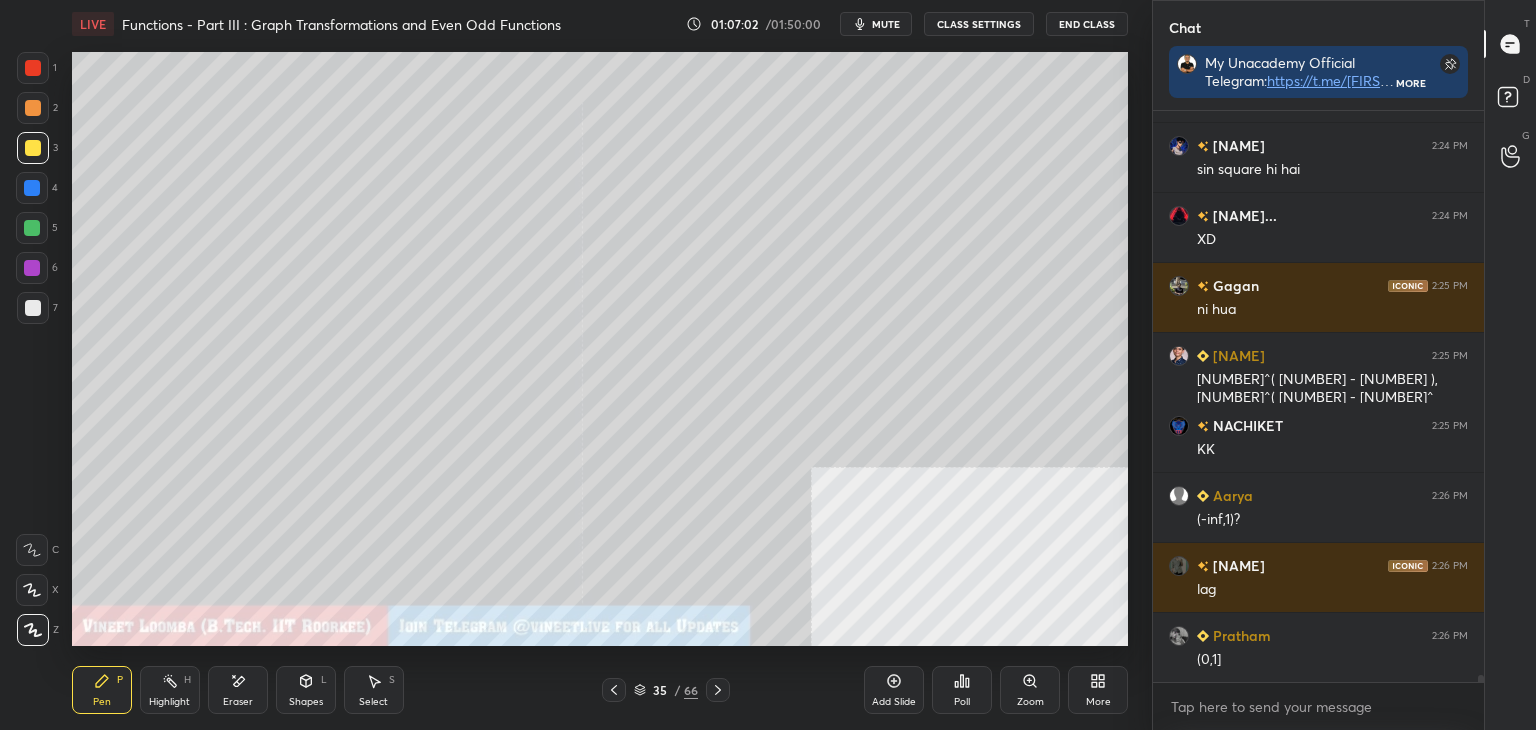click 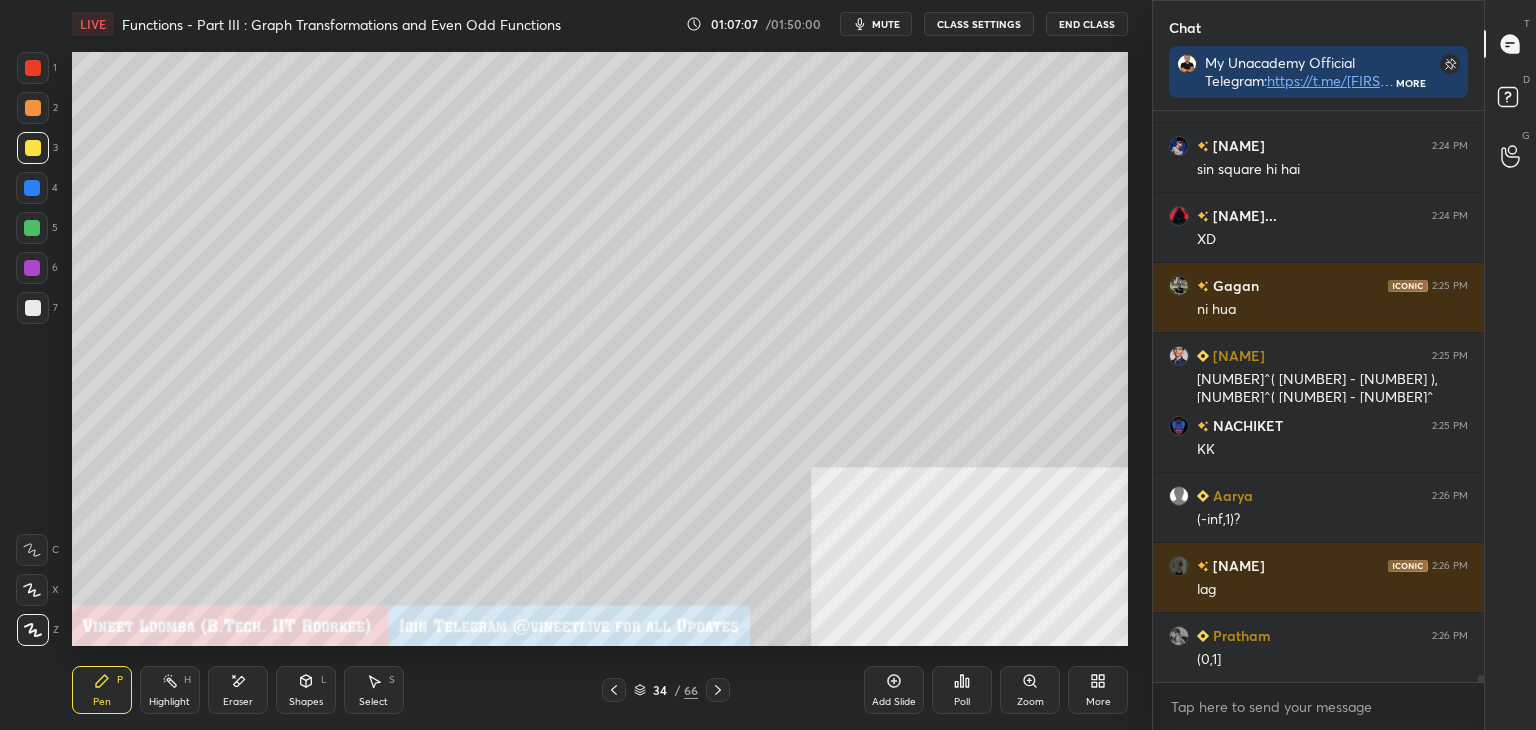 scroll, scrollTop: 46384, scrollLeft: 0, axis: vertical 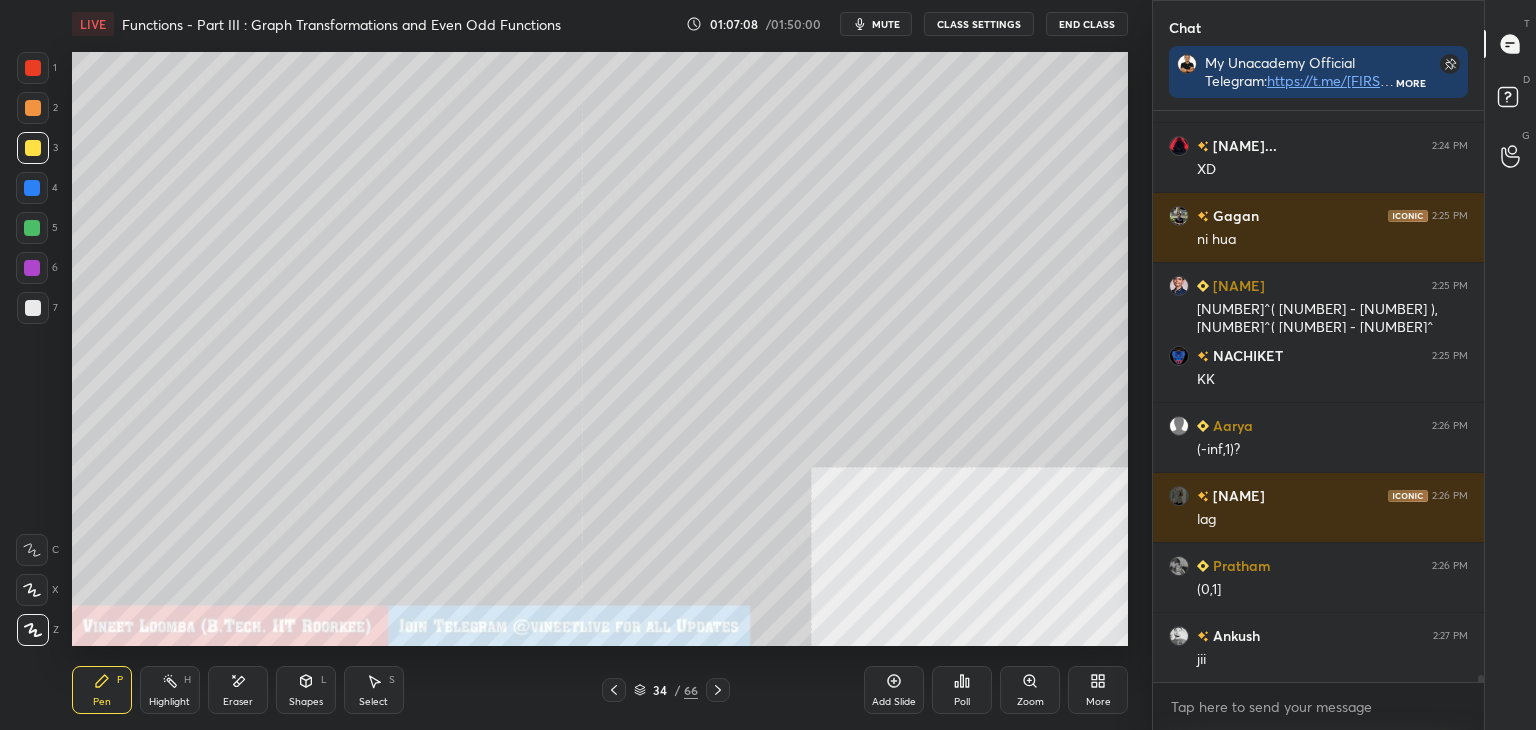 click 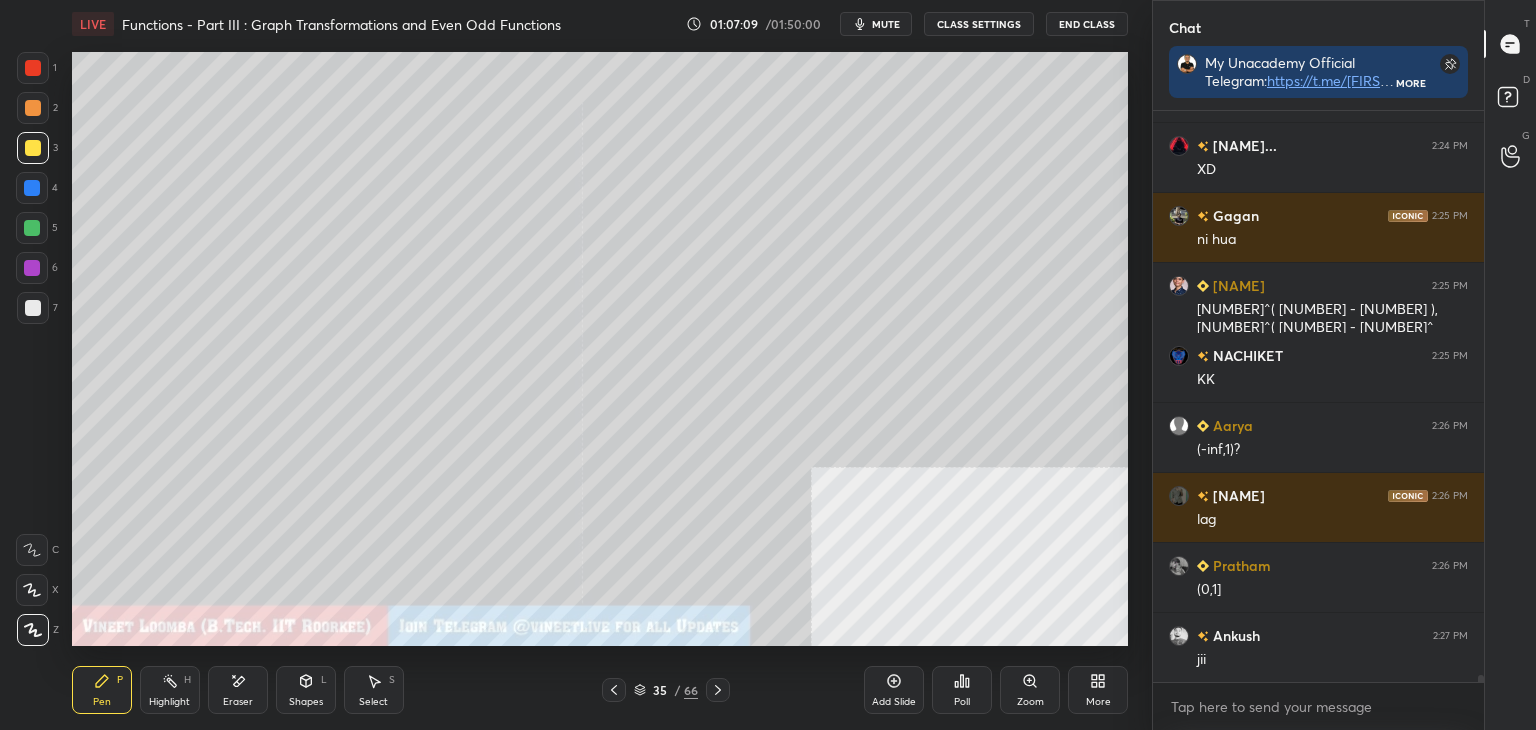 click 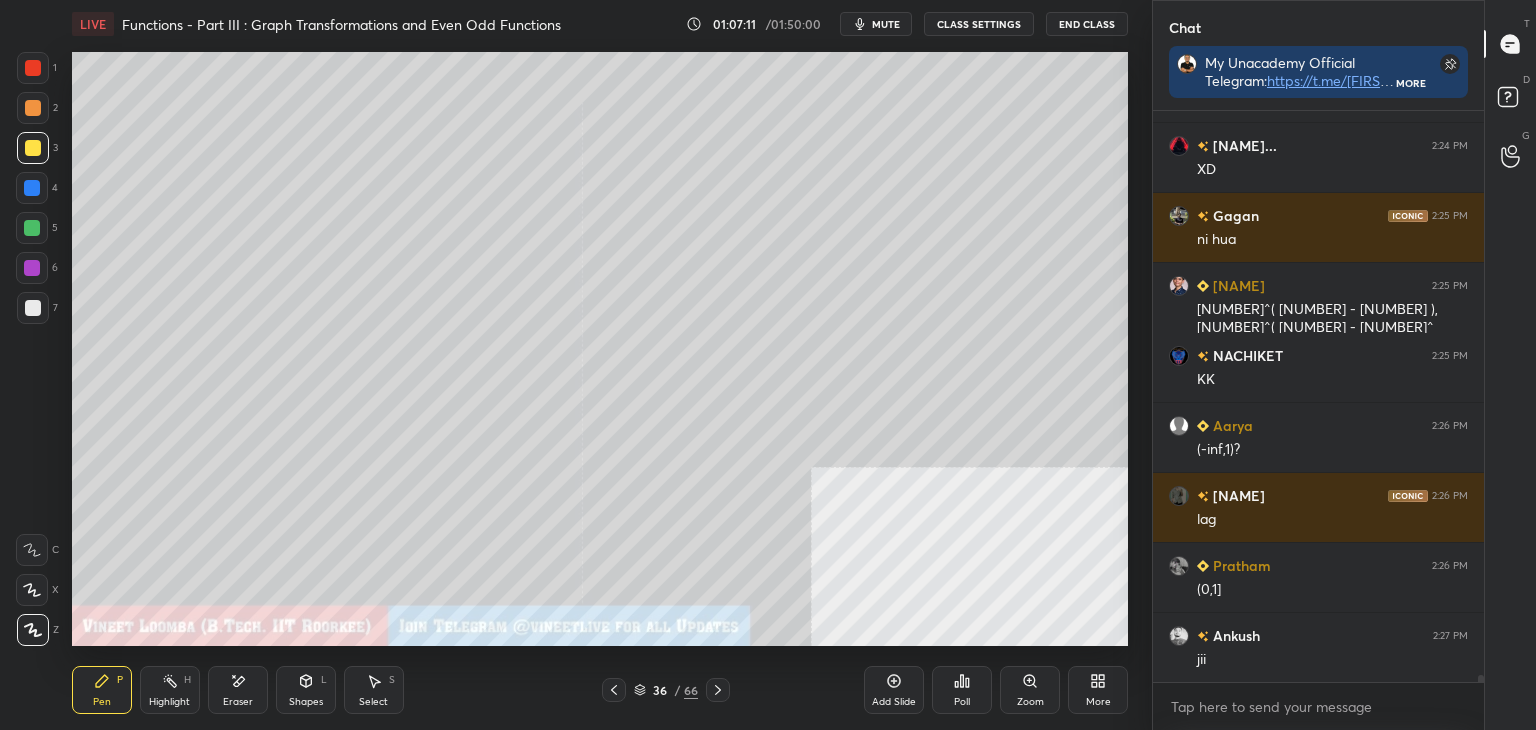 click on "Select S" at bounding box center [374, 690] 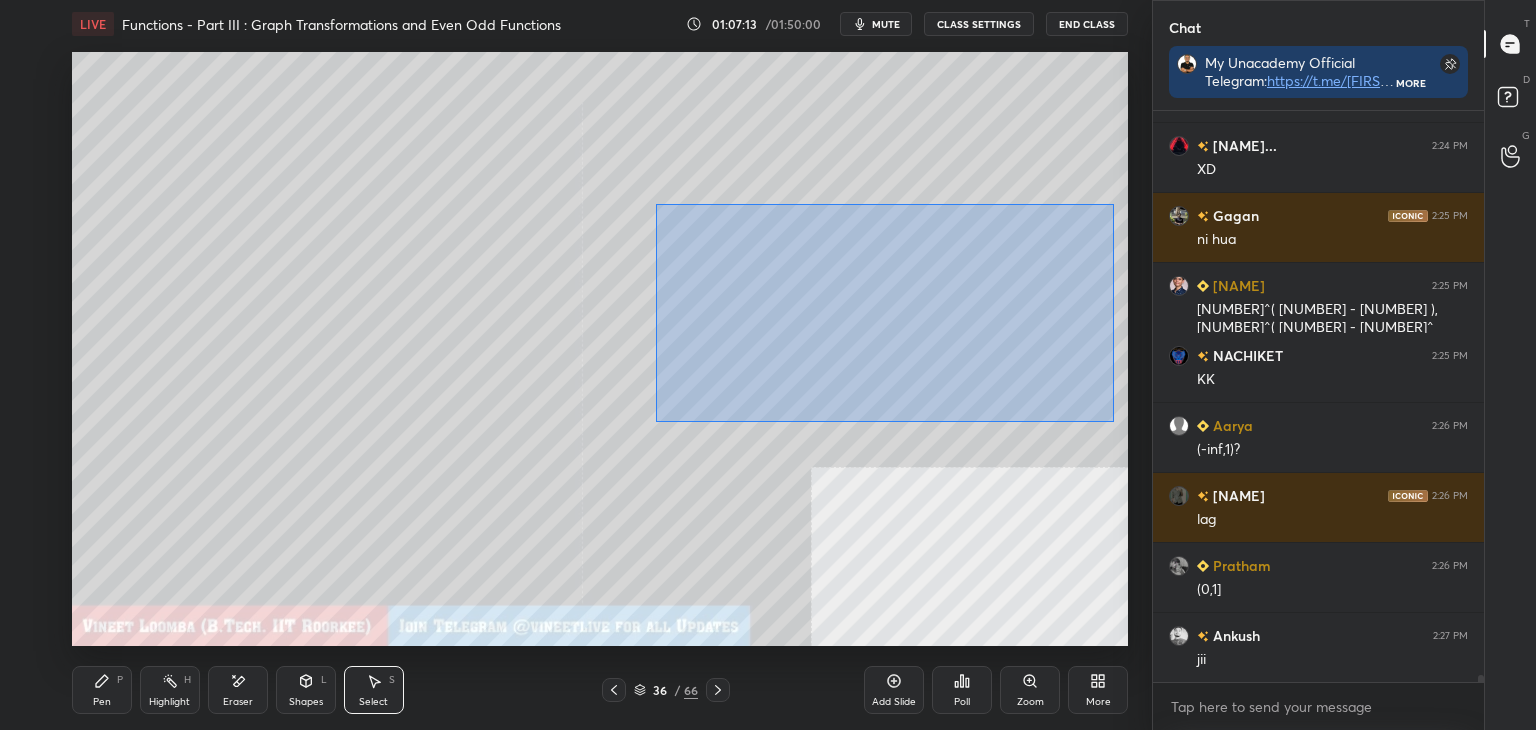 drag, startPoint x: 671, startPoint y: 204, endPoint x: 1046, endPoint y: 381, distance: 414.67337 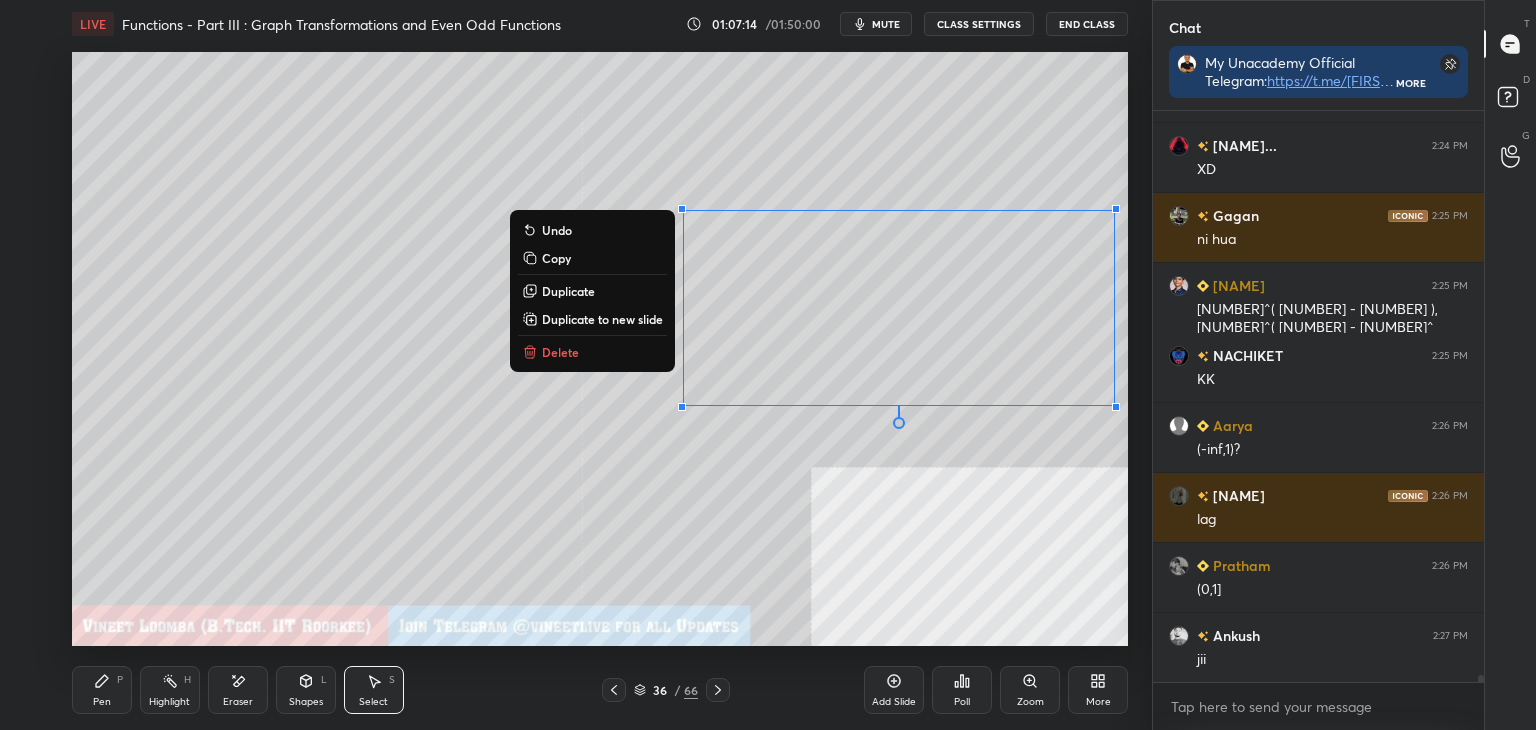 click on "Duplicate to new slide" at bounding box center [602, 319] 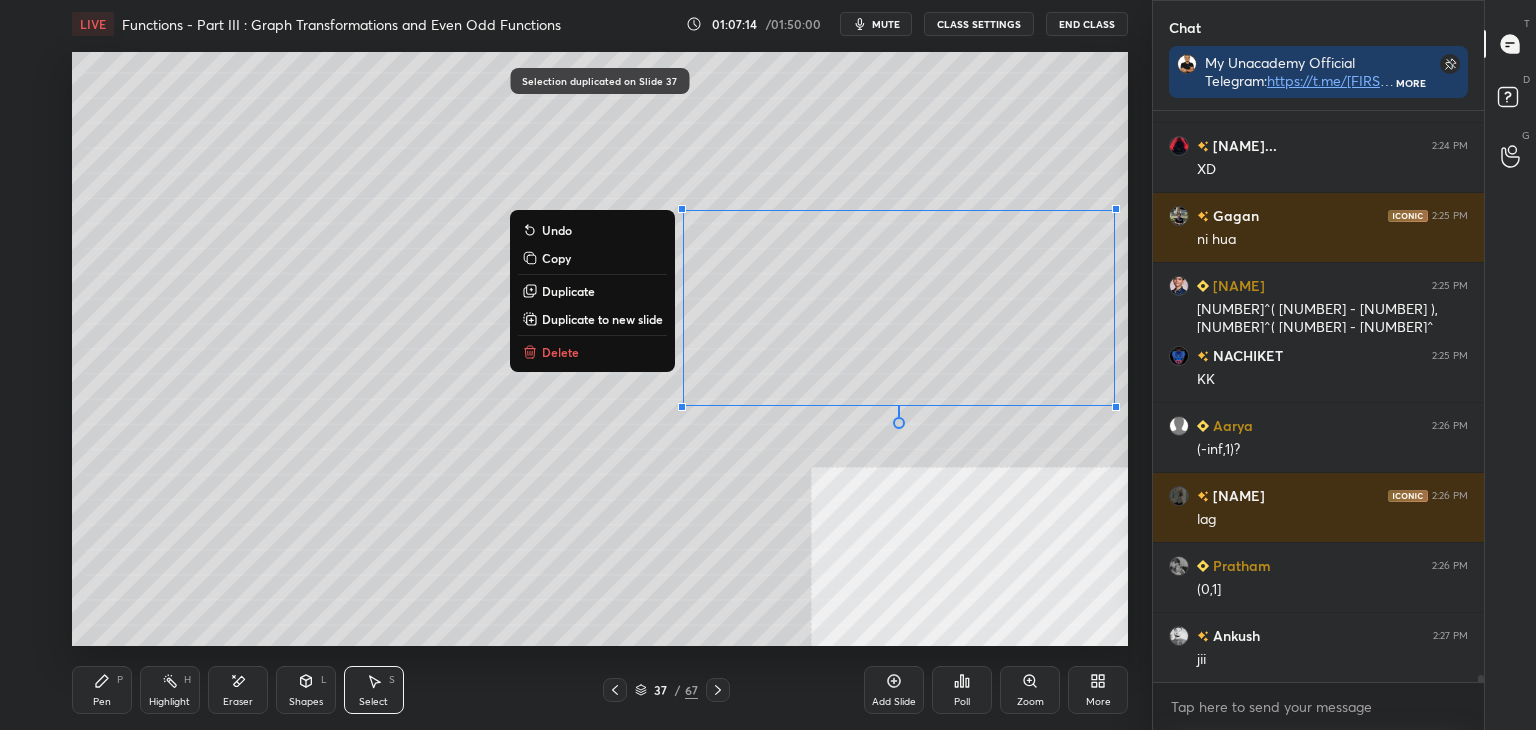 drag, startPoint x: 608, startPoint y: 162, endPoint x: 1109, endPoint y: 409, distance: 558.57855 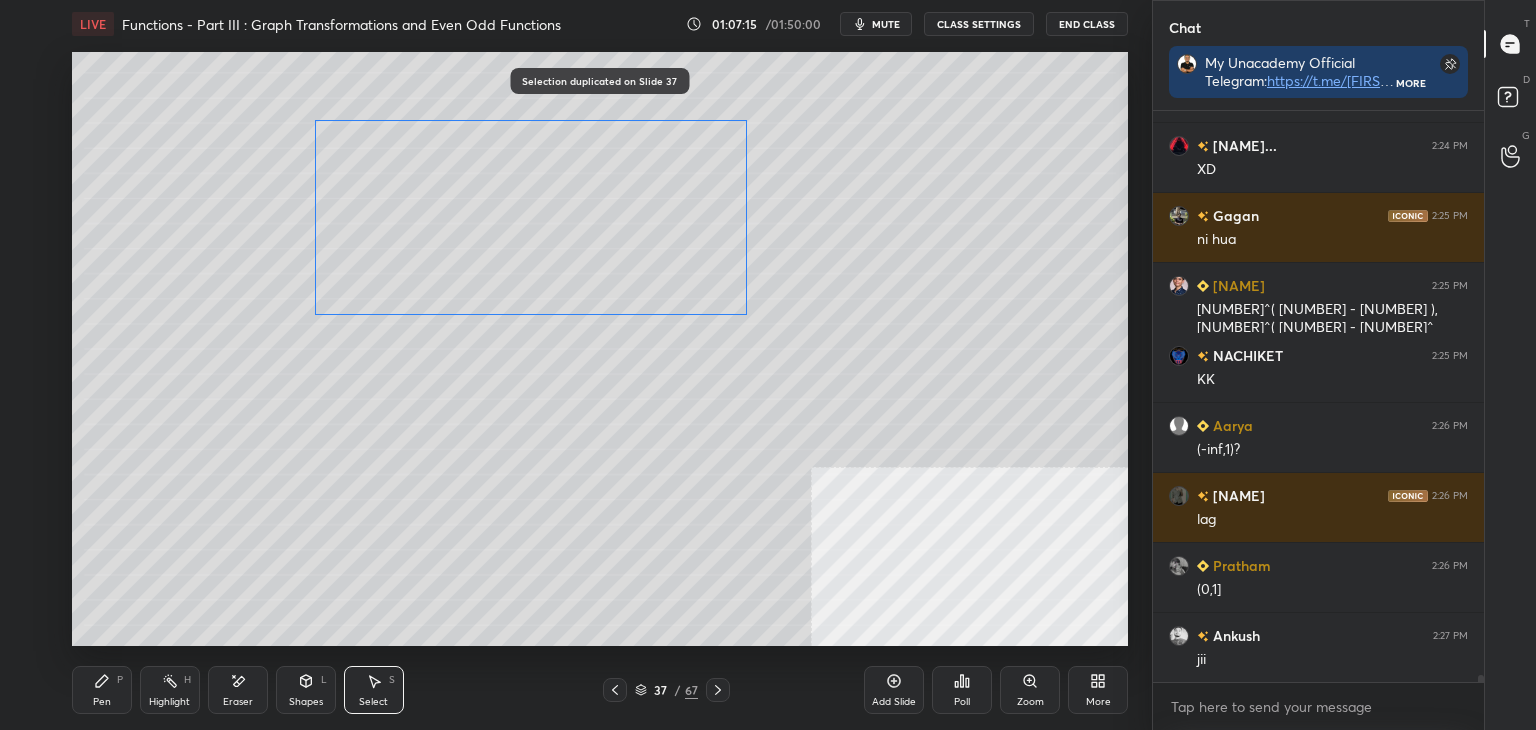 drag, startPoint x: 932, startPoint y: 331, endPoint x: 632, endPoint y: 274, distance: 305.367 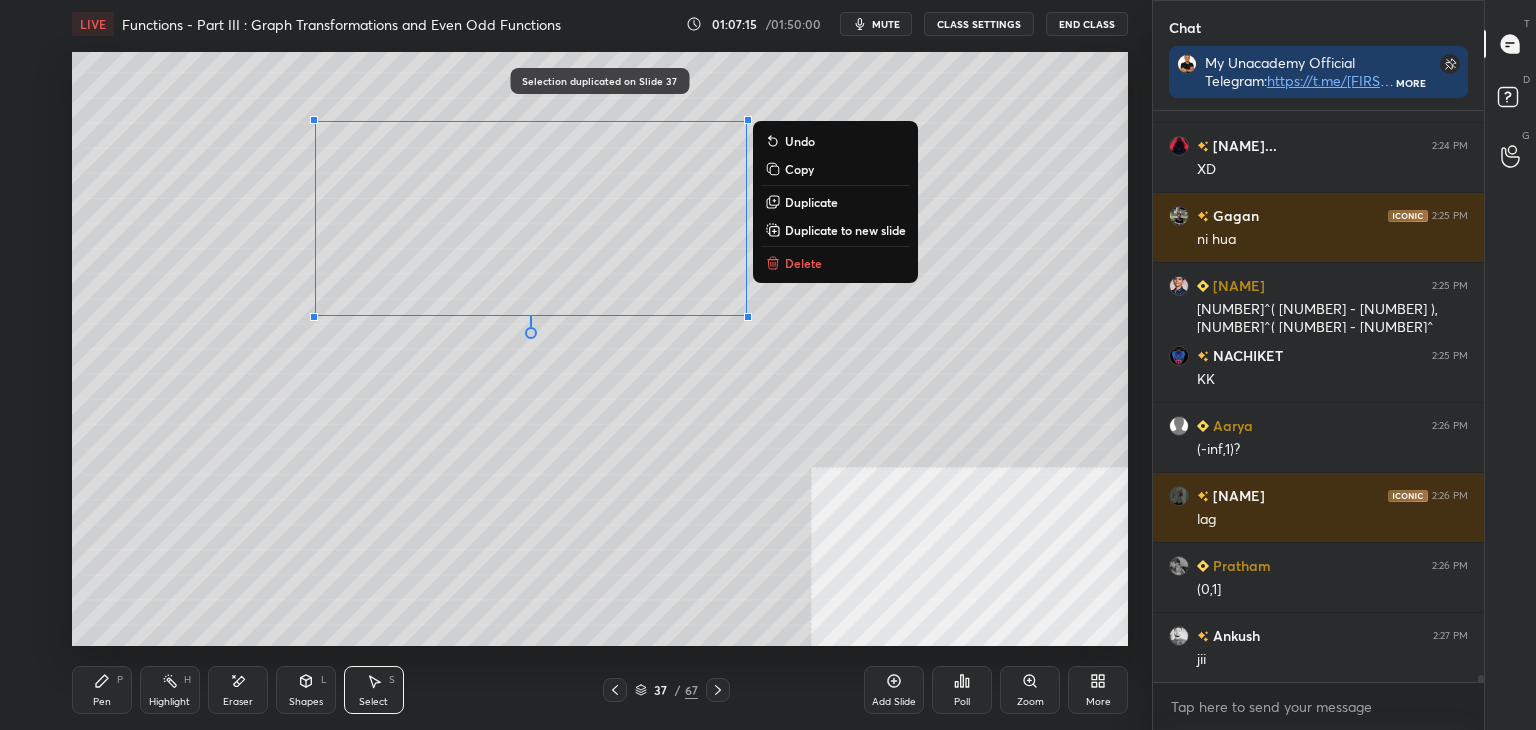 click on "0 ° Undo Copy Duplicate Duplicate to new slide Delete" at bounding box center (600, 349) 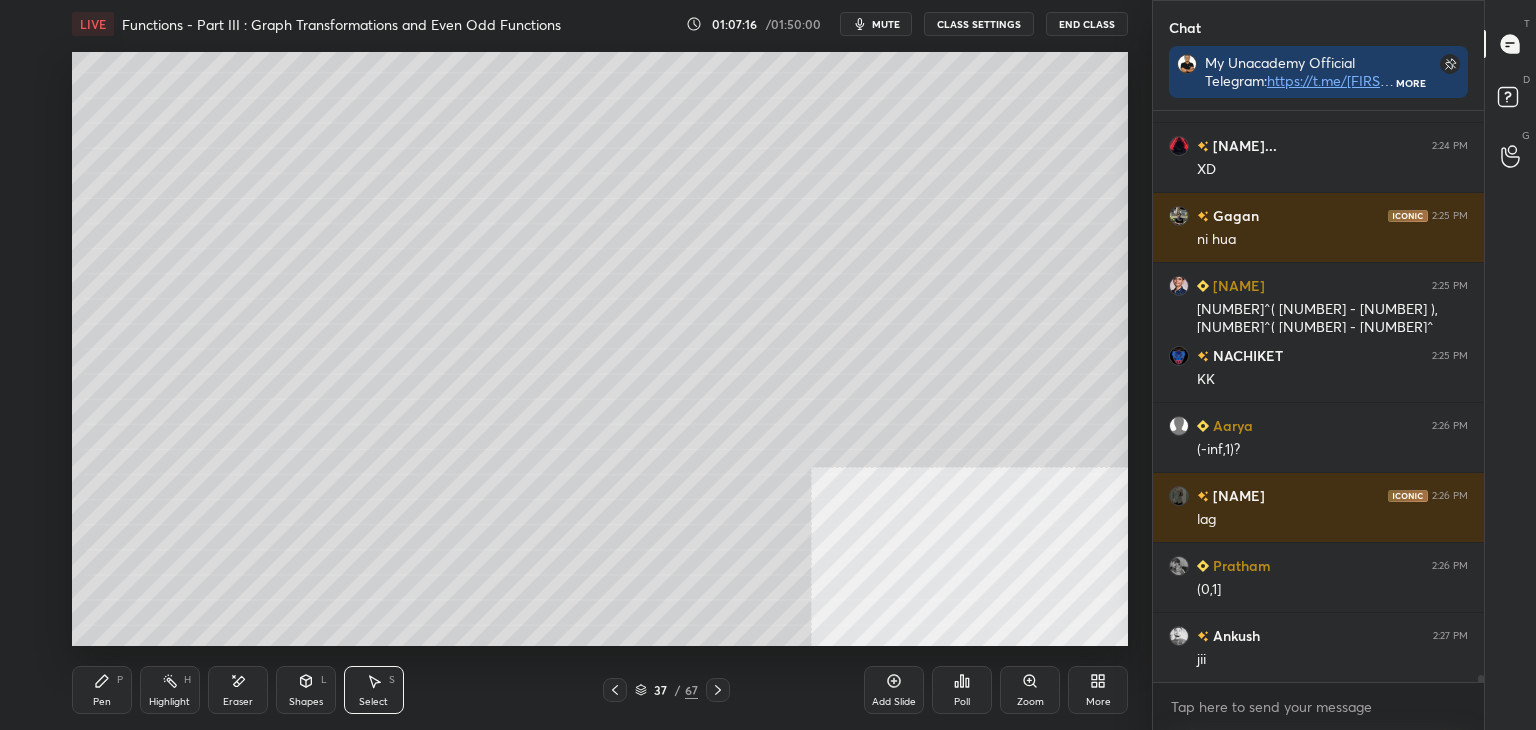 drag, startPoint x: 88, startPoint y: 679, endPoint x: 90, endPoint y: 655, distance: 24.083189 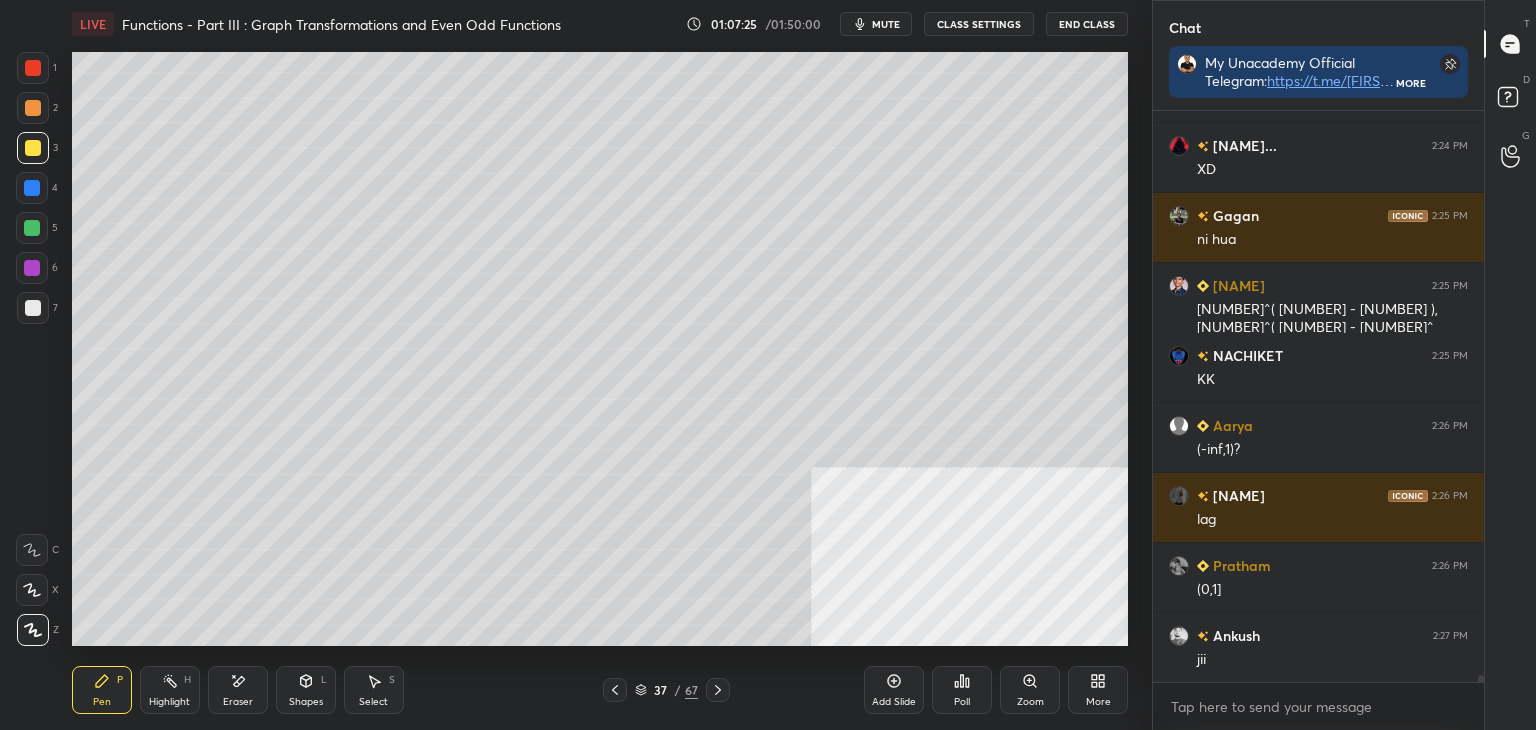 drag, startPoint x: 237, startPoint y: 692, endPoint x: 272, endPoint y: 648, distance: 56.22277 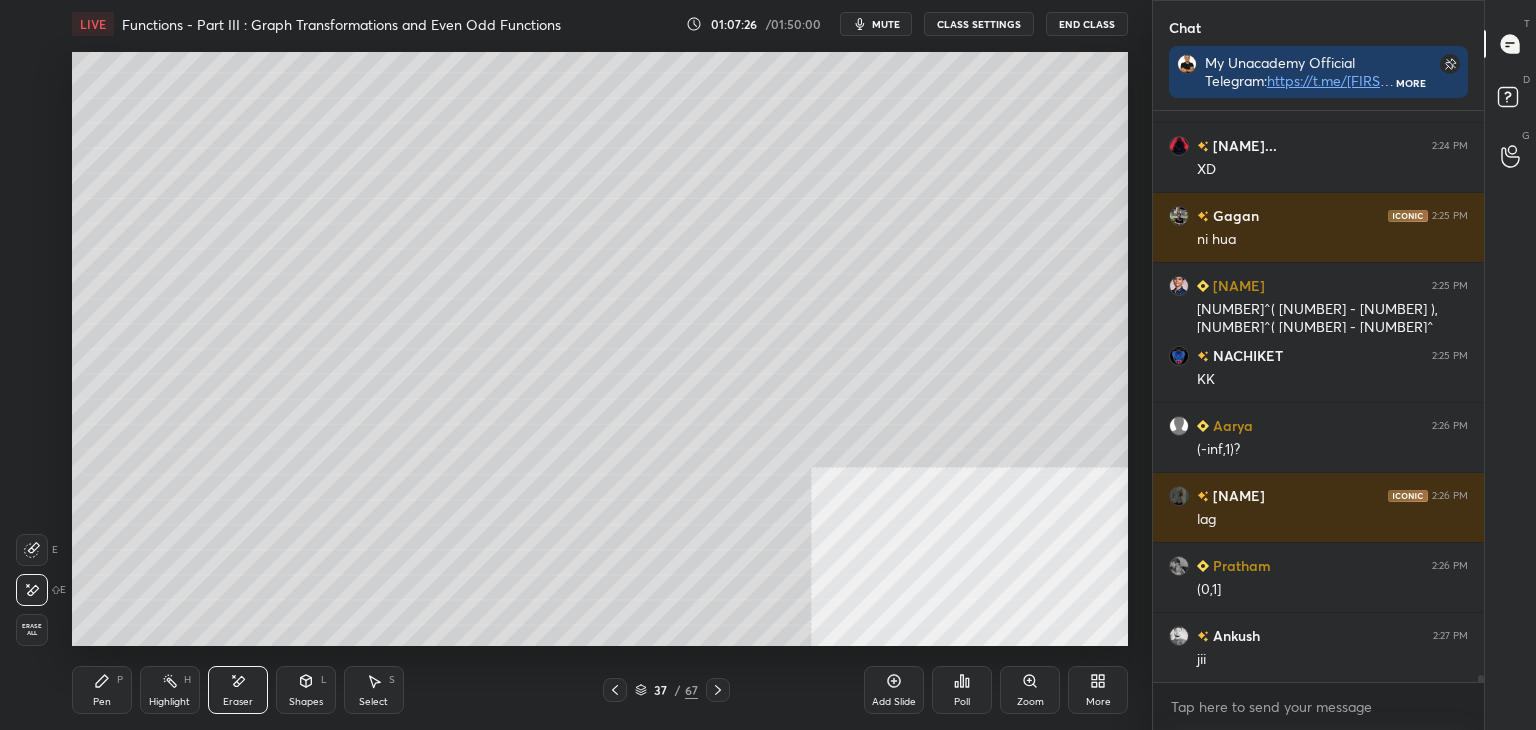 drag, startPoint x: 93, startPoint y: 703, endPoint x: 132, endPoint y: 653, distance: 63.411354 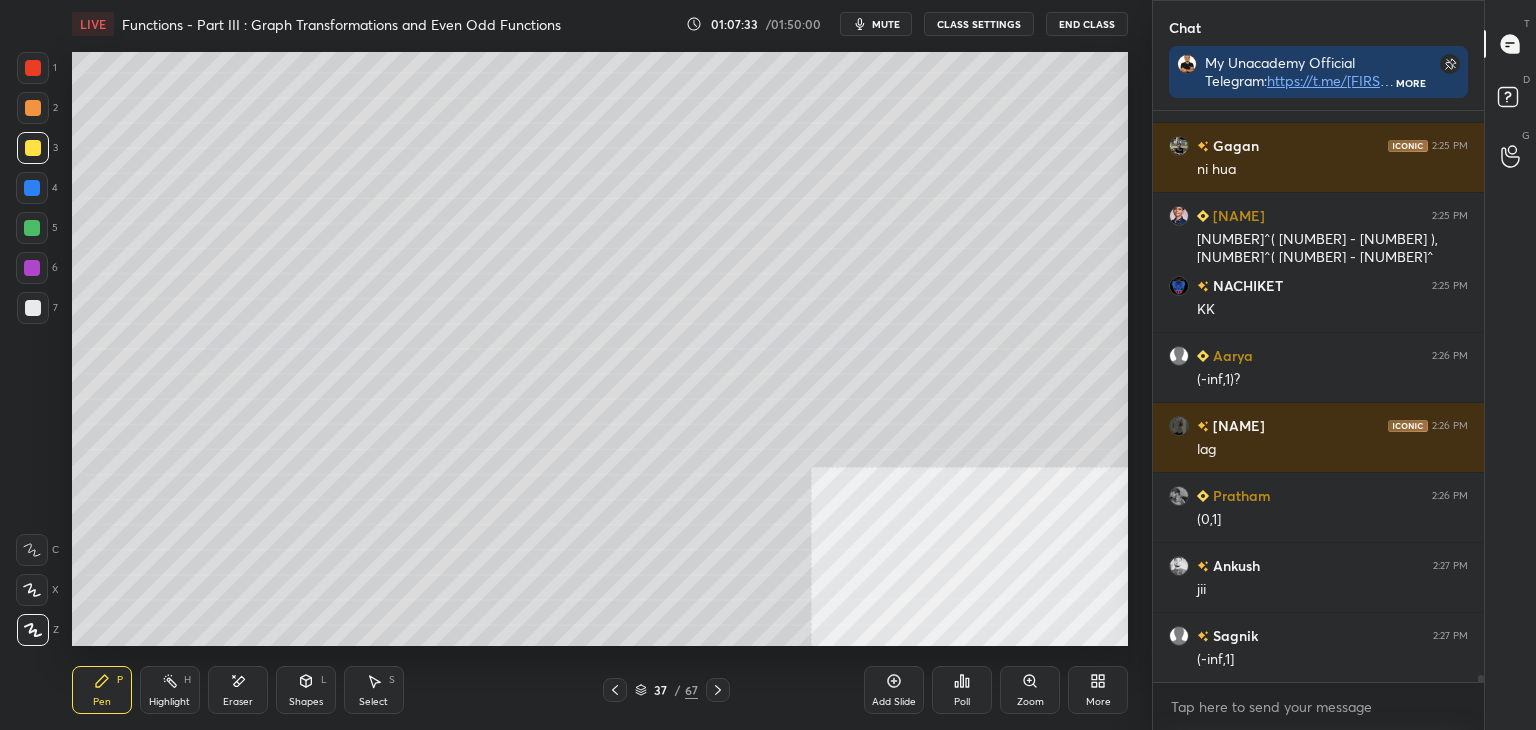 scroll, scrollTop: 45618, scrollLeft: 0, axis: vertical 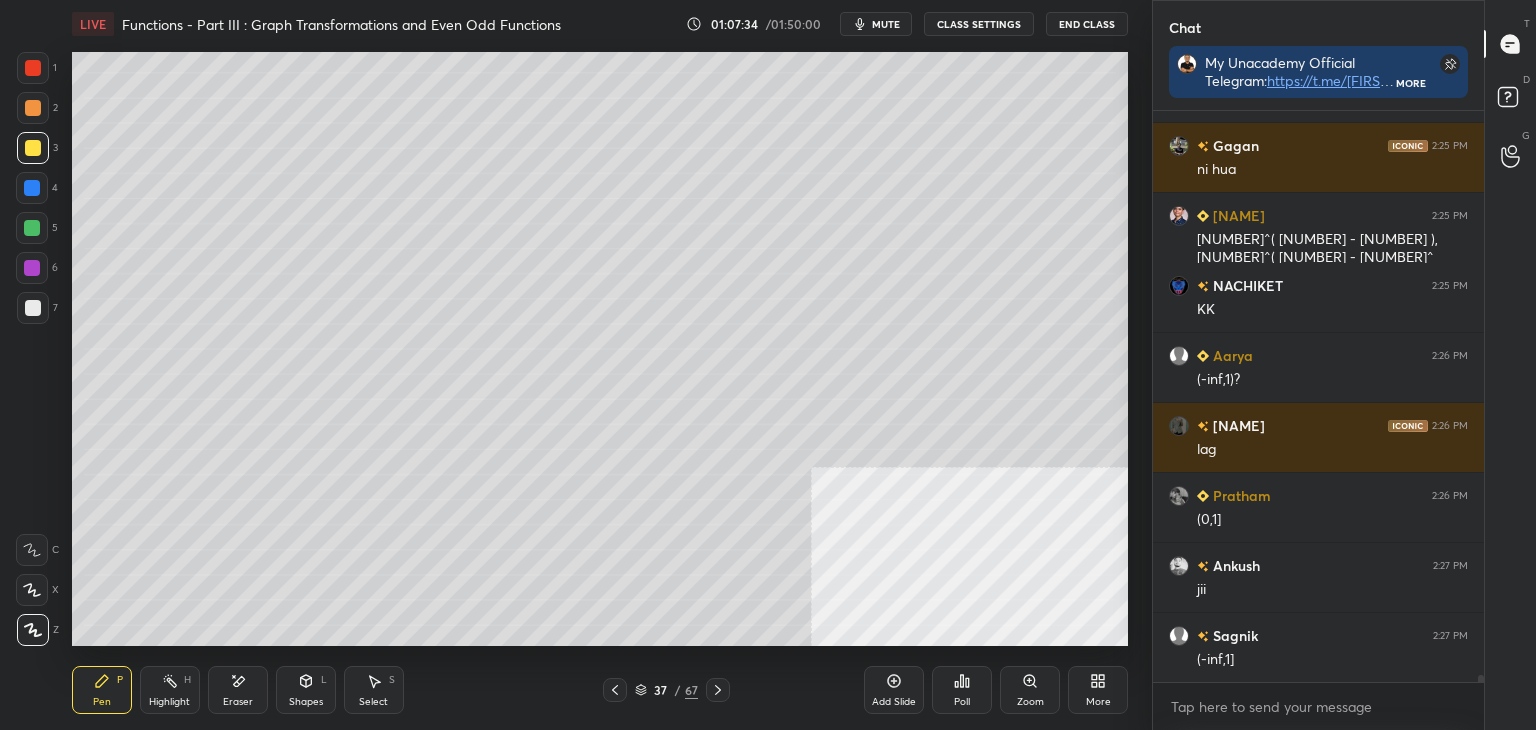 drag, startPoint x: 608, startPoint y: 683, endPoint x: 635, endPoint y: 688, distance: 27.45906 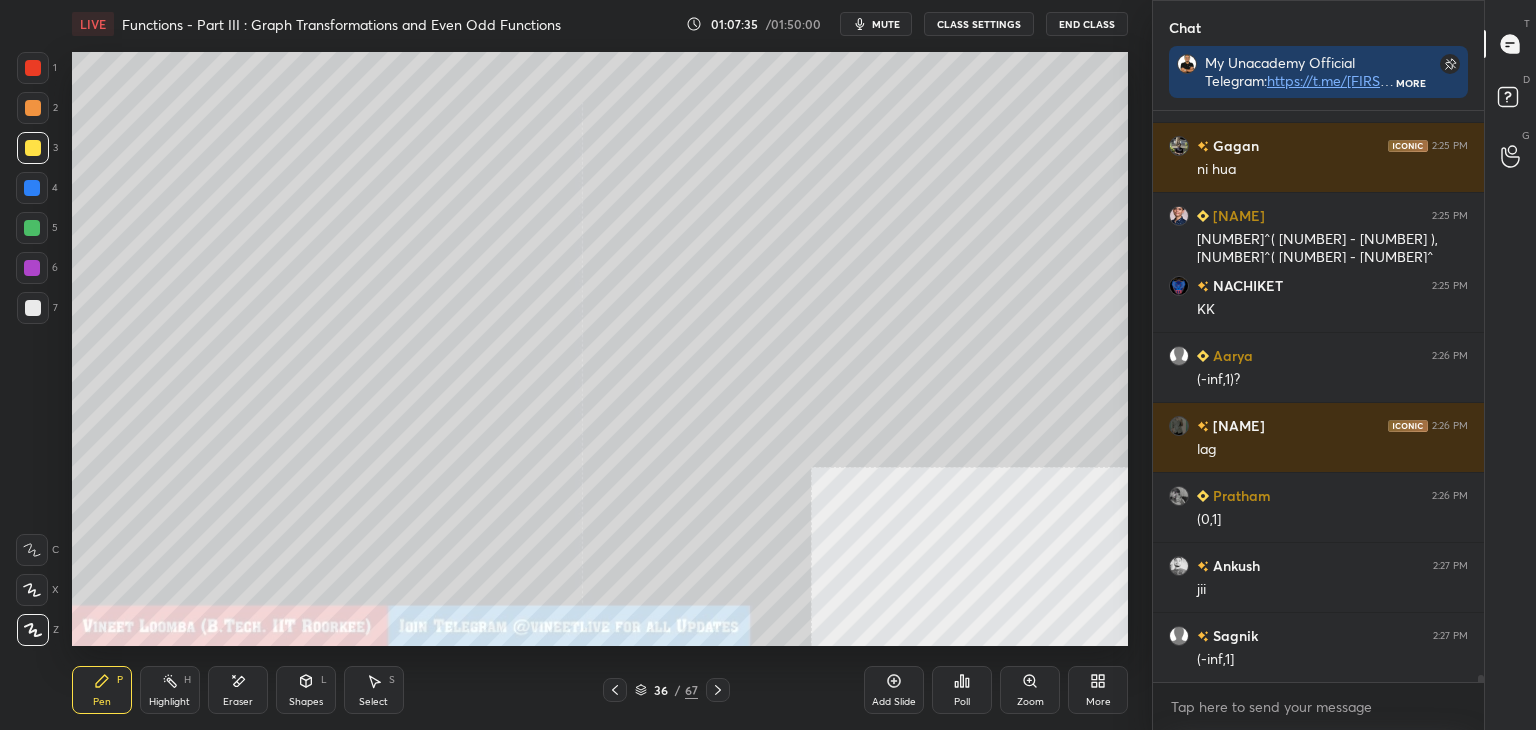 drag, startPoint x: 709, startPoint y: 686, endPoint x: 686, endPoint y: 676, distance: 25.079872 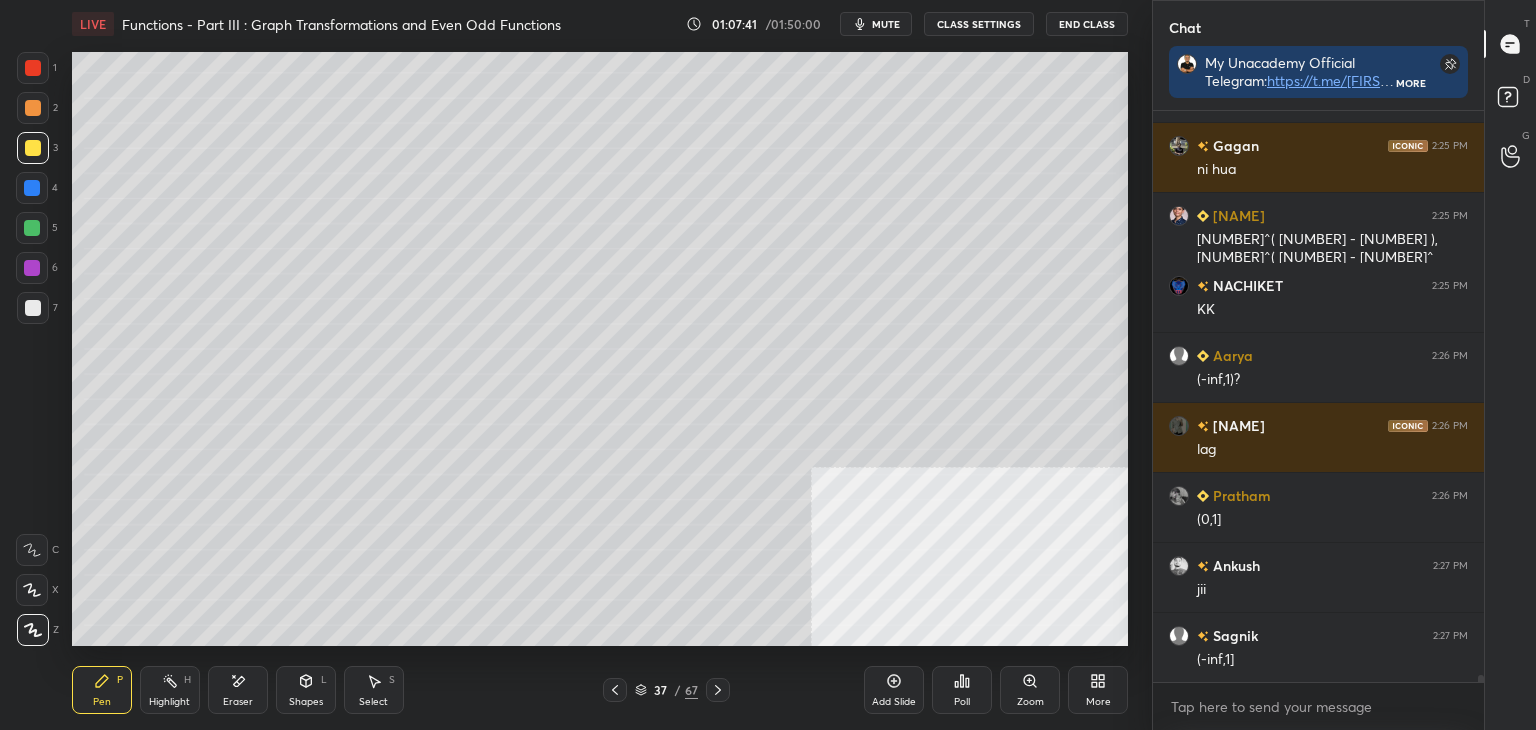 scroll, scrollTop: 45666, scrollLeft: 0, axis: vertical 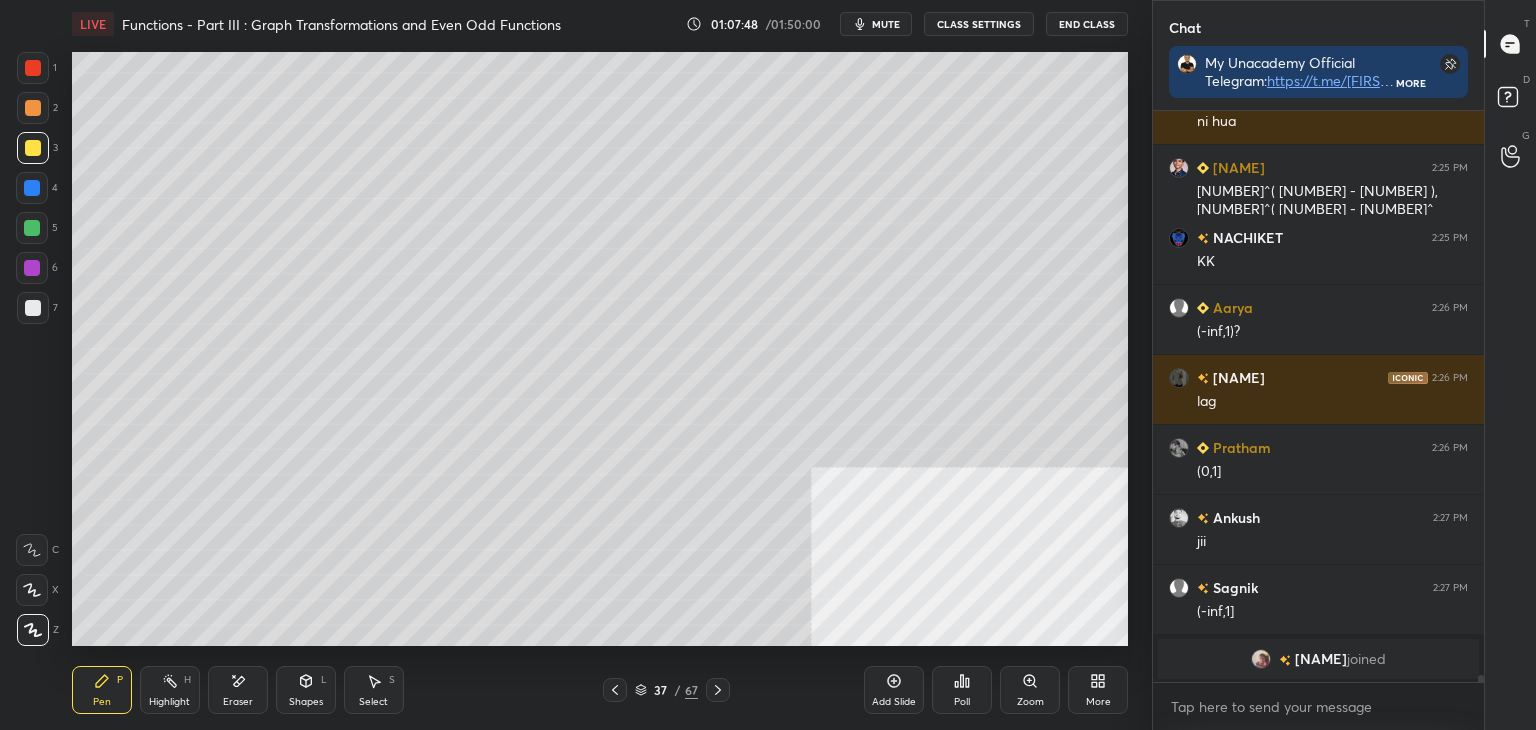 click on "Eraser" at bounding box center [238, 690] 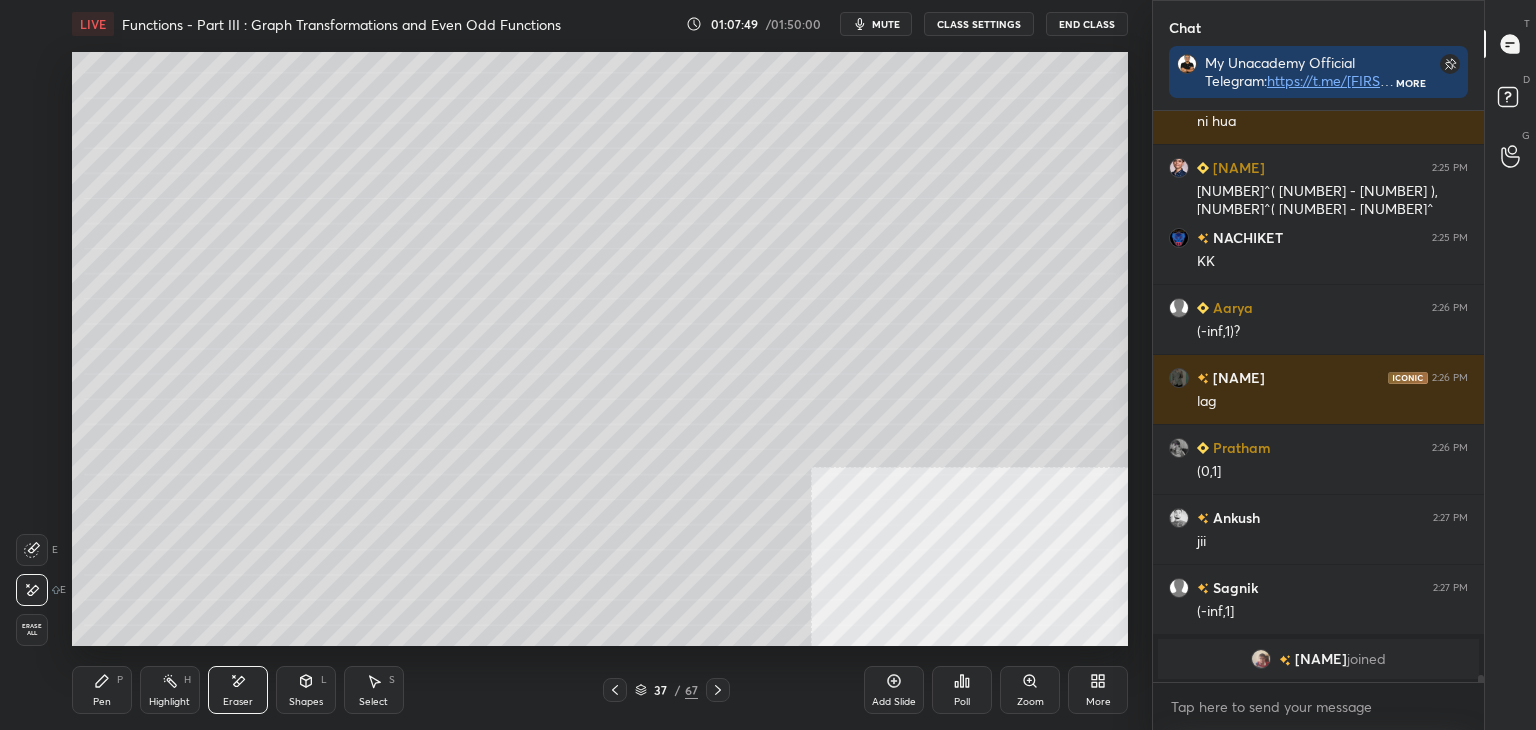 click on "Pen P" at bounding box center [102, 690] 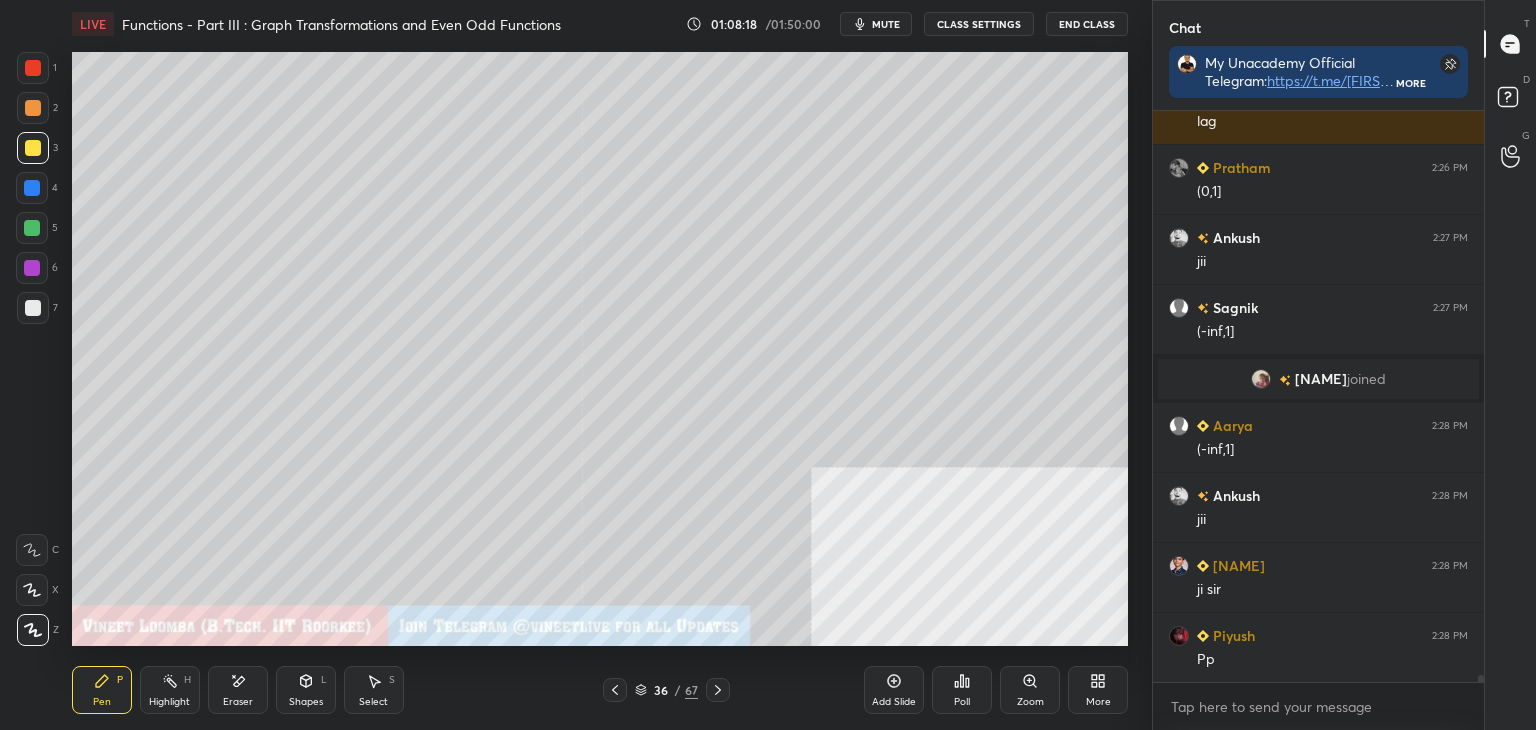 scroll, scrollTop: 45976, scrollLeft: 0, axis: vertical 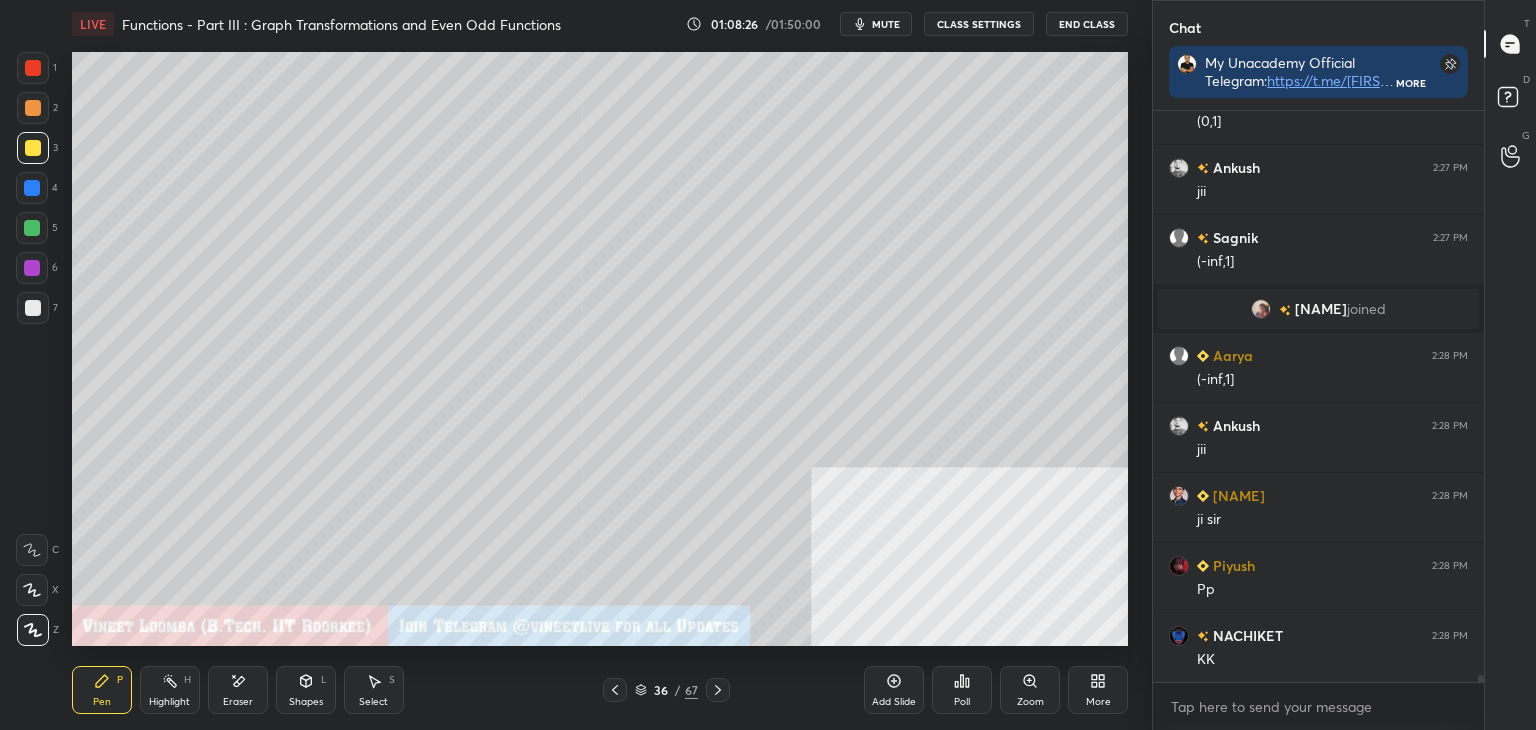 drag, startPoint x: 723, startPoint y: 693, endPoint x: 748, endPoint y: 677, distance: 29.681644 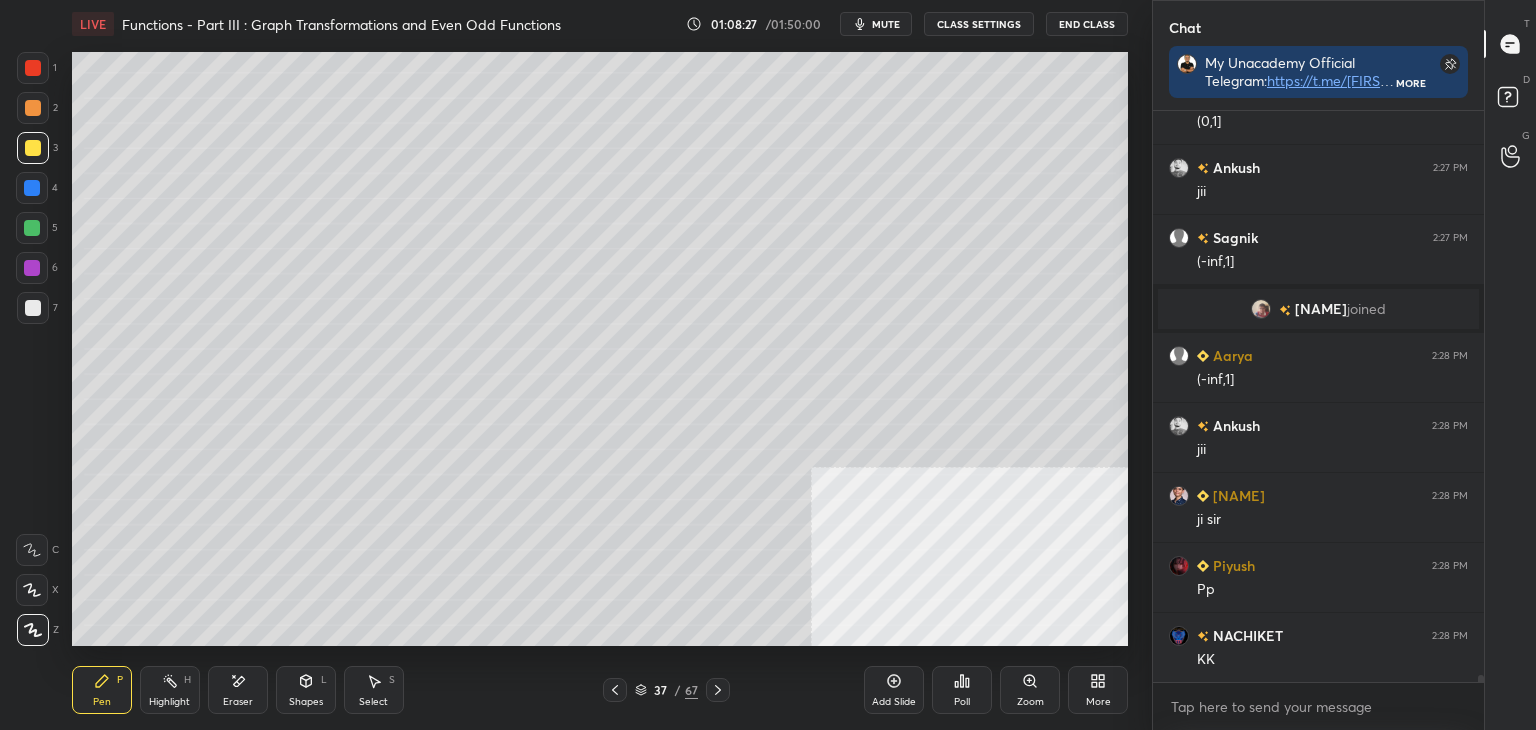 click 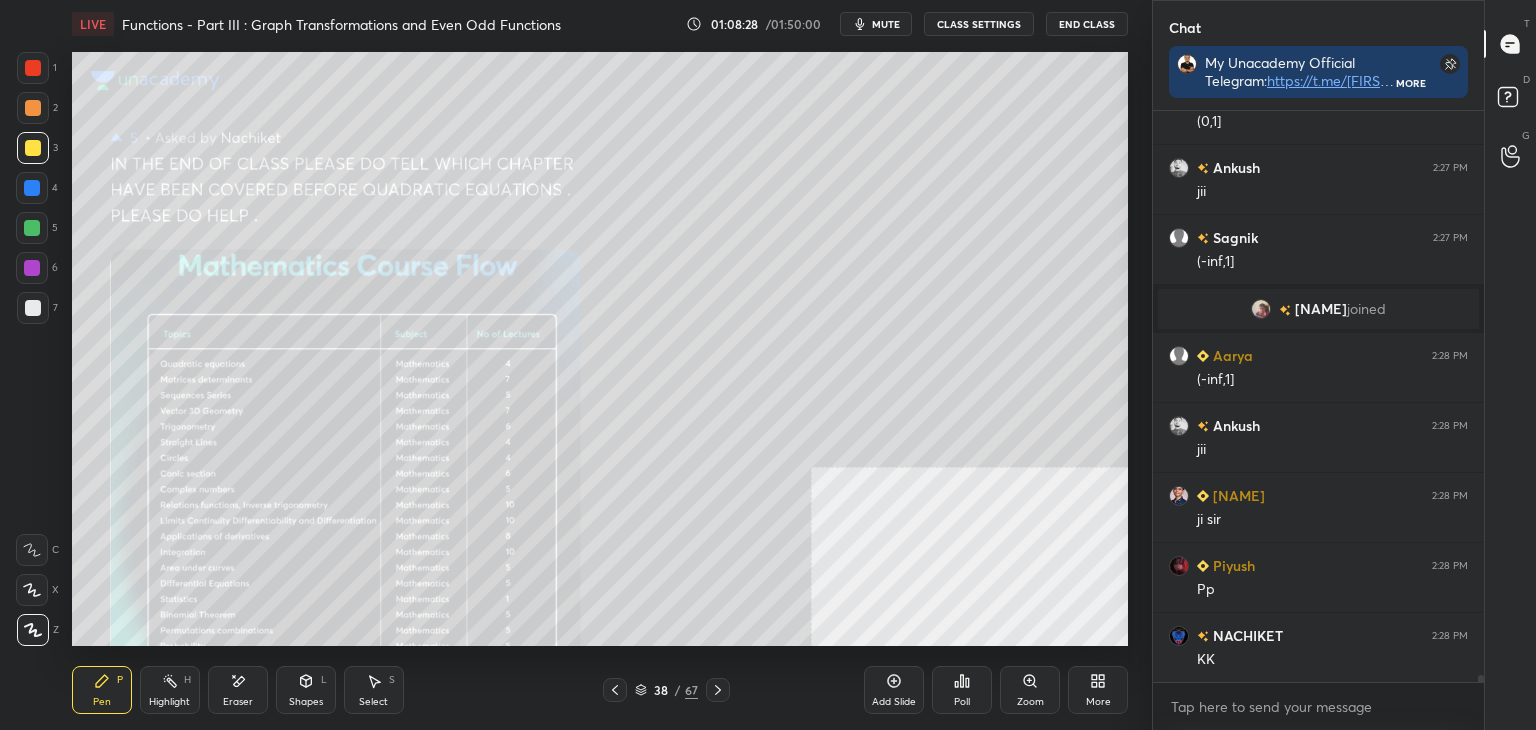 click 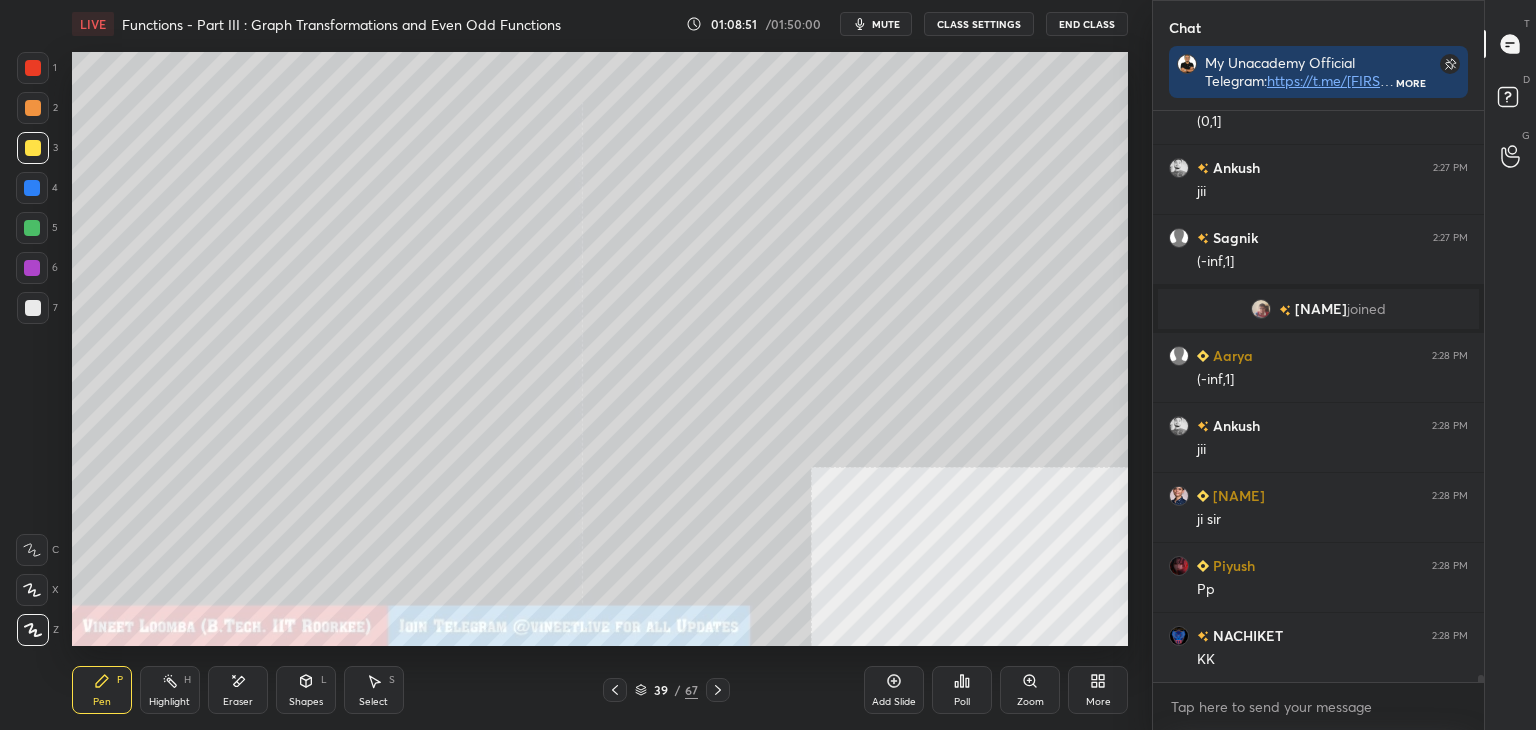 scroll, scrollTop: 46046, scrollLeft: 0, axis: vertical 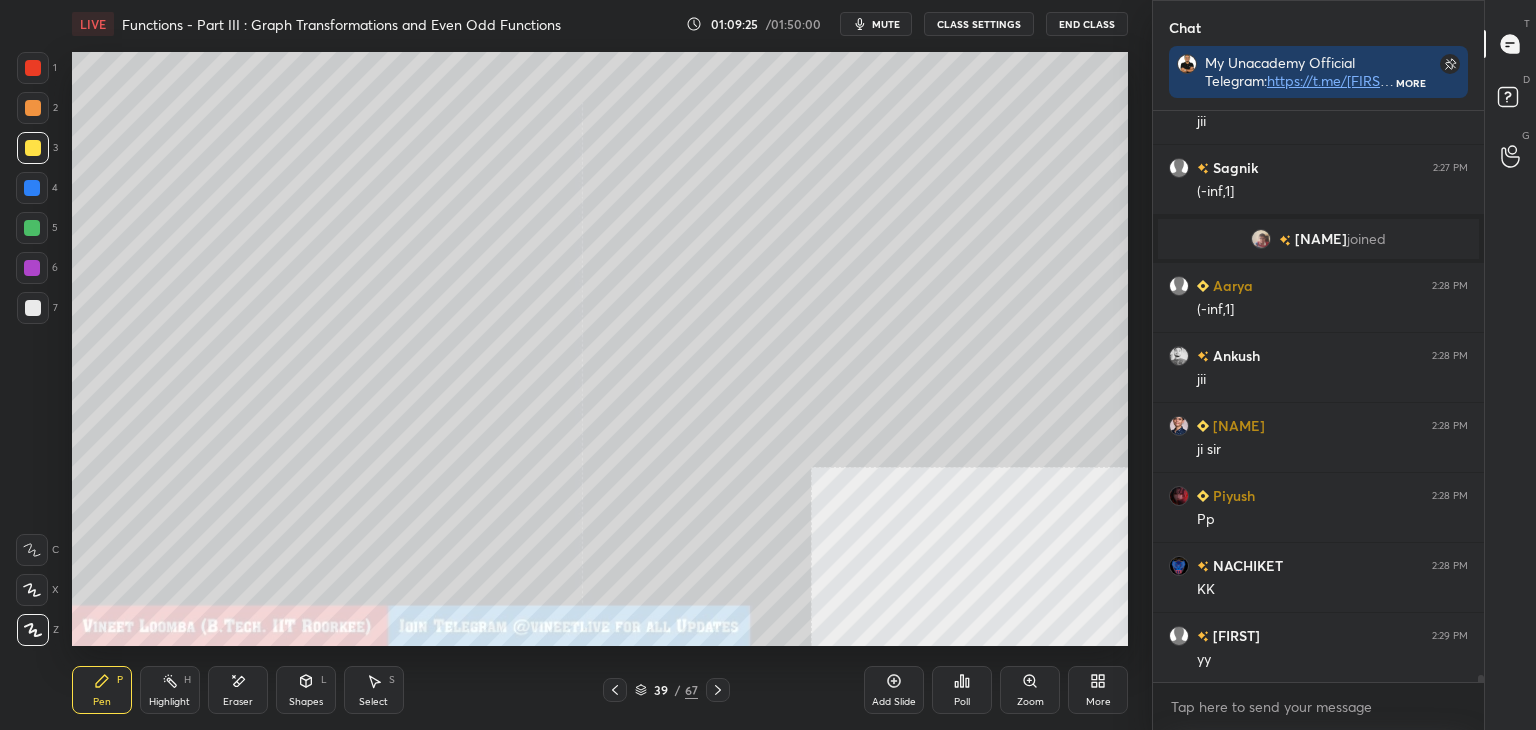 drag, startPoint x: 257, startPoint y: 686, endPoint x: 278, endPoint y: 654, distance: 38.27532 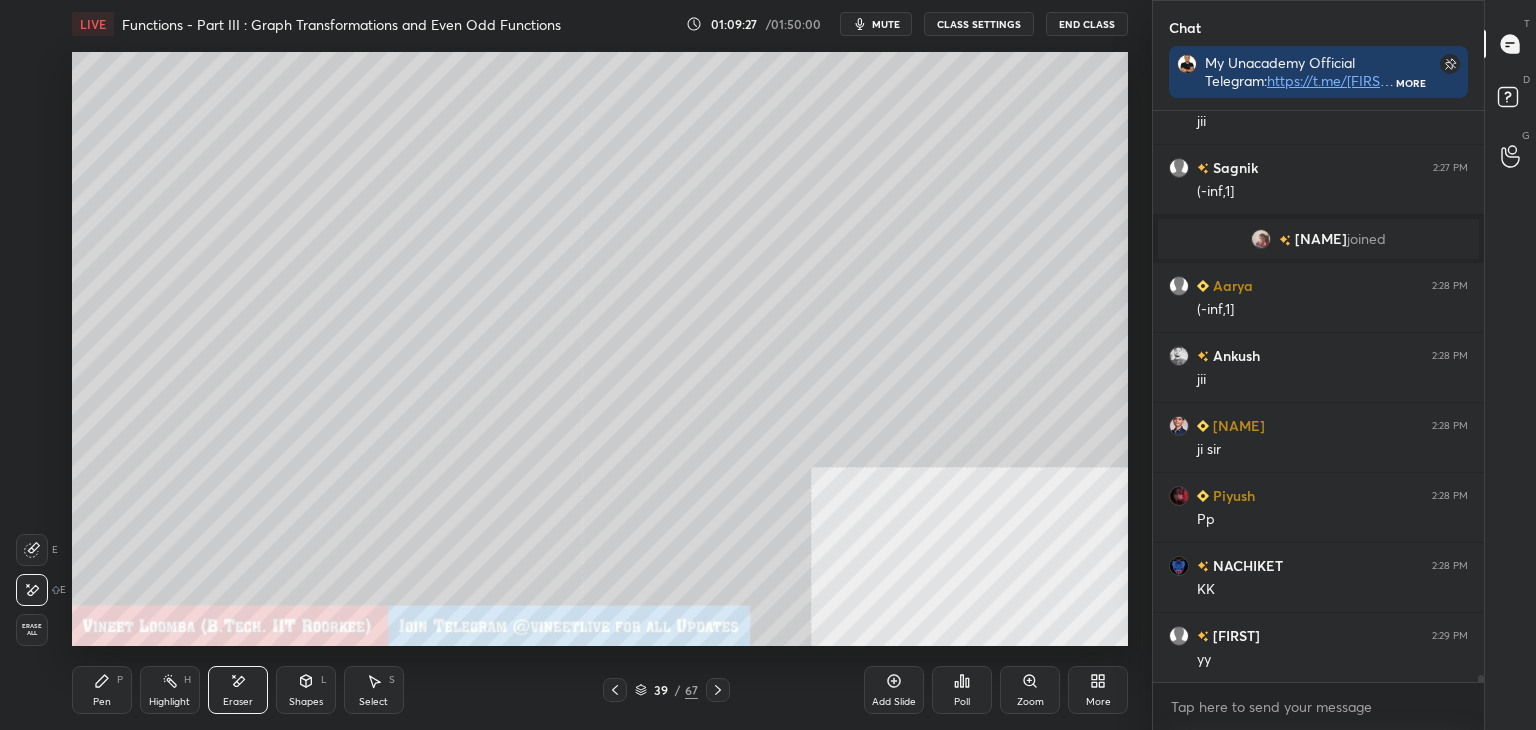 click on "Pen P" at bounding box center [102, 690] 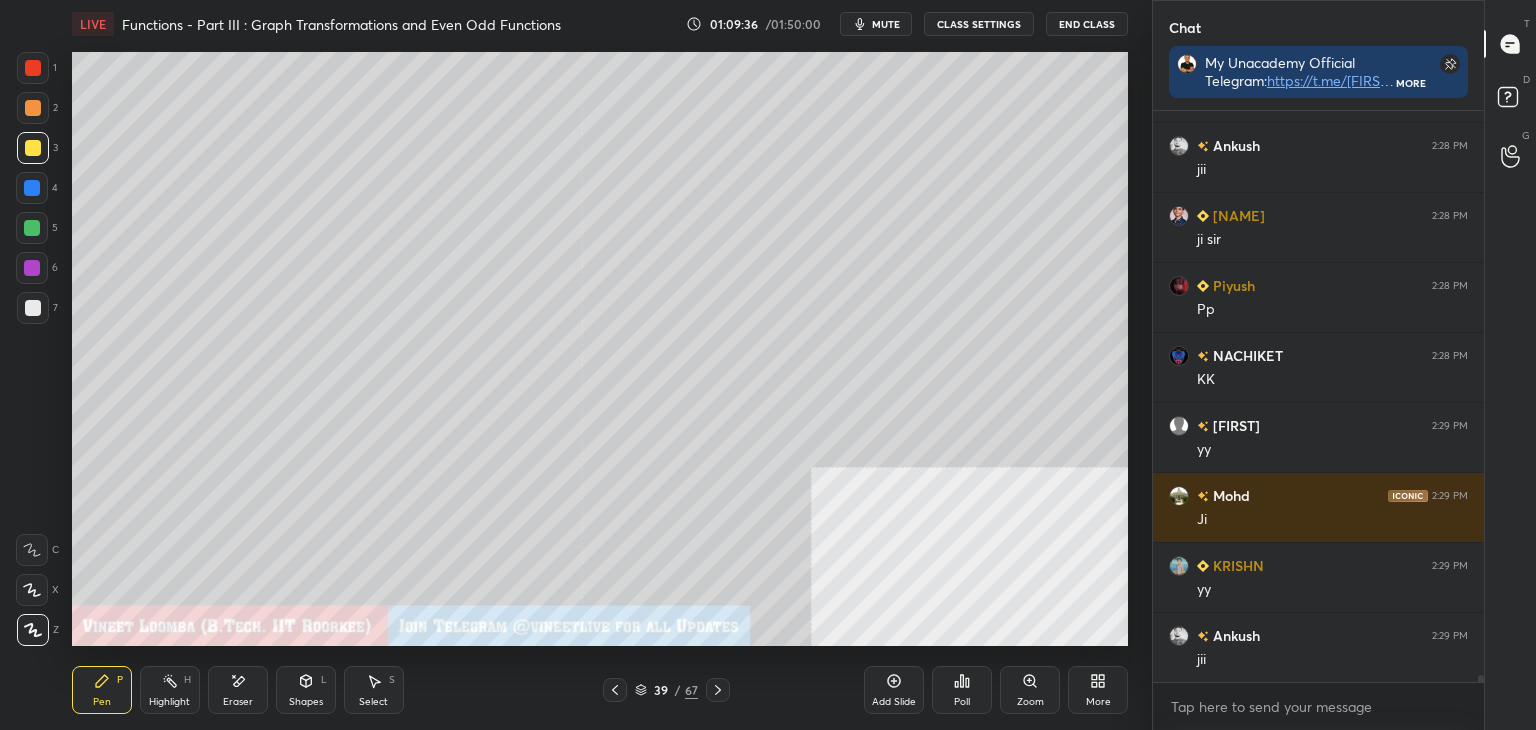 scroll, scrollTop: 46326, scrollLeft: 0, axis: vertical 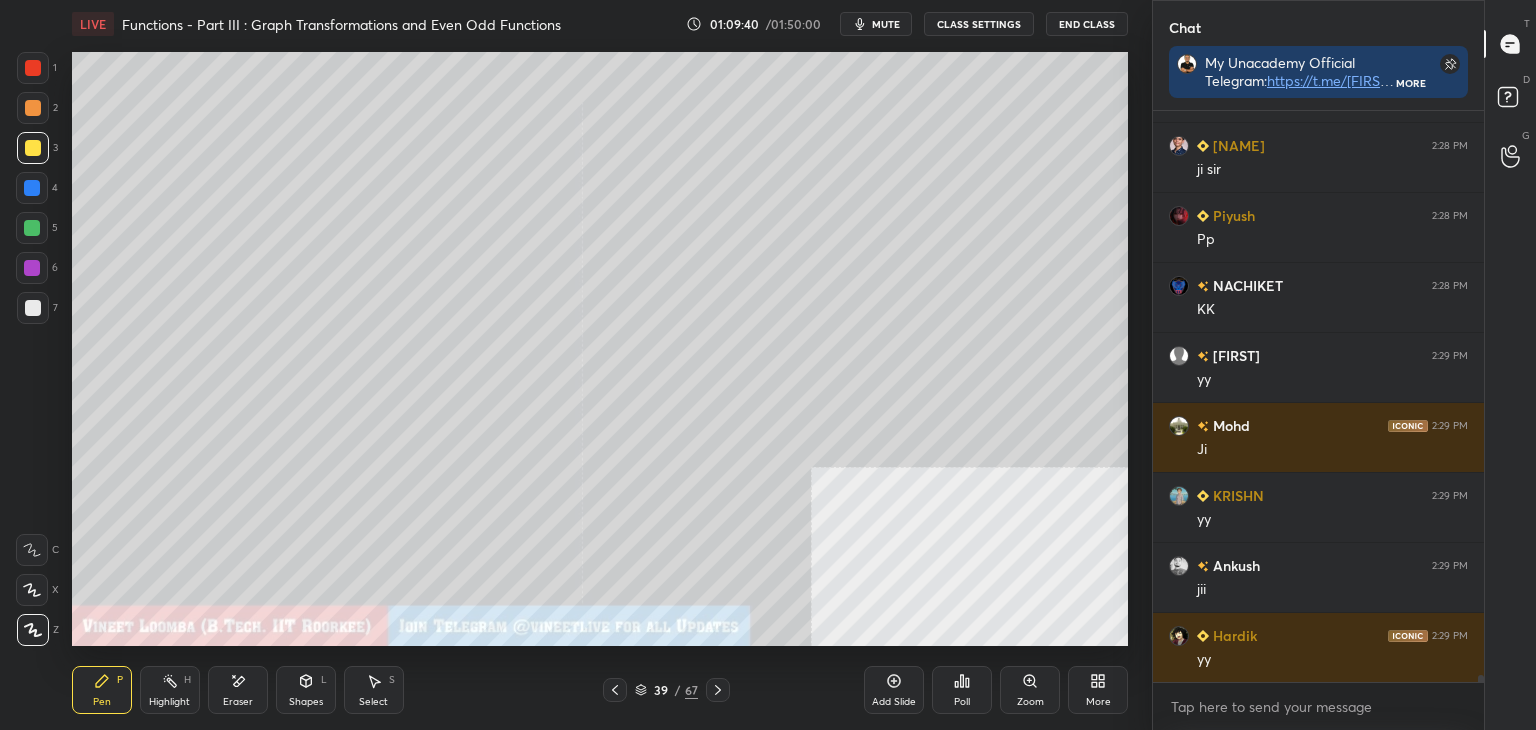 click on "Eraser" at bounding box center (238, 702) 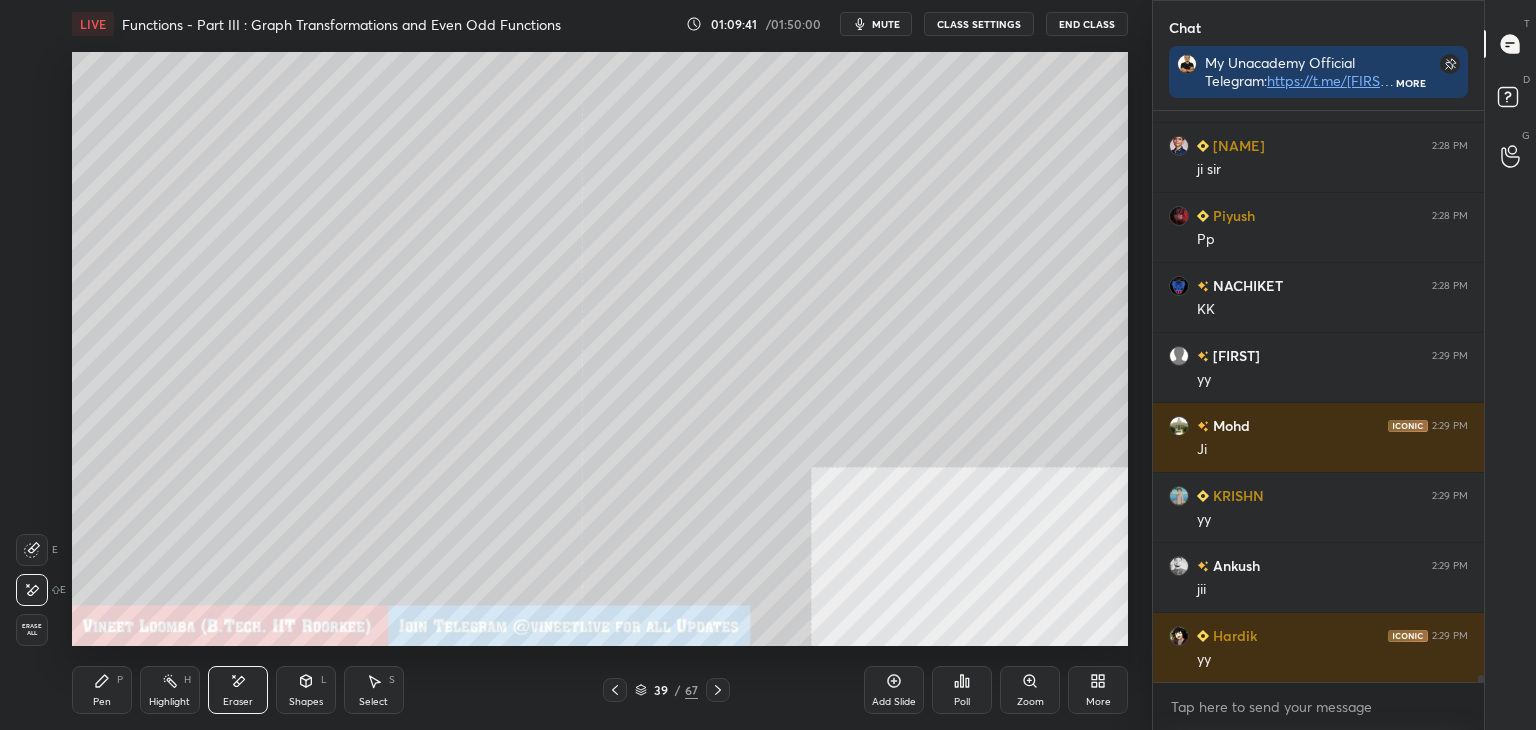 scroll, scrollTop: 46396, scrollLeft: 0, axis: vertical 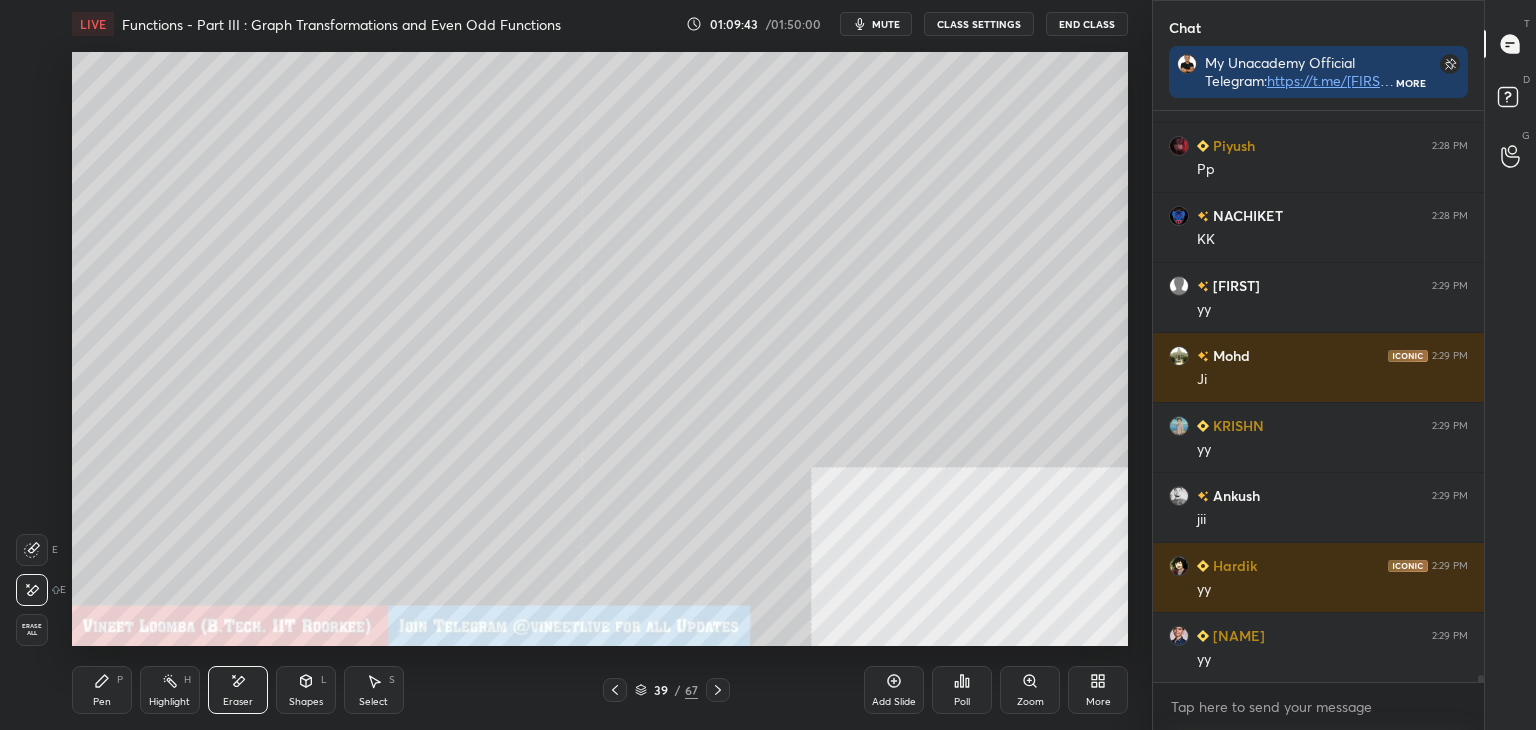 click on "Pen P" at bounding box center (102, 690) 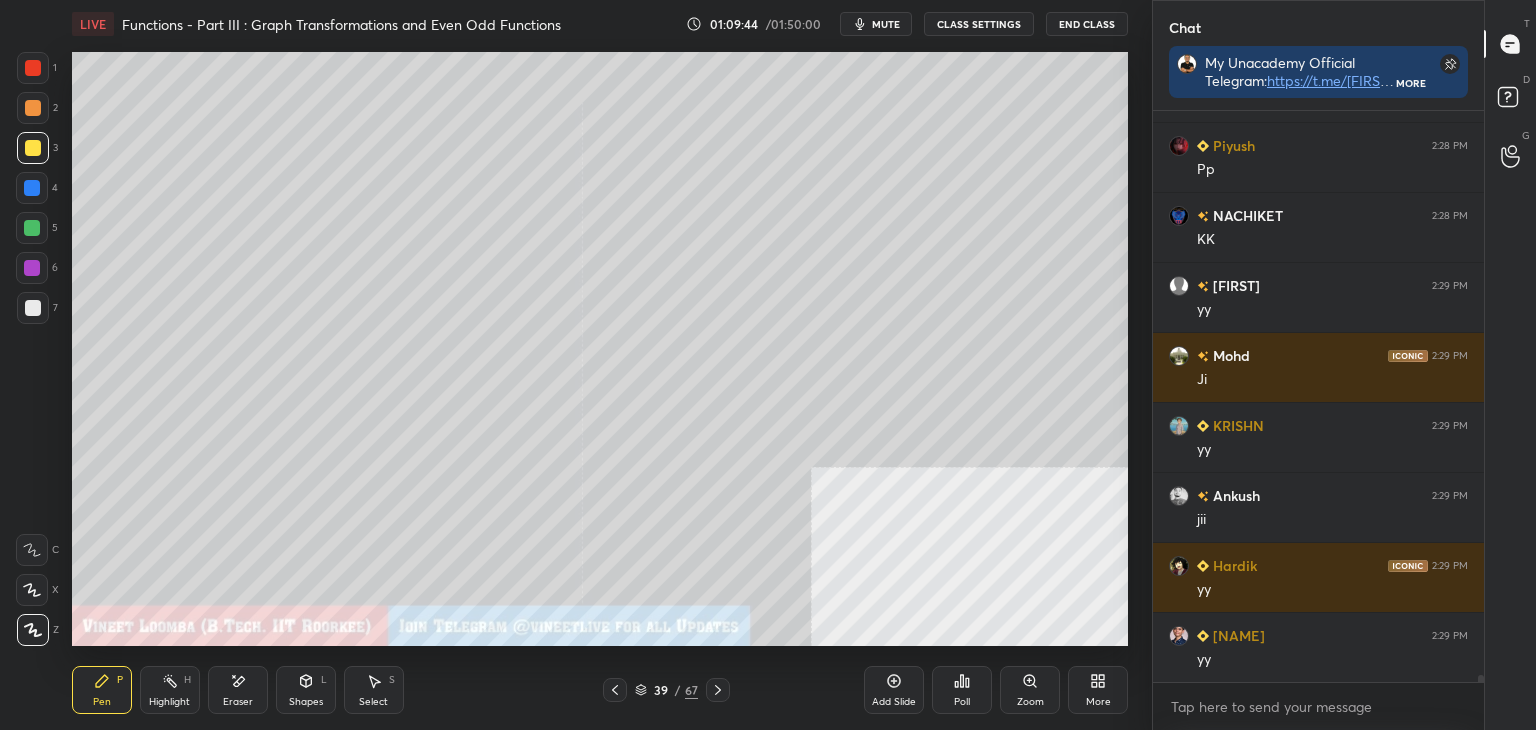 scroll, scrollTop: 46466, scrollLeft: 0, axis: vertical 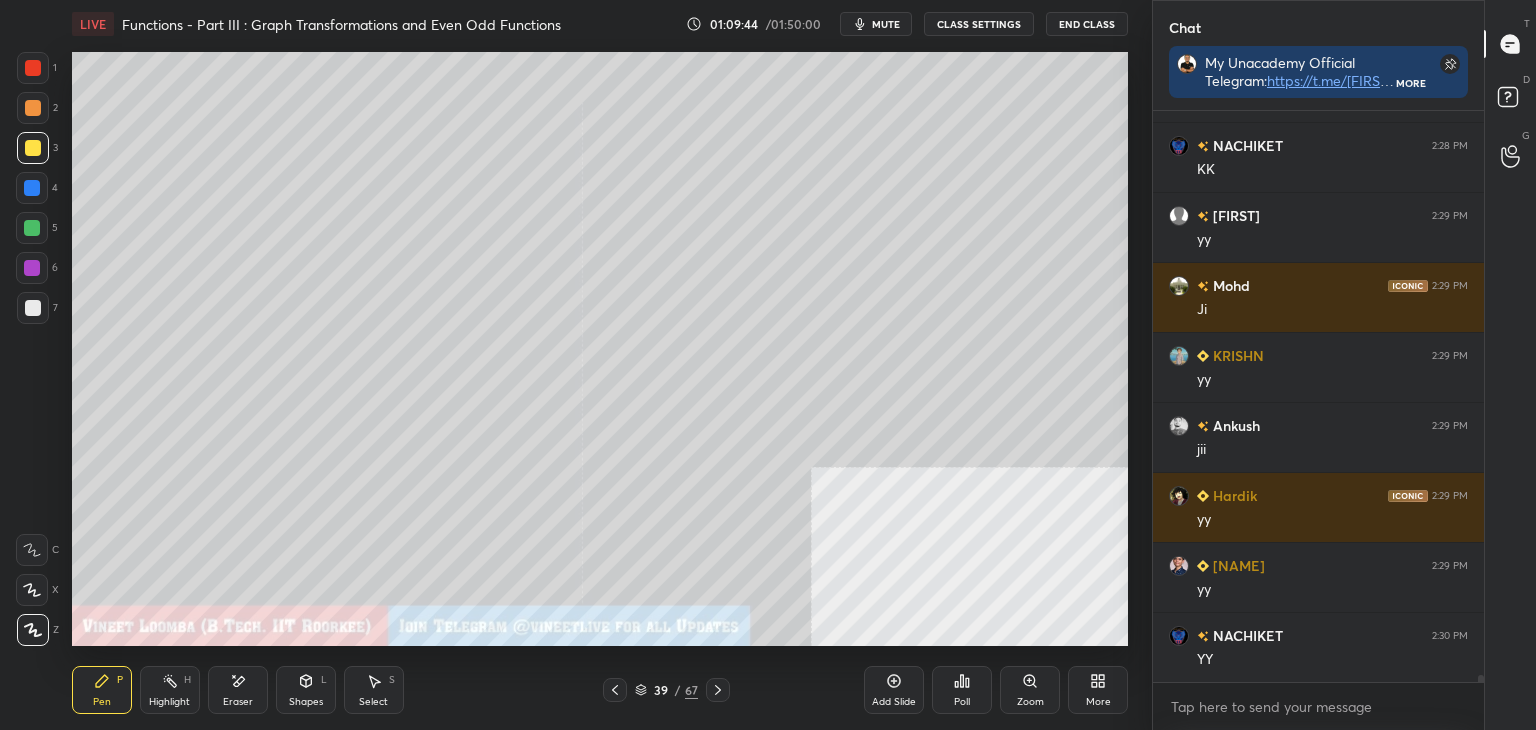 click 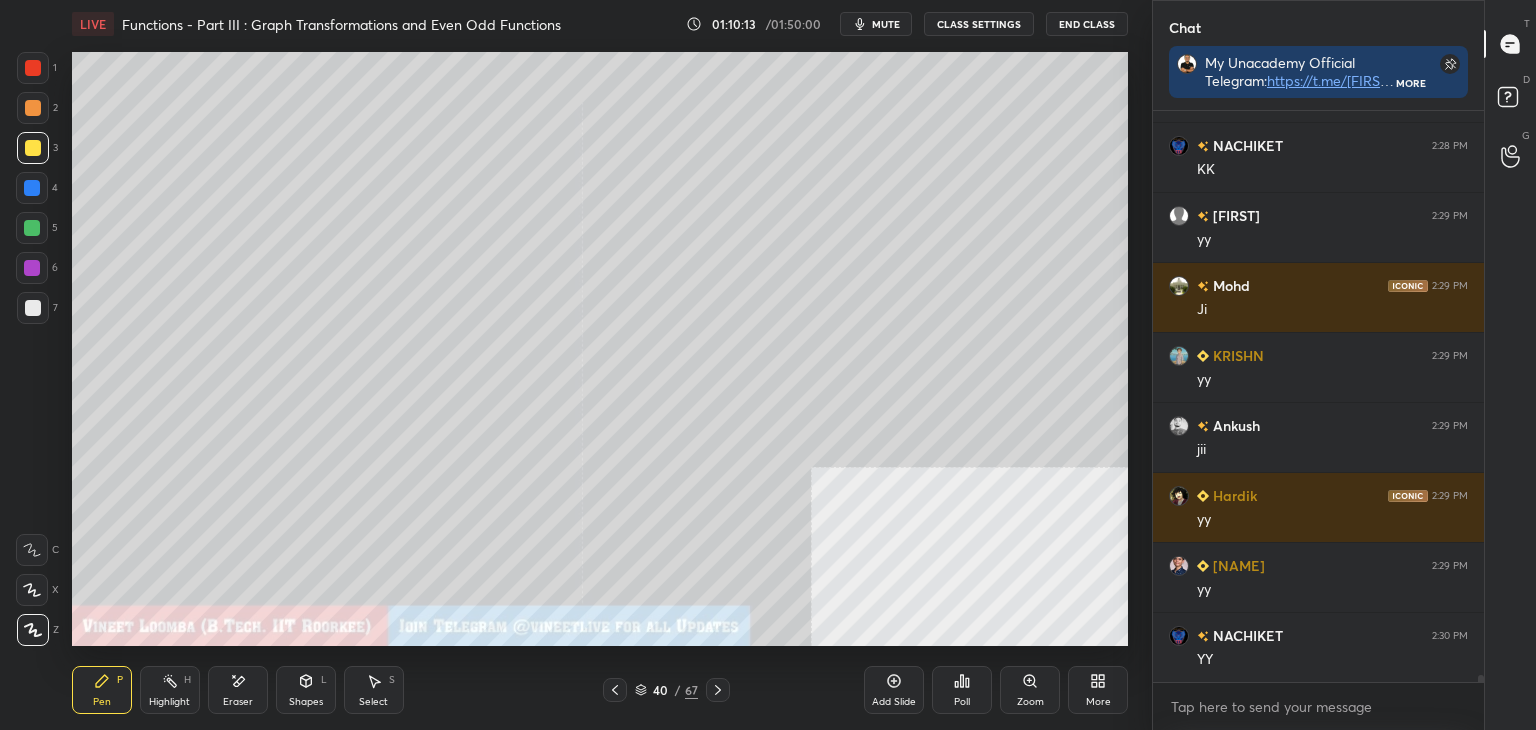 click on "Eraser" at bounding box center (238, 690) 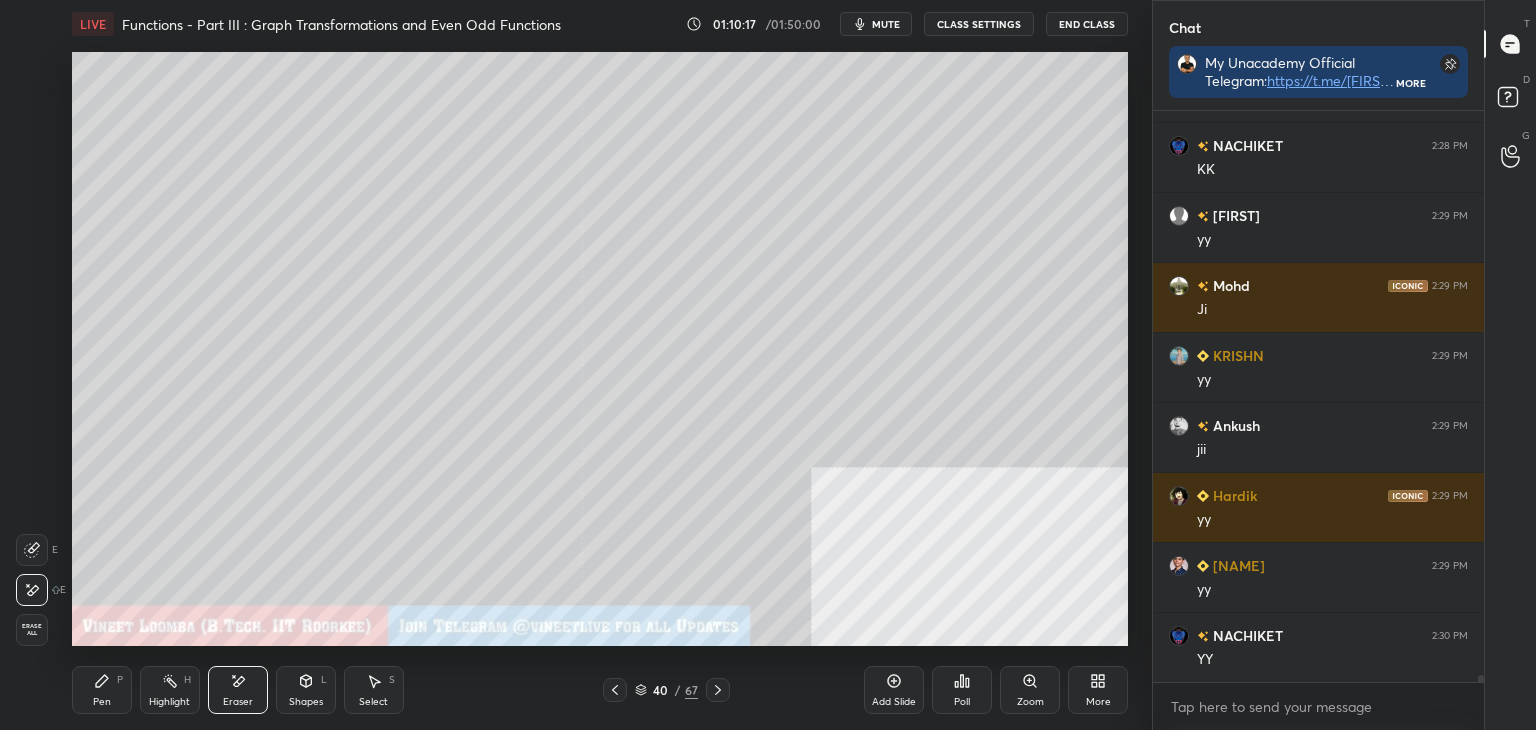 click on "Pen" at bounding box center (102, 702) 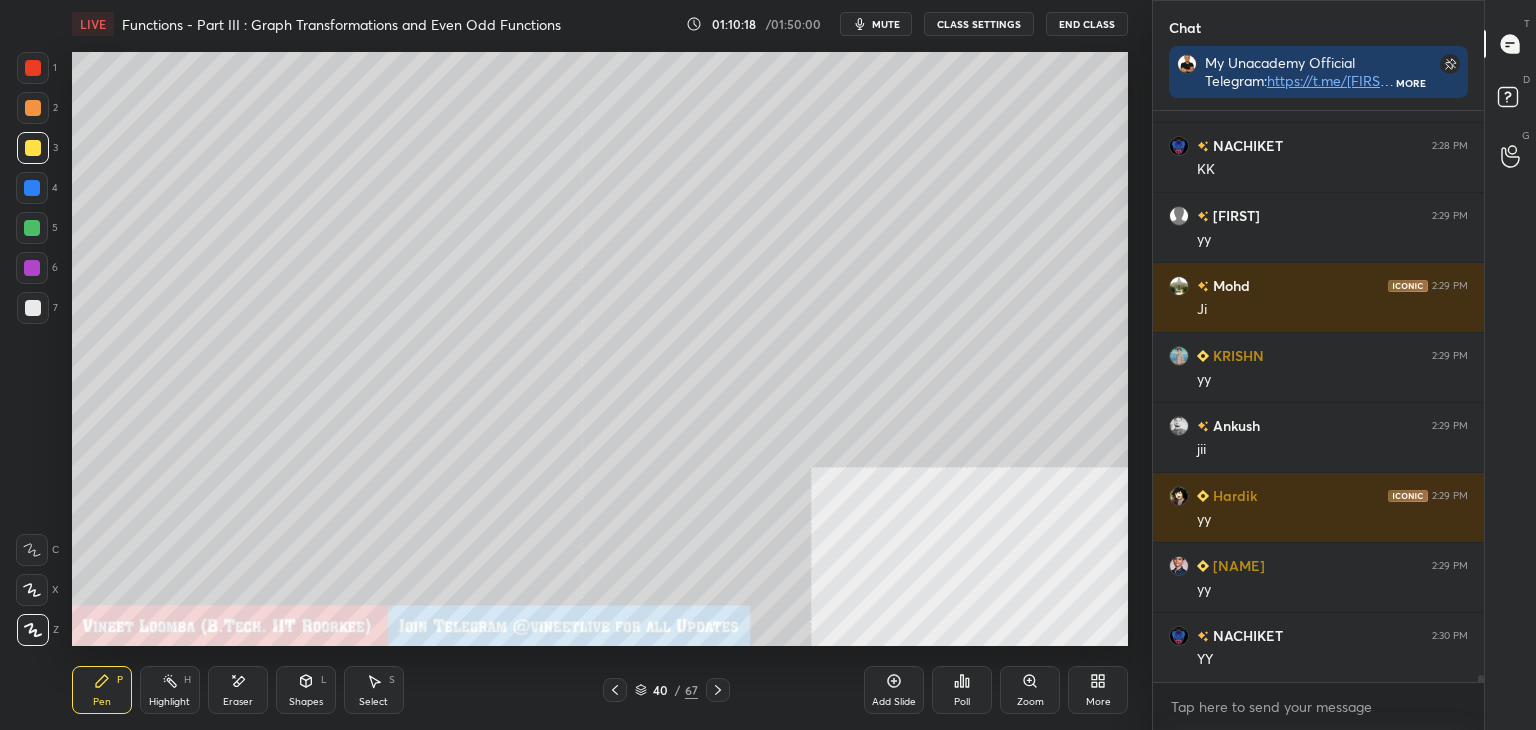 click at bounding box center [33, 308] 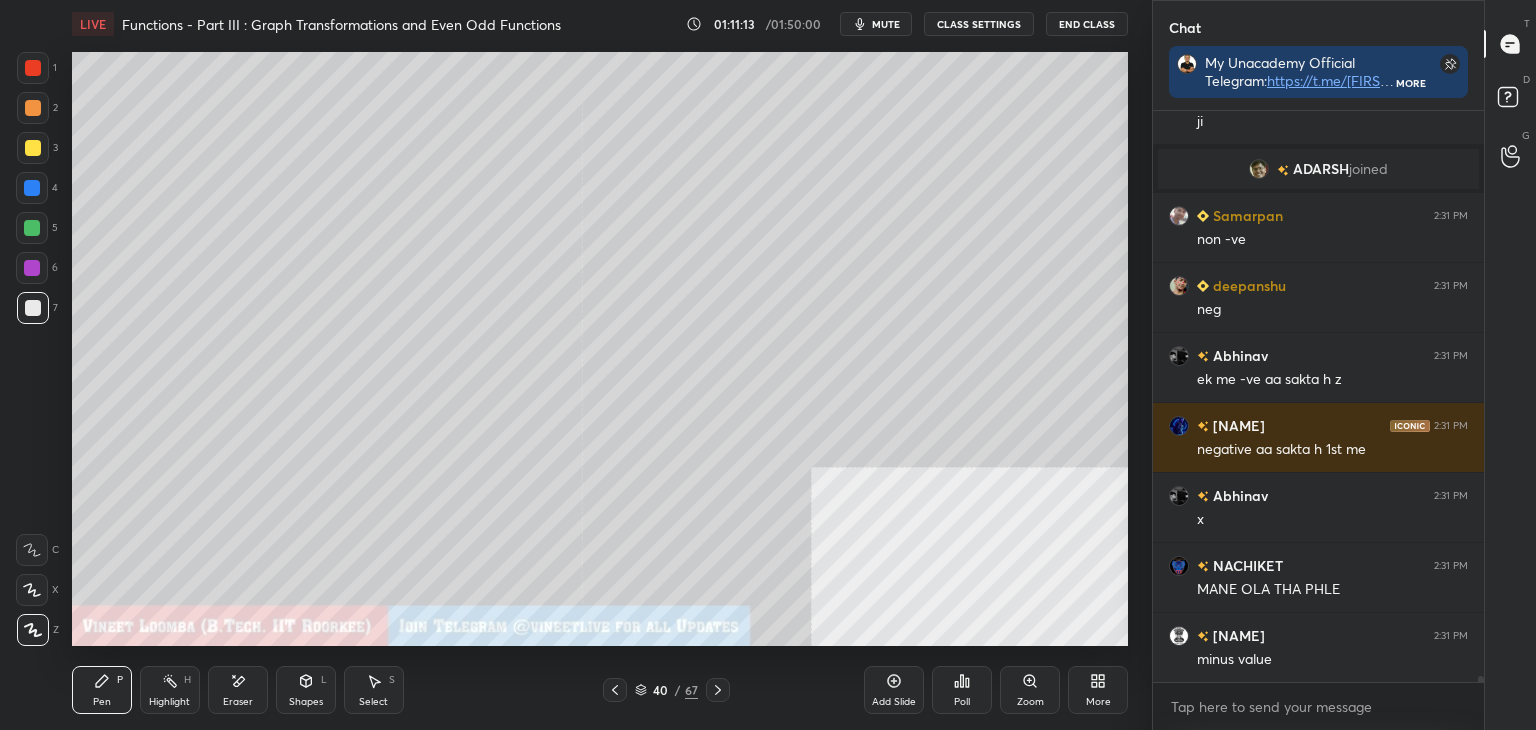 scroll, scrollTop: 51398, scrollLeft: 0, axis: vertical 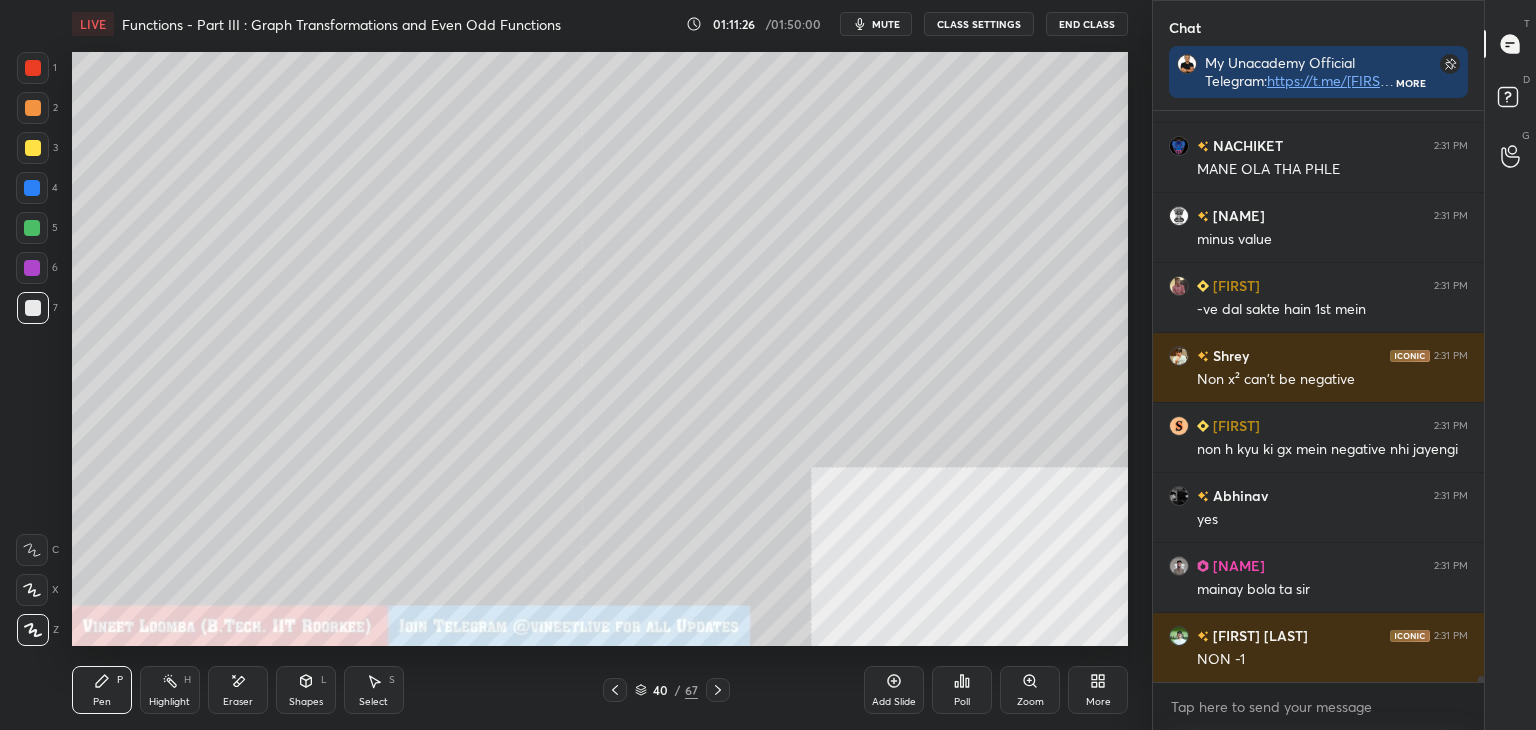 drag, startPoint x: 716, startPoint y: 686, endPoint x: 658, endPoint y: 653, distance: 66.730804 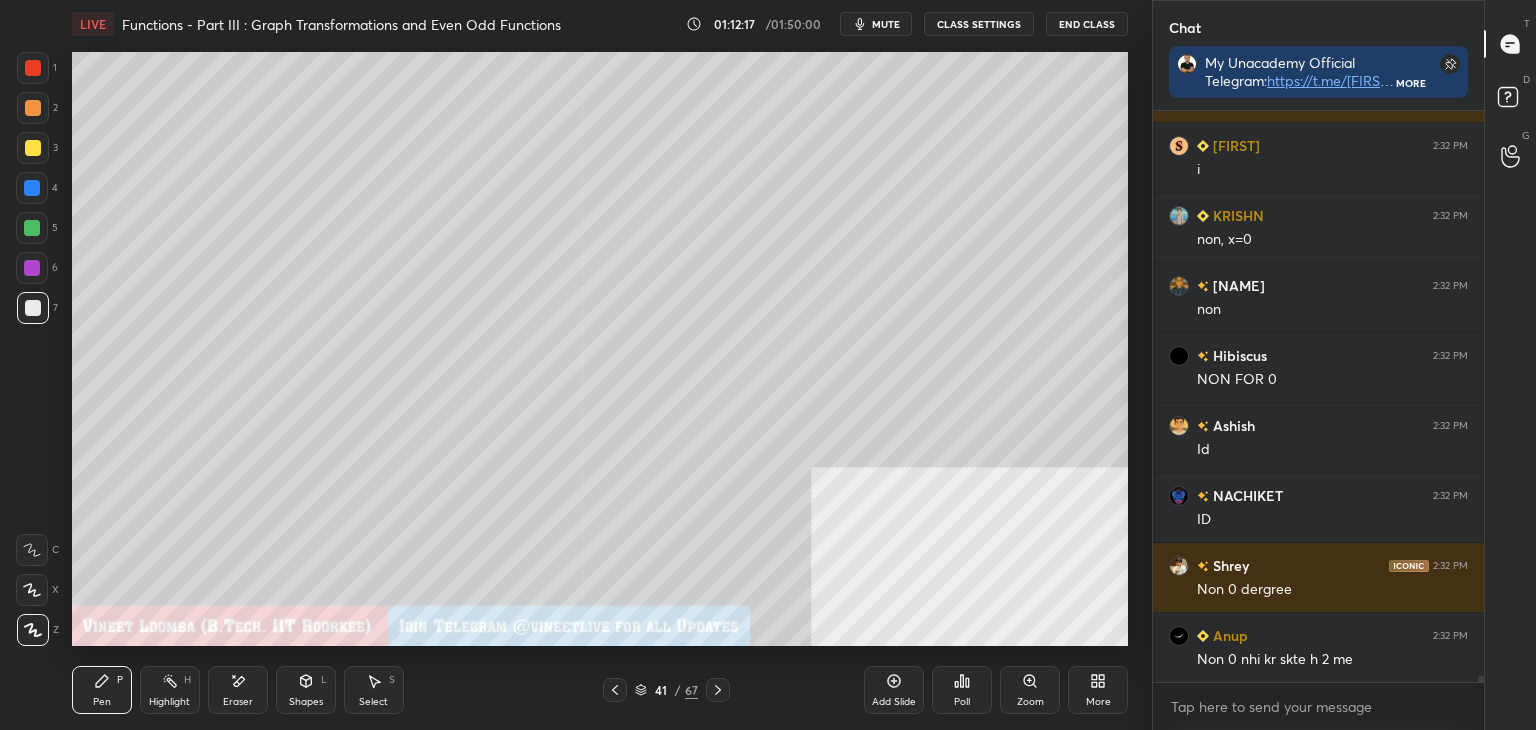 scroll, scrollTop: 56438, scrollLeft: 0, axis: vertical 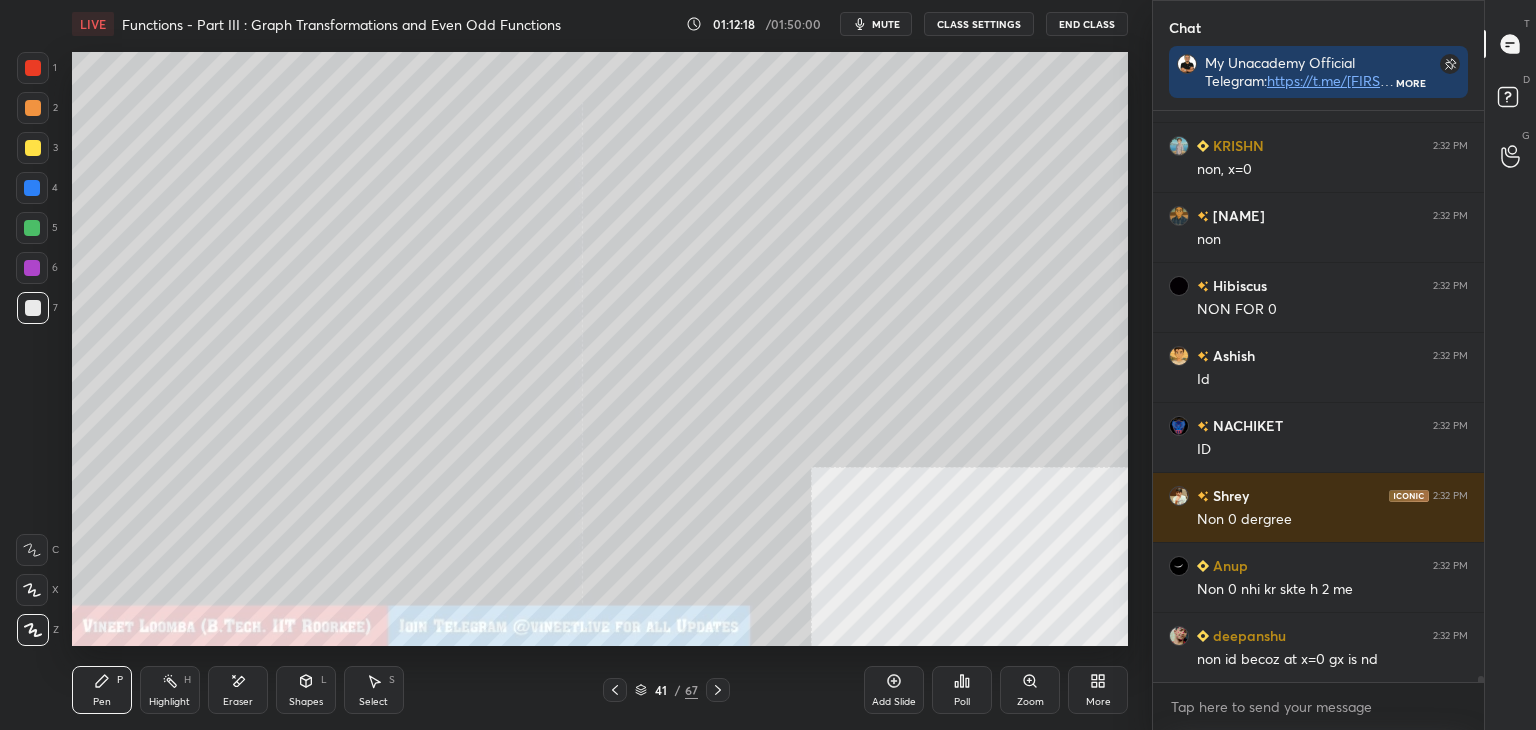 click on "Eraser" at bounding box center (238, 690) 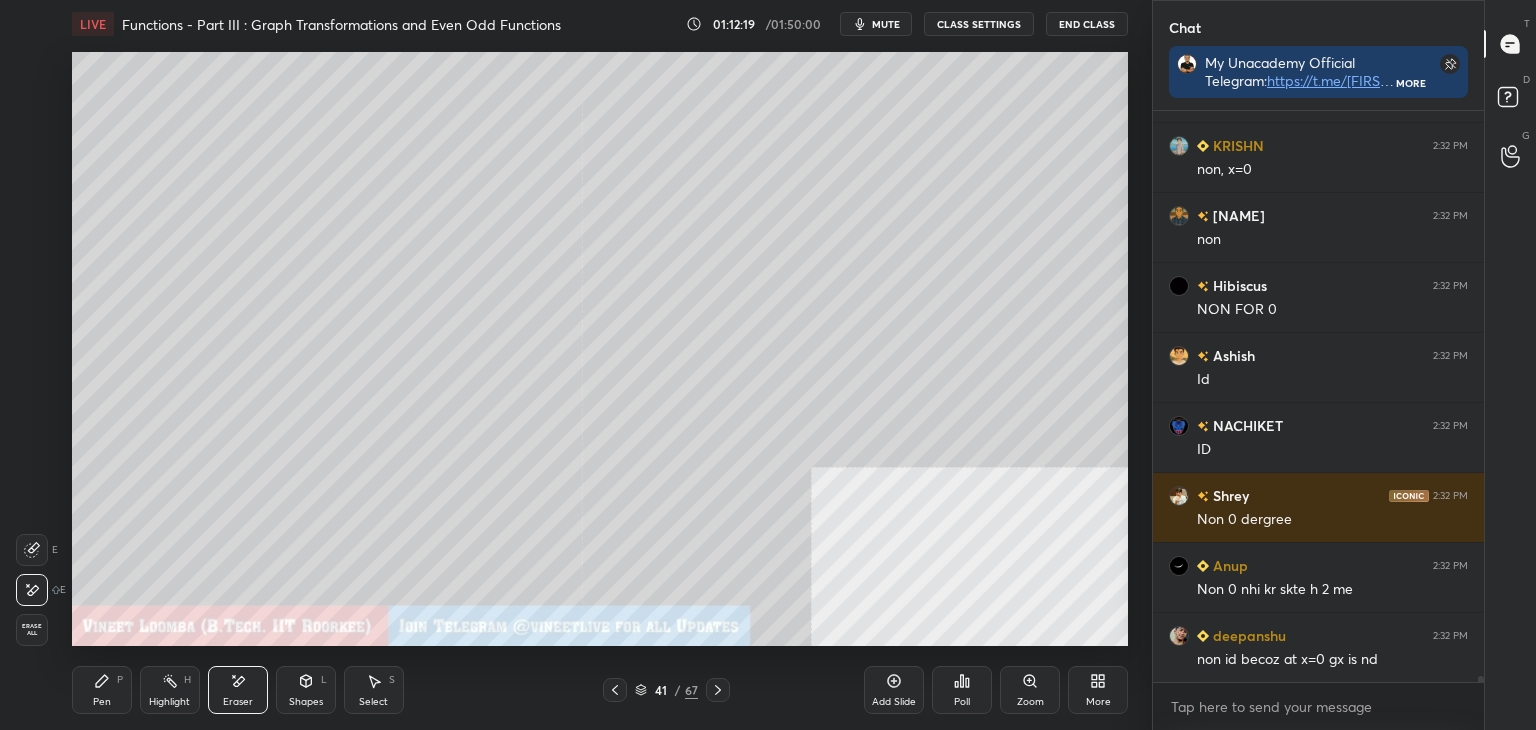 scroll, scrollTop: 56508, scrollLeft: 0, axis: vertical 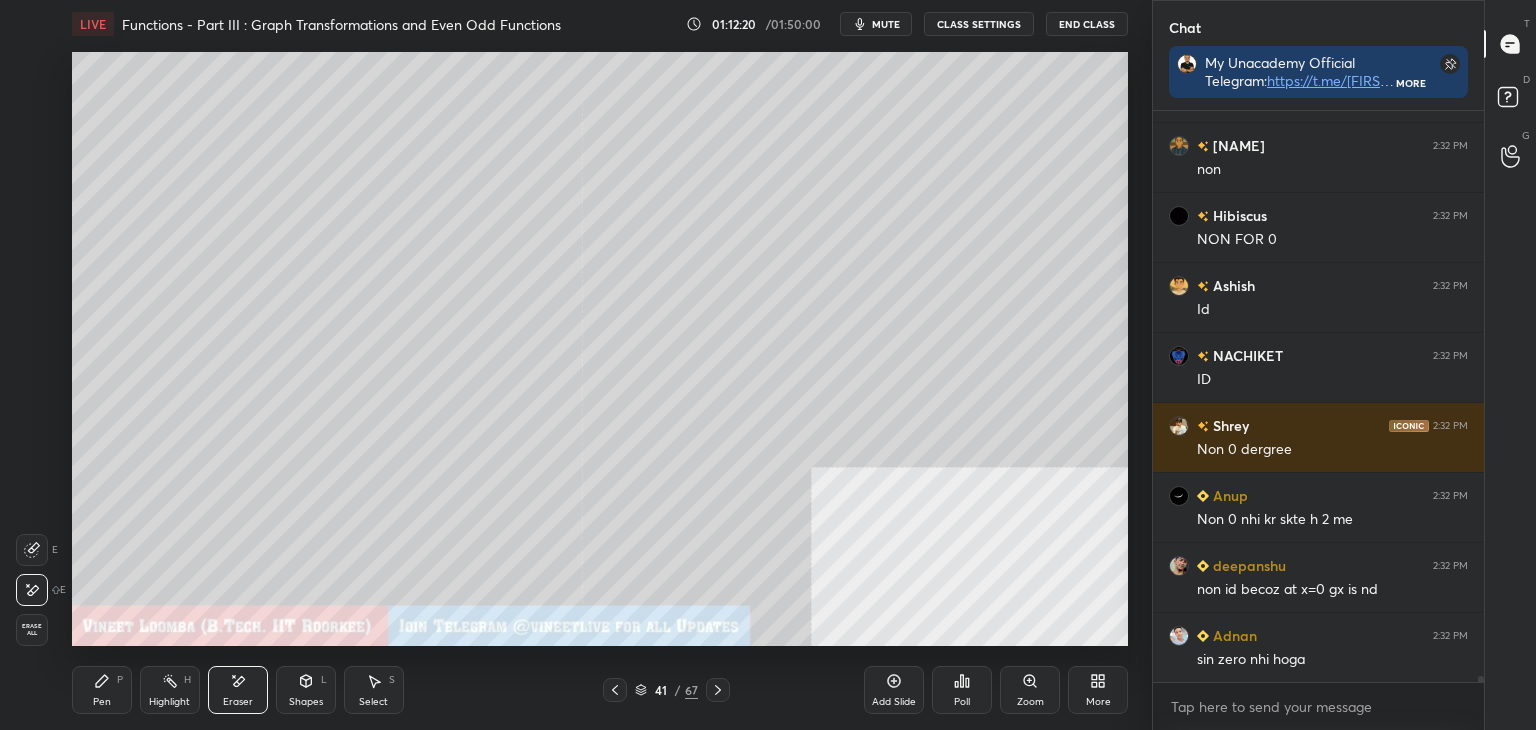 drag, startPoint x: 111, startPoint y: 692, endPoint x: 96, endPoint y: 661, distance: 34.43835 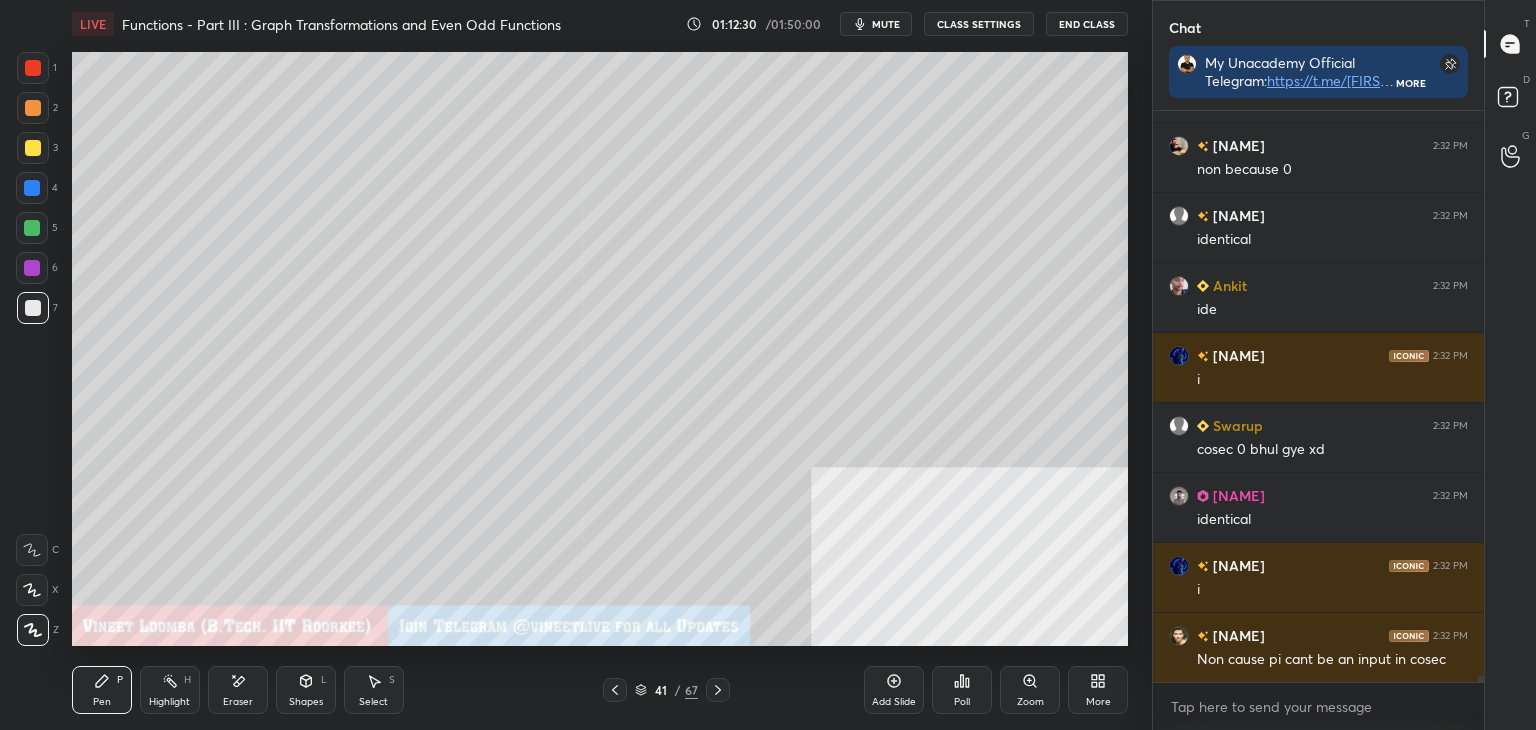 scroll, scrollTop: 57698, scrollLeft: 0, axis: vertical 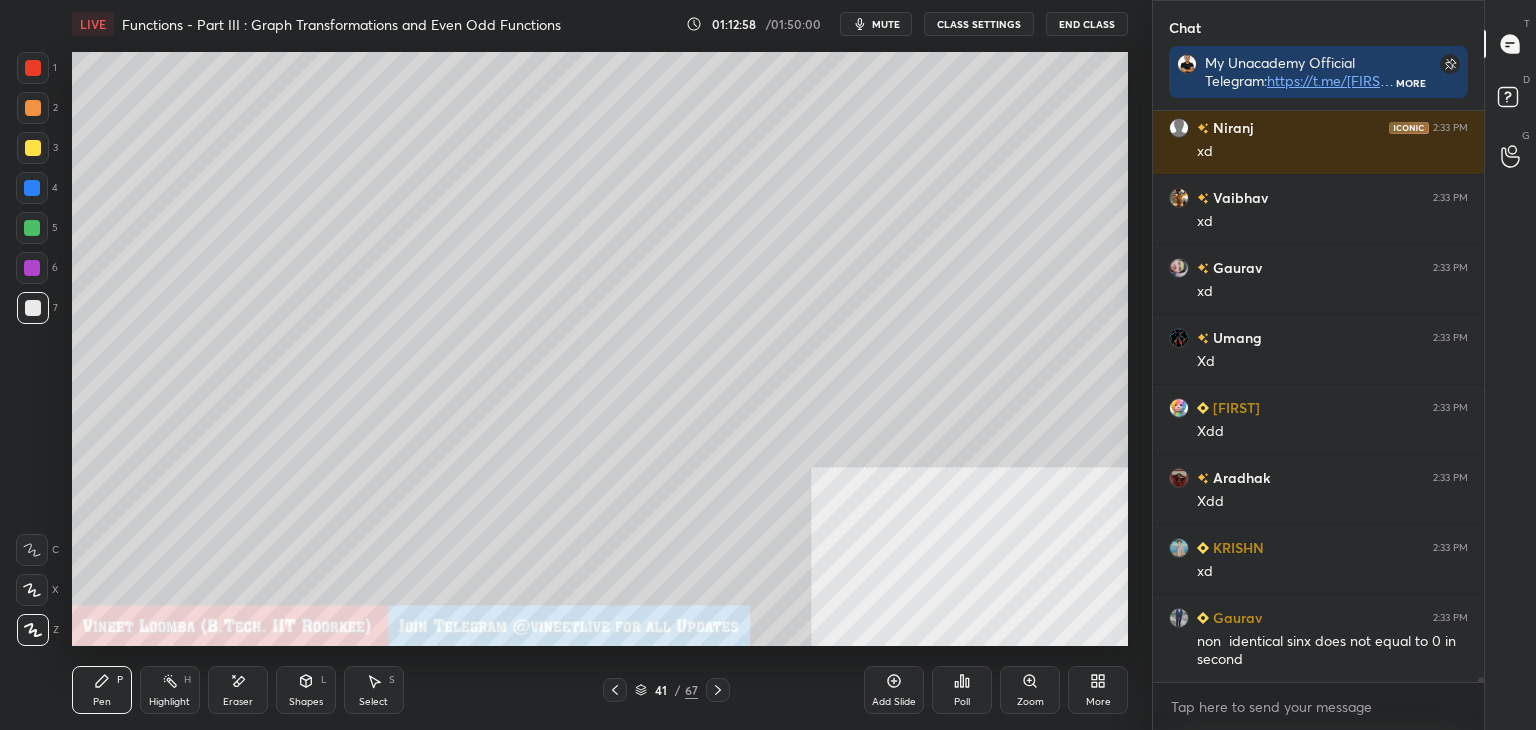 click on "Eraser" at bounding box center (238, 690) 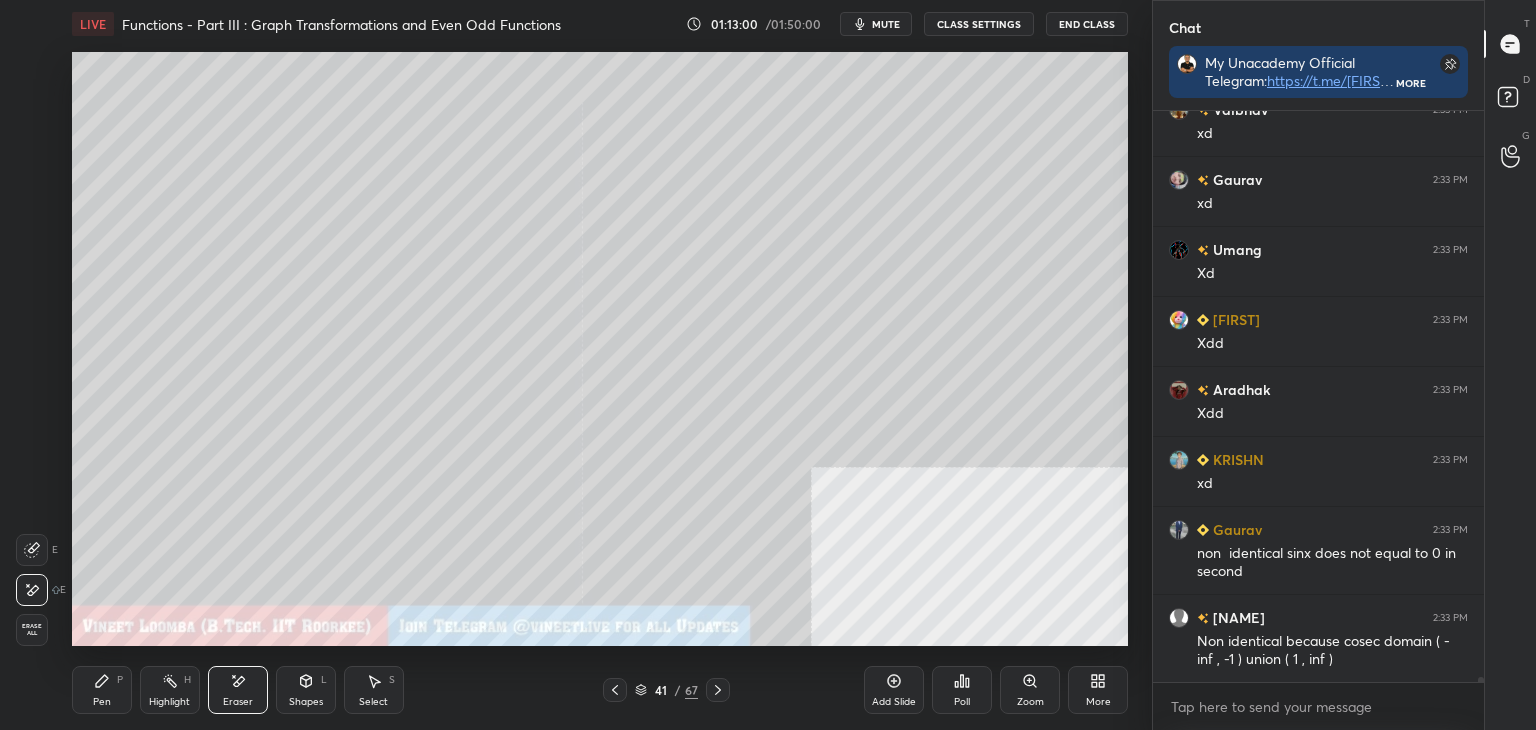 click on "Pen P" at bounding box center (102, 690) 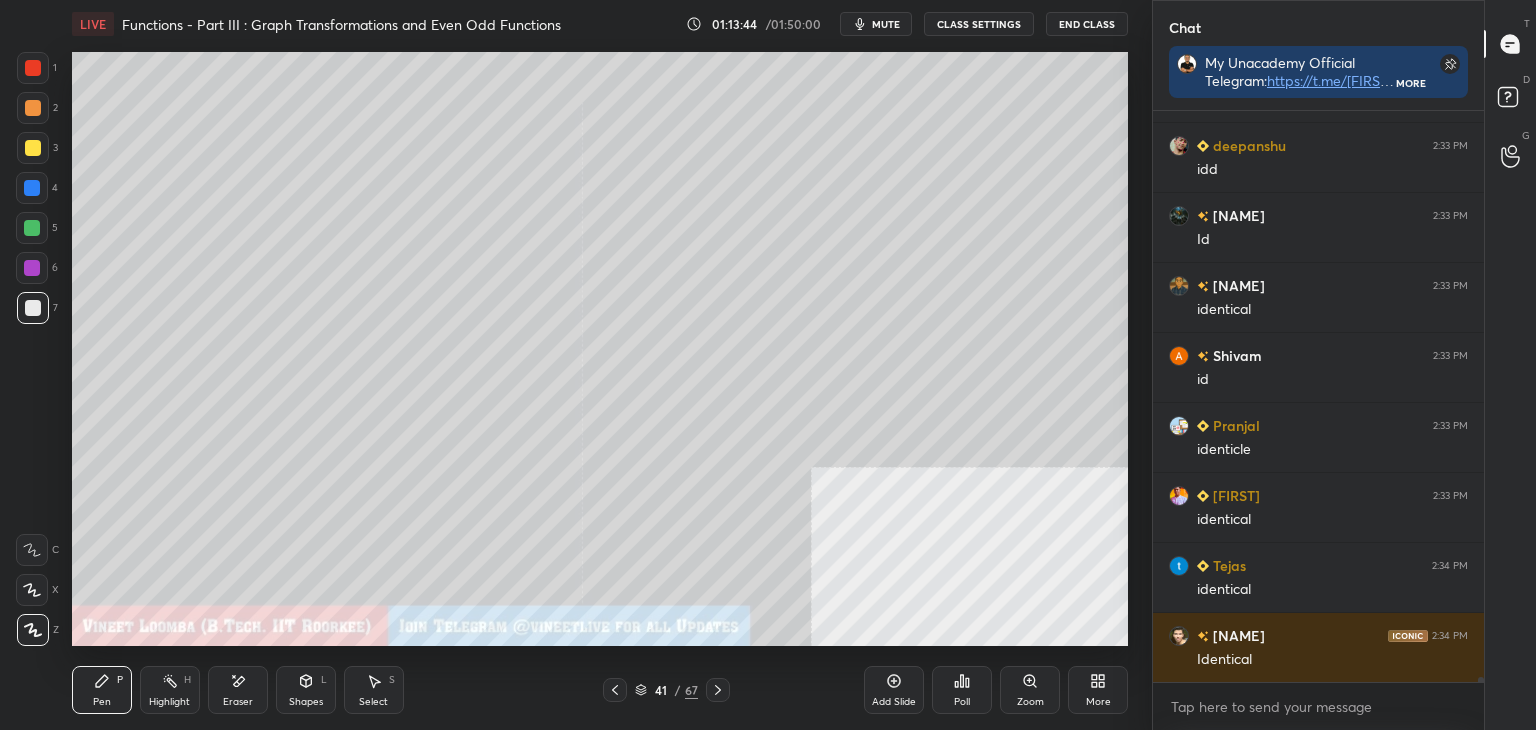 scroll, scrollTop: 63268, scrollLeft: 0, axis: vertical 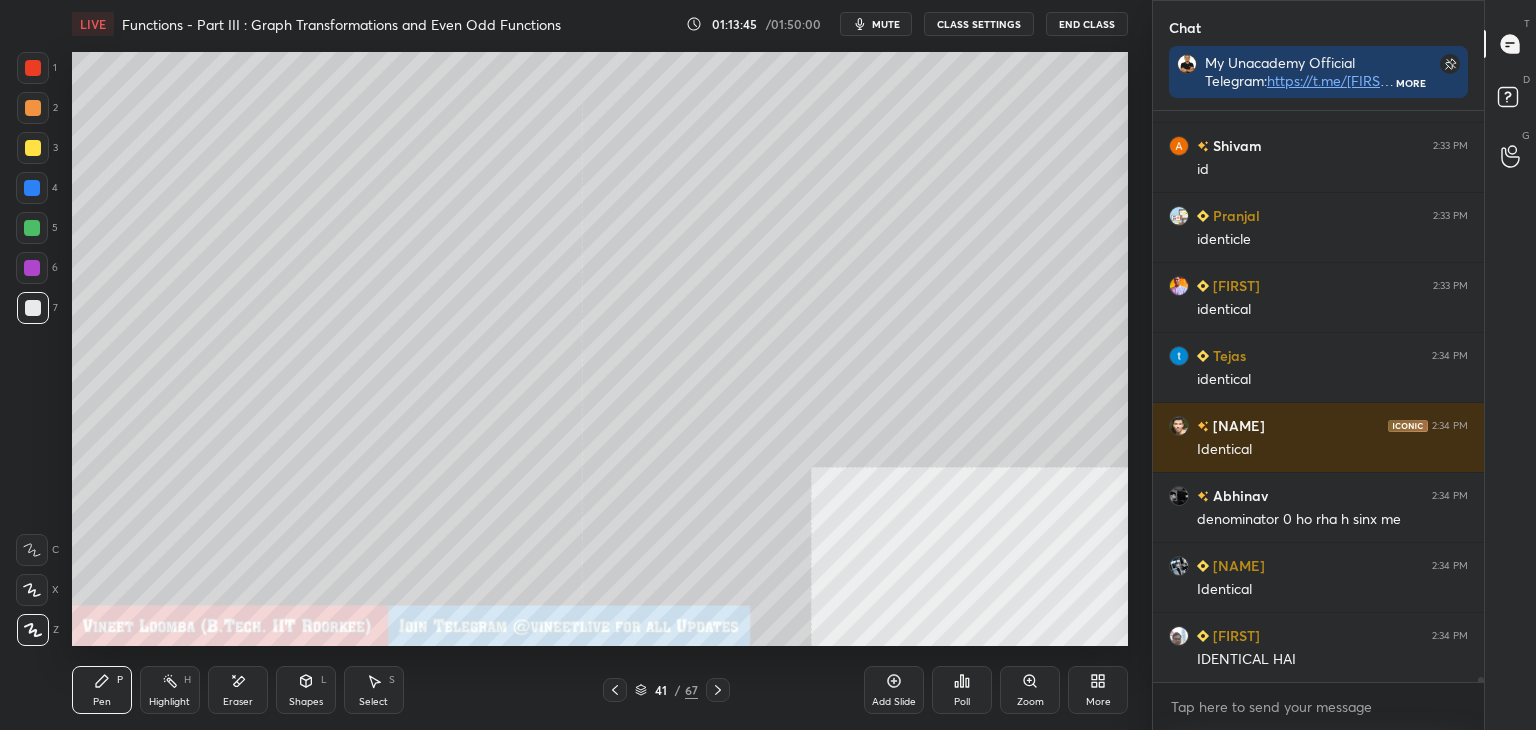 drag, startPoint x: 253, startPoint y: 699, endPoint x: 218, endPoint y: 655, distance: 56.22277 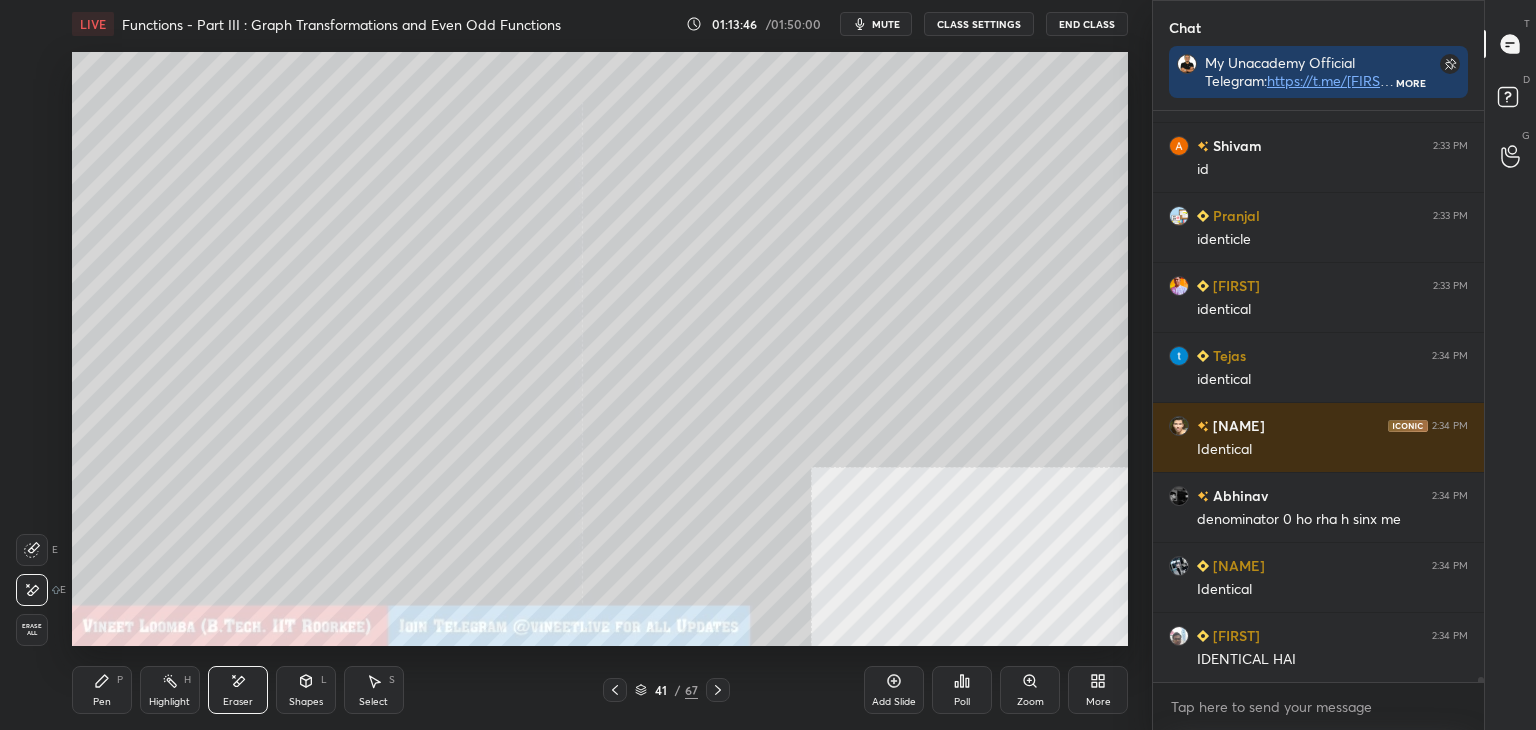 click on "Pen P" at bounding box center (102, 690) 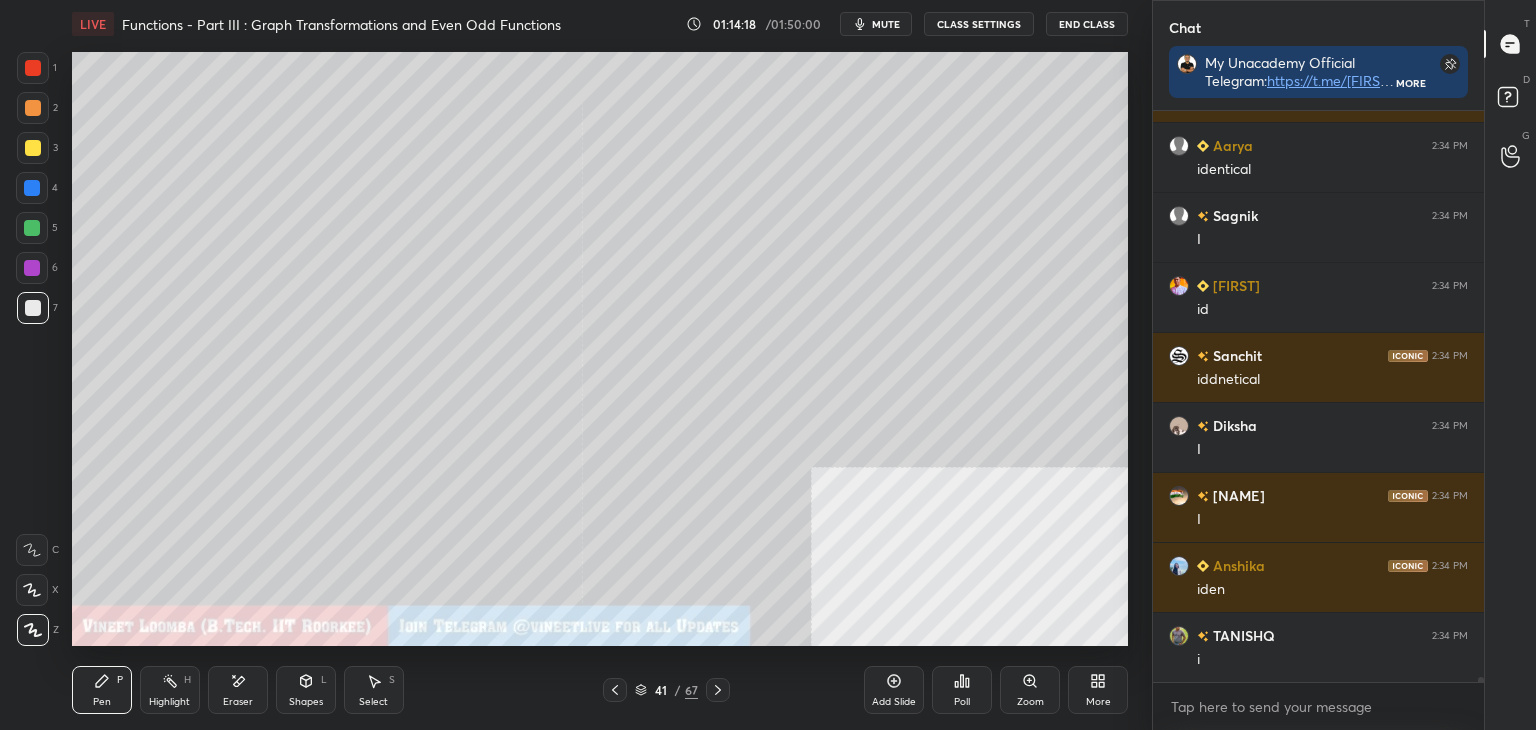 scroll, scrollTop: 65648, scrollLeft: 0, axis: vertical 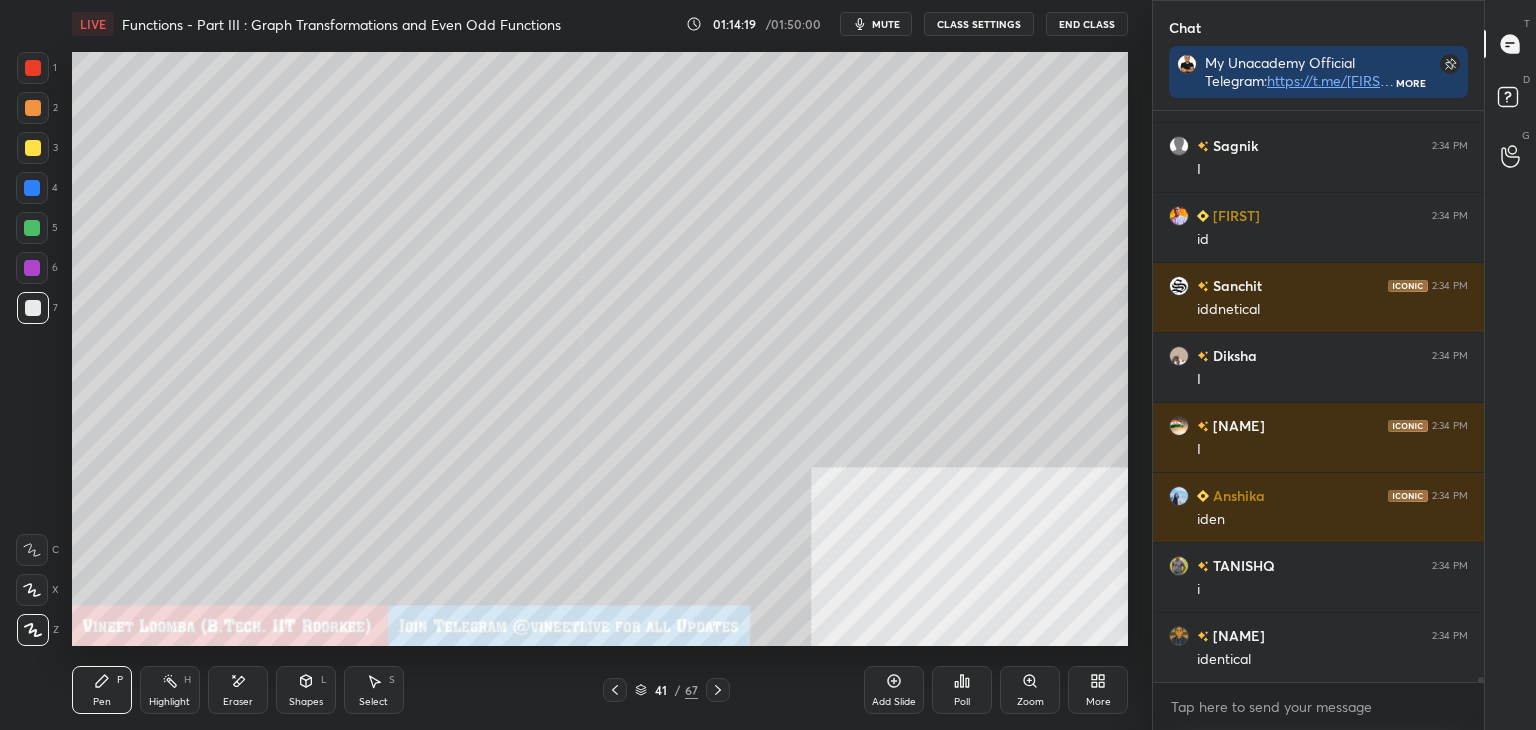 drag, startPoint x: 374, startPoint y: 689, endPoint x: 381, endPoint y: 677, distance: 13.892444 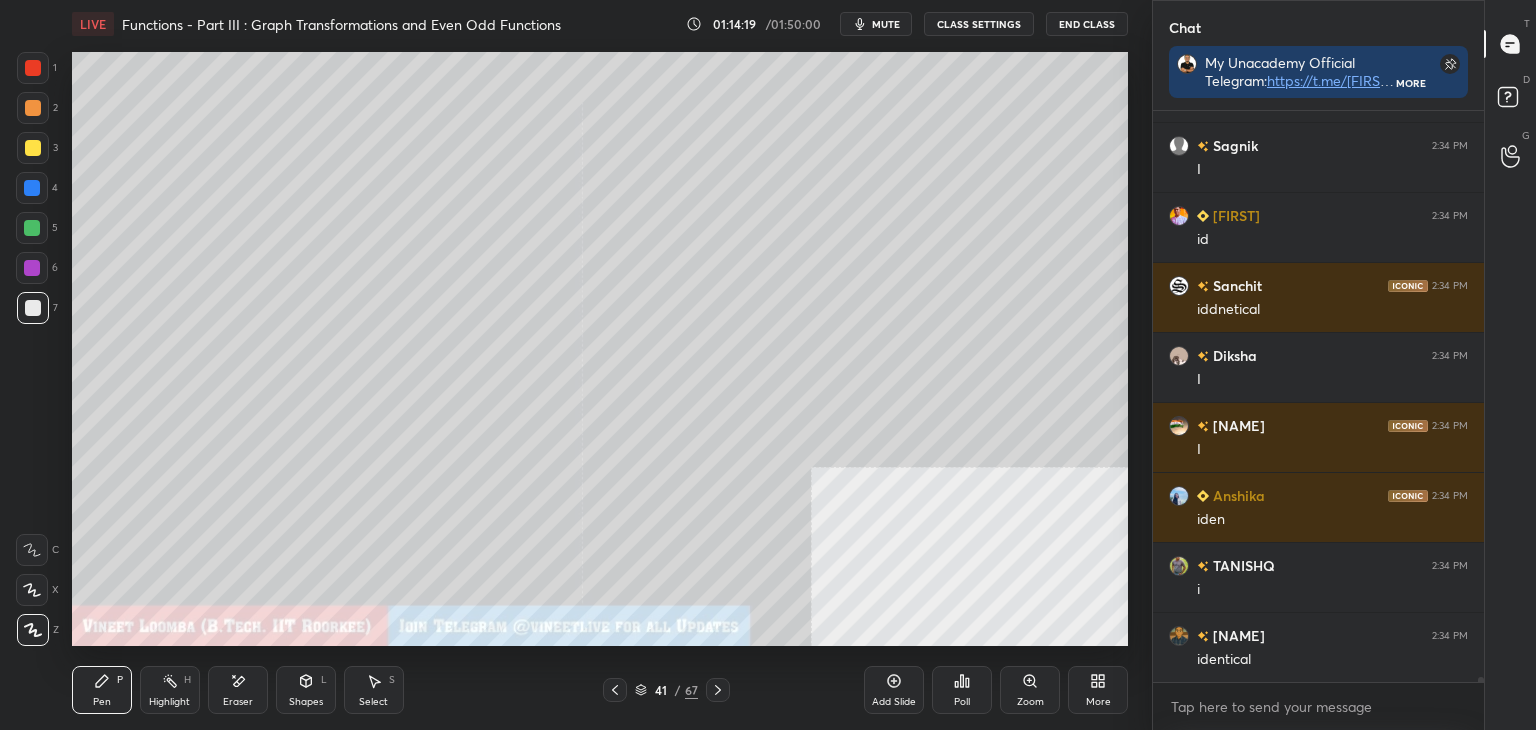 click on "Select S" at bounding box center [374, 690] 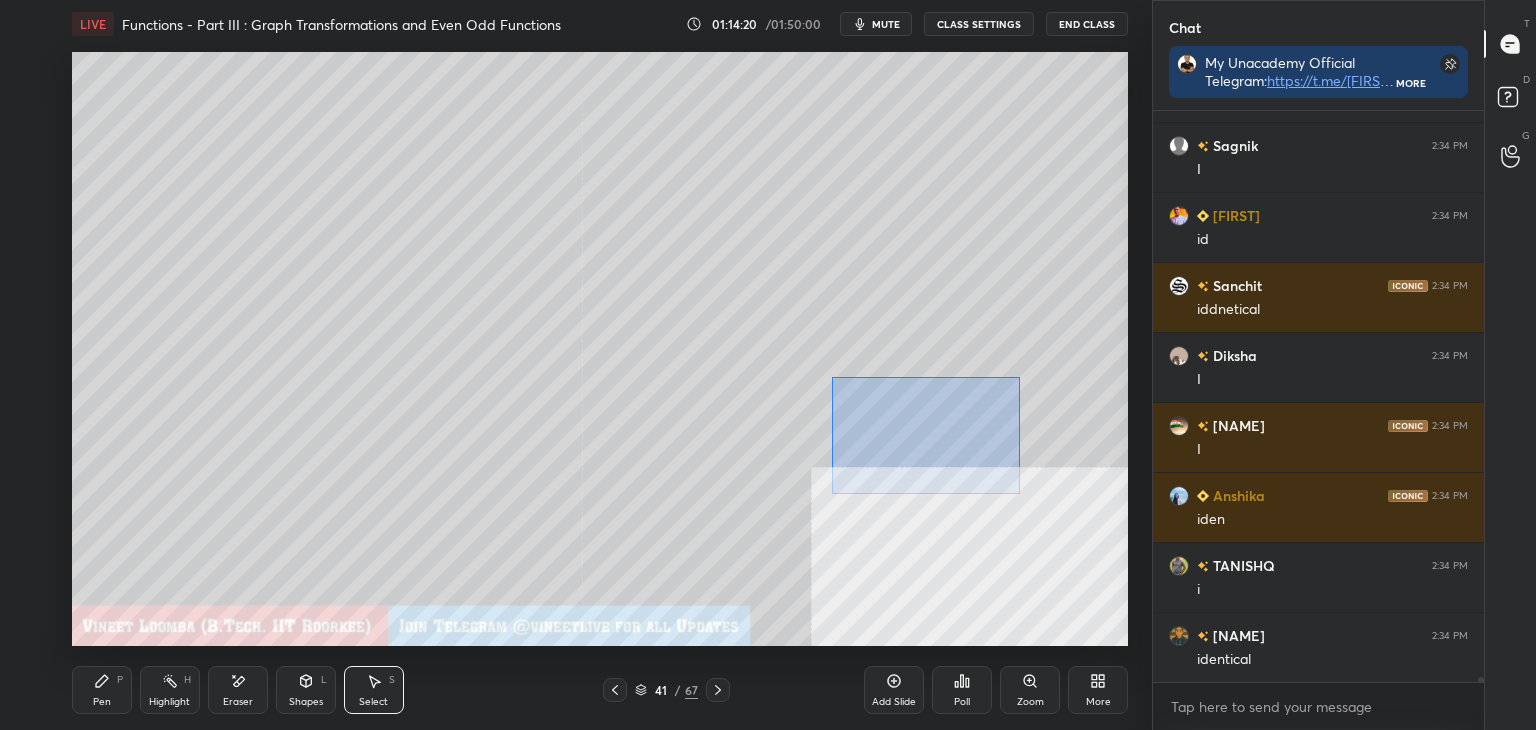 drag, startPoint x: 1020, startPoint y: 377, endPoint x: 833, endPoint y: 487, distance: 216.95392 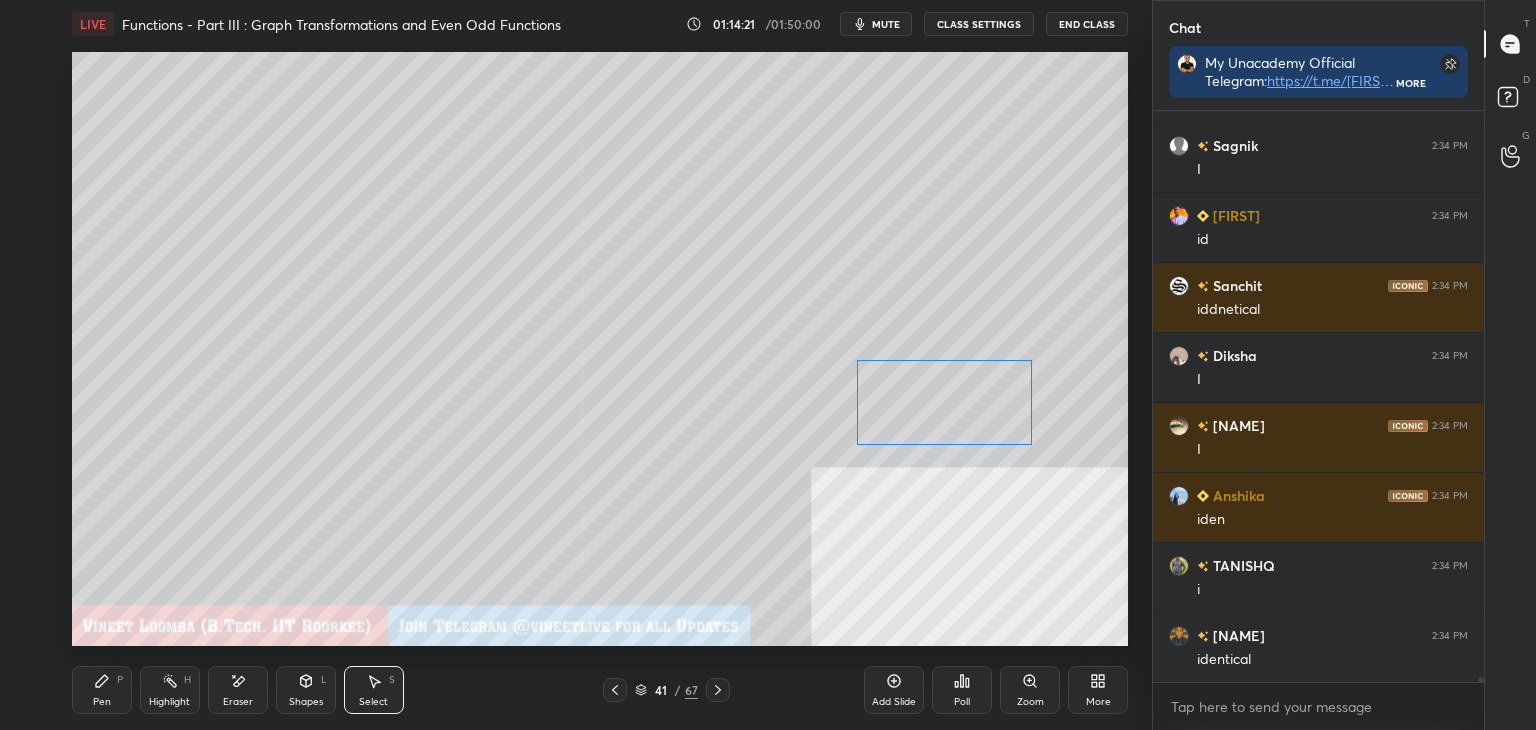 click on "0 ° Undo Copy Duplicate Duplicate to new slide Delete" at bounding box center (600, 349) 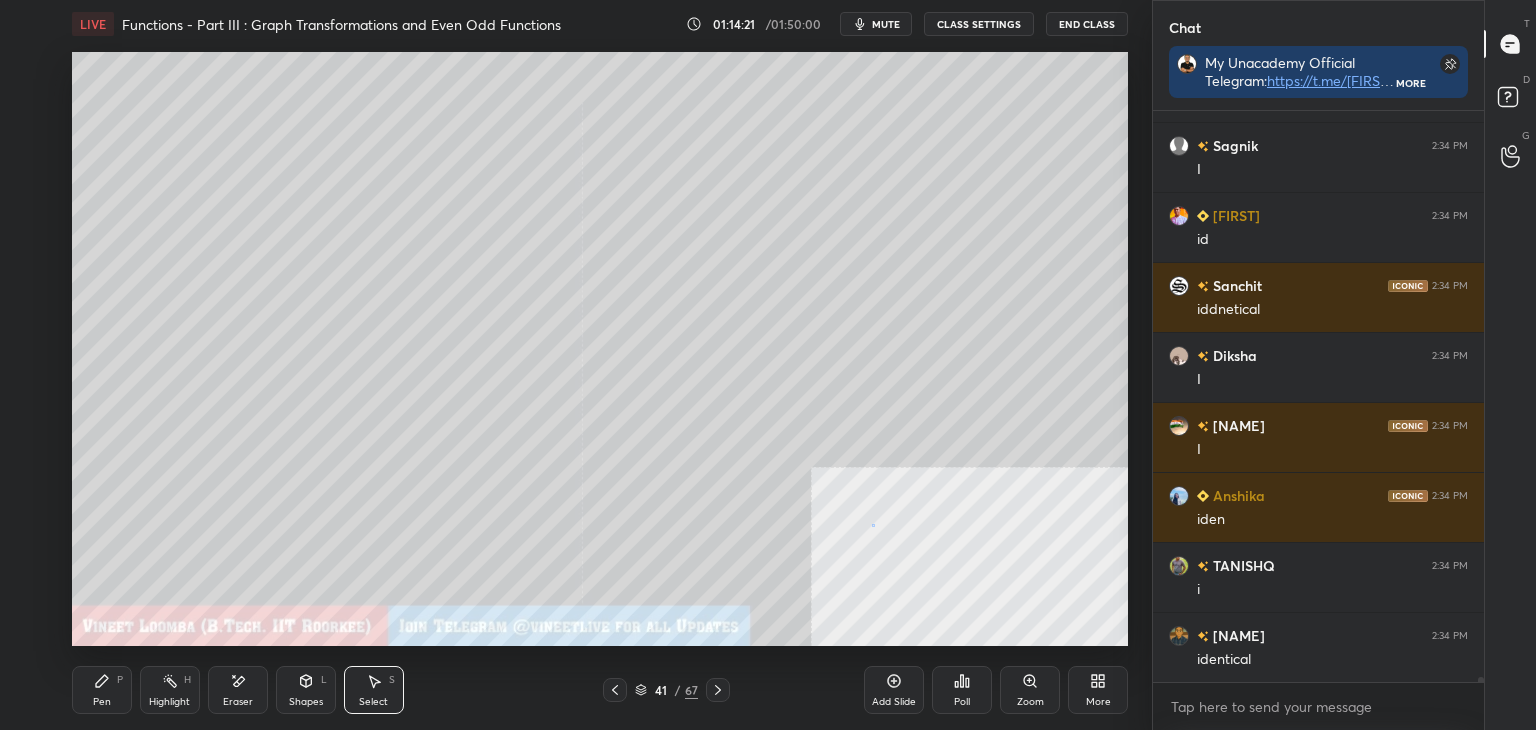 click on "0 ° Undo Copy Duplicate Duplicate to new slide Delete" at bounding box center [600, 349] 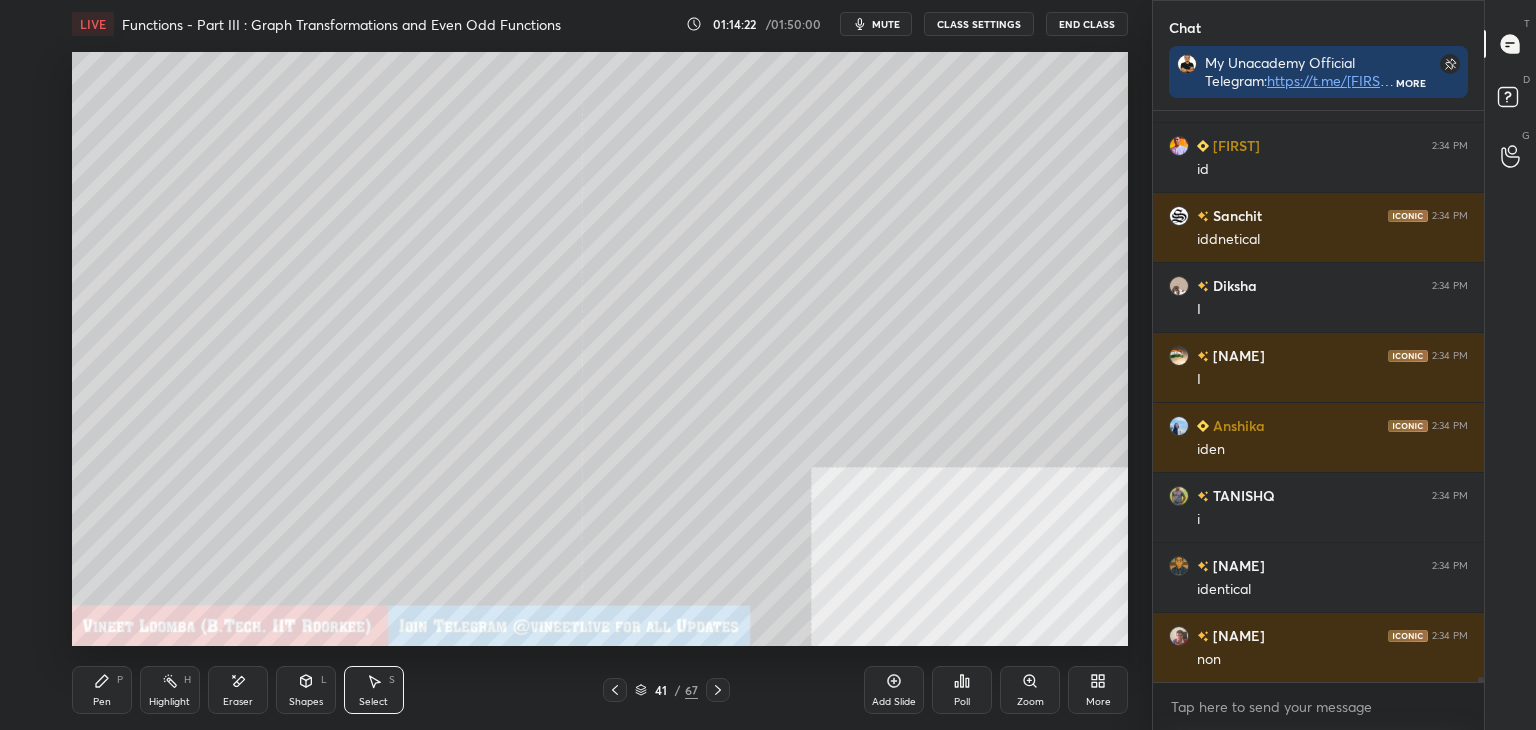 drag, startPoint x: 117, startPoint y: 686, endPoint x: 116, endPoint y: 655, distance: 31.016125 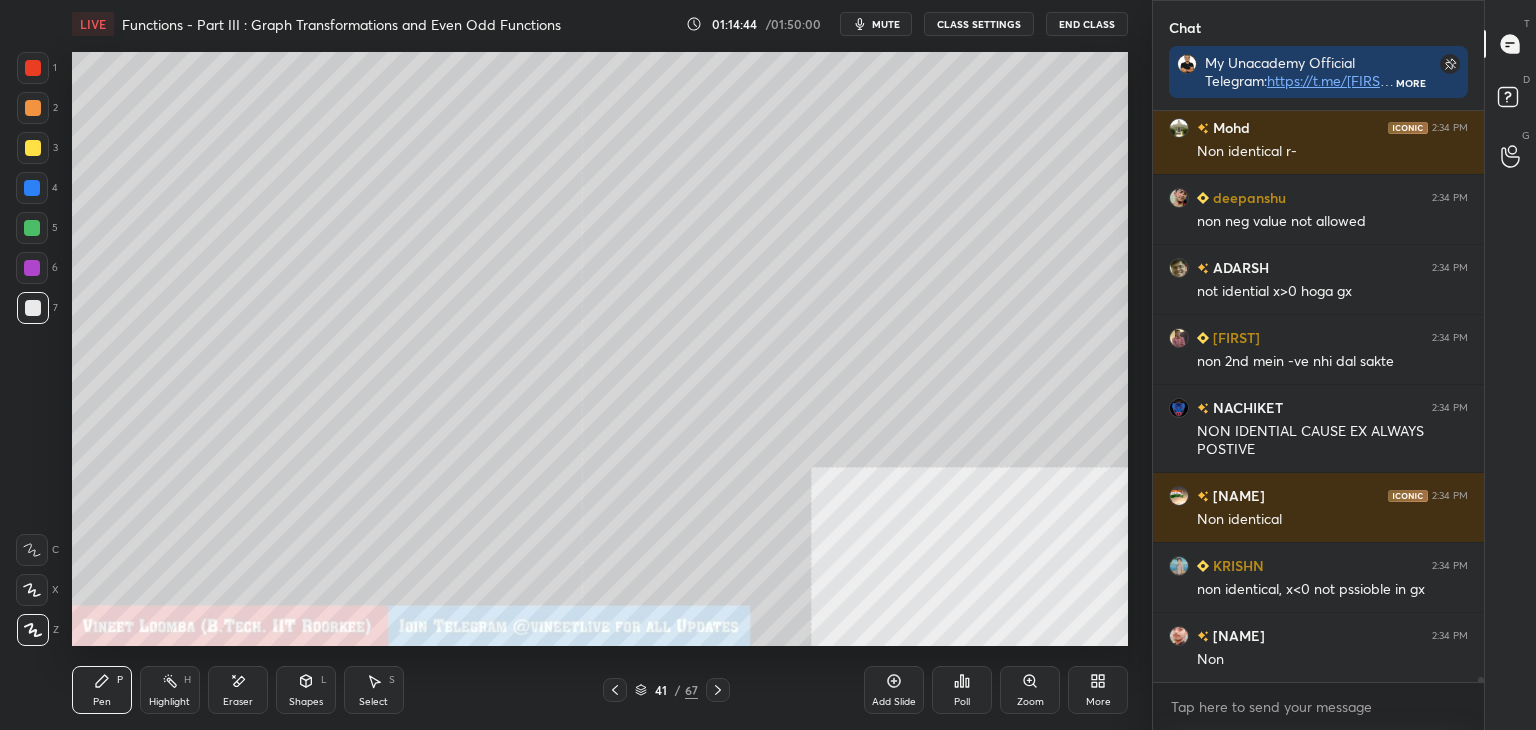 scroll, scrollTop: 69518, scrollLeft: 0, axis: vertical 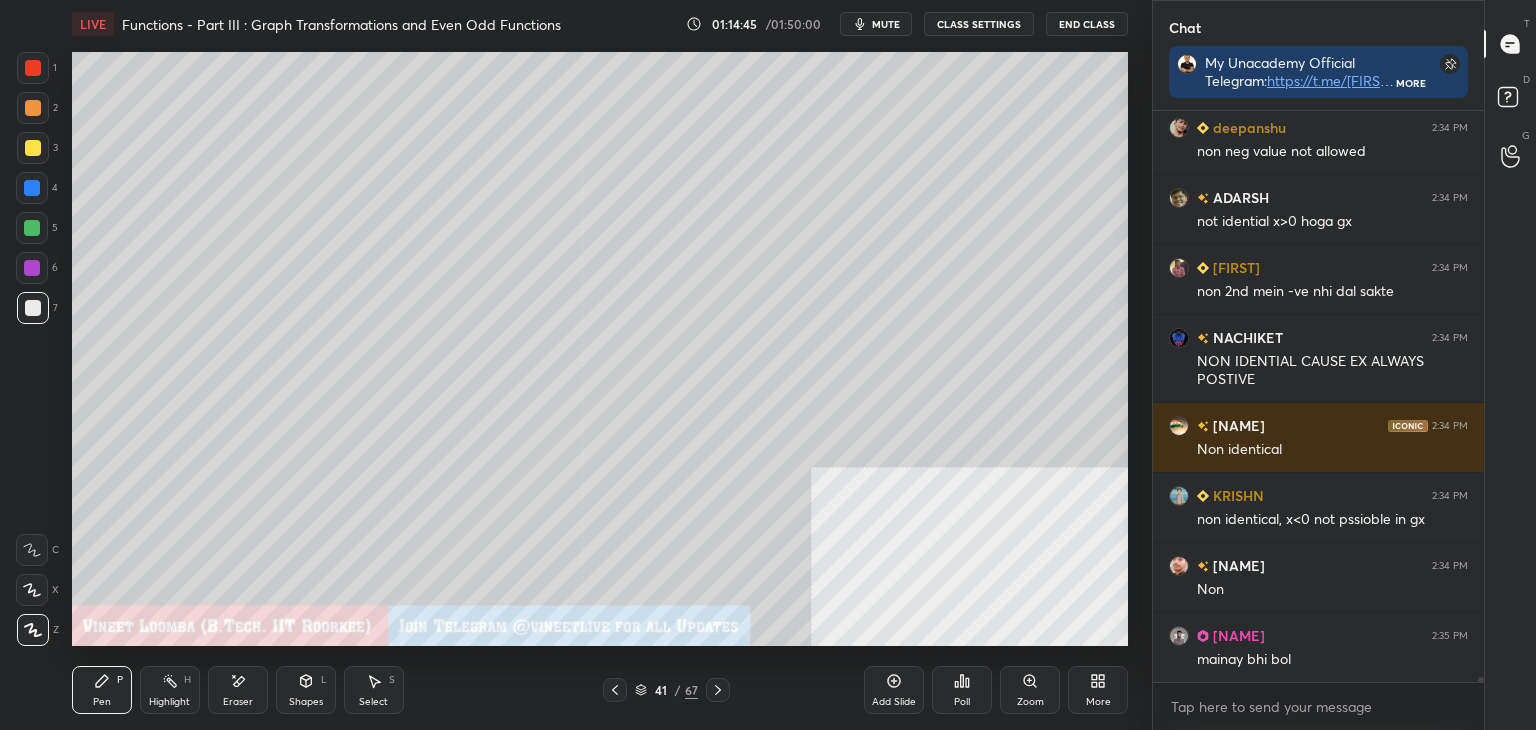 drag, startPoint x: 717, startPoint y: 688, endPoint x: 682, endPoint y: 669, distance: 39.824615 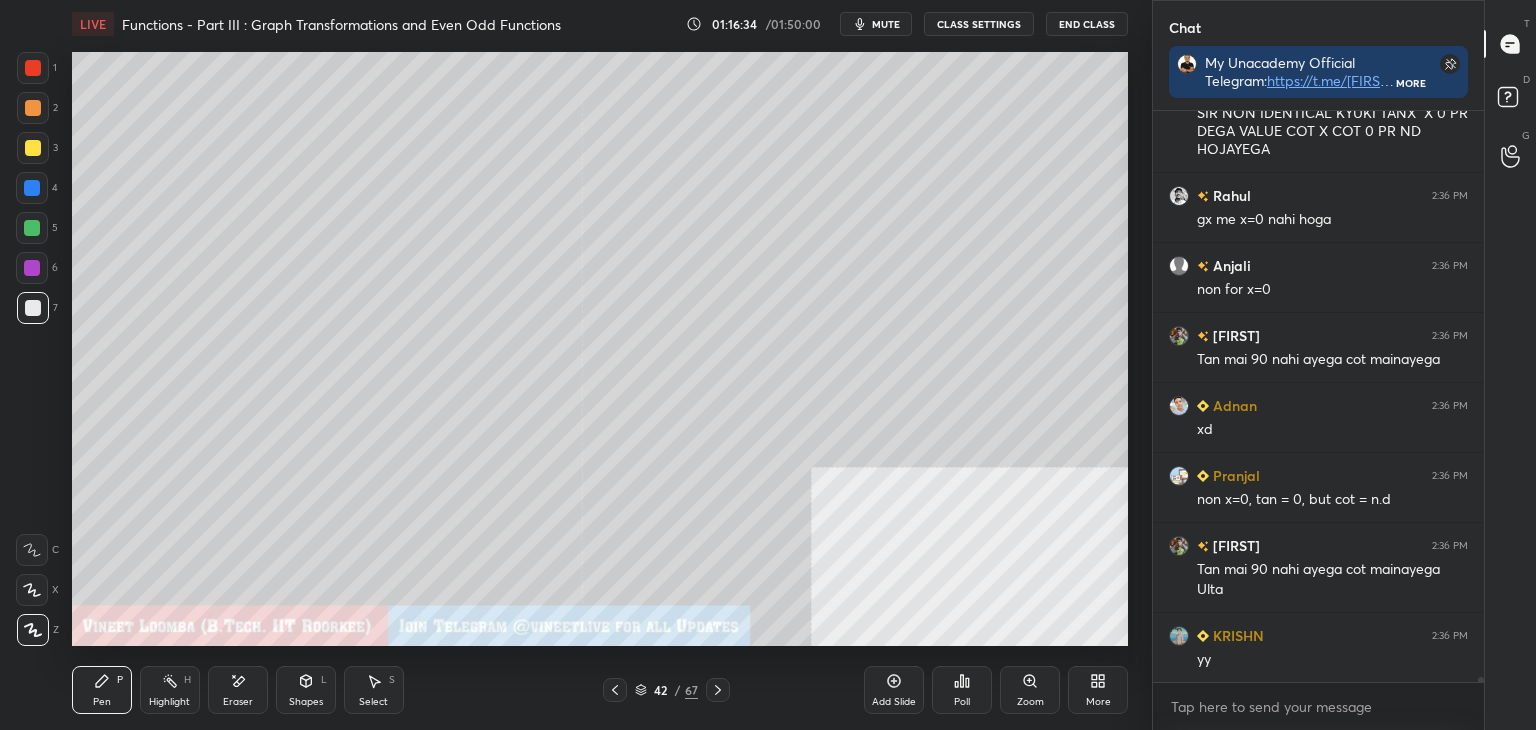 scroll, scrollTop: 68174, scrollLeft: 0, axis: vertical 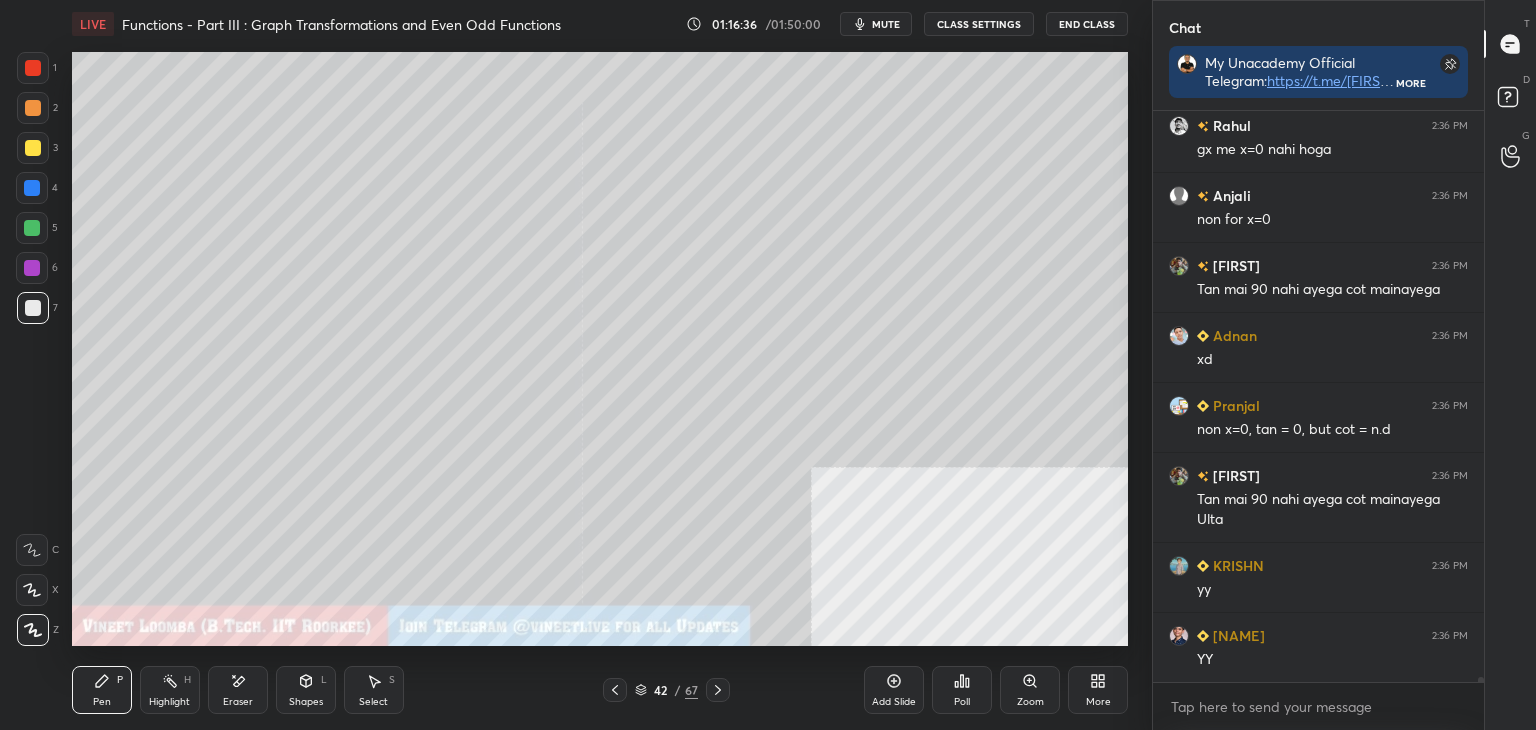 click 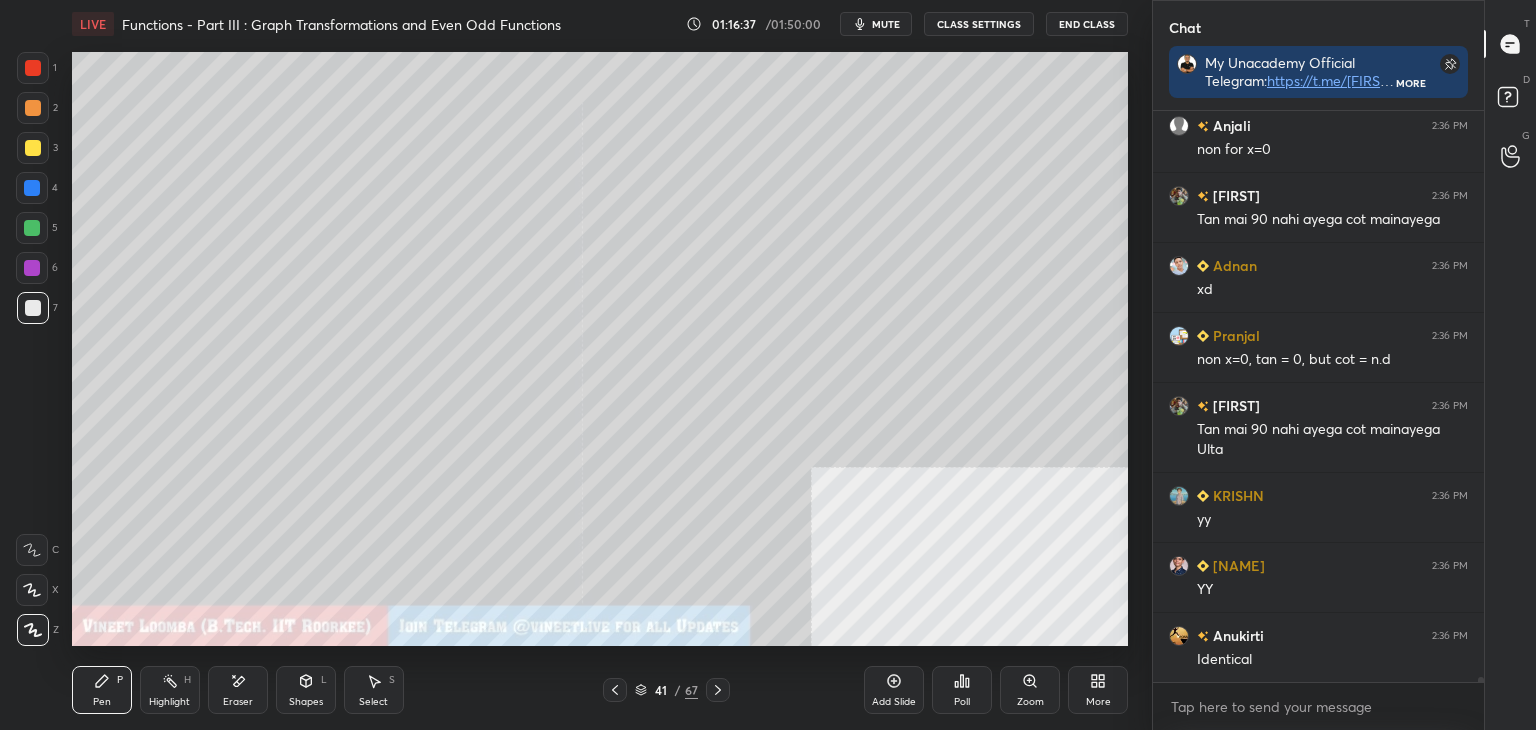 click on "[NUMBER] / [NUMBER]" at bounding box center [666, 690] 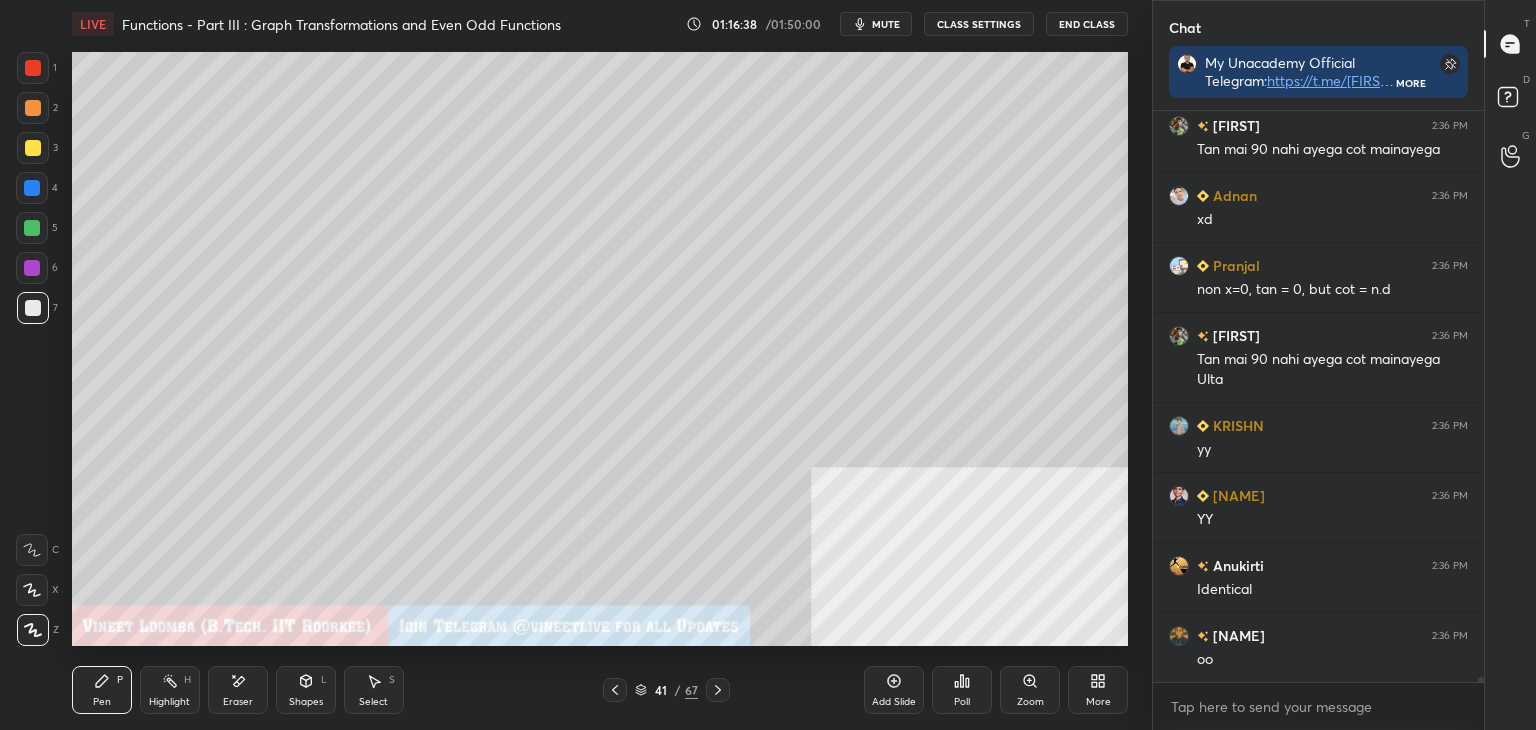click 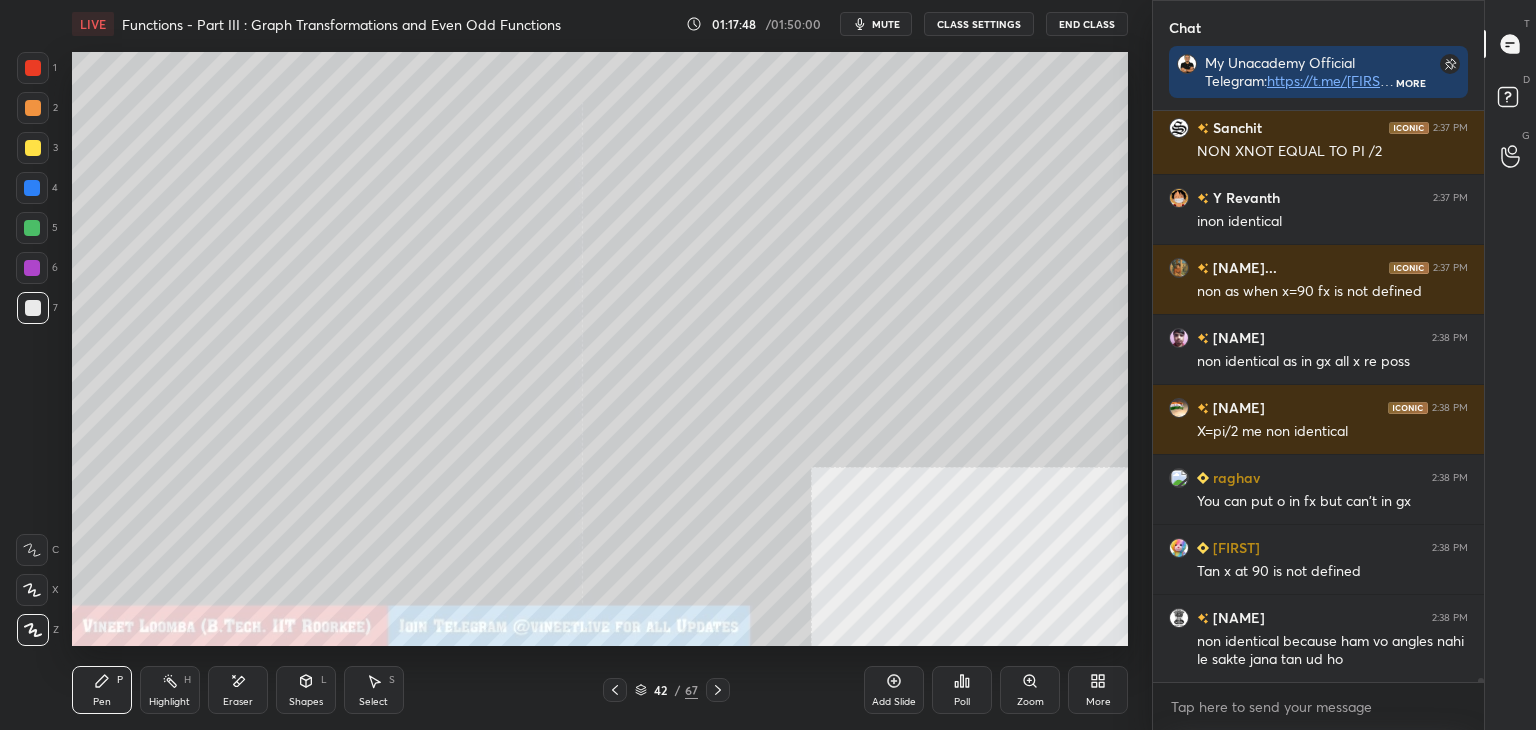 scroll, scrollTop: 73288, scrollLeft: 0, axis: vertical 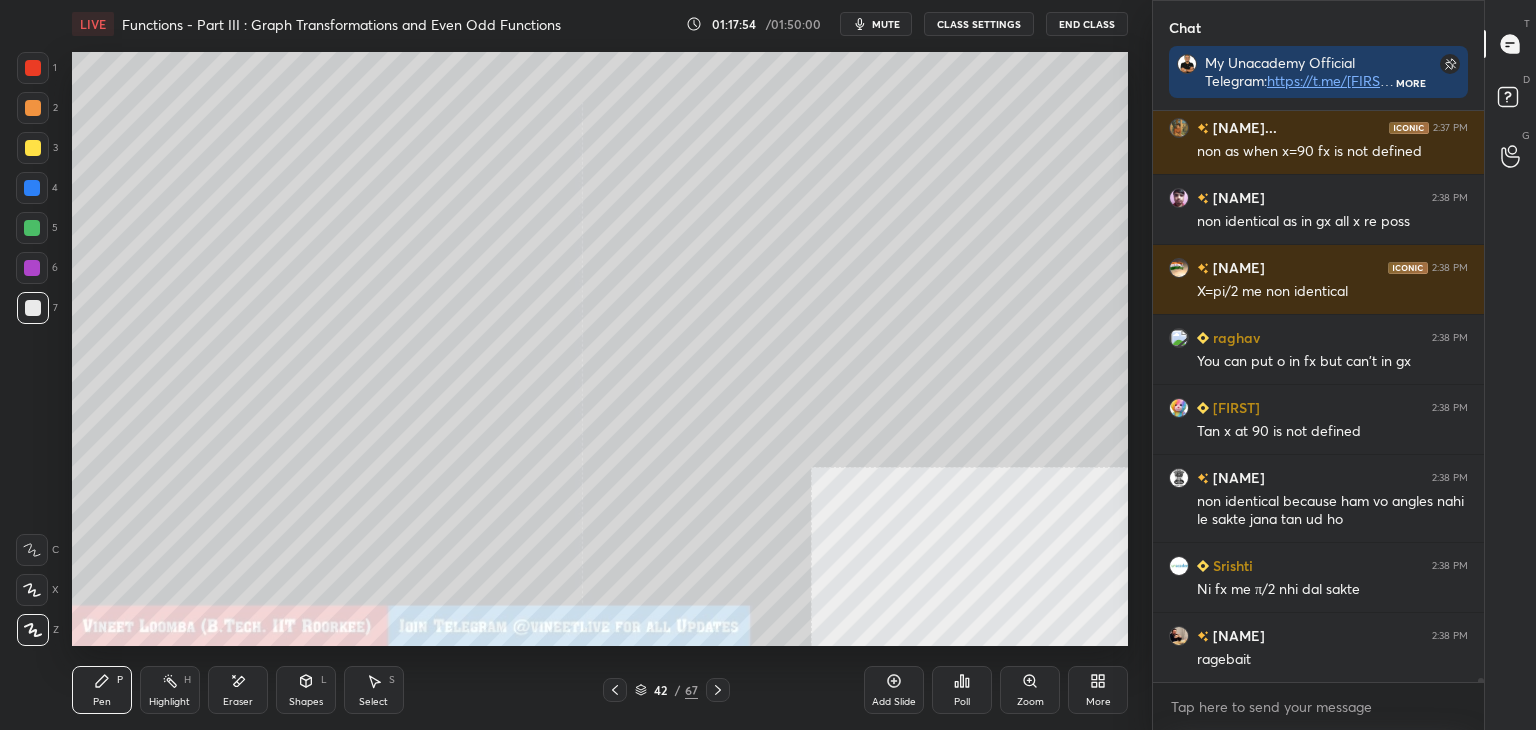drag, startPoint x: 716, startPoint y: 688, endPoint x: 664, endPoint y: 661, distance: 58.59181 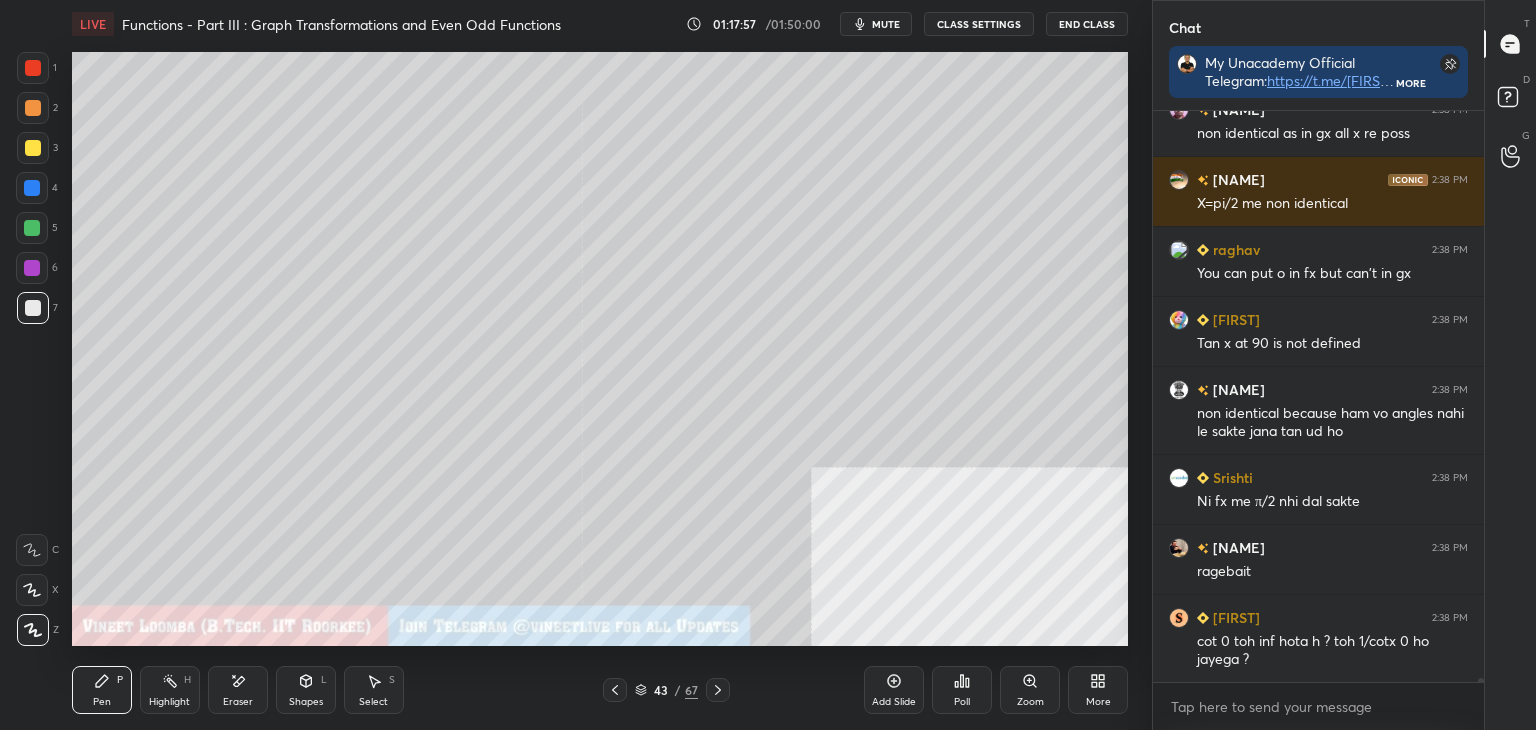 click 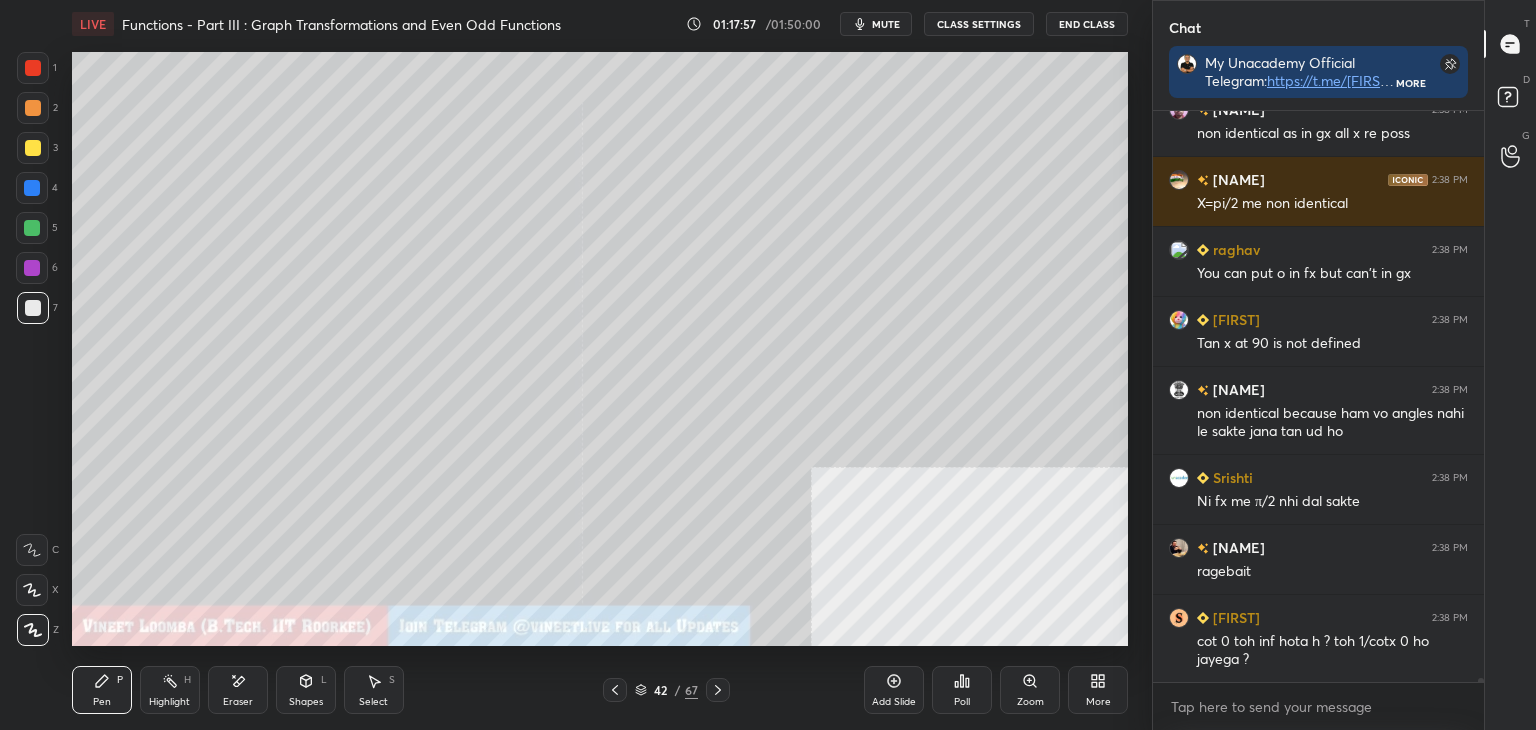 click on "42 / 67" at bounding box center (666, 690) 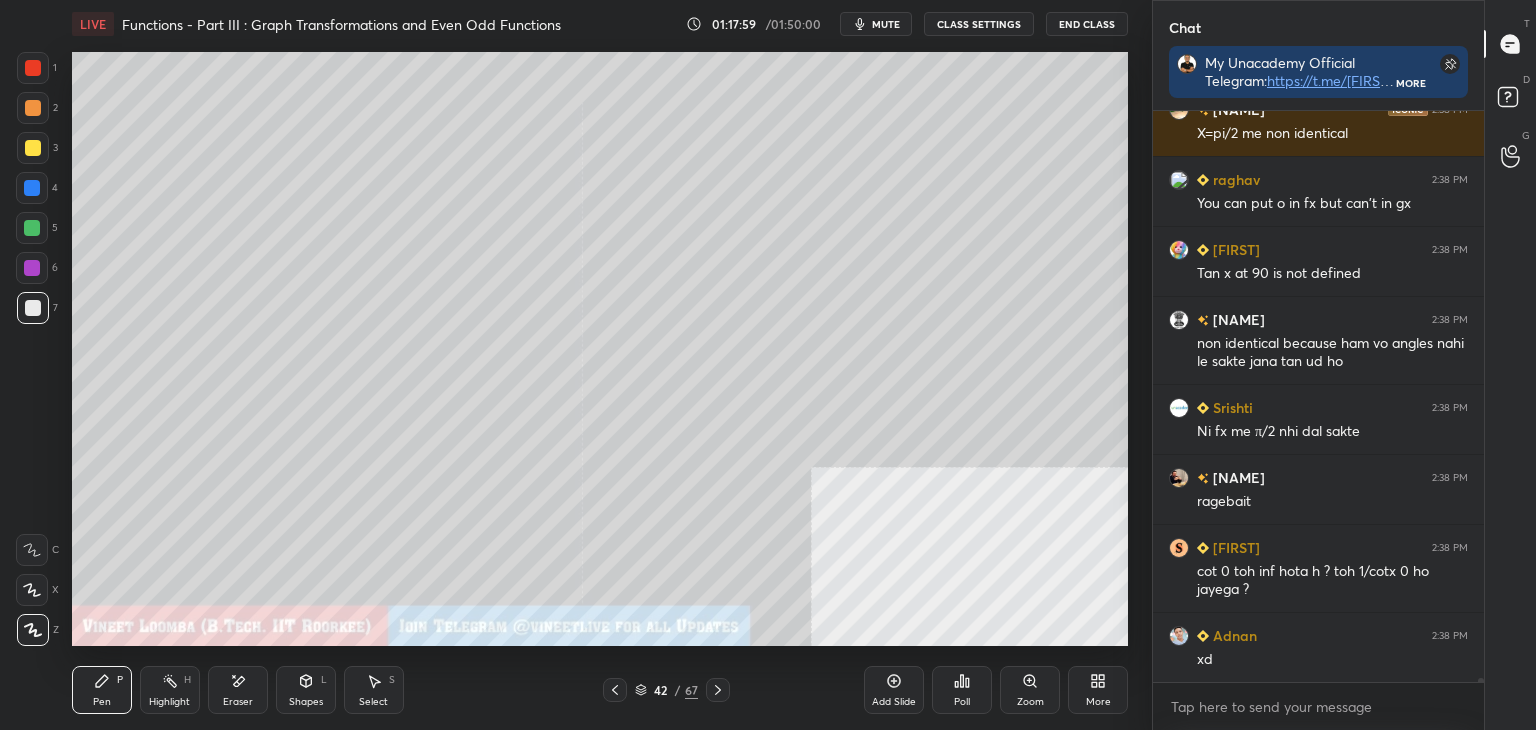 drag, startPoint x: 716, startPoint y: 690, endPoint x: 729, endPoint y: 657, distance: 35.468296 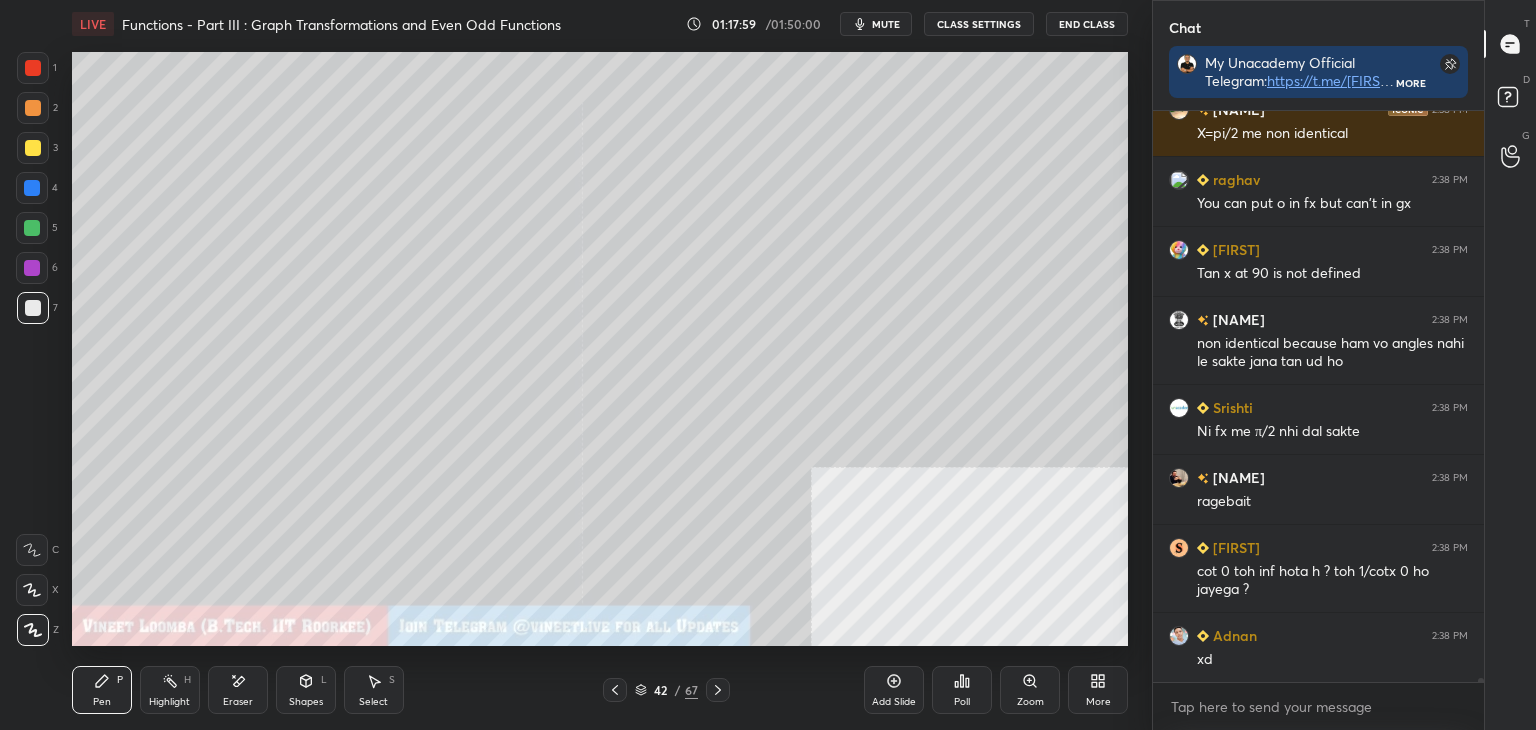 click 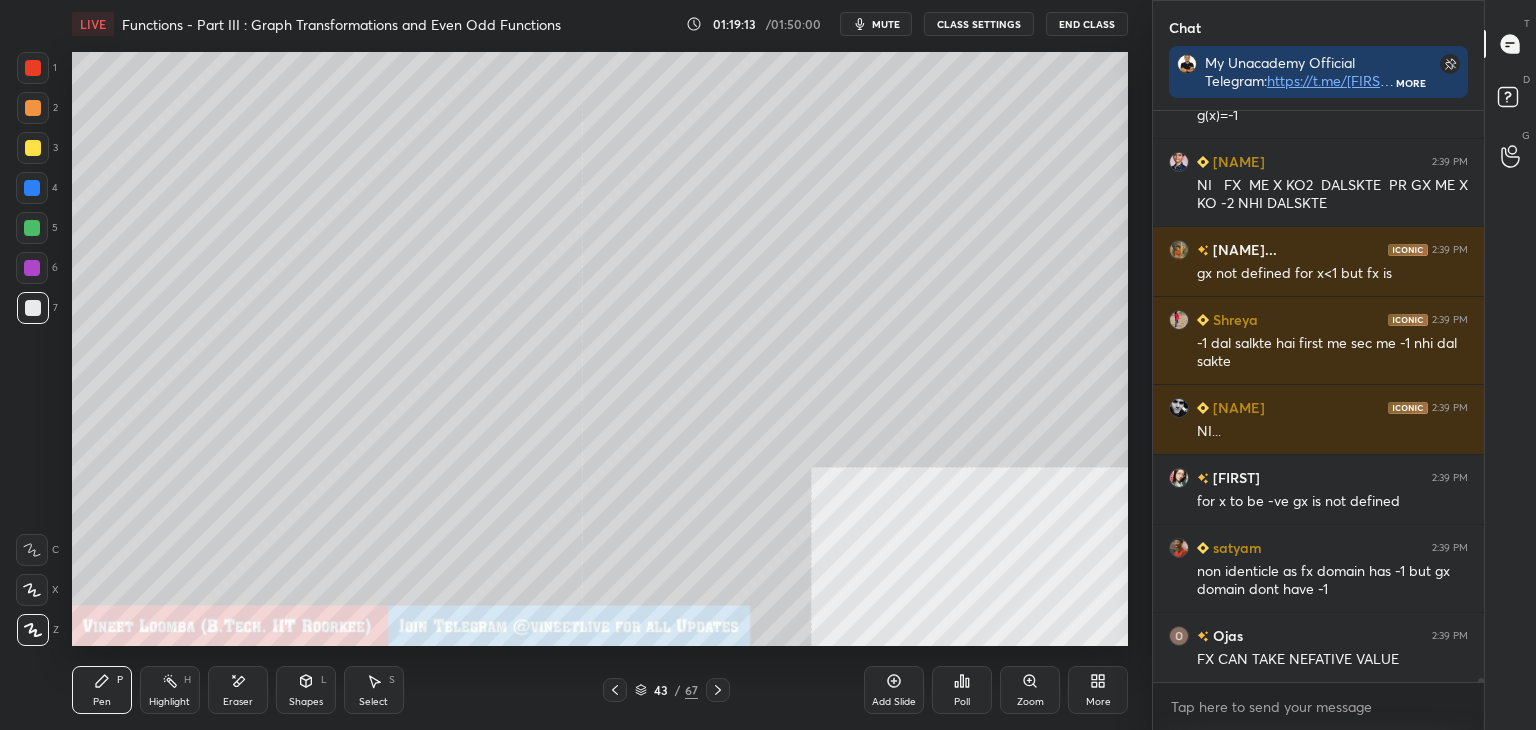 scroll, scrollTop: 79928, scrollLeft: 0, axis: vertical 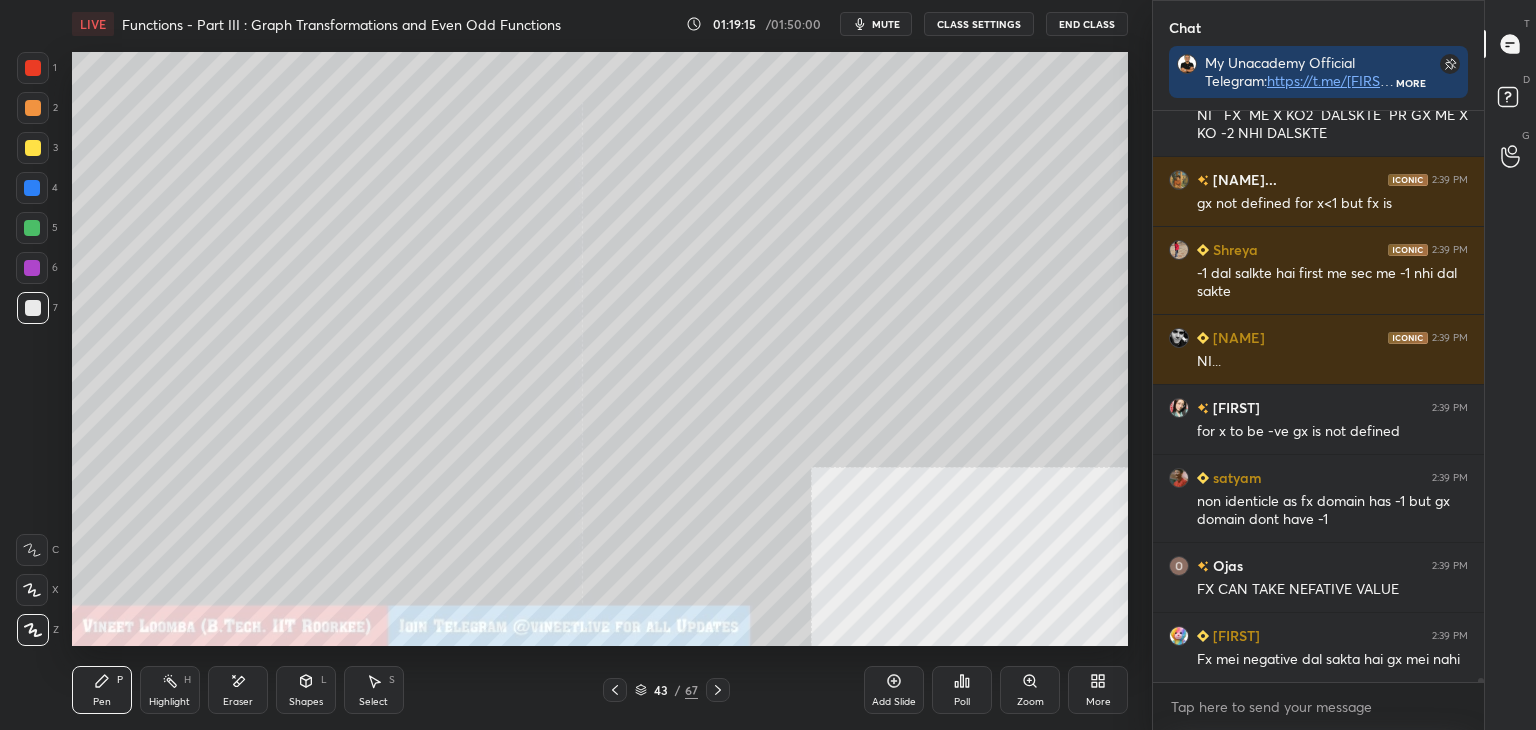drag, startPoint x: 274, startPoint y: 678, endPoint x: 265, endPoint y: 649, distance: 30.364452 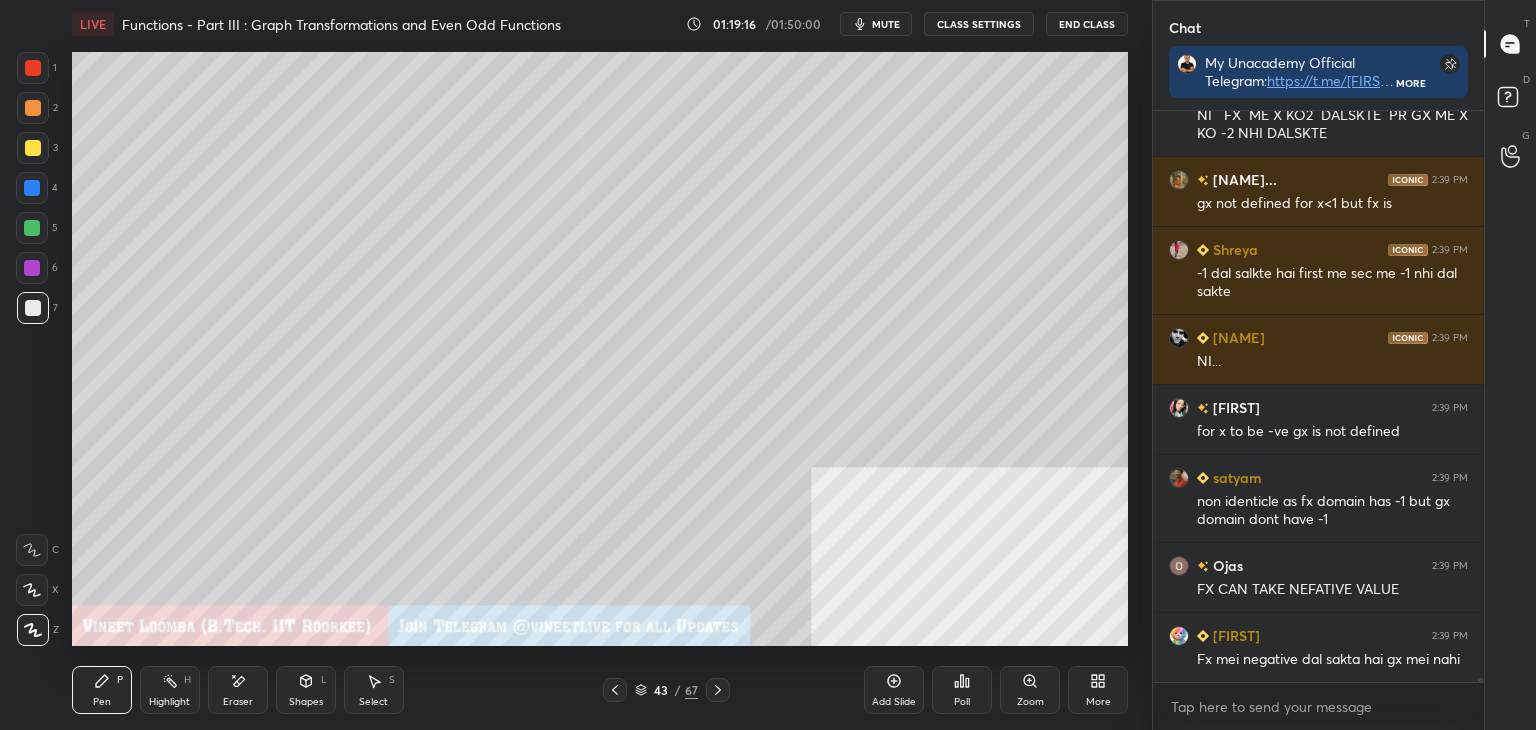 click on "Eraser" at bounding box center (238, 690) 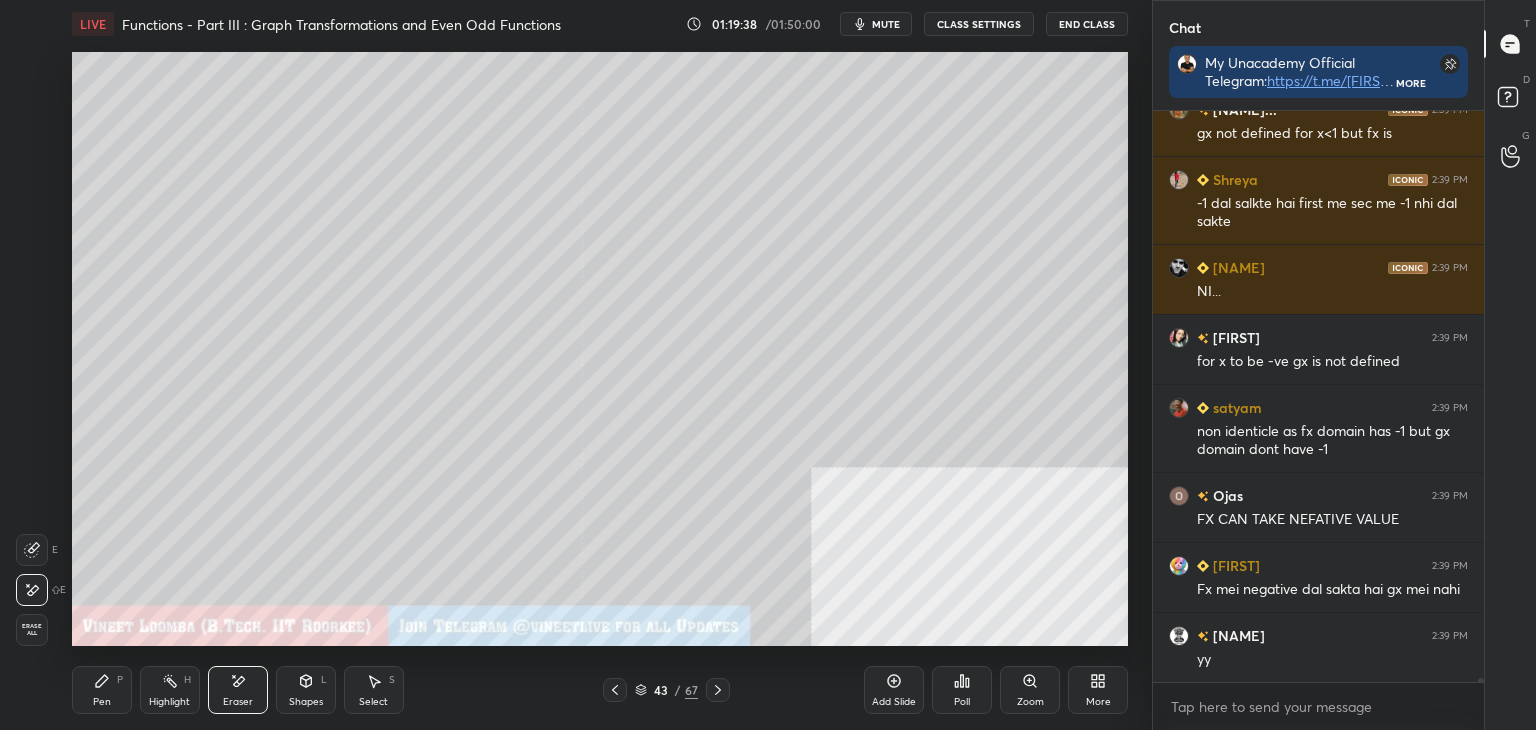 scroll, scrollTop: 80068, scrollLeft: 0, axis: vertical 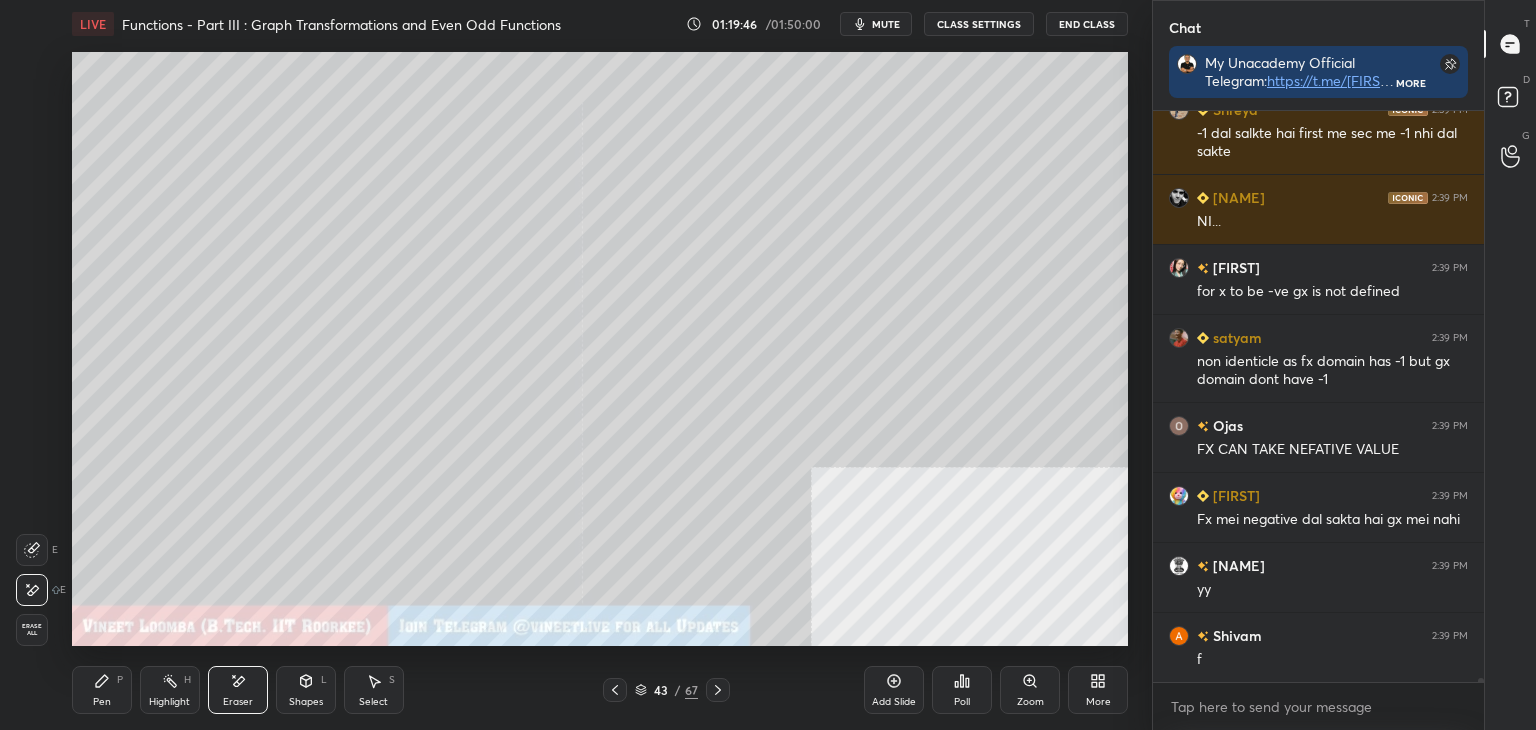 drag, startPoint x: 720, startPoint y: 689, endPoint x: 671, endPoint y: 672, distance: 51.86521 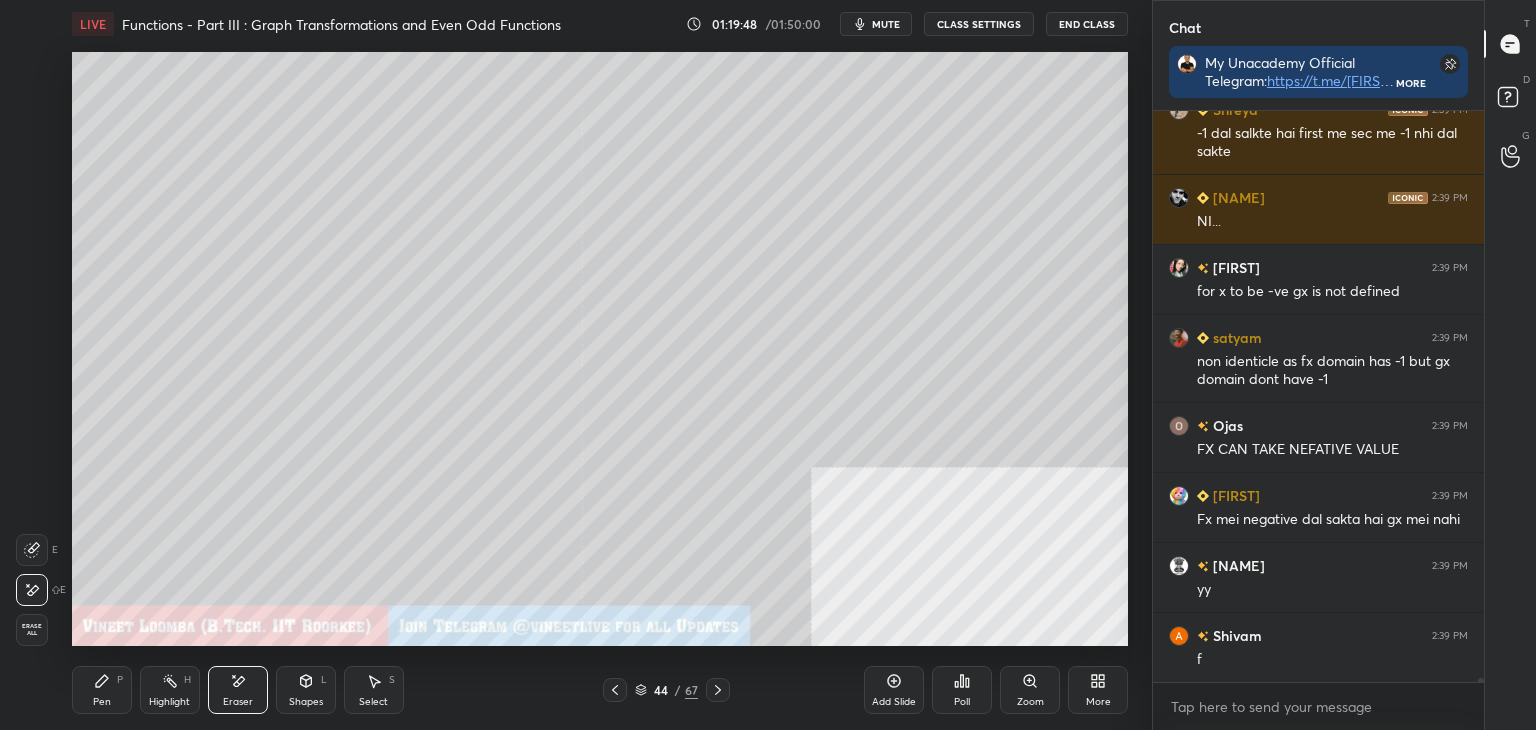 click 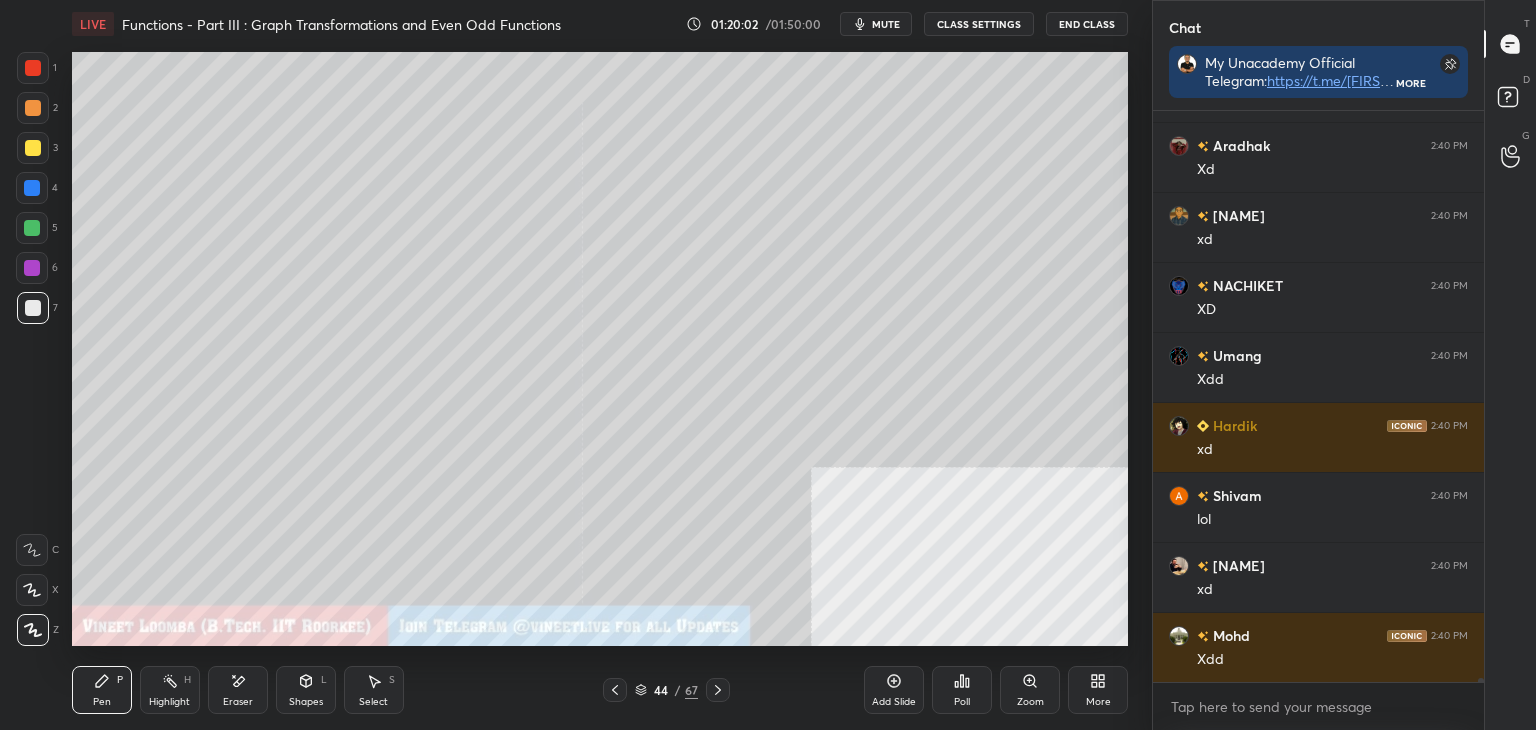 scroll, scrollTop: 80908, scrollLeft: 0, axis: vertical 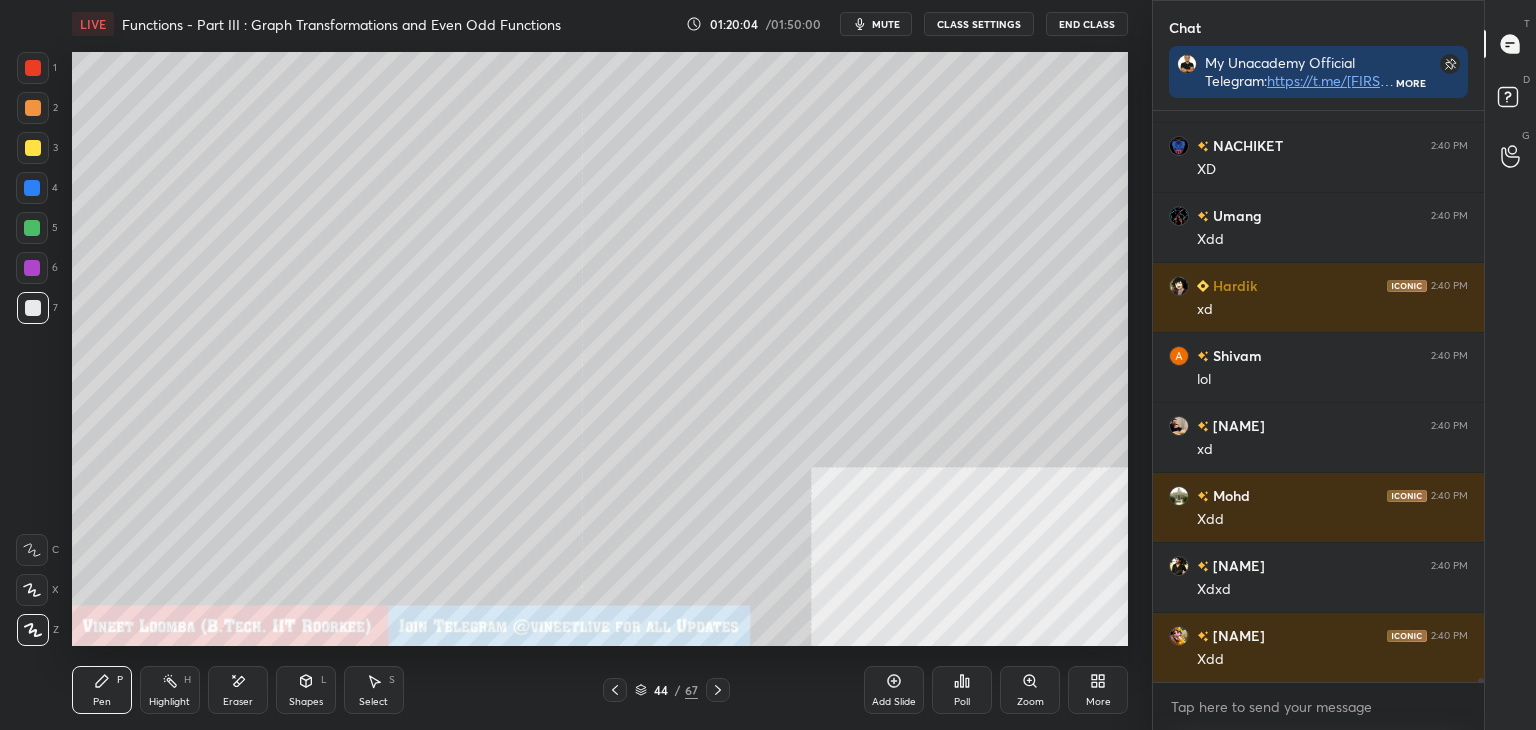 click on "Pen P" at bounding box center (102, 690) 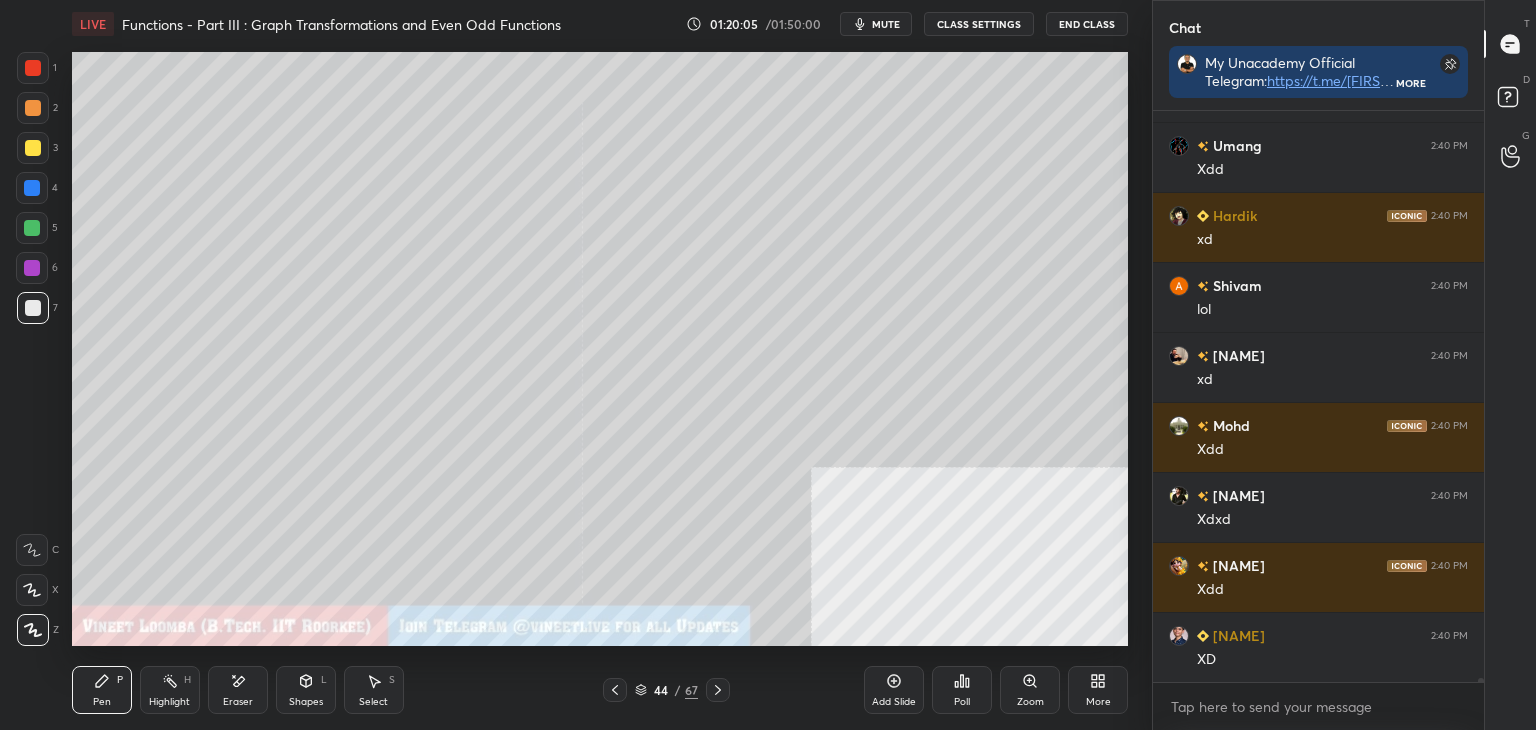 scroll, scrollTop: 81118, scrollLeft: 0, axis: vertical 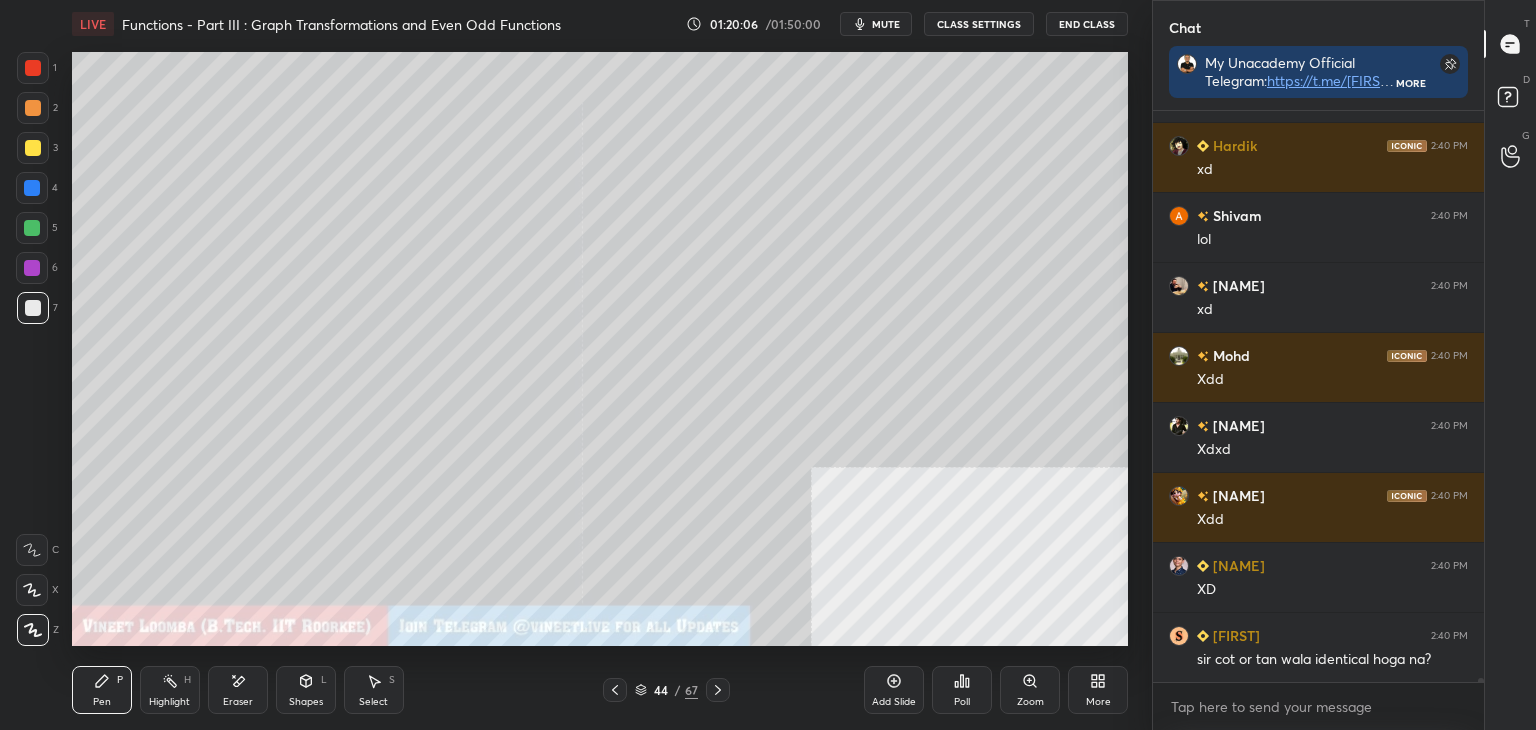 click at bounding box center [33, 148] 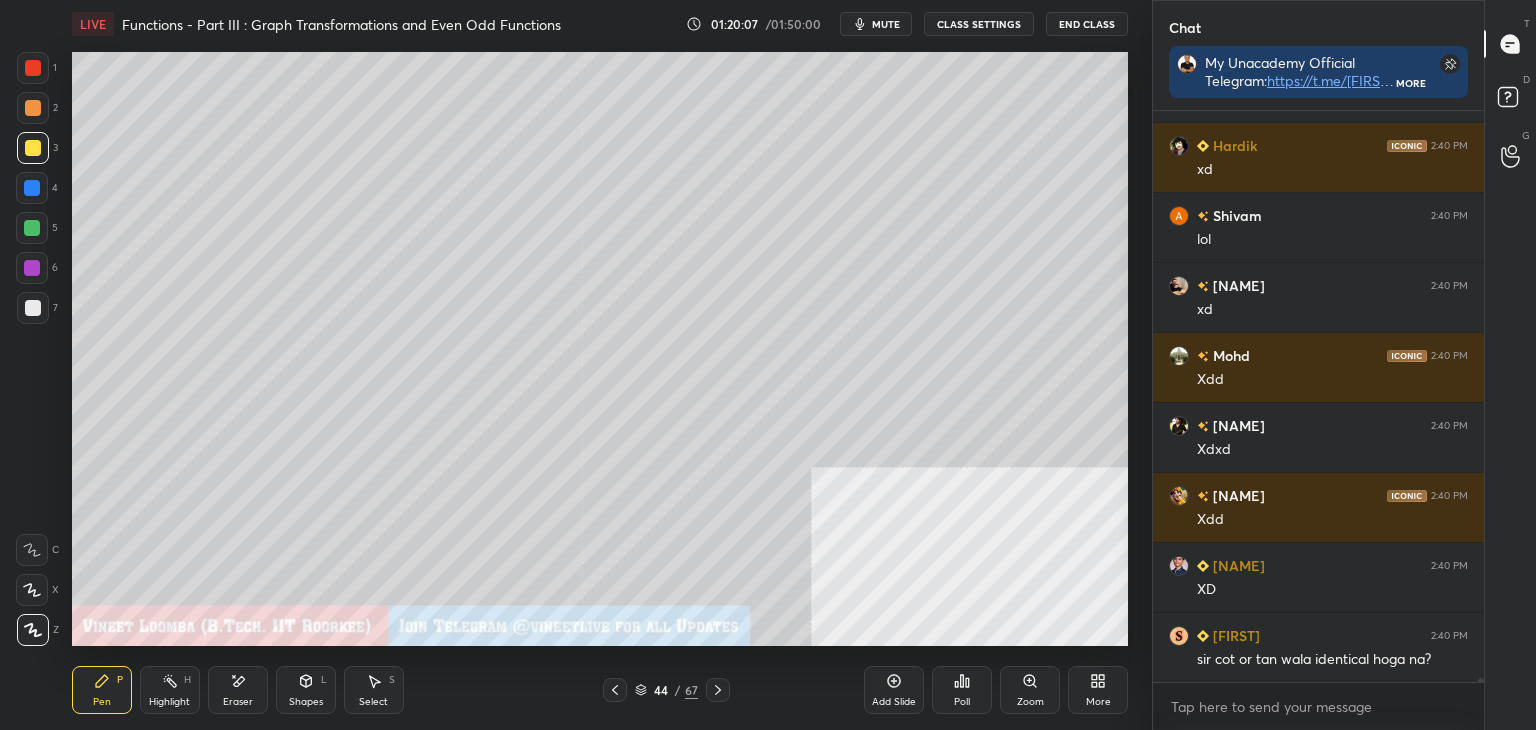 click at bounding box center [33, 108] 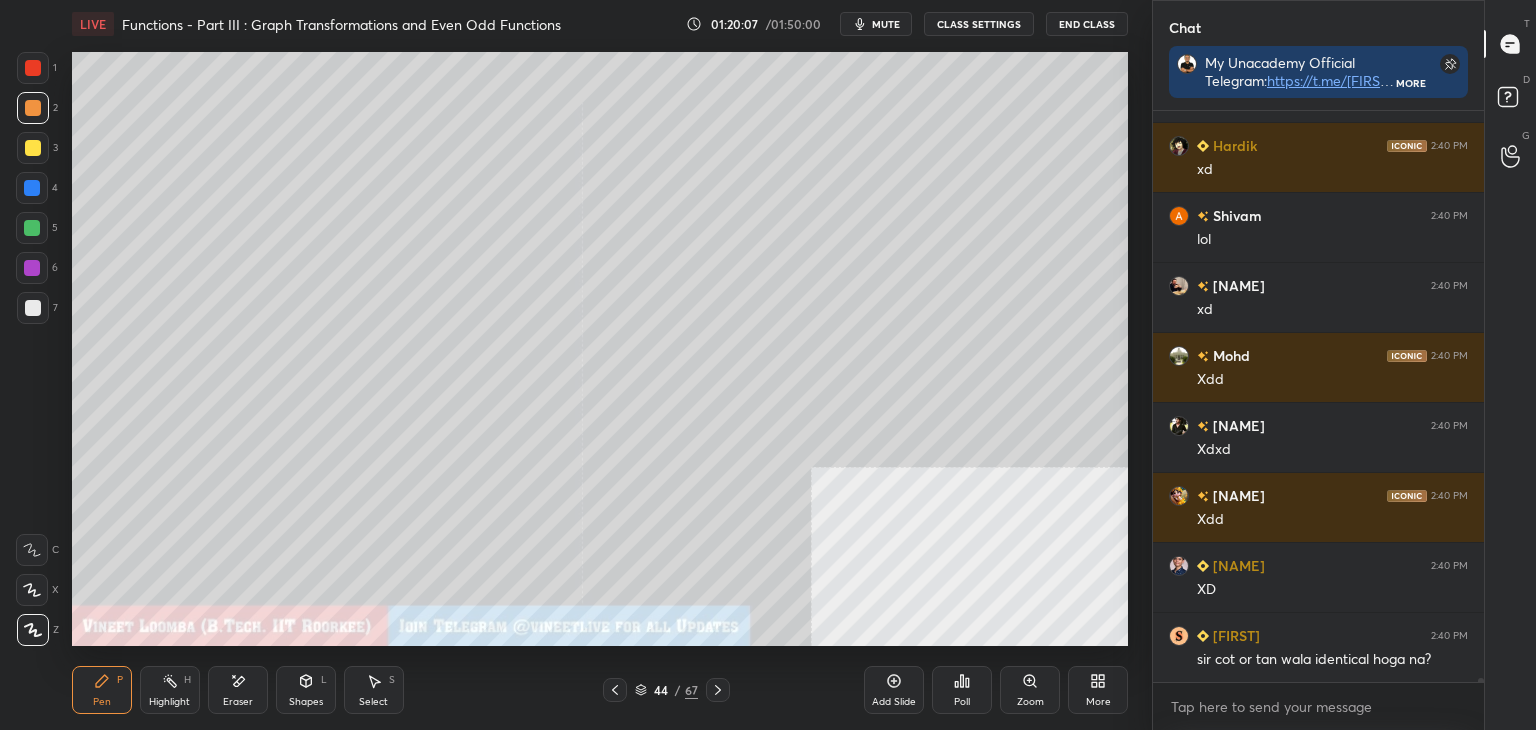 click at bounding box center [33, 148] 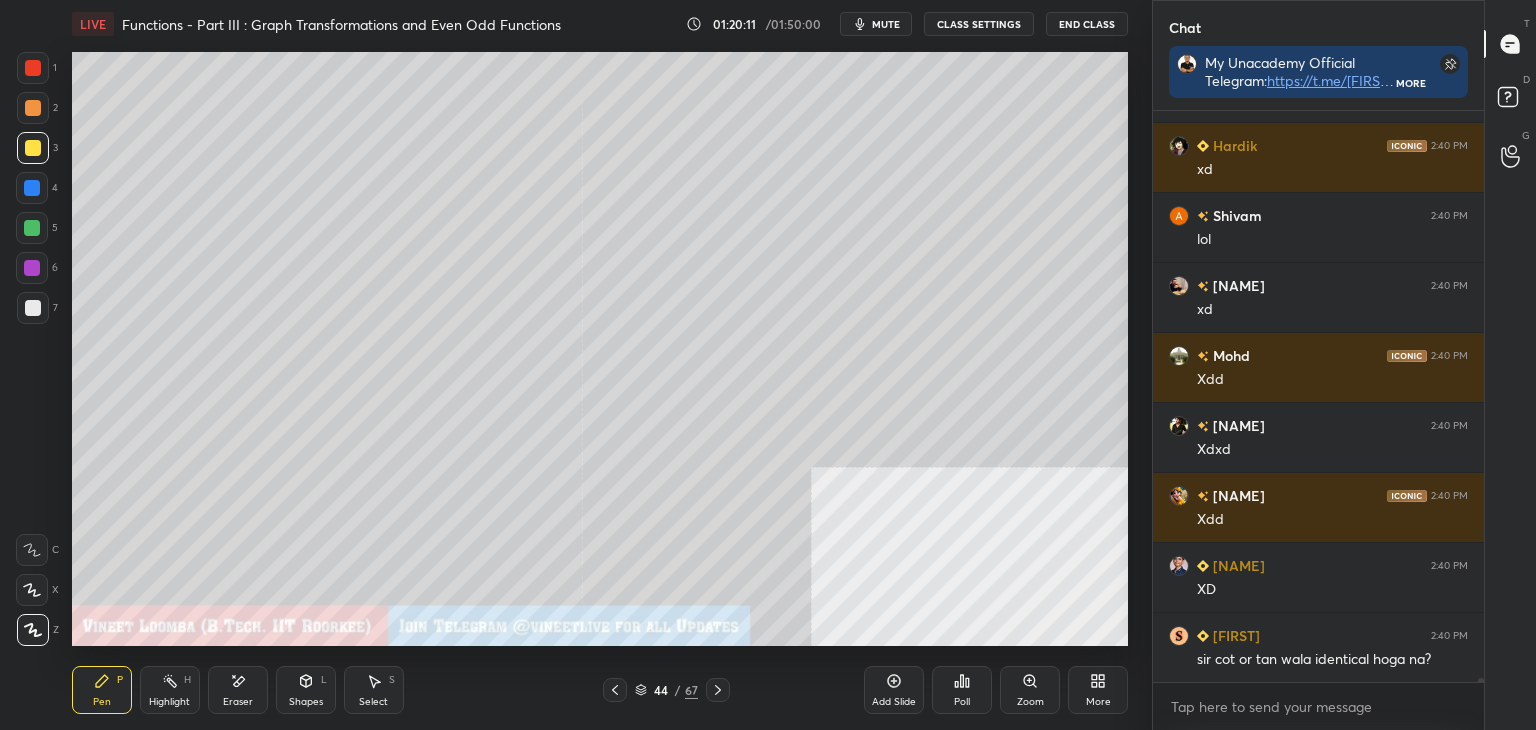 scroll, scrollTop: 81188, scrollLeft: 0, axis: vertical 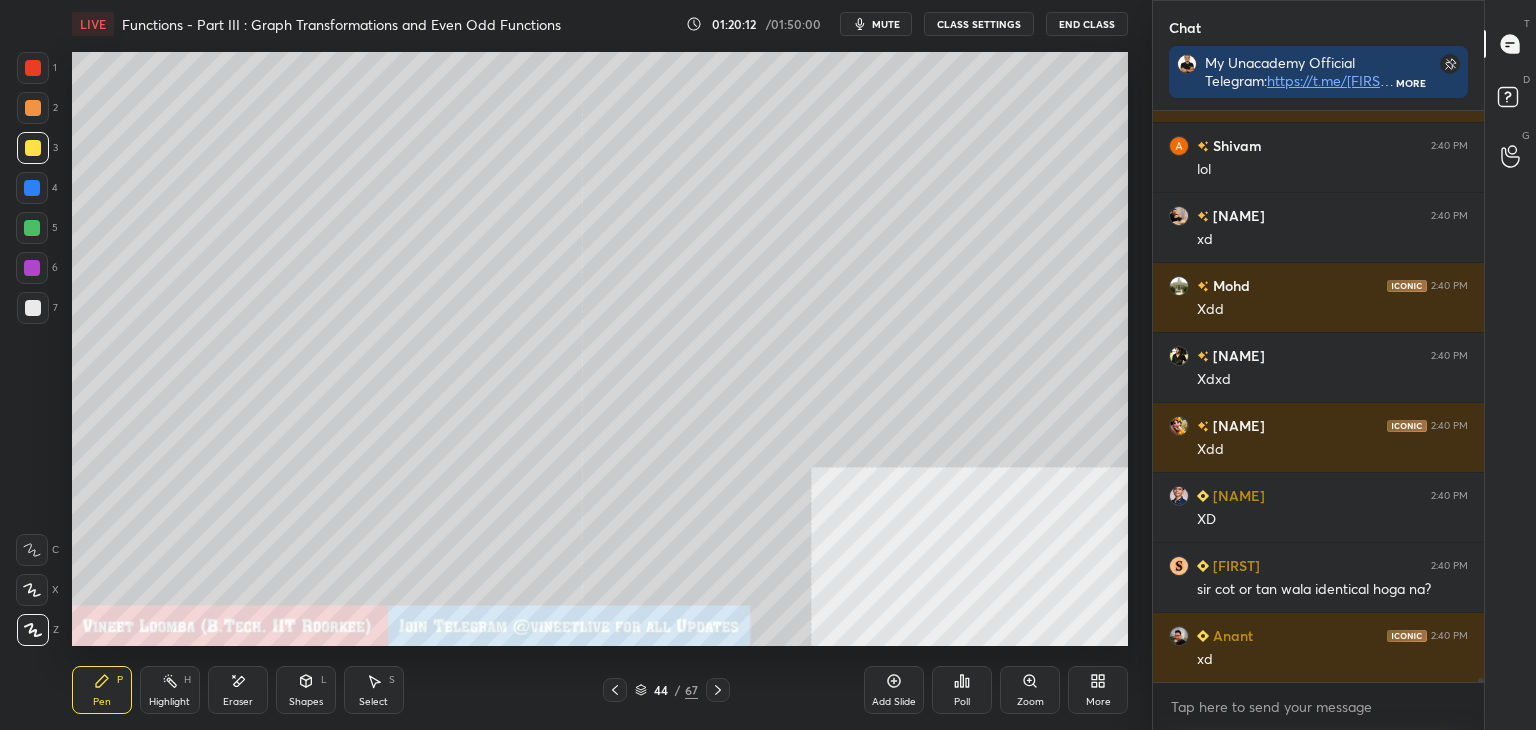 click at bounding box center [33, 308] 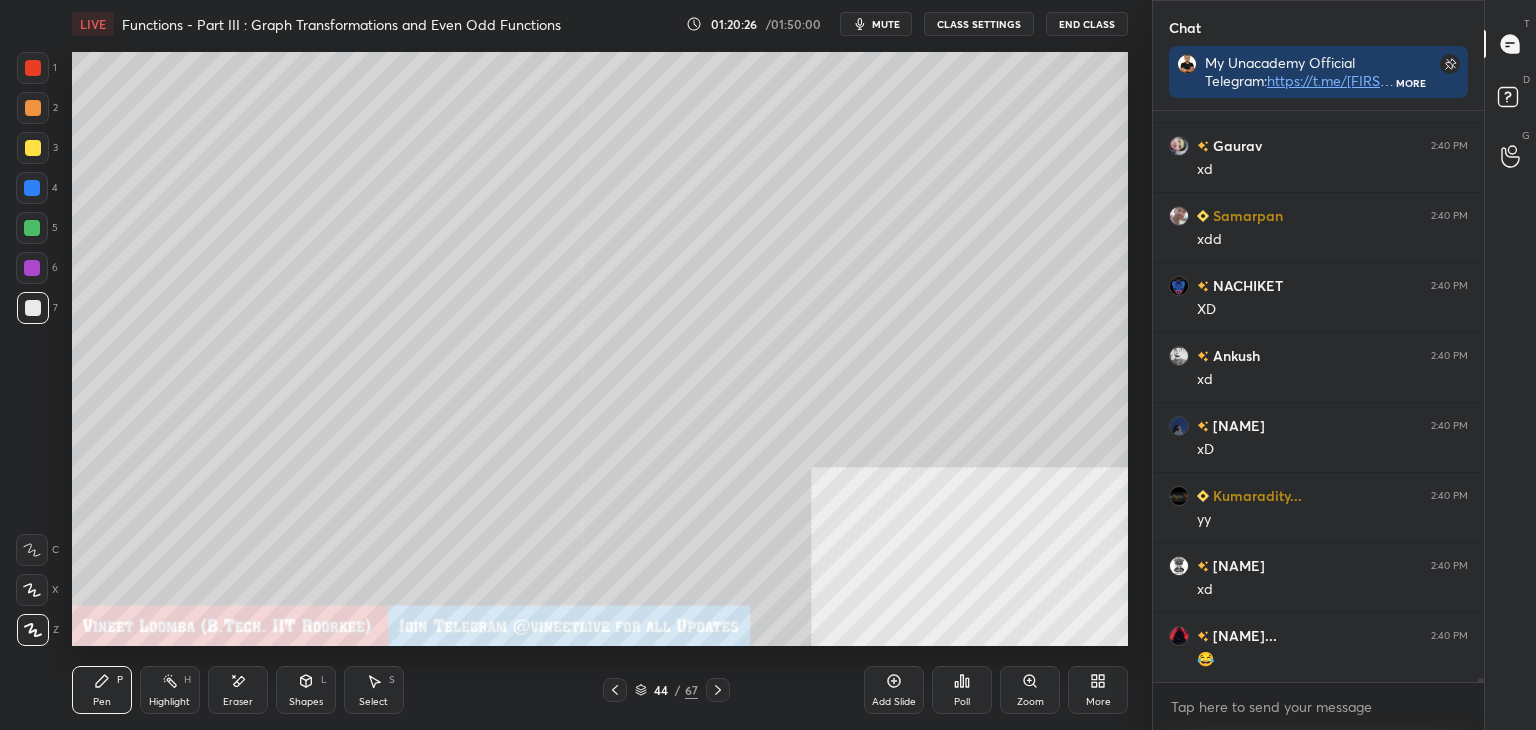scroll, scrollTop: 82518, scrollLeft: 0, axis: vertical 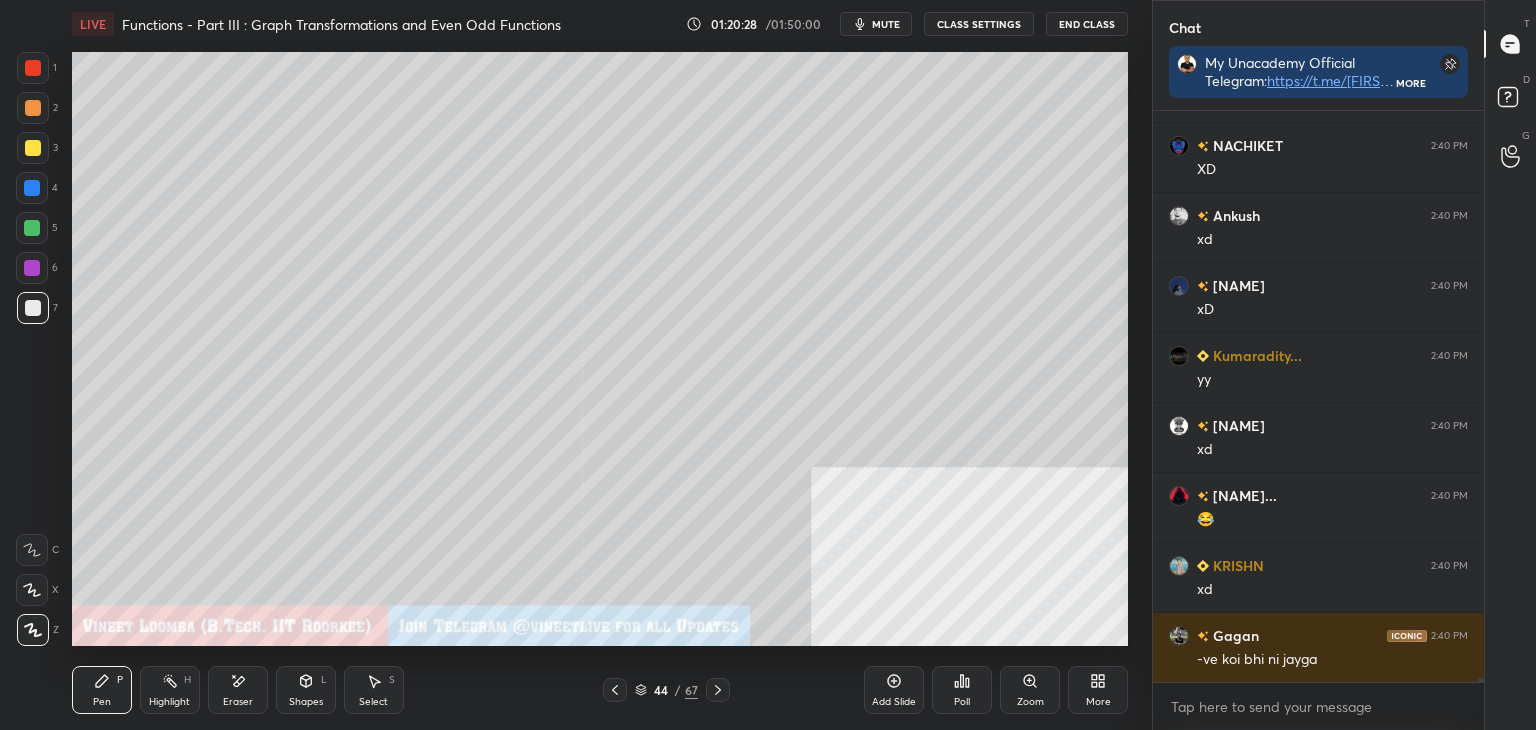 click on "Pen P" at bounding box center (102, 690) 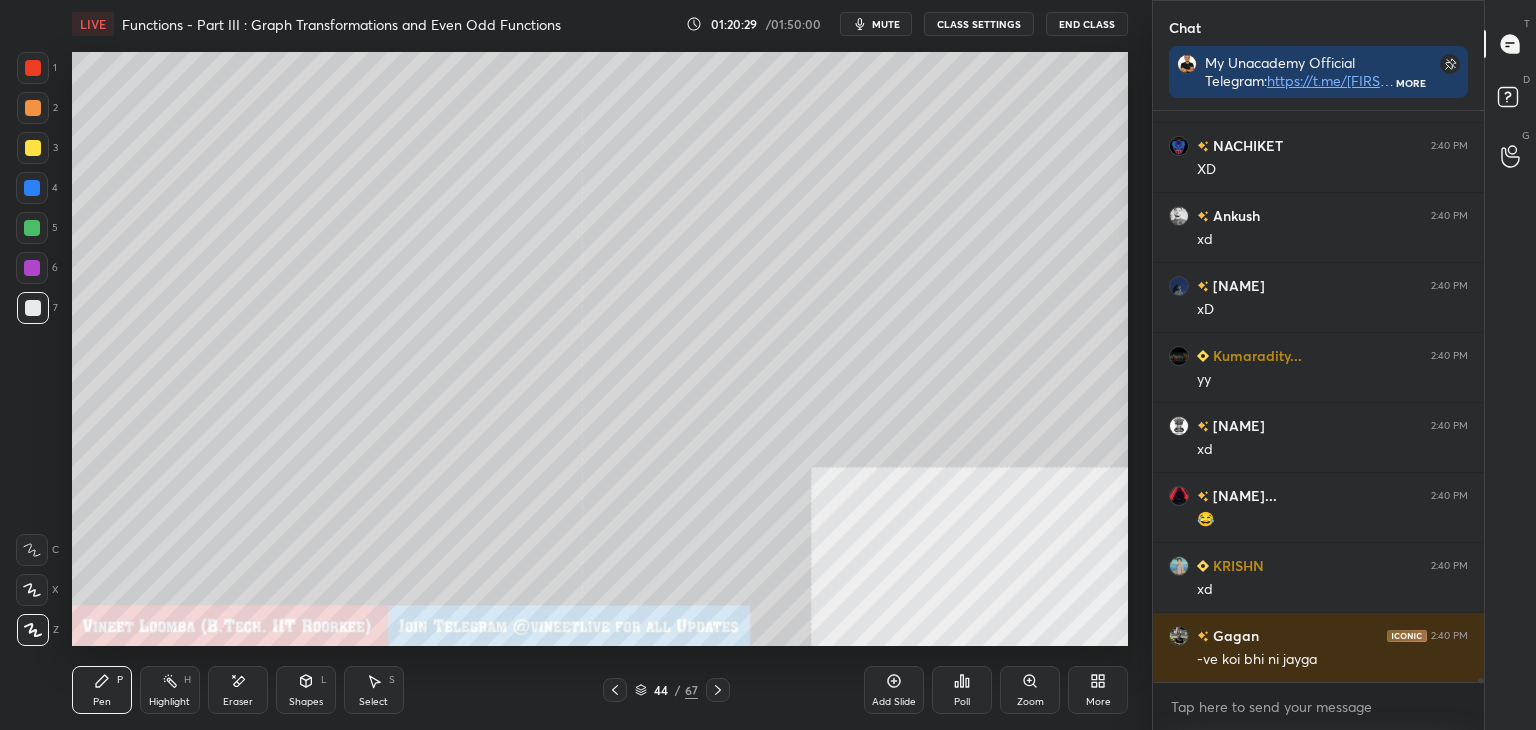 scroll, scrollTop: 82658, scrollLeft: 0, axis: vertical 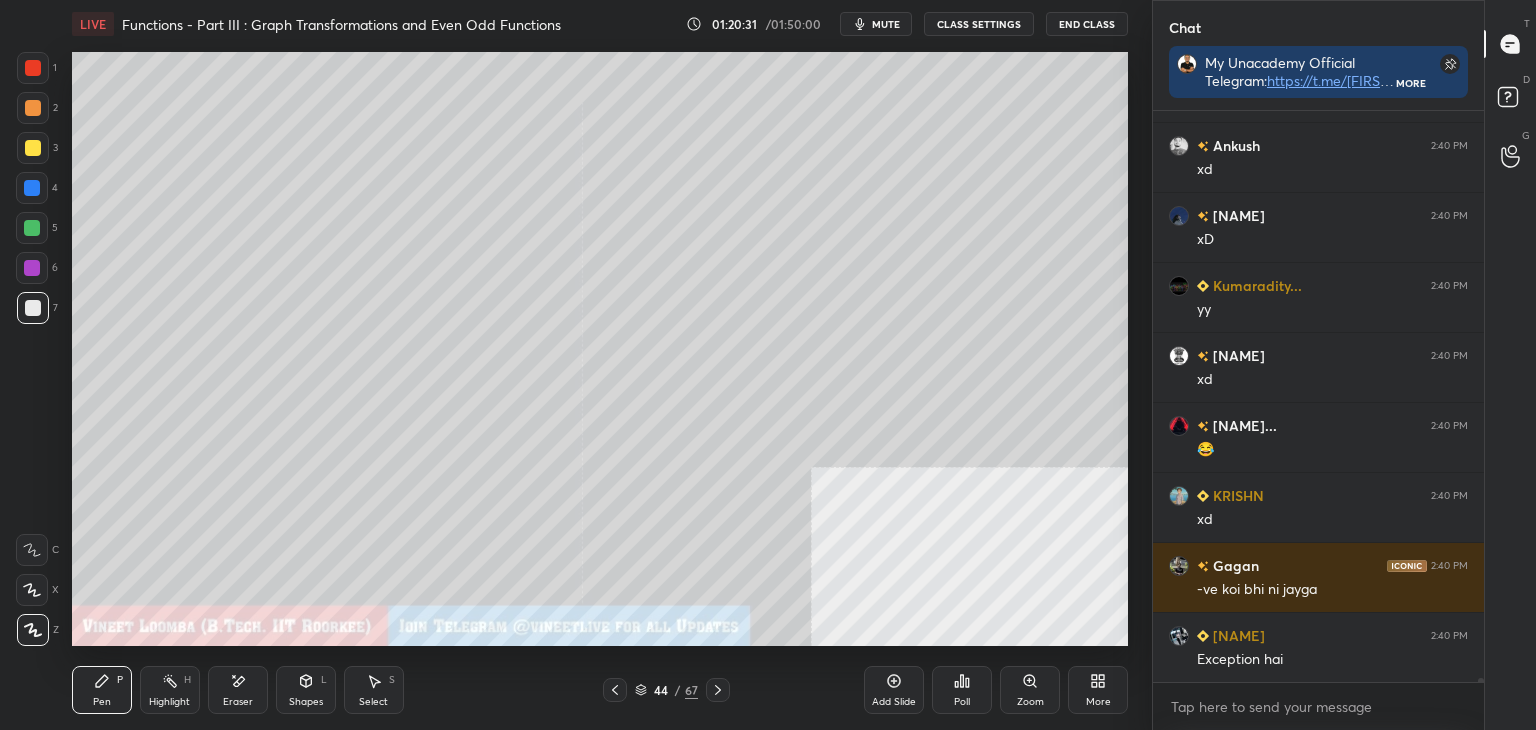 click at bounding box center [33, 148] 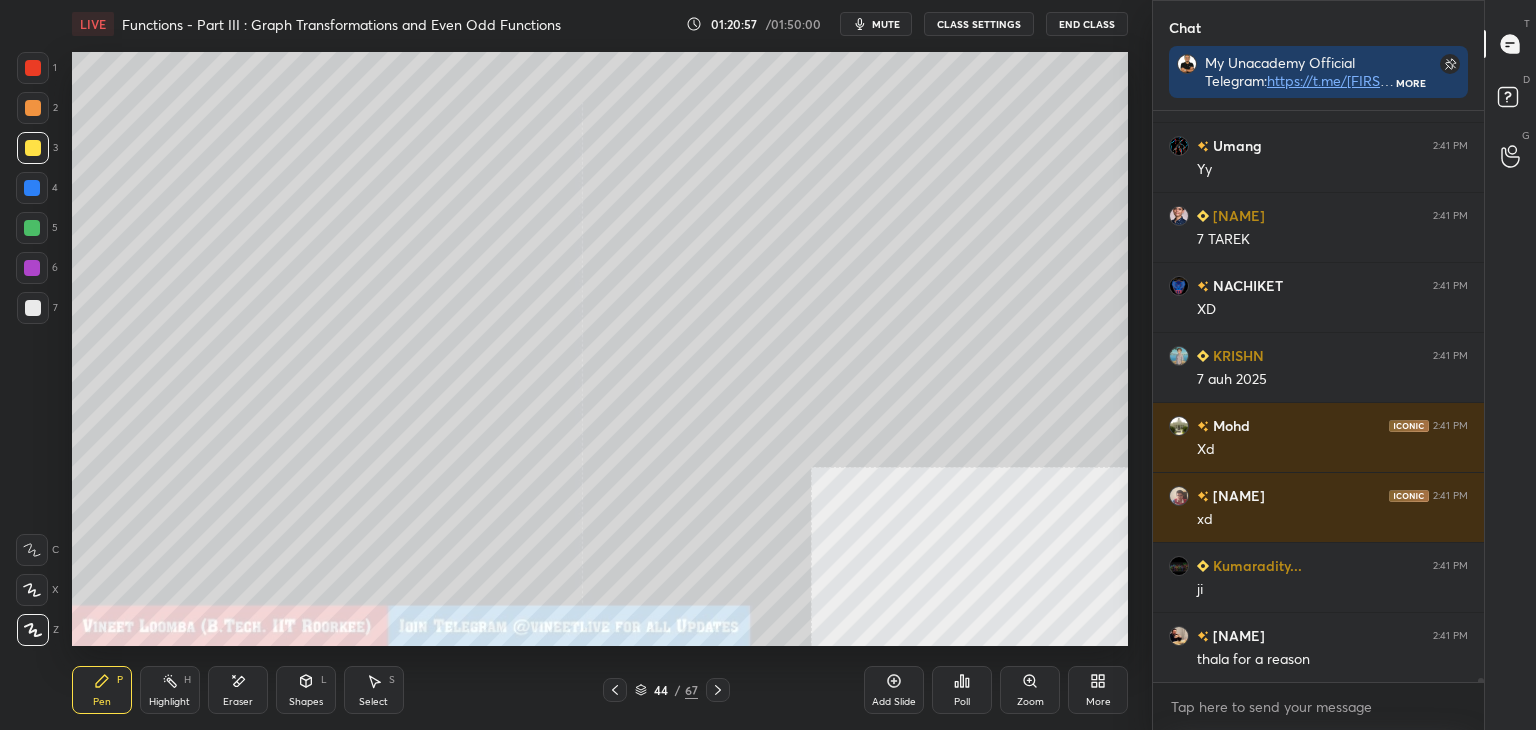 scroll, scrollTop: 79236, scrollLeft: 0, axis: vertical 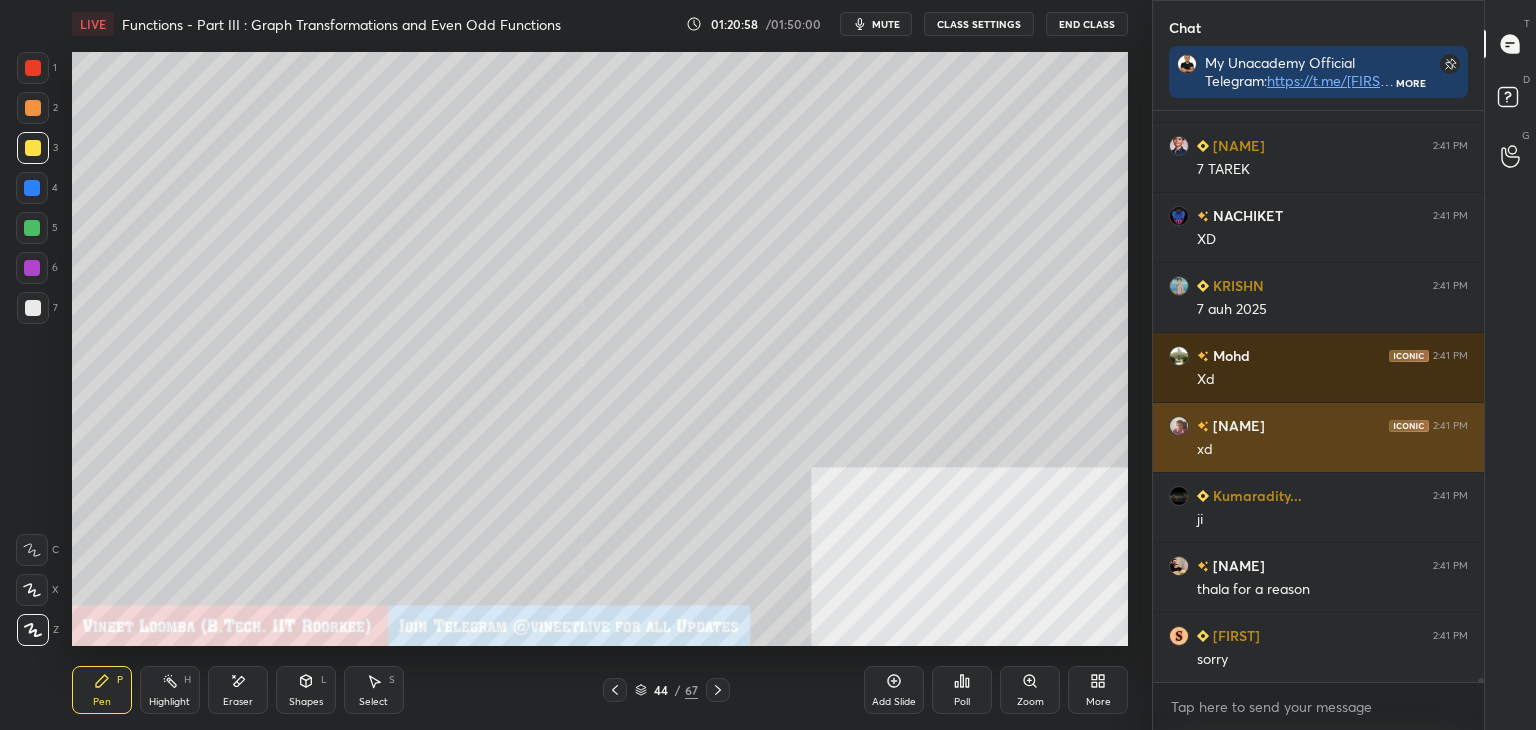 click on "[NAME]" at bounding box center [1237, 425] 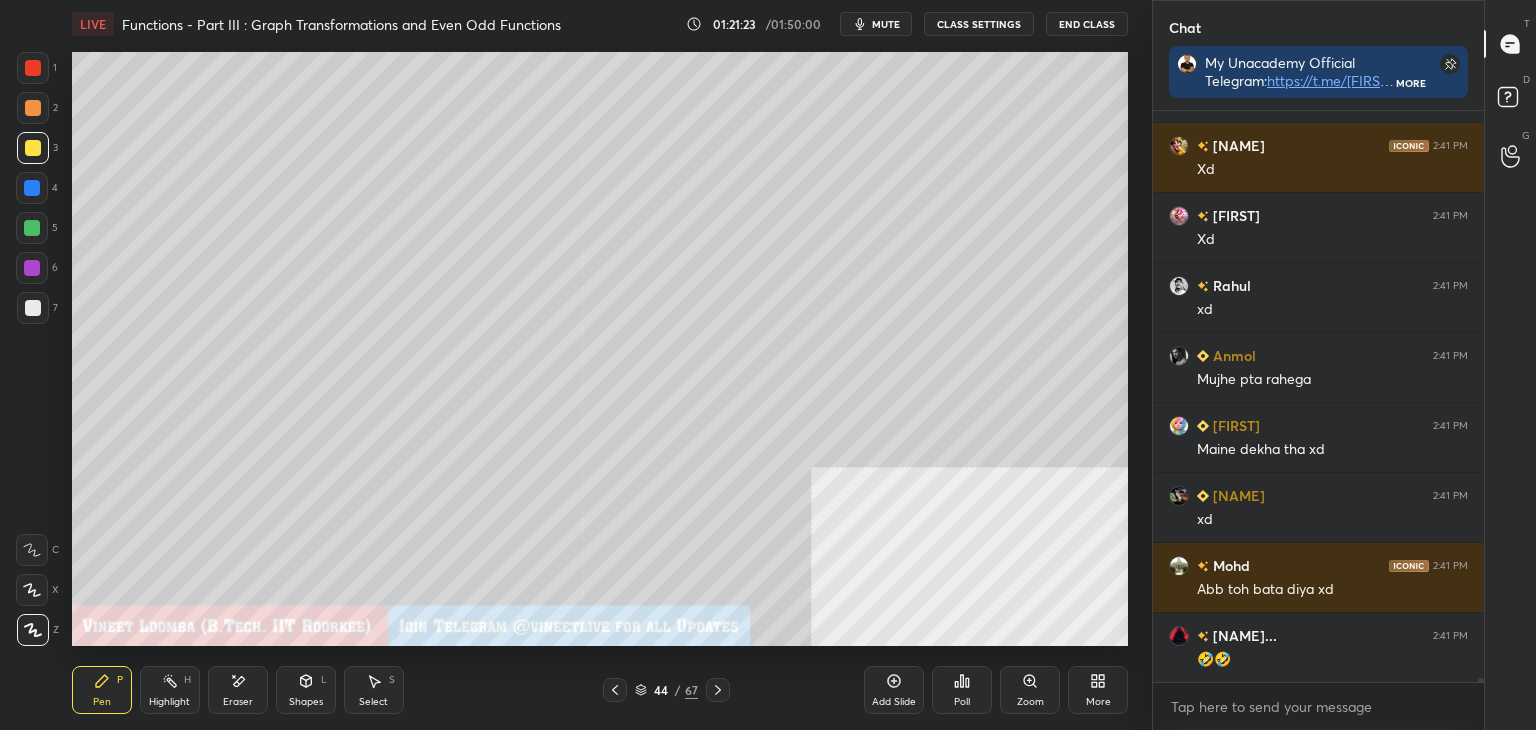 scroll, scrollTop: 81126, scrollLeft: 0, axis: vertical 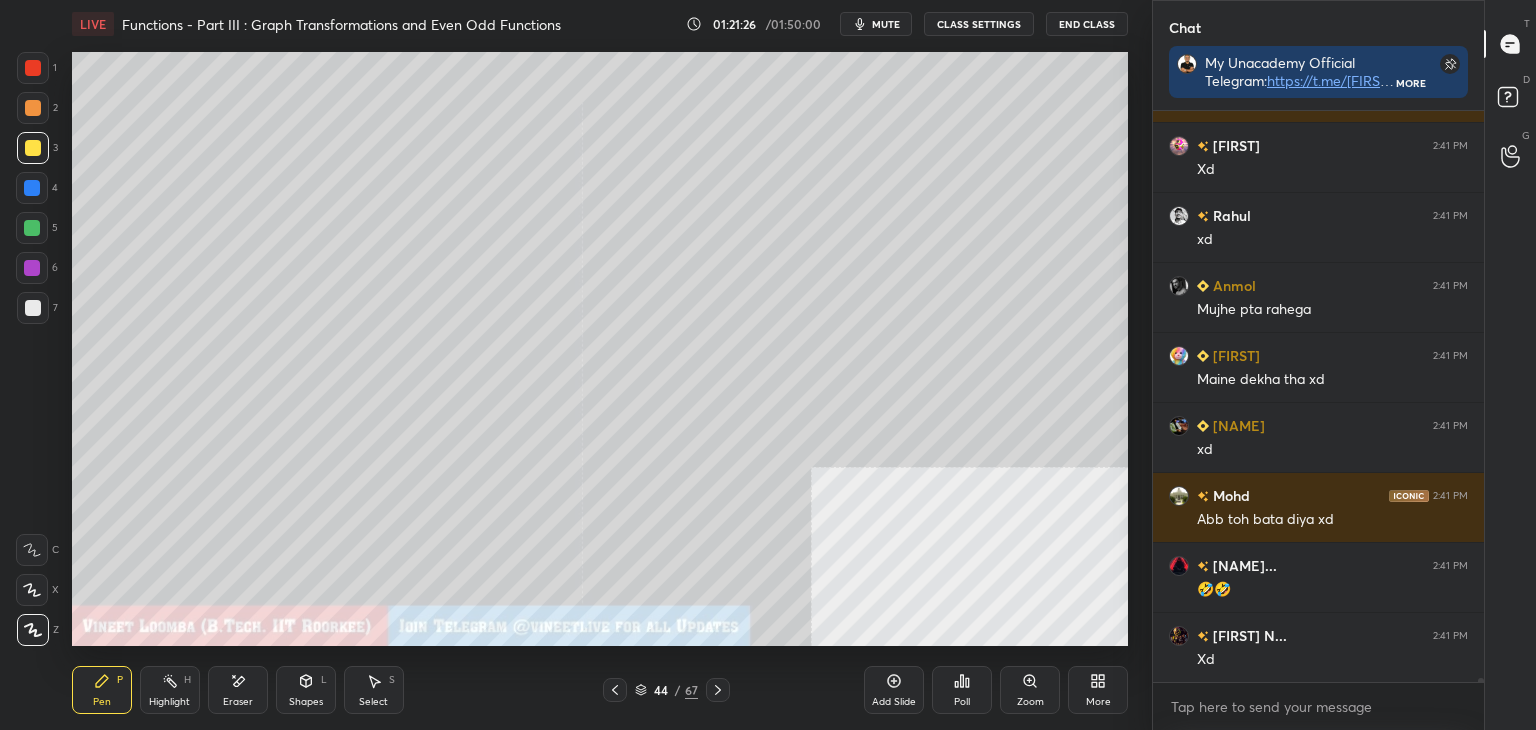 click on "Pen P Highlight H Eraser Shapes L Select S" at bounding box center (270, 690) 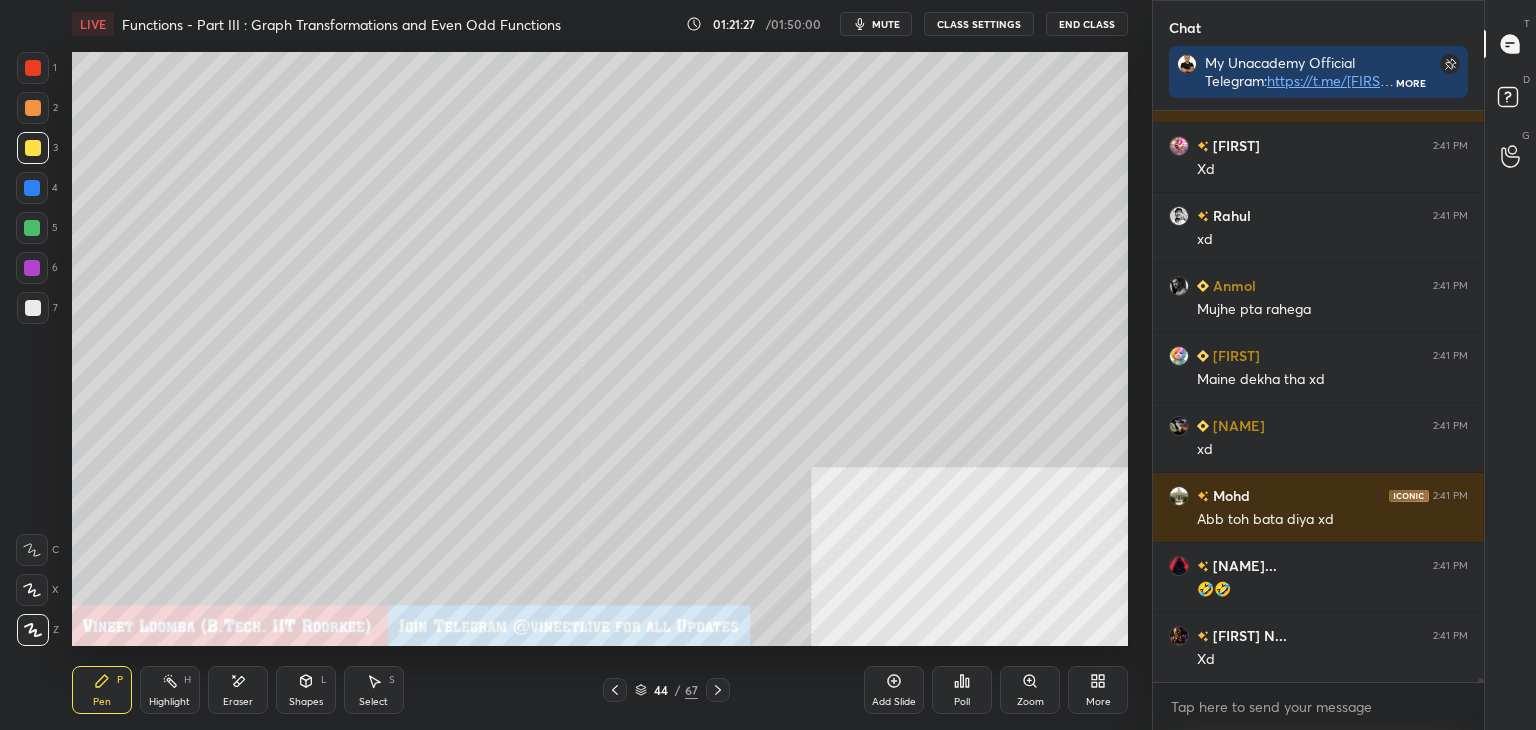 drag, startPoint x: 238, startPoint y: 689, endPoint x: 244, endPoint y: 655, distance: 34.525352 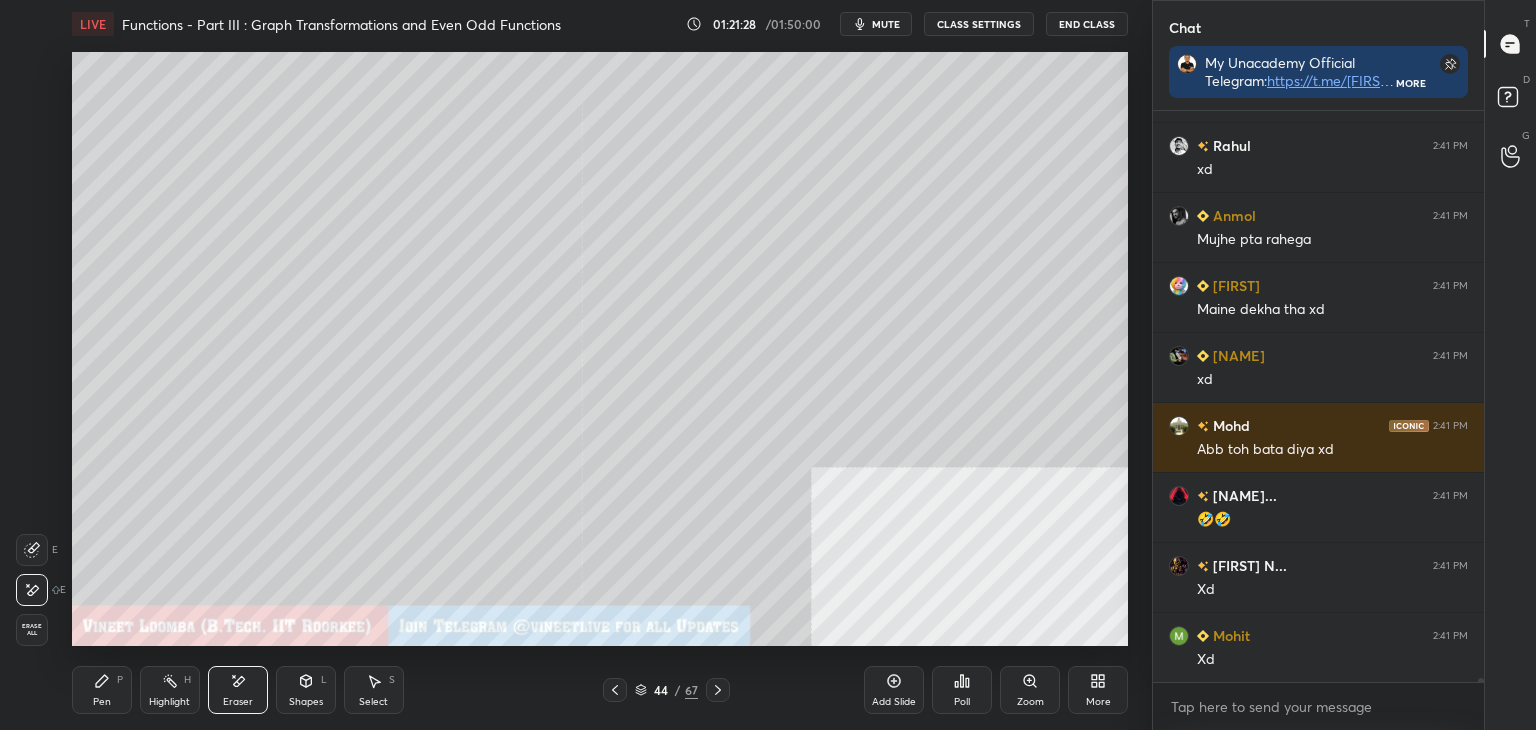 click on "Pen P" at bounding box center [102, 690] 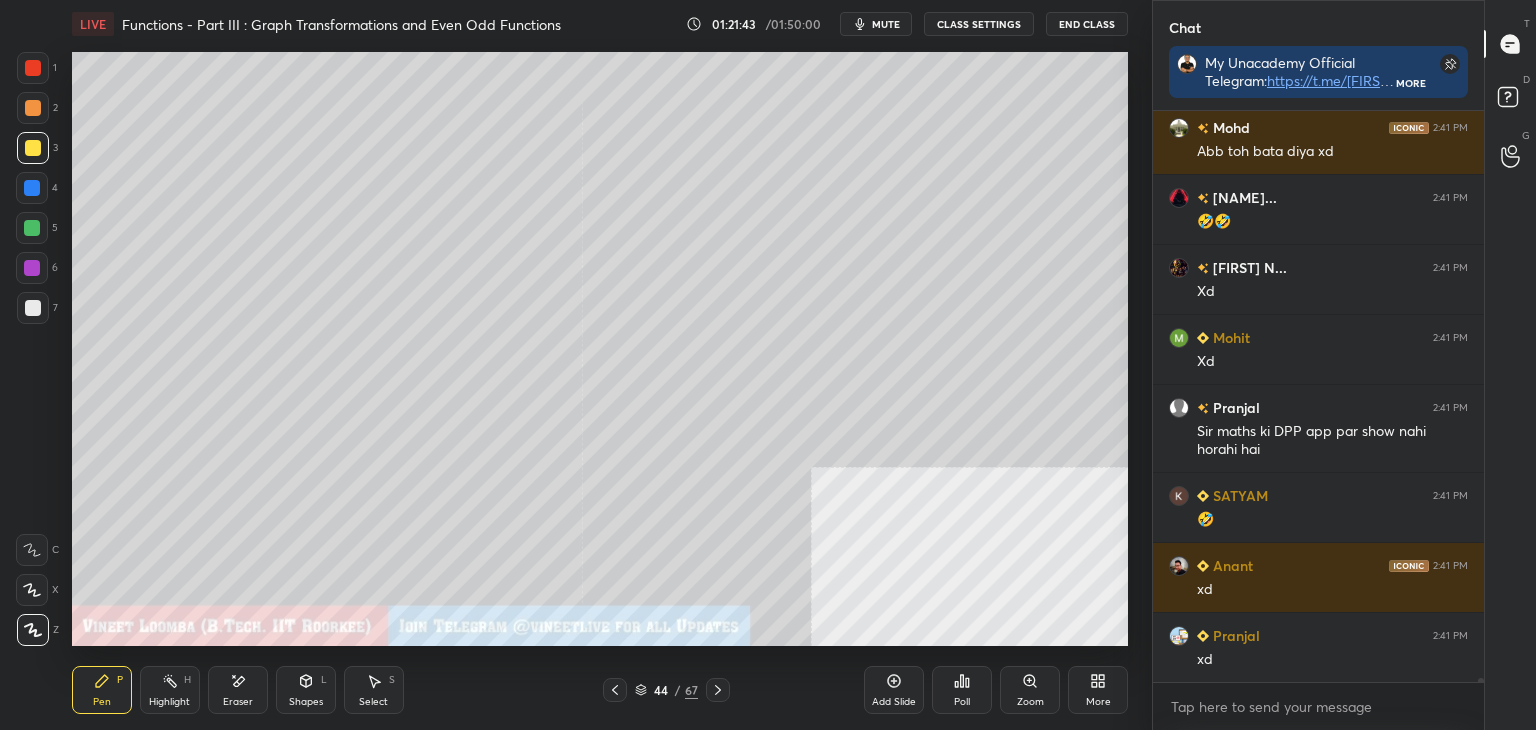 scroll, scrollTop: 81564, scrollLeft: 0, axis: vertical 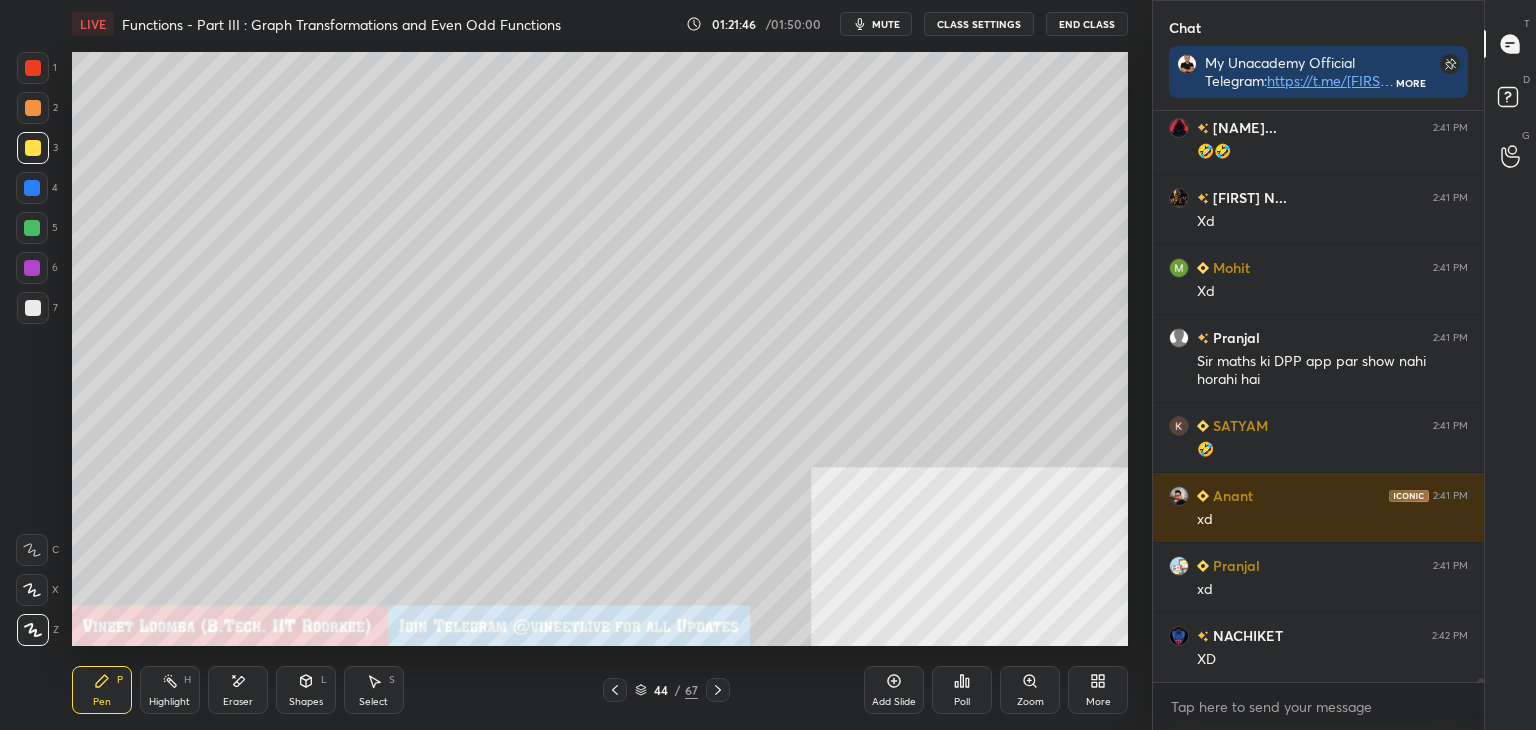 click on "Eraser" at bounding box center (238, 690) 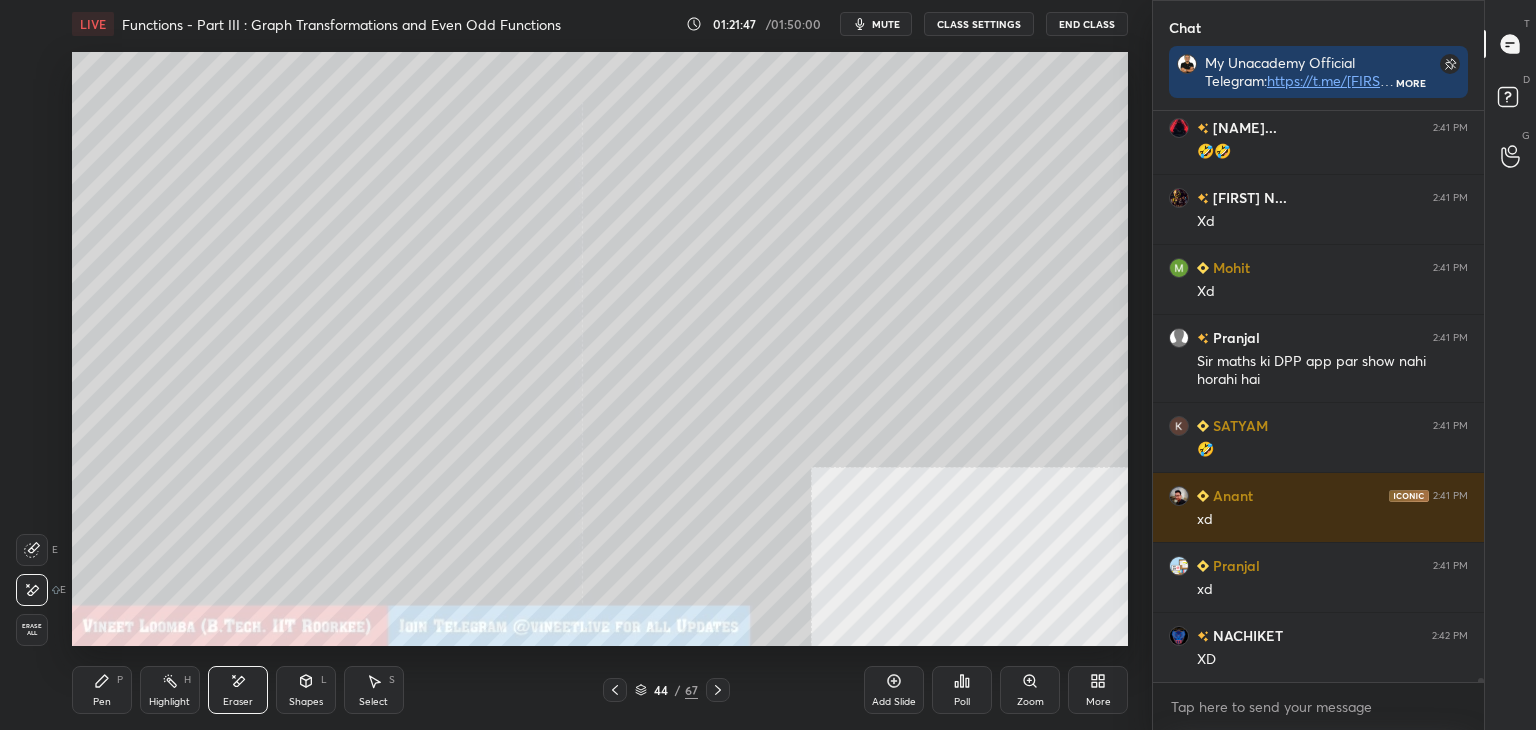 click on "Pen P" at bounding box center (102, 690) 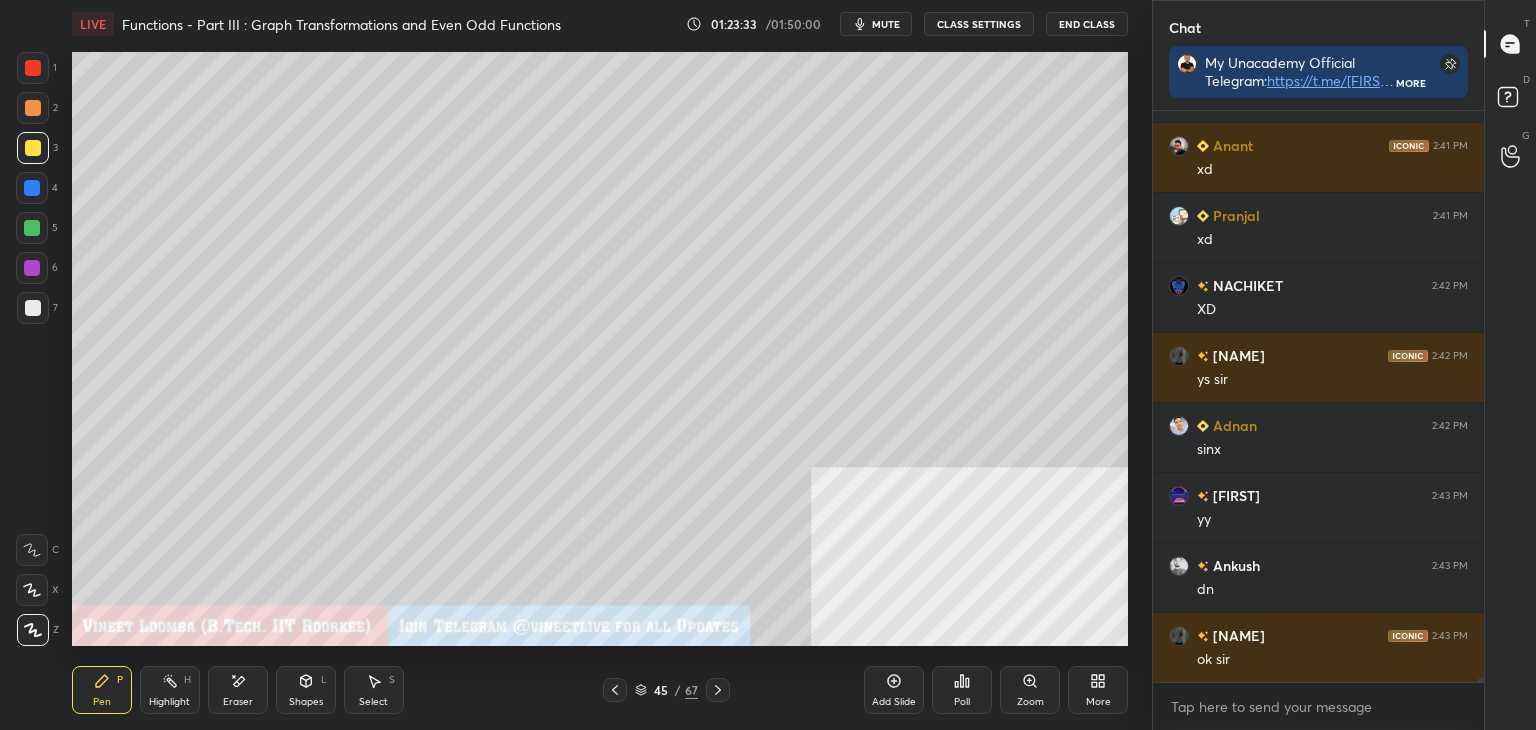 scroll, scrollTop: 80986, scrollLeft: 0, axis: vertical 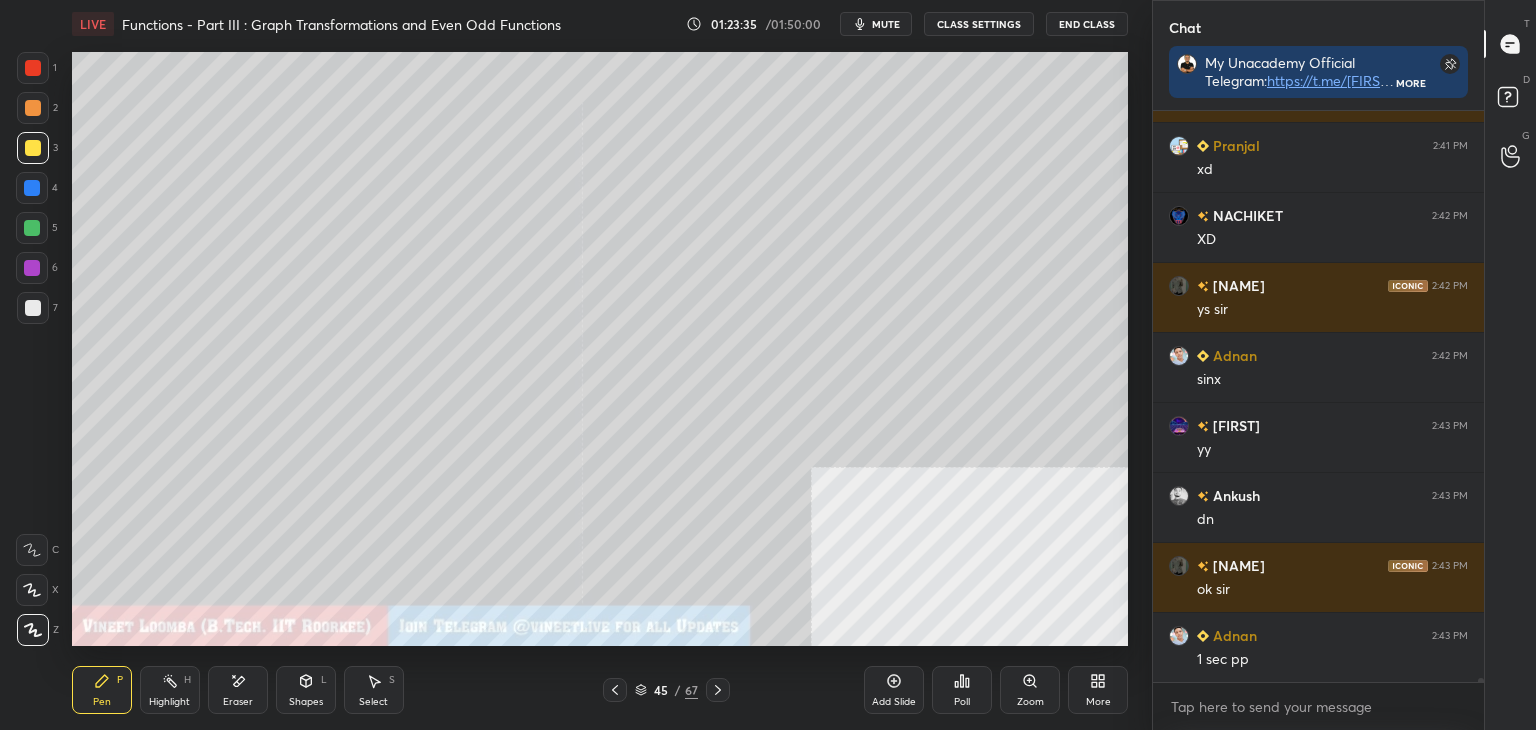 drag, startPoint x: 239, startPoint y: 700, endPoint x: 276, endPoint y: 650, distance: 62.201286 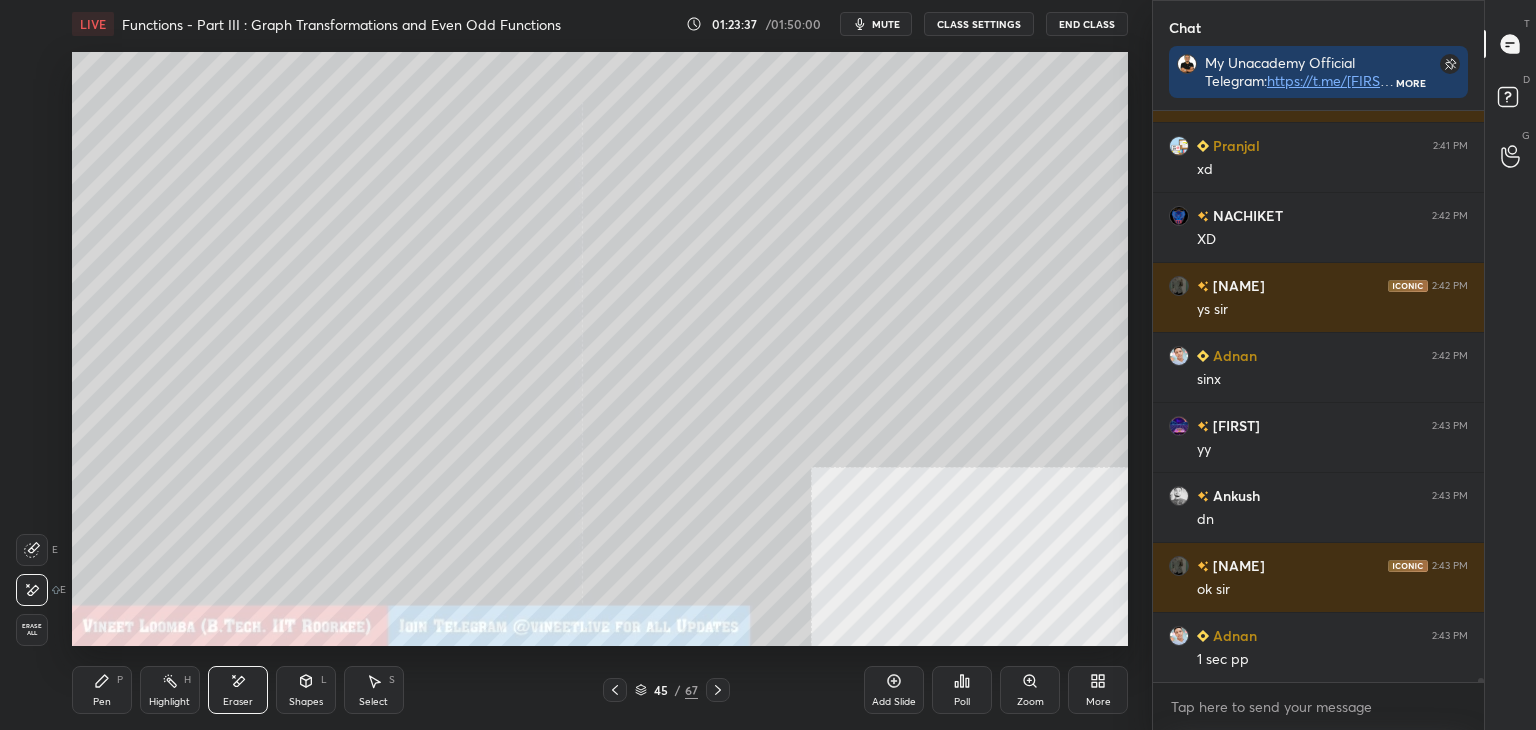 click on "Pen P" at bounding box center (102, 690) 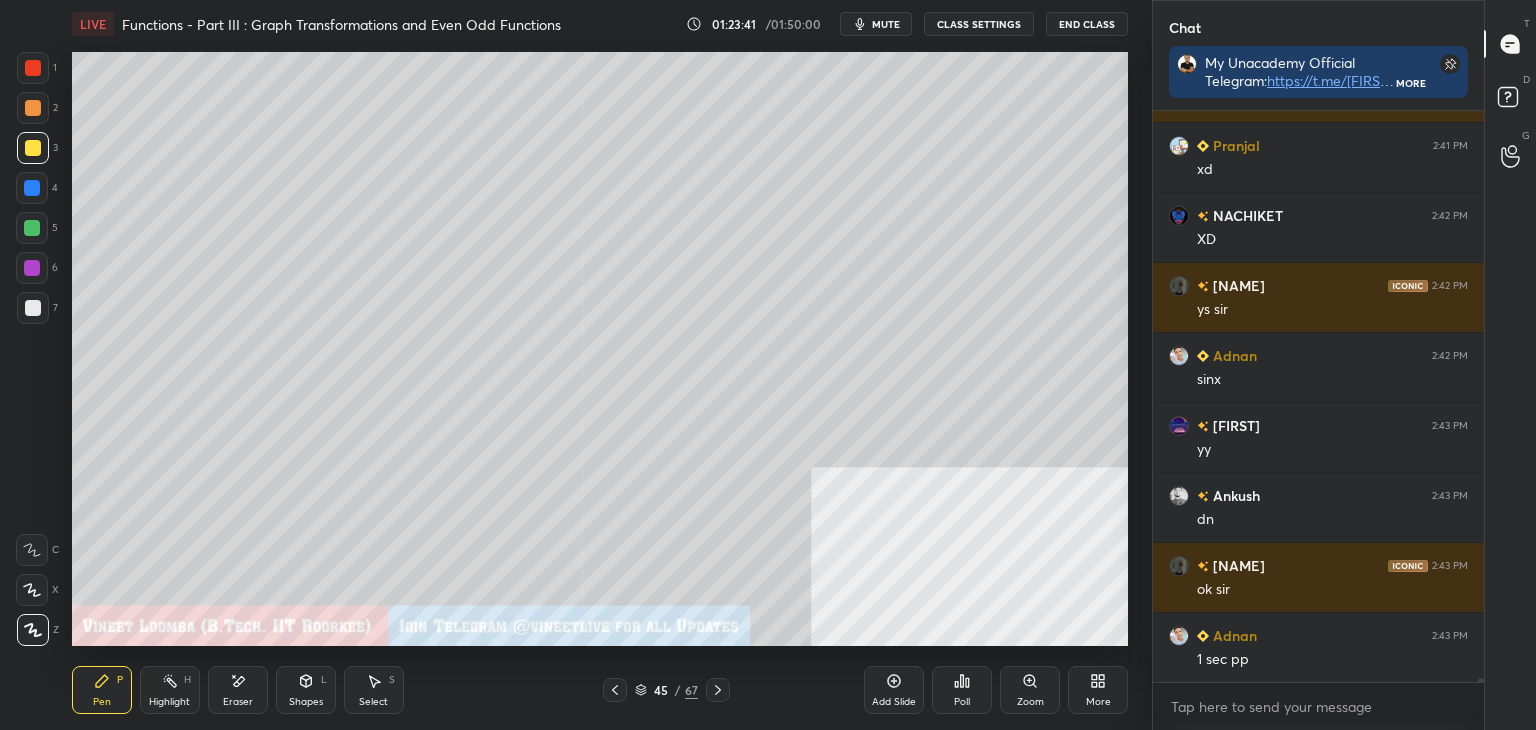 click on "Functions - Part III : Graph Transformations and Even Odd Functions 01:23:41 /  01:50:00 mute CLASS SETTINGS End Class Setting up your live class Poll for   secs No correct answer Start poll Back Functions - Part III : Graph Transformations and Even Odd Functions • L3 of Droppers Course on Differential Calculus for JEE 2026 Vineet Loomba Pen P Highlight H Eraser Shapes L Select S 45 / 67 Add Slide Poll Zoom More" at bounding box center (576, 365) 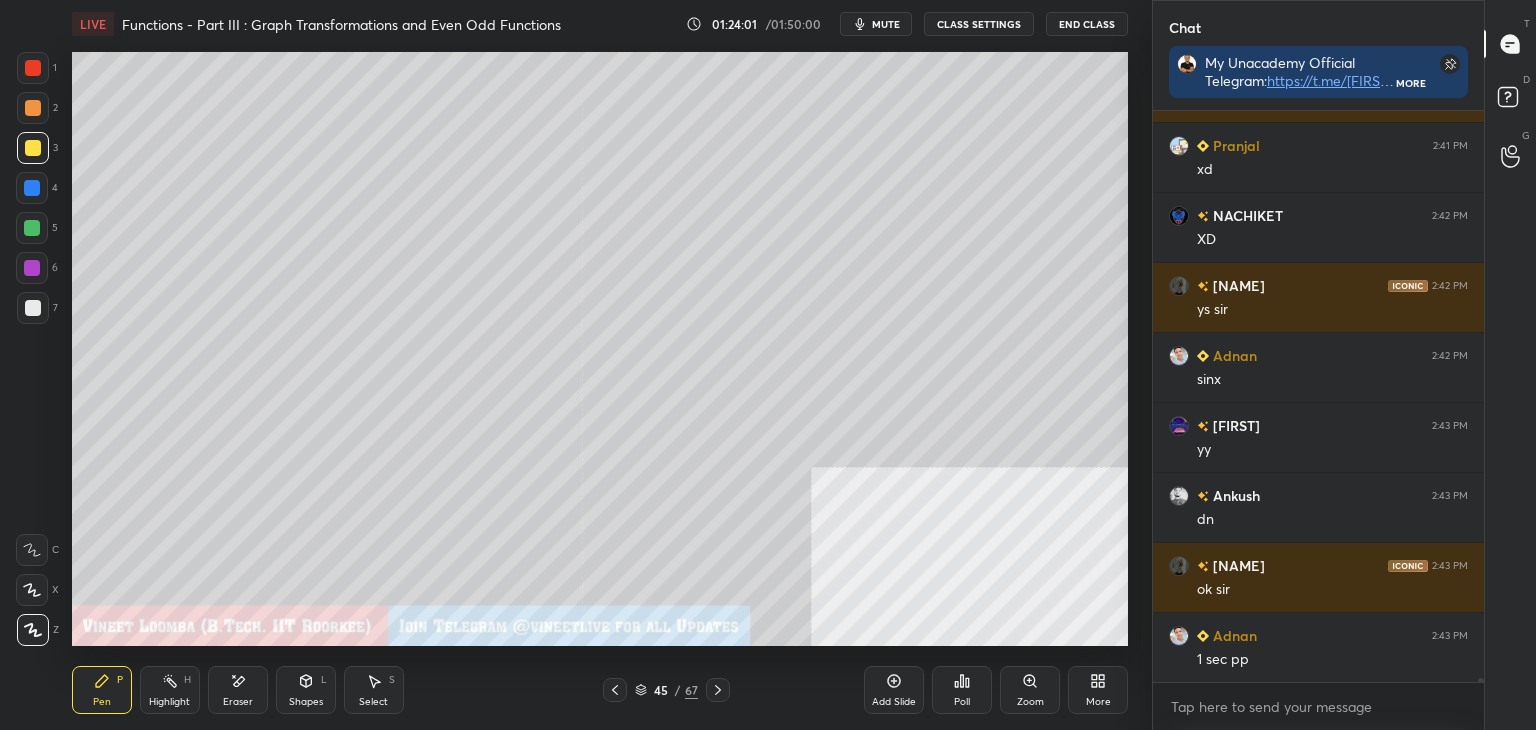 click on "Eraser" at bounding box center [238, 690] 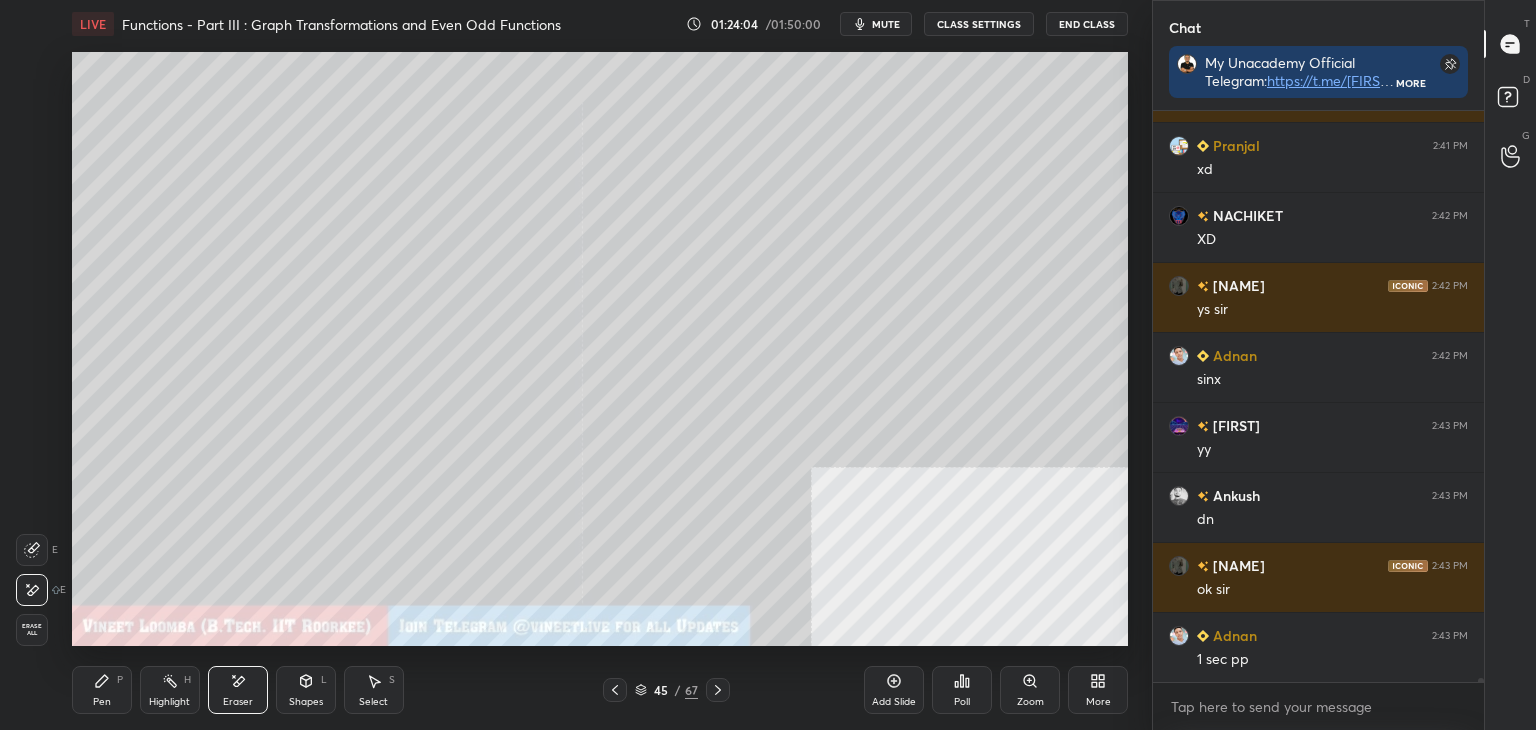 click on "Pen P" at bounding box center (102, 690) 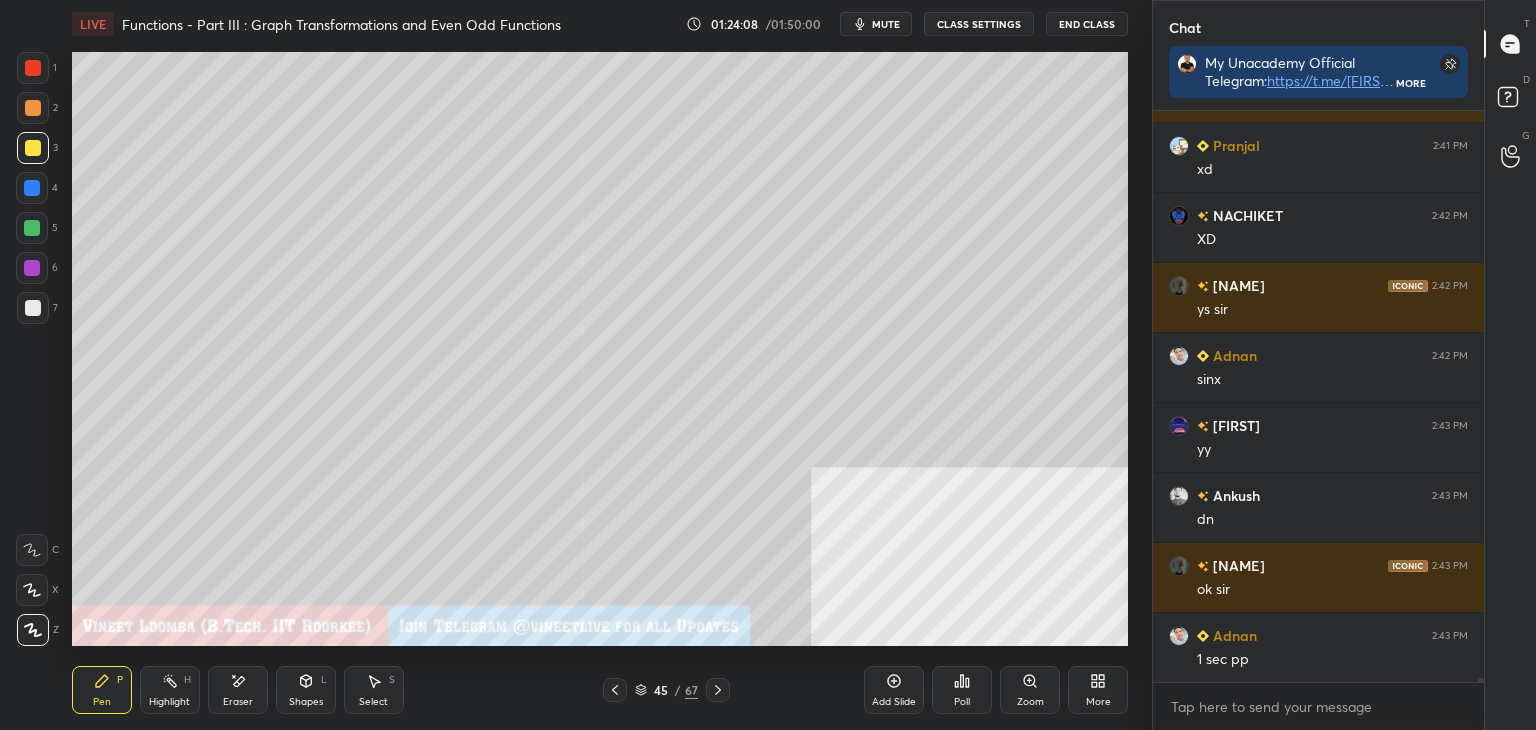 drag, startPoint x: 248, startPoint y: 689, endPoint x: 270, endPoint y: 652, distance: 43.046486 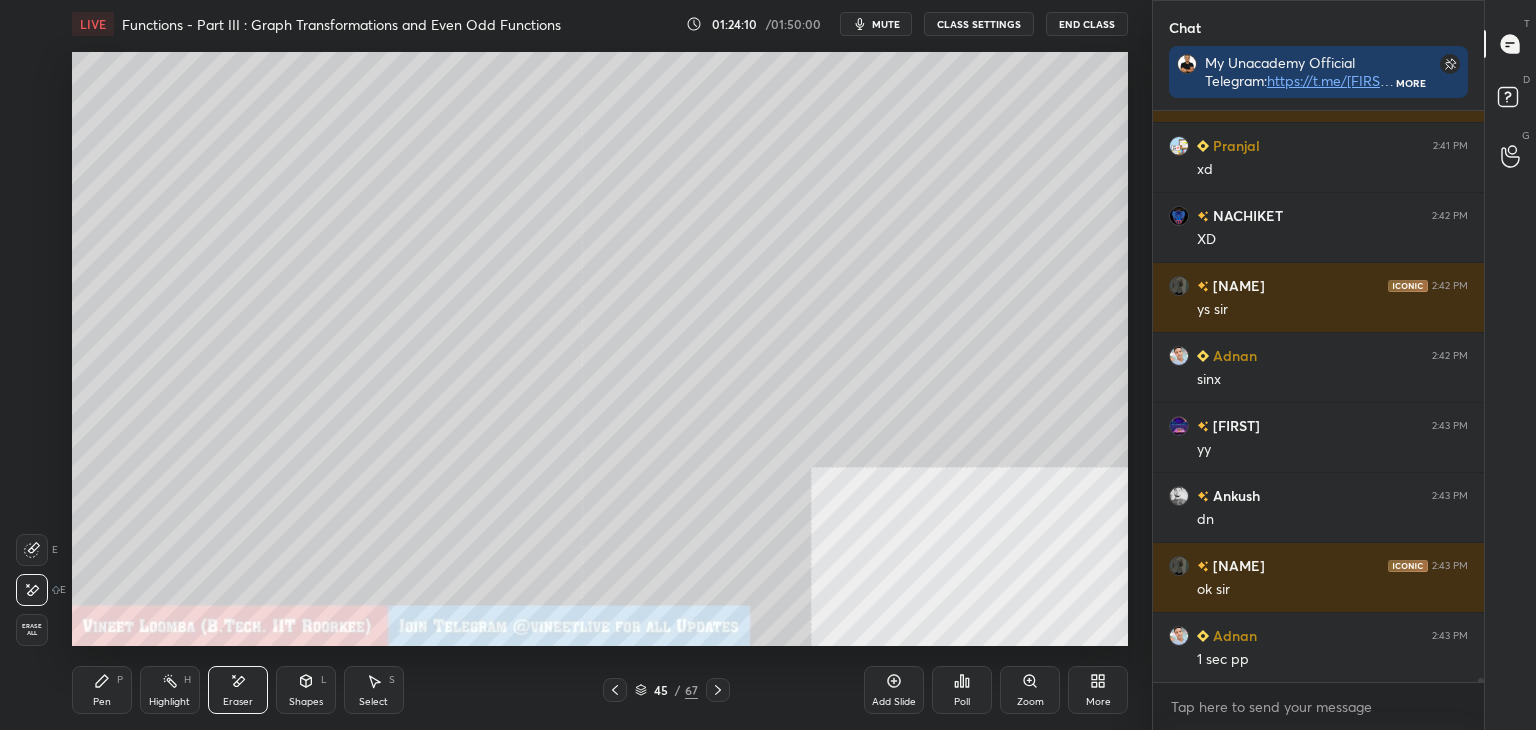 click on "Pen P" at bounding box center [102, 690] 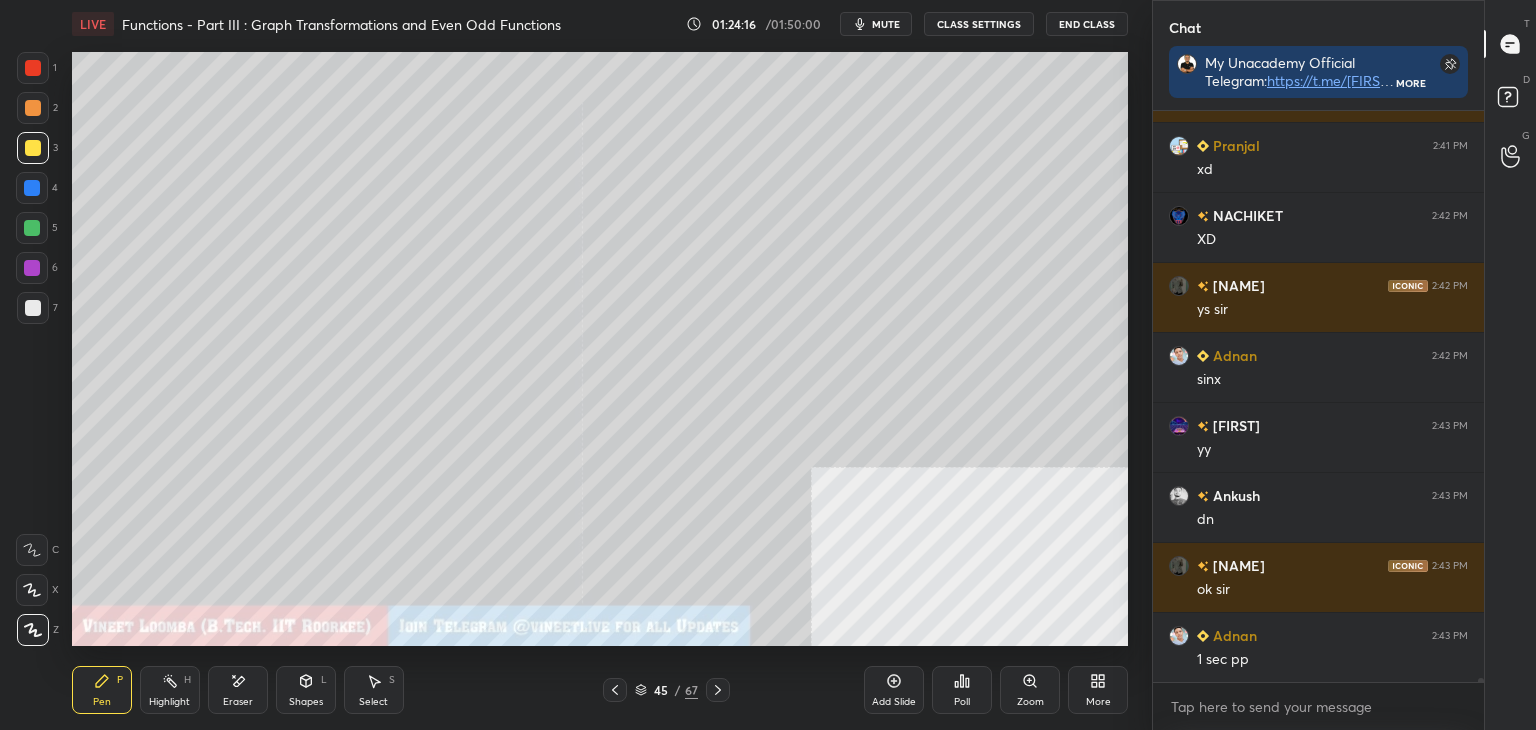 click on "Eraser" at bounding box center [238, 690] 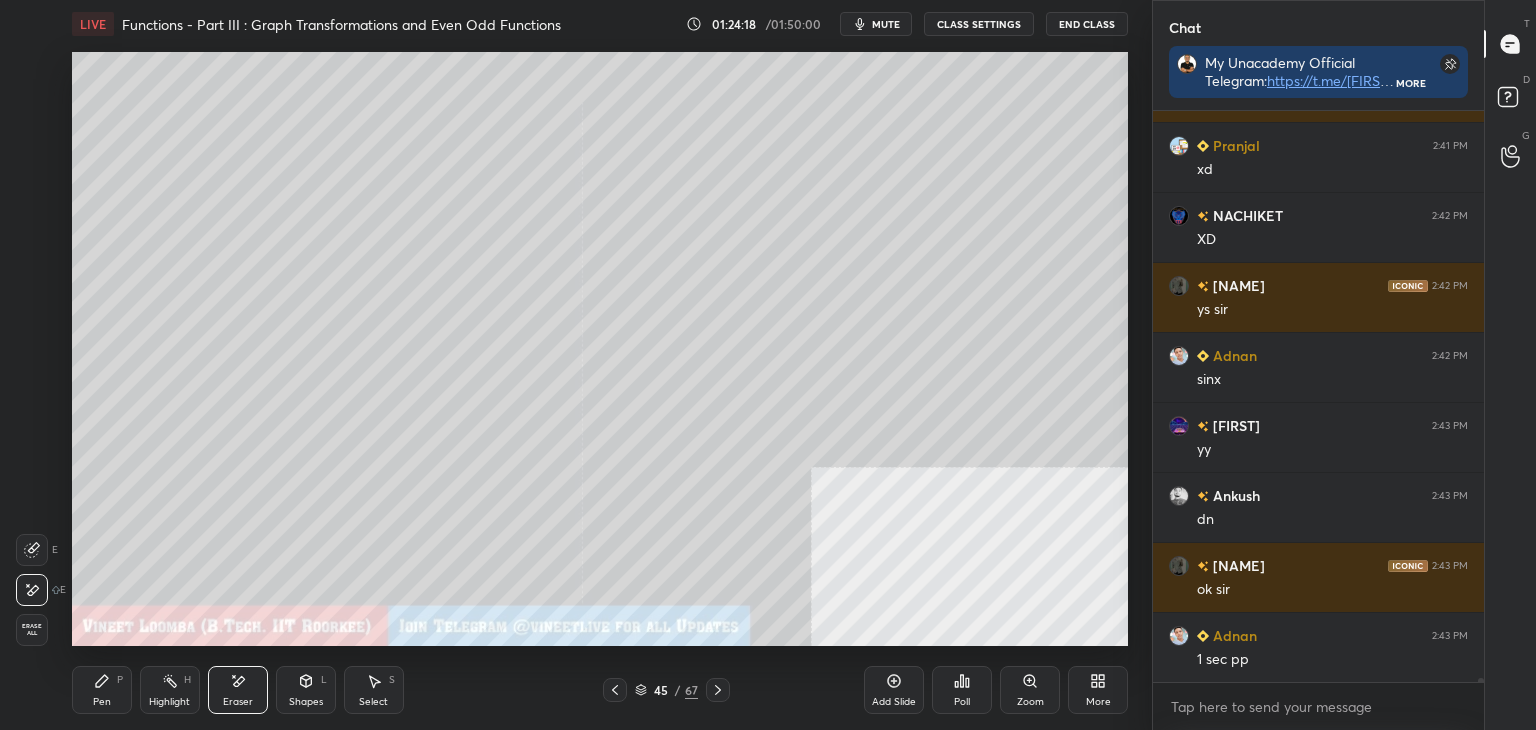 click on "Pen" at bounding box center [102, 702] 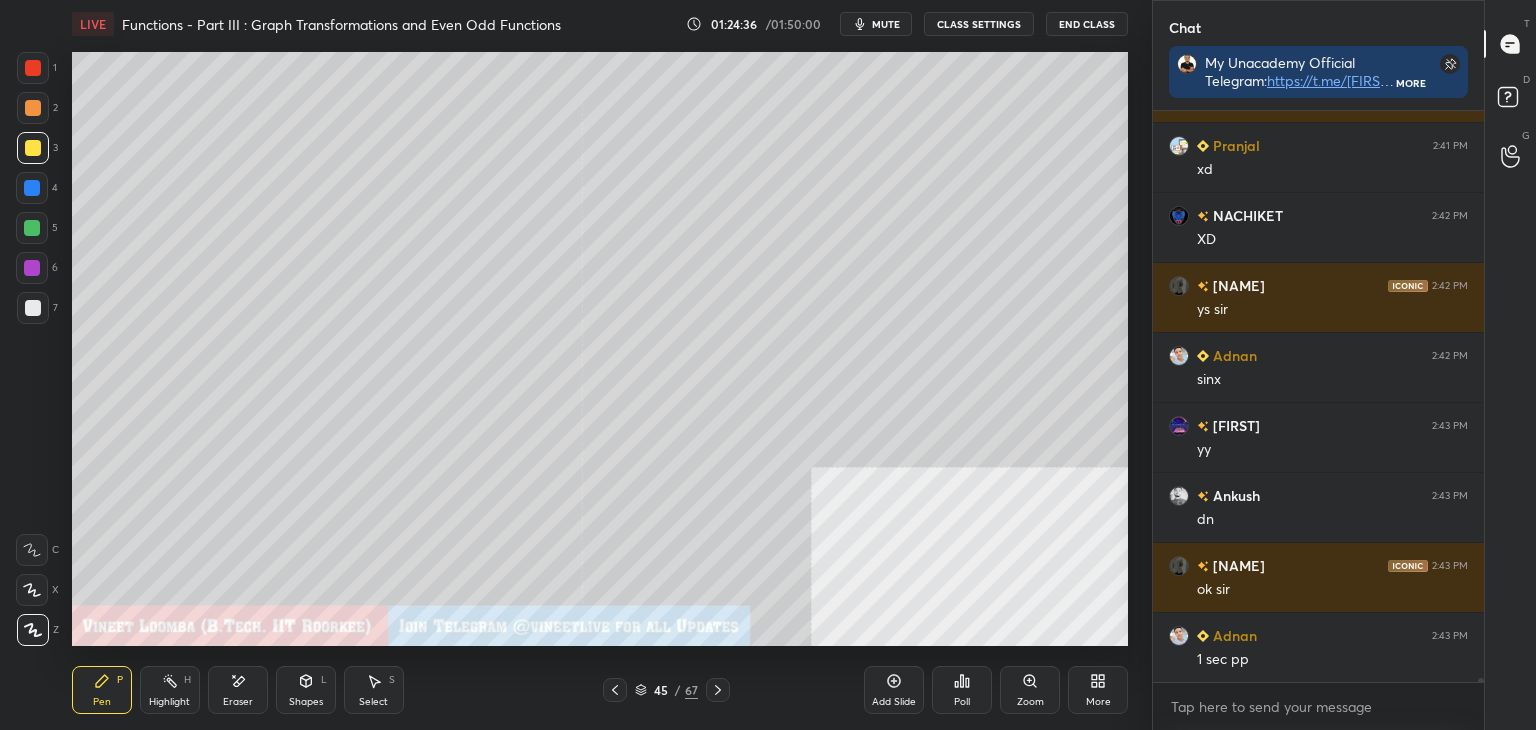 click on "Highlight H" at bounding box center (170, 690) 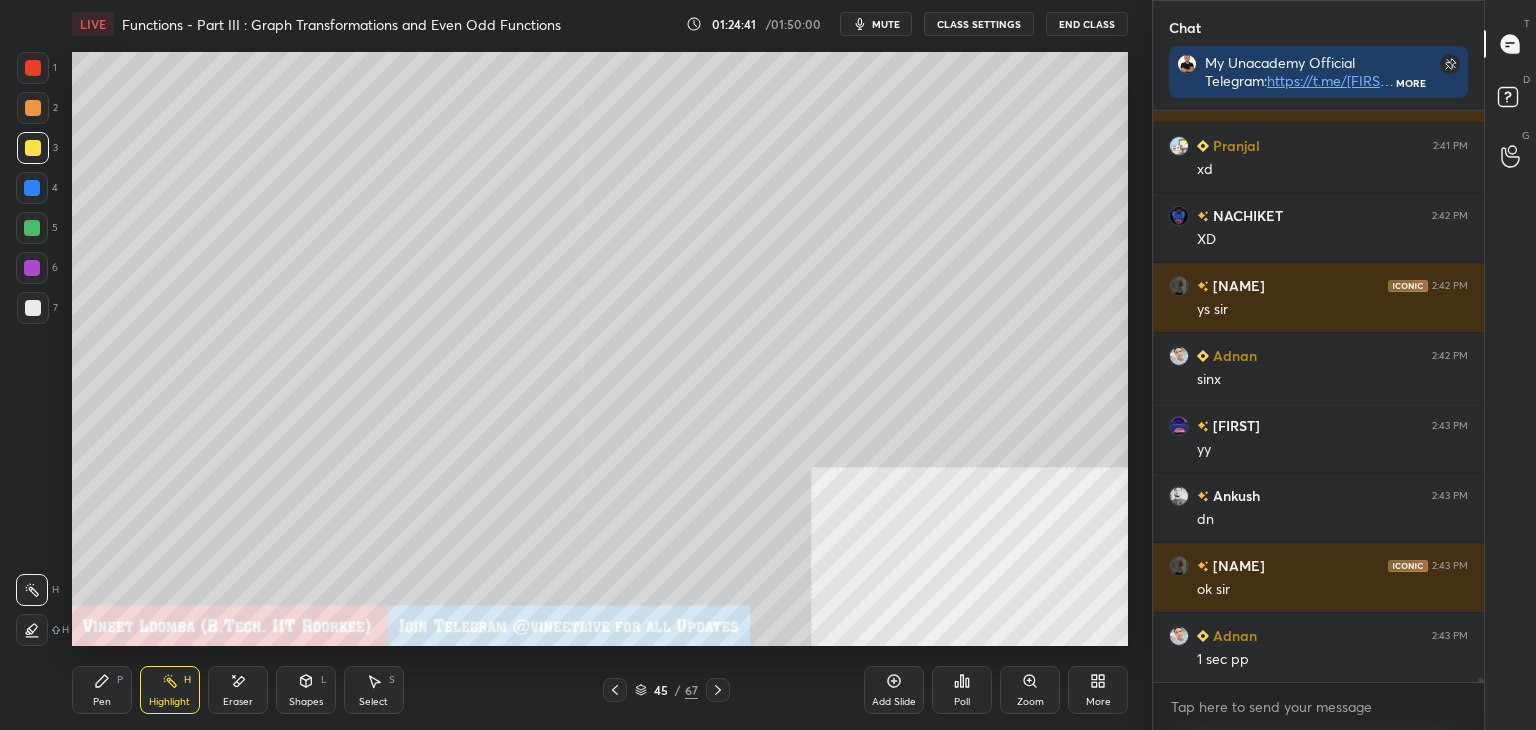 scroll, scrollTop: 81056, scrollLeft: 0, axis: vertical 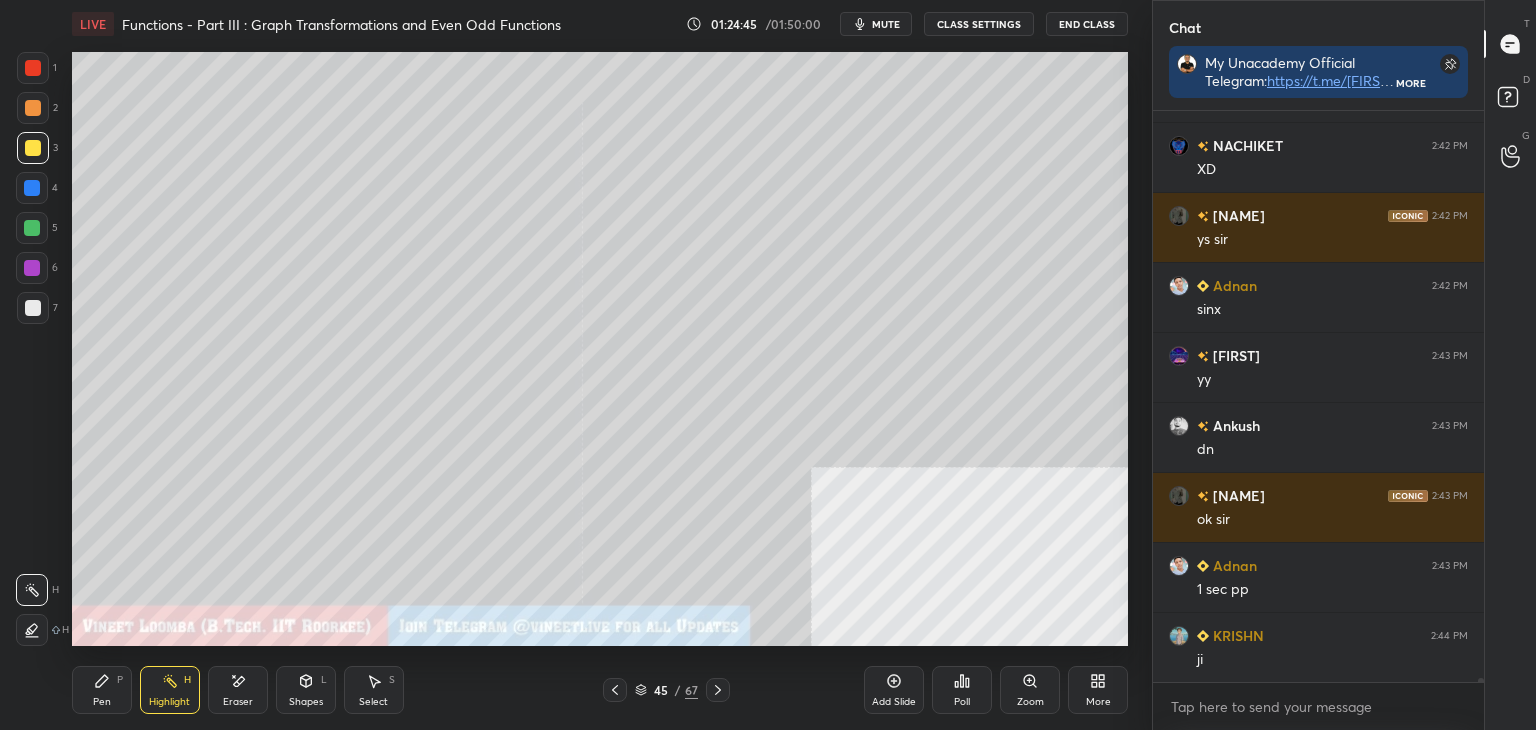 click on "Pen" at bounding box center (102, 702) 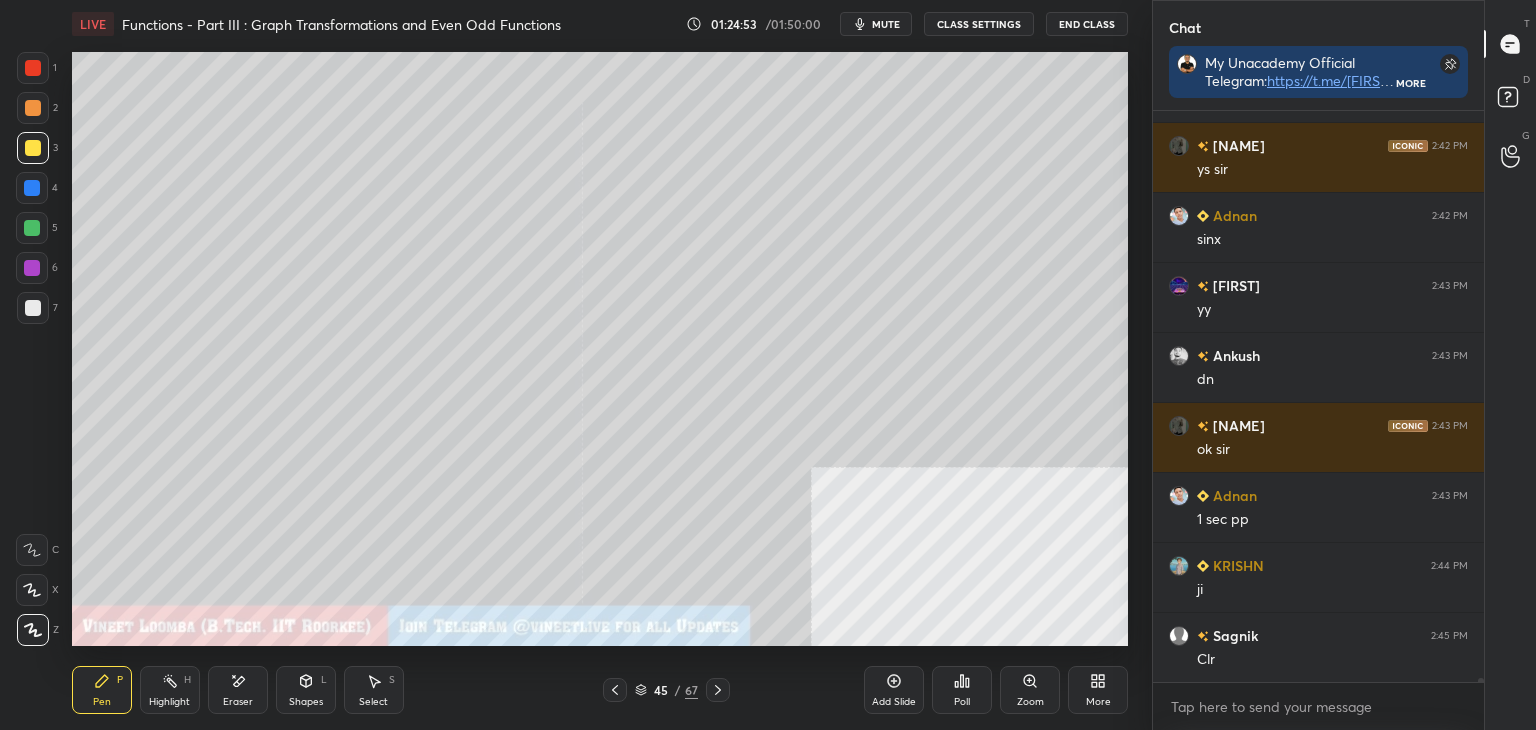 scroll, scrollTop: 81196, scrollLeft: 0, axis: vertical 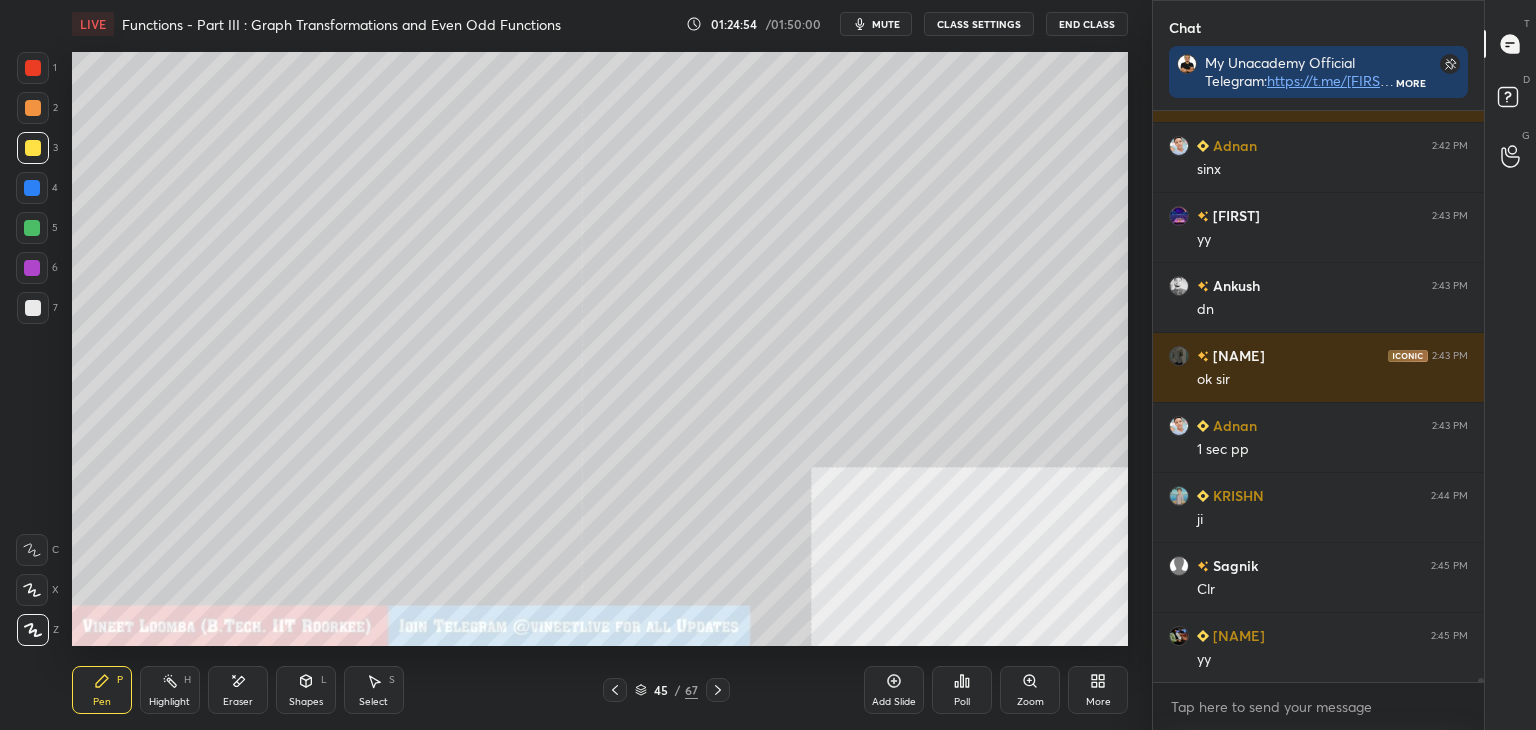 drag, startPoint x: 106, startPoint y: 703, endPoint x: 280, endPoint y: 666, distance: 177.89041 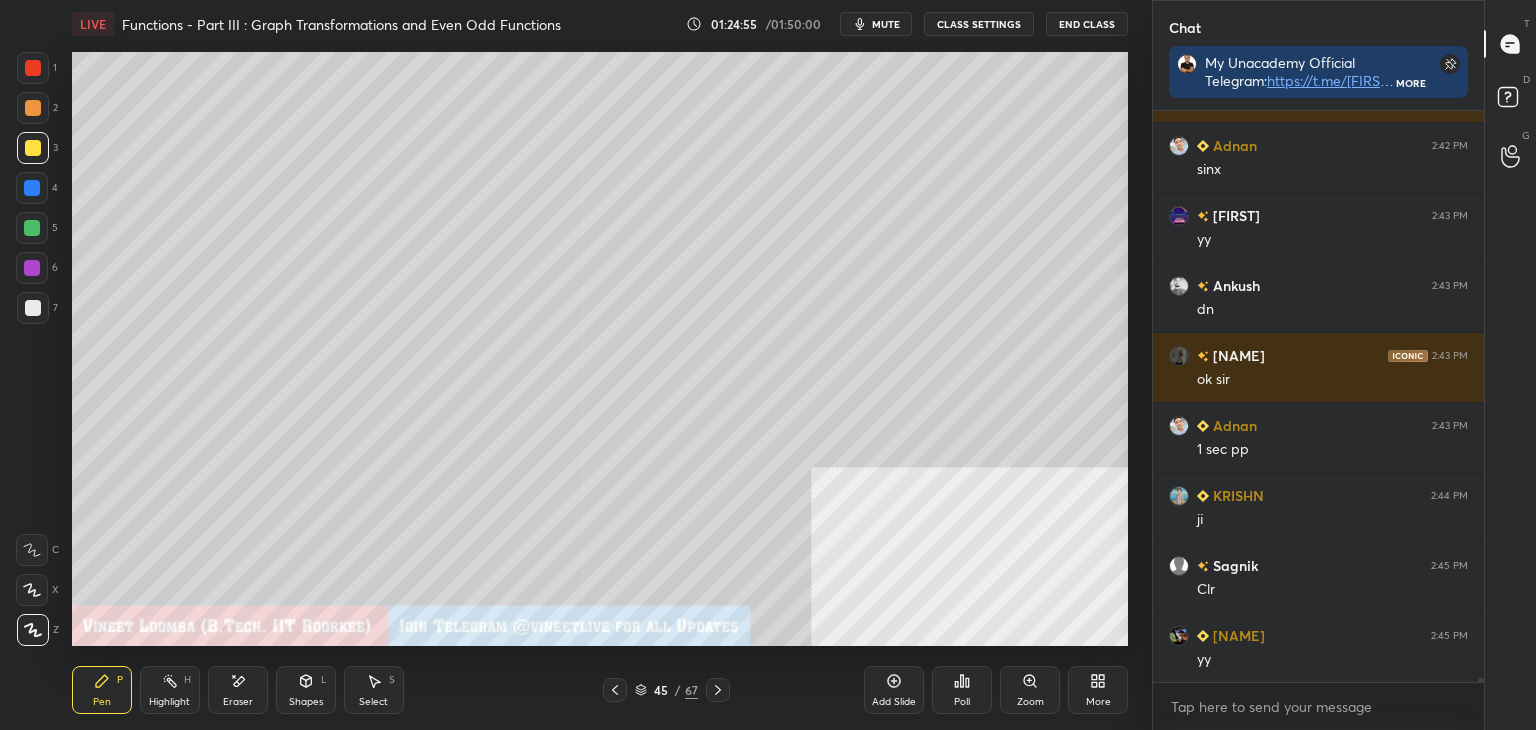 drag, startPoint x: 720, startPoint y: 683, endPoint x: 692, endPoint y: 648, distance: 44.82187 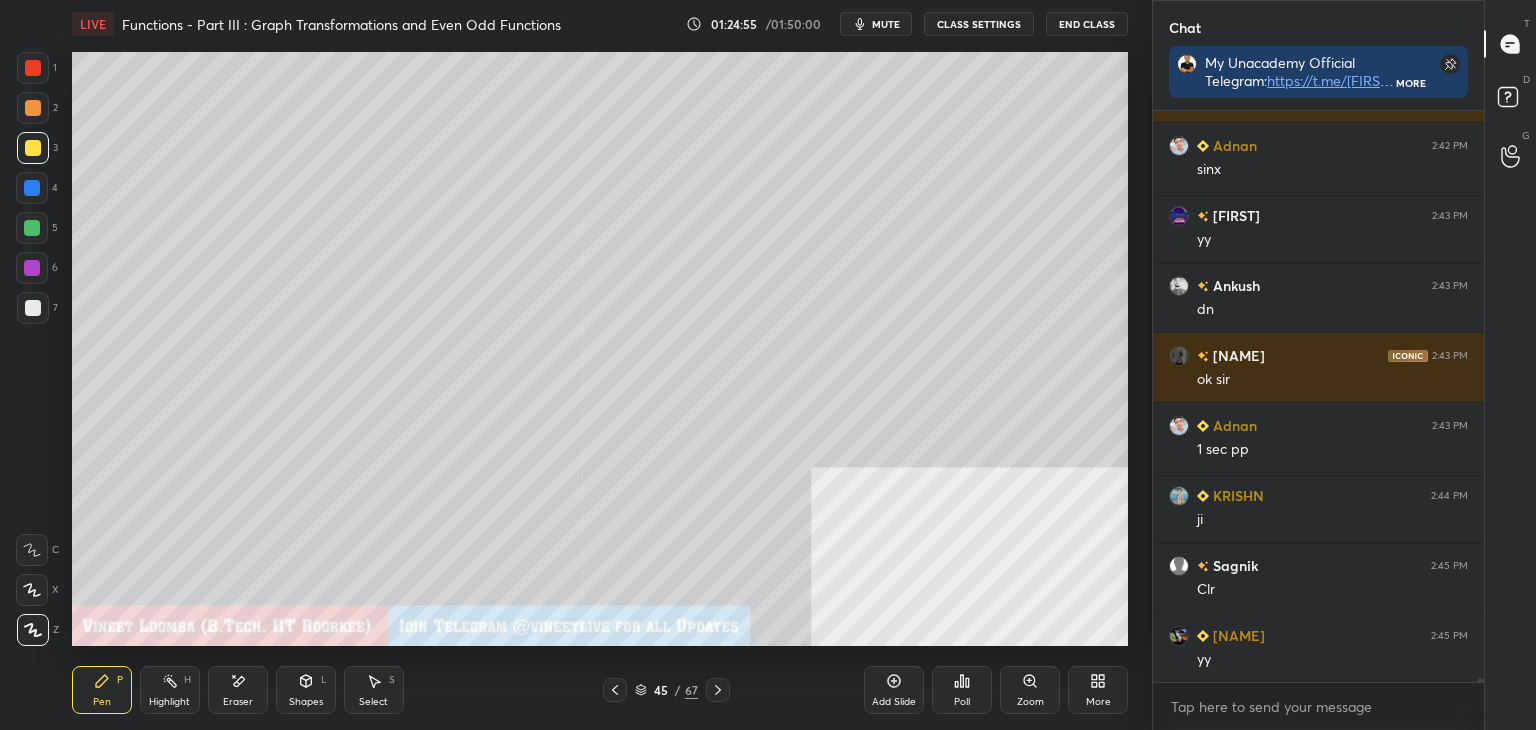 click at bounding box center [718, 690] 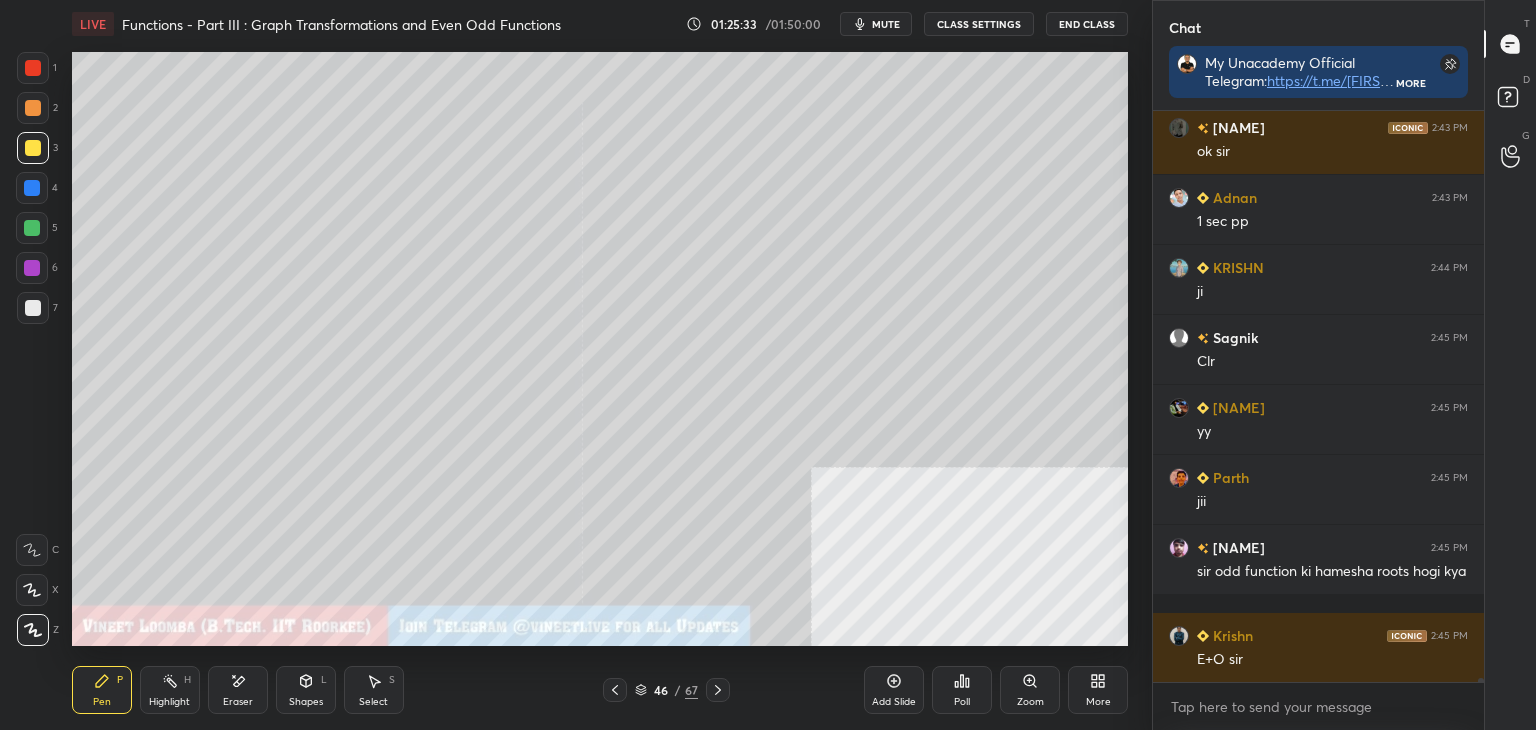 scroll, scrollTop: 81494, scrollLeft: 0, axis: vertical 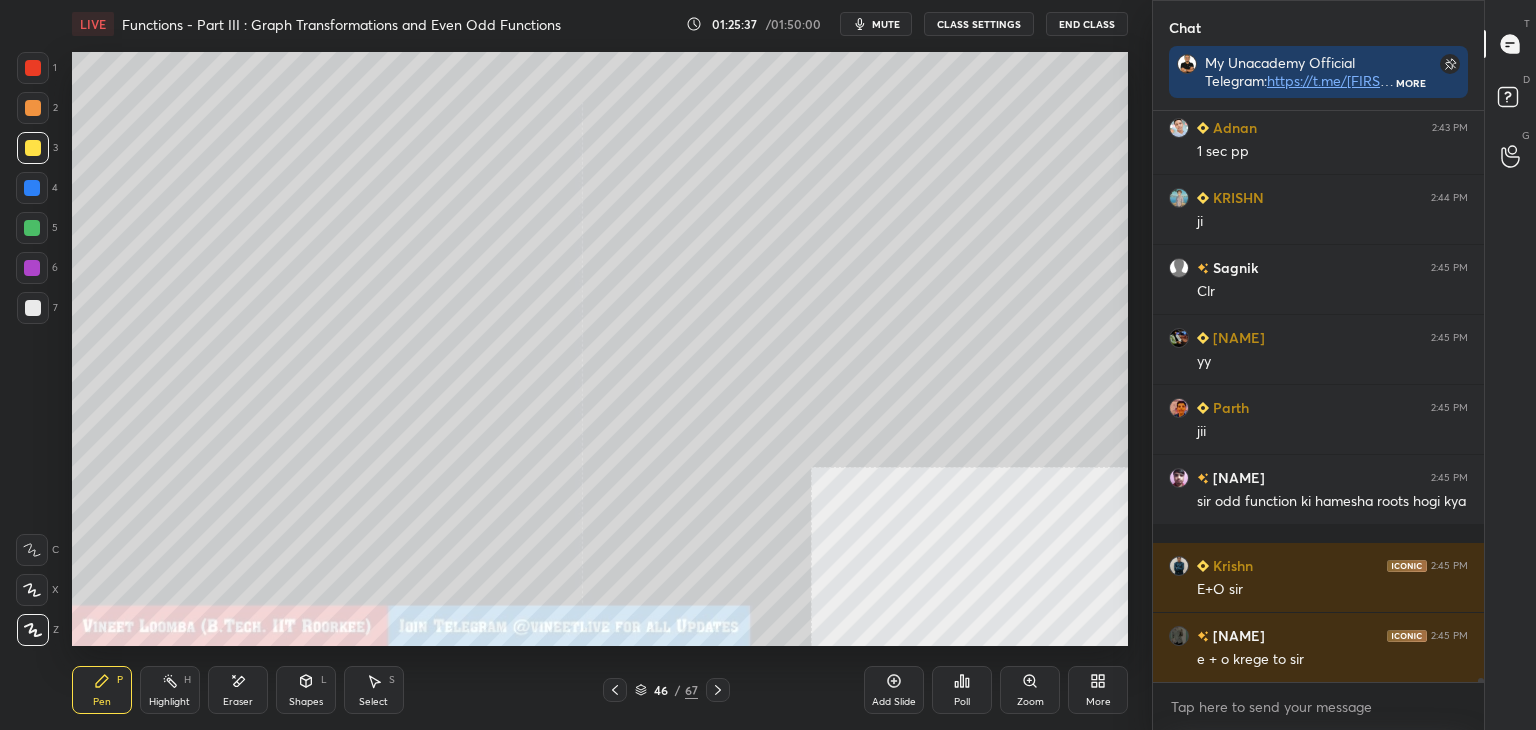 drag, startPoint x: 222, startPoint y: 688, endPoint x: 229, endPoint y: 646, distance: 42.579338 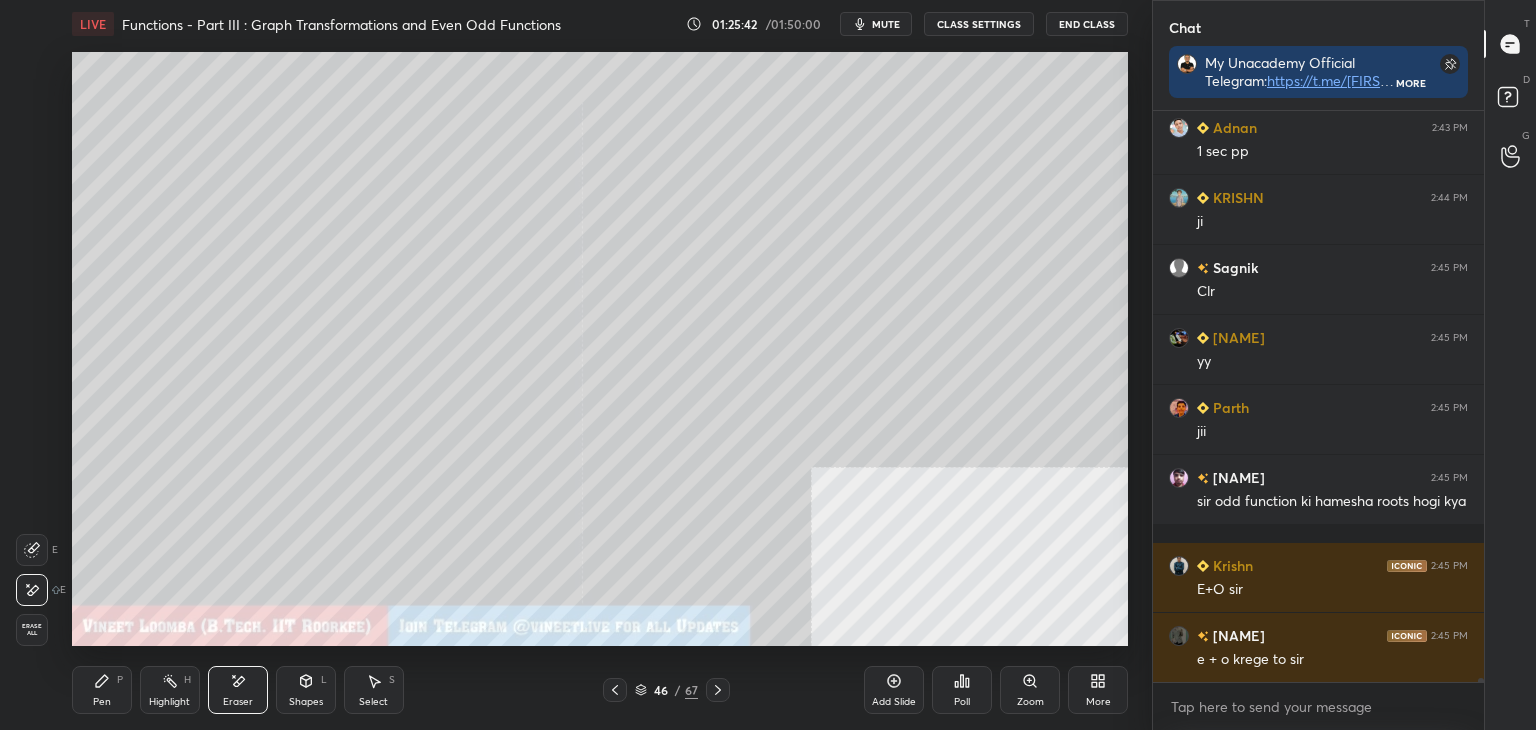 click on "Pen P" at bounding box center [102, 690] 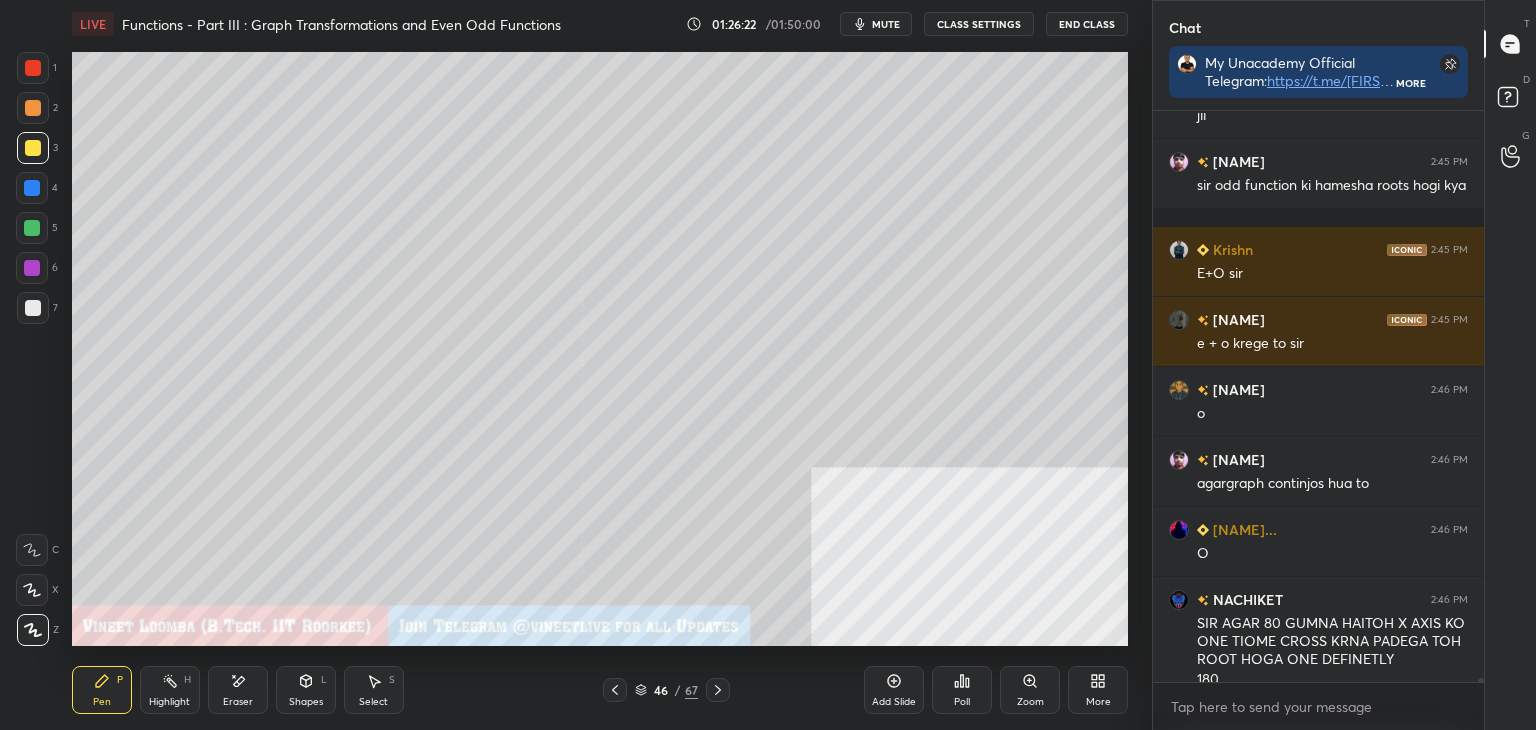 scroll, scrollTop: 81830, scrollLeft: 0, axis: vertical 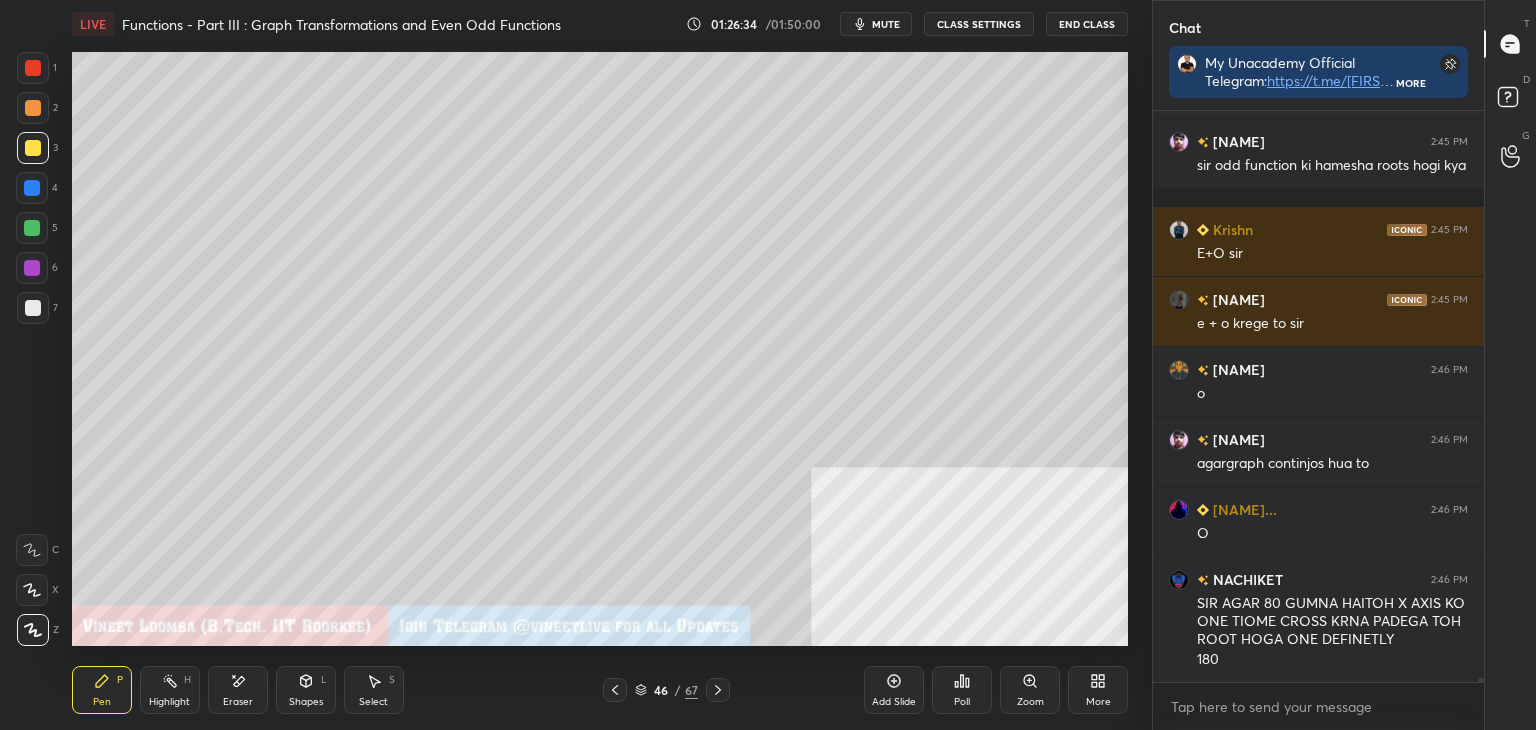 click 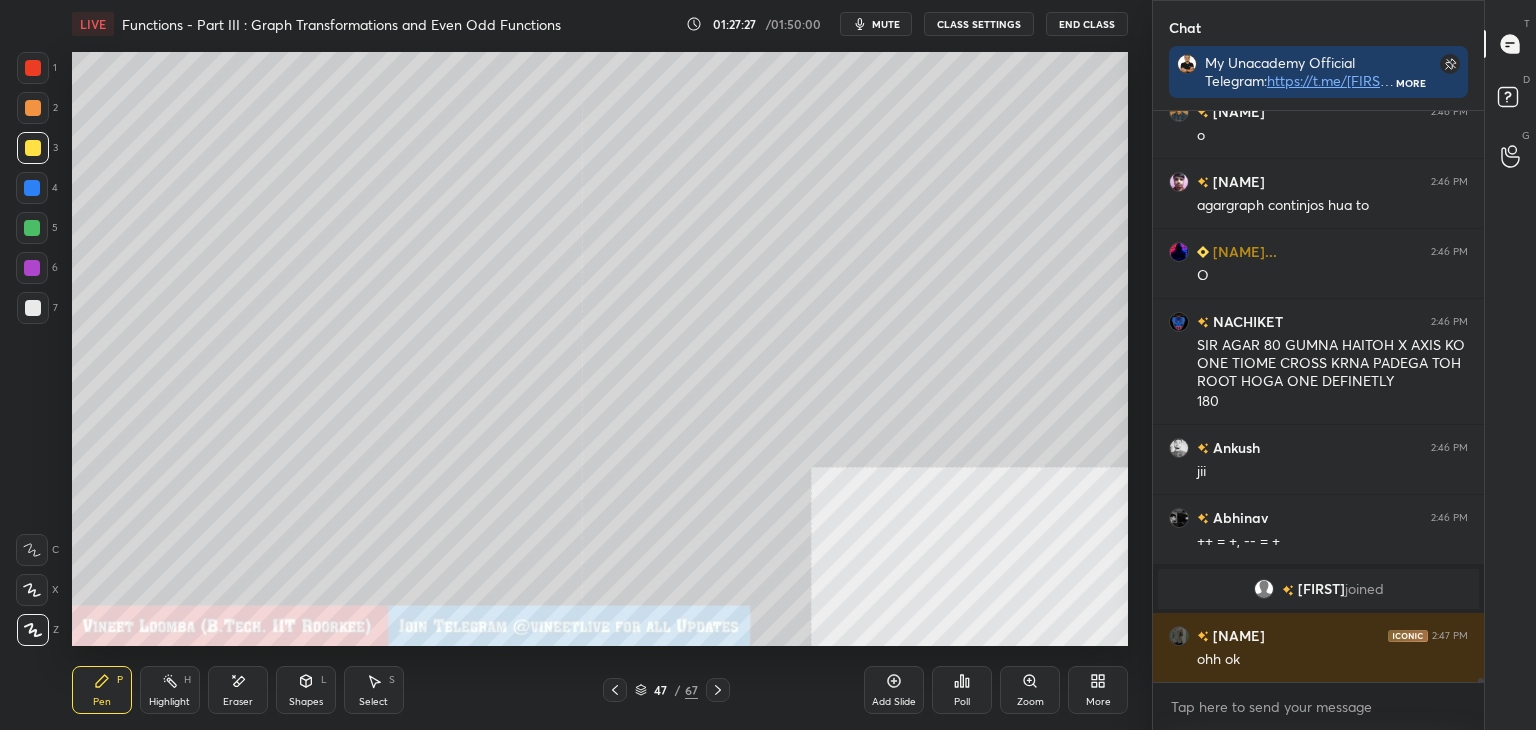 scroll, scrollTop: 81770, scrollLeft: 0, axis: vertical 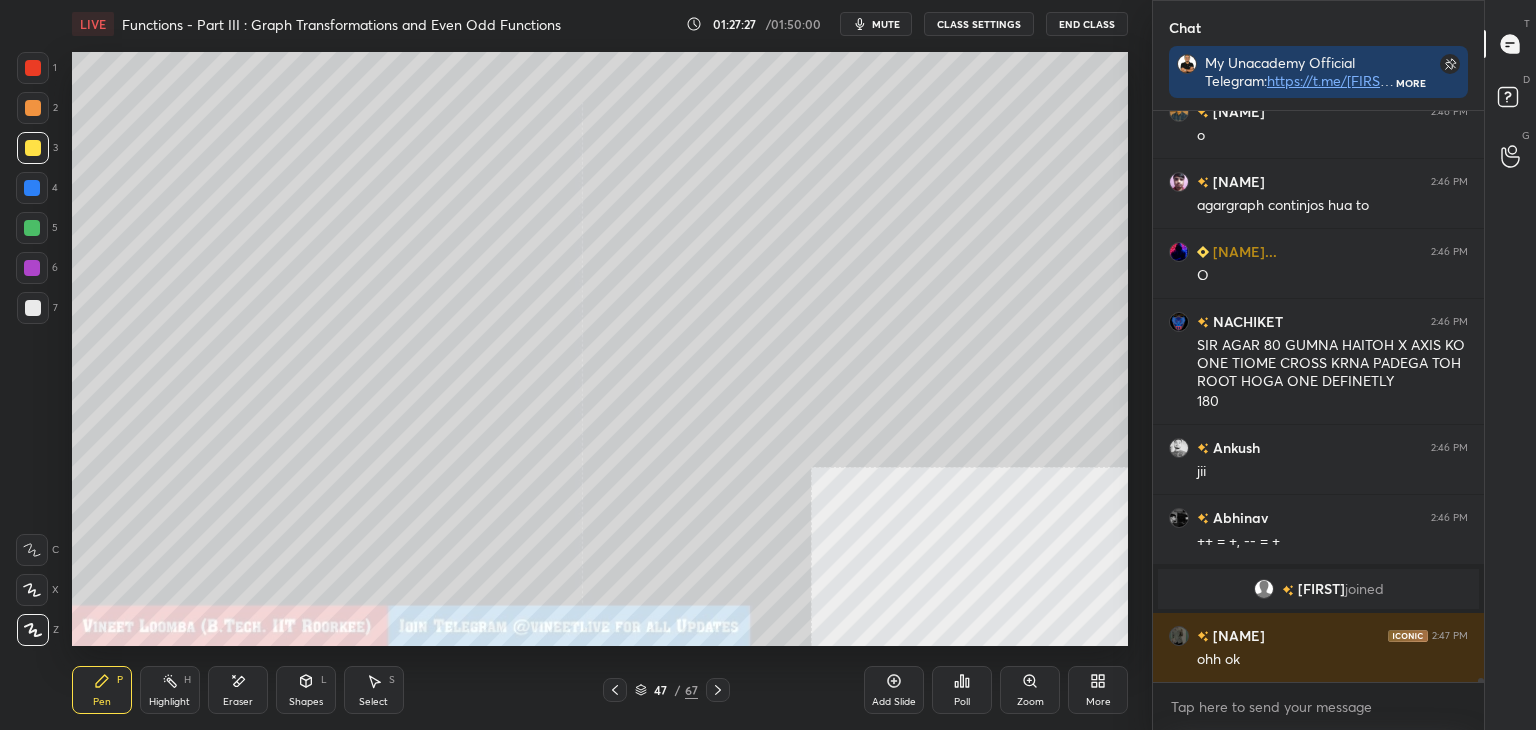 drag, startPoint x: 716, startPoint y: 686, endPoint x: 680, endPoint y: 648, distance: 52.34501 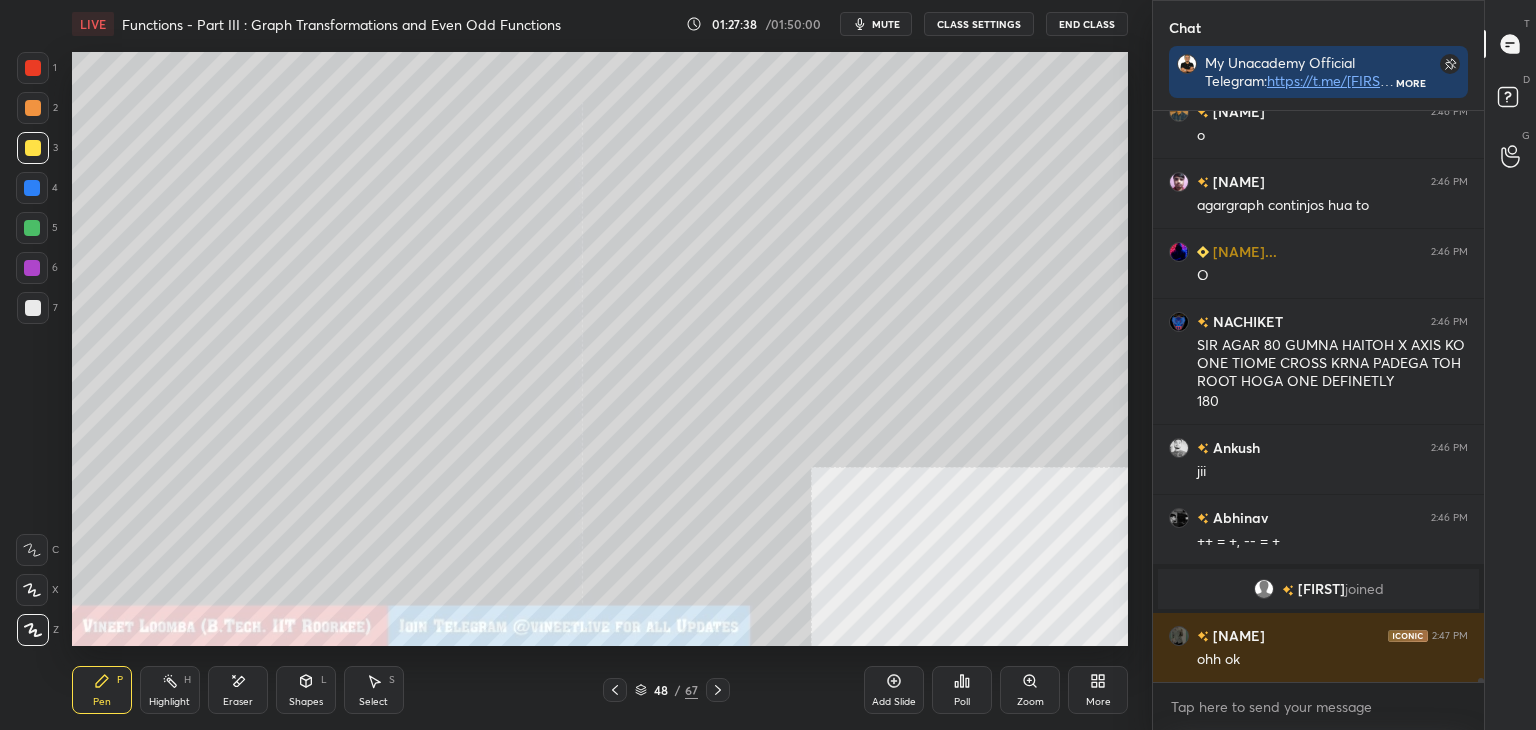 click on "Eraser" at bounding box center (238, 690) 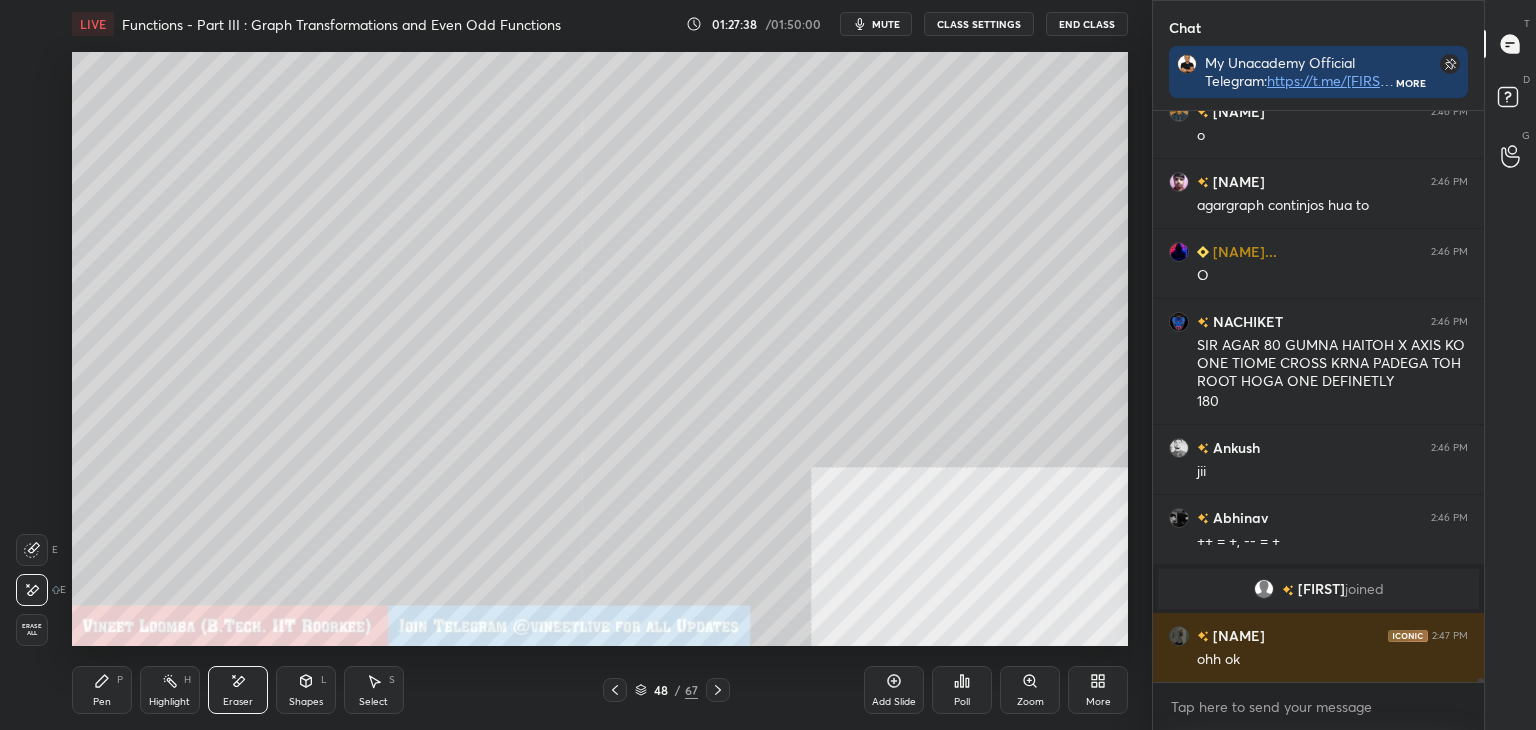 scroll, scrollTop: 81840, scrollLeft: 0, axis: vertical 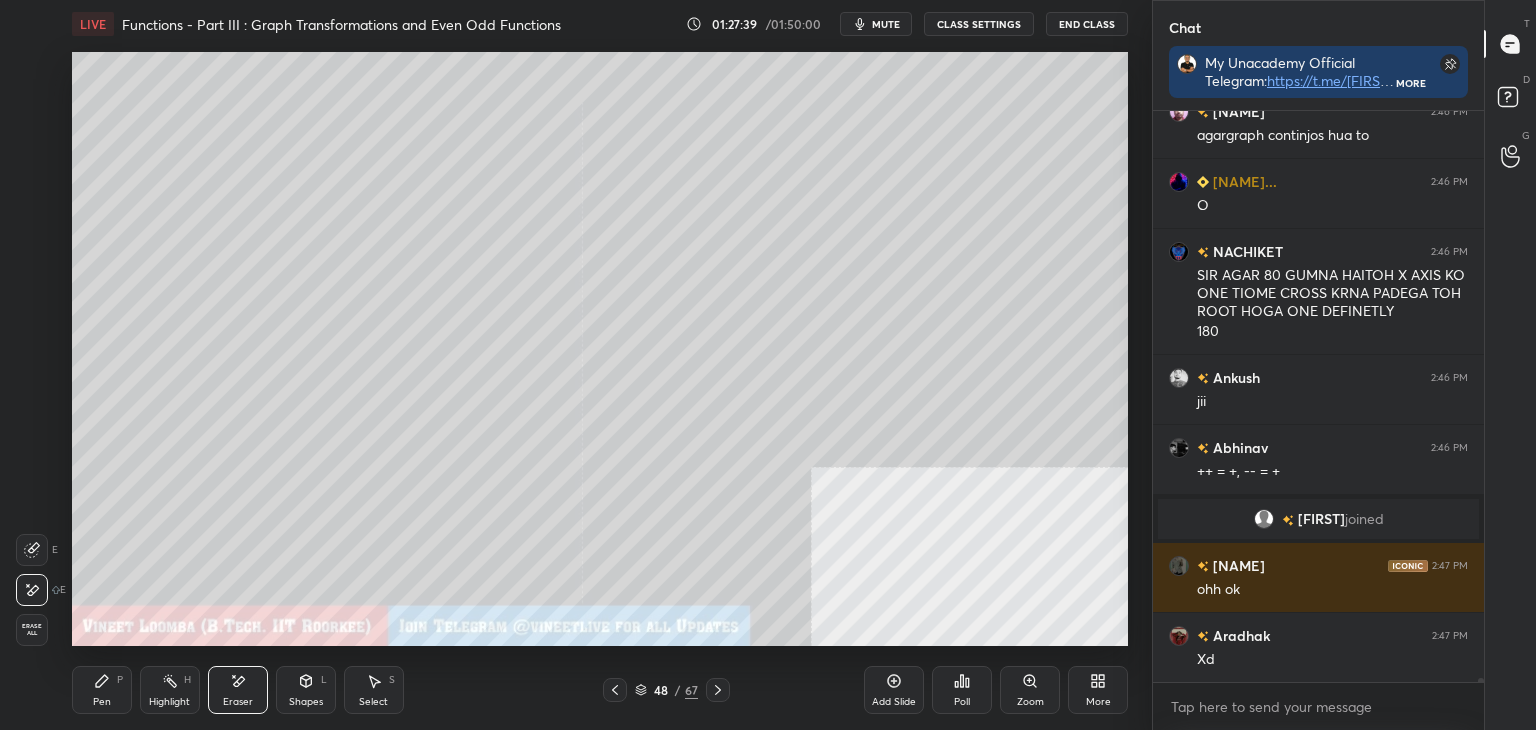 click on "Pen P Highlight H Eraser Shapes L Select S 48 / 67 Add Slide Poll Zoom More" at bounding box center [600, 690] 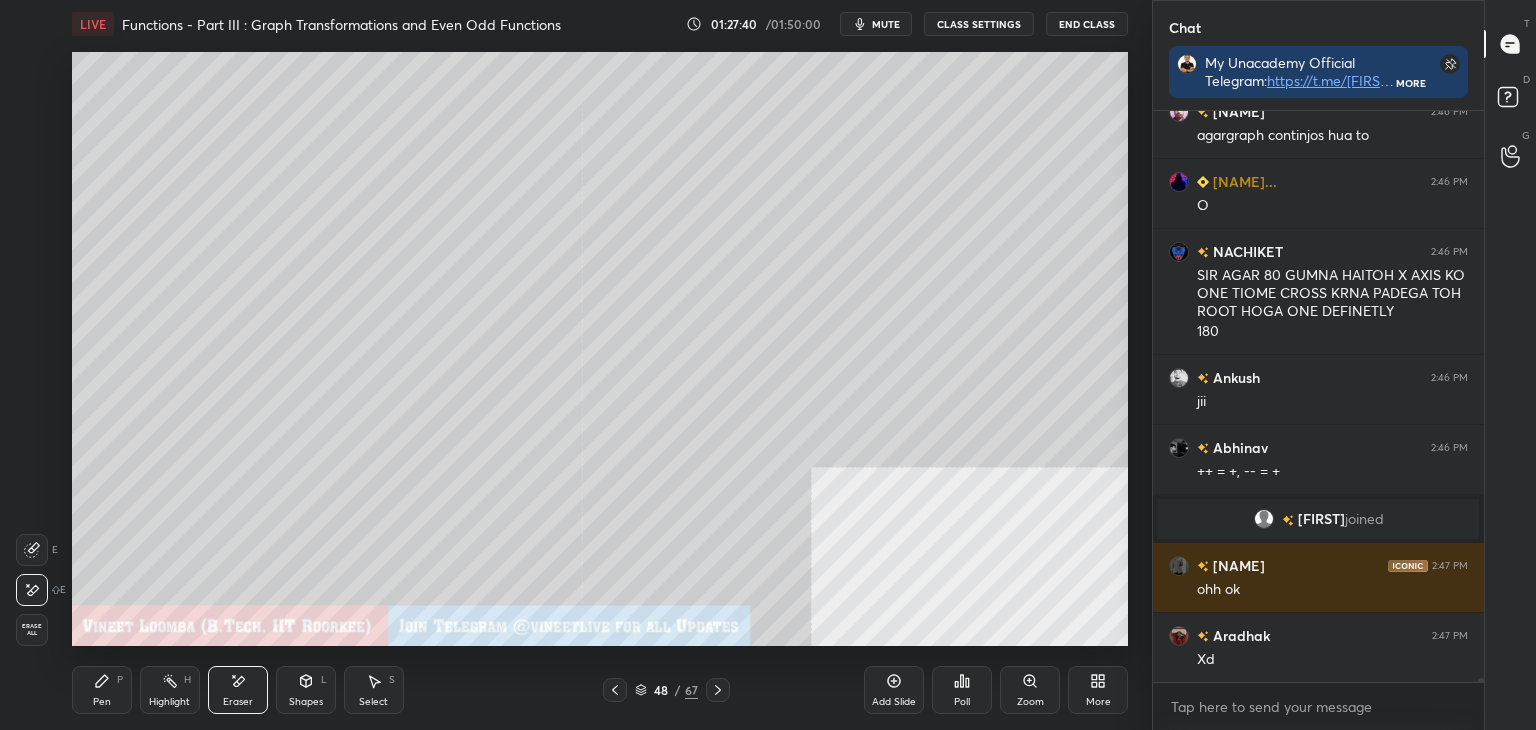 drag, startPoint x: 140, startPoint y: 698, endPoint x: 199, endPoint y: 649, distance: 76.6942 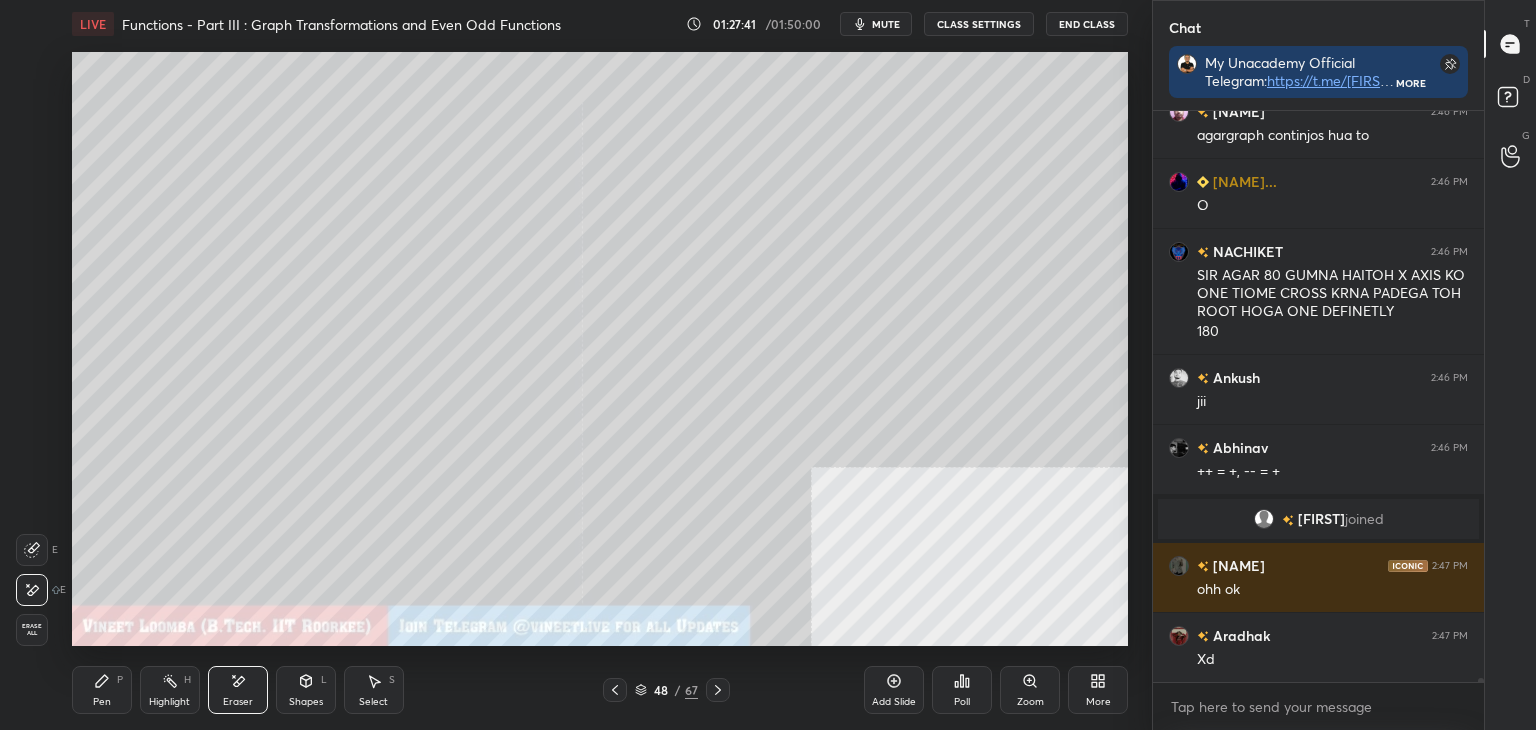 click on "Pen P" at bounding box center [102, 690] 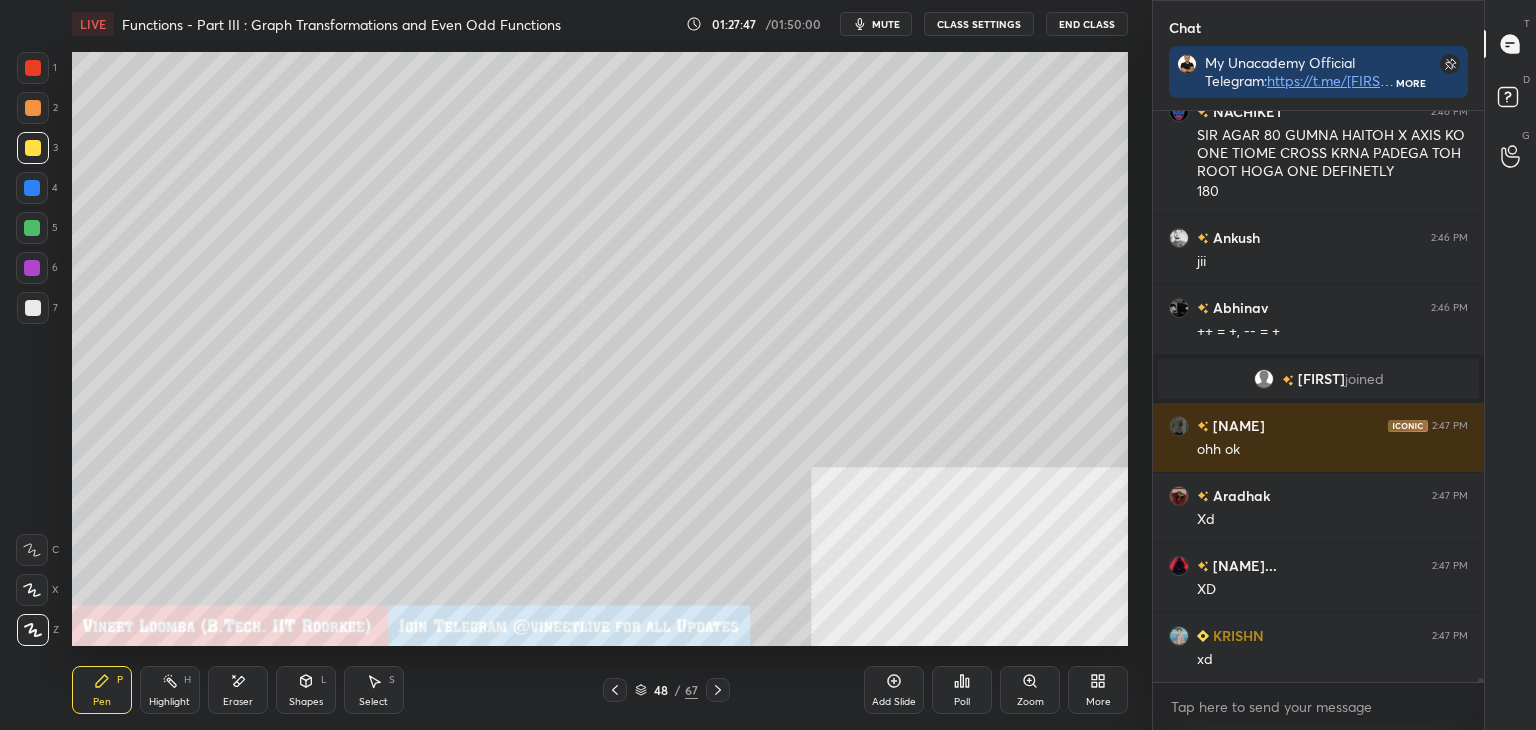 scroll, scrollTop: 82050, scrollLeft: 0, axis: vertical 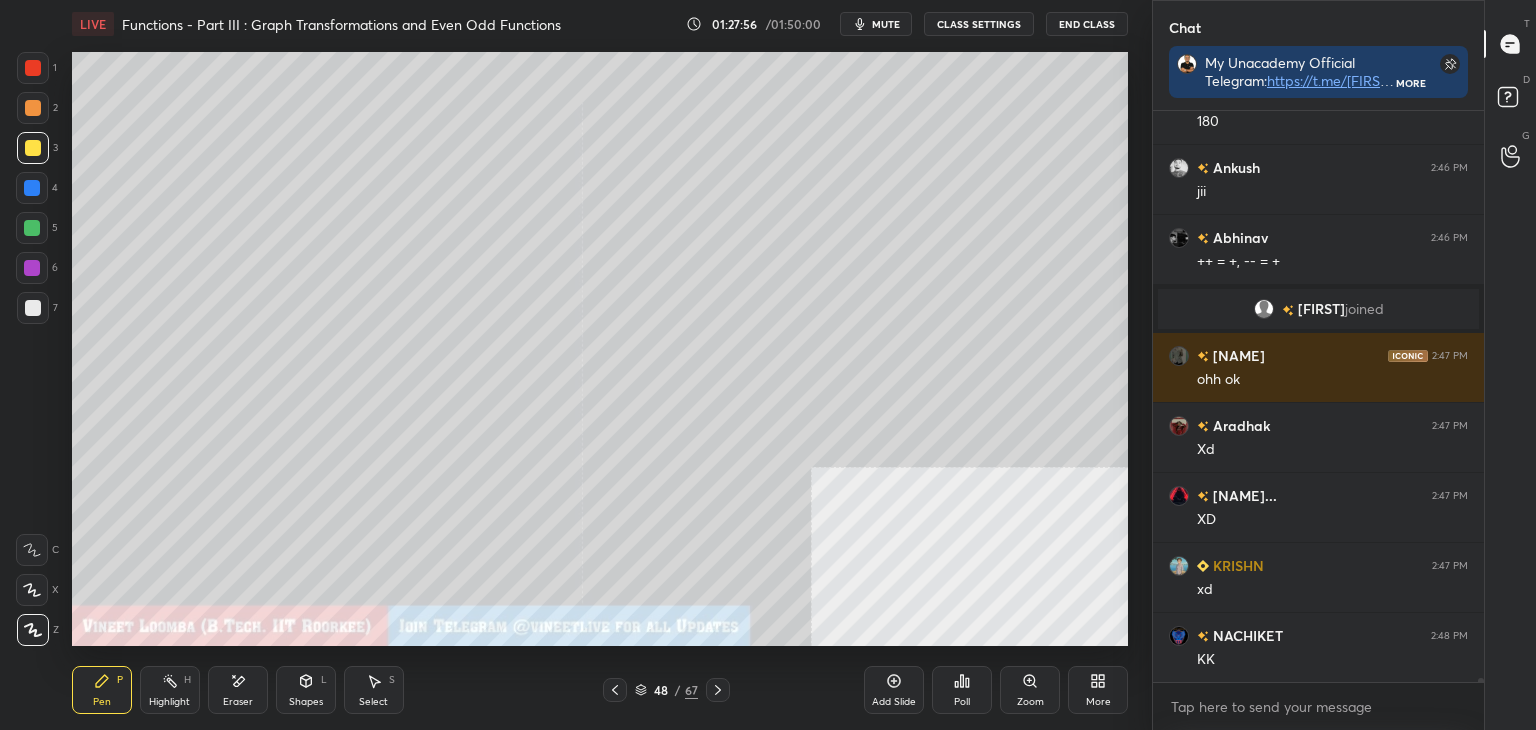 drag, startPoint x: 236, startPoint y: 691, endPoint x: 225, endPoint y: 697, distance: 12.529964 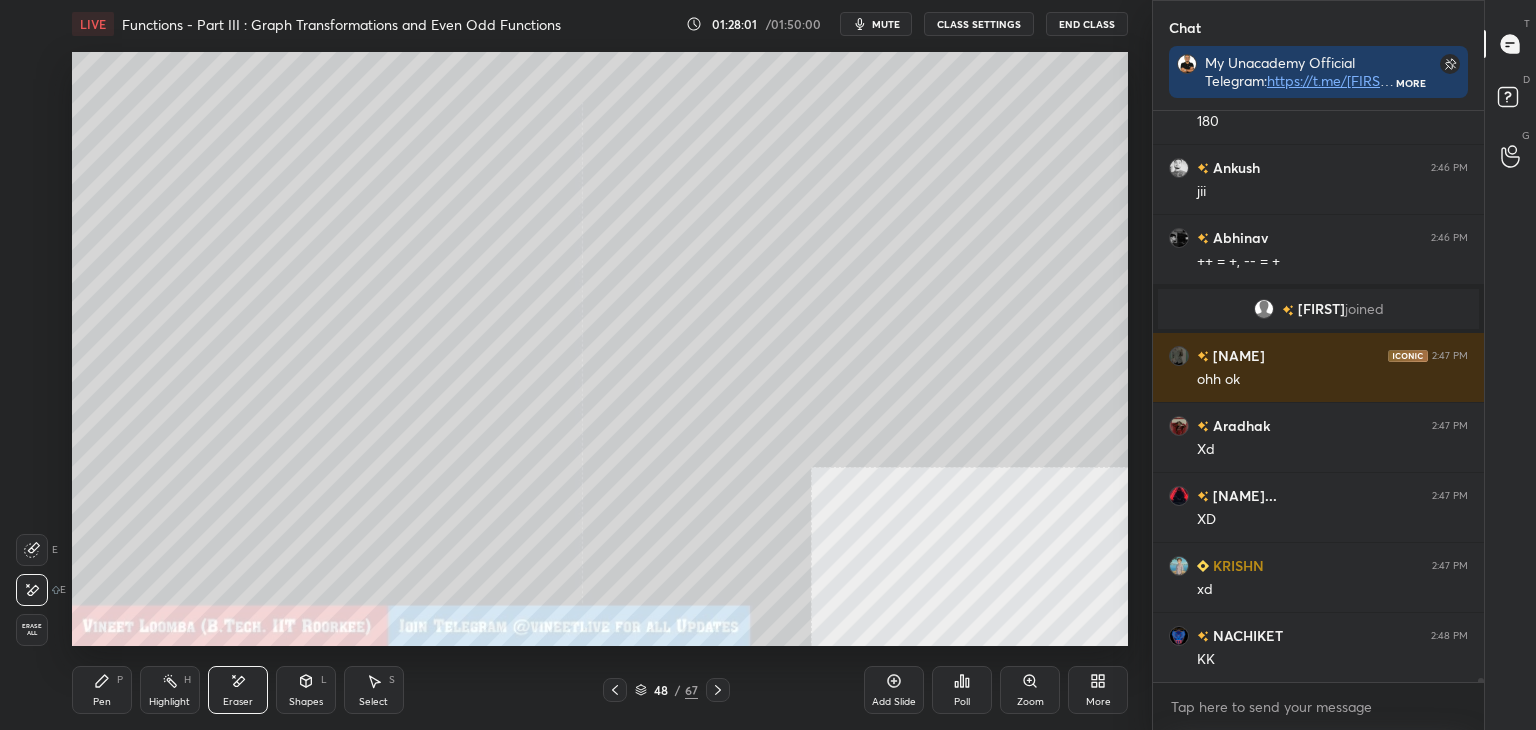 click on "Pen P" at bounding box center [102, 690] 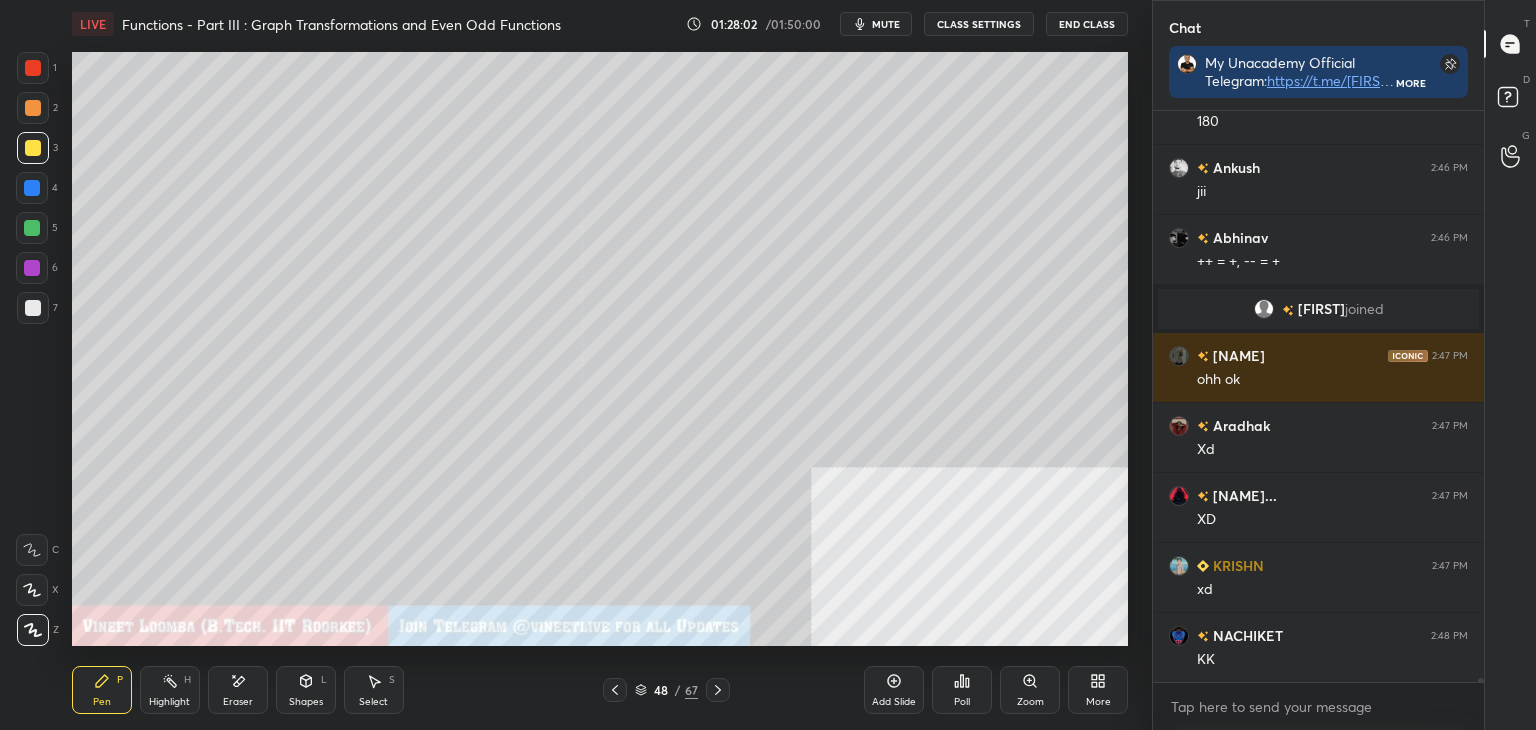 click on "Pen P" at bounding box center (102, 690) 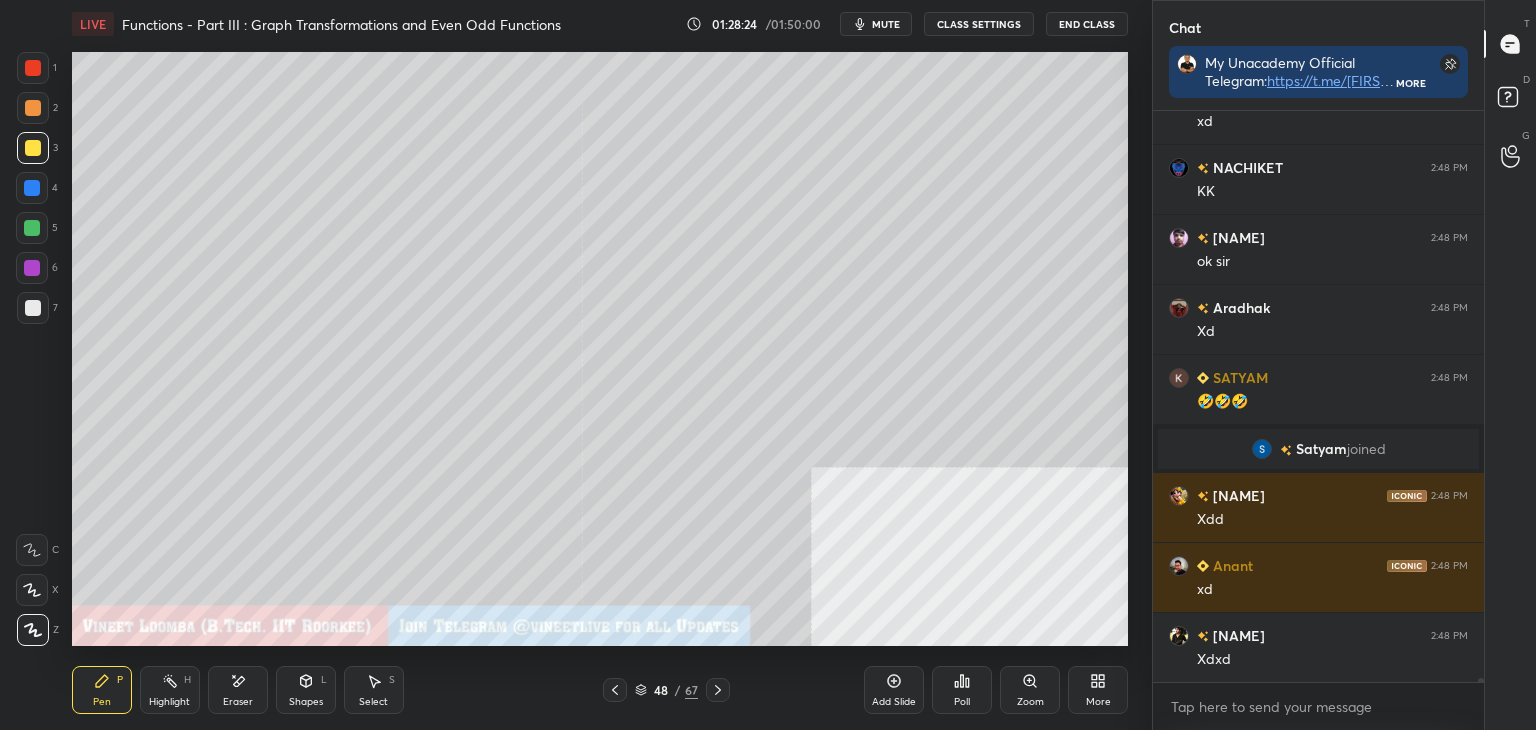 scroll, scrollTop: 82428, scrollLeft: 0, axis: vertical 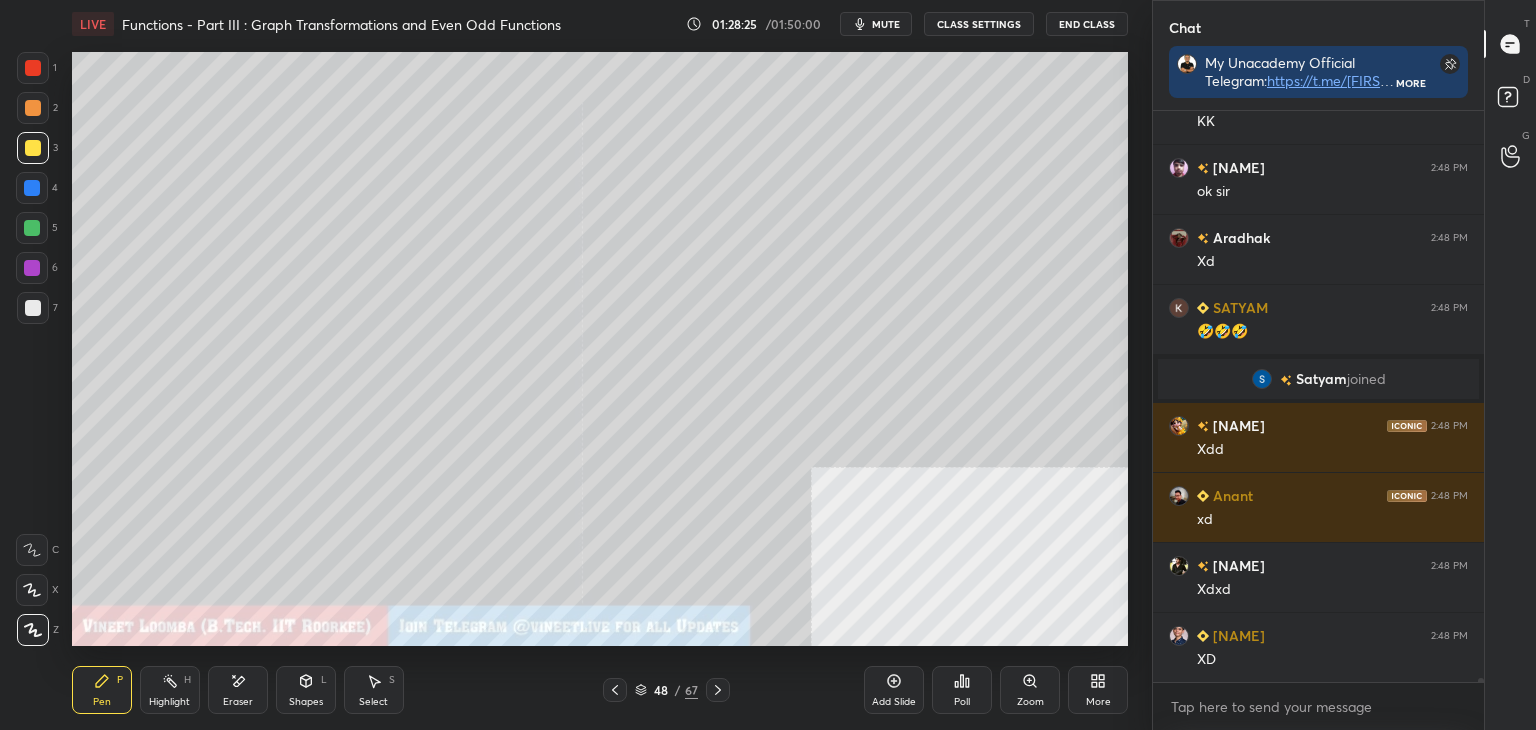 drag, startPoint x: 355, startPoint y: 690, endPoint x: 356, endPoint y: 653, distance: 37.01351 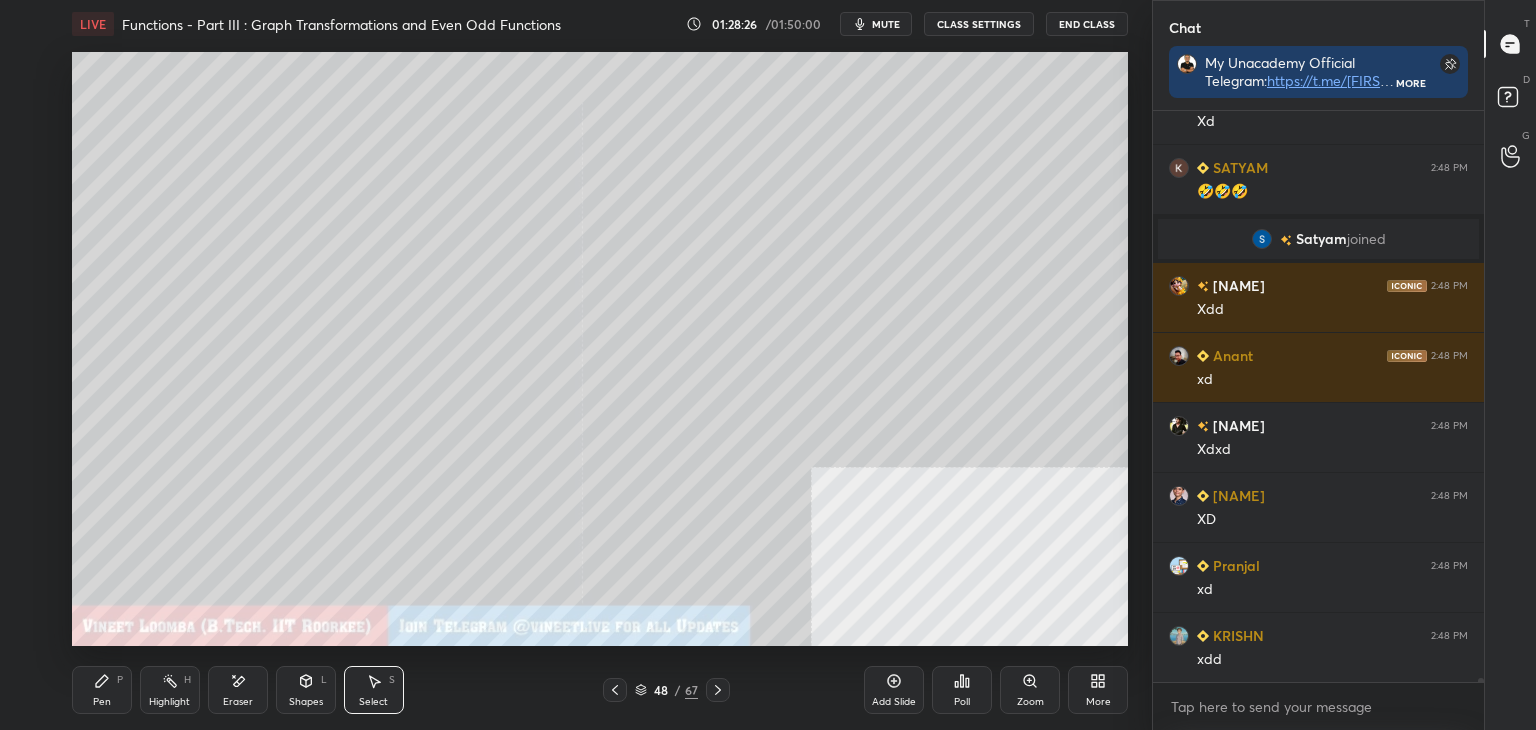 drag, startPoint x: 571, startPoint y: 378, endPoint x: 549, endPoint y: 413, distance: 41.340054 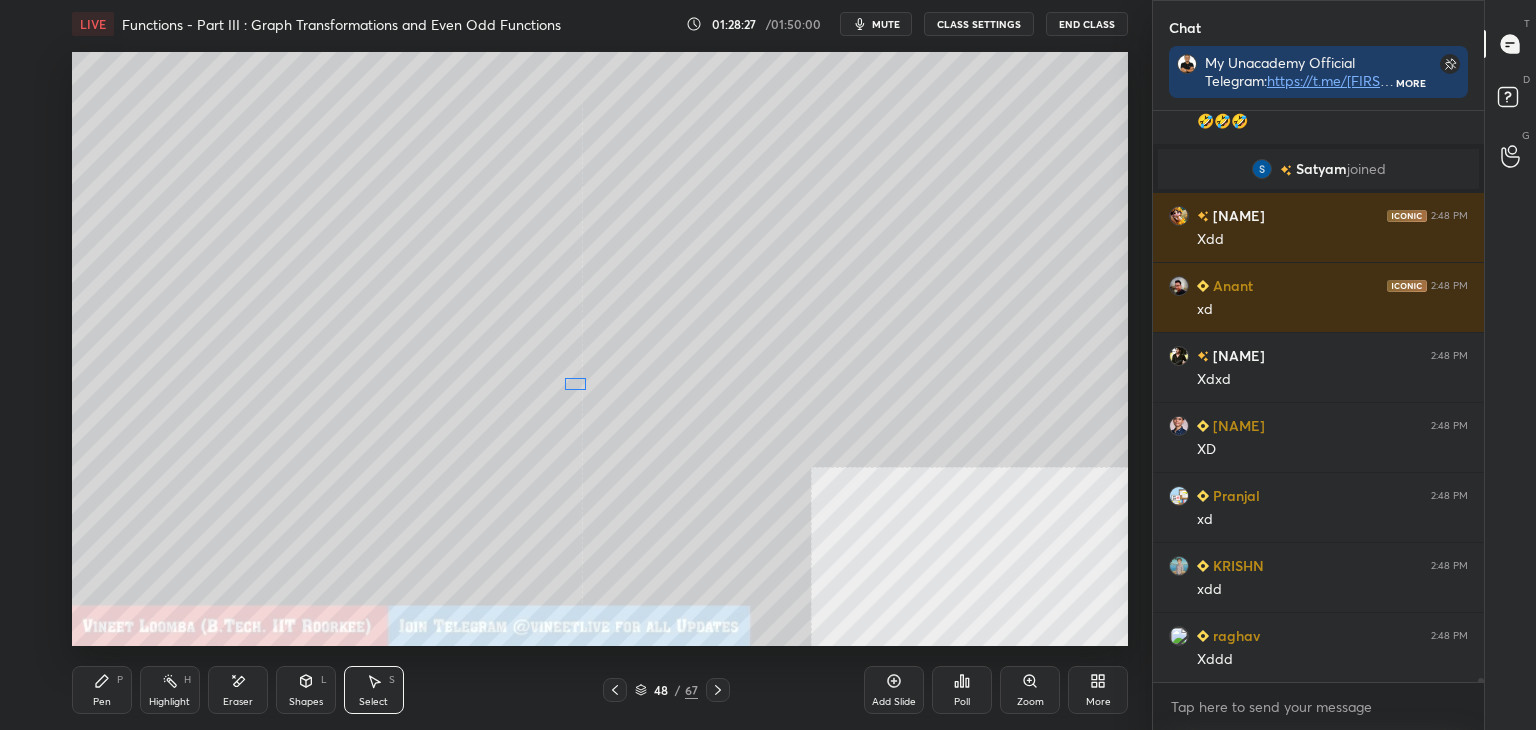 drag, startPoint x: 558, startPoint y: 404, endPoint x: 575, endPoint y: 385, distance: 25.495098 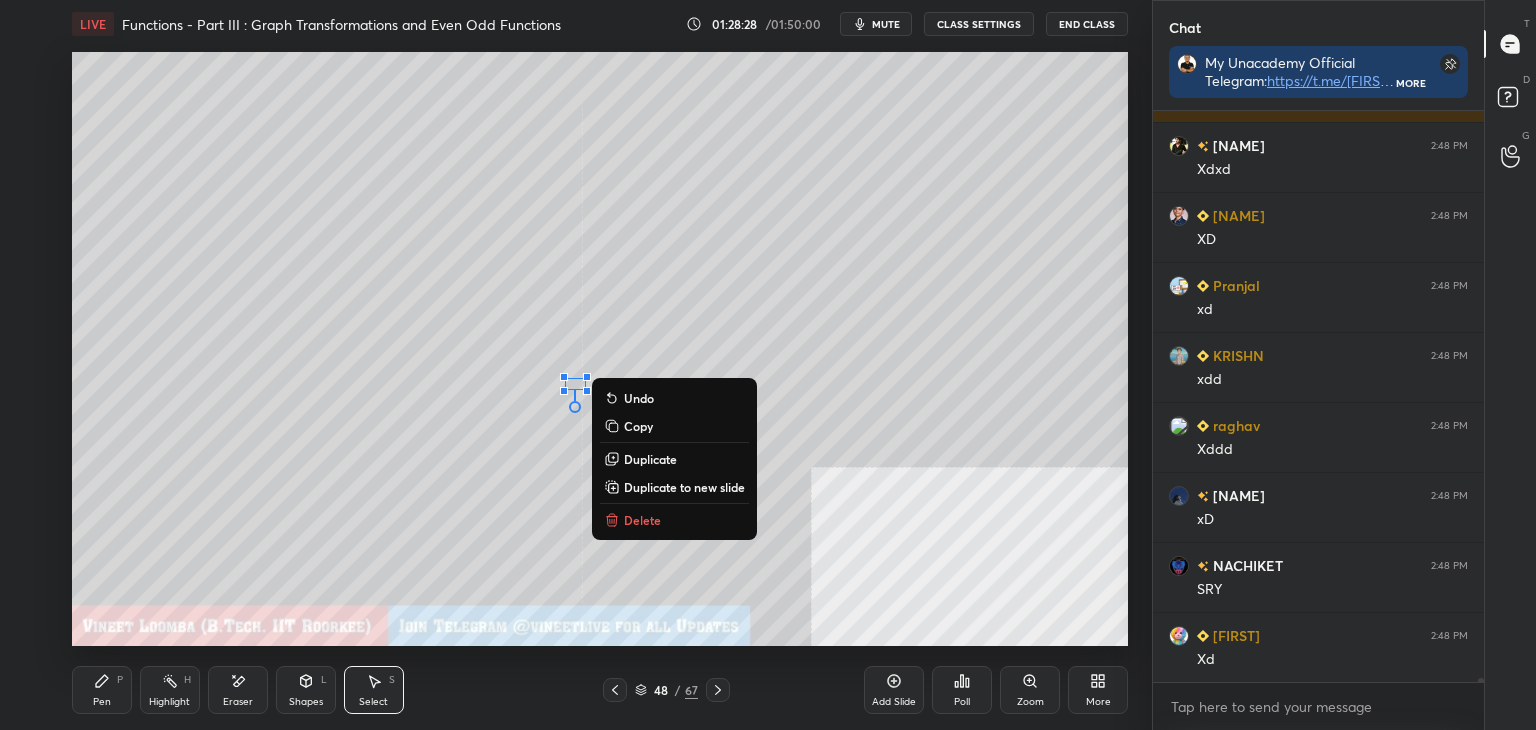 click on "Pen P" at bounding box center [102, 690] 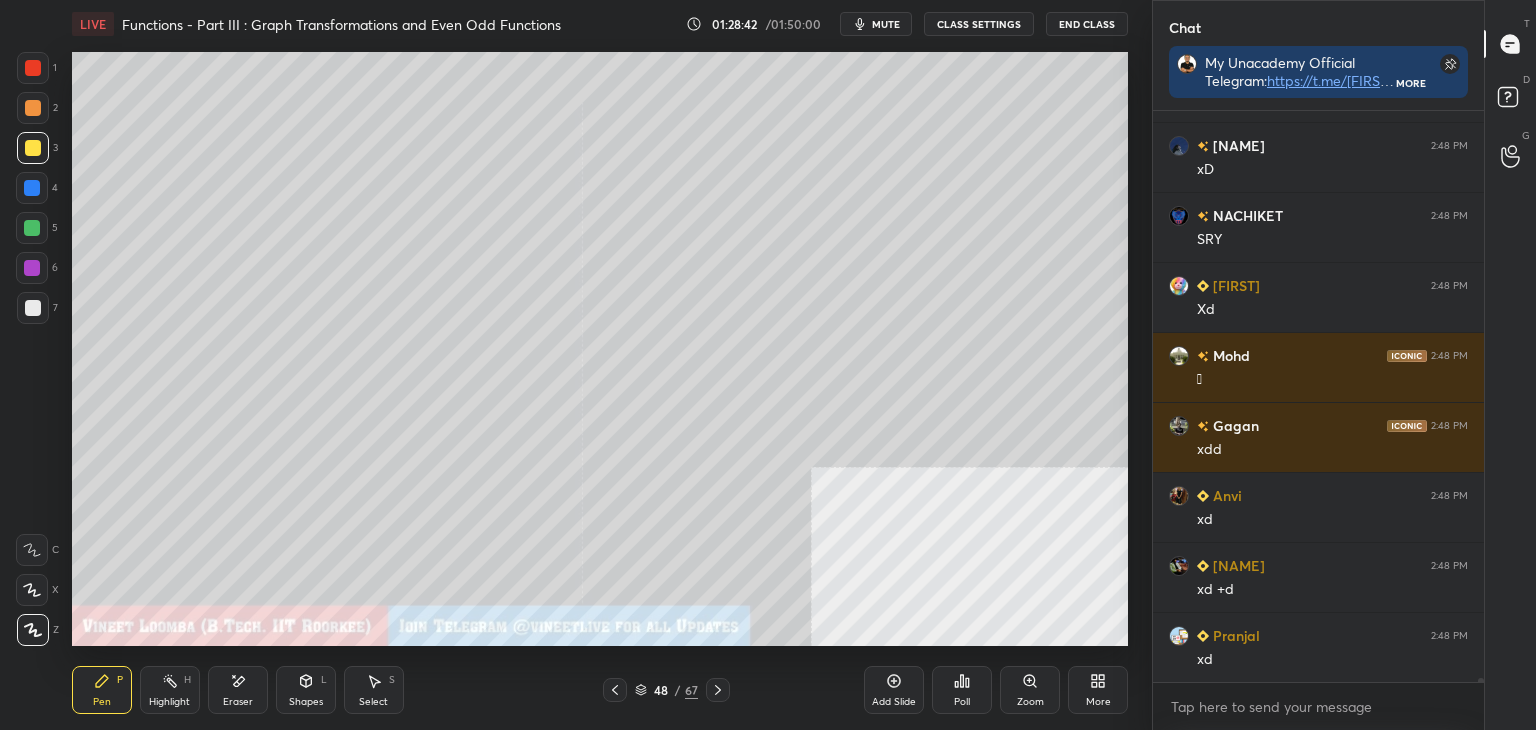 scroll, scrollTop: 83268, scrollLeft: 0, axis: vertical 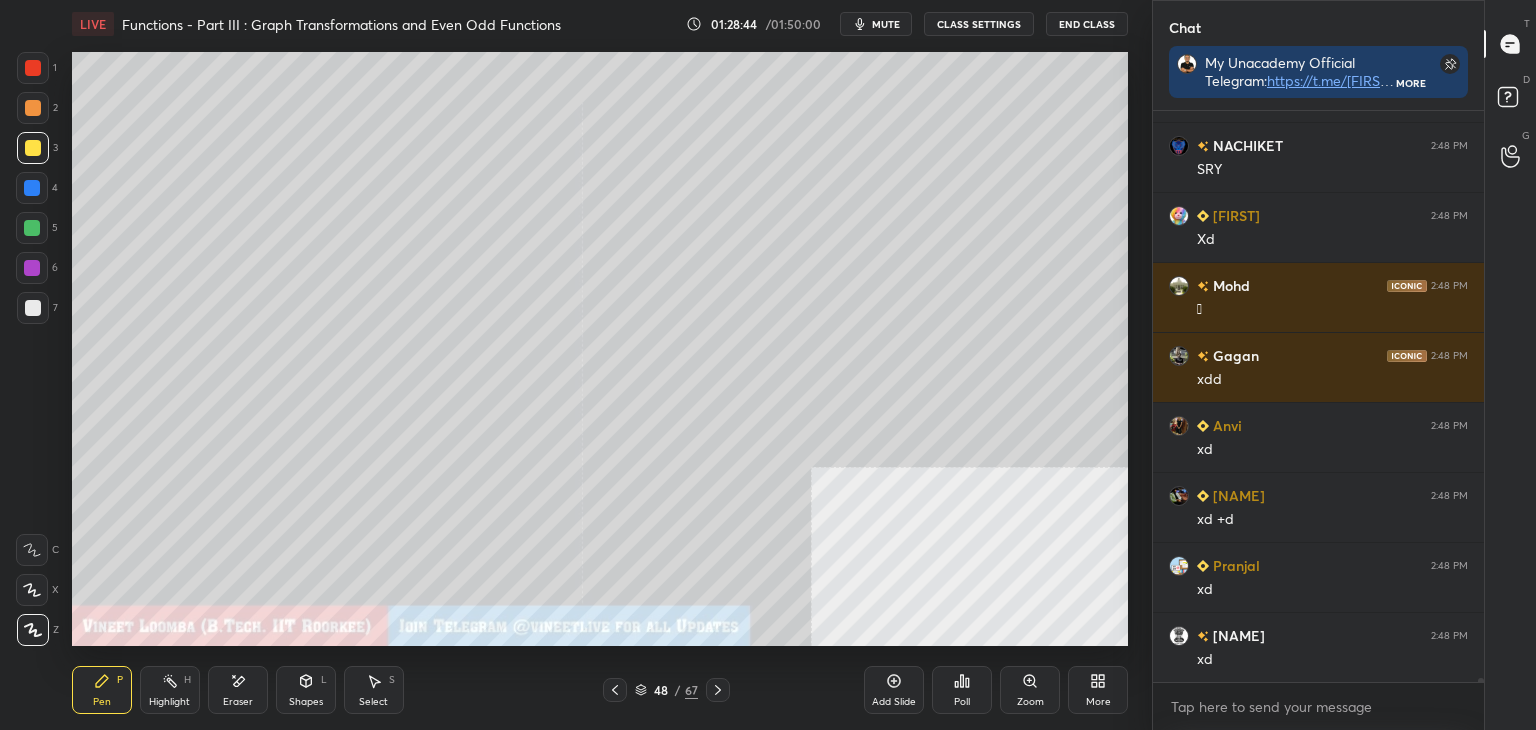 drag, startPoint x: 230, startPoint y: 689, endPoint x: 228, endPoint y: 673, distance: 16.124516 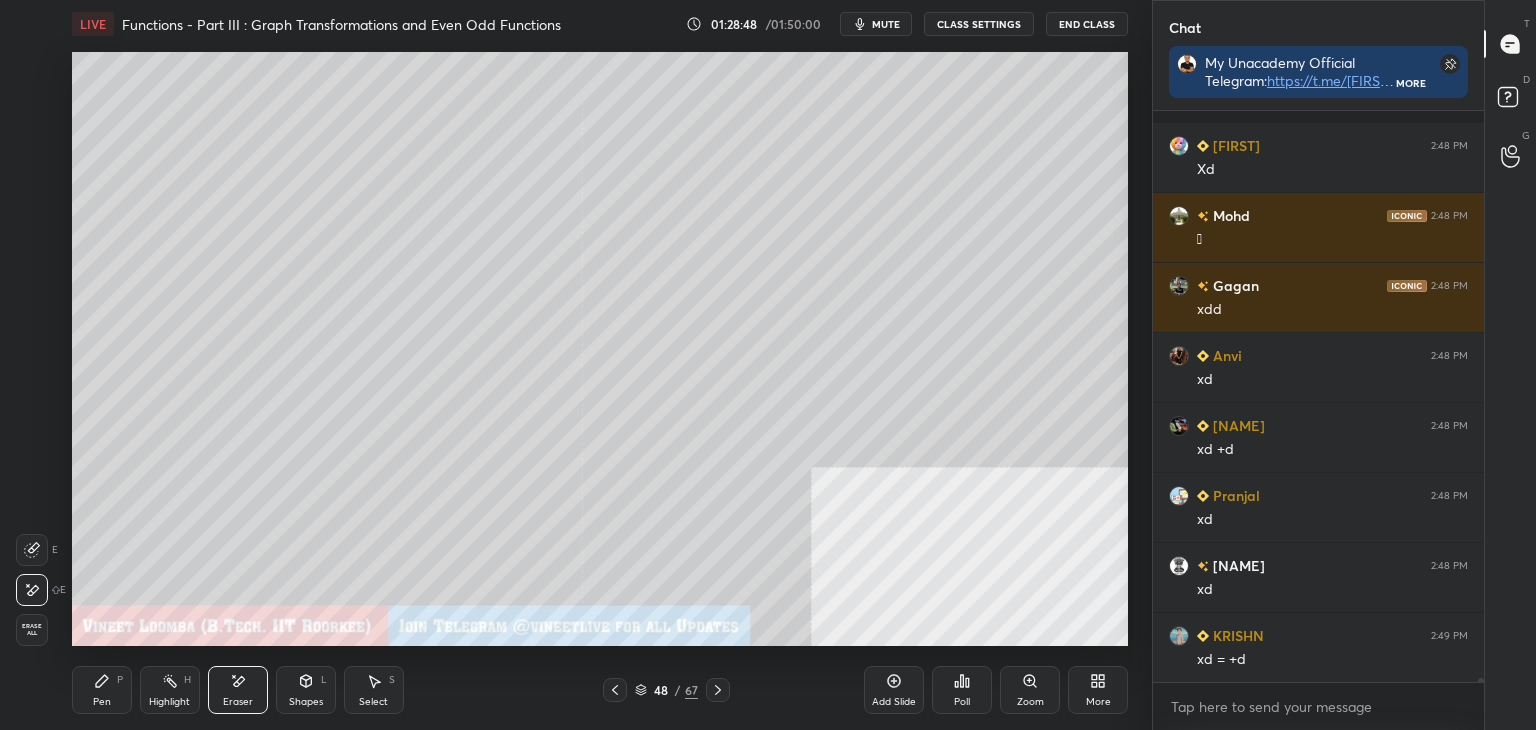 scroll, scrollTop: 83478, scrollLeft: 0, axis: vertical 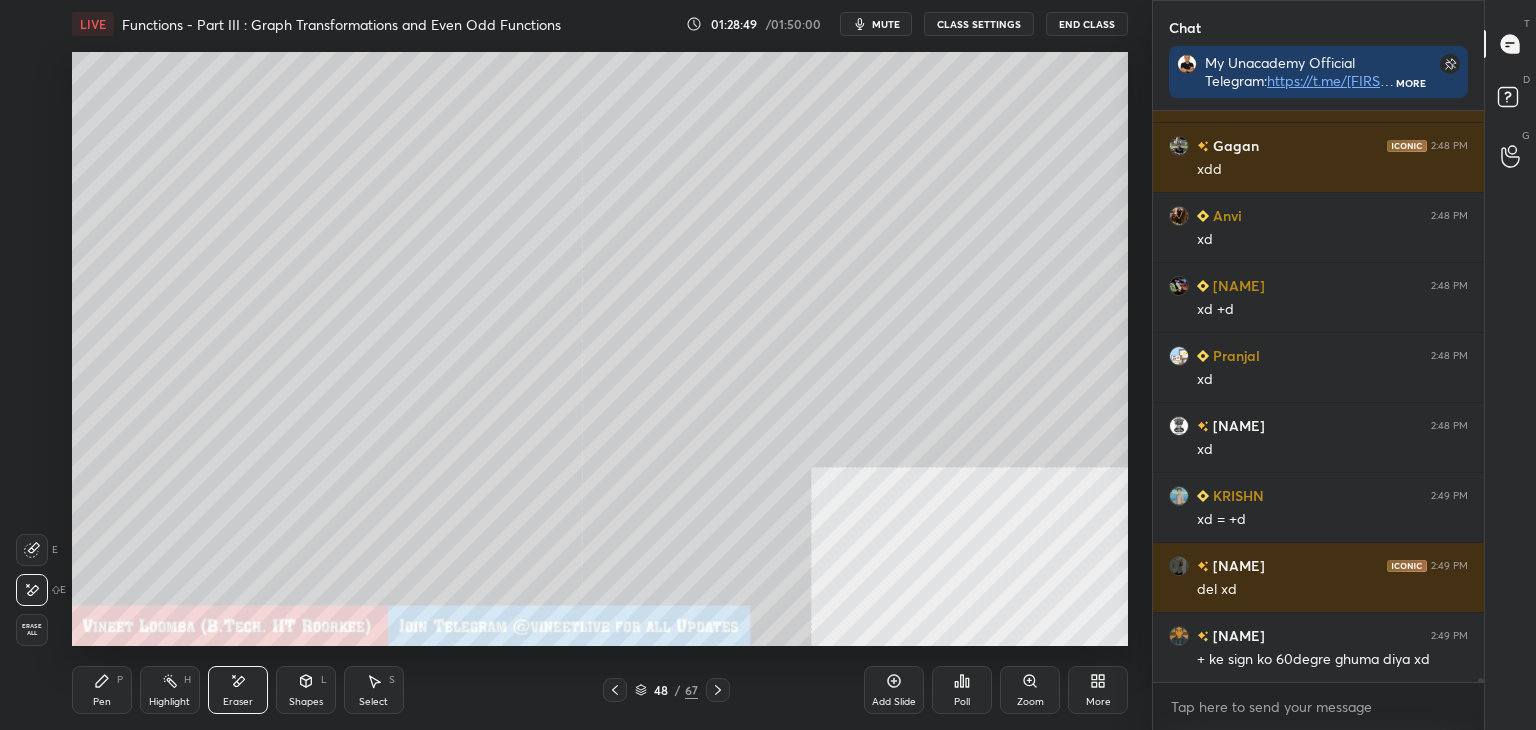 drag, startPoint x: 110, startPoint y: 678, endPoint x: 100, endPoint y: 674, distance: 10.770329 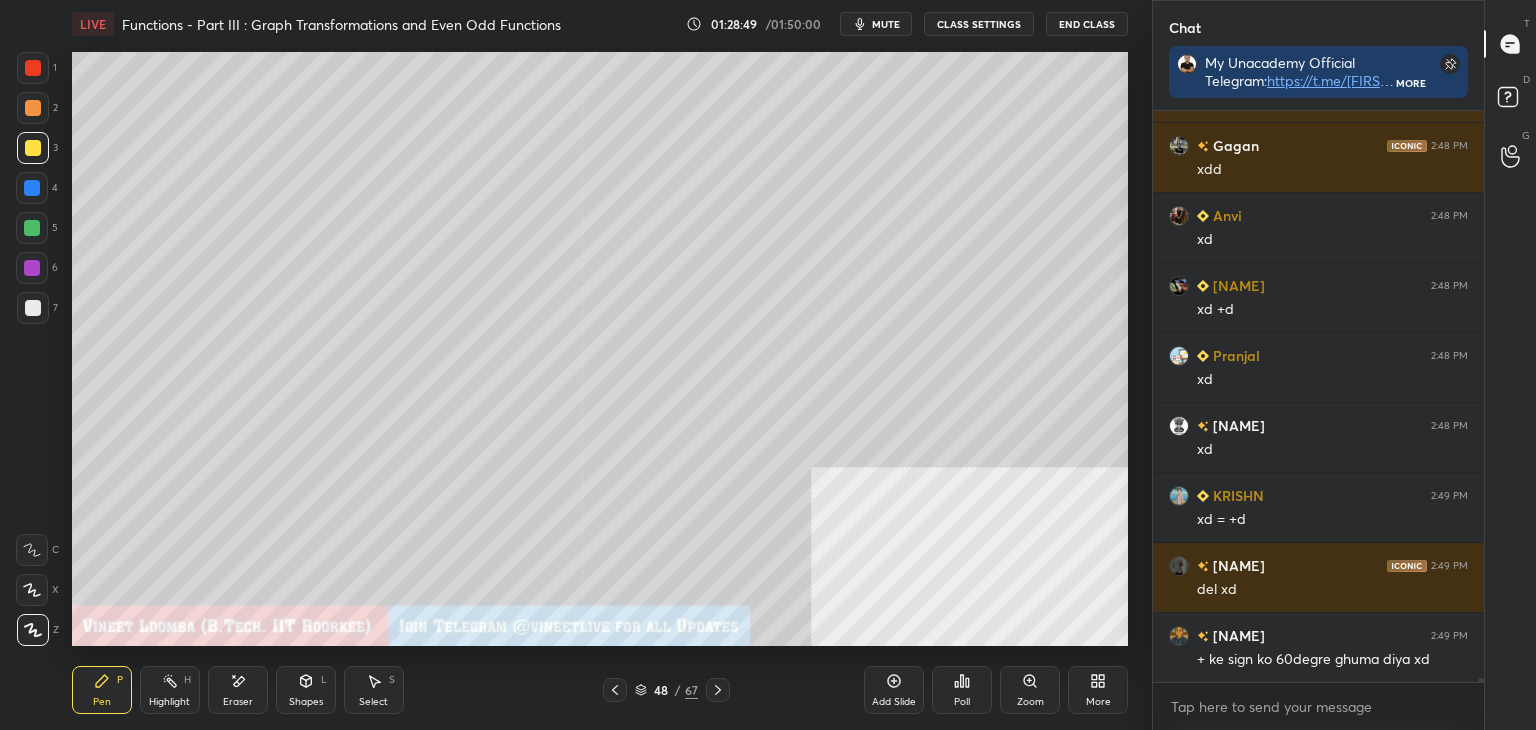 click on "Pen P" at bounding box center (102, 690) 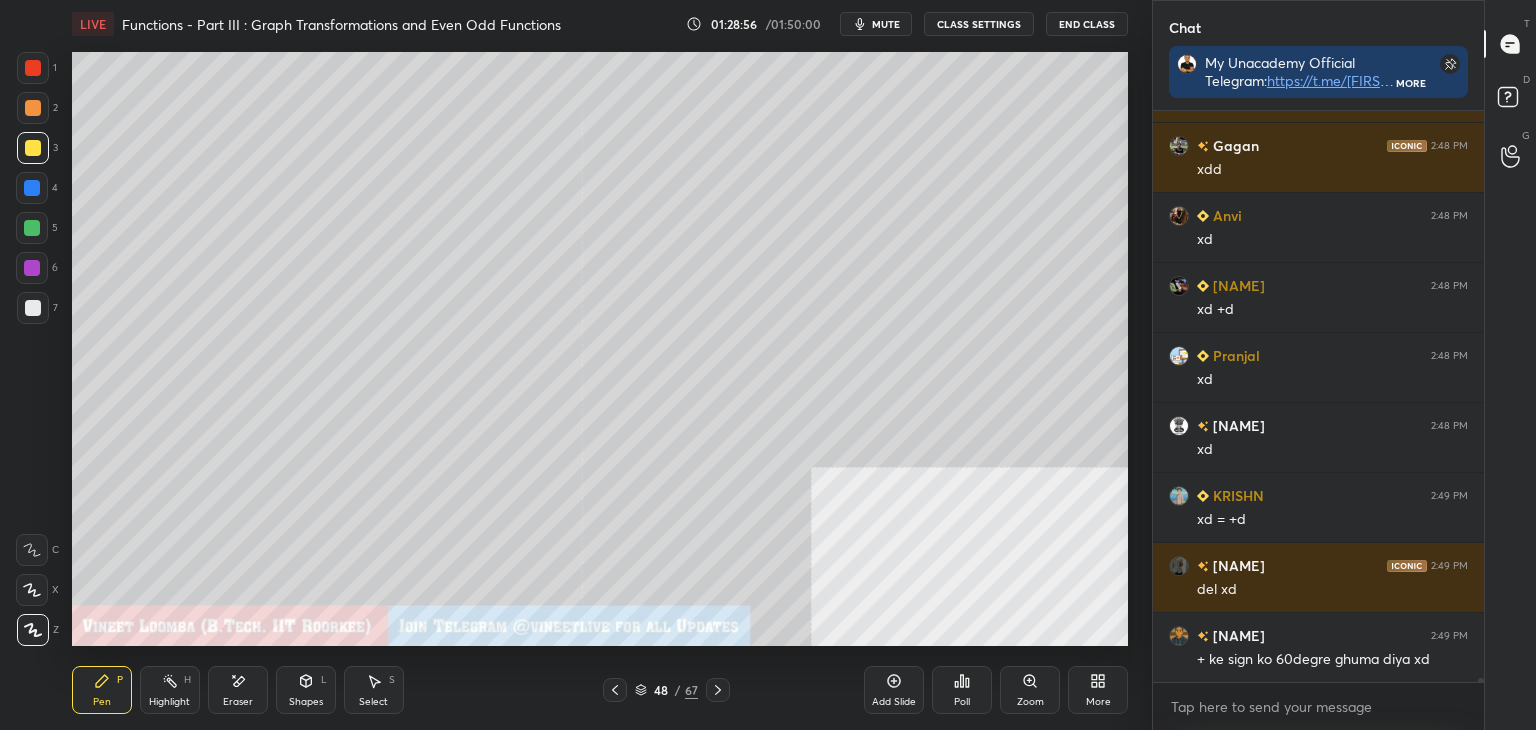 drag, startPoint x: 114, startPoint y: 702, endPoint x: 74, endPoint y: 673, distance: 49.40648 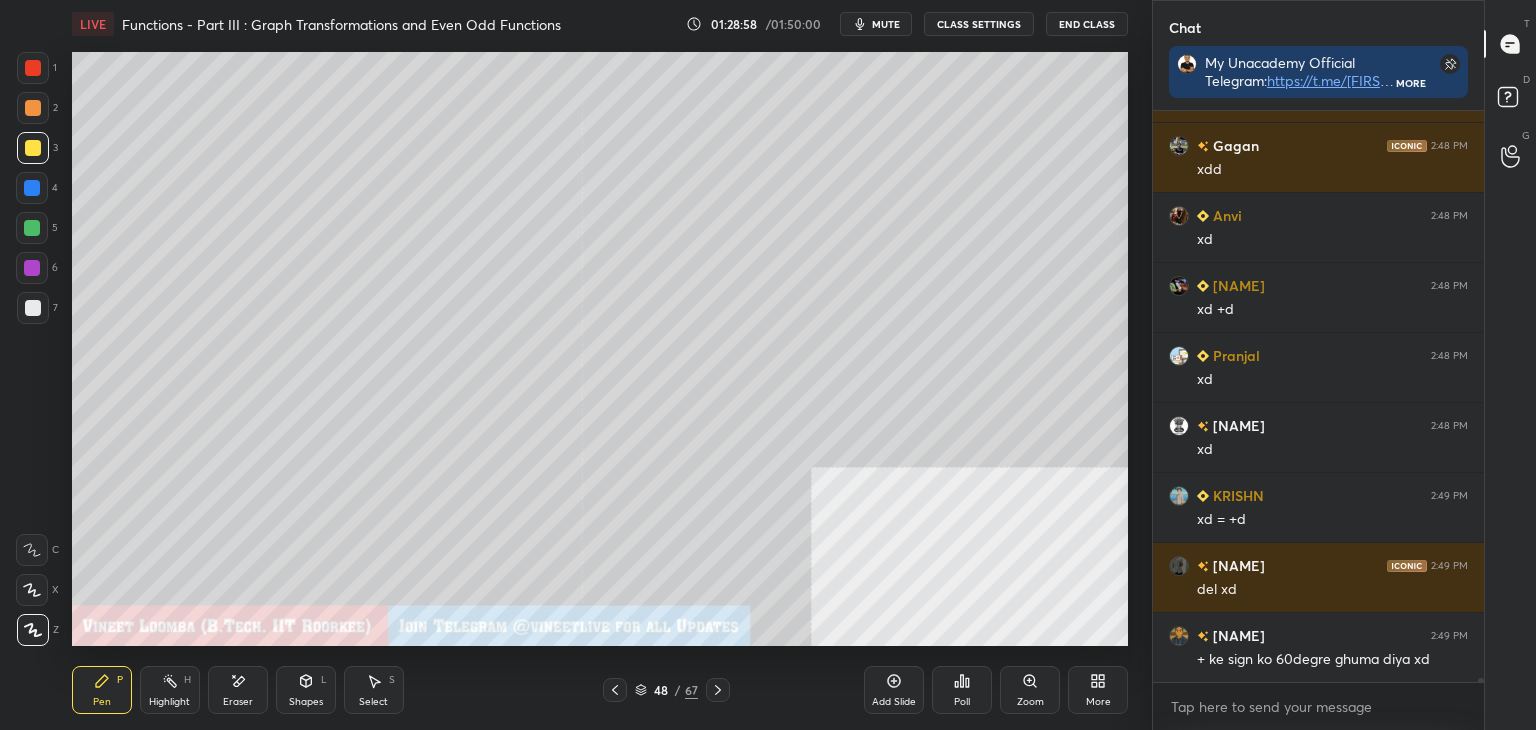 scroll, scrollTop: 83548, scrollLeft: 0, axis: vertical 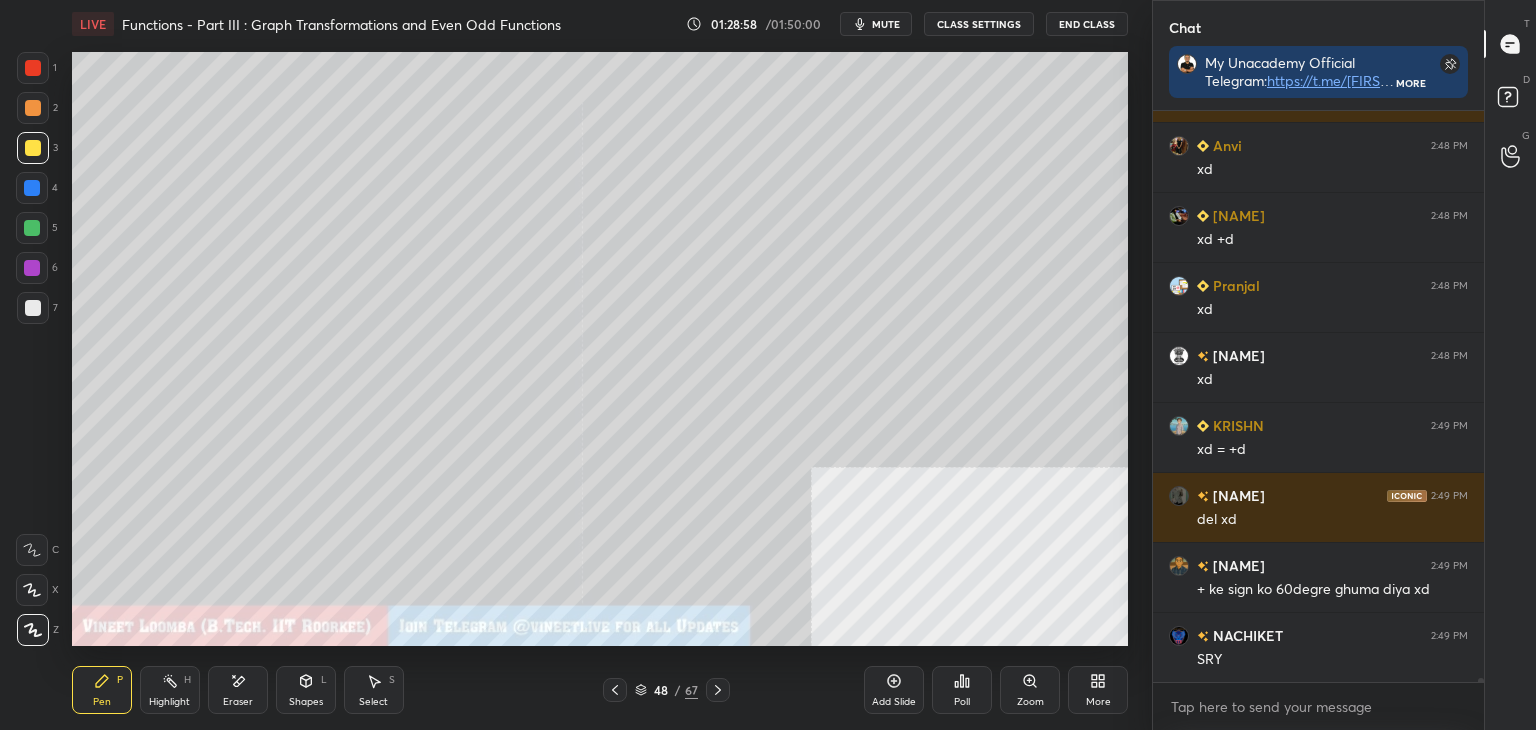 drag, startPoint x: 108, startPoint y: 699, endPoint x: 115, endPoint y: 649, distance: 50.48762 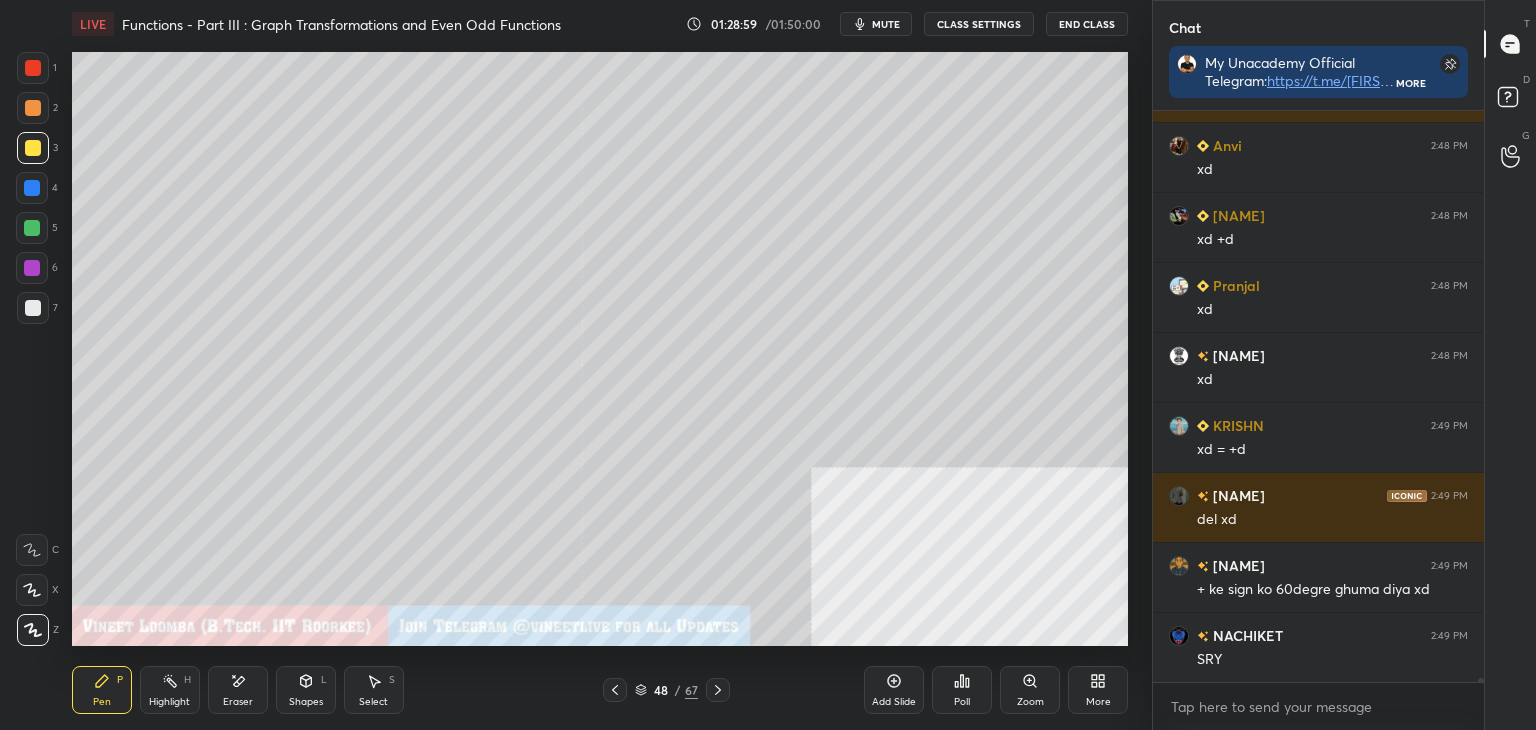 scroll, scrollTop: 83618, scrollLeft: 0, axis: vertical 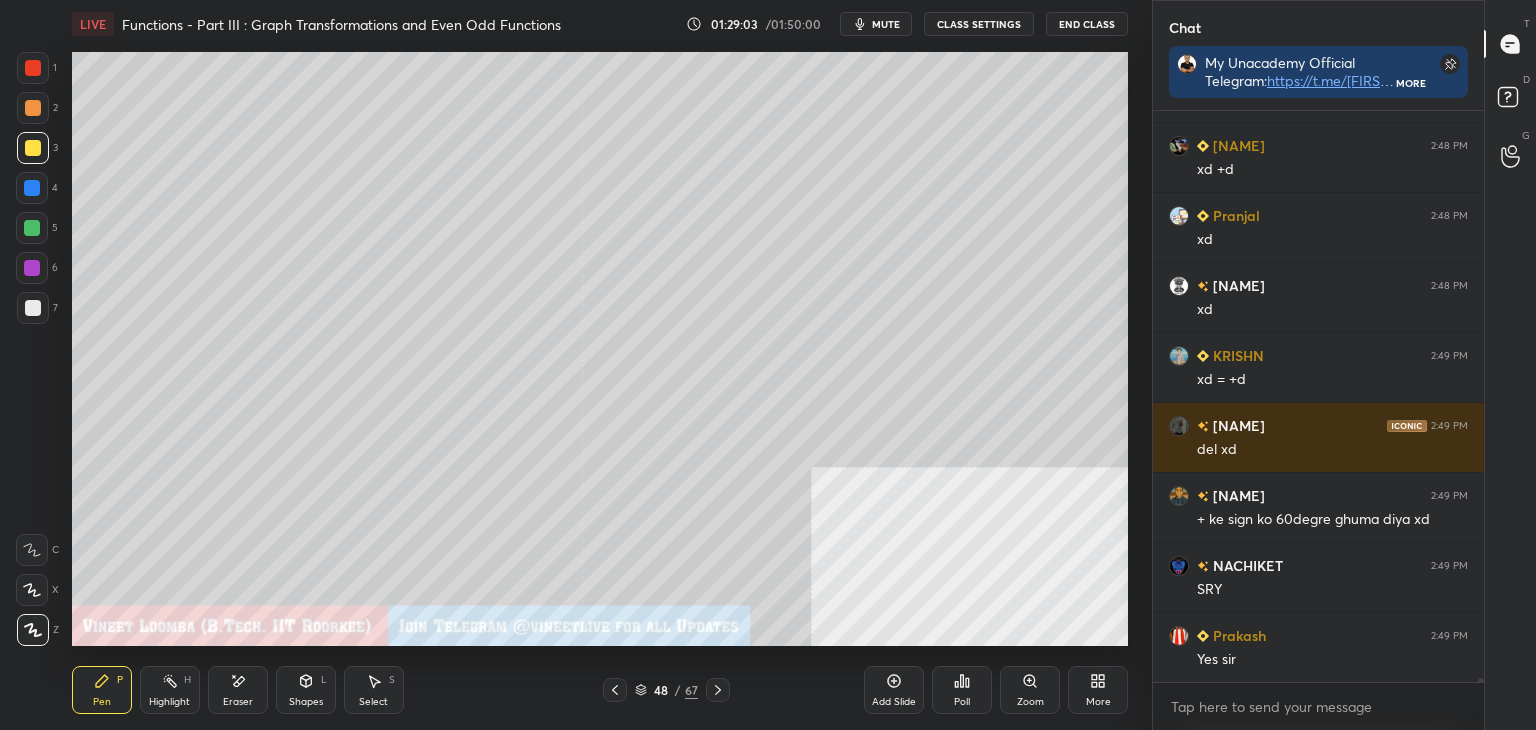 click on "Eraser" at bounding box center [238, 690] 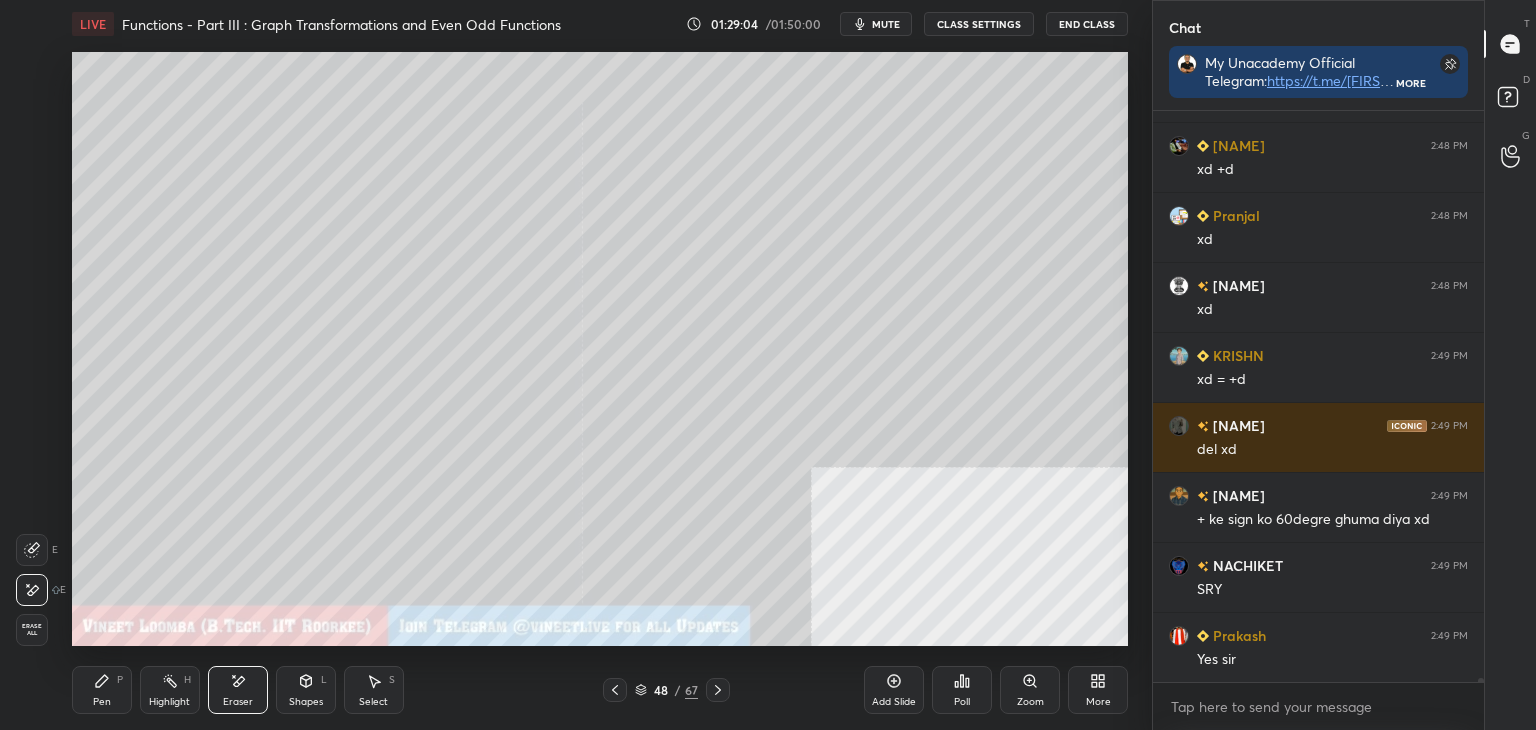 click on "Pen" at bounding box center (102, 702) 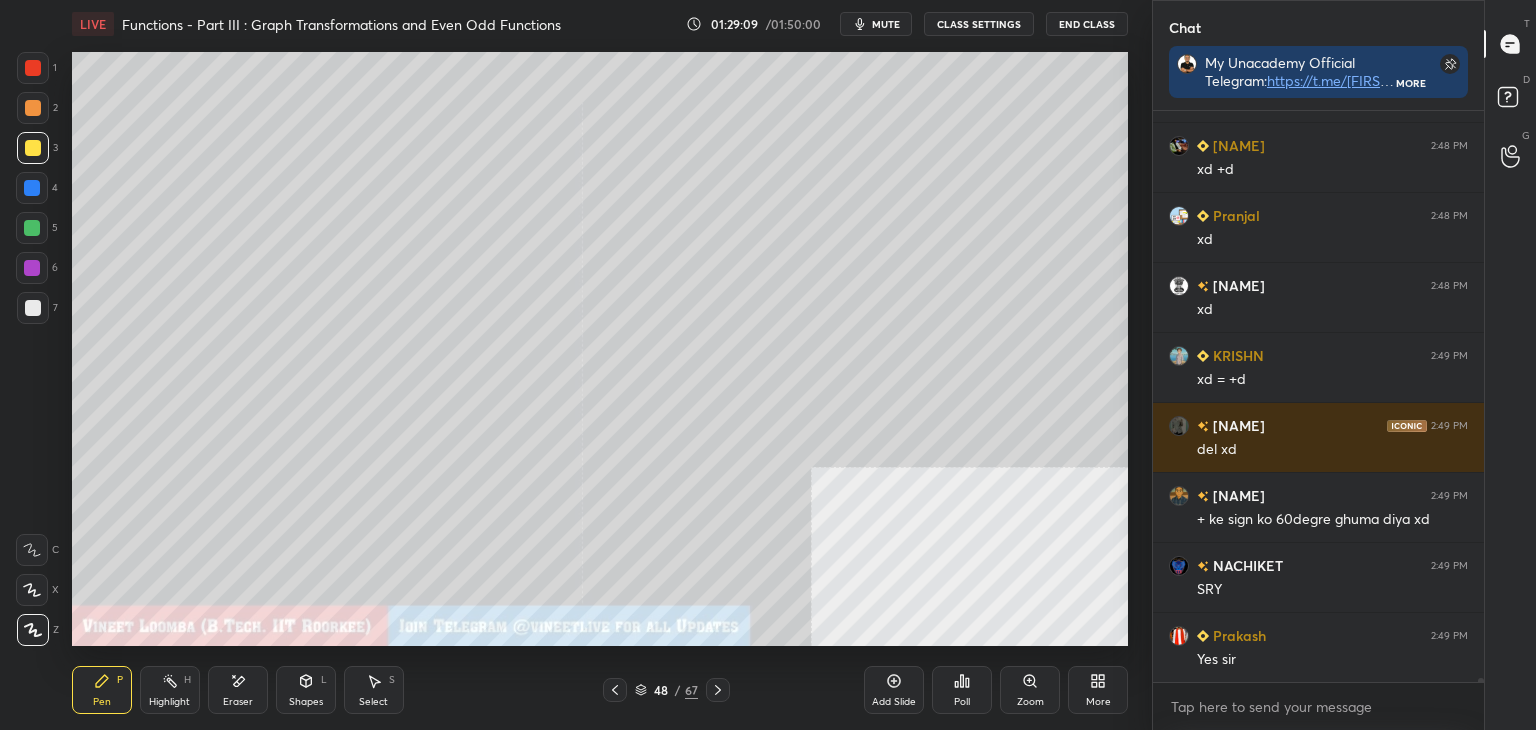 click on "Pen P" at bounding box center (102, 690) 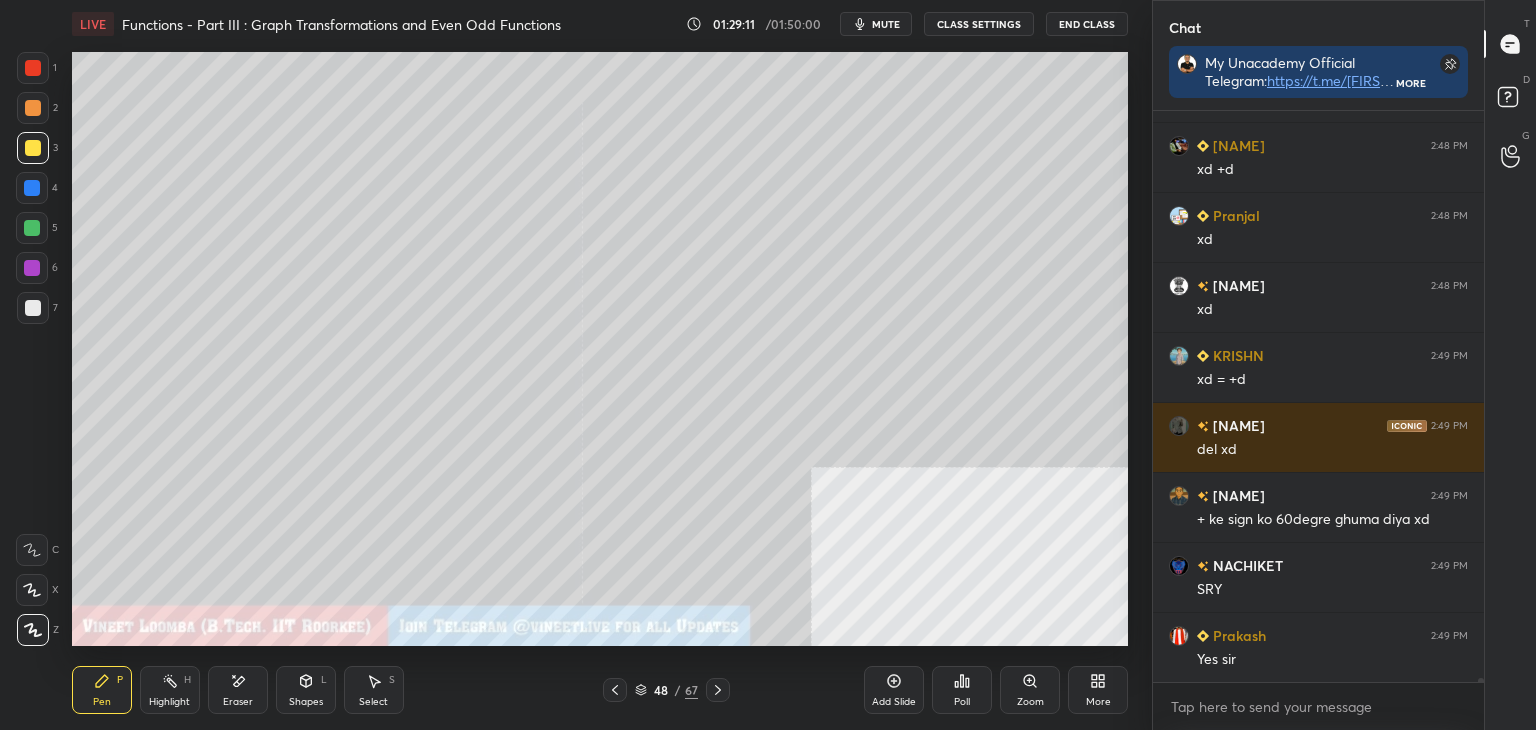 click 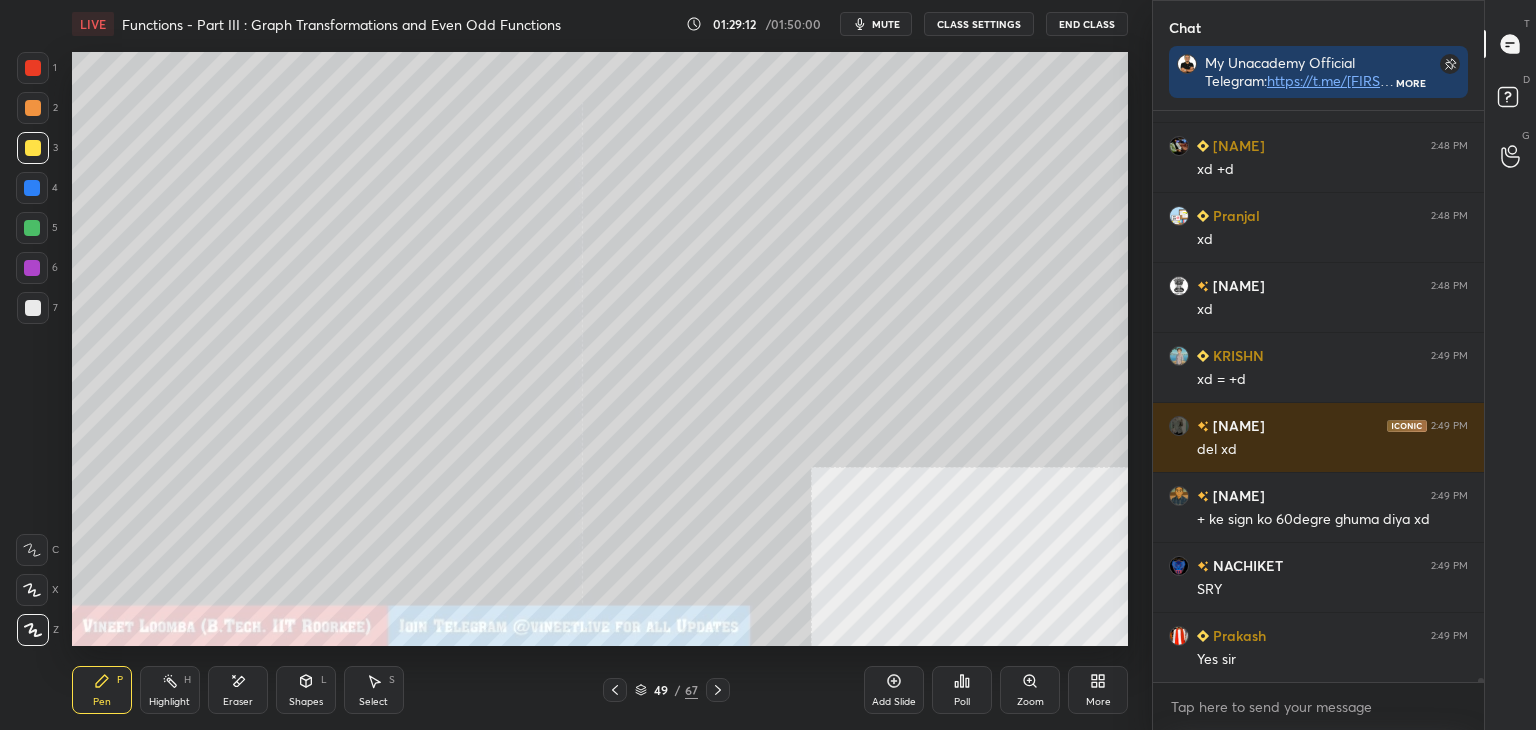 click on "Pen P" at bounding box center [102, 690] 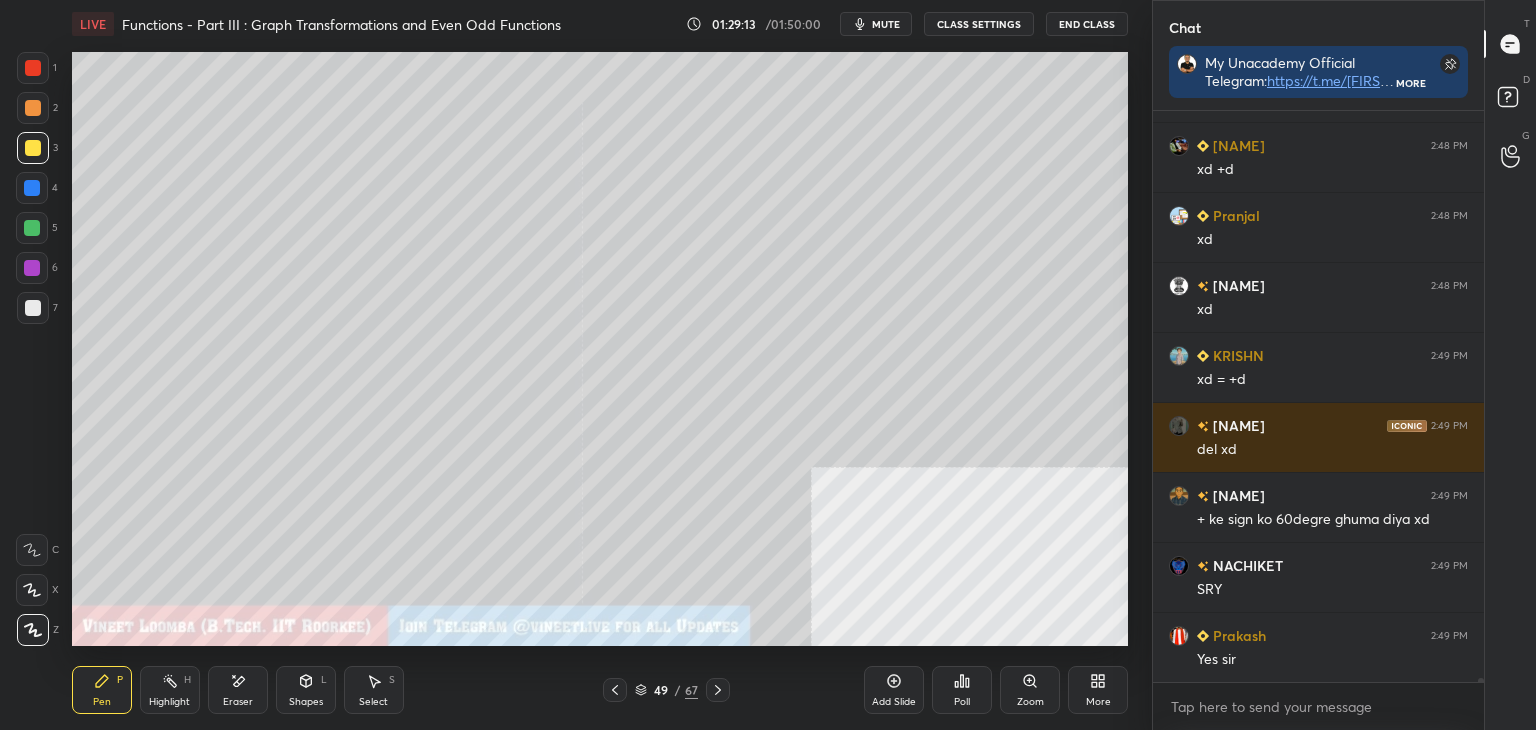 click on "7" at bounding box center (37, 308) 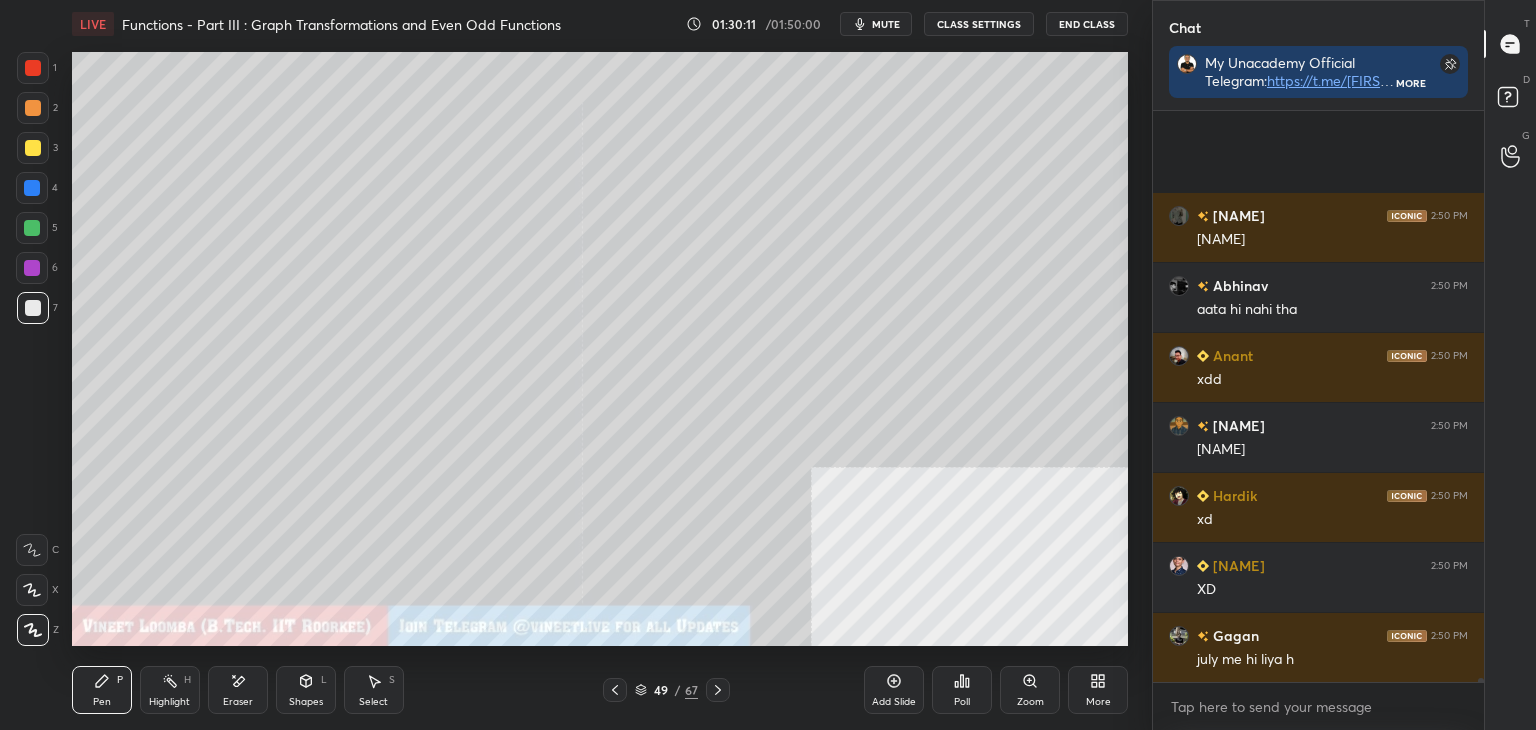 scroll, scrollTop: 84418, scrollLeft: 0, axis: vertical 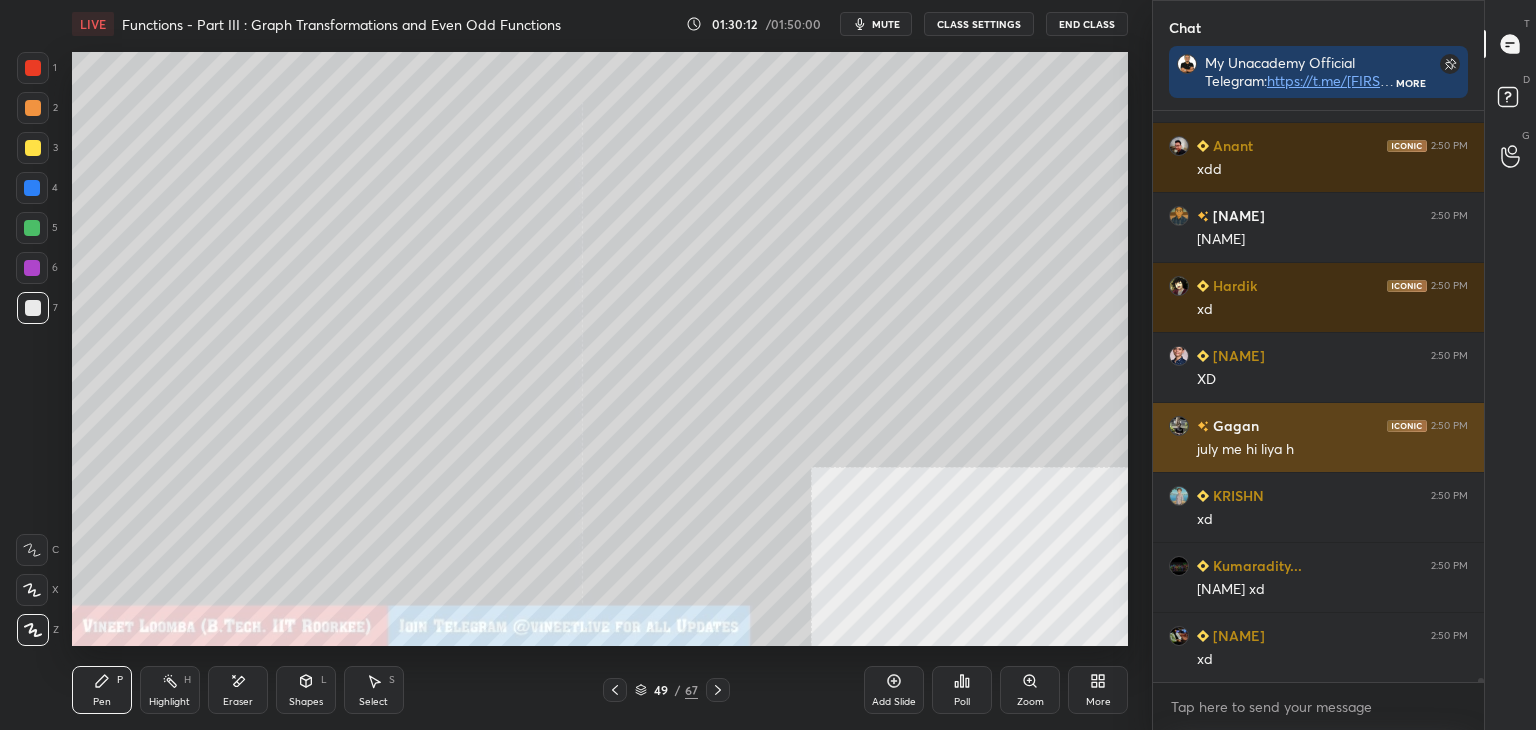 click on "Roy 2:50 PM selmon Abhinav 2:50 PM aata hi nahi tha Anant 2:50 PM xdd Gulshan 2:50 PM baban Hardik 2:50 PM xd SHREYANSH 2:50 PM XD Gagan 2:50 PM july me hi liya h KRISHN 2:50 PM xd Kumaradity... 2:50 PM ritwik xd Harman 2:50 PM xd" at bounding box center (1318, -41812) 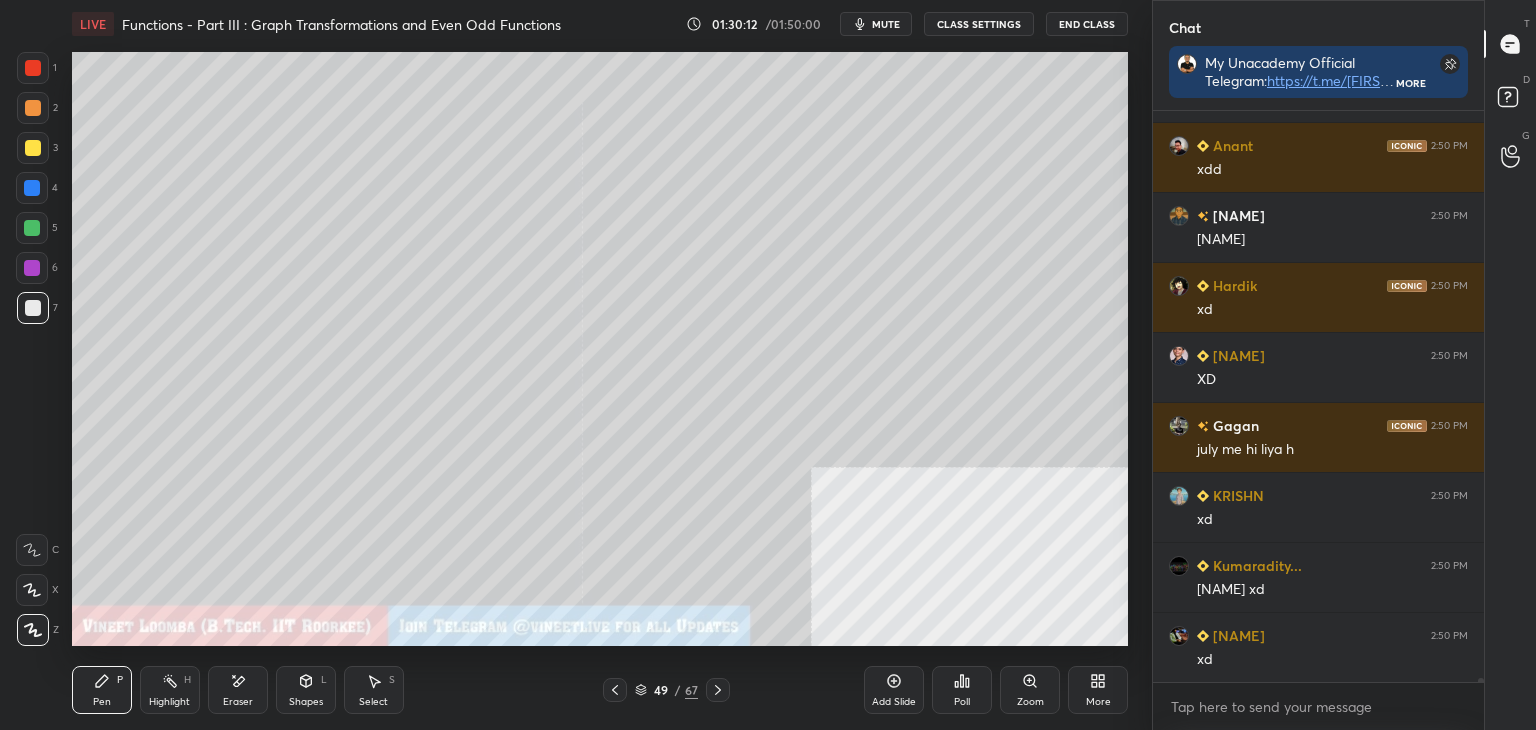 scroll, scrollTop: 84488, scrollLeft: 0, axis: vertical 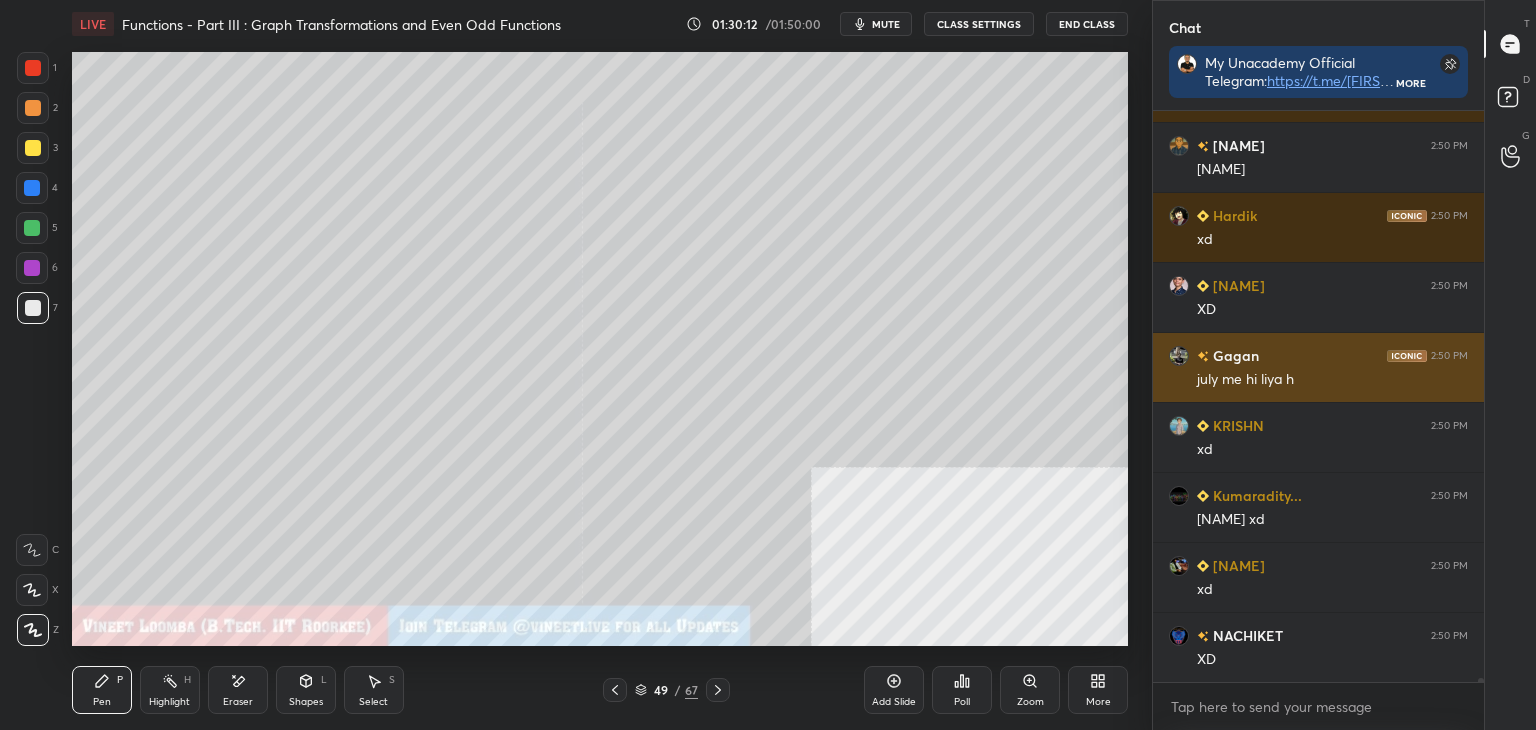 click on "[FIRST] [TIME] july me hi liya h" at bounding box center [1318, 367] 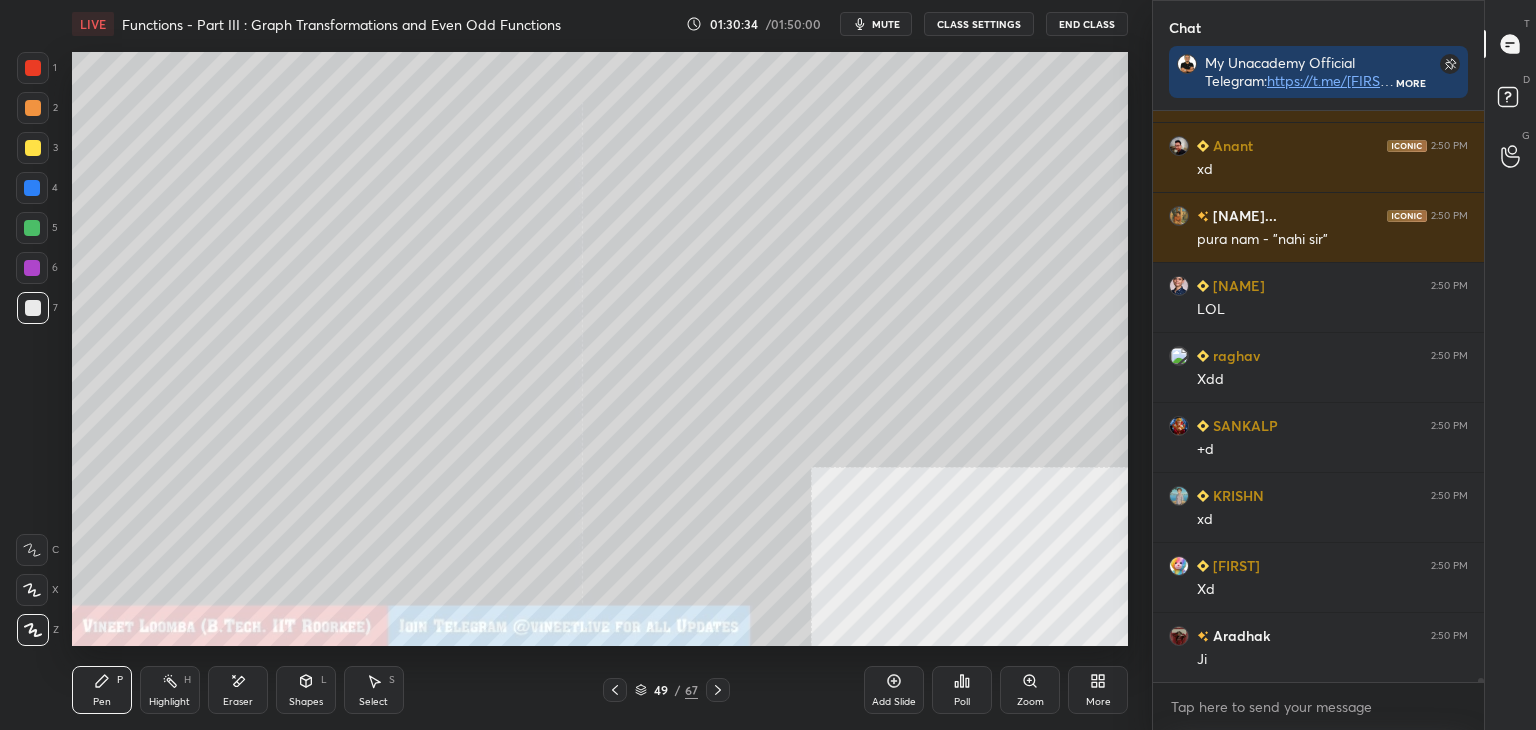 scroll, scrollTop: 85468, scrollLeft: 0, axis: vertical 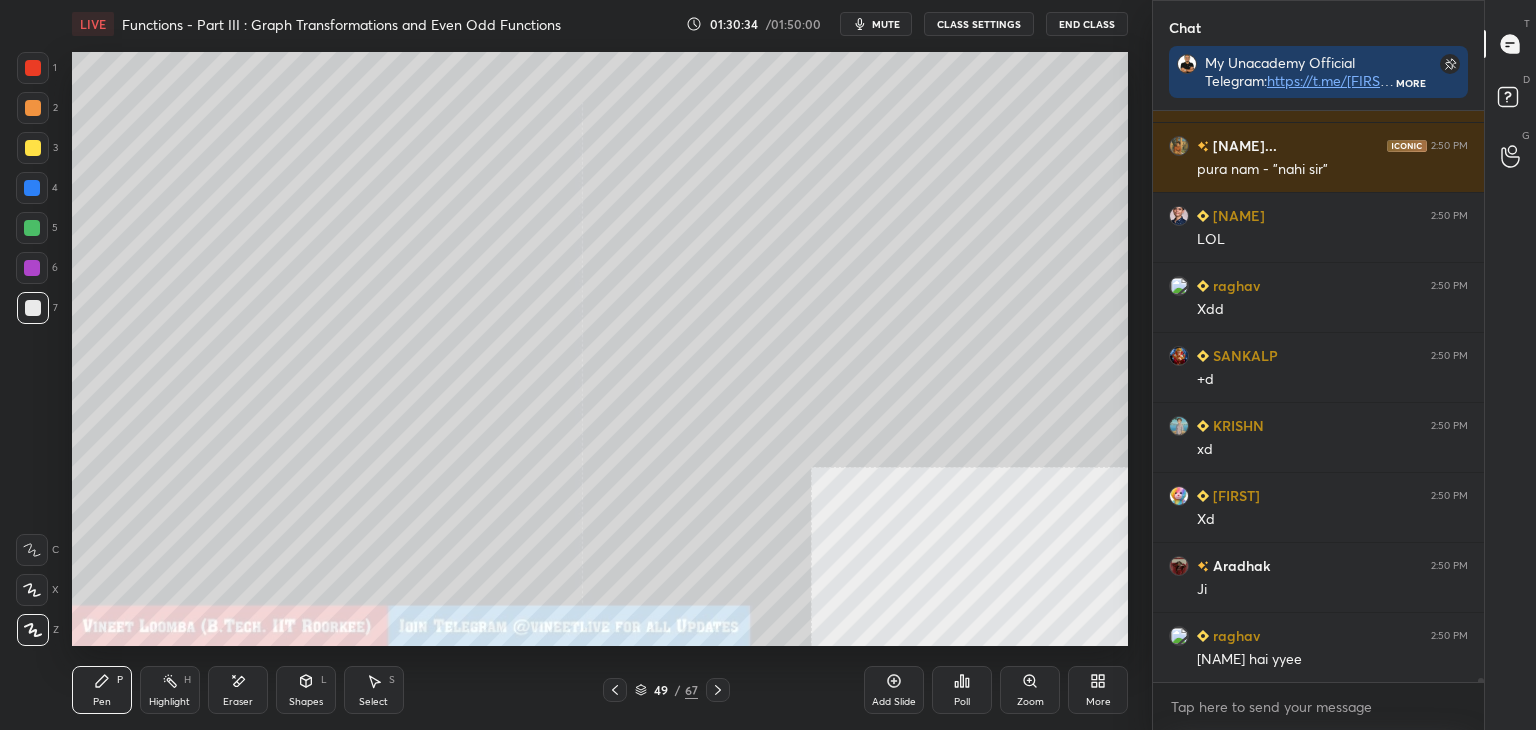 click 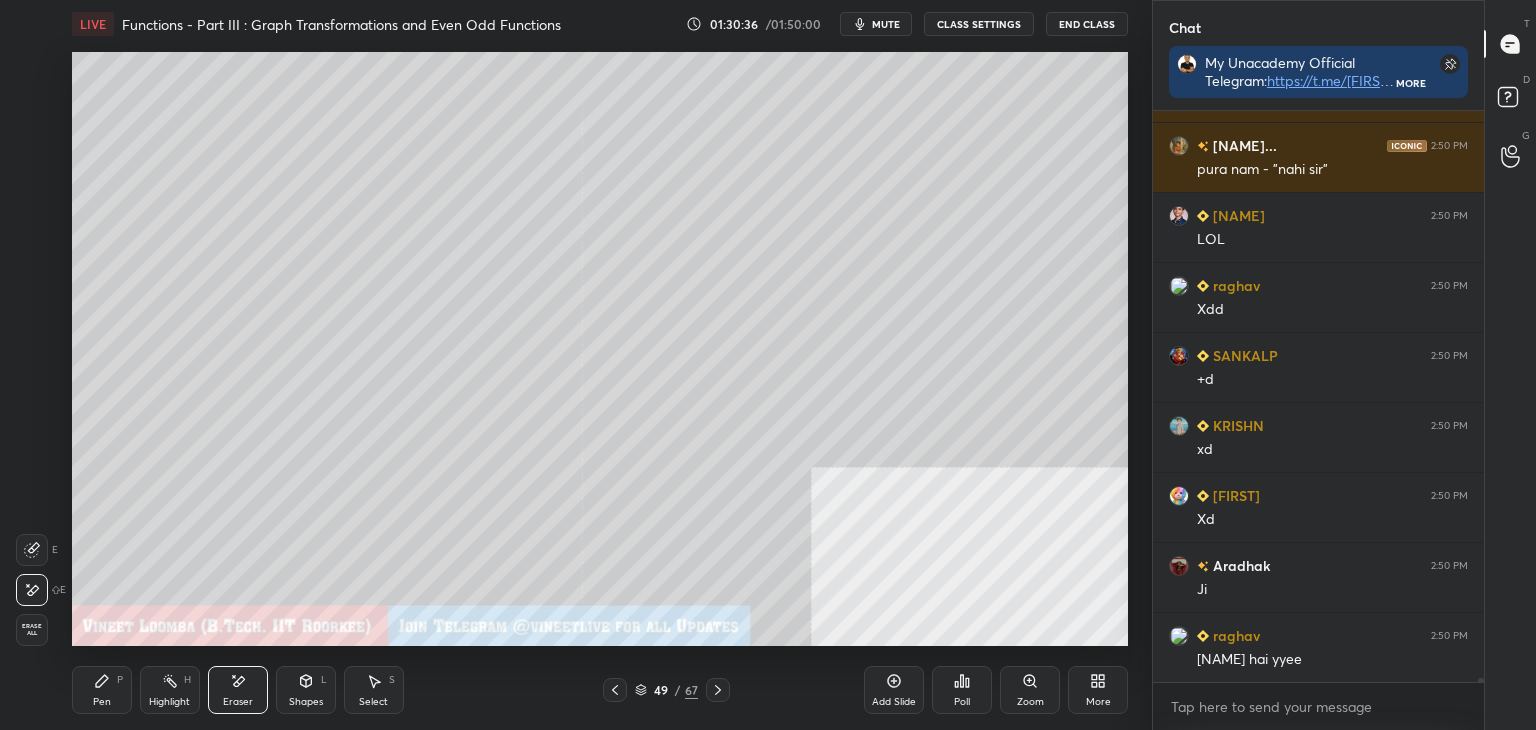 click on "Pen P" at bounding box center [102, 690] 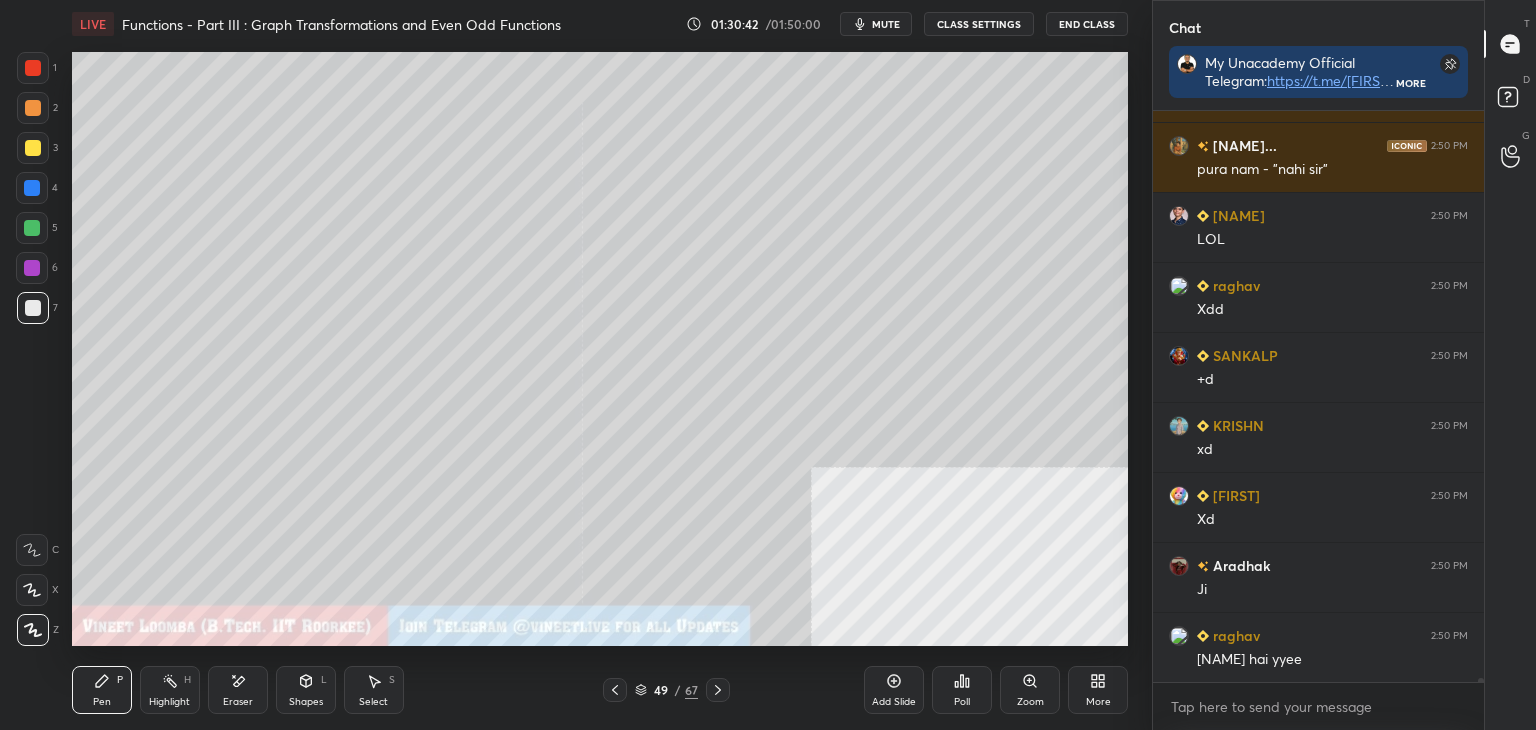 click on "Eraser" at bounding box center [238, 690] 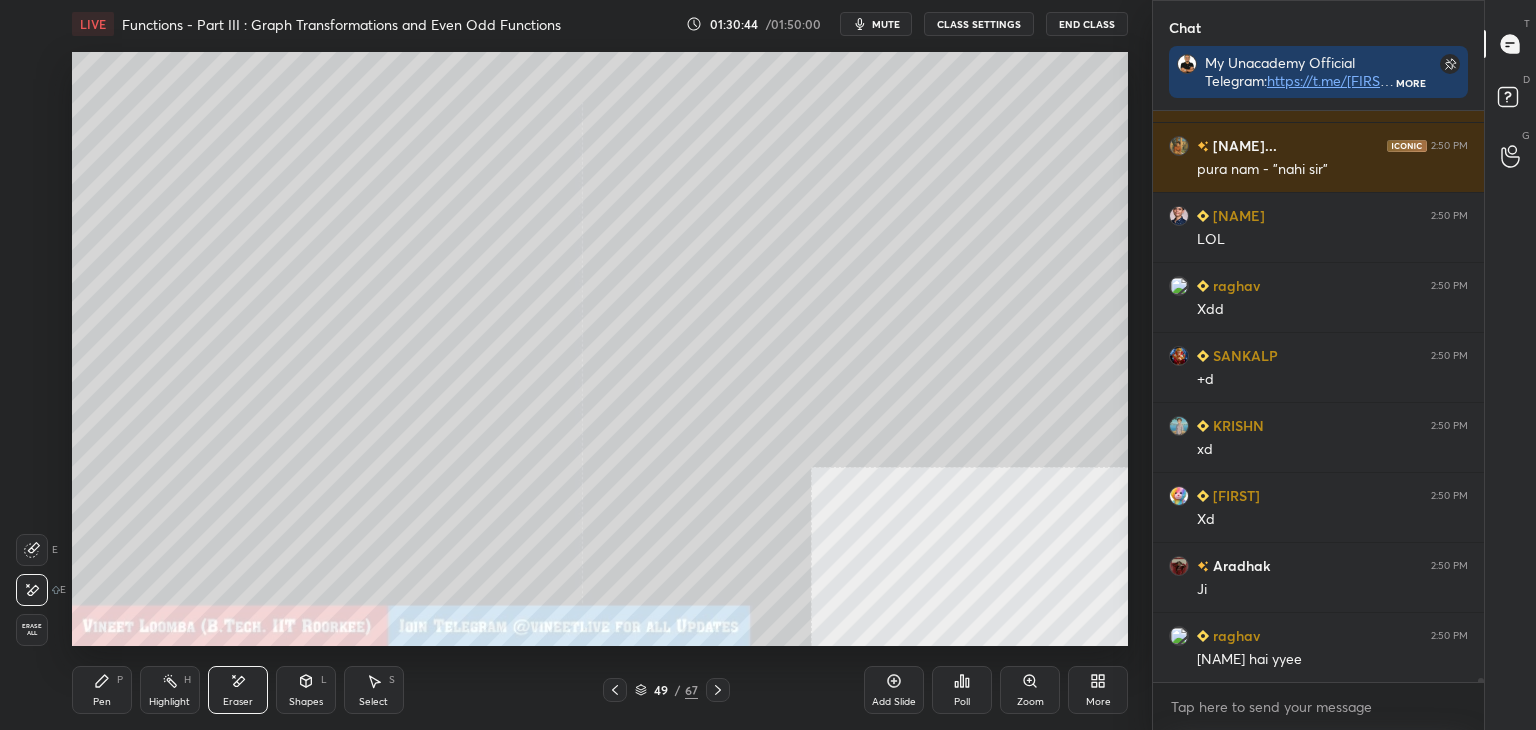 click on "Pen P" at bounding box center (102, 690) 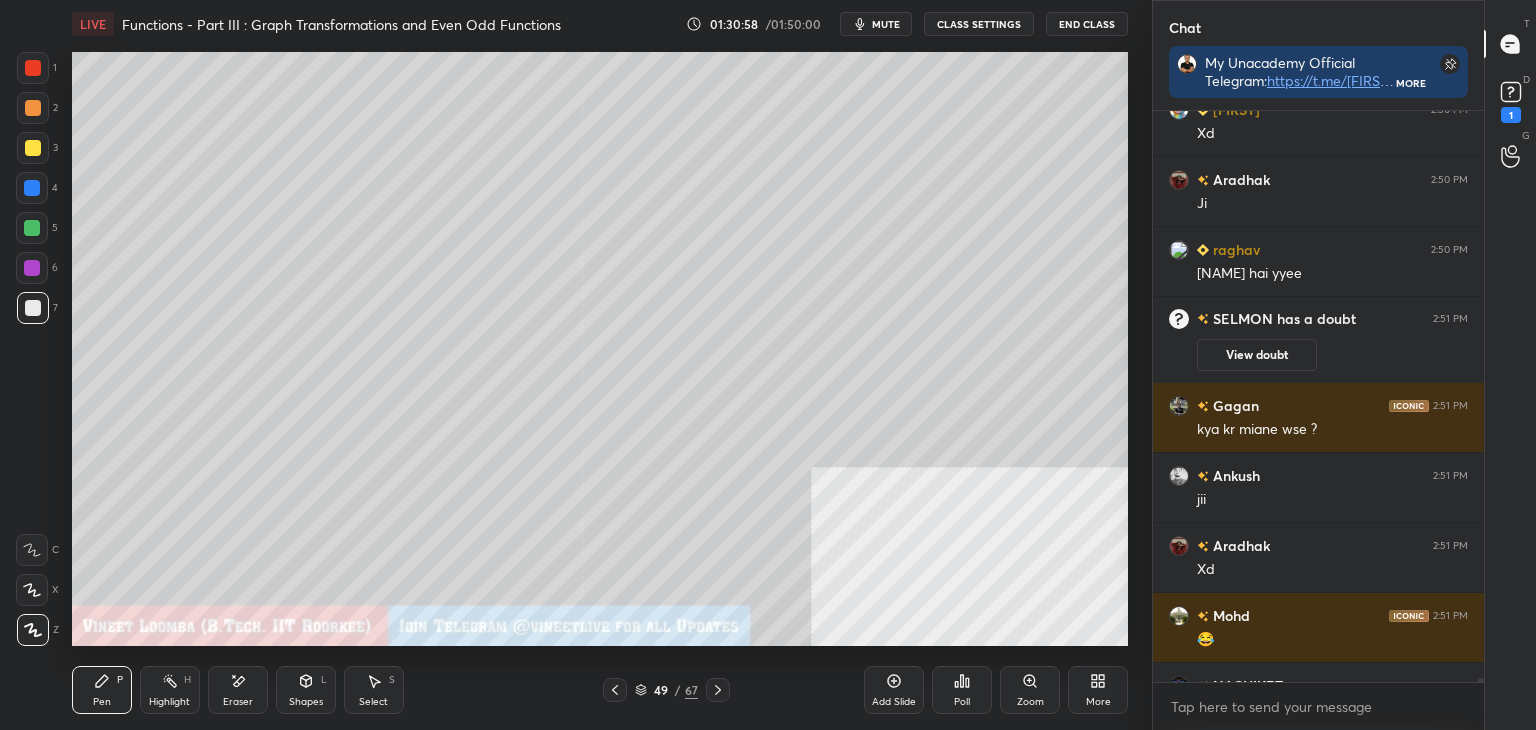 scroll, scrollTop: 85184, scrollLeft: 0, axis: vertical 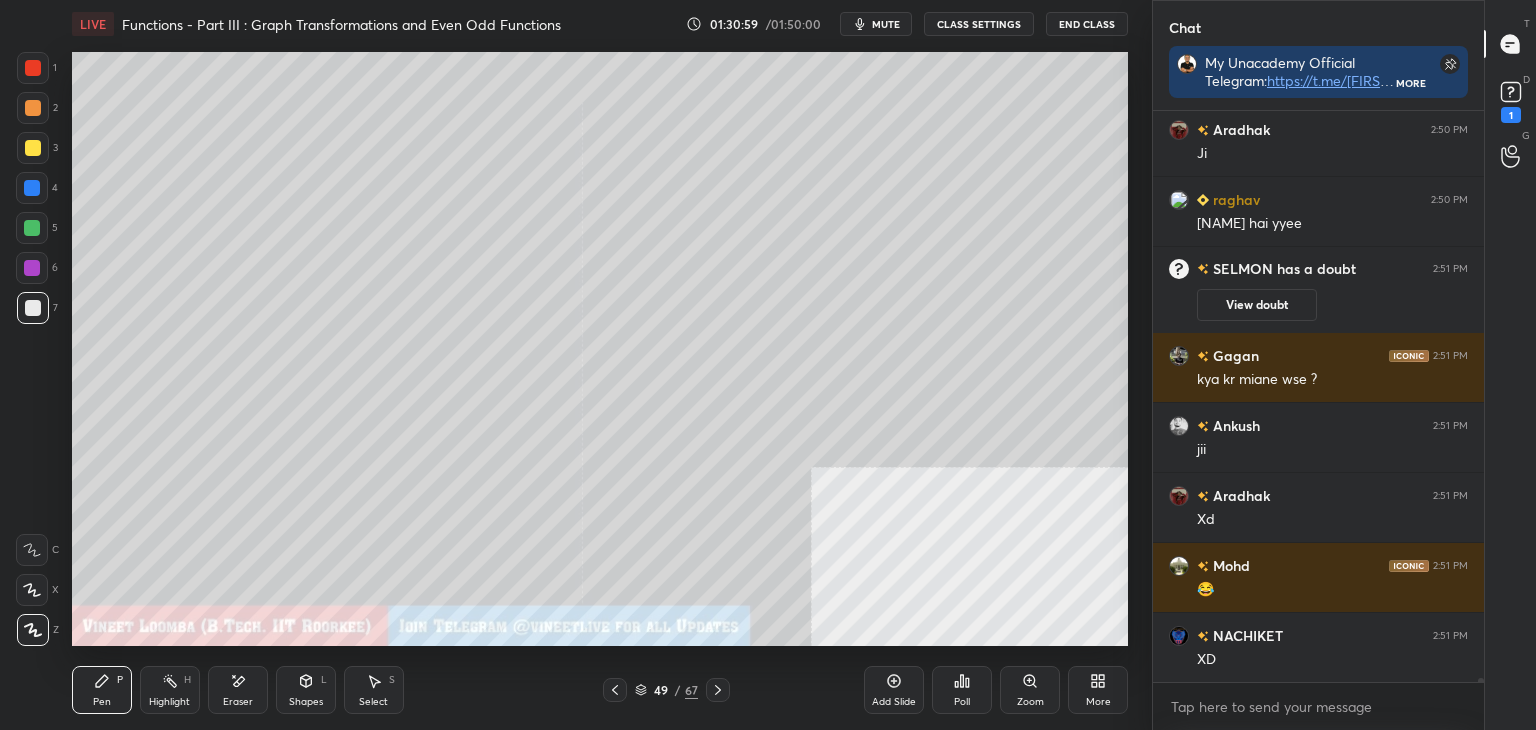 drag, startPoint x: 718, startPoint y: 691, endPoint x: 704, endPoint y: 651, distance: 42.379242 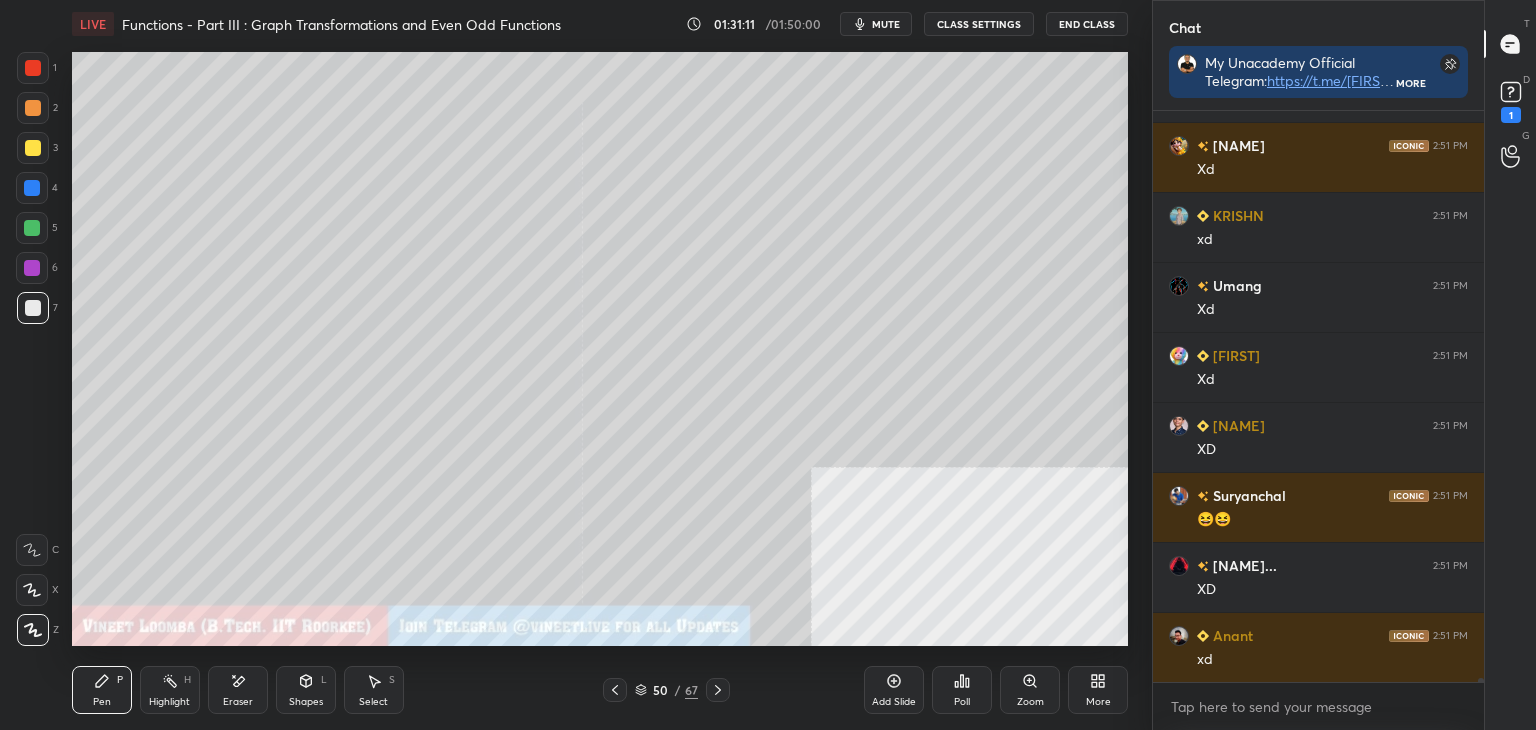 scroll, scrollTop: 85734, scrollLeft: 0, axis: vertical 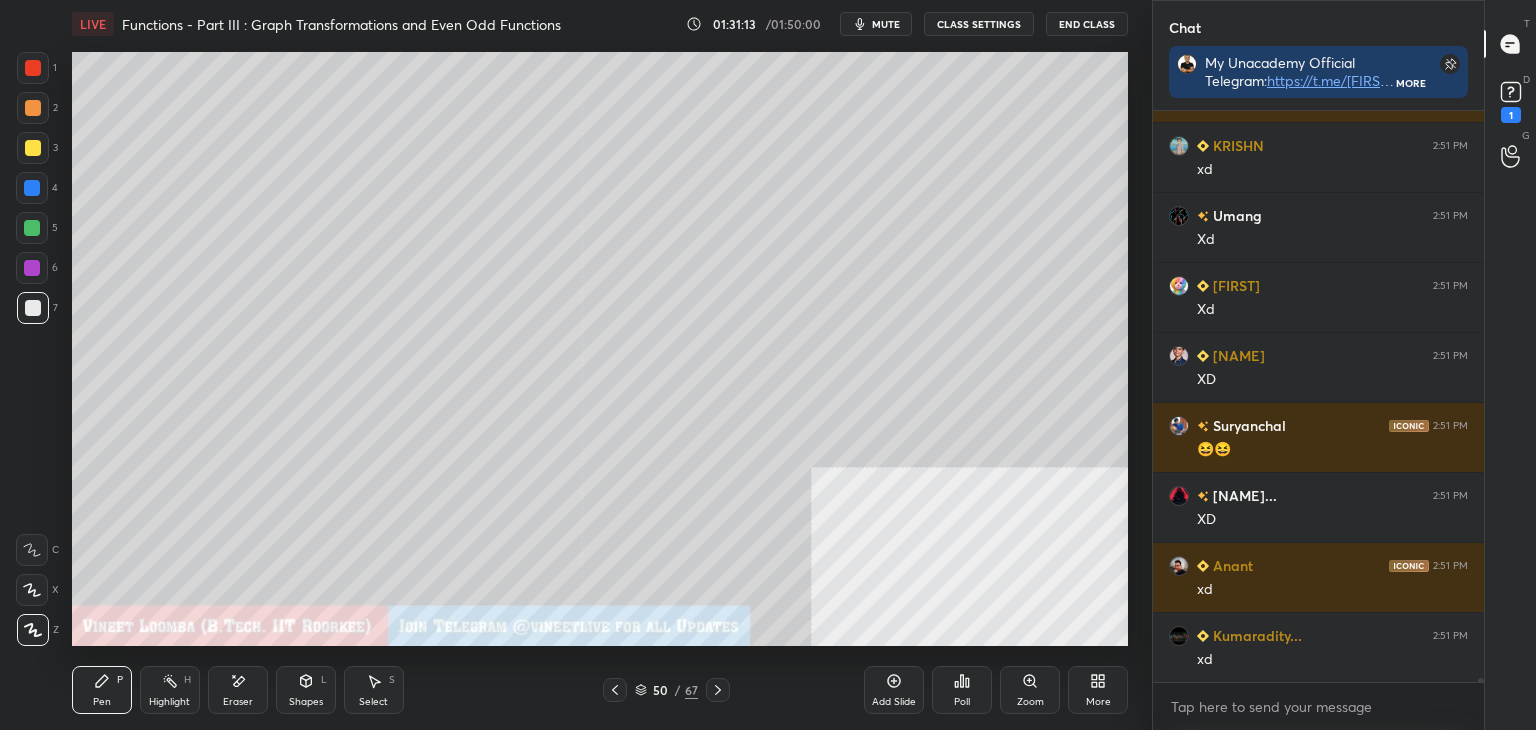 click on "Pen" at bounding box center (102, 702) 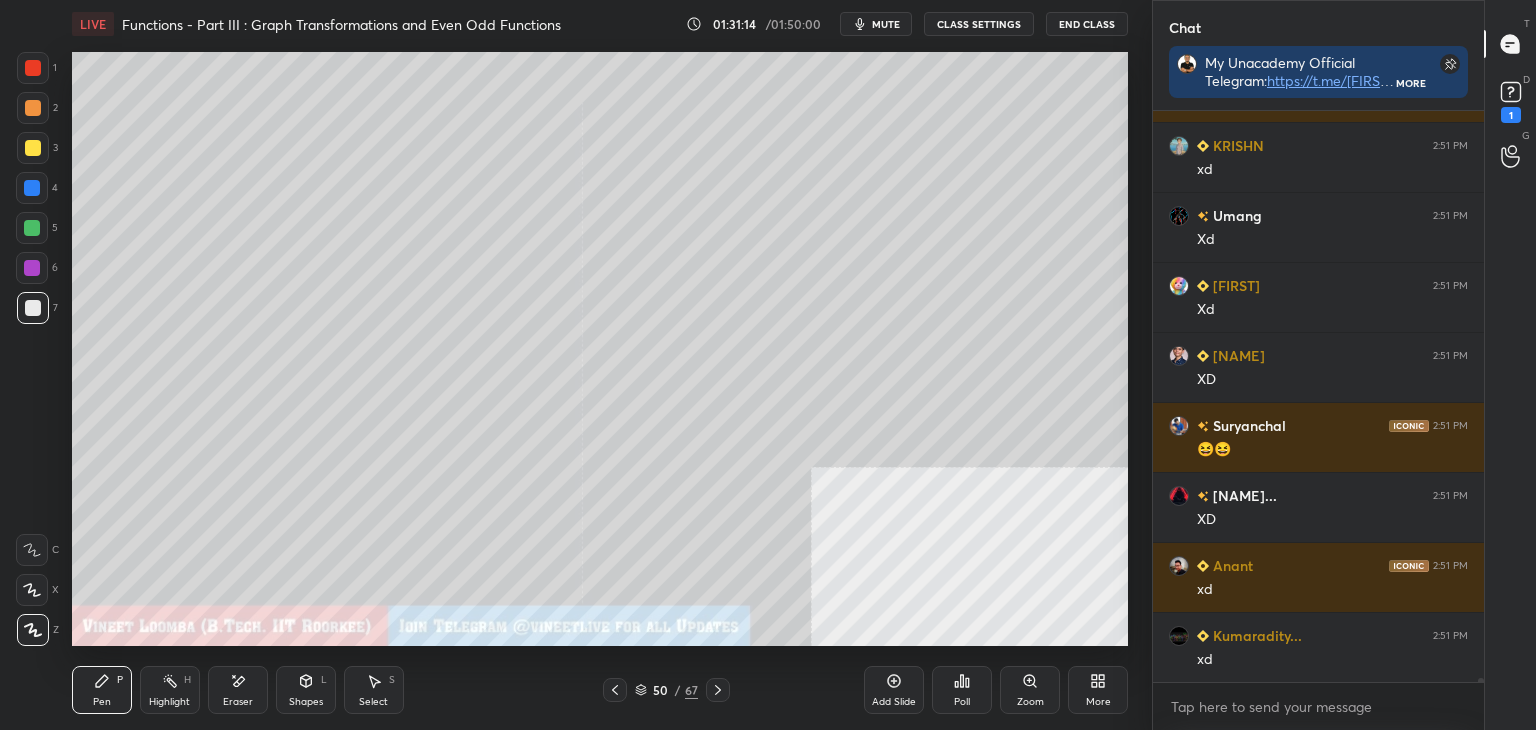 drag, startPoint x: 38, startPoint y: 148, endPoint x: 28, endPoint y: 150, distance: 10.198039 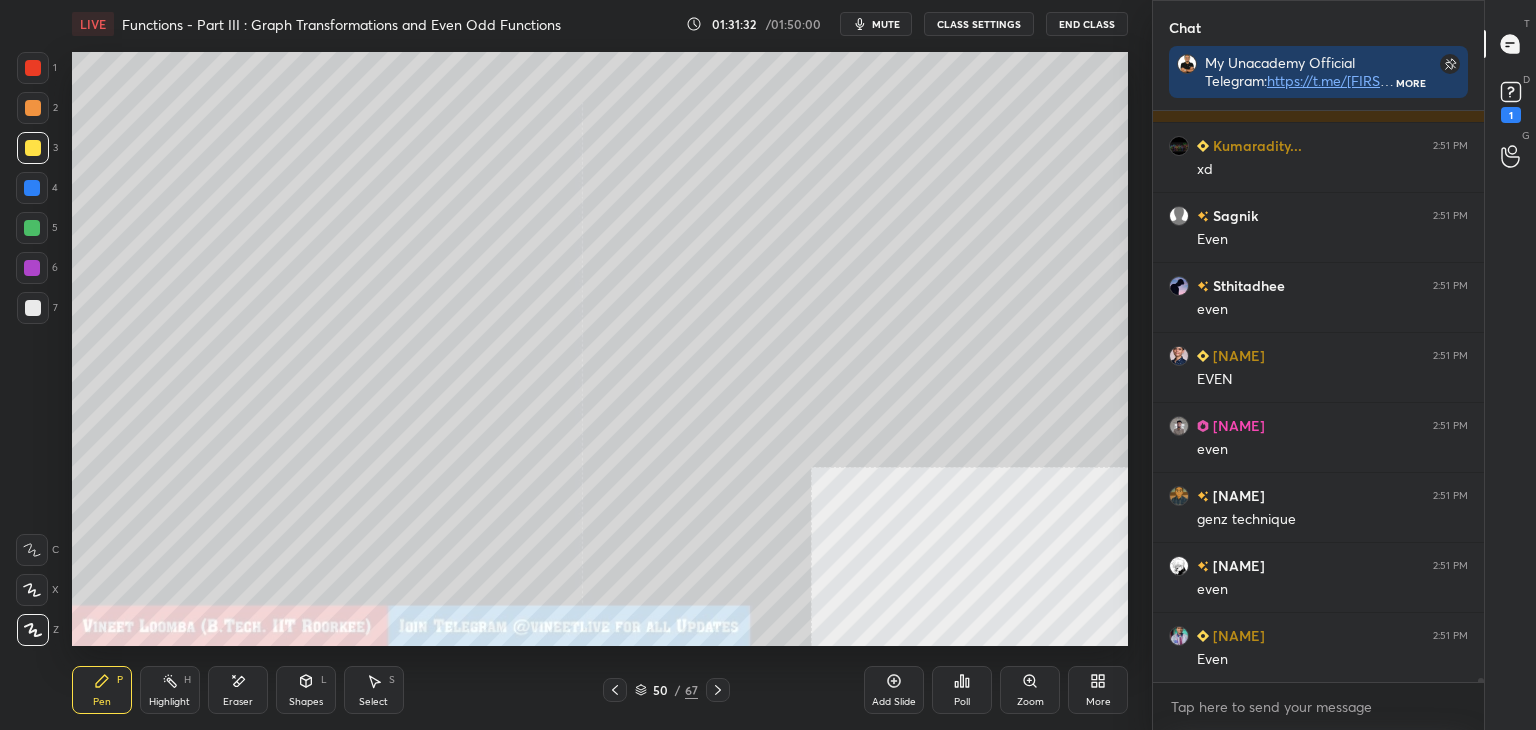 scroll, scrollTop: 86294, scrollLeft: 0, axis: vertical 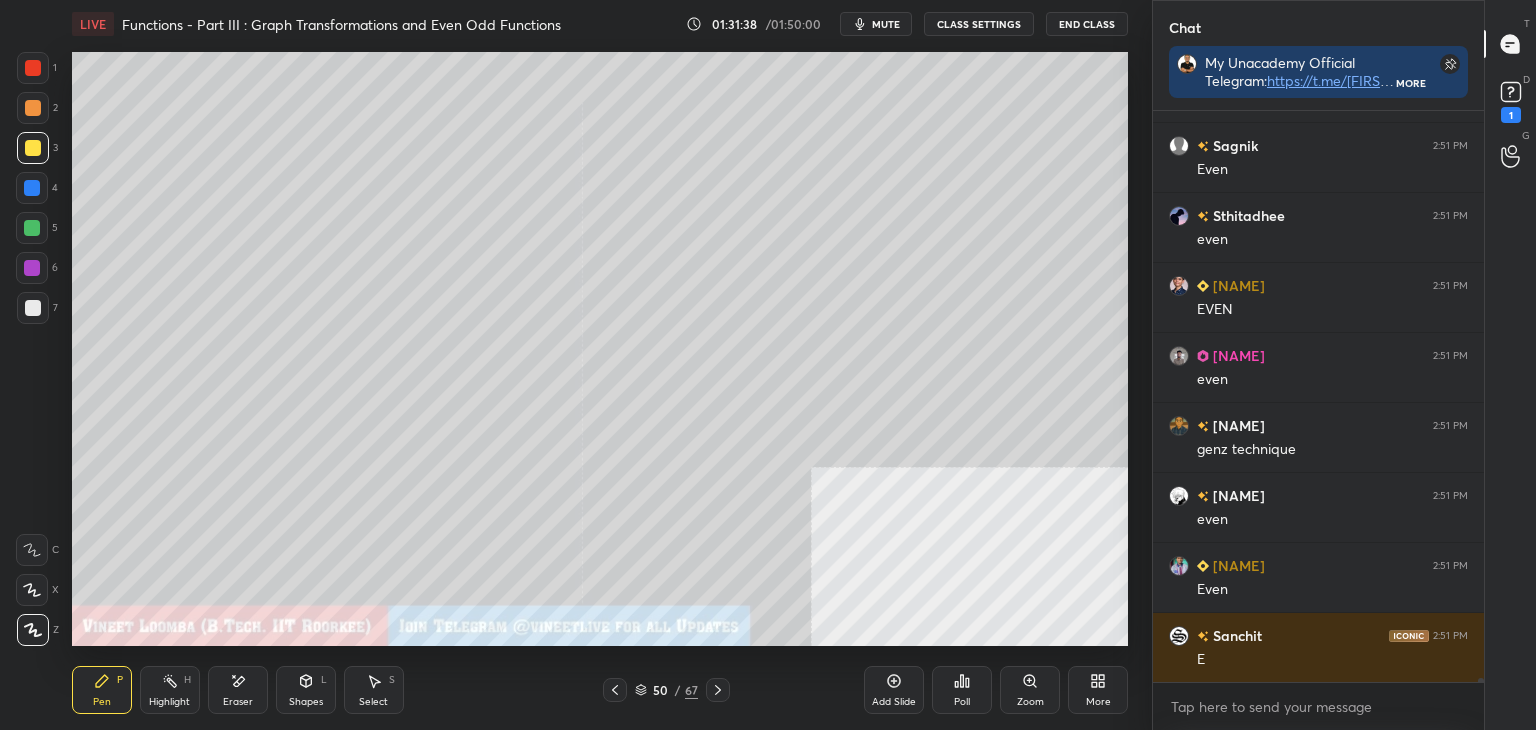 drag, startPoint x: 717, startPoint y: 691, endPoint x: 706, endPoint y: 666, distance: 27.313 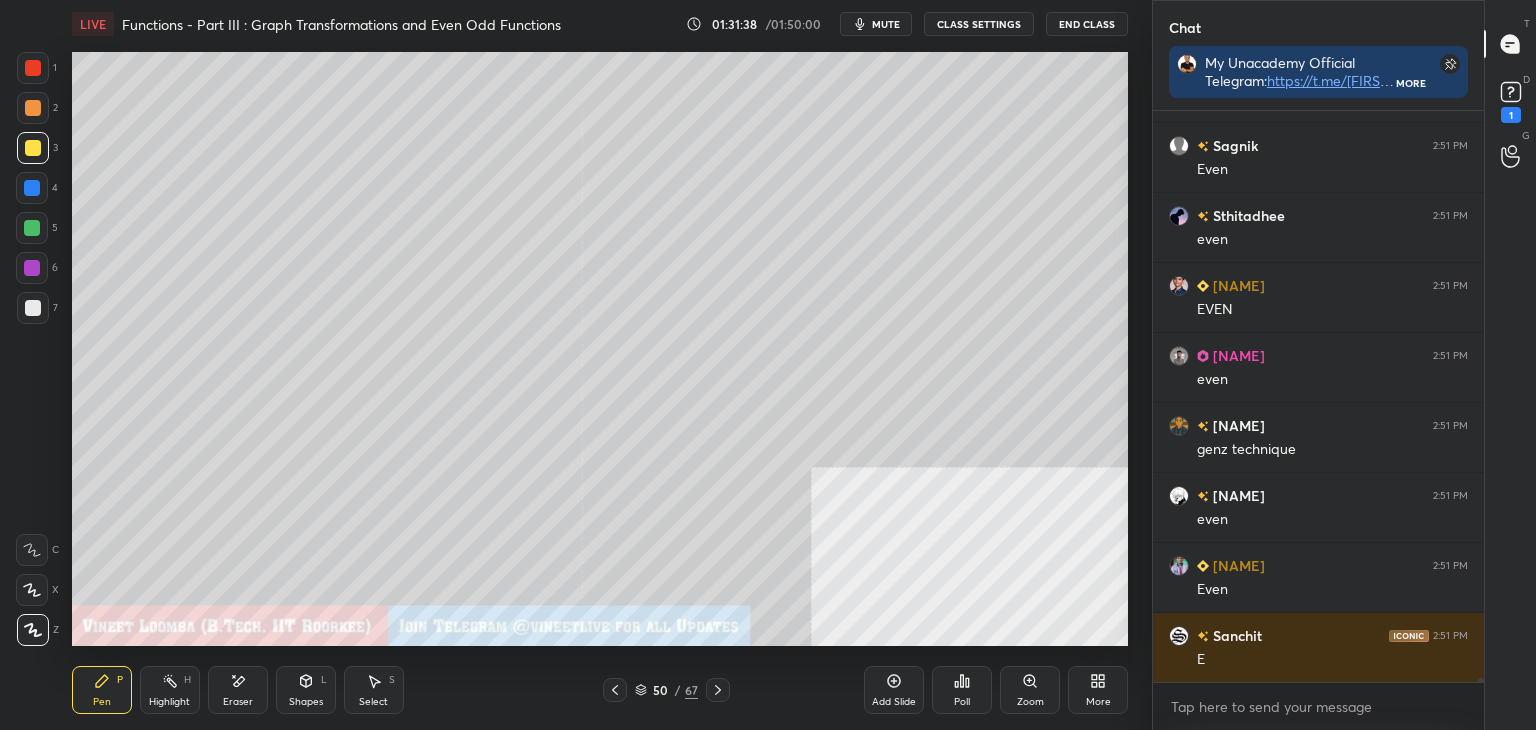 click 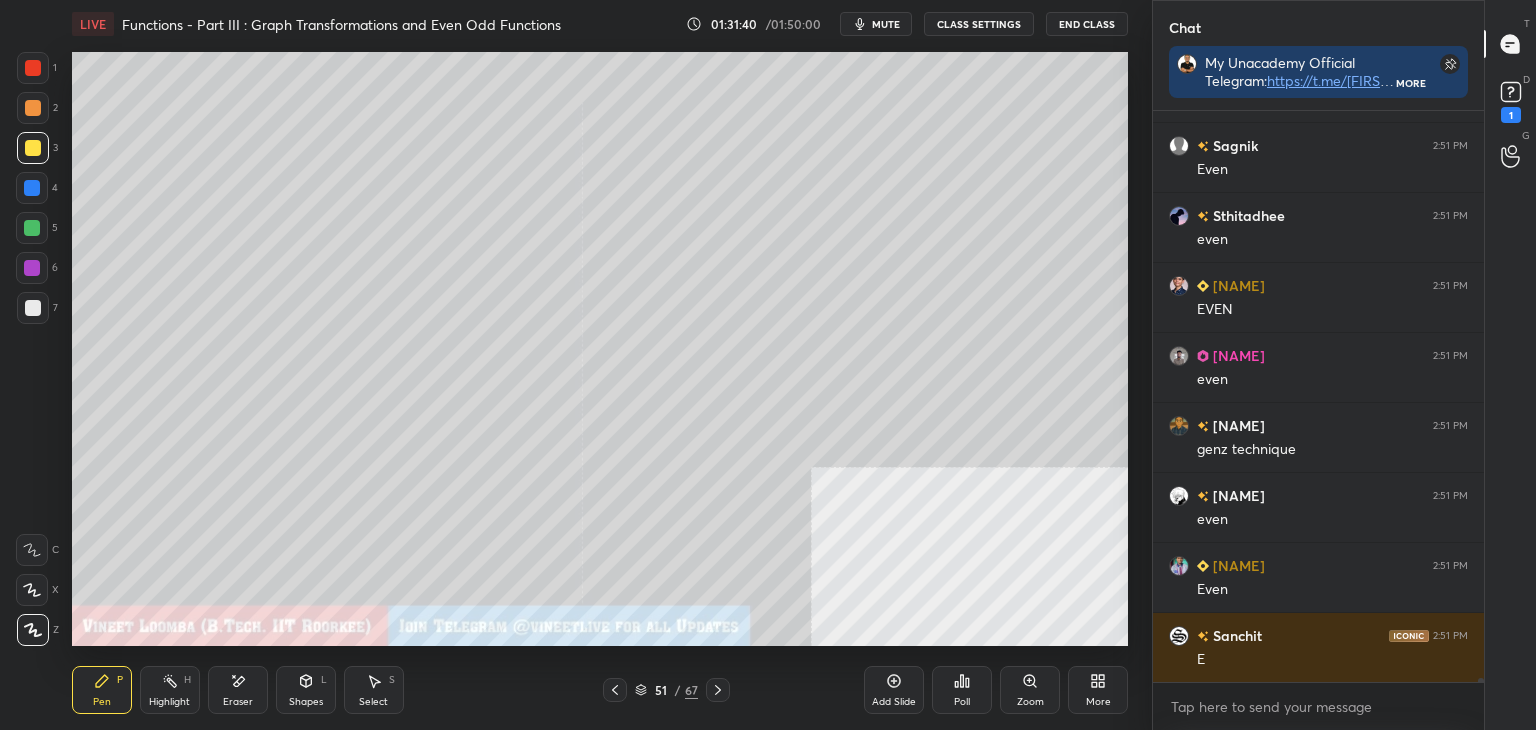 scroll, scrollTop: 86128, scrollLeft: 0, axis: vertical 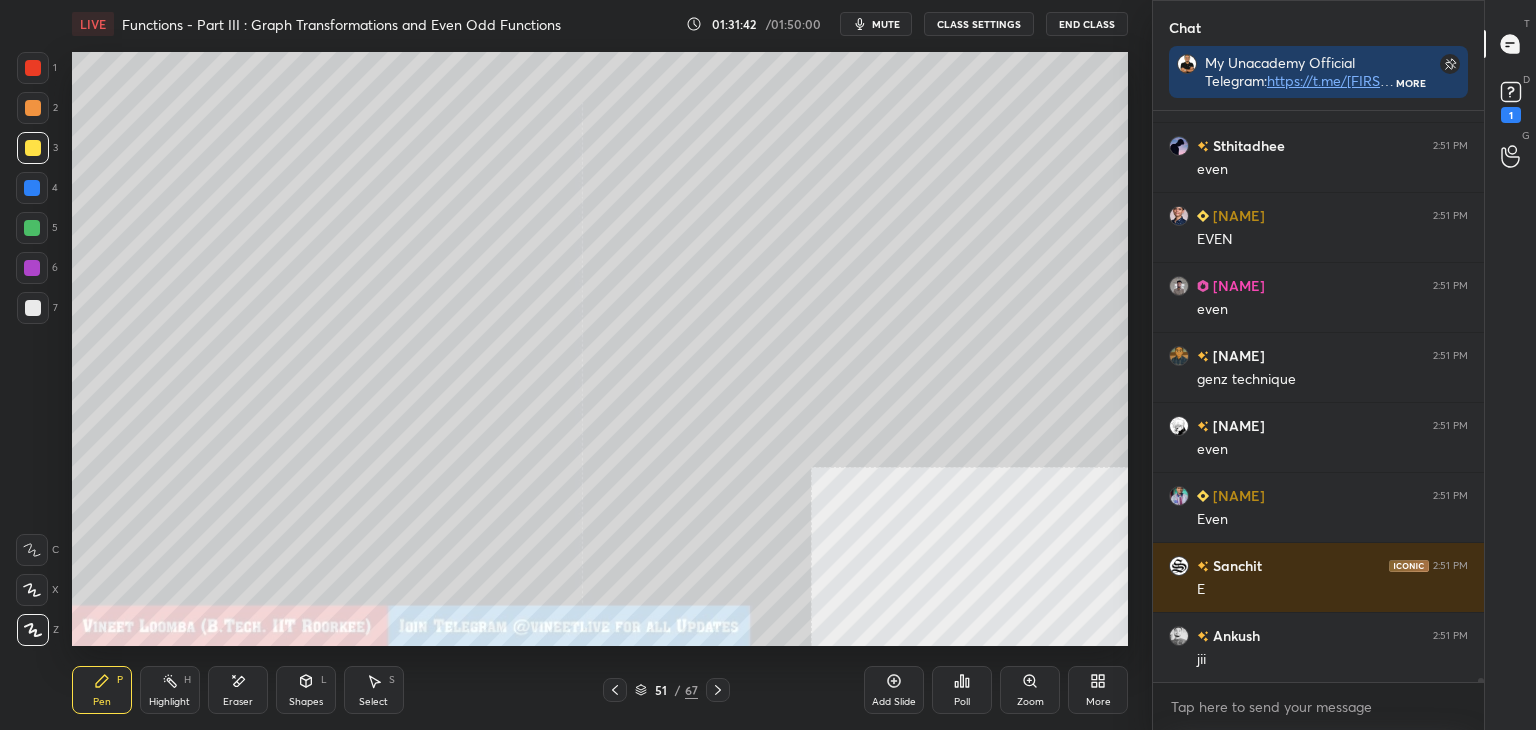 click on "Eraser" at bounding box center [238, 690] 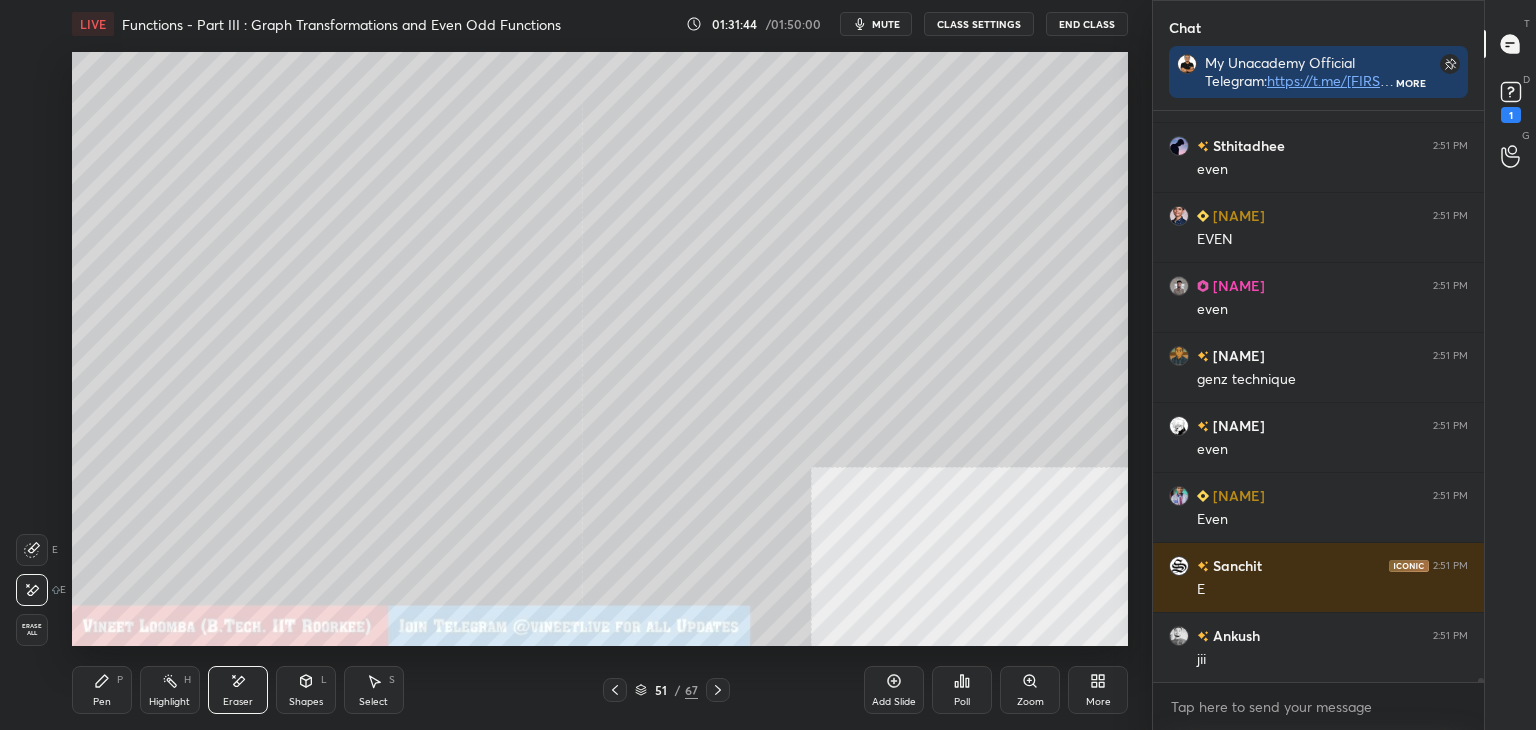 drag, startPoint x: 117, startPoint y: 681, endPoint x: 114, endPoint y: 652, distance: 29.15476 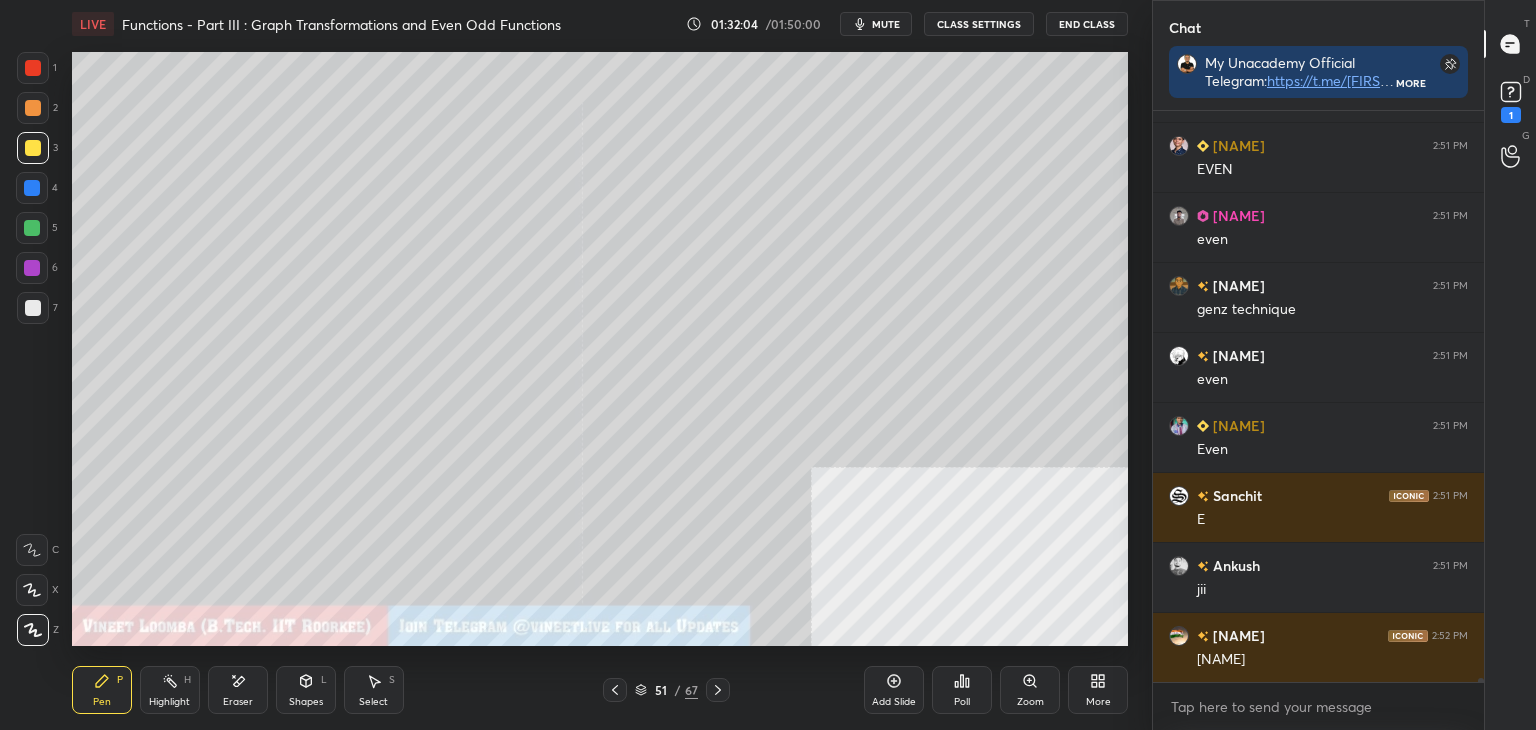 scroll, scrollTop: 86268, scrollLeft: 0, axis: vertical 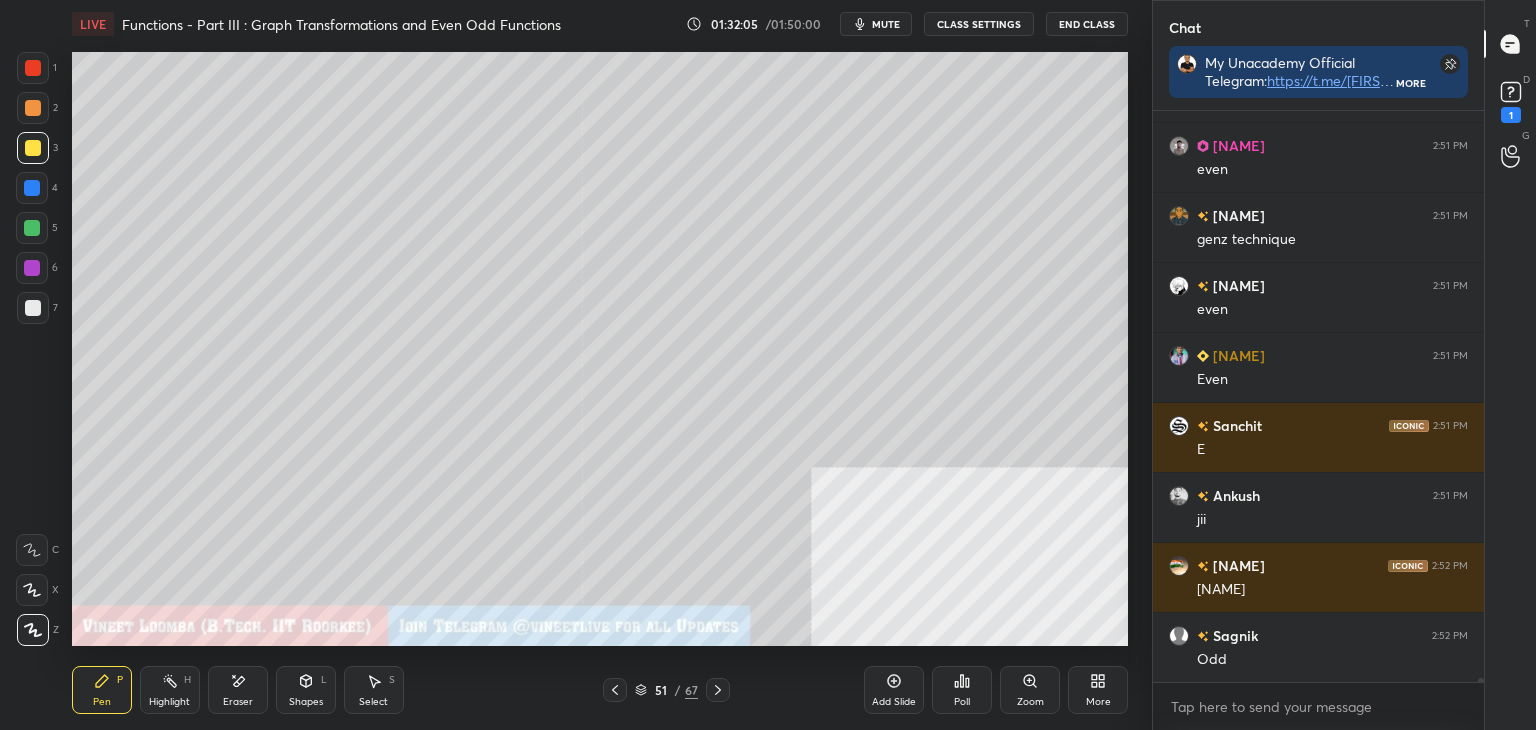 click at bounding box center [33, 308] 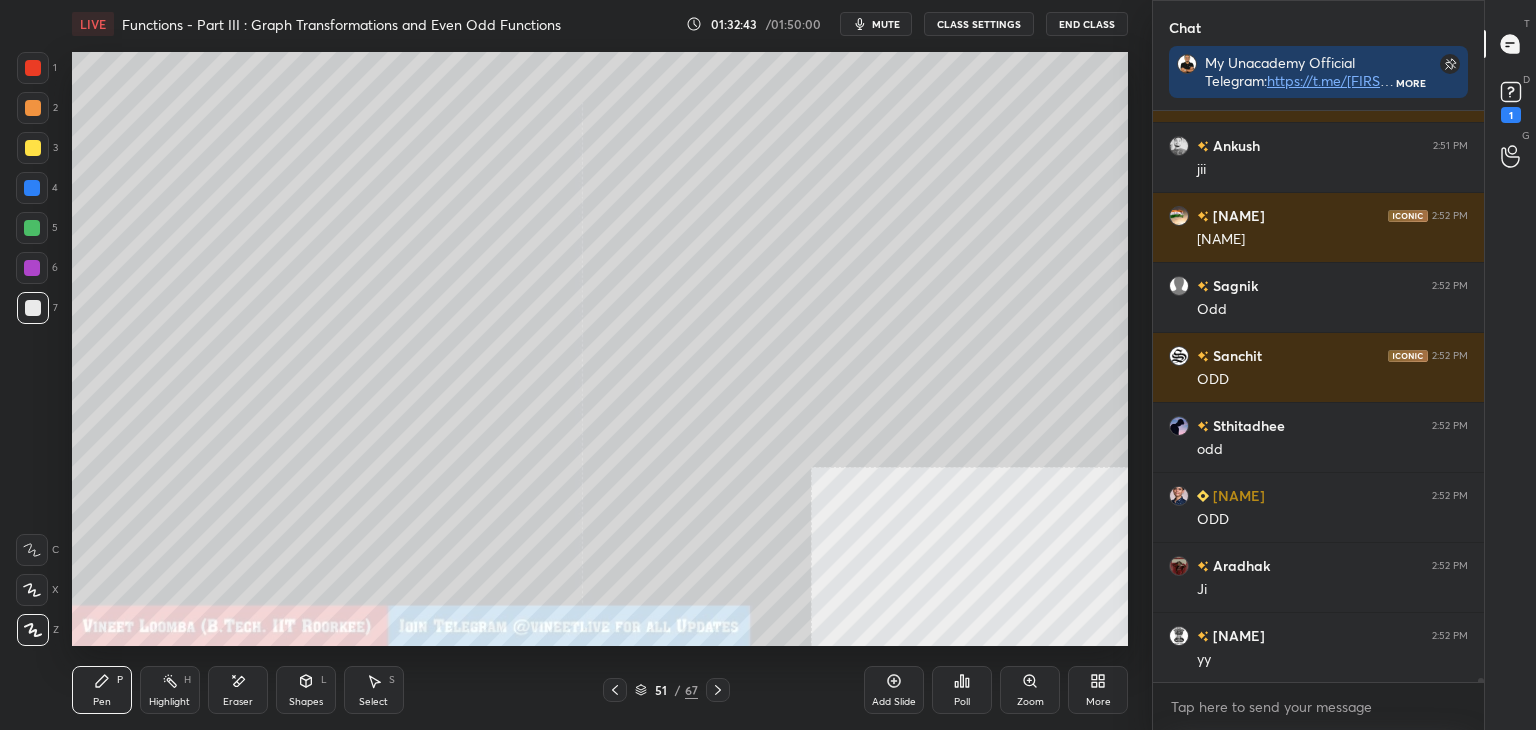 scroll, scrollTop: 86608, scrollLeft: 0, axis: vertical 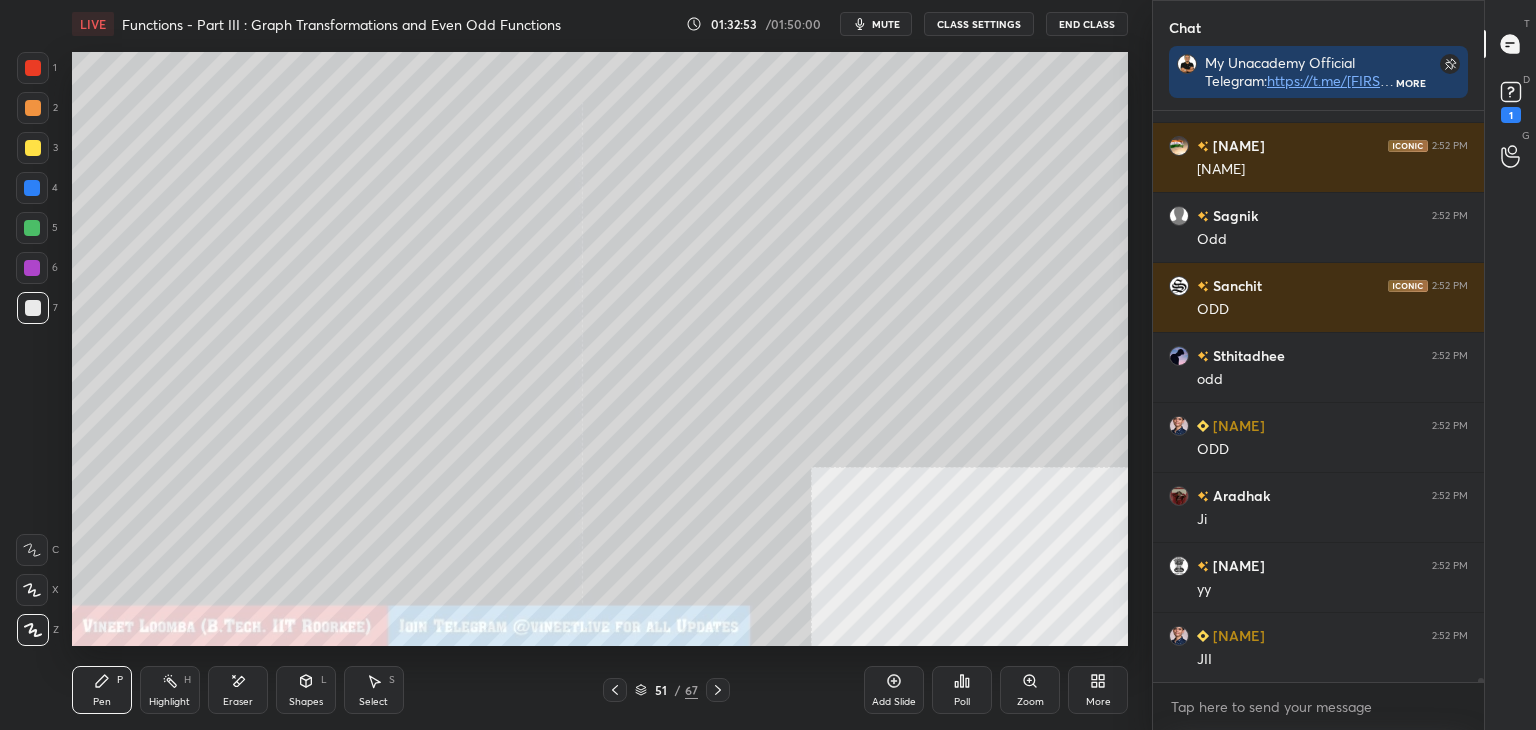 click 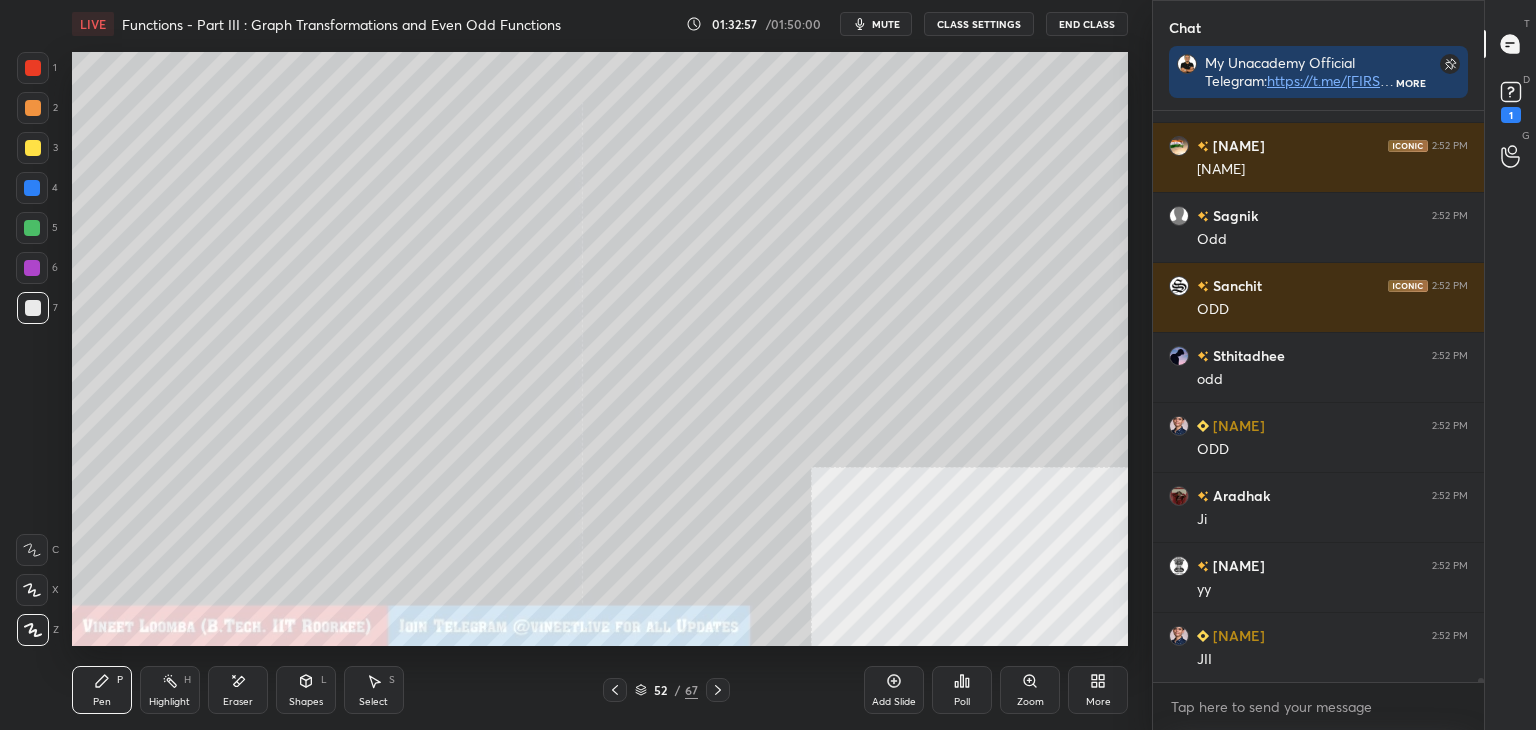 scroll, scrollTop: 86618, scrollLeft: 0, axis: vertical 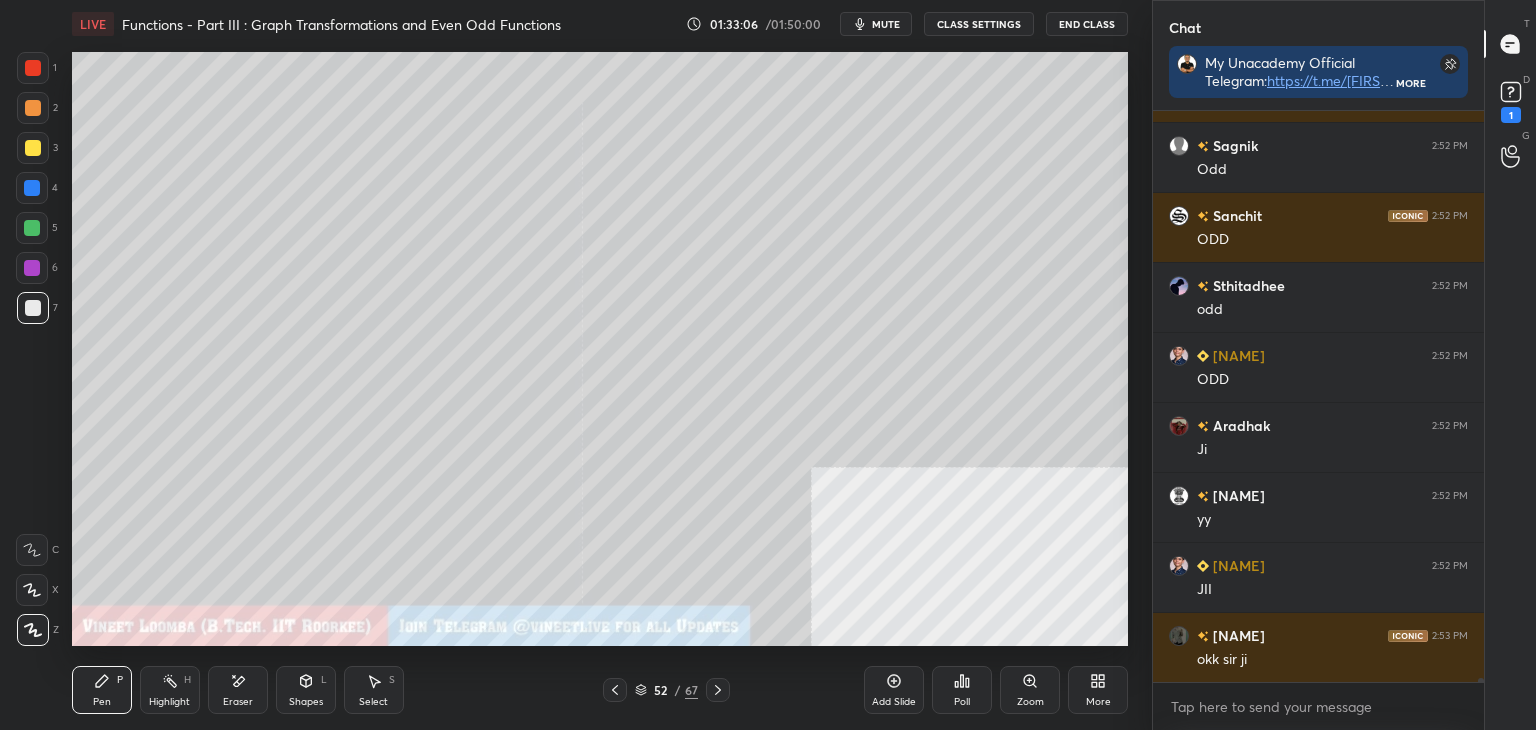 click at bounding box center (33, 308) 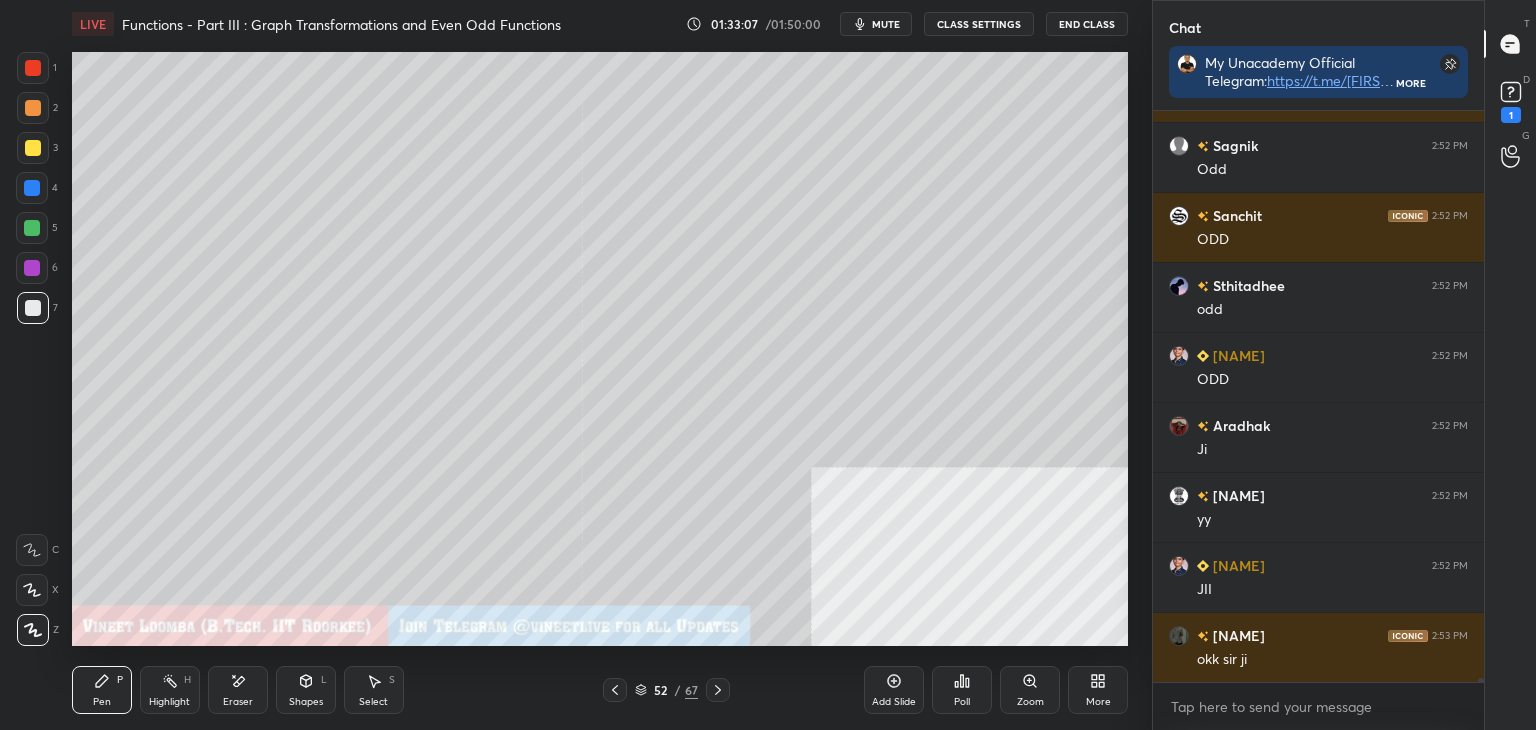 click at bounding box center [33, 148] 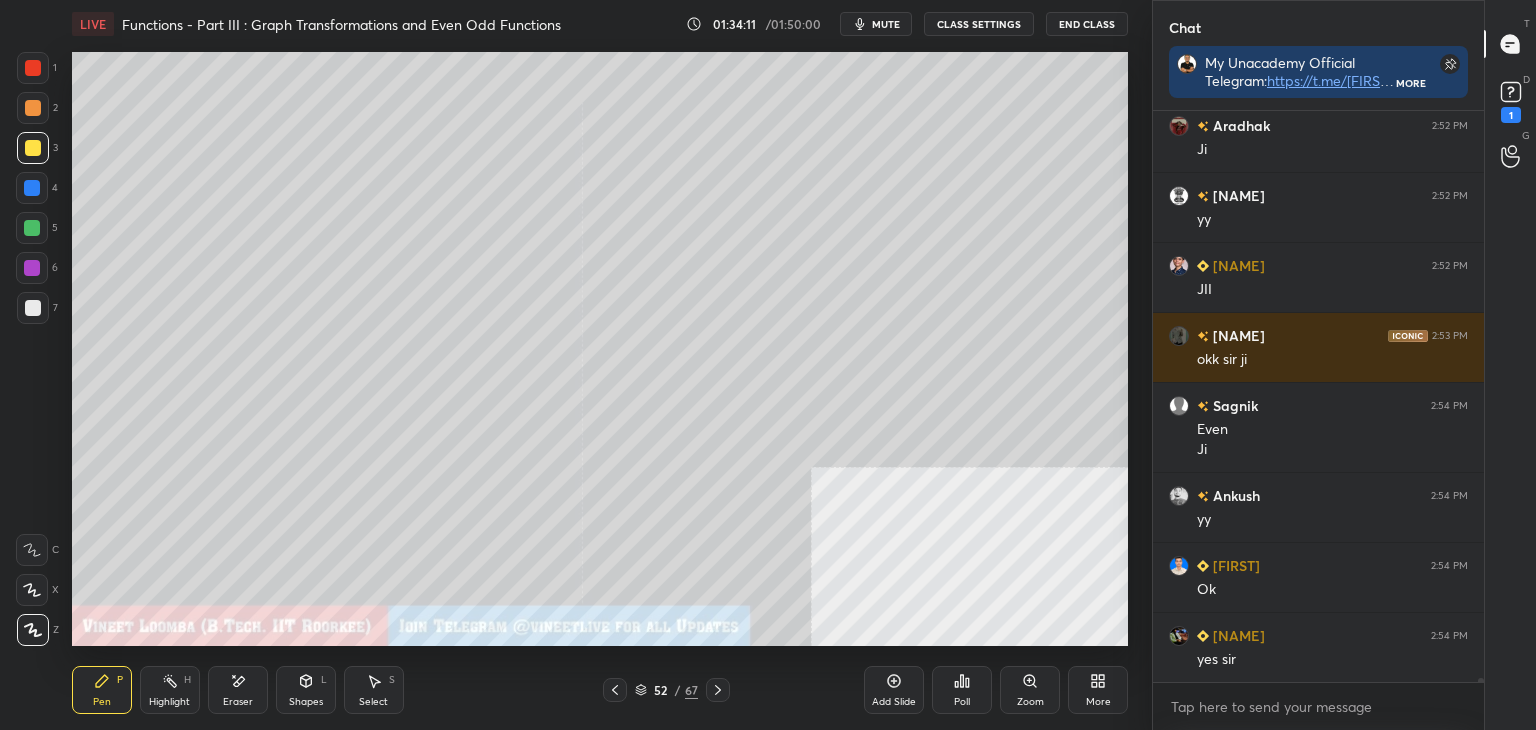 scroll, scrollTop: 86988, scrollLeft: 0, axis: vertical 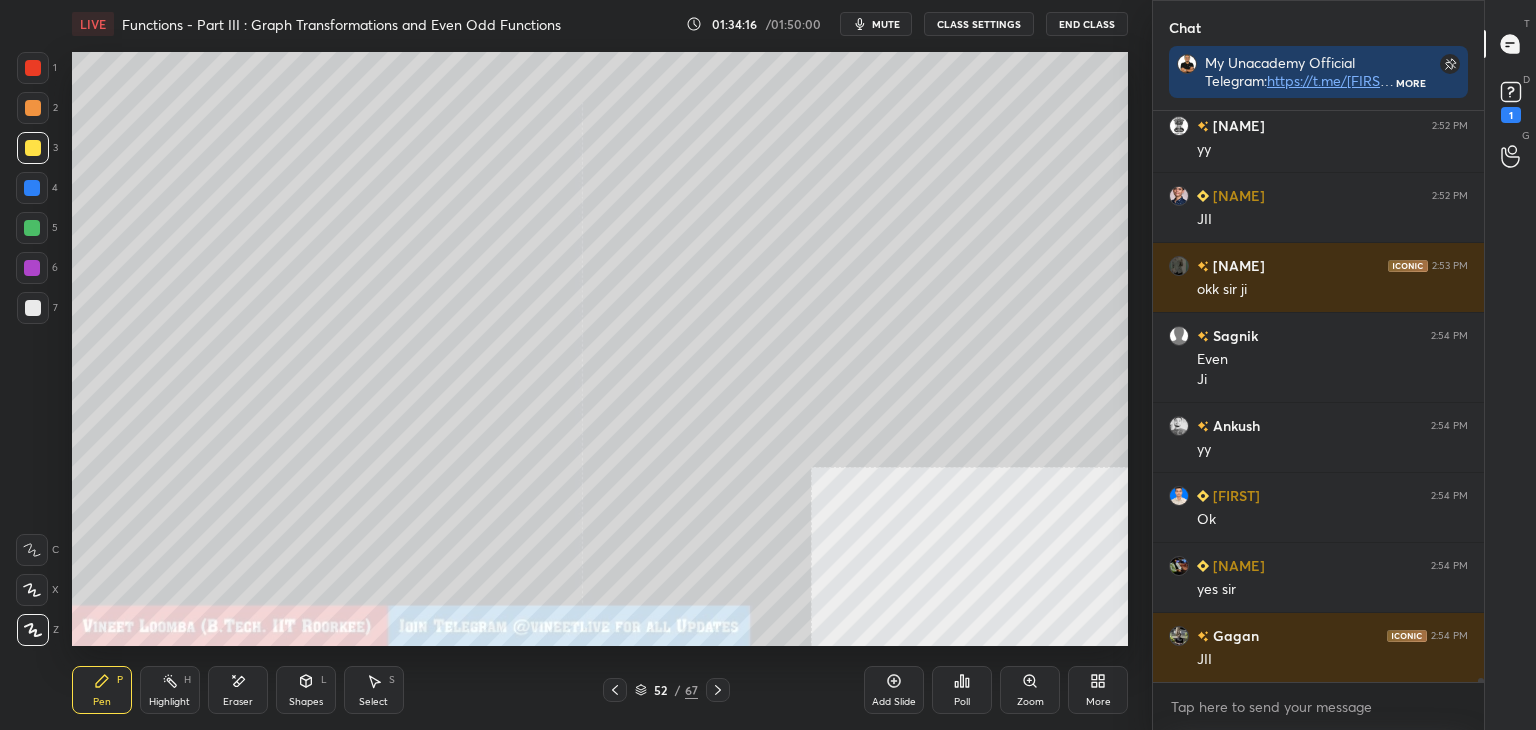 click 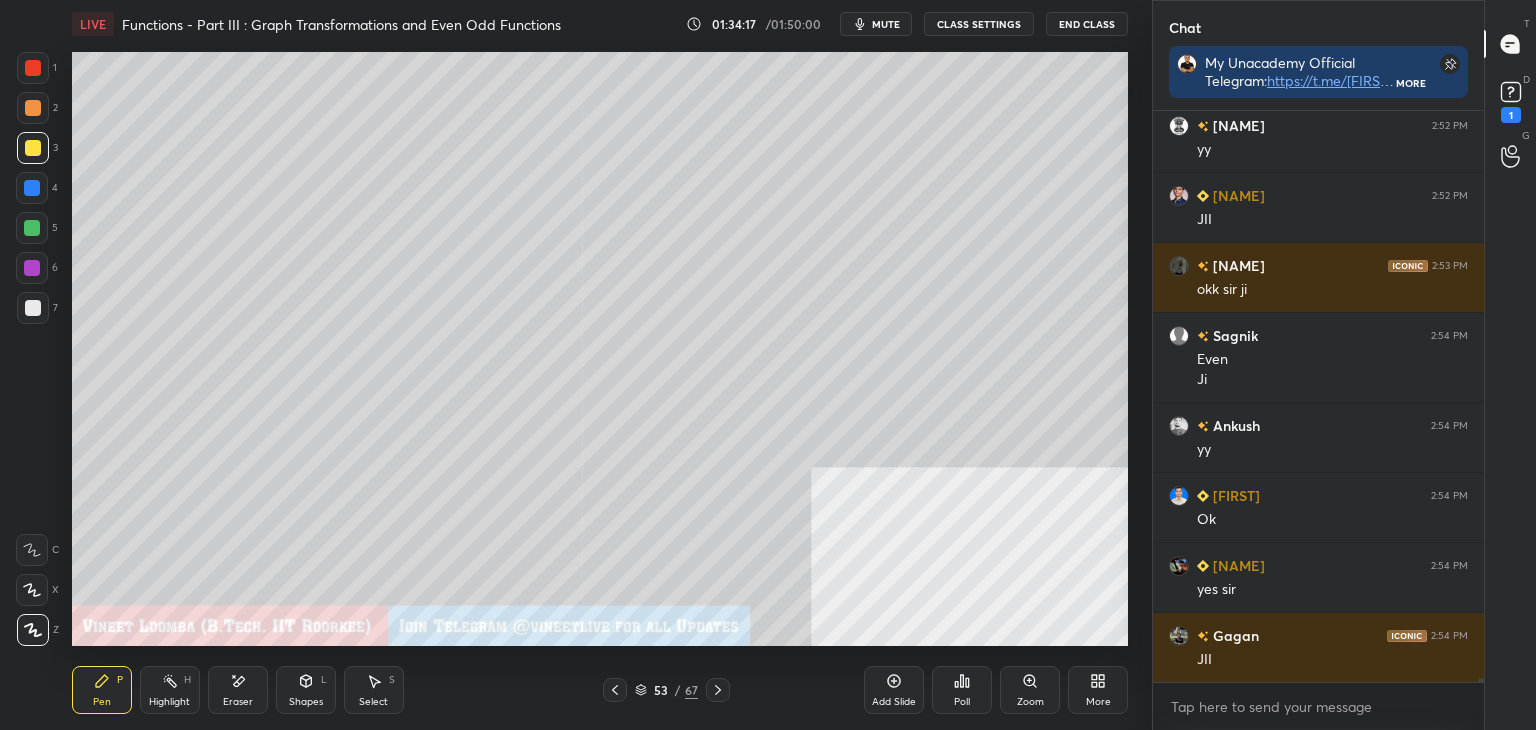 click at bounding box center (33, 308) 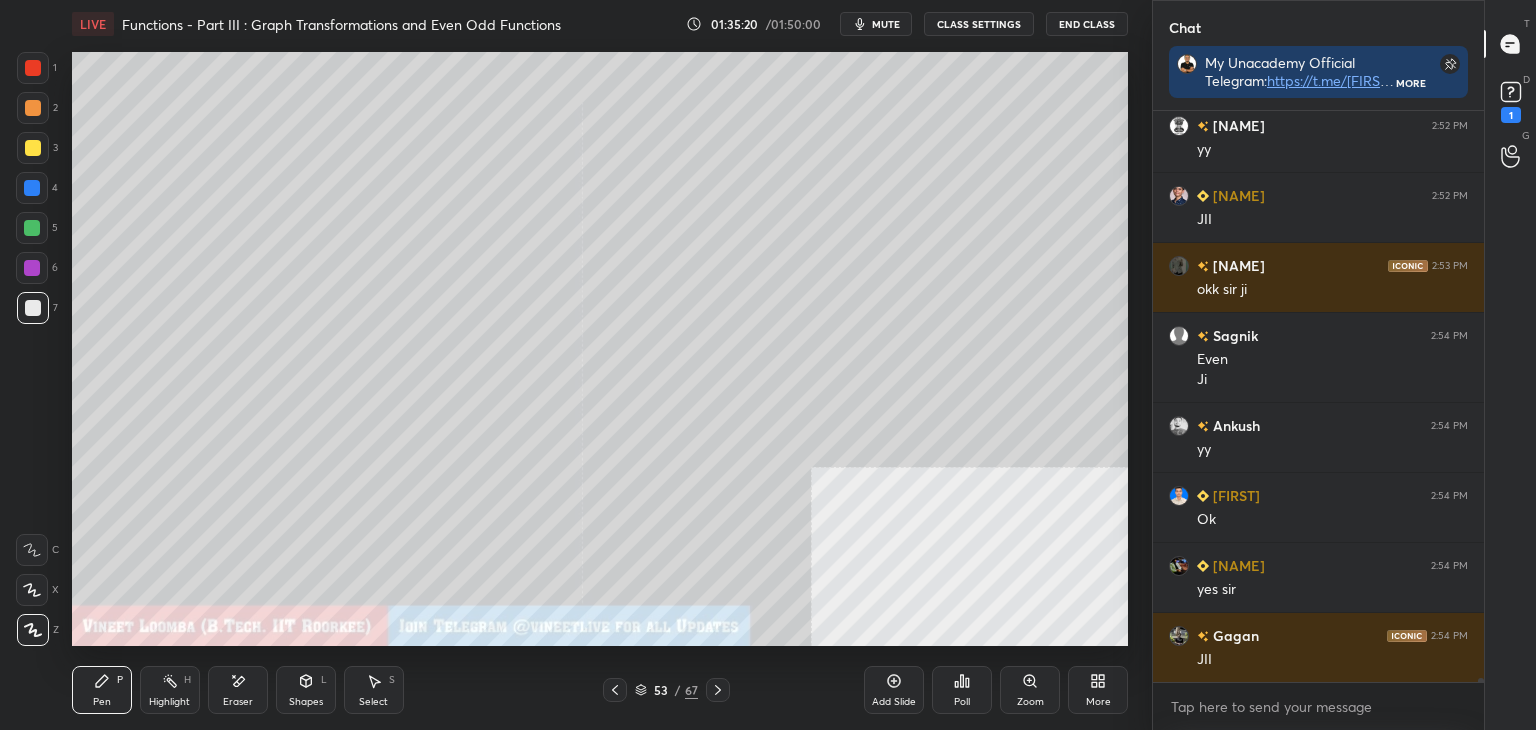 scroll, scrollTop: 86938, scrollLeft: 0, axis: vertical 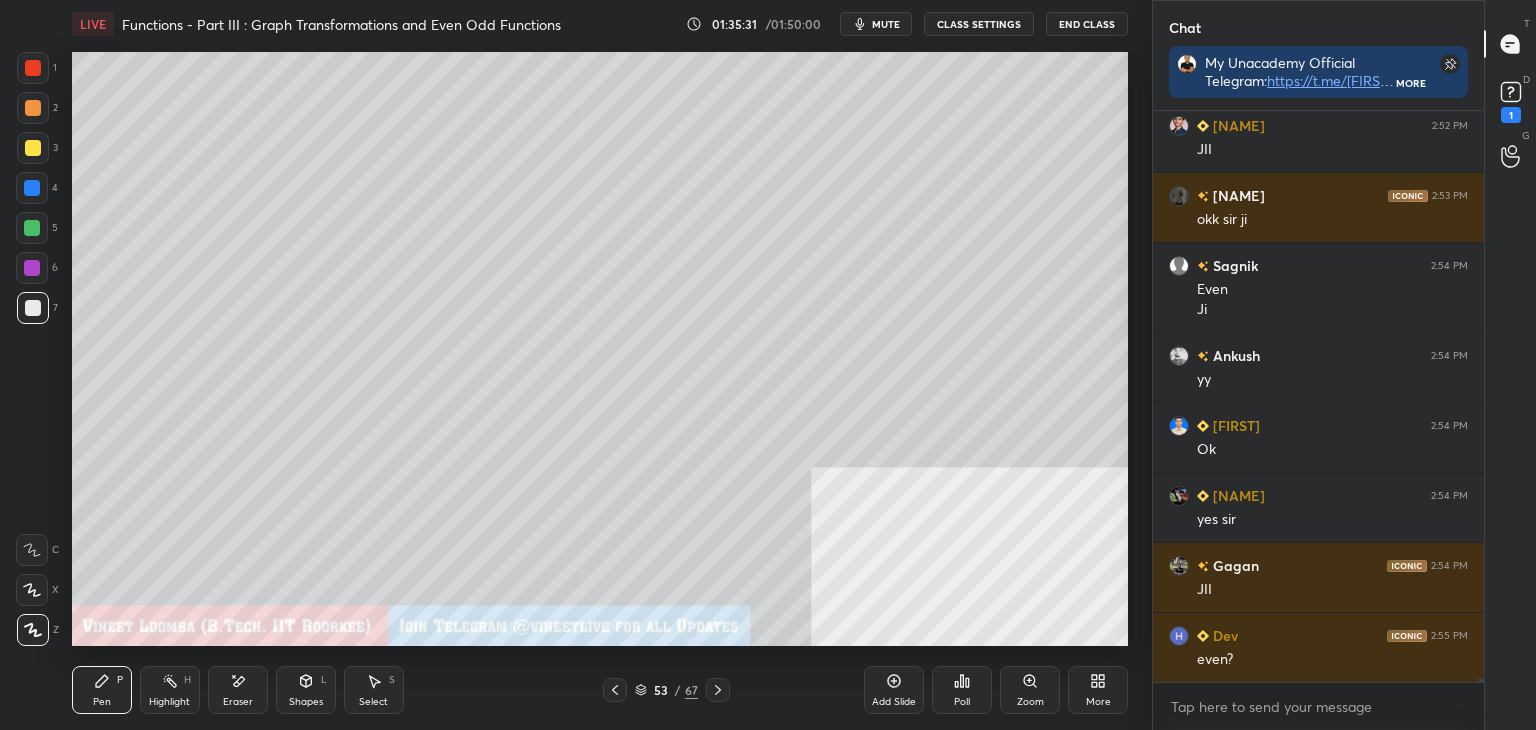 click at bounding box center (33, 148) 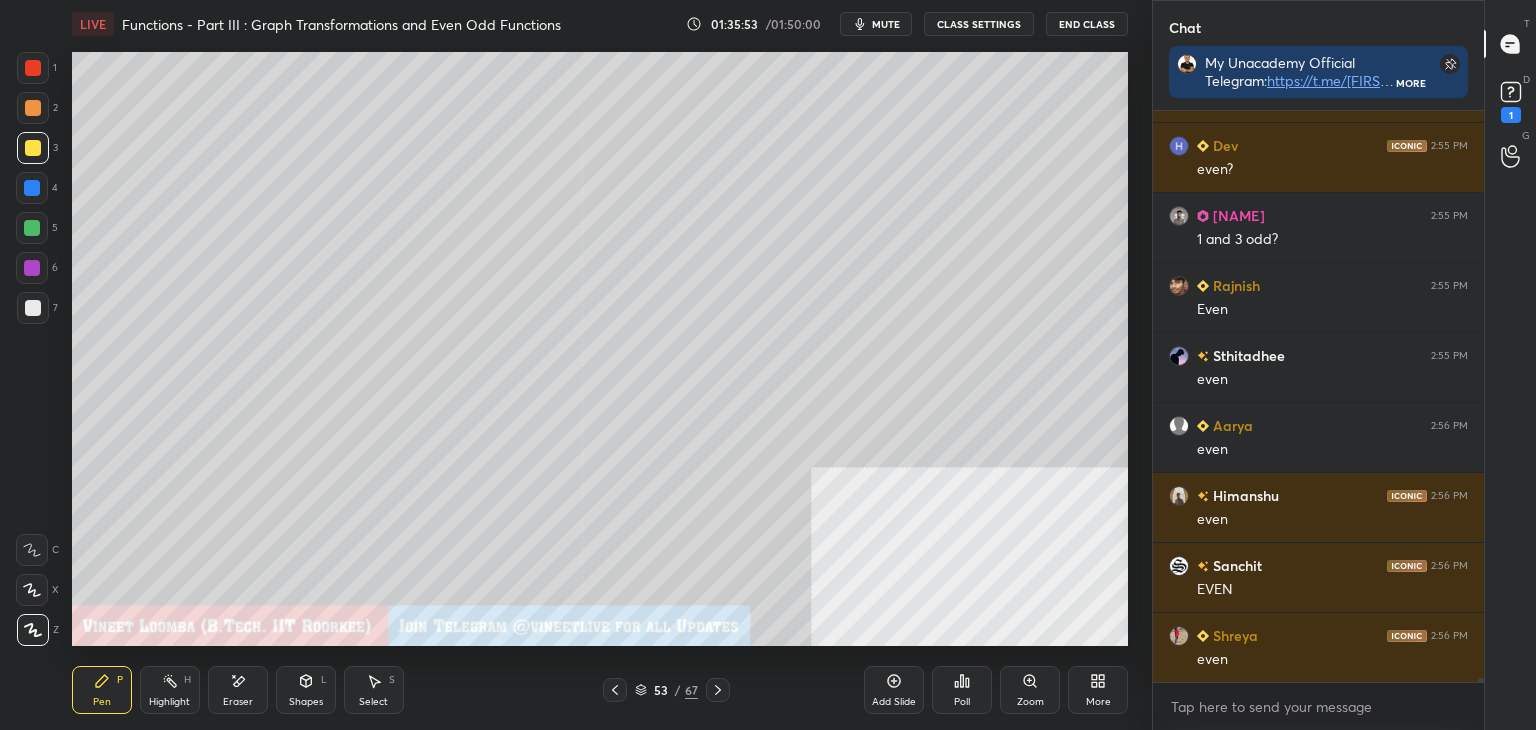 scroll, scrollTop: 87318, scrollLeft: 0, axis: vertical 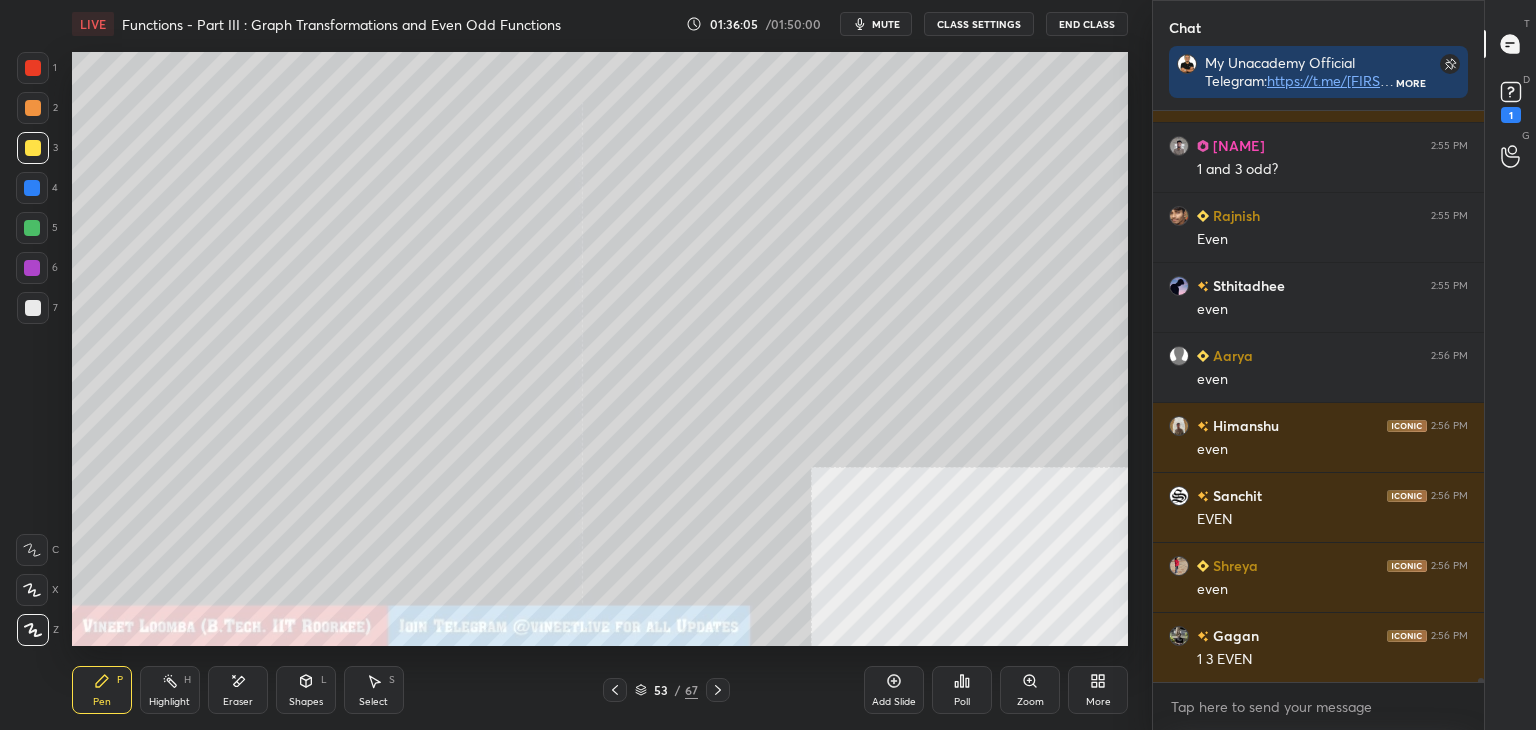 click 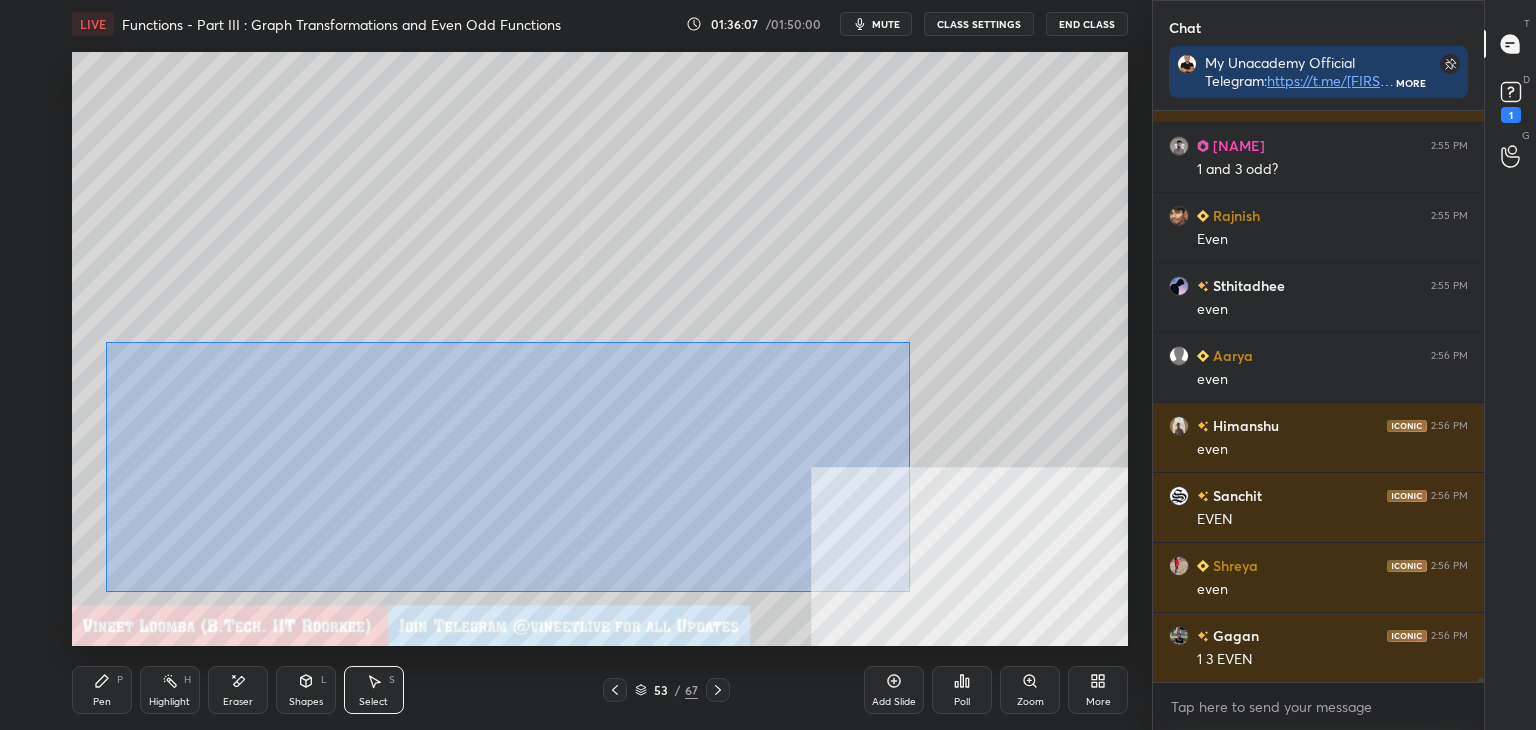 drag, startPoint x: 108, startPoint y: 337, endPoint x: 912, endPoint y: 586, distance: 841.6751 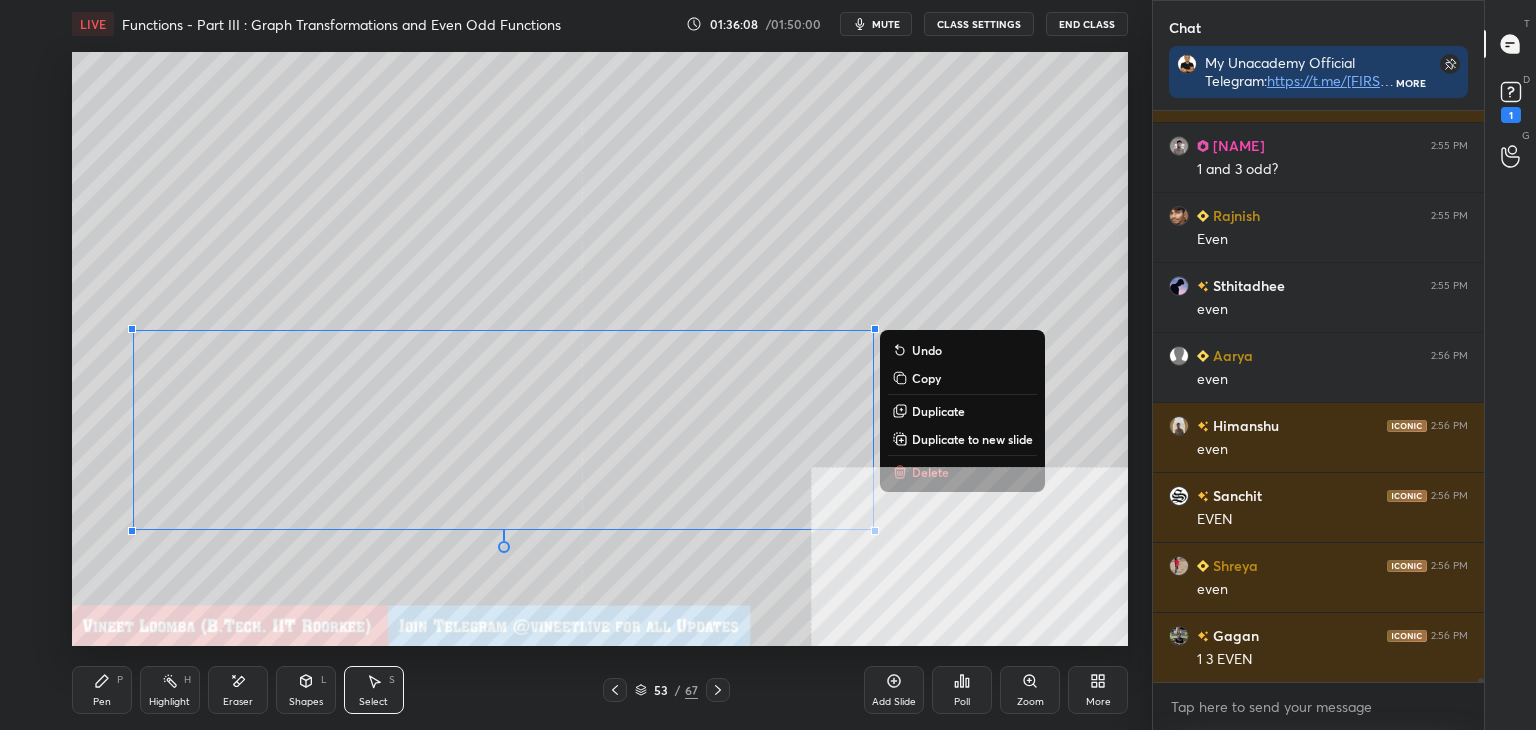 drag, startPoint x: 967, startPoint y: 437, endPoint x: 864, endPoint y: 419, distance: 104.56099 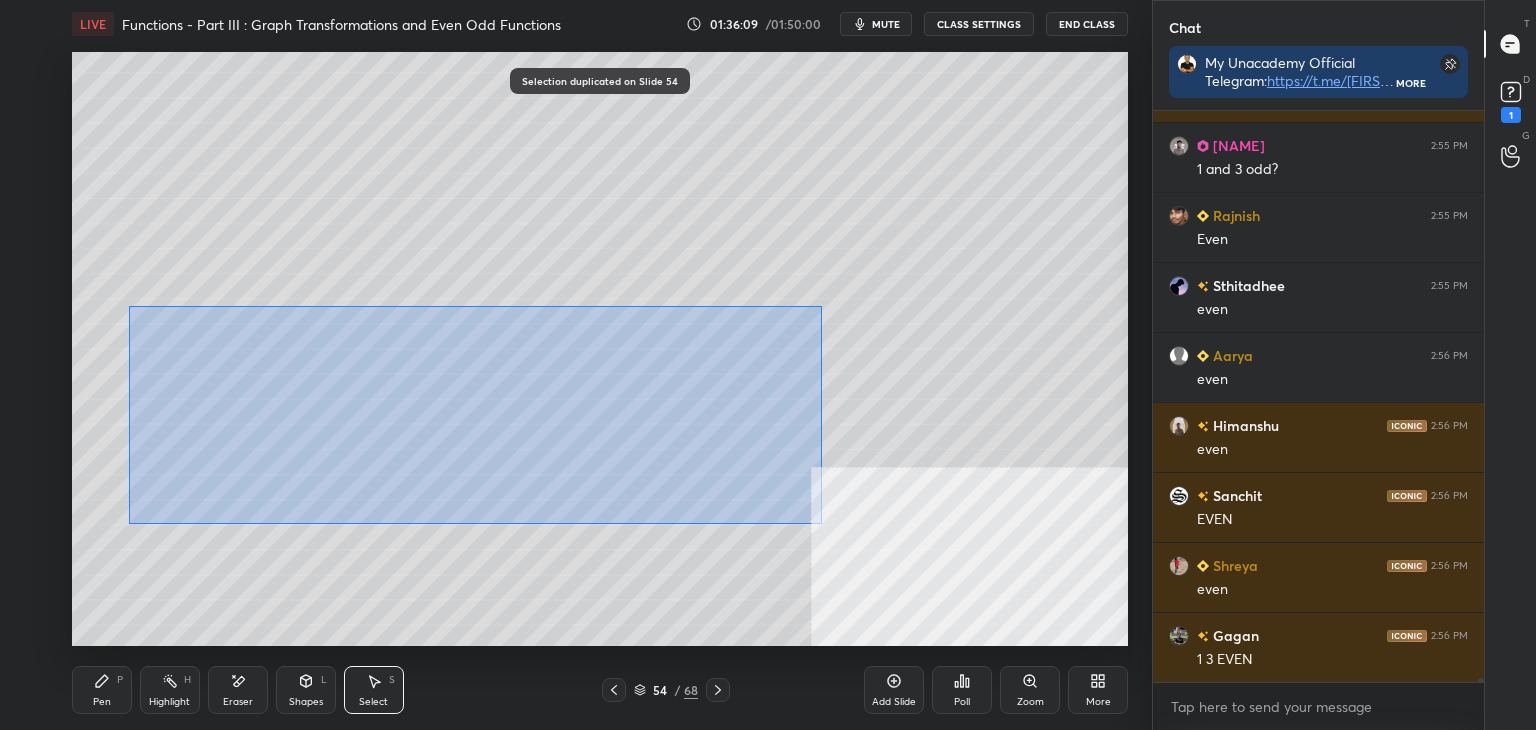 drag, startPoint x: 141, startPoint y: 309, endPoint x: 940, endPoint y: 565, distance: 839.0095 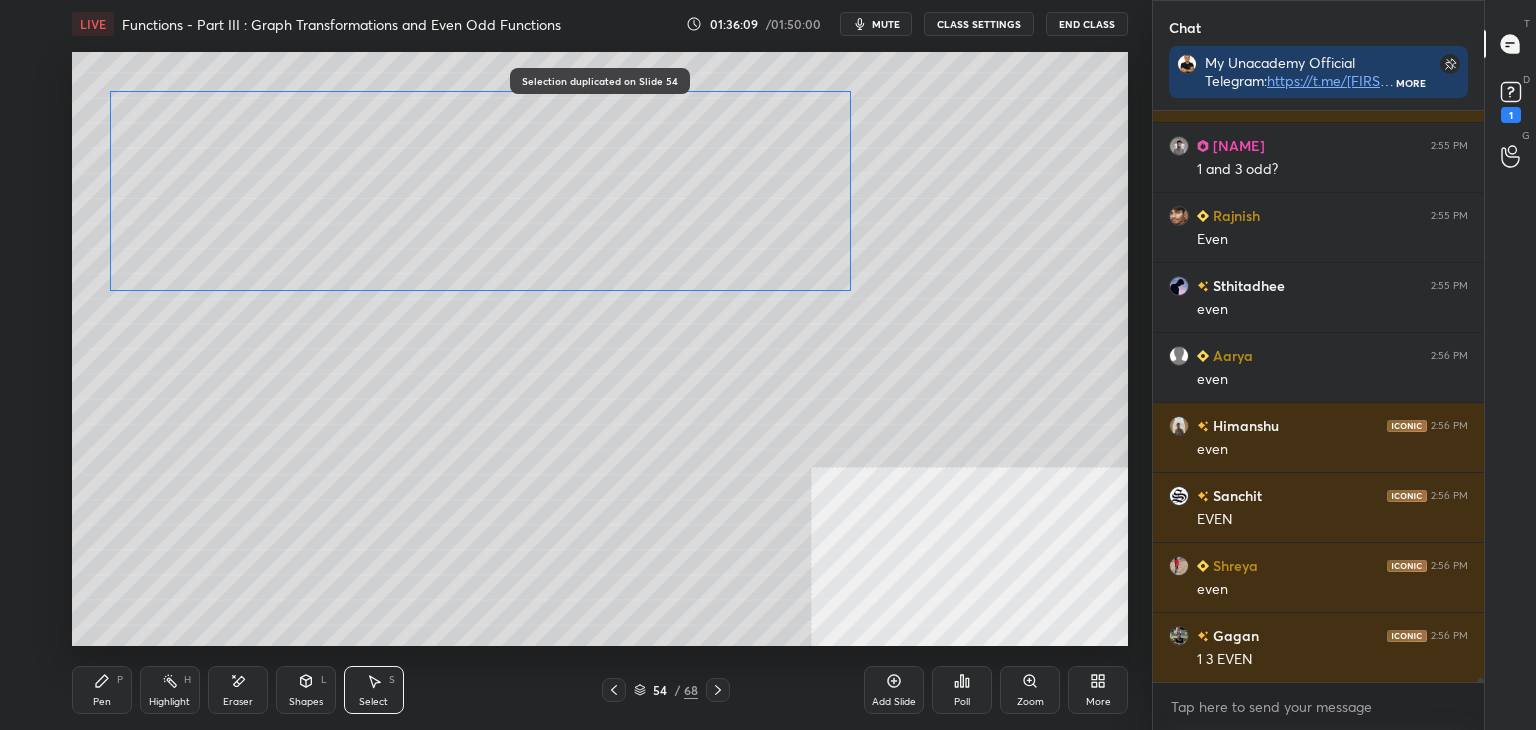 drag, startPoint x: 739, startPoint y: 436, endPoint x: 733, endPoint y: 286, distance: 150.11995 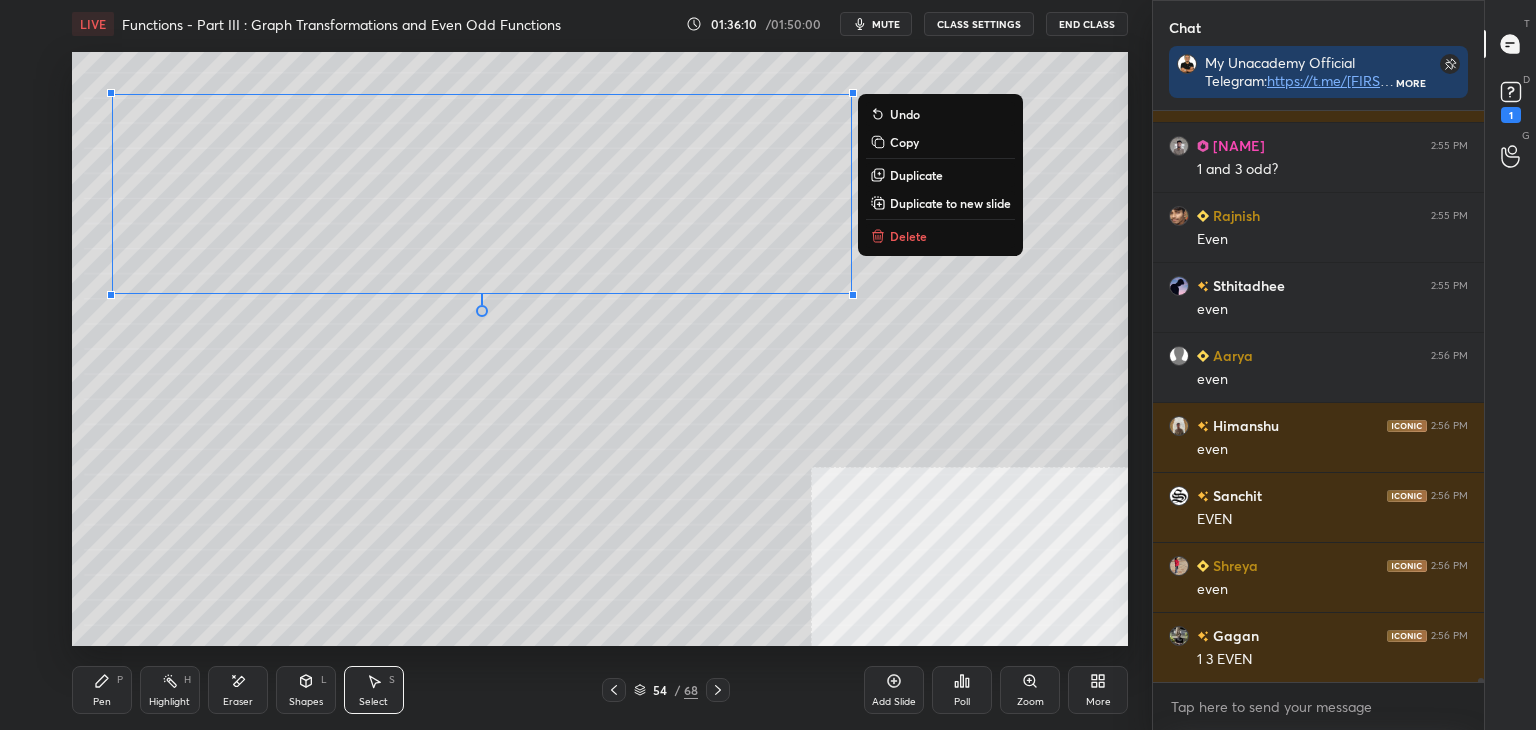 drag, startPoint x: 102, startPoint y: 689, endPoint x: 106, endPoint y: 654, distance: 35.22783 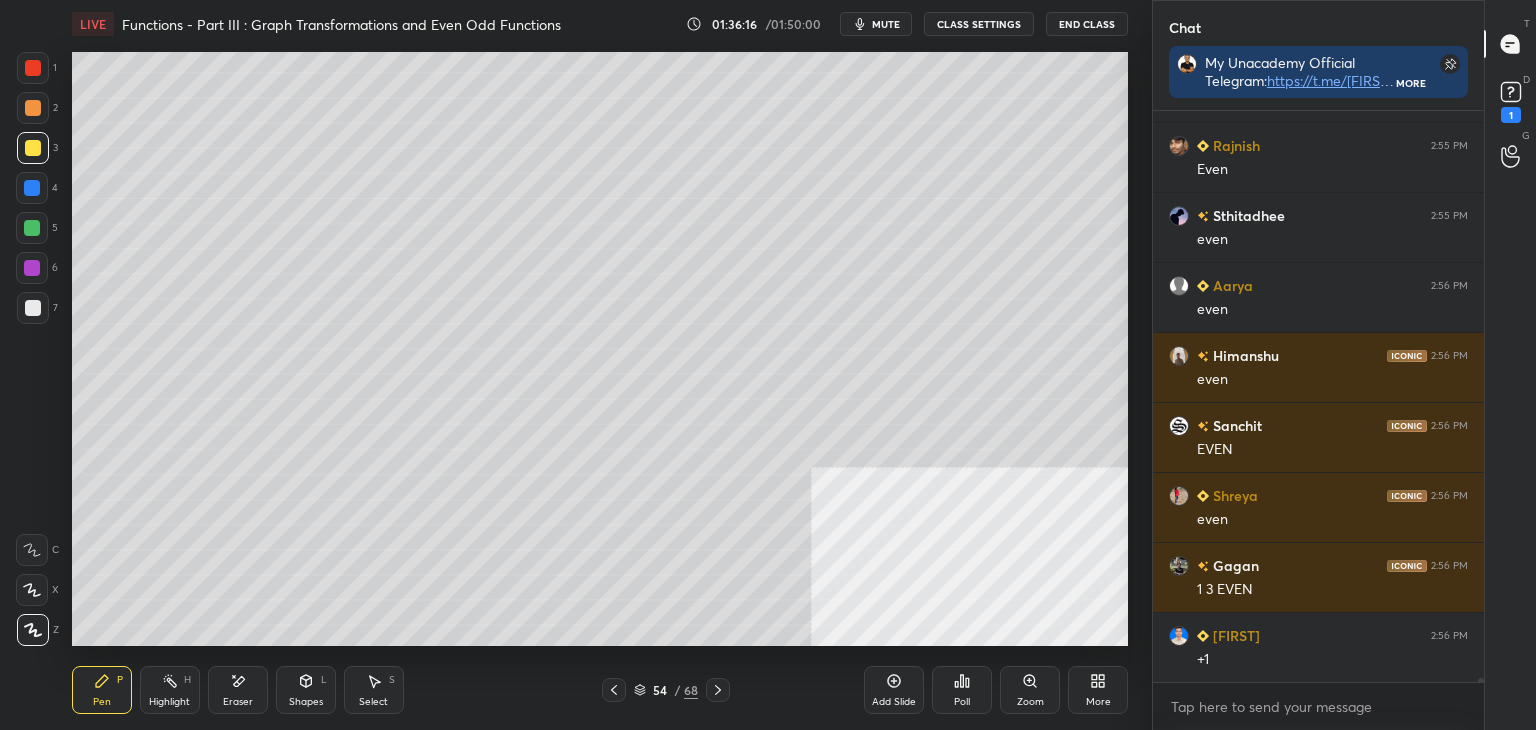 scroll, scrollTop: 87458, scrollLeft: 0, axis: vertical 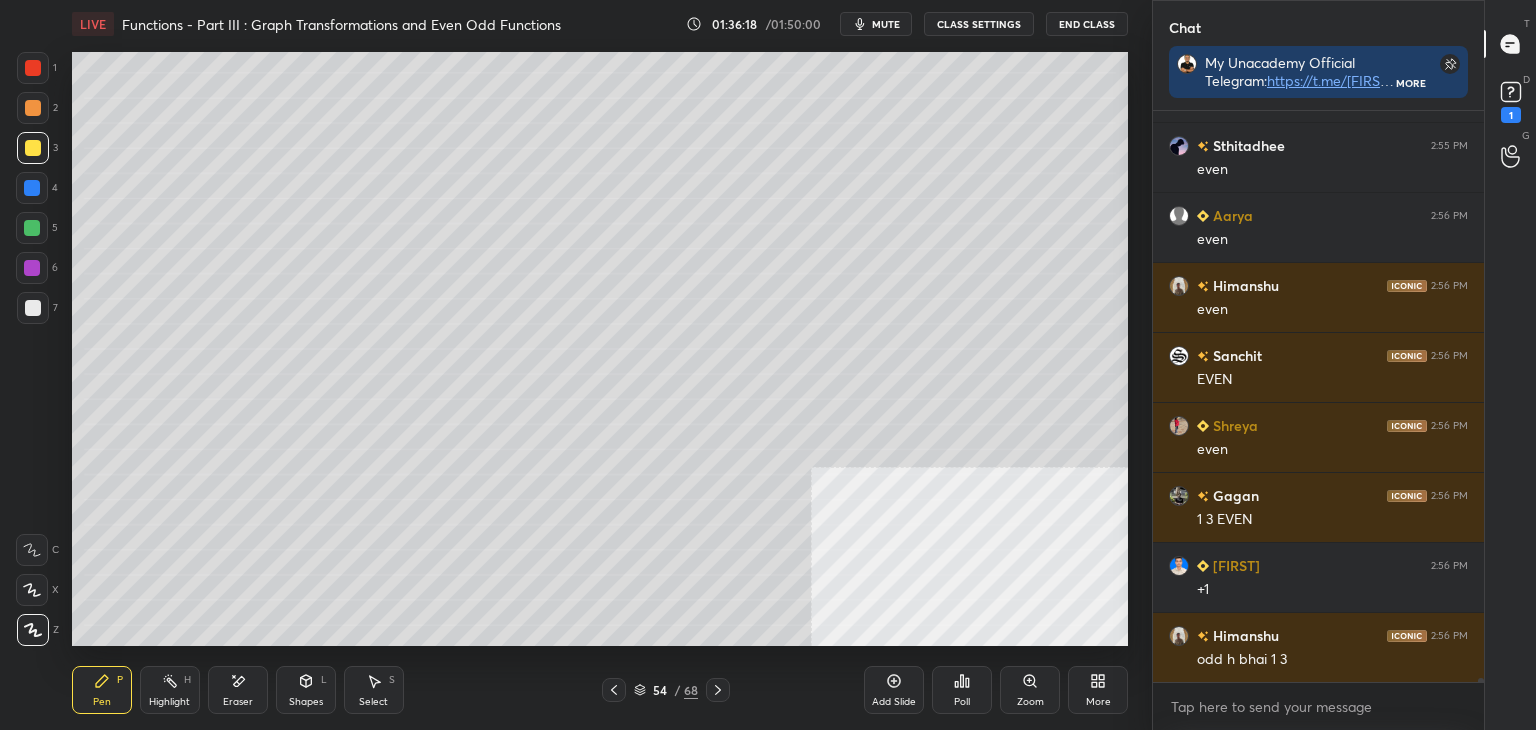 click 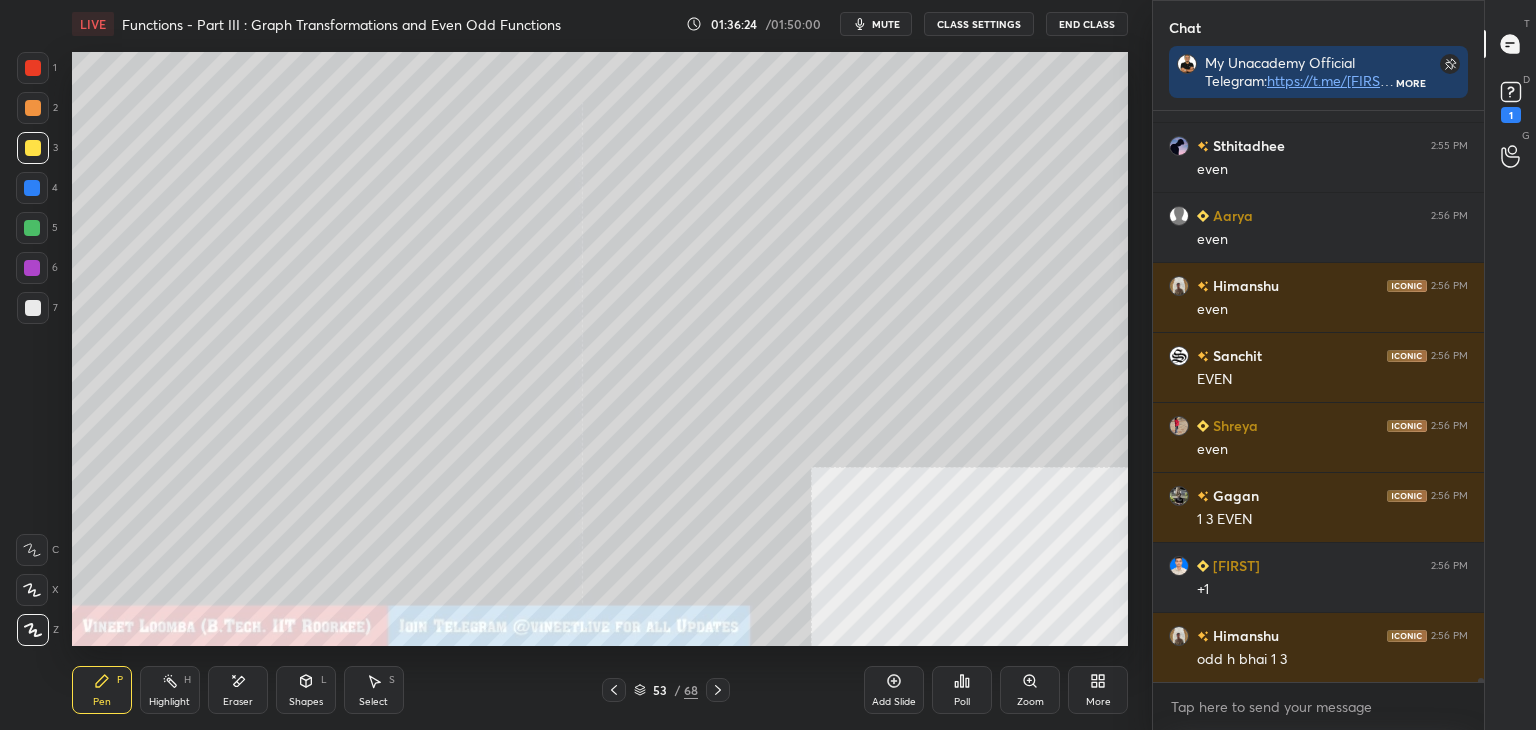 drag, startPoint x: 720, startPoint y: 689, endPoint x: 724, endPoint y: 647, distance: 42.190044 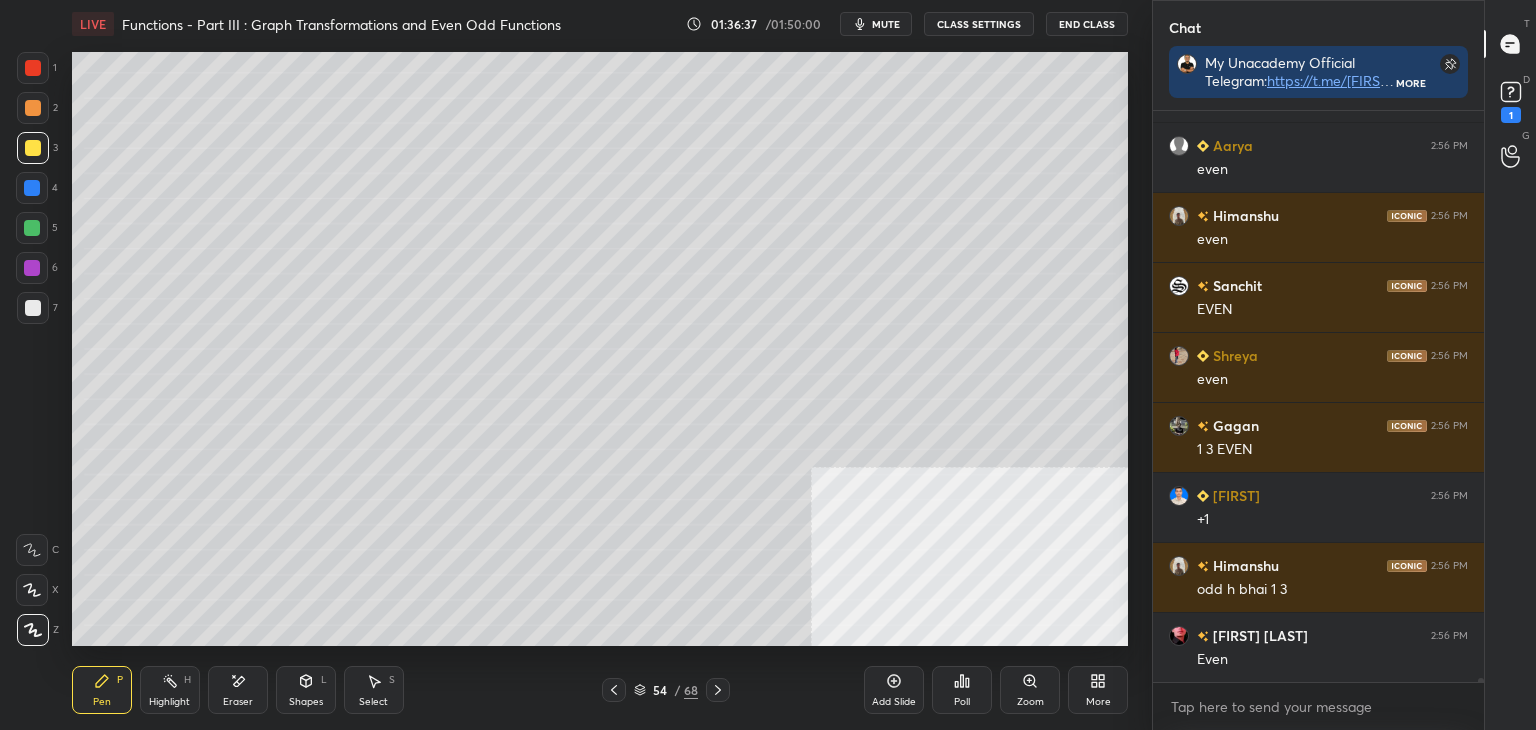 scroll, scrollTop: 87598, scrollLeft: 0, axis: vertical 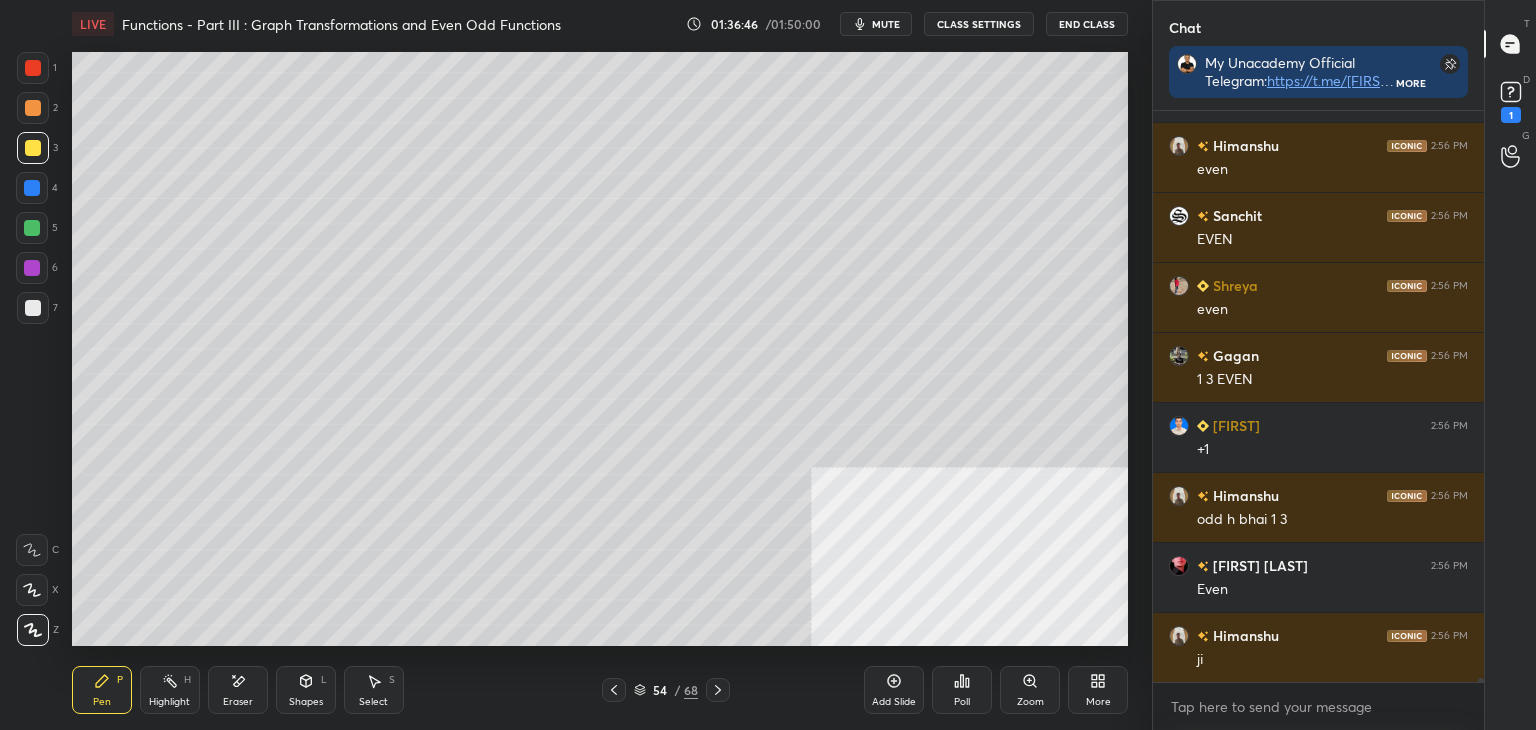 click on "Highlight H" at bounding box center [170, 690] 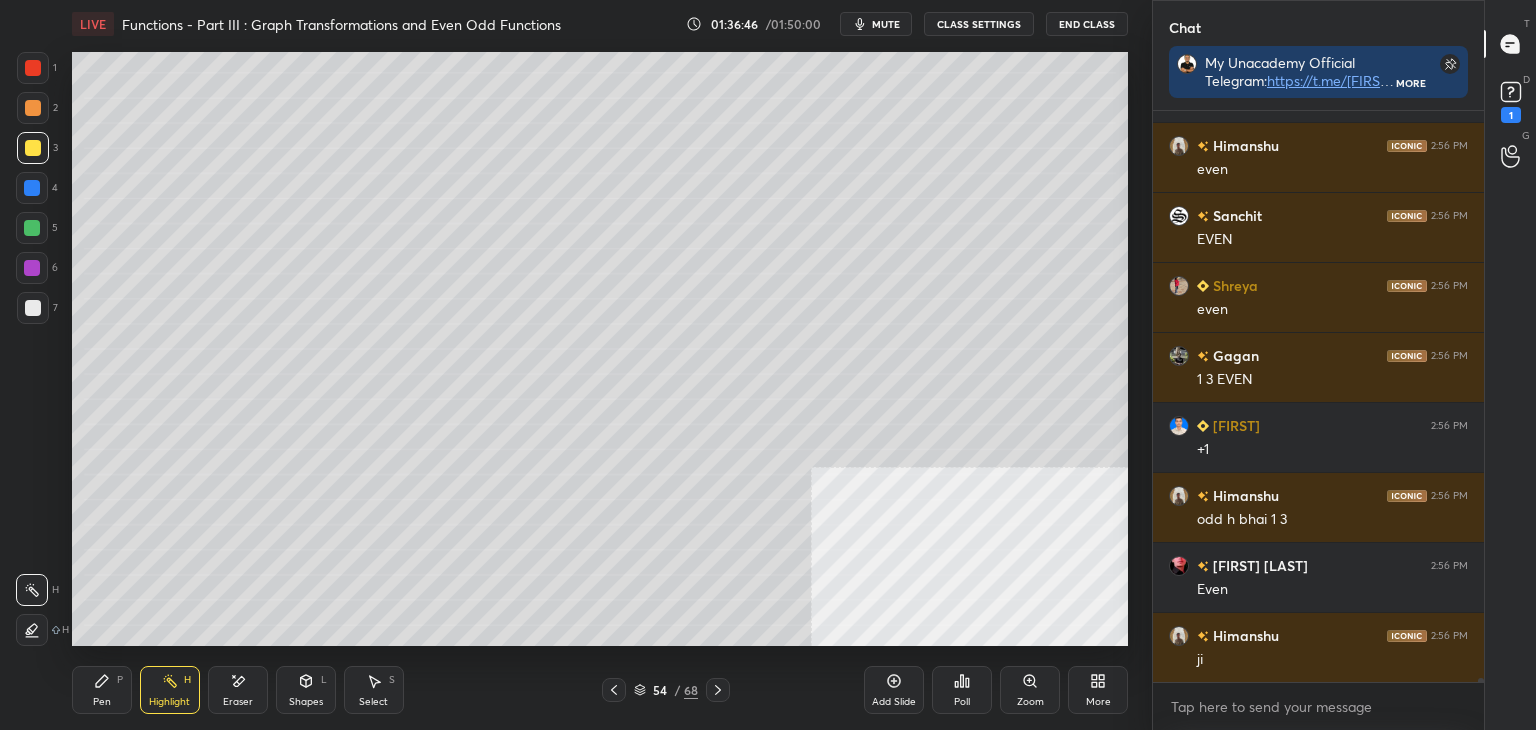 scroll, scrollTop: 87668, scrollLeft: 0, axis: vertical 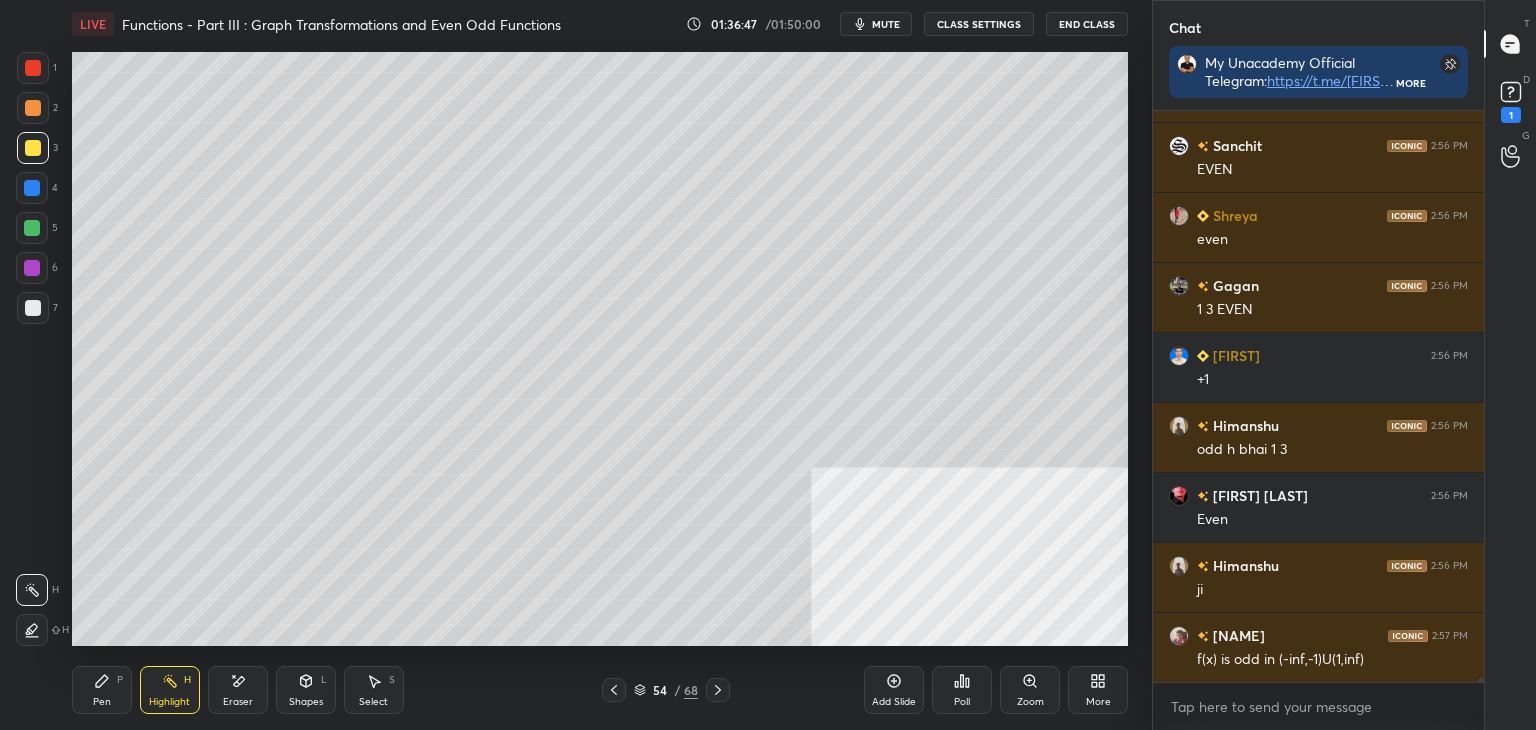 click 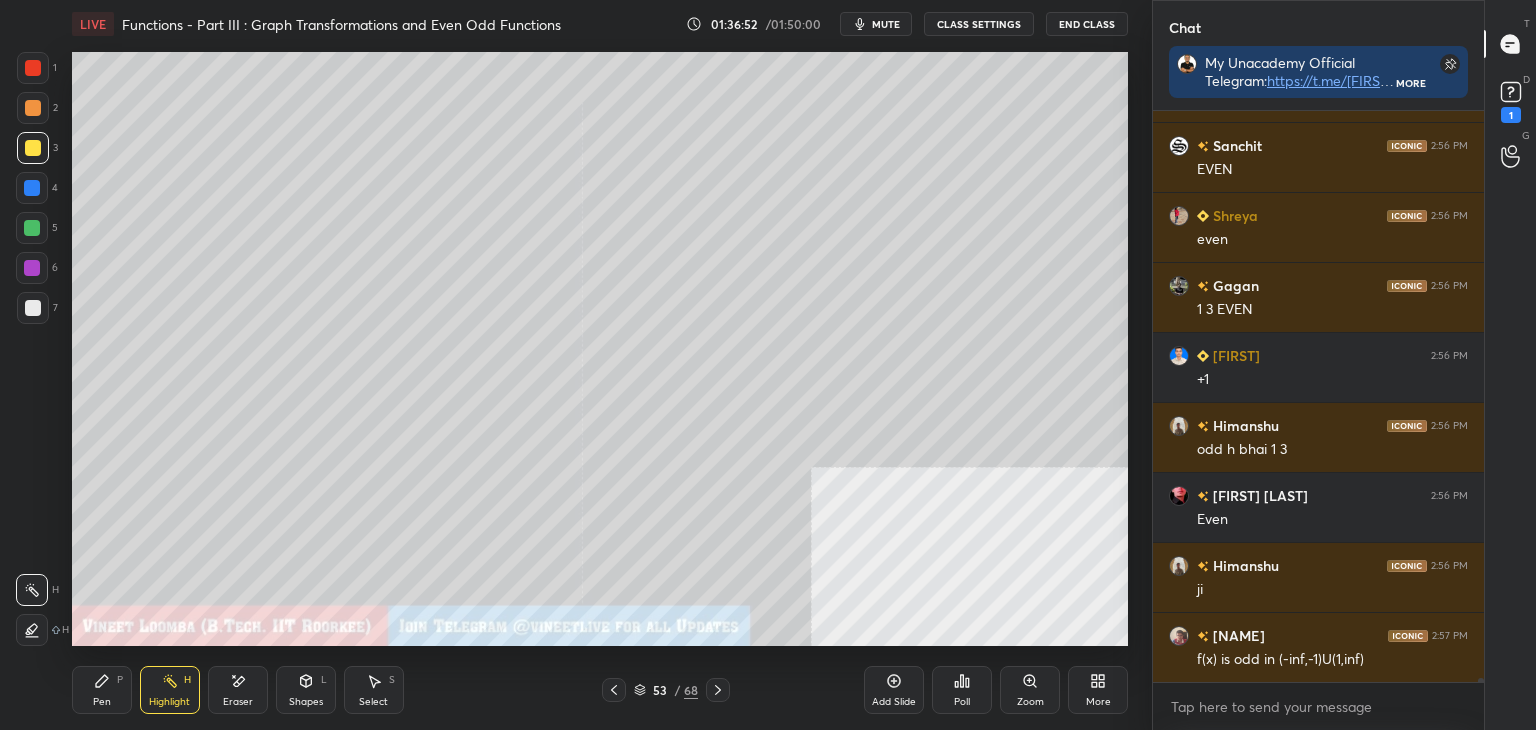 click 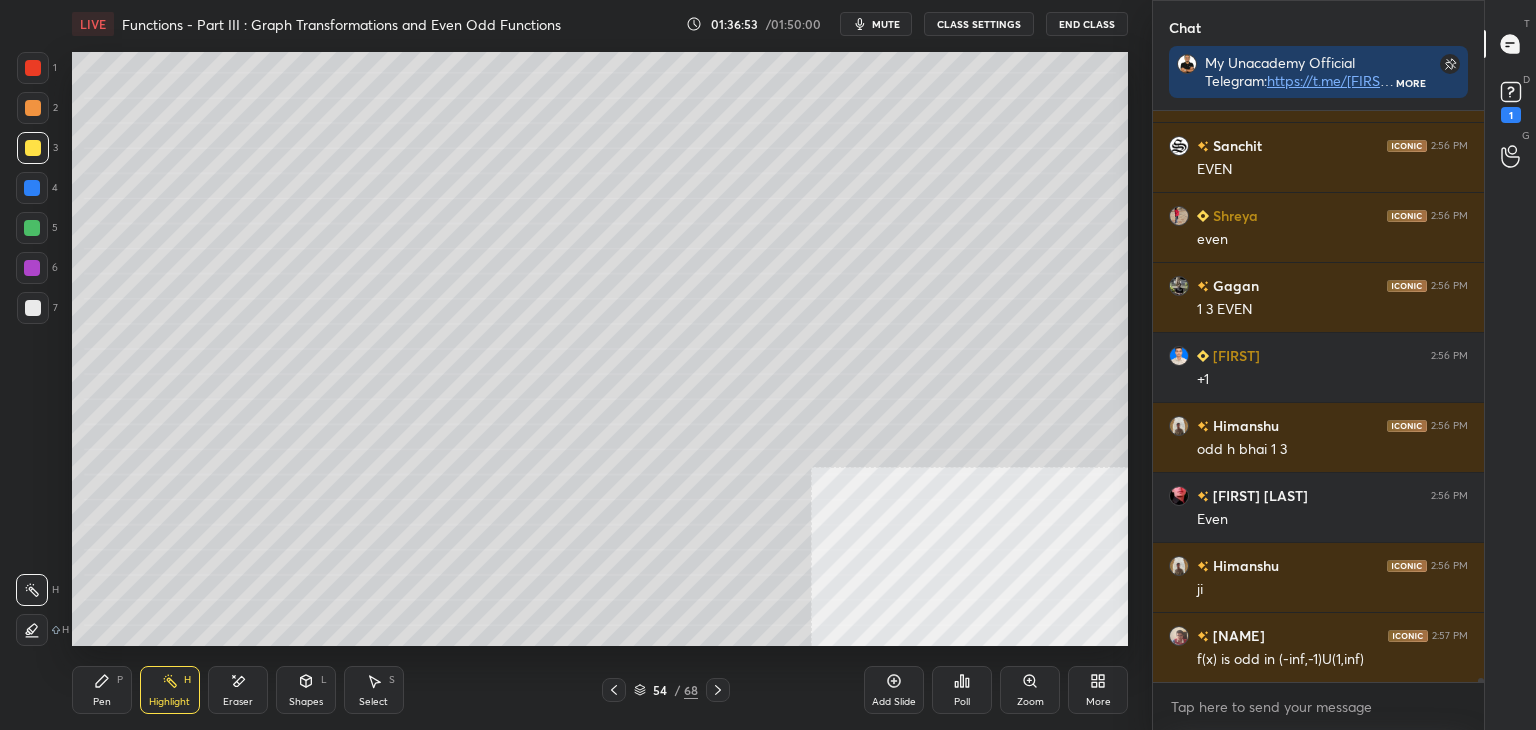 drag, startPoint x: 116, startPoint y: 690, endPoint x: 151, endPoint y: 647, distance: 55.443665 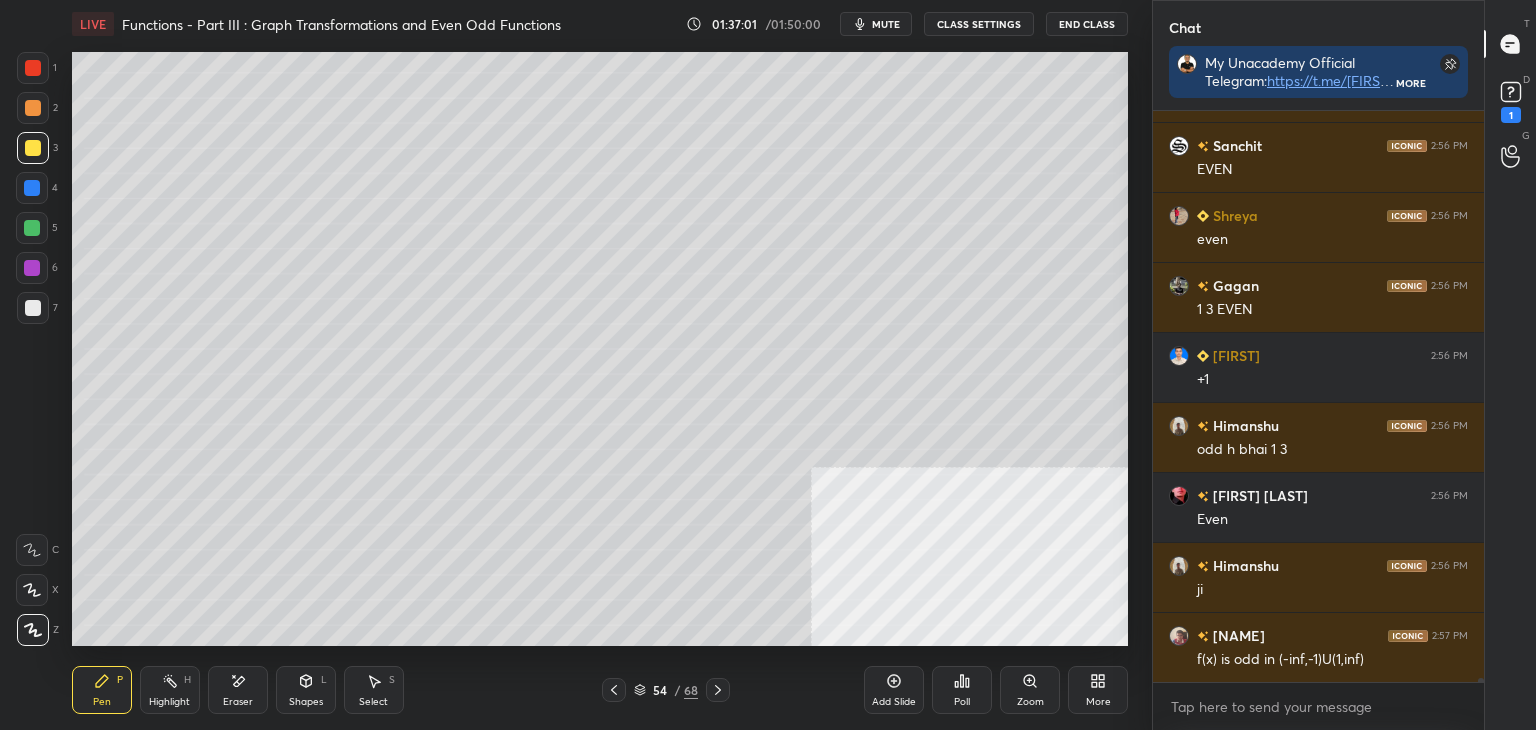click on "Eraser" at bounding box center (238, 690) 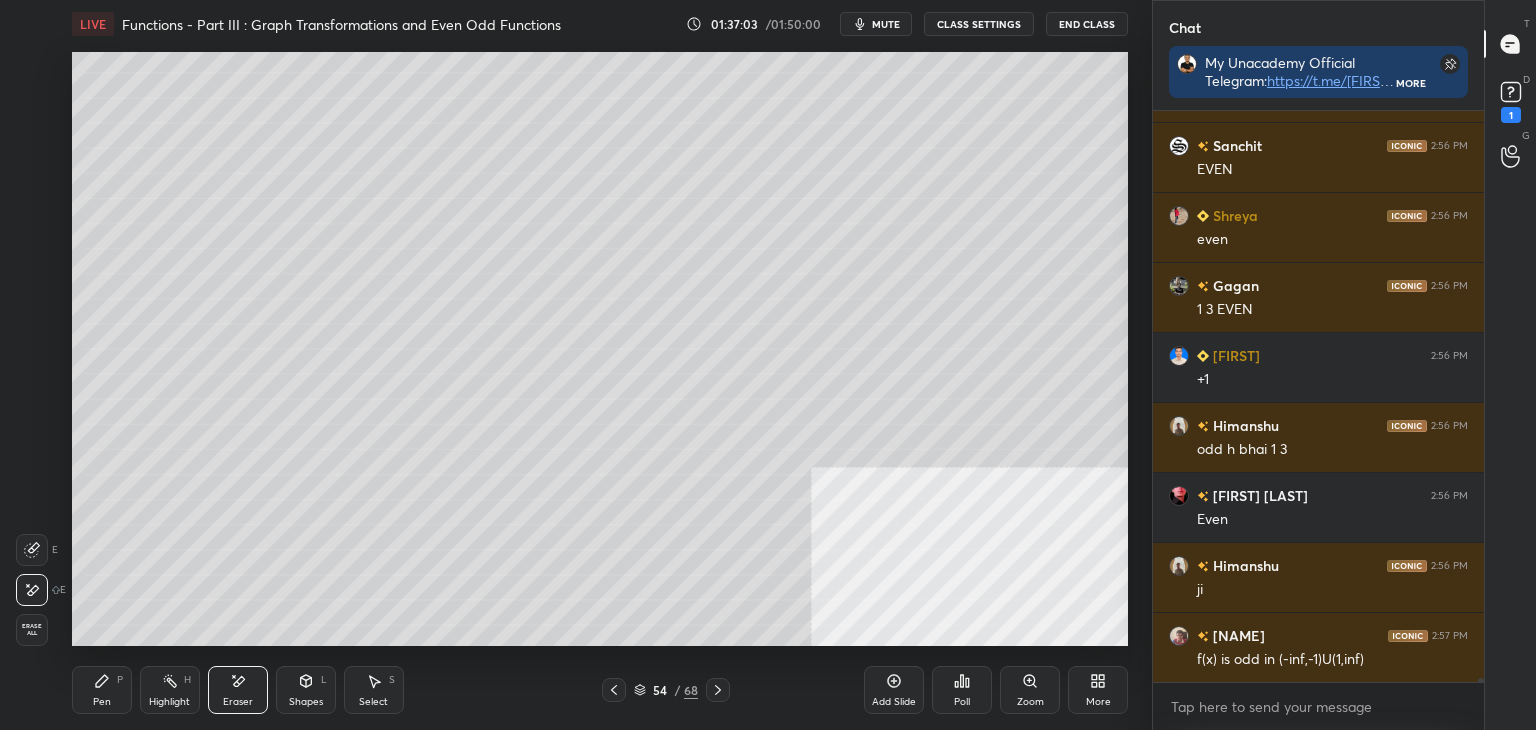drag, startPoint x: 107, startPoint y: 689, endPoint x: 116, endPoint y: 646, distance: 43.931767 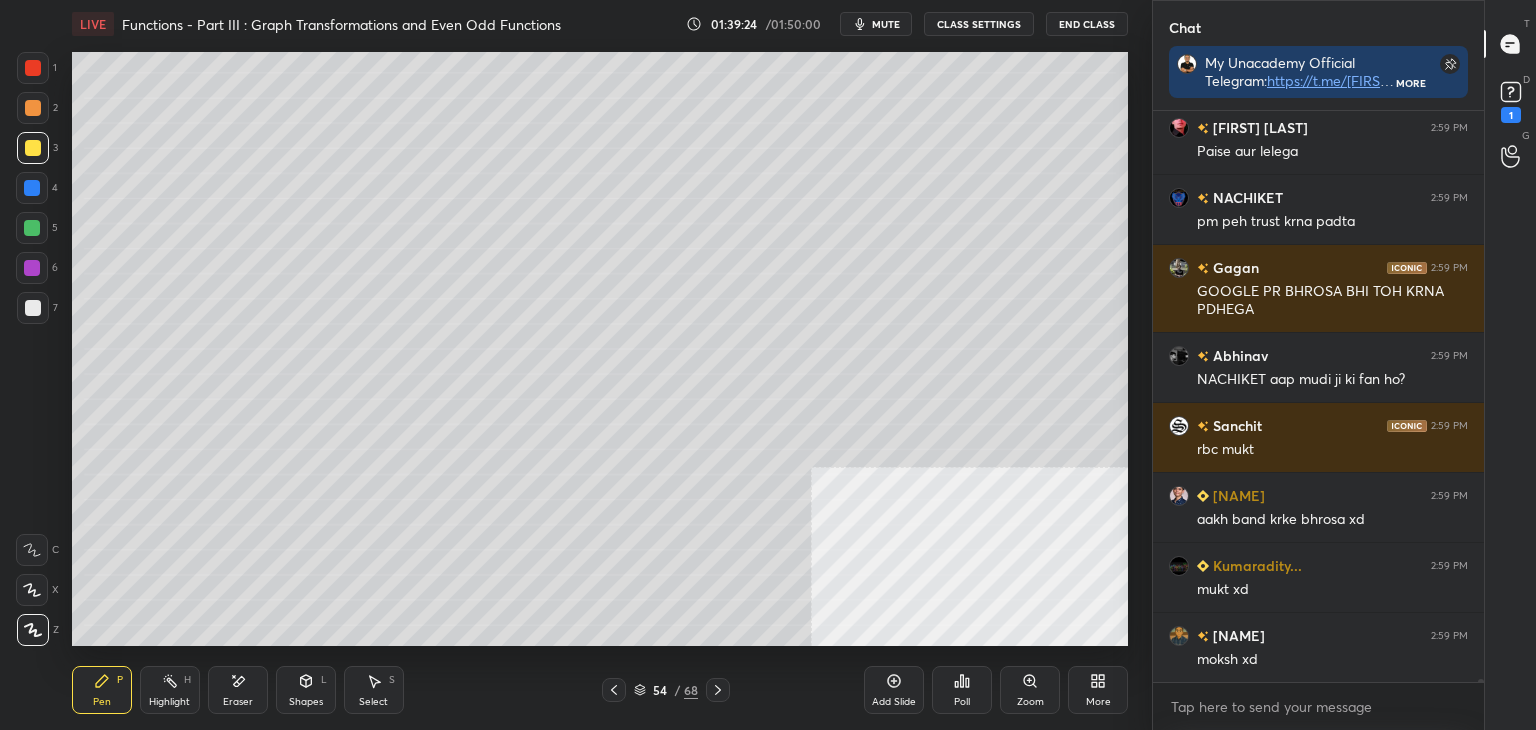 scroll, scrollTop: 93174, scrollLeft: 0, axis: vertical 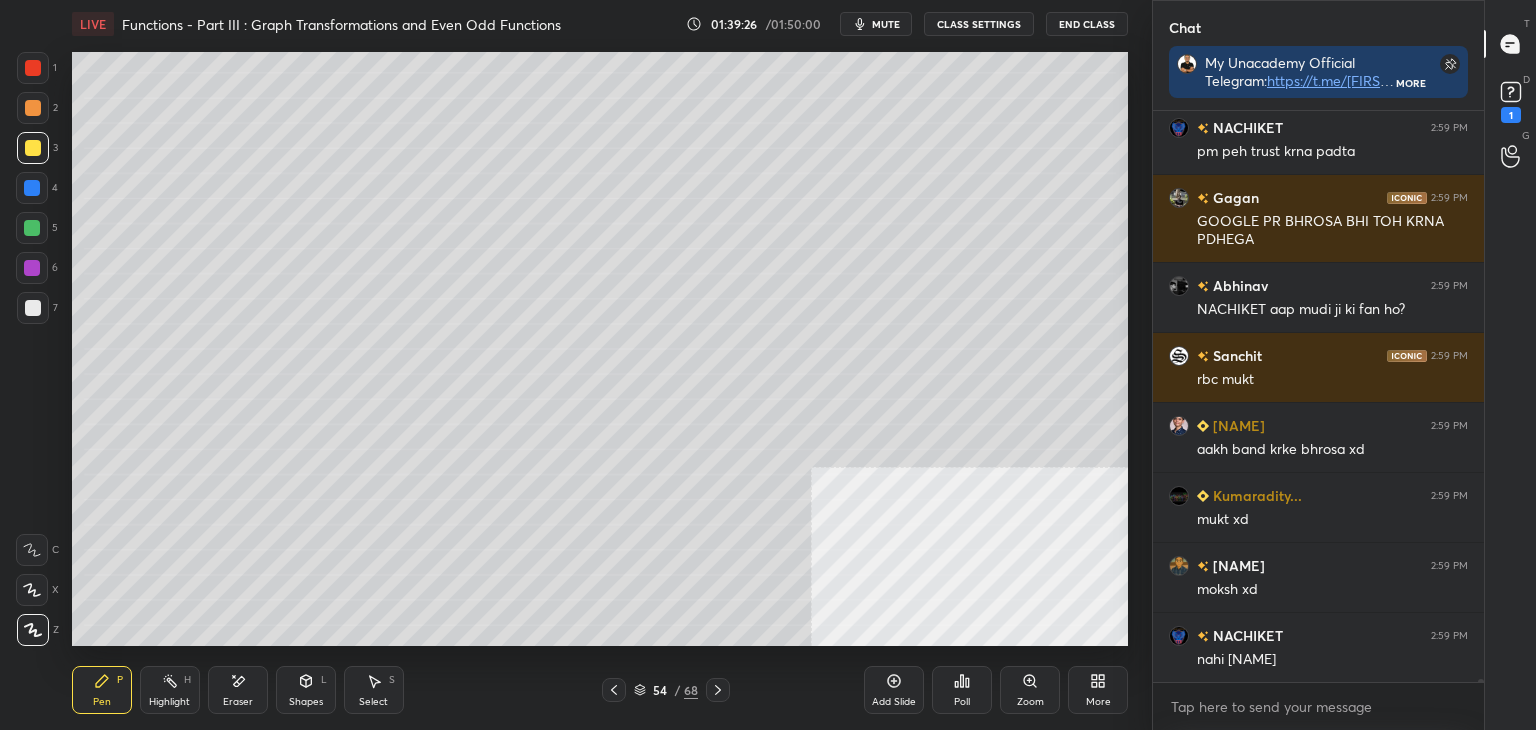click 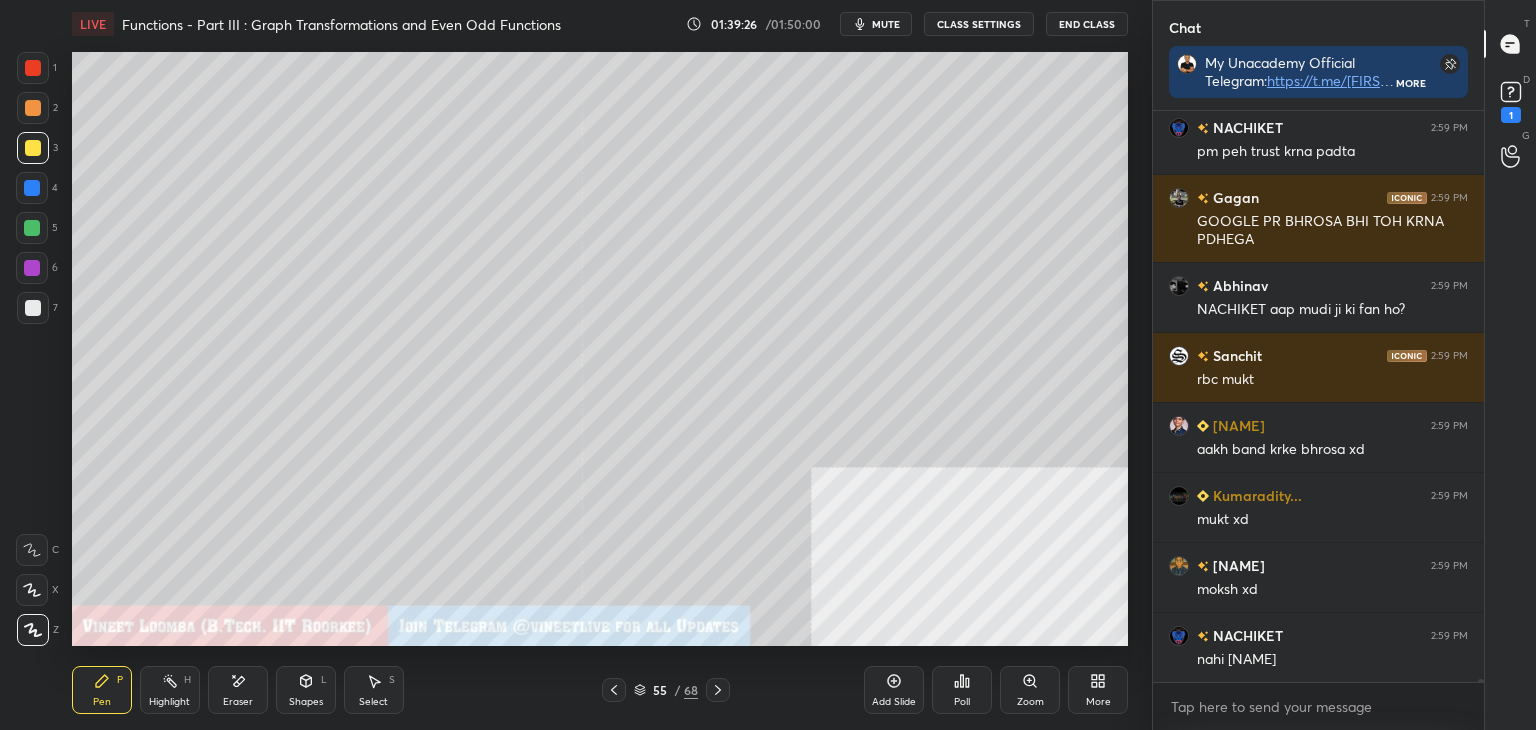 scroll, scrollTop: 93244, scrollLeft: 0, axis: vertical 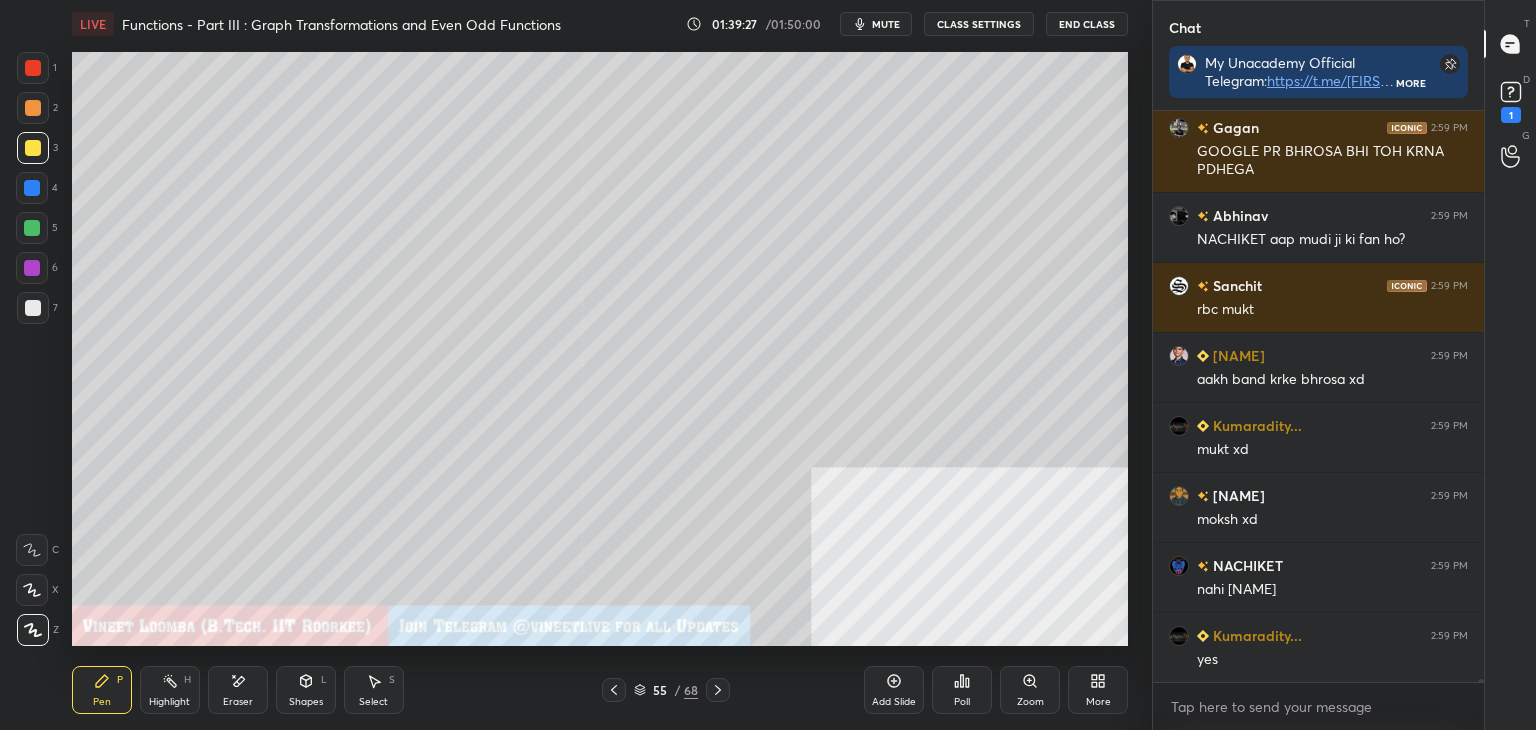 drag, startPoint x: 111, startPoint y: 688, endPoint x: 88, endPoint y: 657, distance: 38.600517 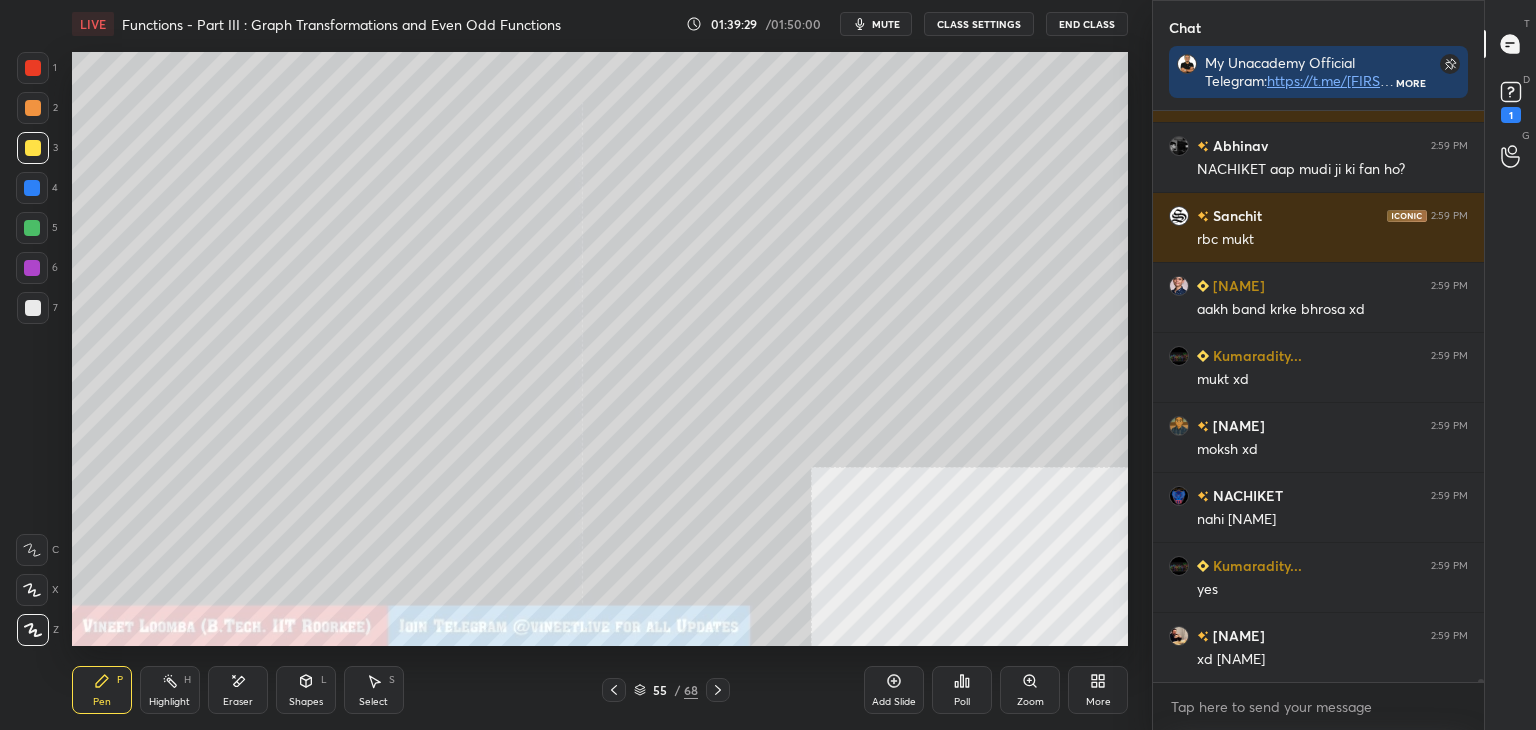 scroll, scrollTop: 93384, scrollLeft: 0, axis: vertical 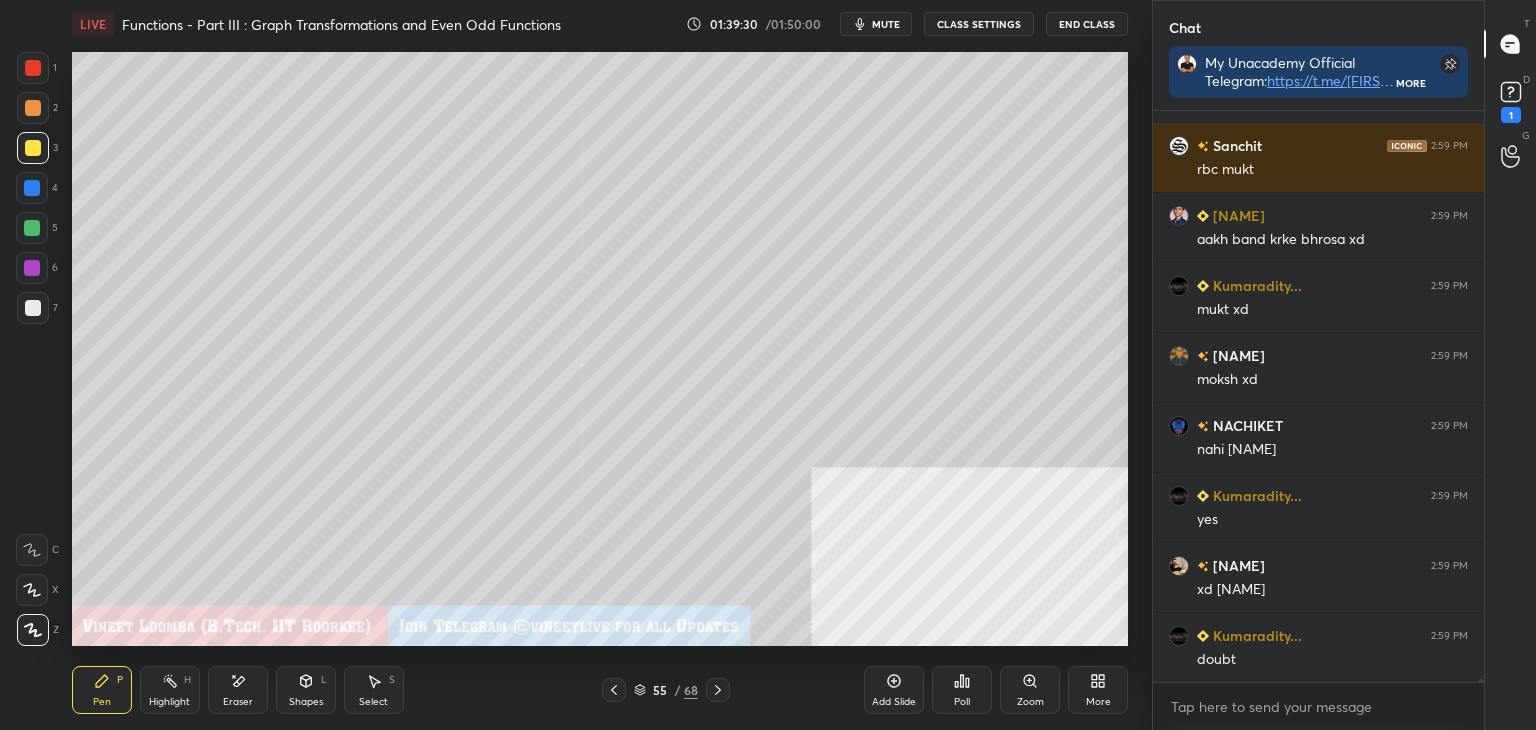 click 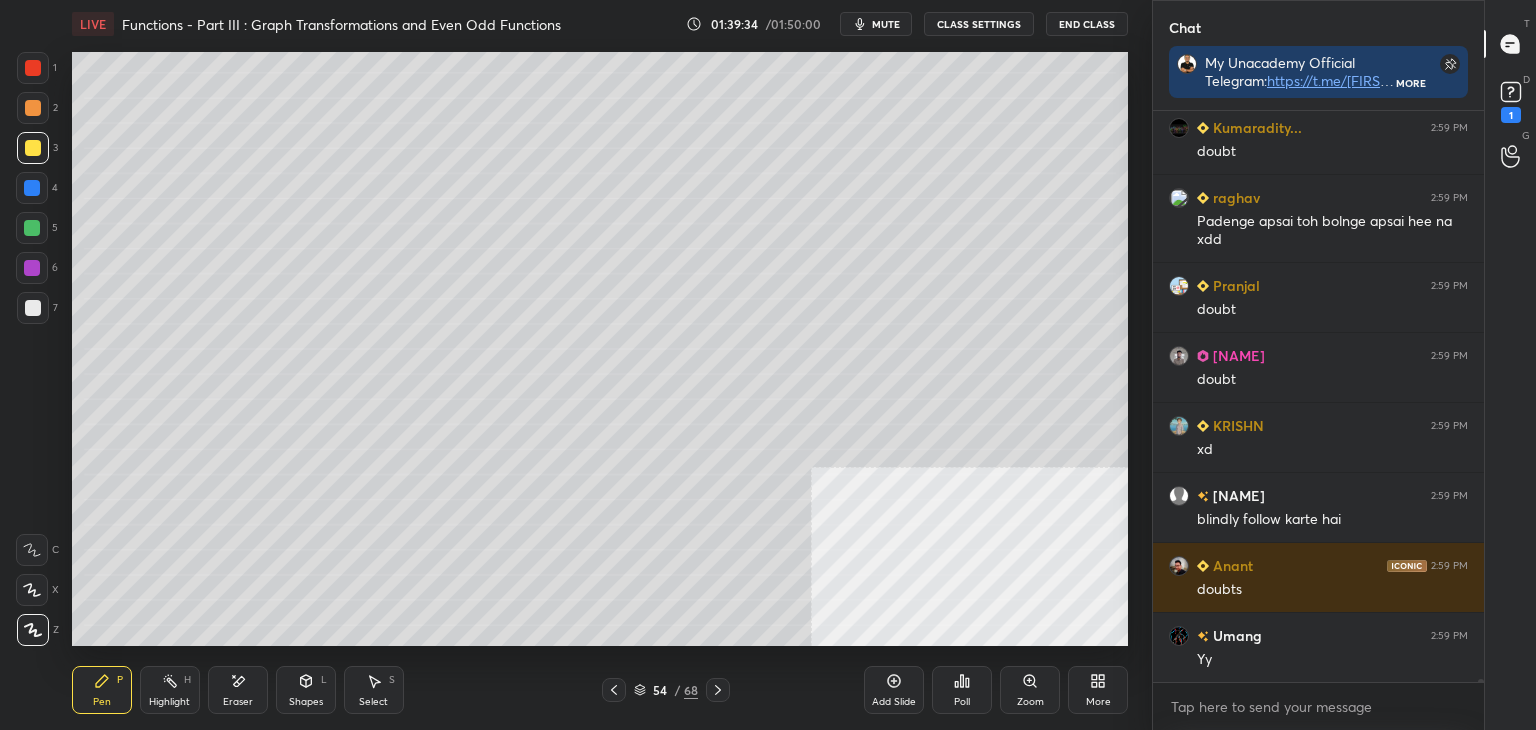 scroll, scrollTop: 94032, scrollLeft: 0, axis: vertical 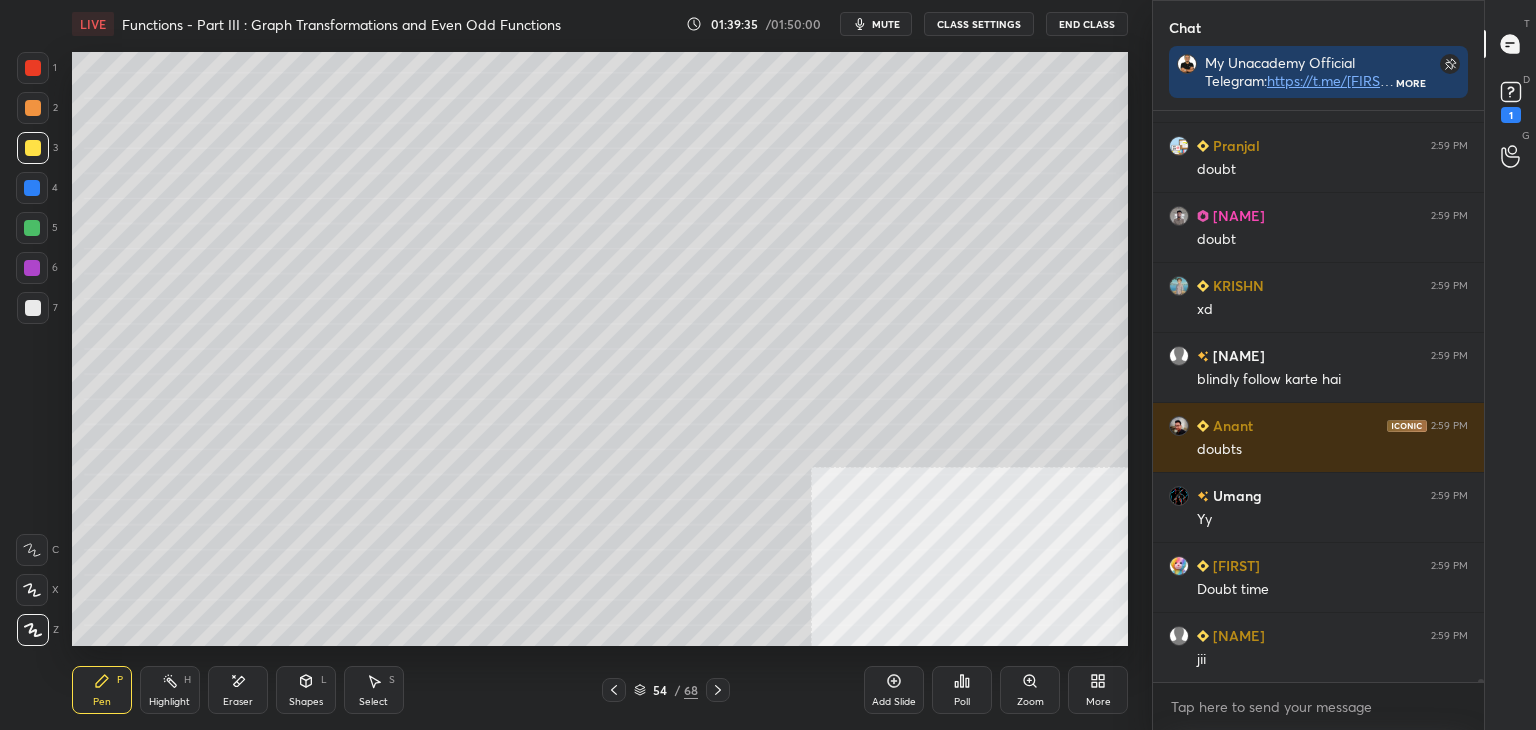click at bounding box center [718, 690] 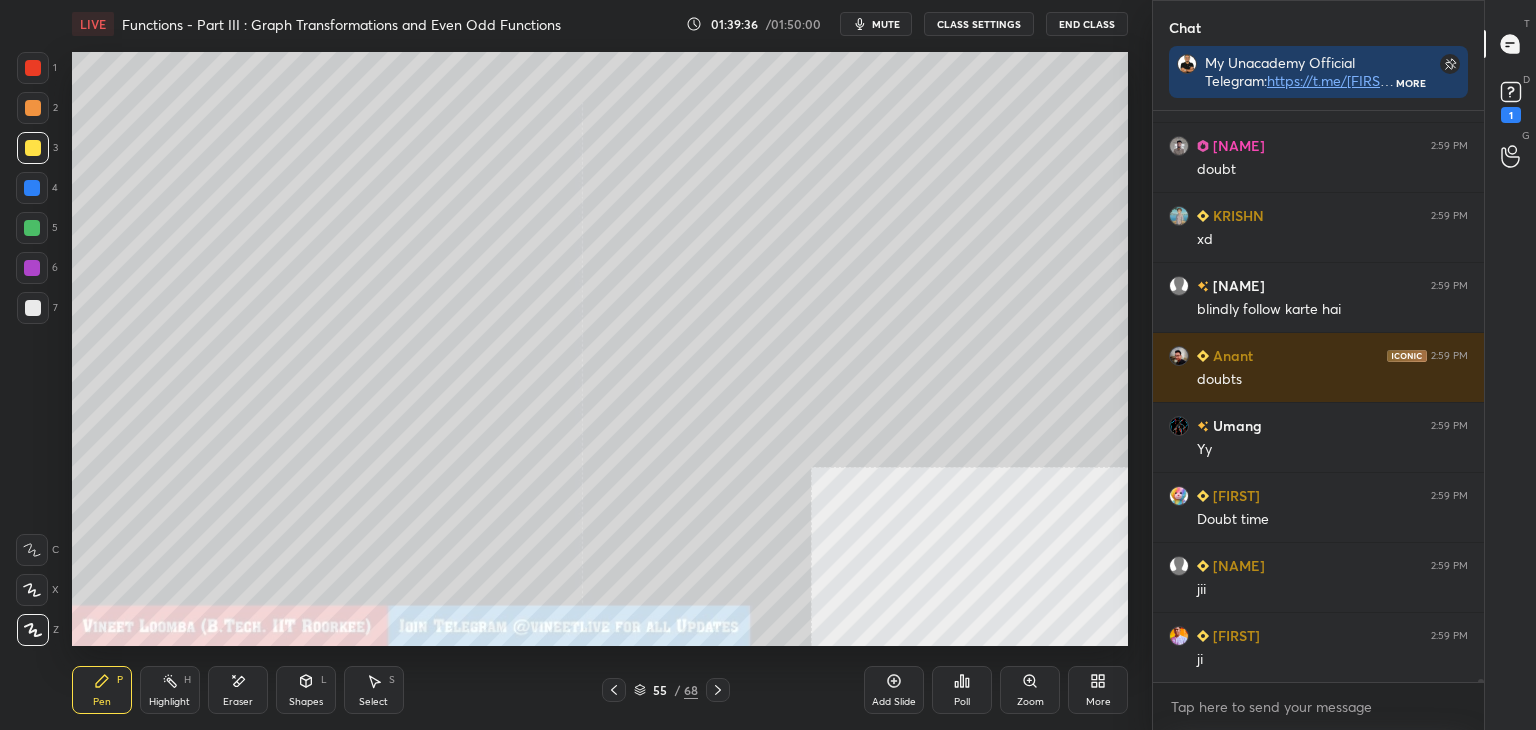 click on "Eraser" at bounding box center (238, 690) 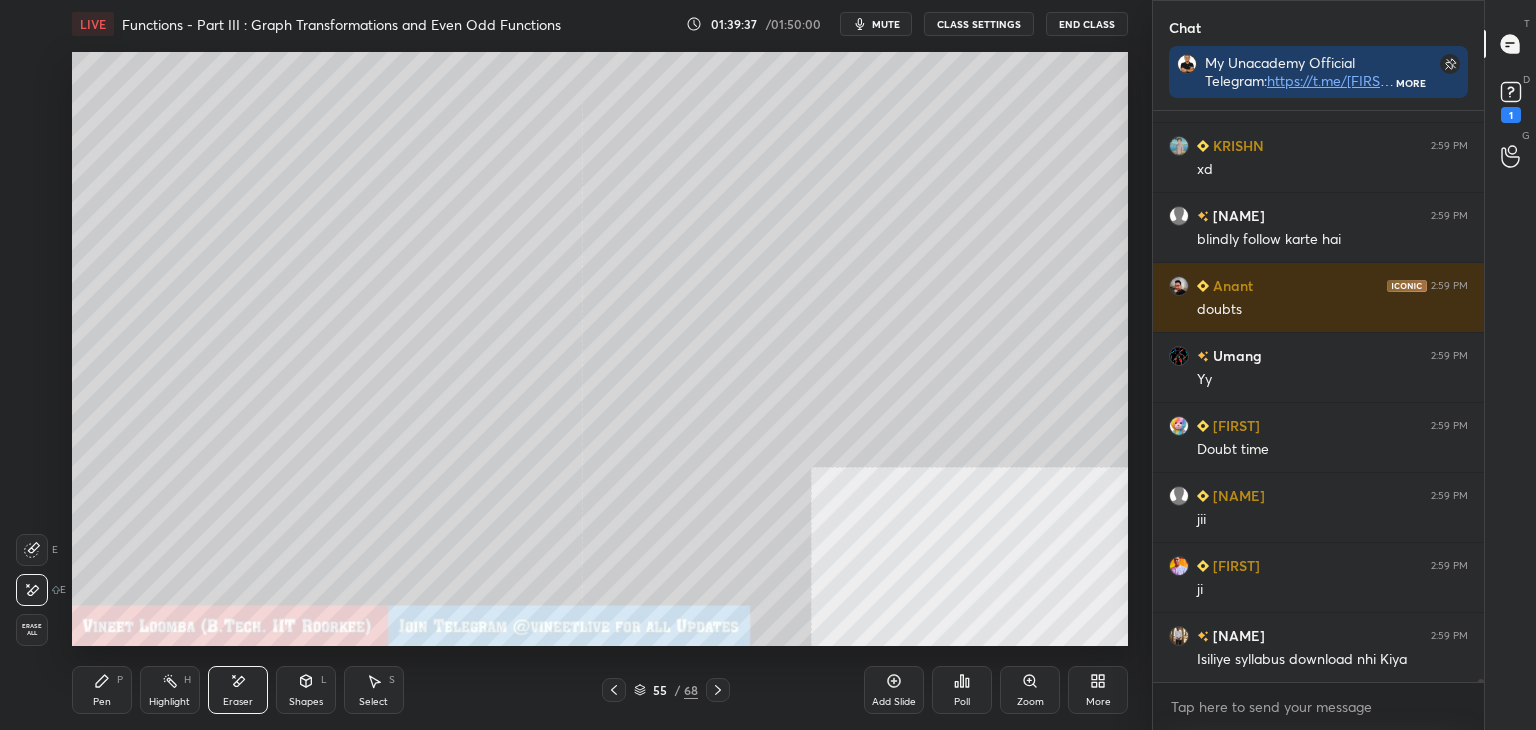 scroll, scrollTop: 94260, scrollLeft: 0, axis: vertical 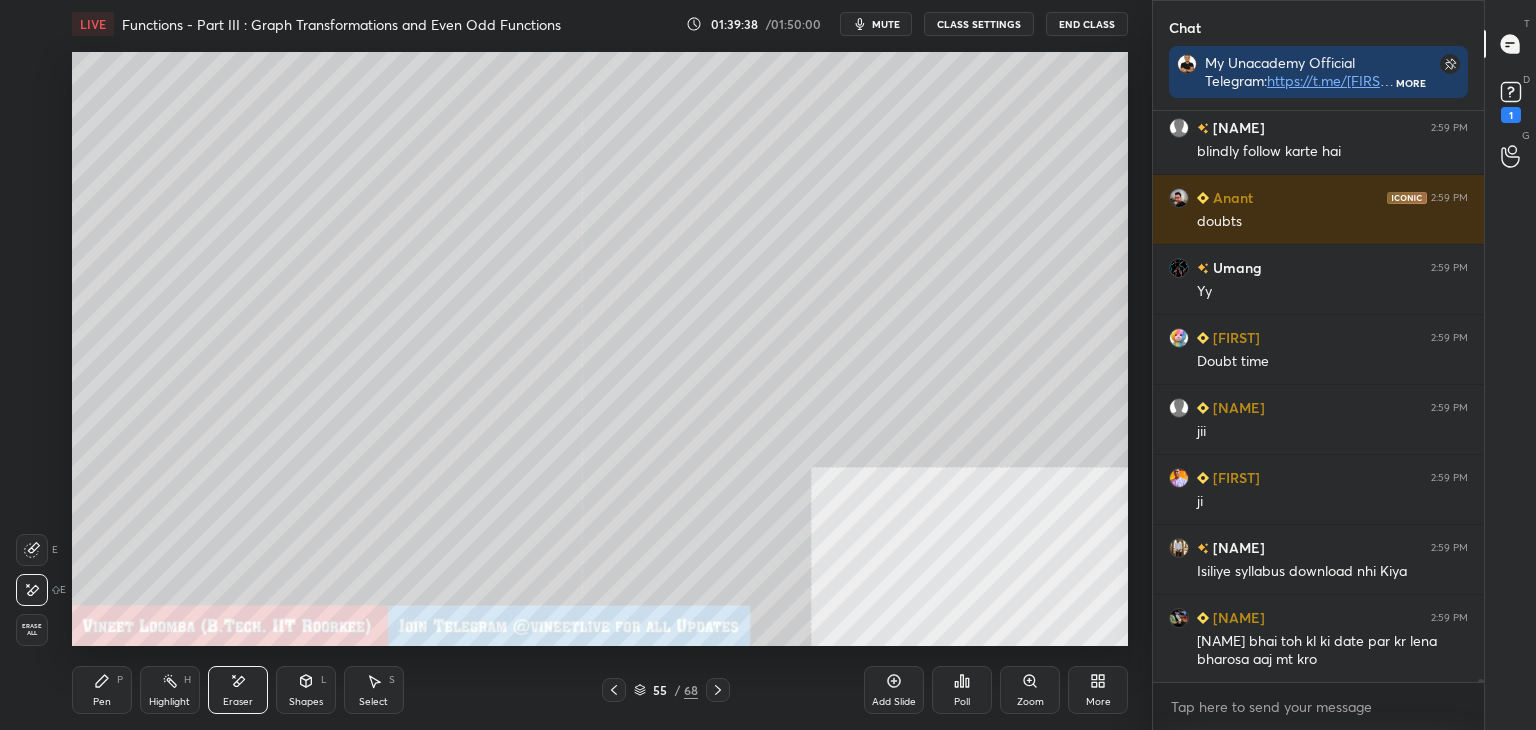 drag, startPoint x: 104, startPoint y: 681, endPoint x: 88, endPoint y: 652, distance: 33.12099 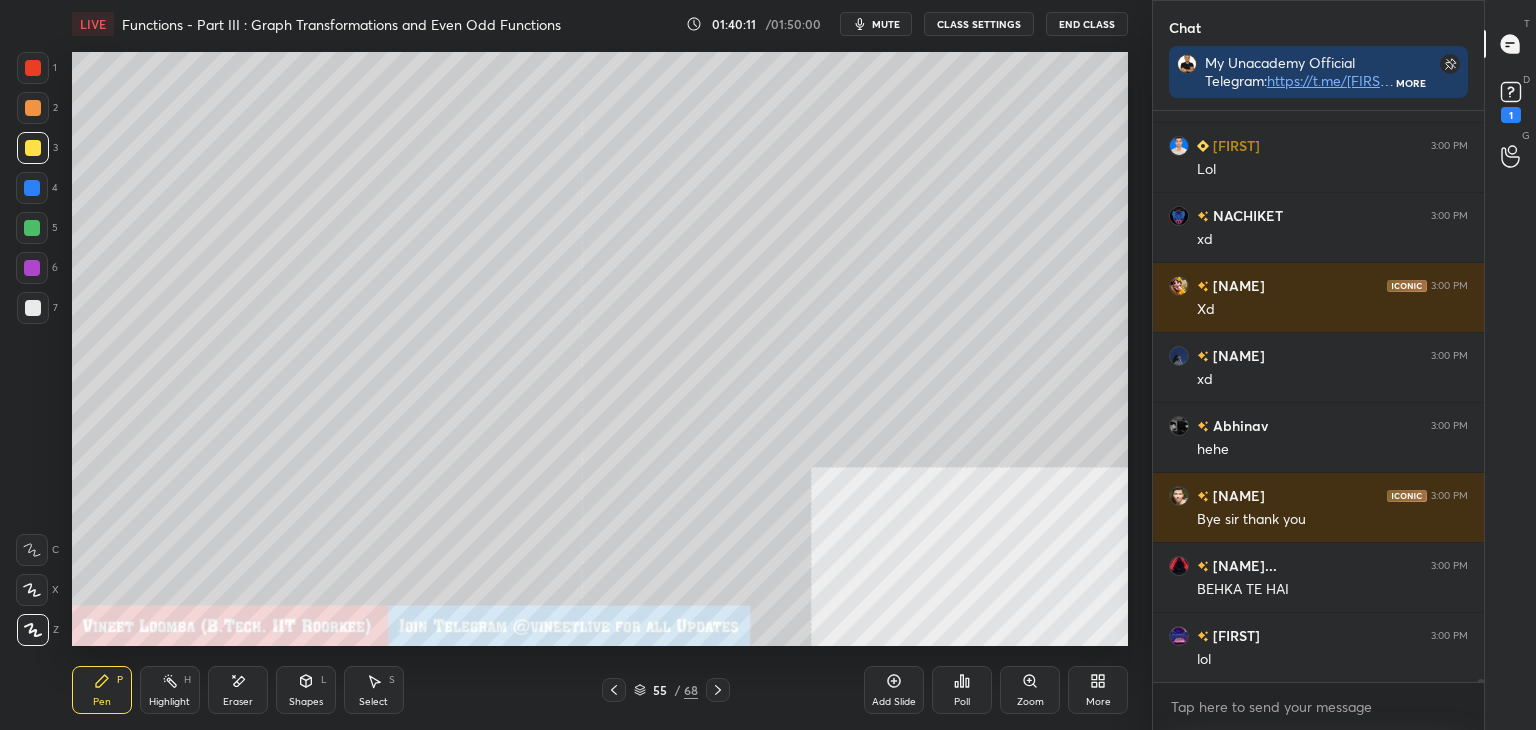 scroll, scrollTop: 96990, scrollLeft: 0, axis: vertical 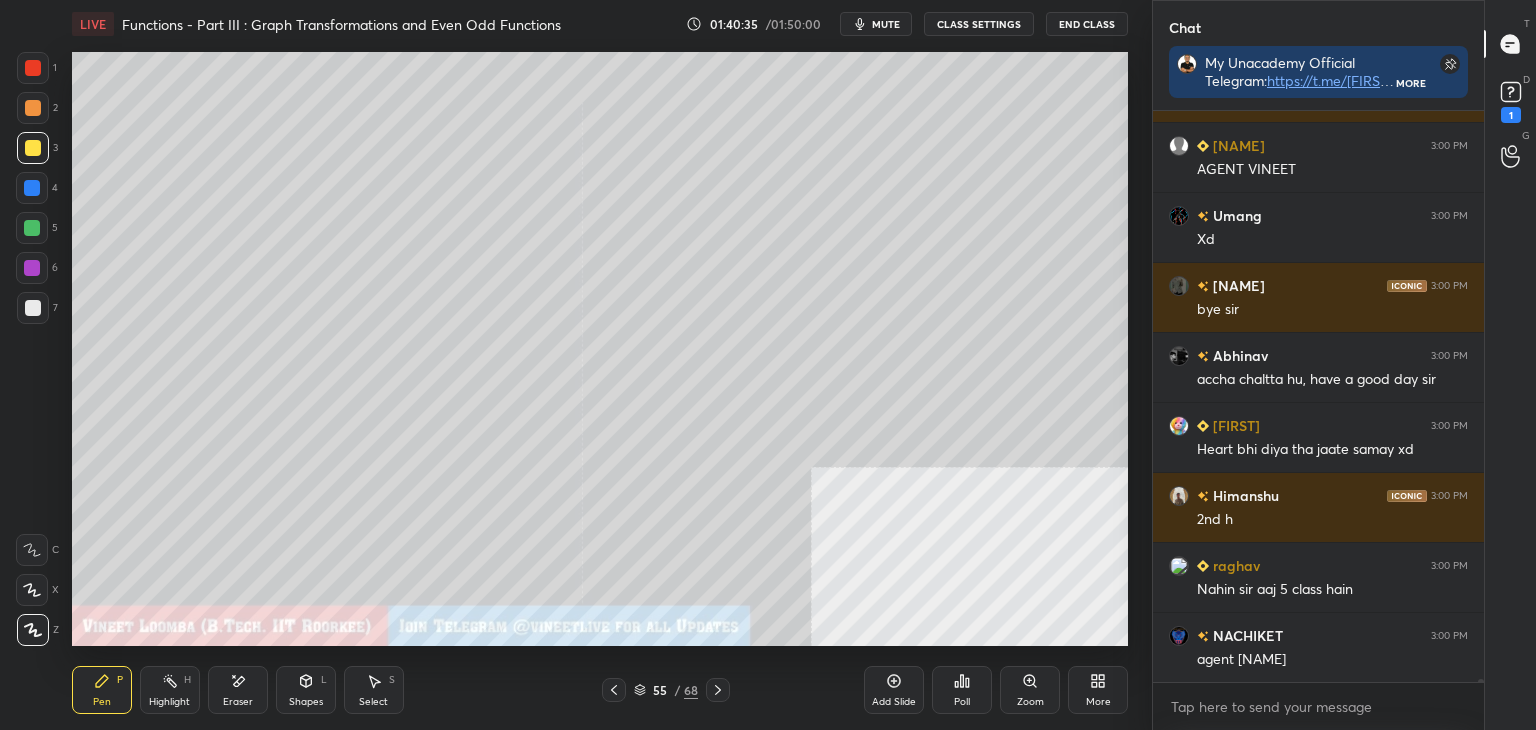 click on "Eraser" at bounding box center (238, 702) 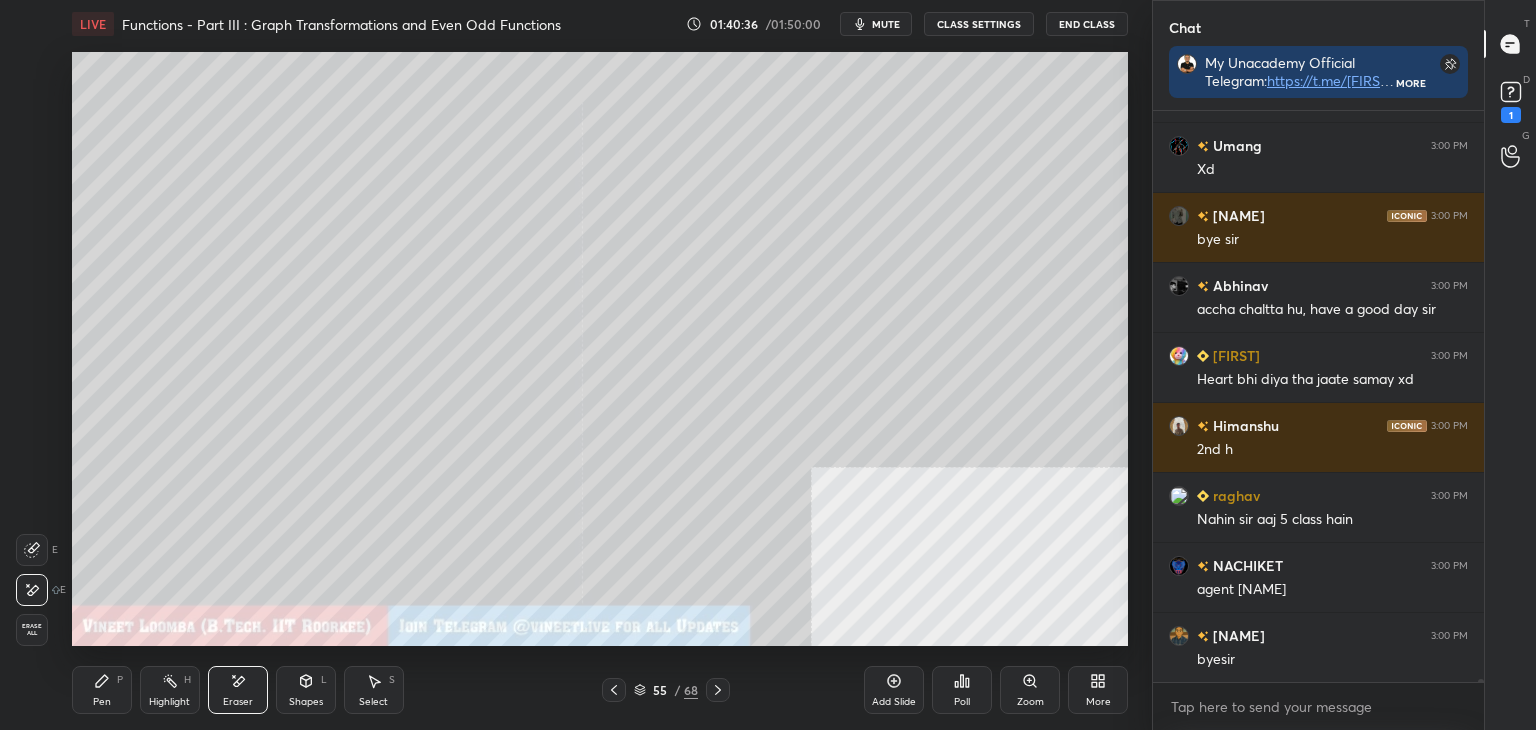 click on "Pen P" at bounding box center (102, 690) 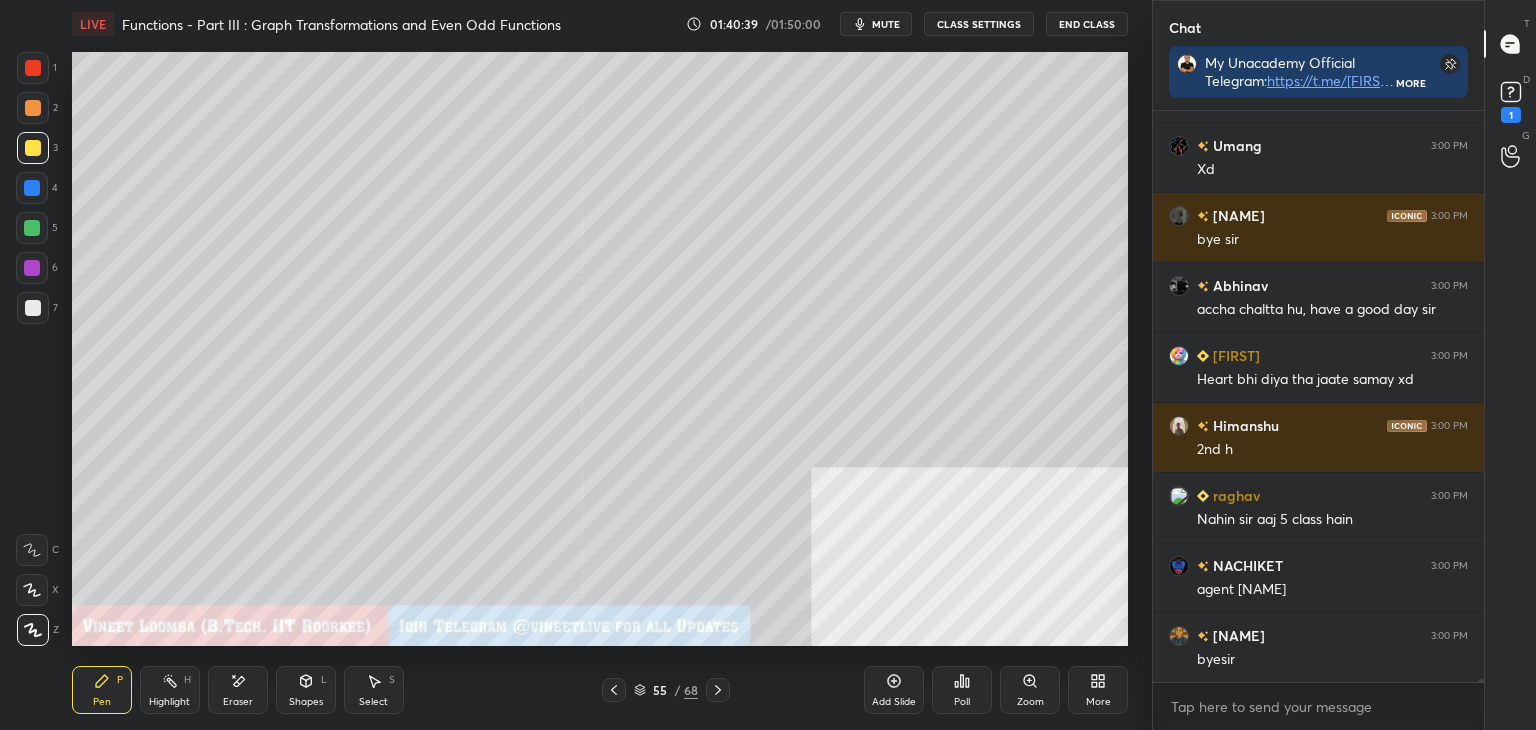 drag, startPoint x: 239, startPoint y: 697, endPoint x: 248, endPoint y: 649, distance: 48.83646 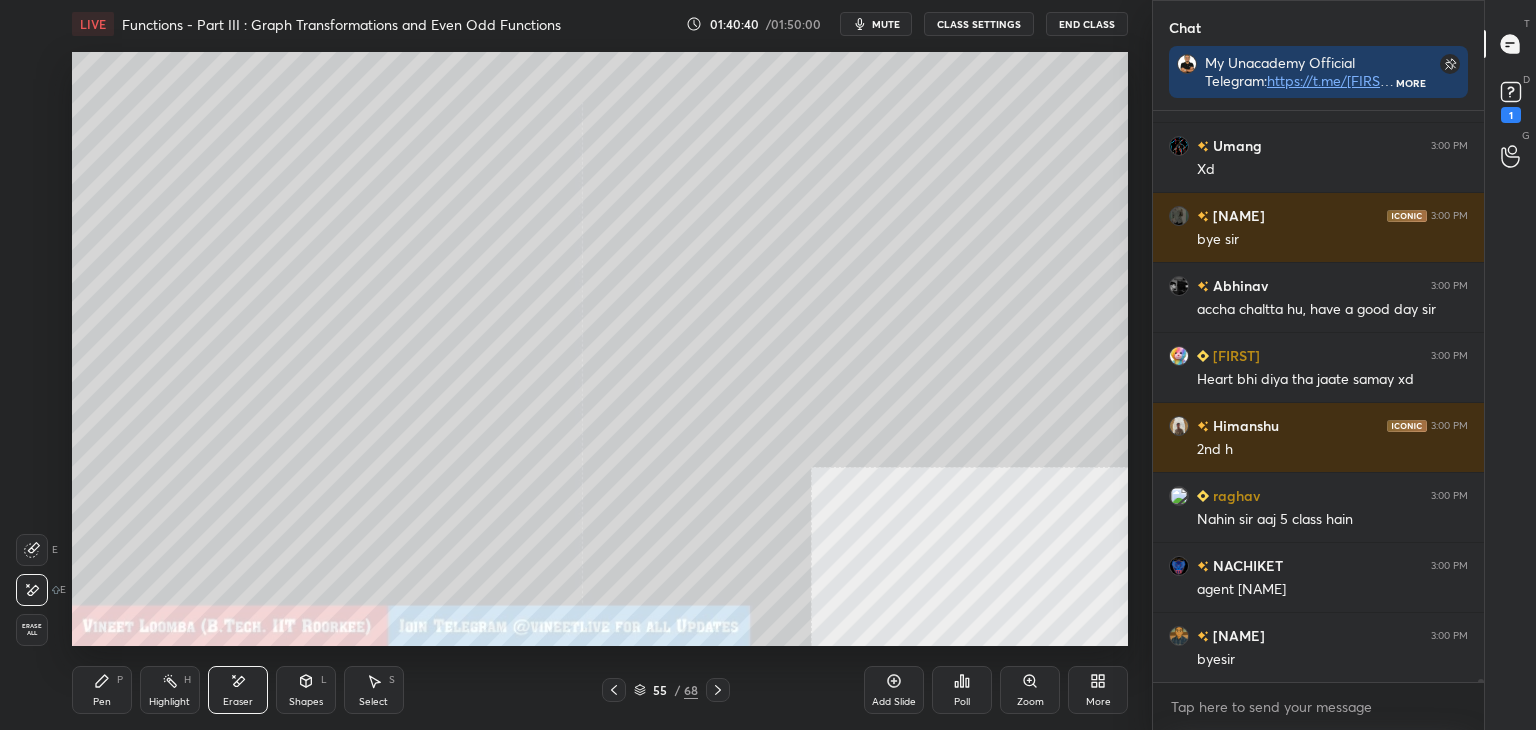 scroll, scrollTop: 99300, scrollLeft: 0, axis: vertical 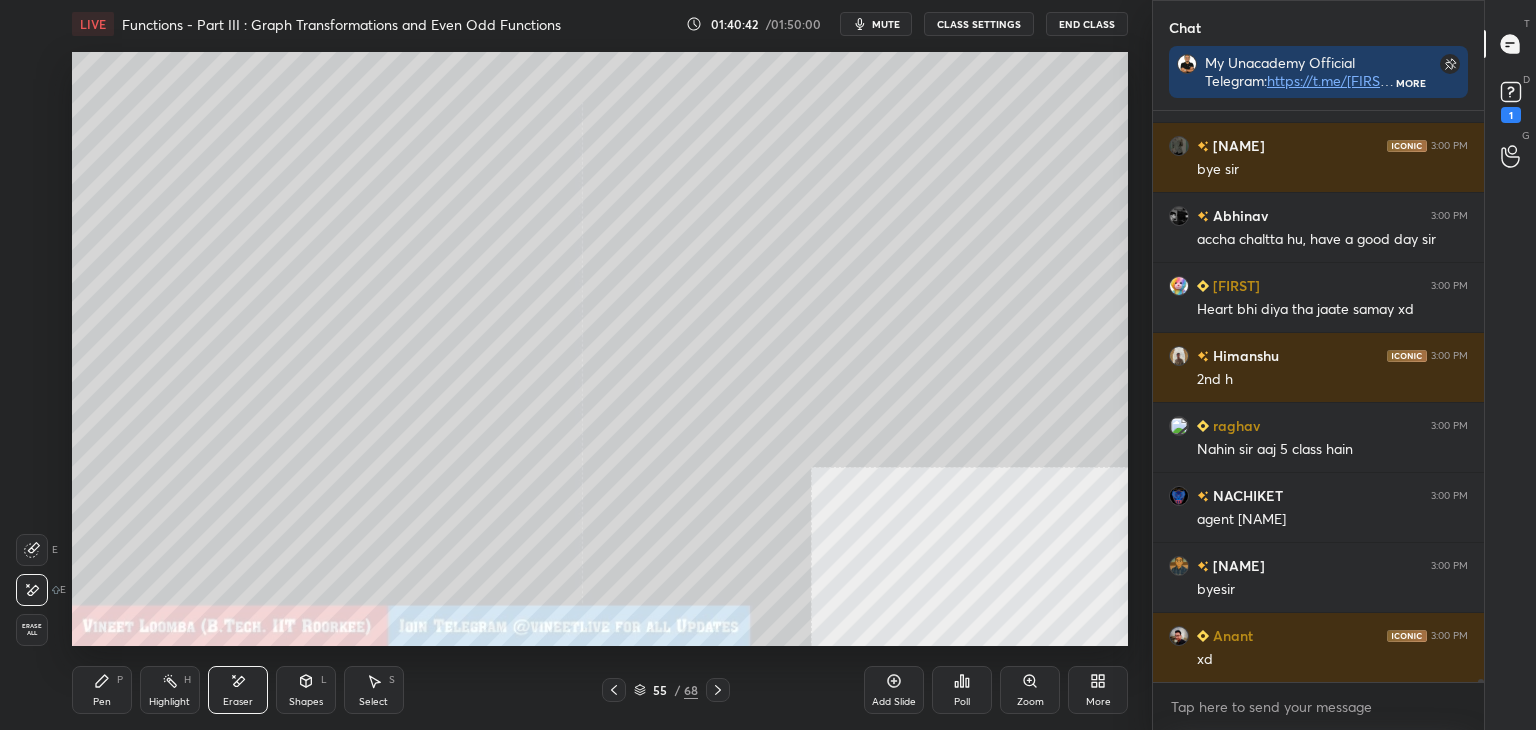 drag, startPoint x: 110, startPoint y: 709, endPoint x: 131, endPoint y: 665, distance: 48.754486 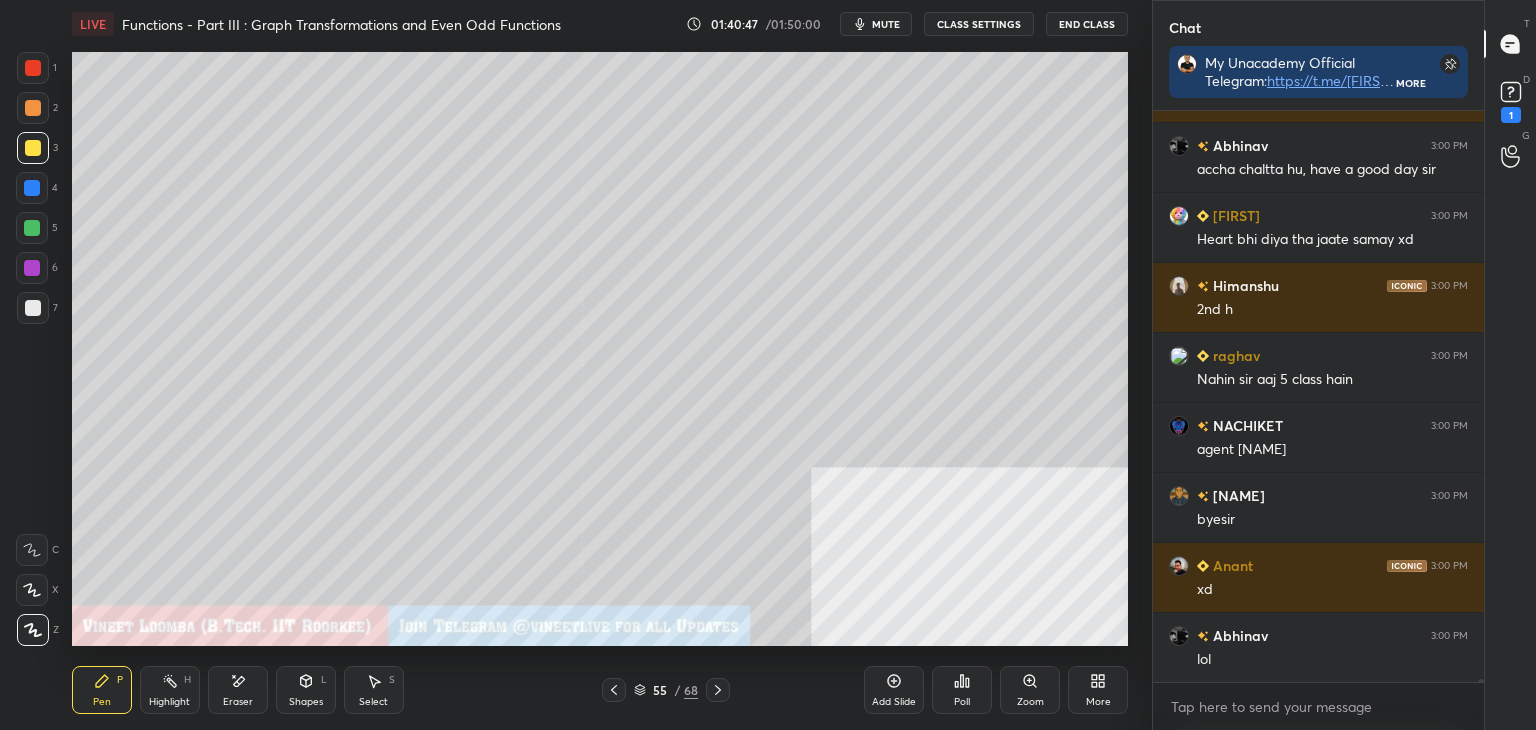 scroll, scrollTop: 99440, scrollLeft: 0, axis: vertical 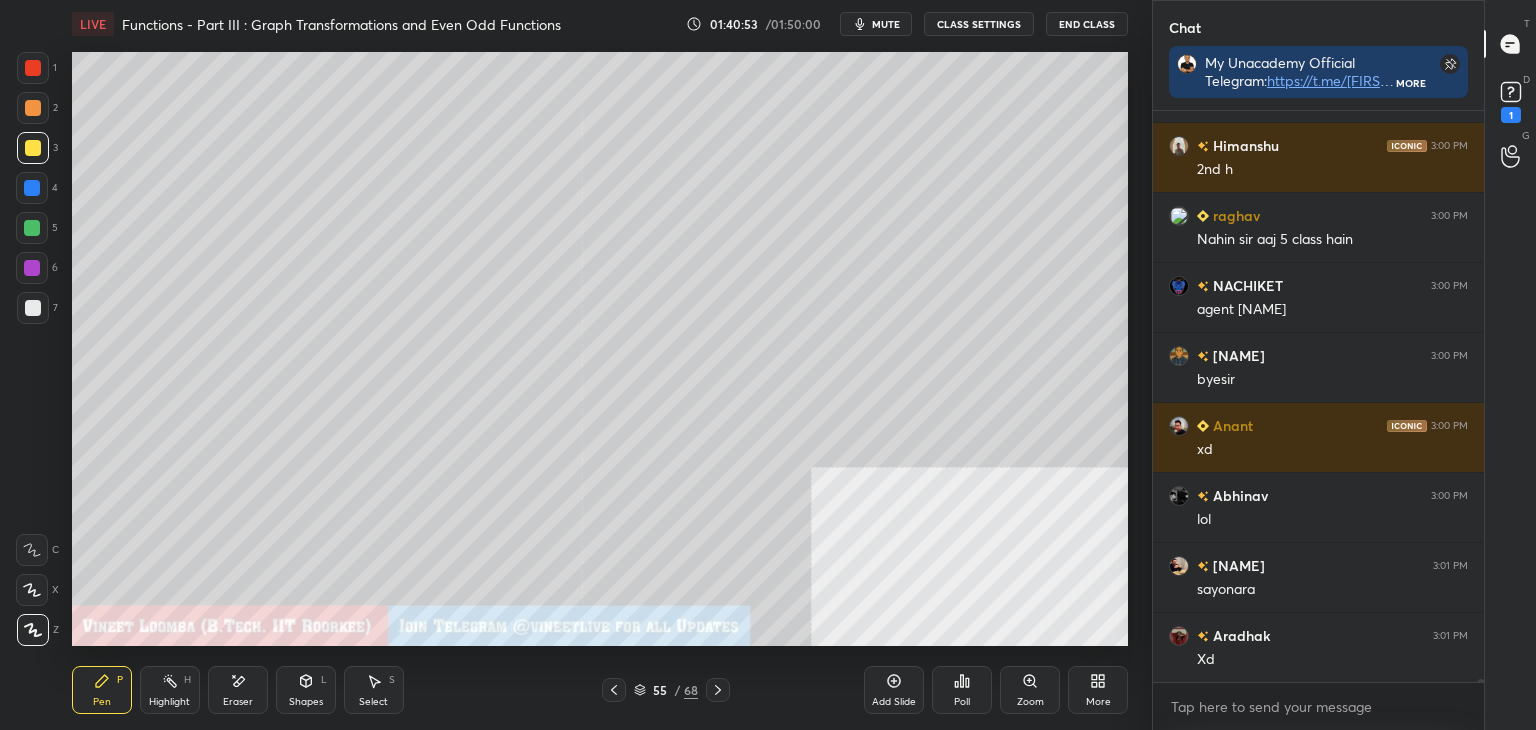 drag, startPoint x: 106, startPoint y: 693, endPoint x: 86, endPoint y: 650, distance: 47.423622 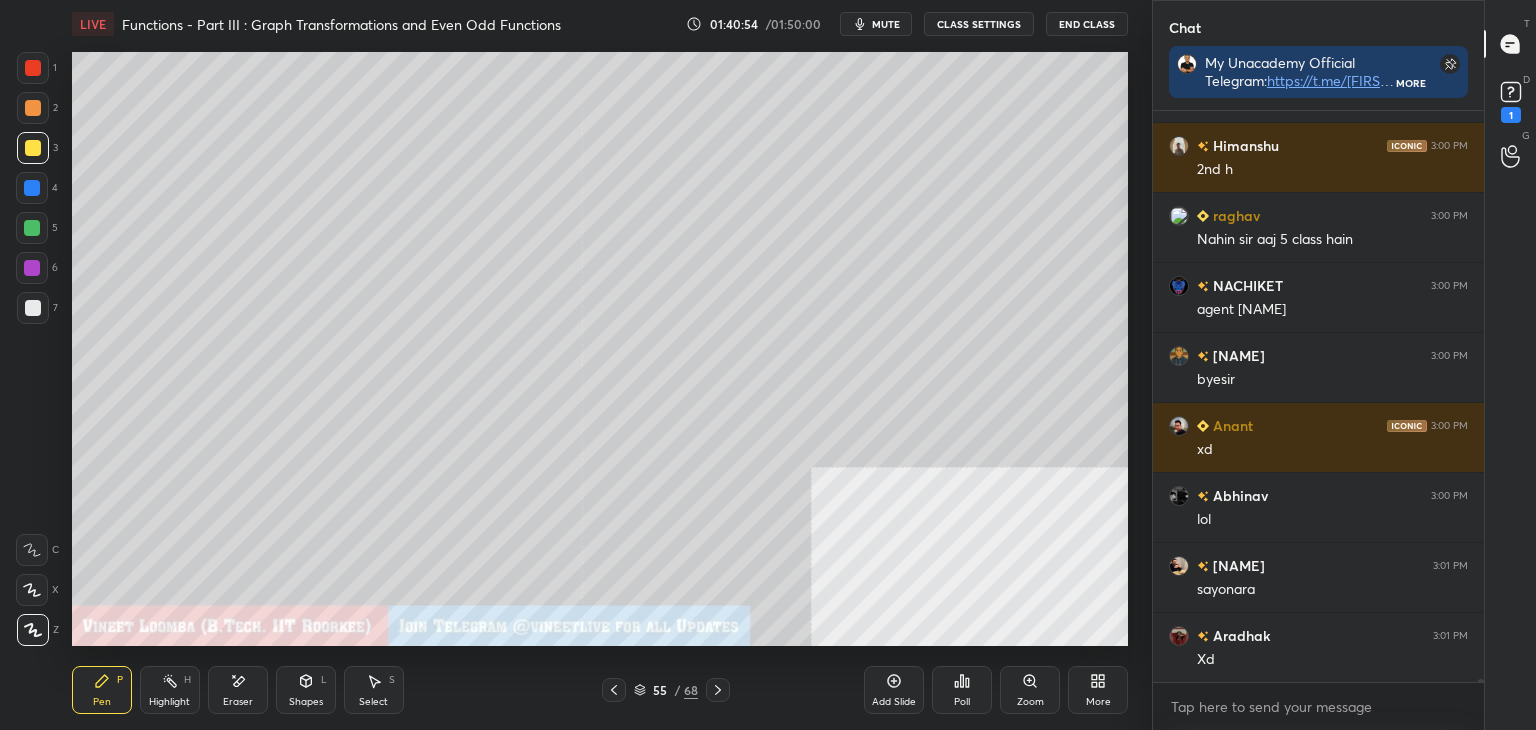 scroll, scrollTop: 99650, scrollLeft: 0, axis: vertical 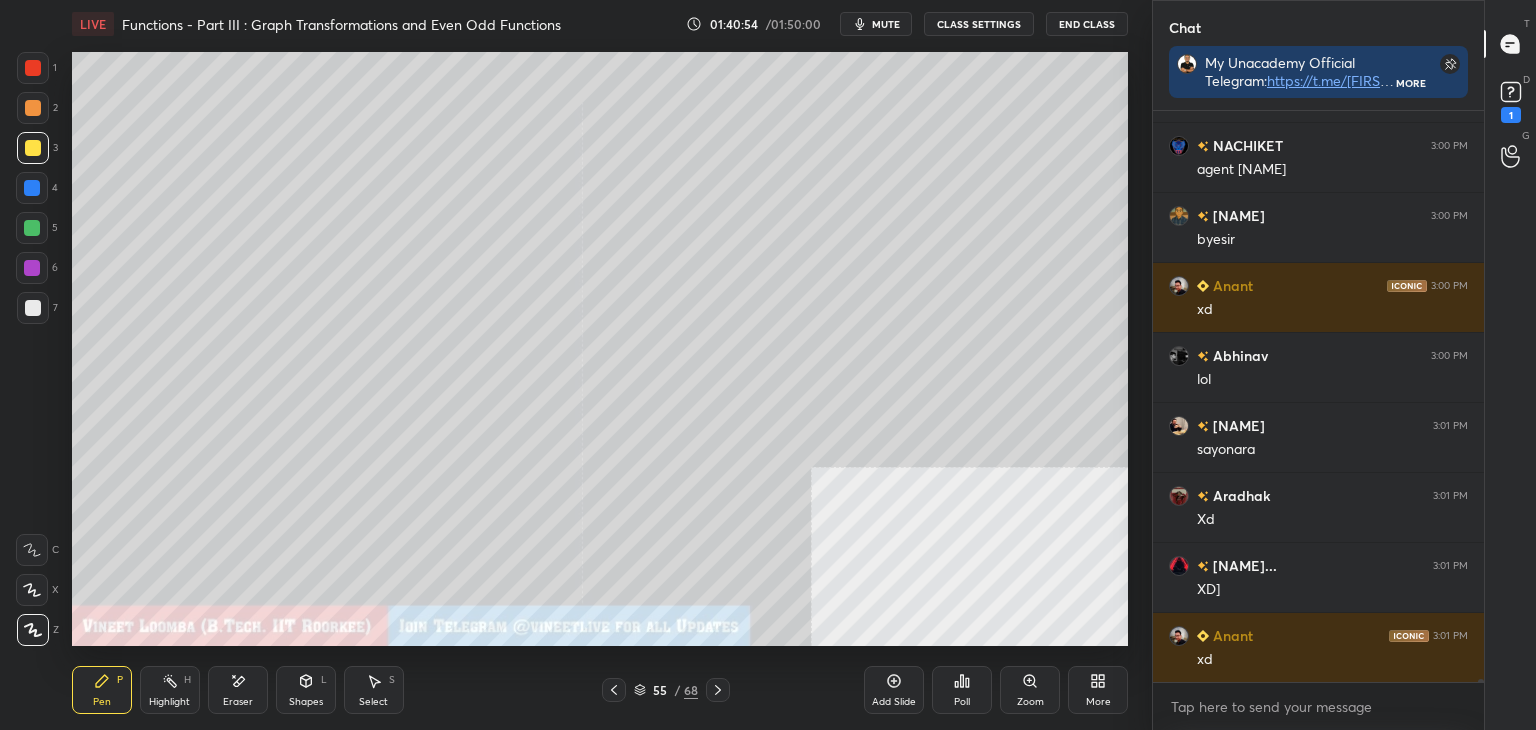 click at bounding box center [33, 308] 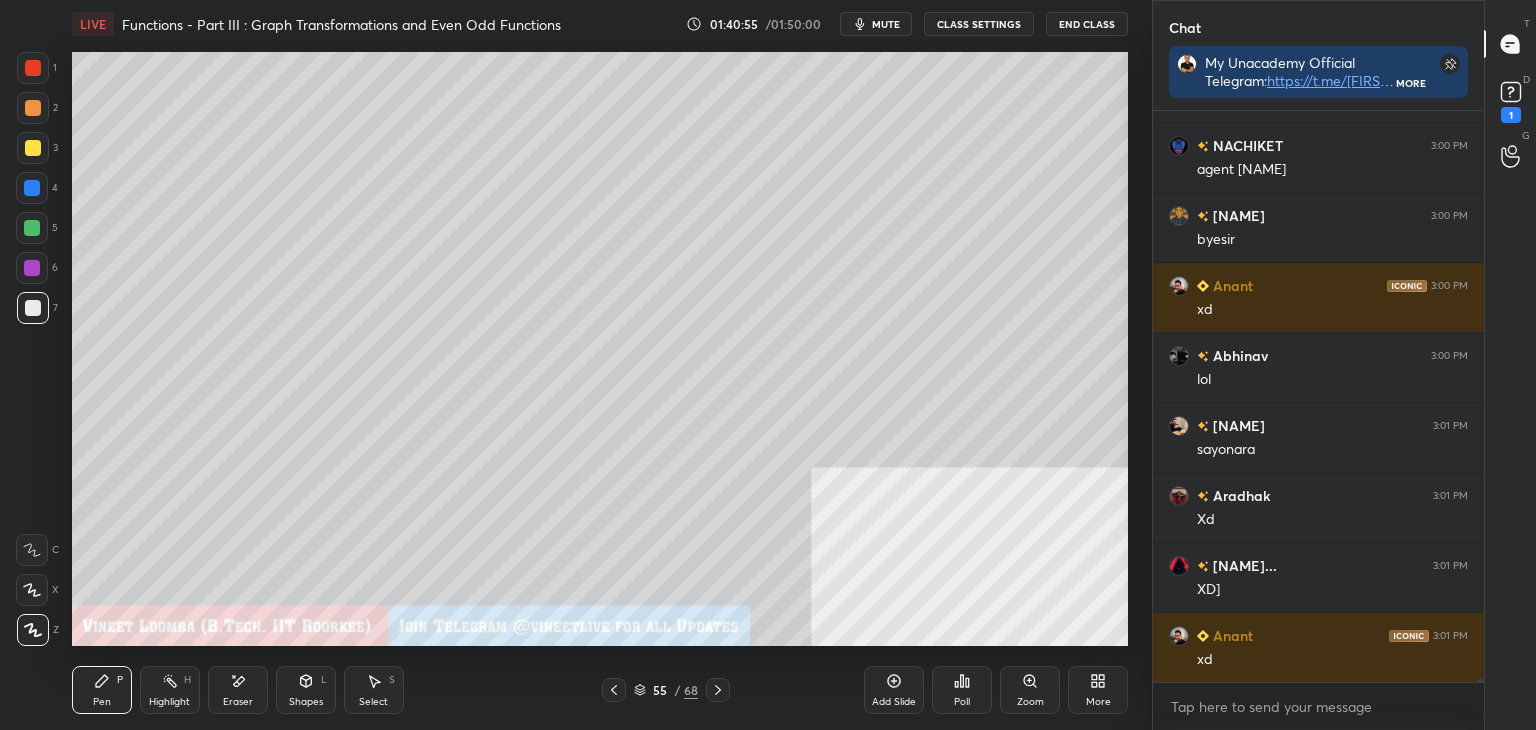 scroll, scrollTop: 99790, scrollLeft: 0, axis: vertical 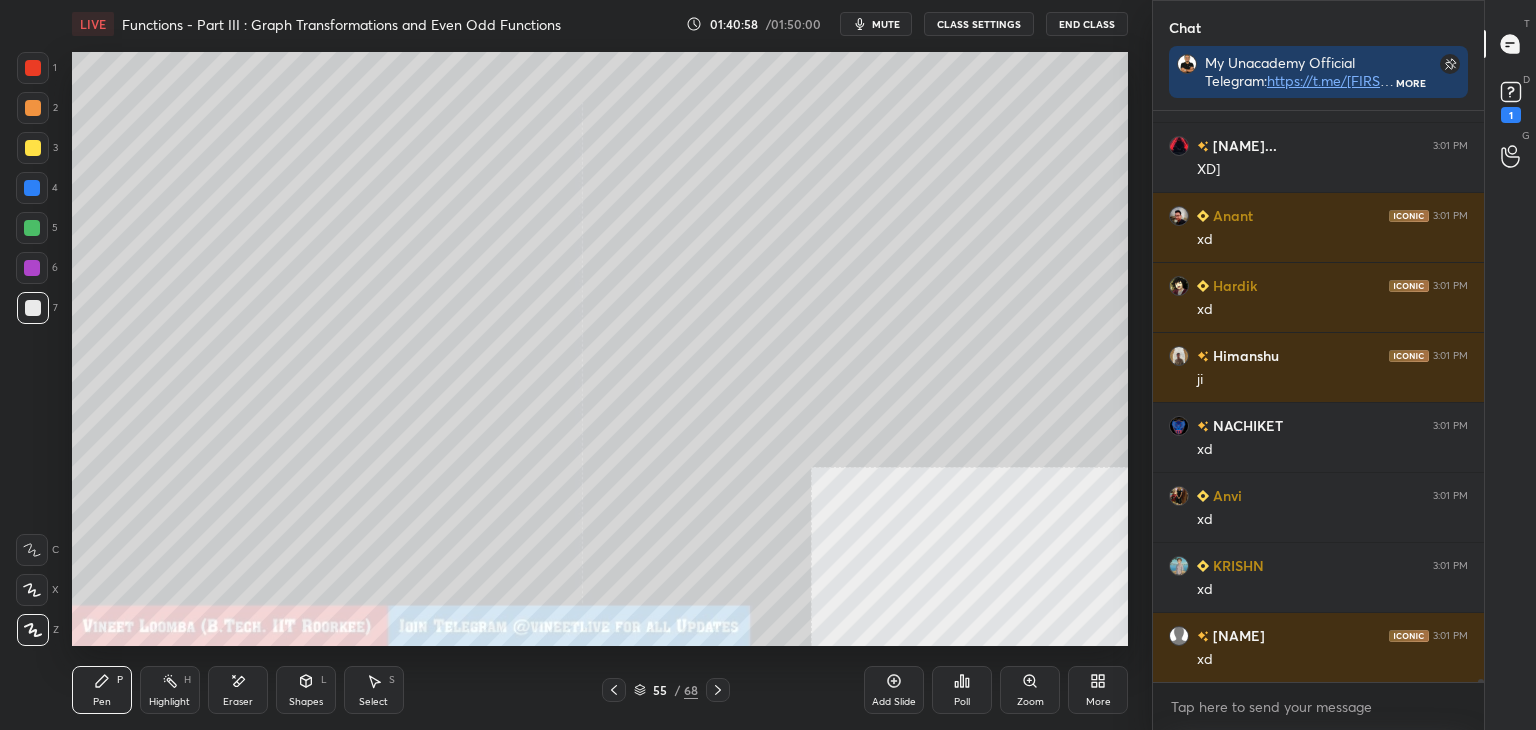 click on "Pen" at bounding box center [102, 702] 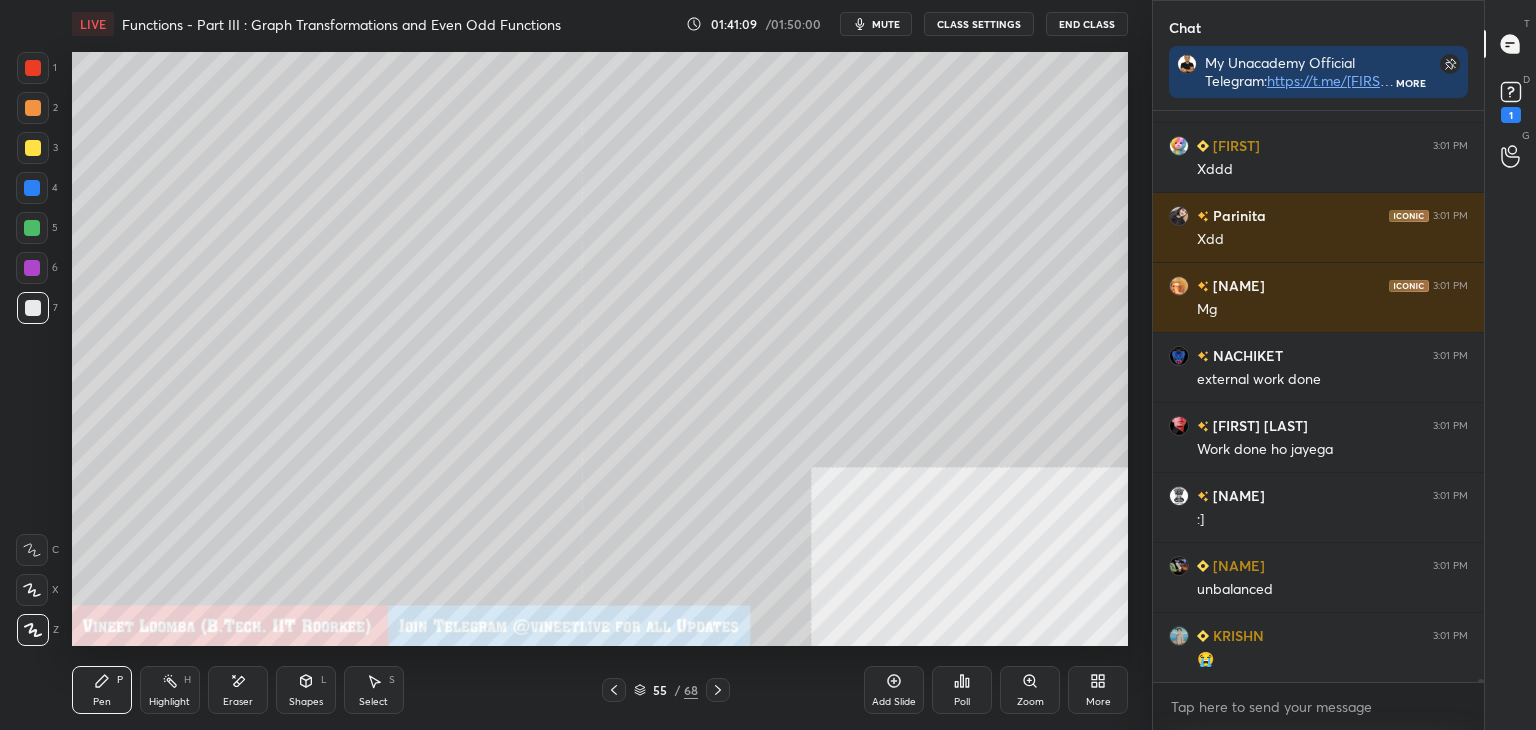scroll, scrollTop: 101120, scrollLeft: 0, axis: vertical 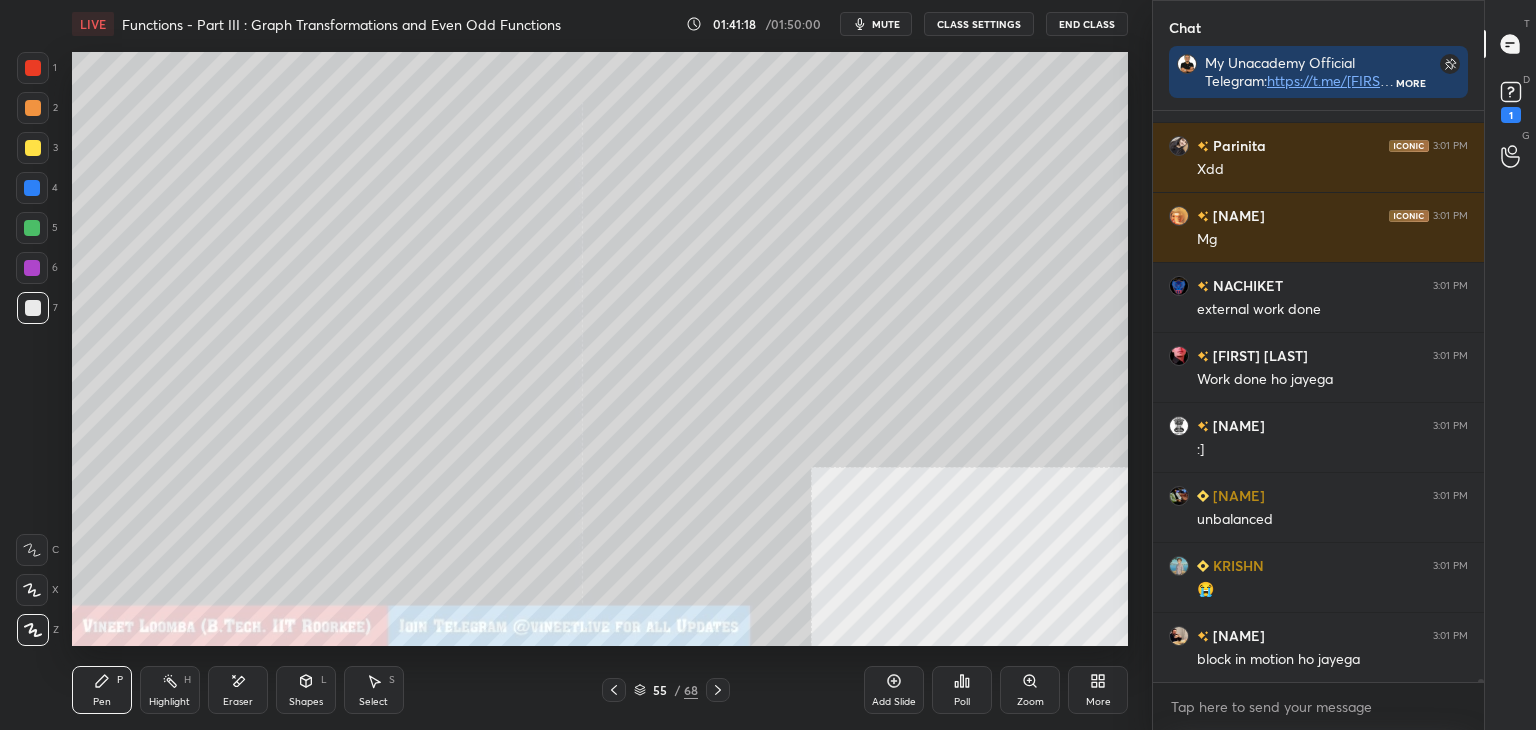 drag, startPoint x: 243, startPoint y: 696, endPoint x: 284, endPoint y: 650, distance: 61.6198 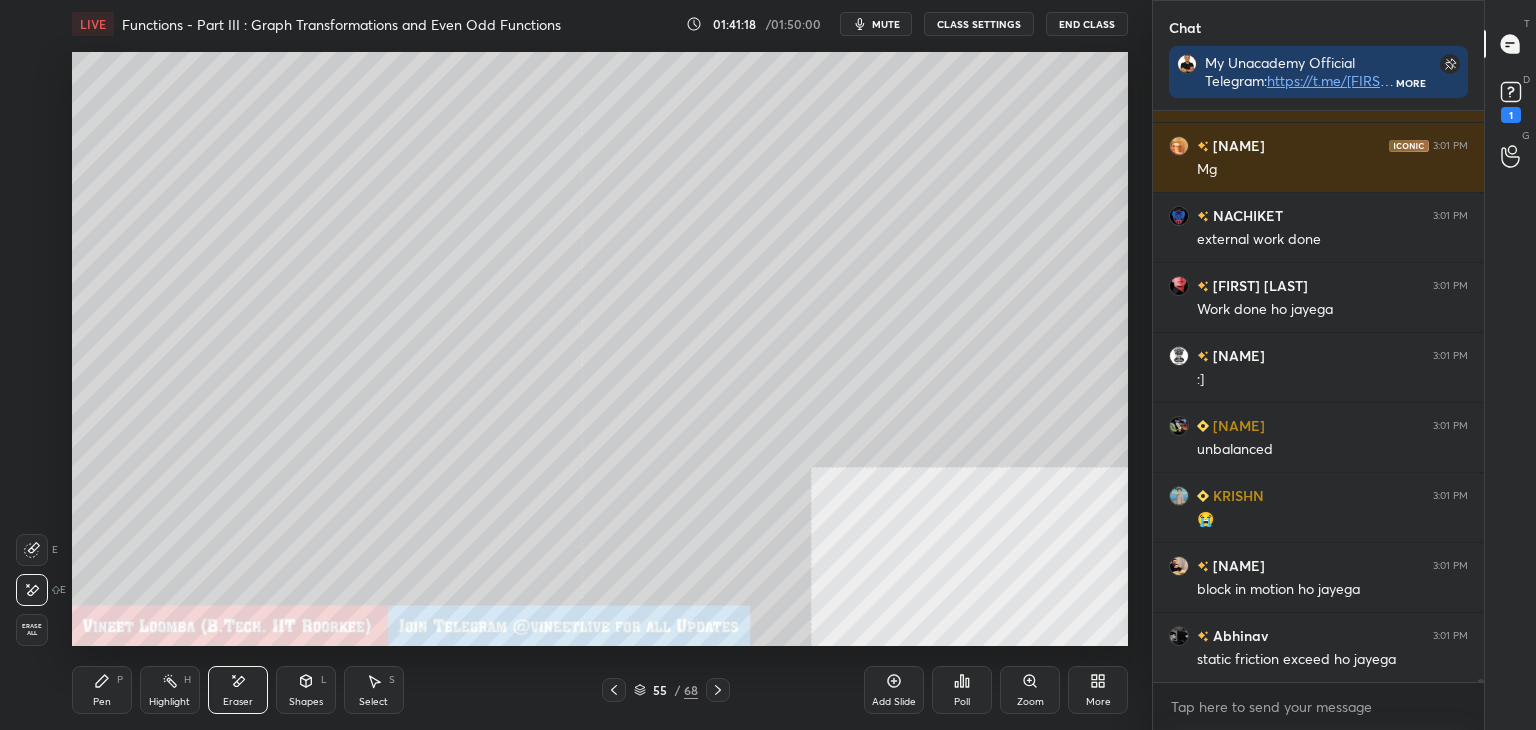 scroll, scrollTop: 98818, scrollLeft: 0, axis: vertical 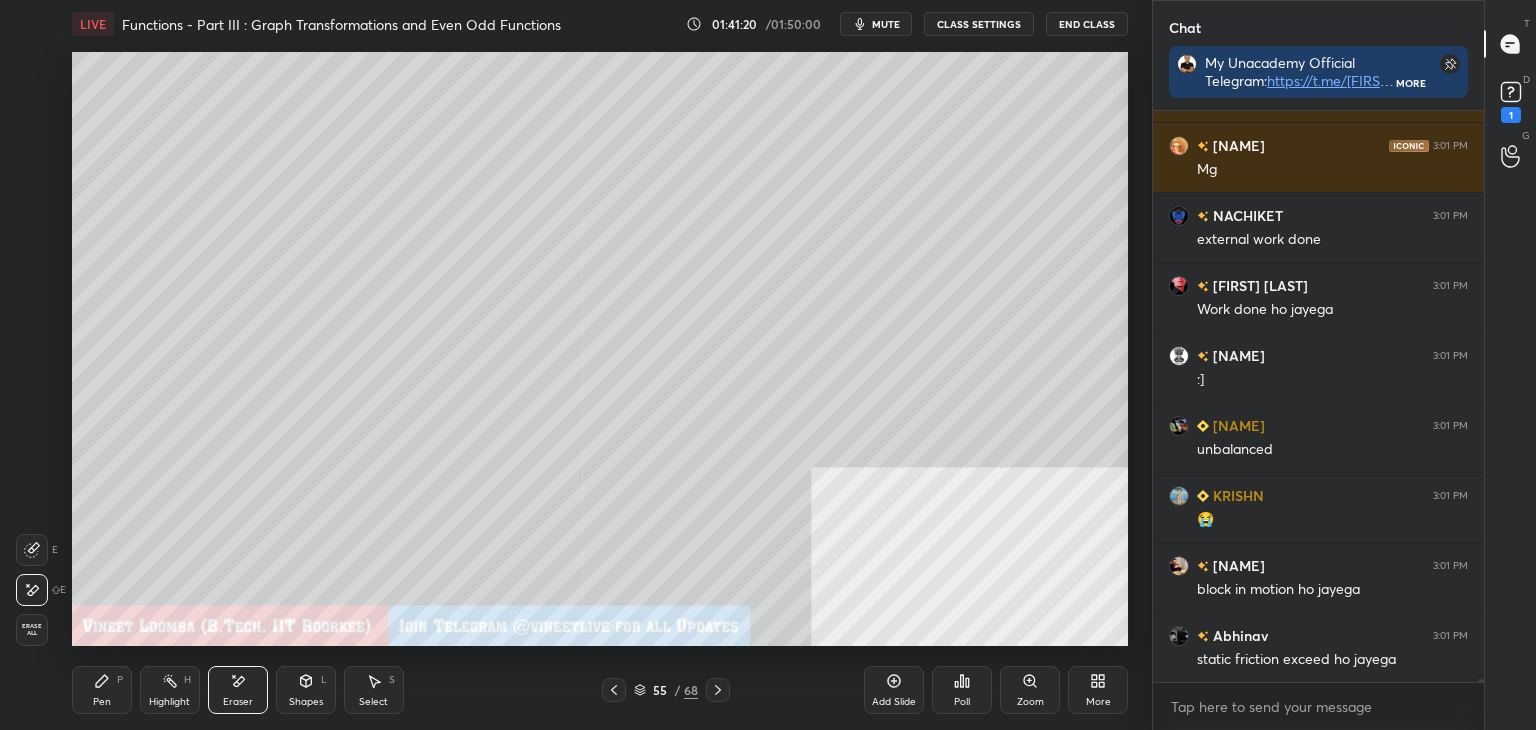 click on "Pen P Highlight H Eraser Shapes L Select S 55 / 68 Add Slide Poll Zoom More" at bounding box center [600, 690] 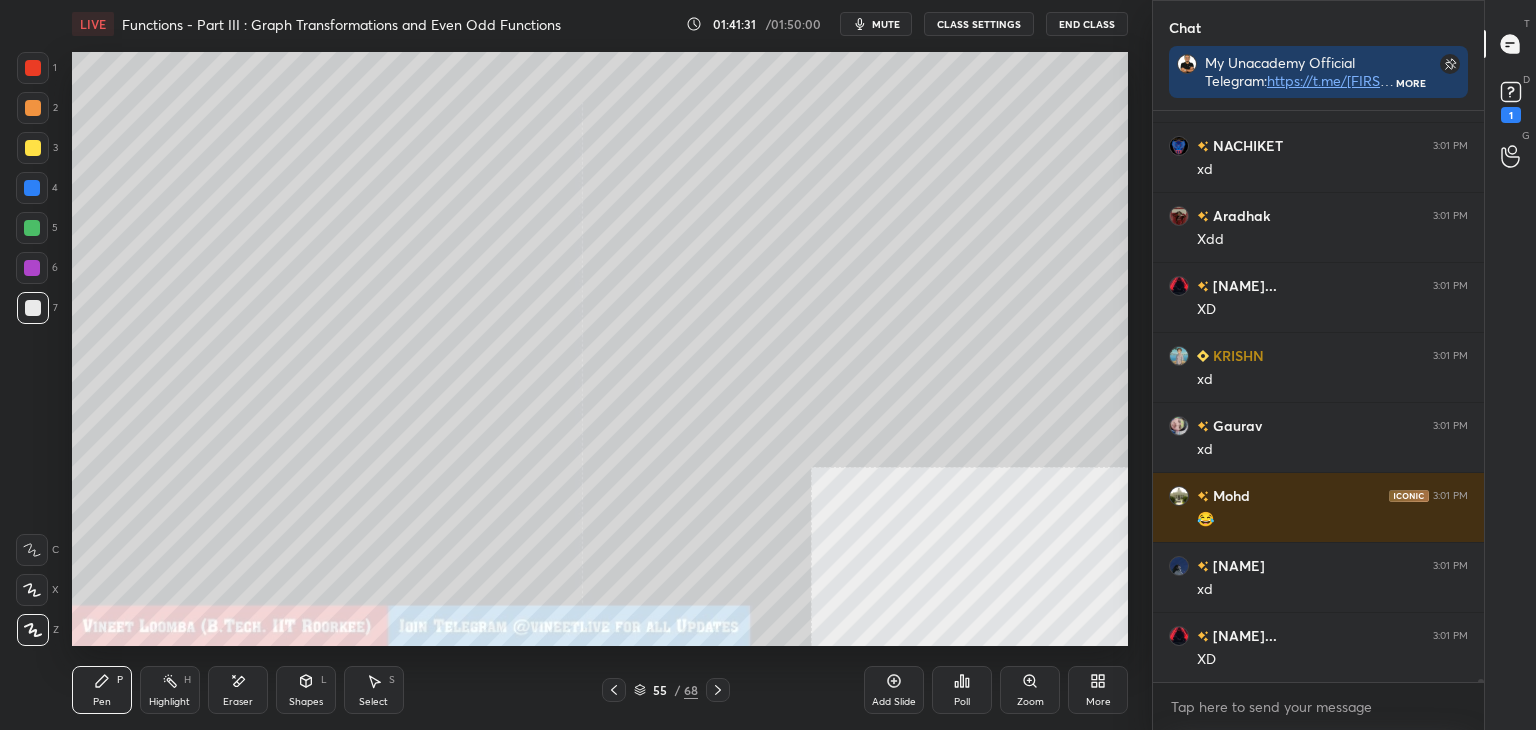 scroll, scrollTop: 99318, scrollLeft: 0, axis: vertical 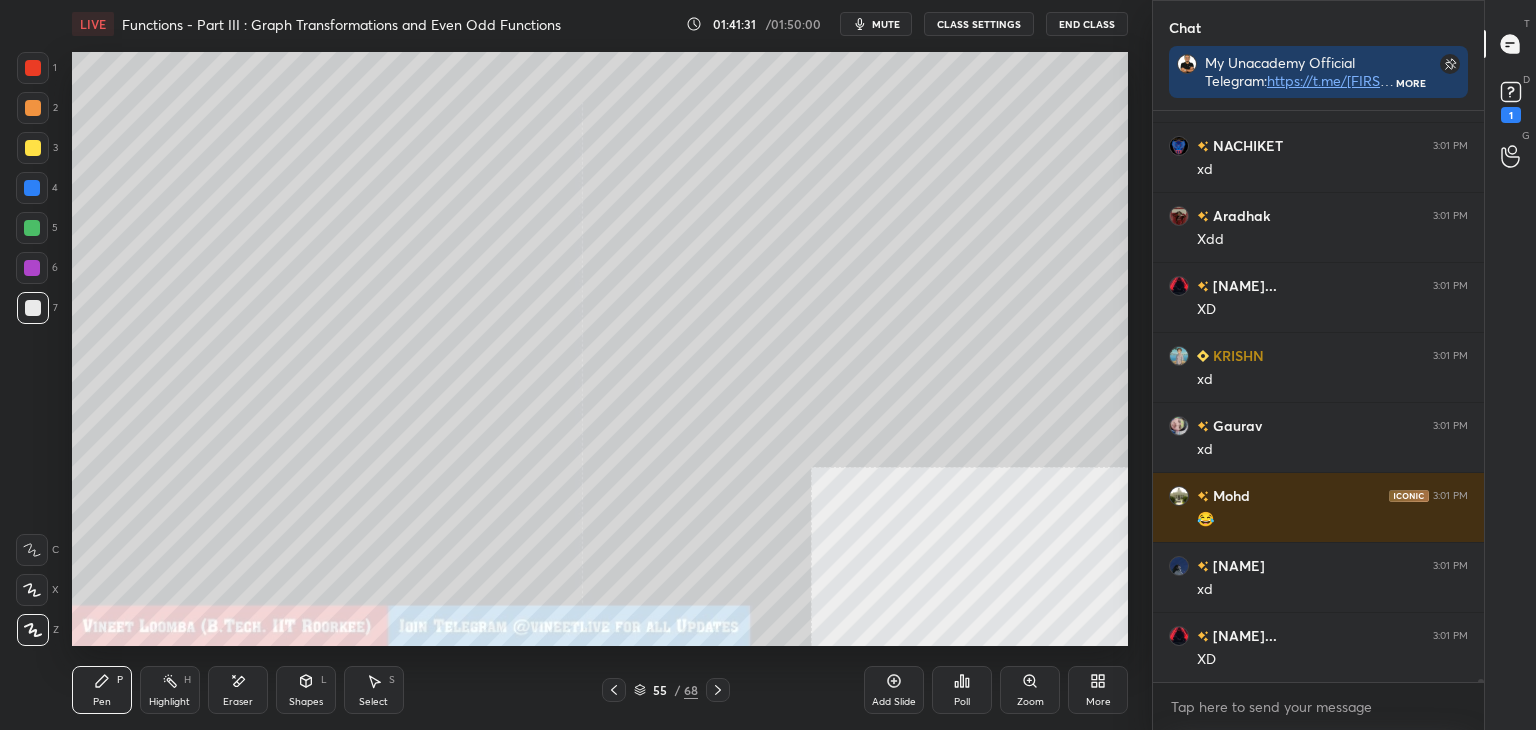 click 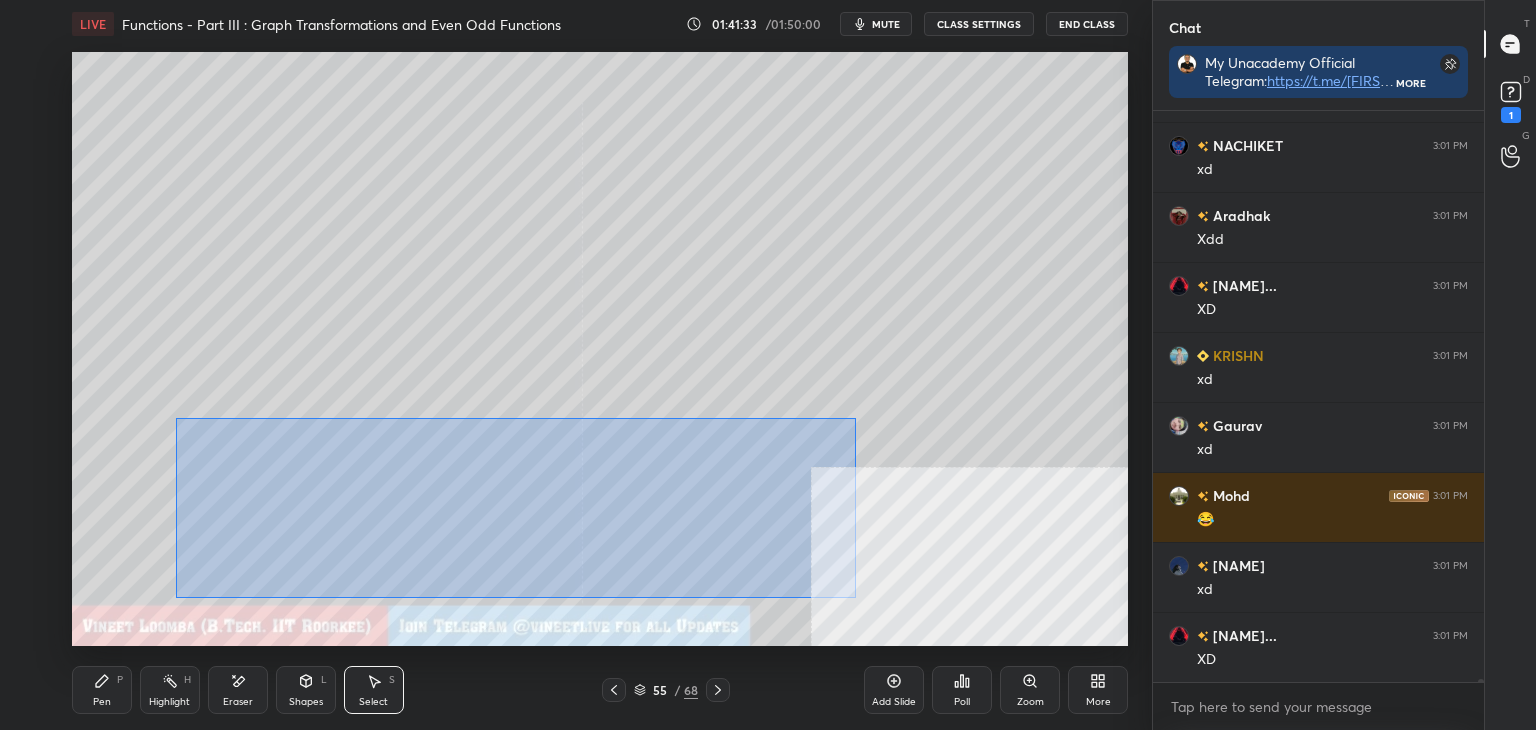 scroll, scrollTop: 99388, scrollLeft: 0, axis: vertical 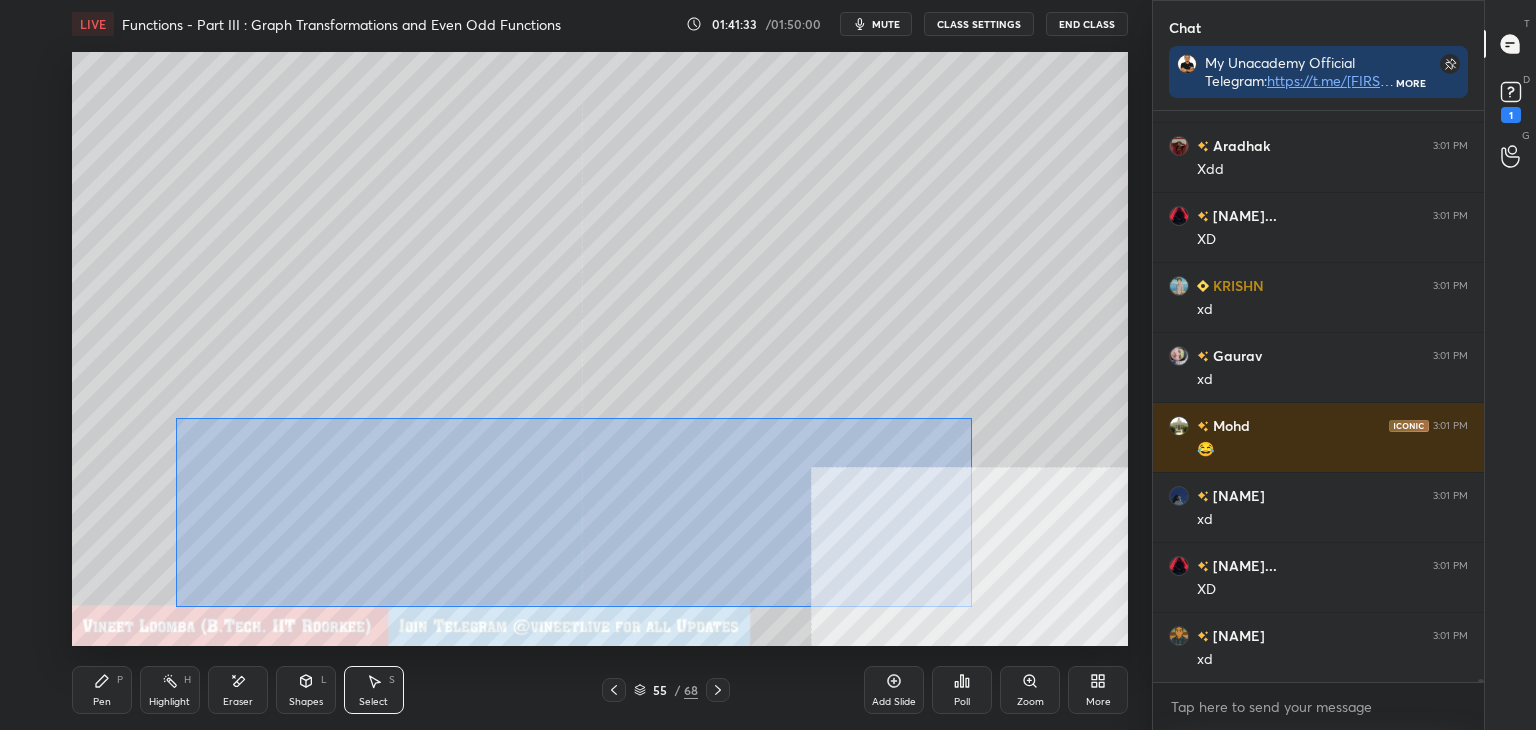 drag, startPoint x: 176, startPoint y: 417, endPoint x: 964, endPoint y: 600, distance: 808.97034 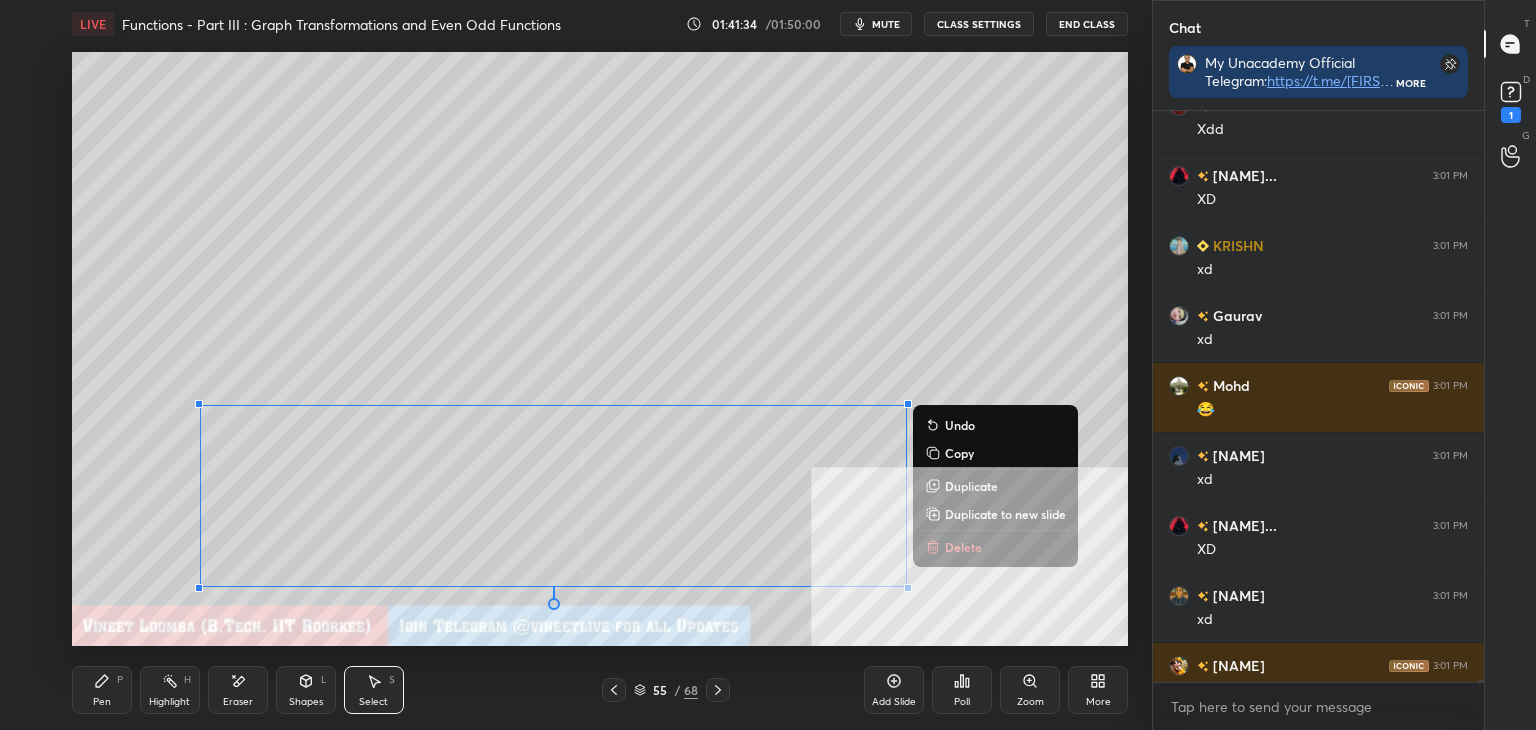 scroll, scrollTop: 99418, scrollLeft: 0, axis: vertical 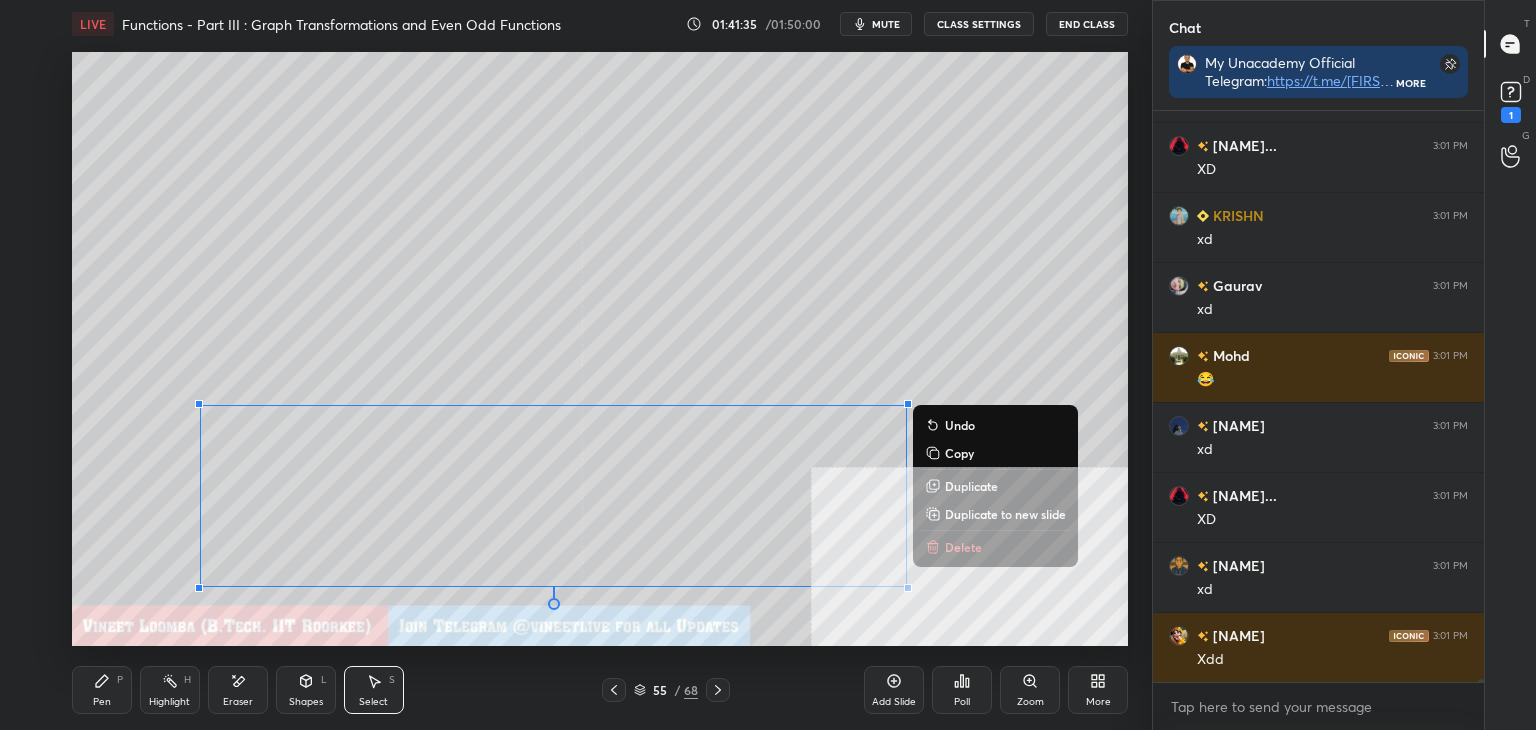 click on "Duplicate to new slide" at bounding box center (1005, 514) 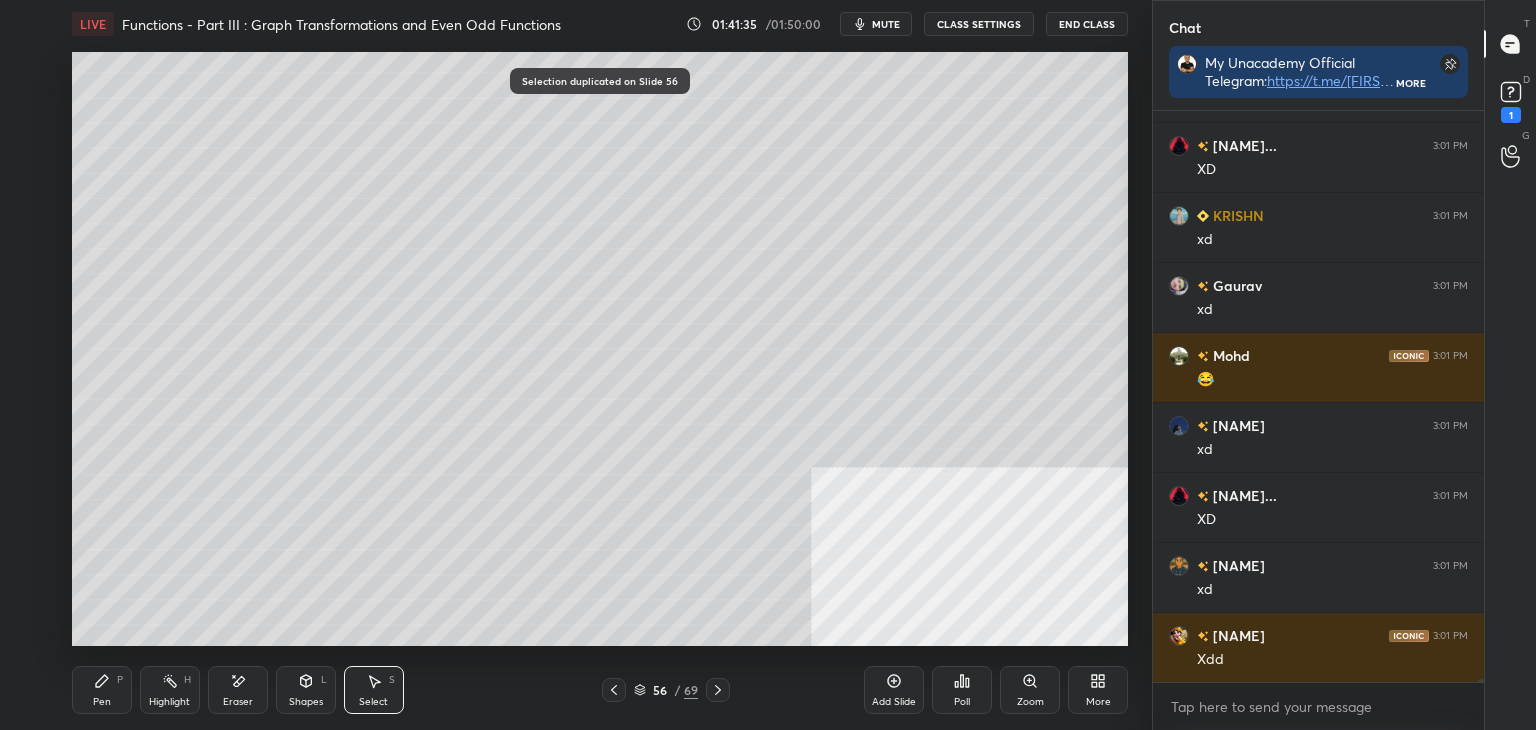scroll, scrollTop: 99488, scrollLeft: 0, axis: vertical 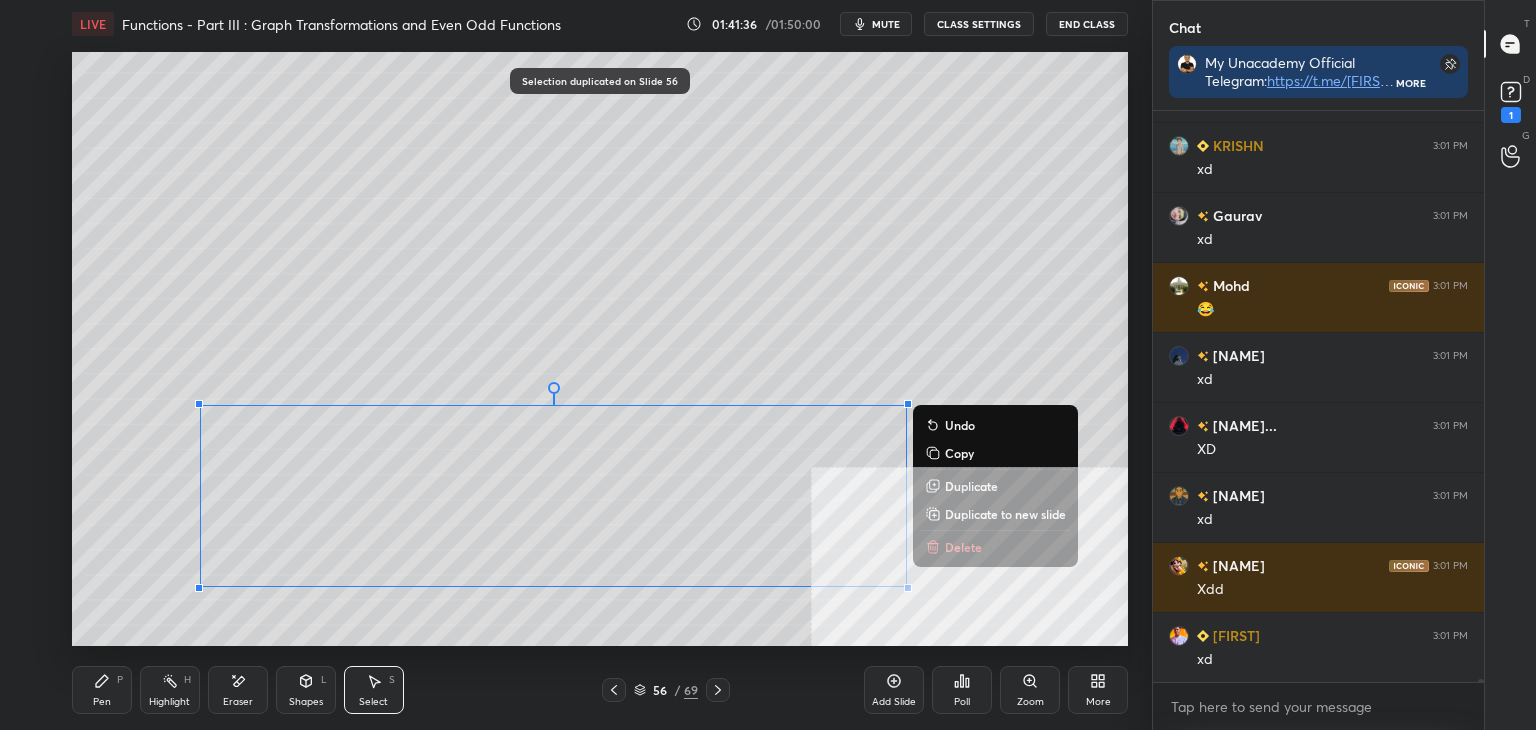 drag, startPoint x: 124, startPoint y: 382, endPoint x: 892, endPoint y: 574, distance: 791.6363 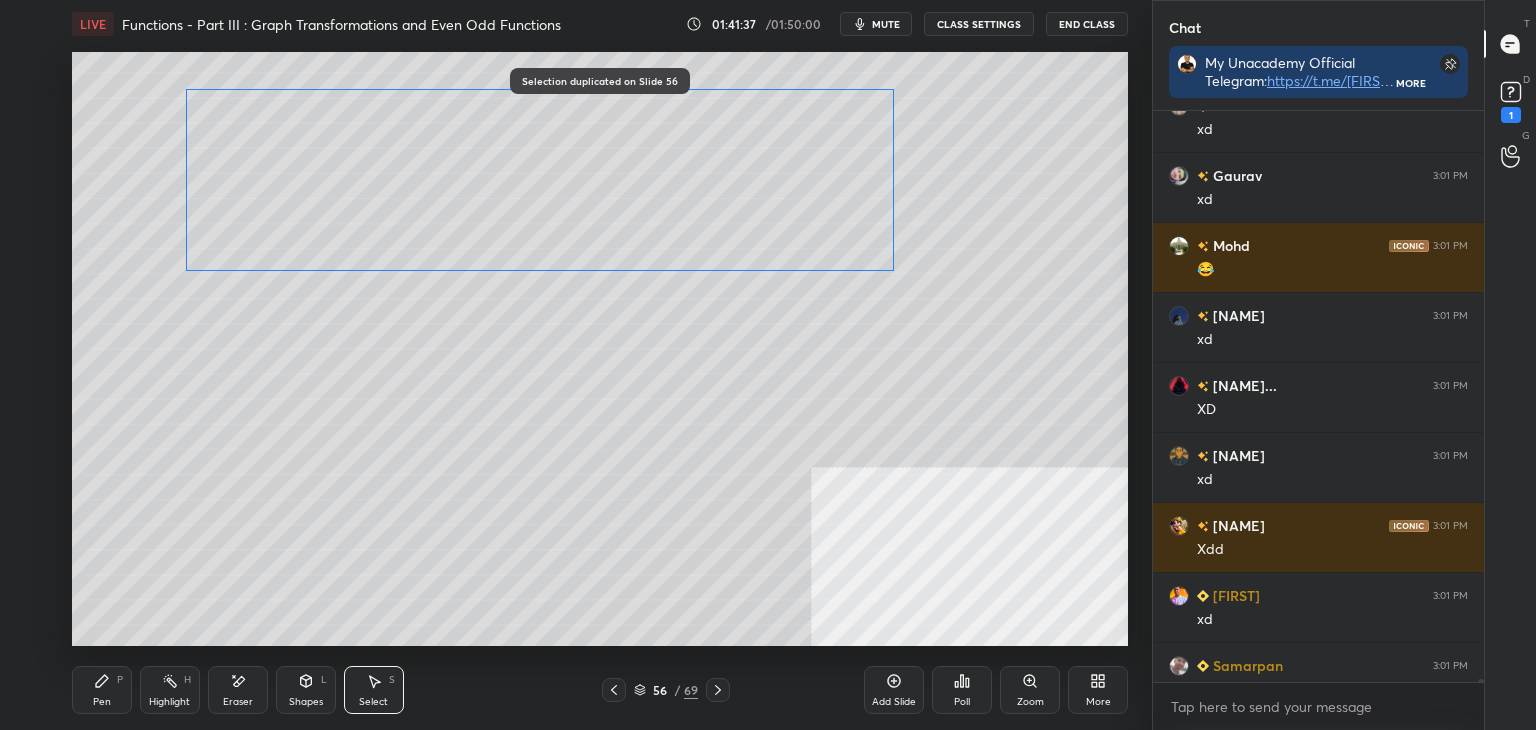 scroll, scrollTop: 99518, scrollLeft: 0, axis: vertical 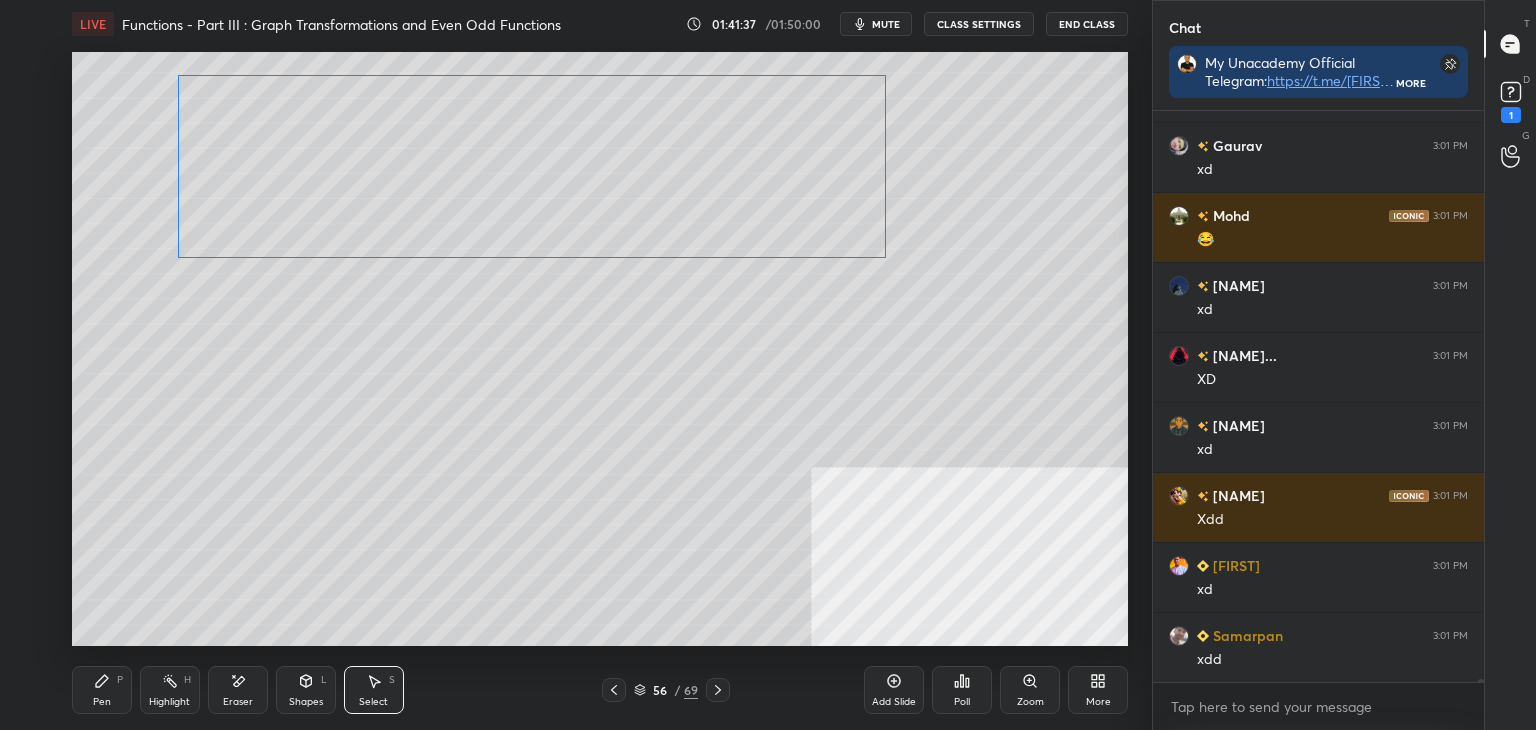 drag, startPoint x: 704, startPoint y: 536, endPoint x: 649, endPoint y: 287, distance: 255.00197 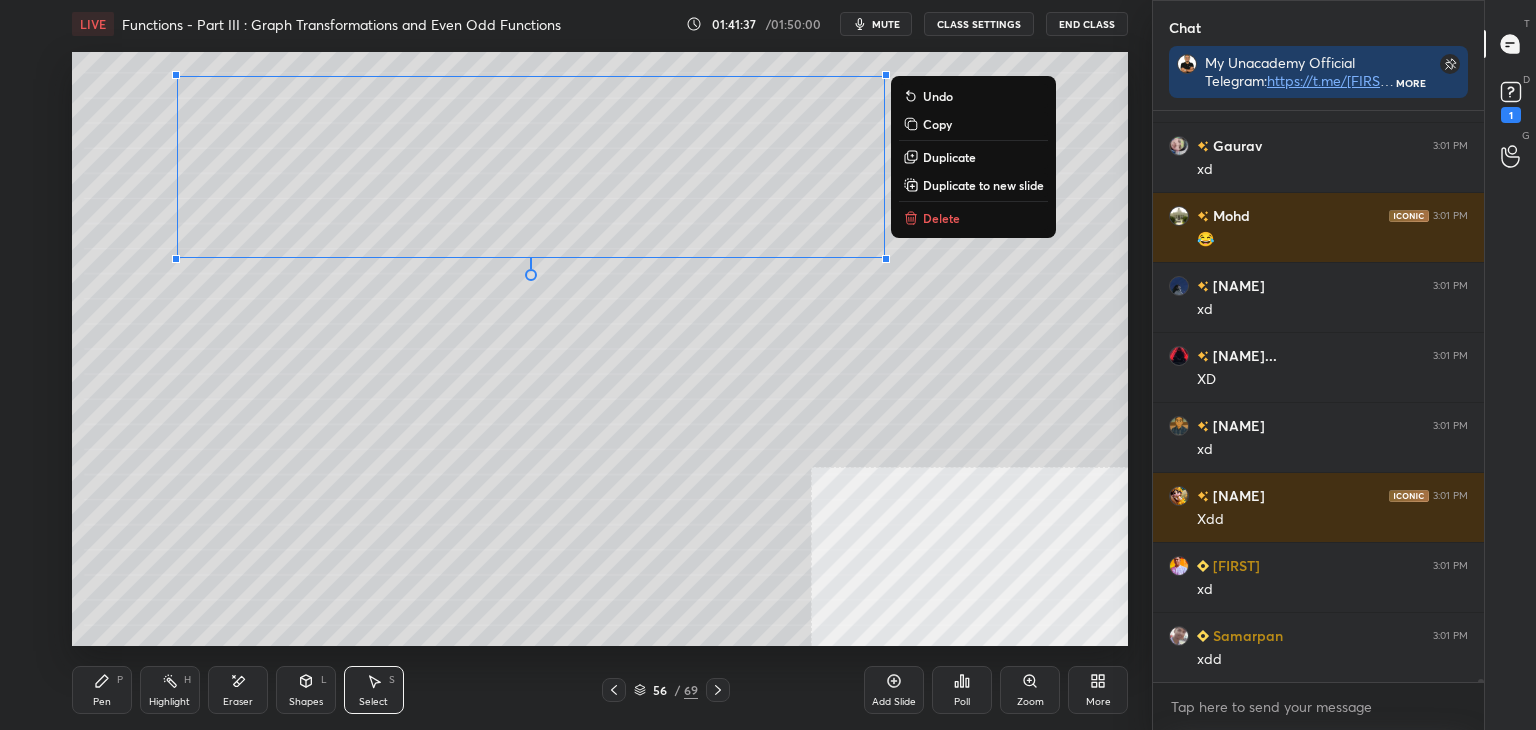 click on "0 ° Undo Copy Duplicate Duplicate to new slide Delete" at bounding box center (600, 349) 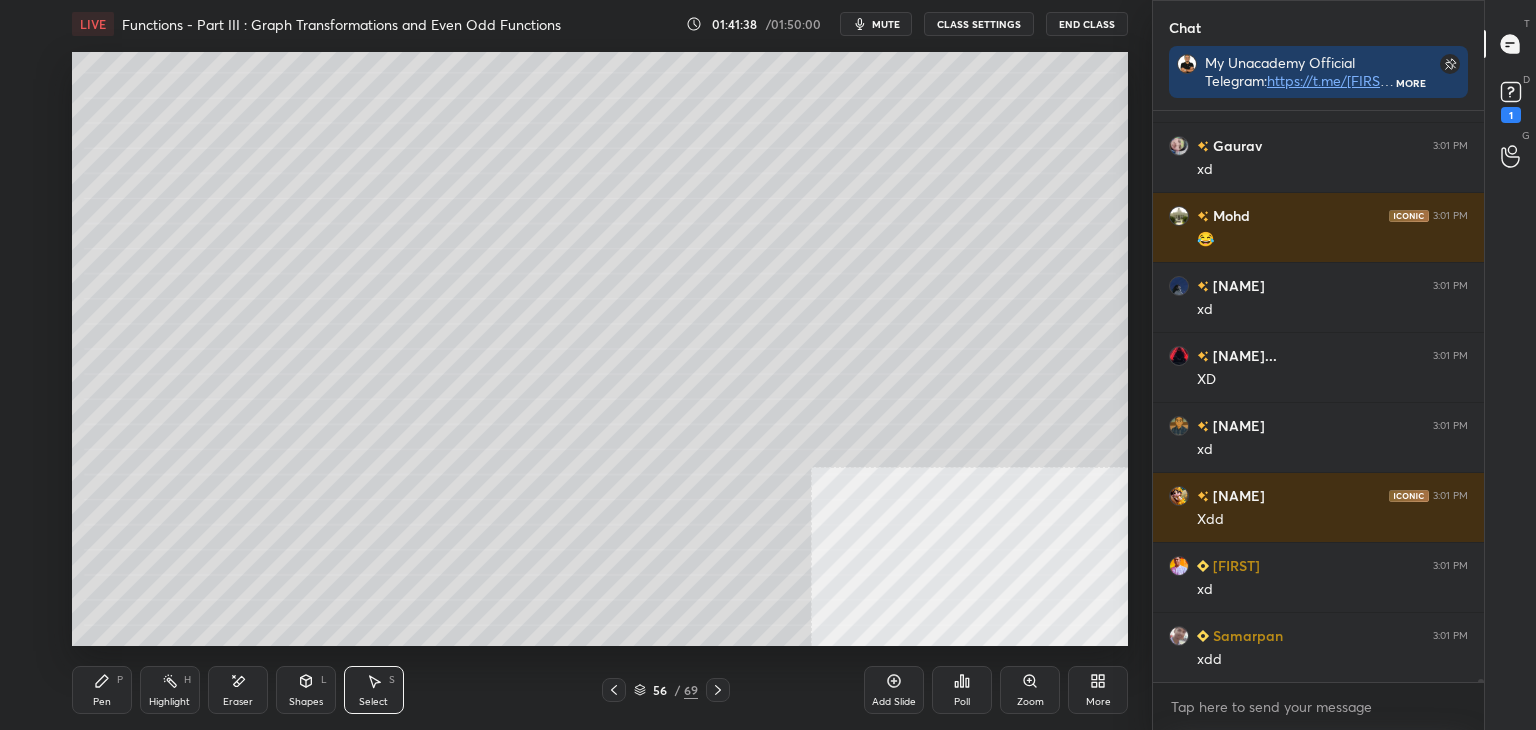 click 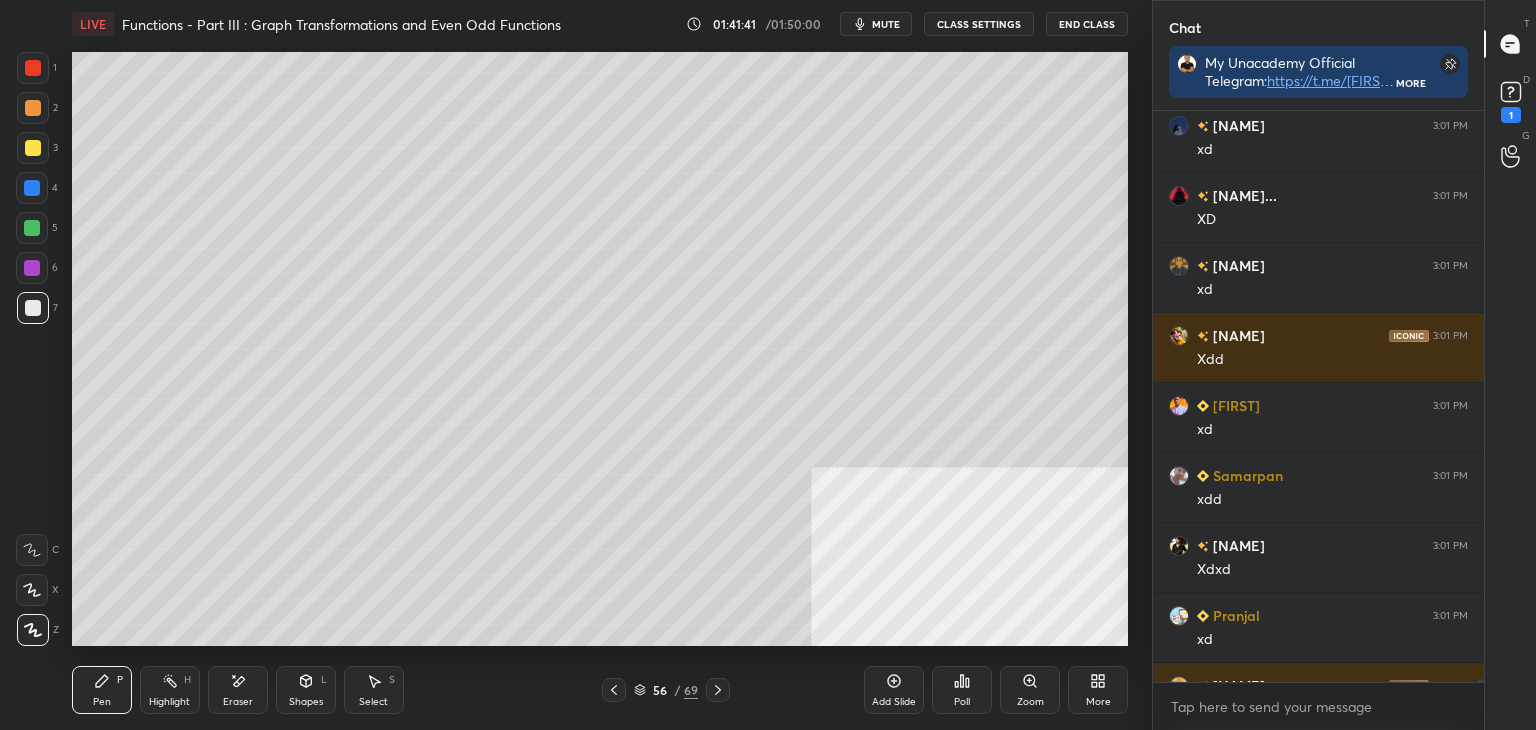 scroll, scrollTop: 99668, scrollLeft: 0, axis: vertical 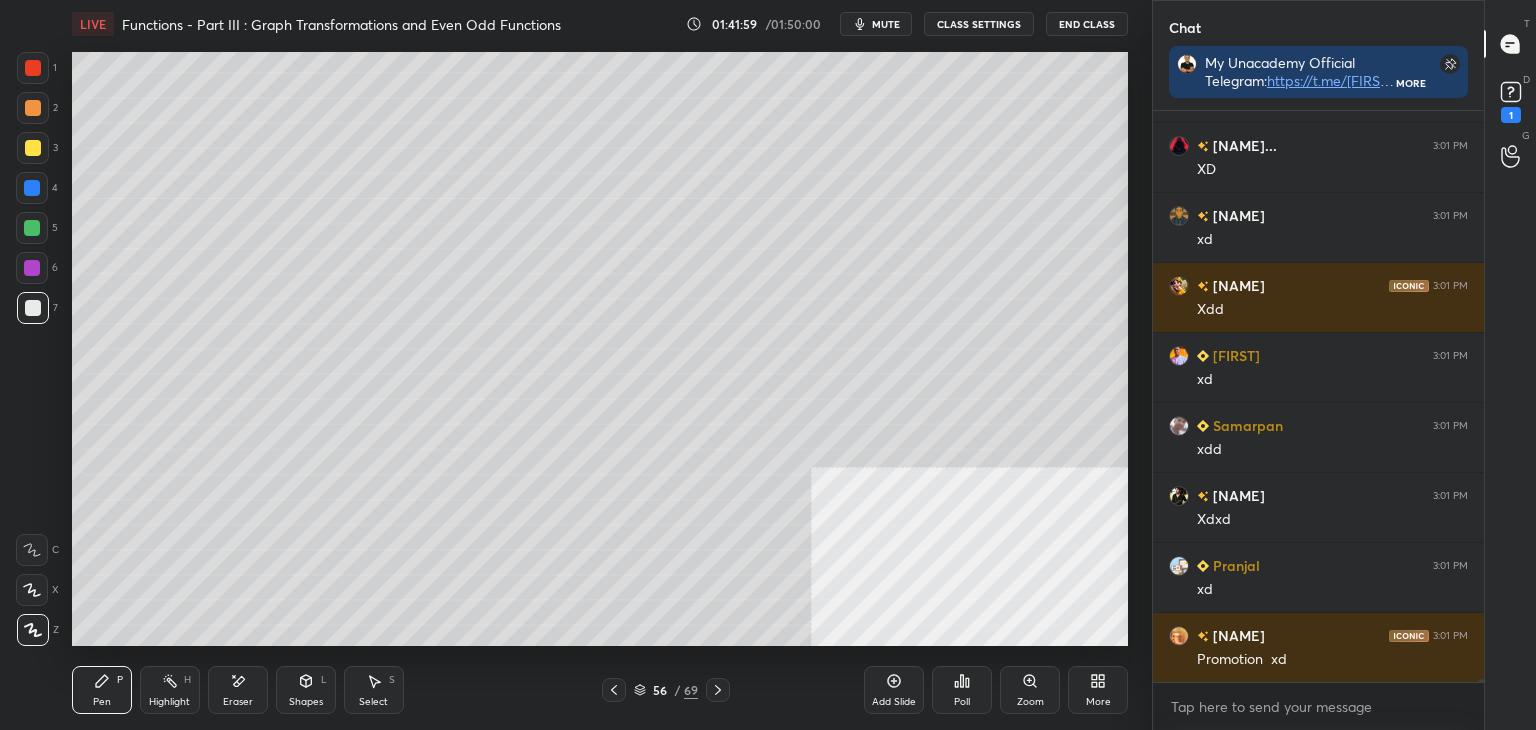 click 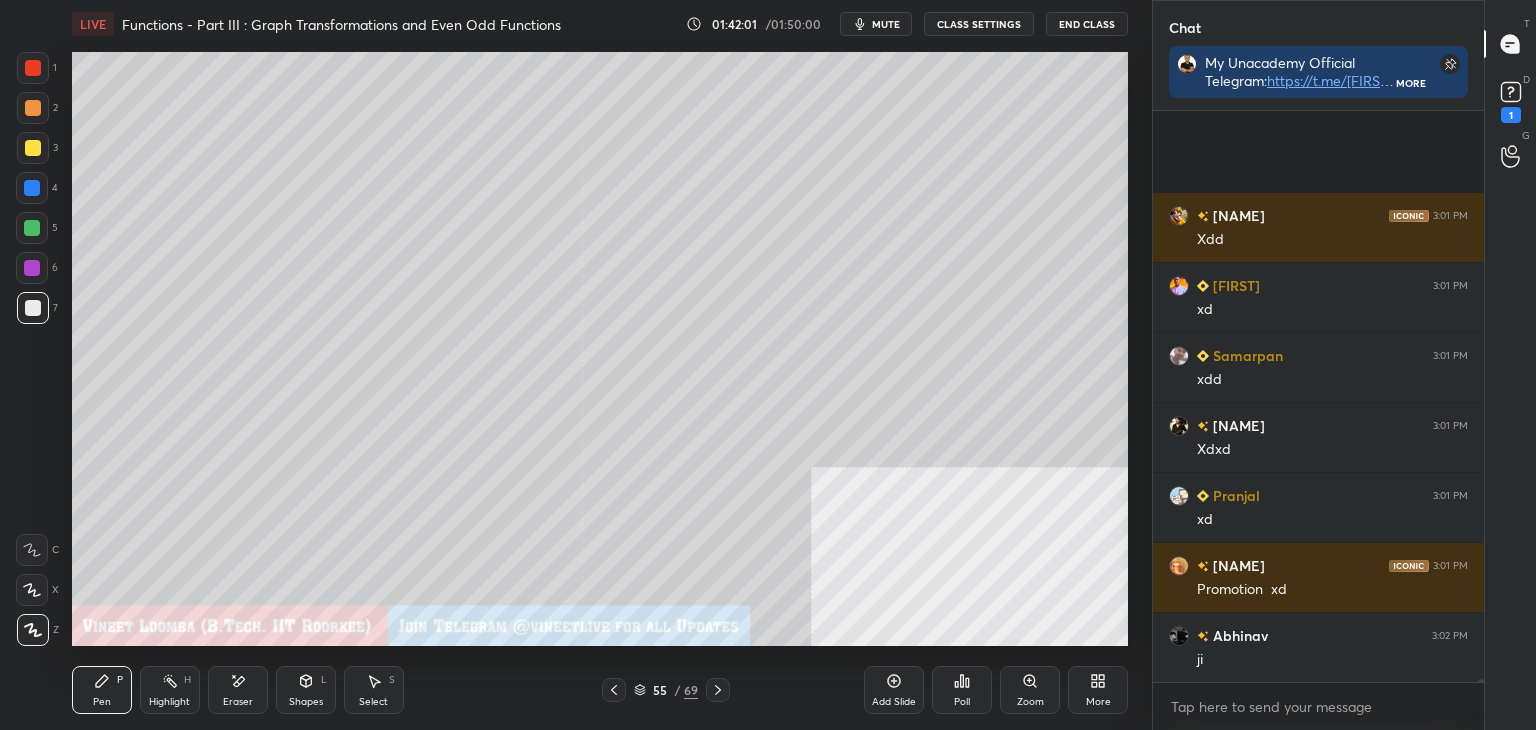 scroll, scrollTop: 99718, scrollLeft: 0, axis: vertical 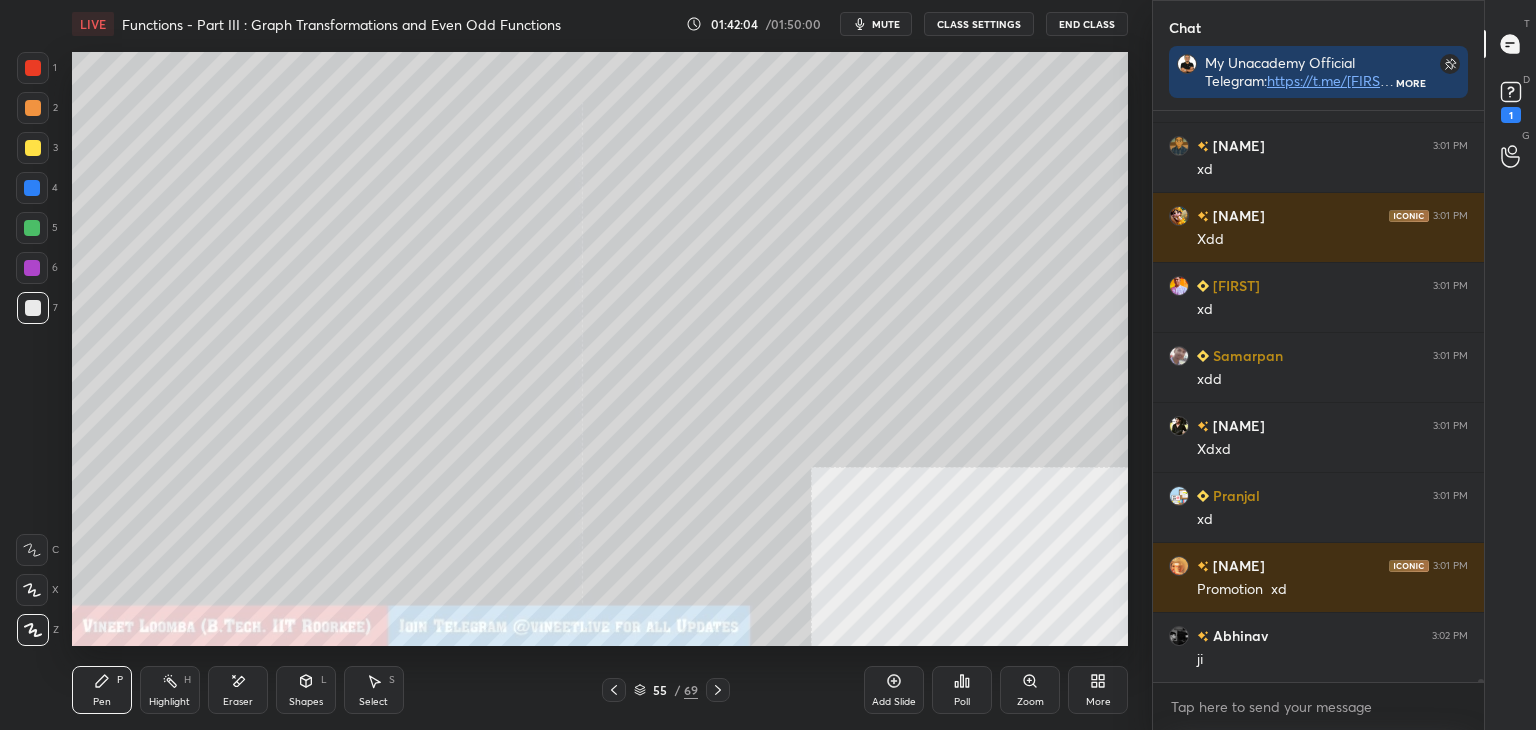 click 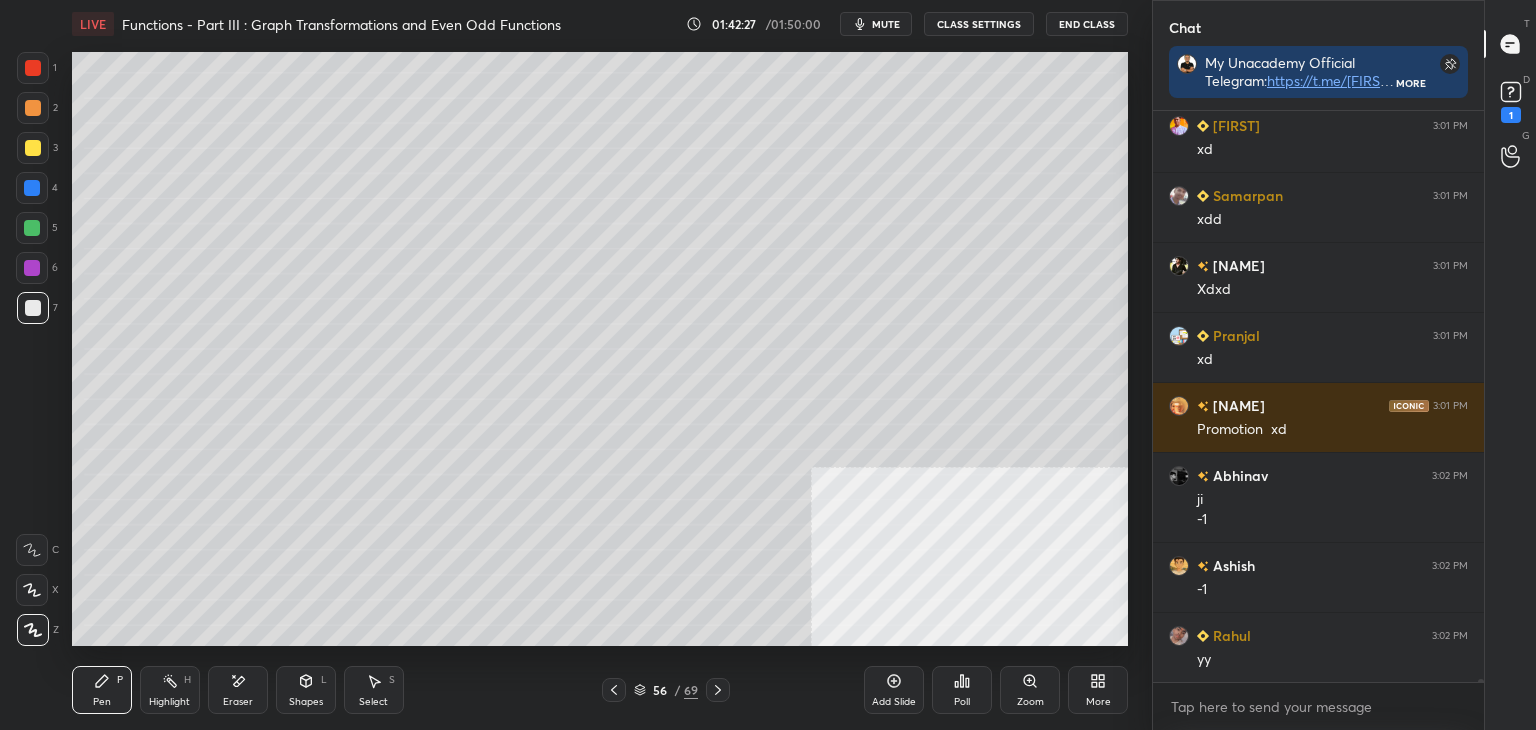 scroll, scrollTop: 99928, scrollLeft: 0, axis: vertical 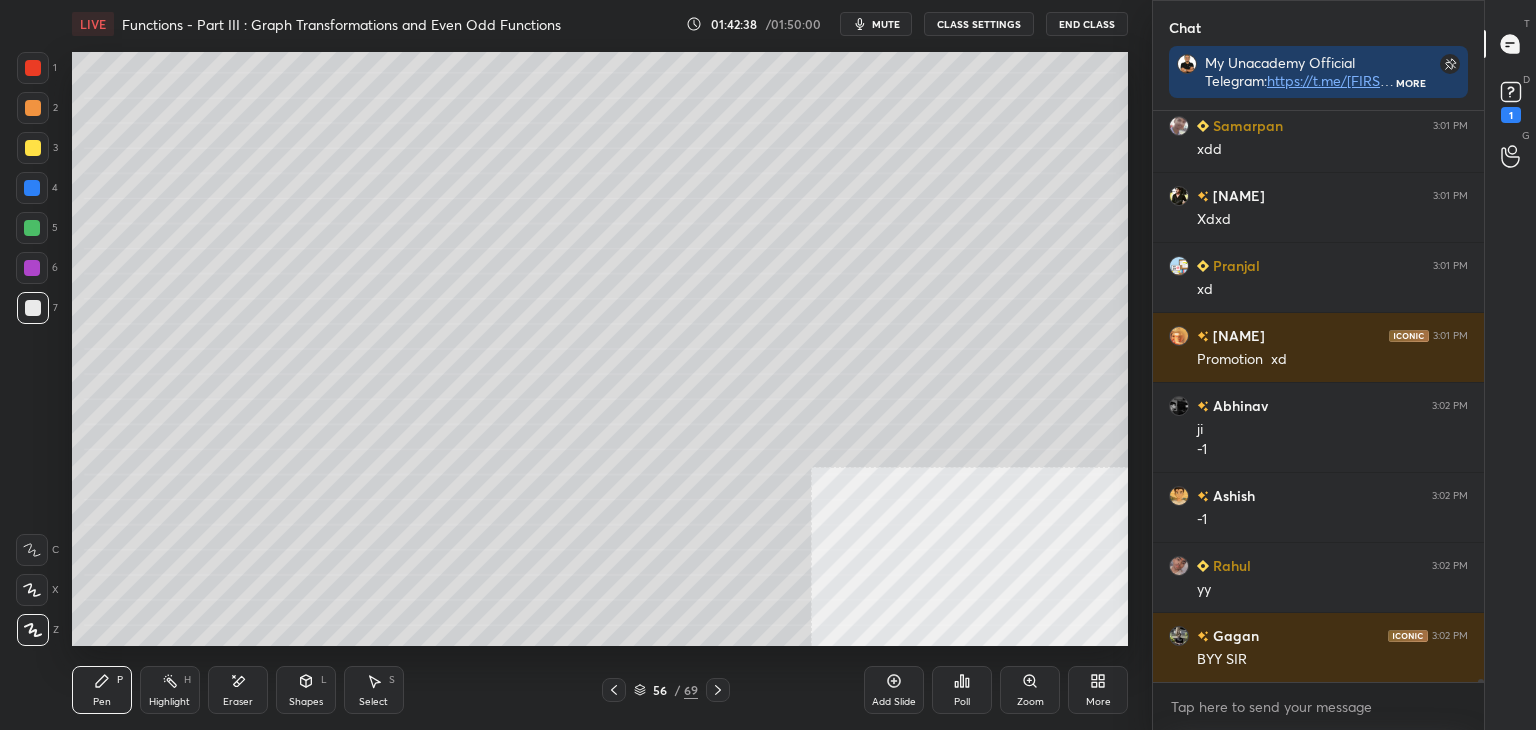 click 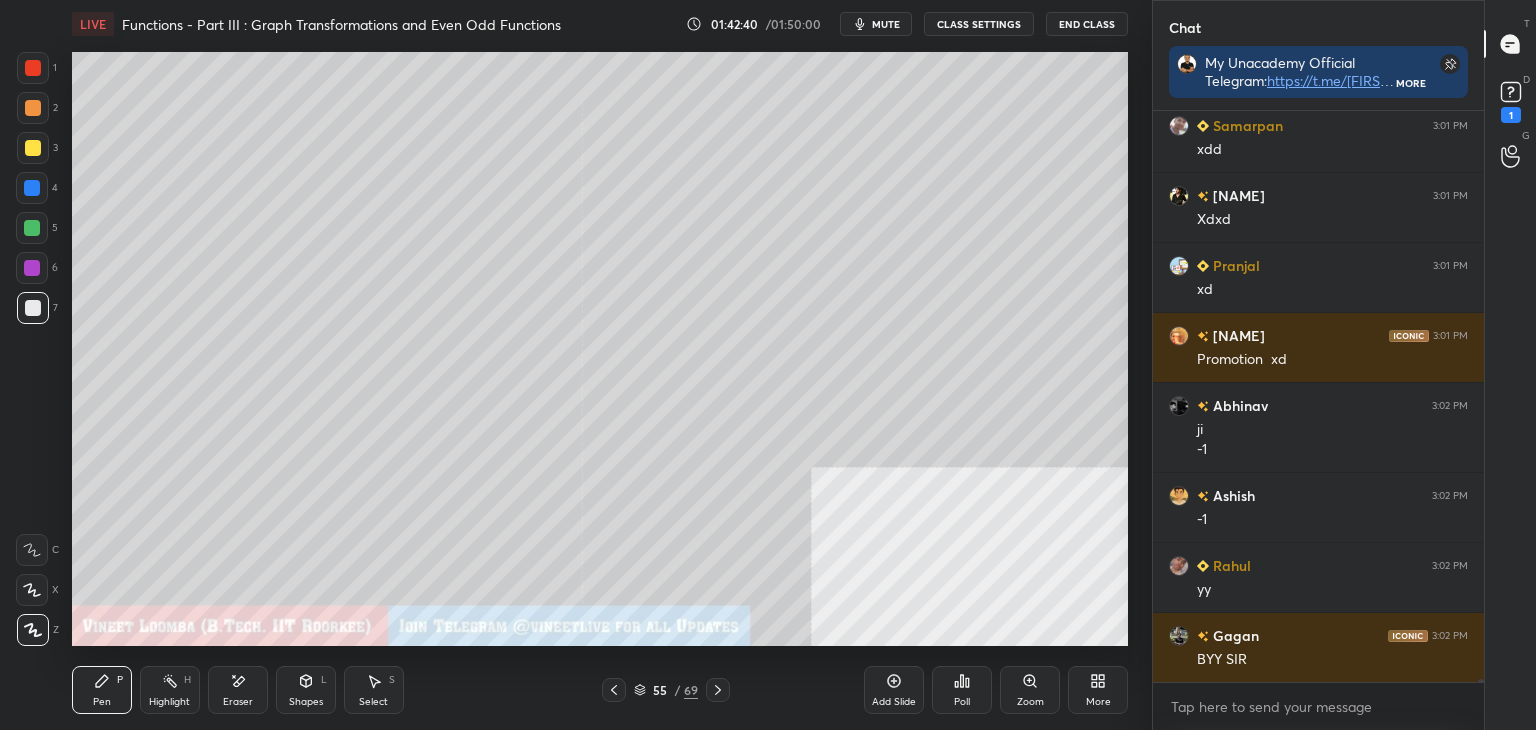 scroll, scrollTop: 99998, scrollLeft: 0, axis: vertical 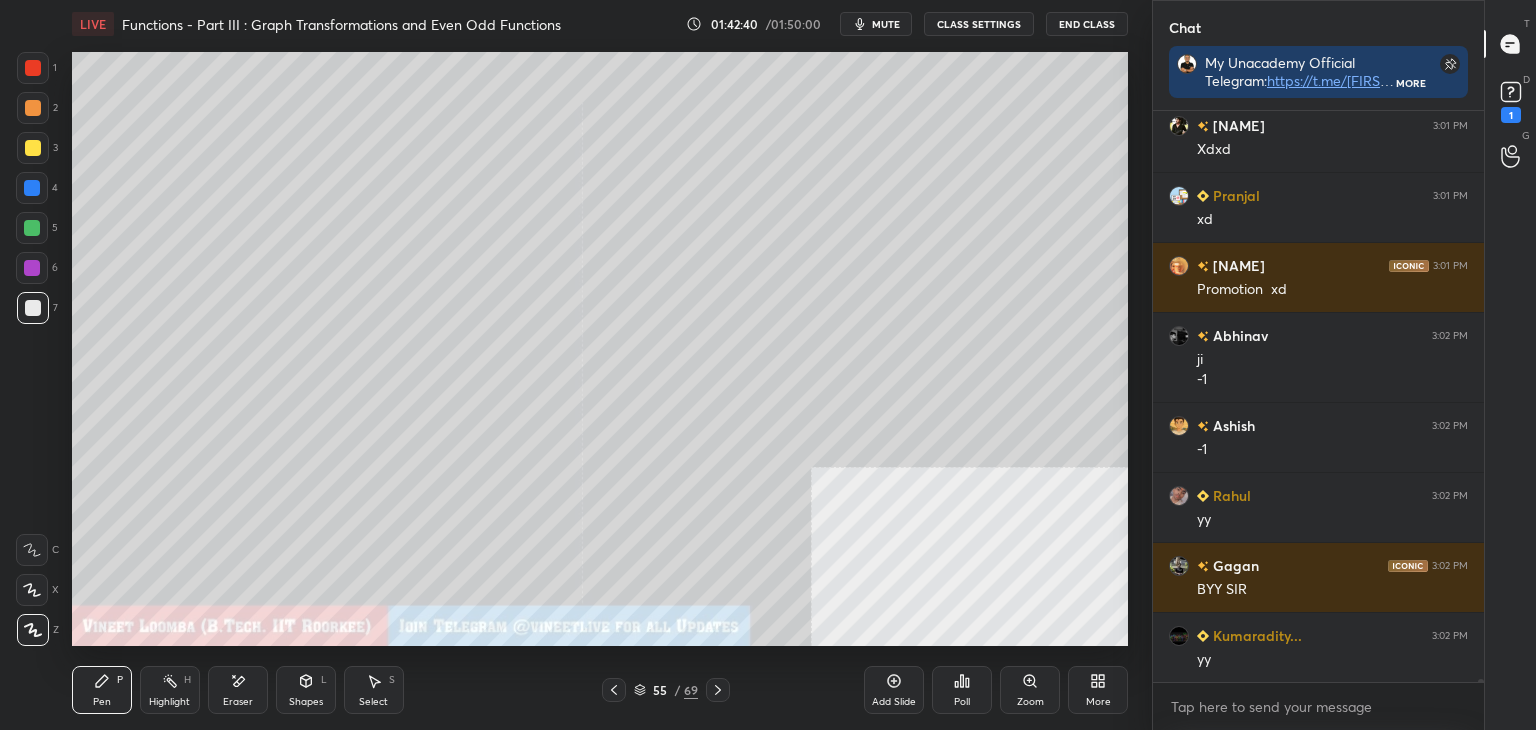 click 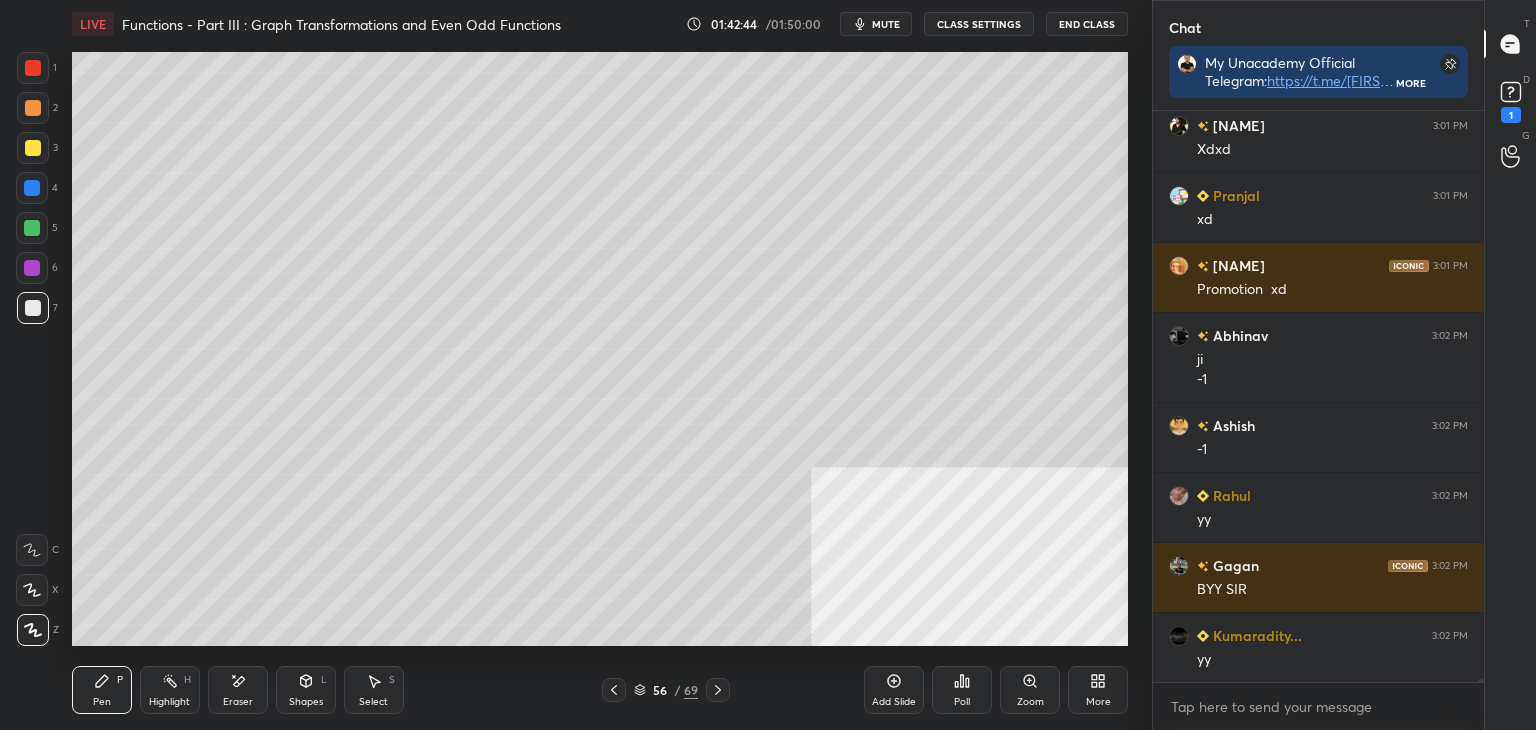 scroll, scrollTop: 100068, scrollLeft: 0, axis: vertical 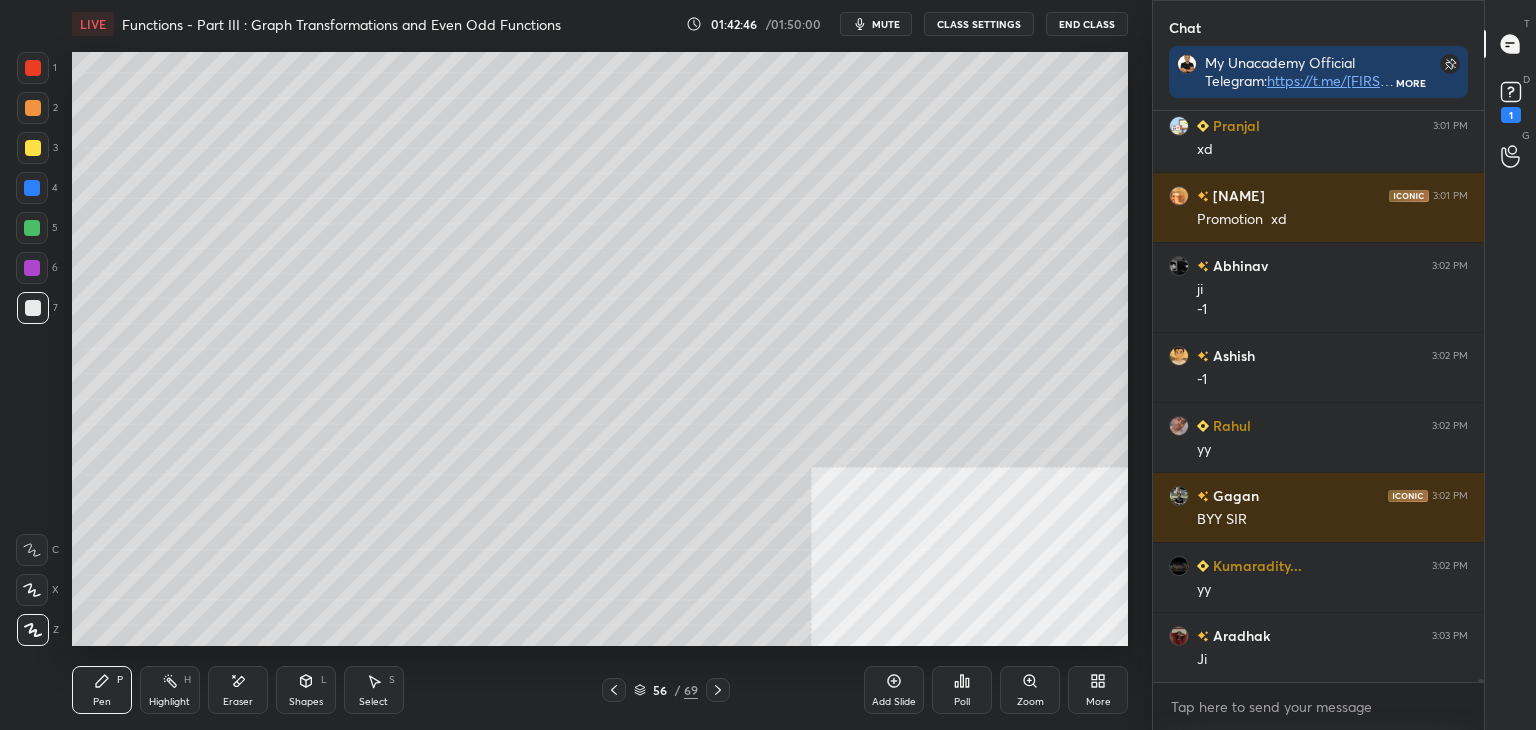 click on "[NUMBER] [NUMBER] [NUMBER] [NUMBER] [NUMBER] [NUMBER] [NUMBER] C X Z E E Erase all   H H LIVE Functions - Part III : Graph Transformations and Even Odd Functions 01:42:46 /  01:50:00 mute CLASS SETTINGS End Class Setting up your live class Poll for   secs No correct answer Start poll Back Functions - Part III : Graph Transformations and Even Odd Functions • L3 of Droppers Course on Differential Calculus for JEE 2026 [NAME] [NAME] Pen P Highlight H Eraser Shapes L Select S 56 / 69 Add Slide Poll Zoom More" at bounding box center [568, 365] 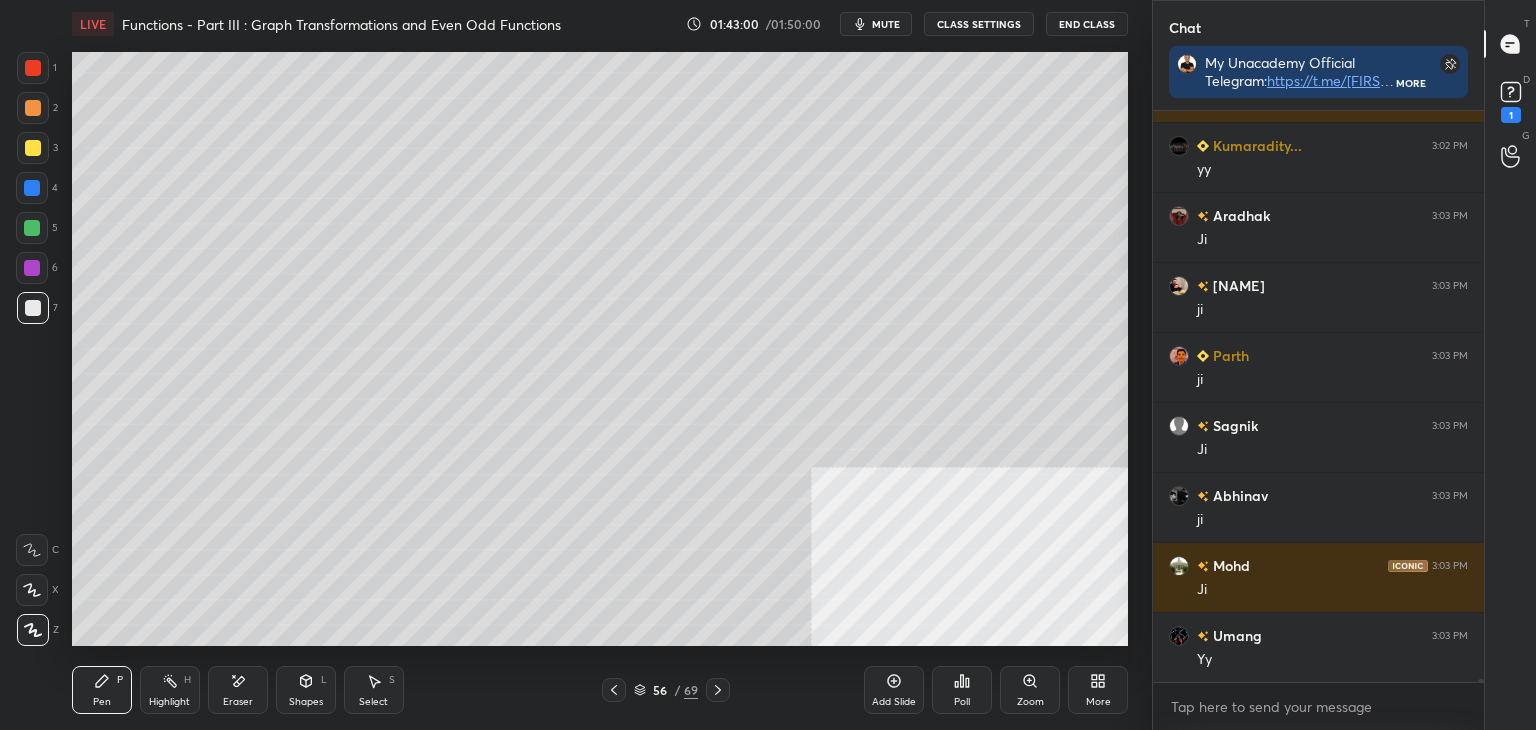 scroll, scrollTop: 100558, scrollLeft: 0, axis: vertical 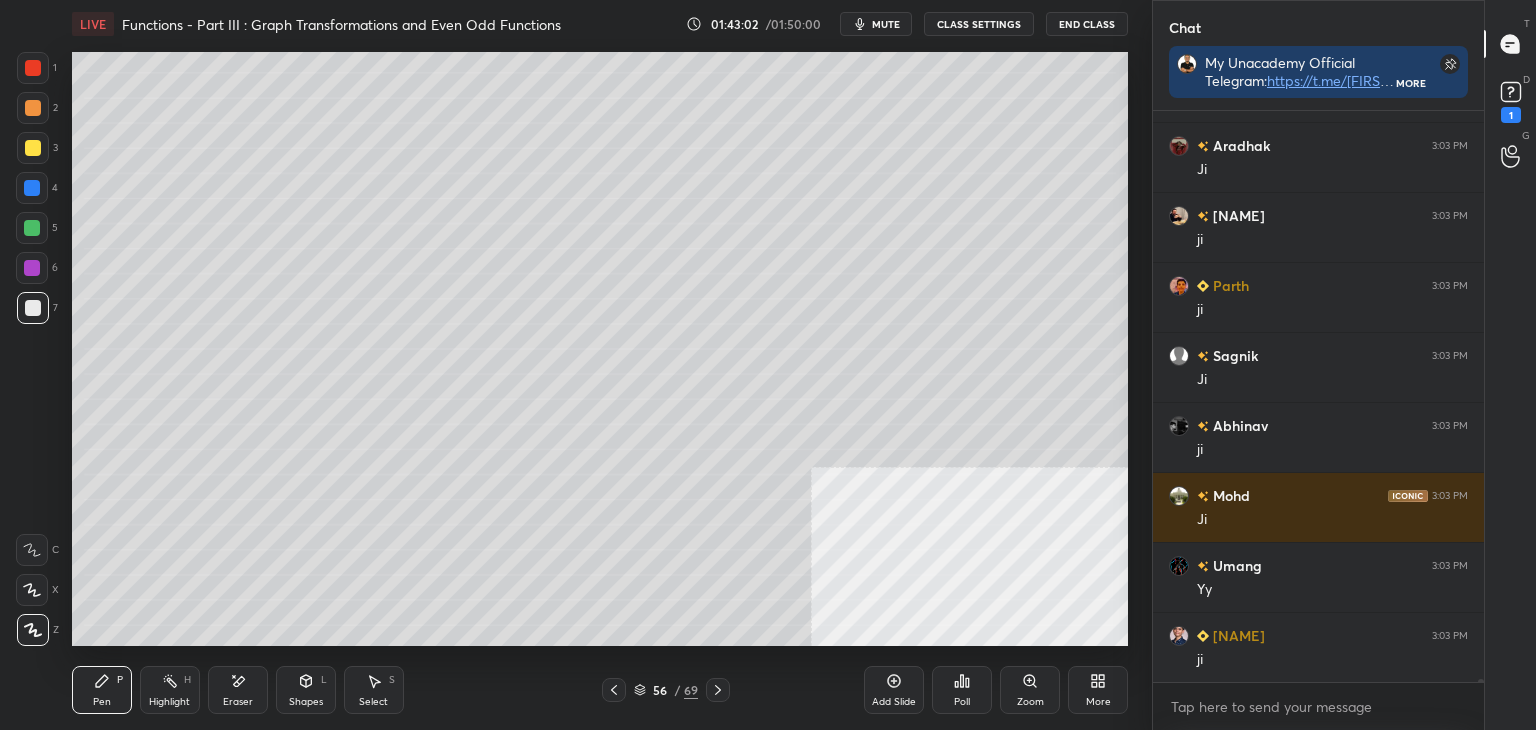 click 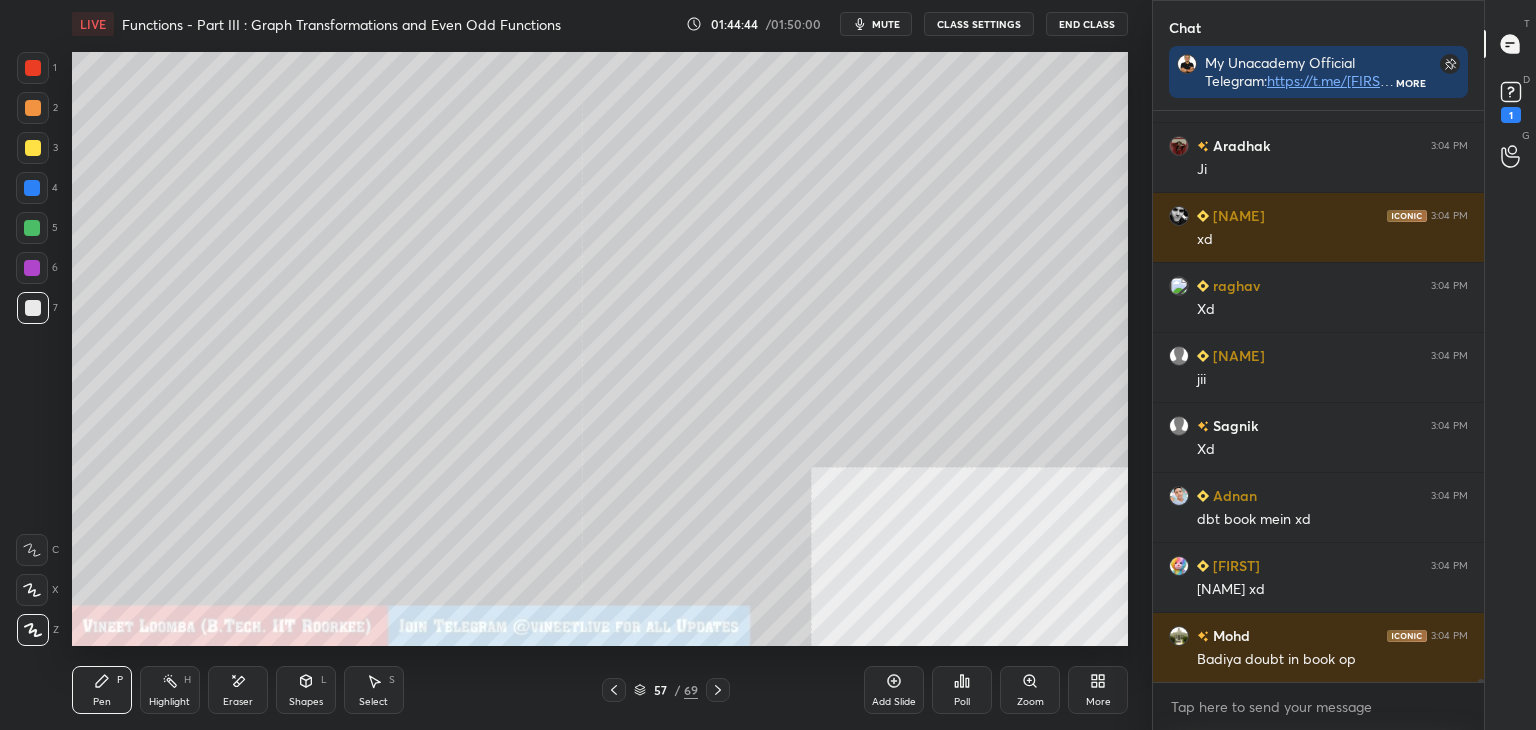 scroll, scrollTop: 101748, scrollLeft: 0, axis: vertical 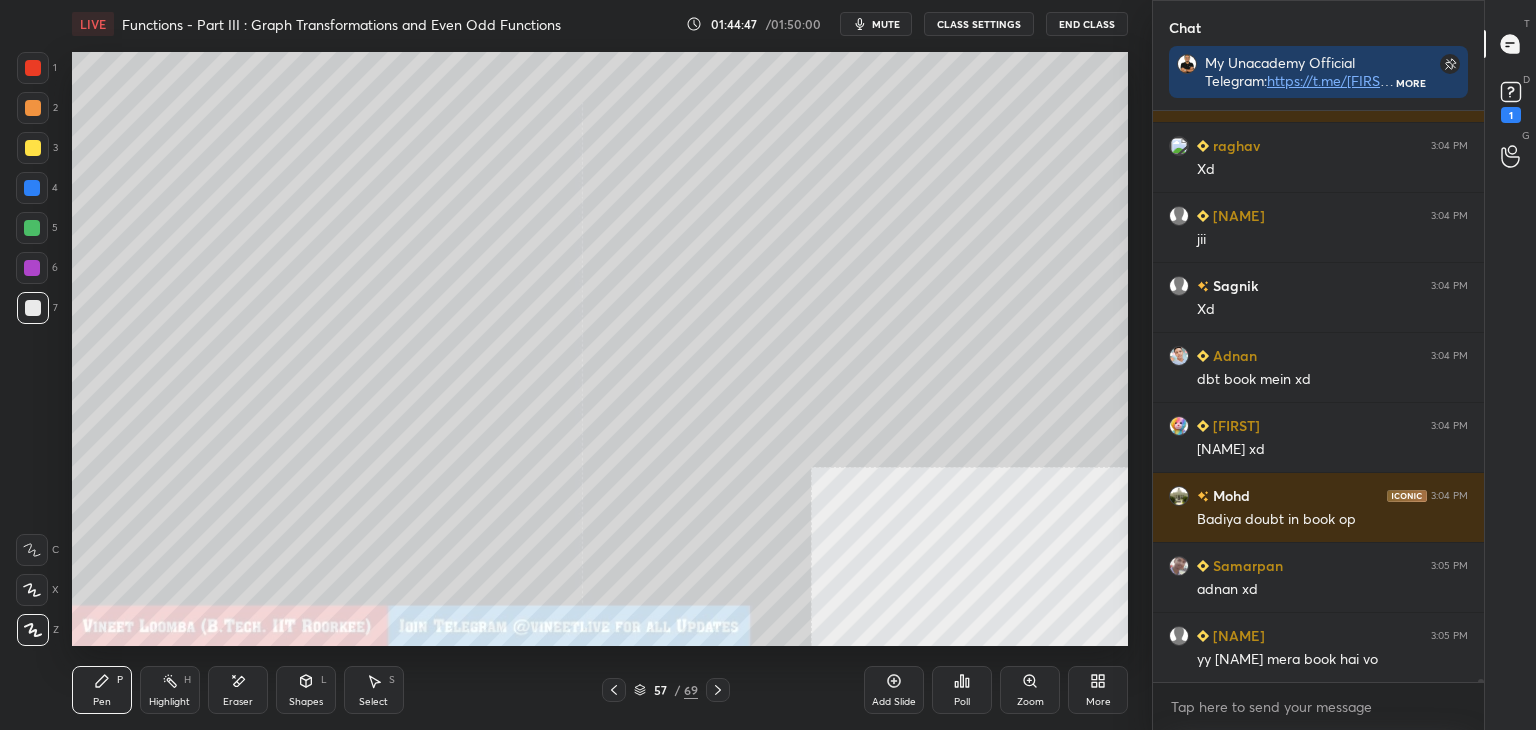 click 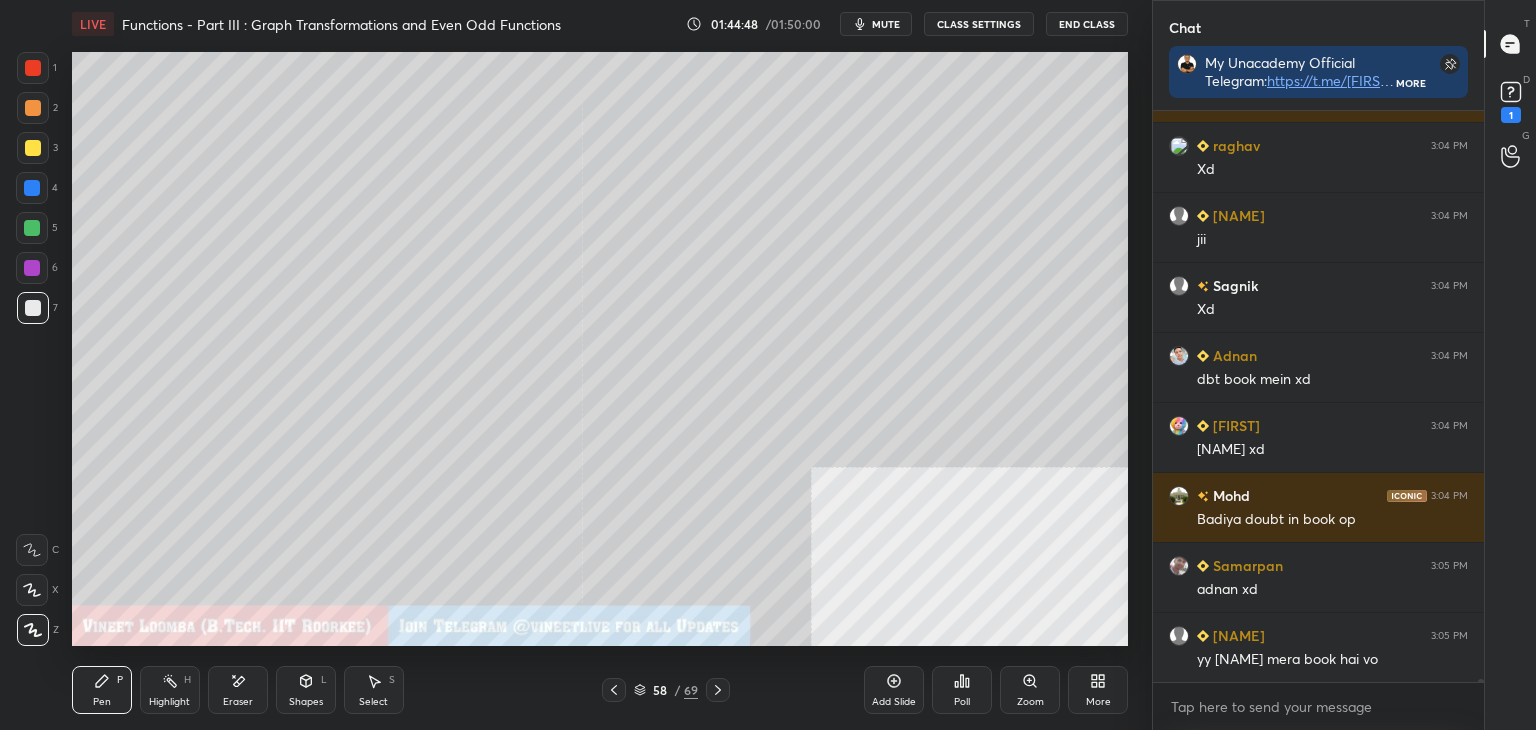 click on "Pen P" at bounding box center [102, 690] 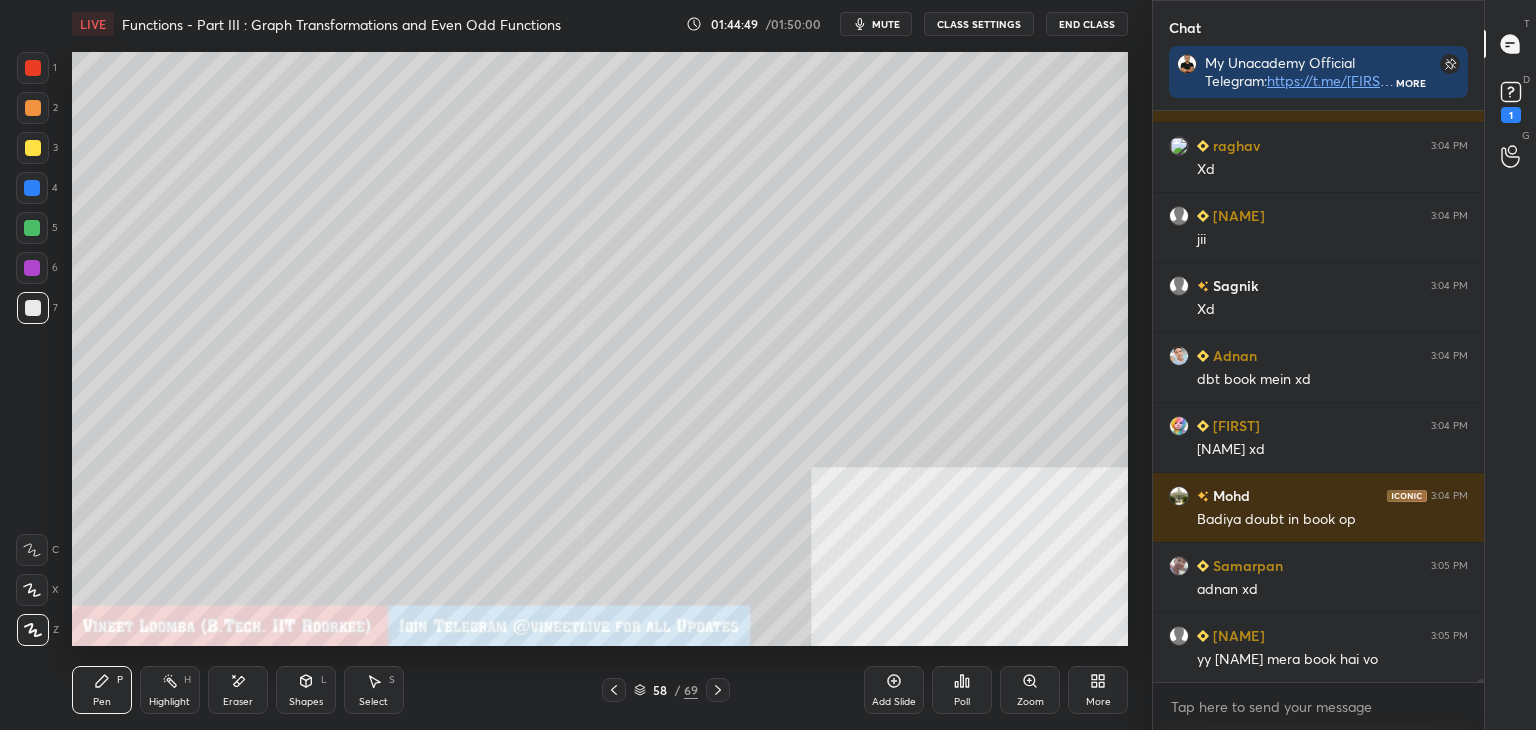 click at bounding box center [33, 148] 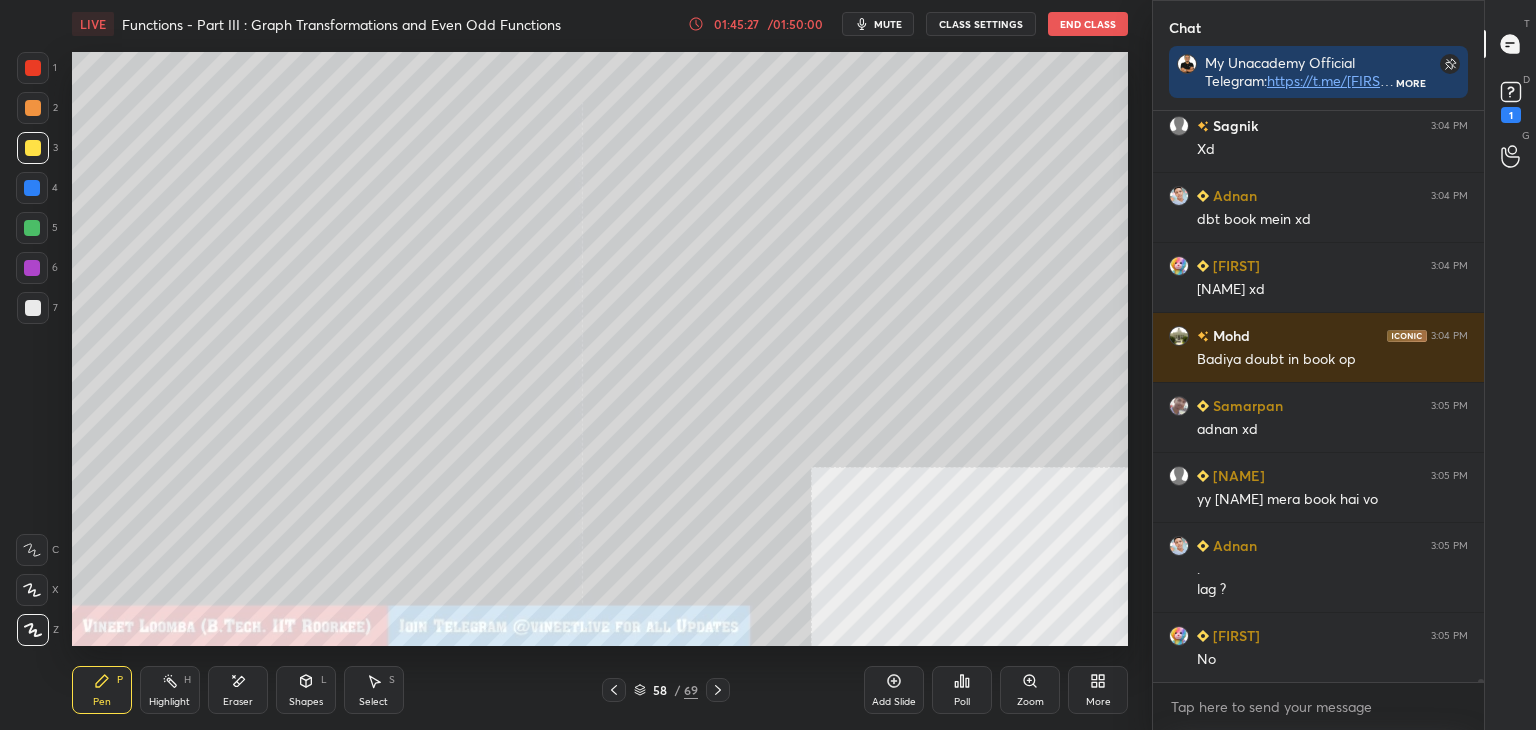 scroll, scrollTop: 101978, scrollLeft: 0, axis: vertical 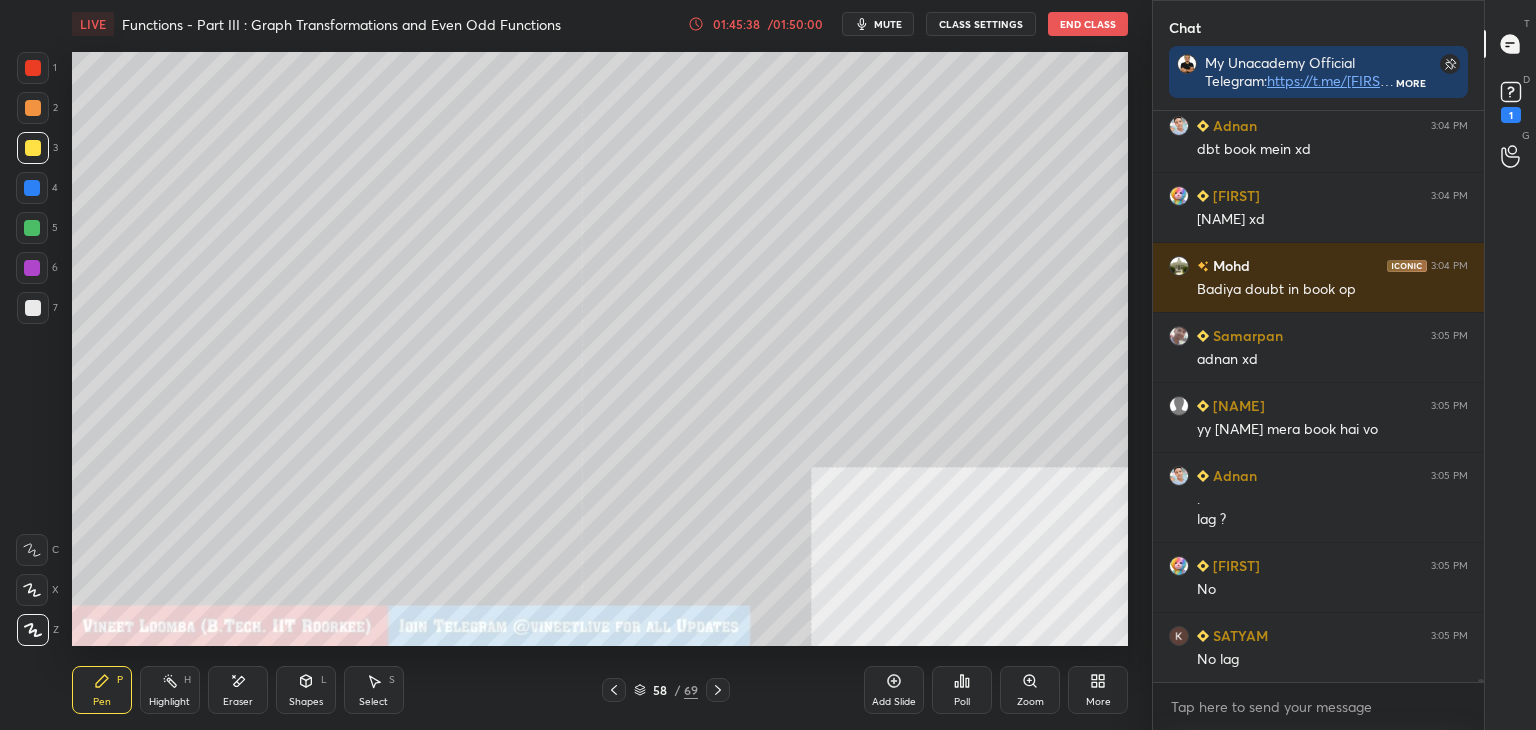 click on "Eraser" at bounding box center [238, 690] 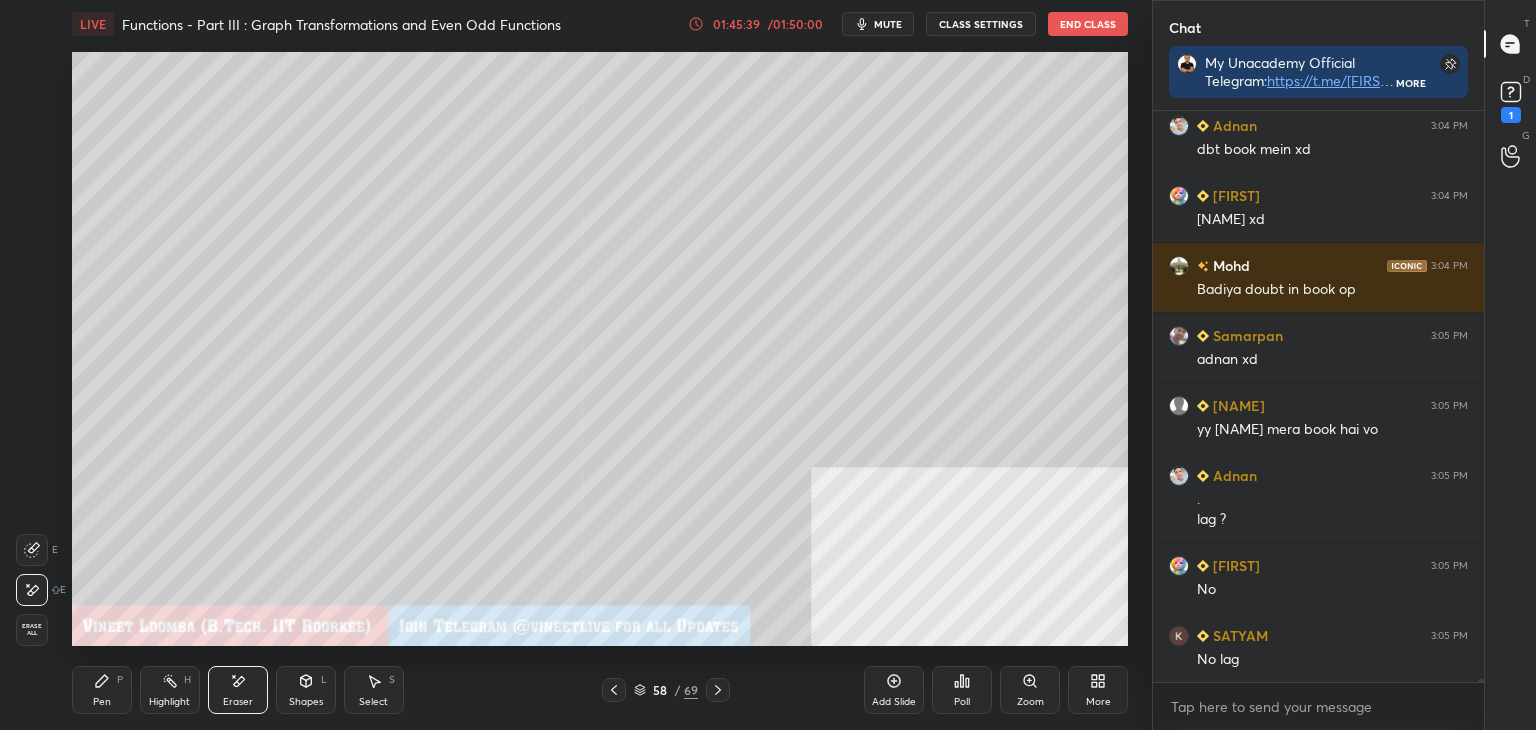 click on "Pen" at bounding box center [102, 702] 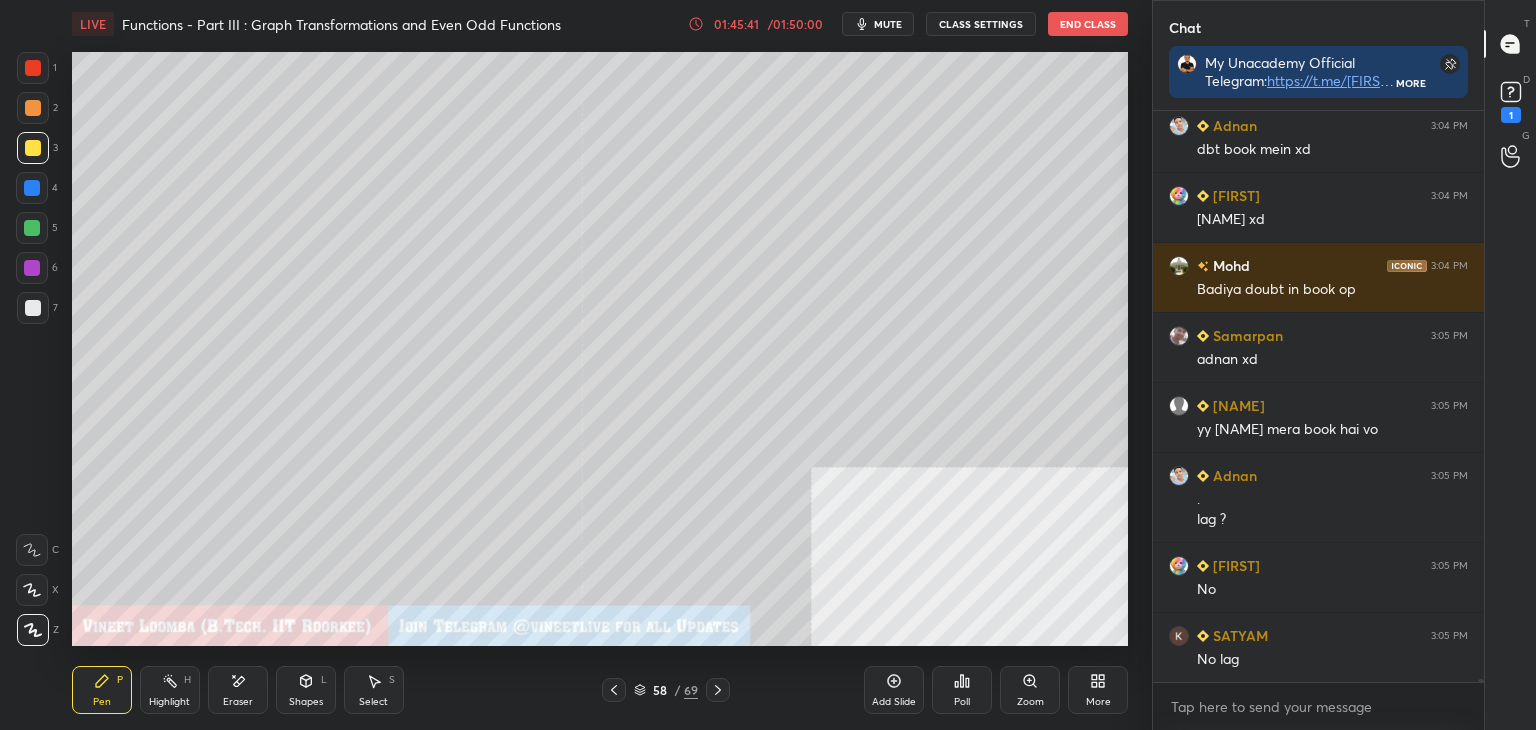click on "Eraser" at bounding box center (238, 690) 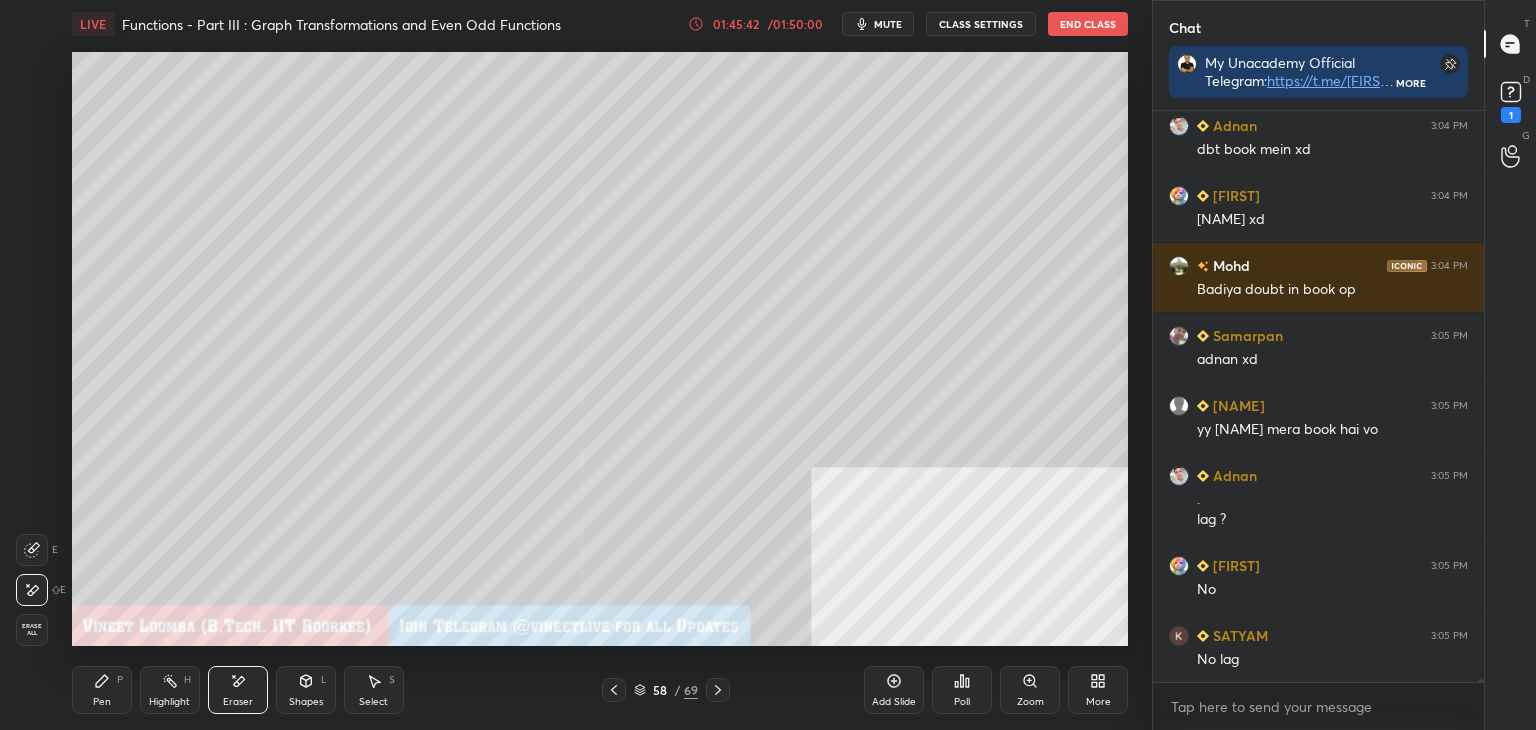 click on "Pen P" at bounding box center (102, 690) 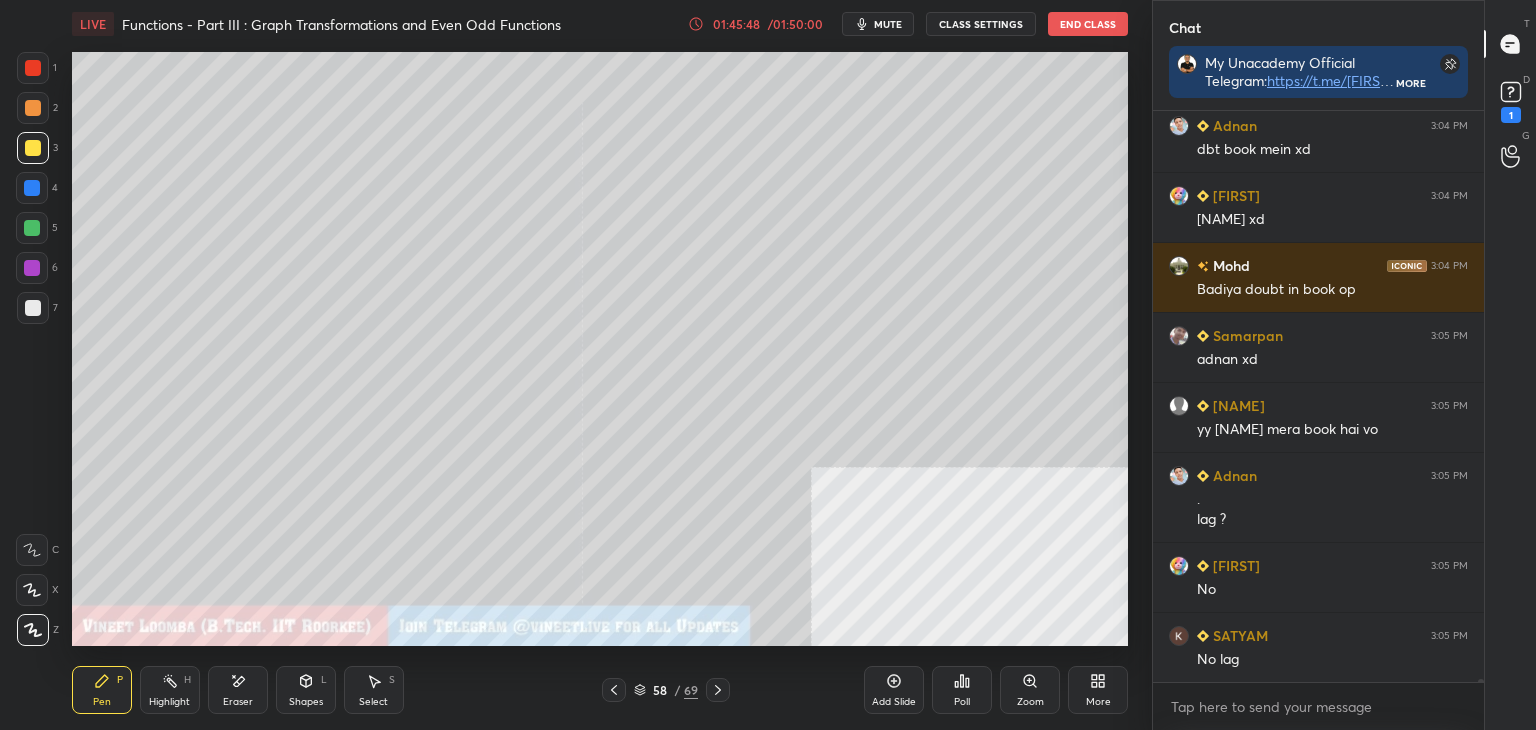 click on "Select S" at bounding box center [374, 690] 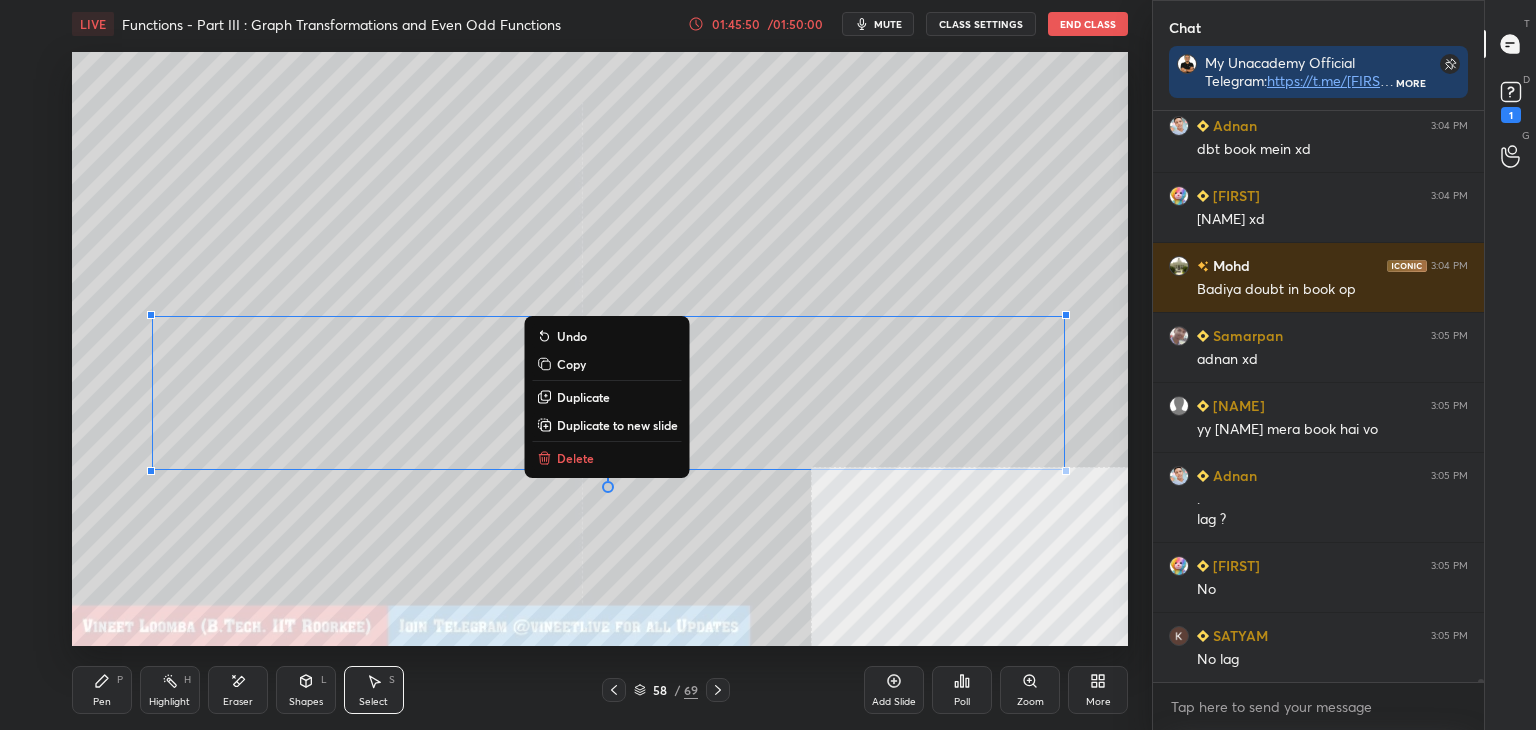 drag, startPoint x: 172, startPoint y: 305, endPoint x: 1097, endPoint y: 488, distance: 942.9284 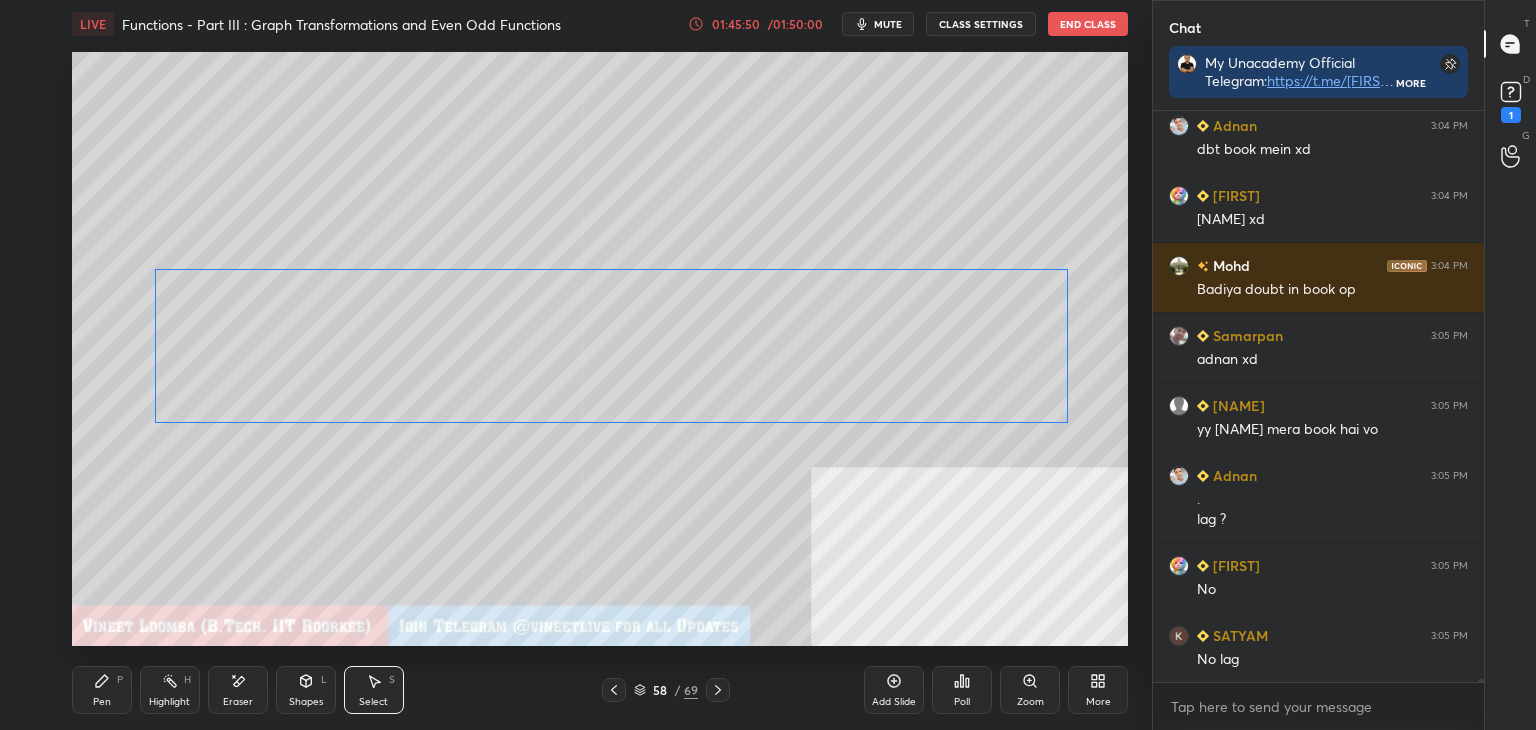 drag, startPoint x: 891, startPoint y: 397, endPoint x: 899, endPoint y: 381, distance: 17.888544 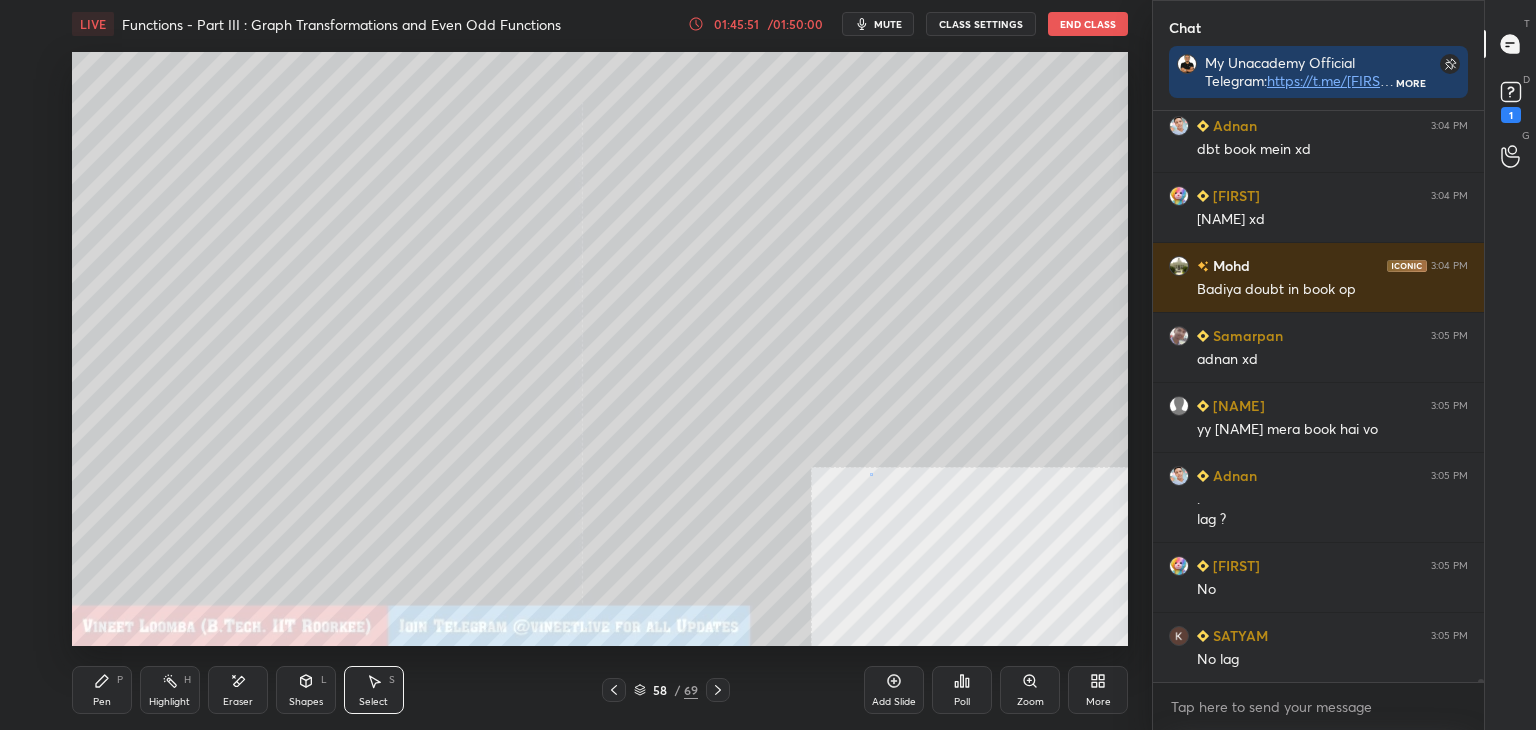 drag, startPoint x: 871, startPoint y: 474, endPoint x: 820, endPoint y: 475, distance: 51.009804 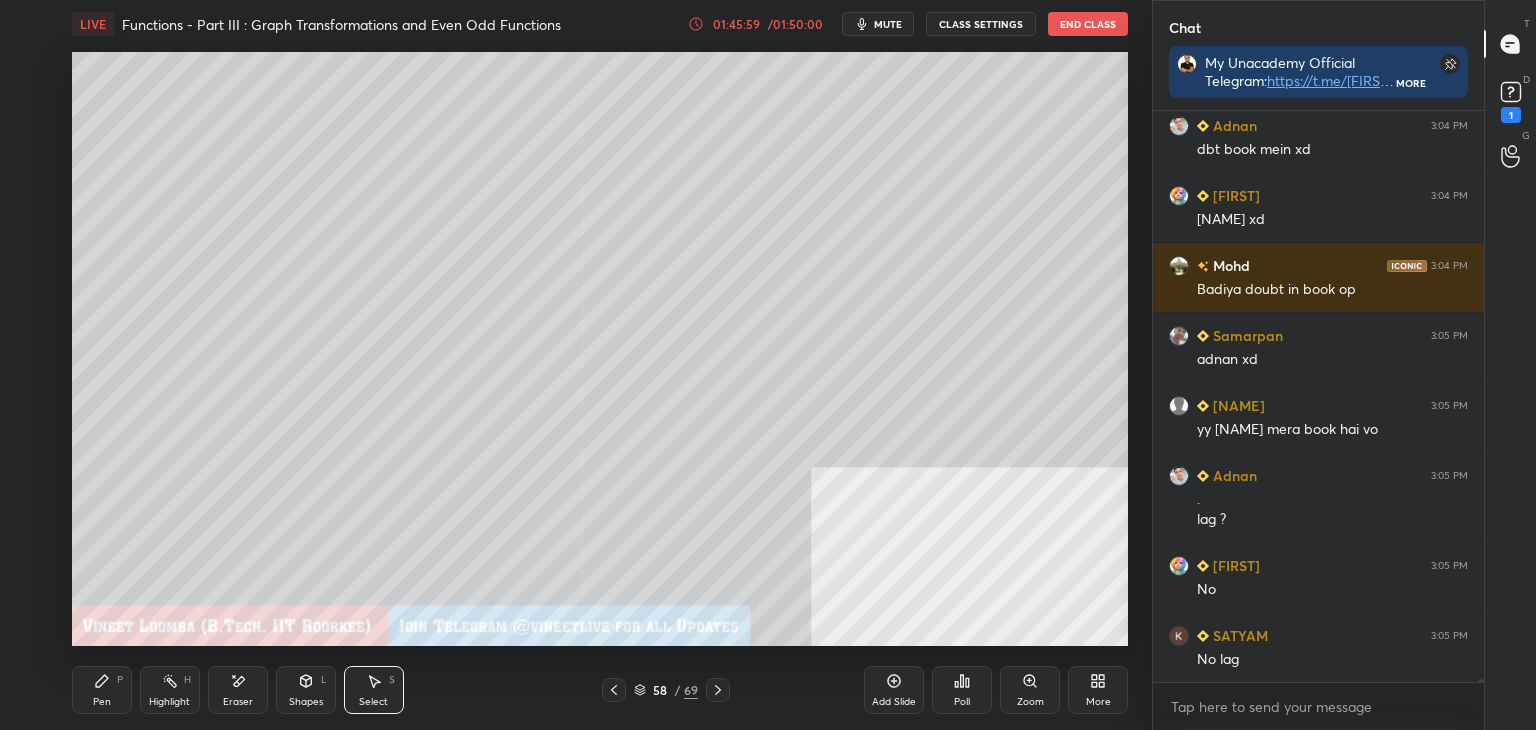 drag, startPoint x: 103, startPoint y: 685, endPoint x: 93, endPoint y: 653, distance: 33.526108 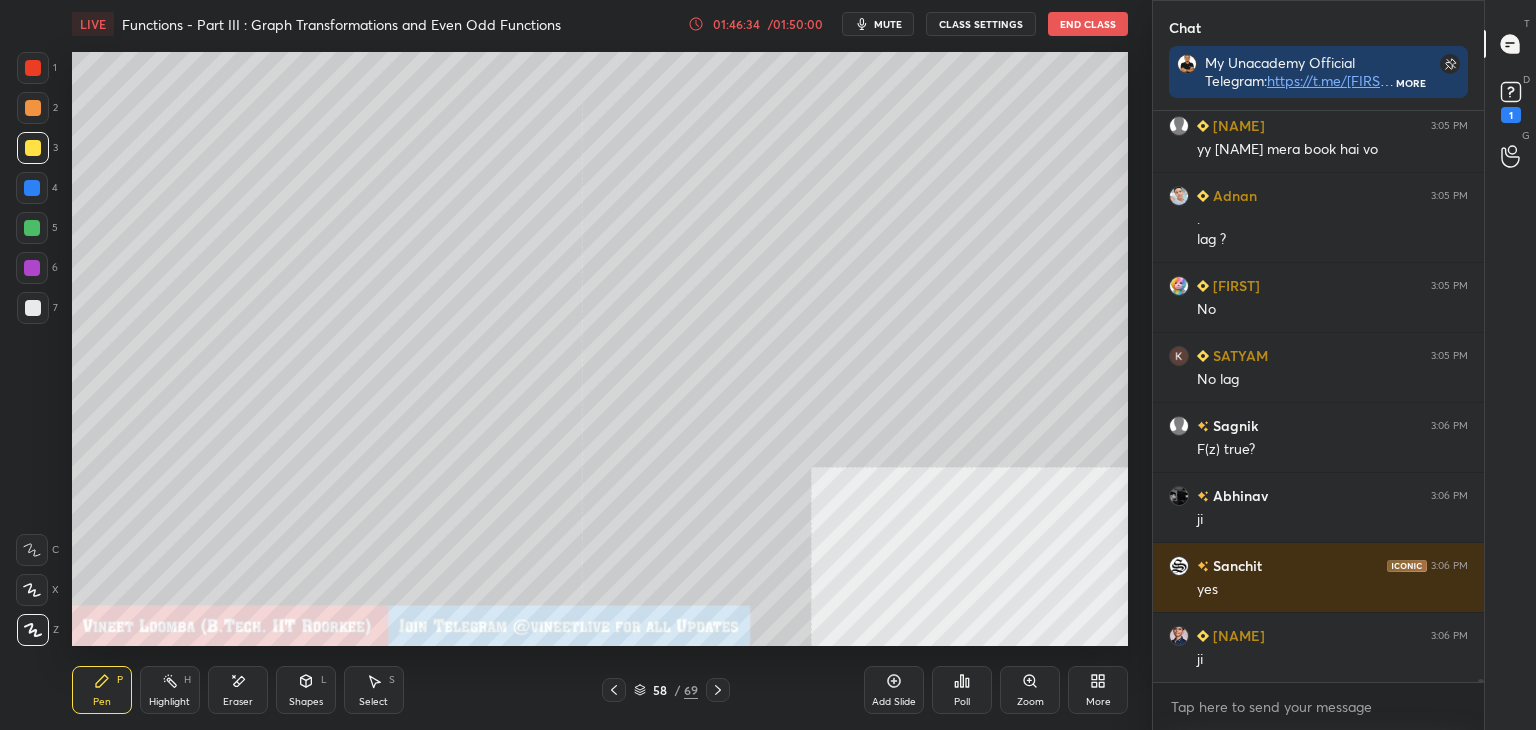 scroll, scrollTop: 102278, scrollLeft: 0, axis: vertical 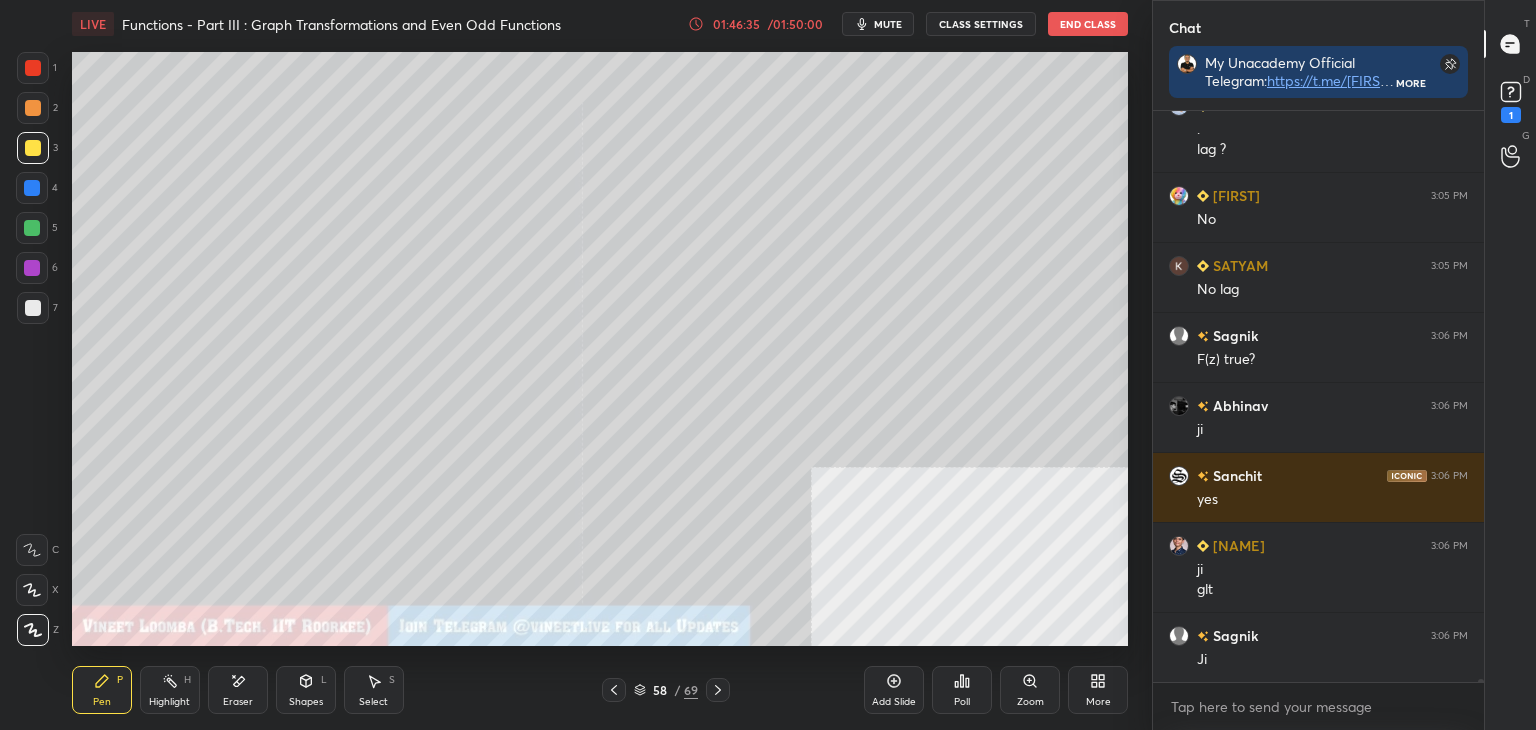 drag, startPoint x: 380, startPoint y: 693, endPoint x: 364, endPoint y: 656, distance: 40.311287 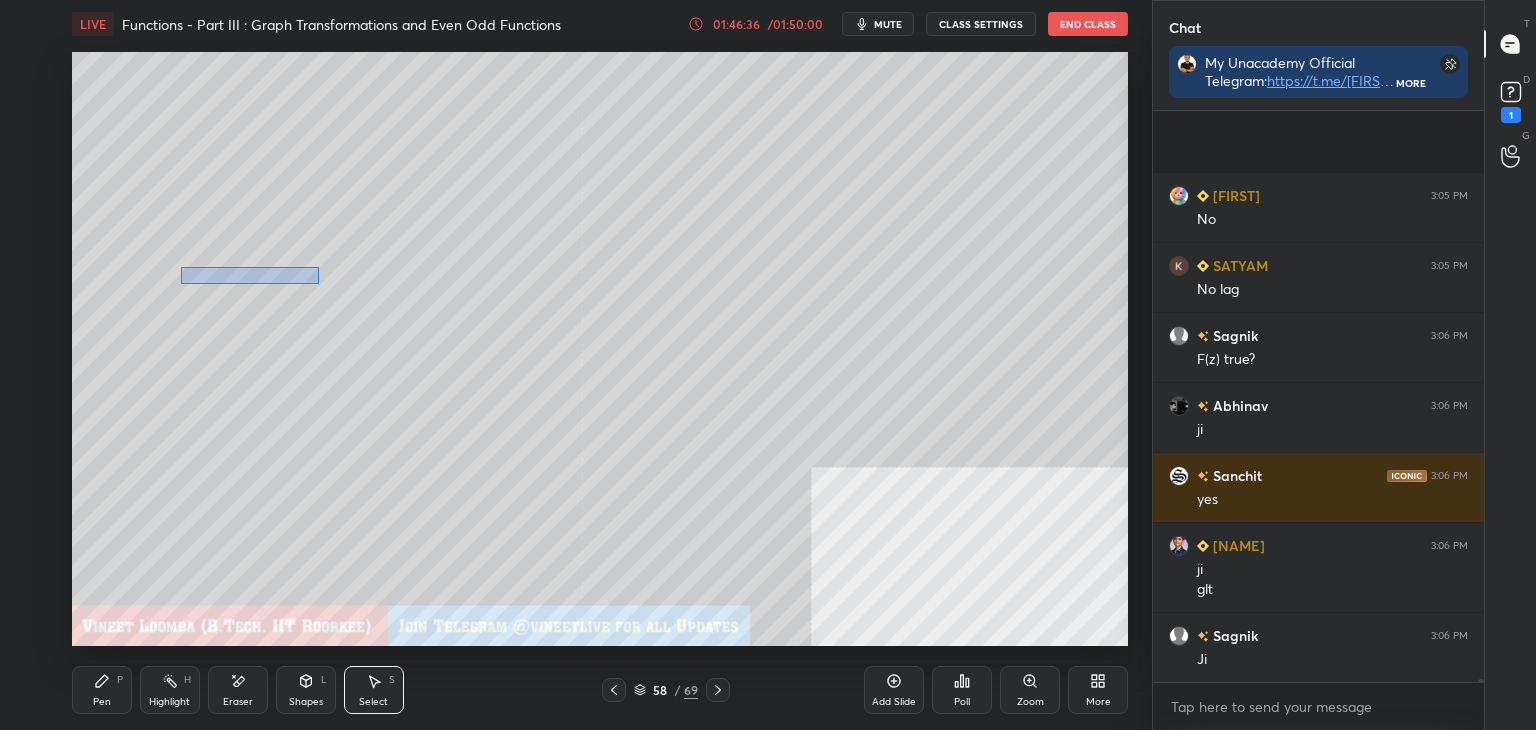 scroll, scrollTop: 102488, scrollLeft: 0, axis: vertical 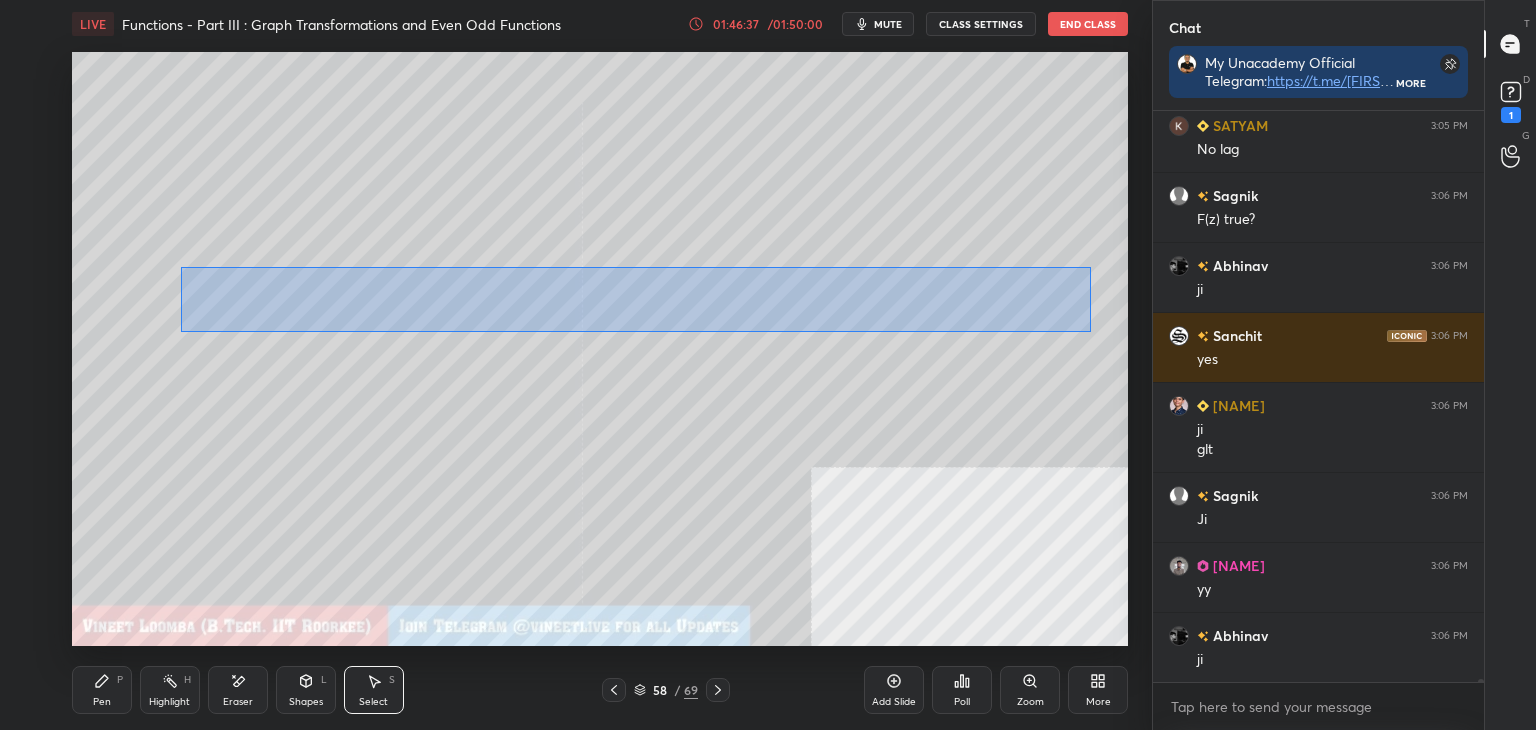 drag, startPoint x: 186, startPoint y: 269, endPoint x: 1056, endPoint y: 324, distance: 871.73676 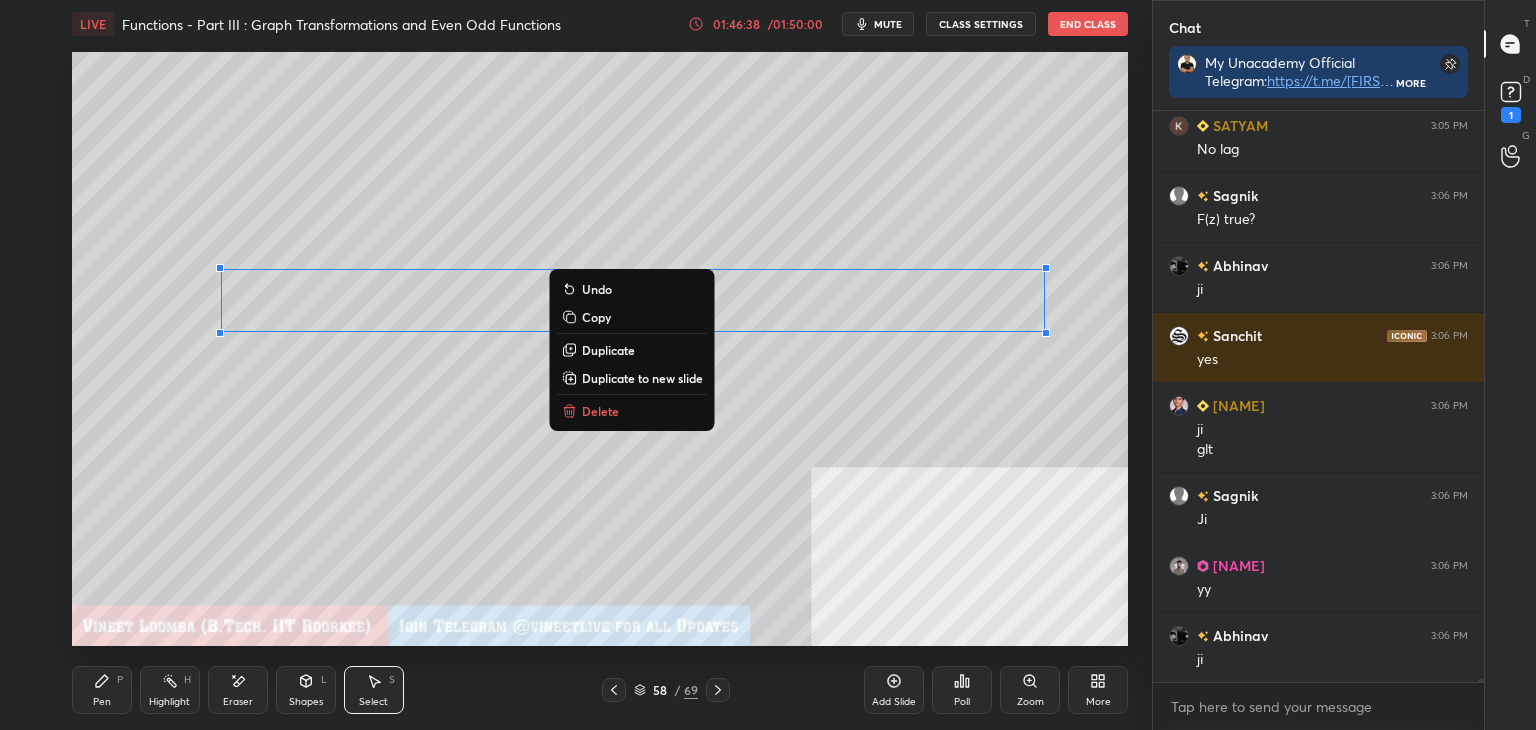 click on "Duplicate to new slide" at bounding box center [642, 378] 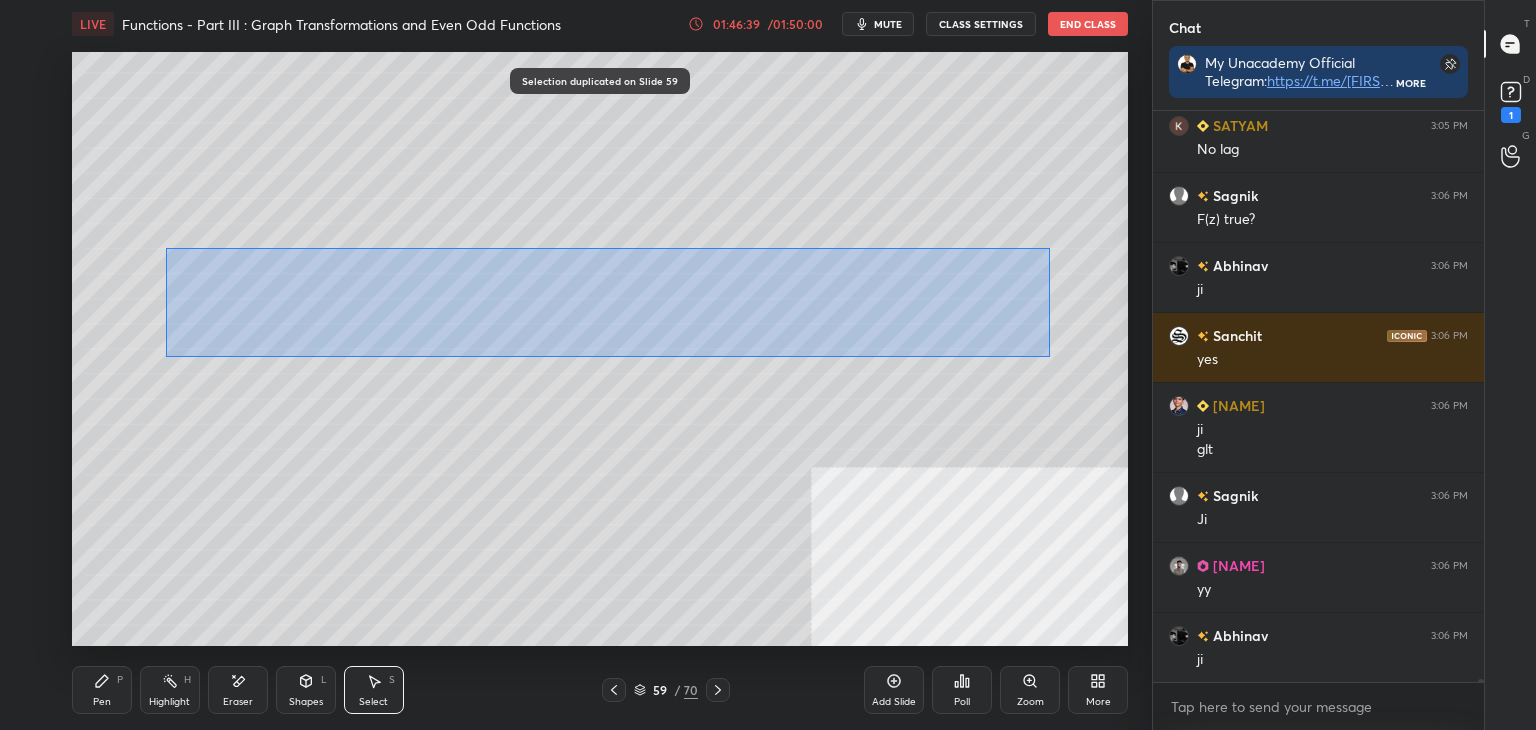 drag, startPoint x: 221, startPoint y: 254, endPoint x: 1000, endPoint y: 321, distance: 781.876 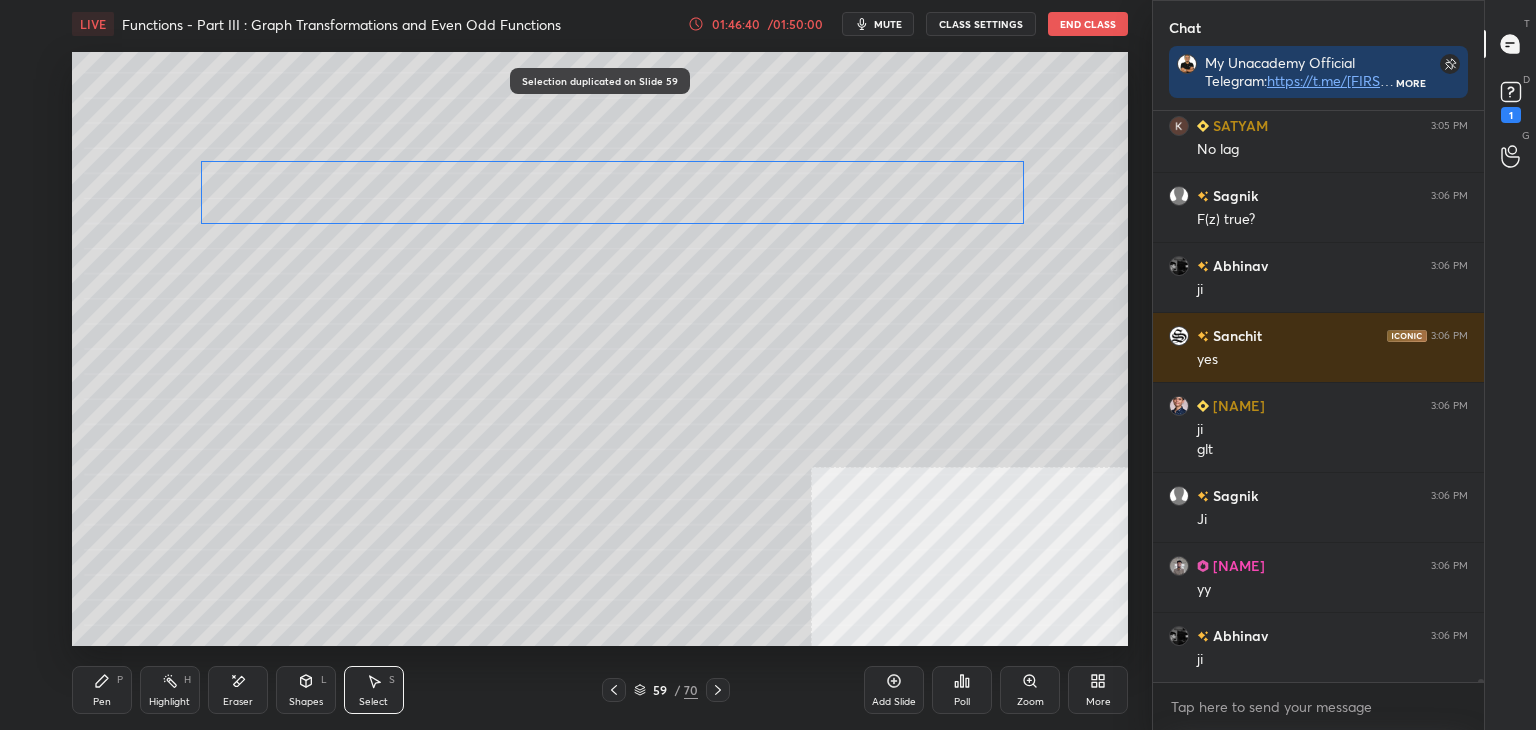 drag, startPoint x: 909, startPoint y: 286, endPoint x: 885, endPoint y: 178, distance: 110.63454 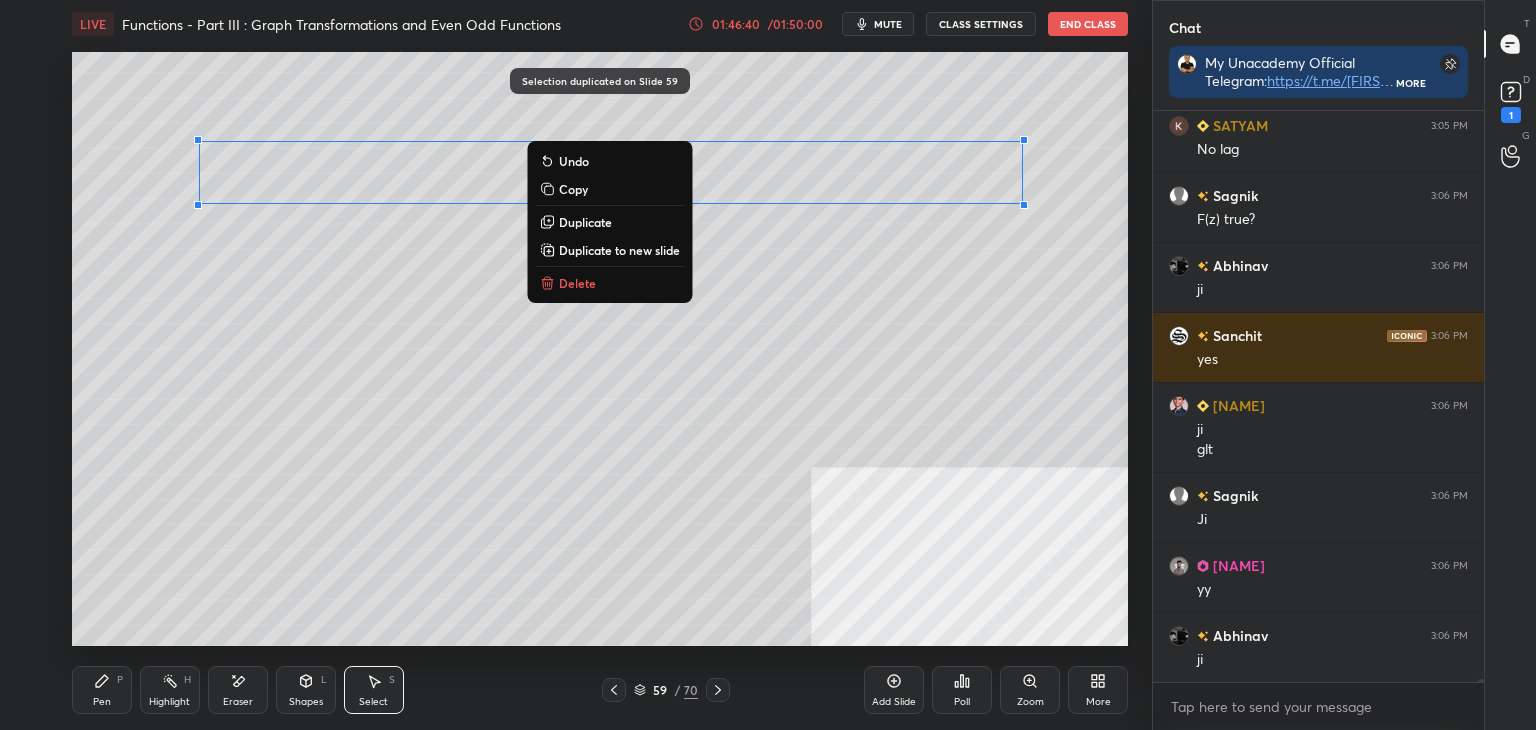 click on "0 ° Undo Copy Duplicate Duplicate to new slide Delete" at bounding box center (600, 349) 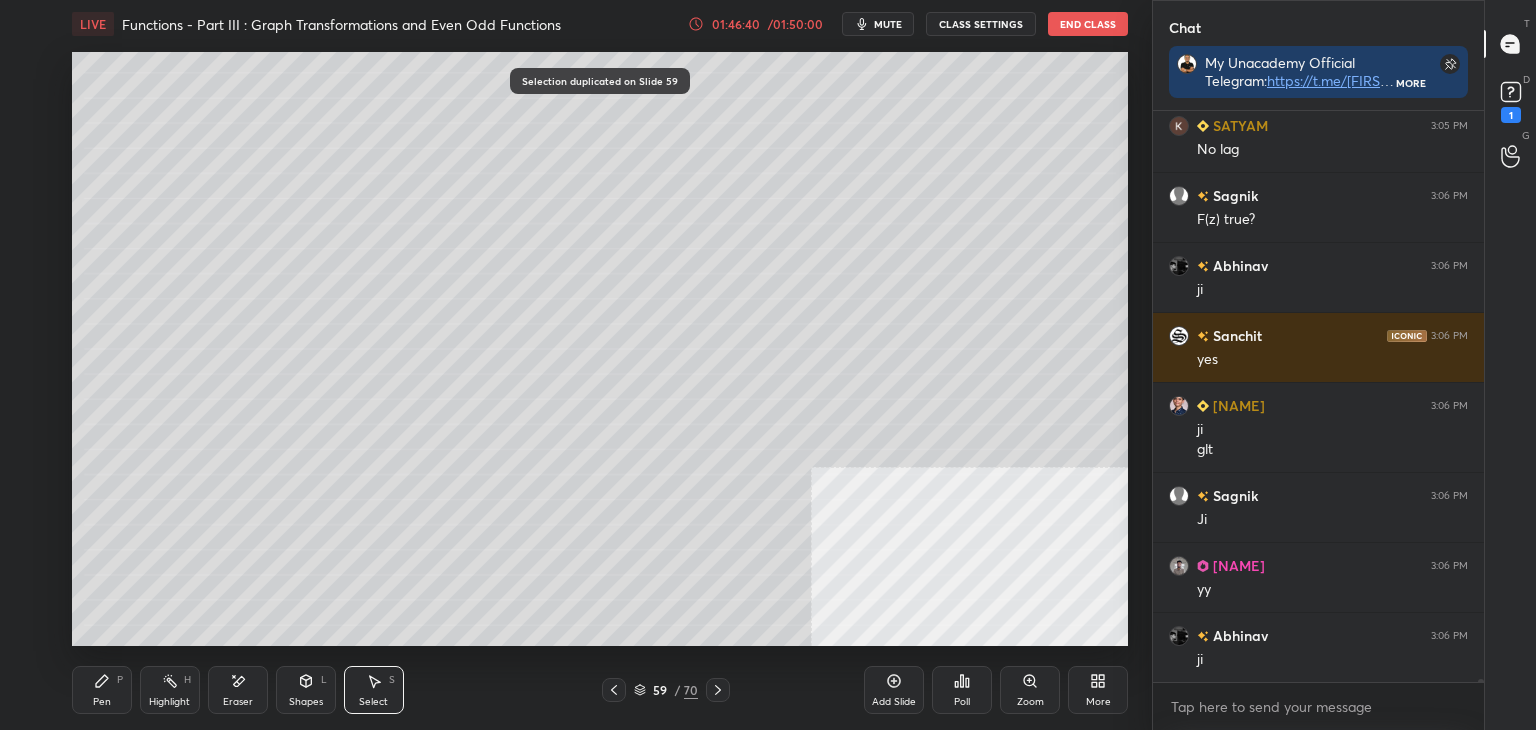 scroll, scrollTop: 102558, scrollLeft: 0, axis: vertical 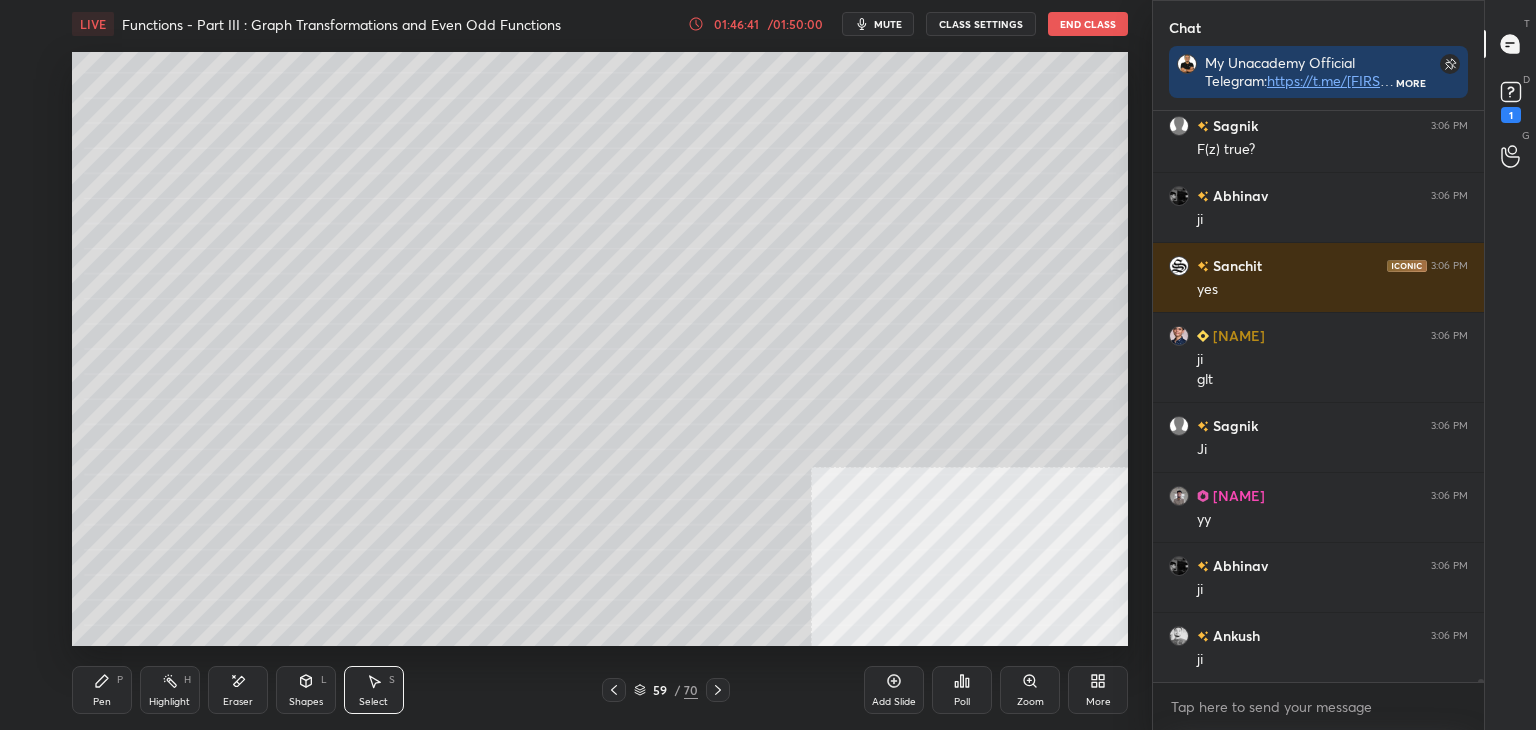 click on "Pen P" at bounding box center [102, 690] 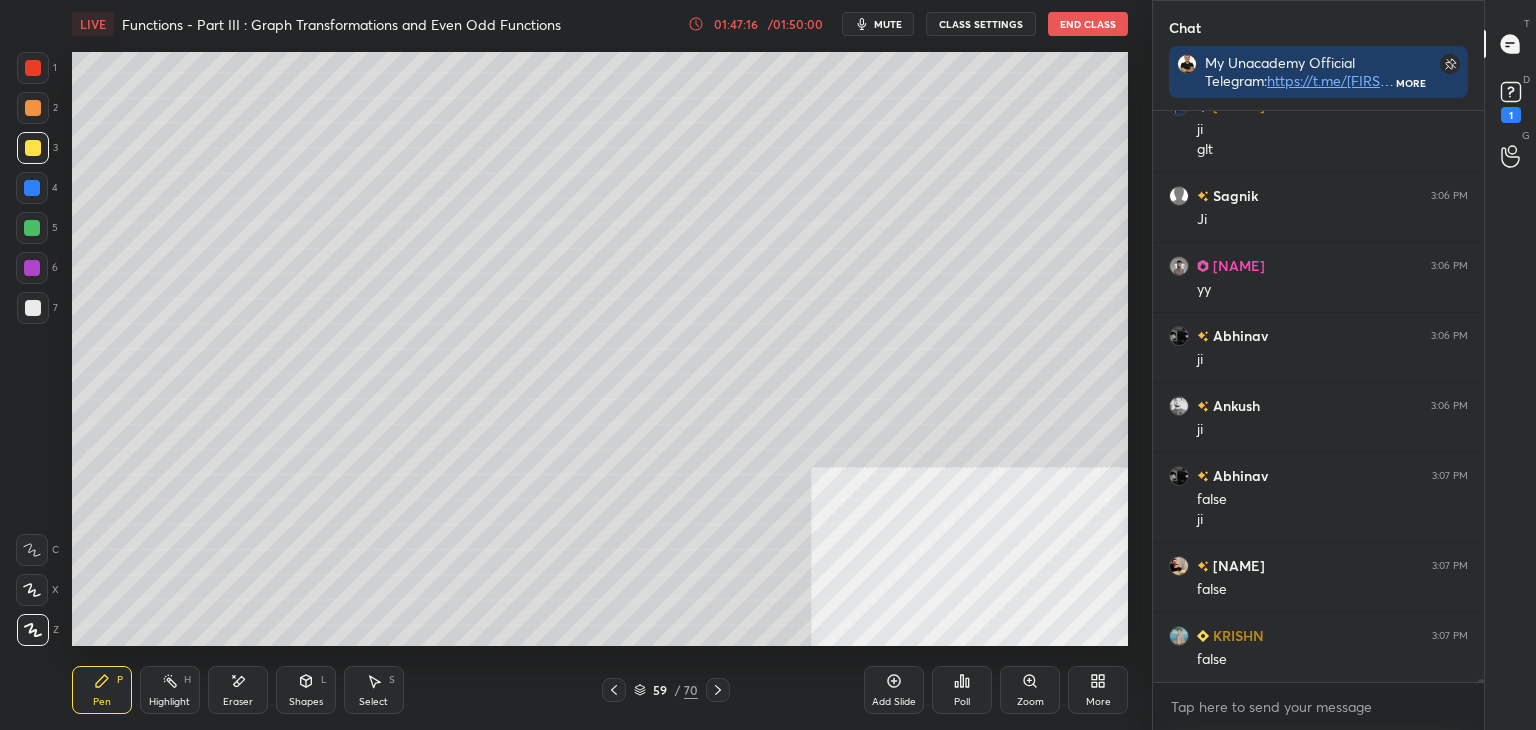 scroll, scrollTop: 102808, scrollLeft: 0, axis: vertical 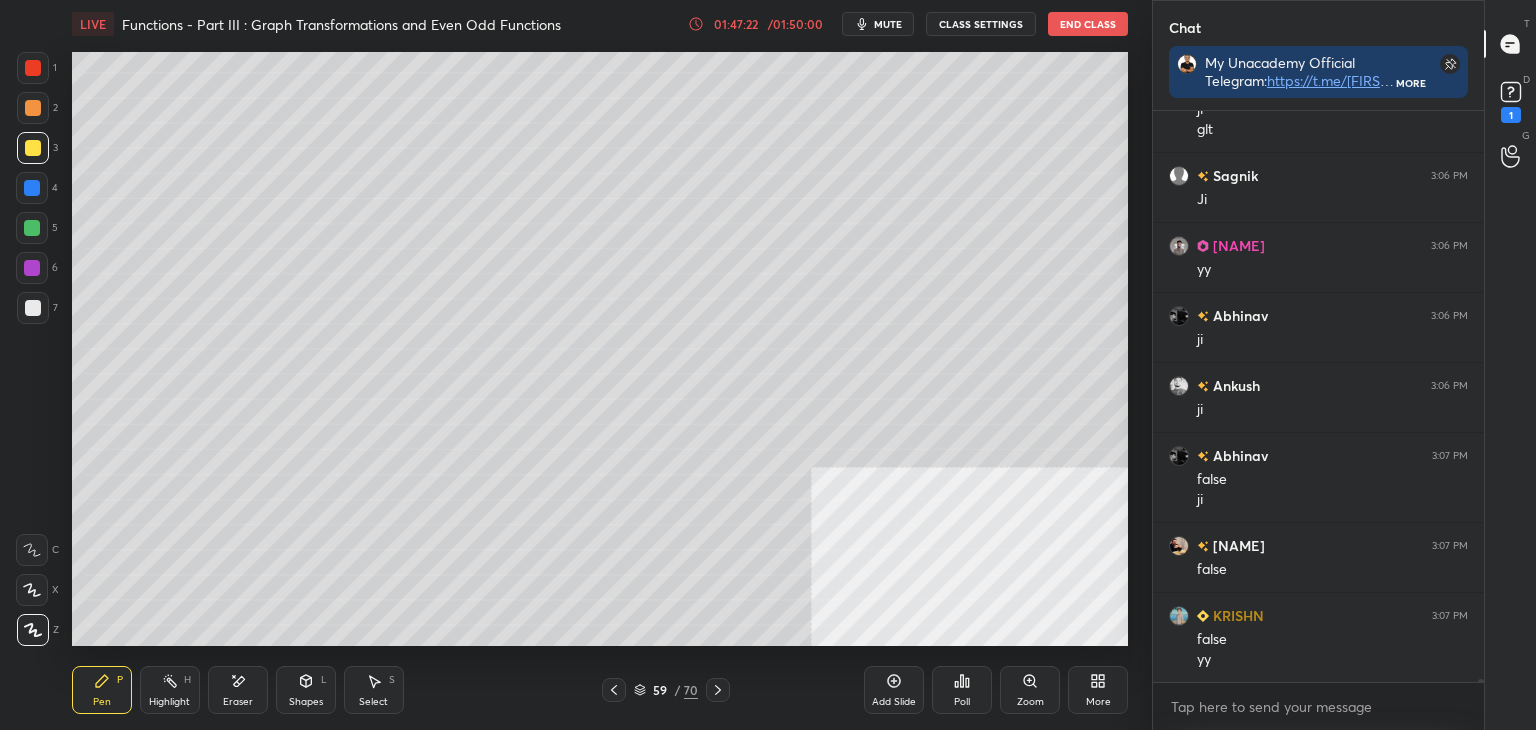 drag, startPoint x: 376, startPoint y: 707, endPoint x: 376, endPoint y: 686, distance: 21 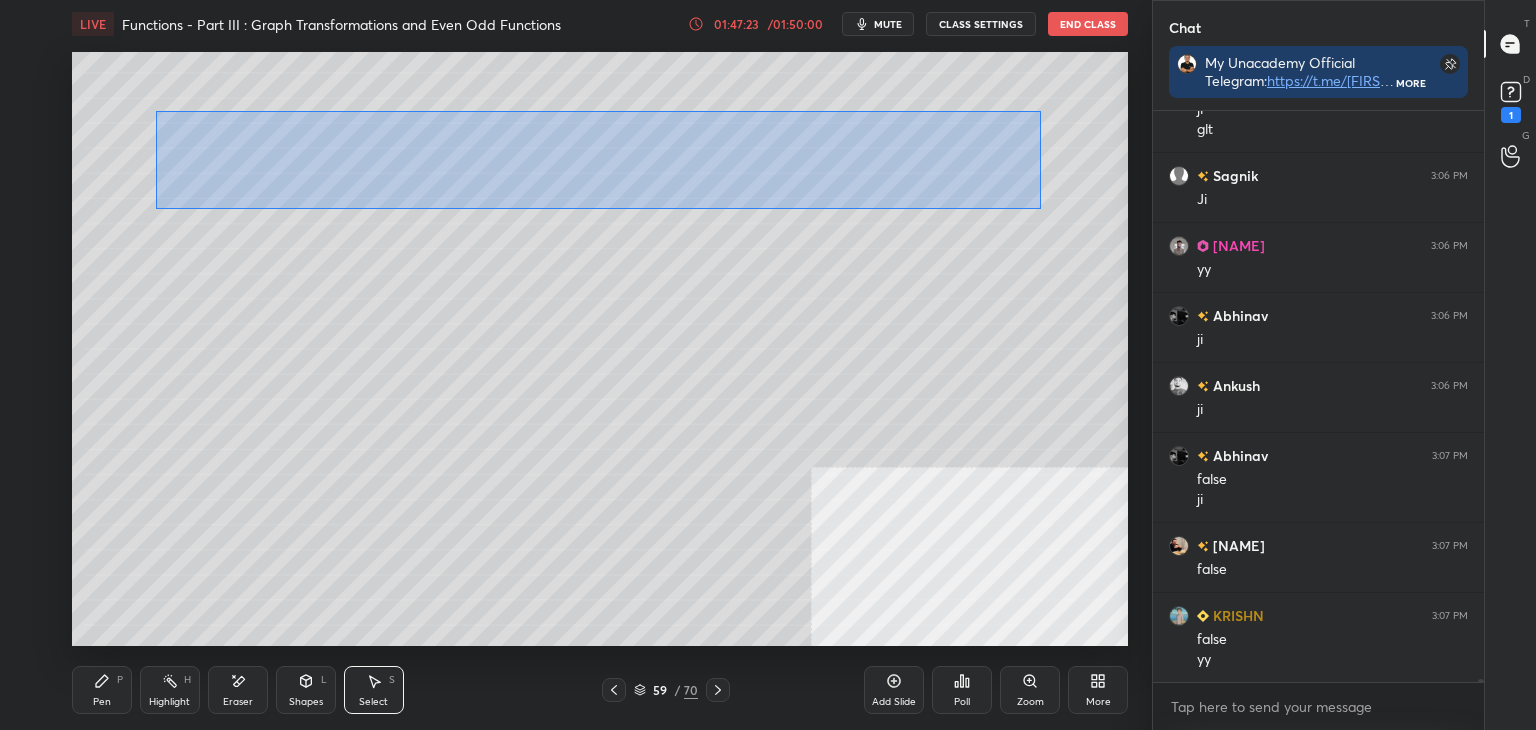 drag, startPoint x: 156, startPoint y: 111, endPoint x: 1040, endPoint y: 197, distance: 888.1734 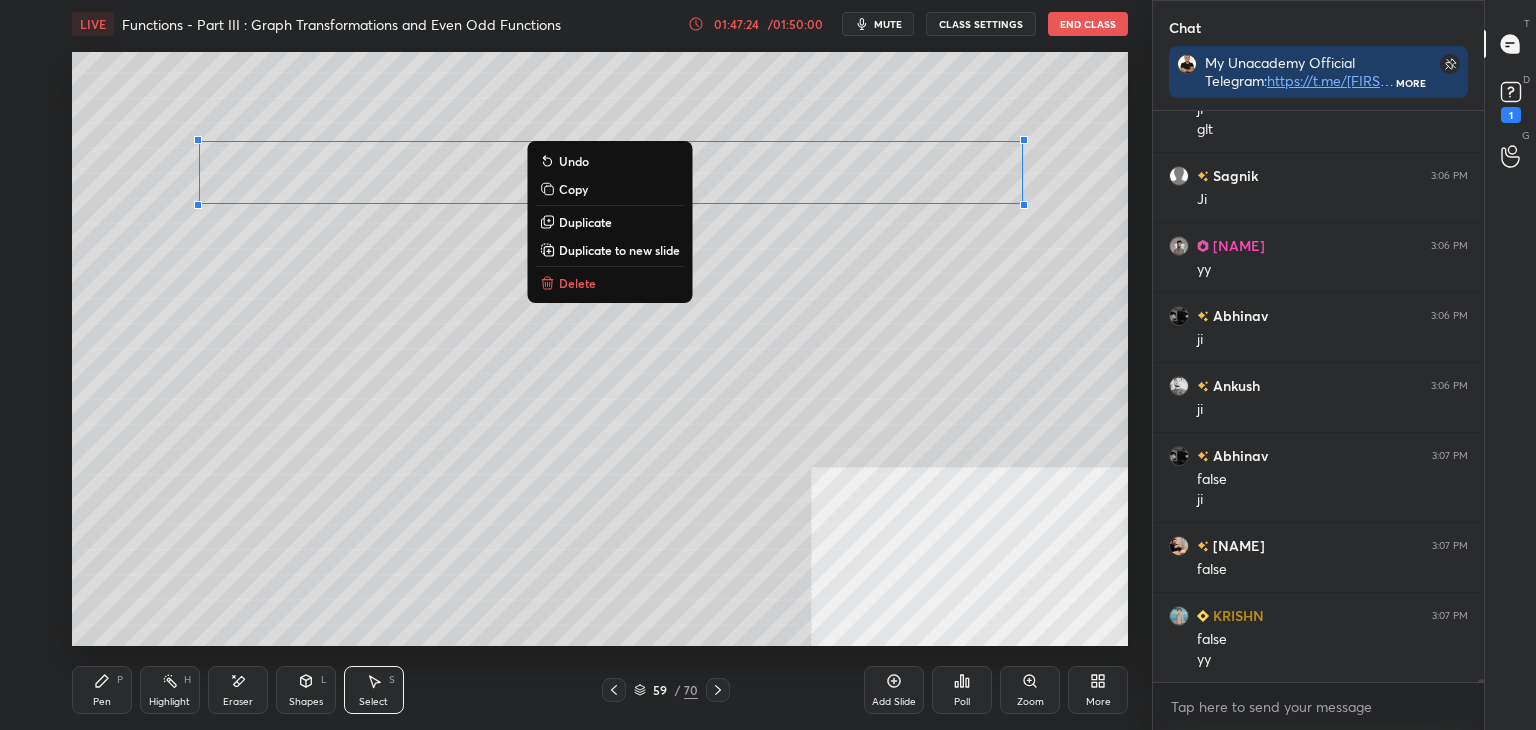 drag, startPoint x: 662, startPoint y: 249, endPoint x: 645, endPoint y: 262, distance: 21.400934 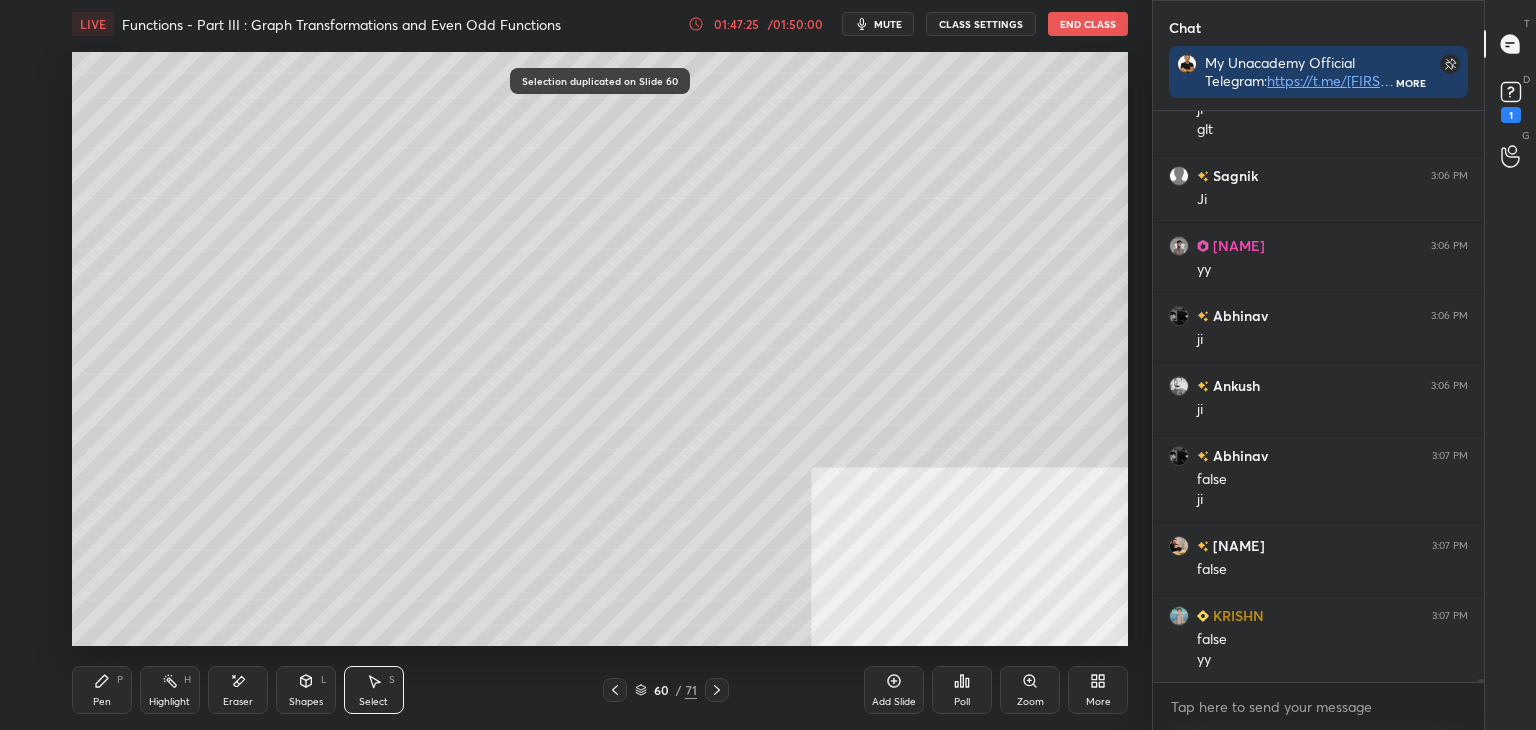 click on "Pen P" at bounding box center (102, 690) 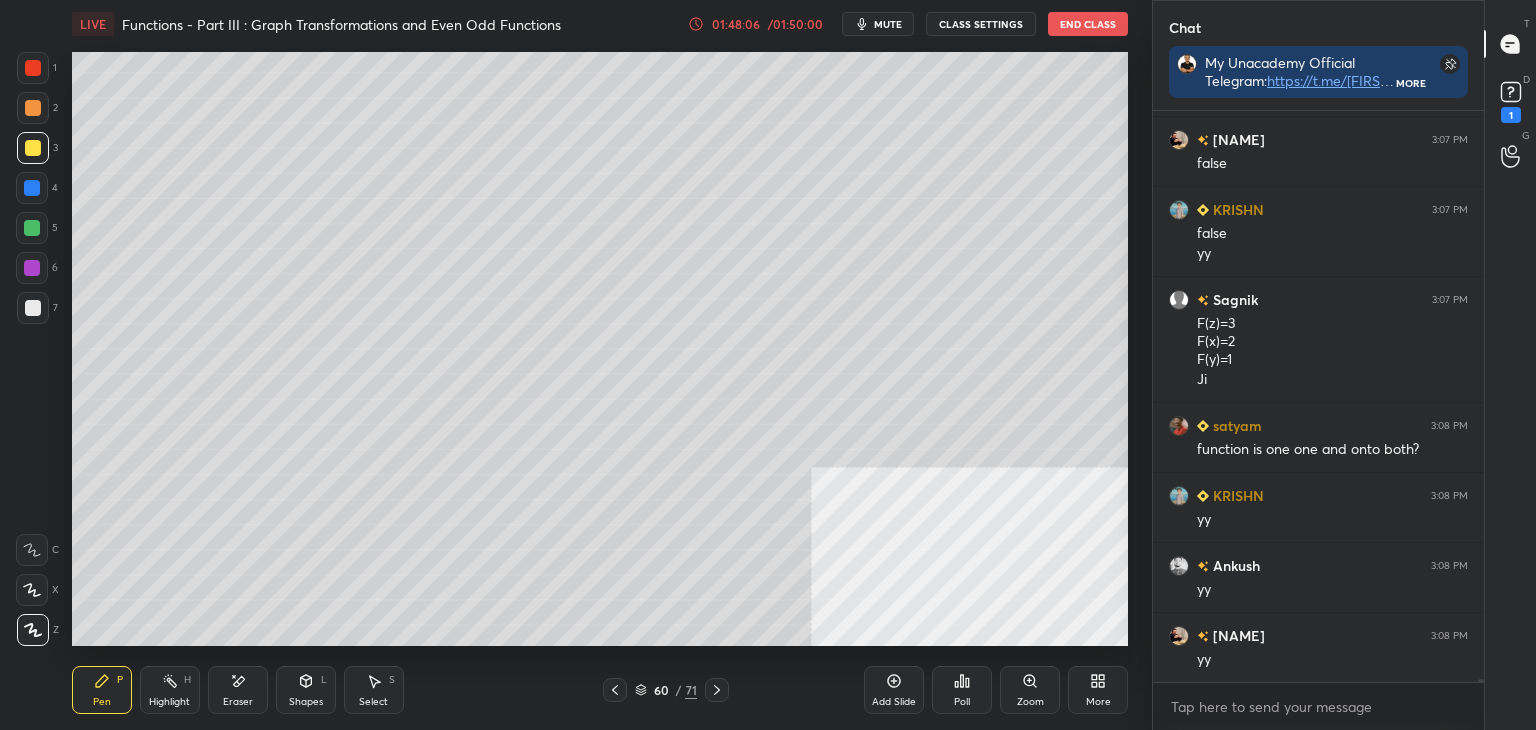 scroll, scrollTop: 103284, scrollLeft: 0, axis: vertical 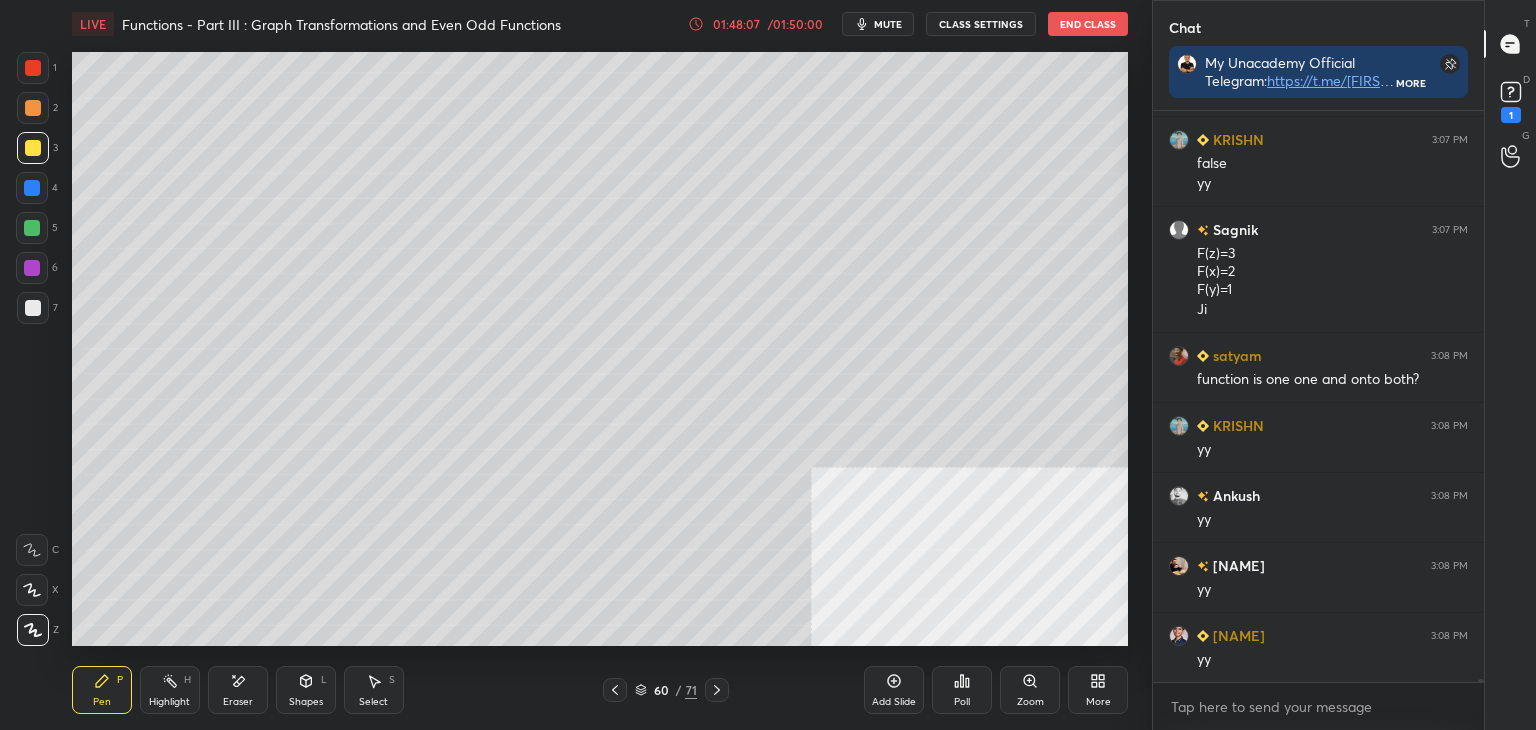 drag, startPoint x: 616, startPoint y: 691, endPoint x: 548, endPoint y: 693, distance: 68.0294 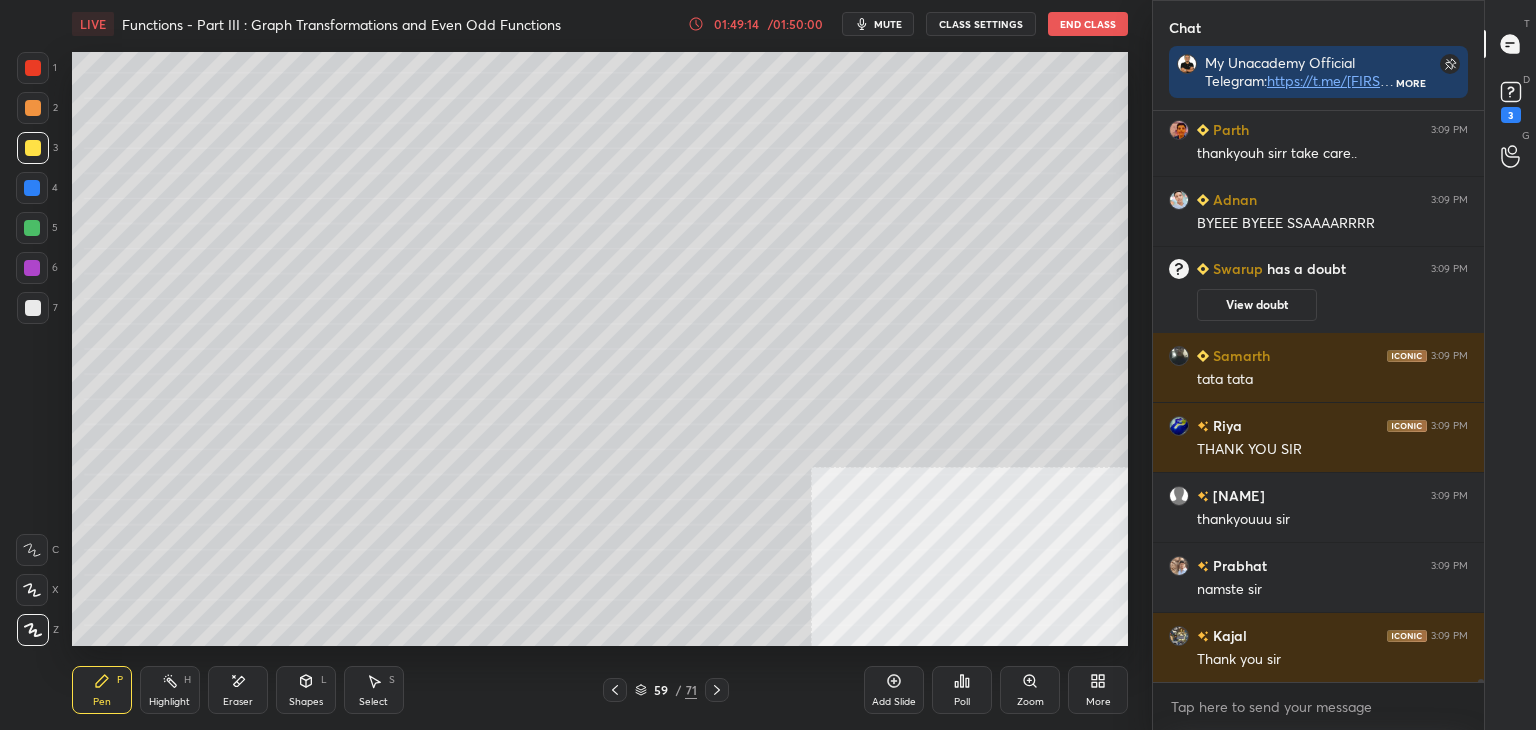 scroll, scrollTop: 106724, scrollLeft: 0, axis: vertical 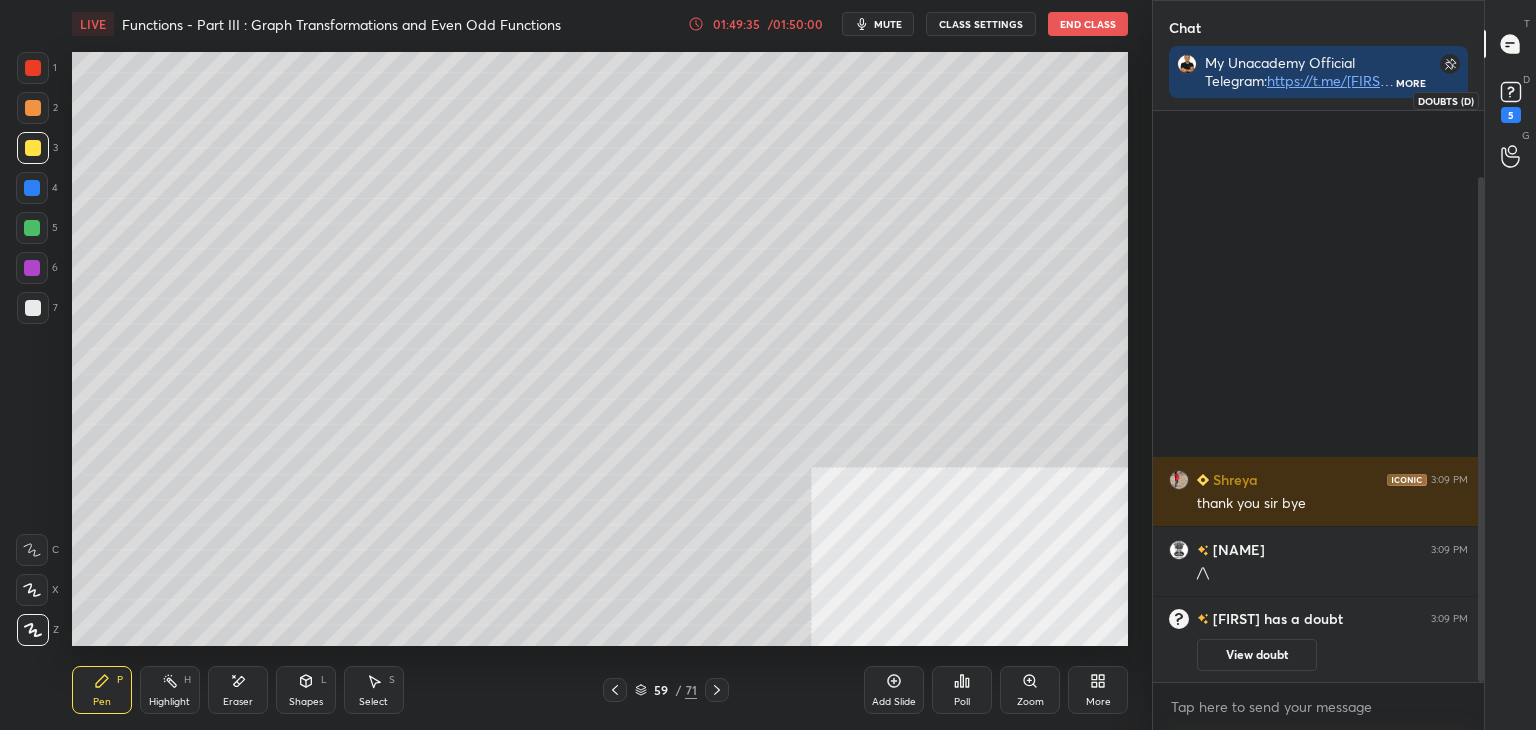 click 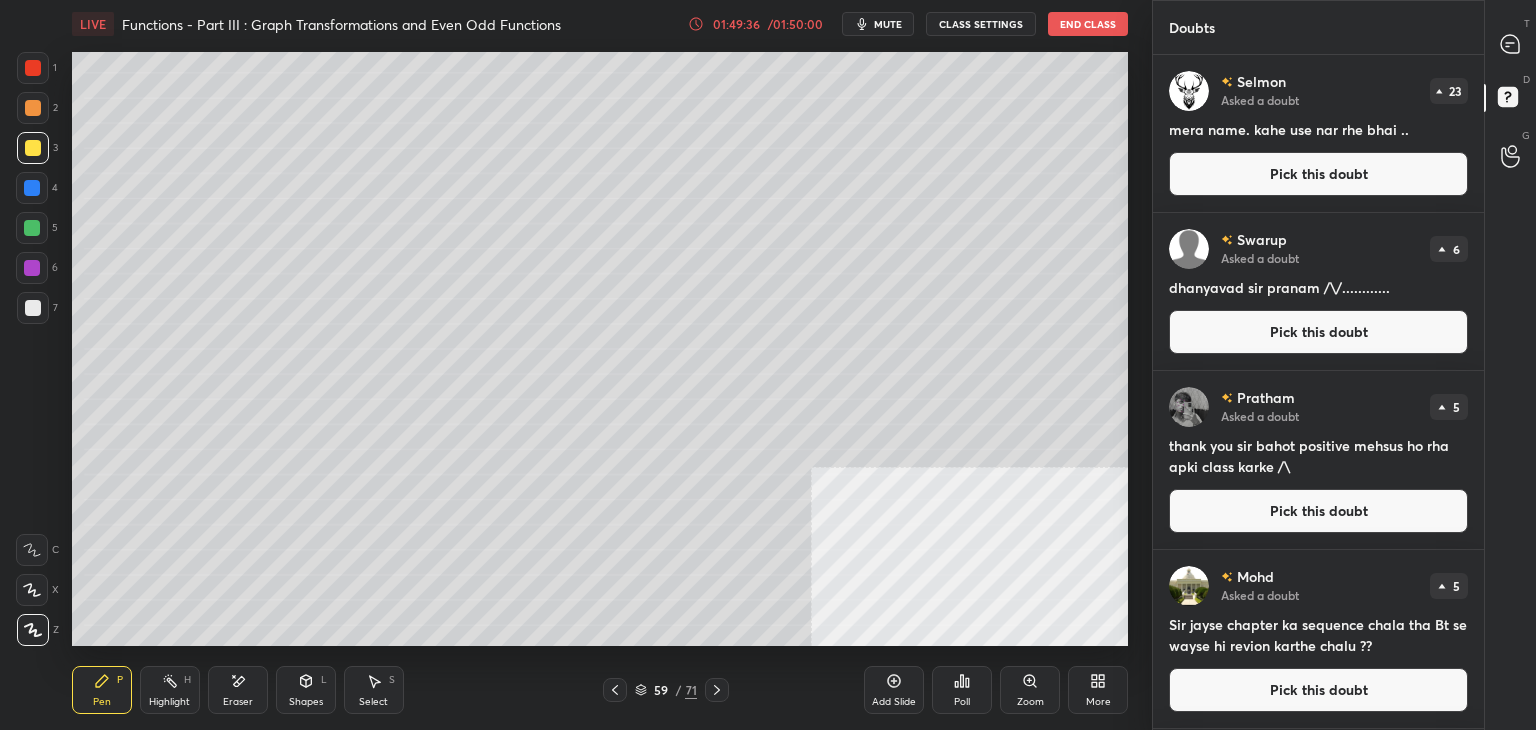 click on "Pick this doubt" at bounding box center [1318, 174] 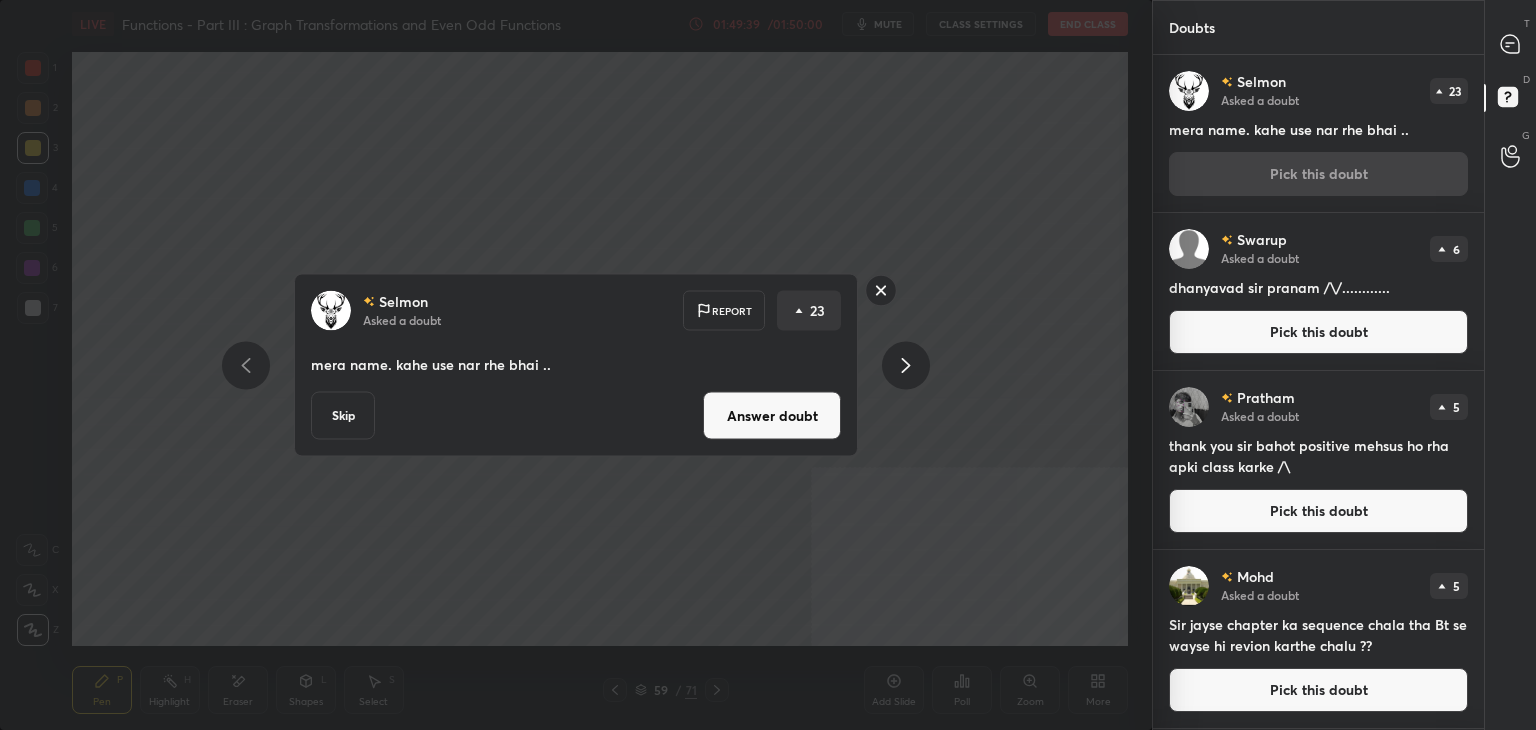 click on "Answer doubt" at bounding box center [772, 416] 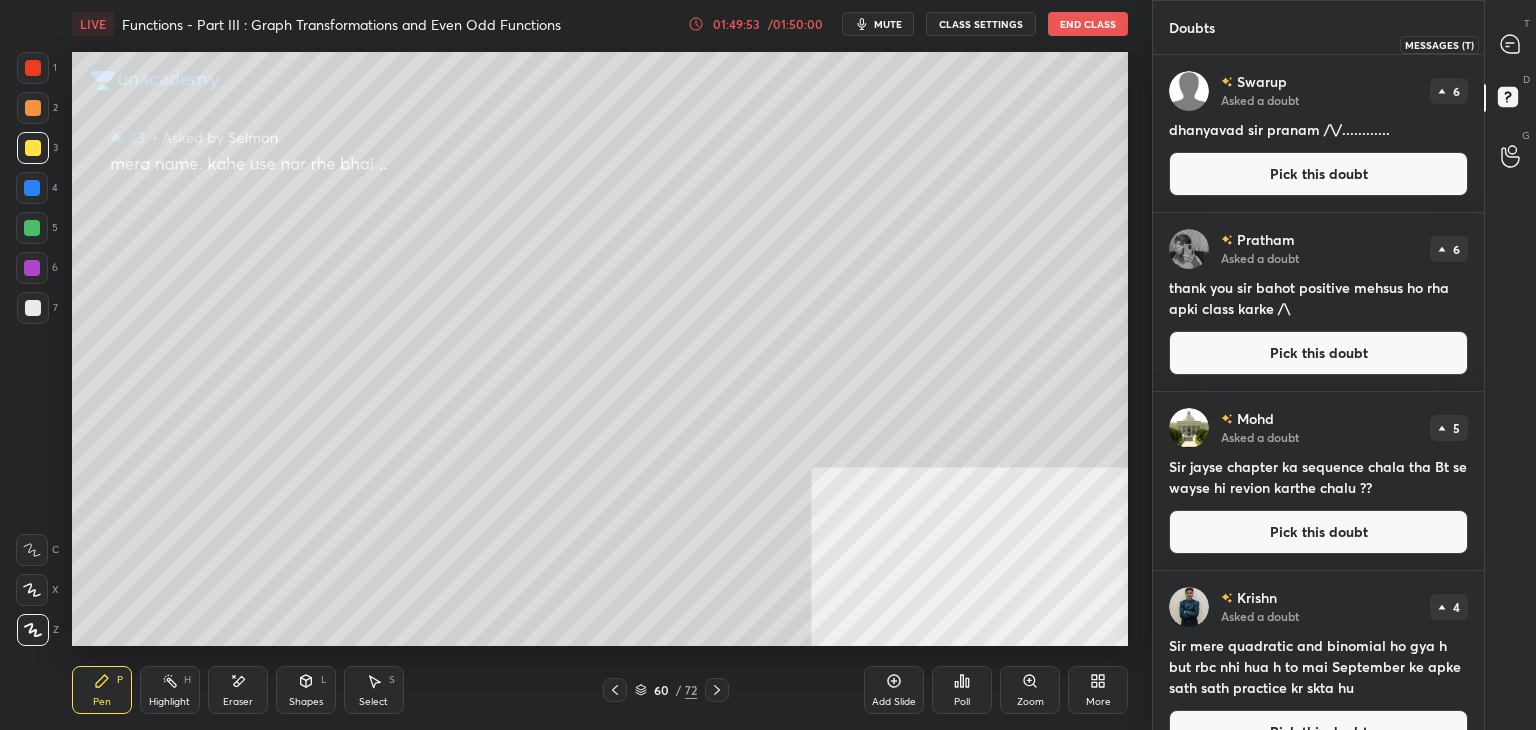 click at bounding box center (1511, 44) 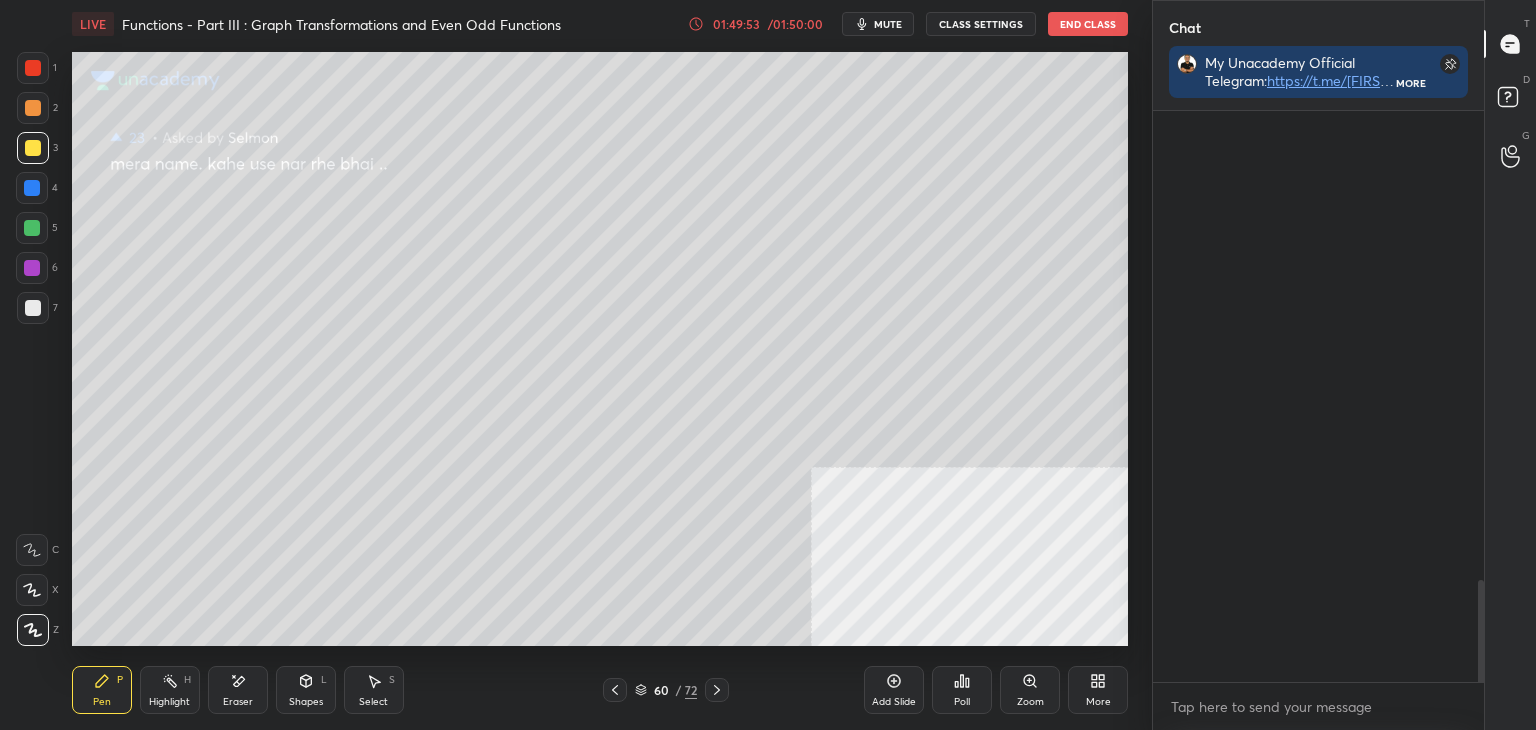 scroll, scrollTop: 613, scrollLeft: 325, axis: both 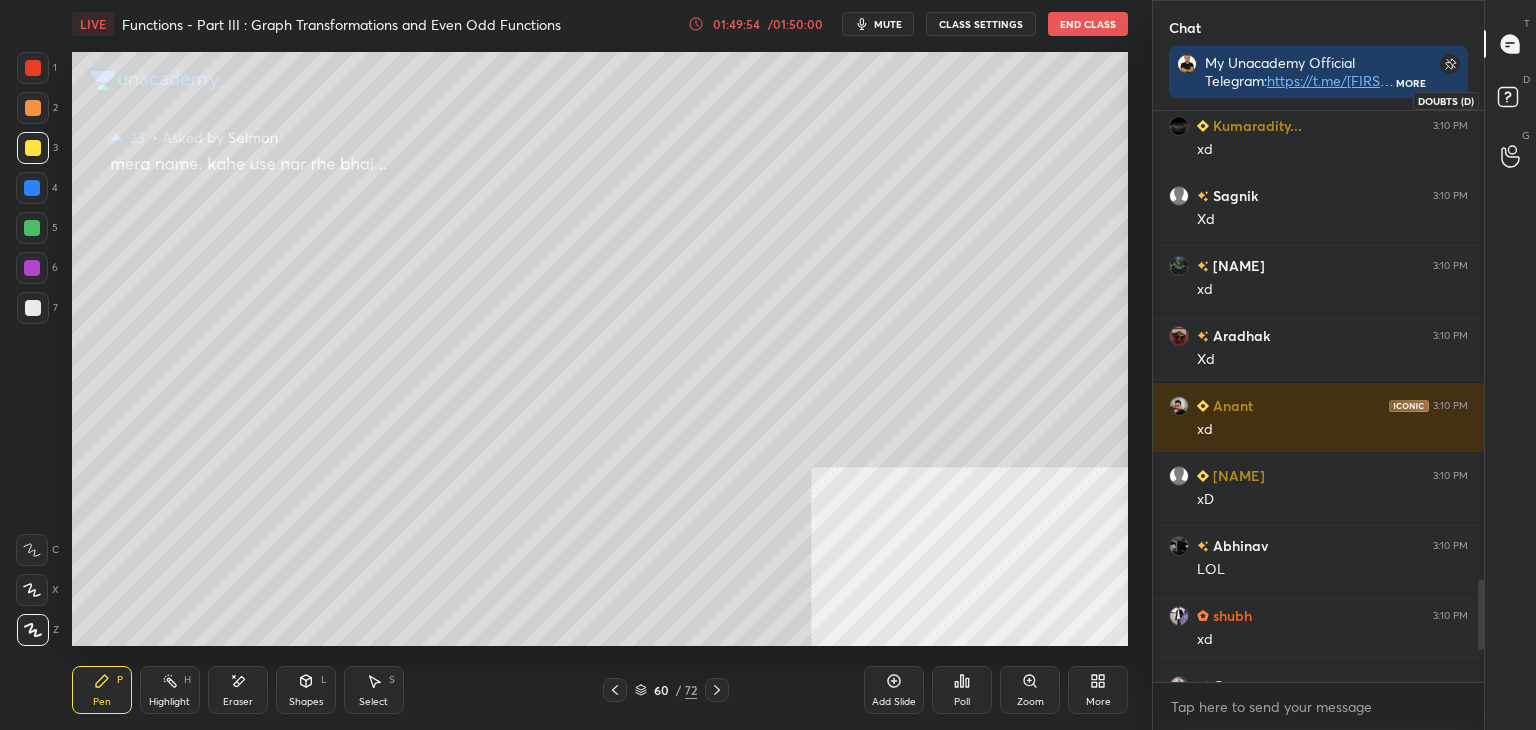 drag, startPoint x: 1516, startPoint y: 98, endPoint x: 1524, endPoint y: 77, distance: 22.472204 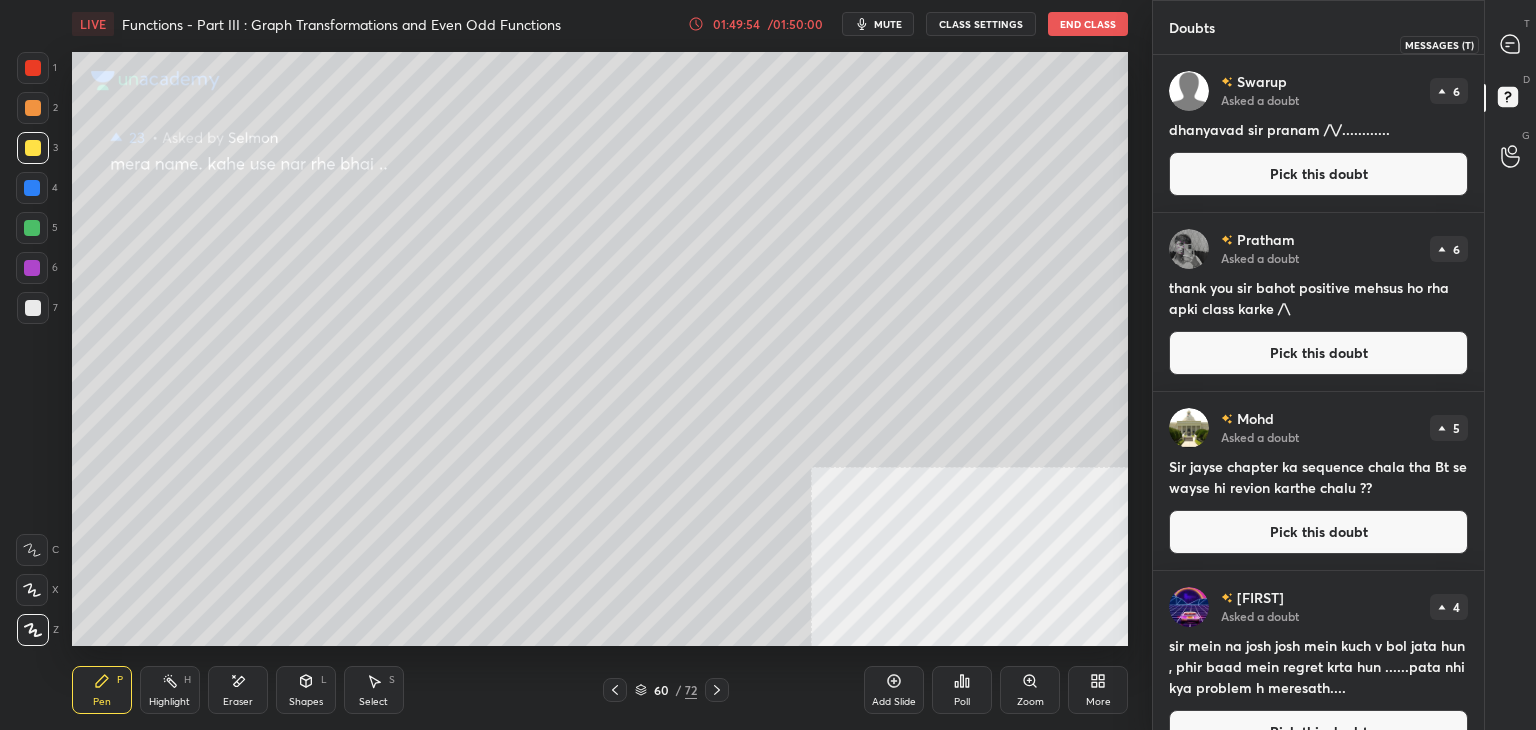 click 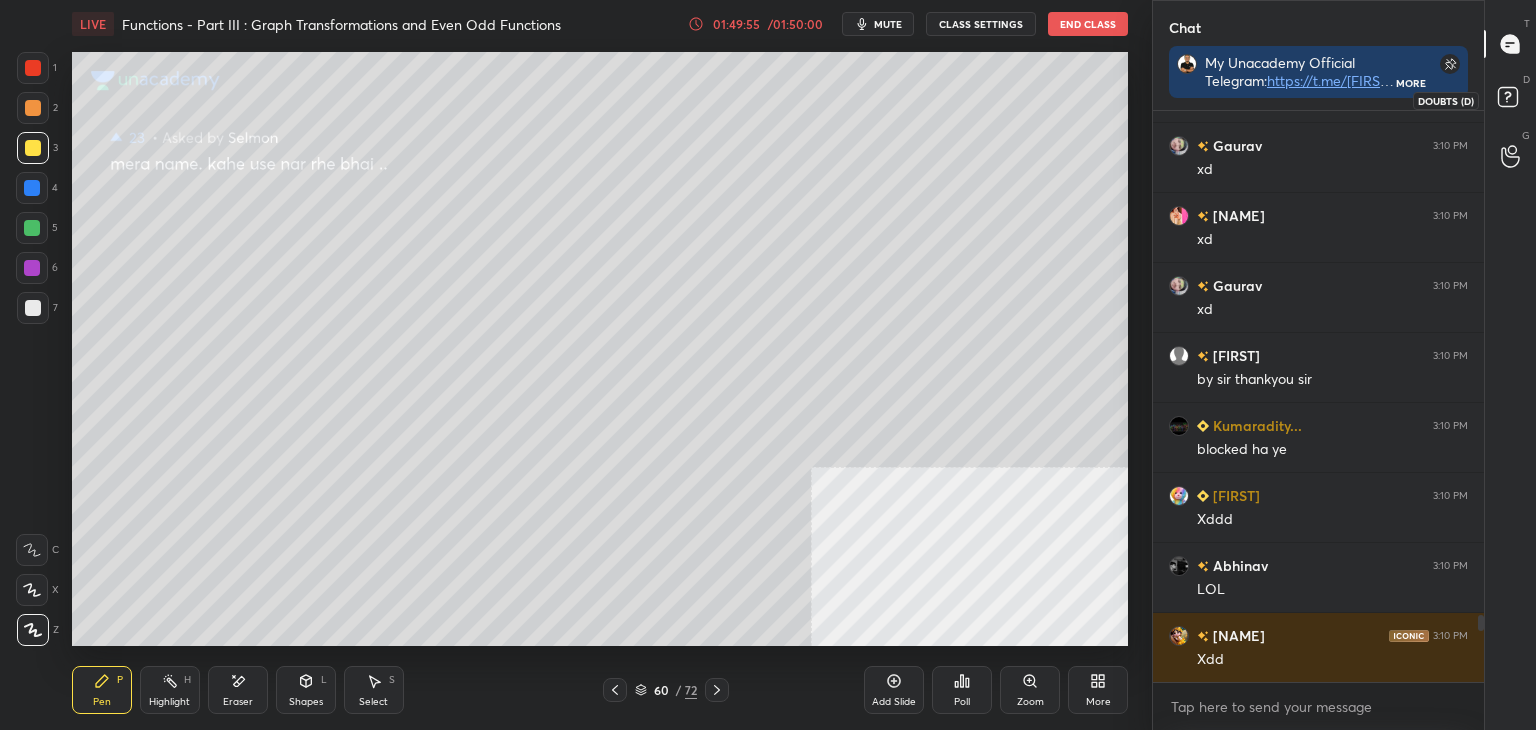 drag, startPoint x: 1520, startPoint y: 104, endPoint x: 1510, endPoint y: 99, distance: 11.18034 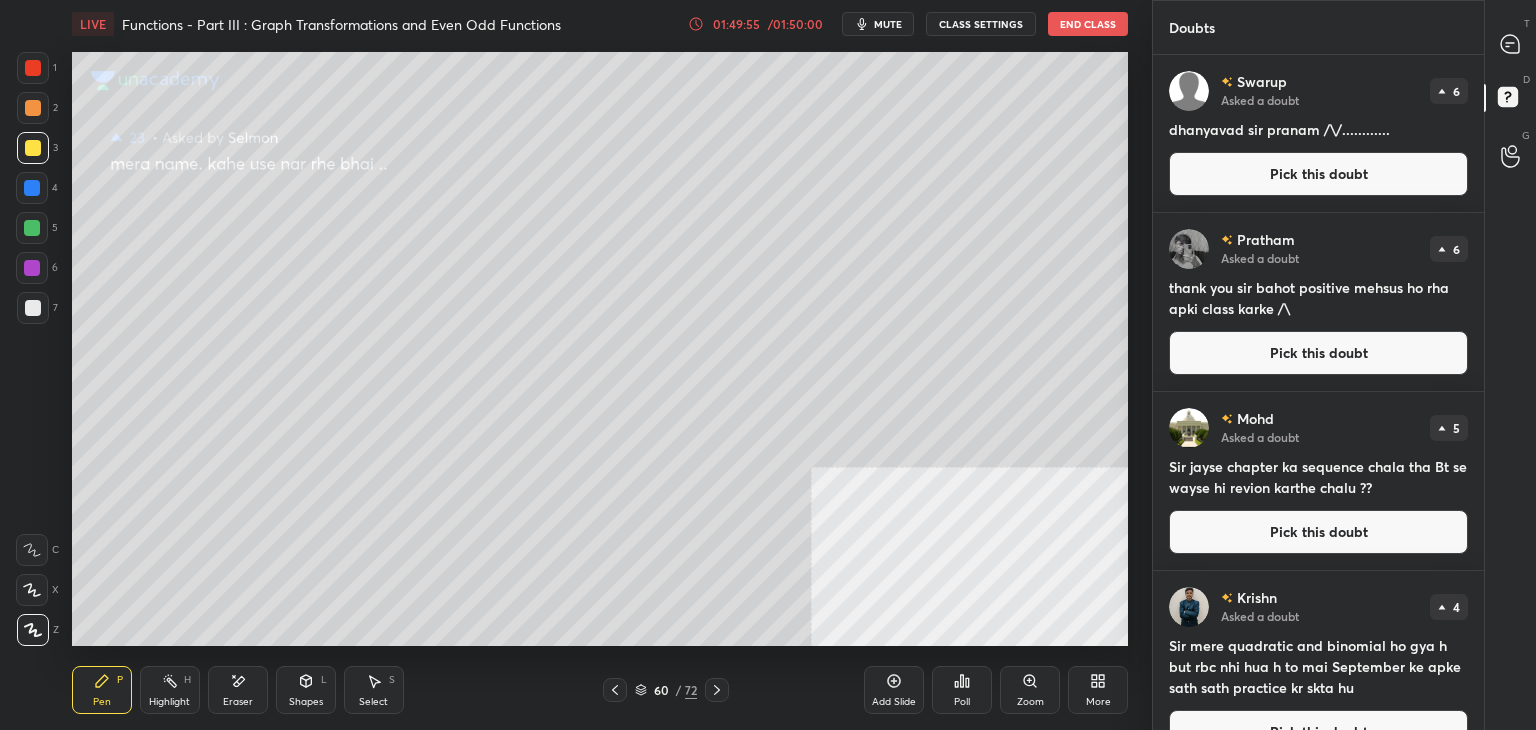 click on "Pick this doubt" at bounding box center (1318, 174) 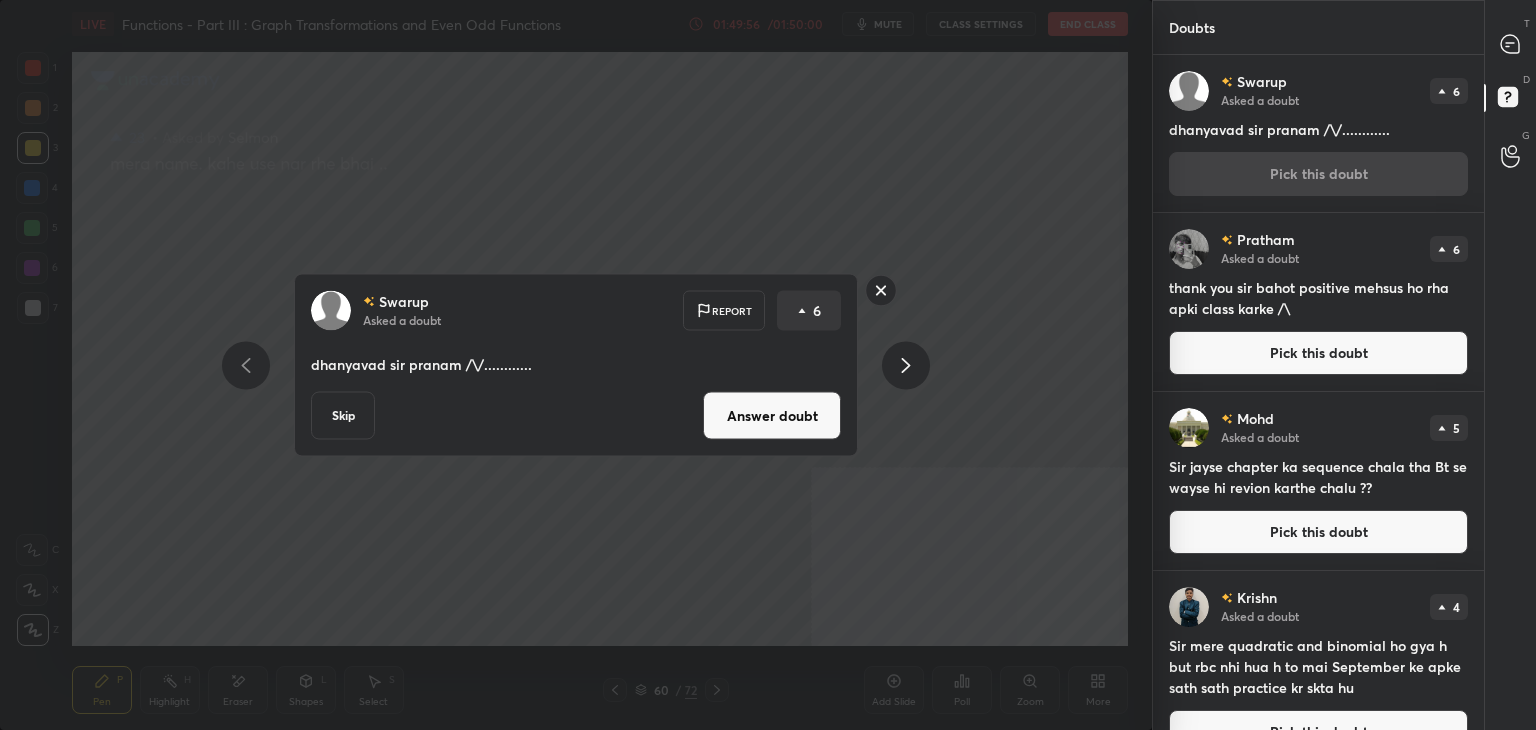 drag, startPoint x: 787, startPoint y: 425, endPoint x: 846, endPoint y: 373, distance: 78.64477 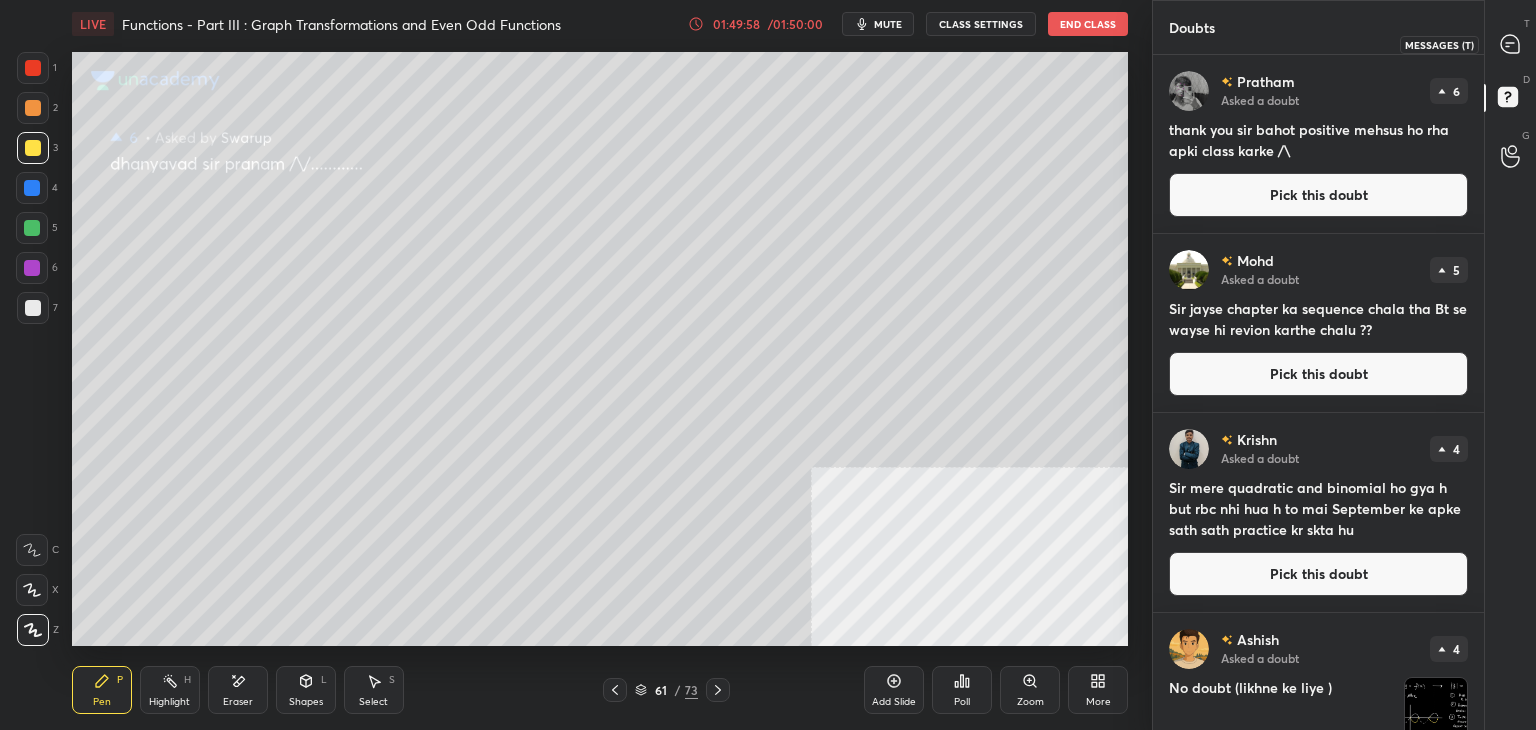 click 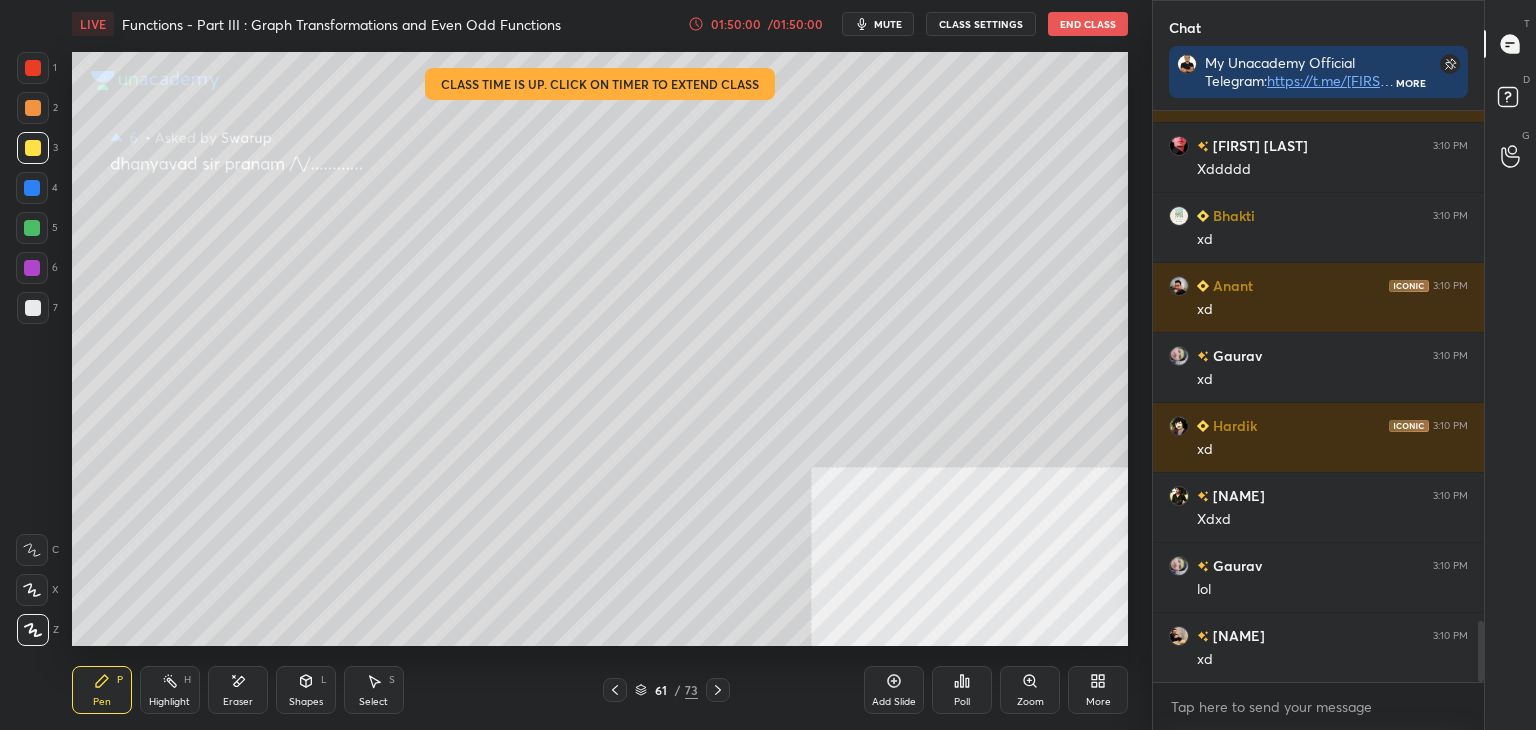 drag, startPoint x: 1480, startPoint y: 662, endPoint x: 1481, endPoint y: 678, distance: 16.03122 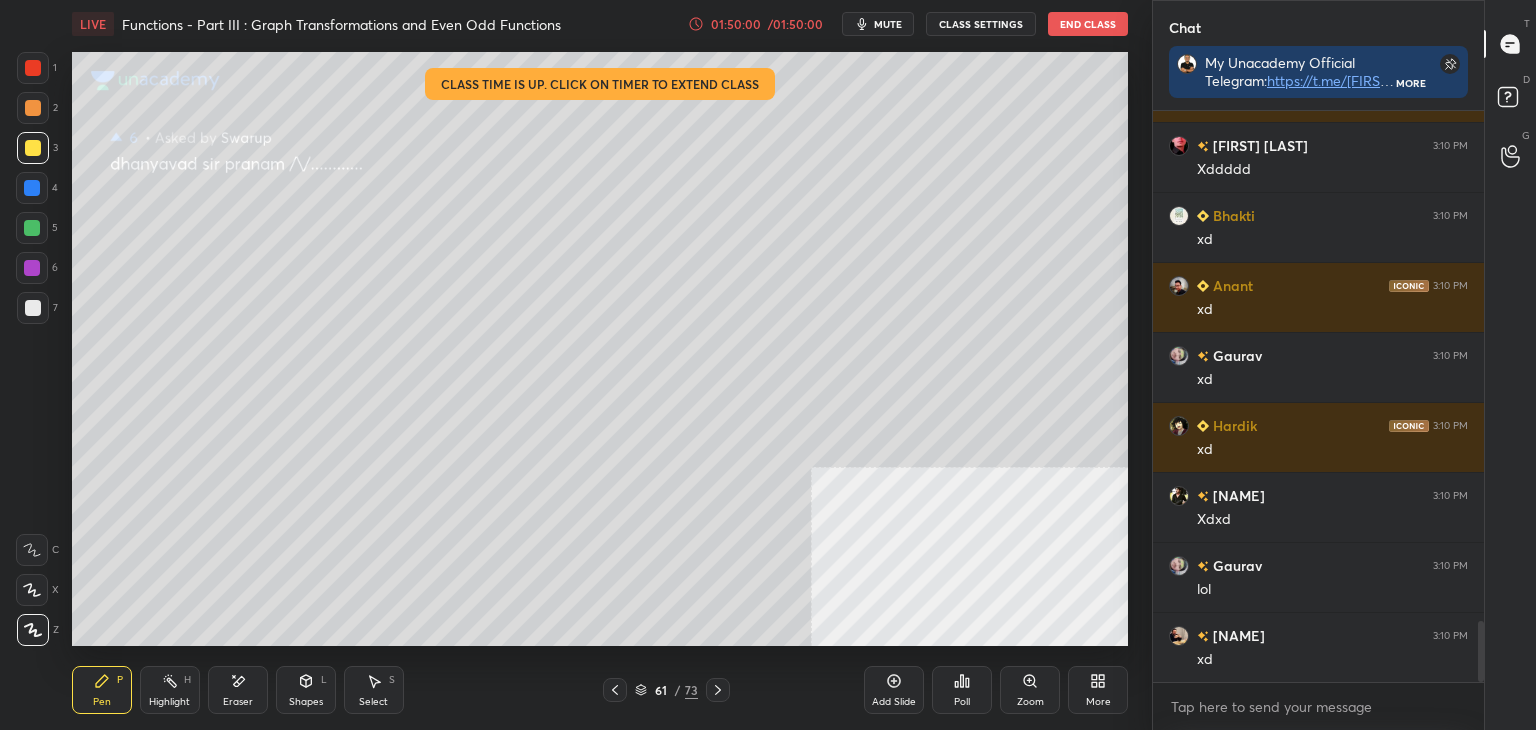click at bounding box center [1481, 651] 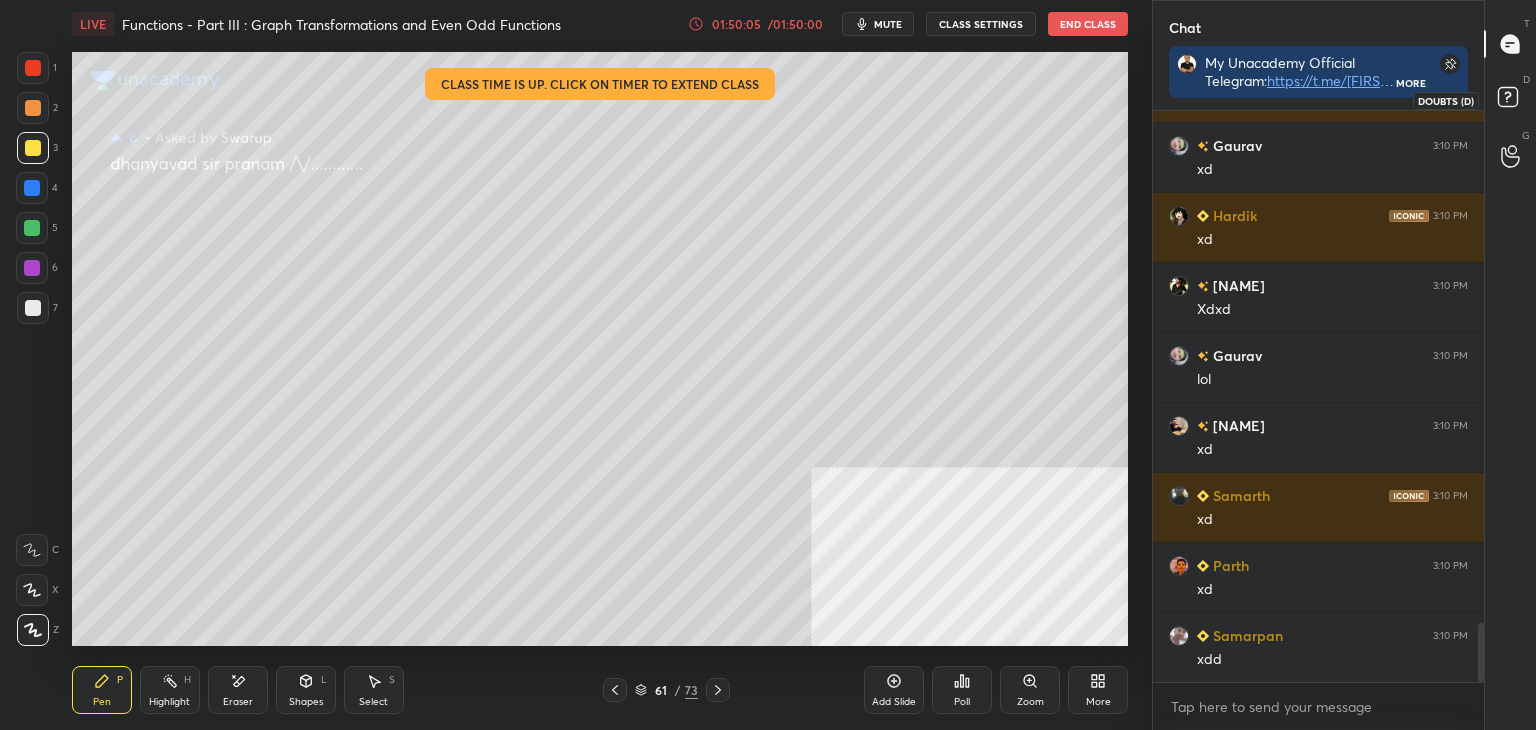 click 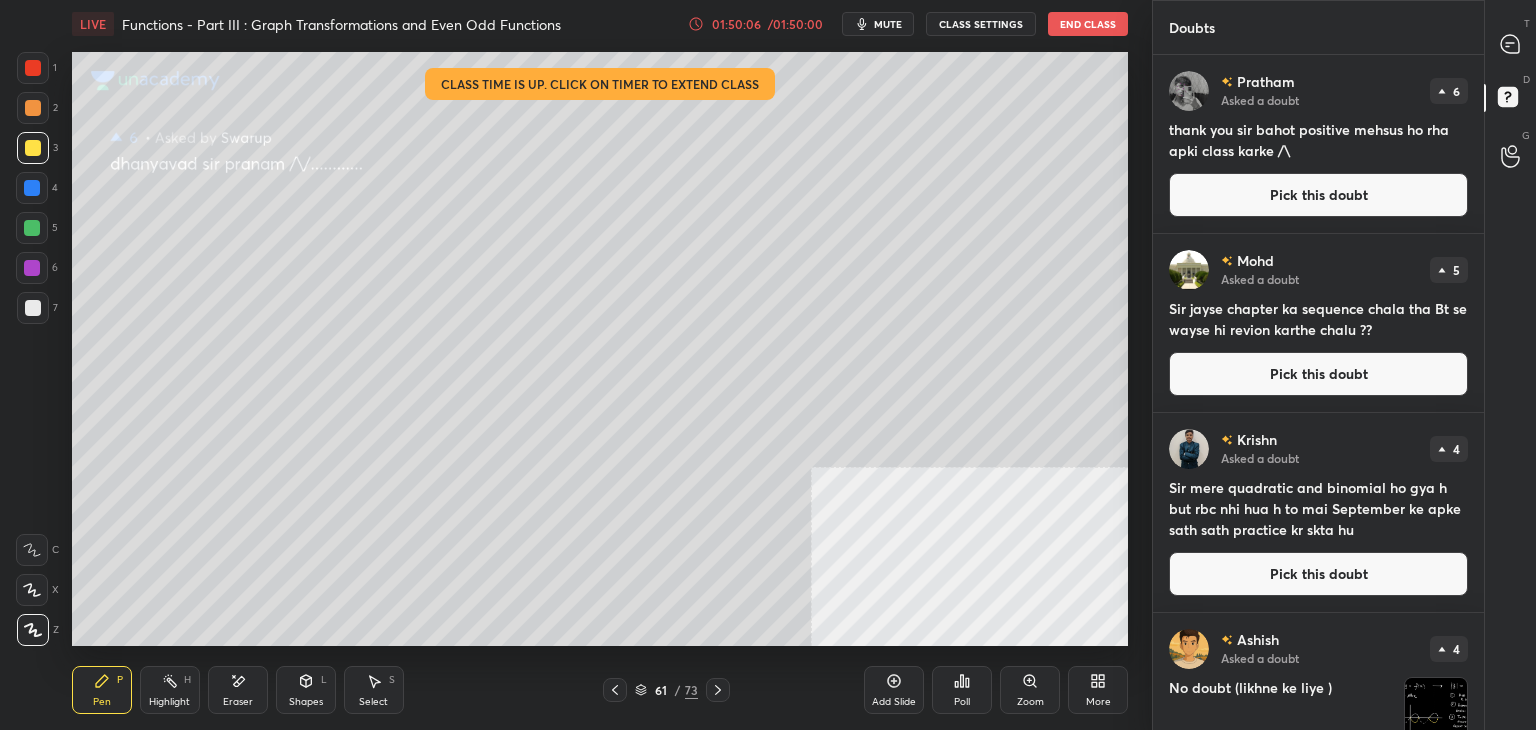 click on "Pick this doubt" at bounding box center [1318, 195] 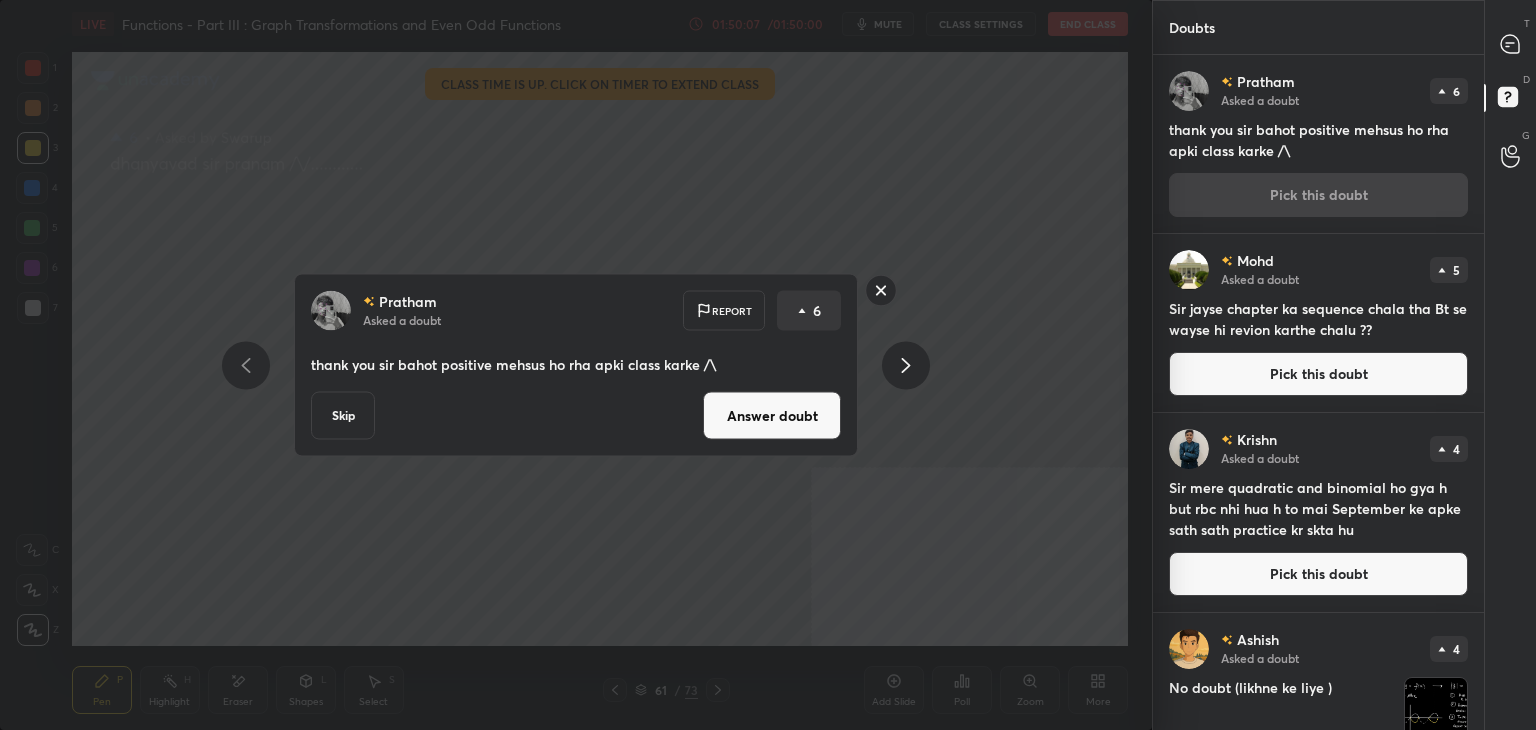 click on "Answer doubt" at bounding box center (772, 416) 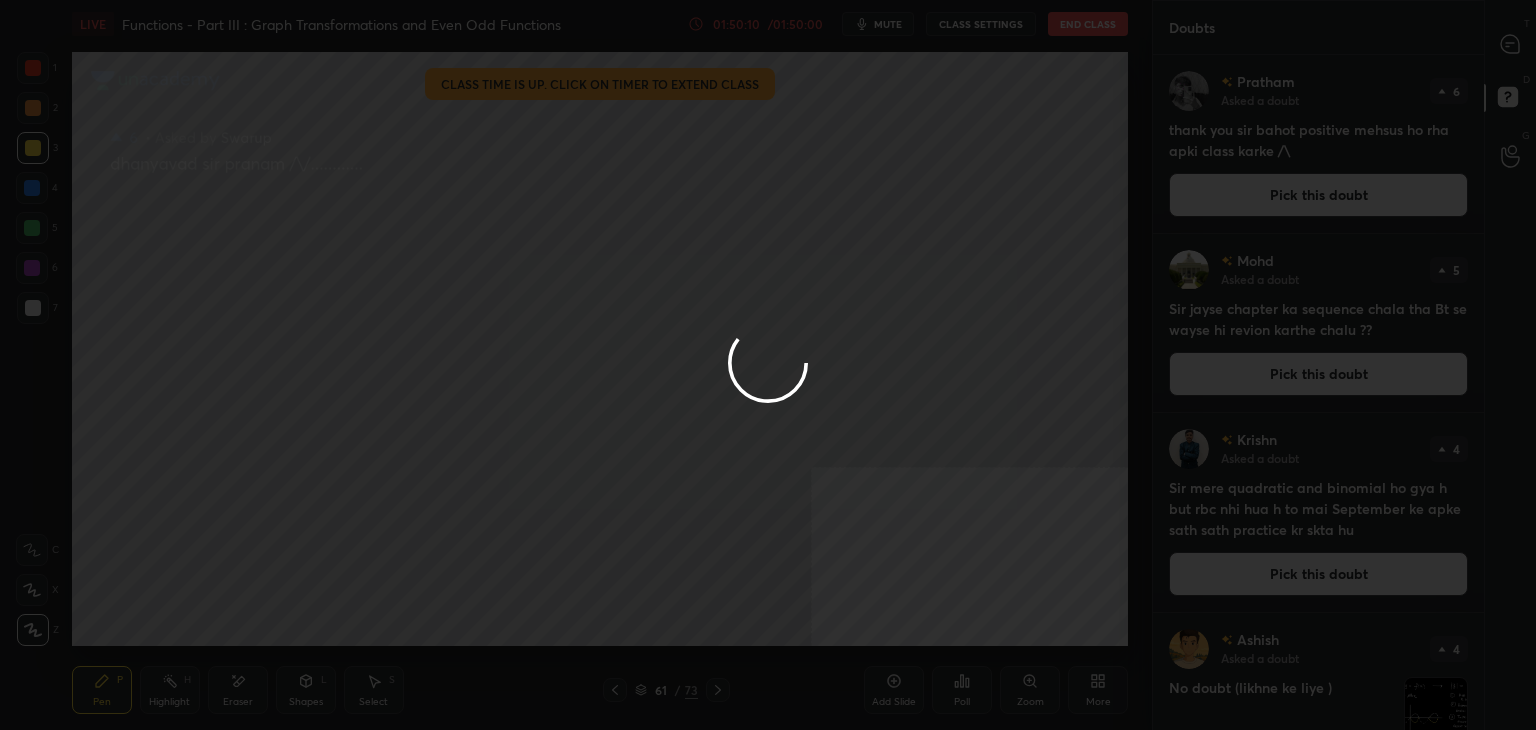 click at bounding box center (768, 365) 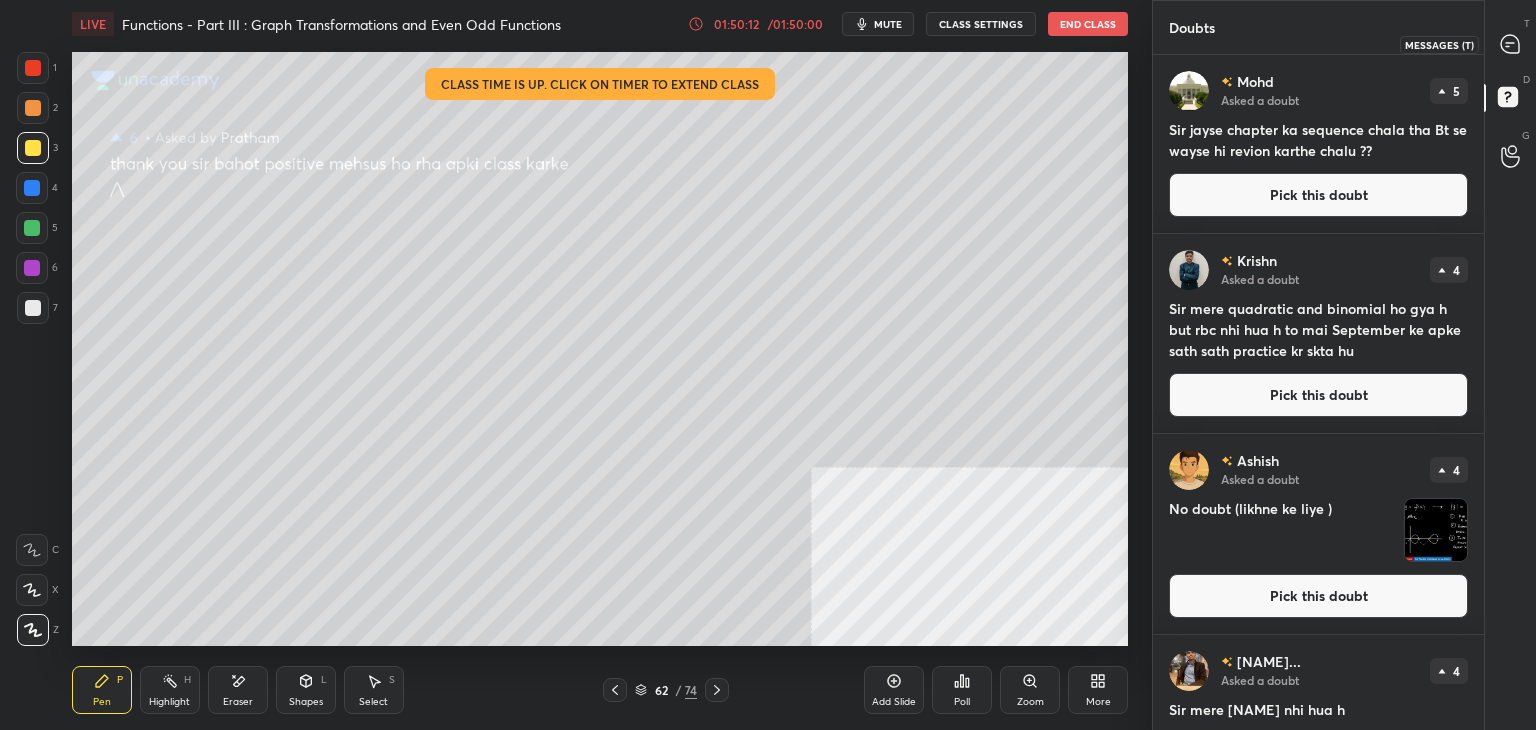 click 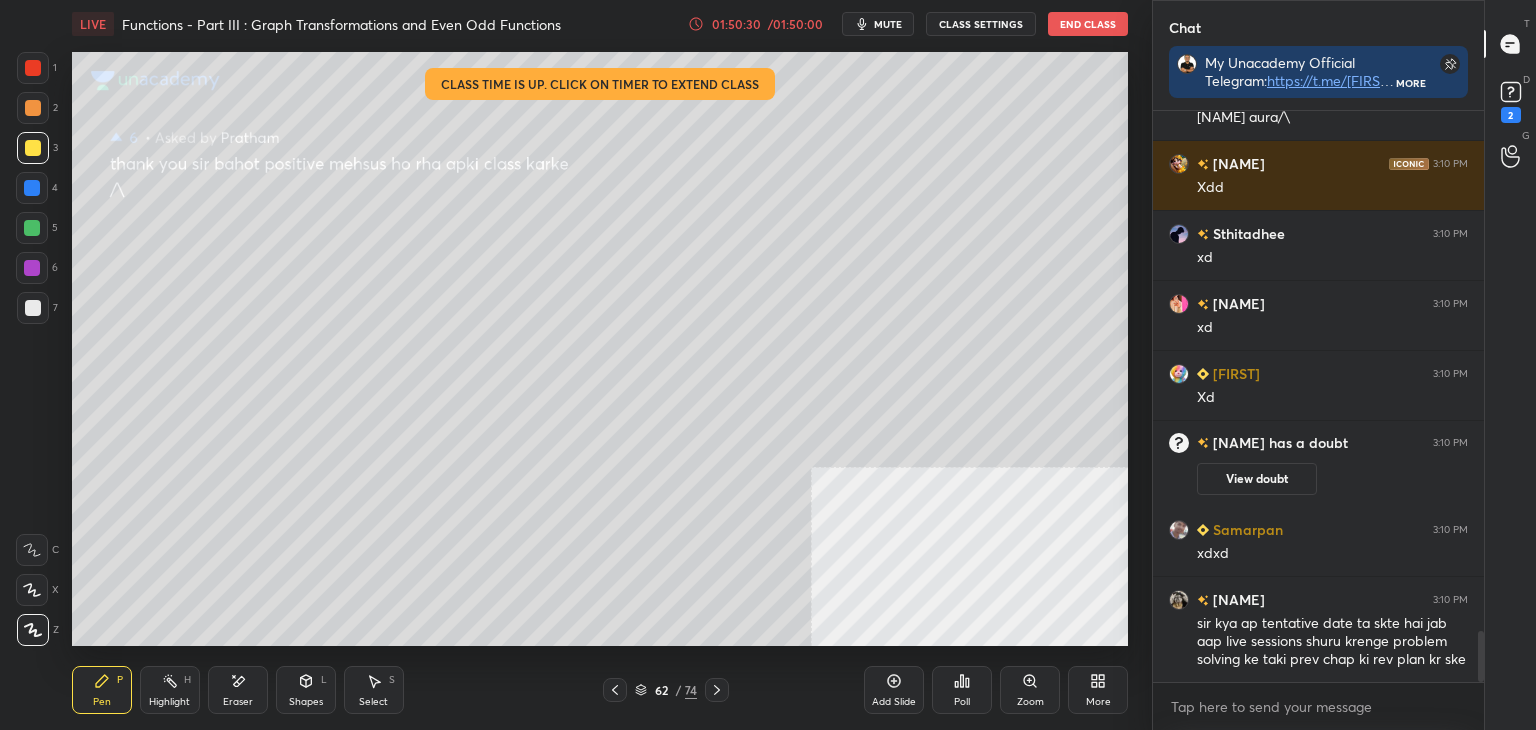 click on "CLASS SETTINGS" at bounding box center [981, 24] 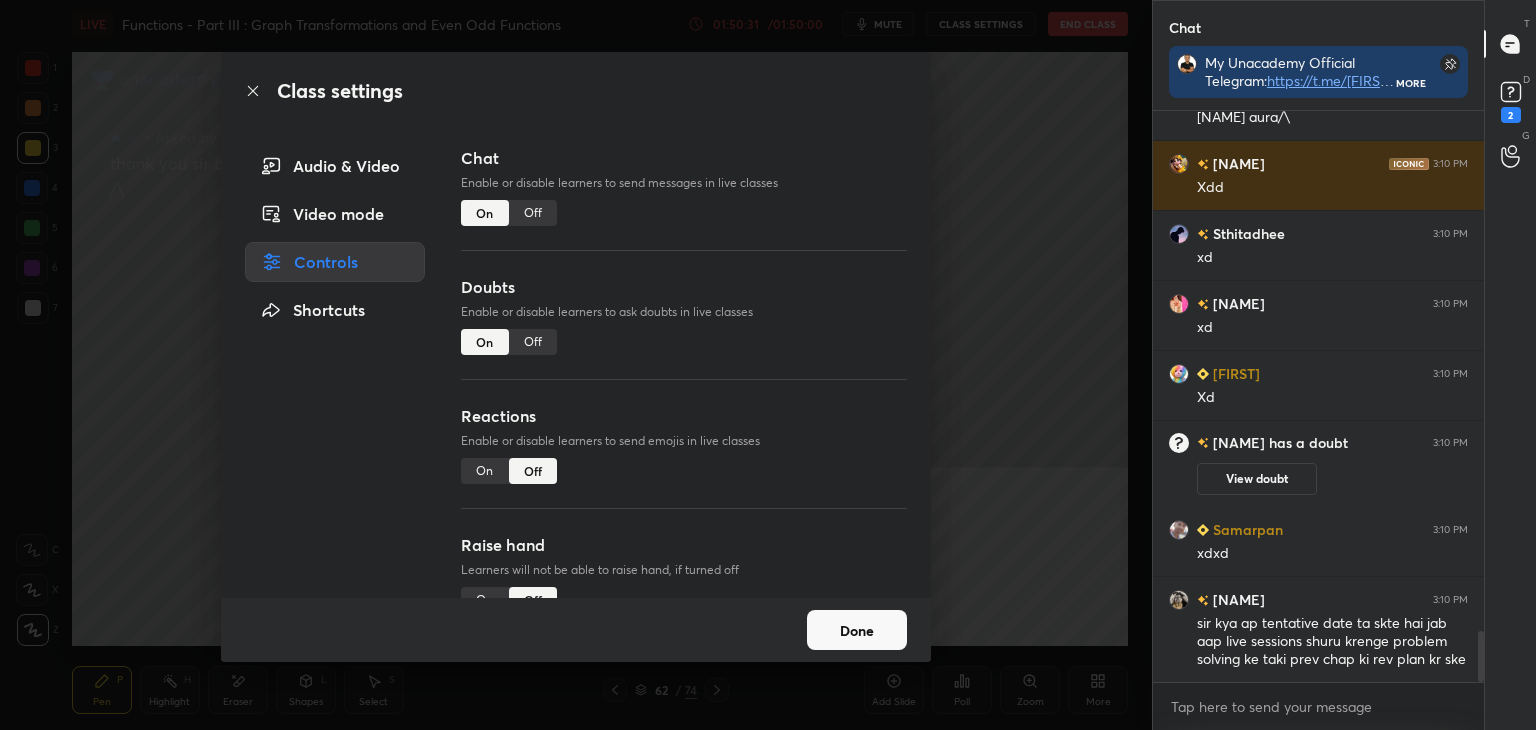 click on "Off" at bounding box center [533, 342] 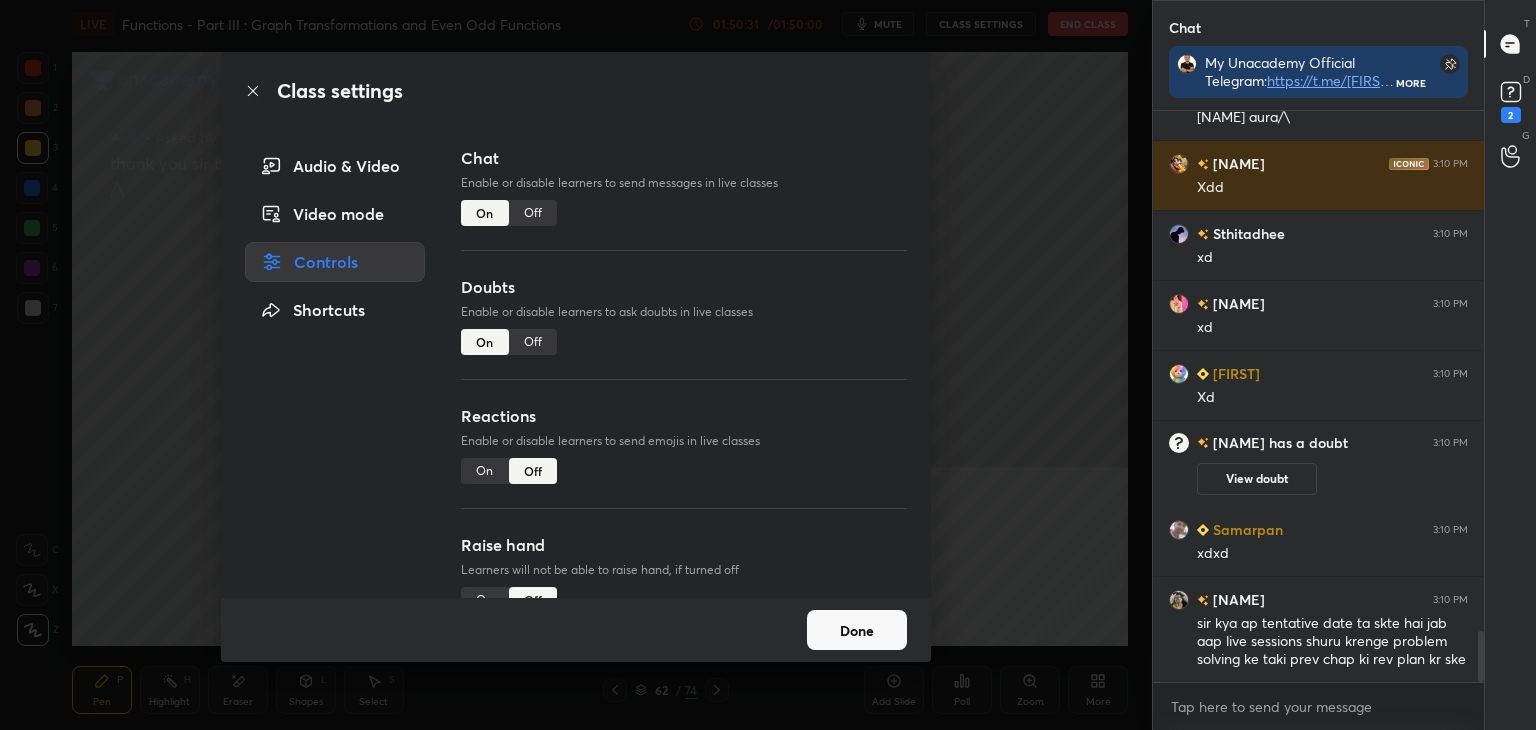 type on "x" 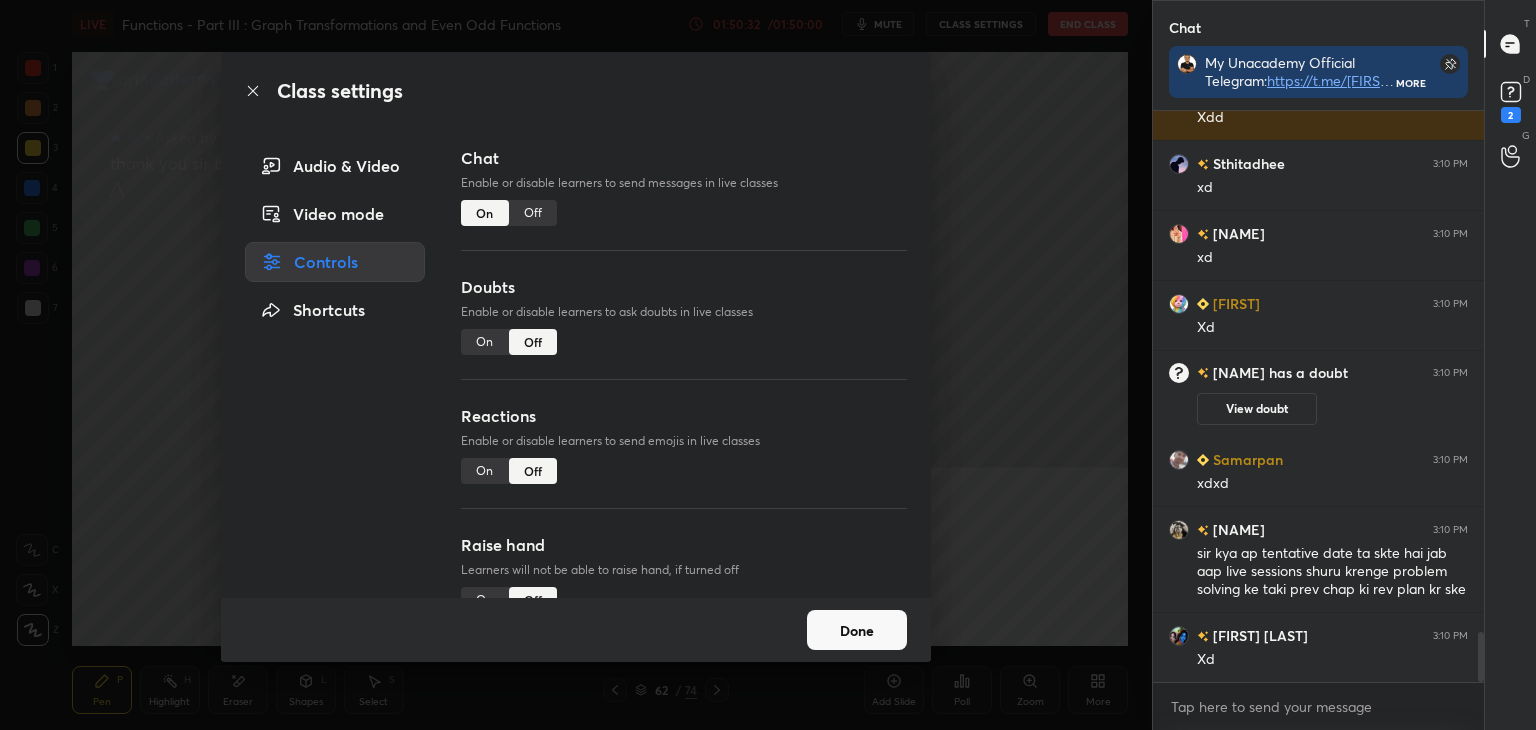 click on "Off" at bounding box center [533, 213] 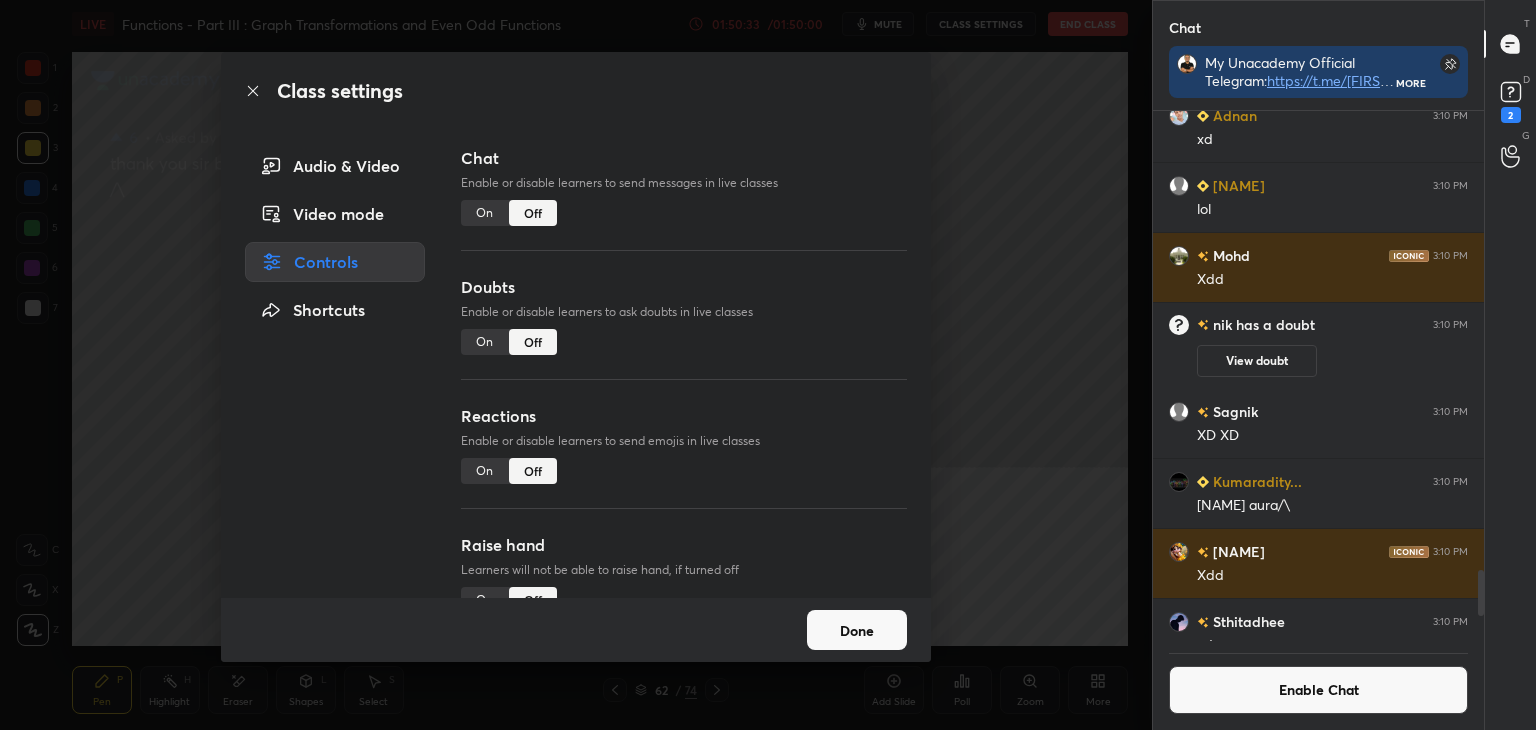 click on "Done" at bounding box center (857, 630) 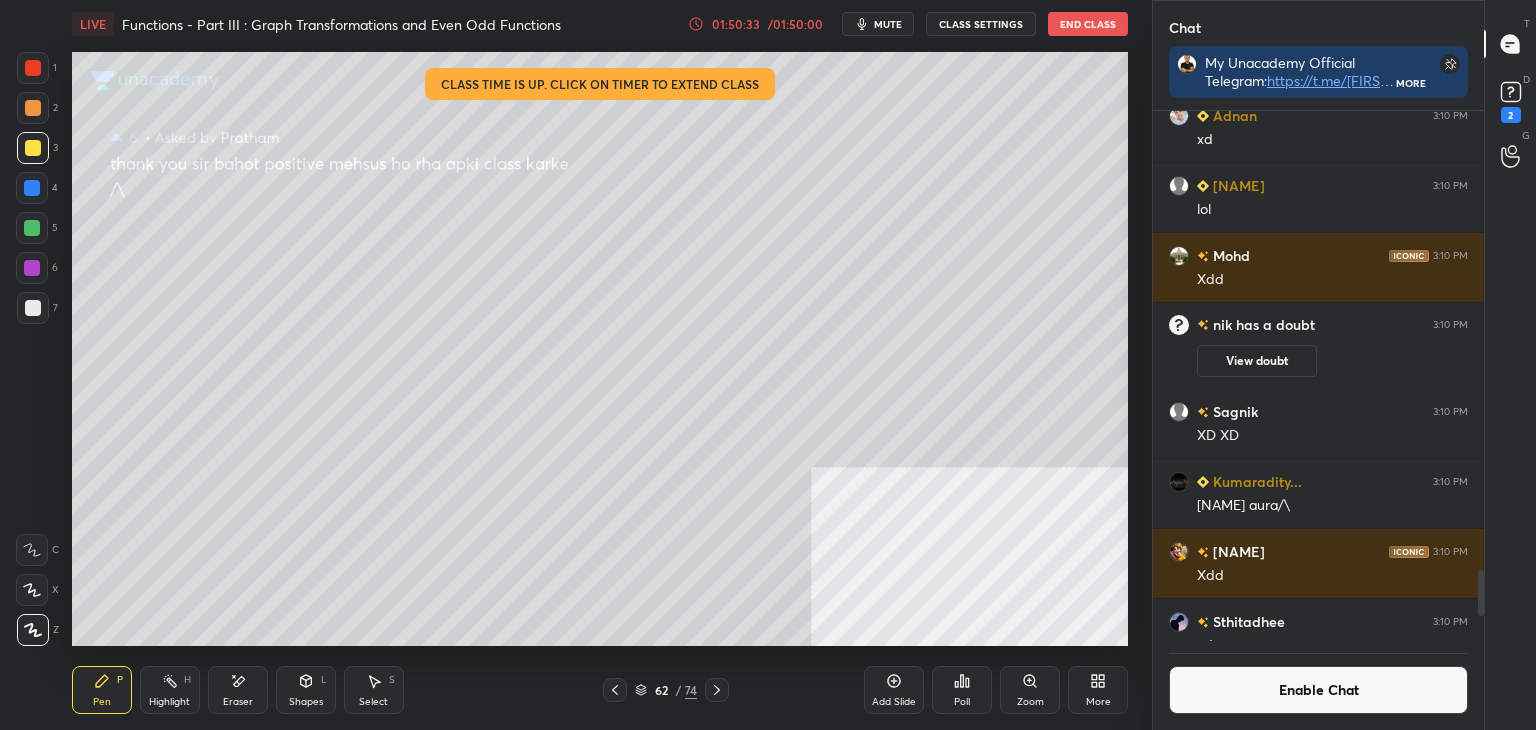 click on "End Class" at bounding box center (1088, 24) 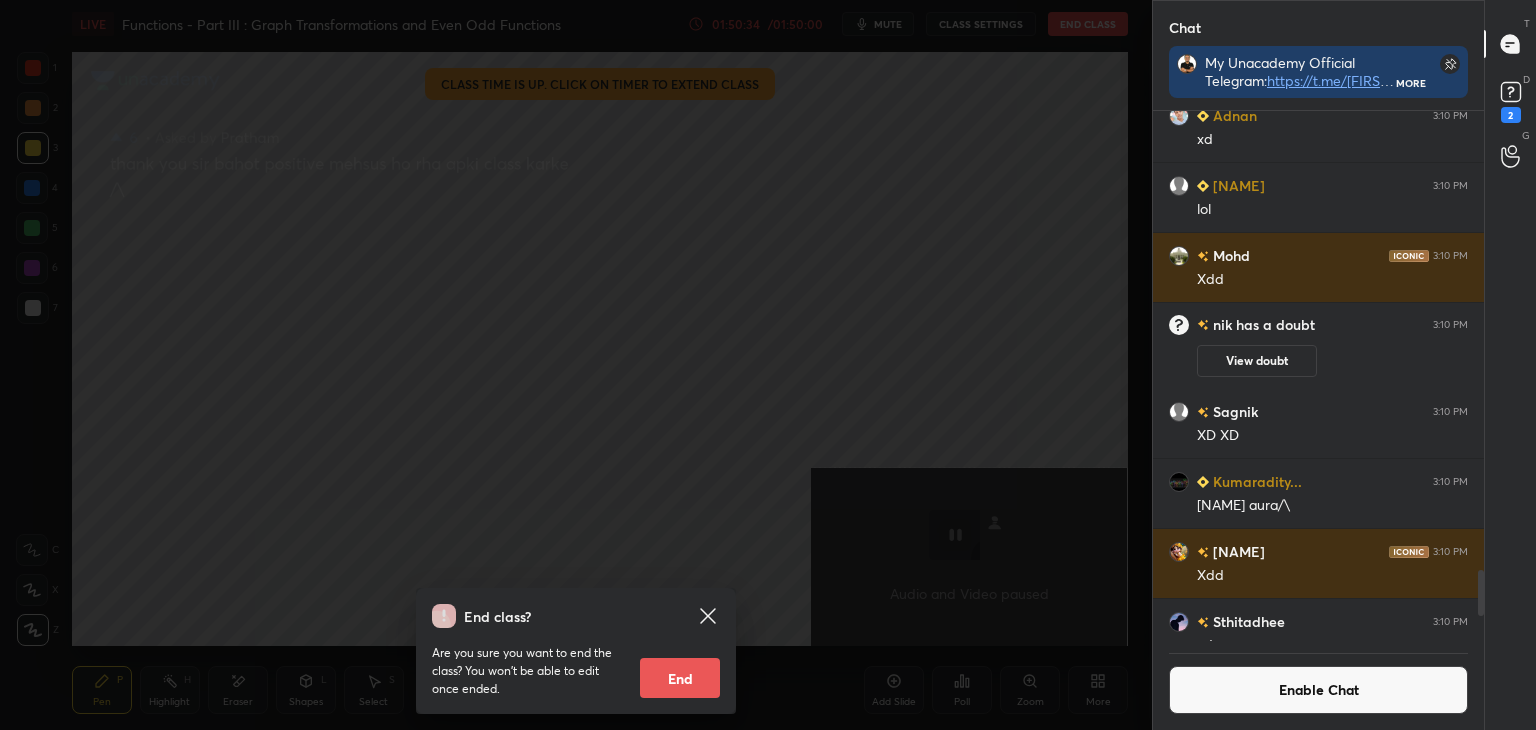 drag, startPoint x: 695, startPoint y: 687, endPoint x: 745, endPoint y: 637, distance: 70.71068 